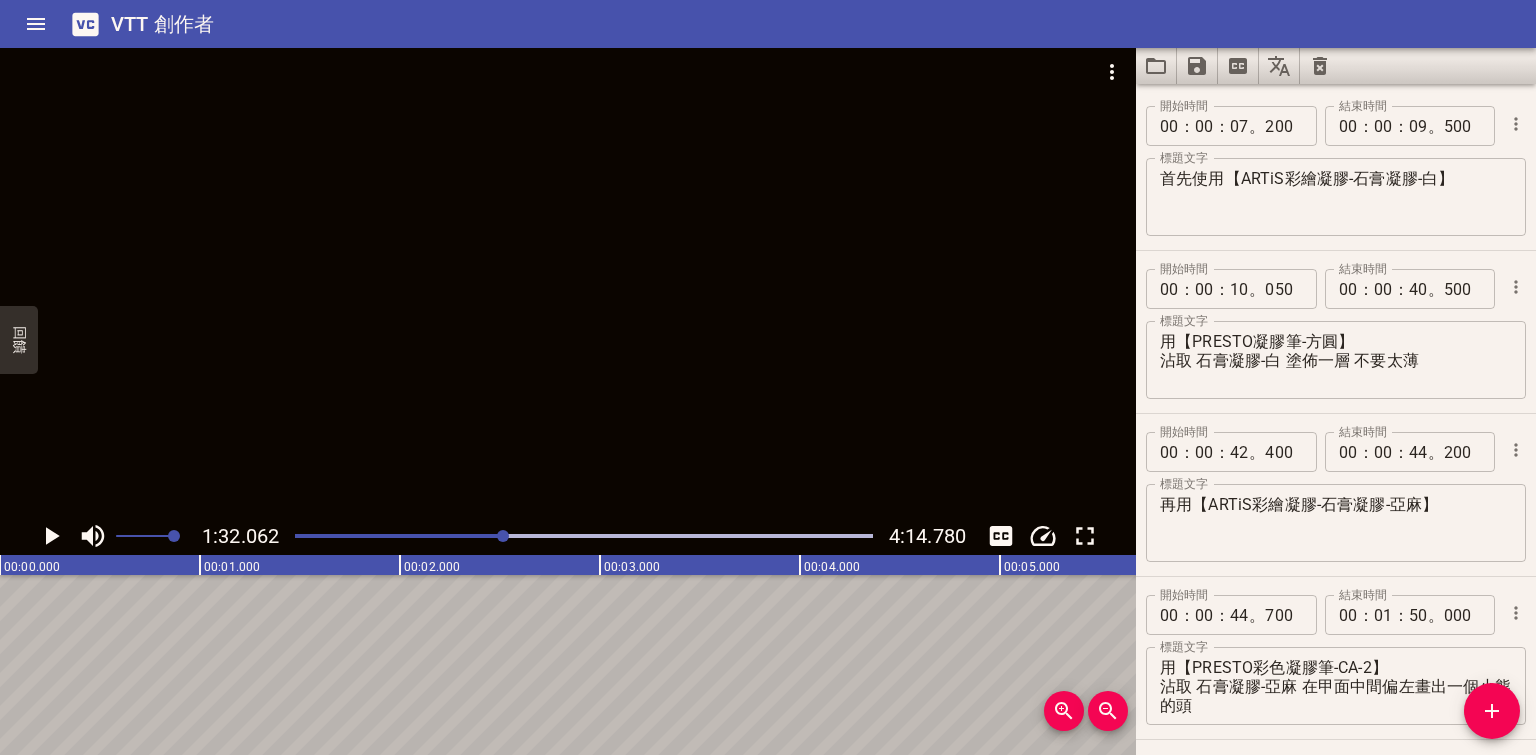 scroll, scrollTop: 0, scrollLeft: 0, axis: both 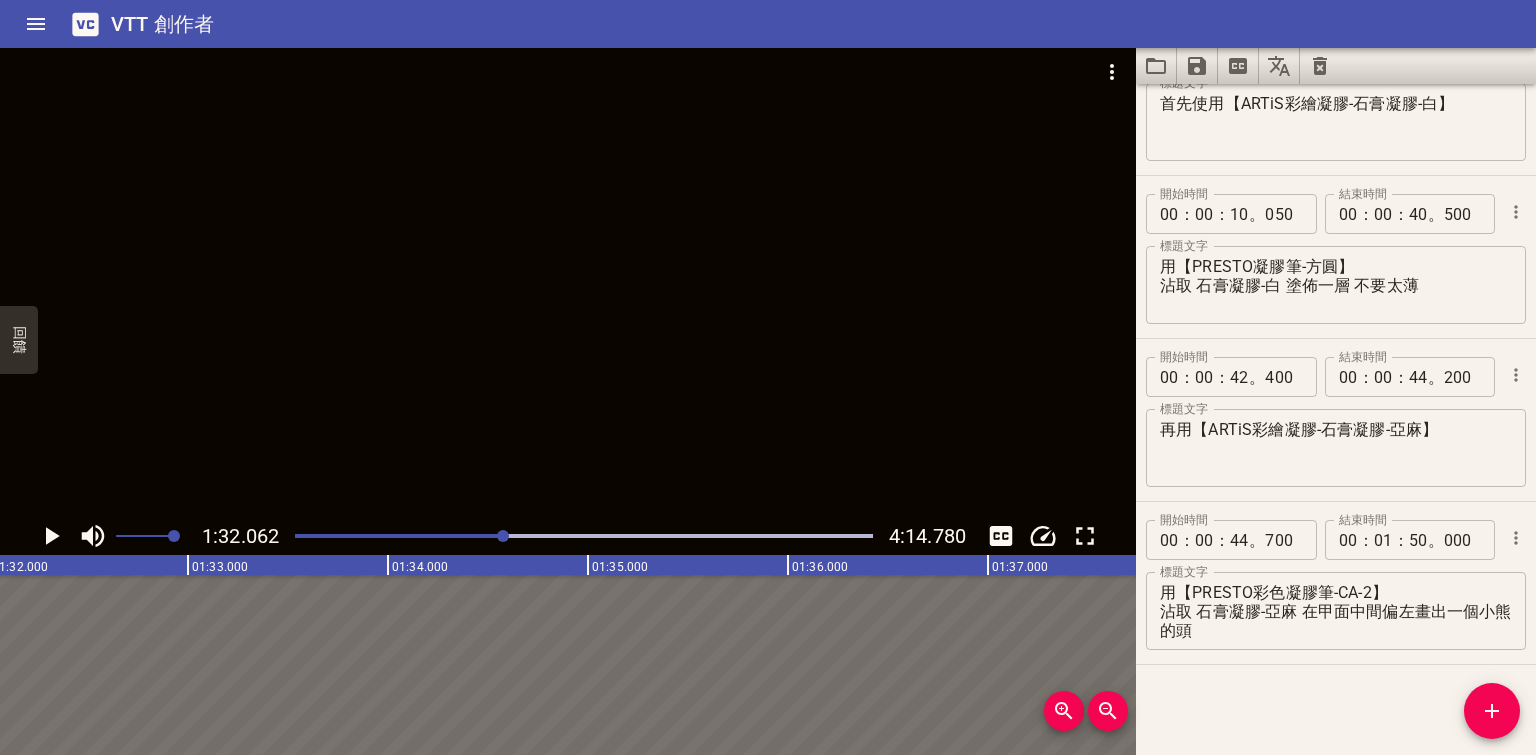 click at bounding box center (568, 282) 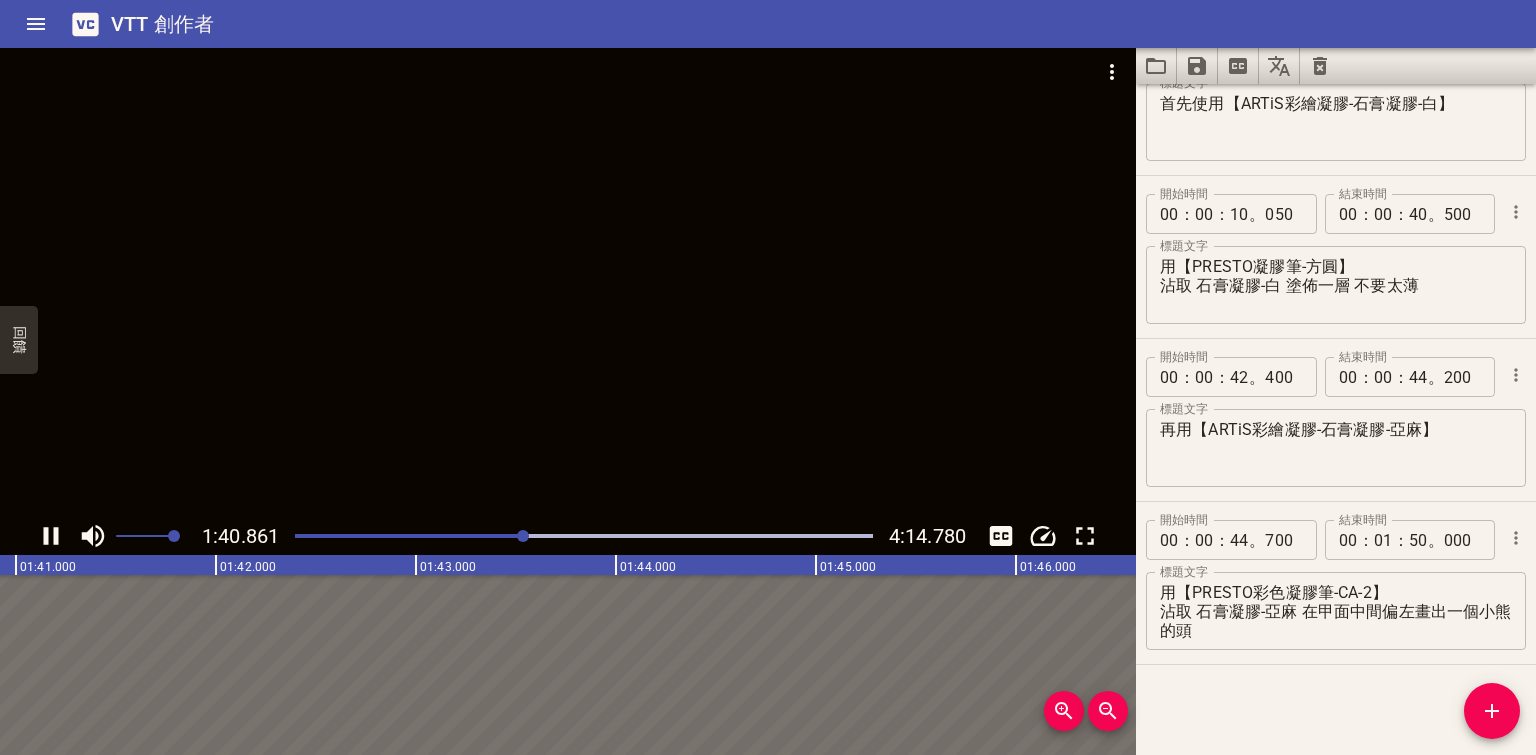 click at bounding box center [568, 282] 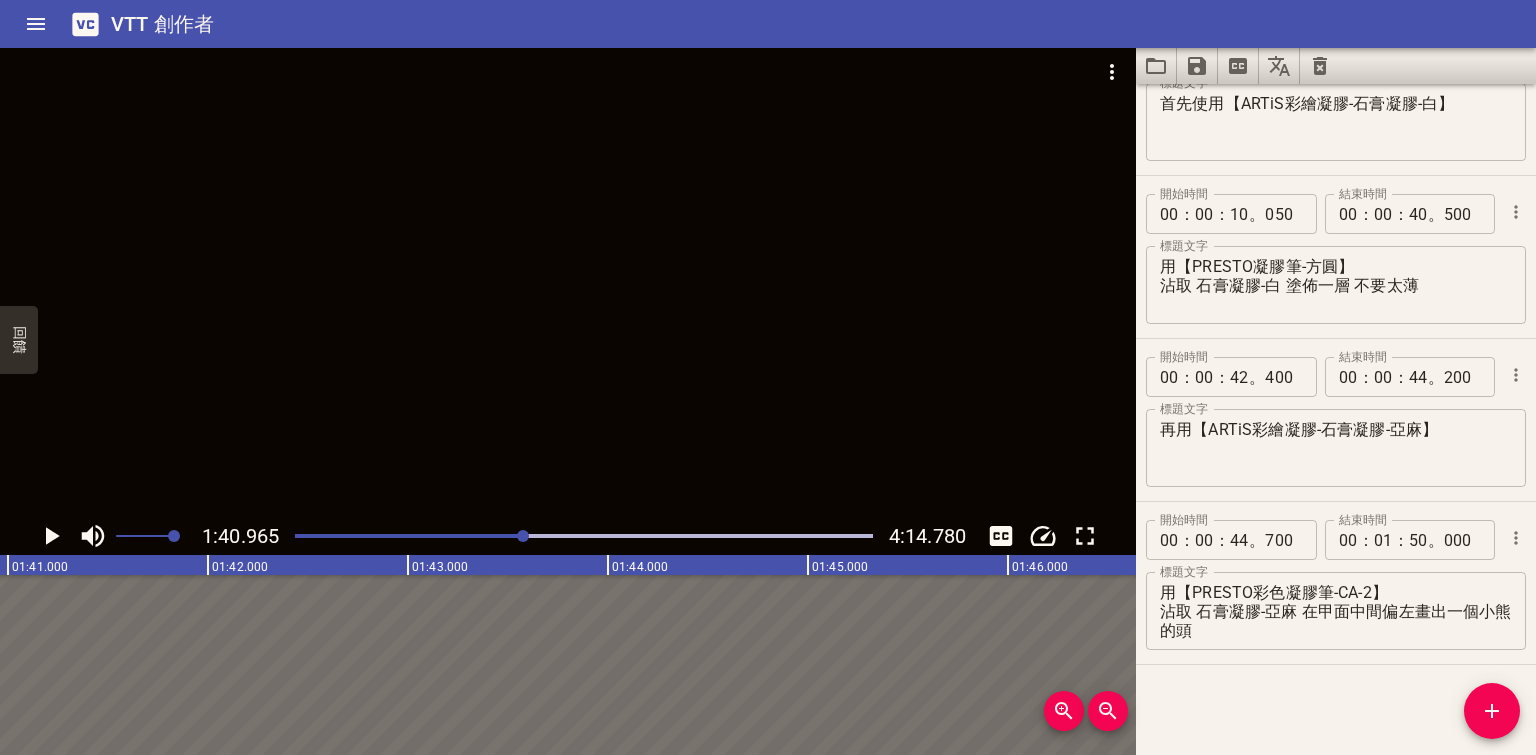 click at bounding box center [568, 282] 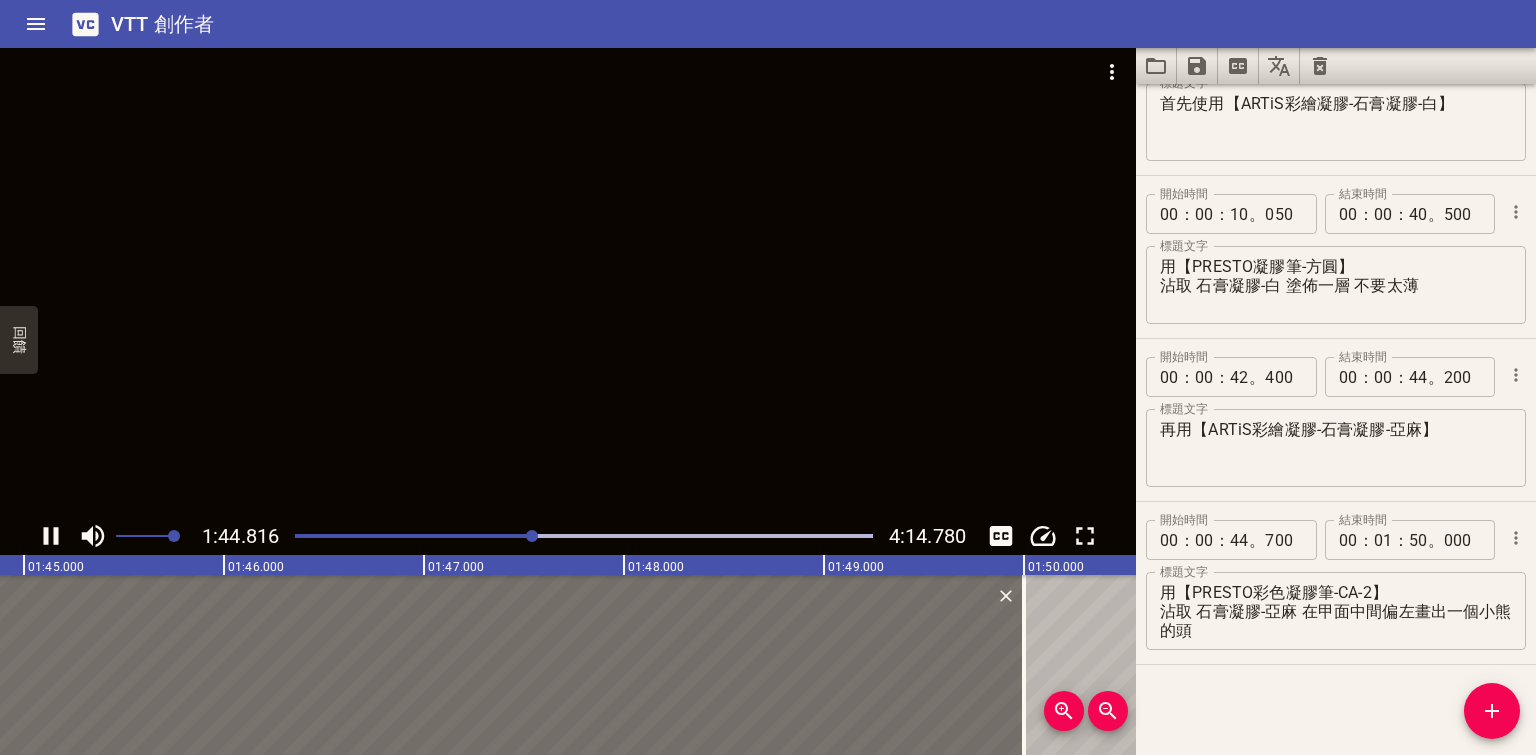 click at bounding box center [568, 282] 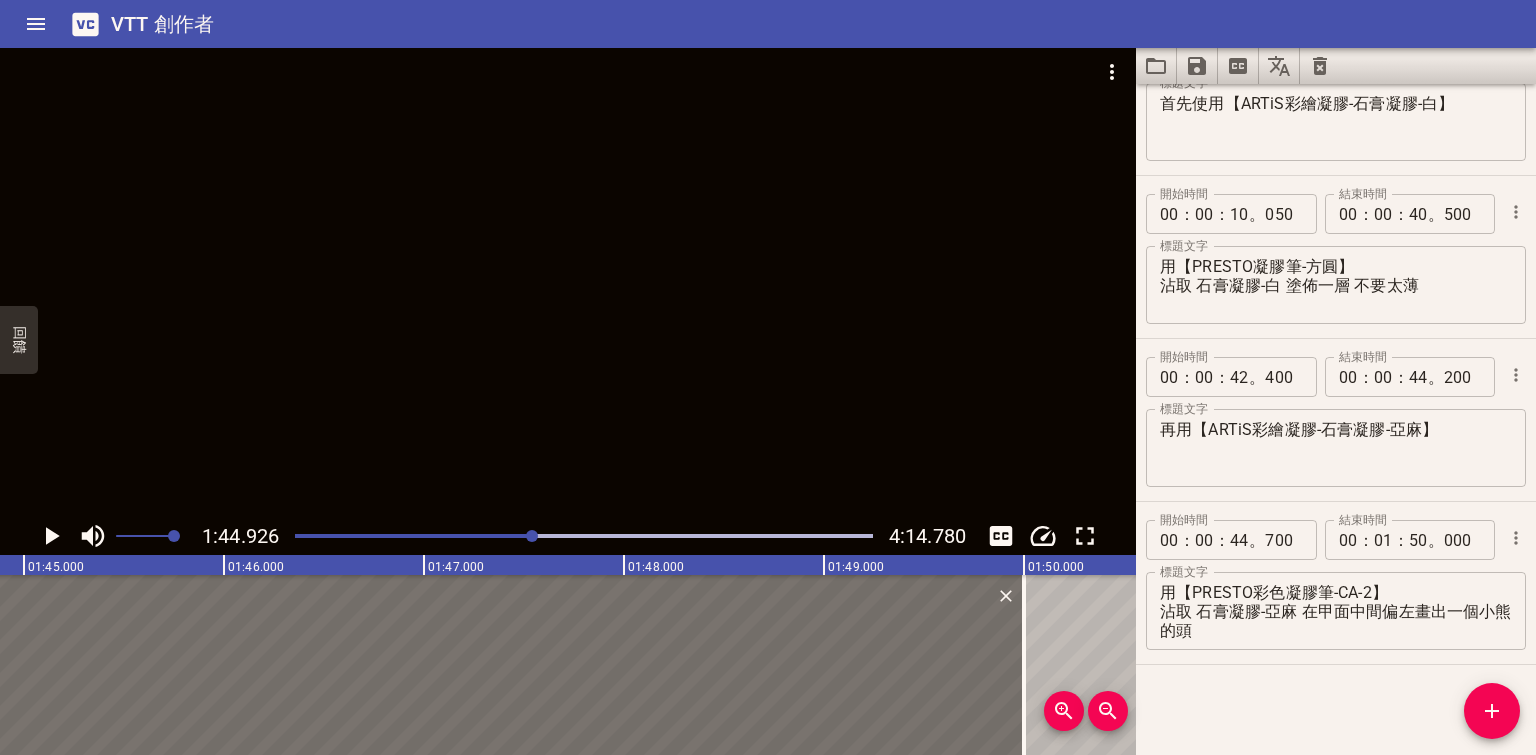 scroll, scrollTop: 0, scrollLeft: 20984, axis: horizontal 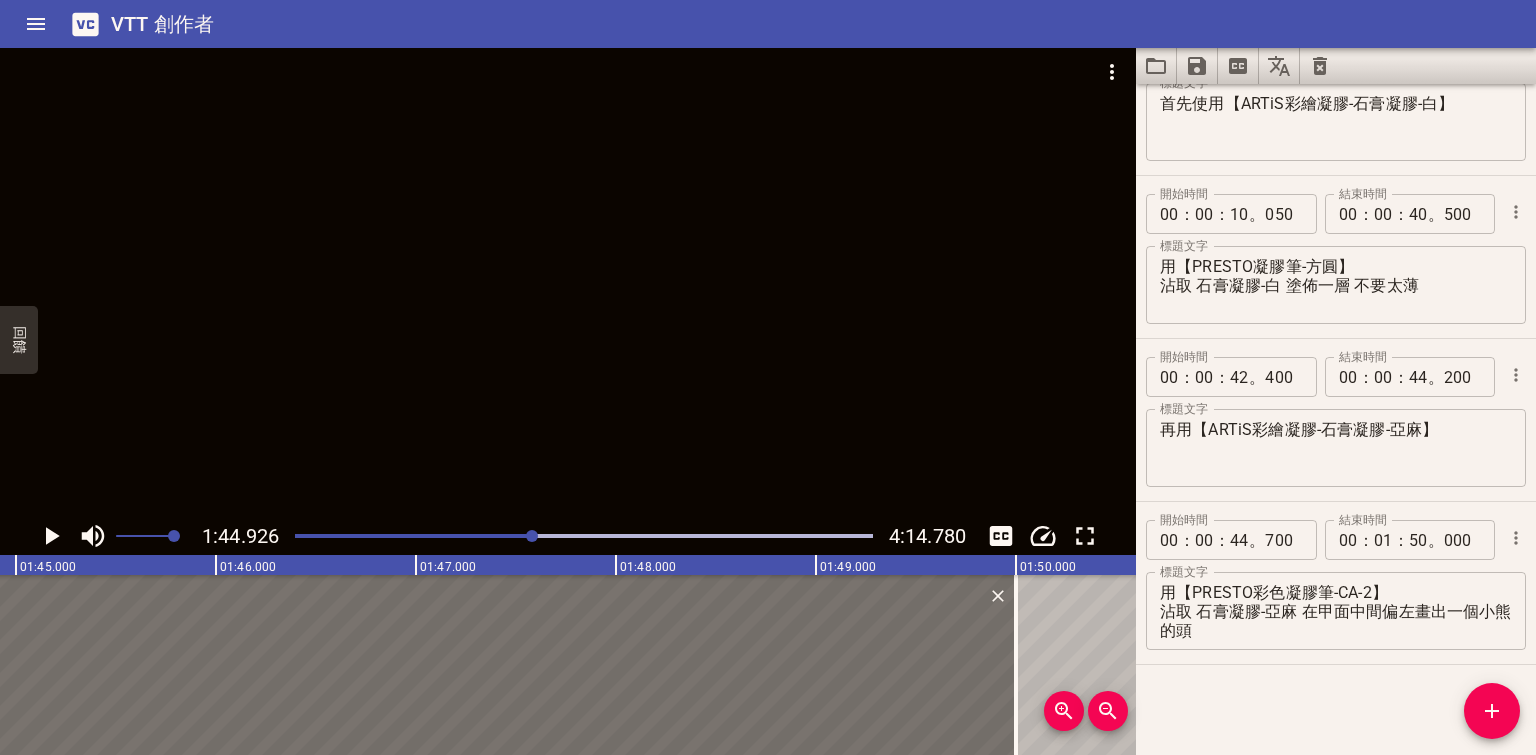 click at bounding box center [532, 536] 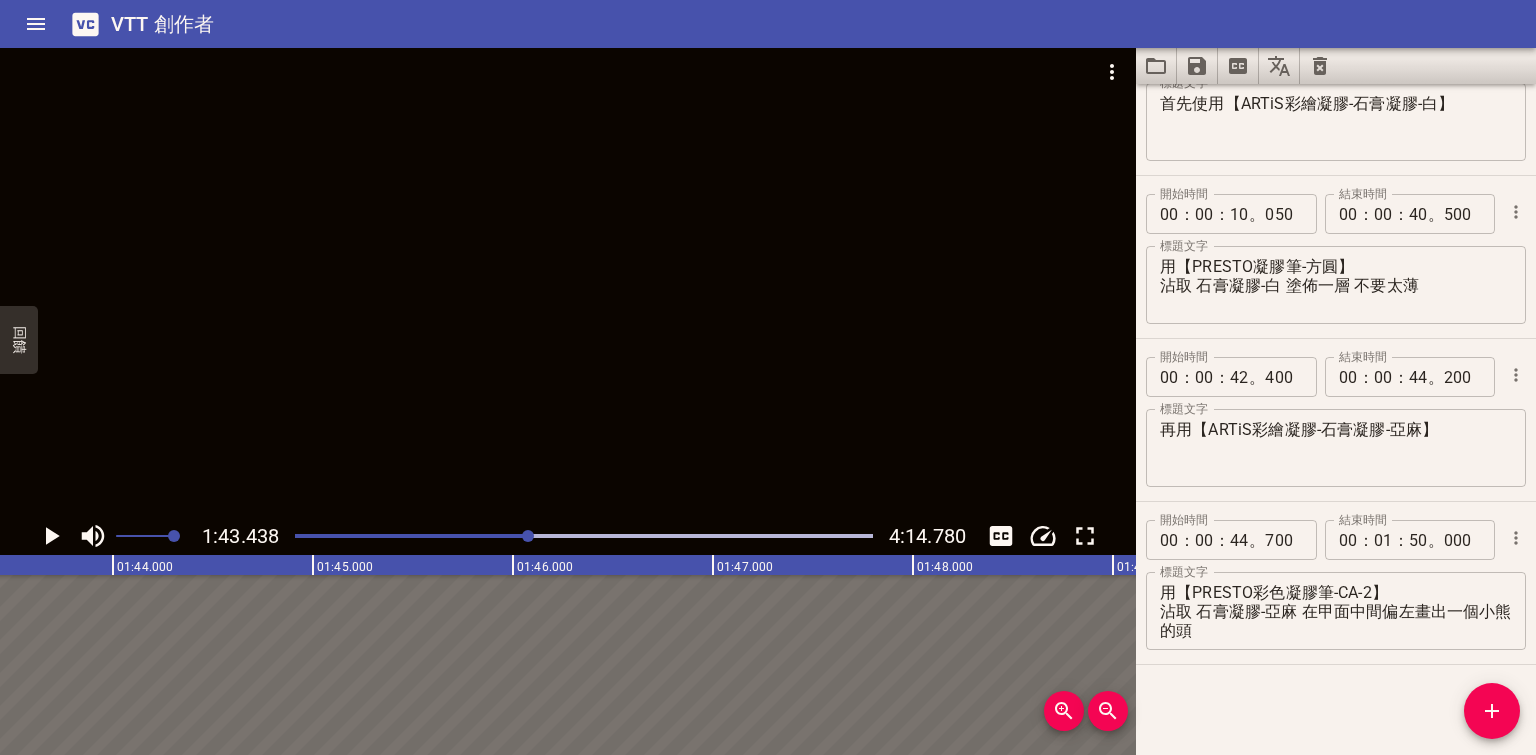 click at bounding box center (568, 282) 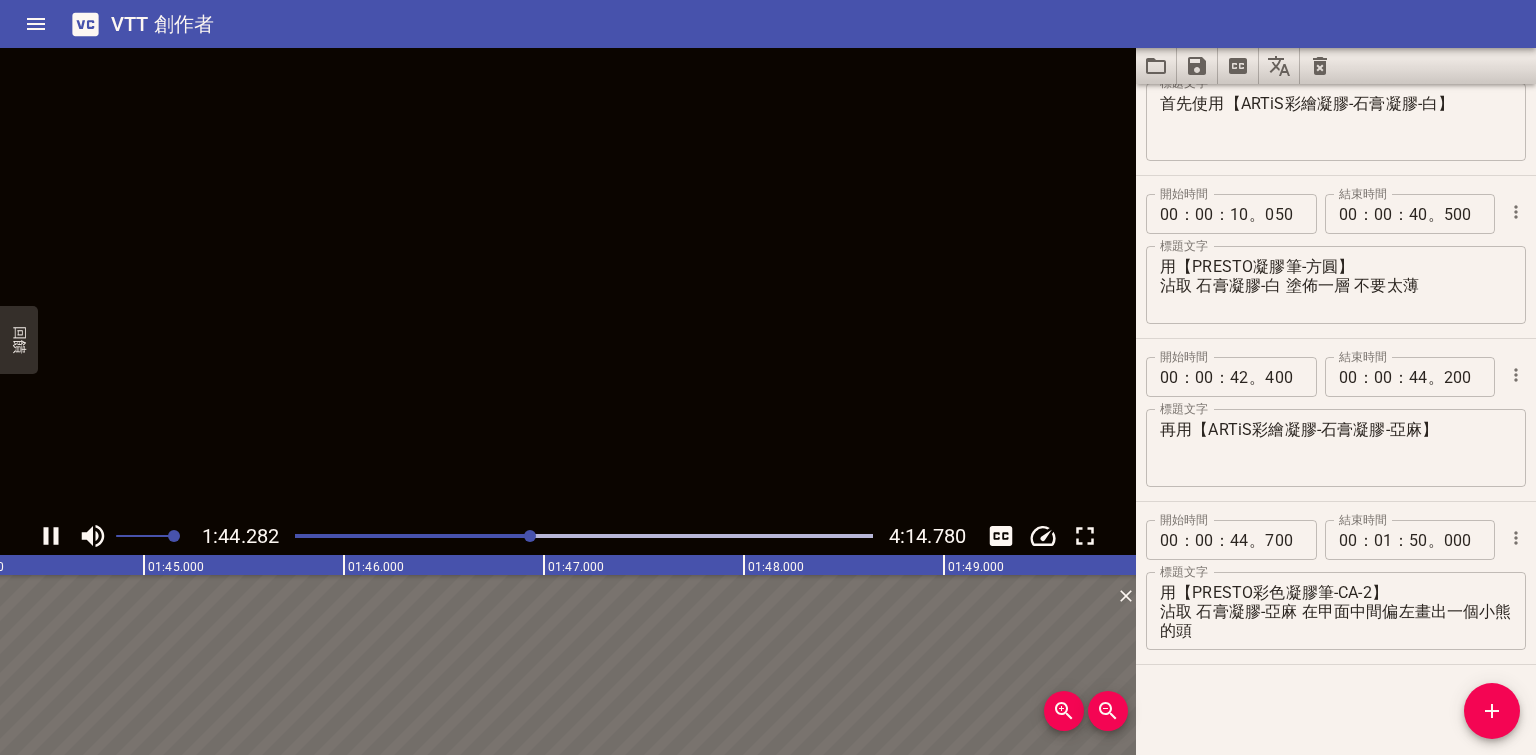 click at bounding box center (568, 282) 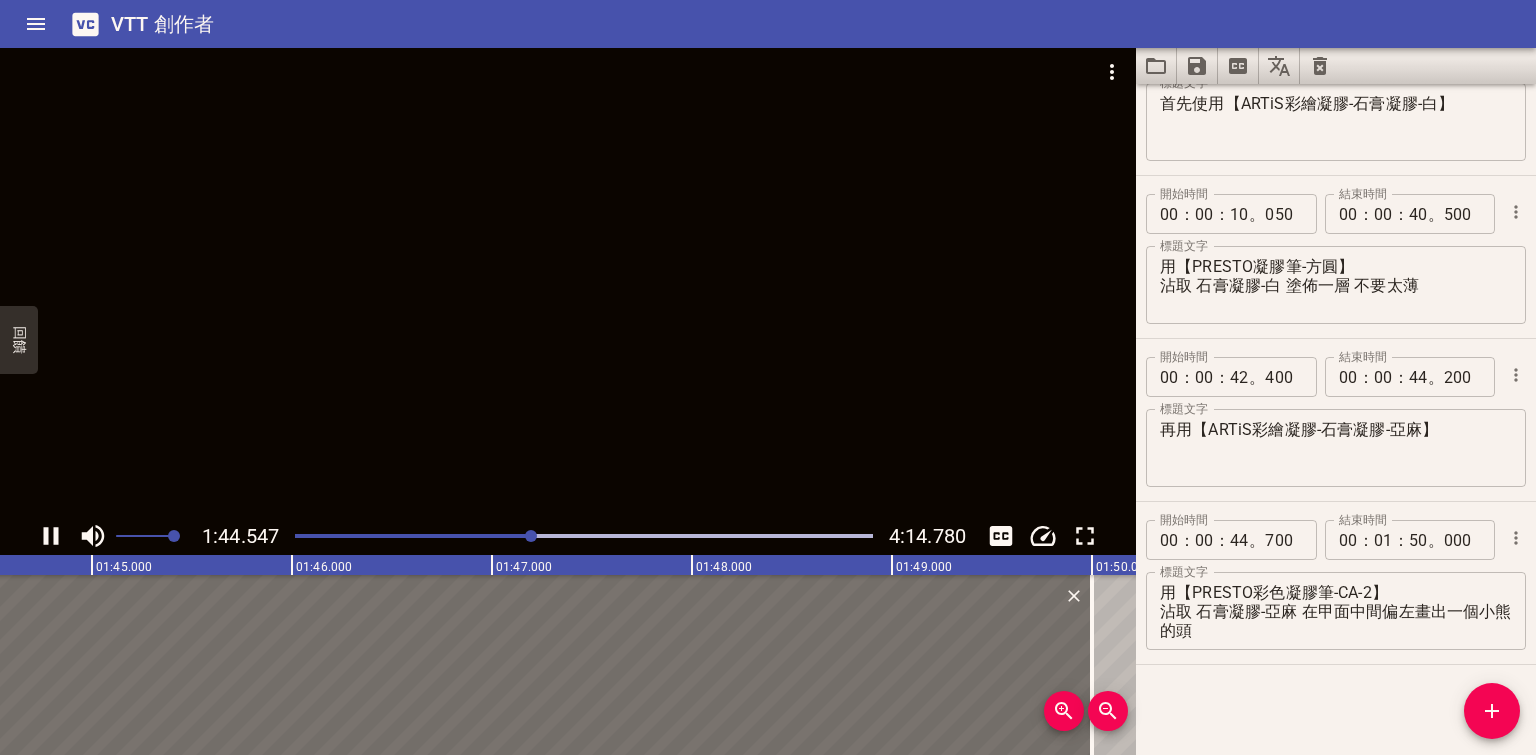 click at bounding box center [568, 282] 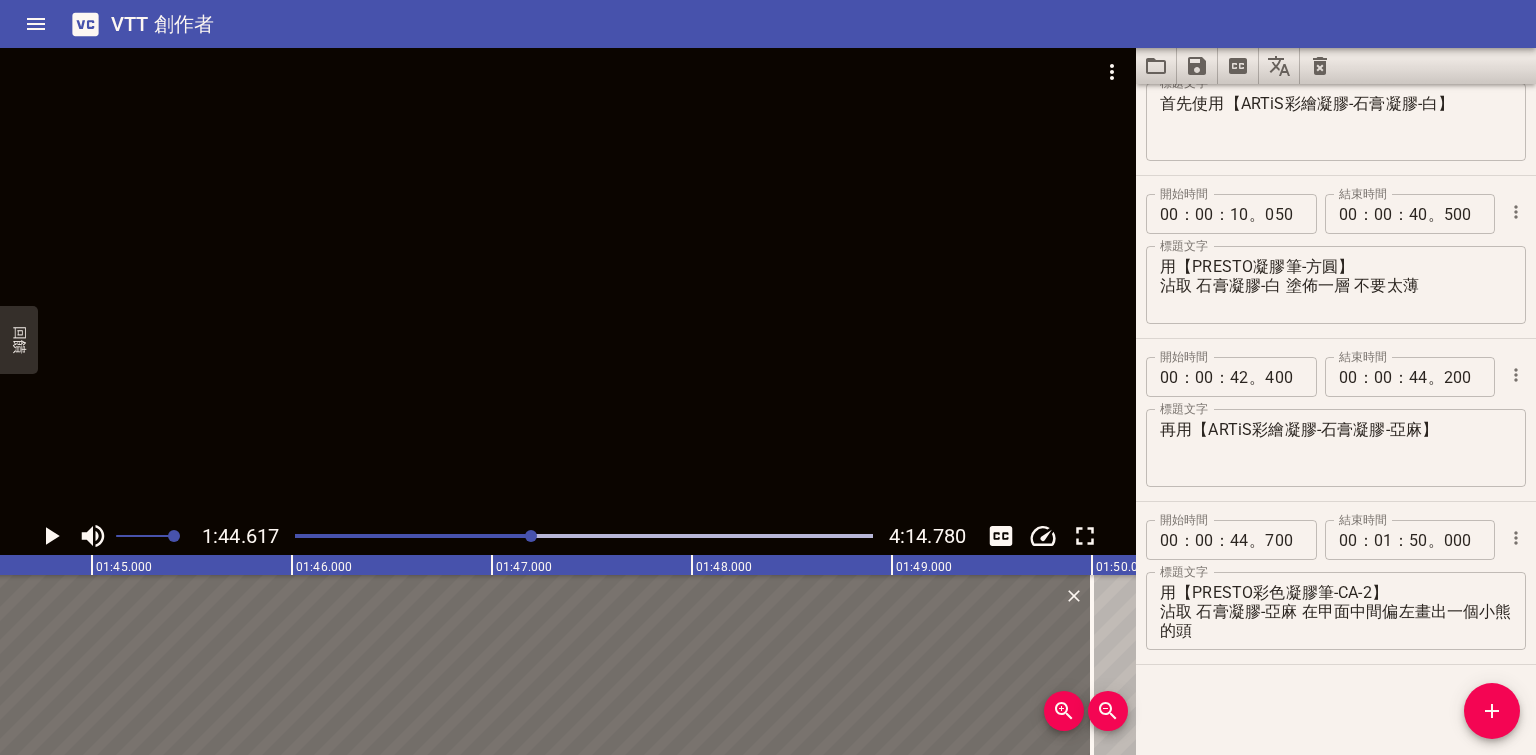 scroll, scrollTop: 0, scrollLeft: 20923, axis: horizontal 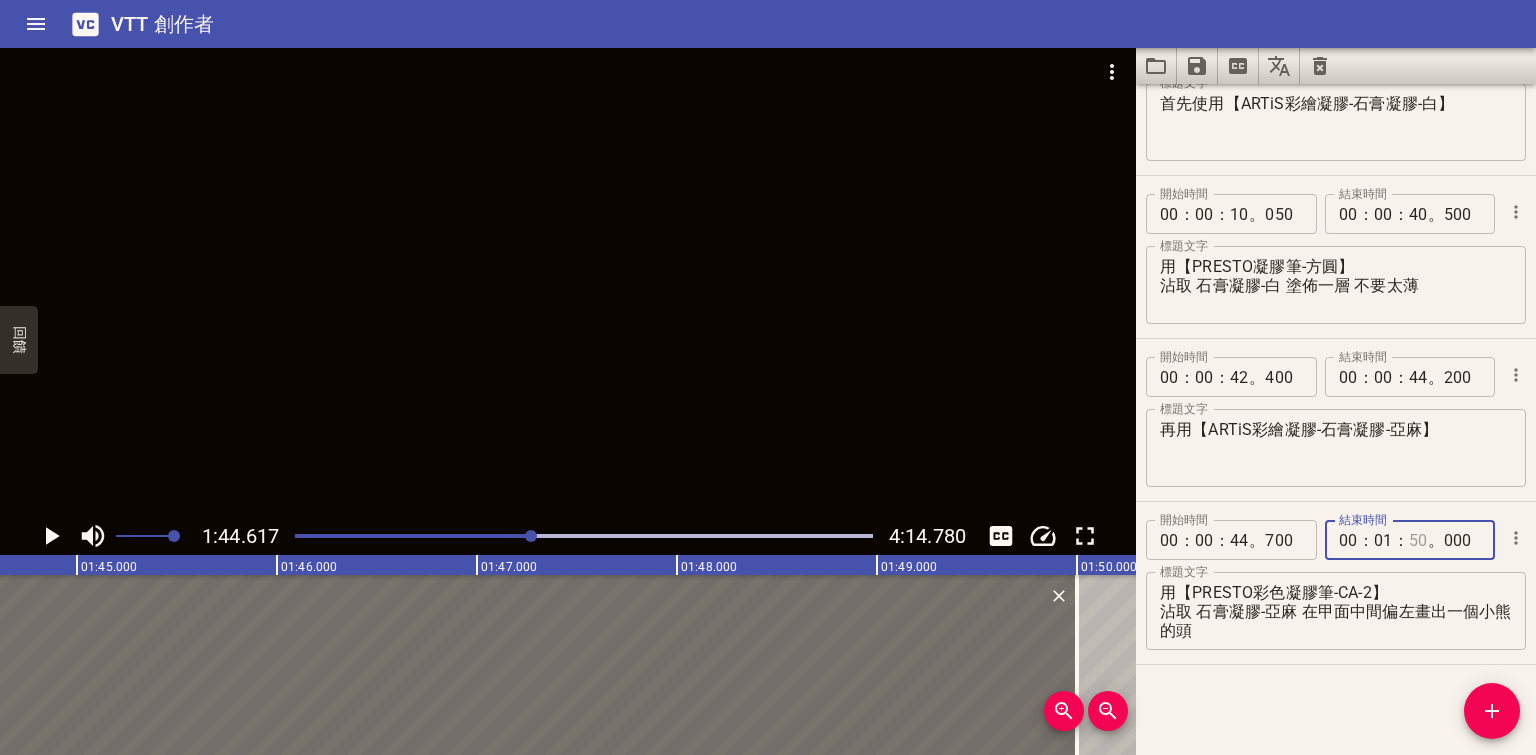 click at bounding box center (1418, 540) 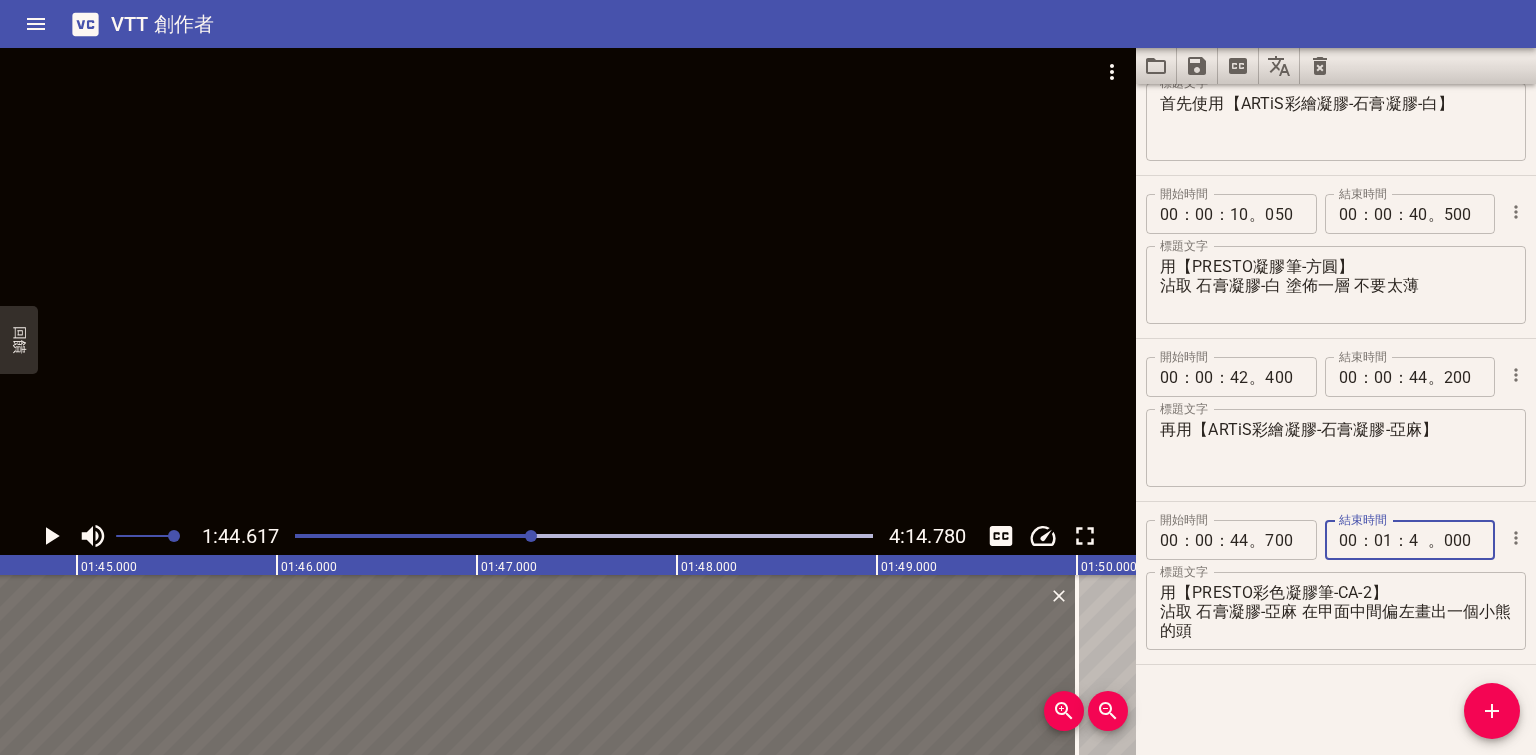 type on "44" 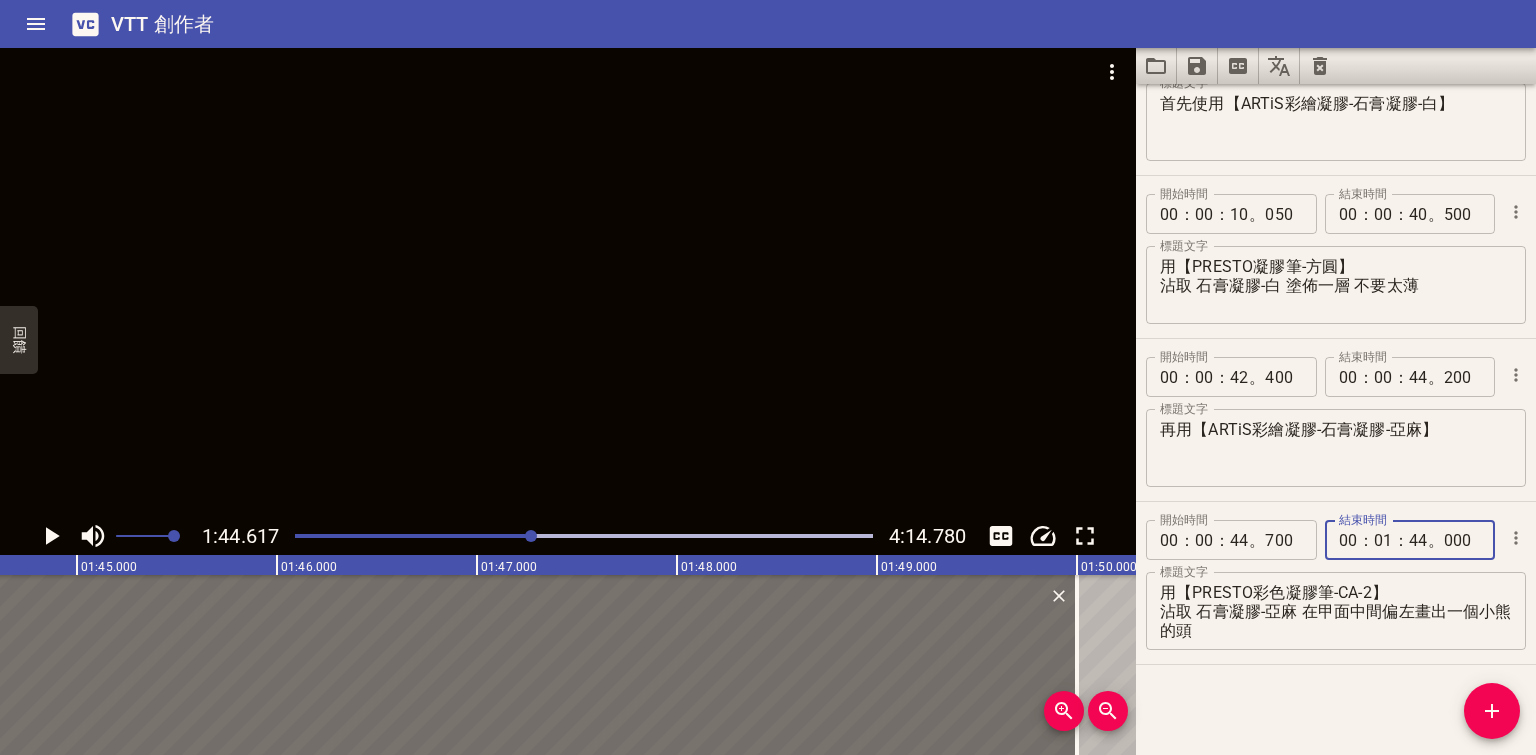 type on "000" 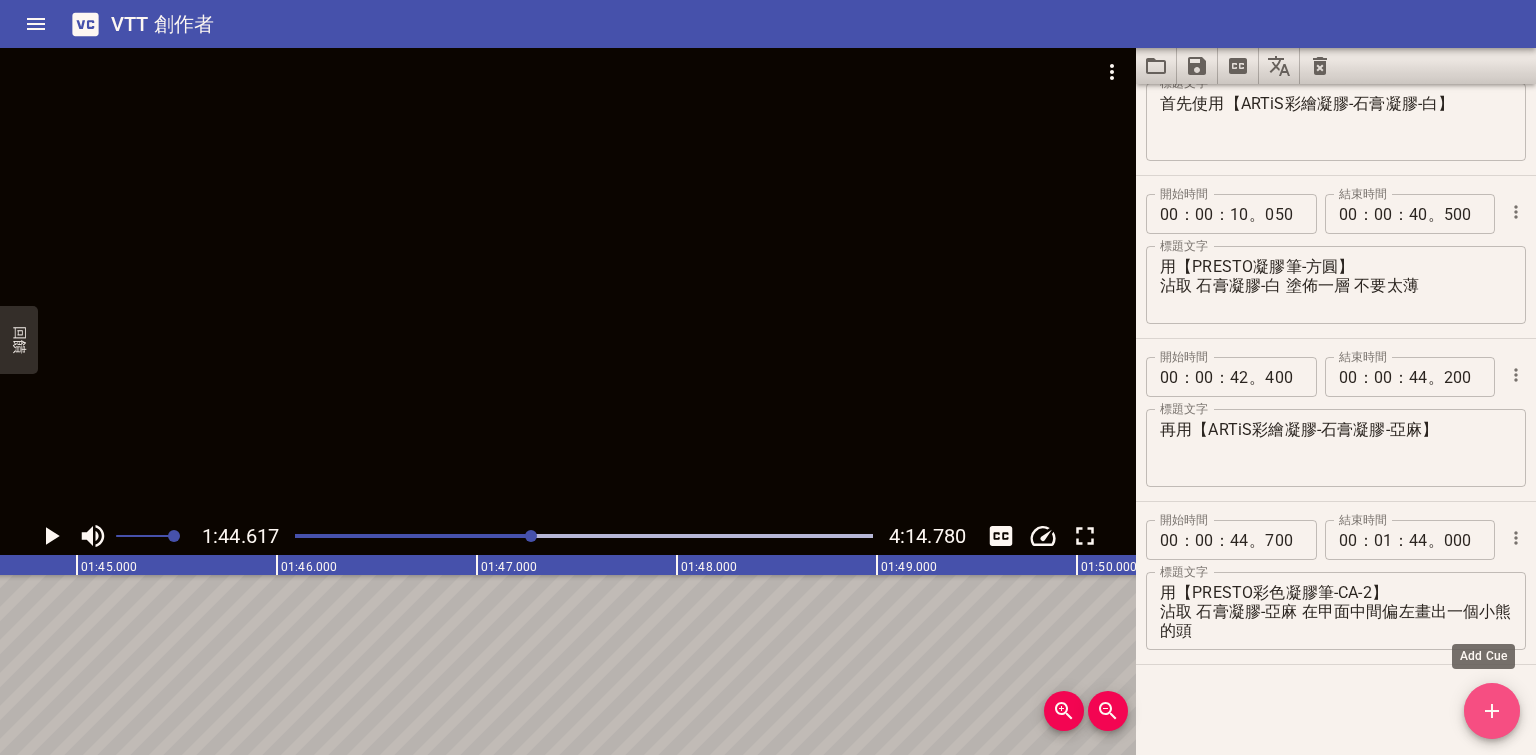 click 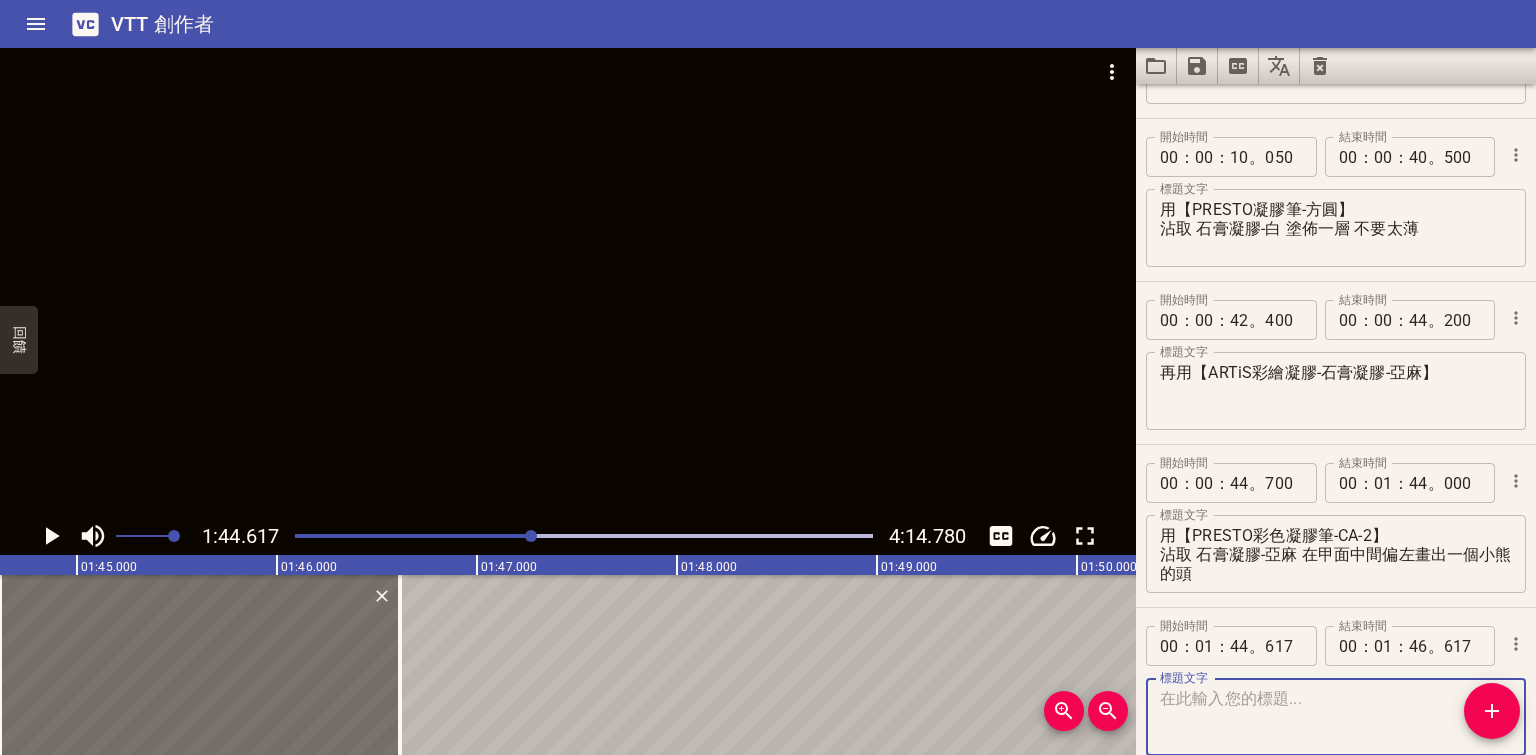 scroll, scrollTop: 237, scrollLeft: 0, axis: vertical 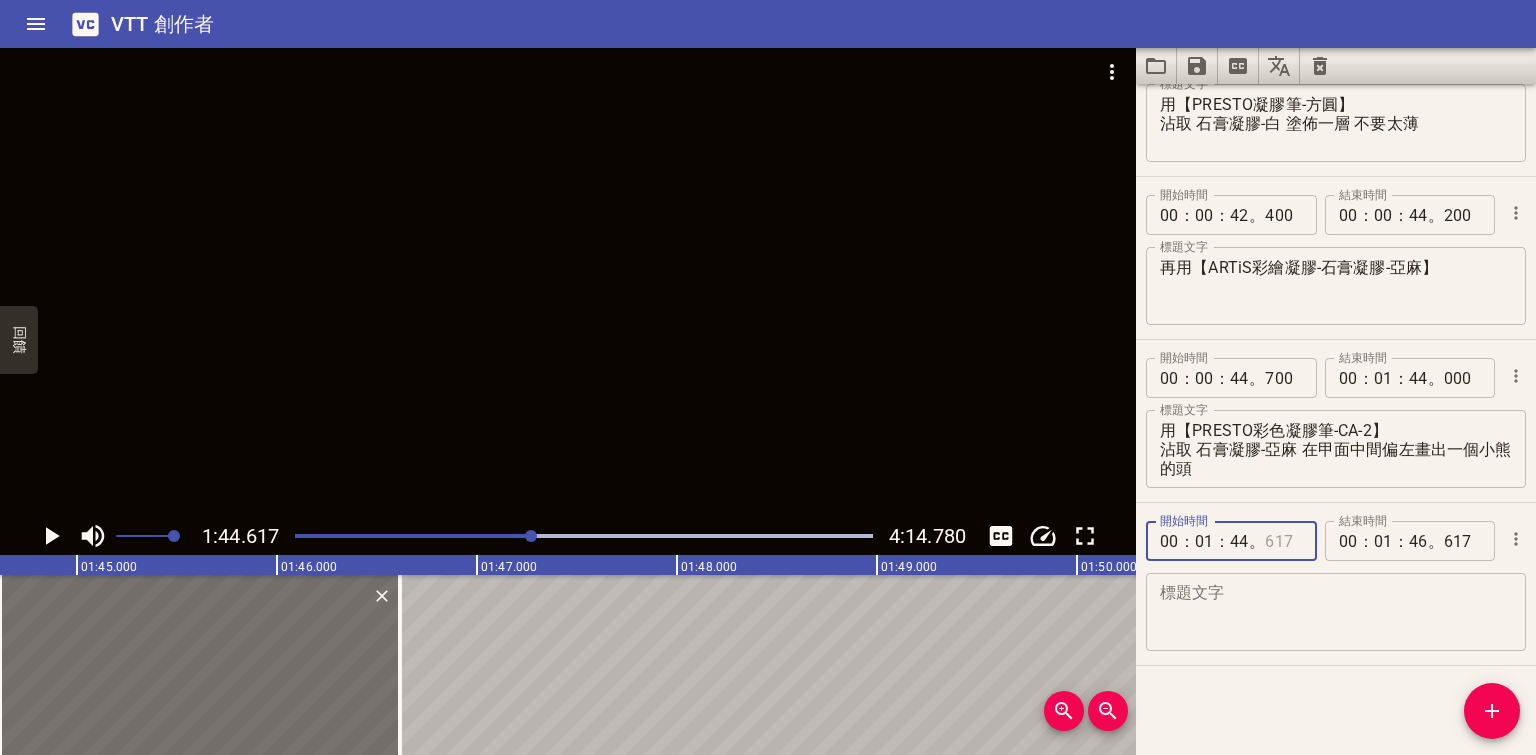click at bounding box center (1283, 541) 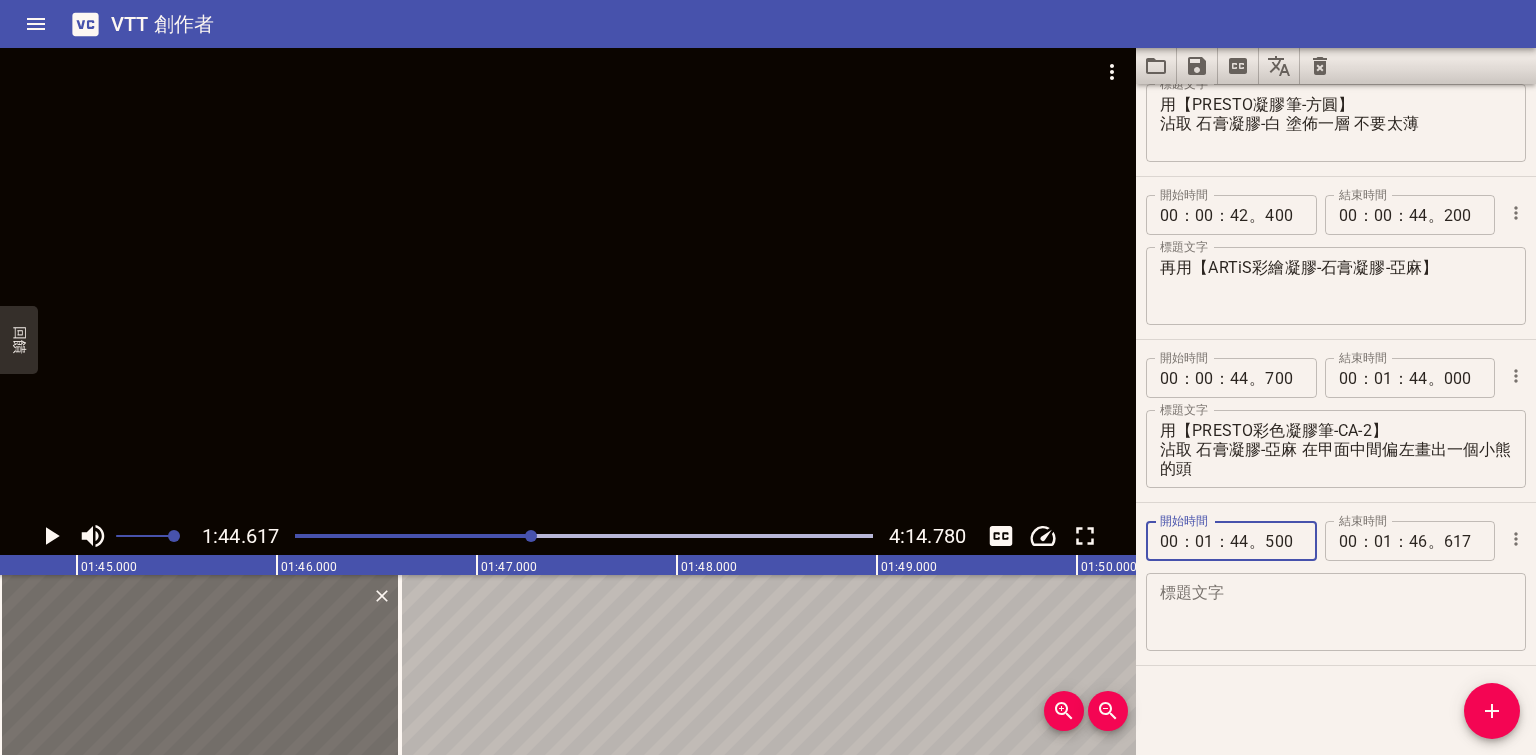 type on "500" 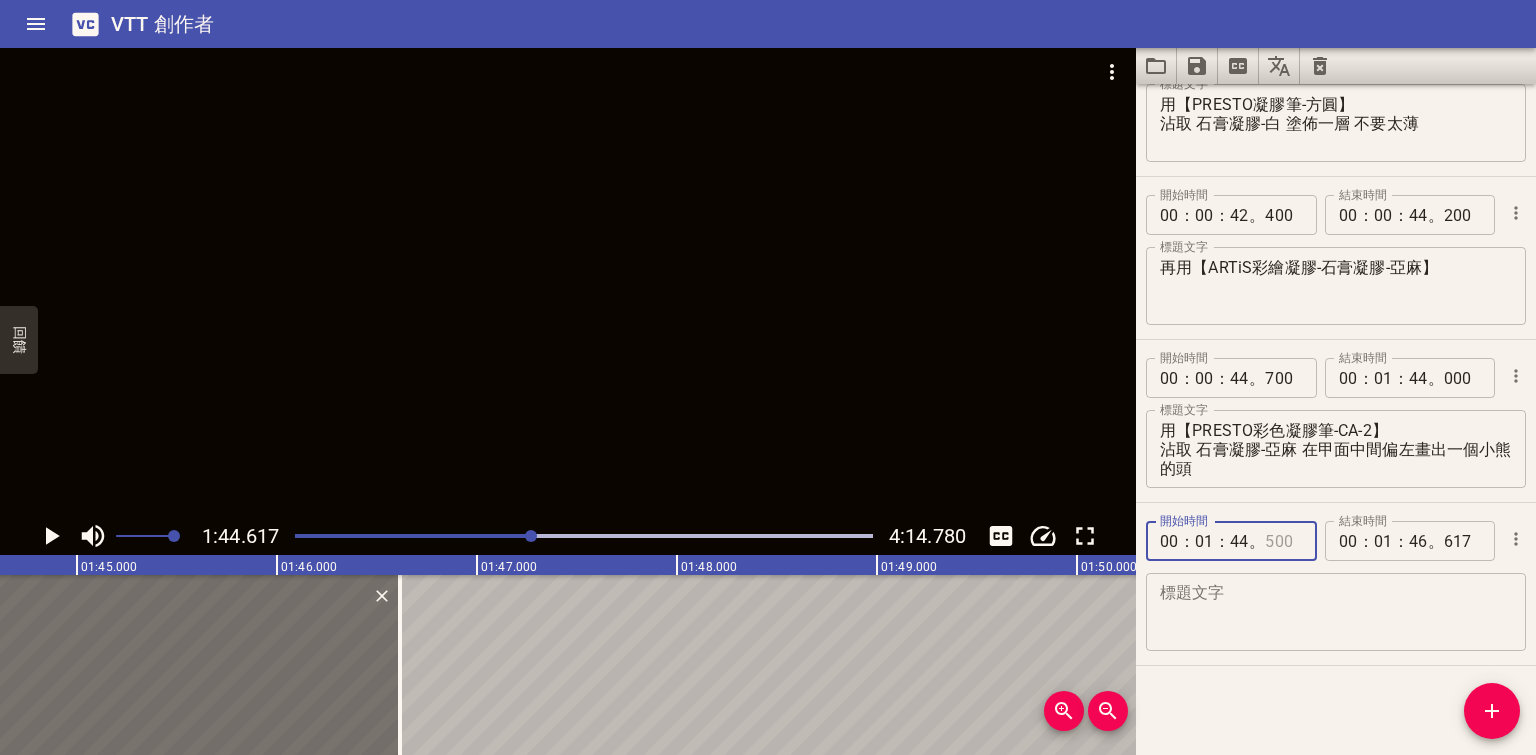 type on "500" 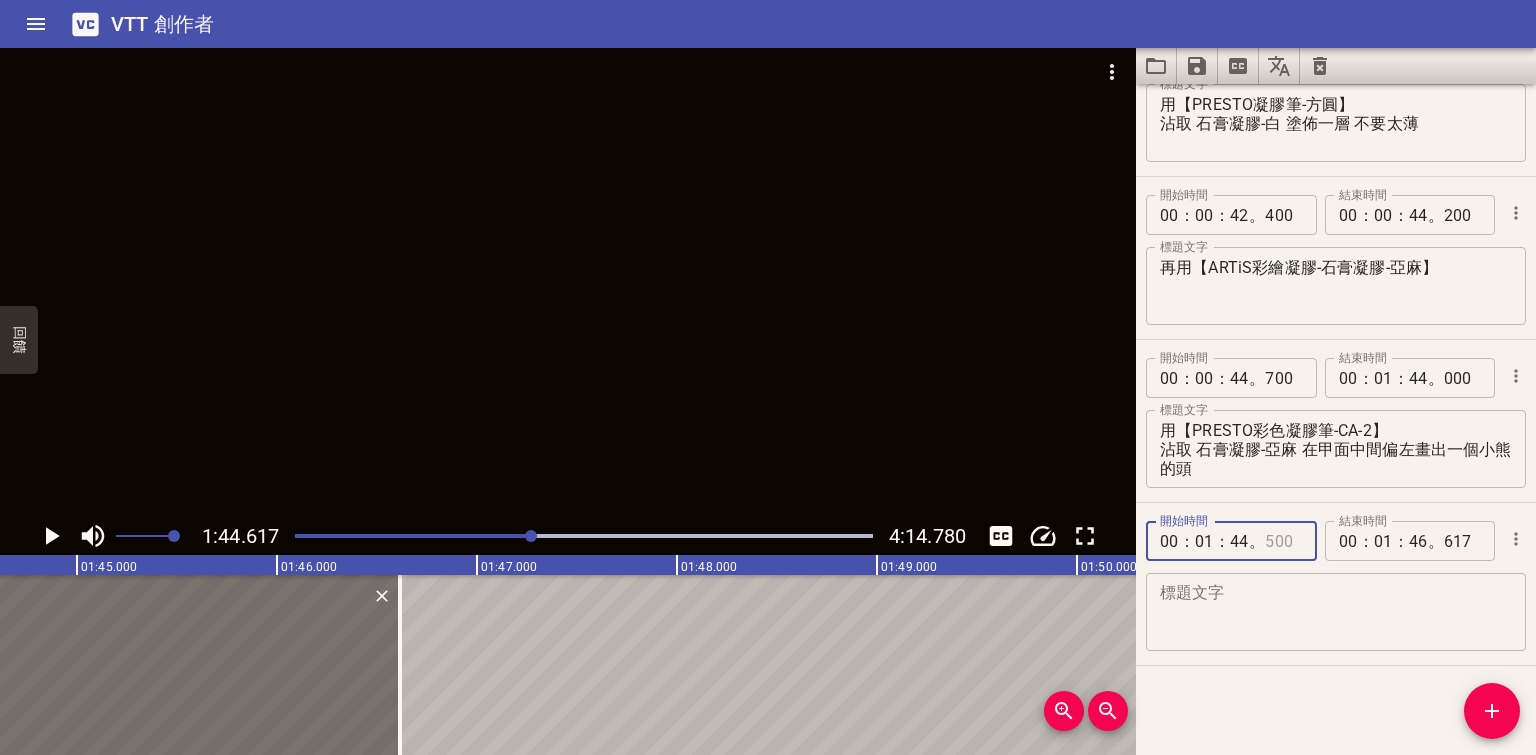 type on "500" 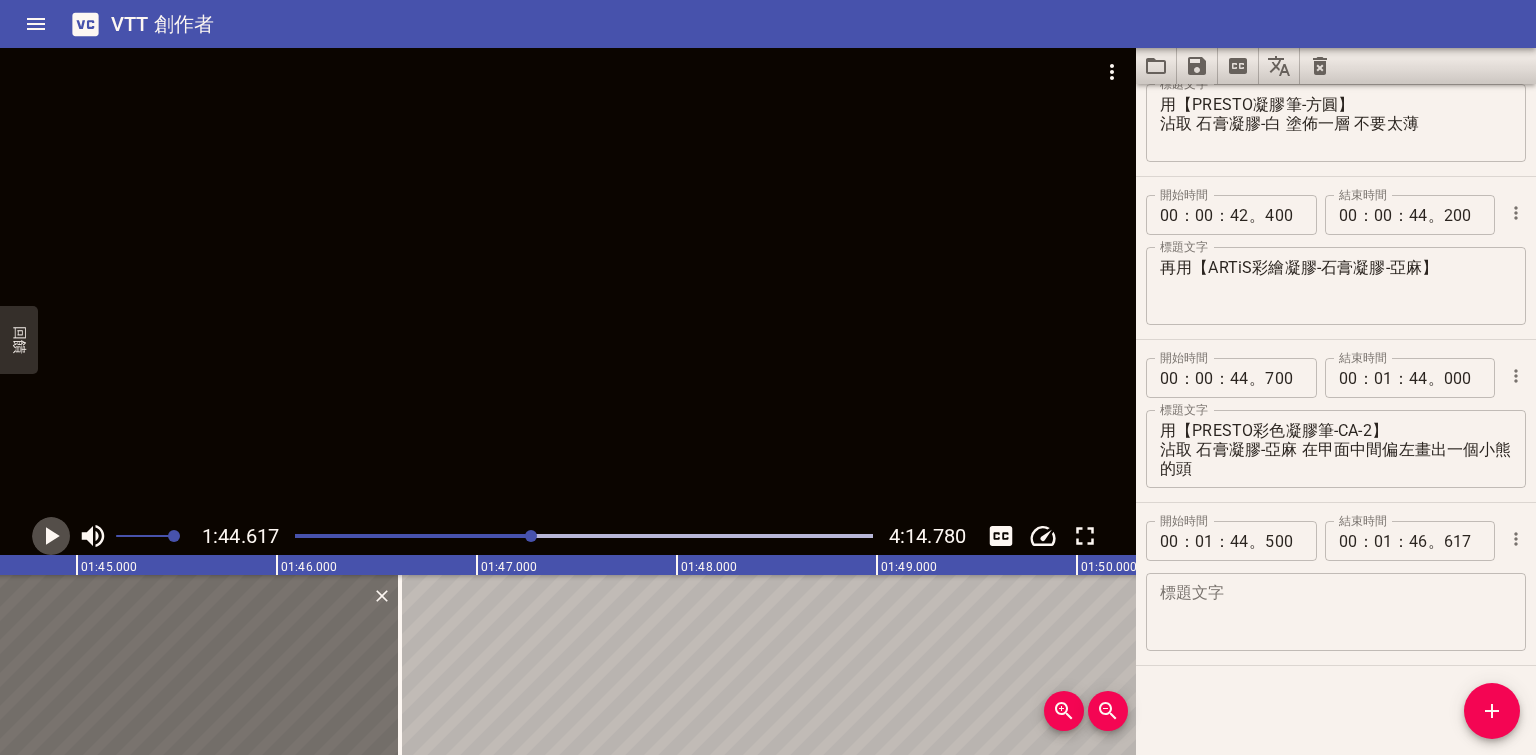 click 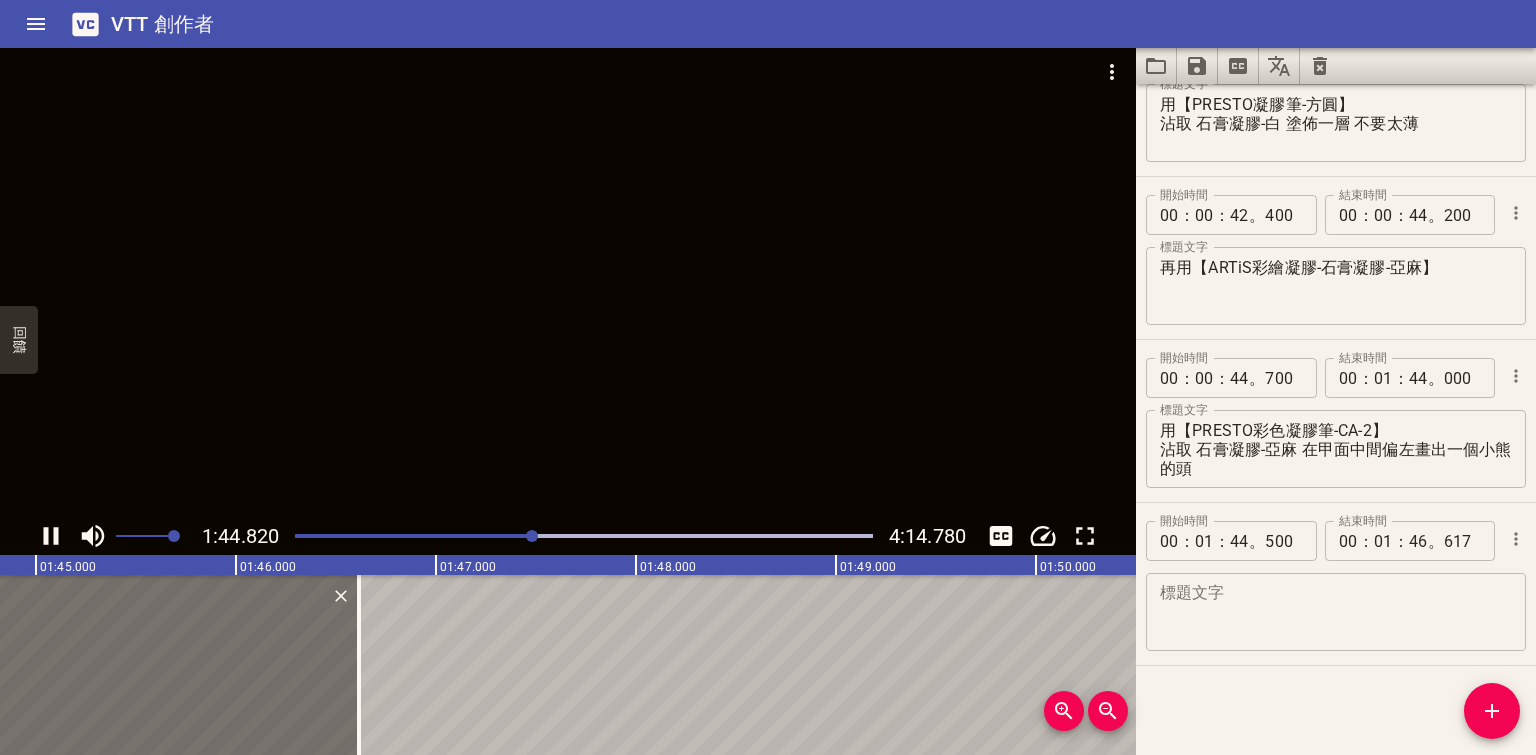 click at bounding box center [584, 536] 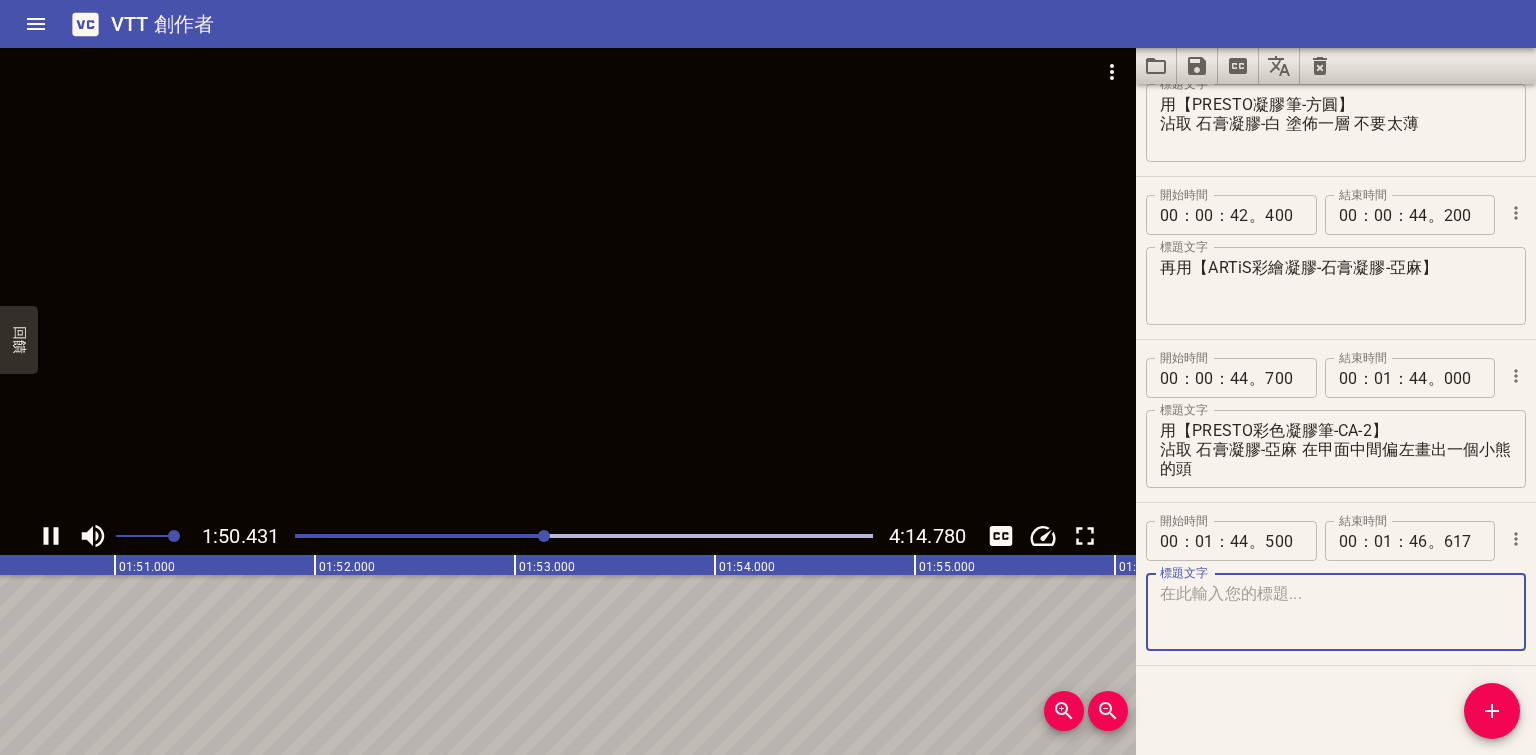 click at bounding box center [1336, 612] 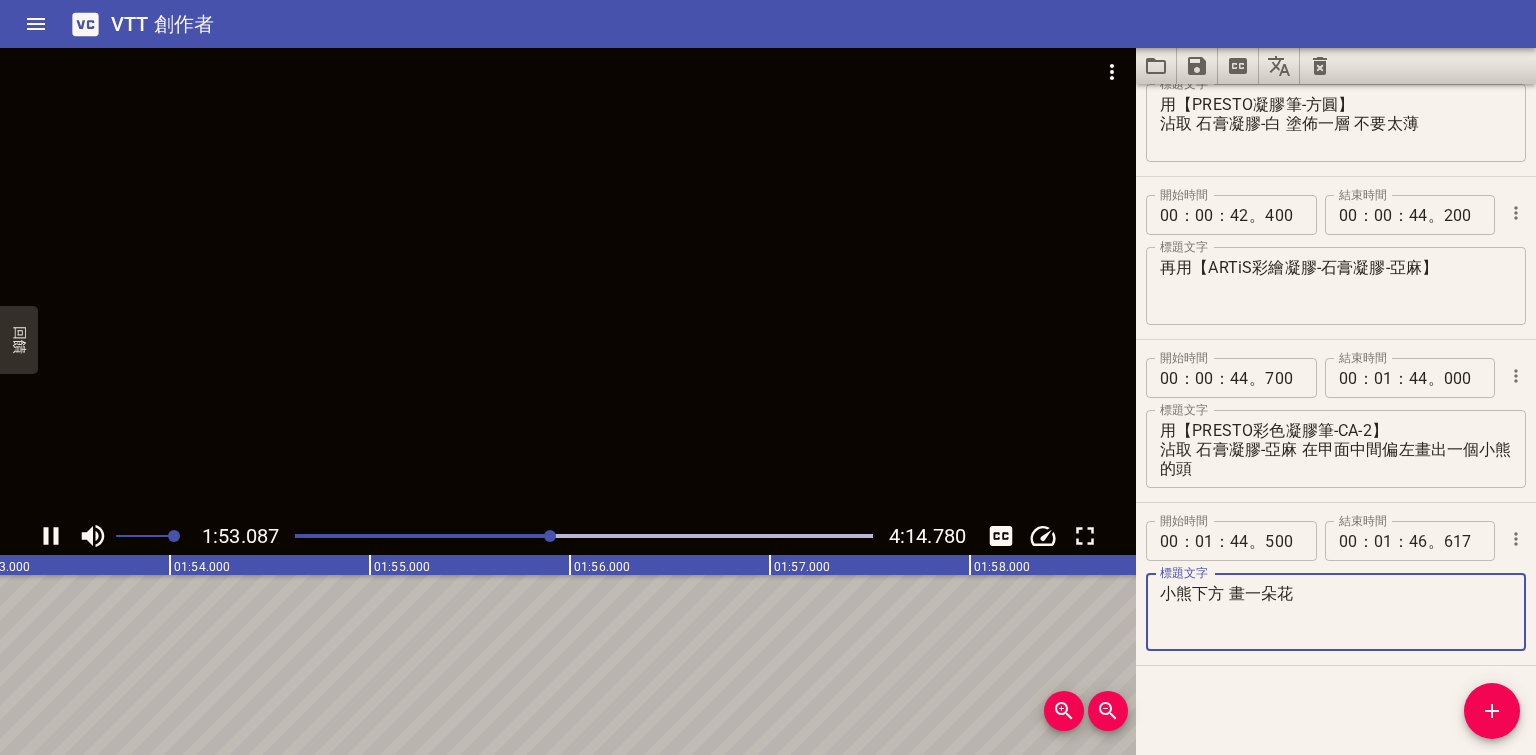 type on "小熊下方 畫一朵花" 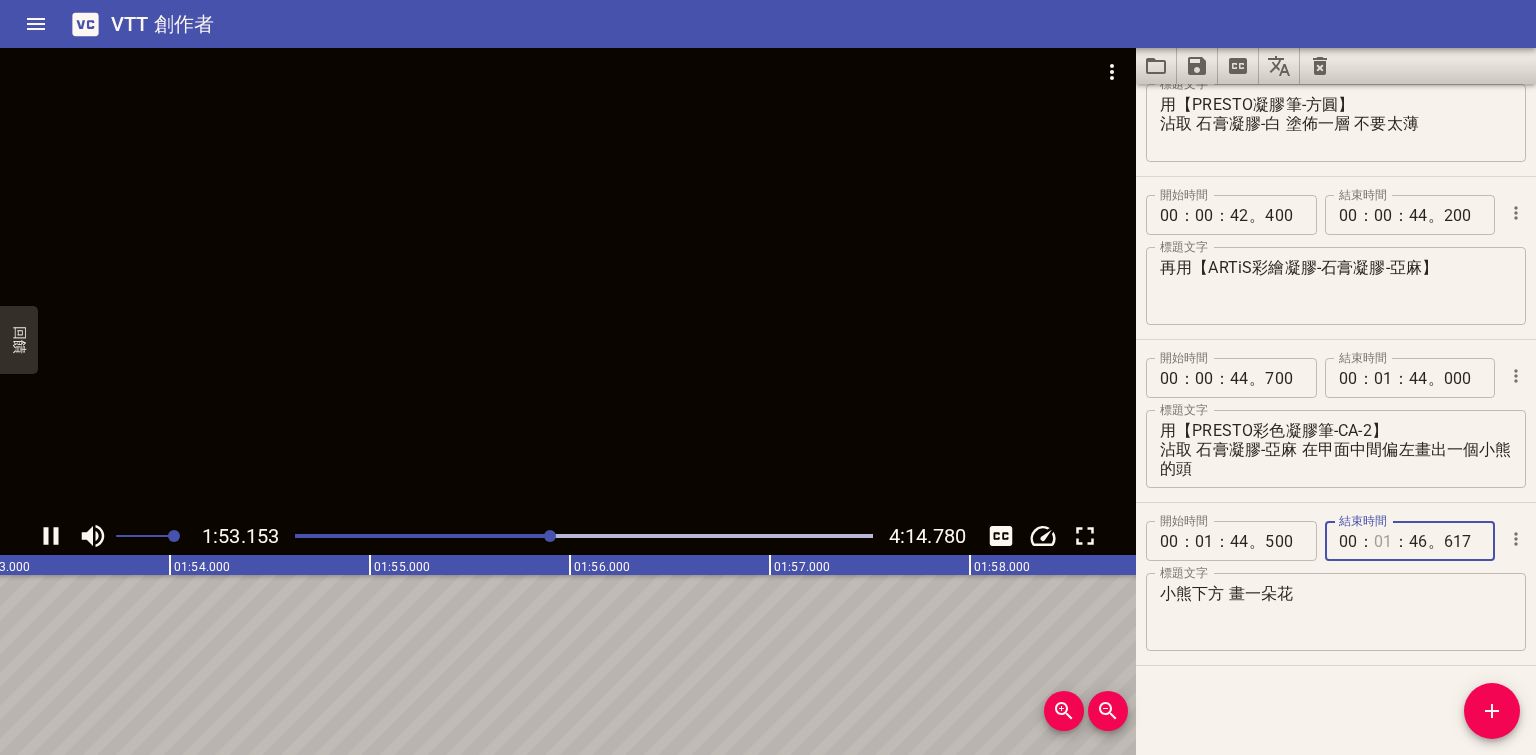 click at bounding box center (1383, 541) 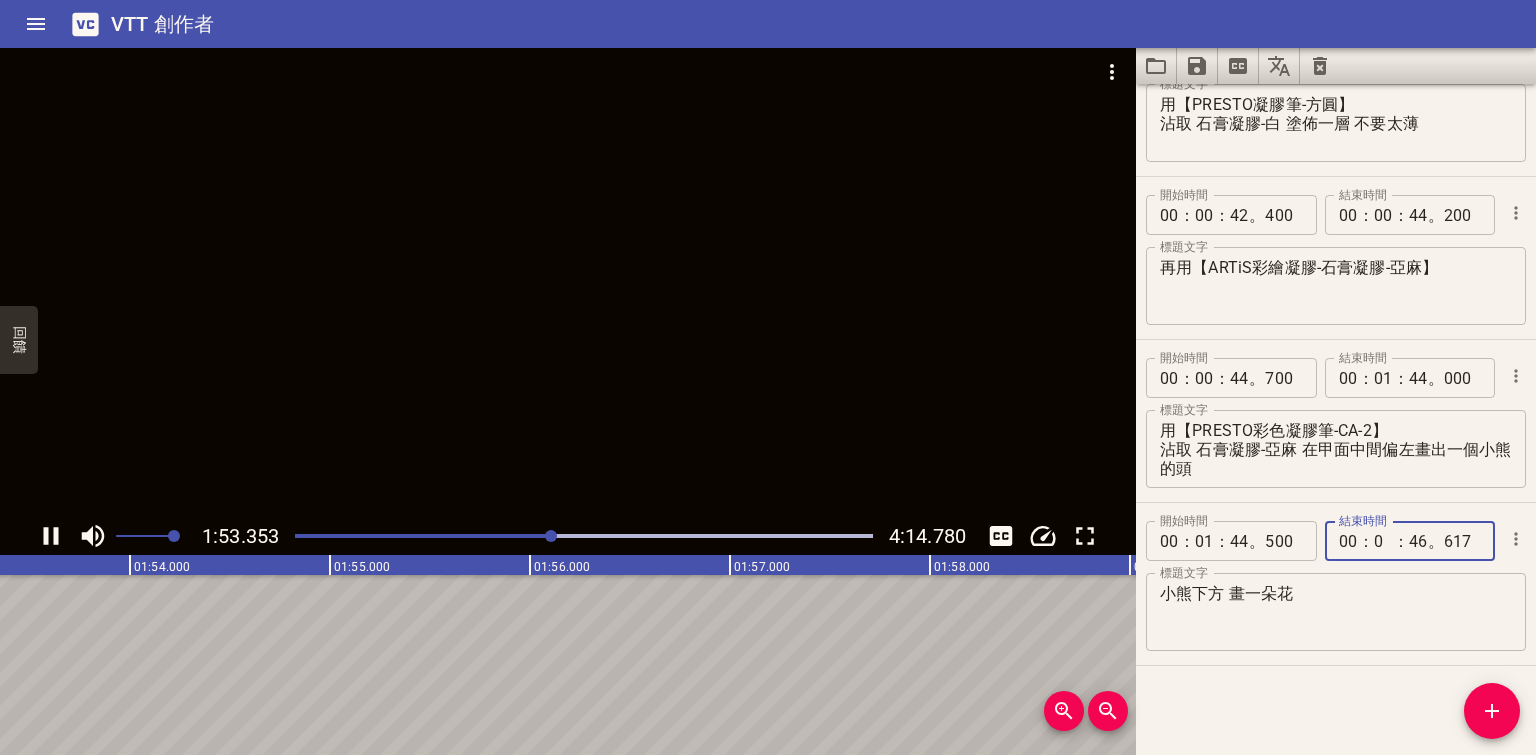 type on "02" 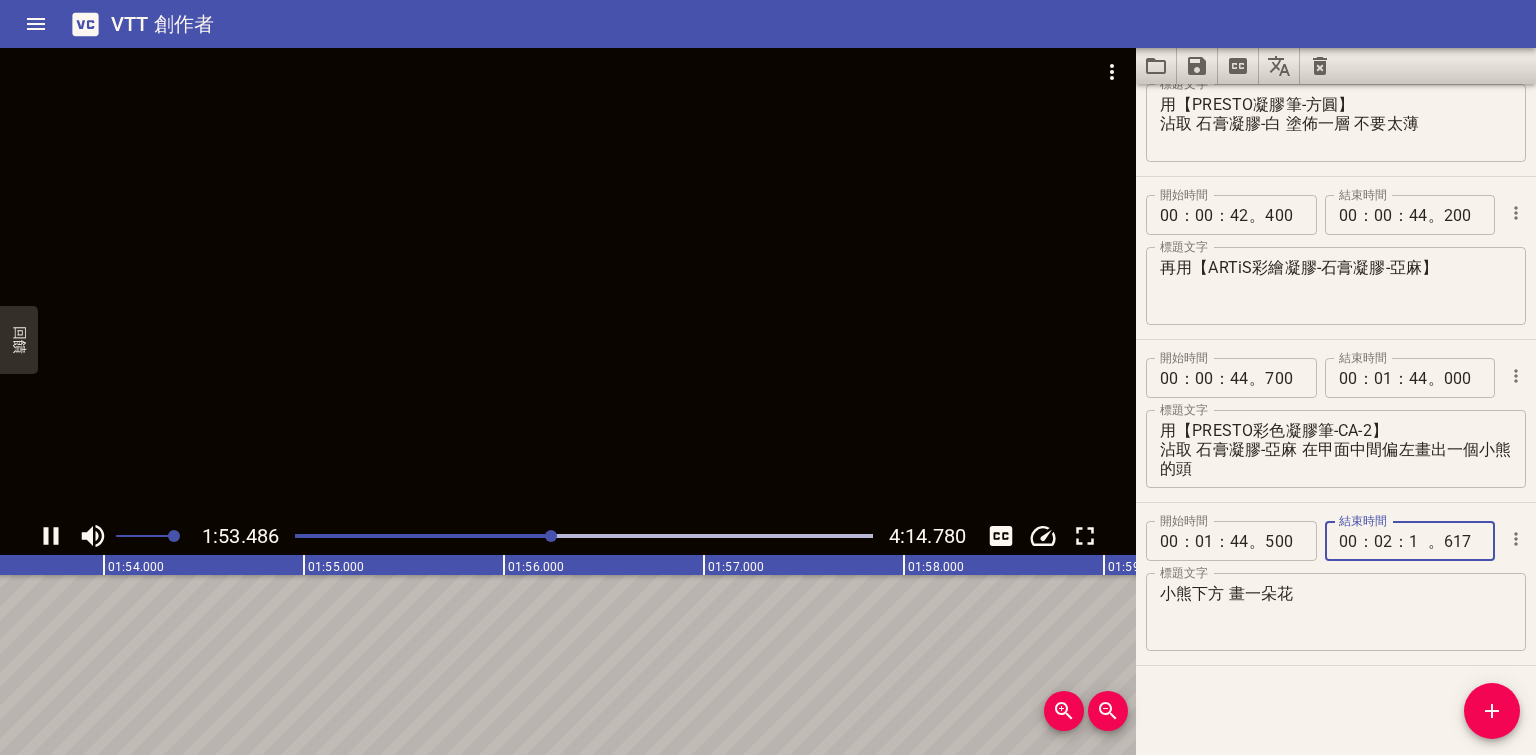 type on "10" 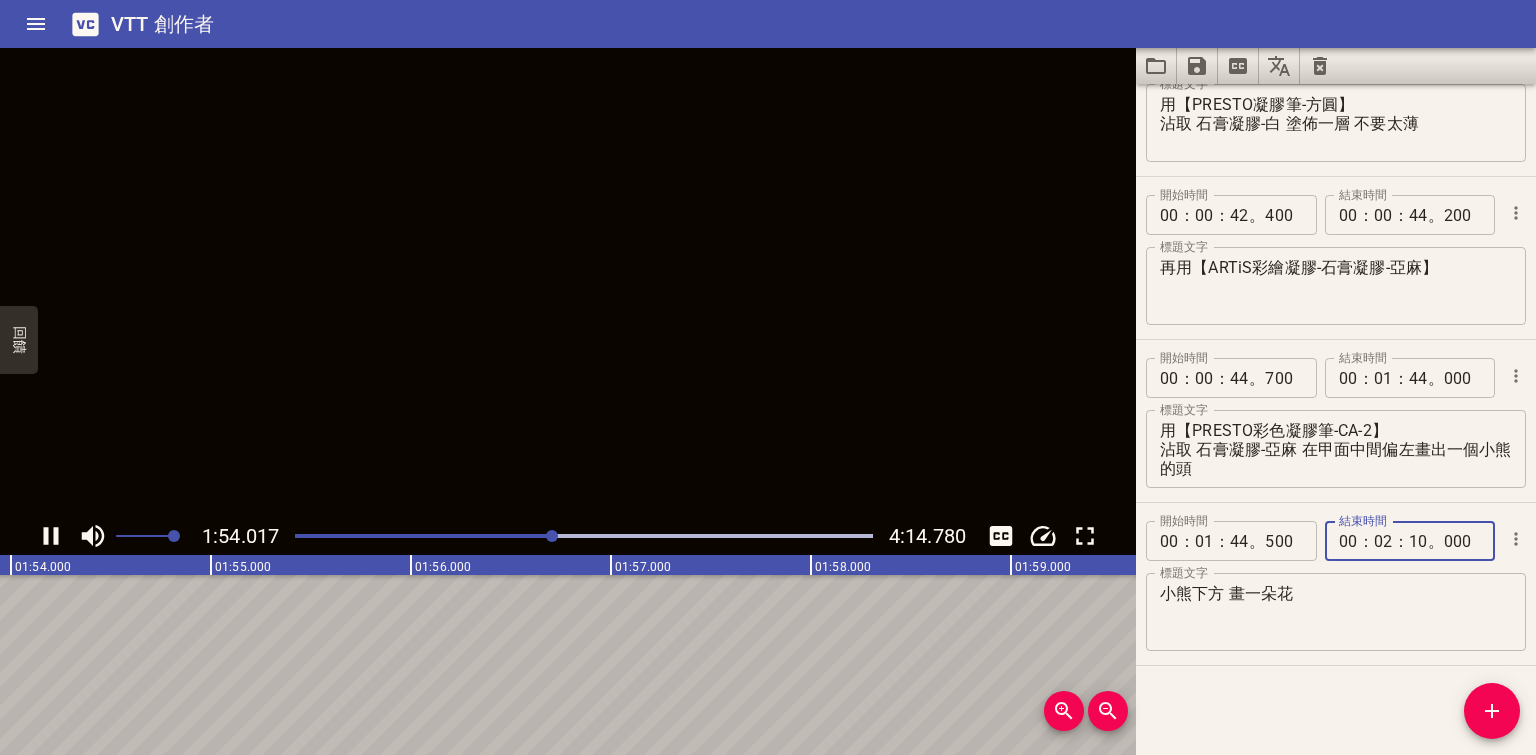 type on "000" 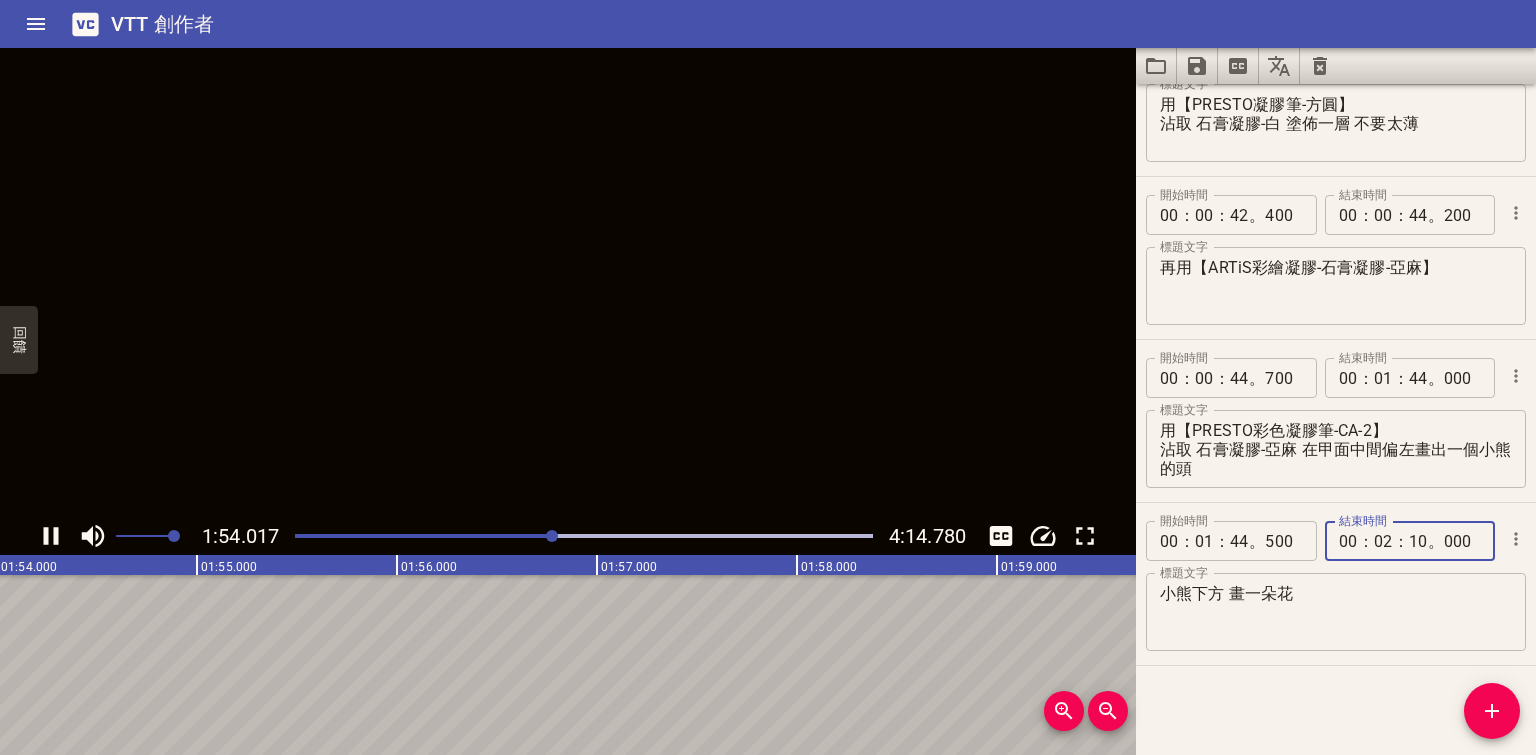 click on "小熊下方 畫一朵花" at bounding box center (1336, 612) 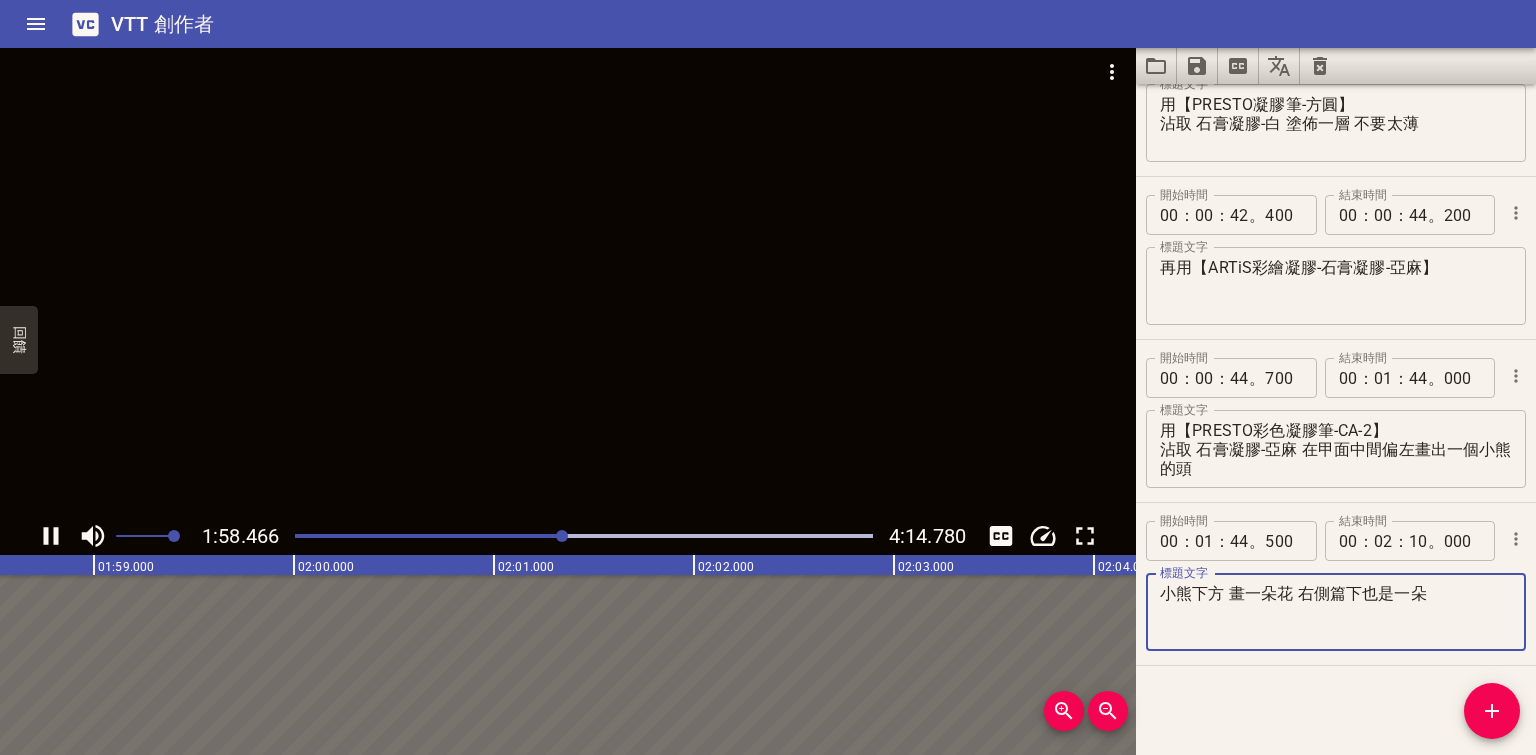click on "小熊下方 畫一朵花 右側篇下也是一朵" at bounding box center (1336, 612) 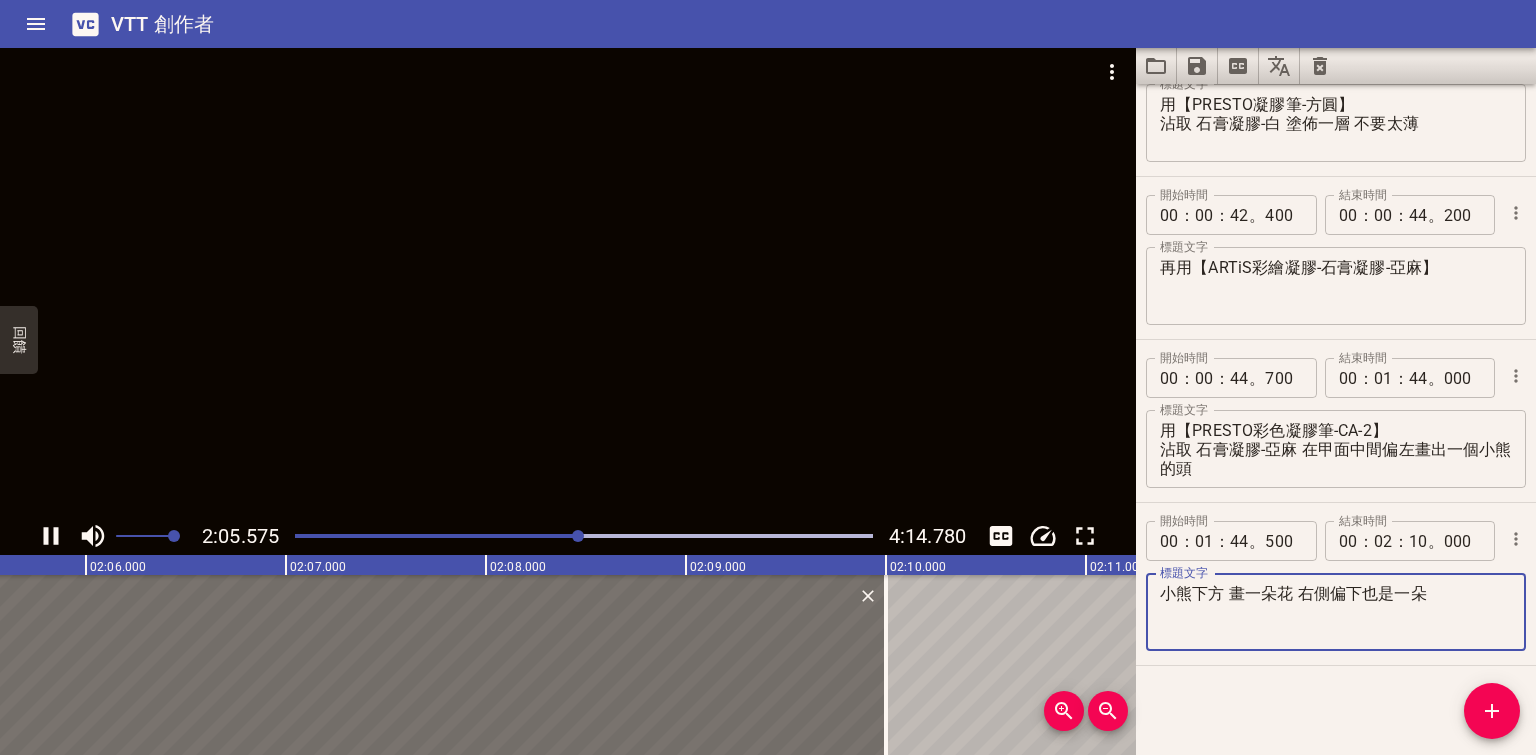 type on "小熊下方 畫一朵花 右側偏下也是一朵" 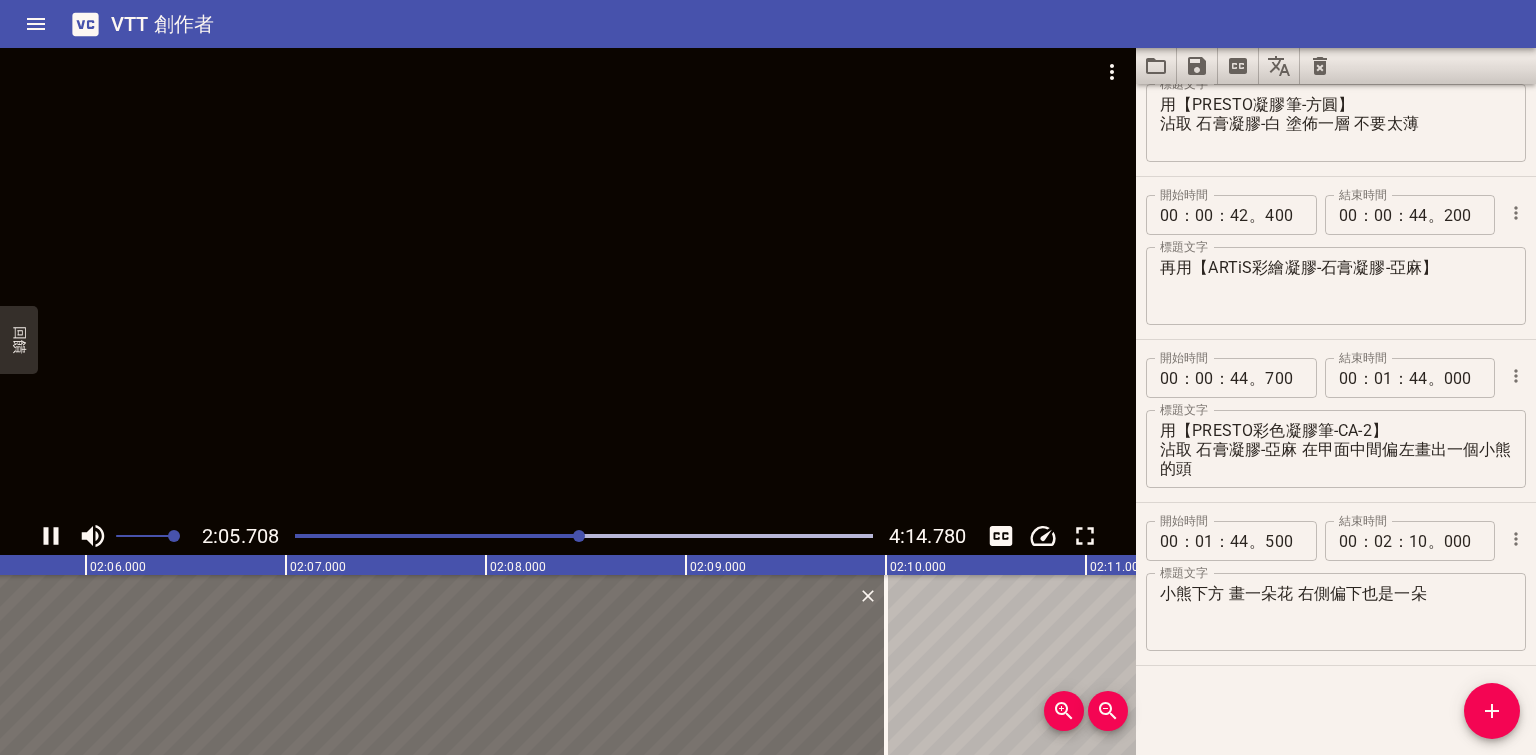 scroll, scrollTop: 0, scrollLeft: 25154, axis: horizontal 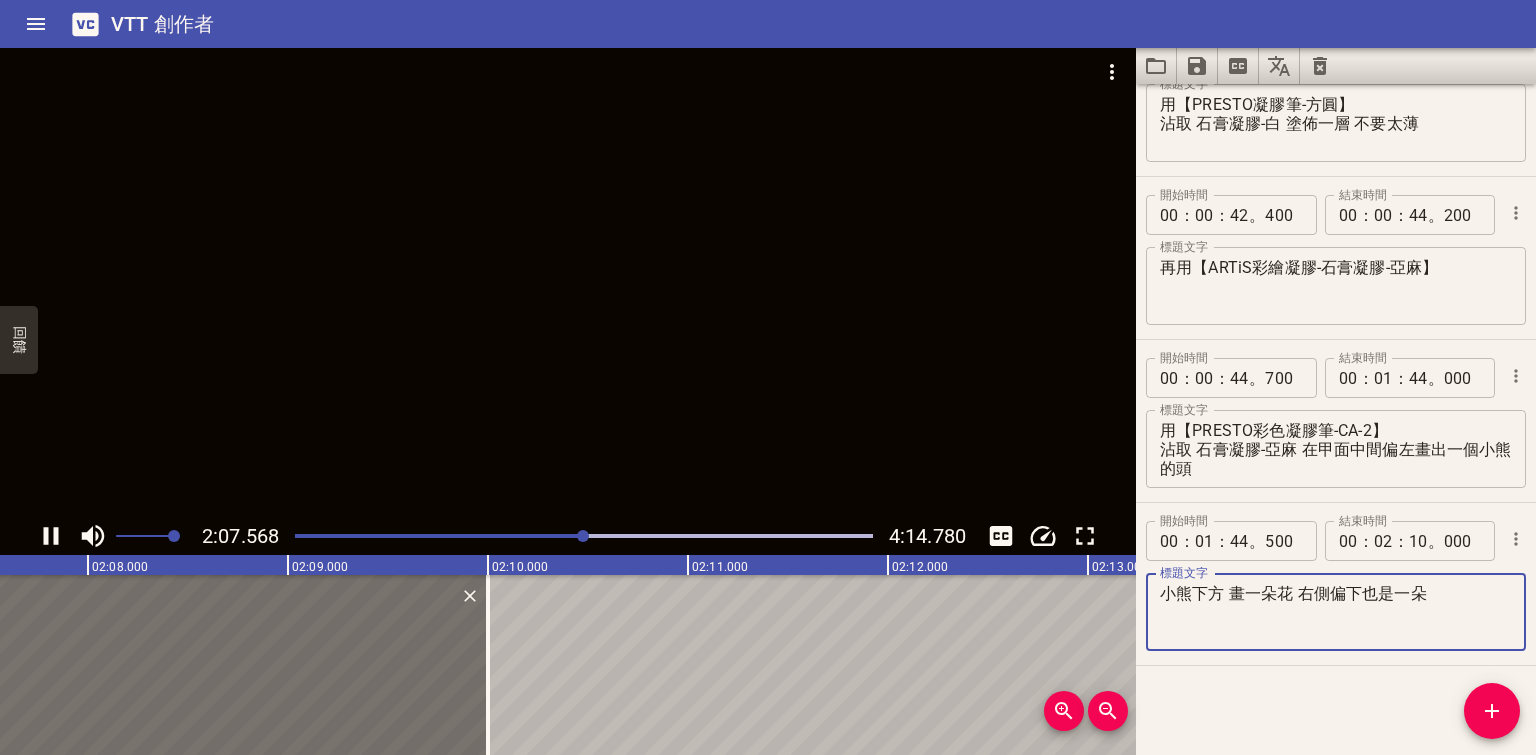 click at bounding box center (296, 536) 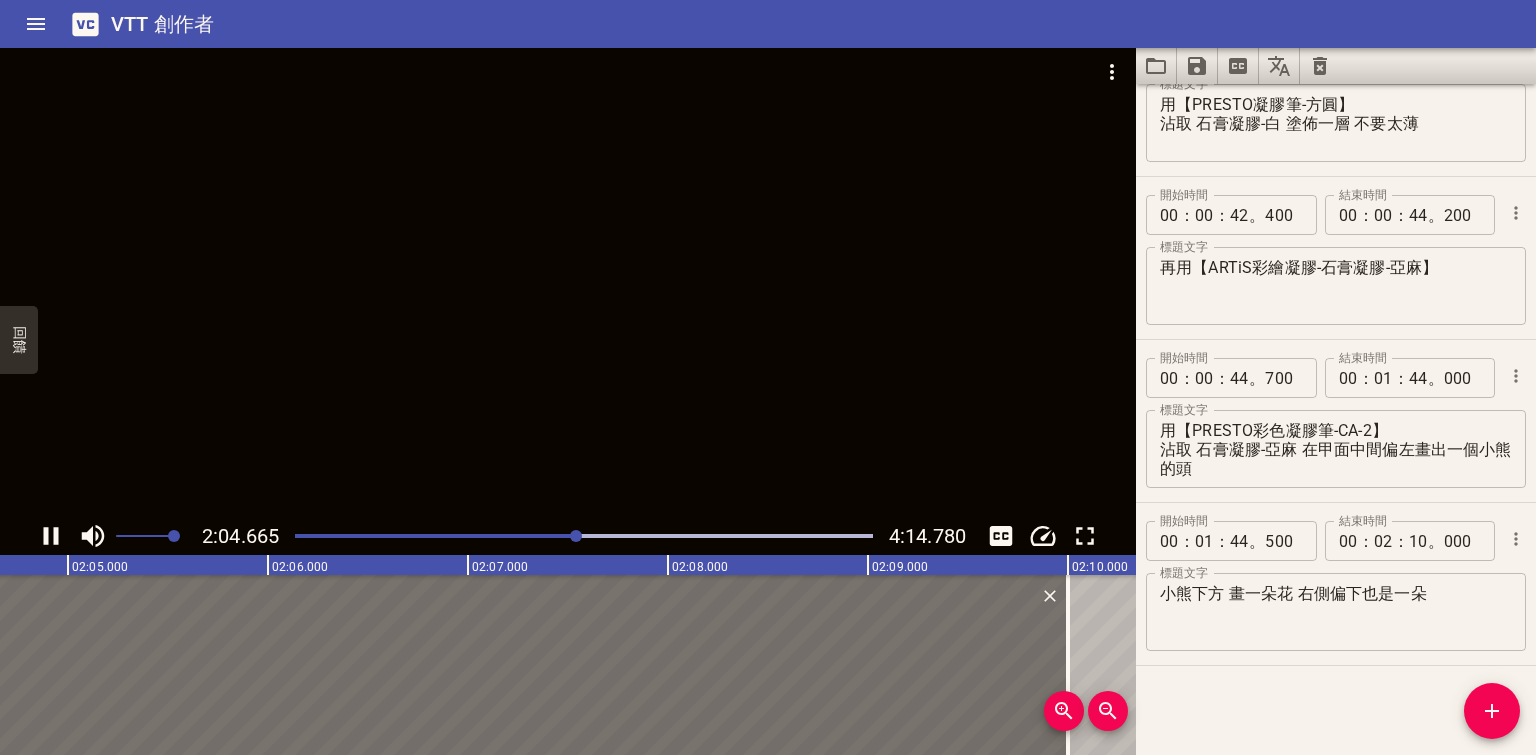 click 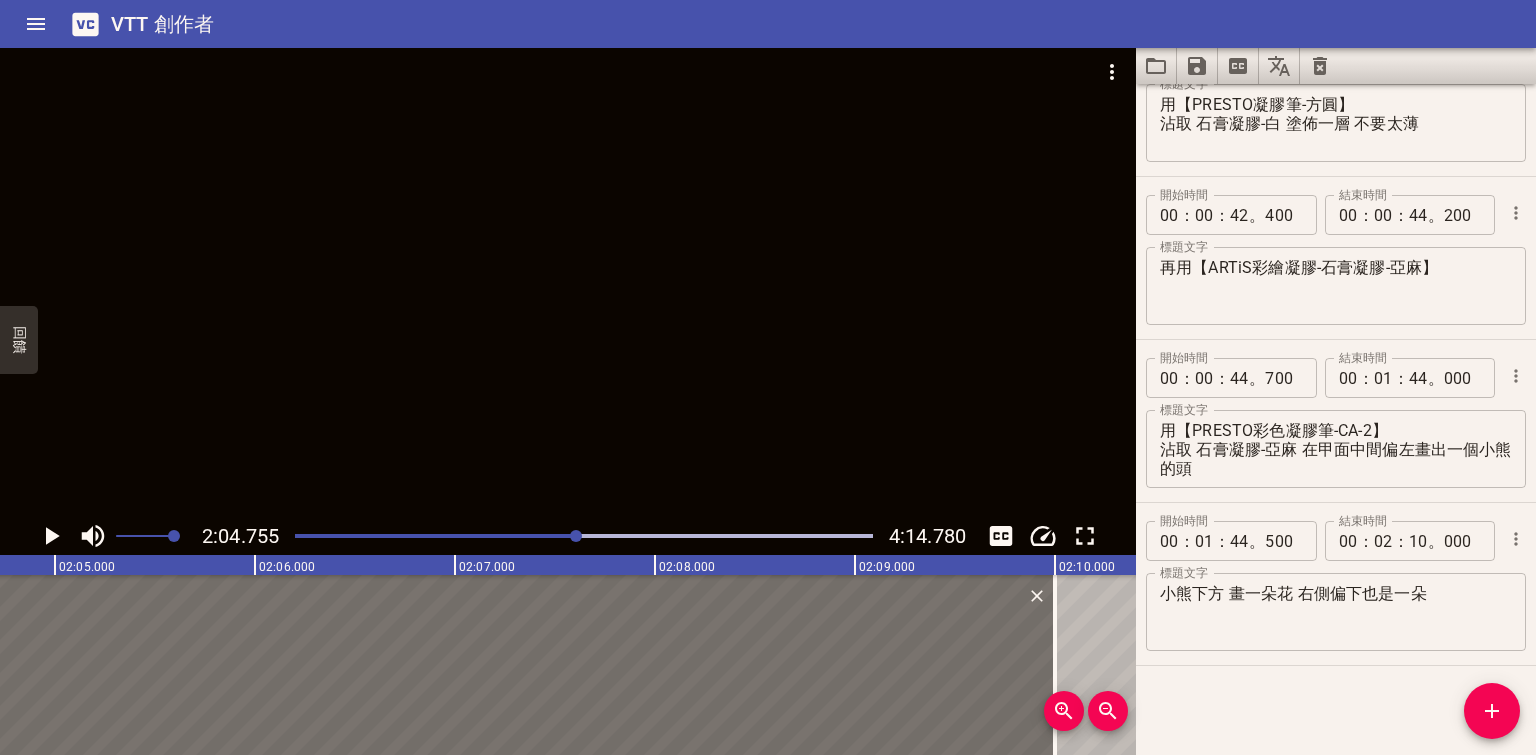 scroll, scrollTop: 0, scrollLeft: 24950, axis: horizontal 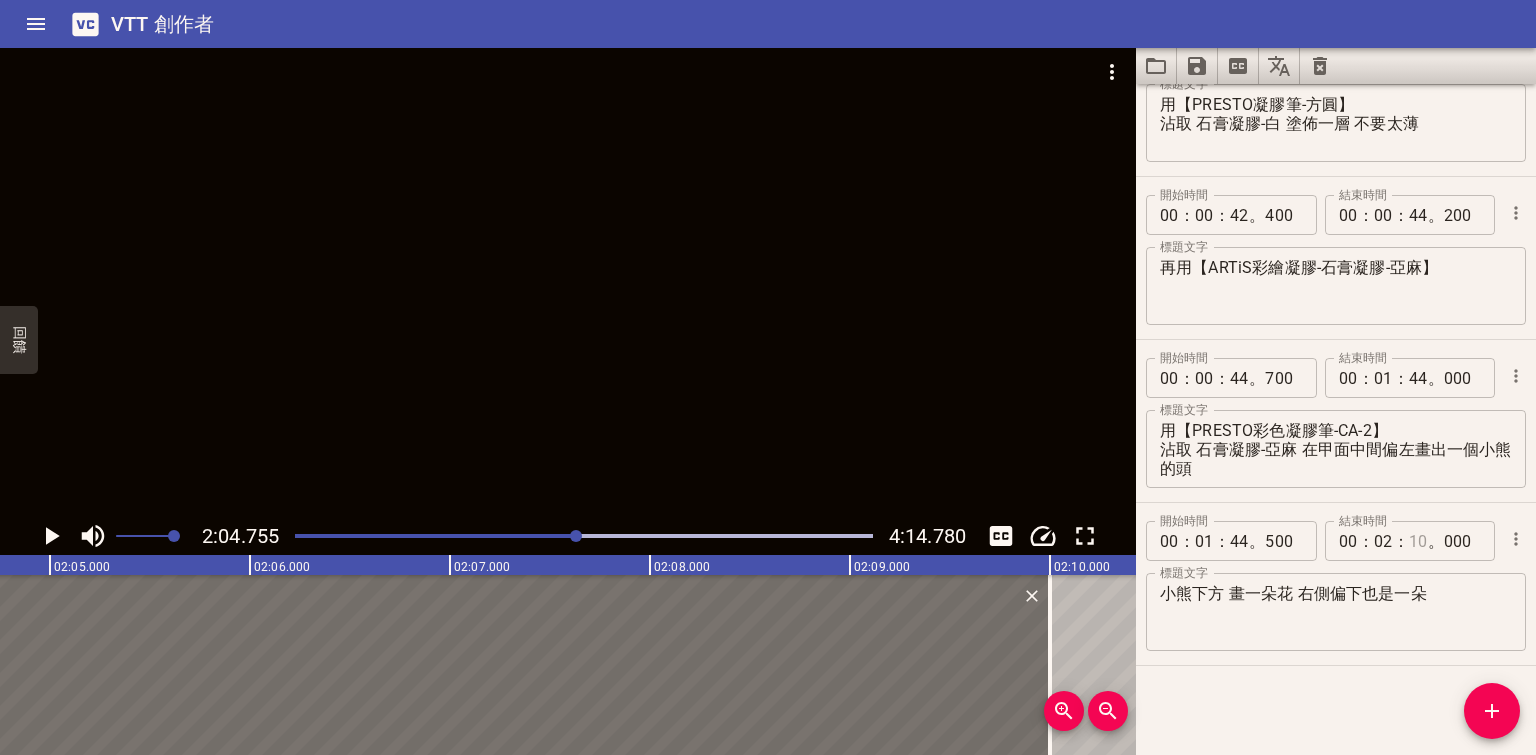 click at bounding box center [1418, 541] 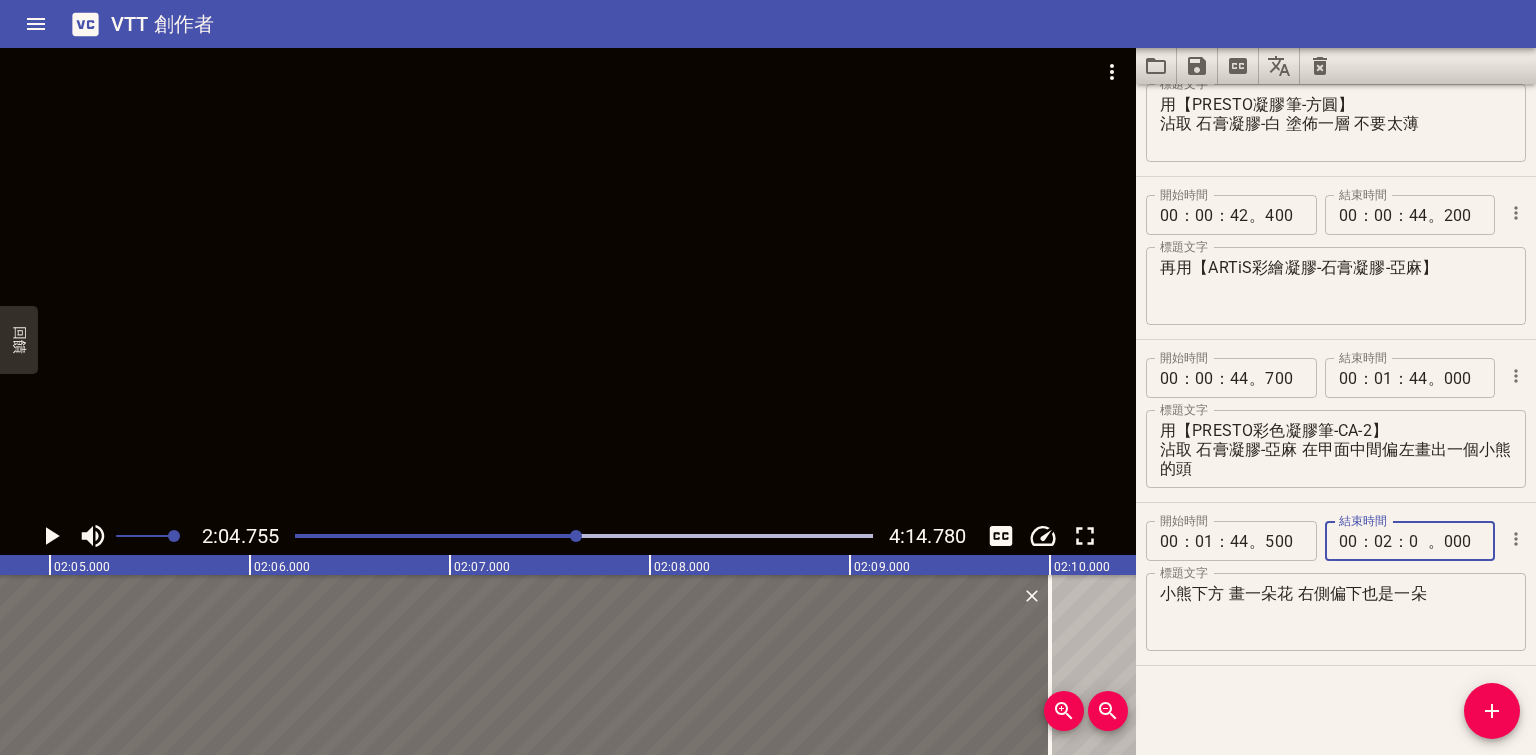 type on "04" 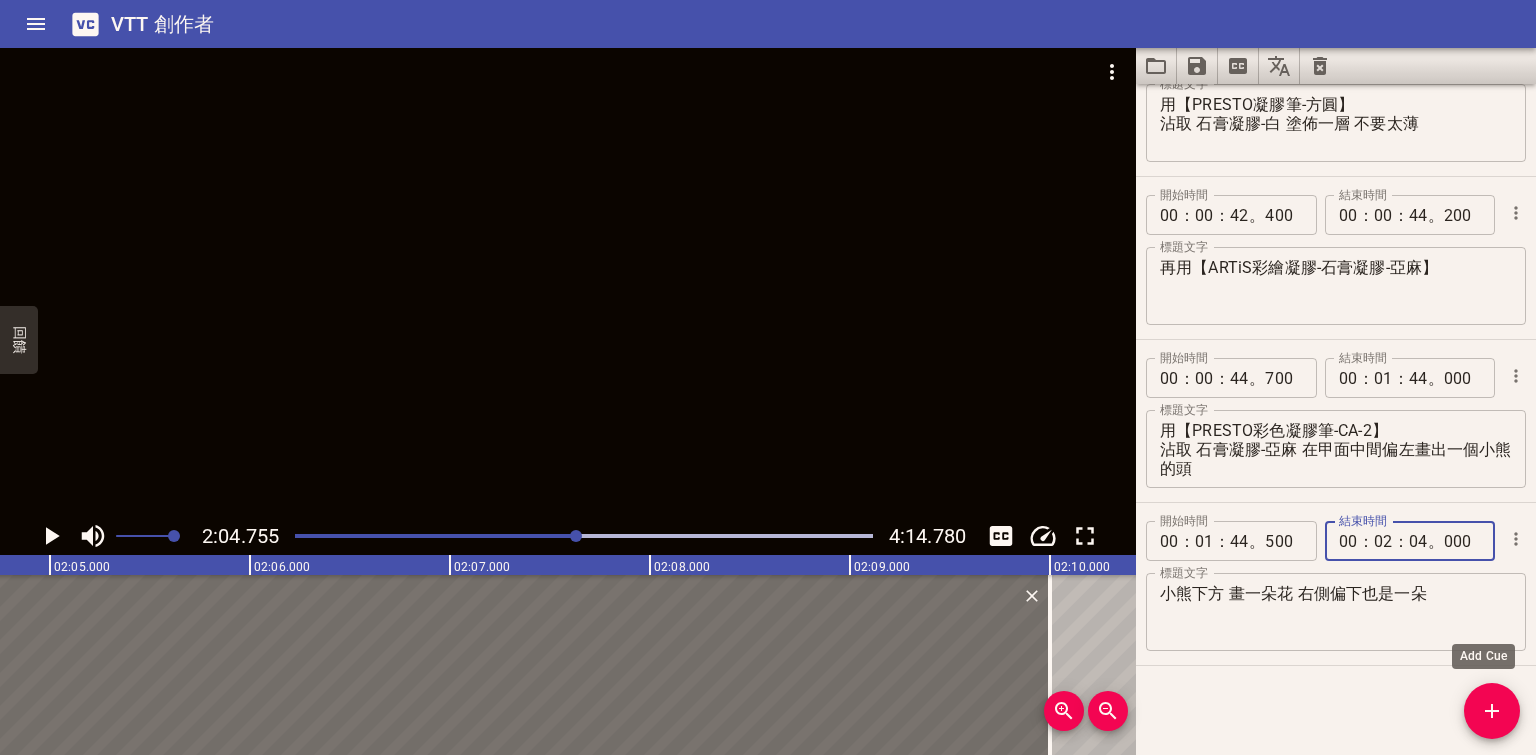 type on "000" 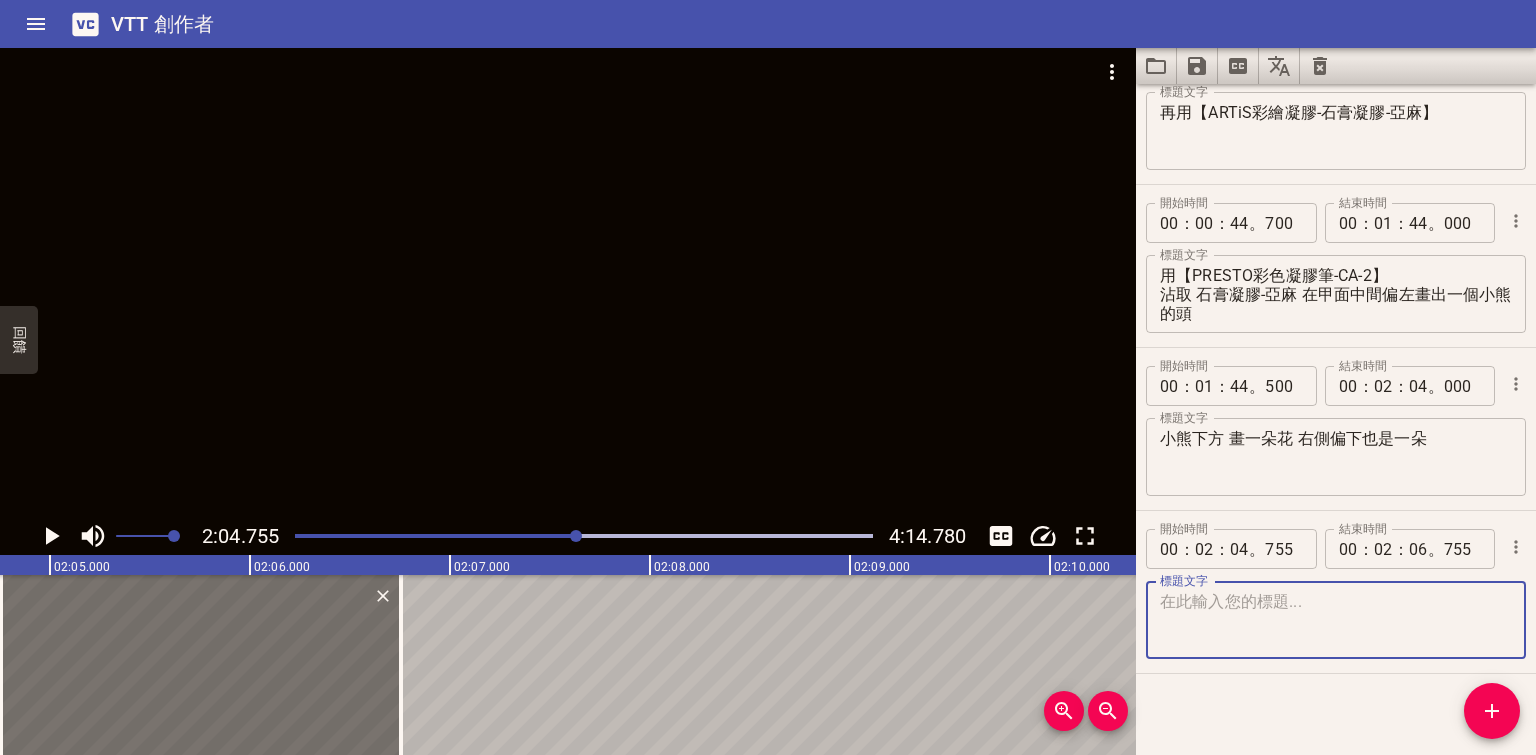scroll, scrollTop: 400, scrollLeft: 0, axis: vertical 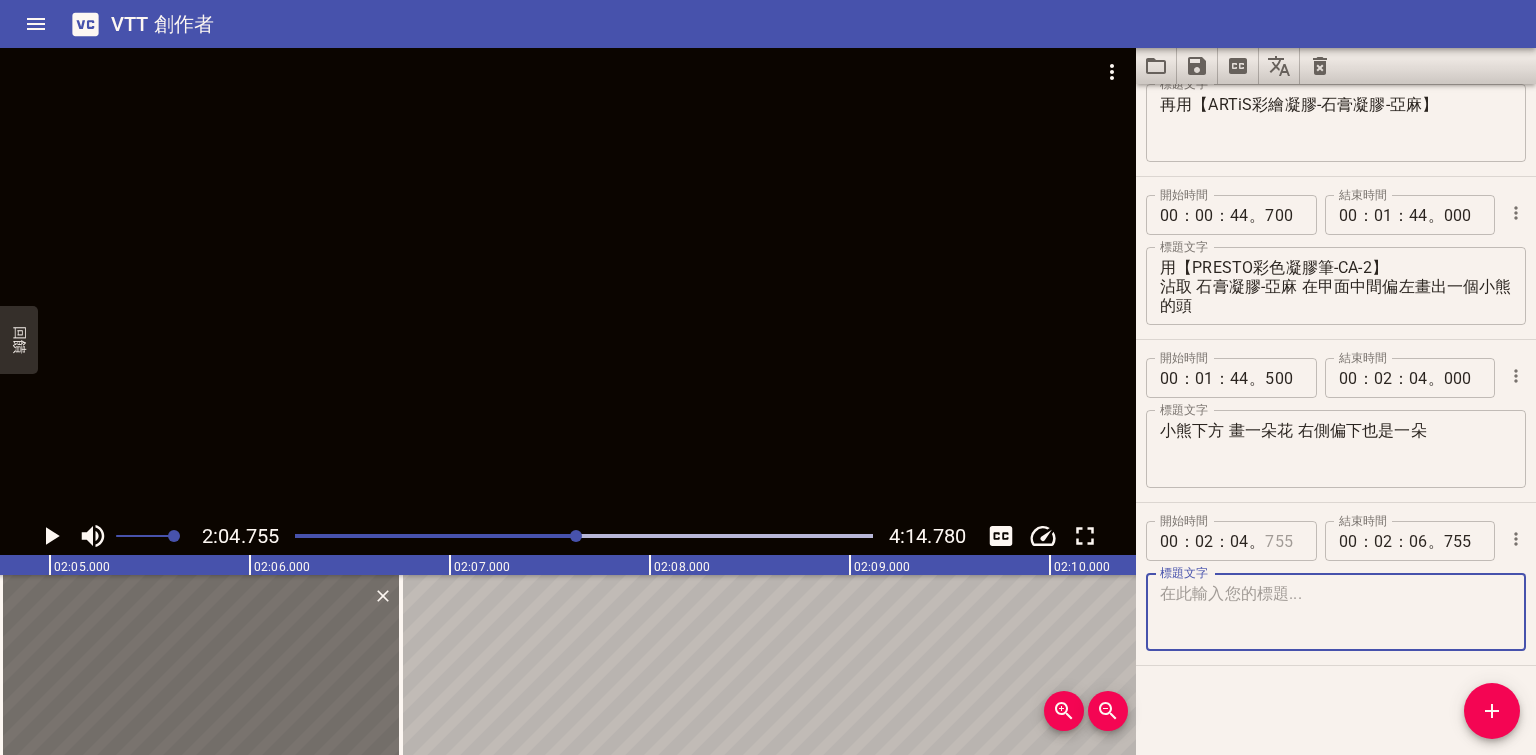 click at bounding box center [1283, 541] 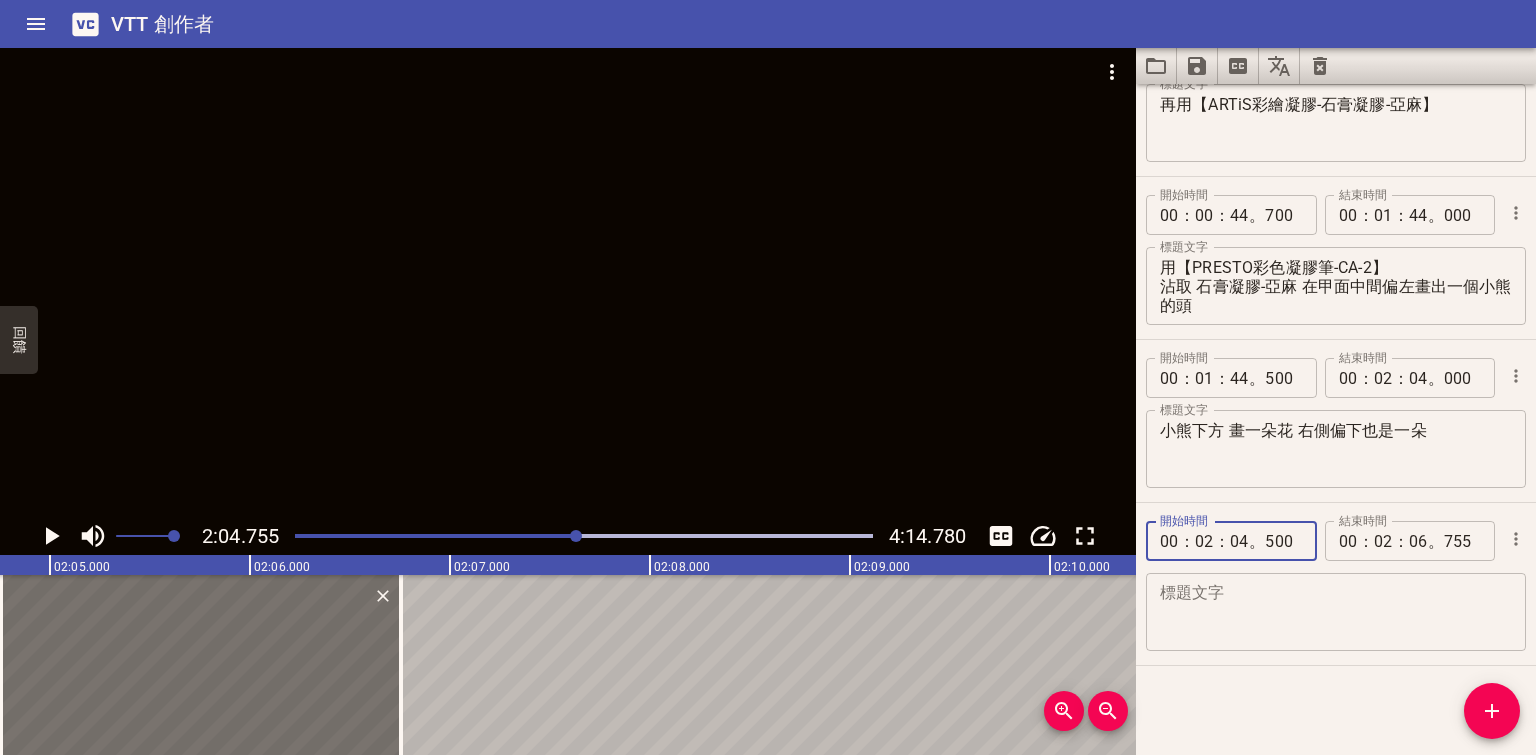 type on "500" 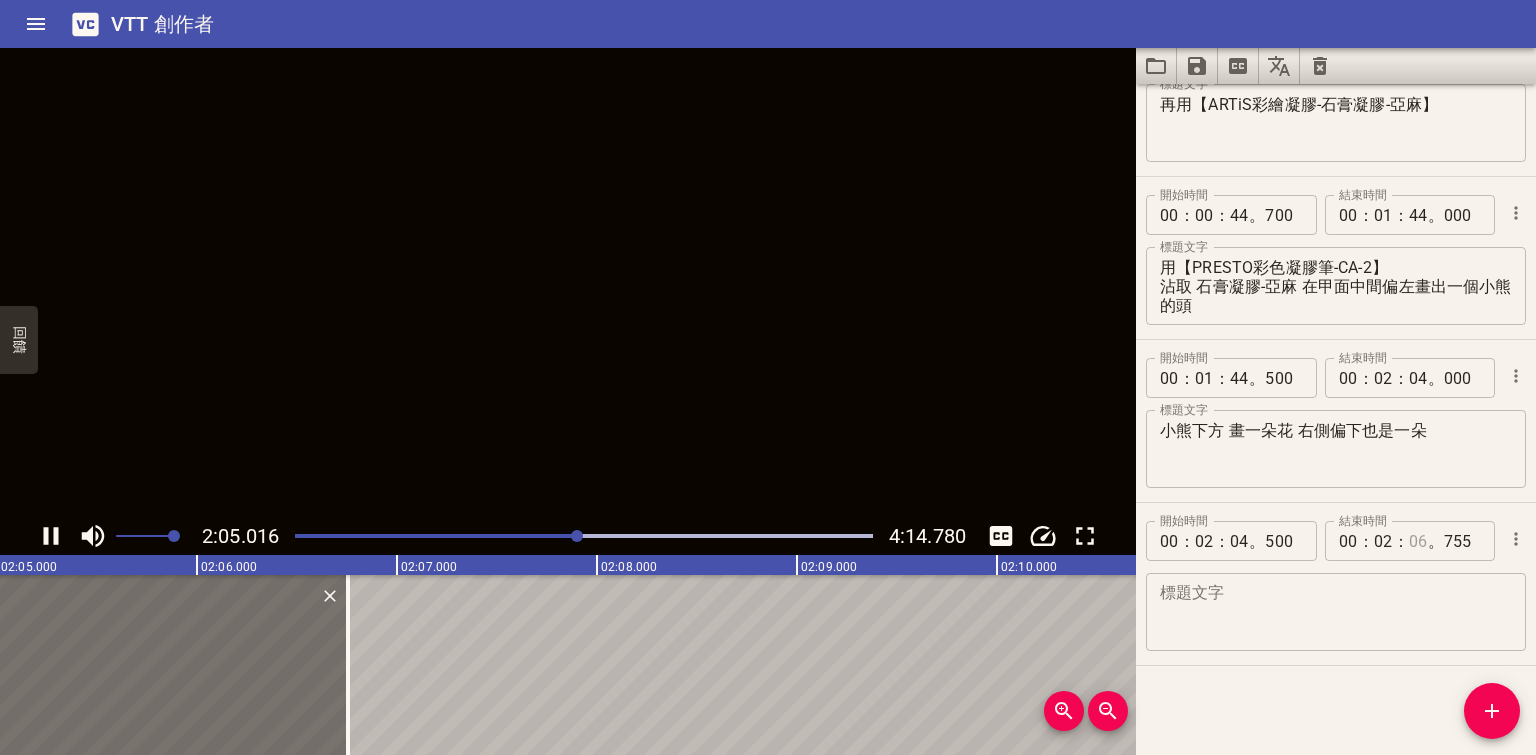 click at bounding box center [1418, 541] 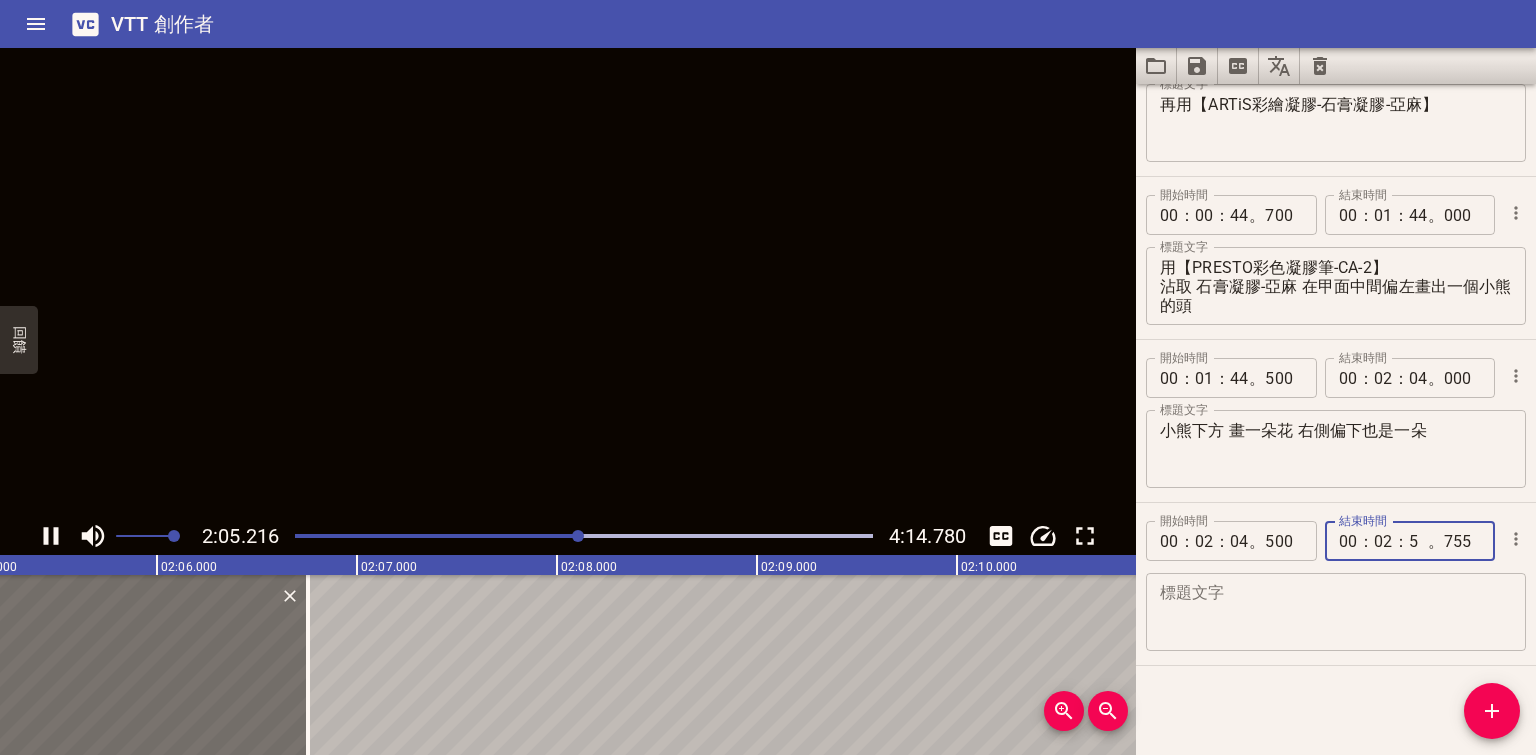 type on "59" 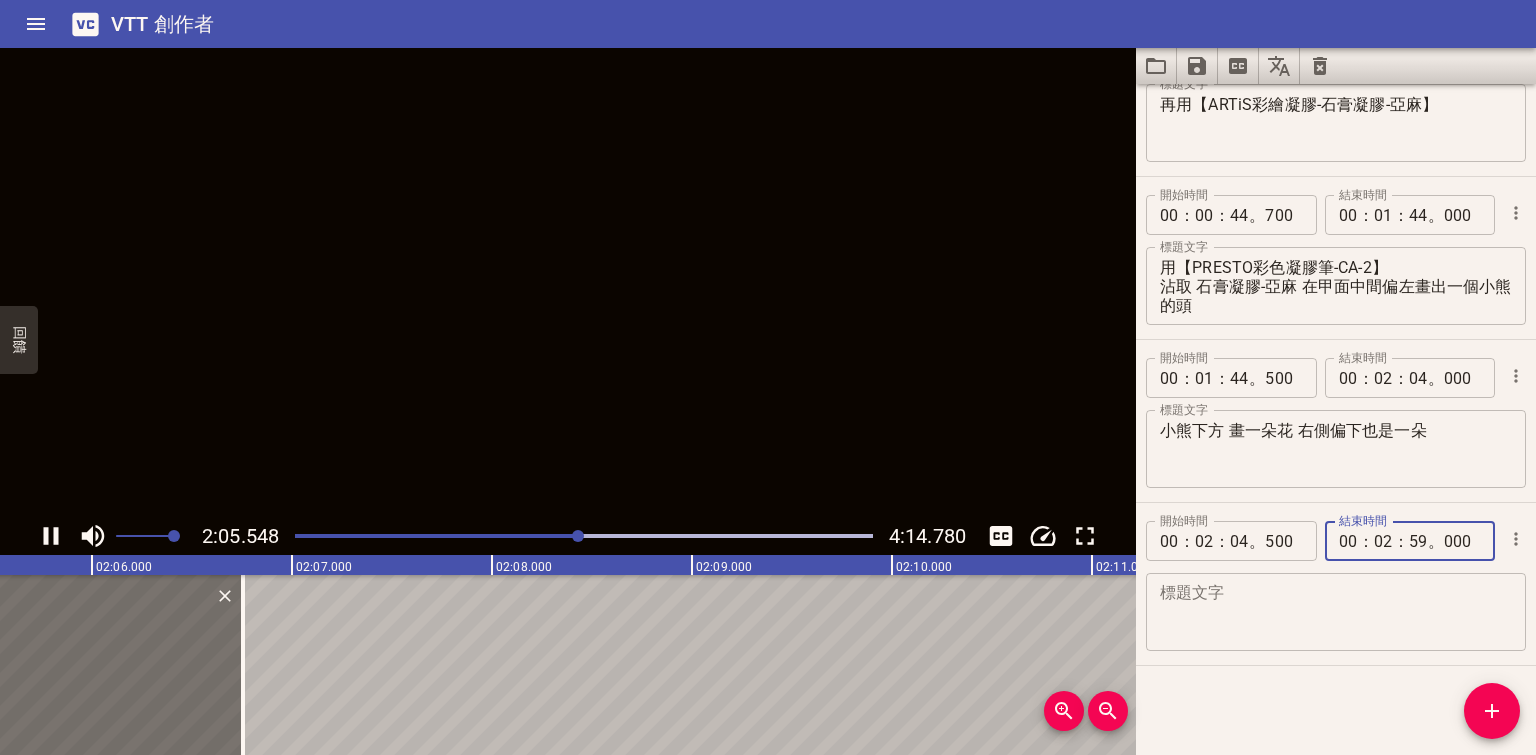 type on "000" 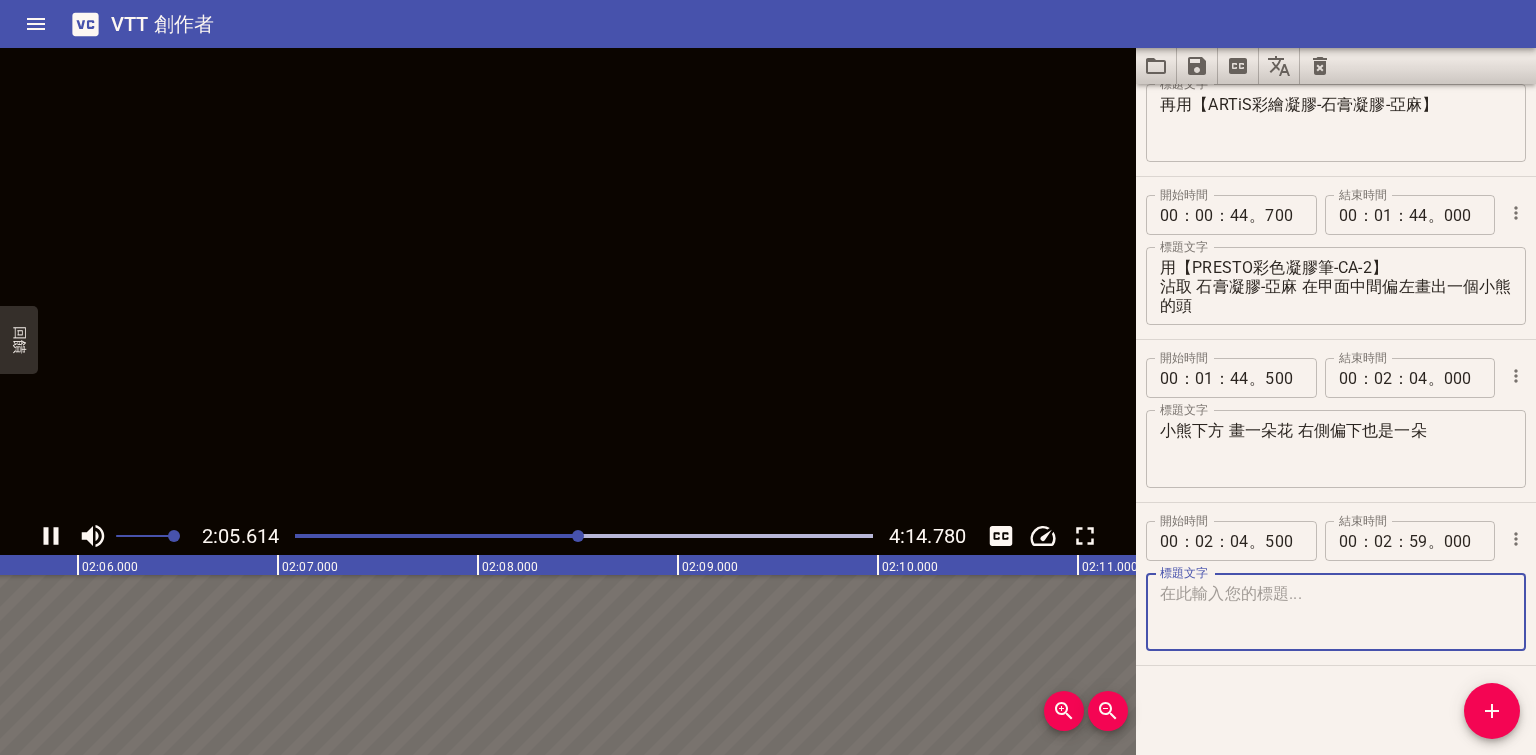 click at bounding box center [1336, 612] 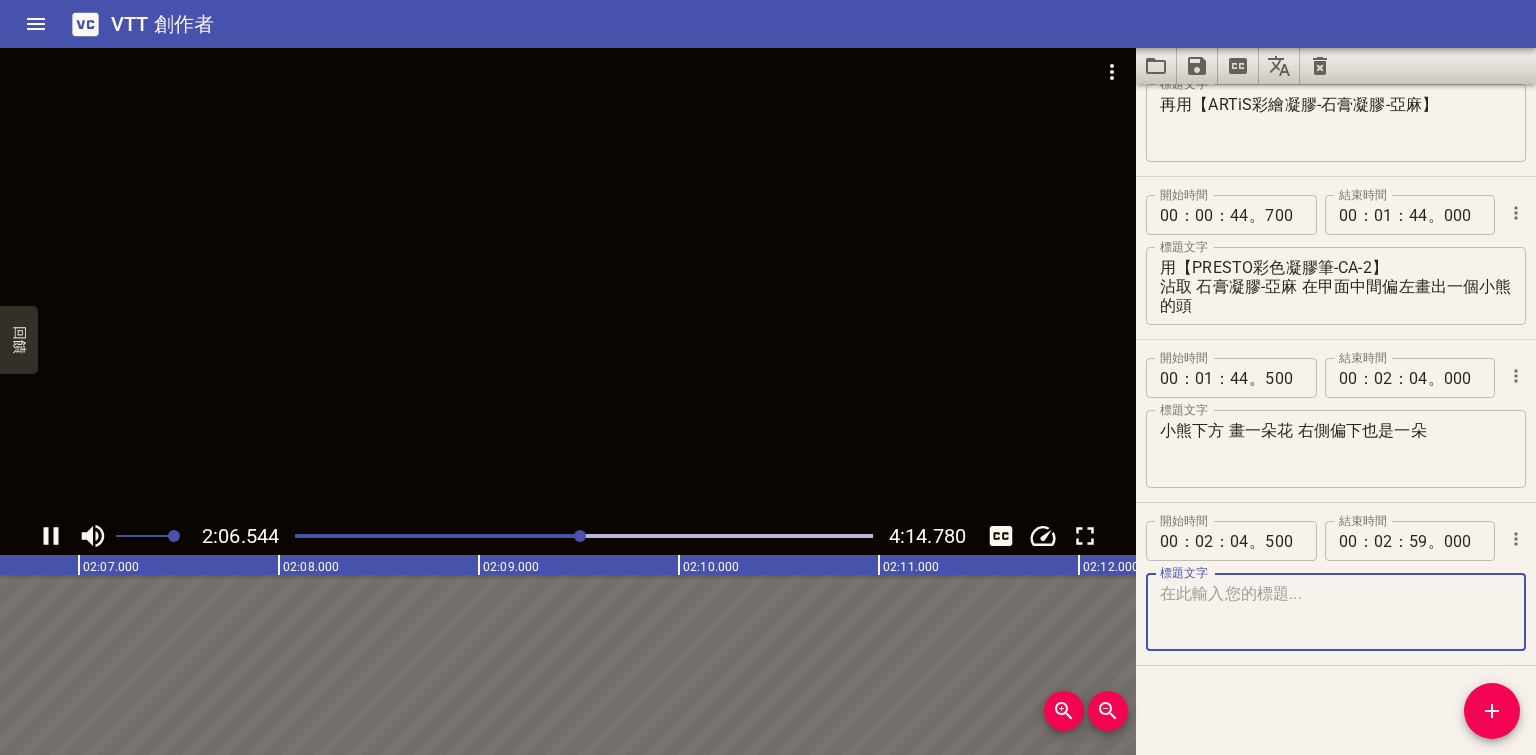 click at bounding box center [580, 536] 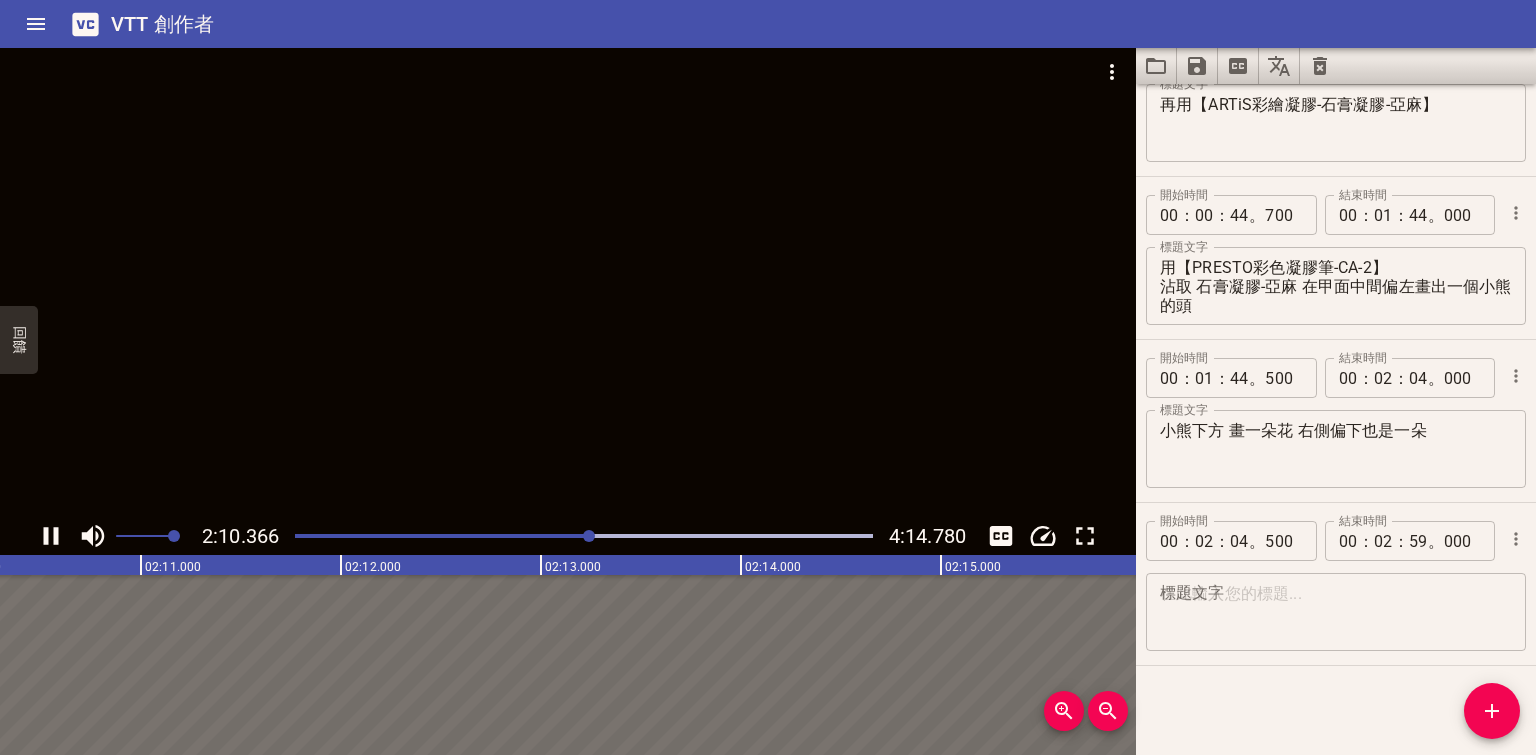 scroll, scrollTop: 0, scrollLeft: 26072, axis: horizontal 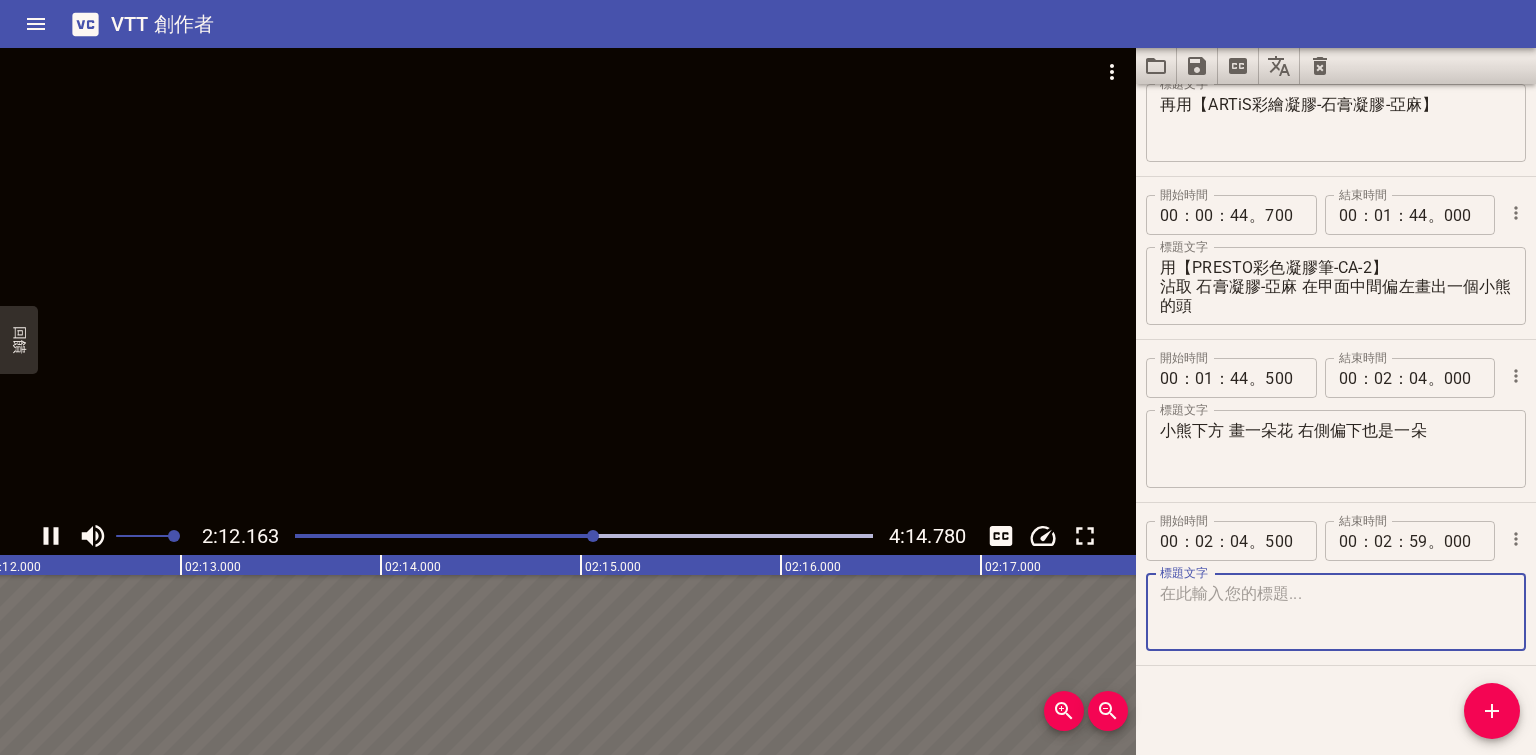 click at bounding box center (1336, 612) 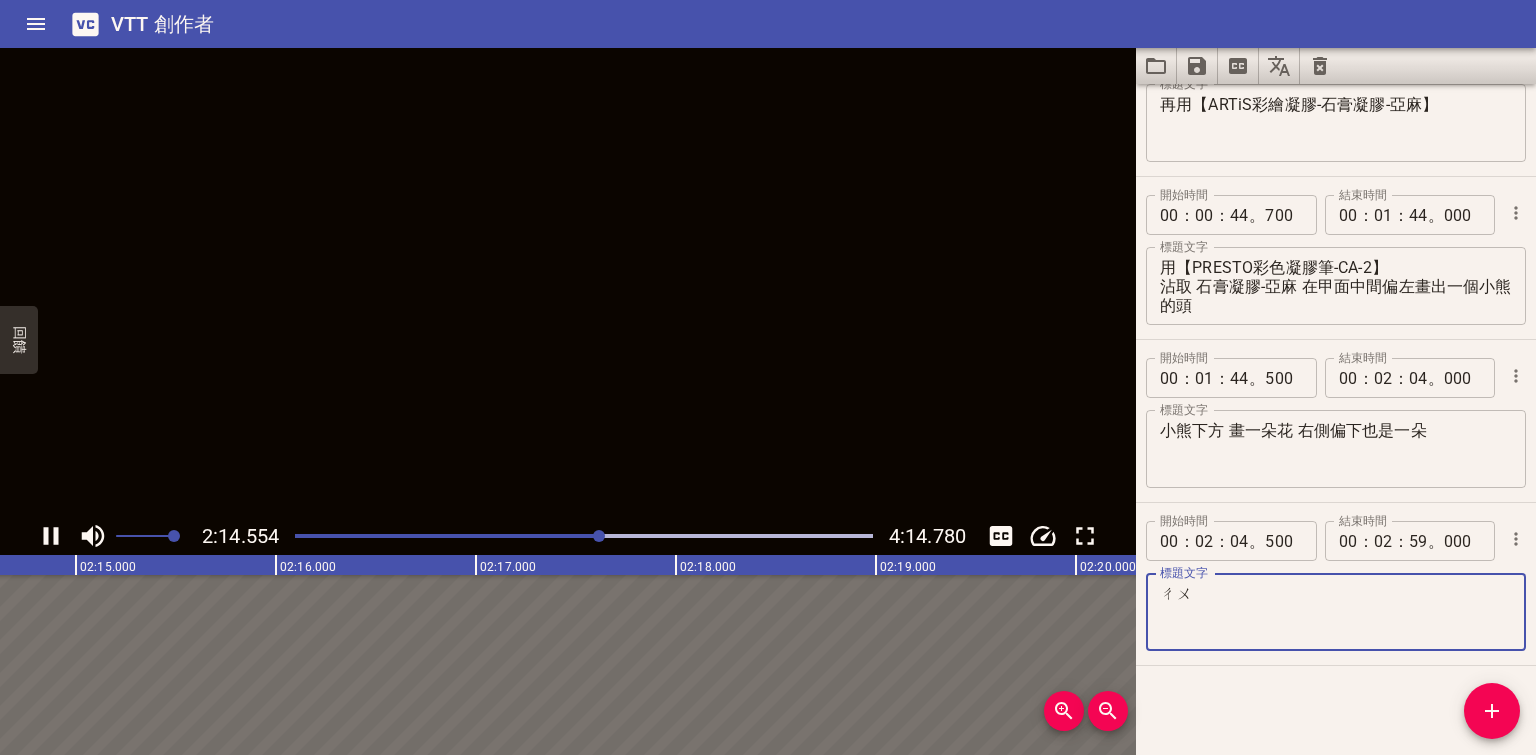 type on "ㄔ" 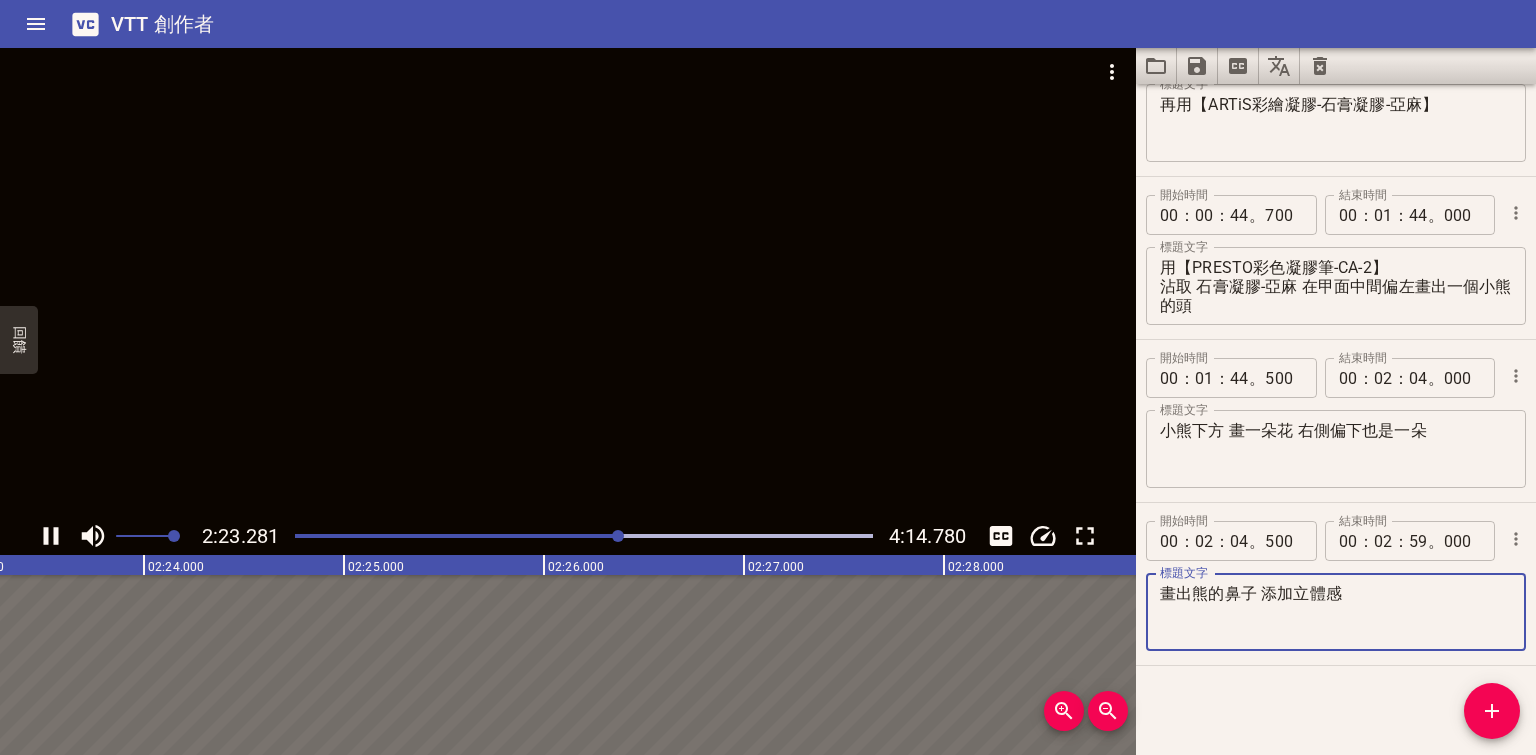 type on "畫出熊的鼻子 添加立體感" 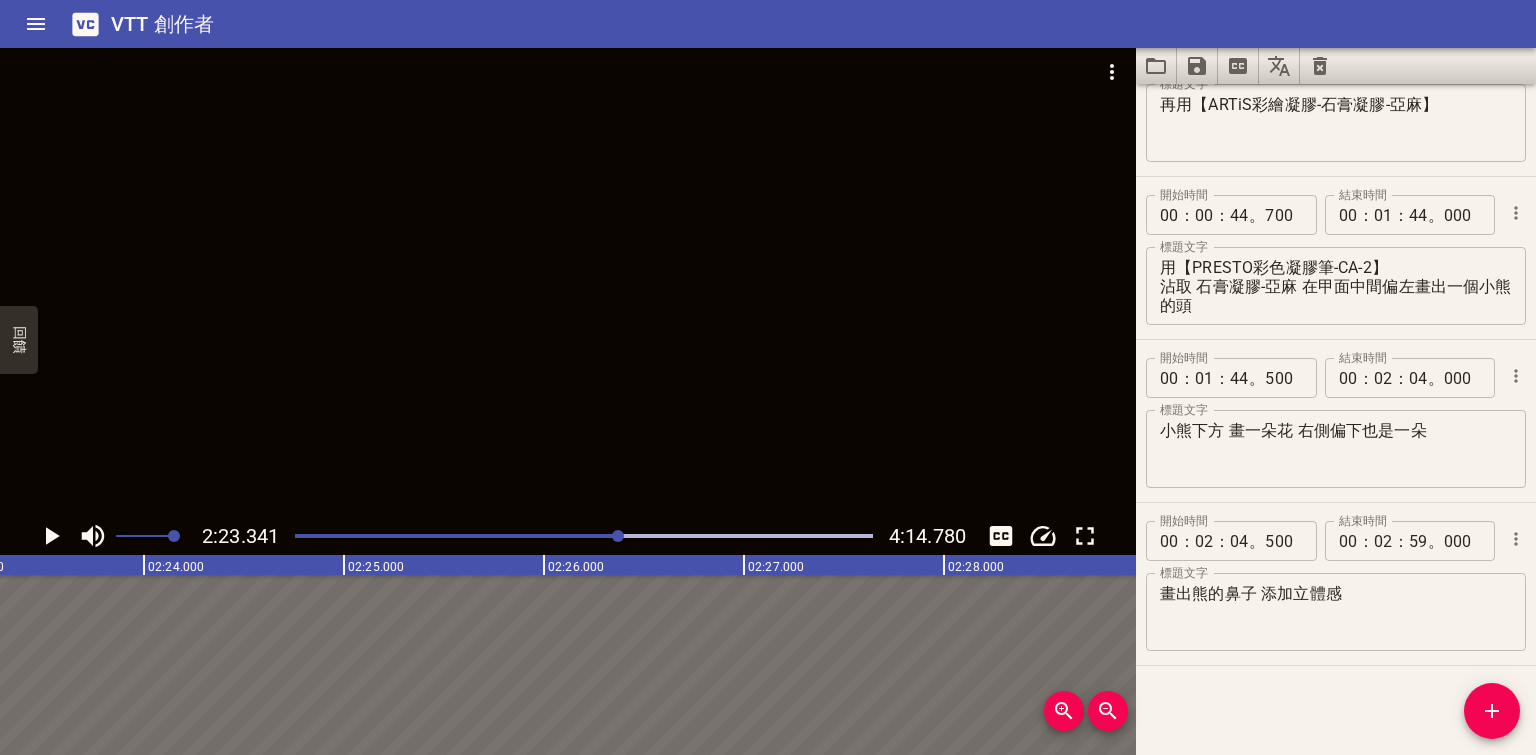 scroll, scrollTop: 0, scrollLeft: 28668, axis: horizontal 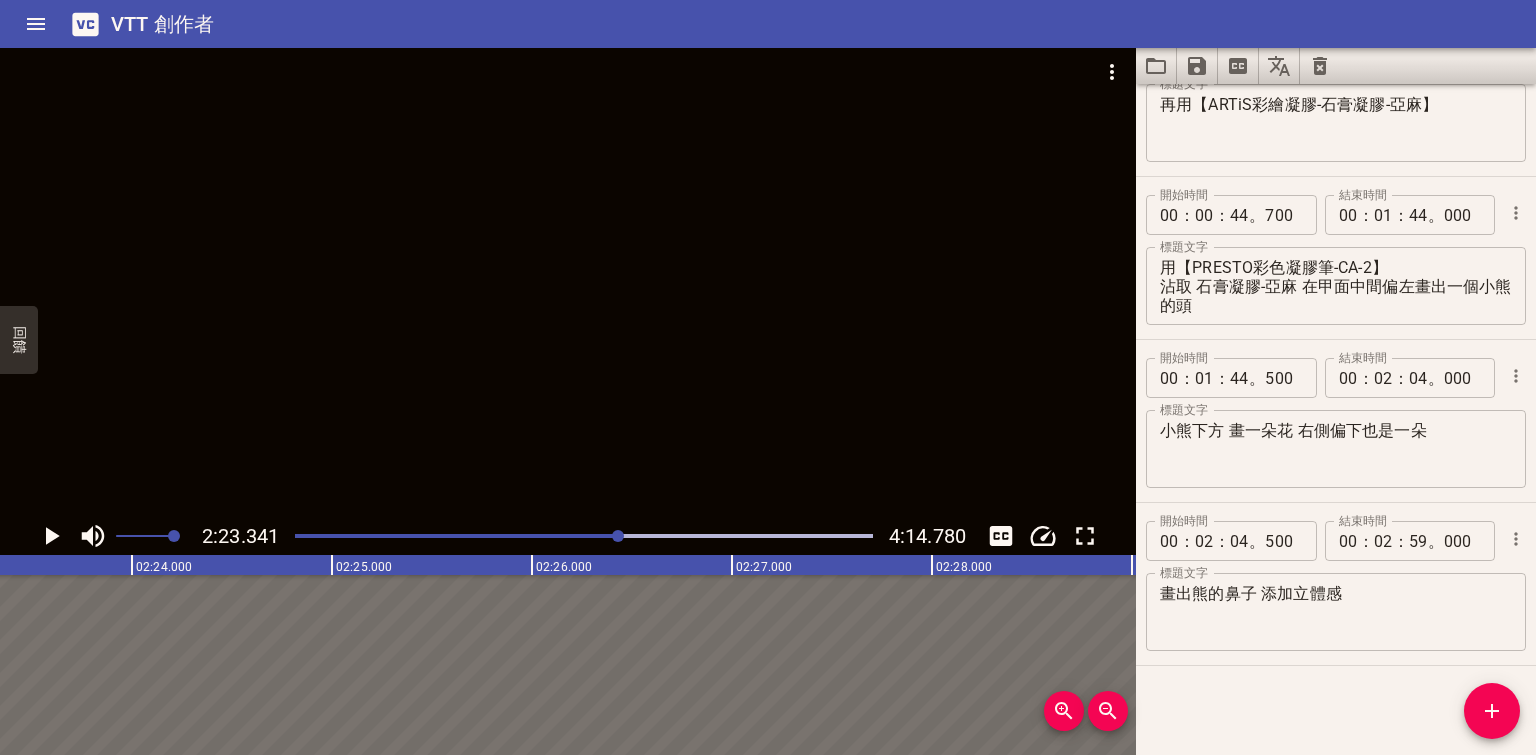 click at bounding box center (568, 282) 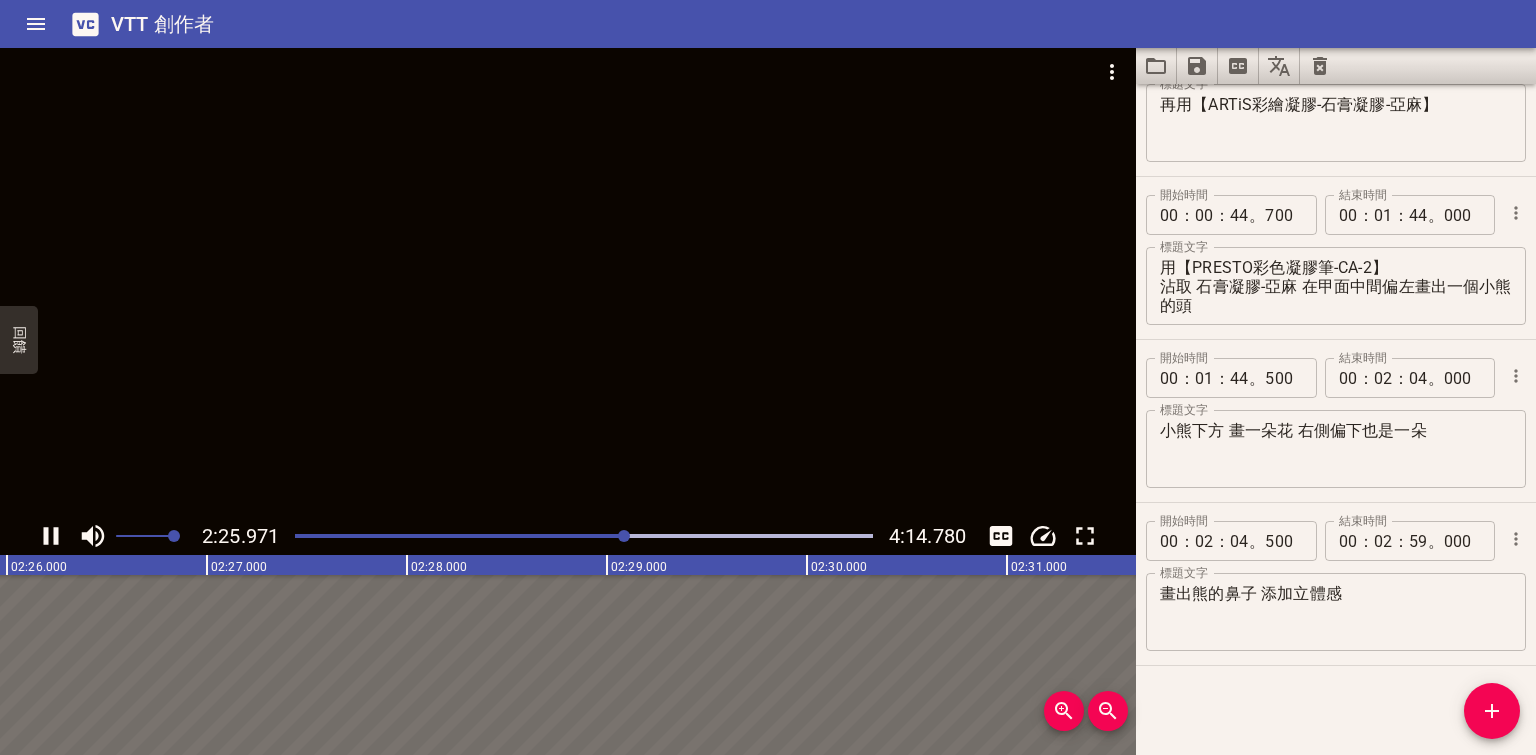 click at bounding box center [568, 282] 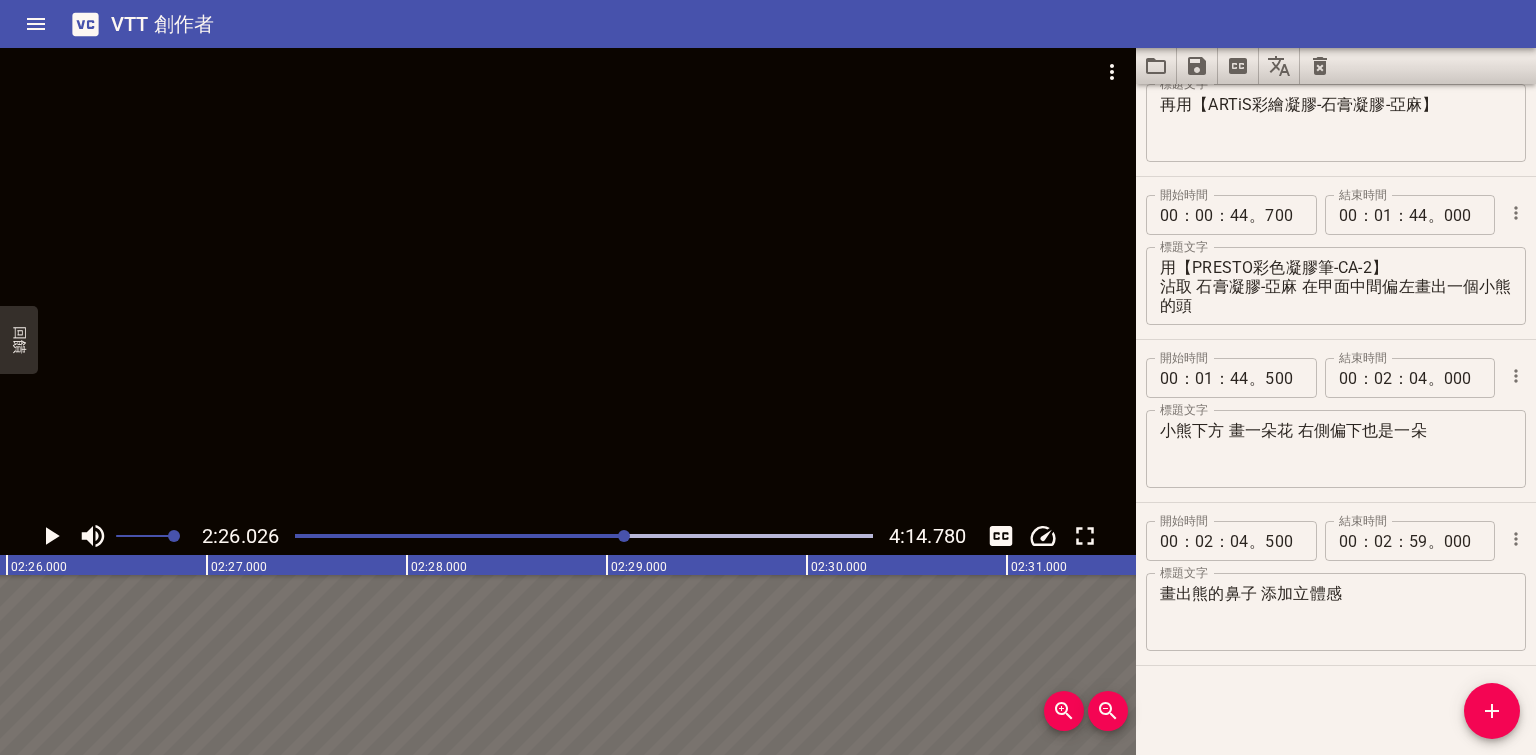 scroll, scrollTop: 0, scrollLeft: 29204, axis: horizontal 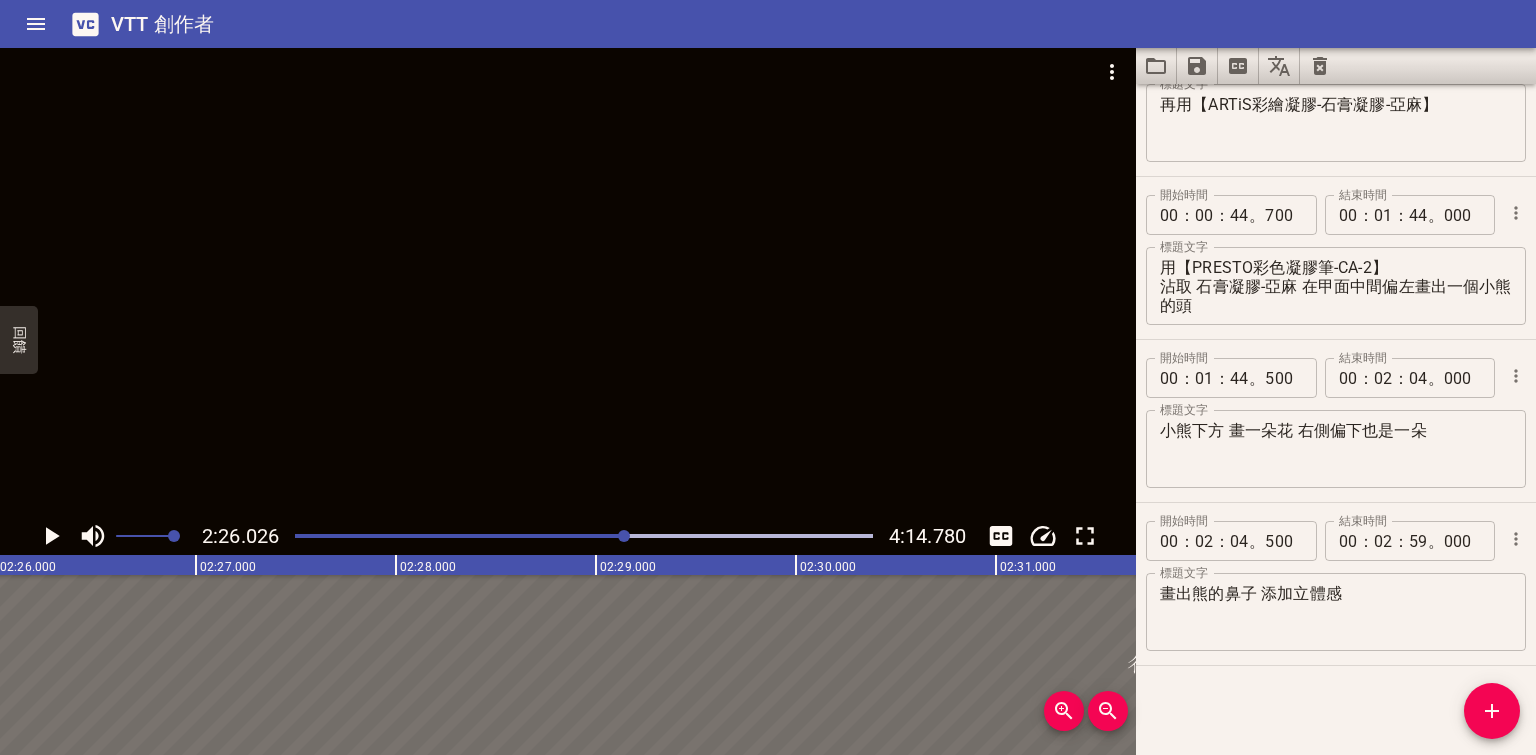 click at bounding box center [624, 536] 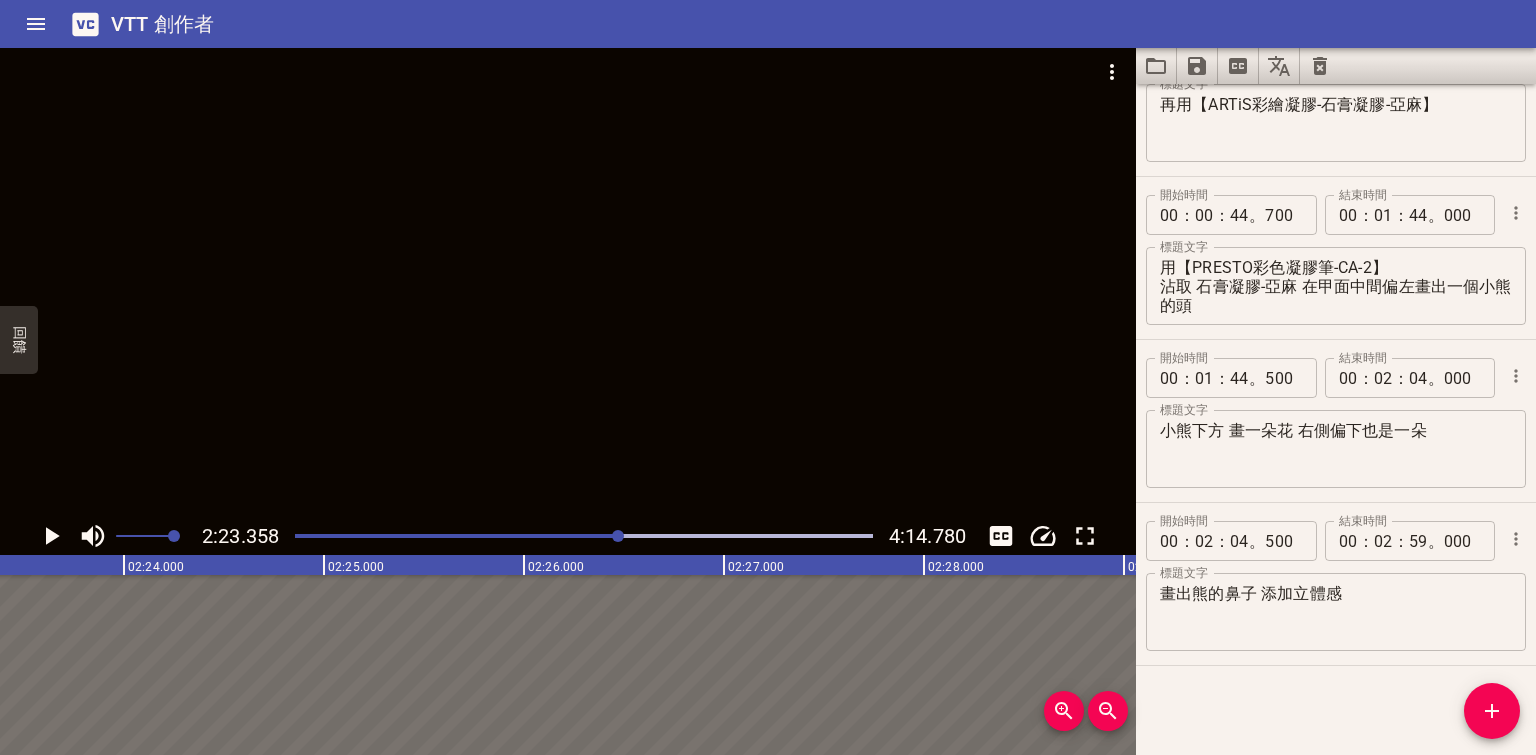 scroll, scrollTop: 0, scrollLeft: 28671, axis: horizontal 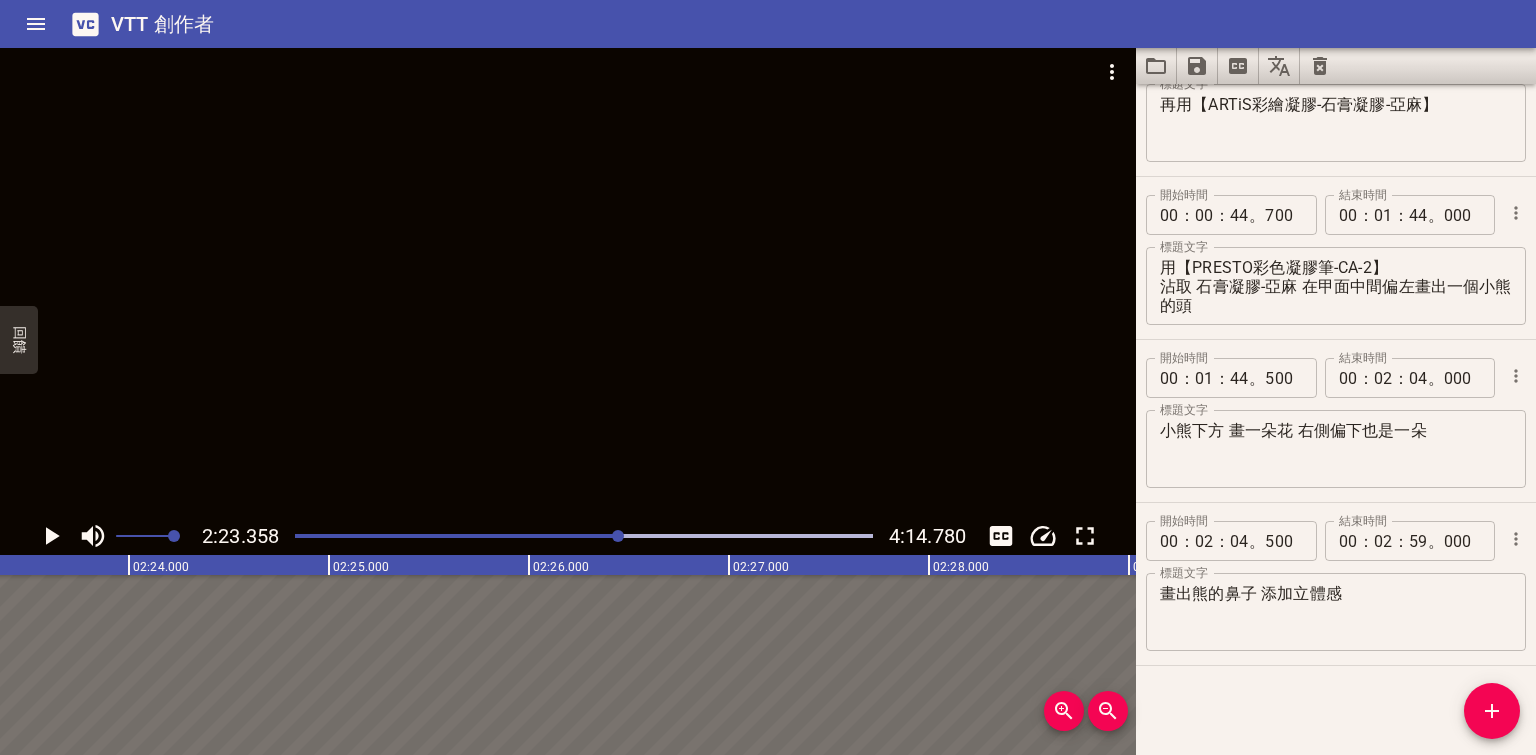 click 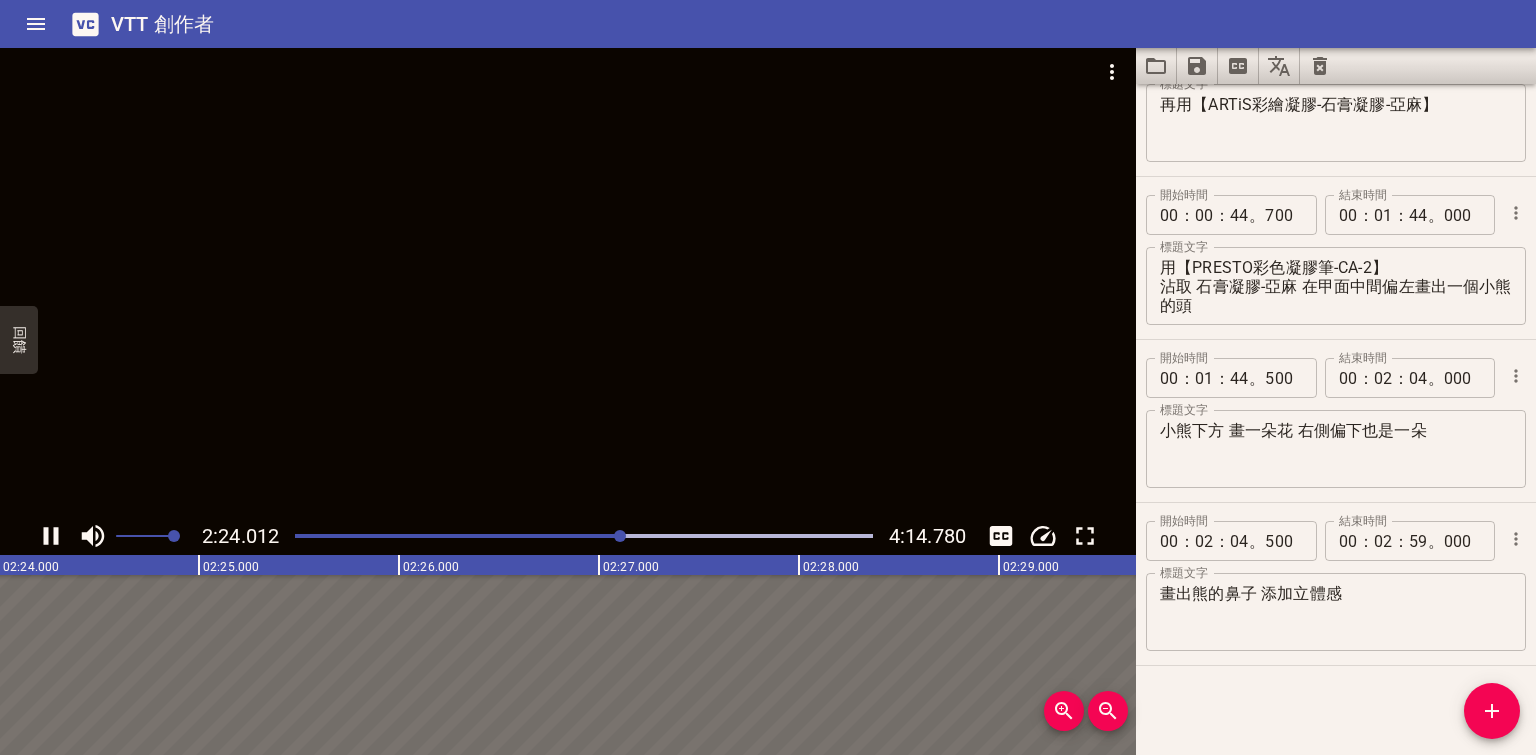 click at bounding box center [568, 282] 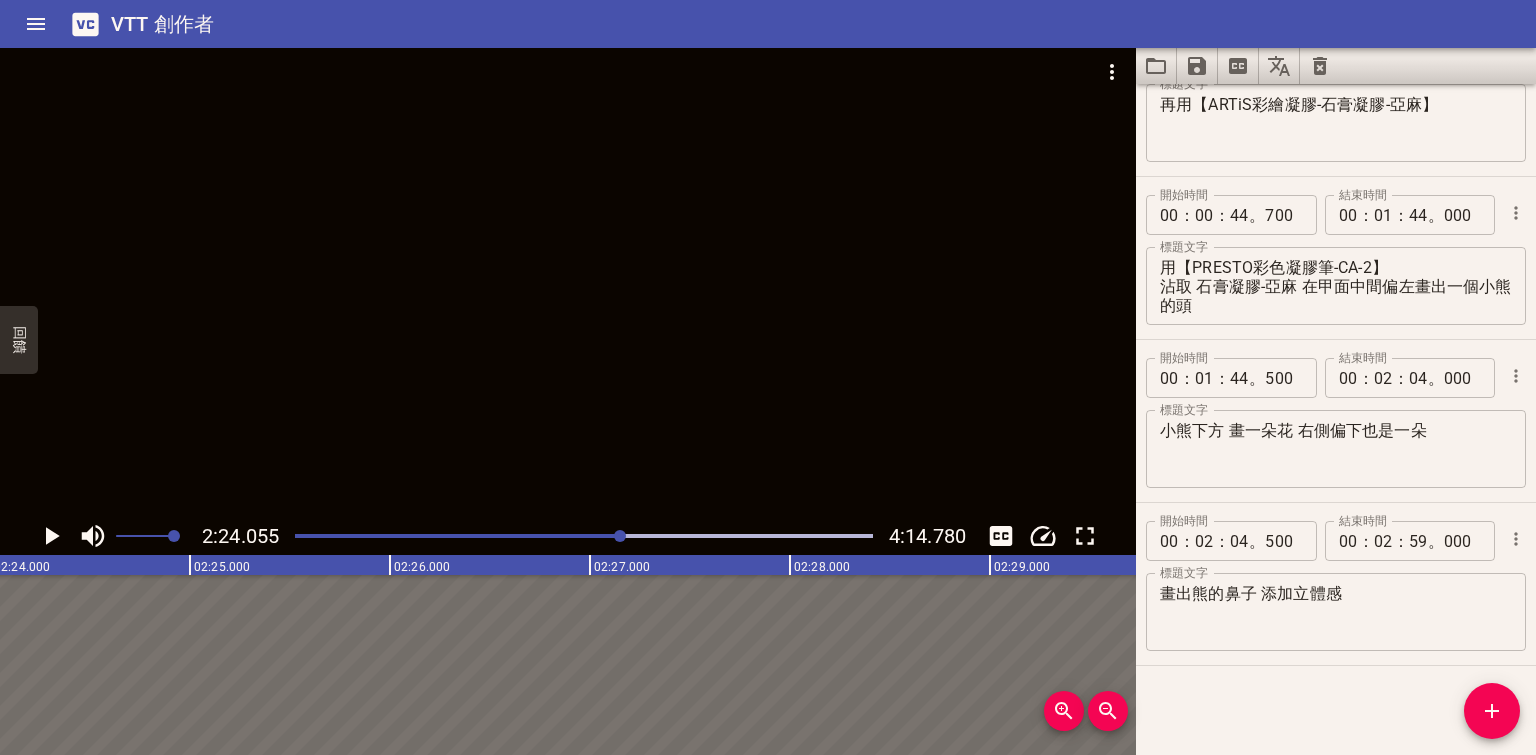 click at bounding box center (568, 282) 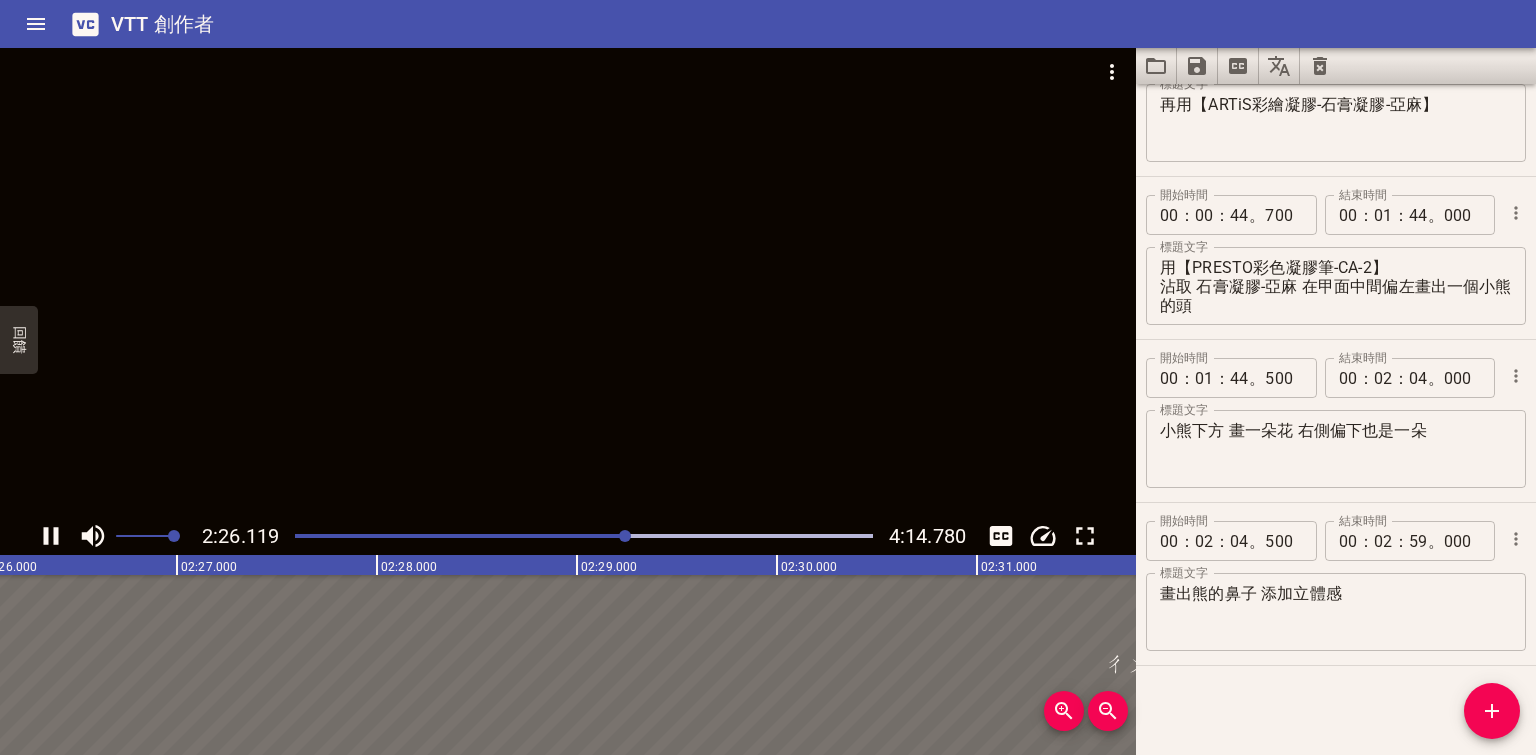 drag, startPoint x: 609, startPoint y: 409, endPoint x: 618, endPoint y: 404, distance: 10.29563 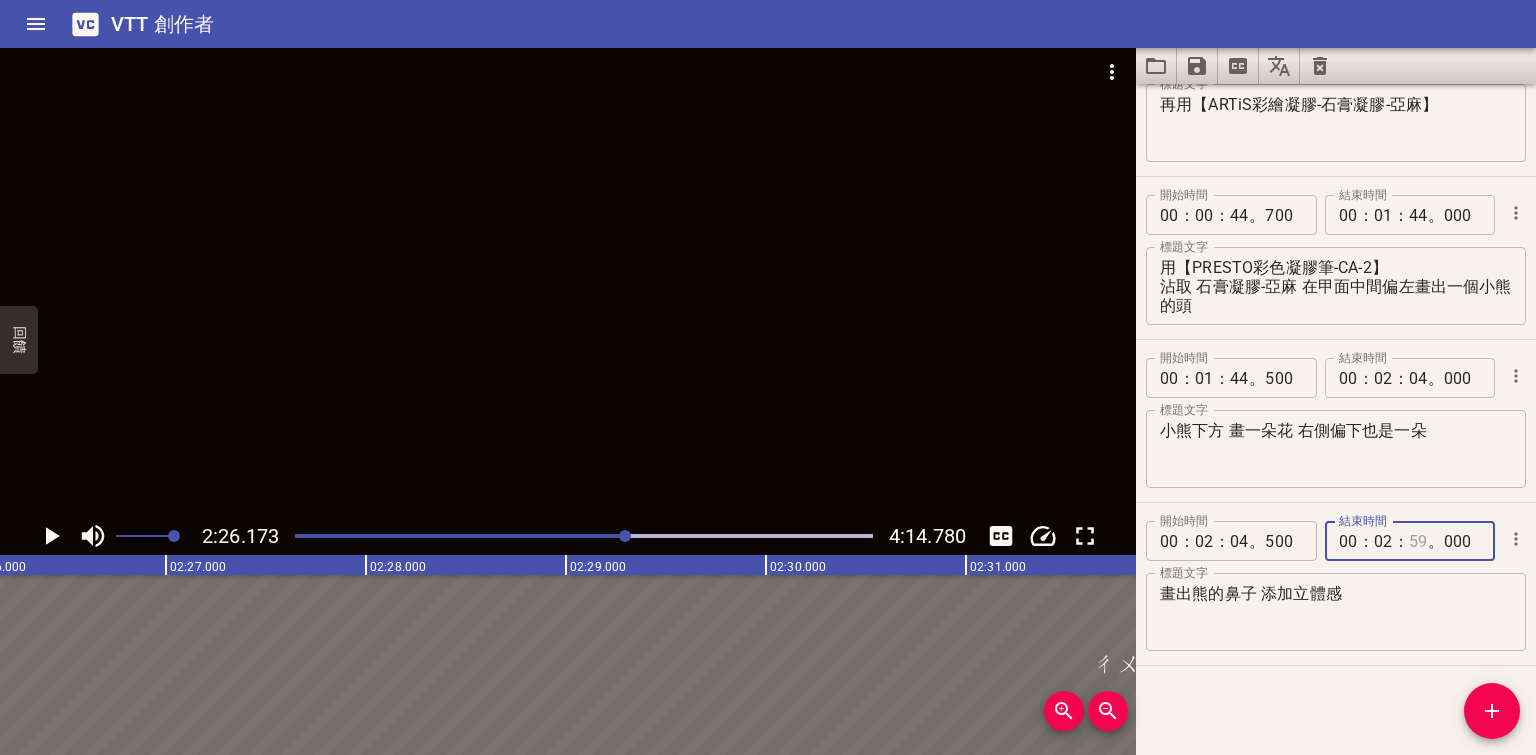 click at bounding box center [1418, 541] 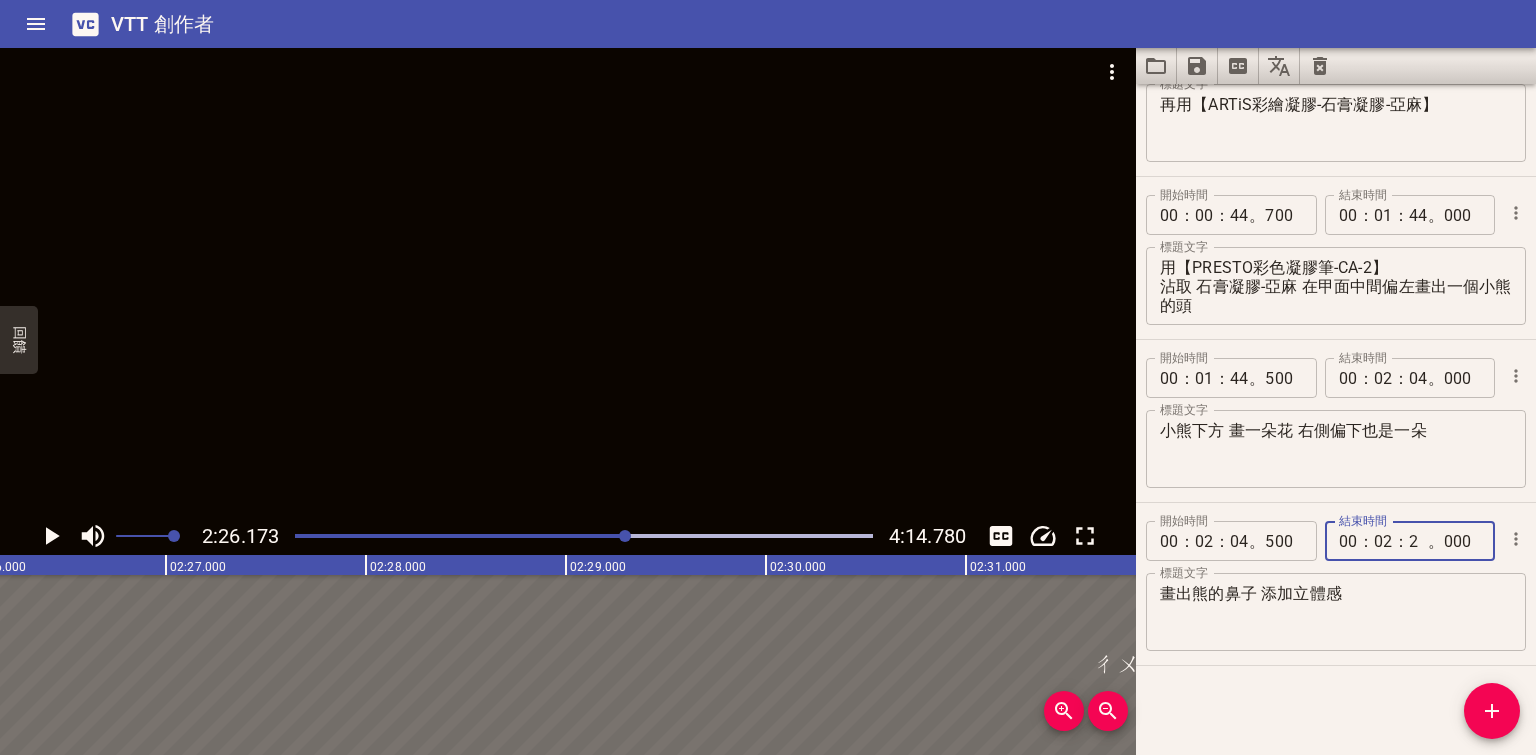 type on "25" 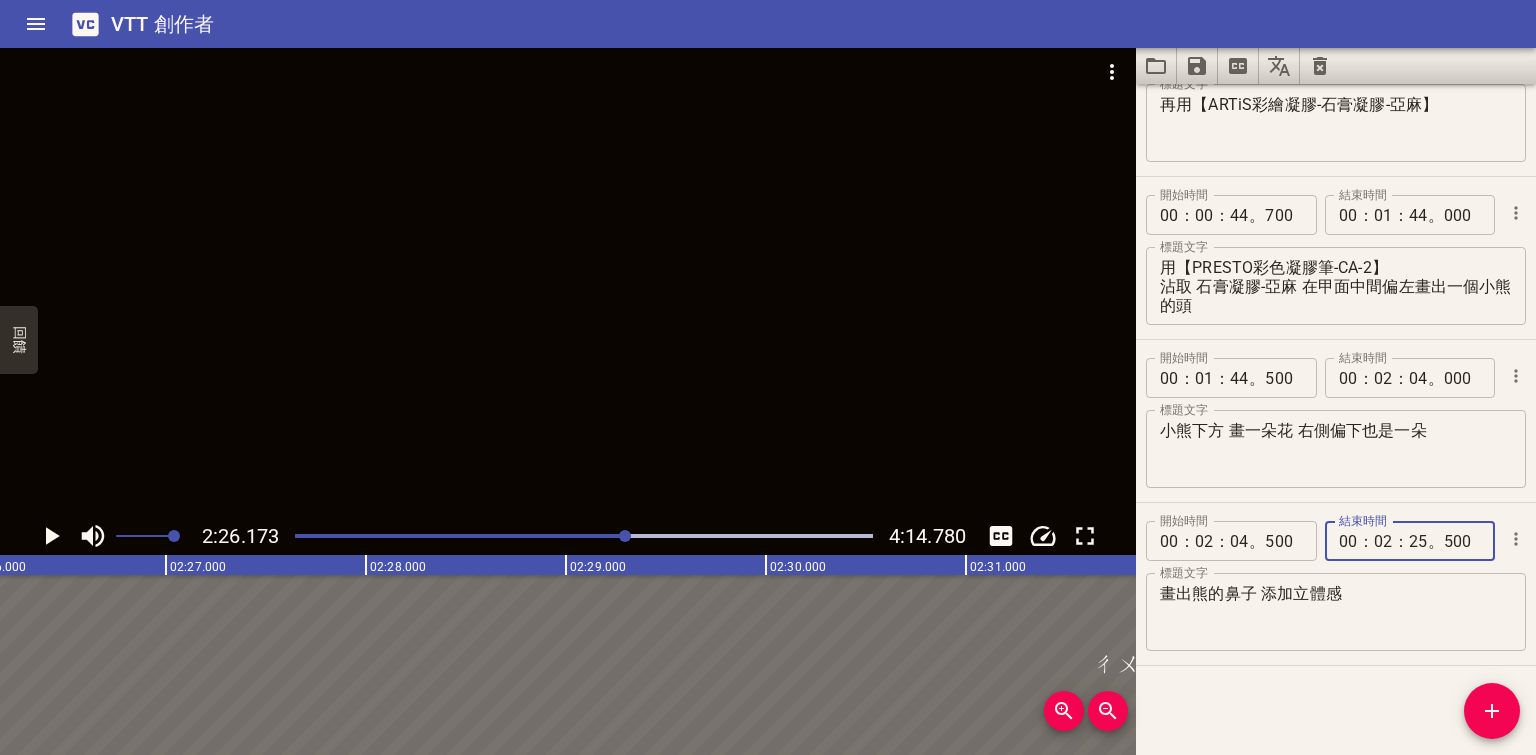 type on "500" 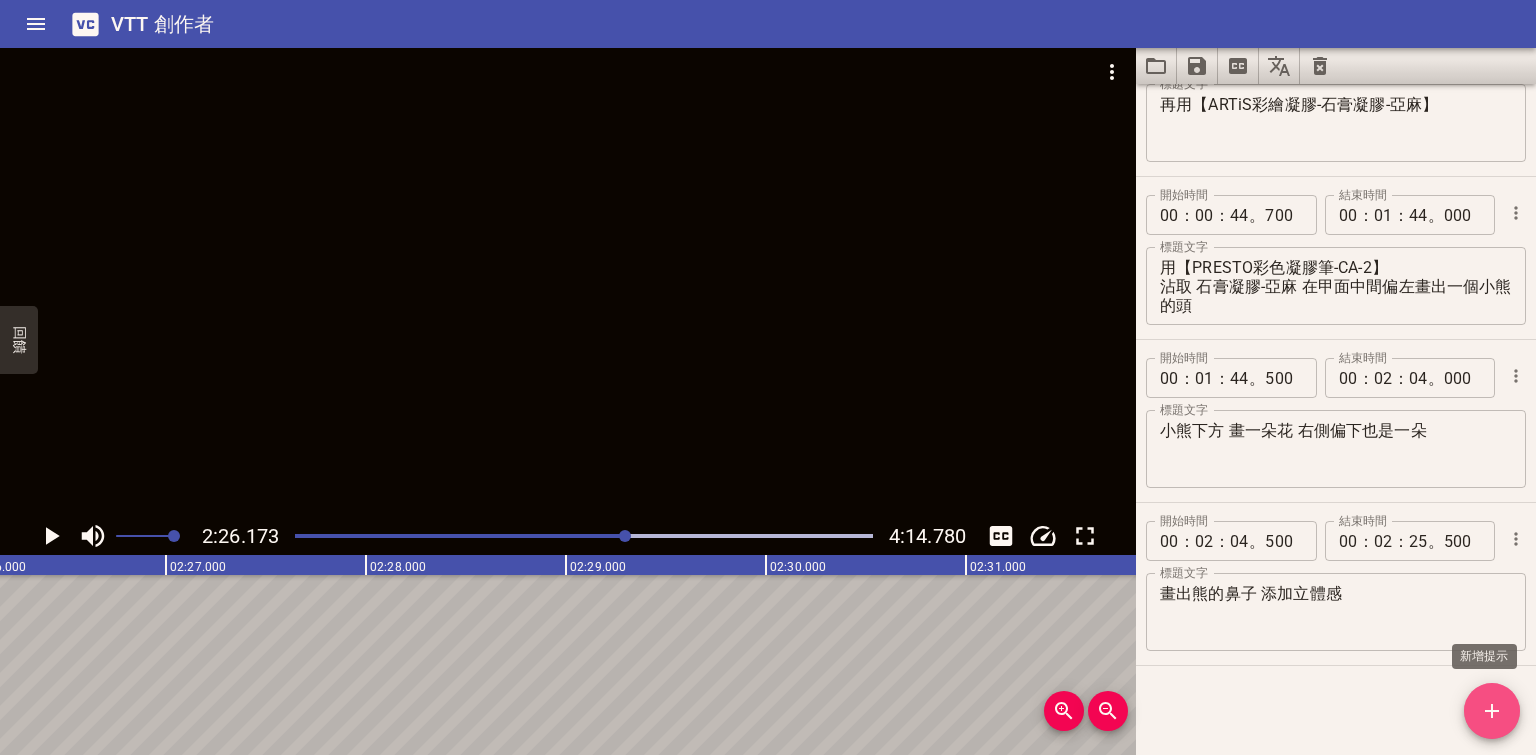 click at bounding box center [1492, 711] 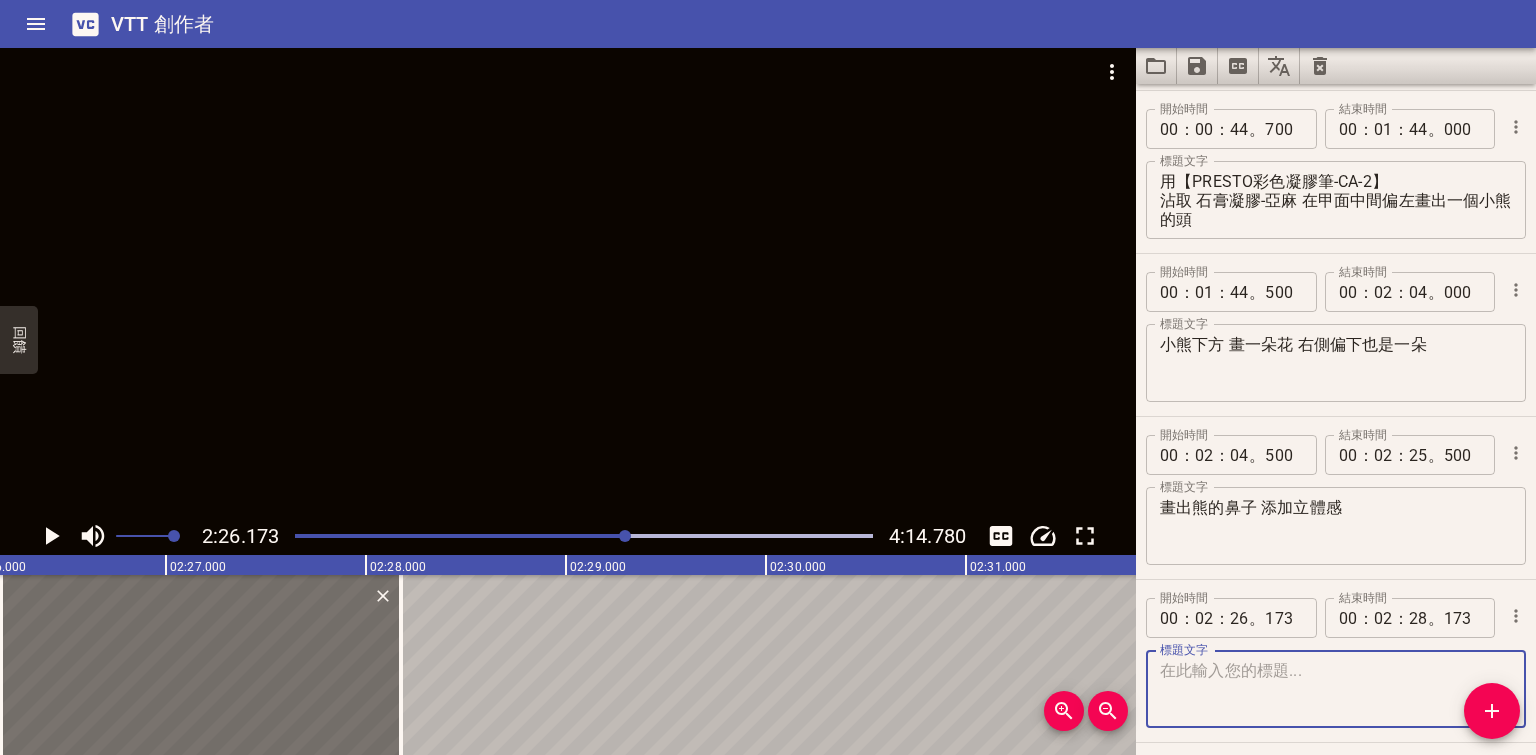 scroll, scrollTop: 564, scrollLeft: 0, axis: vertical 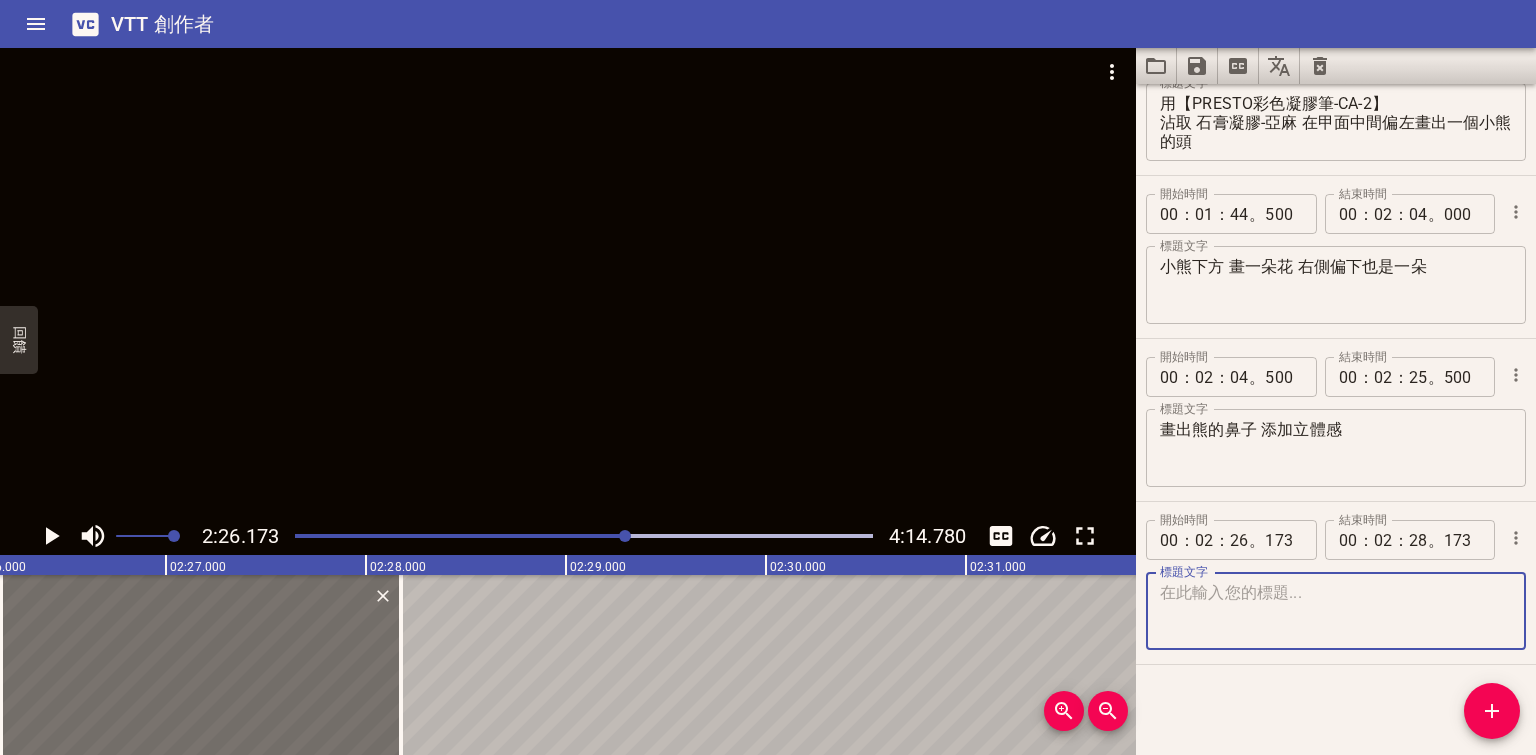 click 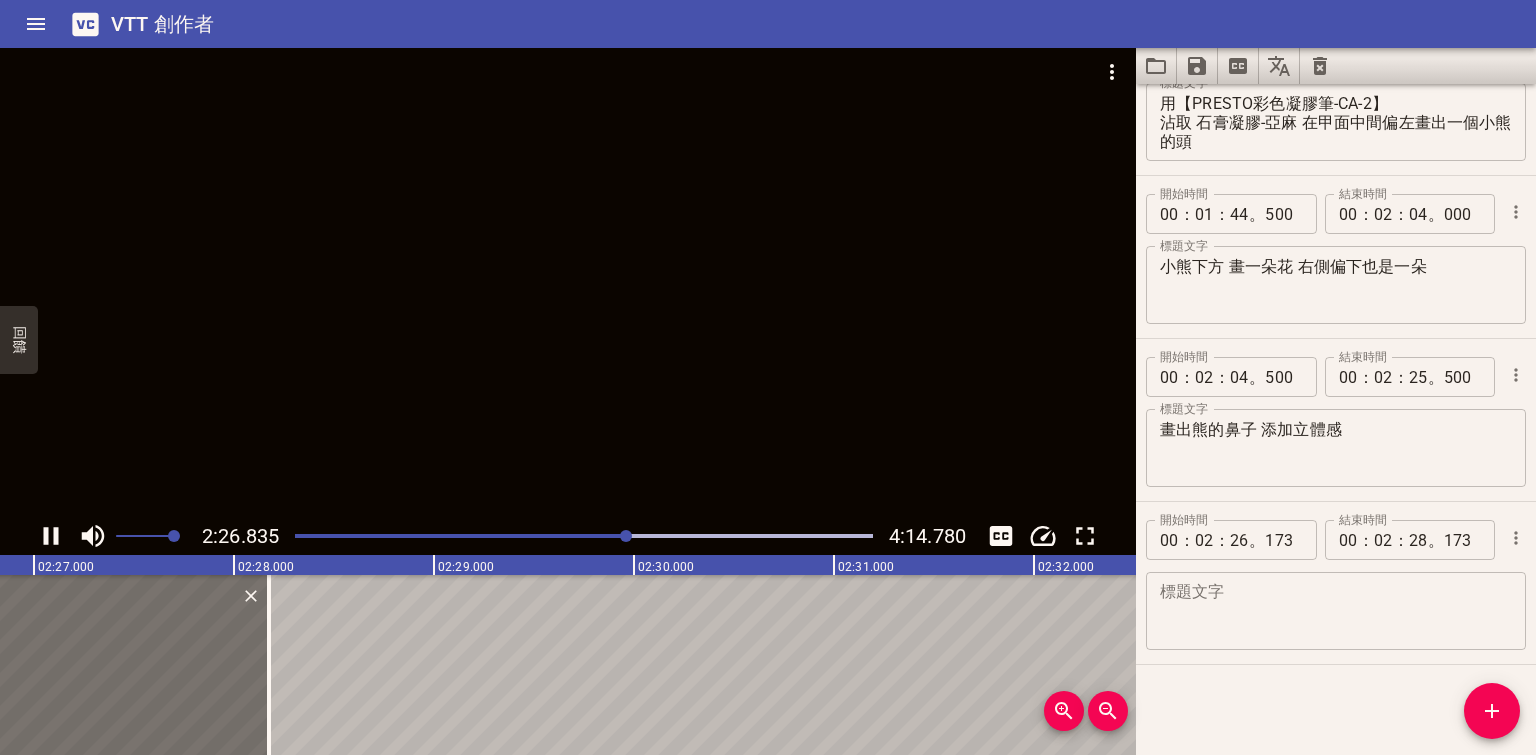 click 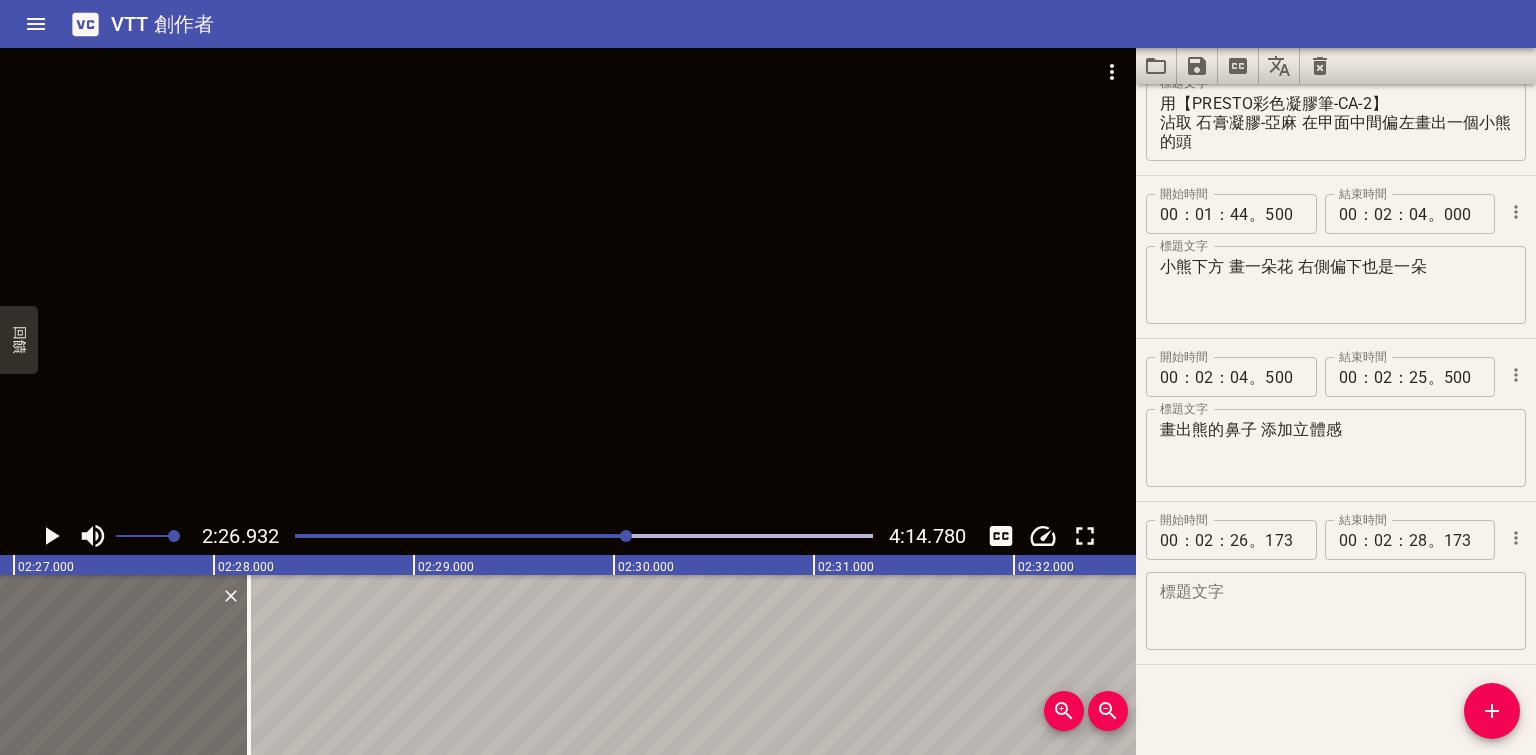 click 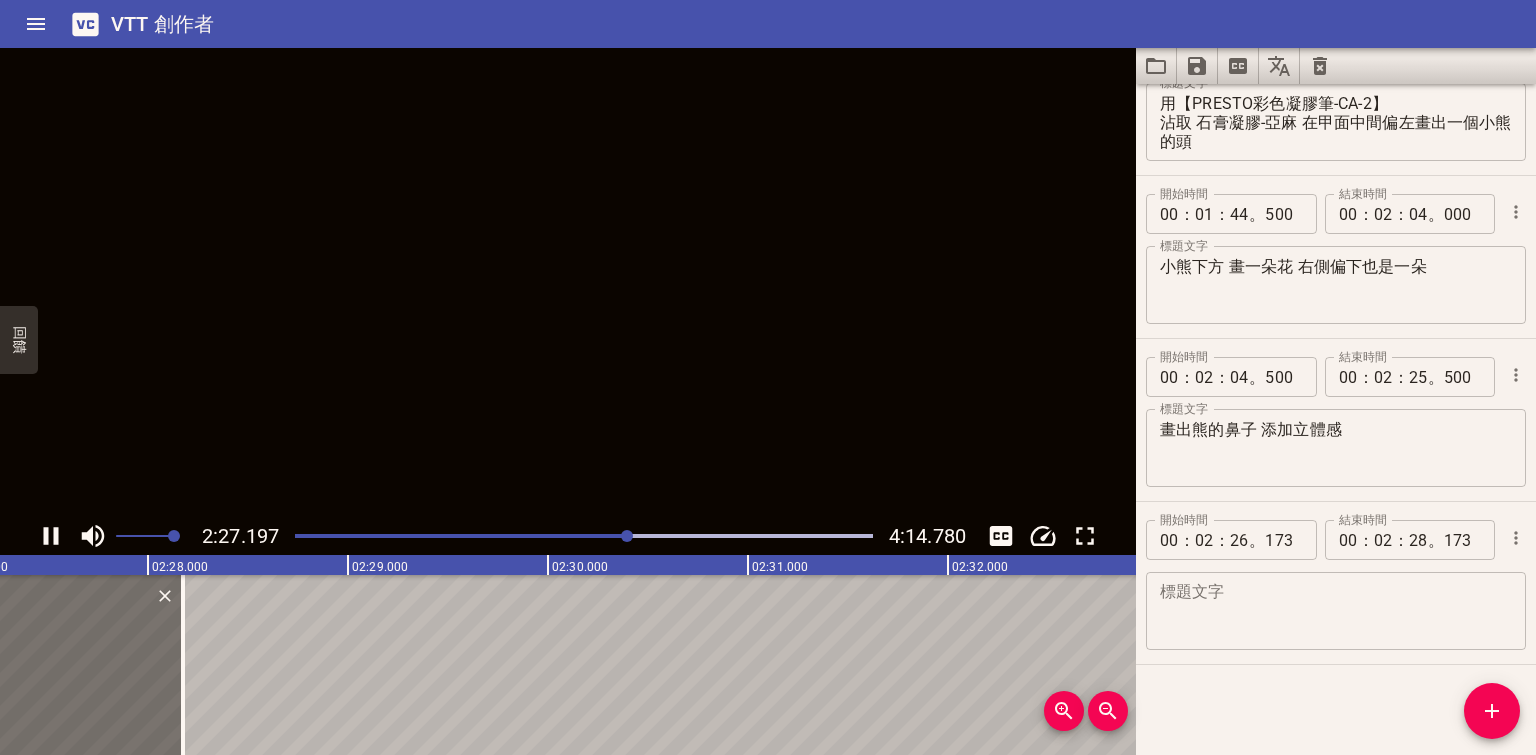 click 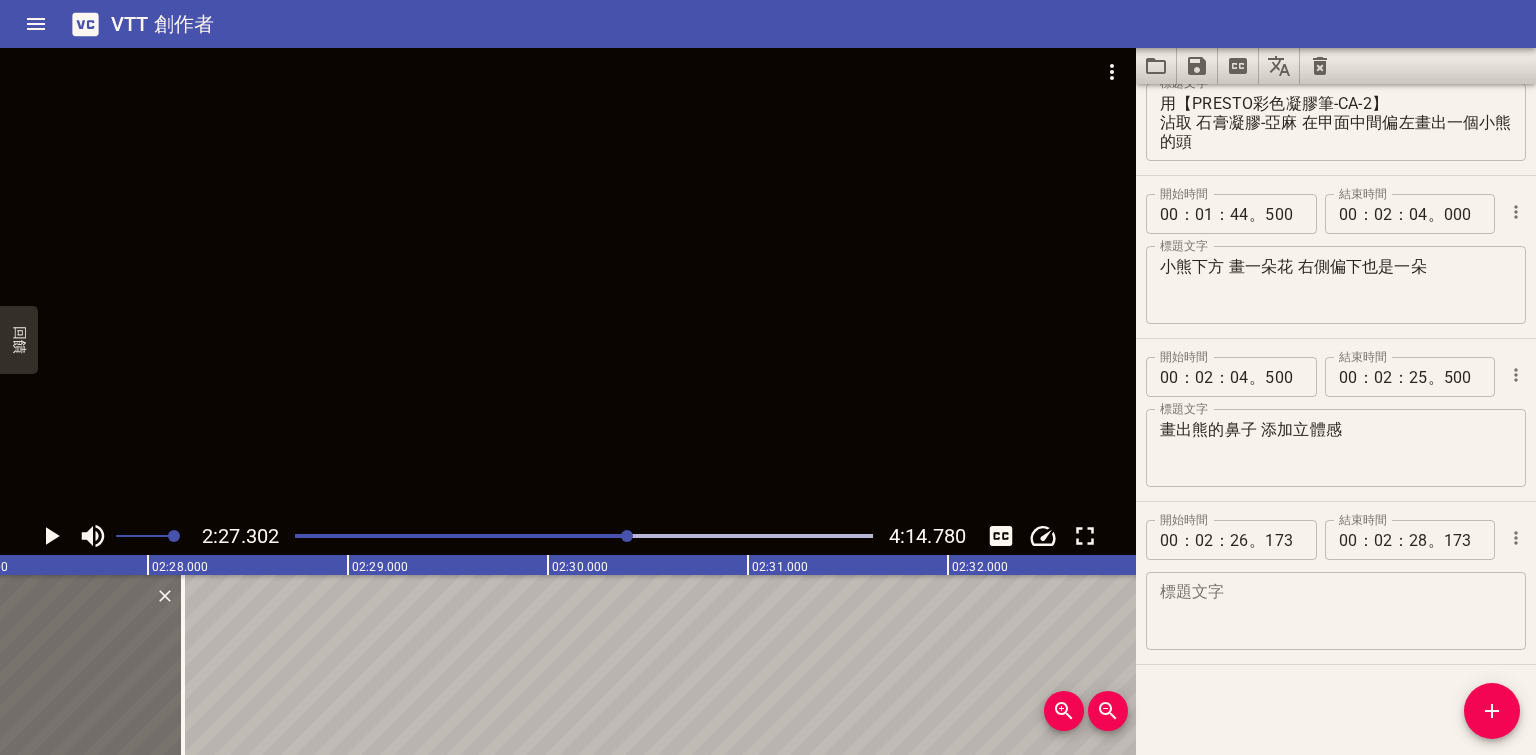 scroll, scrollTop: 0, scrollLeft: 29460, axis: horizontal 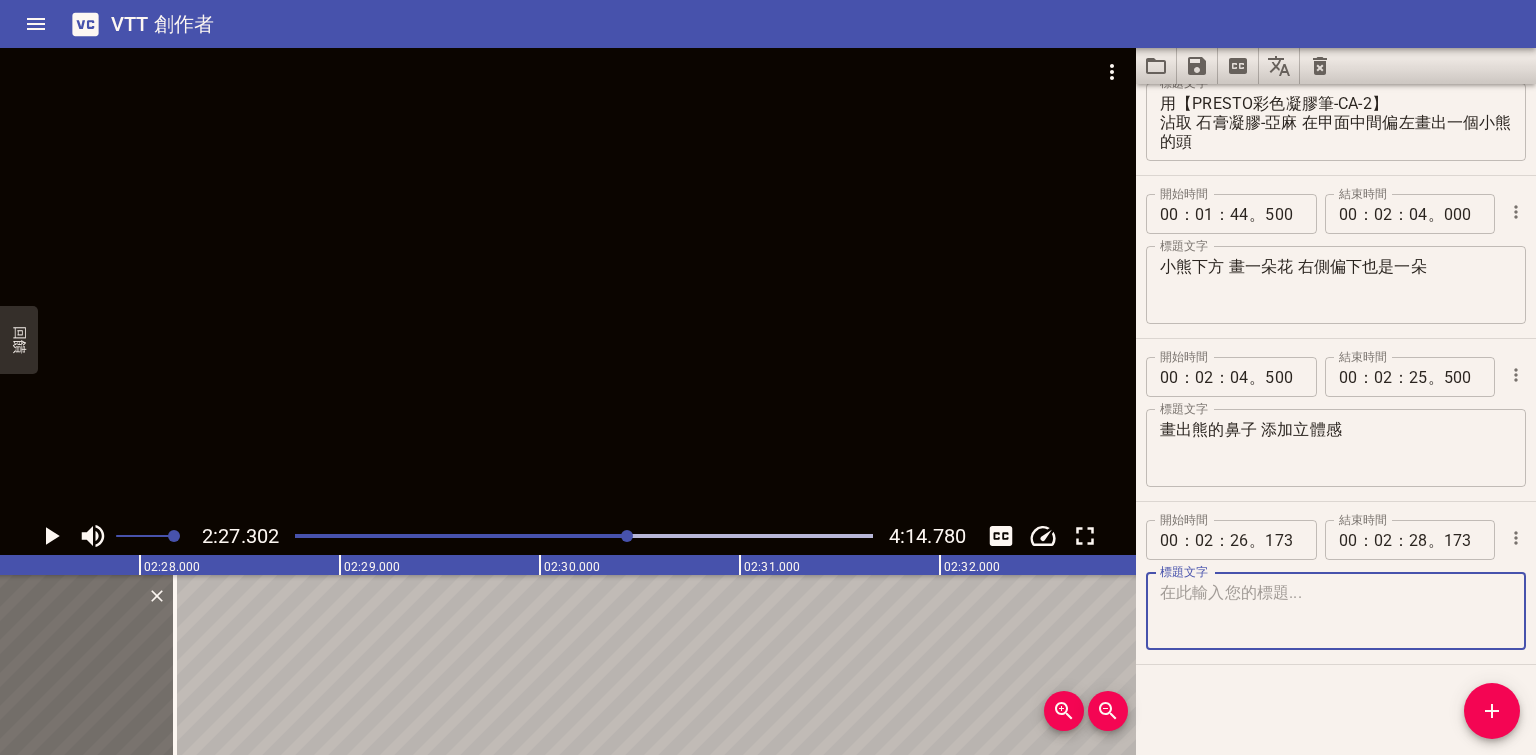click at bounding box center [1336, 611] 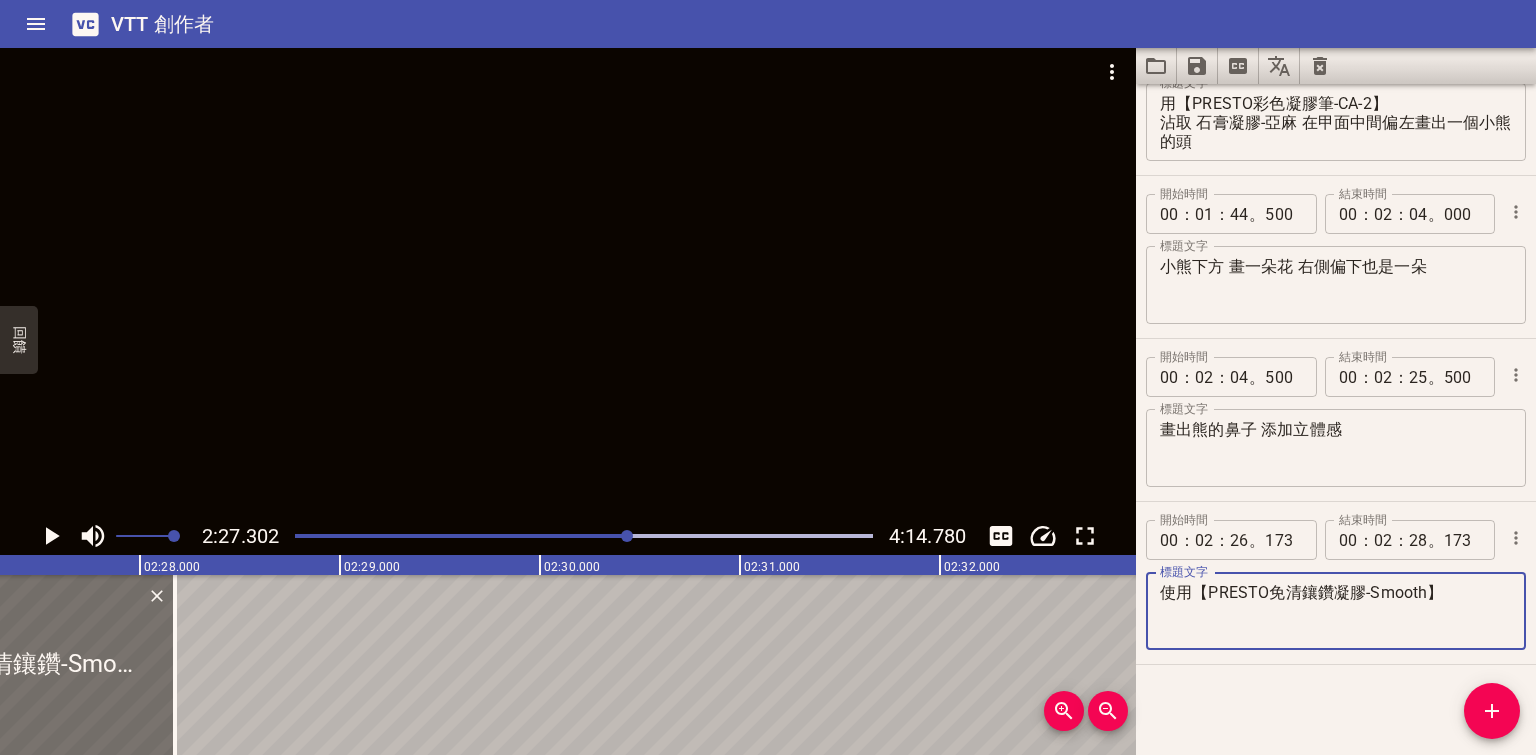 click on "使用【PRESTO免清鑲鑽凝膠-Smooth】" at bounding box center (1336, 611) 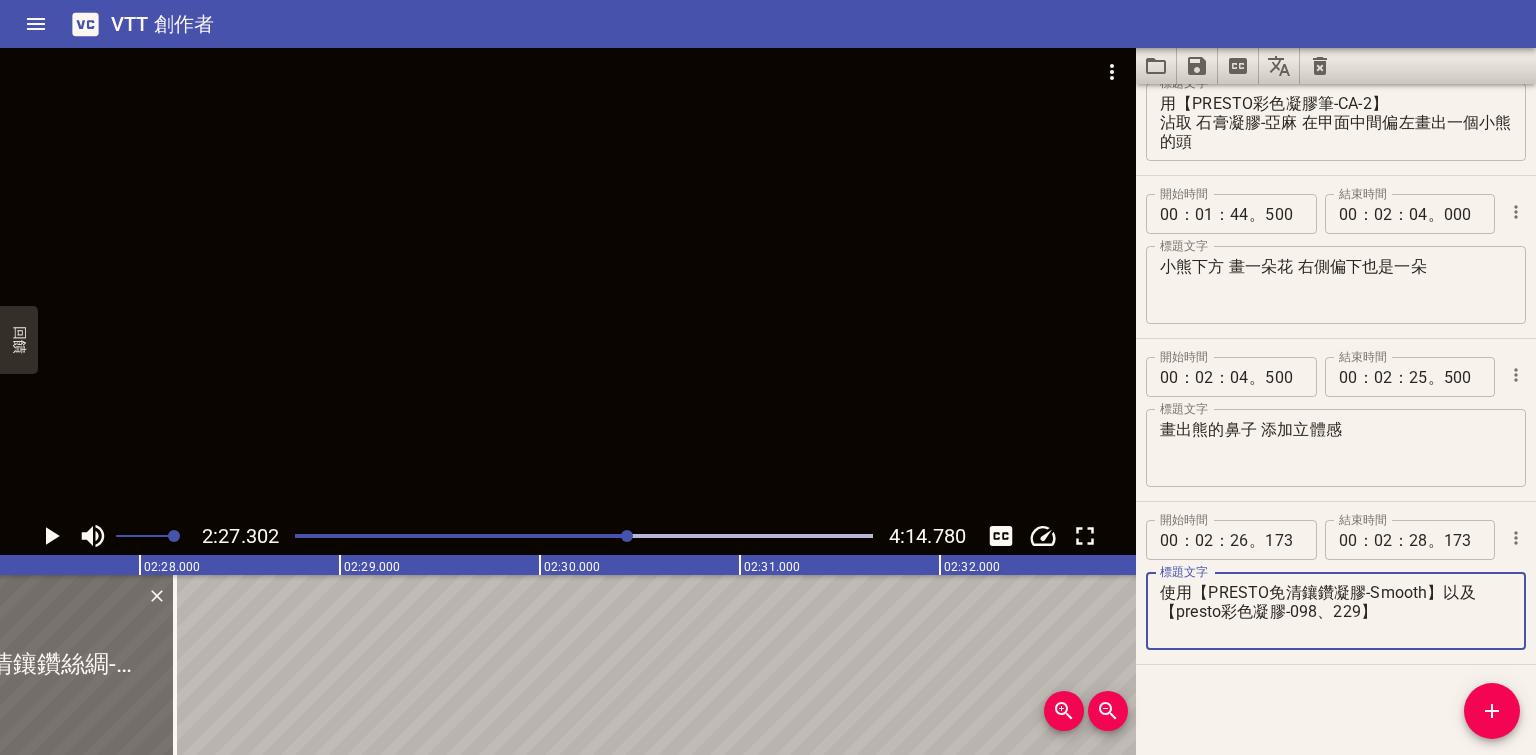 click on "使用【PRESTO免清鑲鑽凝膠-Smooth】以及
【presto彩色凝膠-098、229】" at bounding box center [1336, 611] 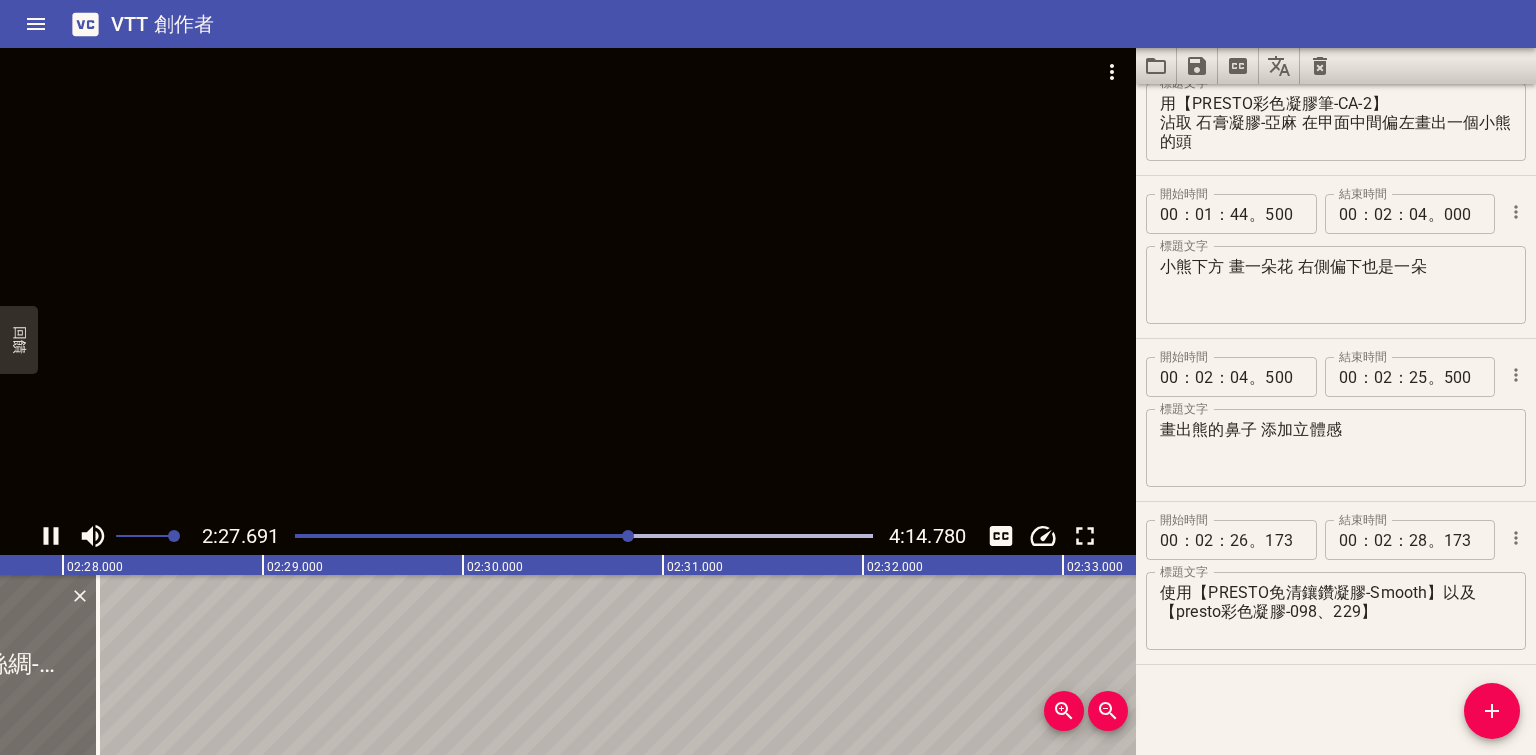 type 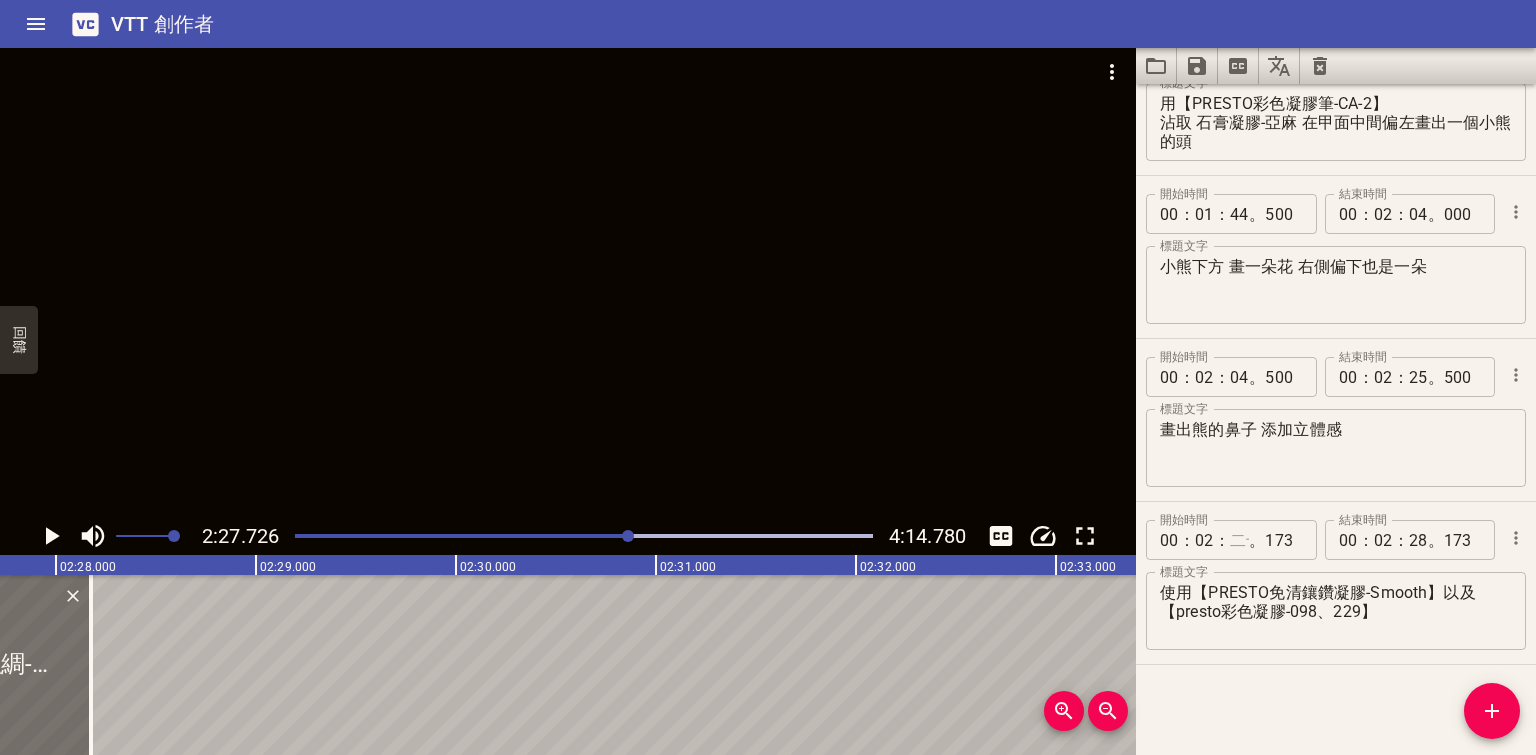 click at bounding box center (1239, 540) 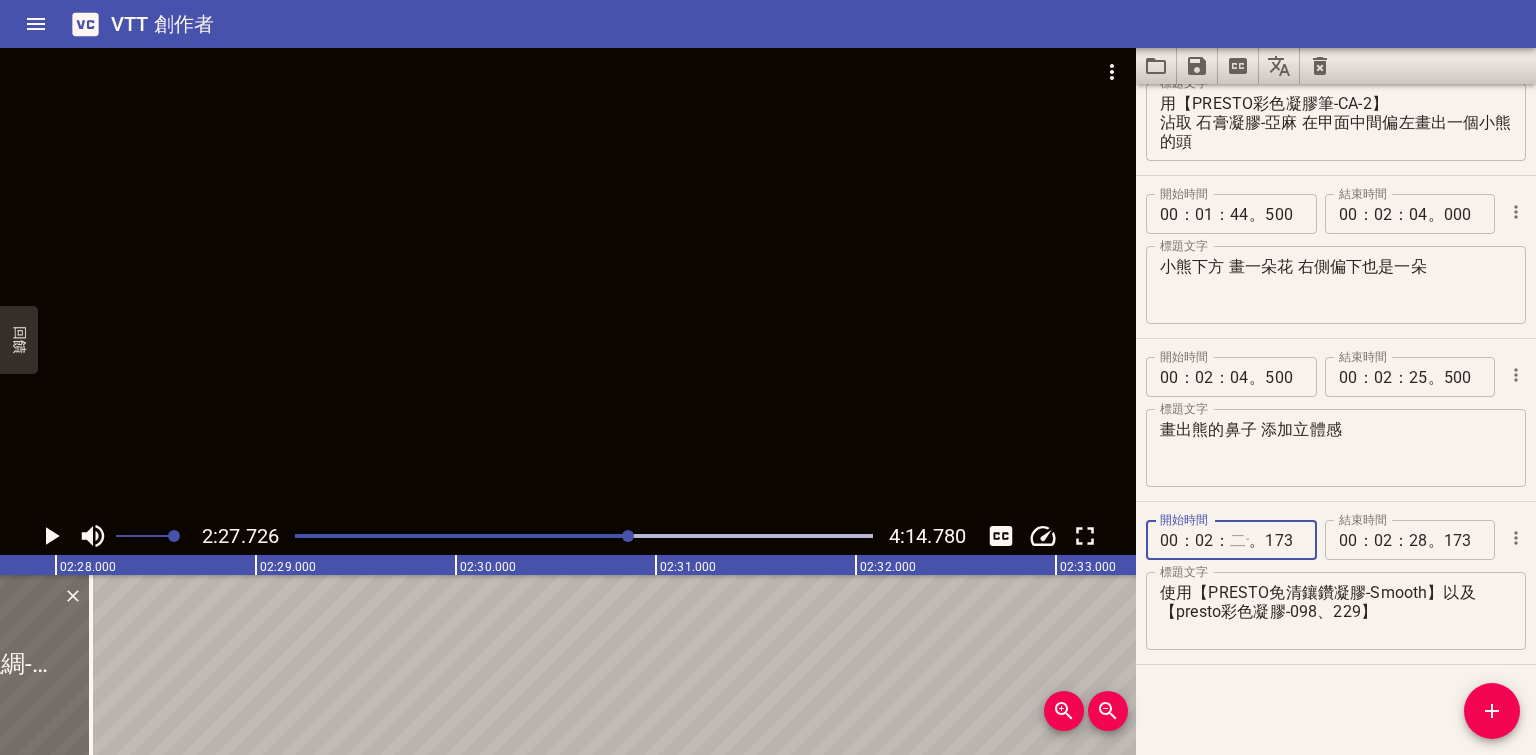 type on "1" 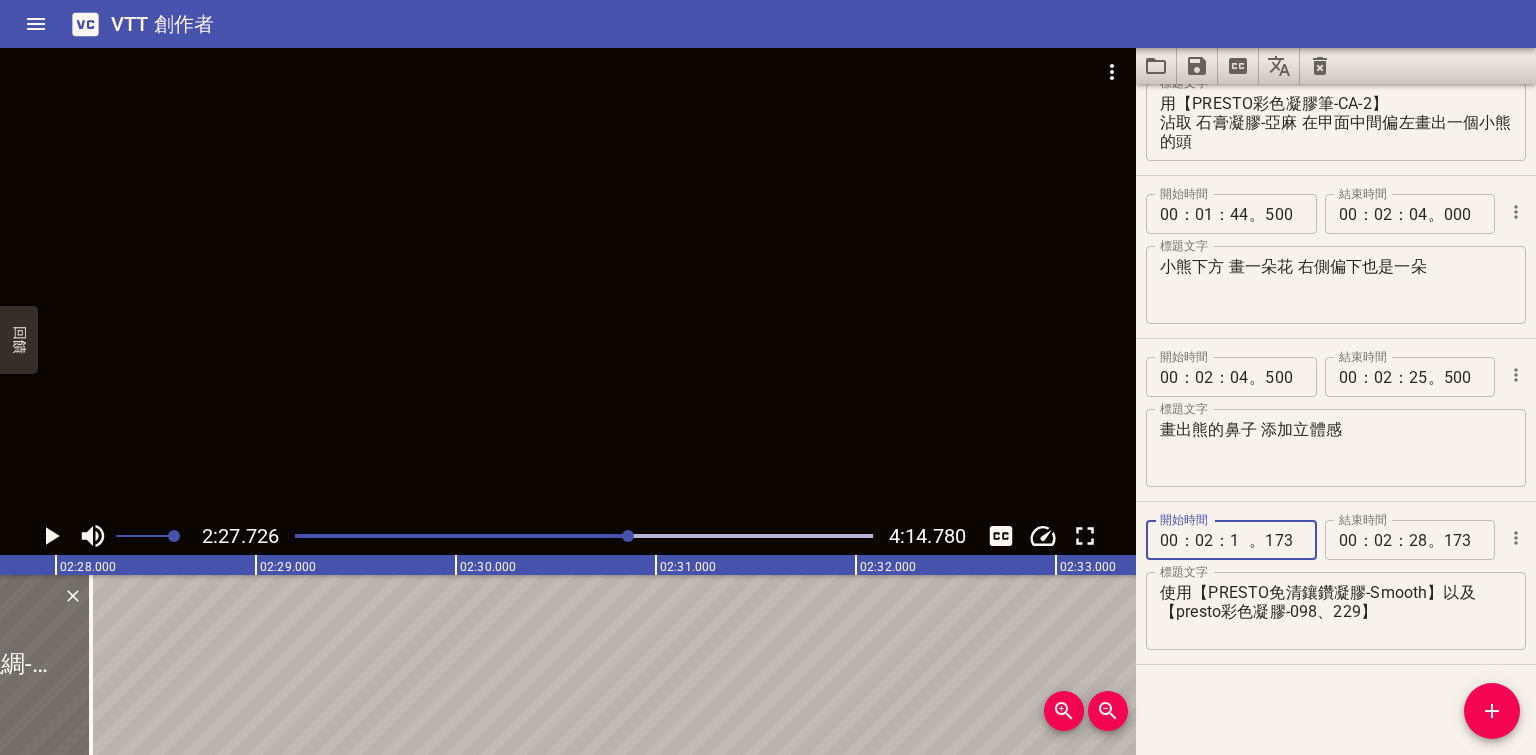 type 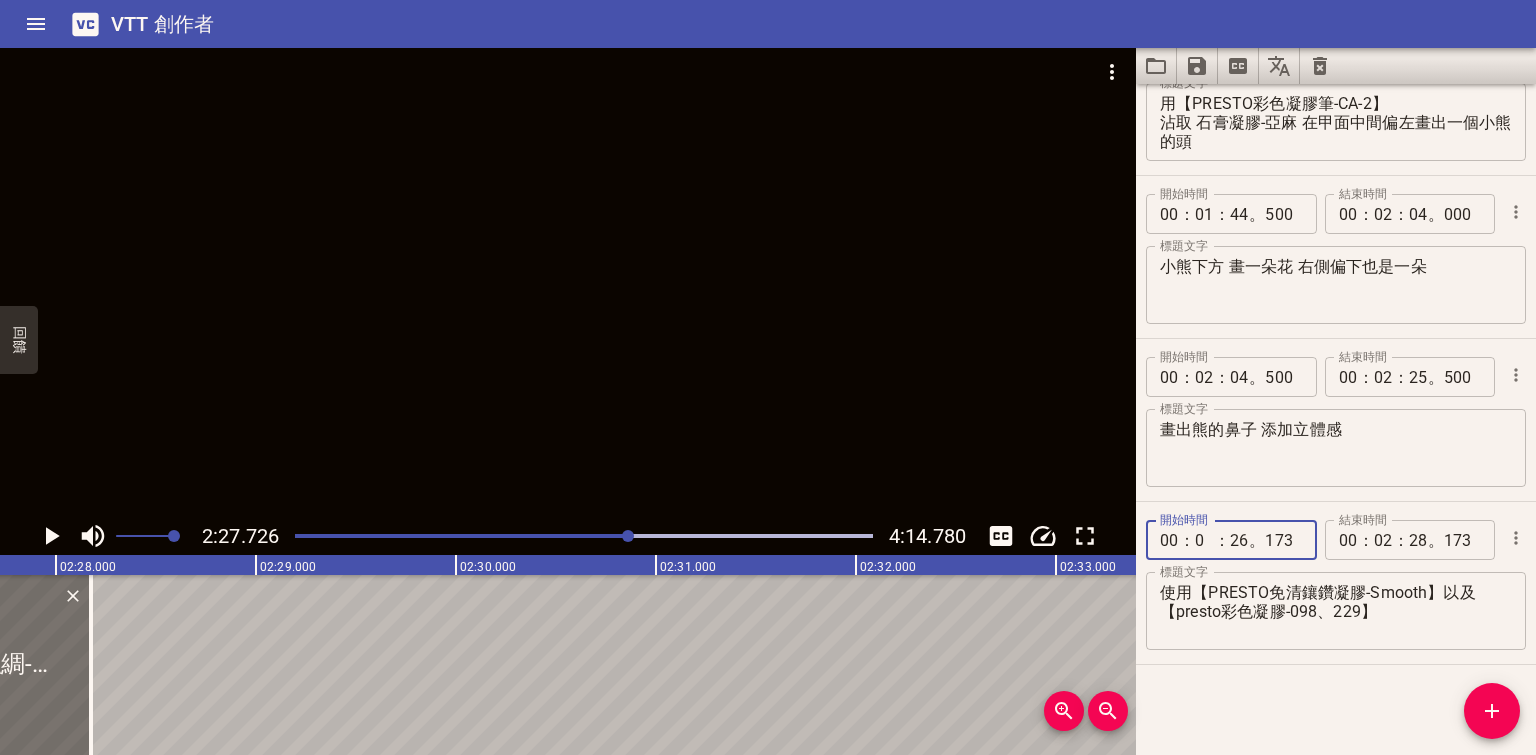 type on "02" 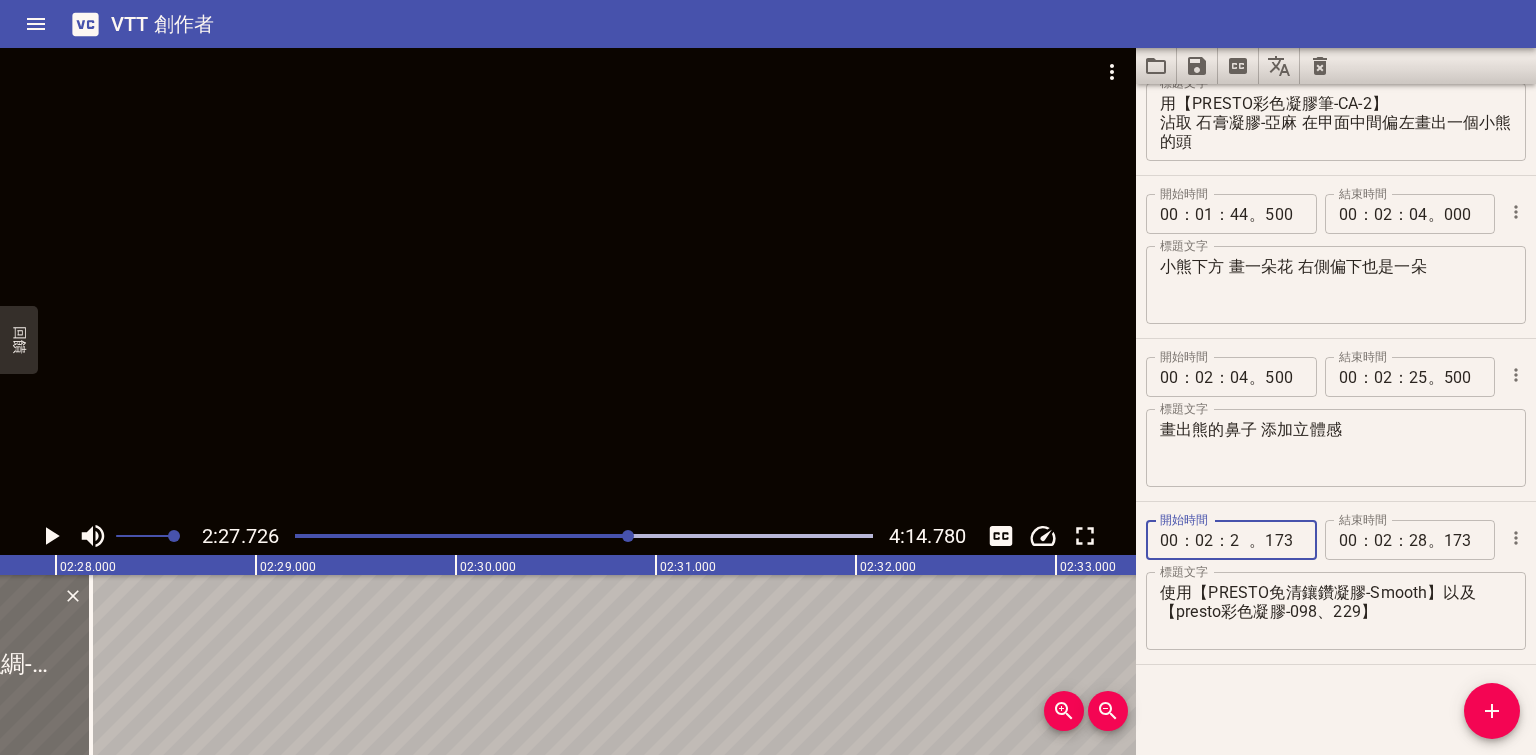 type on "27" 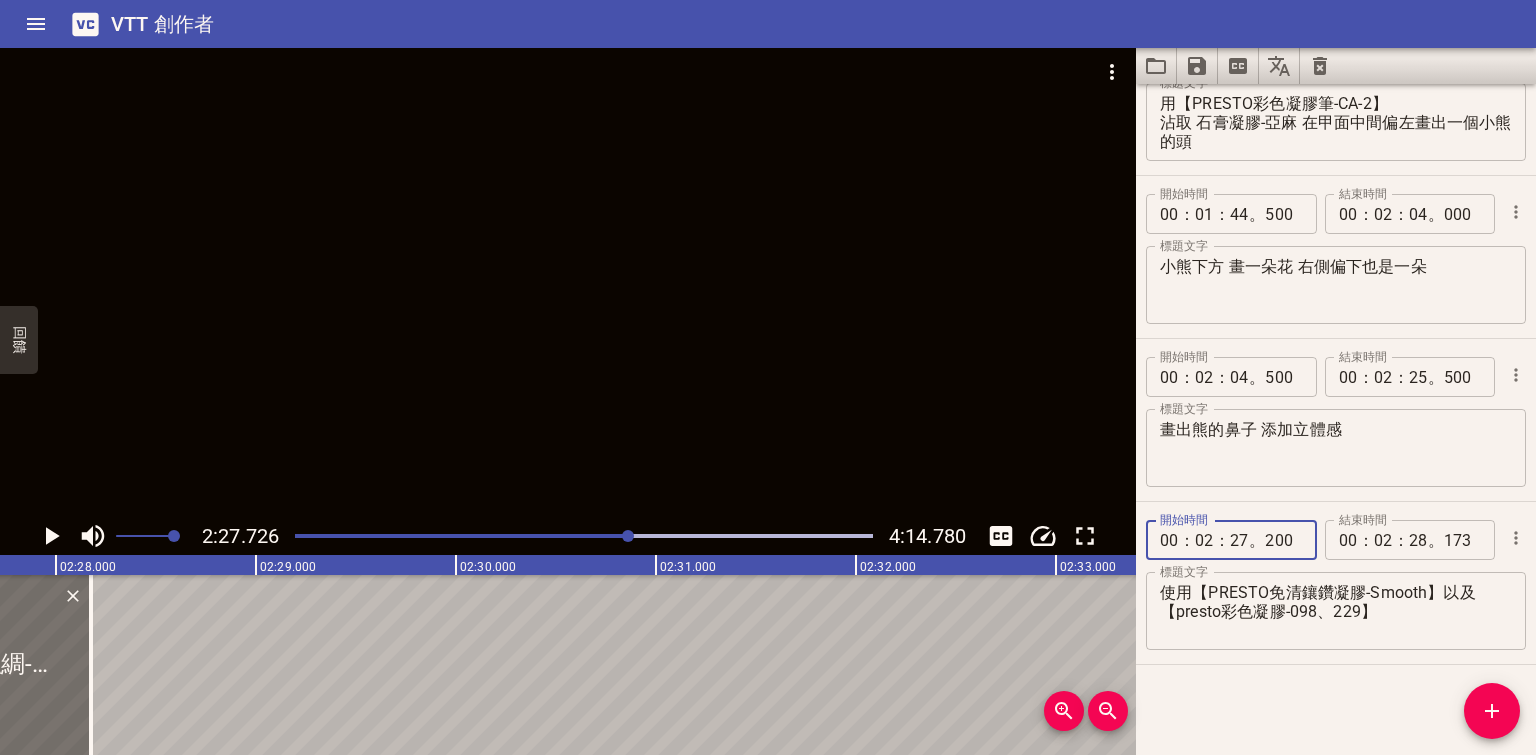 type on "200" 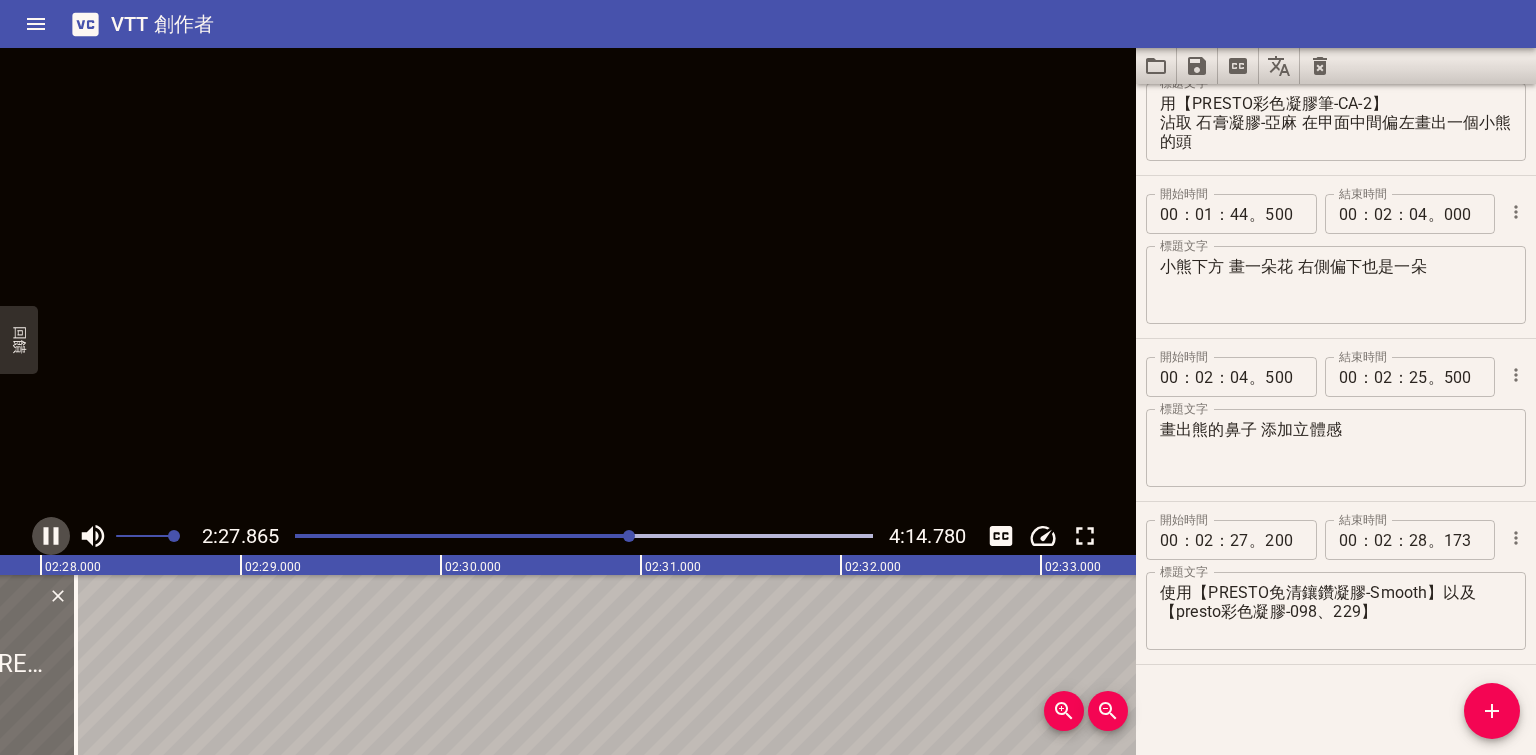 click 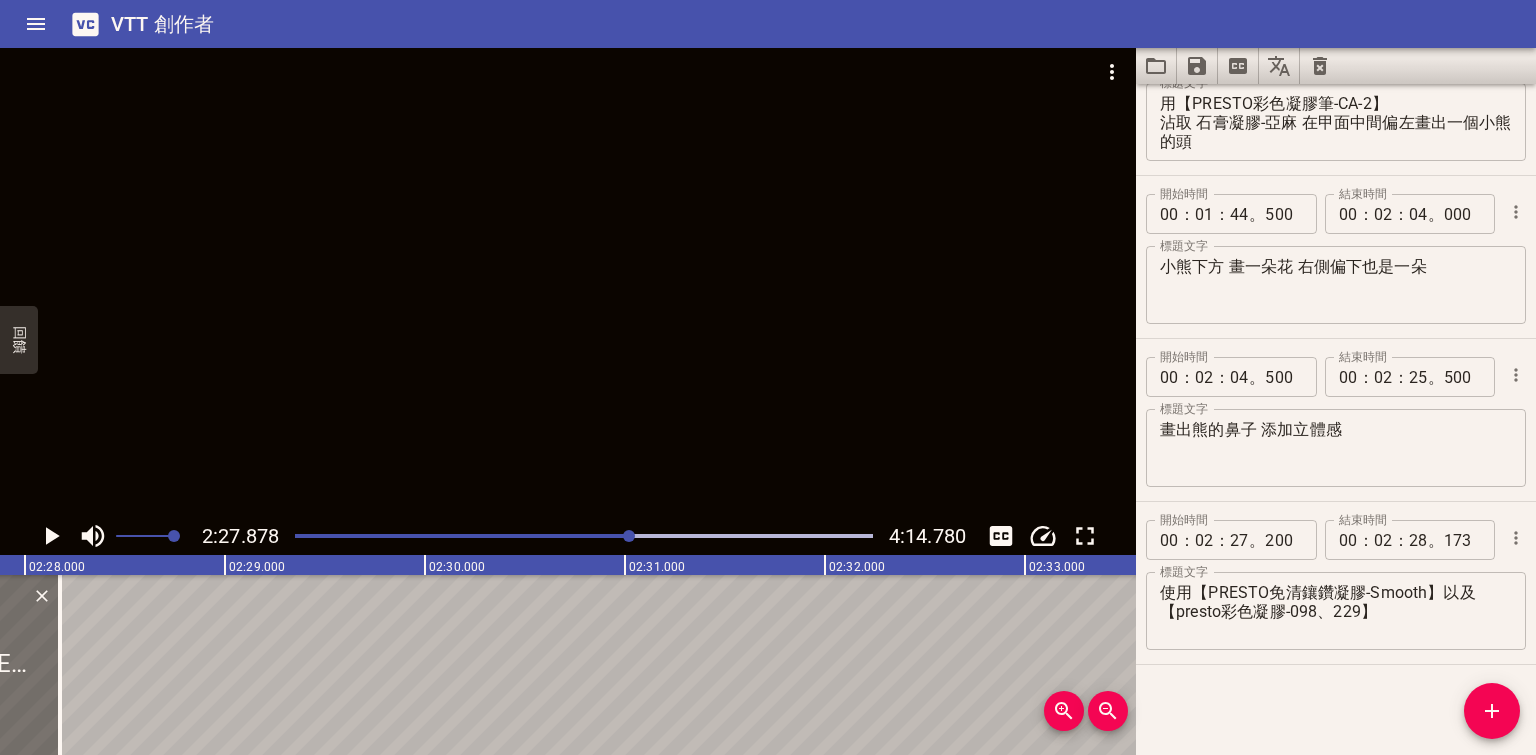 click 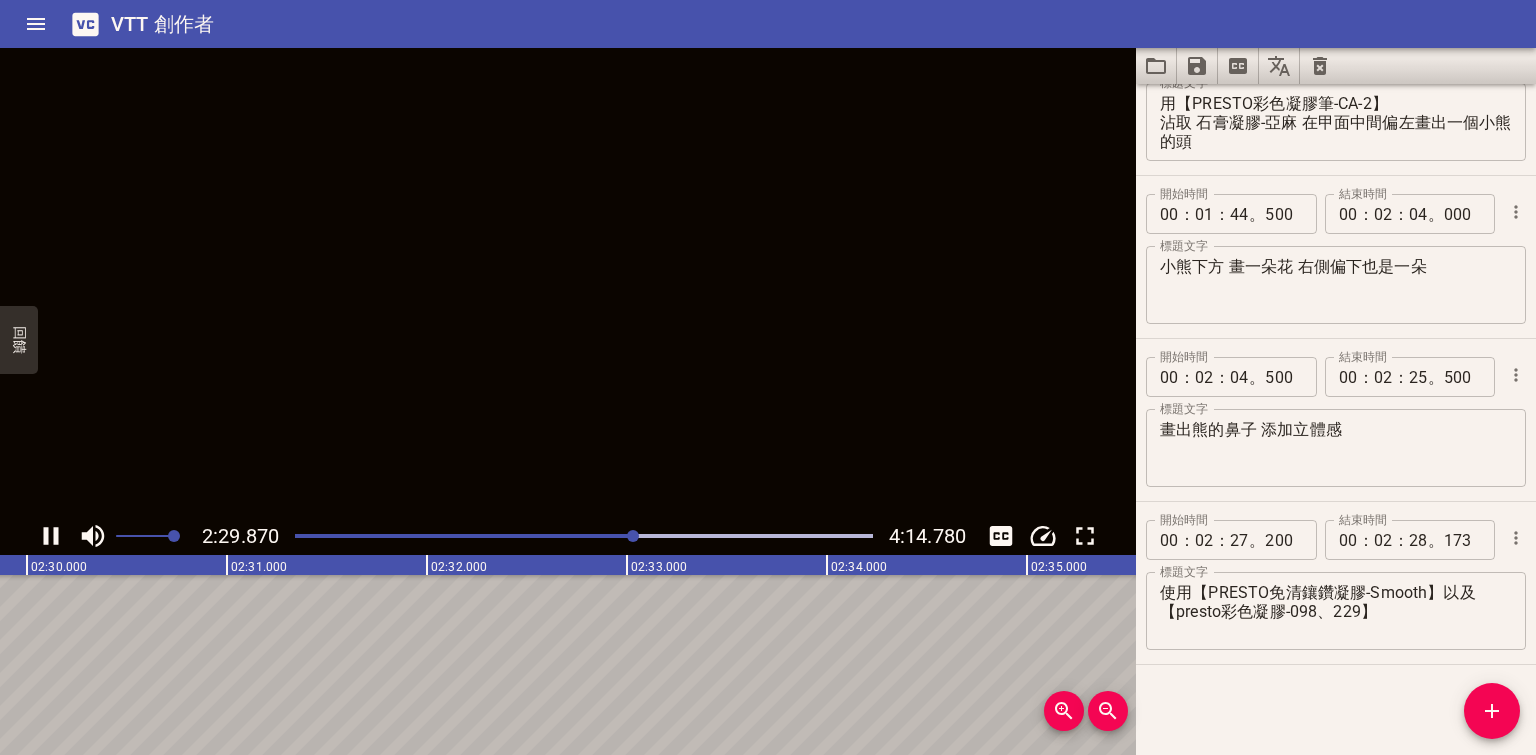 click 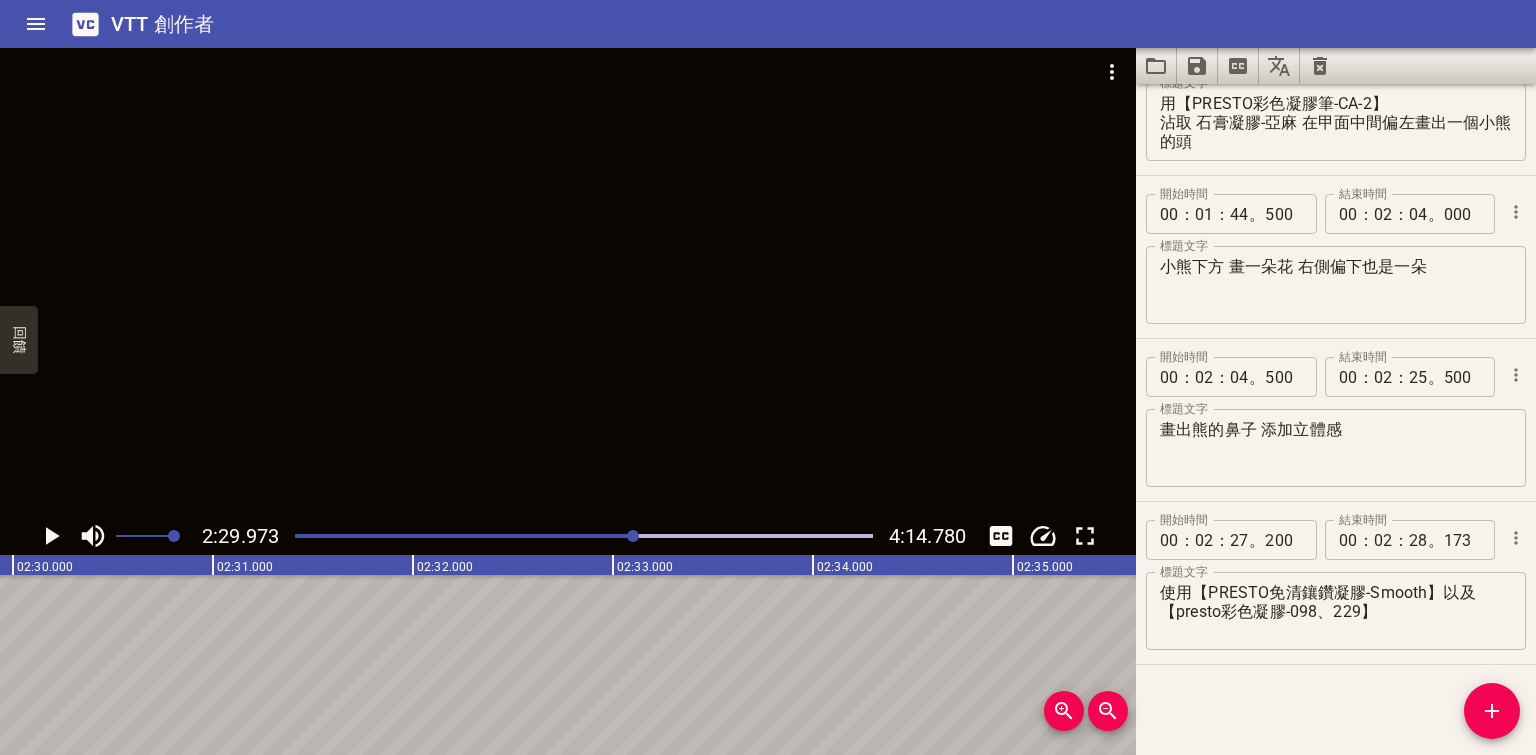 scroll, scrollTop: 0, scrollLeft: 29994, axis: horizontal 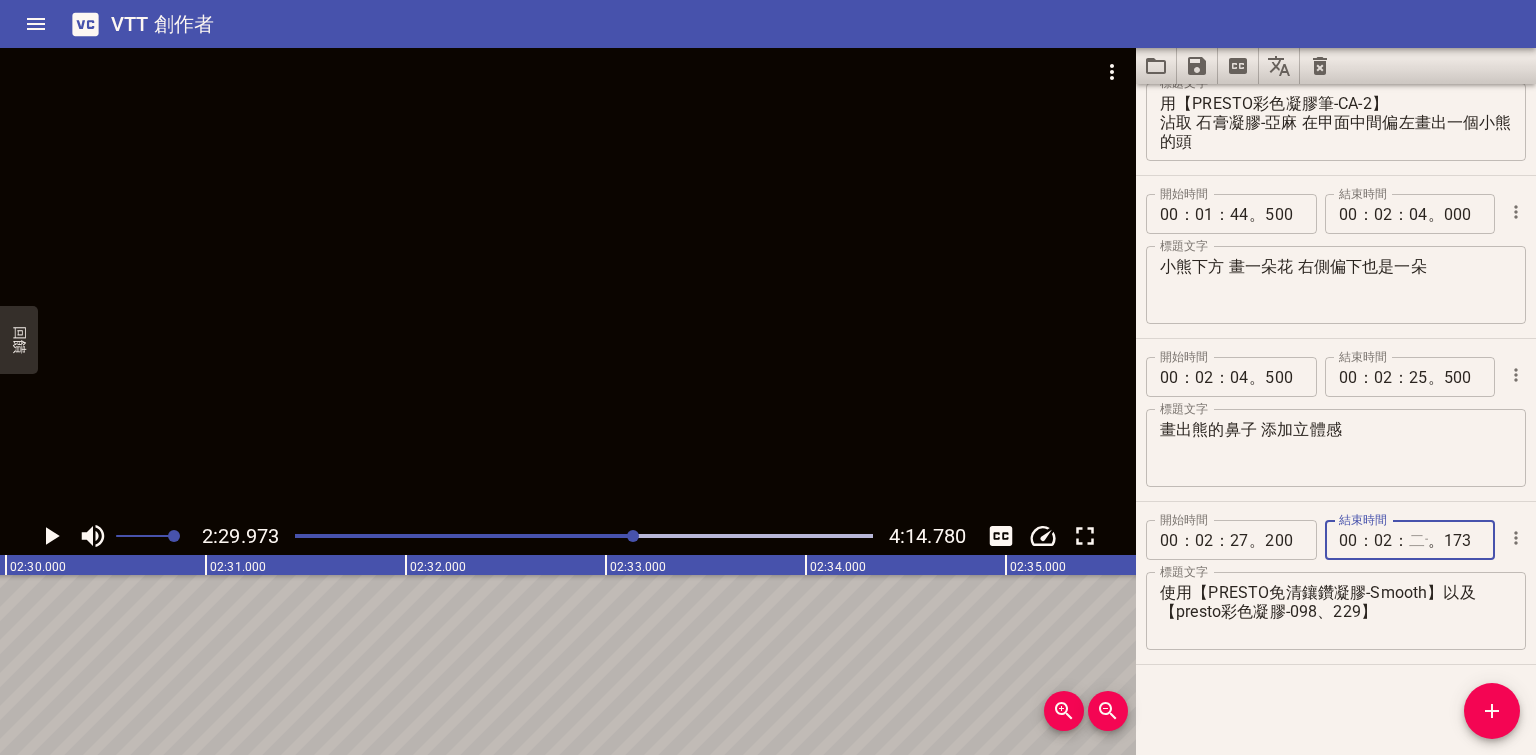 click at bounding box center [1418, 540] 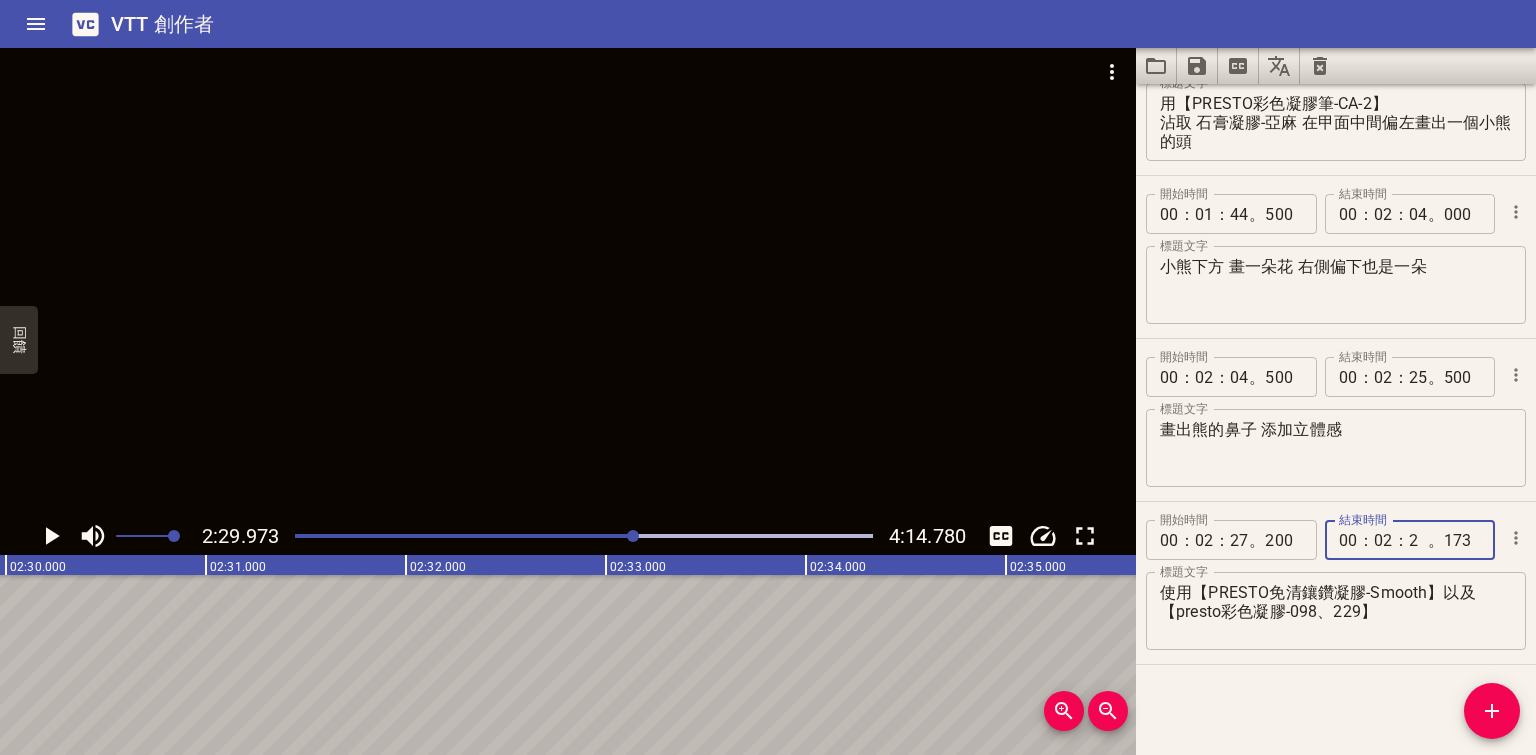type on "29" 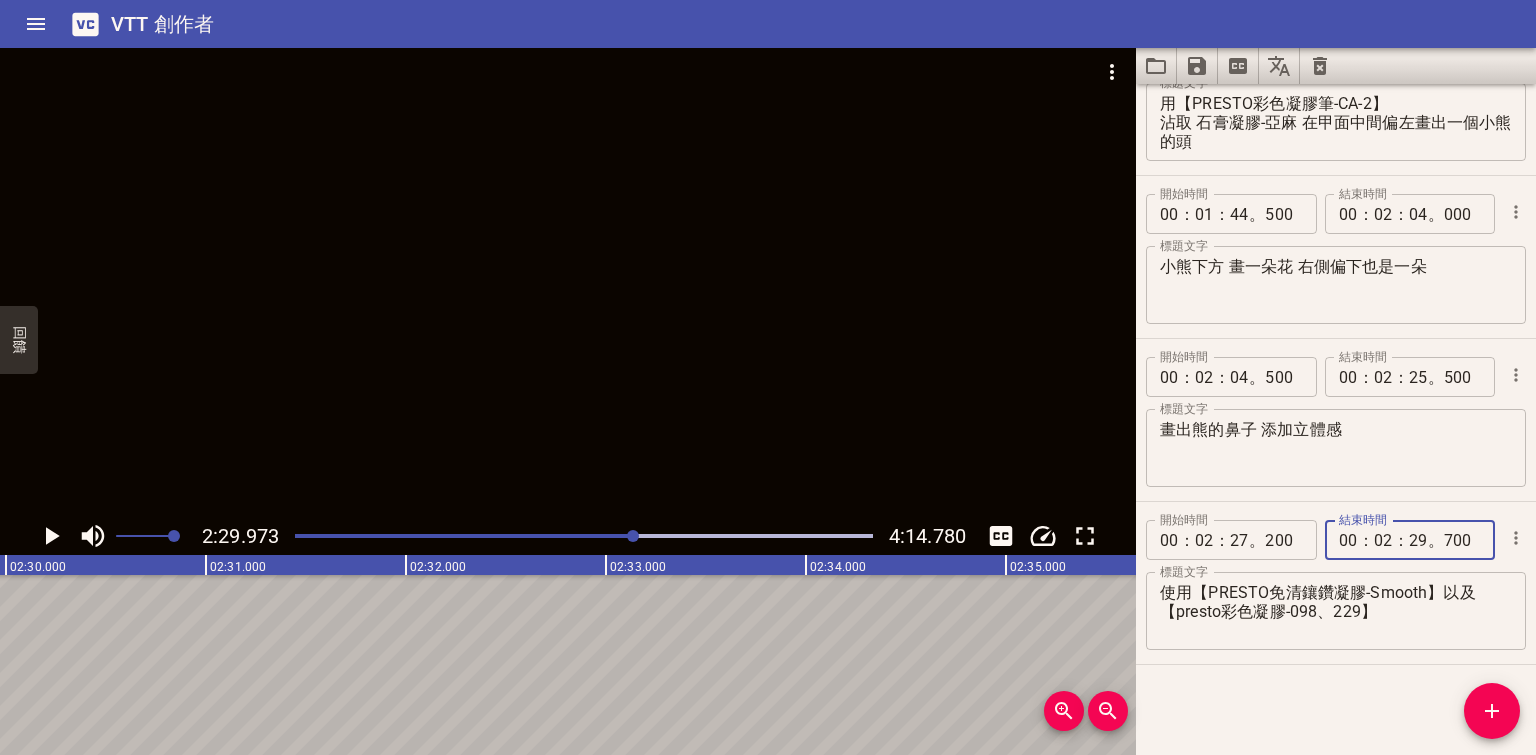 type on "700" 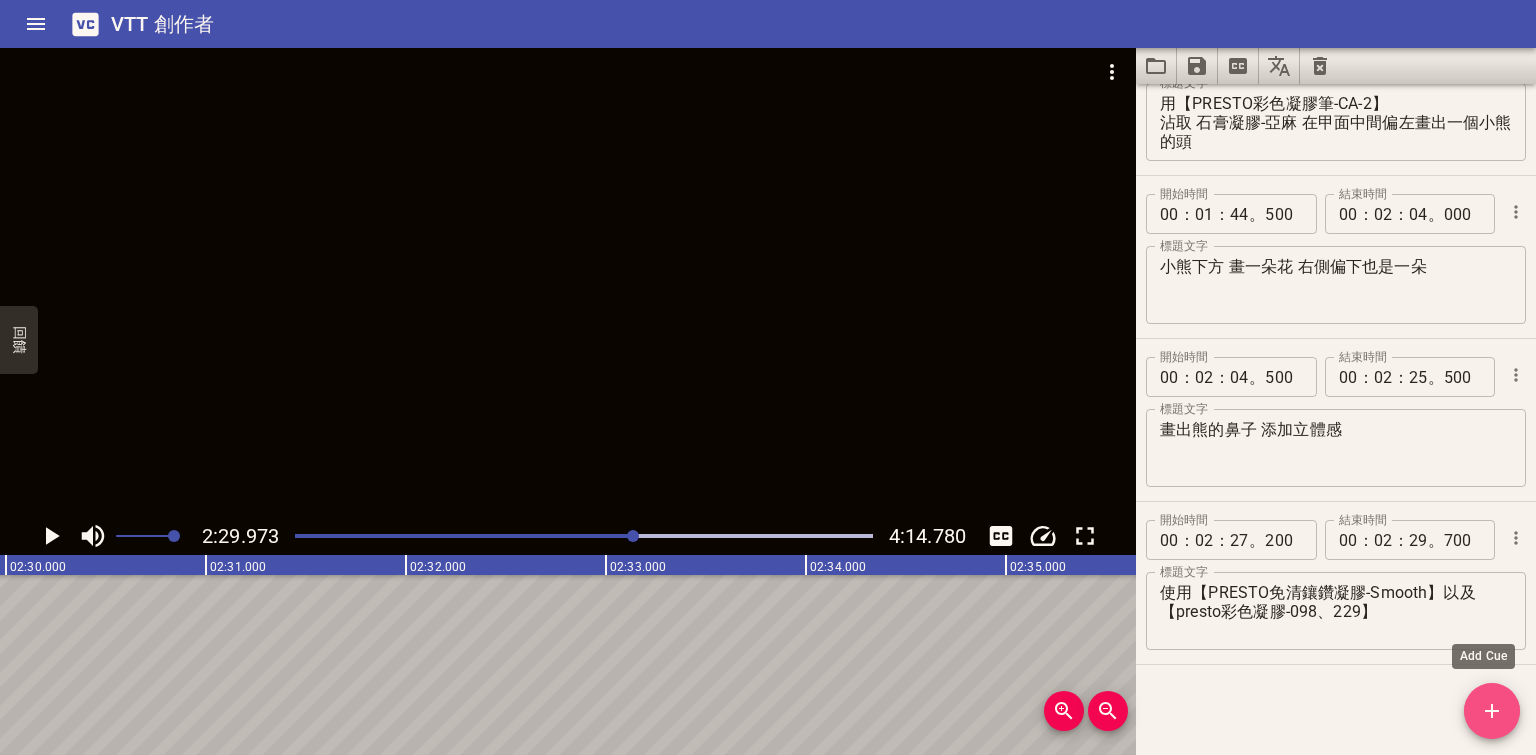 click 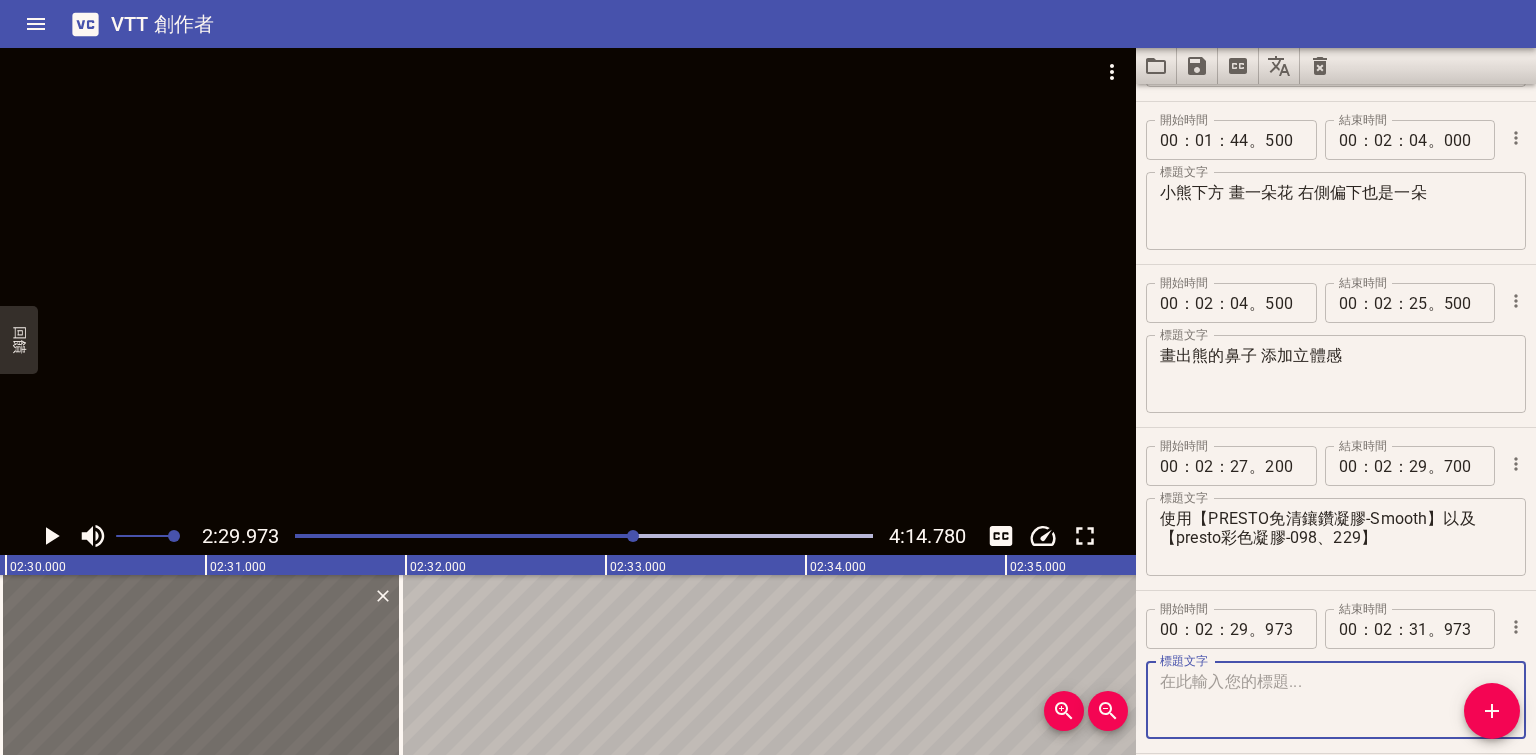 scroll, scrollTop: 673, scrollLeft: 0, axis: vertical 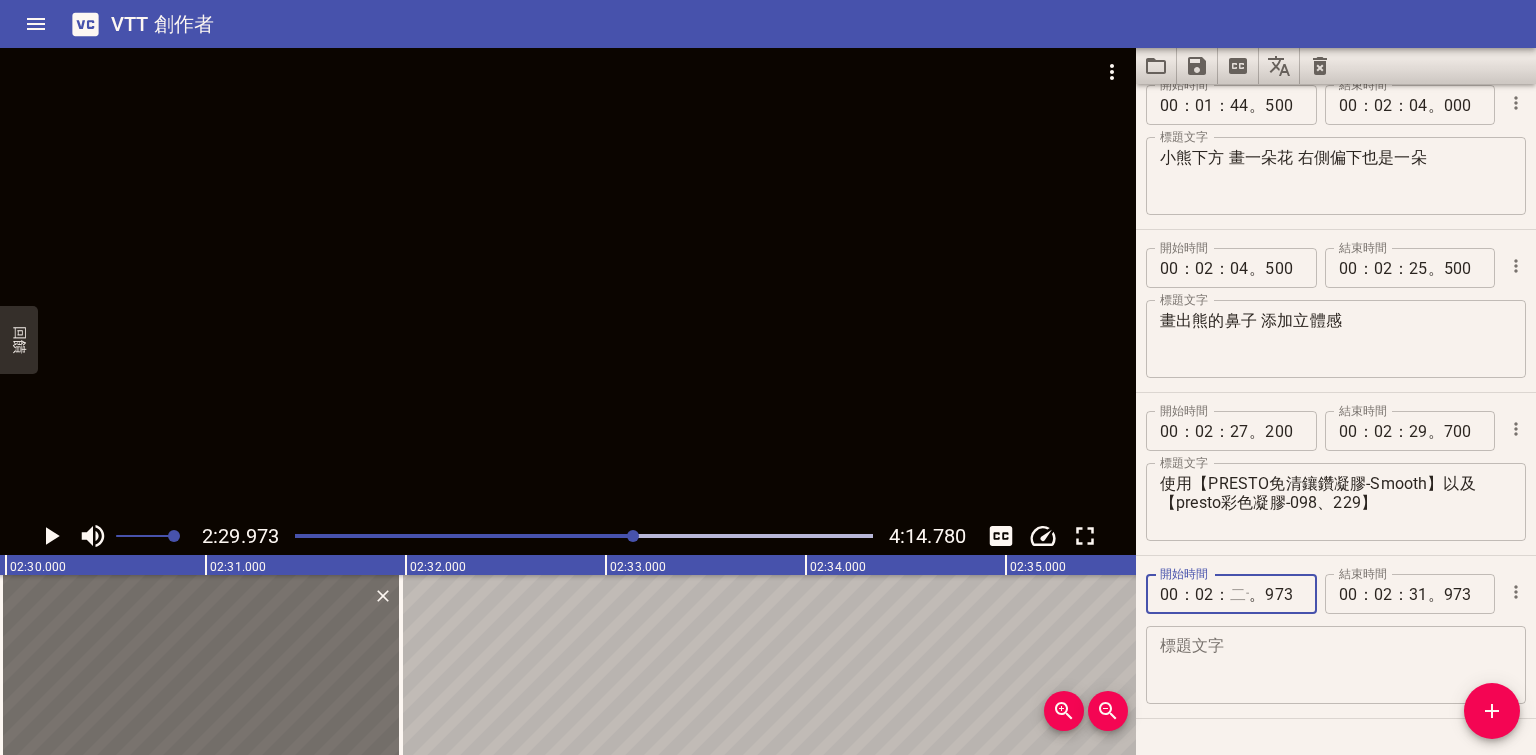 click at bounding box center (1239, 594) 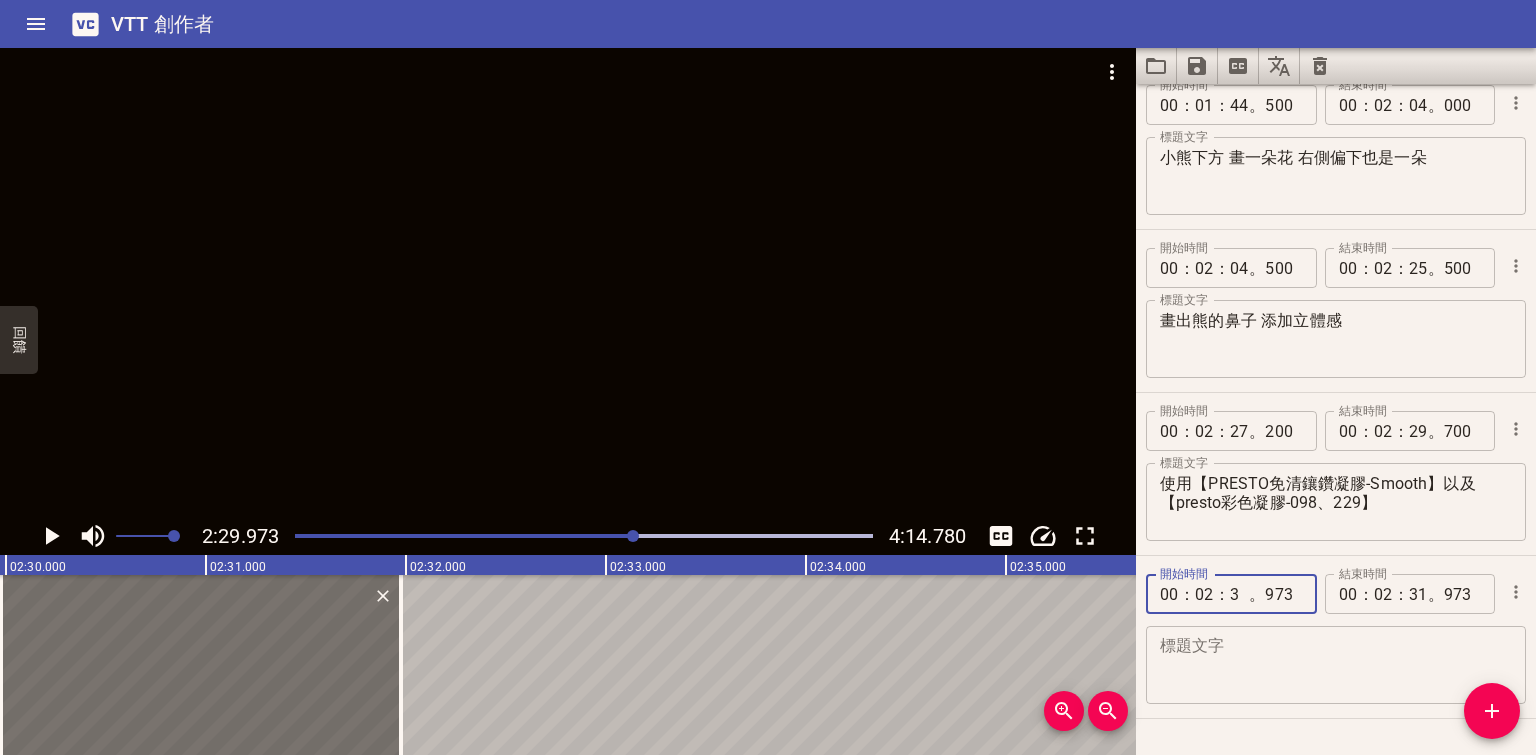 type on "30" 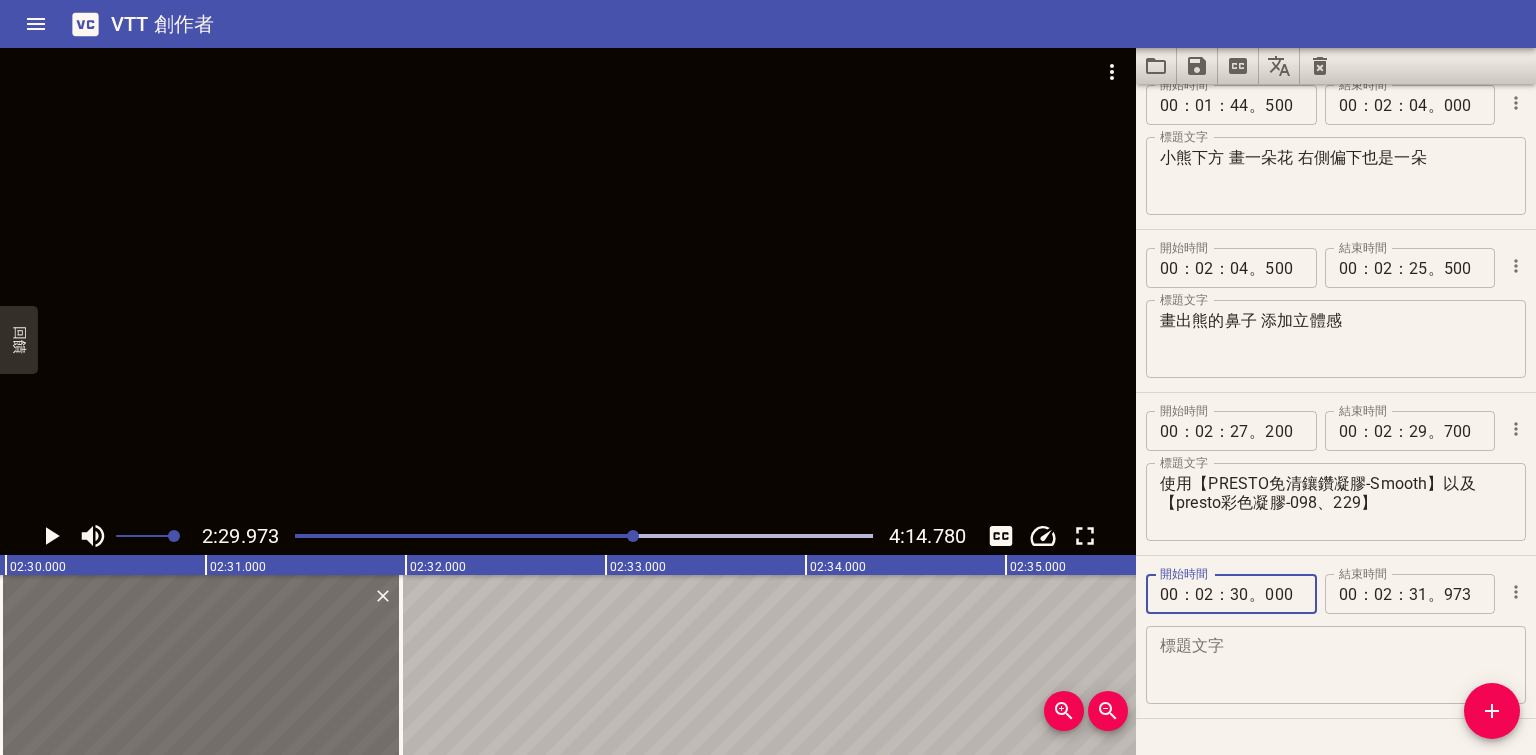 type on "000" 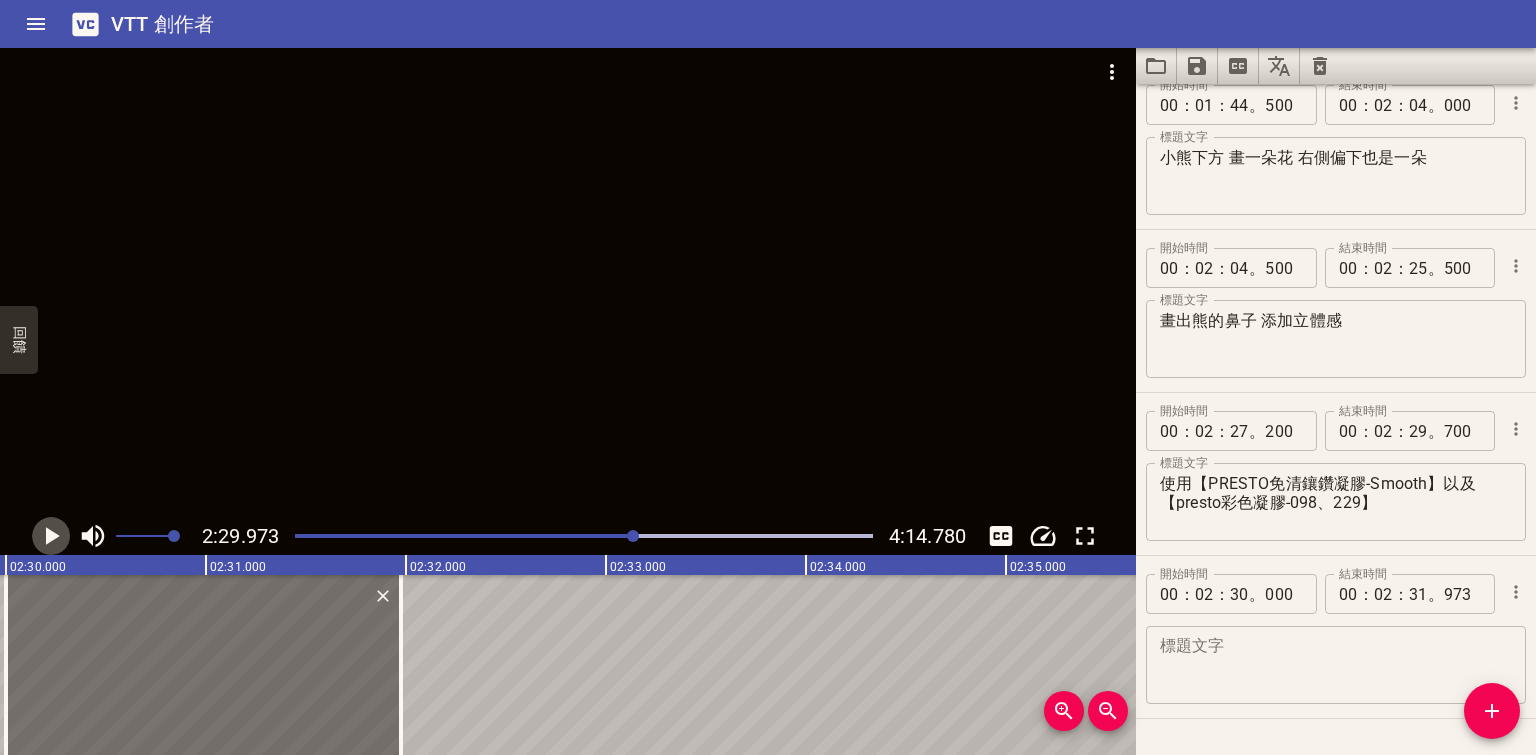 click 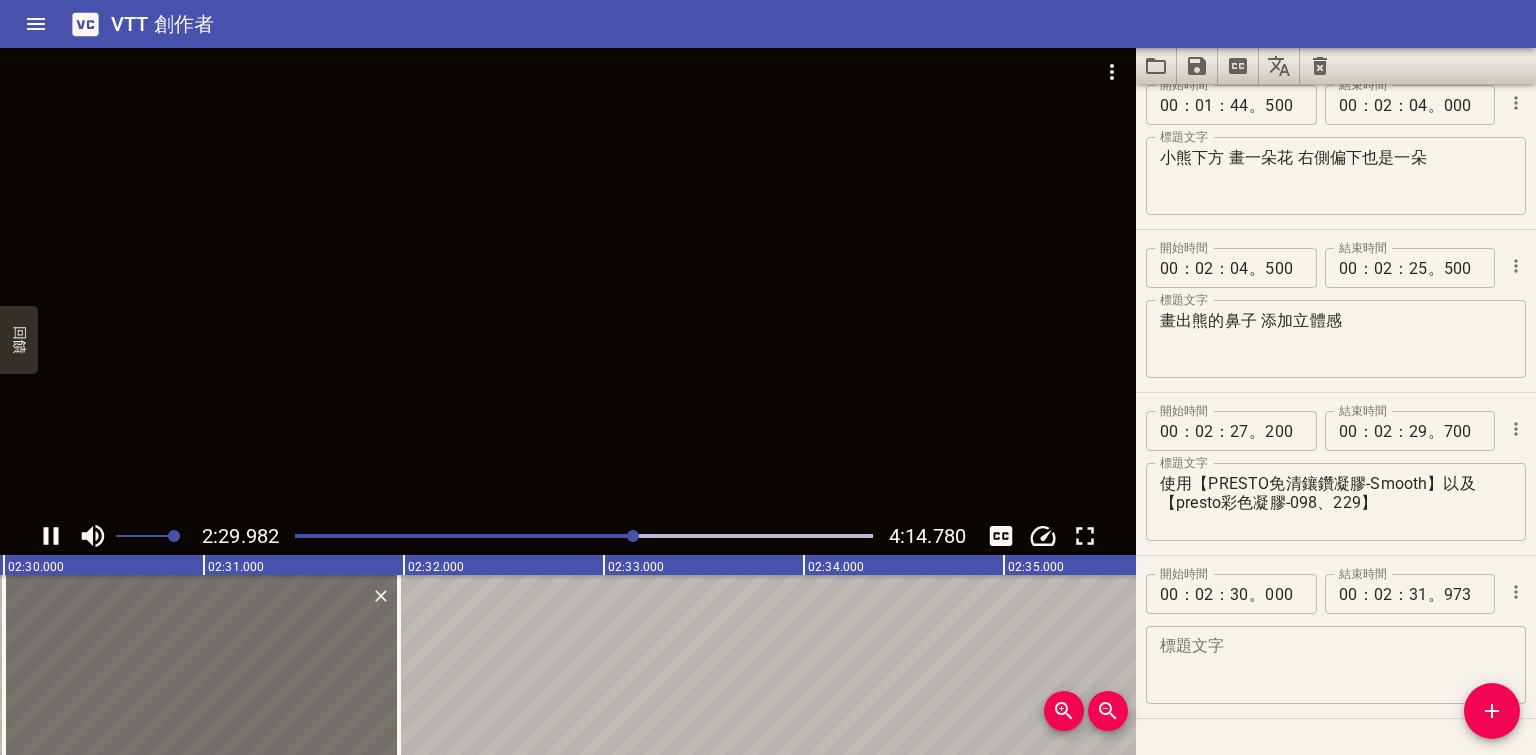 click 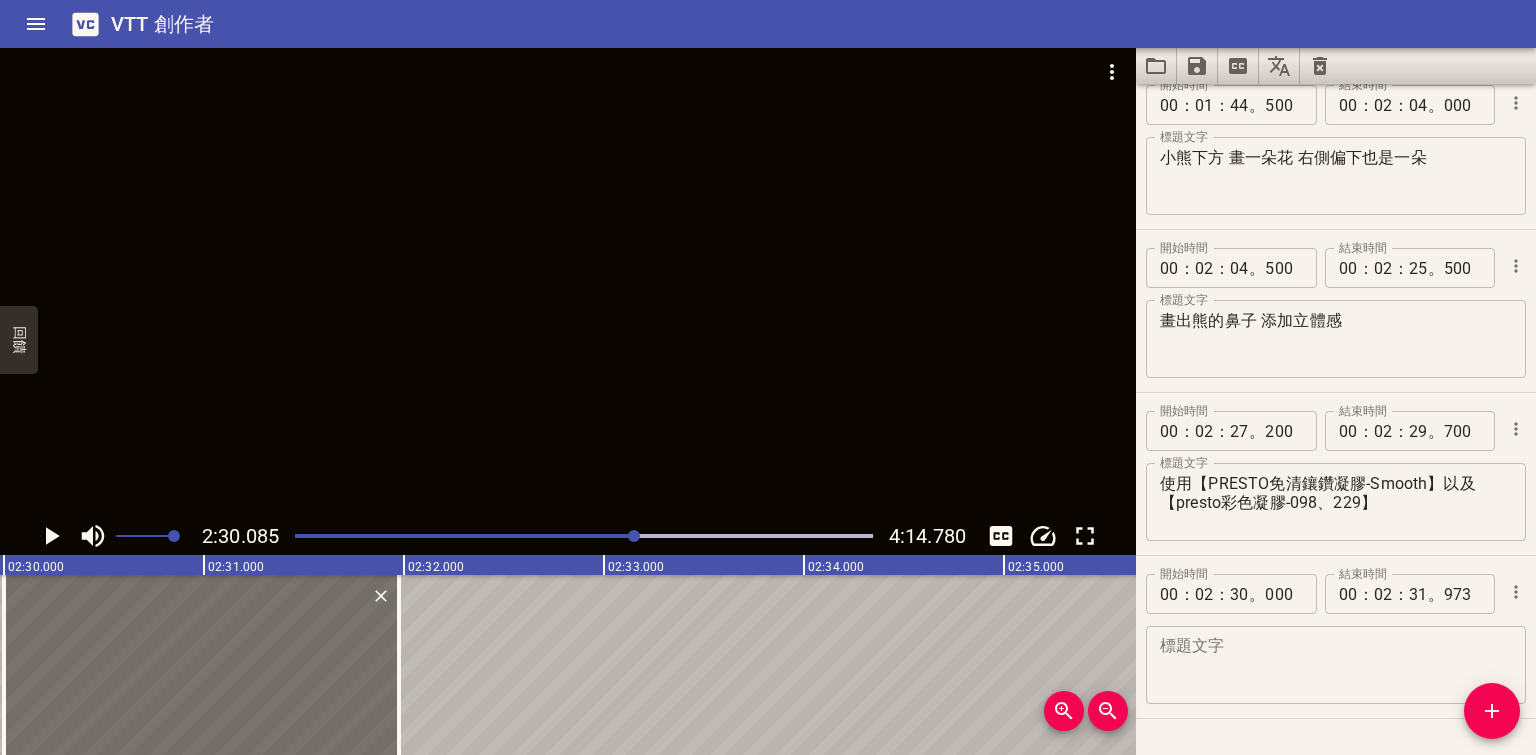 scroll, scrollTop: 0, scrollLeft: 30016, axis: horizontal 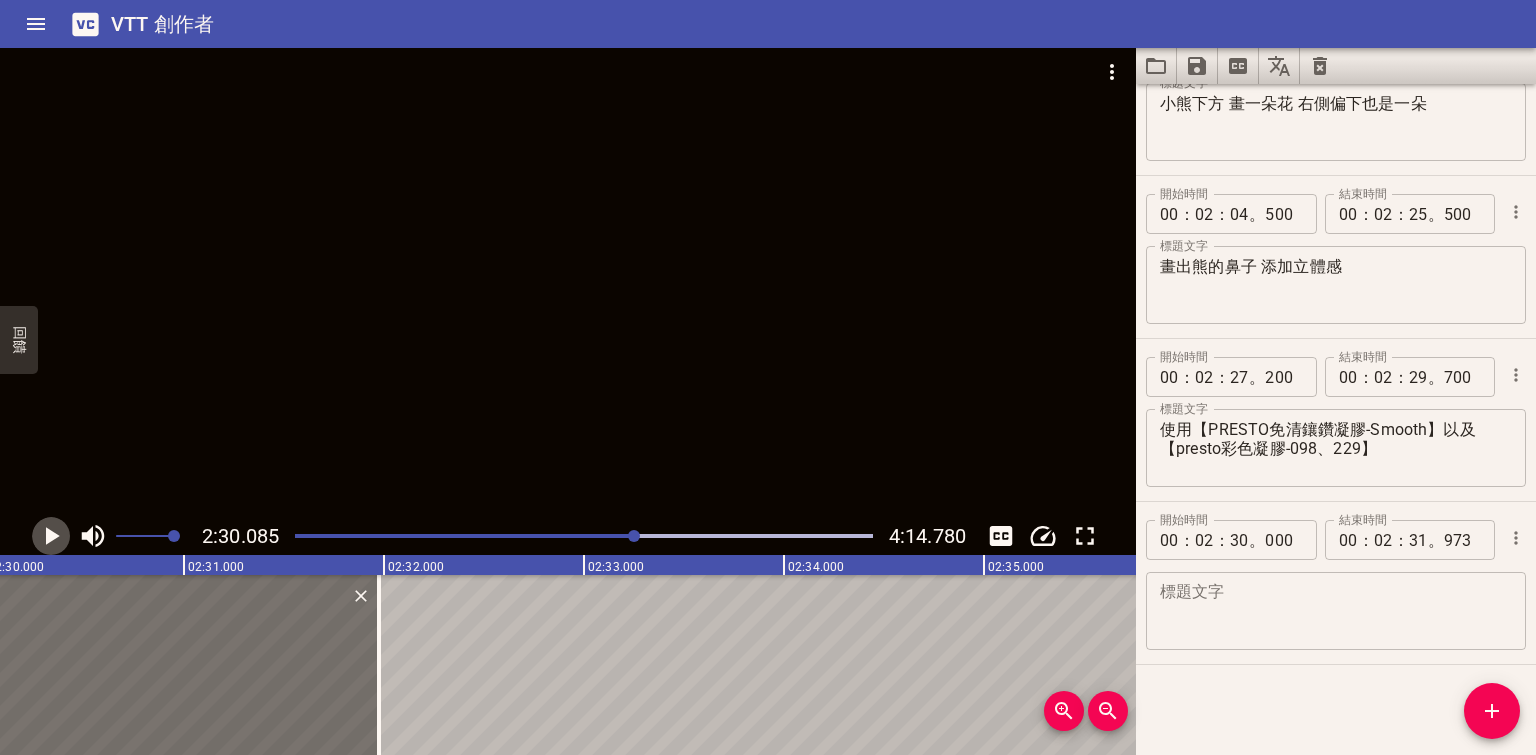 click 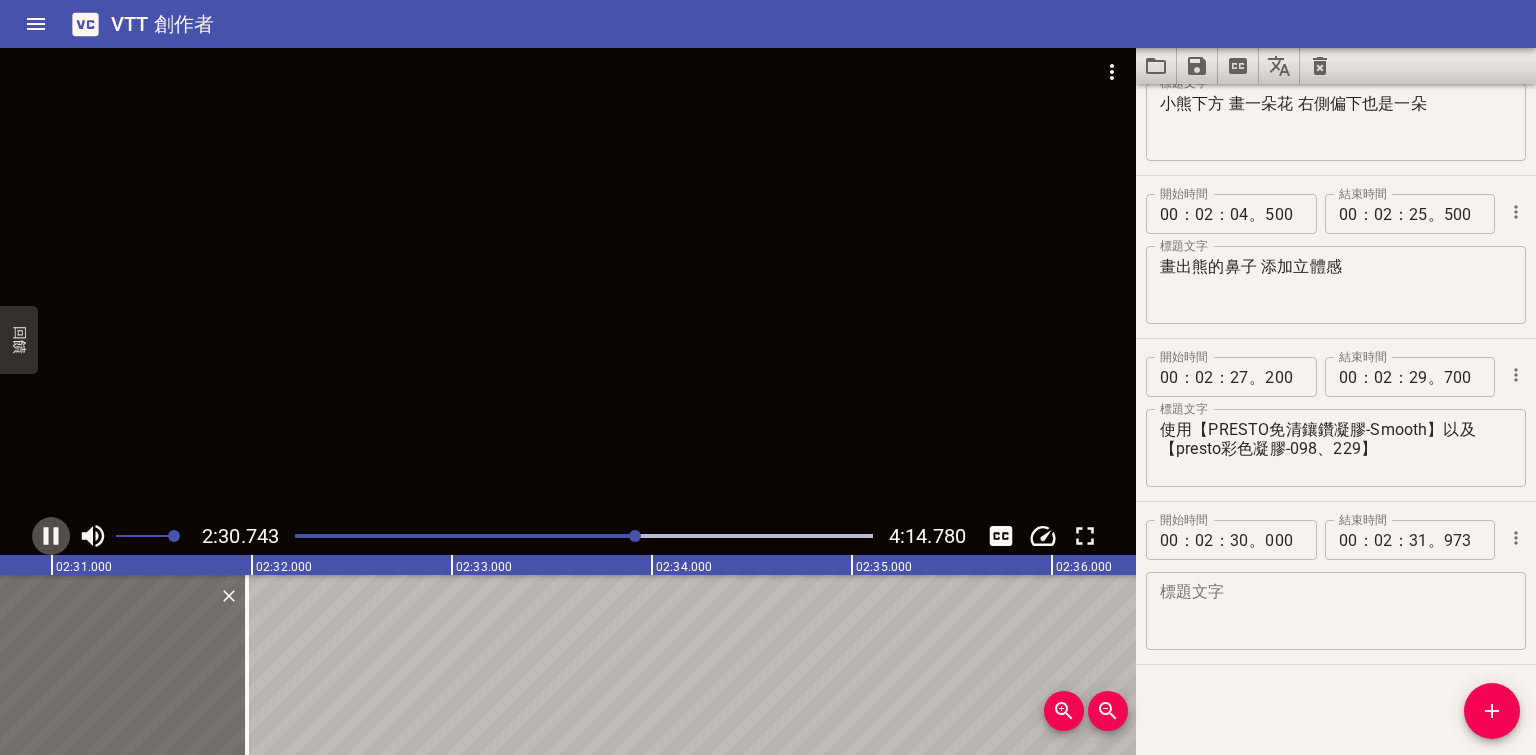 click 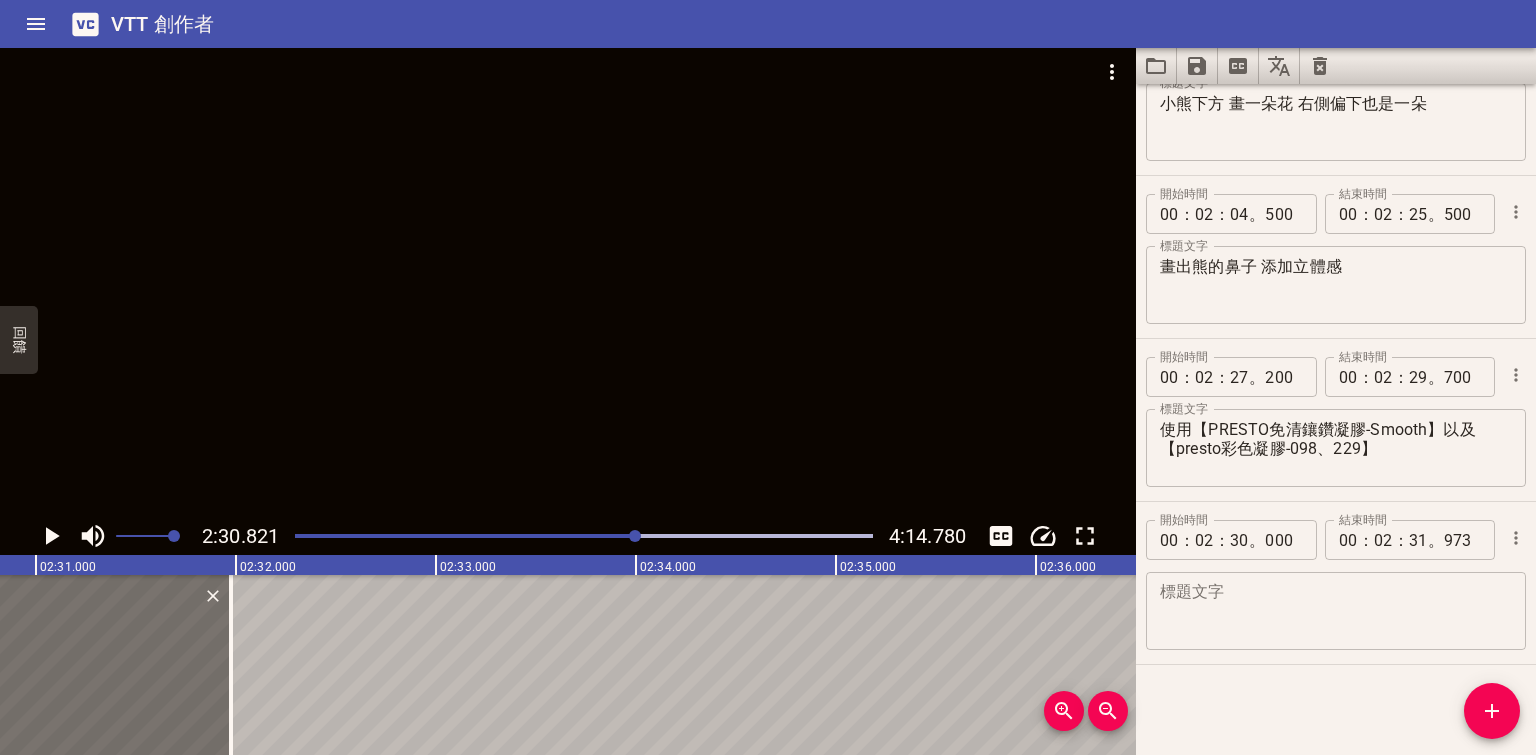 click at bounding box center [568, 282] 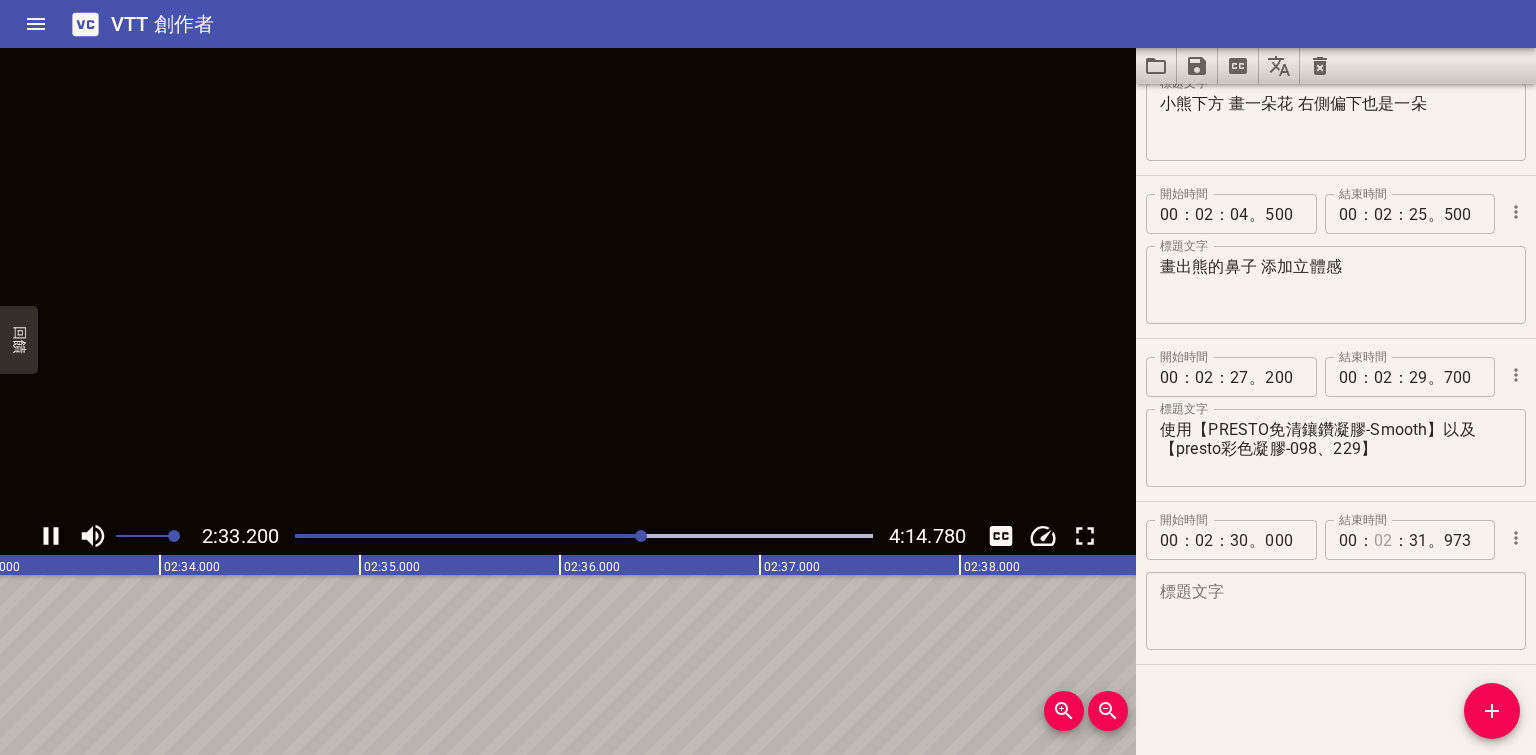 click at bounding box center [1383, 540] 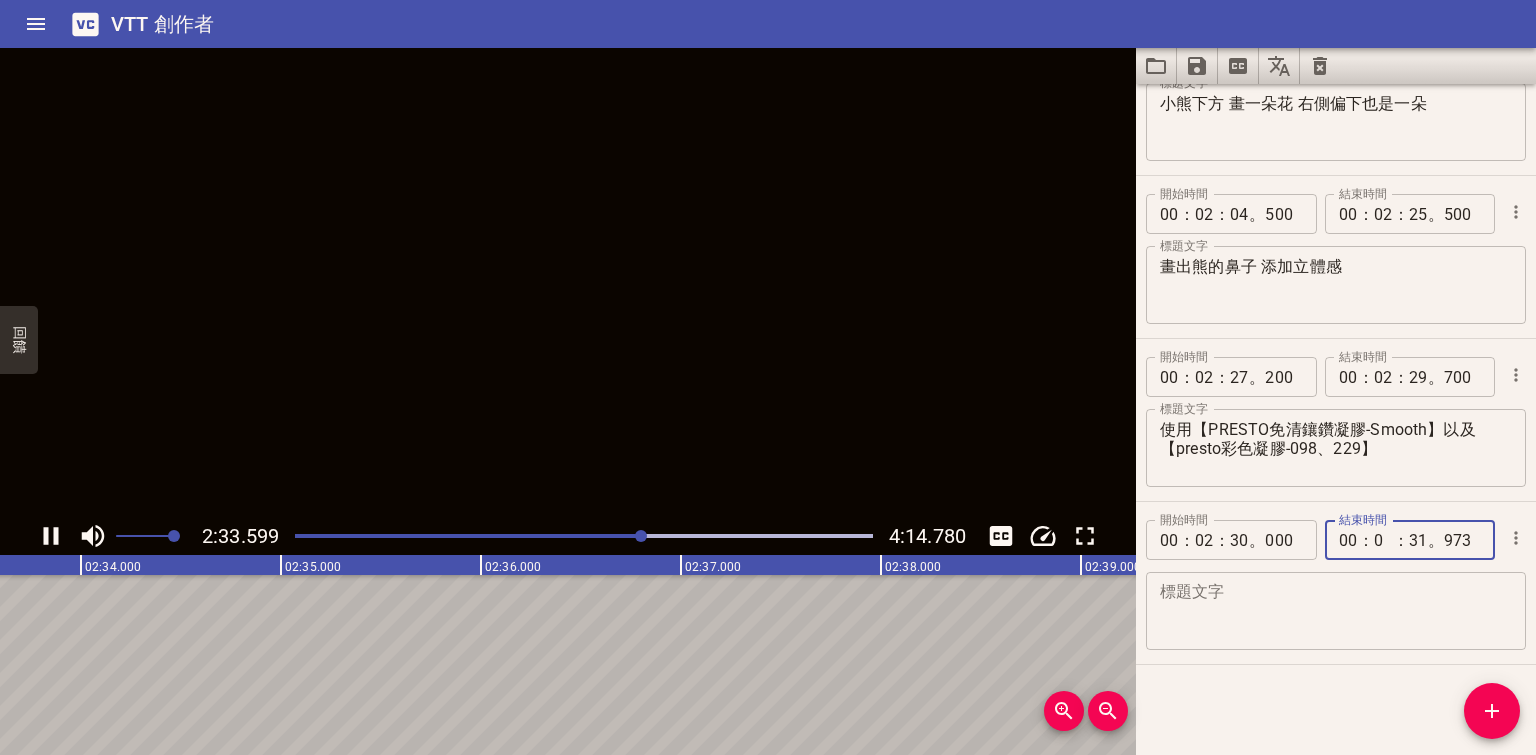 type on "03" 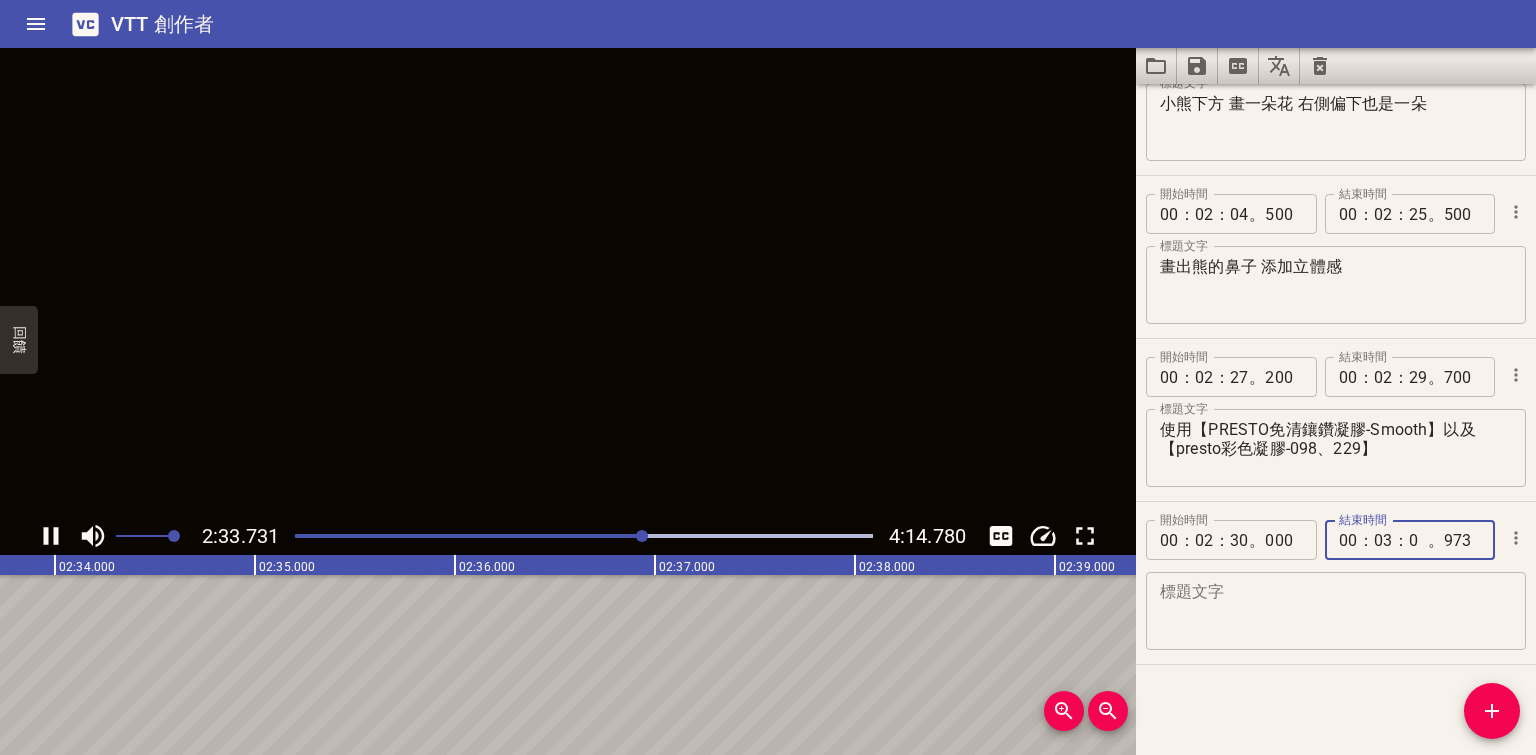 type on "00" 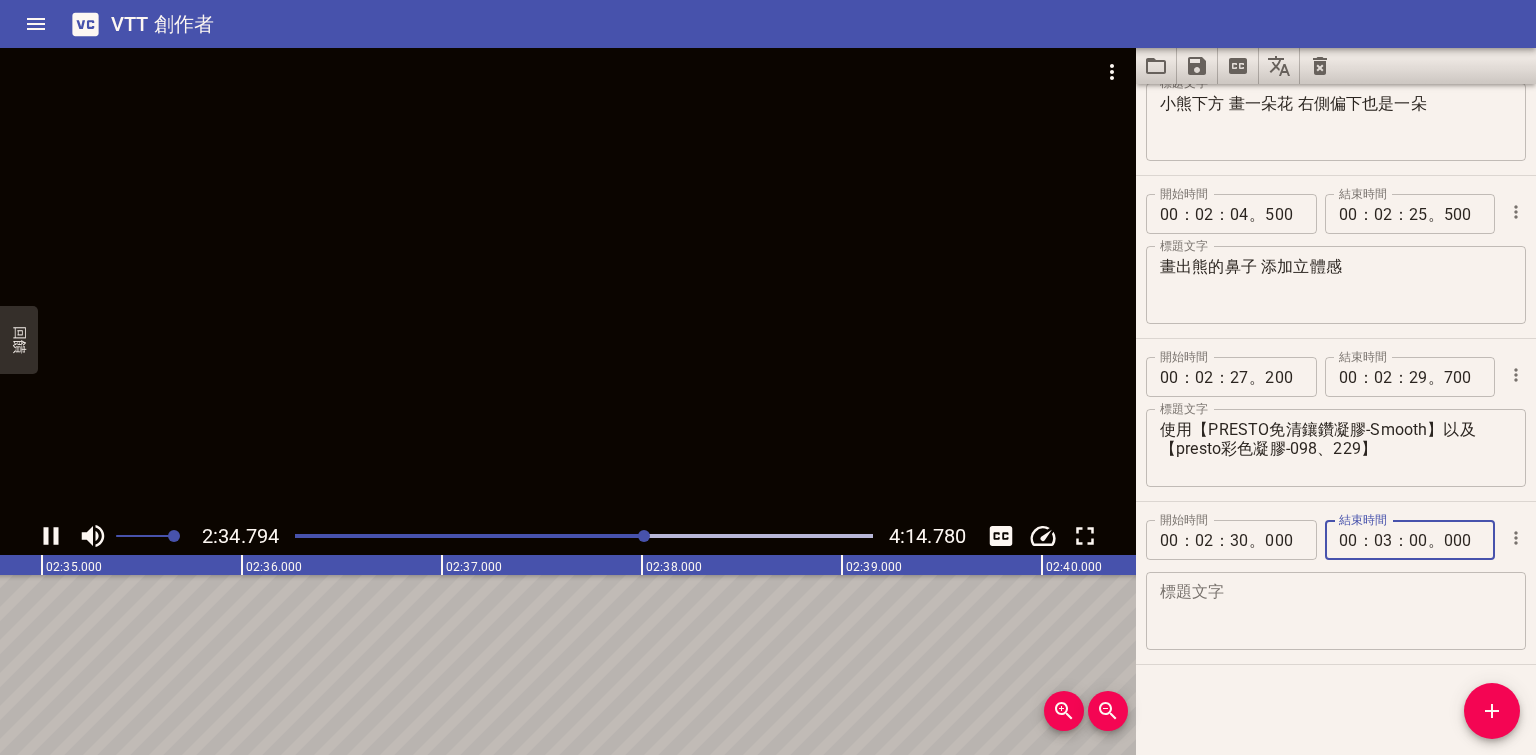 type on "000" 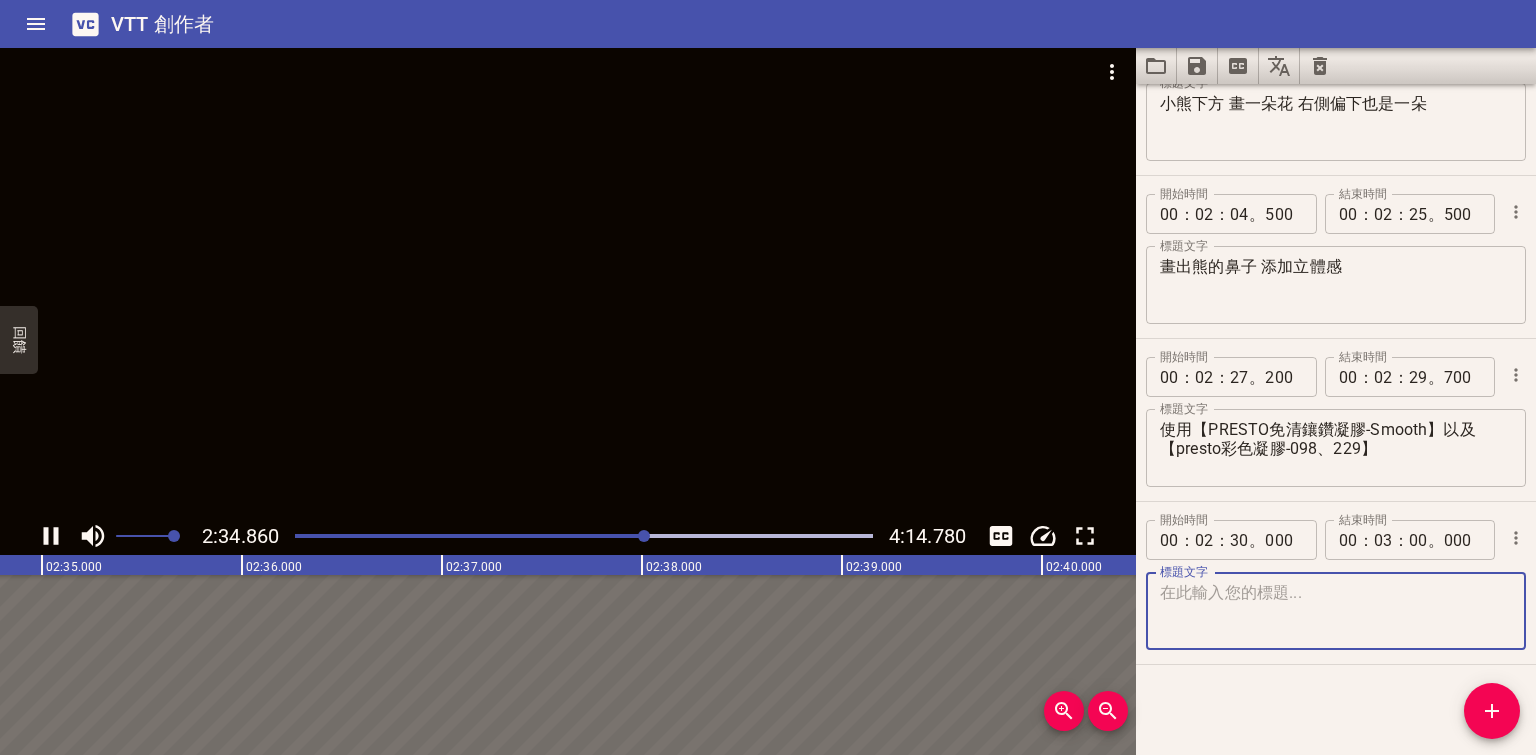 click at bounding box center [1336, 611] 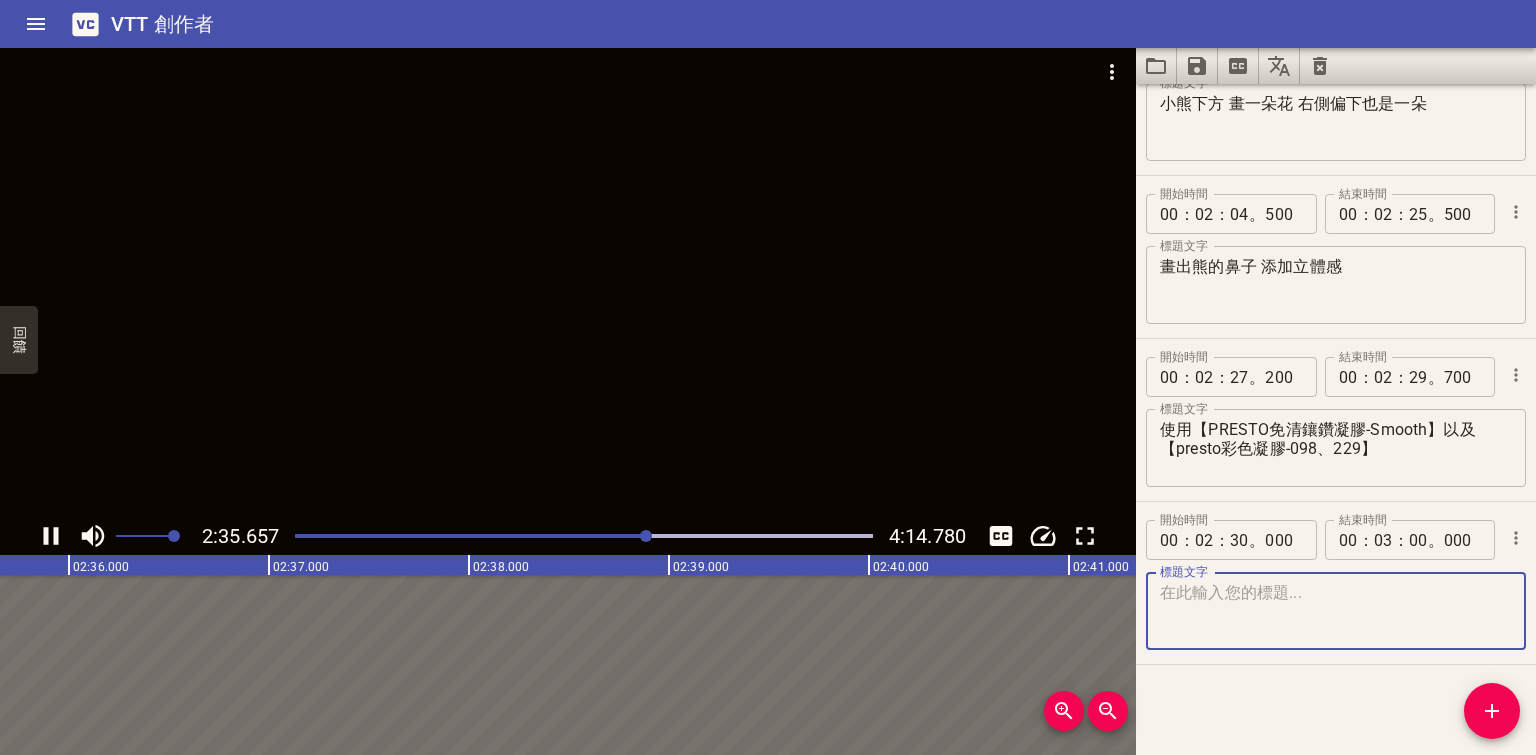click at bounding box center (646, 536) 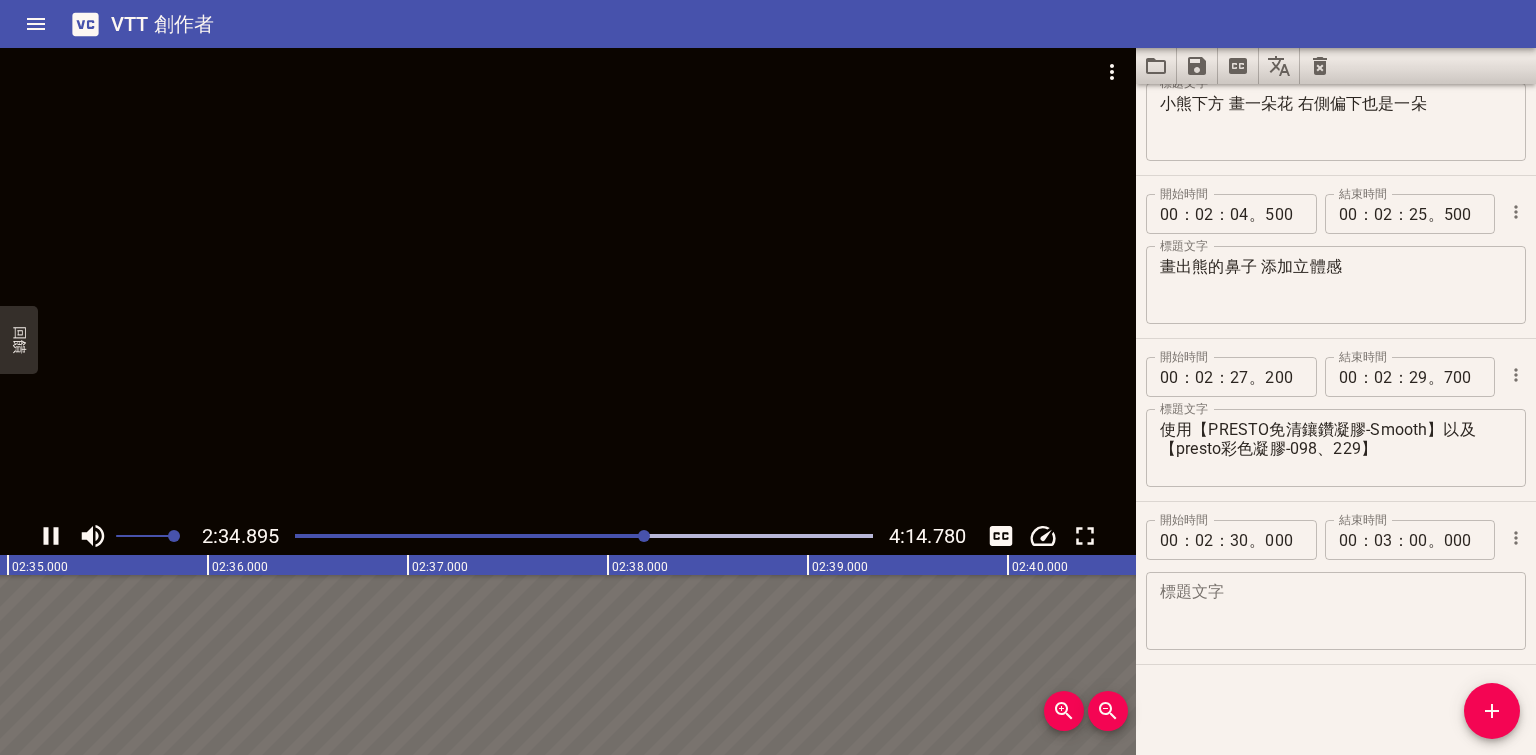 click at bounding box center [644, 536] 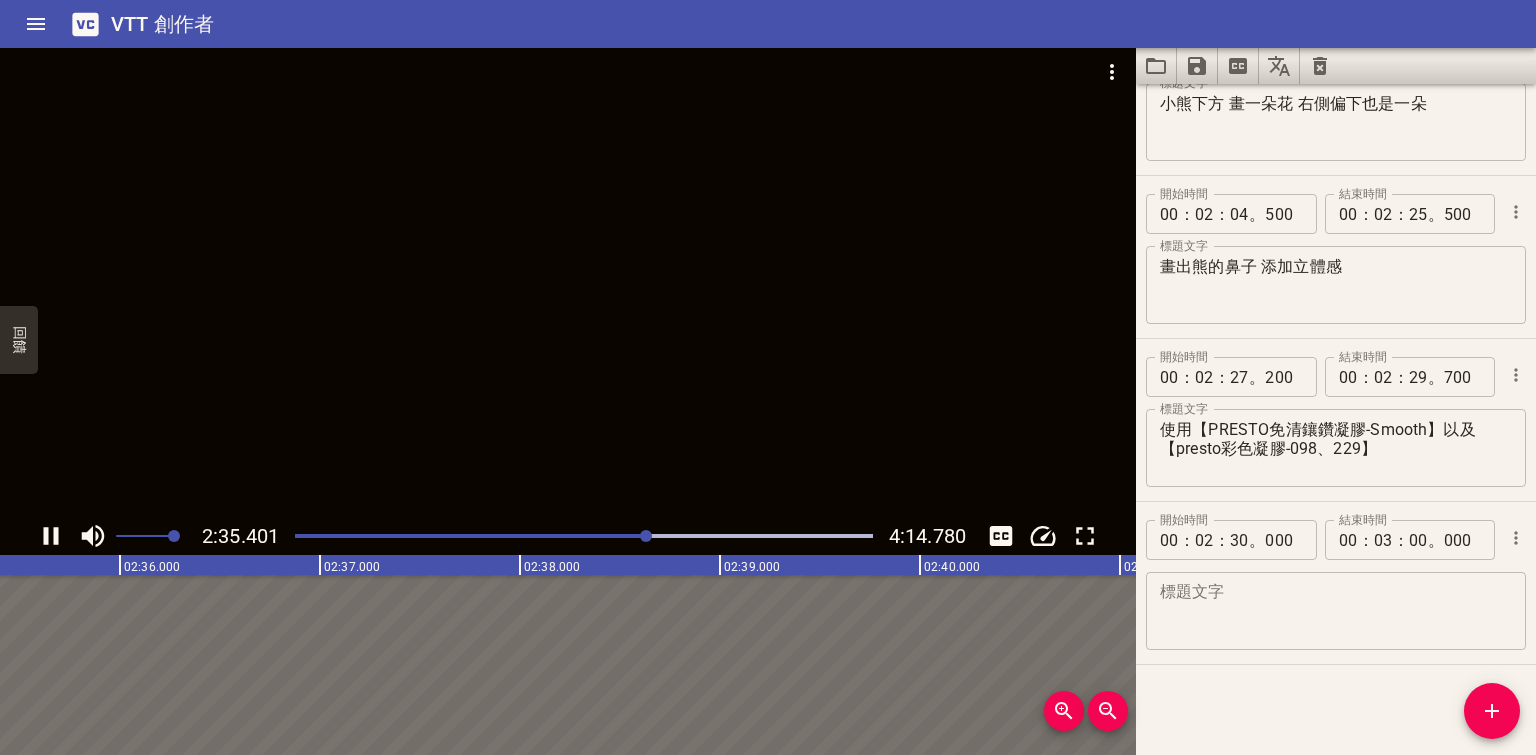 click at bounding box center [1336, 611] 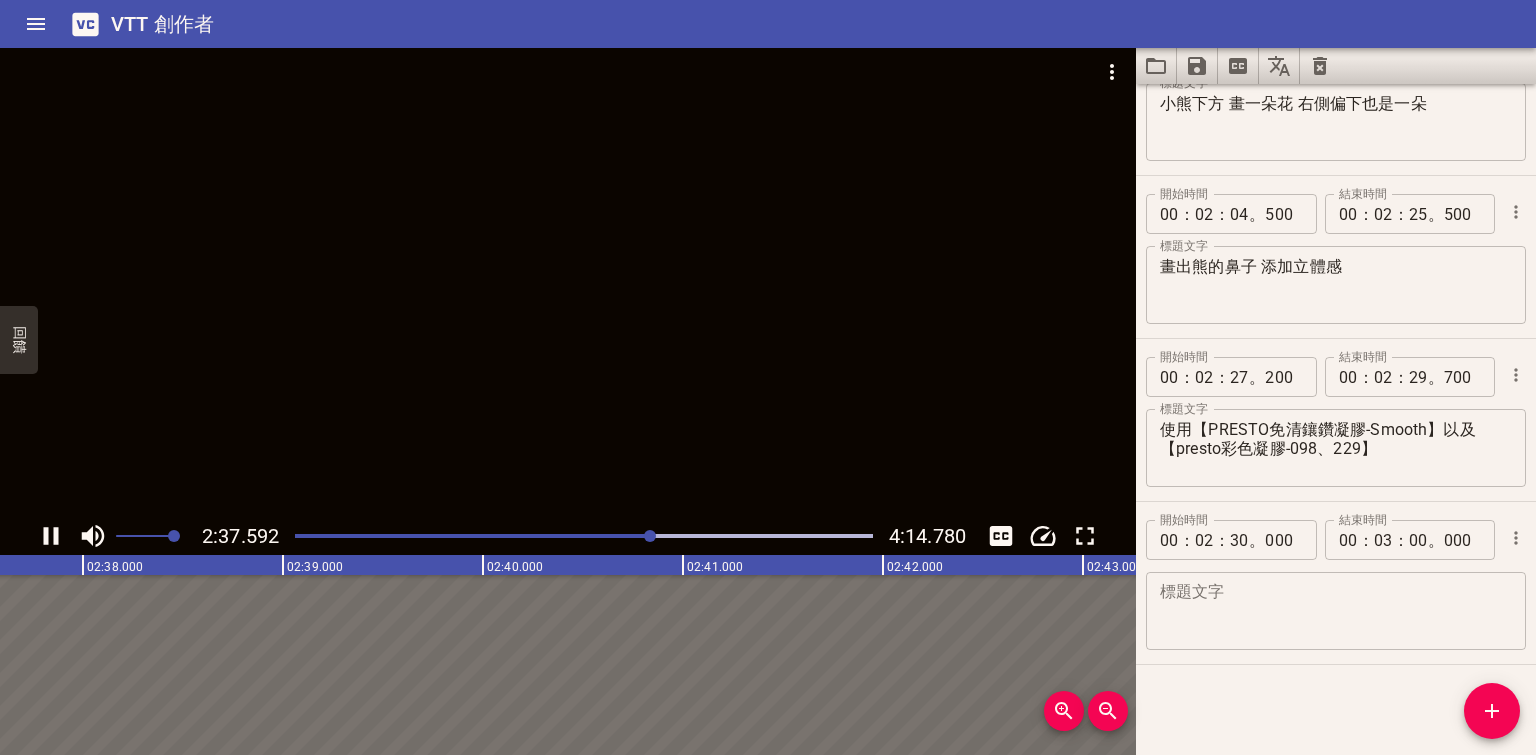 click at bounding box center [568, 282] 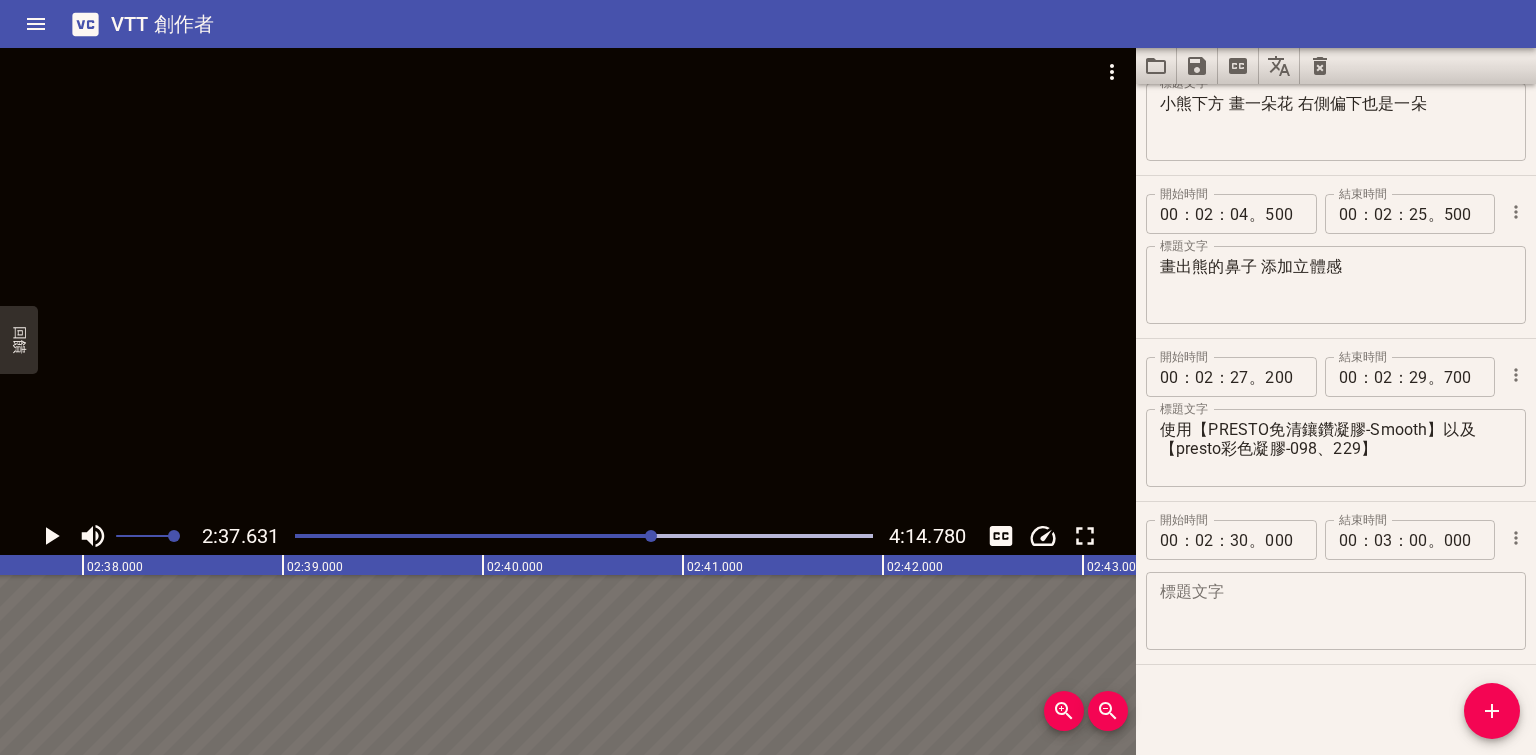 scroll, scrollTop: 0, scrollLeft: 31525, axis: horizontal 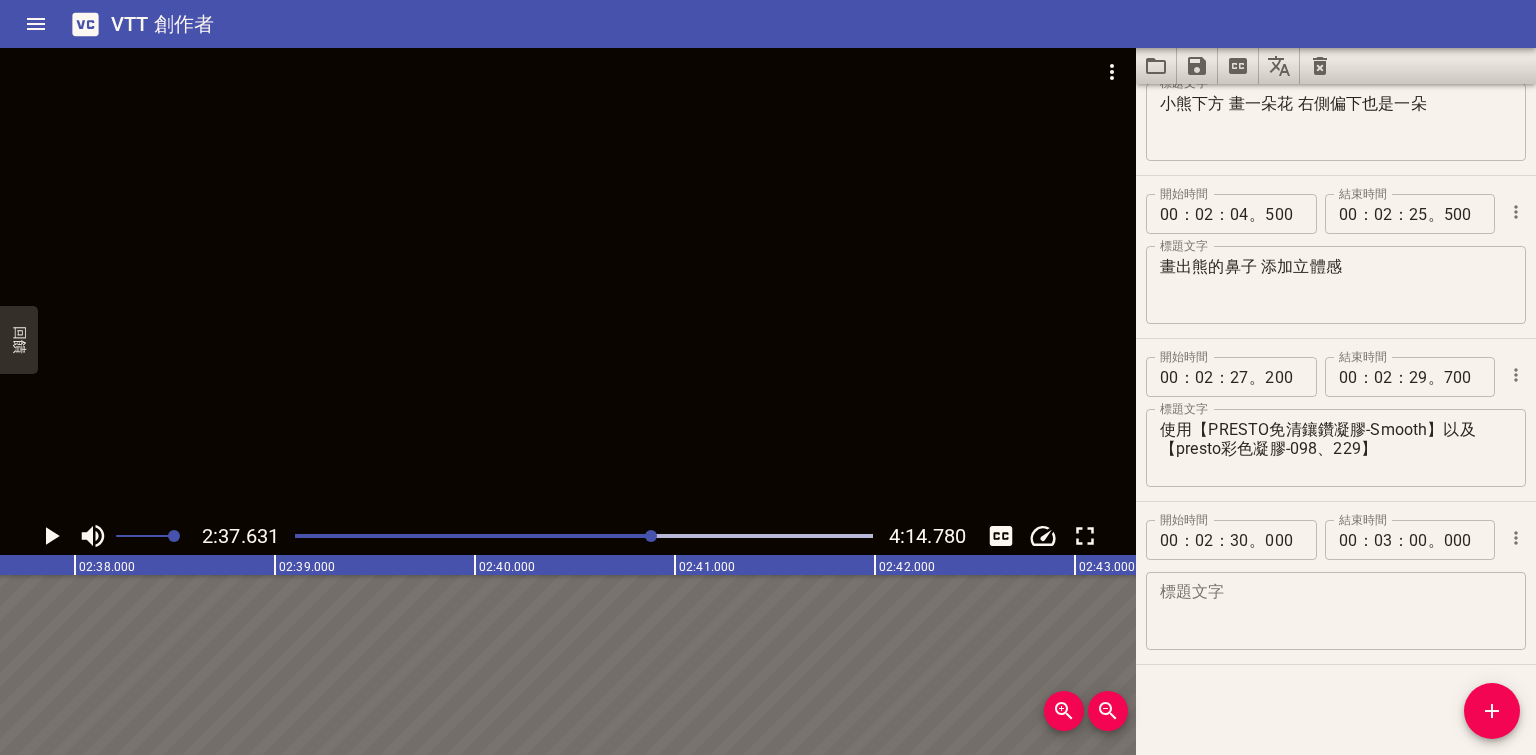 click at bounding box center (568, 282) 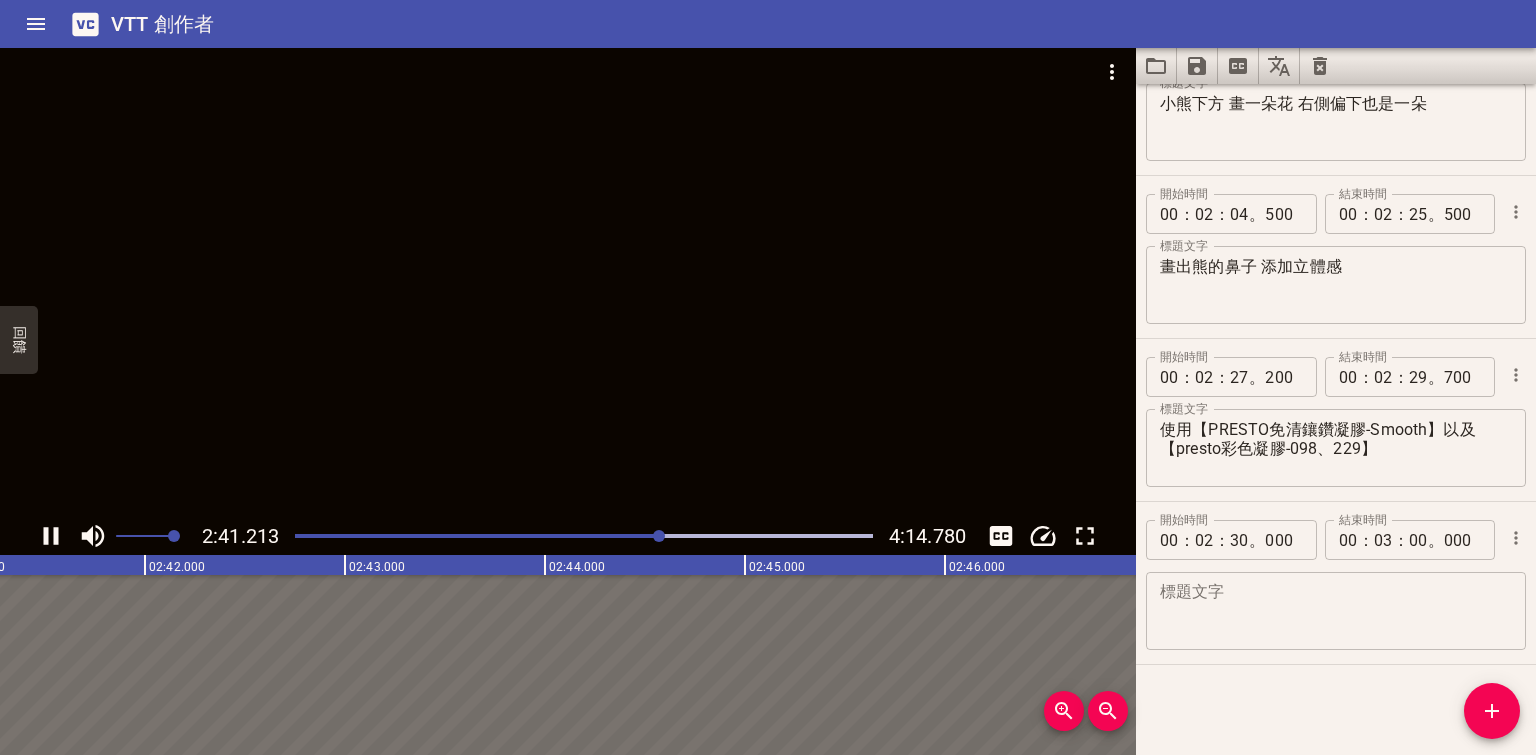 click at bounding box center (568, 282) 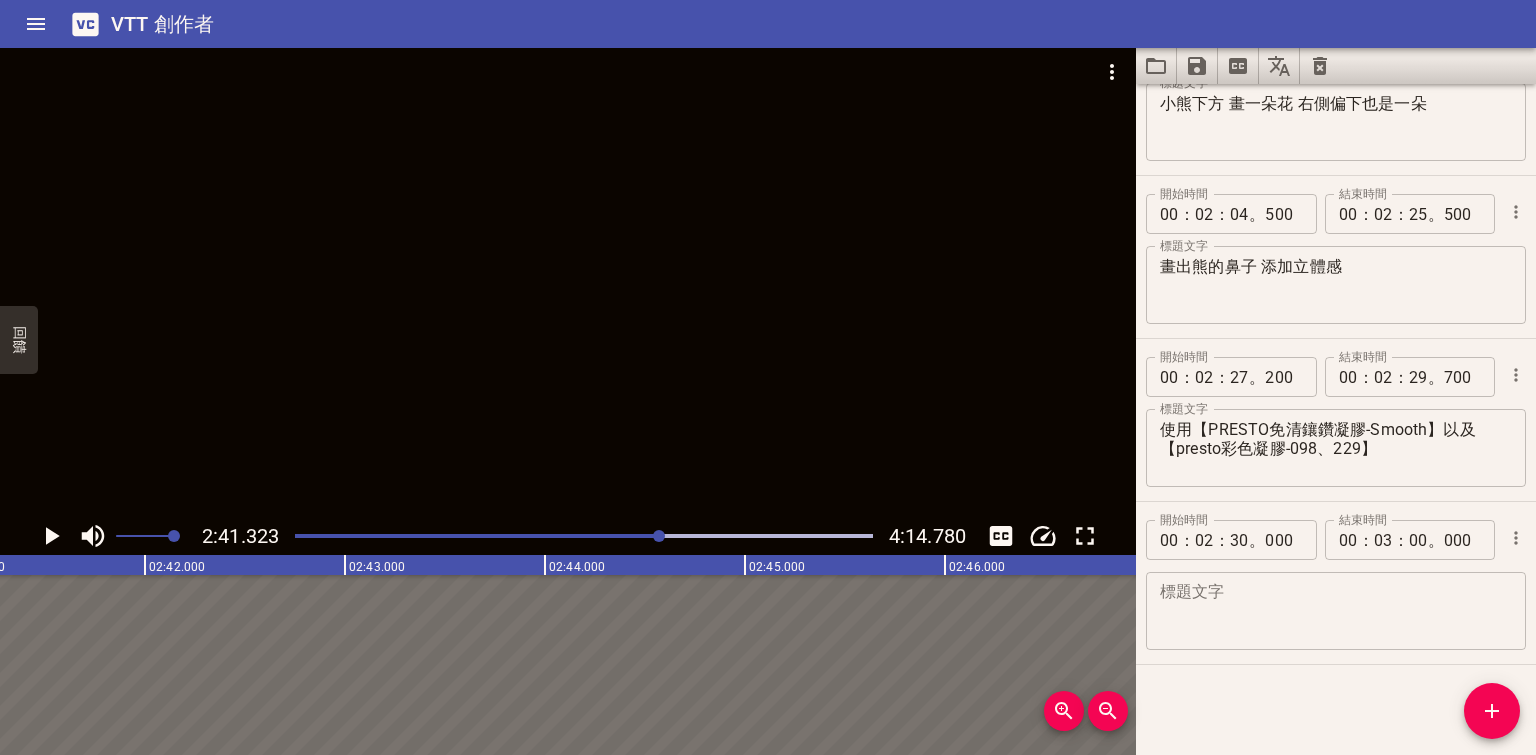 scroll, scrollTop: 0, scrollLeft: 32264, axis: horizontal 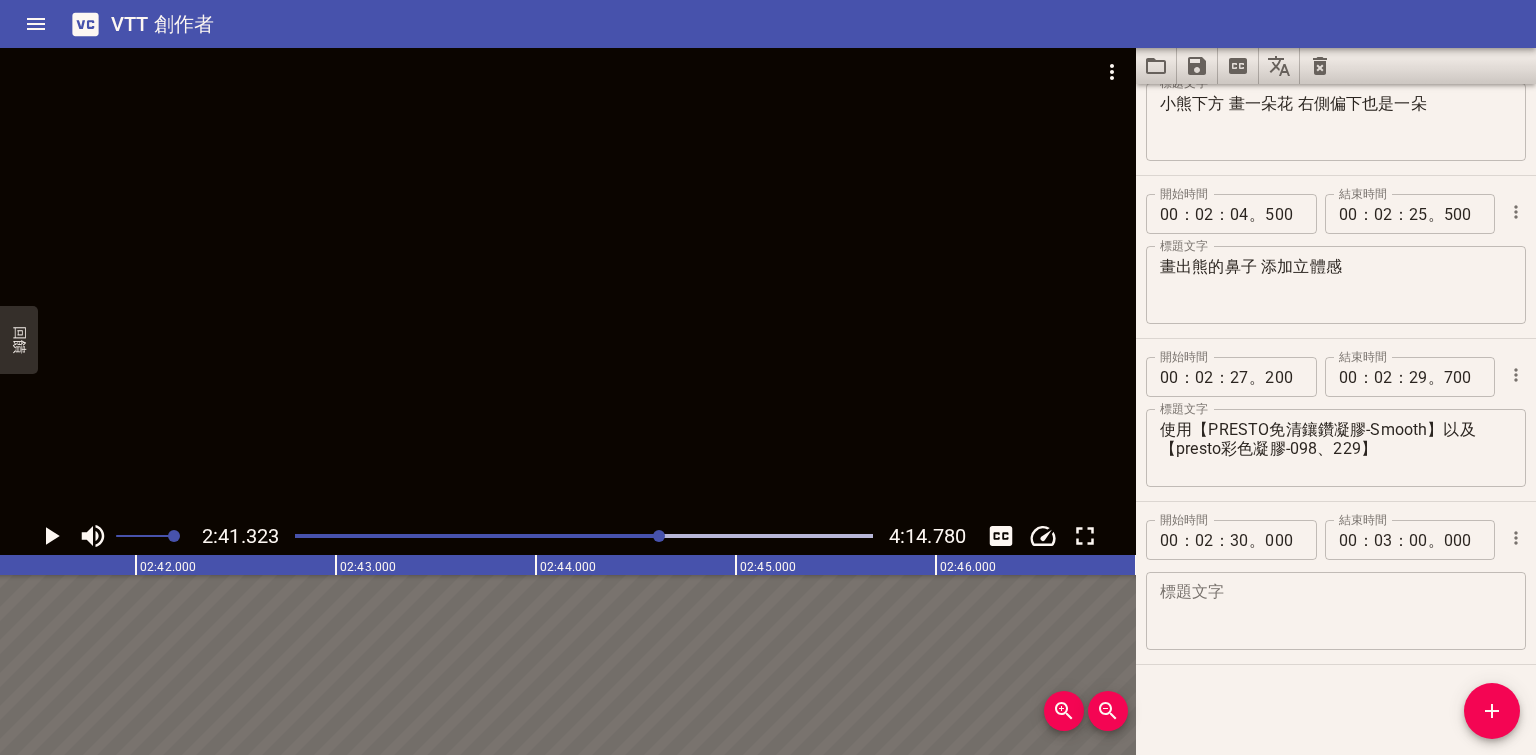 click on "標題文字" at bounding box center (1336, 611) 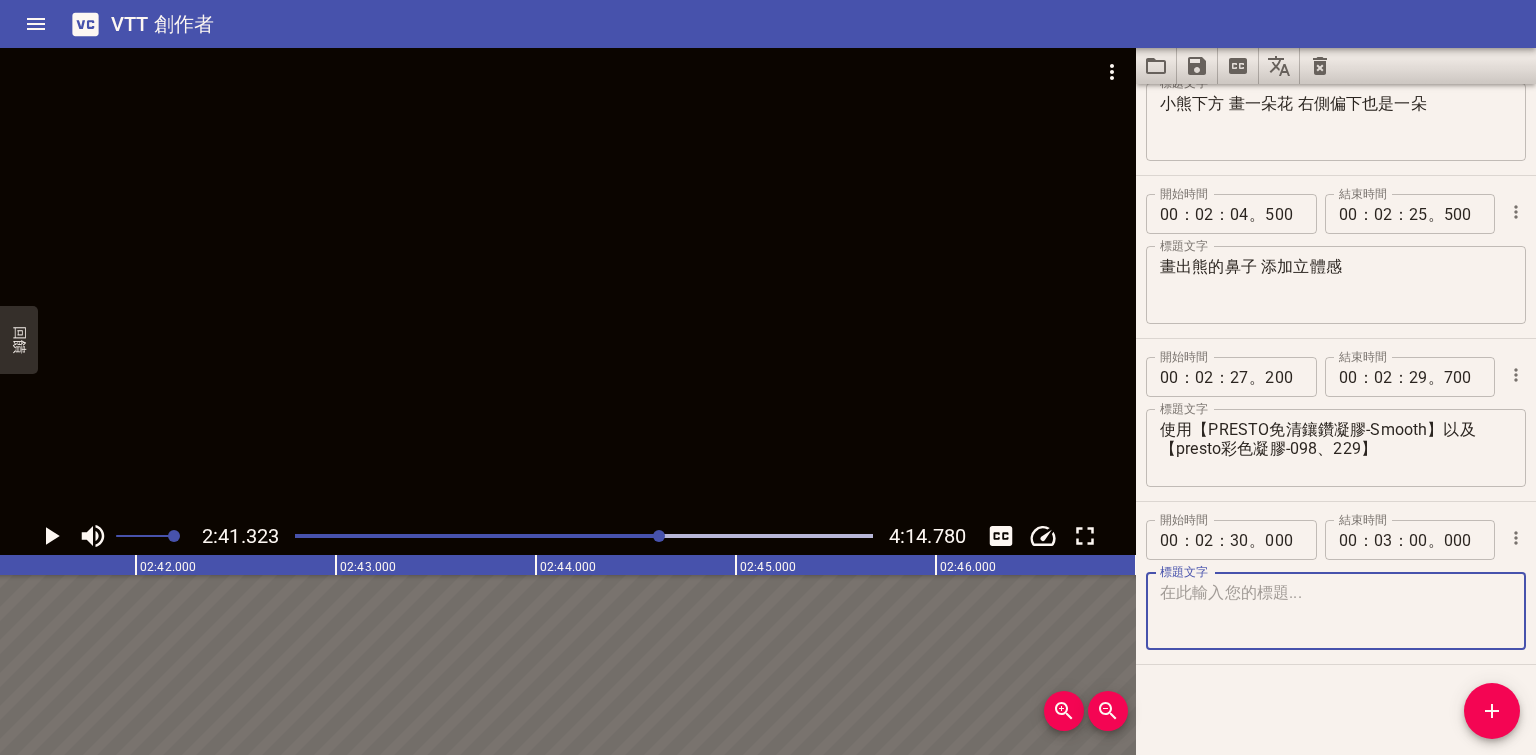 click at bounding box center (1336, 611) 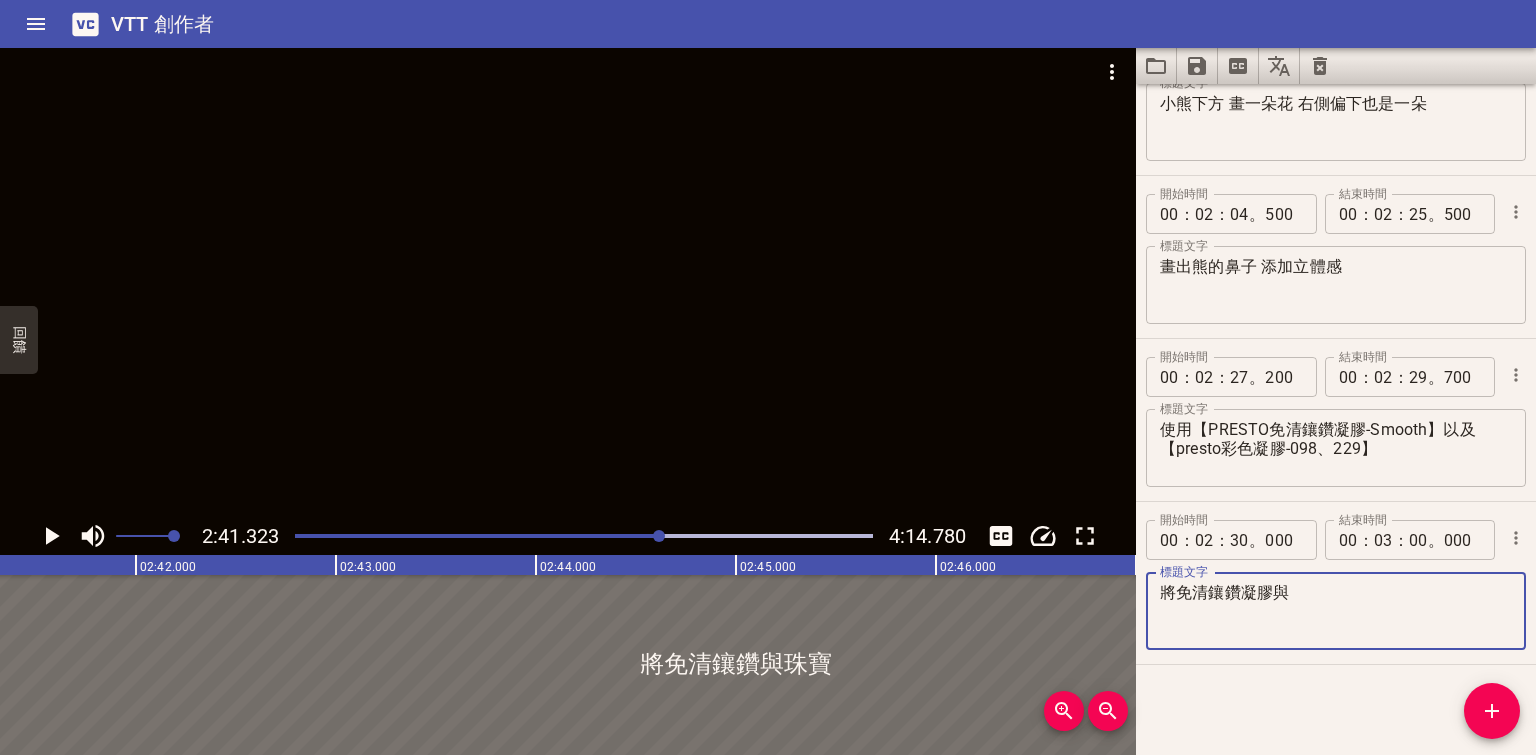 type on "將免清鑲鑽凝膠與" 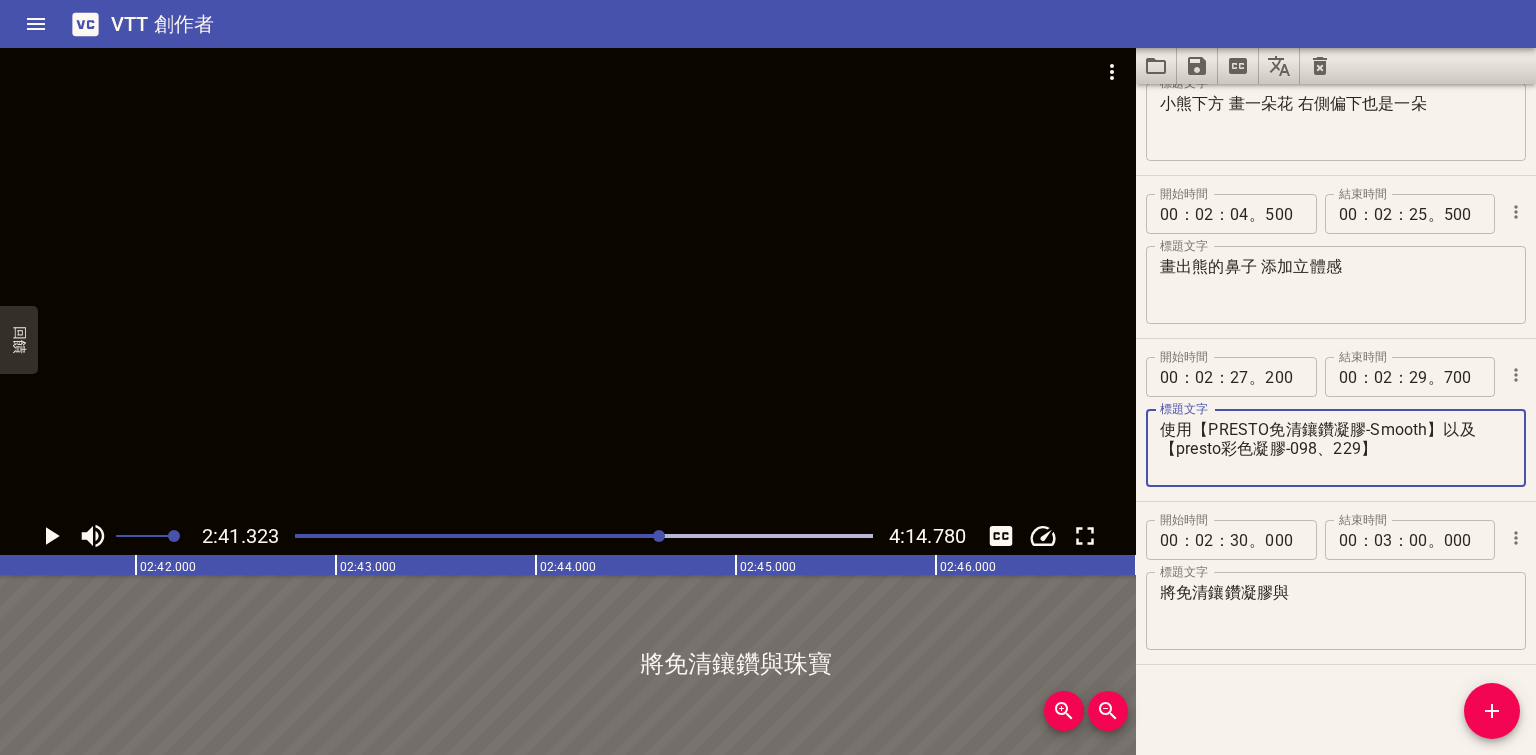 drag, startPoint x: 1224, startPoint y: 449, endPoint x: 1170, endPoint y: 449, distance: 54 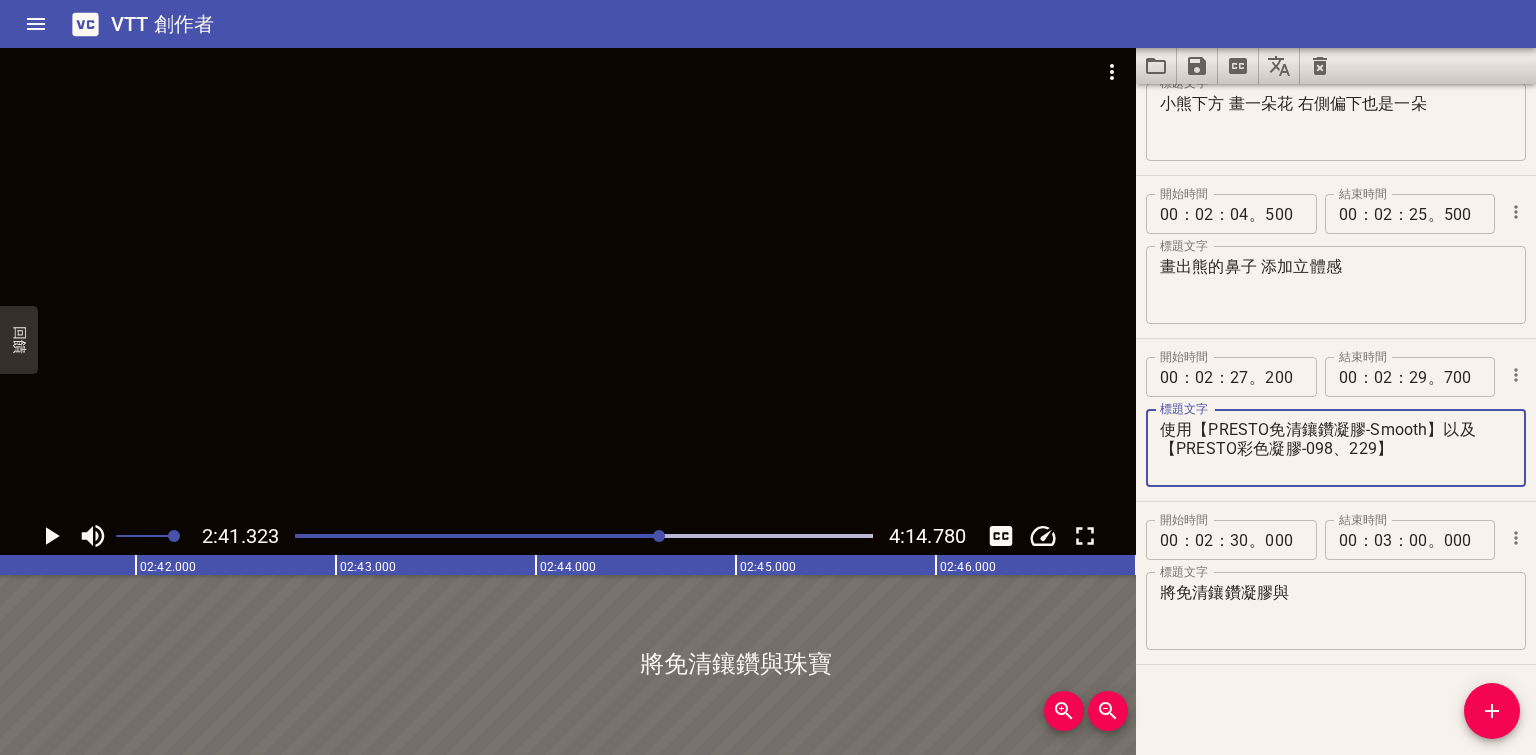 type on "使用【PRESTO免清鑲鑽凝膠-Smooth】以及
【PRESTO彩色凝膠-098、229】" 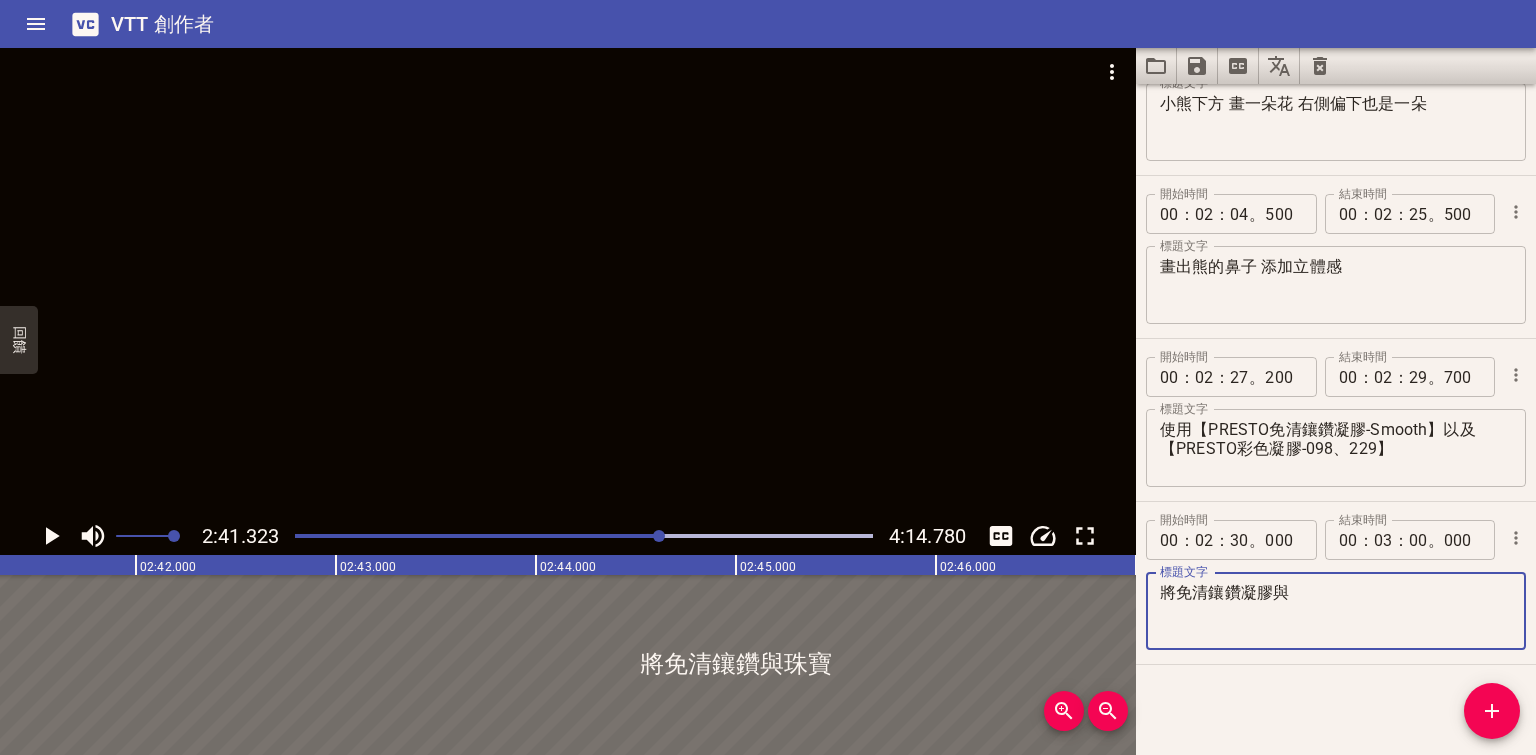 click on "將免清鑲鑽凝膠與" at bounding box center [1336, 611] 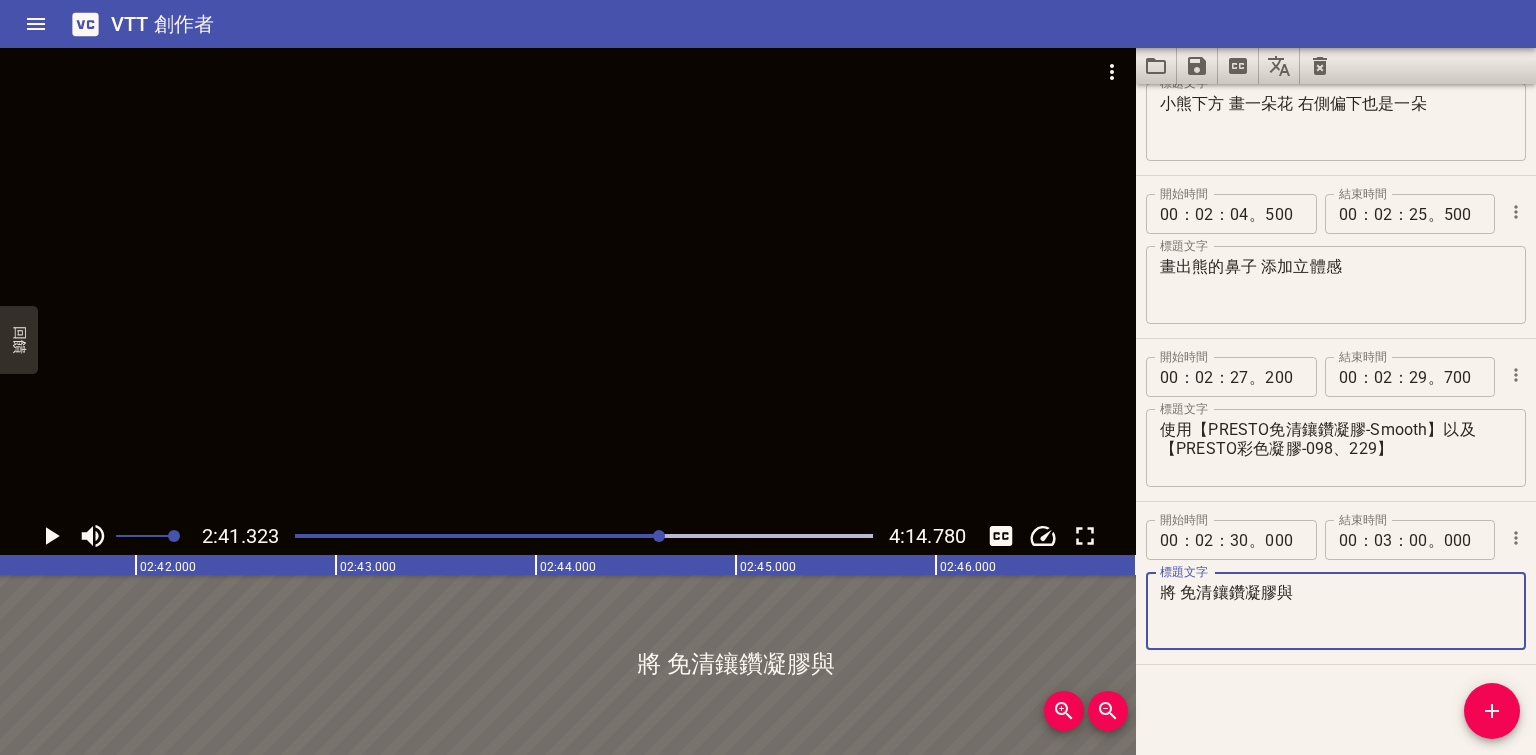 click on "將 免清鑲鑽凝膠與" at bounding box center (1336, 611) 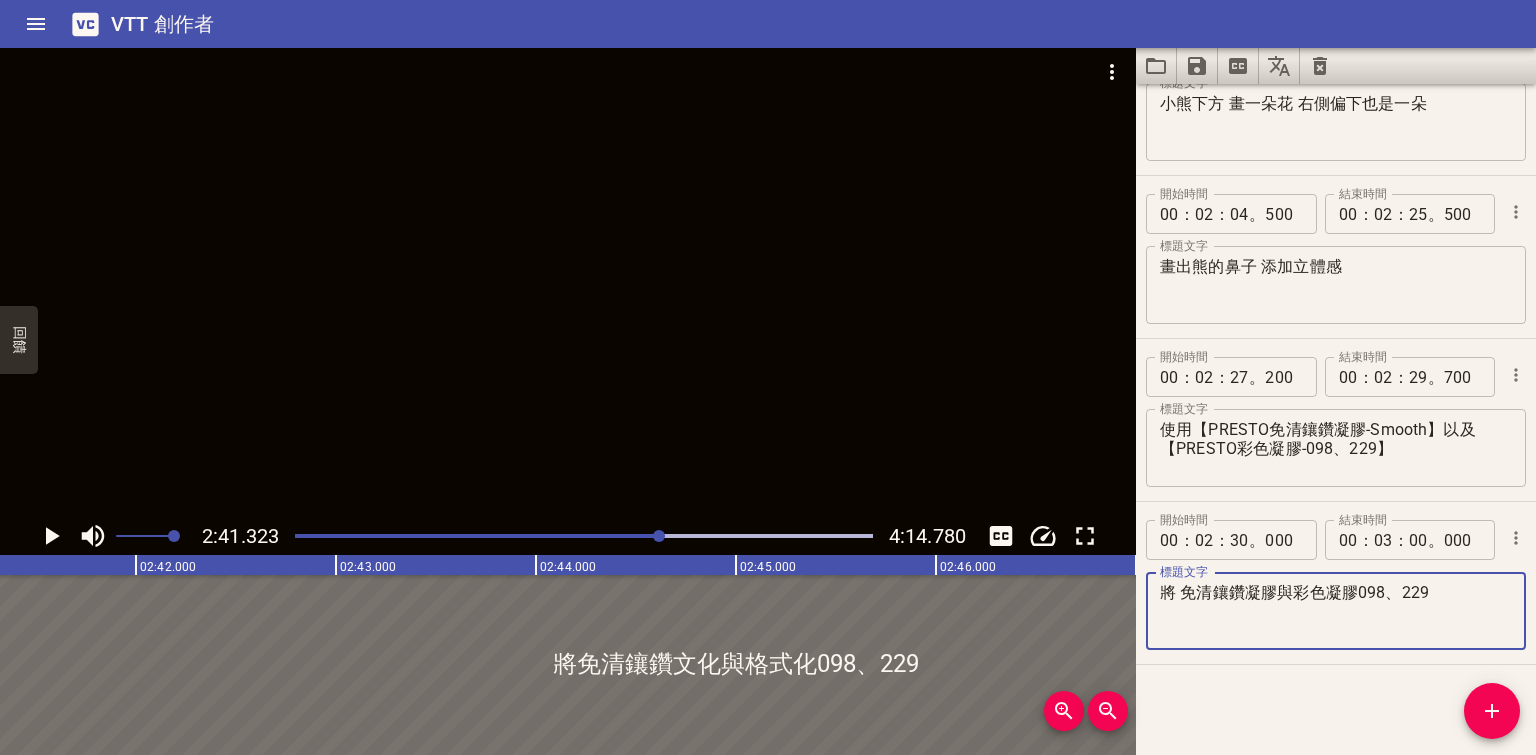 click on "將 免清鑲鑽凝膠與彩色凝膠098、229" at bounding box center (1336, 611) 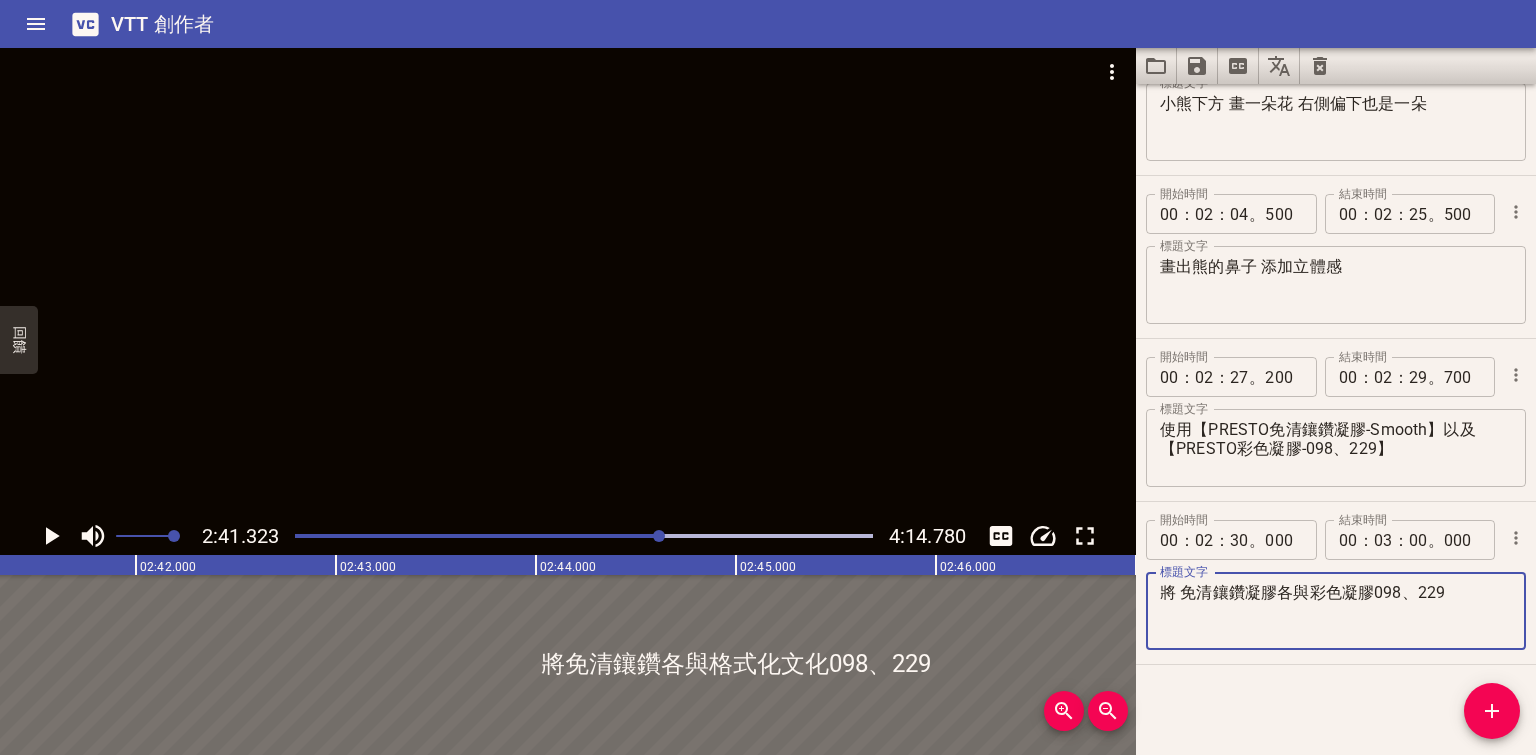 click on "將 免清鑲鑽凝膠各與彩色凝膠098、229" at bounding box center [1336, 611] 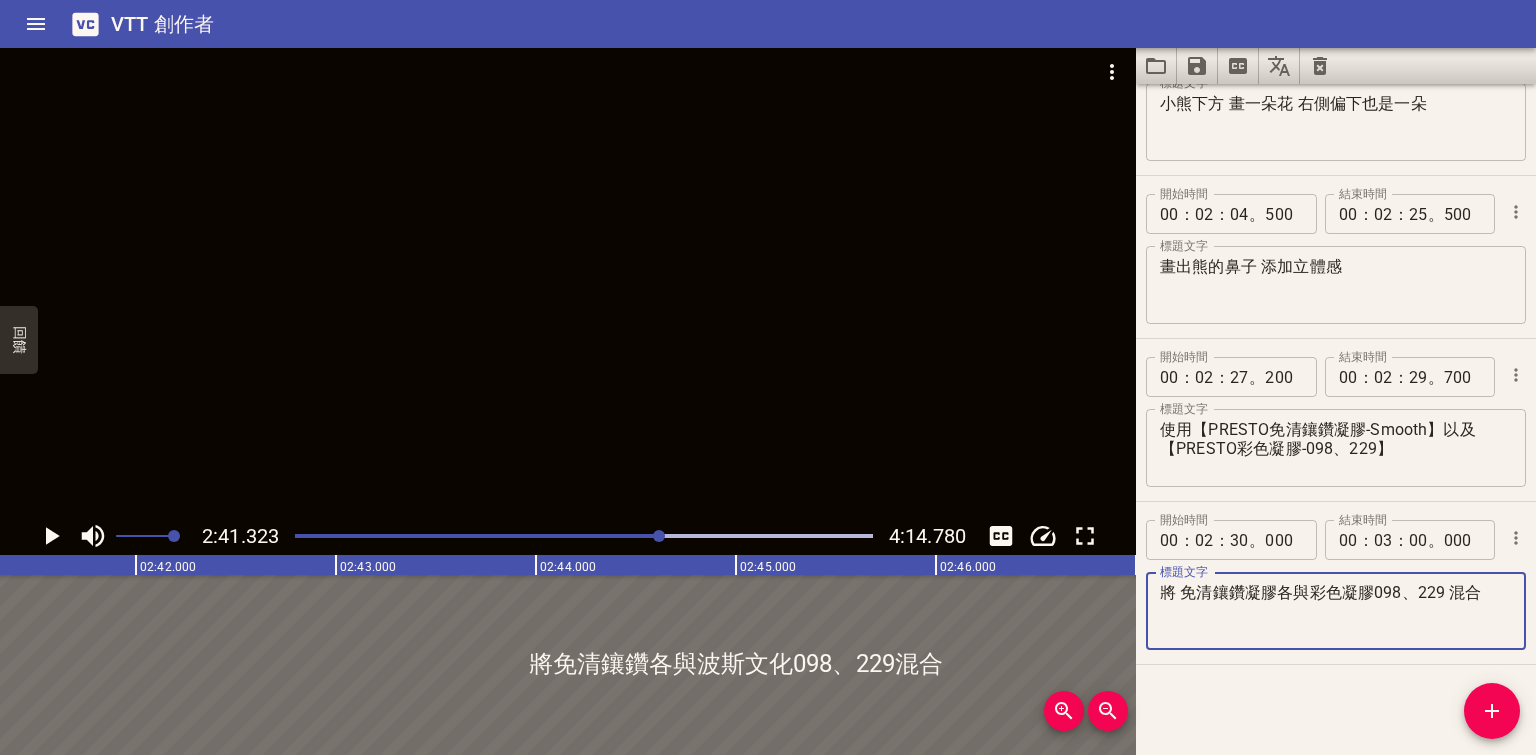 click on "將 免清鑲鑽凝膠各與彩色凝膠098、229 混合" at bounding box center [1336, 611] 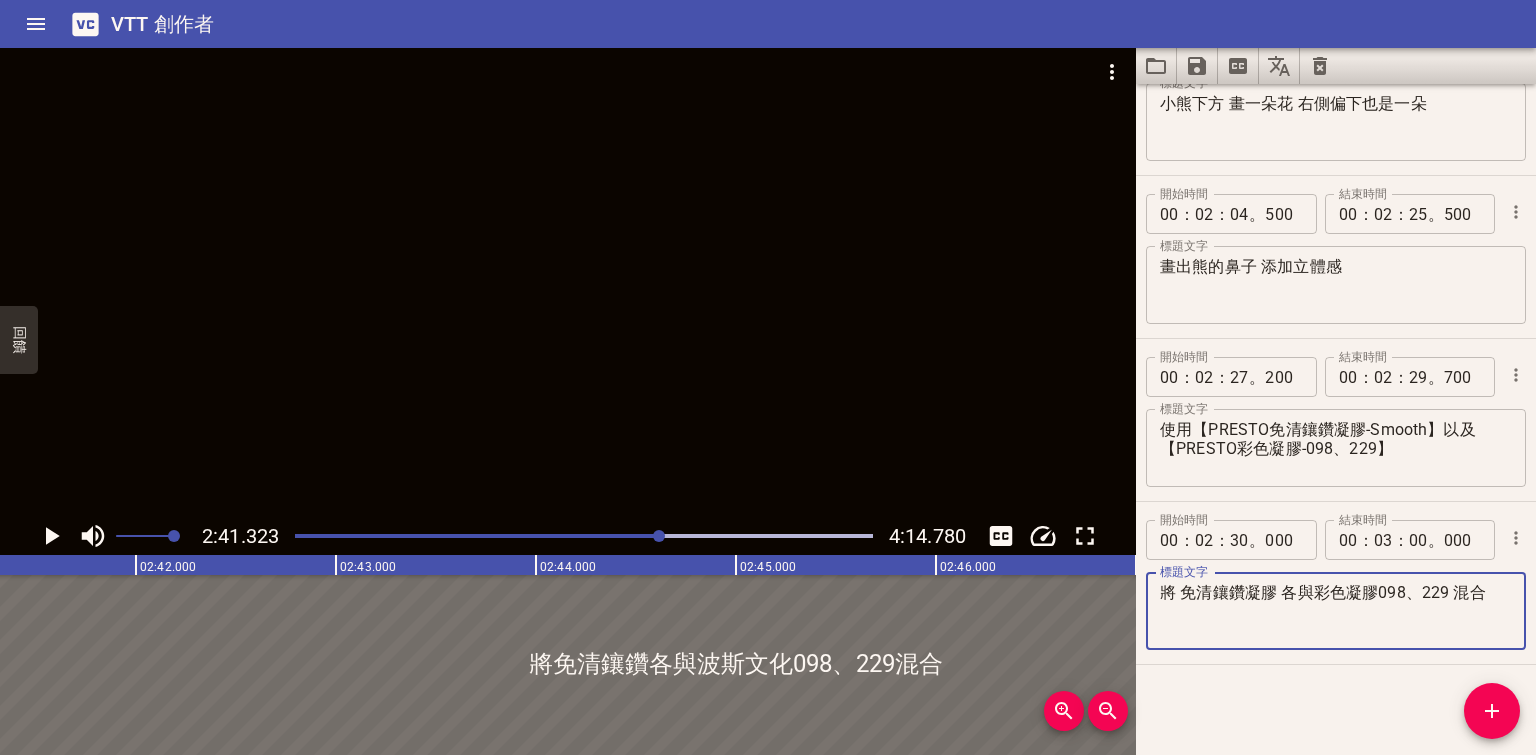 click on "將 免清鑲鑽凝膠 各與彩色凝膠098、229 混合" at bounding box center (1336, 611) 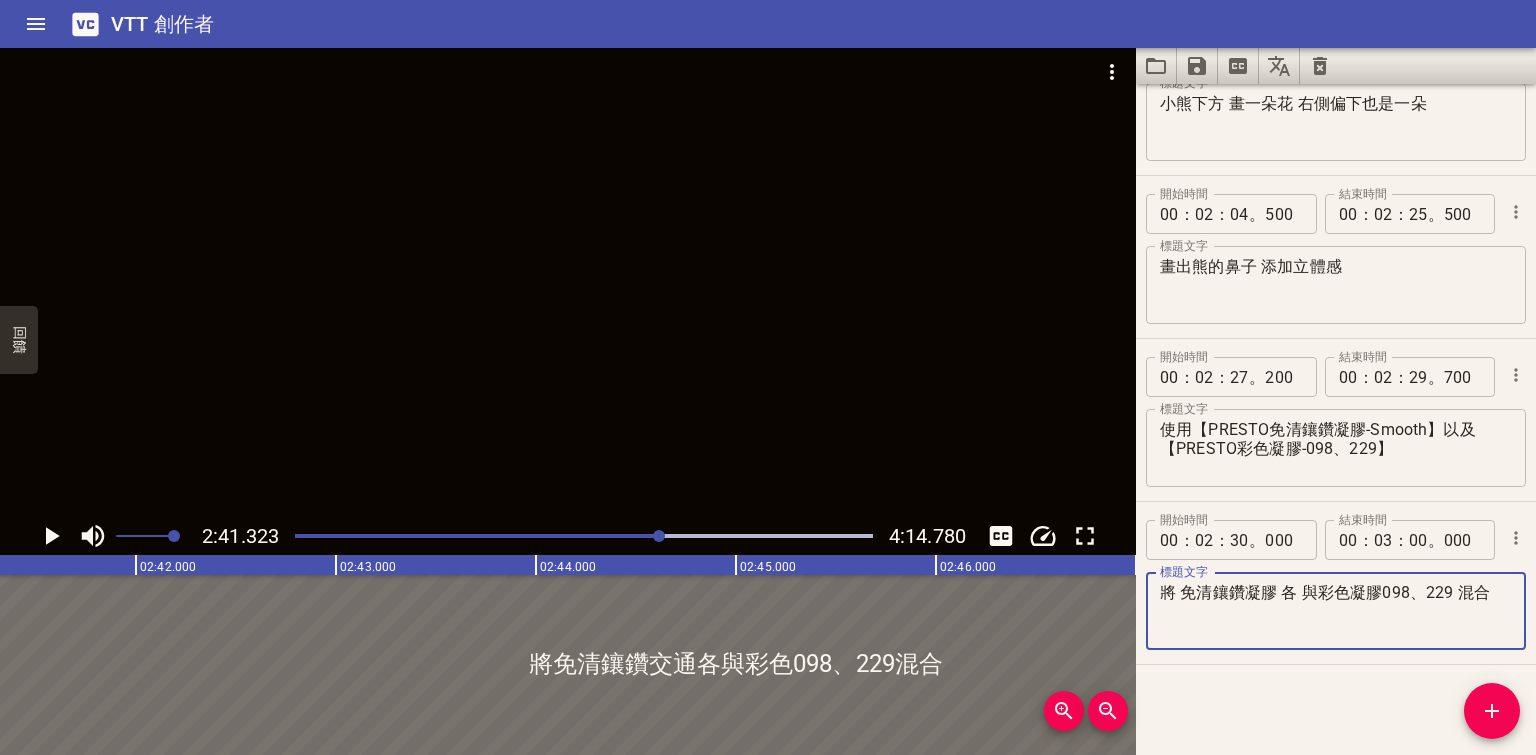 click 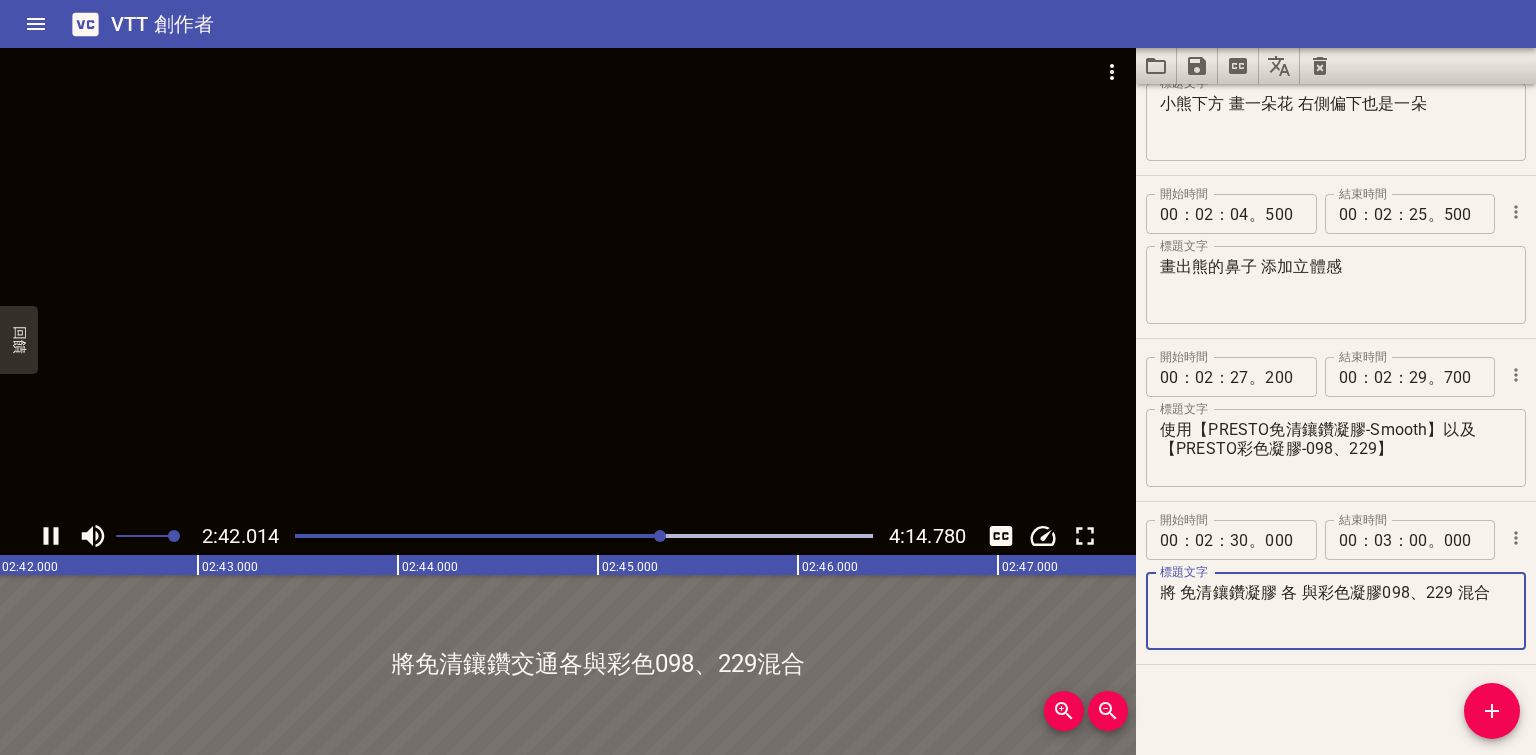 click on "將 免清鑲鑽凝膠 各 與彩色凝膠098、229 混合" at bounding box center (1336, 611) 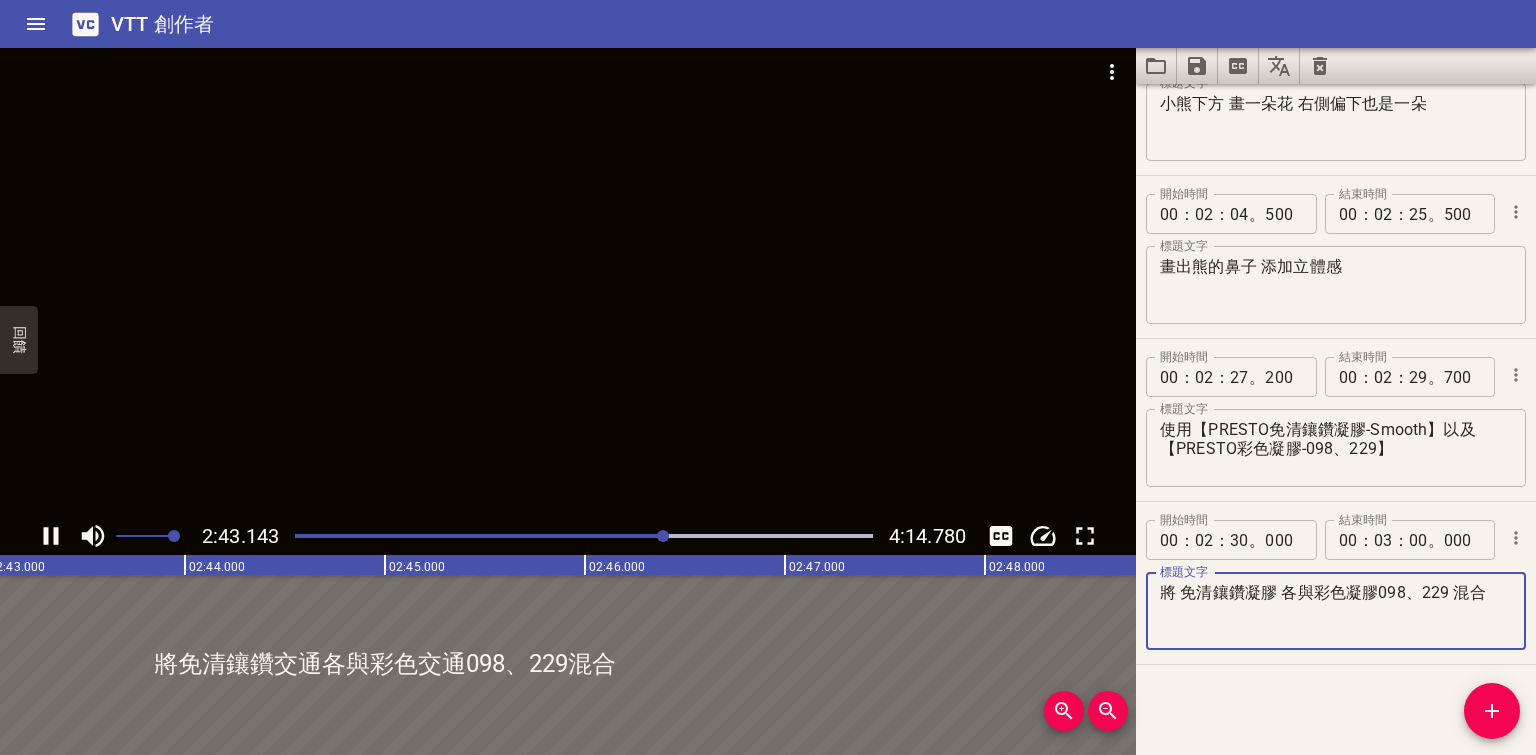click on "將 免清鑲鑽凝膠 各與彩色凝膠098、229 混合" at bounding box center [1336, 611] 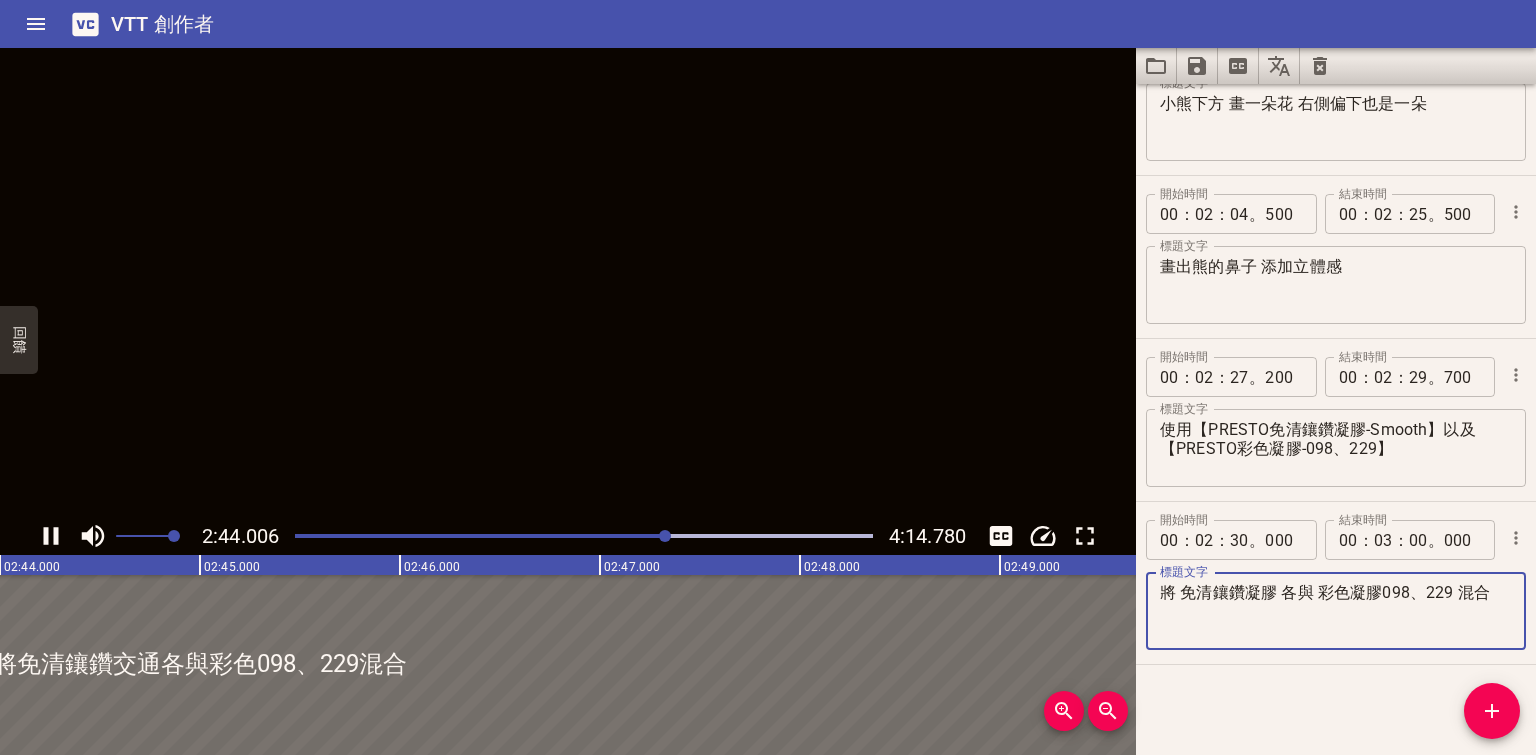 click on "將 免清鑲鑽凝膠 各與 彩色凝膠098、229 混合" at bounding box center [1336, 611] 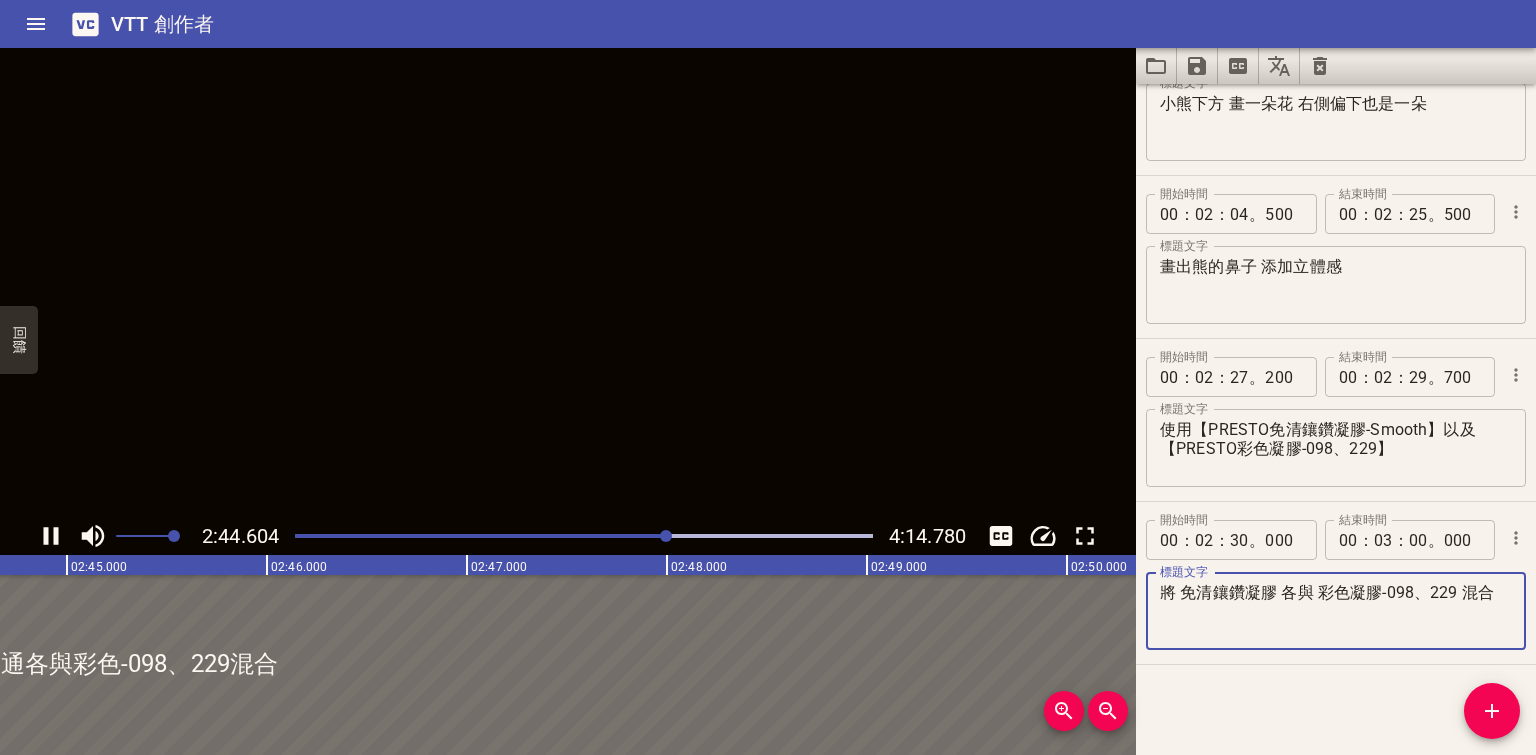 click on "將 免清鑲鑽凝膠 各與 彩色凝膠-098、229 混合" at bounding box center (1336, 611) 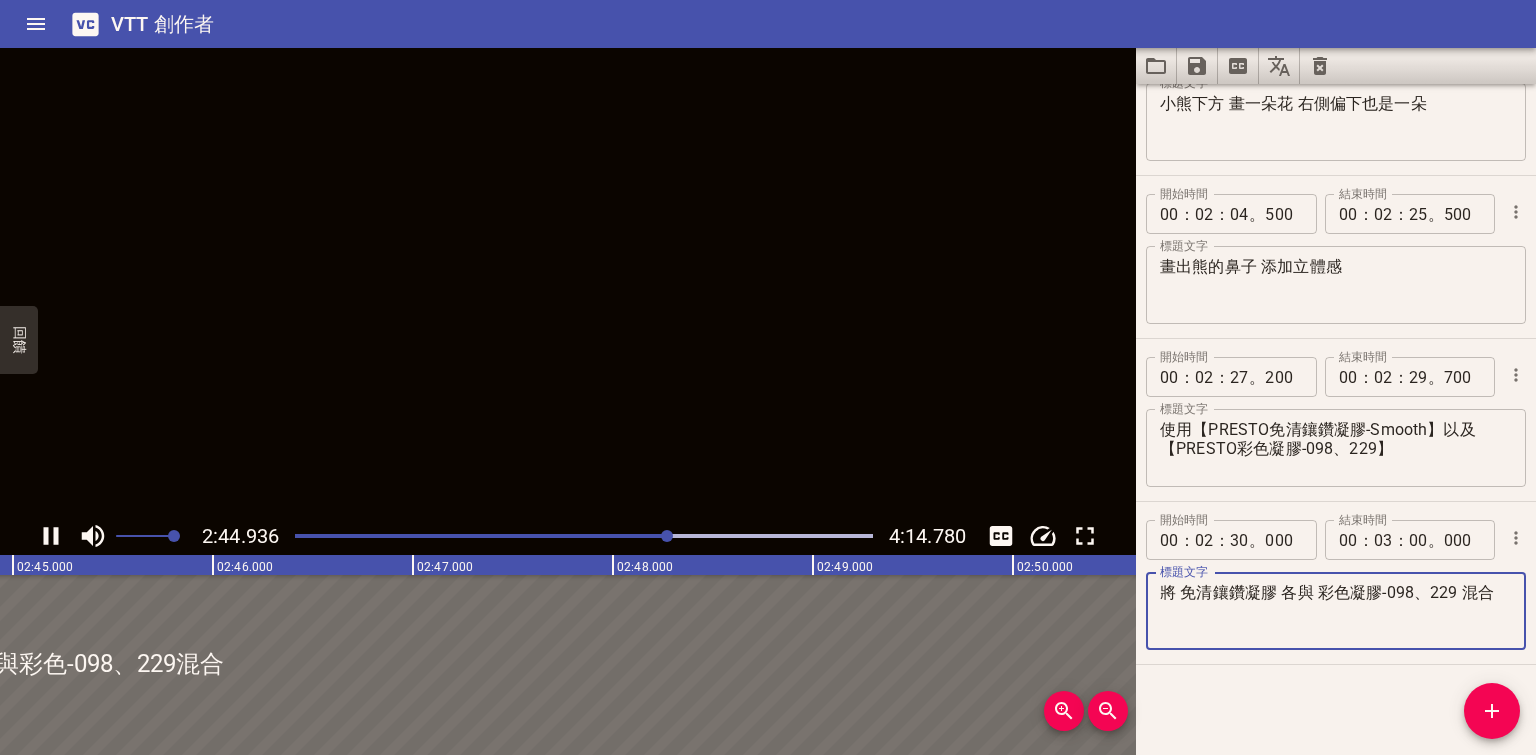 click on "將 免清鑲鑽凝膠 各與 彩色凝膠-098、229 混合" at bounding box center (1336, 611) 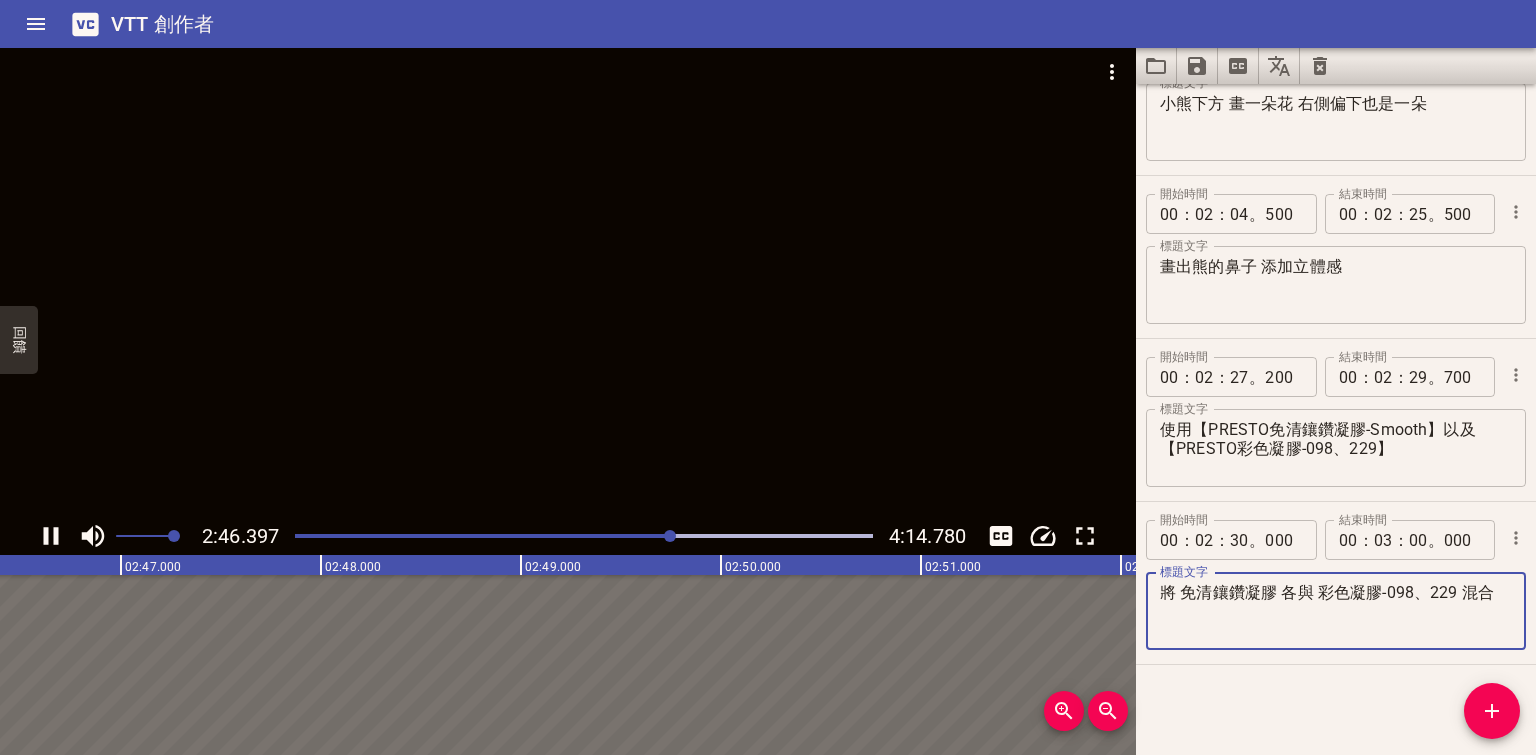 type on "將 免清鑲鑽凝膠 各與 彩色凝膠-098、229 混合" 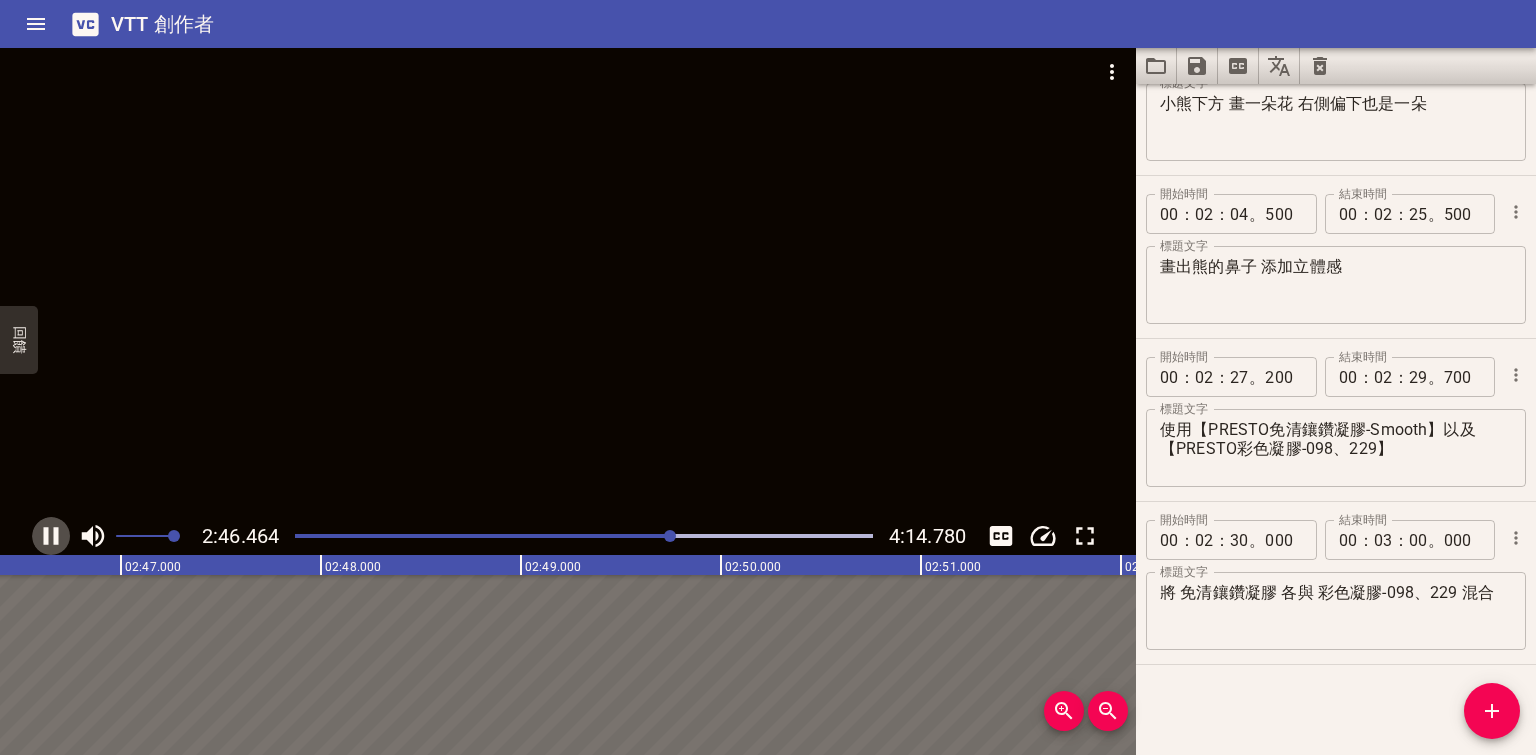 click 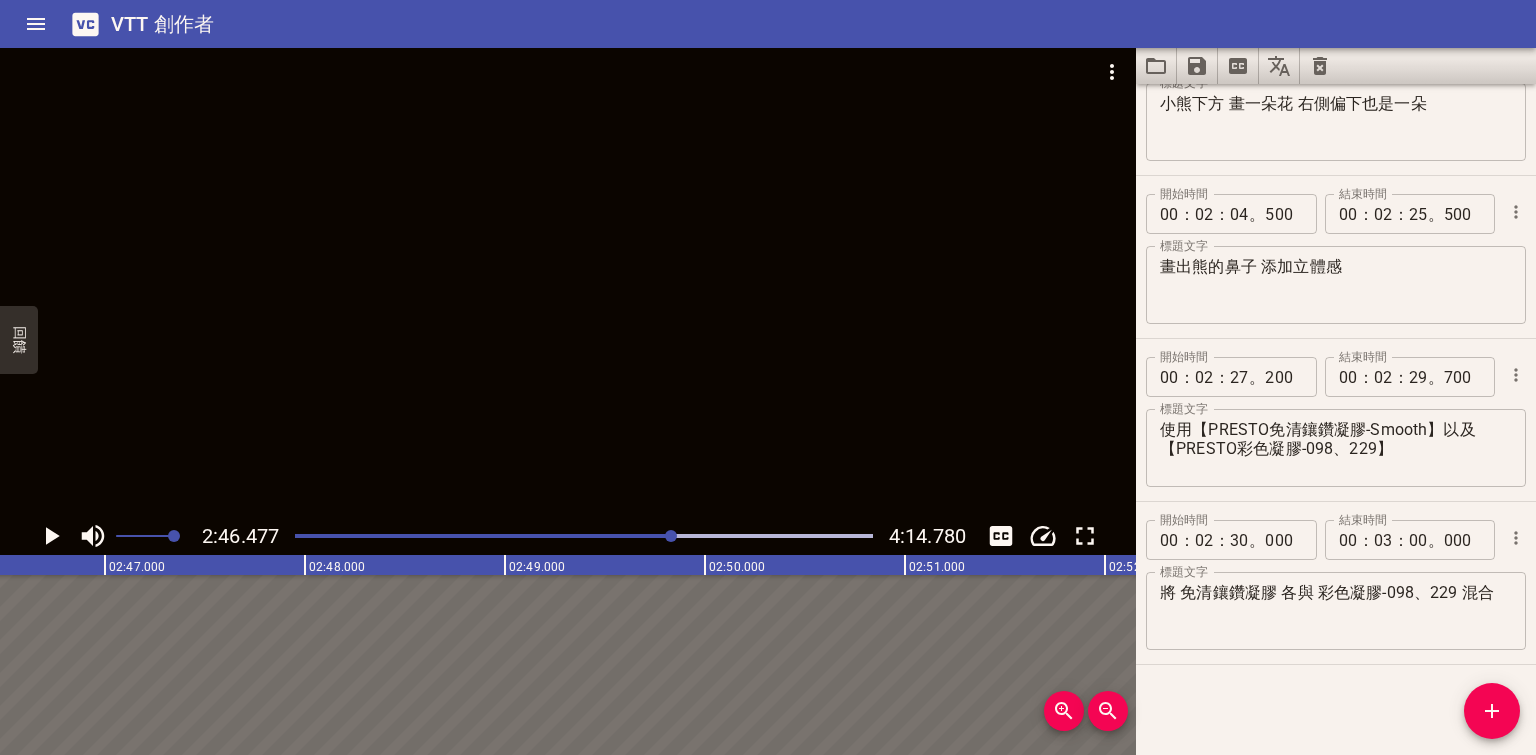 click 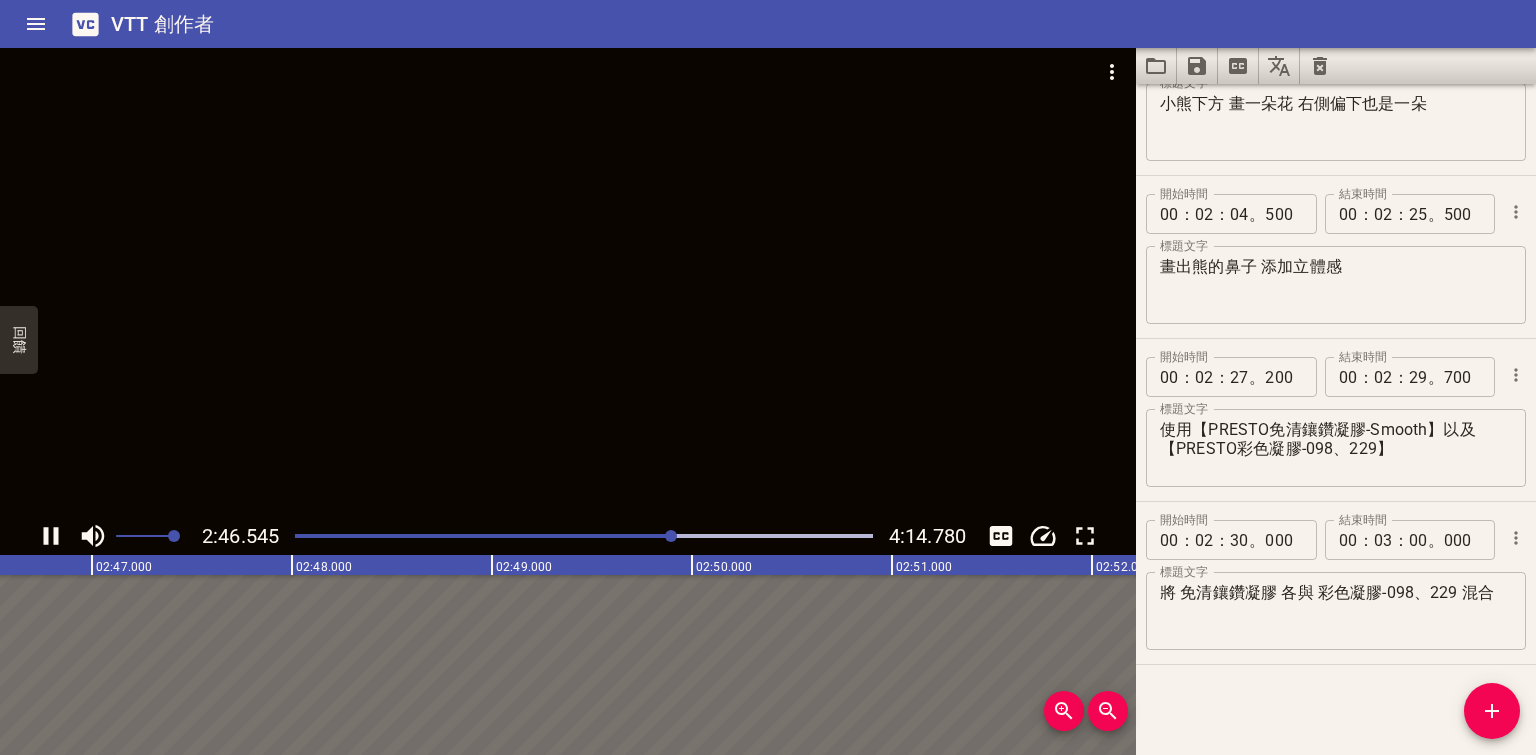click 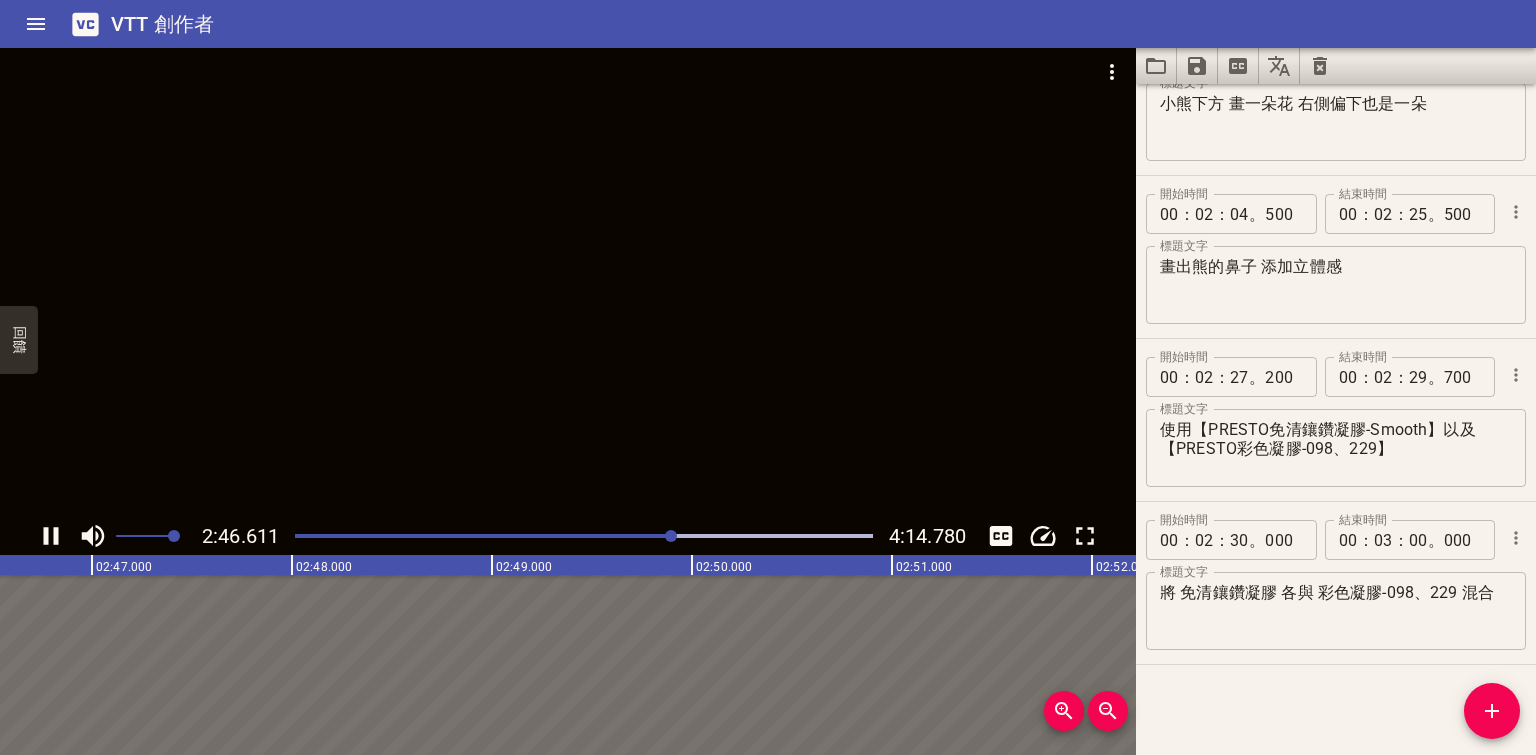 scroll, scrollTop: 0, scrollLeft: 33324, axis: horizontal 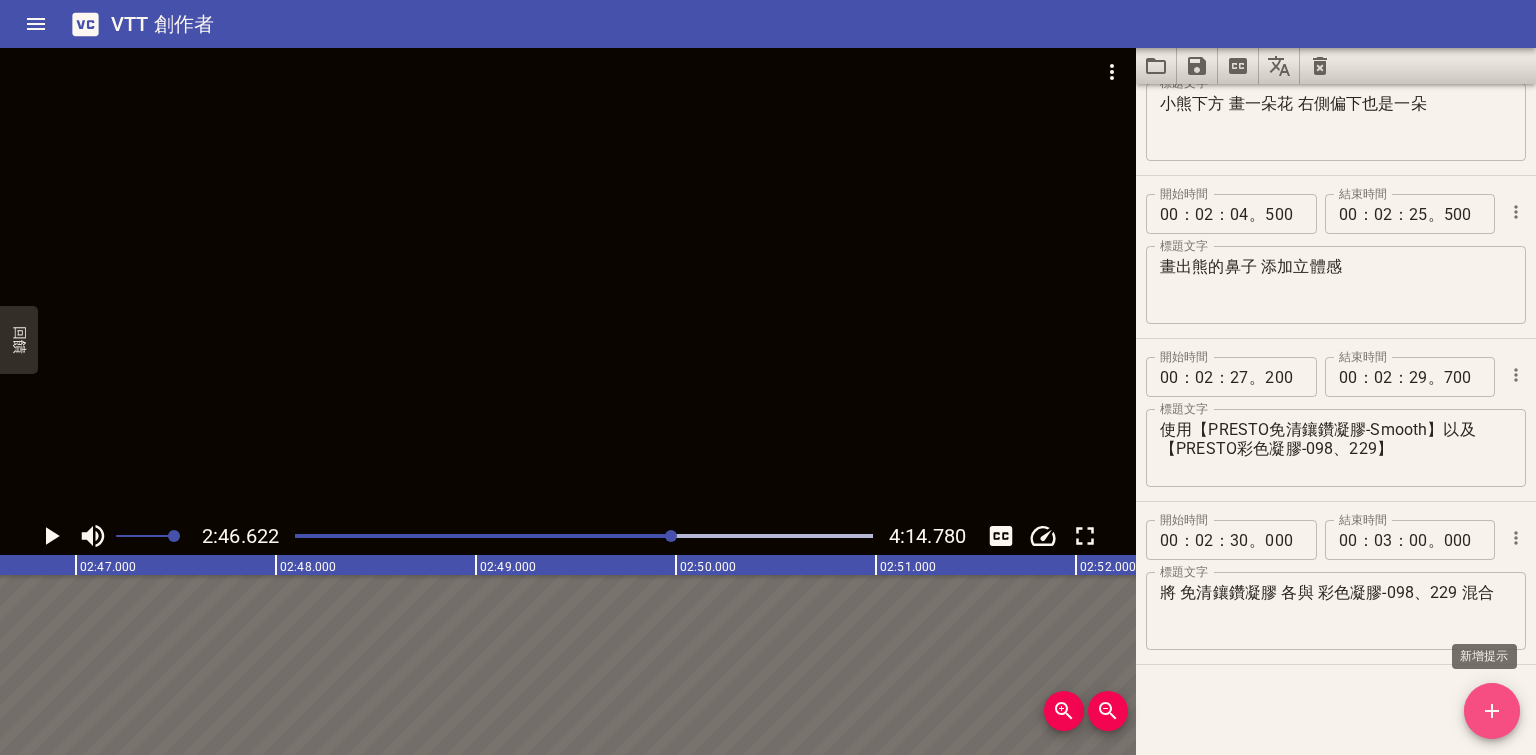 drag, startPoint x: 1490, startPoint y: 716, endPoint x: 1490, endPoint y: 699, distance: 17 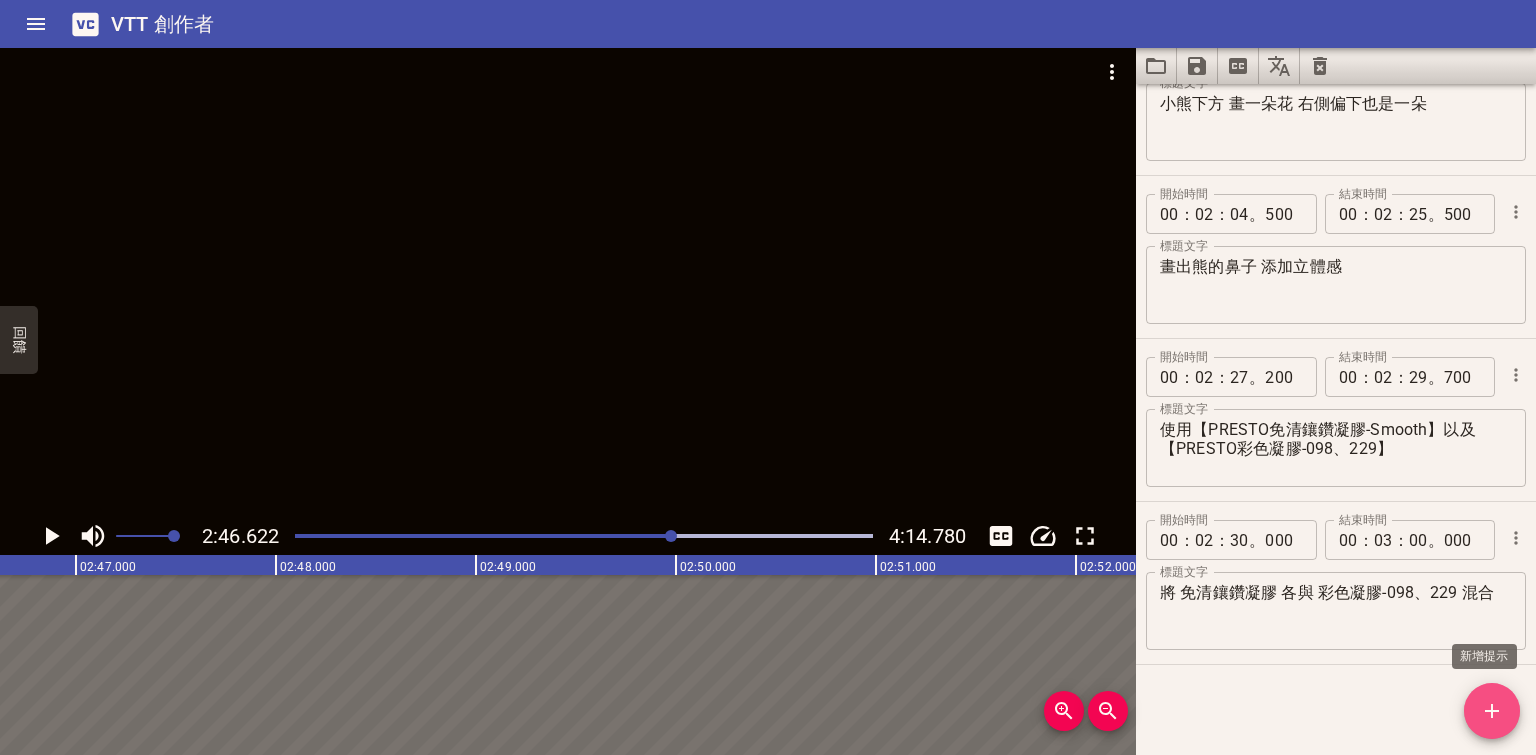 click 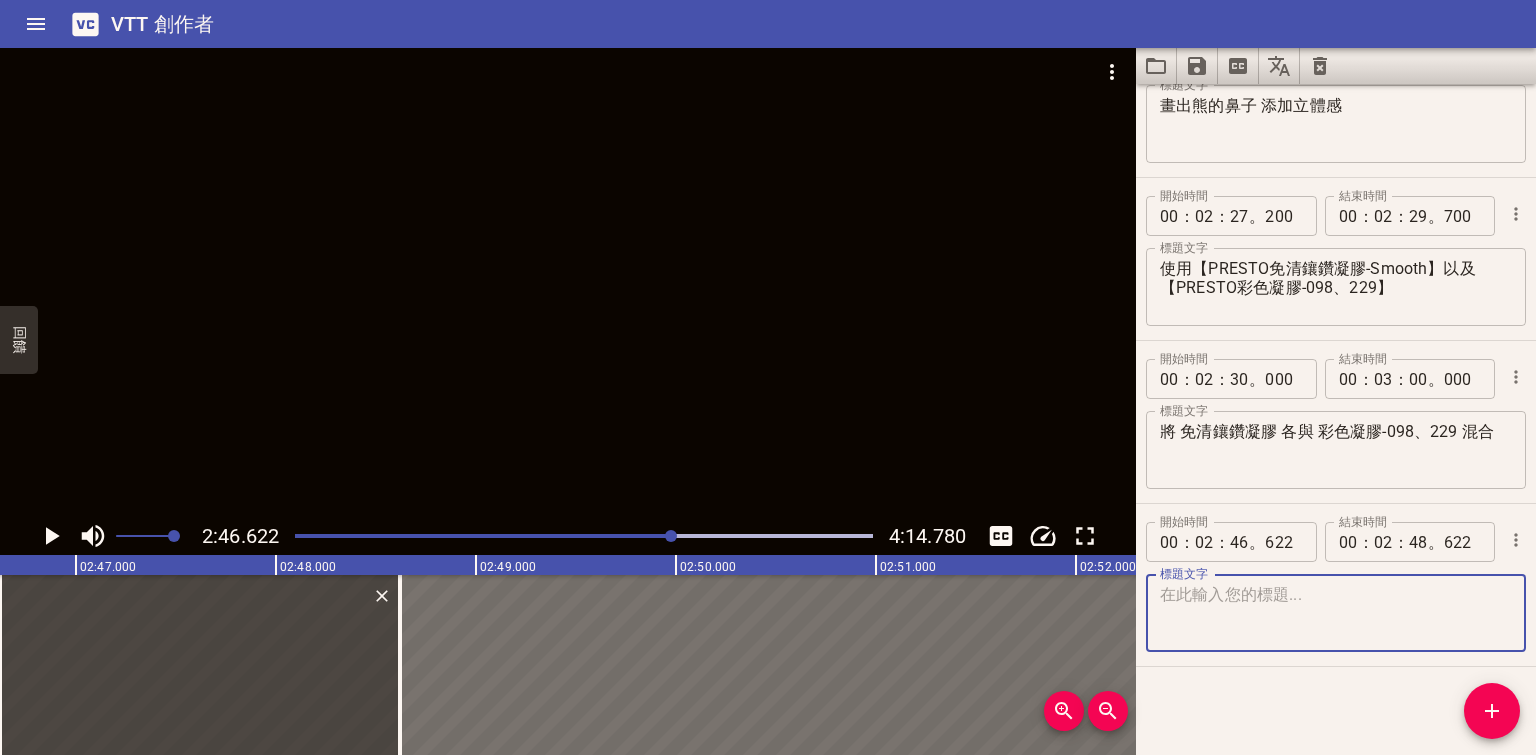 scroll, scrollTop: 889, scrollLeft: 0, axis: vertical 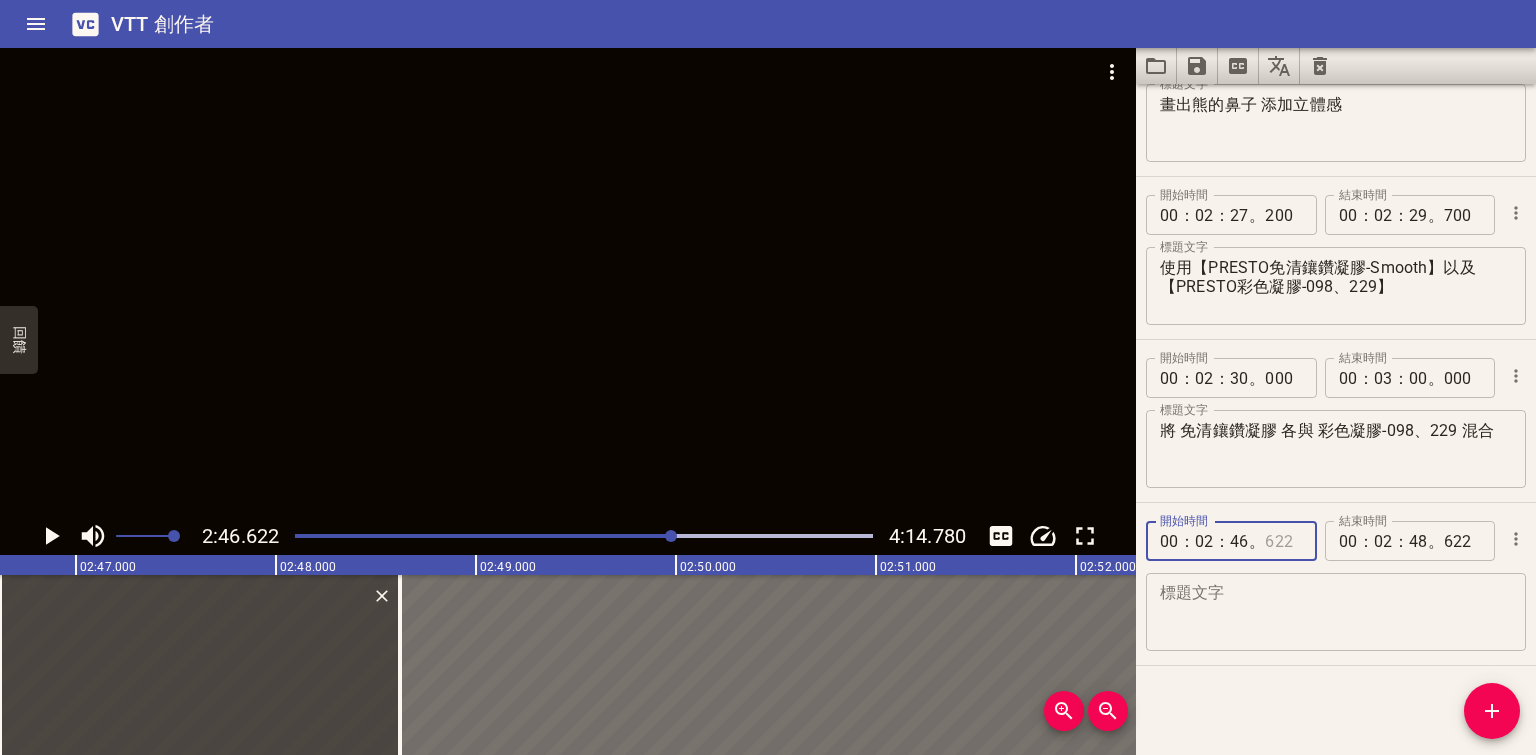 click at bounding box center (1283, 541) 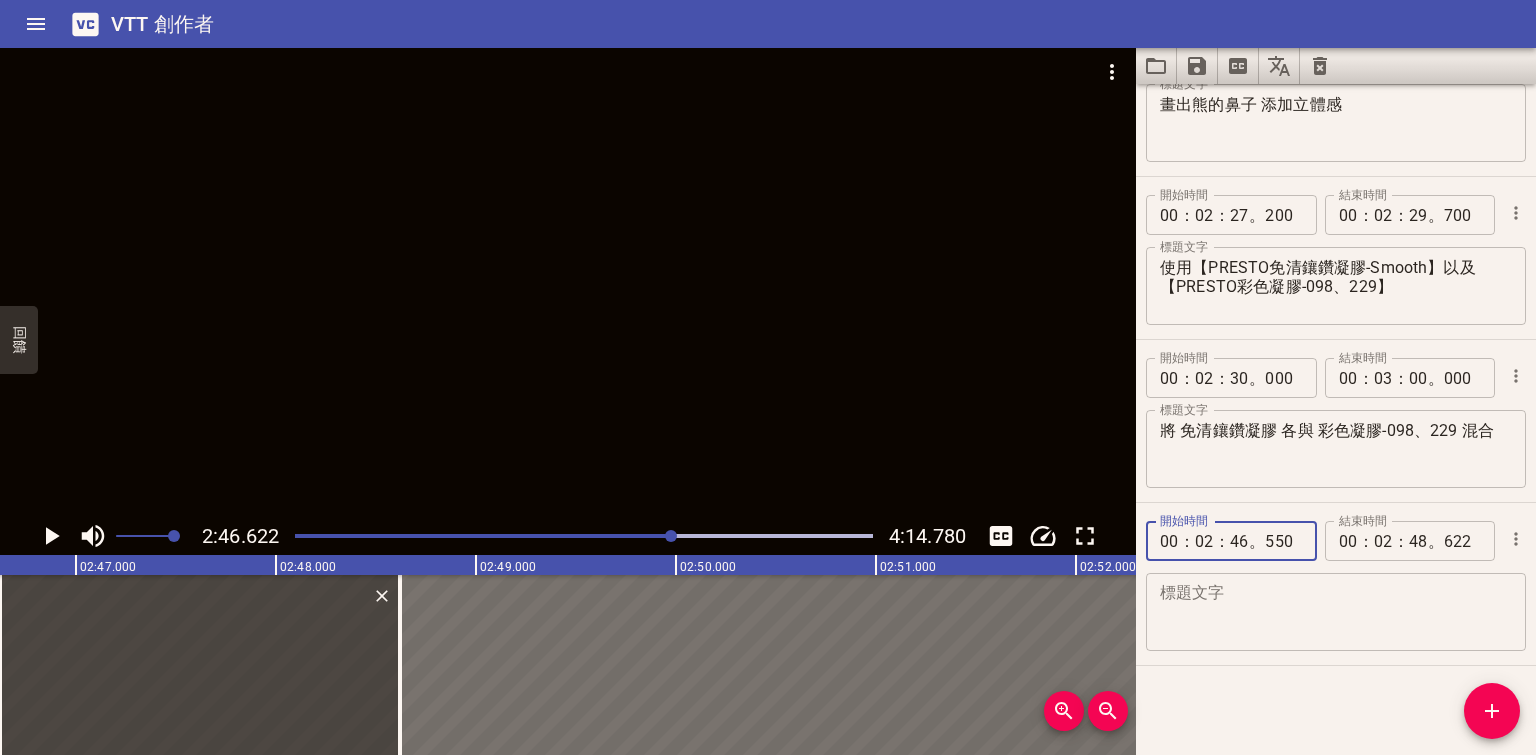 type on "550" 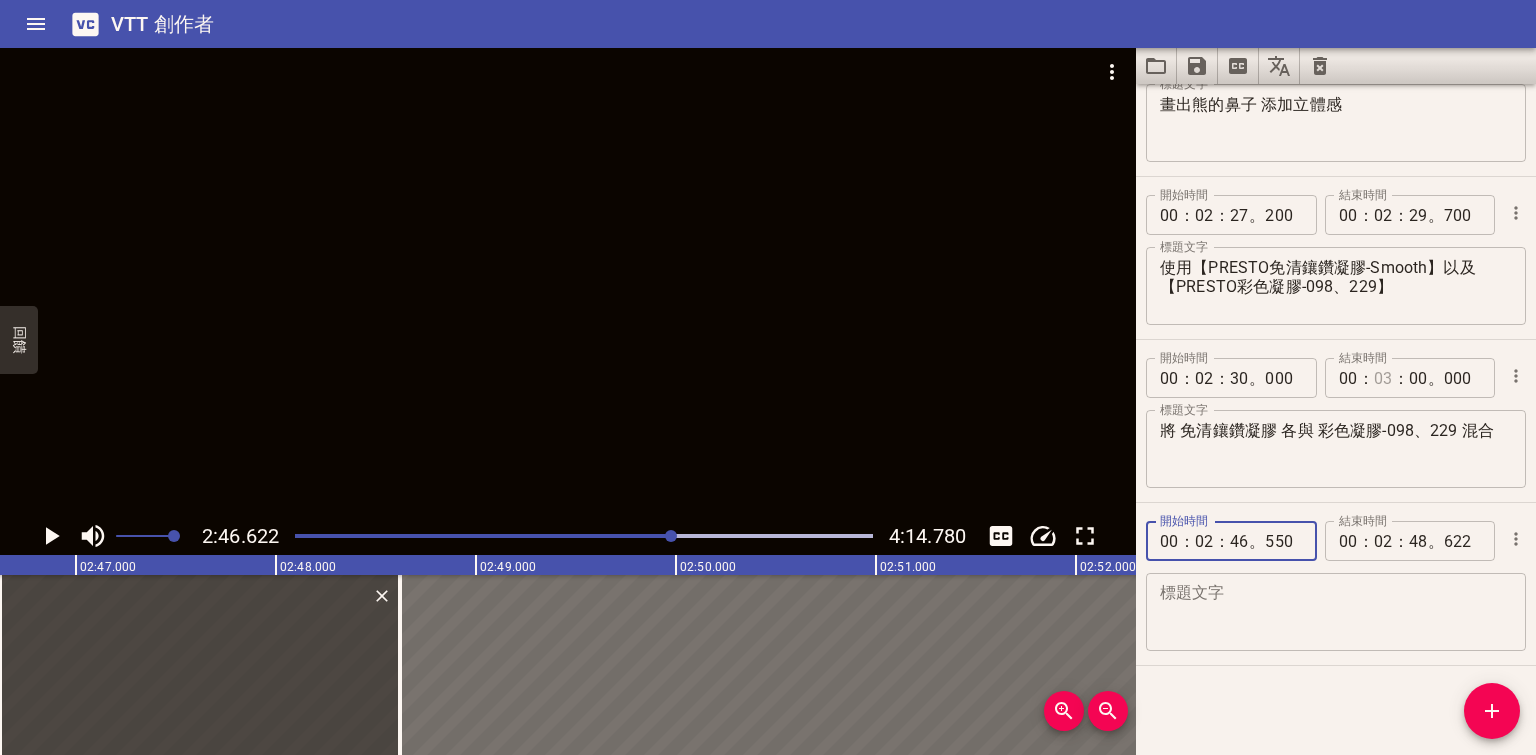 click at bounding box center [1383, 378] 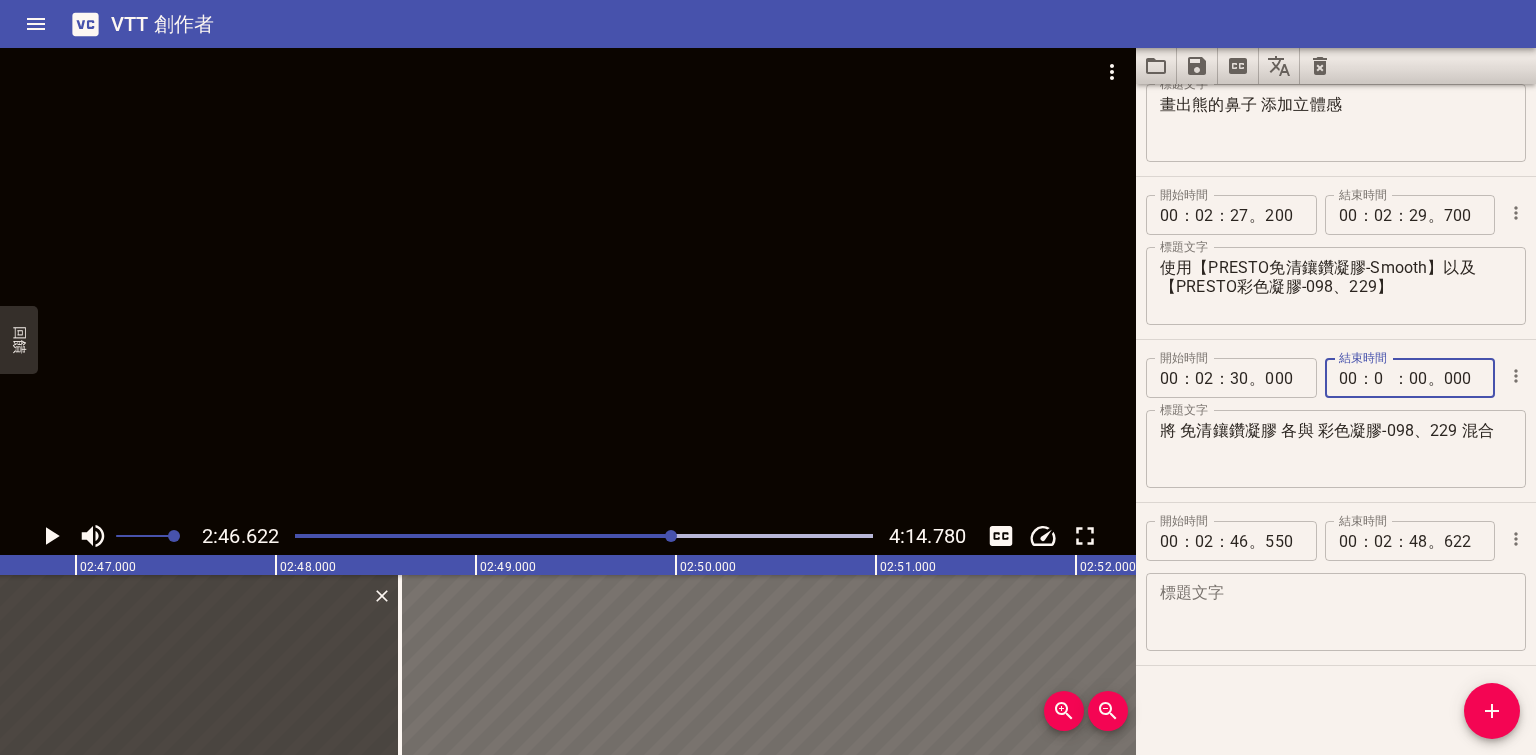 type on "02" 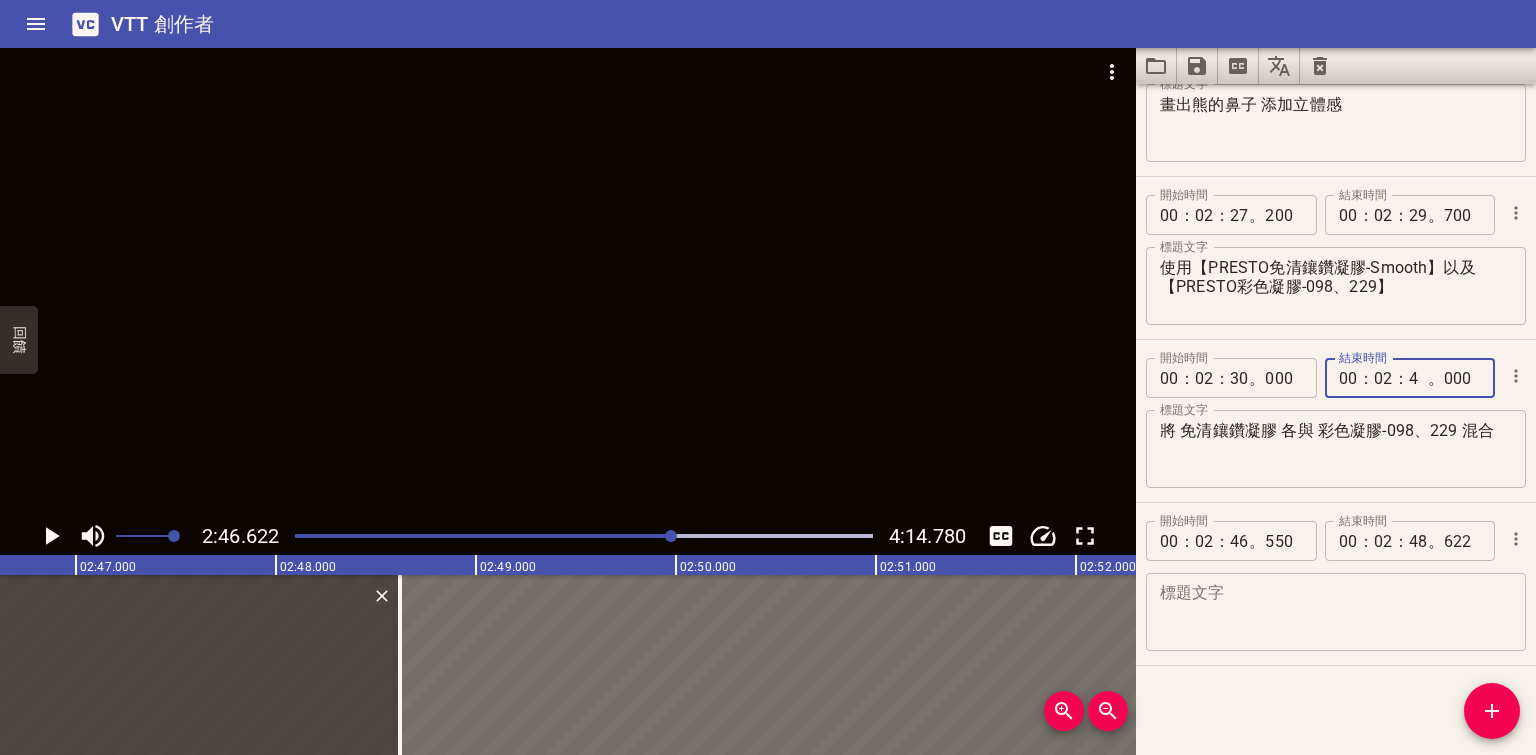 type on "46" 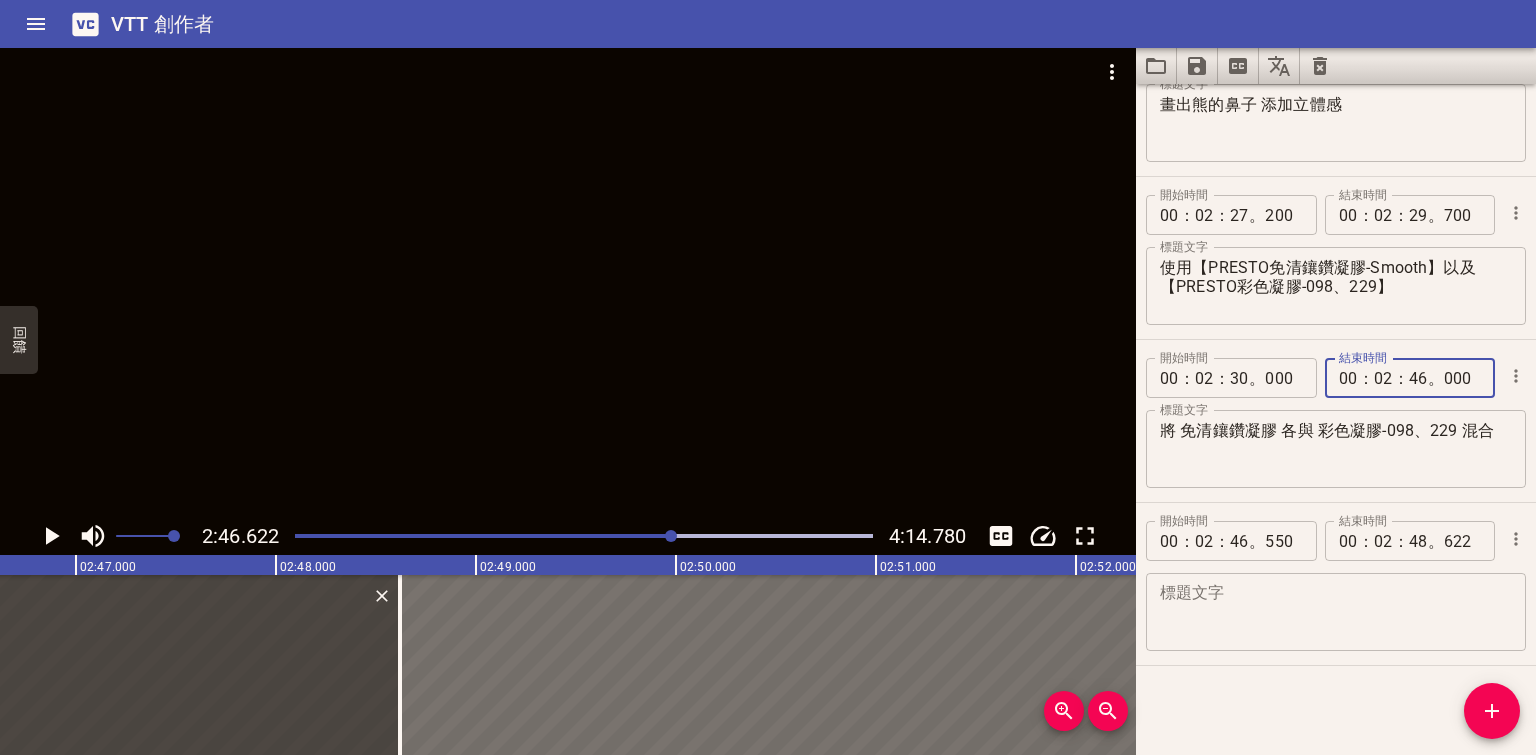 type on "000" 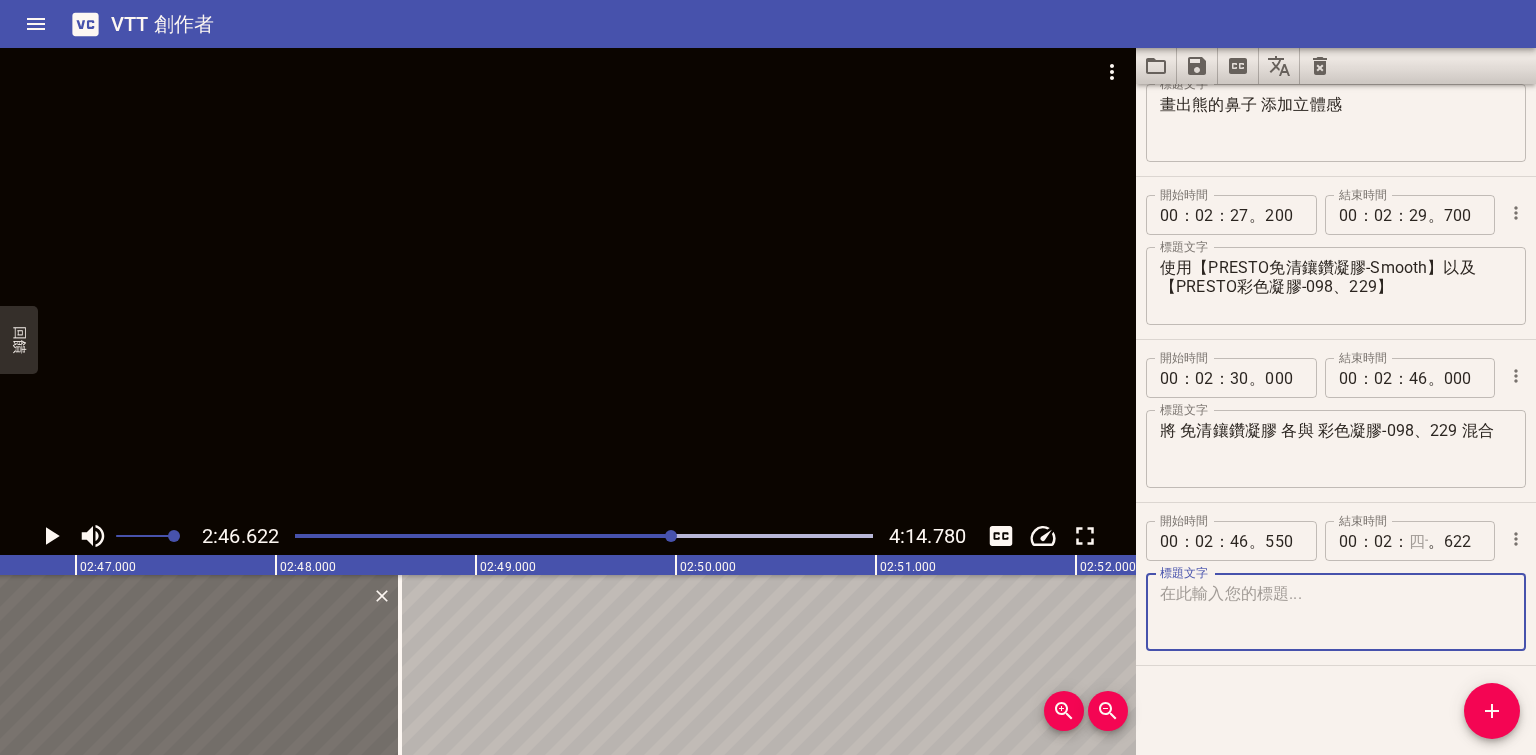 click at bounding box center (1418, 541) 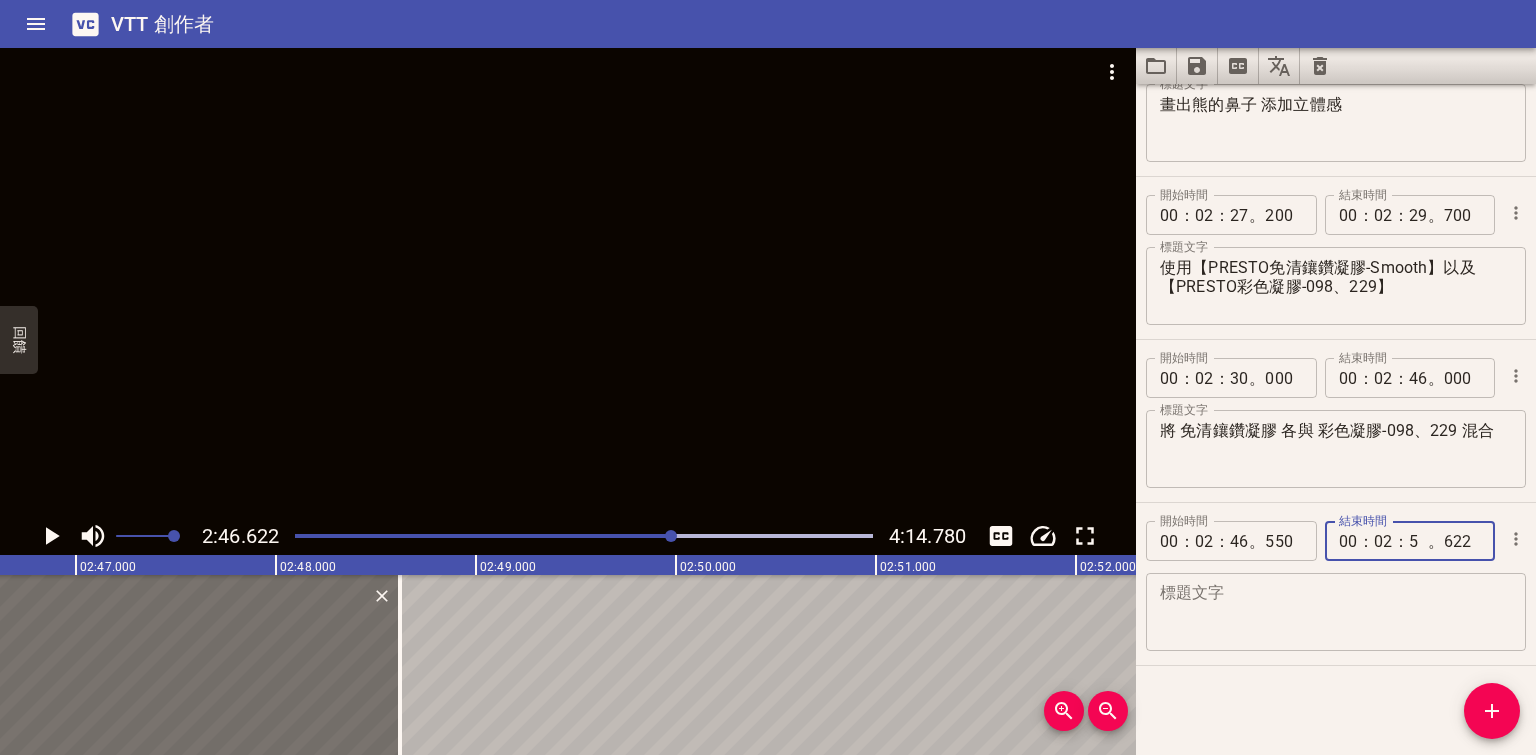 type on "59" 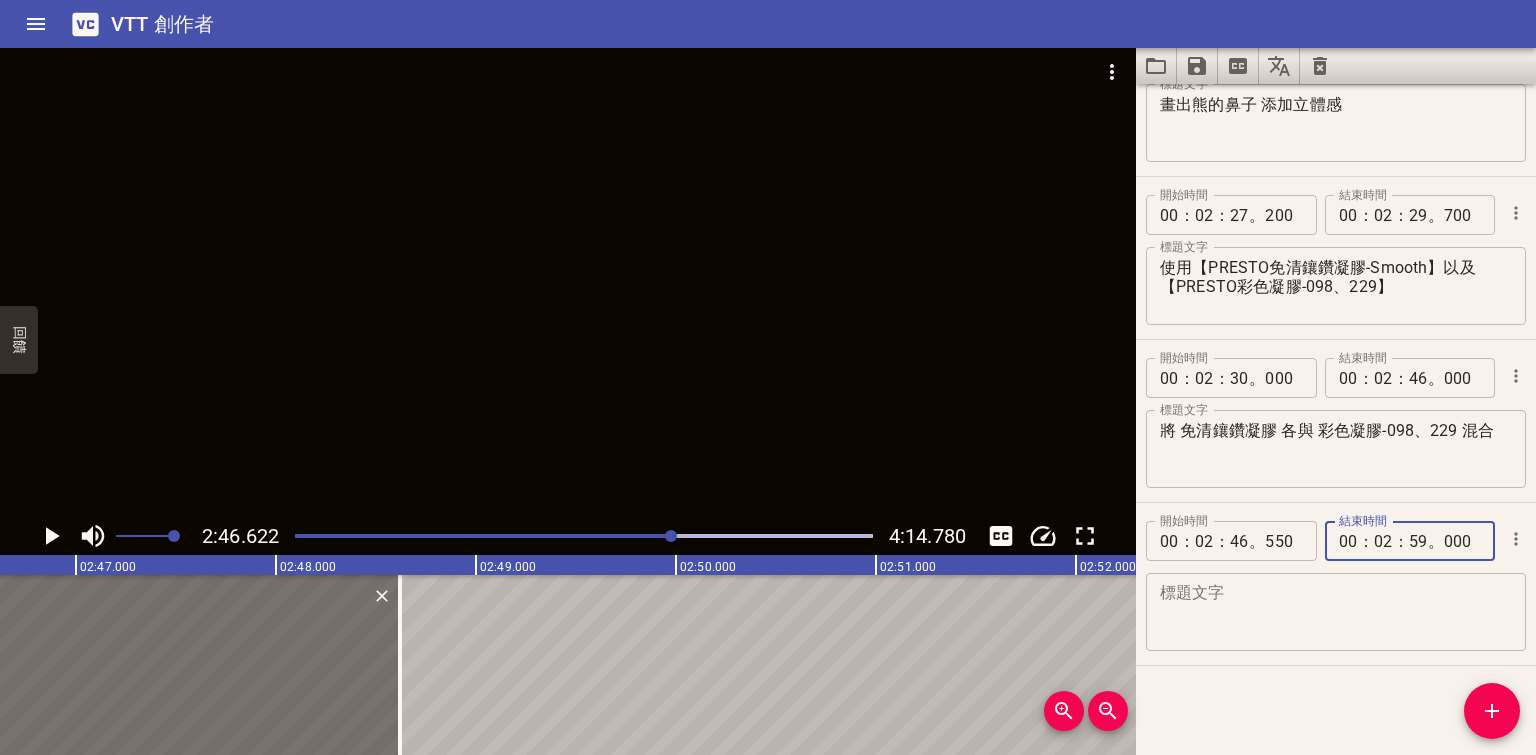 type on "000" 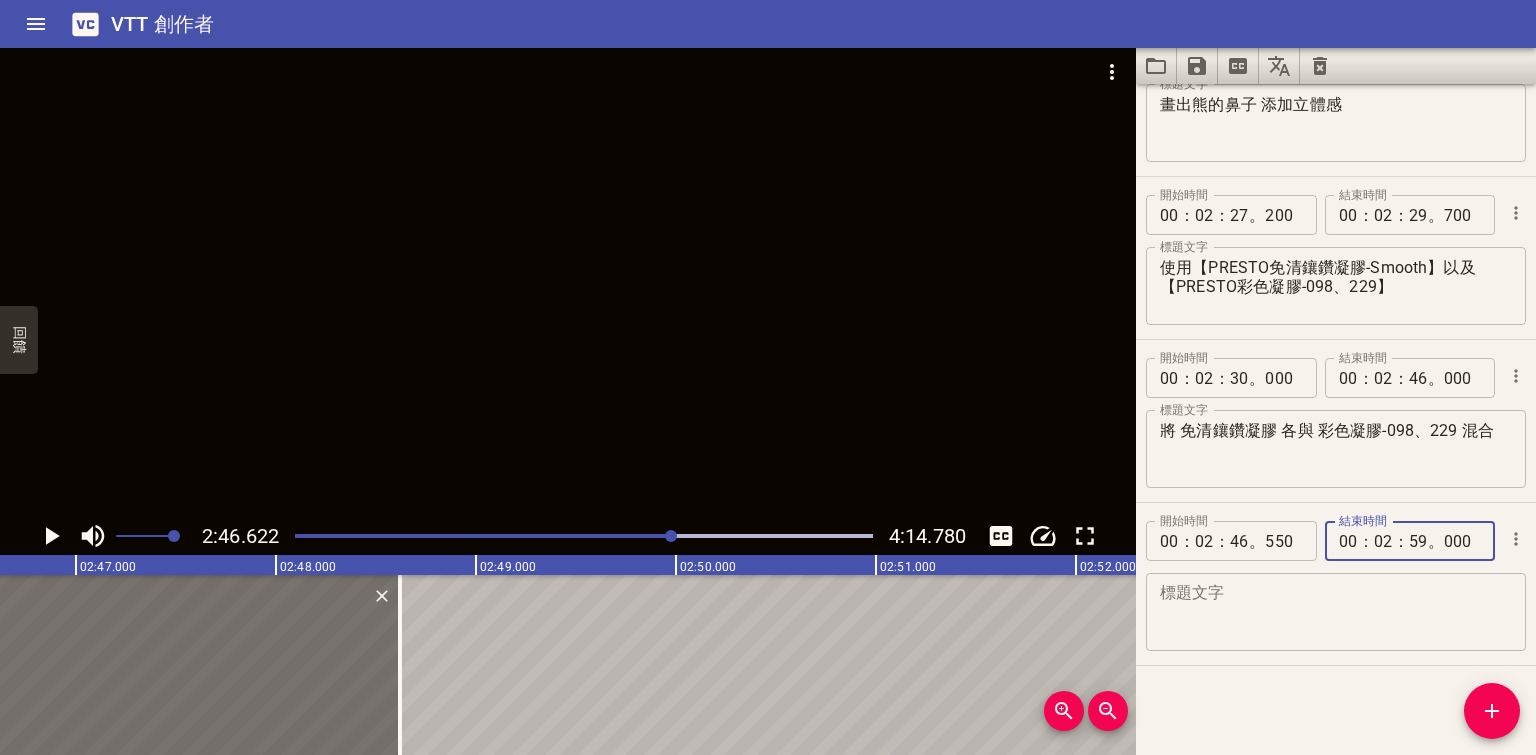 click at bounding box center (1336, 612) 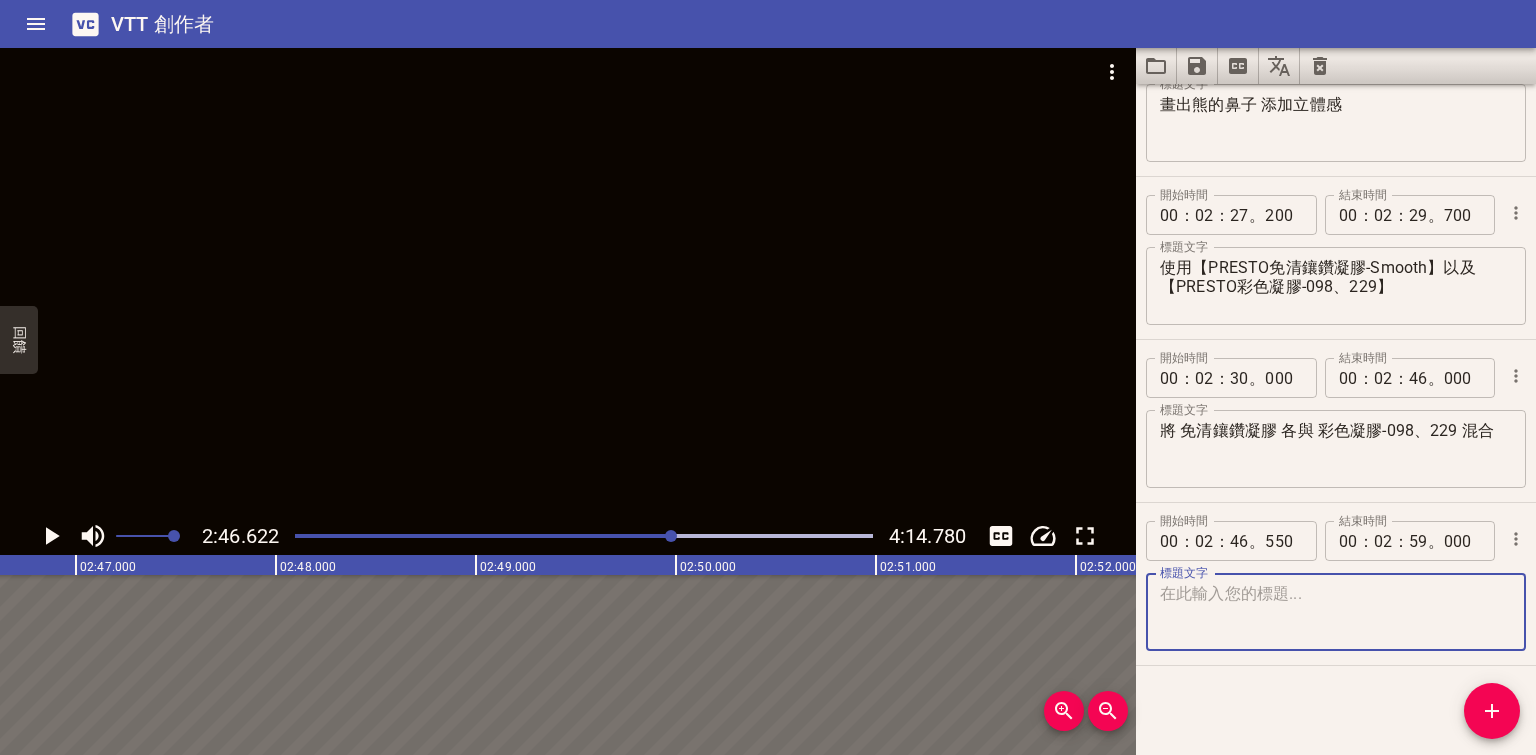 click at bounding box center [1336, 612] 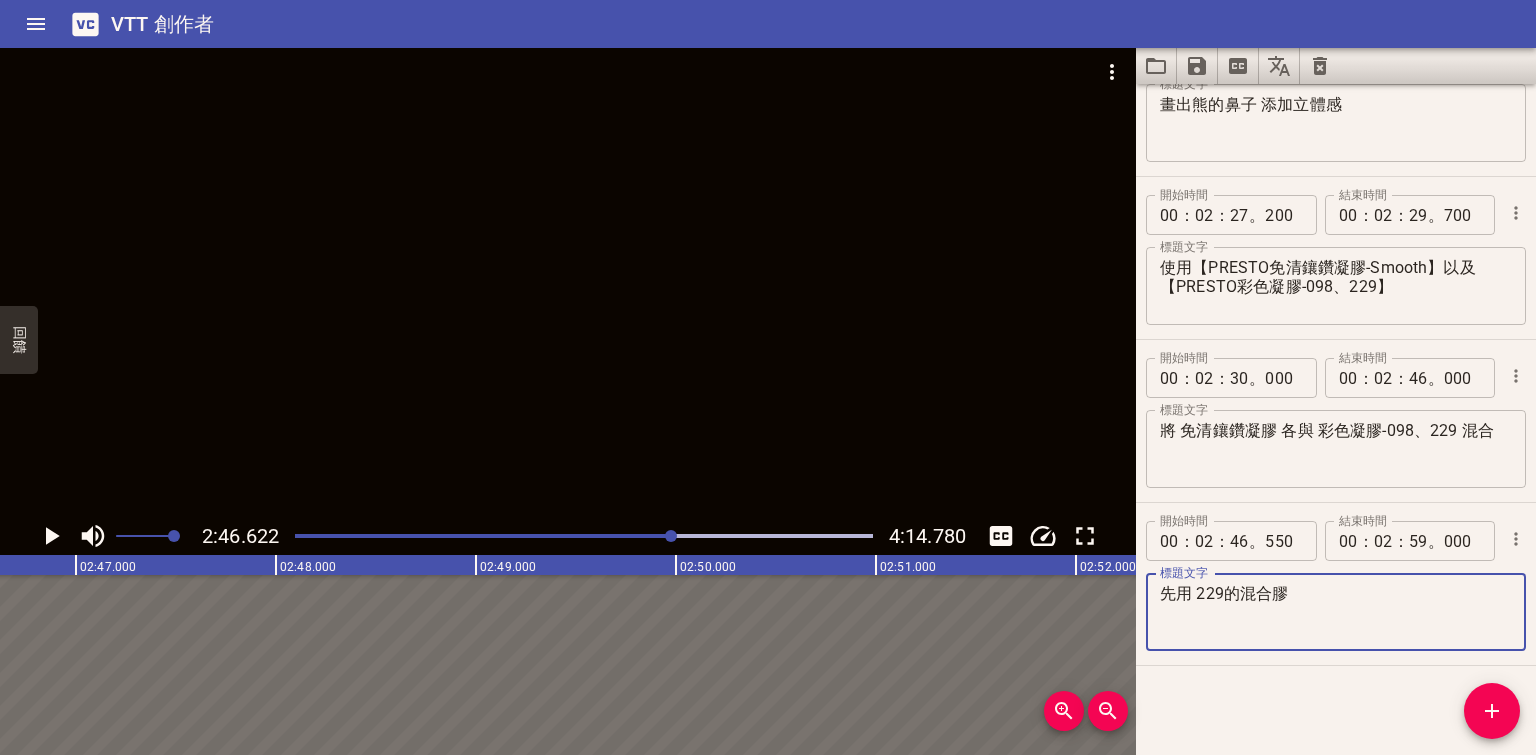 click 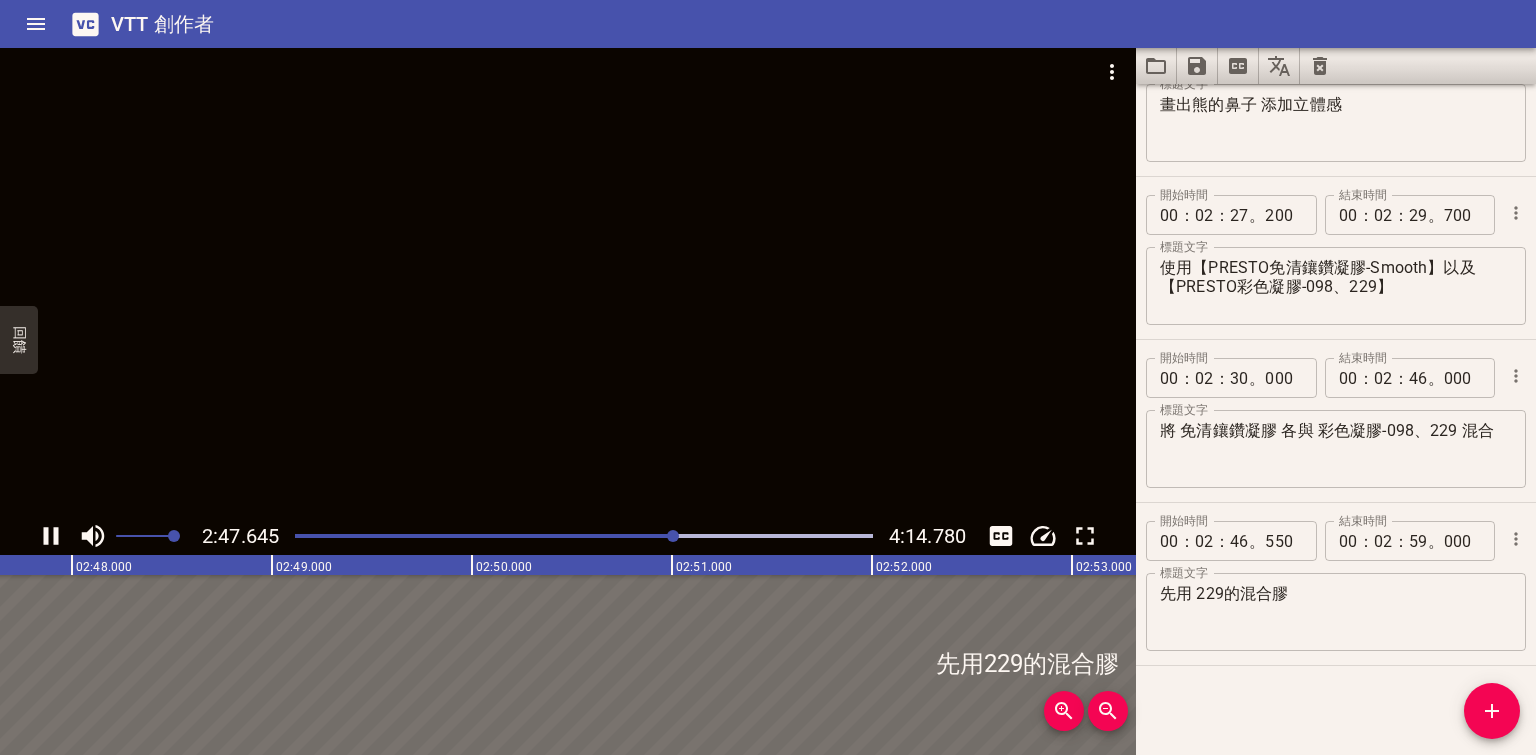 click at bounding box center [673, 536] 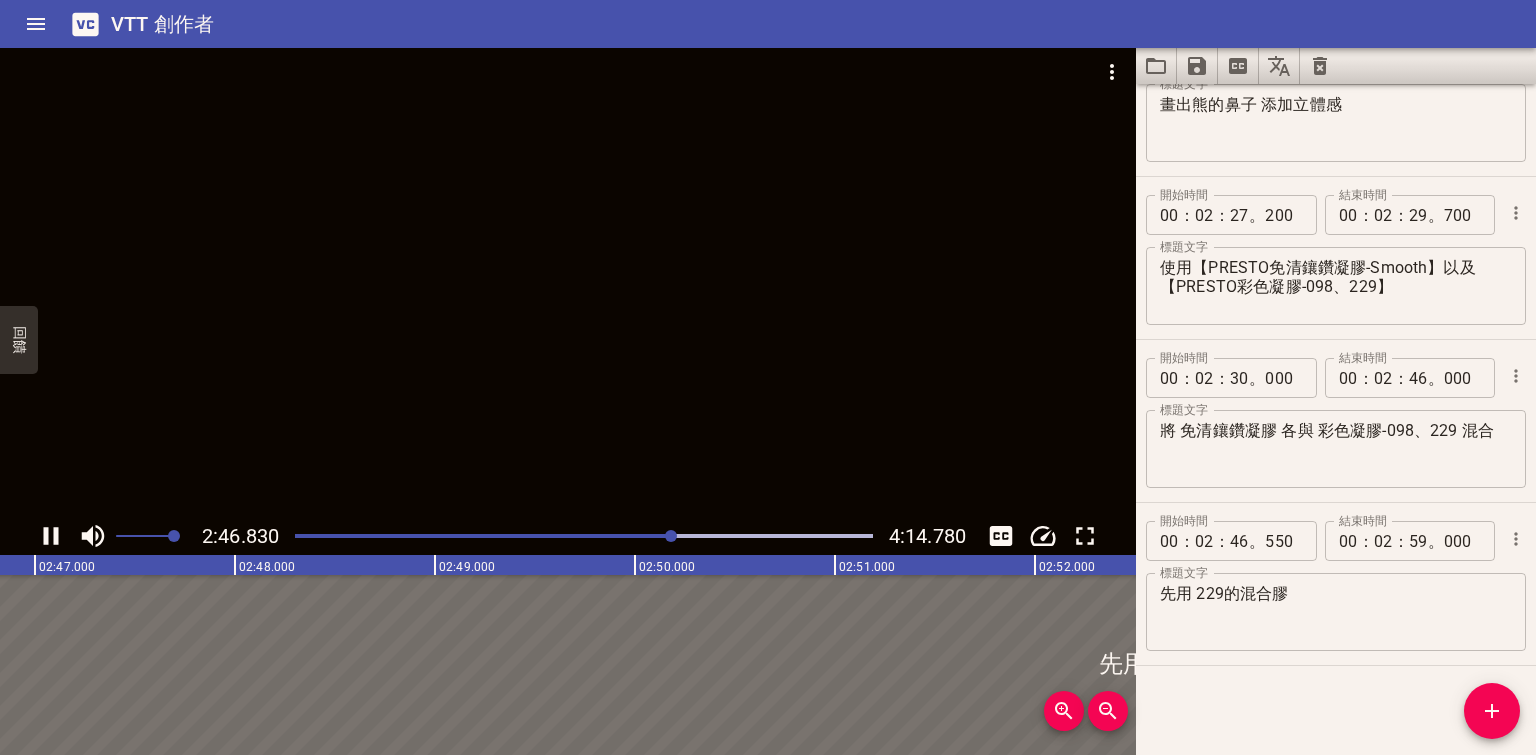 click at bounding box center [568, 282] 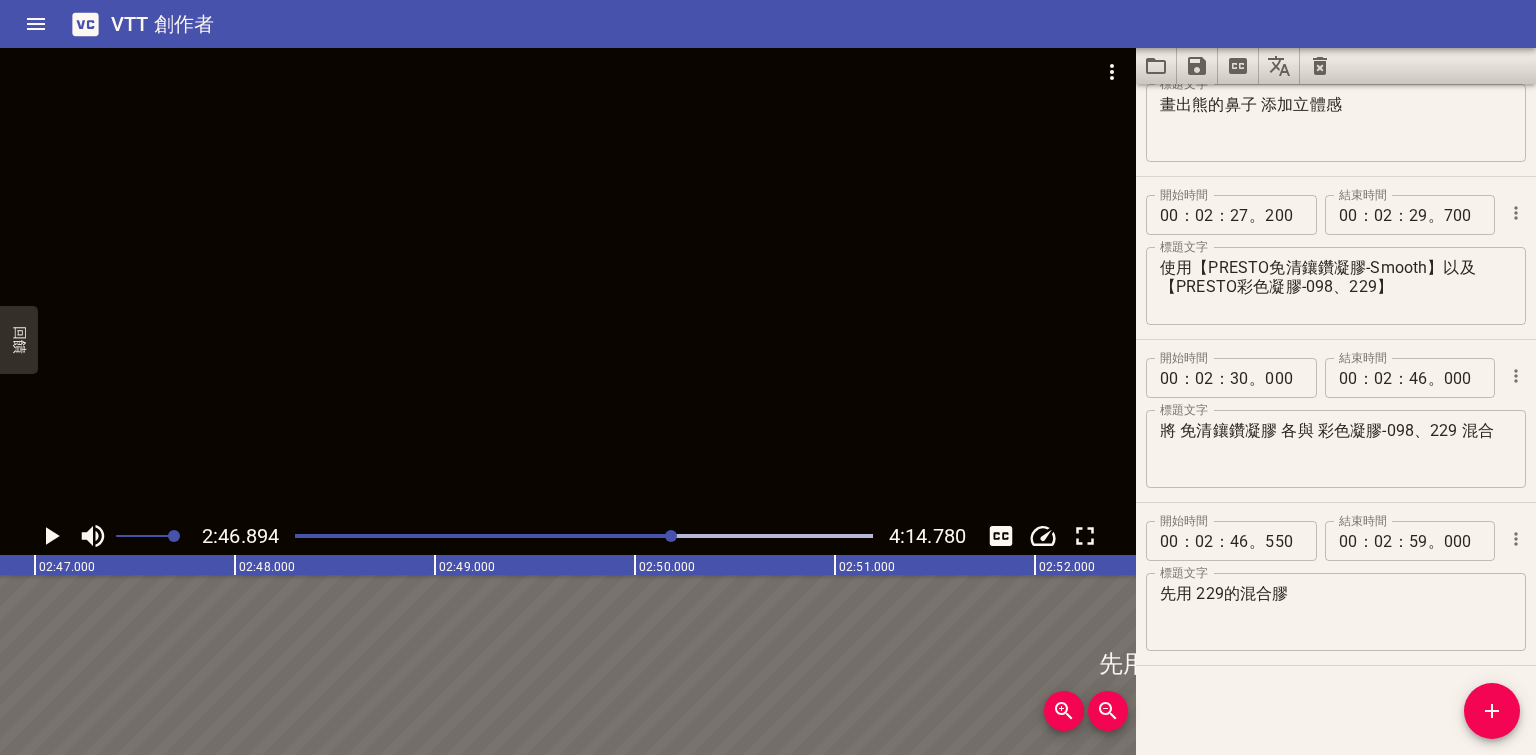 scroll, scrollTop: 0, scrollLeft: 33378, axis: horizontal 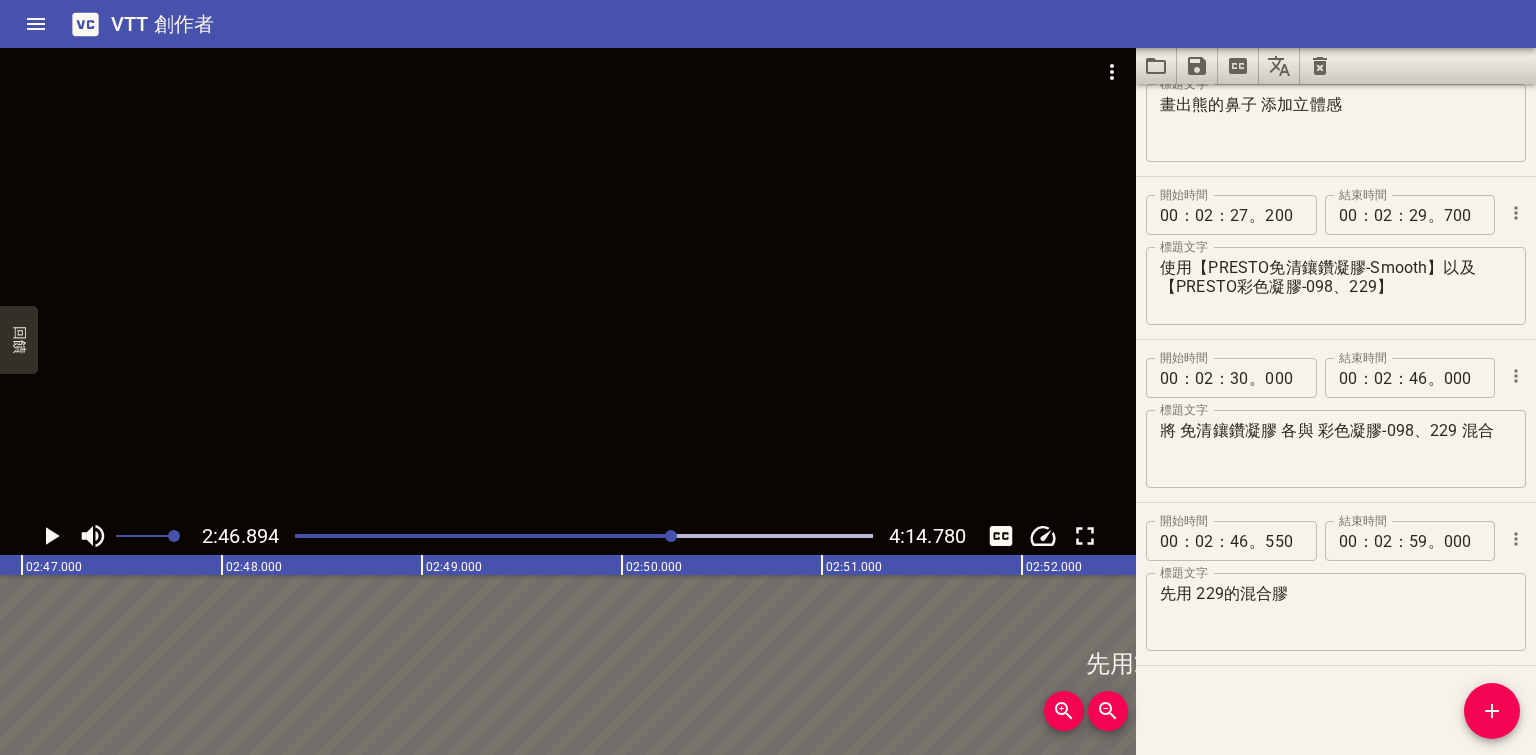 click at bounding box center (671, 536) 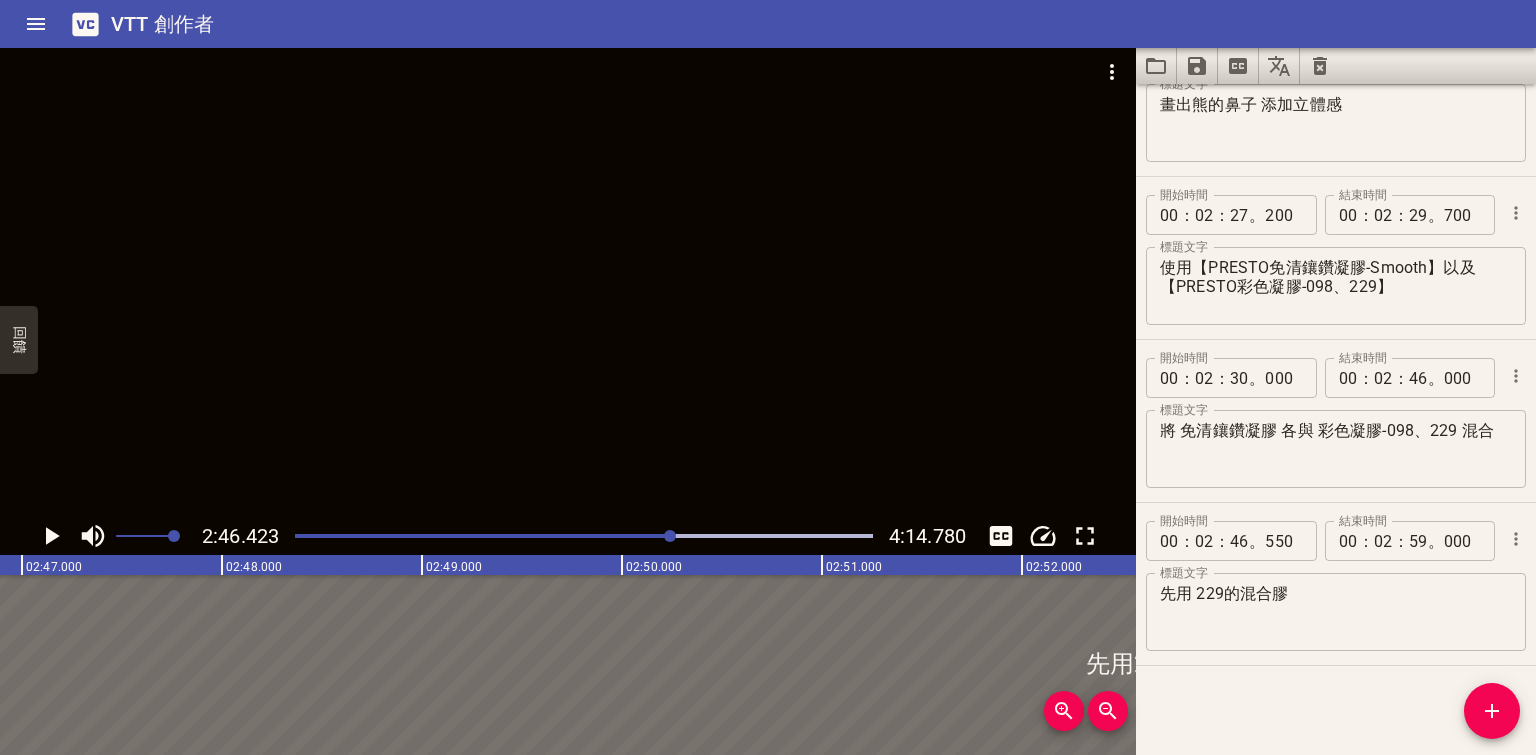scroll, scrollTop: 0, scrollLeft: 33284, axis: horizontal 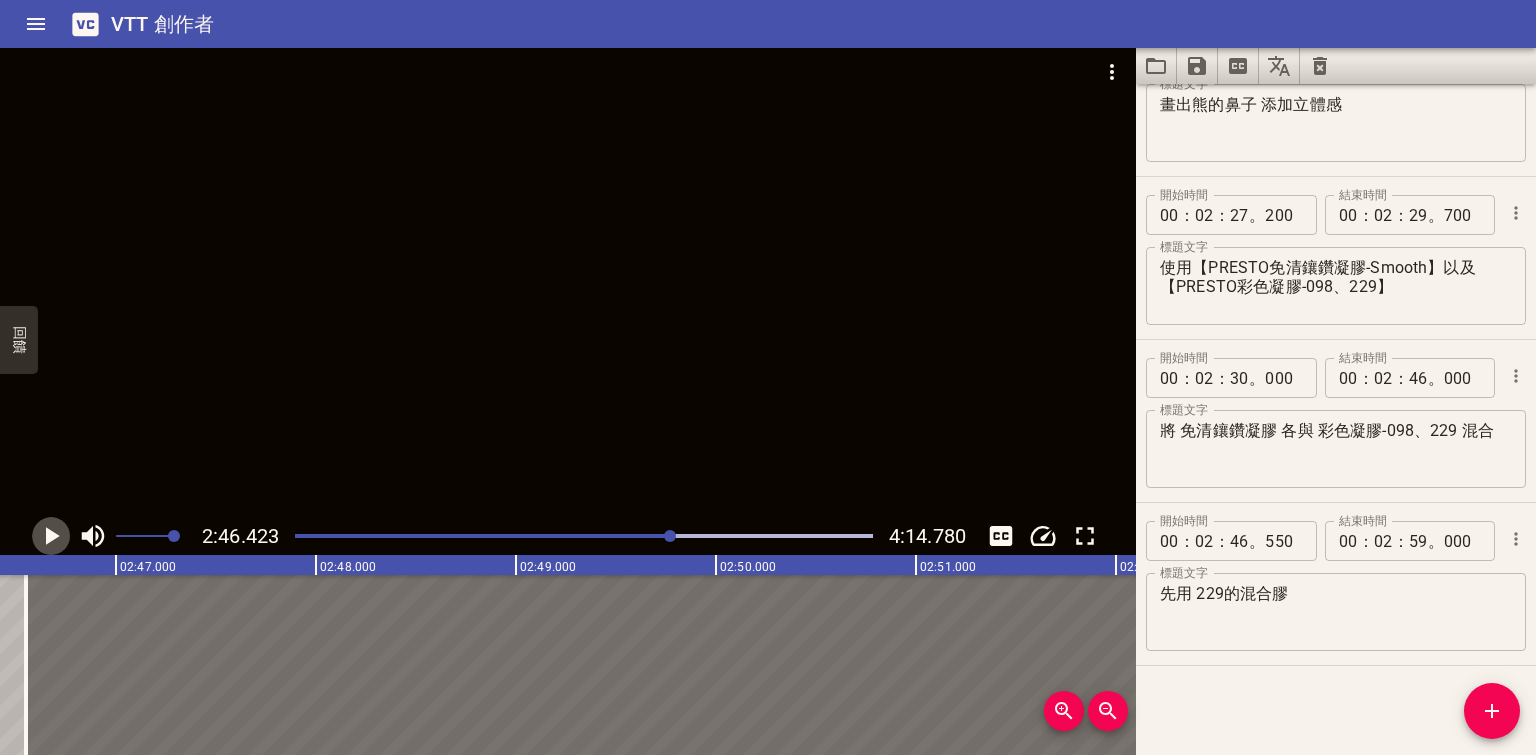 click 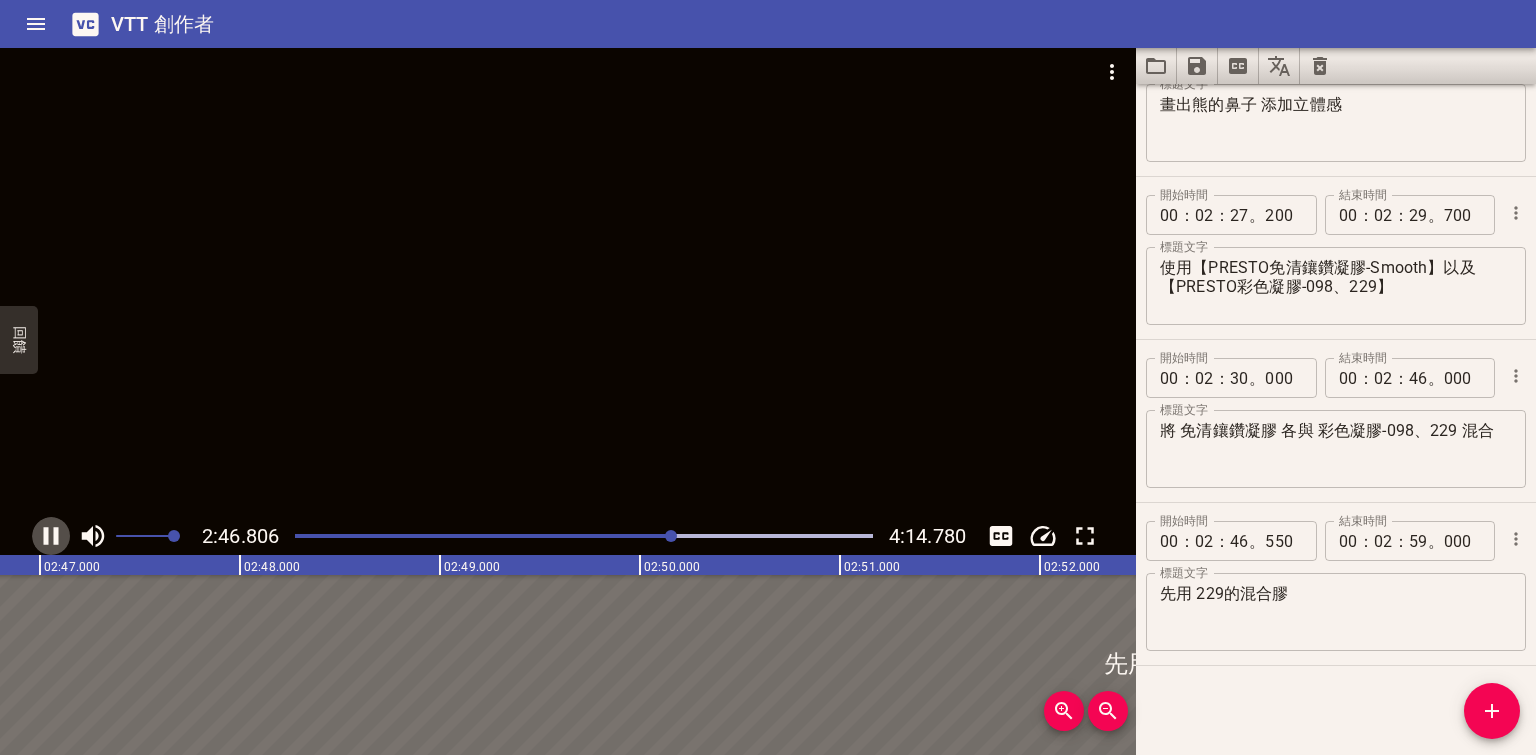 click 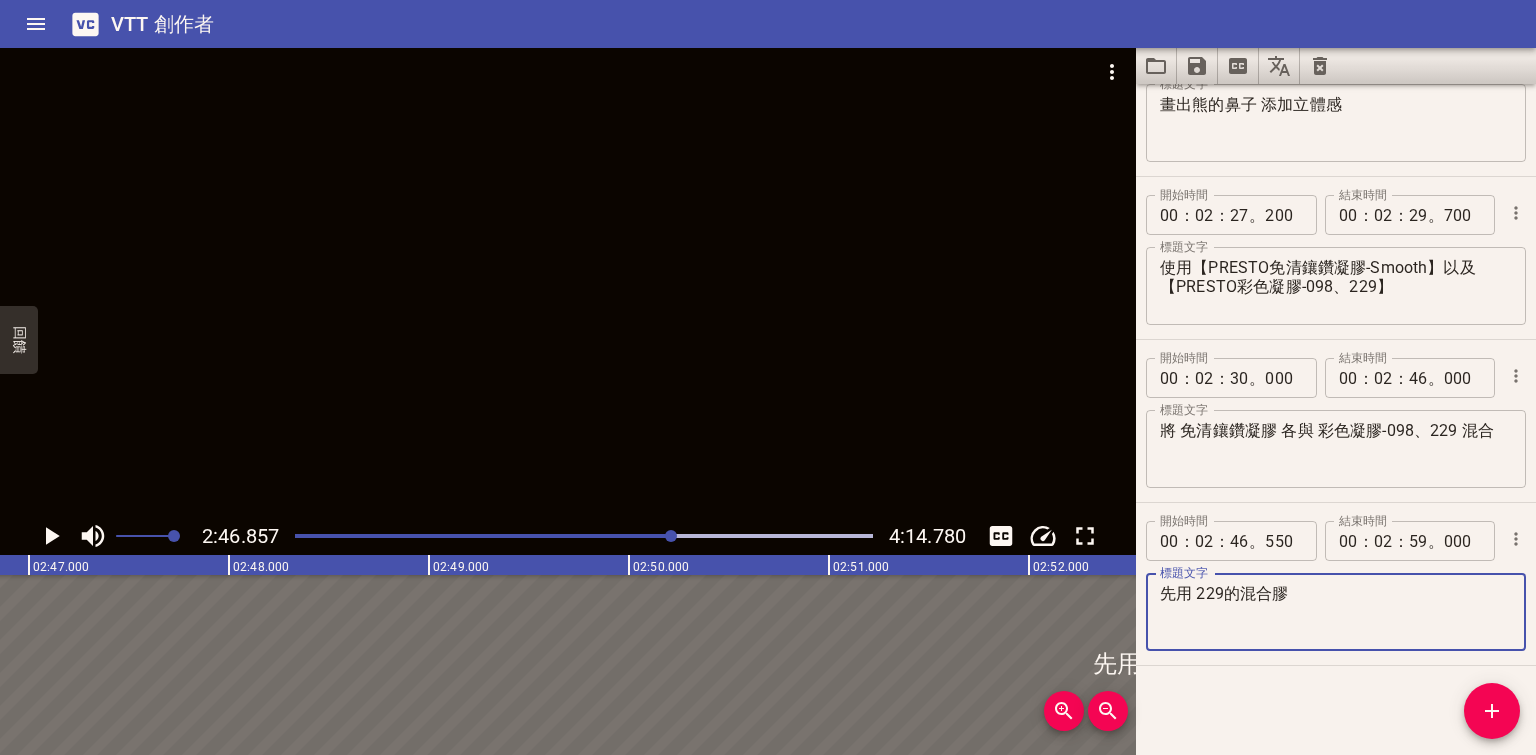 click on "先用 229的混合膠" at bounding box center (1336, 612) 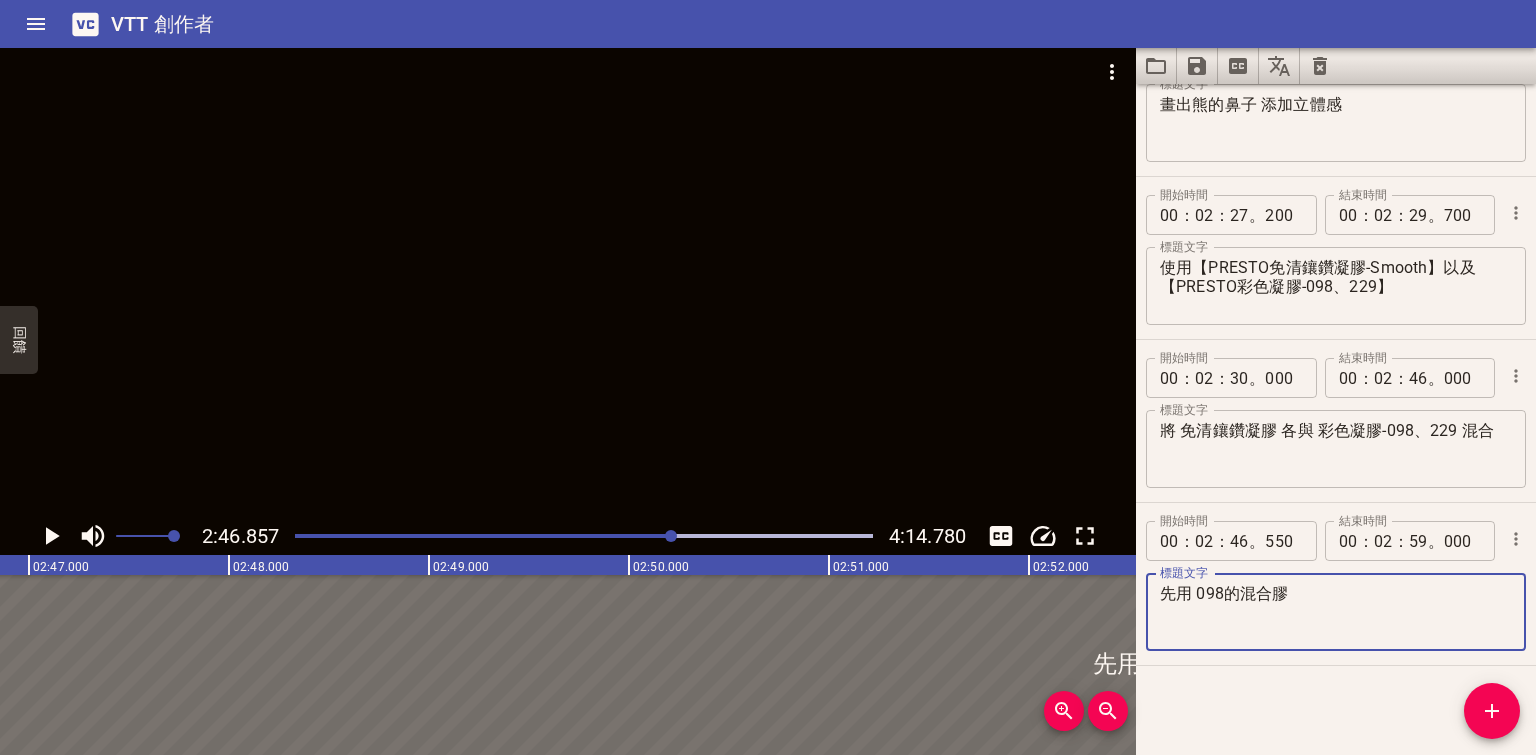 click 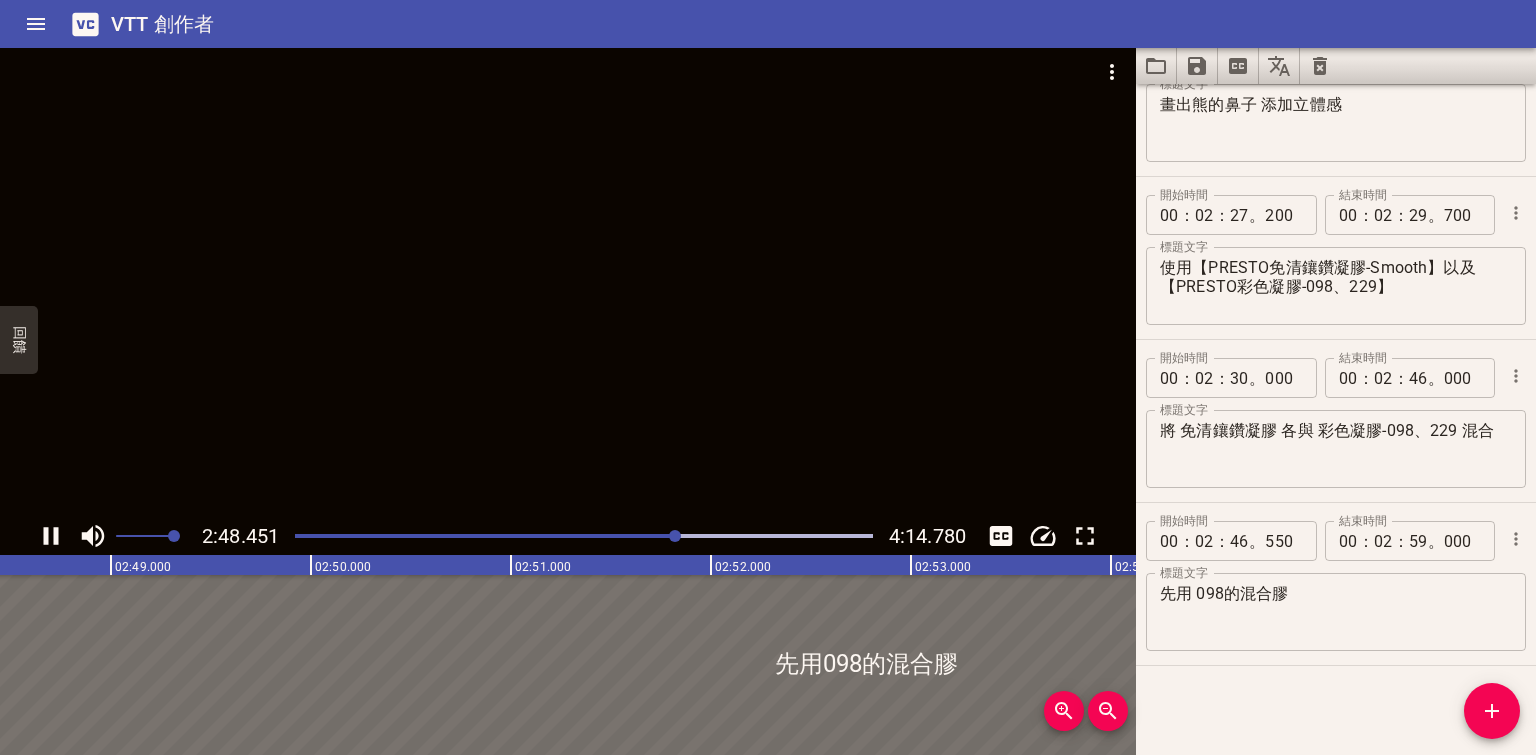 click at bounding box center (568, 282) 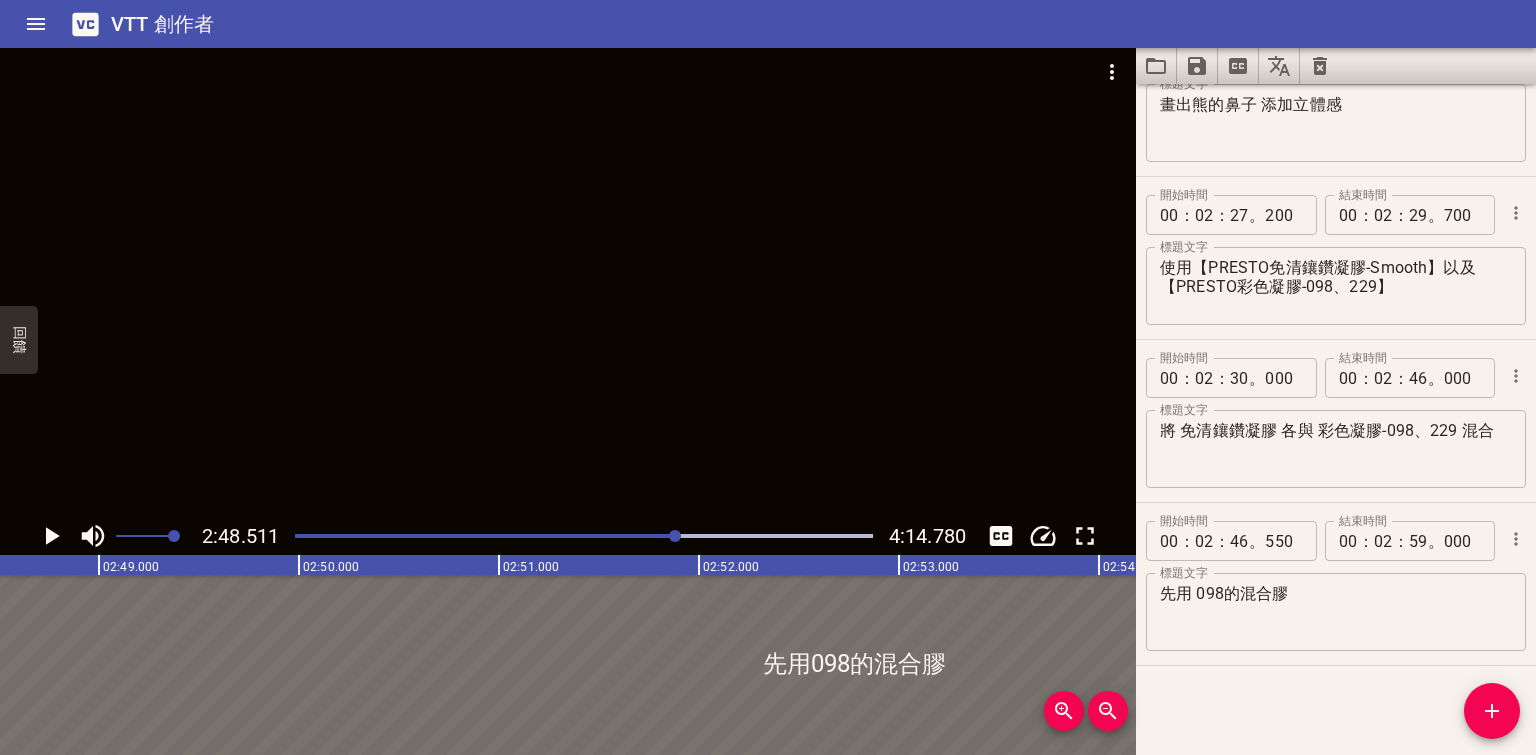 click at bounding box center (568, 282) 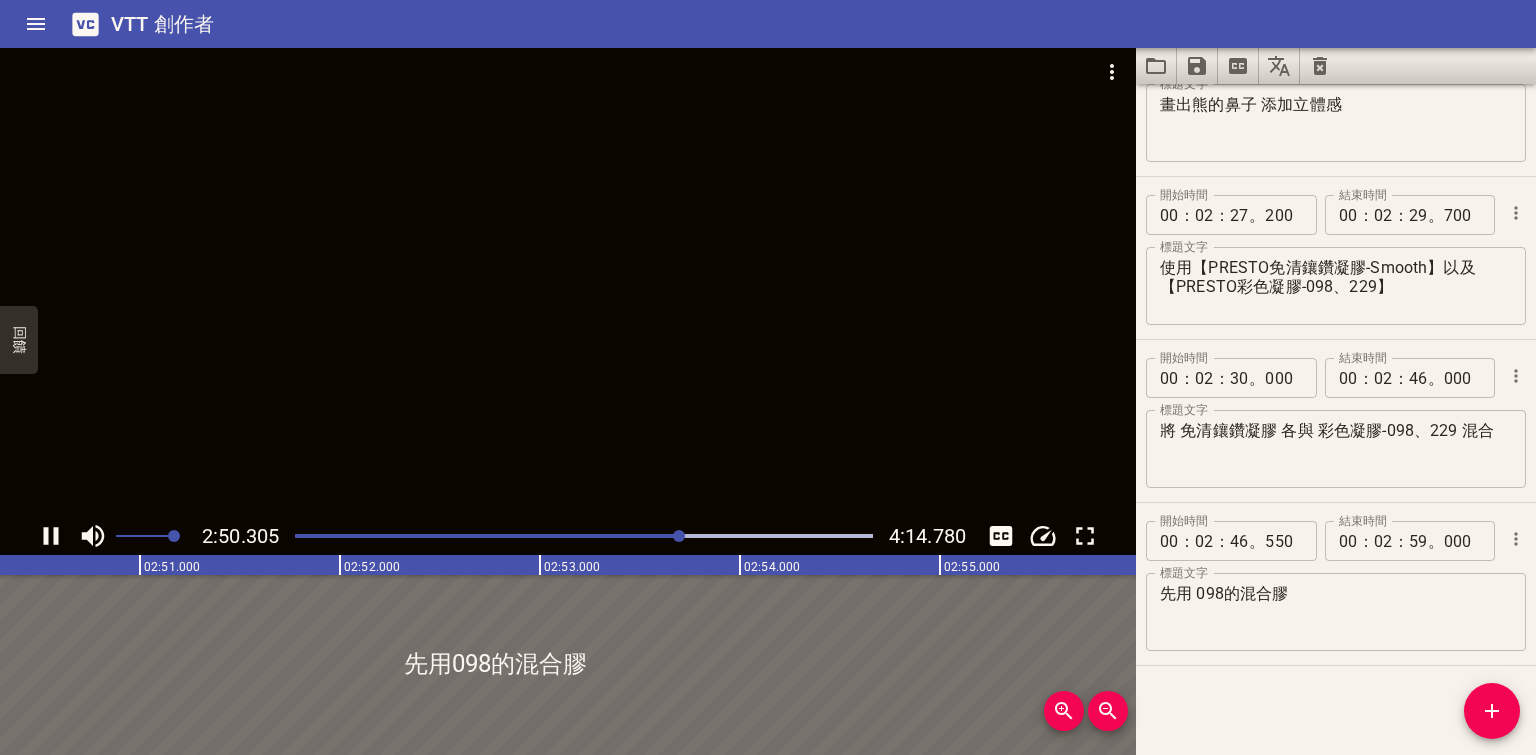 click on "先用 098的混合膠" at bounding box center (1336, 612) 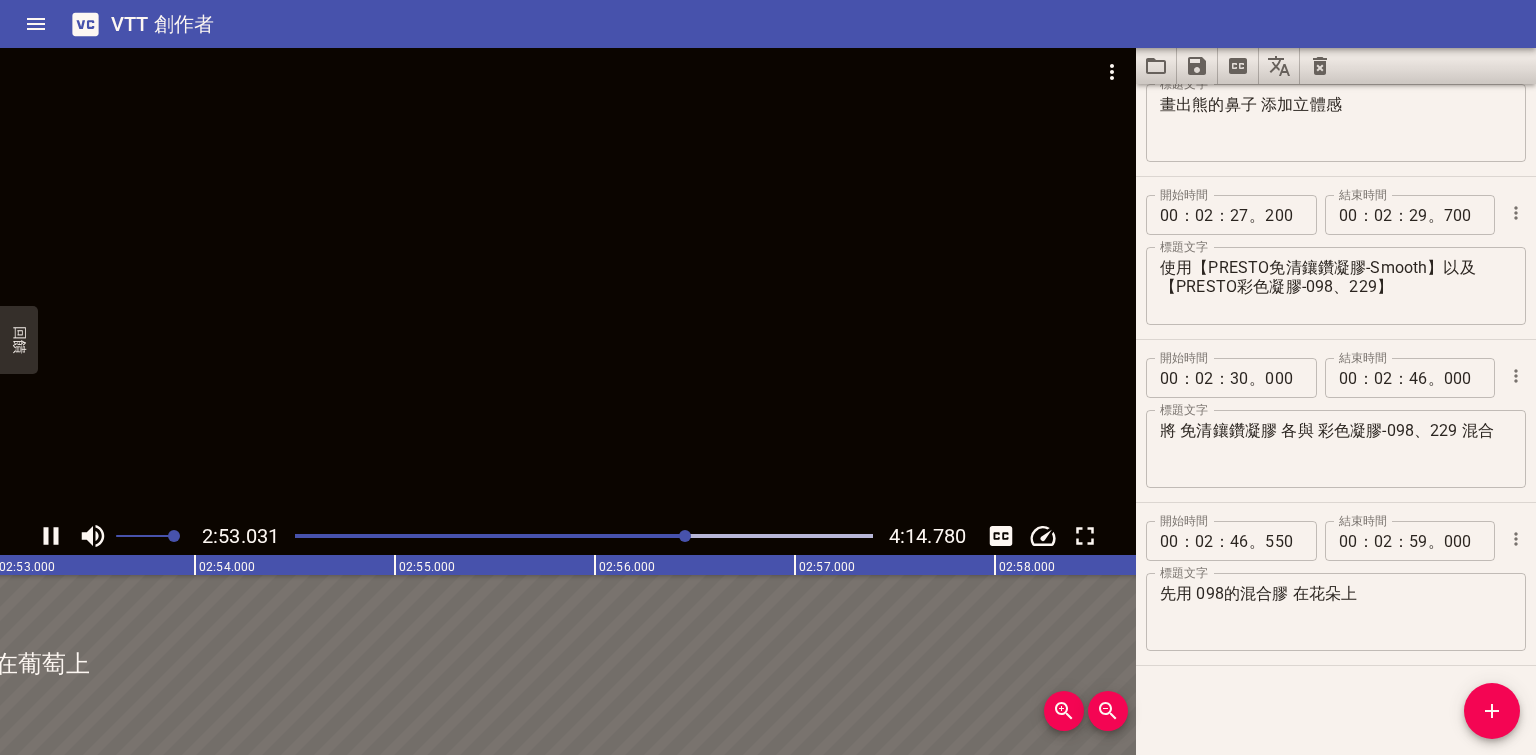 click at bounding box center [568, 282] 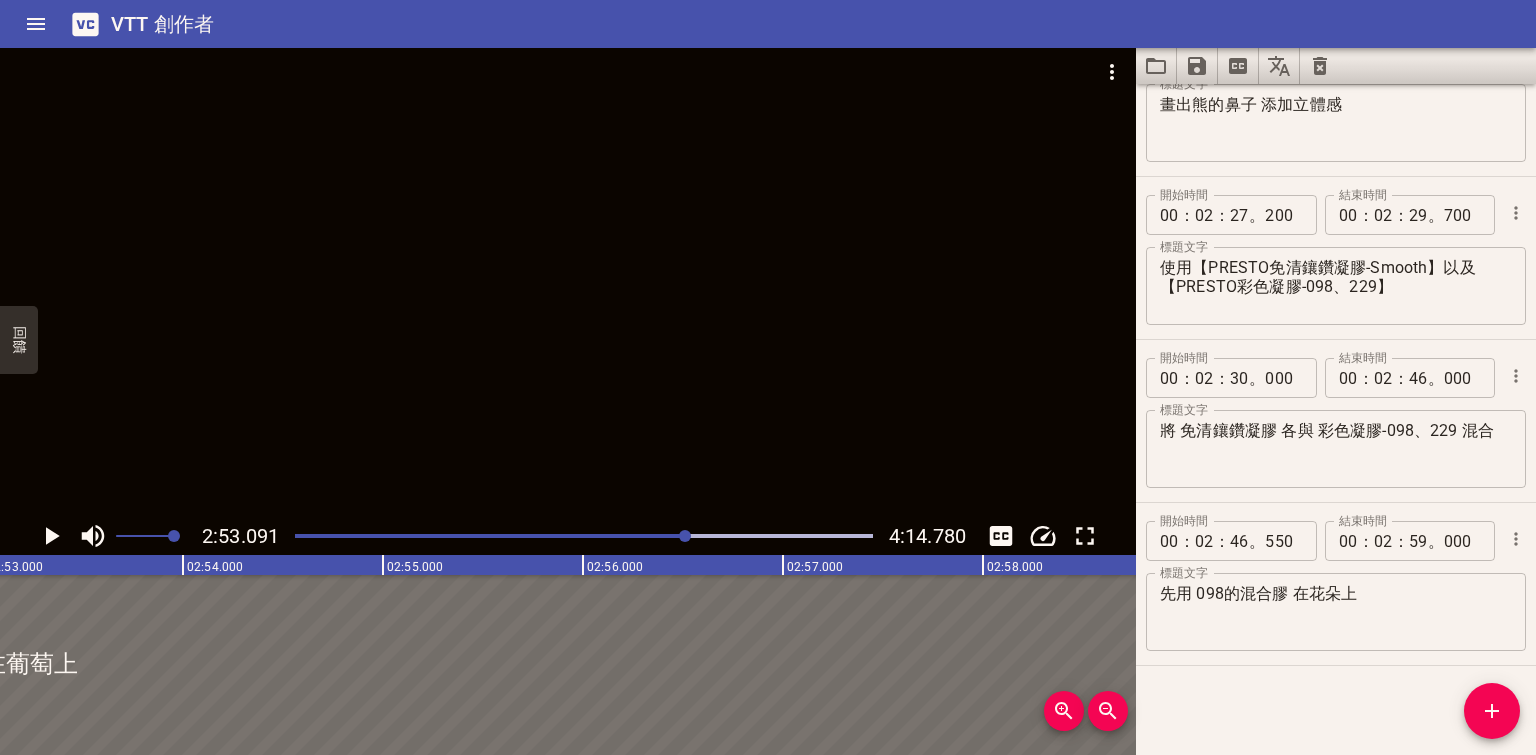 click at bounding box center (568, 282) 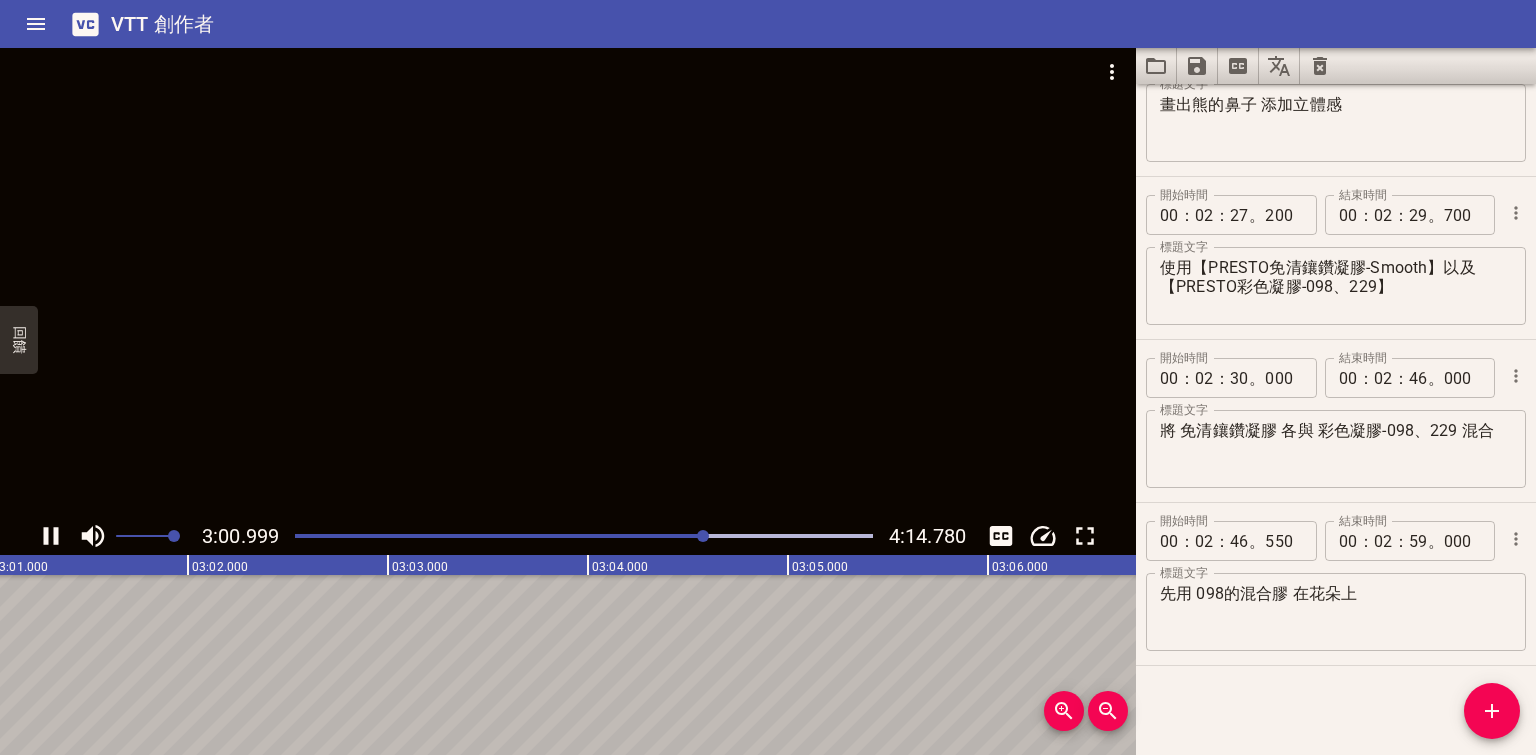 click at bounding box center [568, 282] 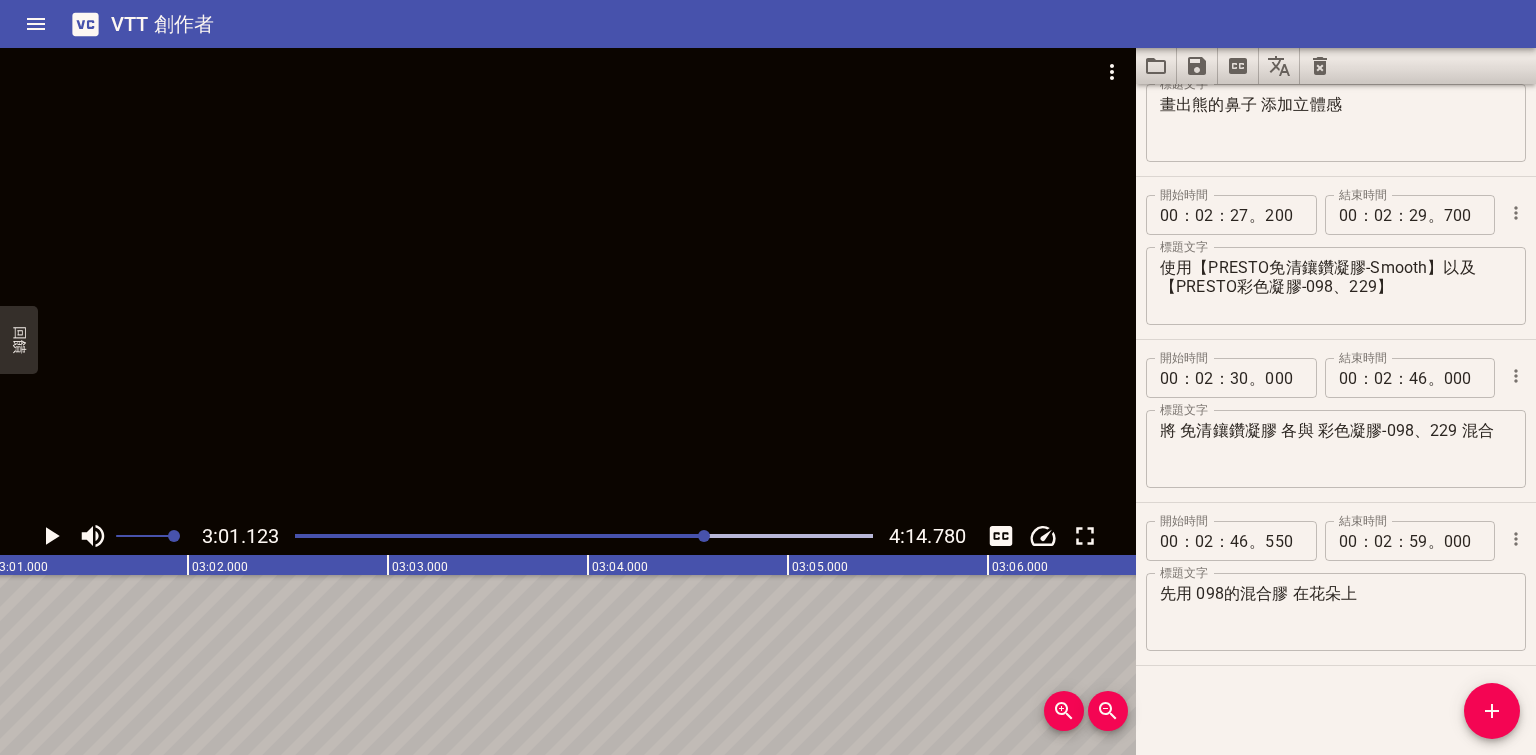scroll, scrollTop: 0, scrollLeft: 36224, axis: horizontal 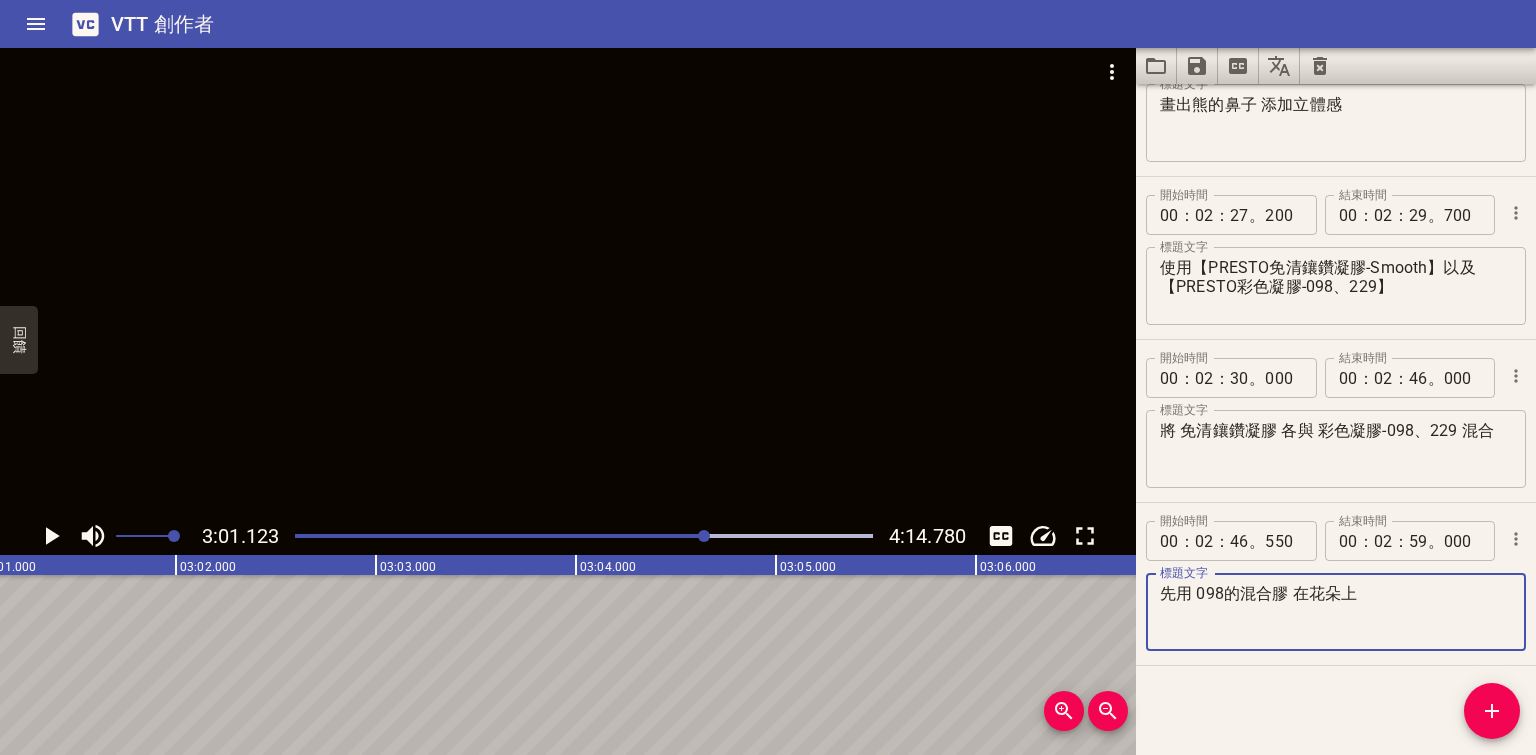click on "先用 098的混合膠 在花朵上" at bounding box center [1336, 612] 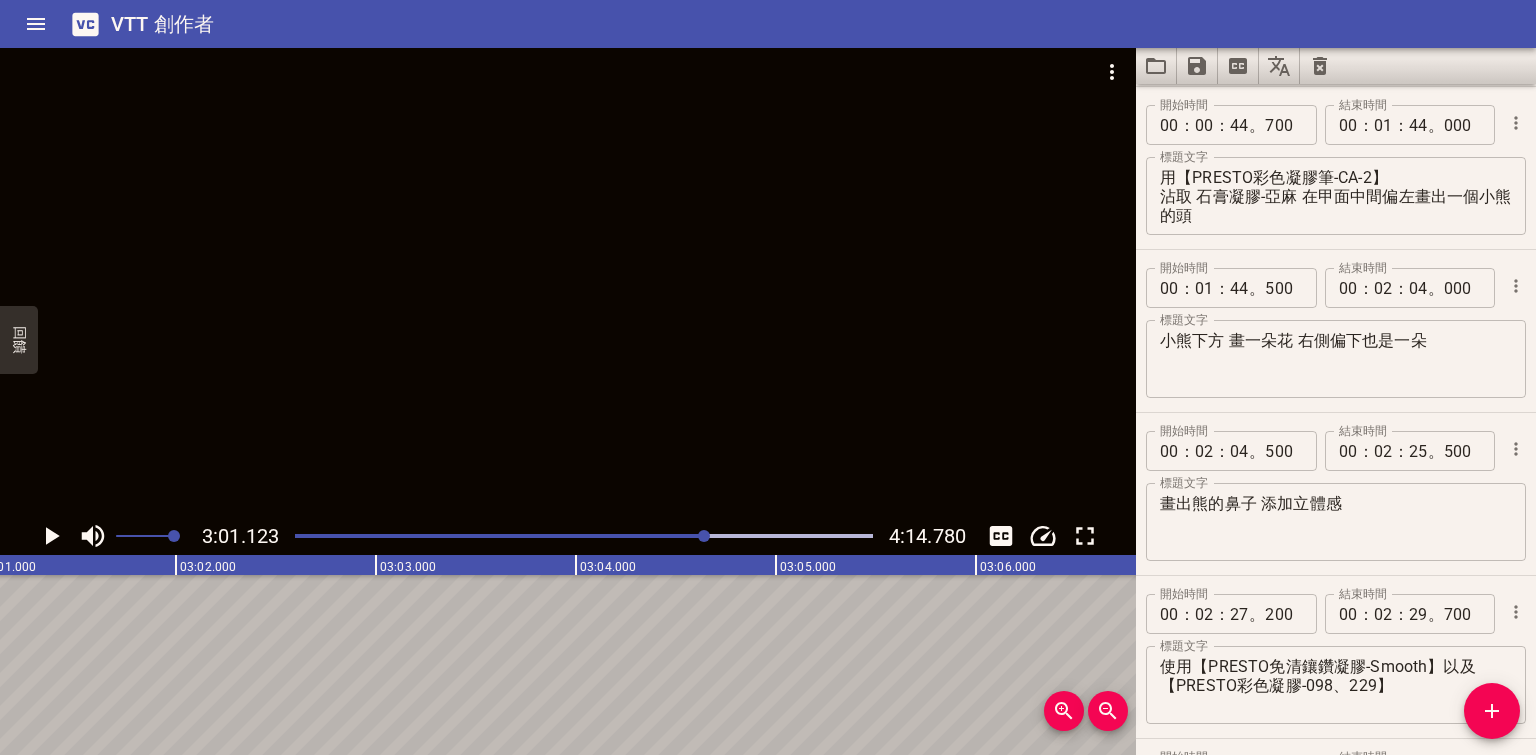 scroll, scrollTop: 489, scrollLeft: 0, axis: vertical 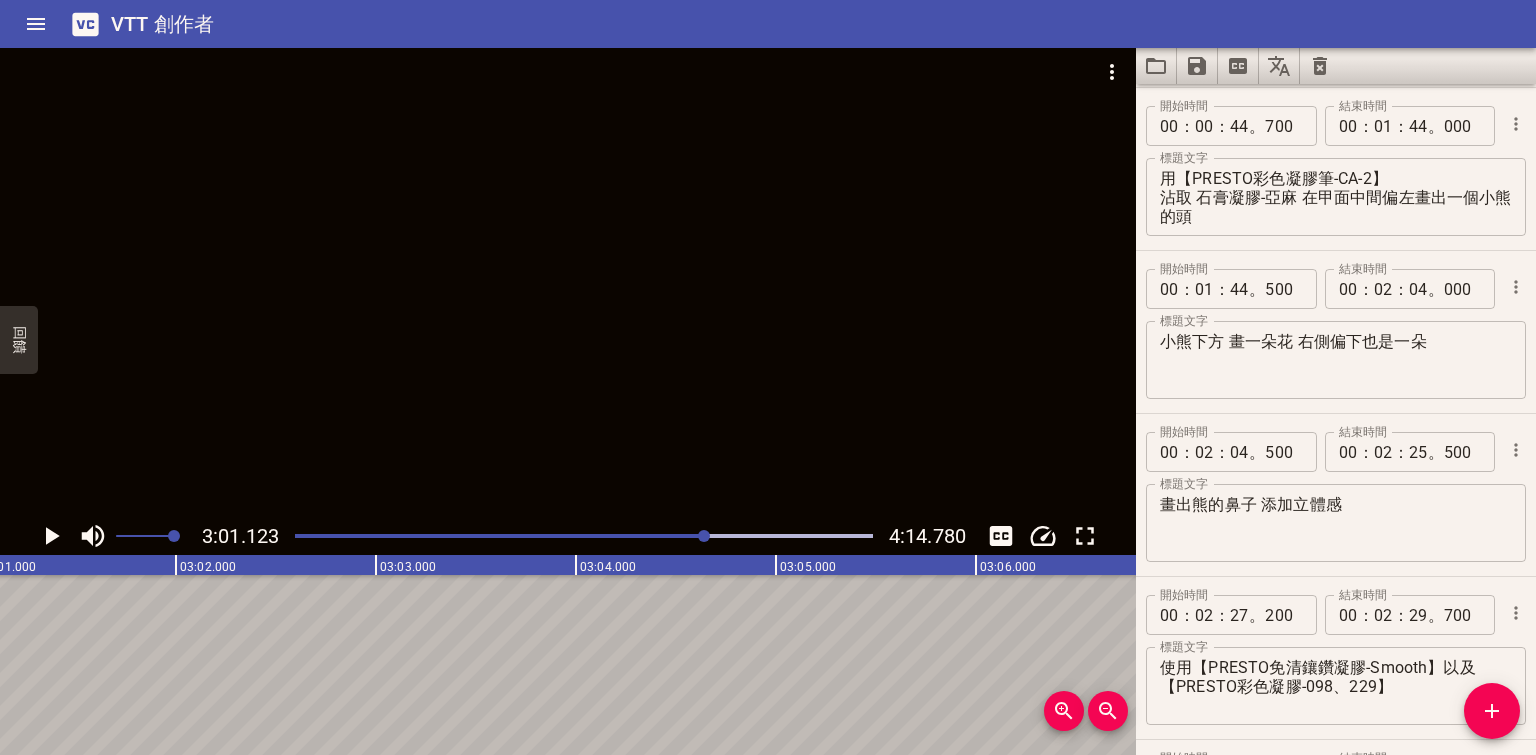 type on "先用 098的混合膠 在熊掌上" 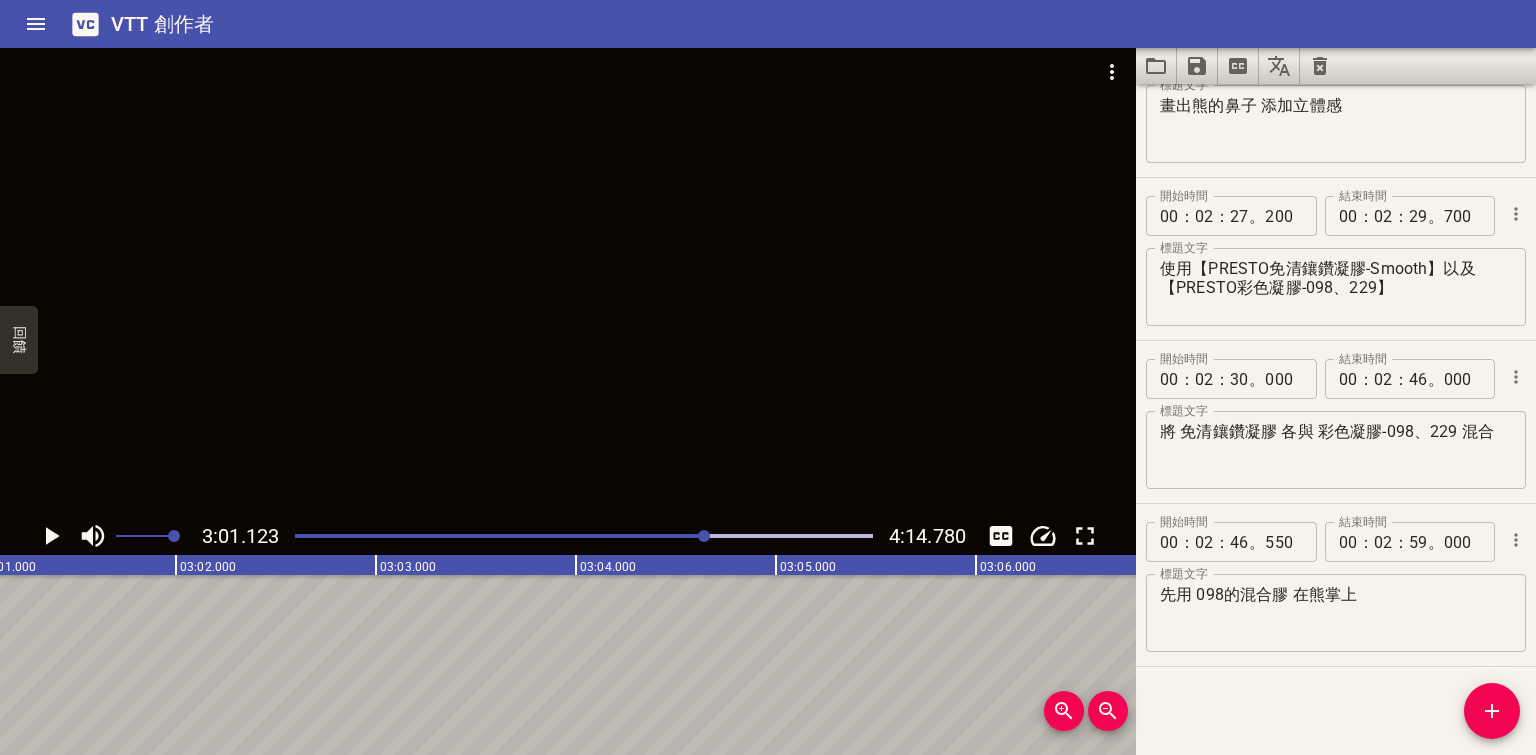 scroll, scrollTop: 889, scrollLeft: 0, axis: vertical 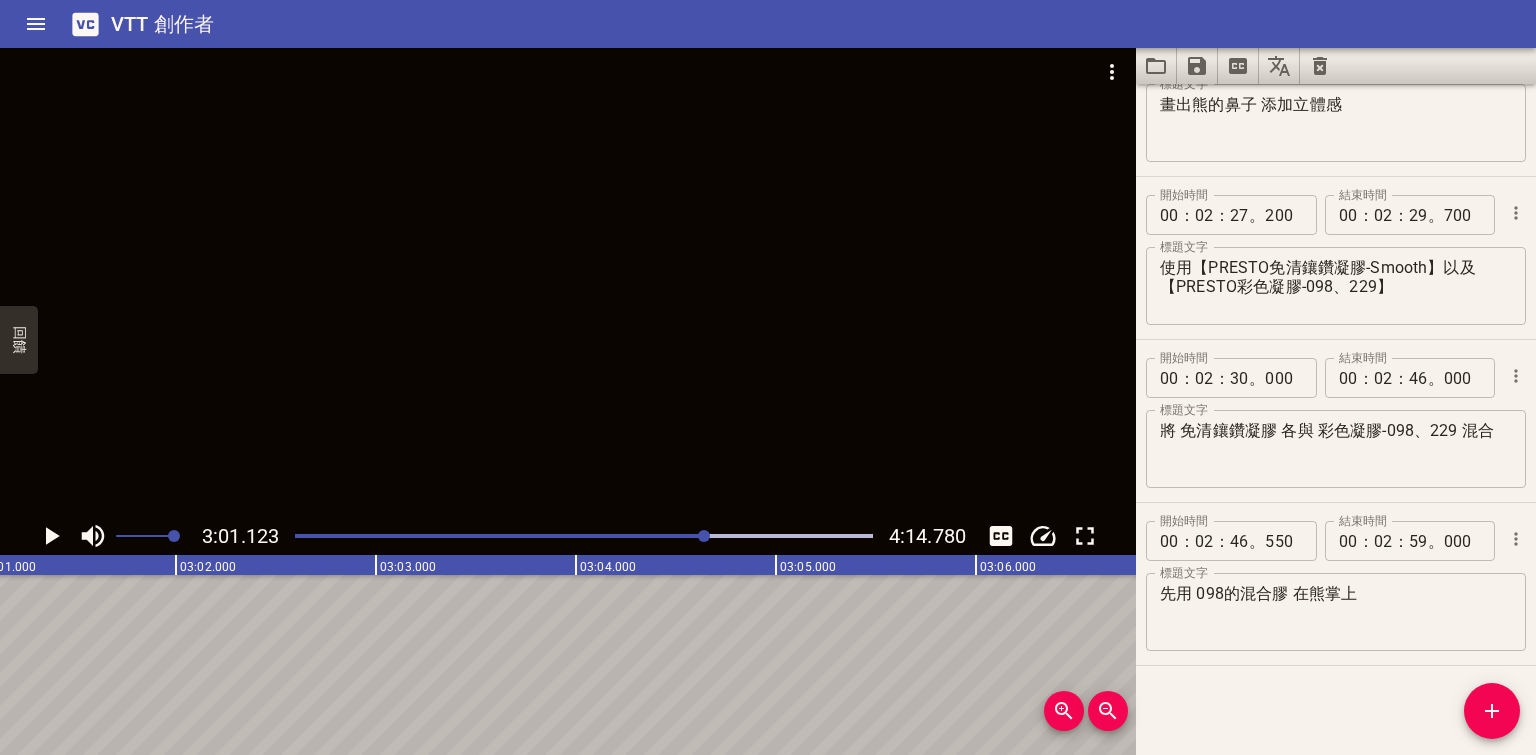 type on "小熊下方 畫一個熊掌 右側偏下也是一個熊掌" 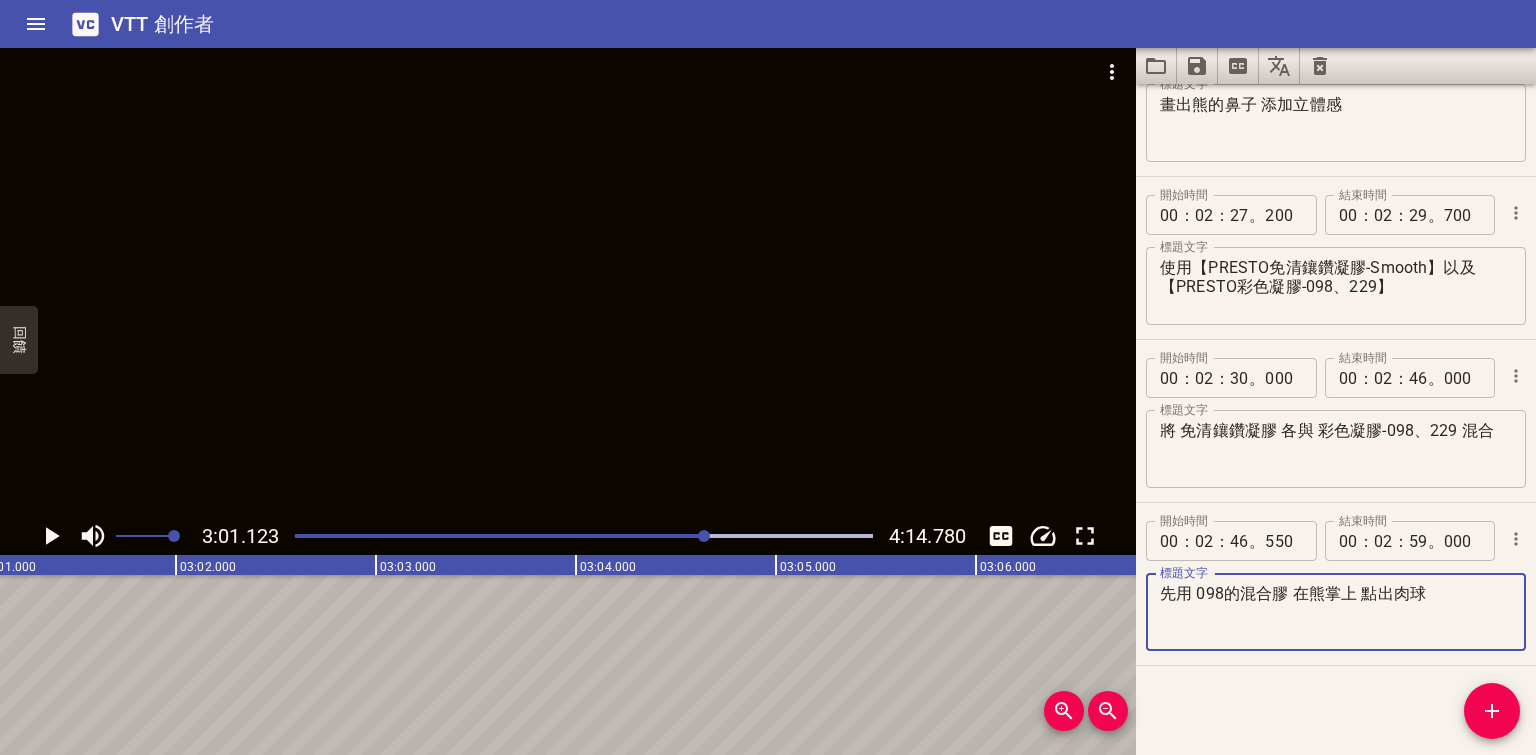 type on "先用 098的混合膠 在熊掌上 點出肉球" 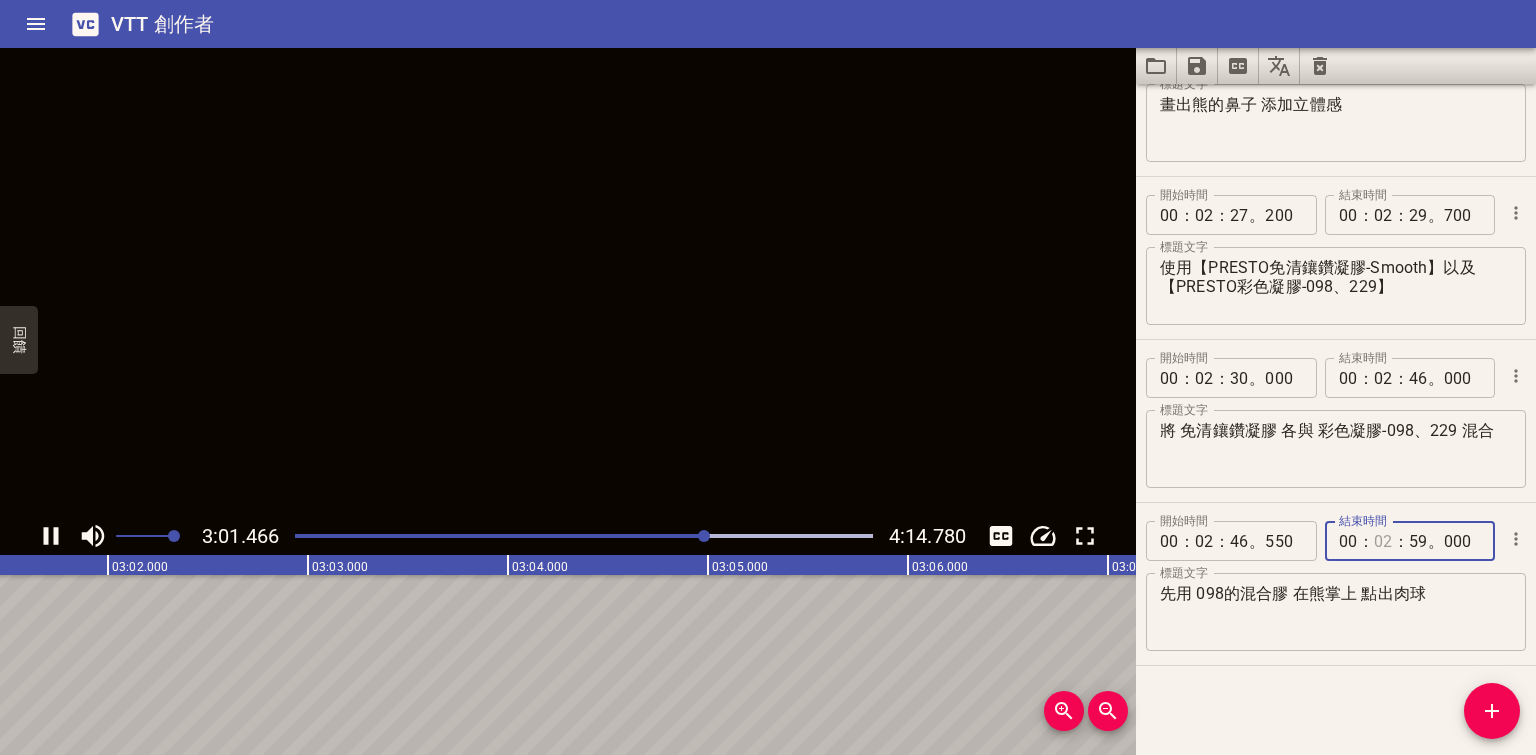 click at bounding box center [1383, 541] 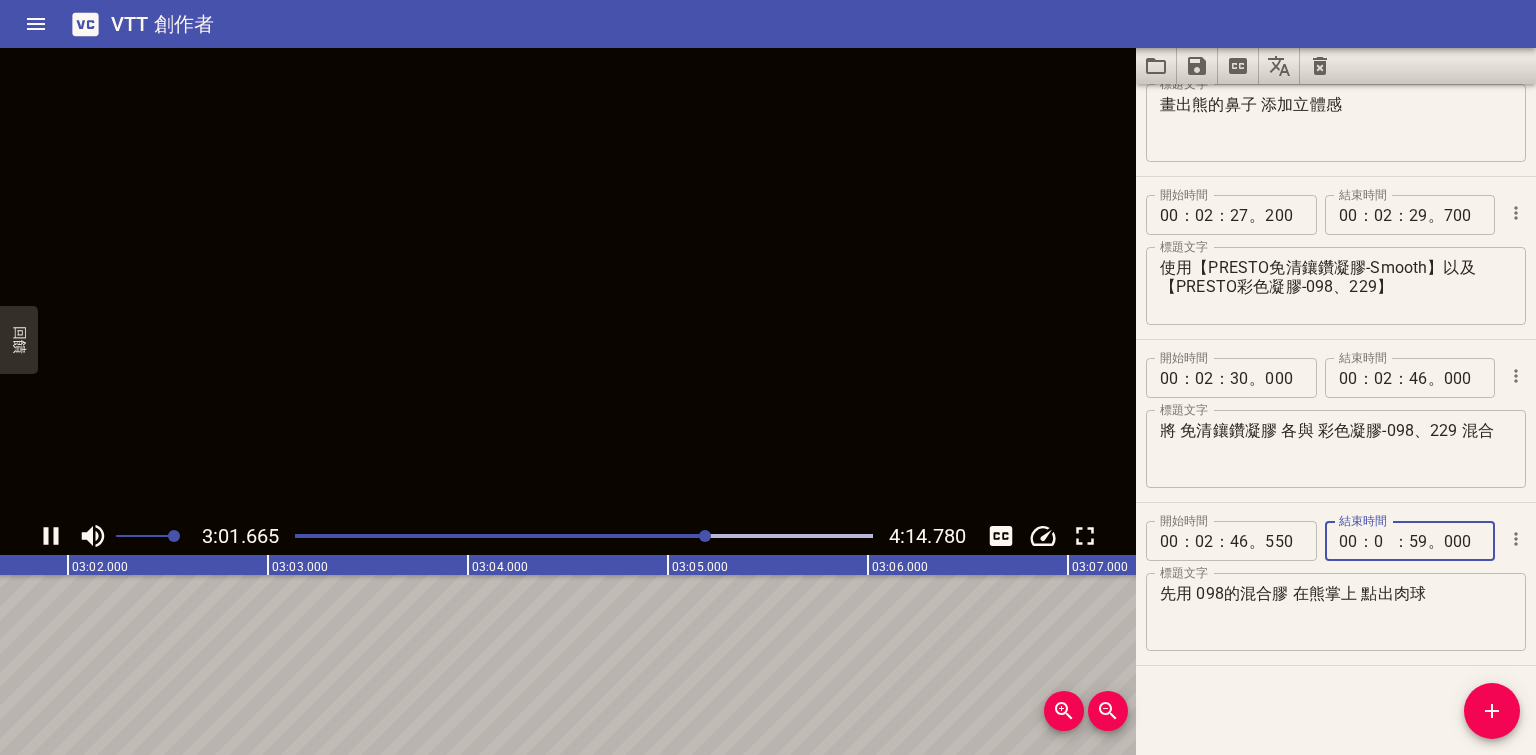 type on "03" 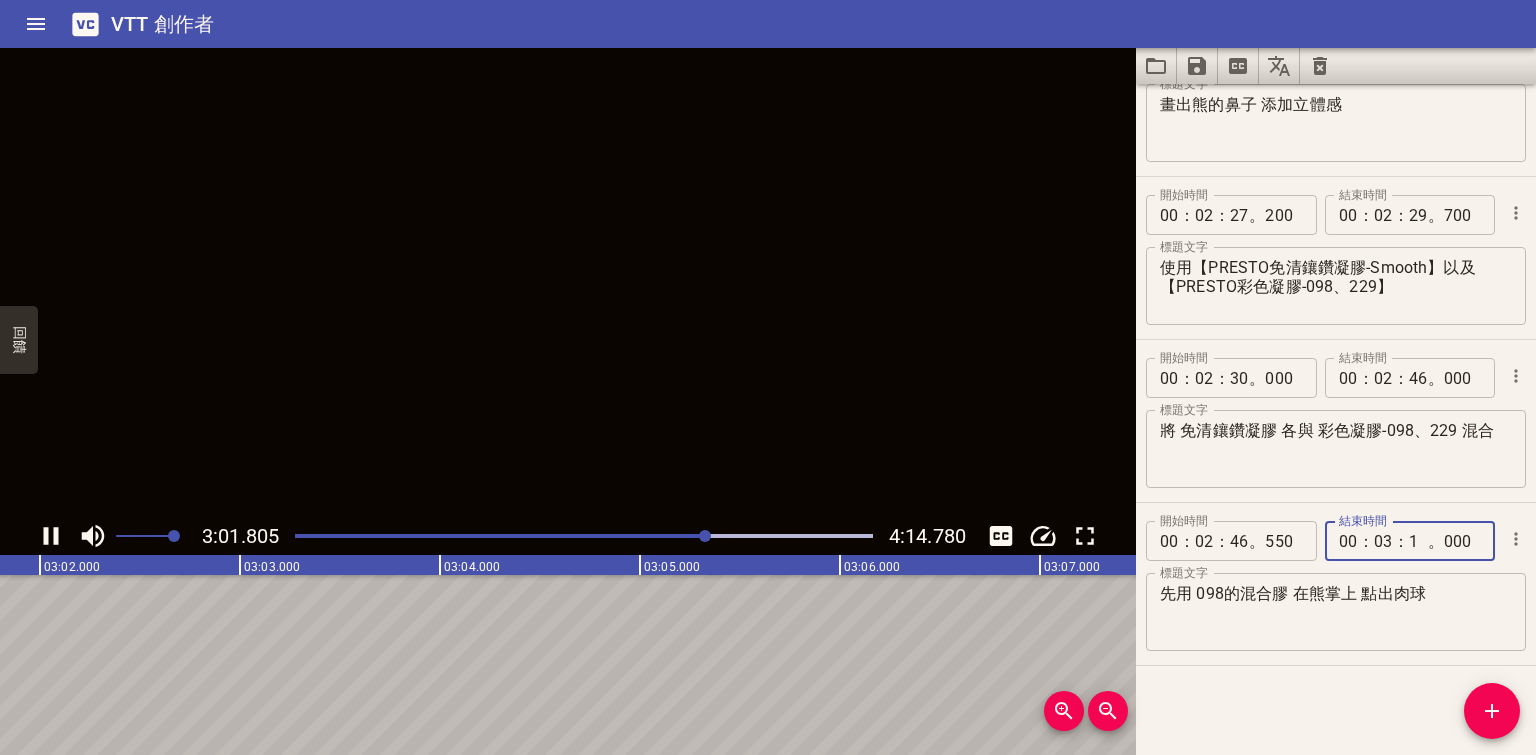 type on "10" 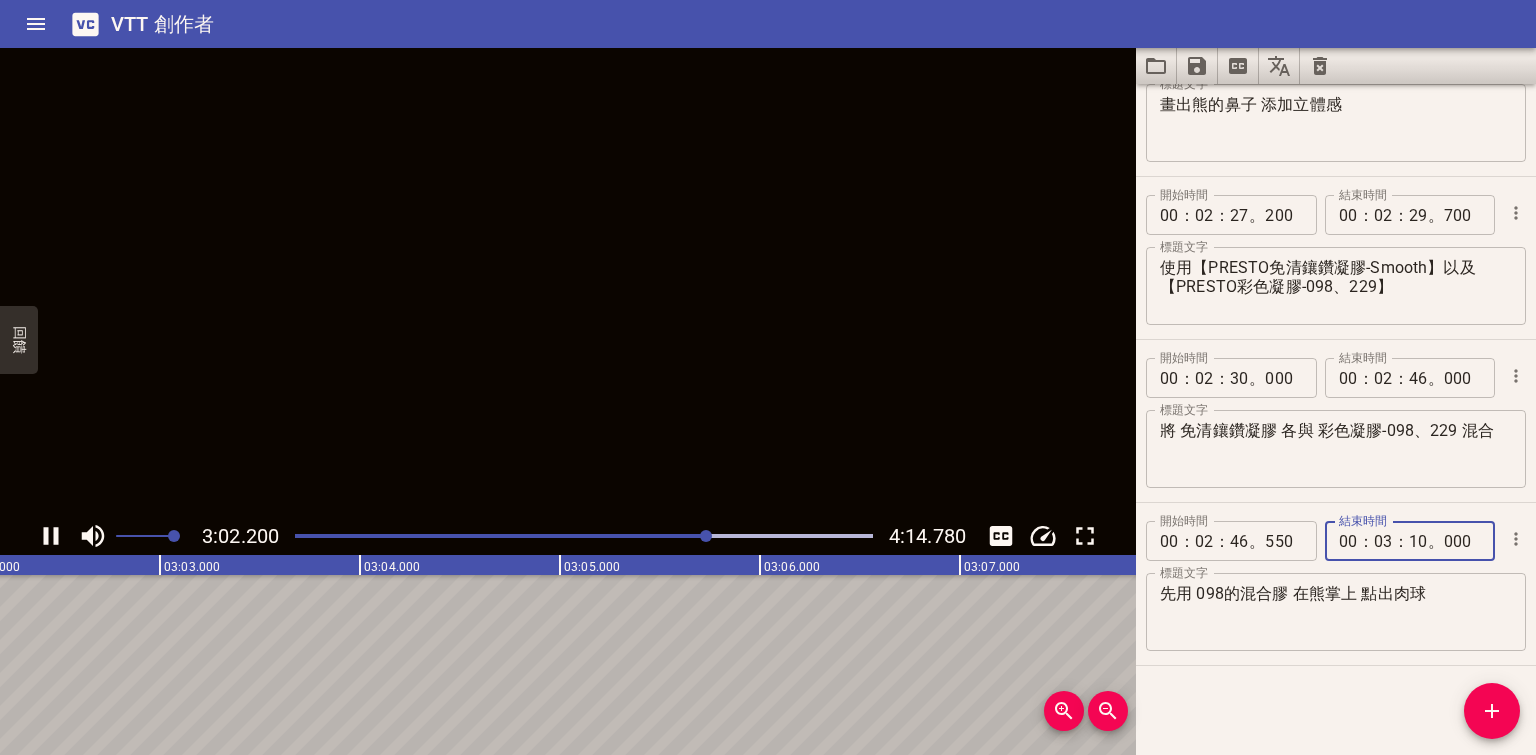 type on "000" 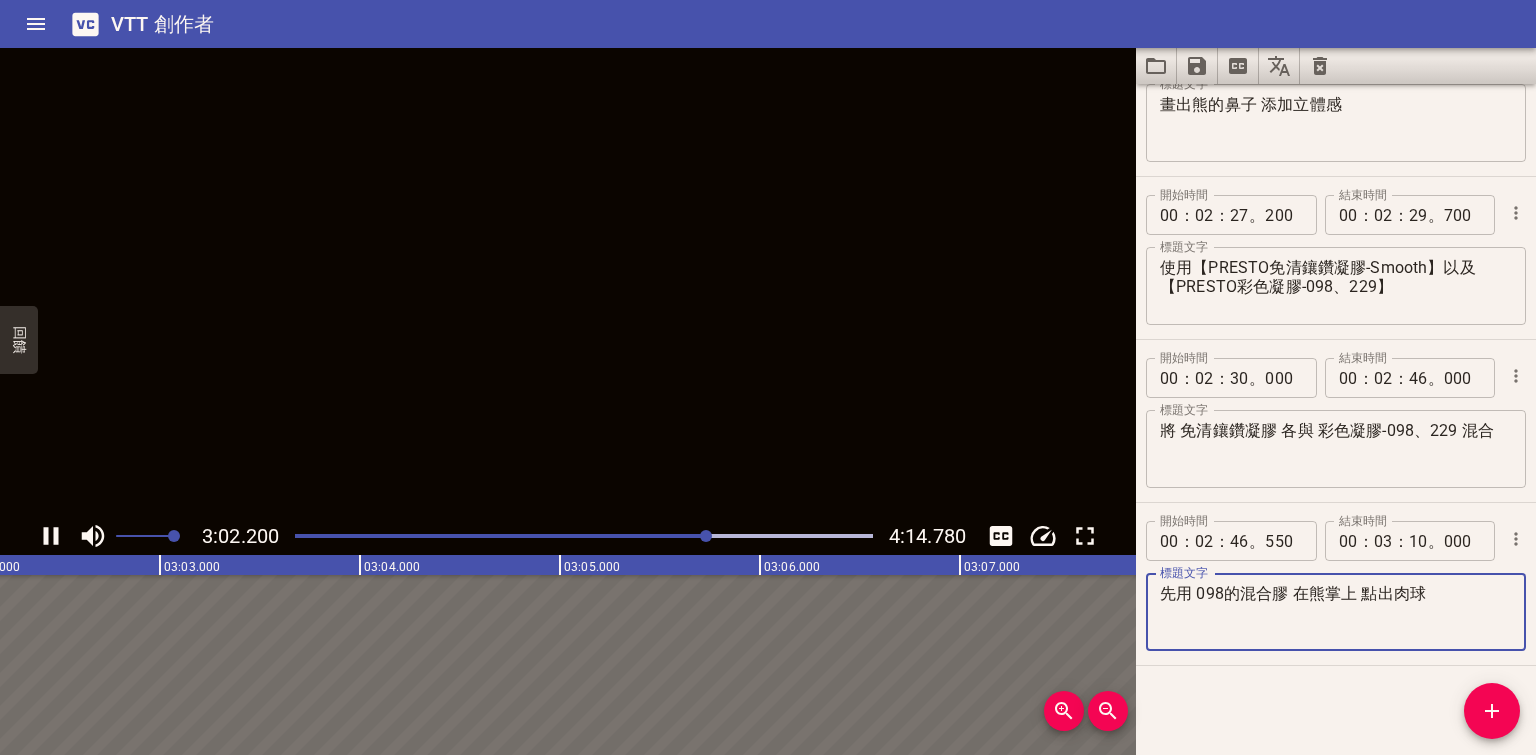 click on "先用 098的混合膠 在熊掌上 點出肉球" at bounding box center [1336, 612] 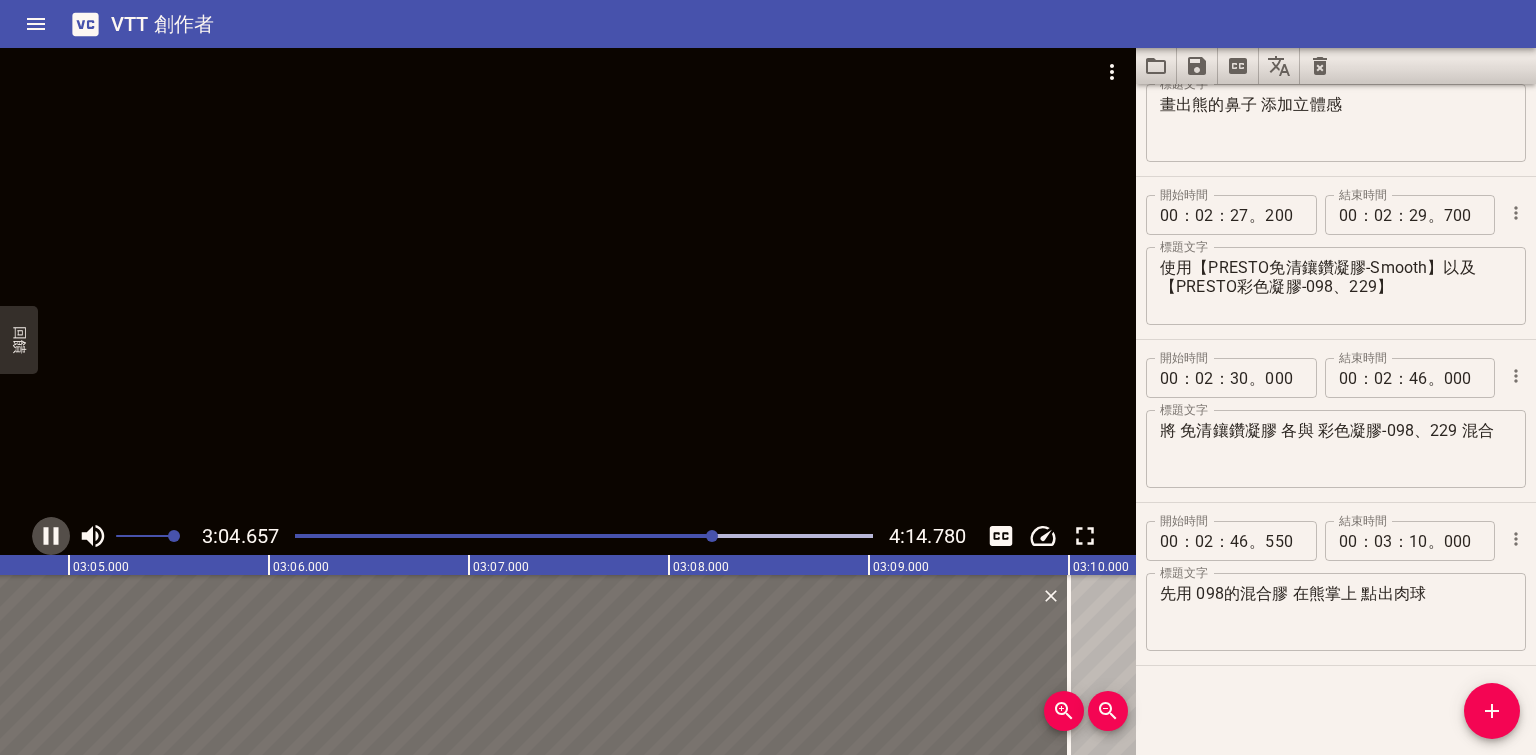 click 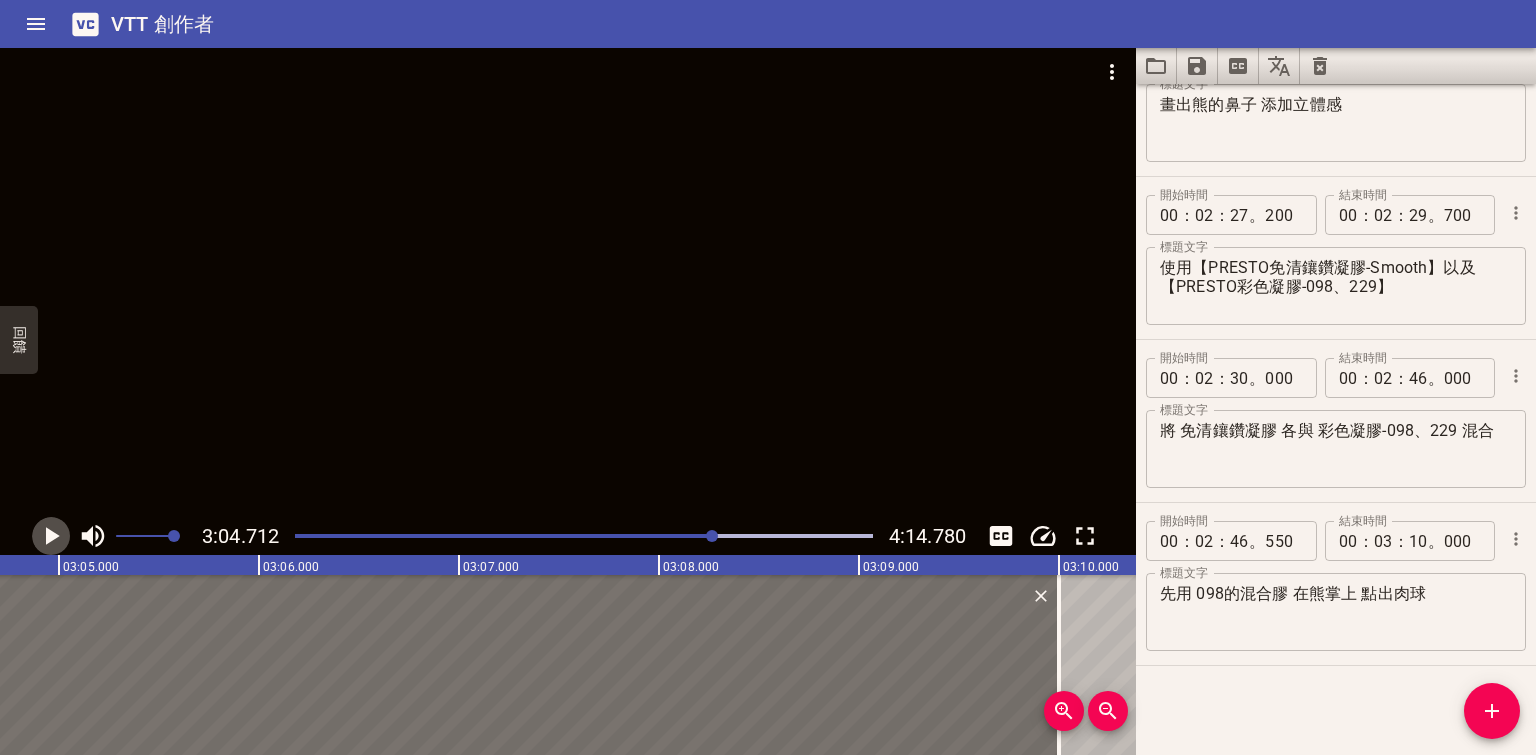 click 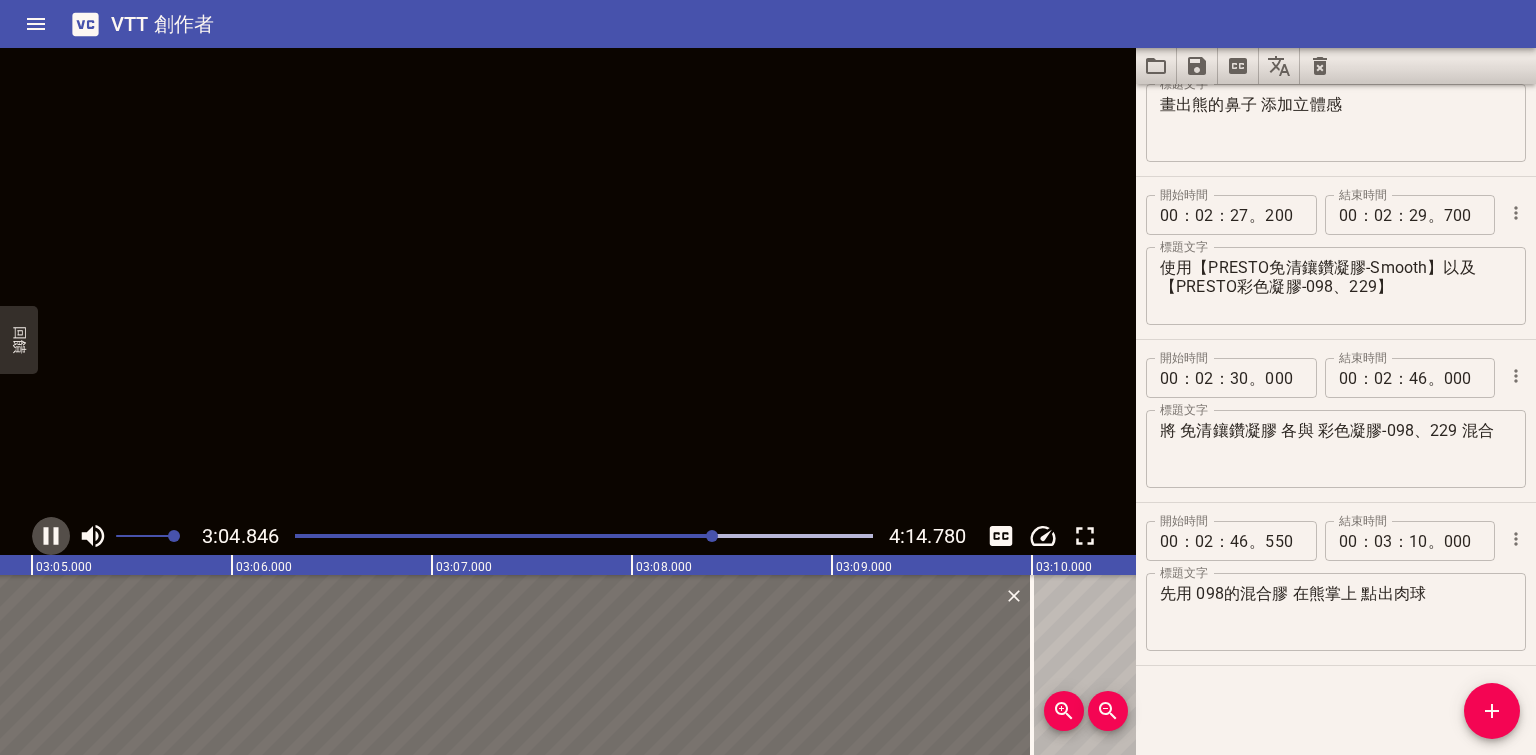click 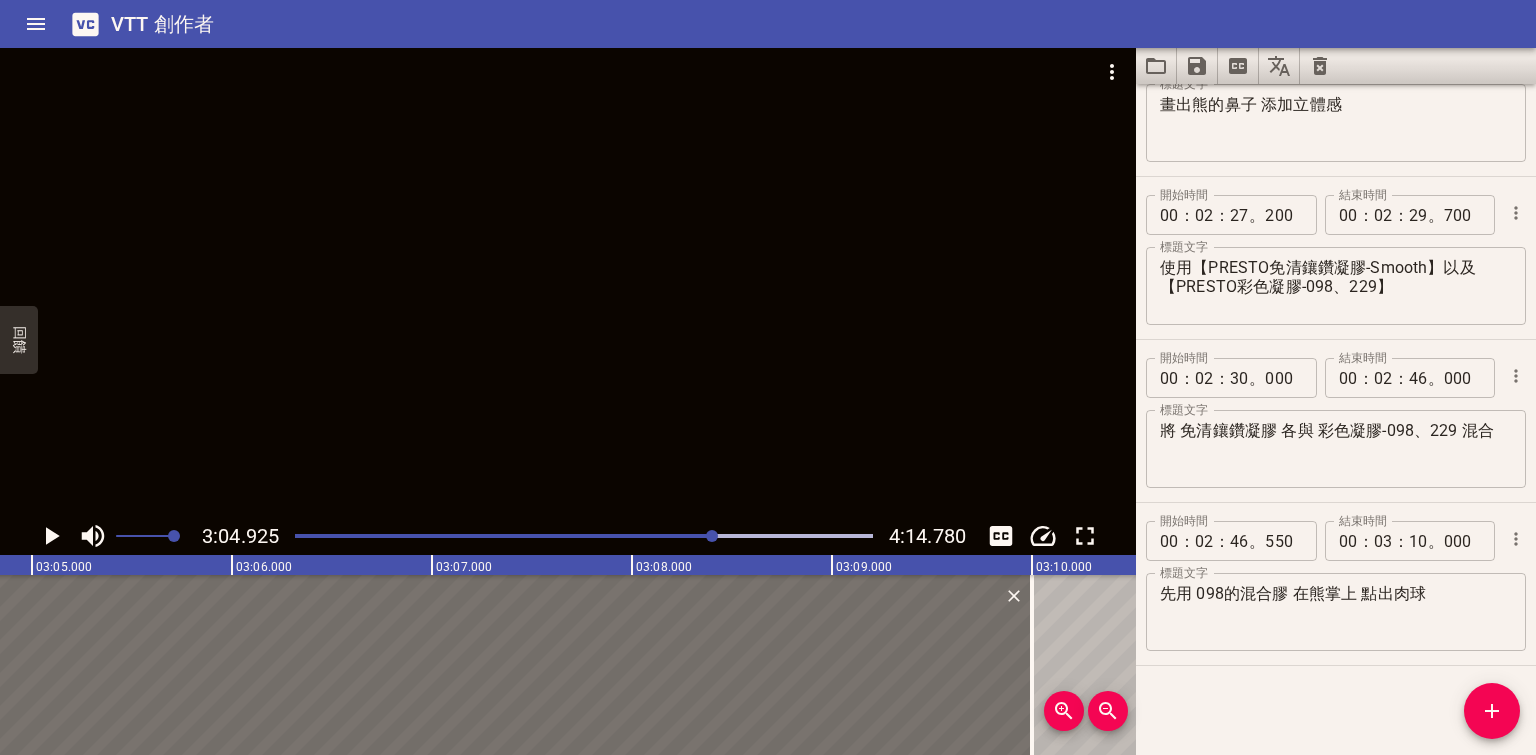 scroll, scrollTop: 0, scrollLeft: 36984, axis: horizontal 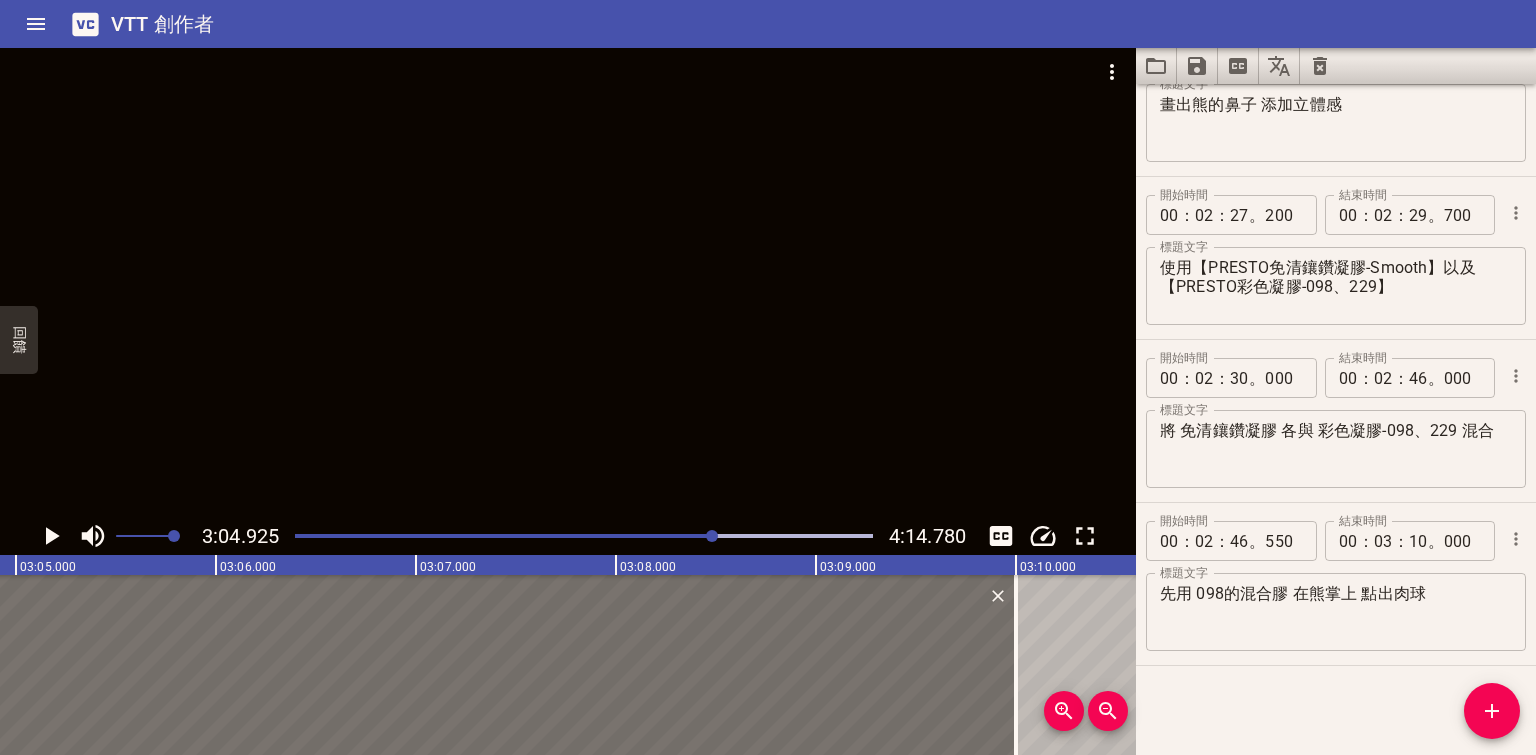 click 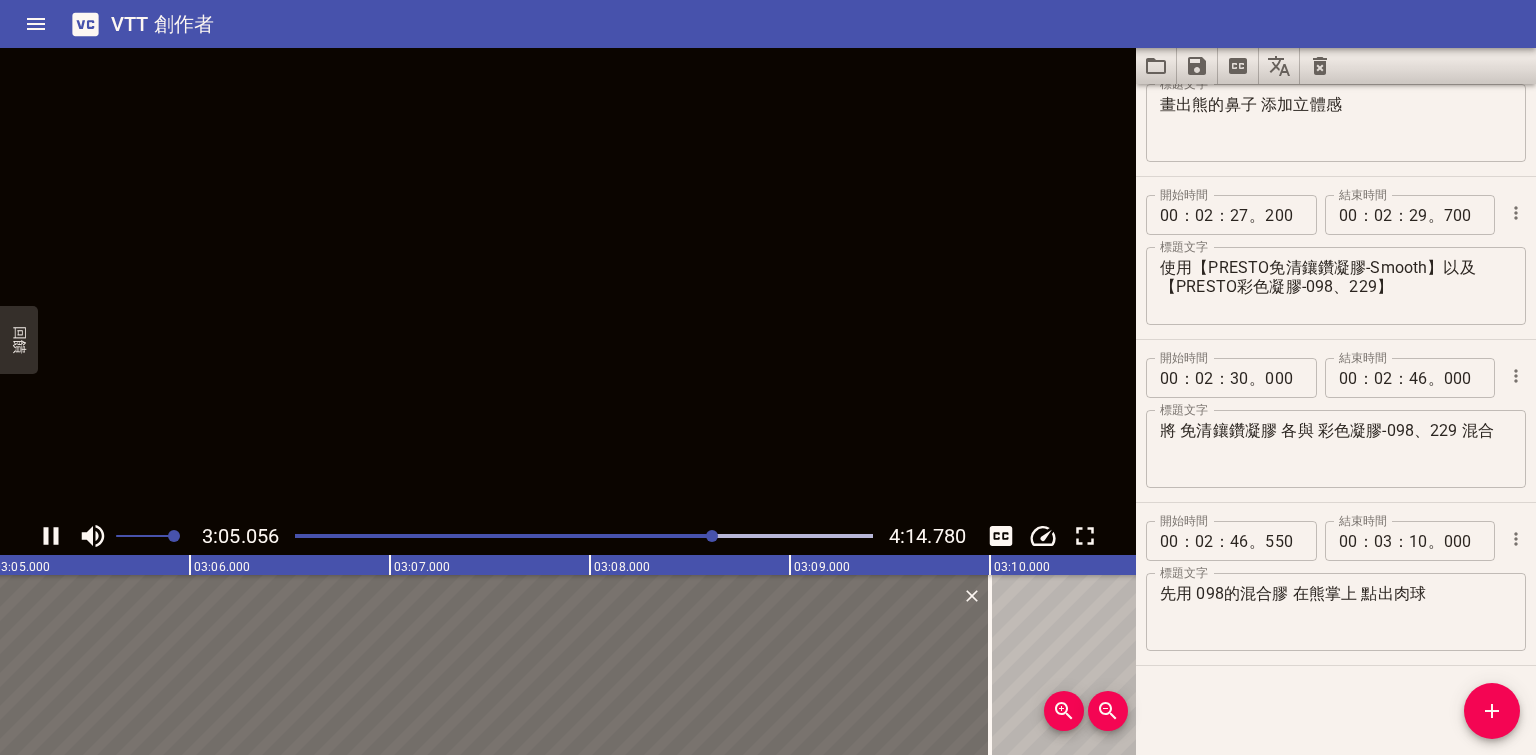 click 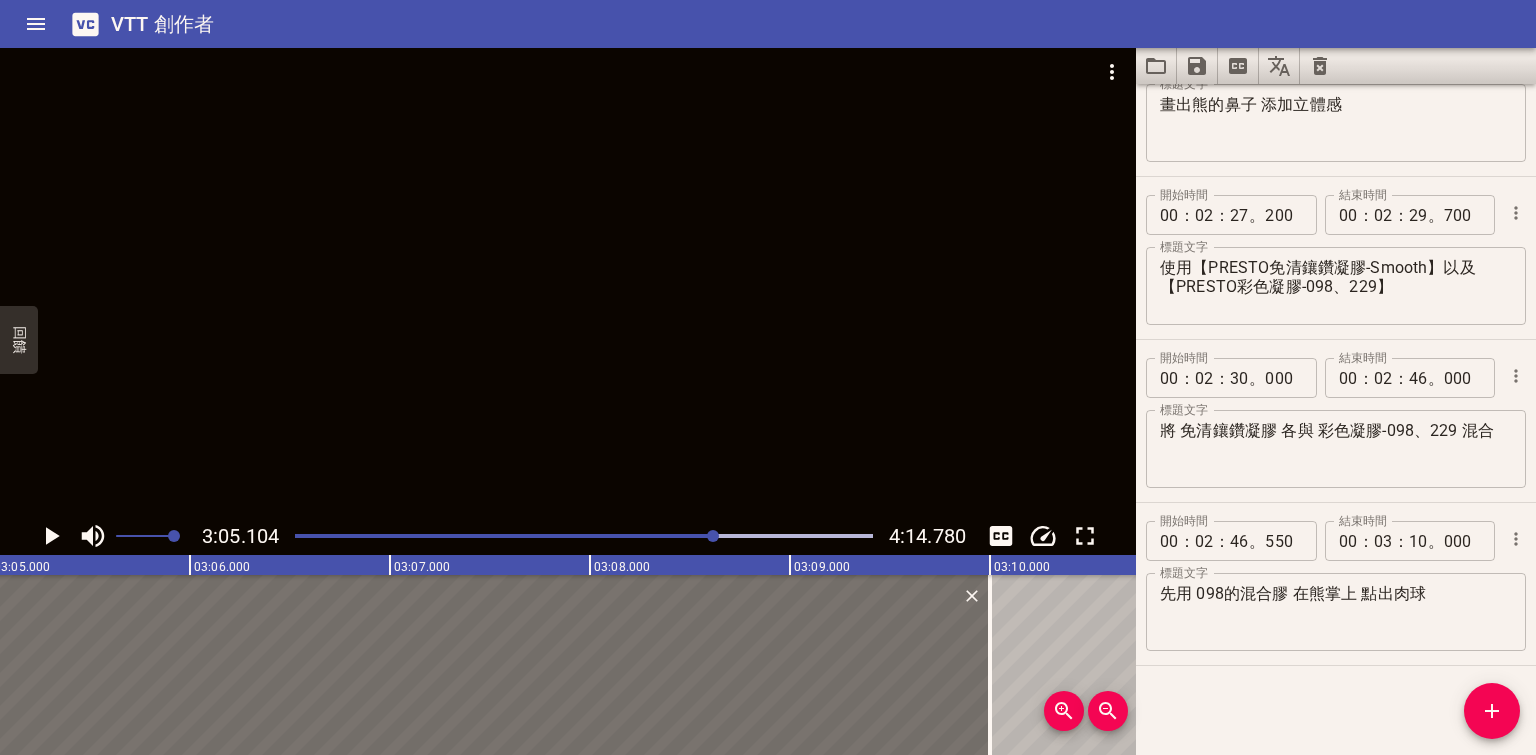 scroll, scrollTop: 0, scrollLeft: 37020, axis: horizontal 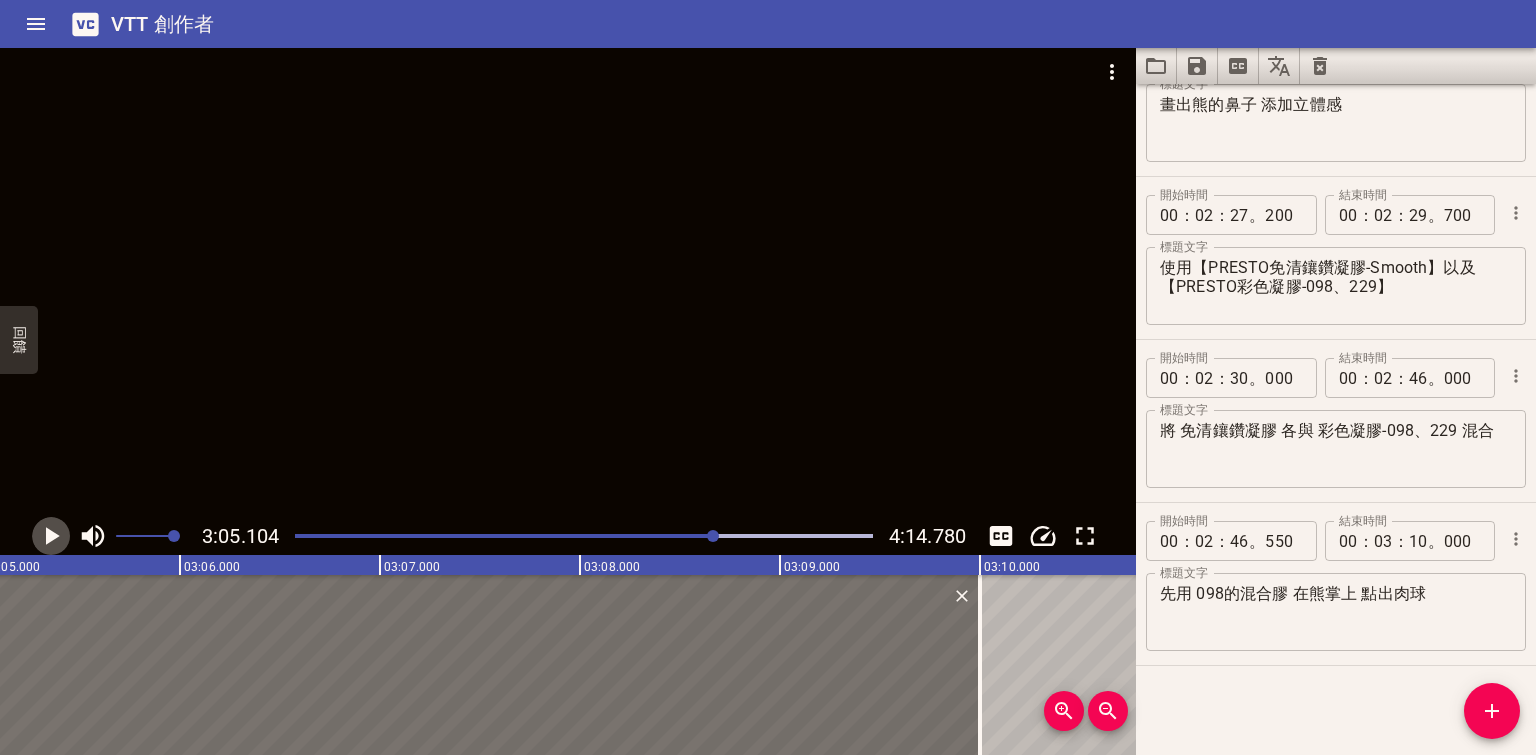 click 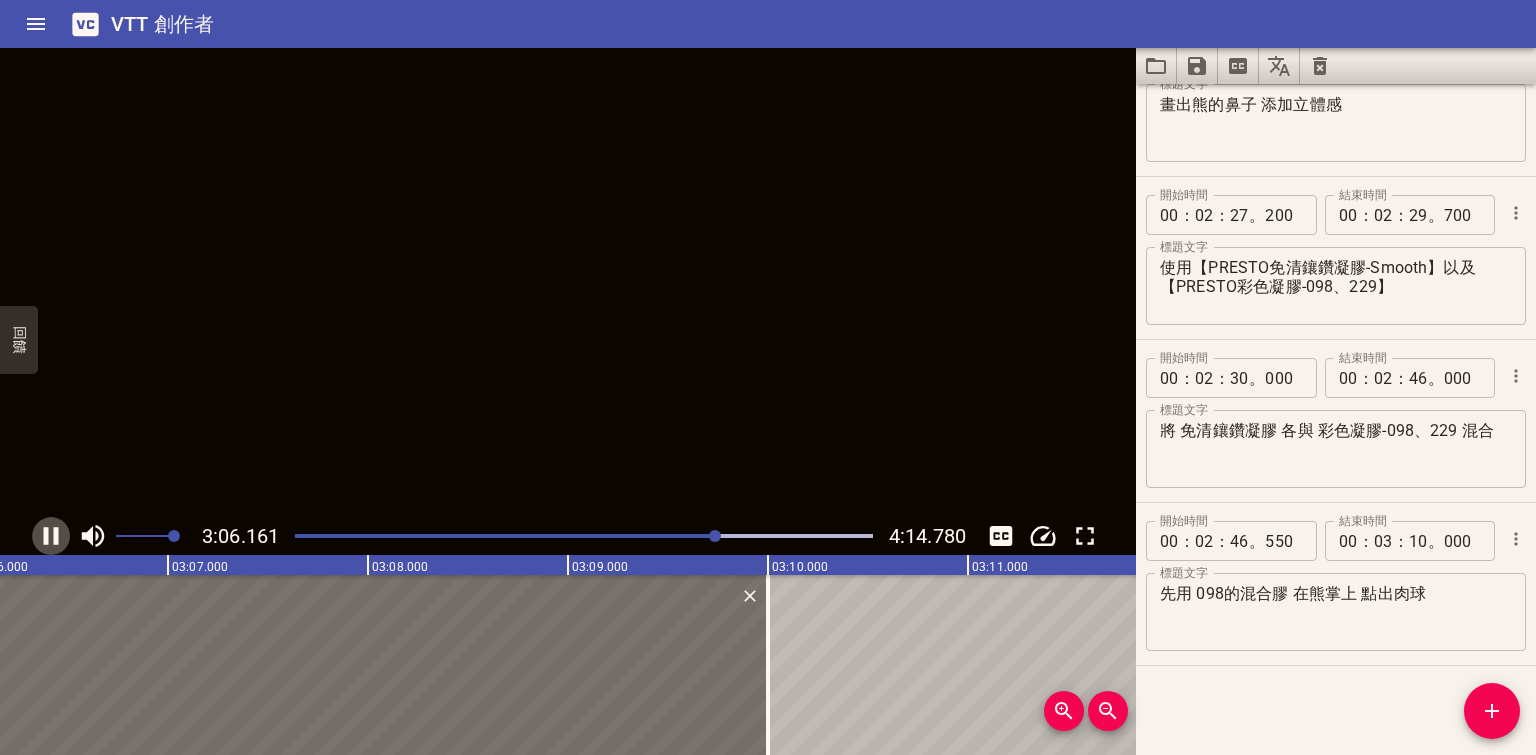 click 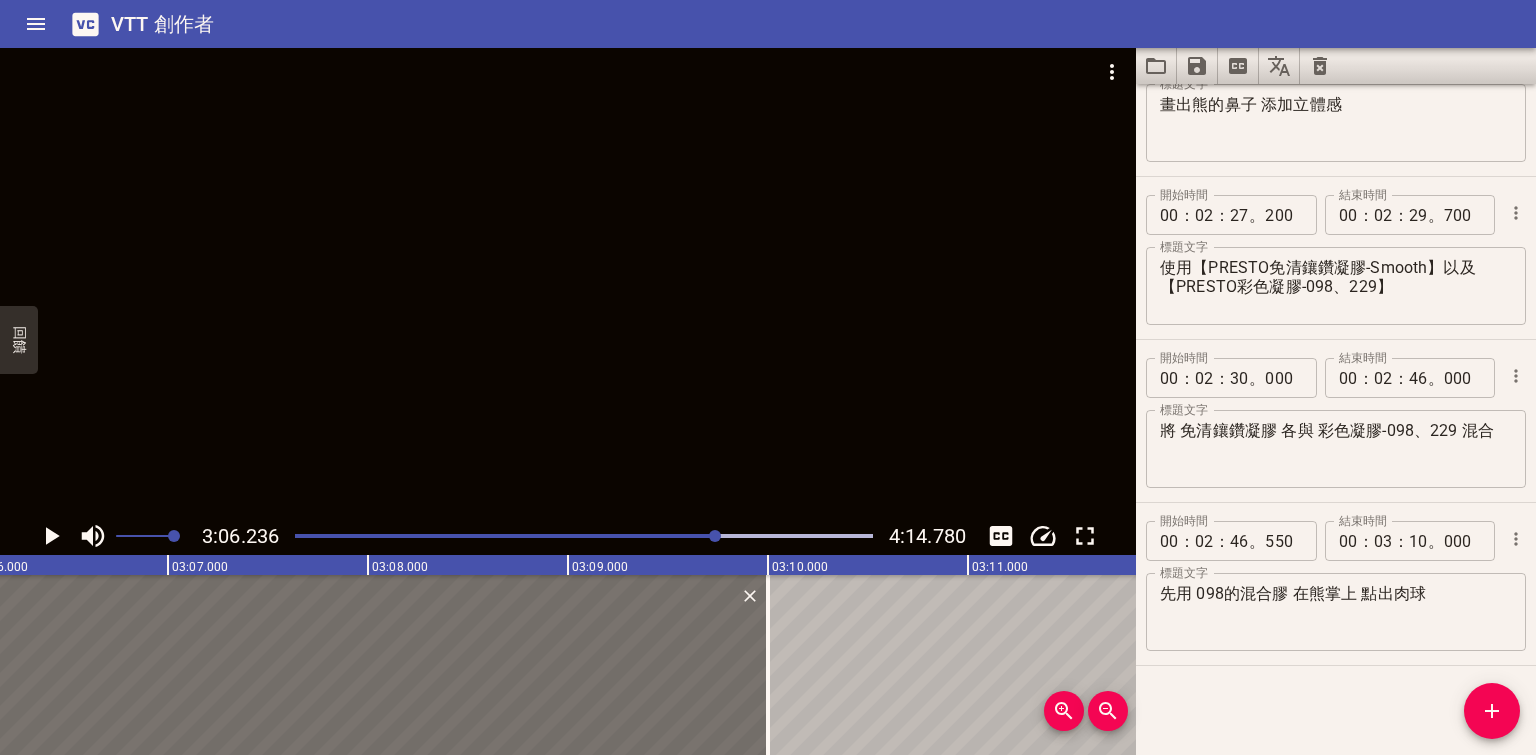 scroll, scrollTop: 0, scrollLeft: 37246, axis: horizontal 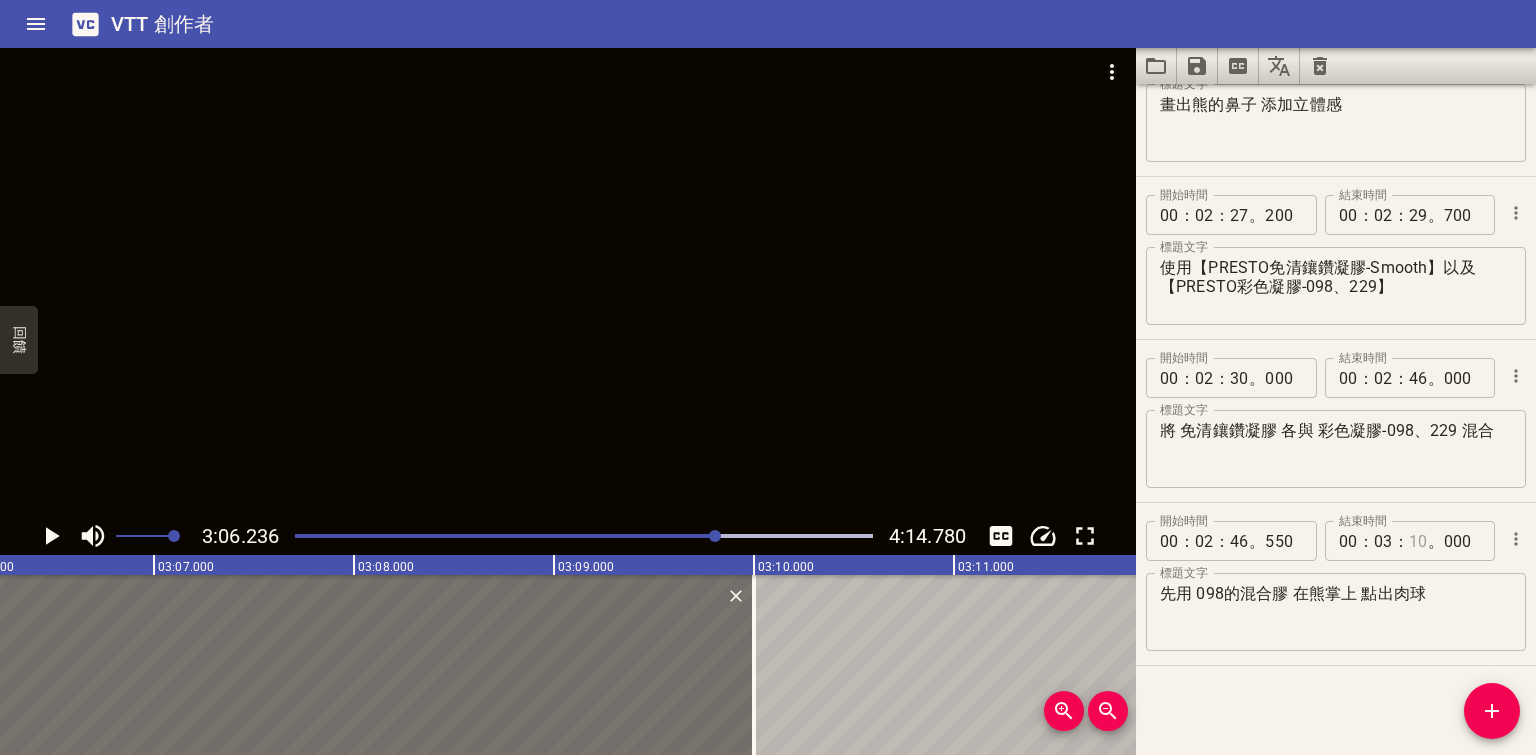 click at bounding box center [1418, 541] 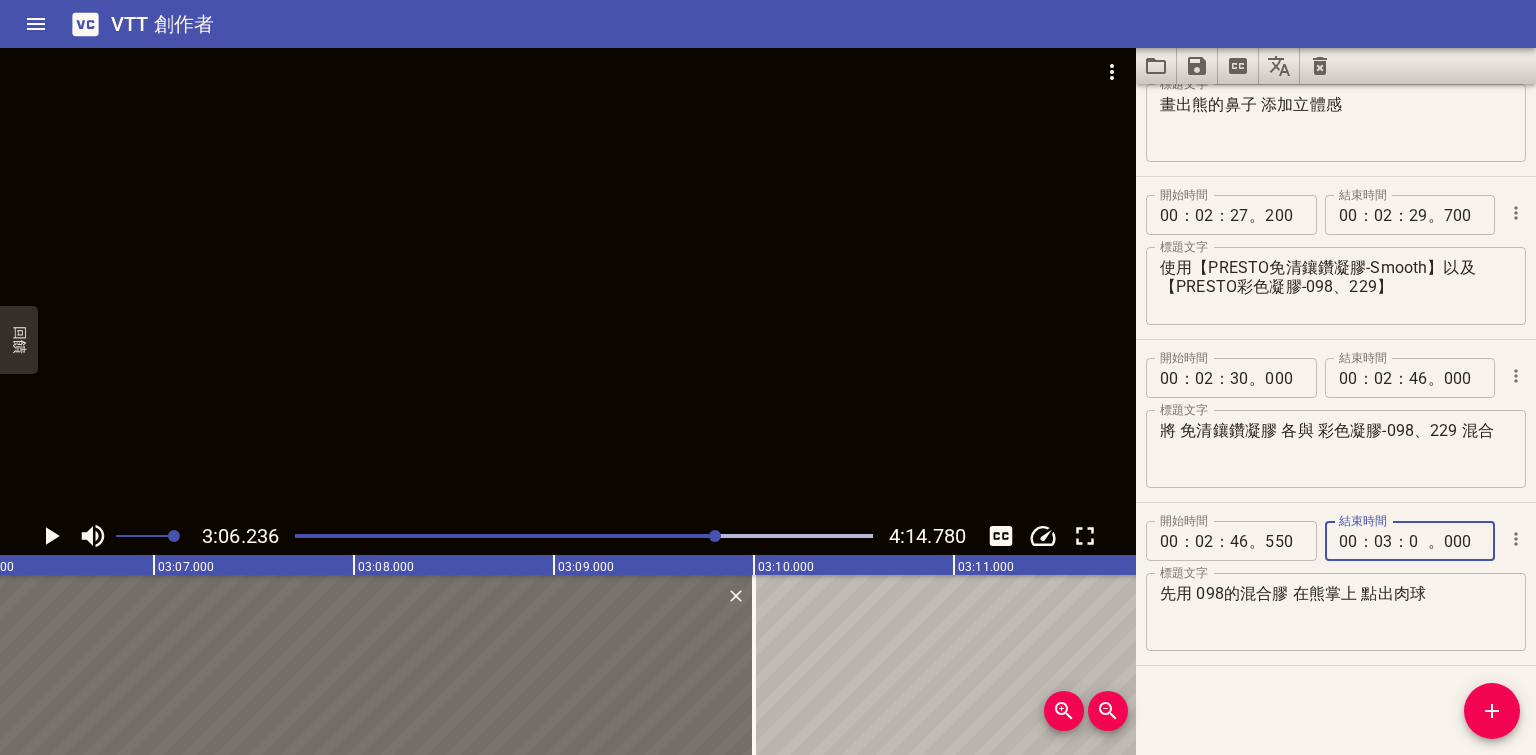 type on "06" 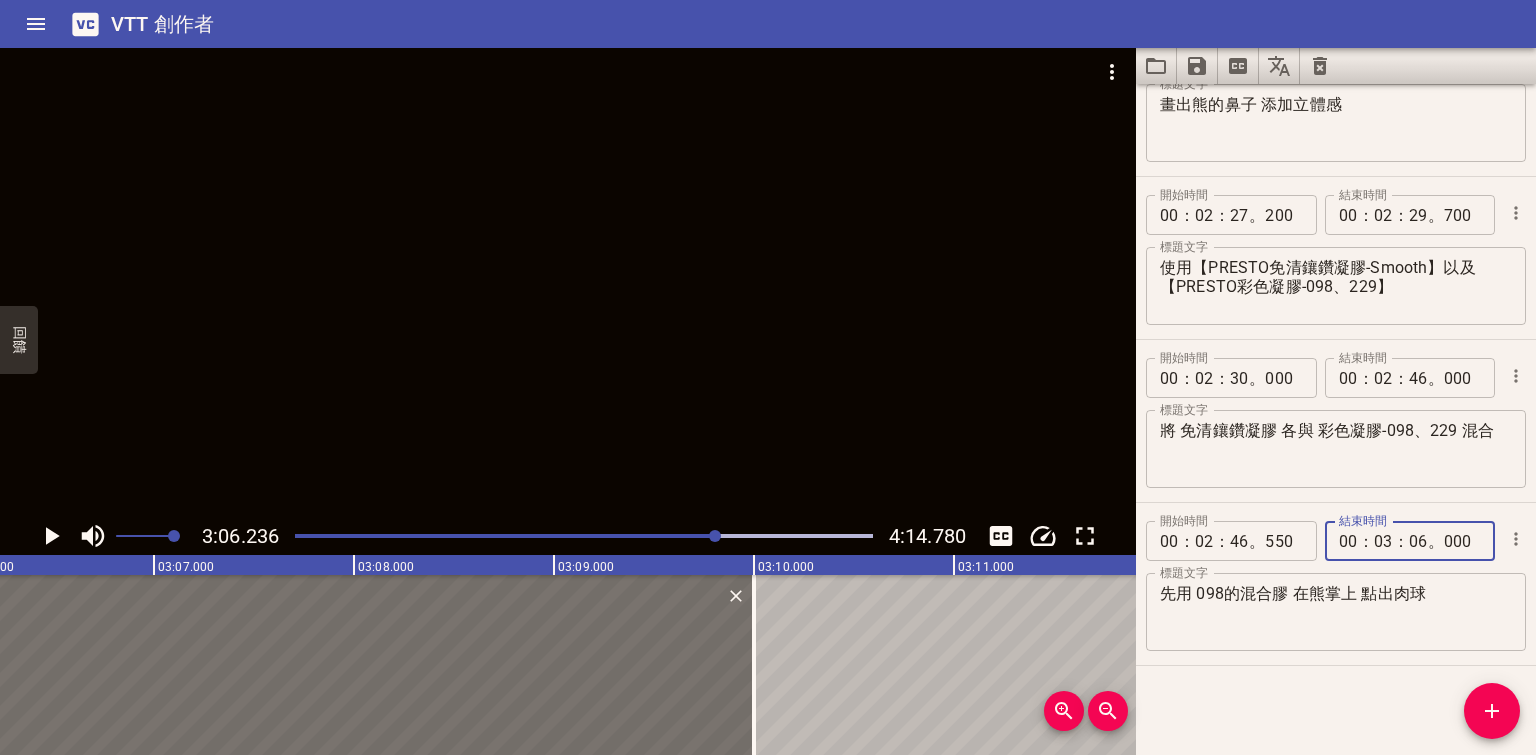 type on "000" 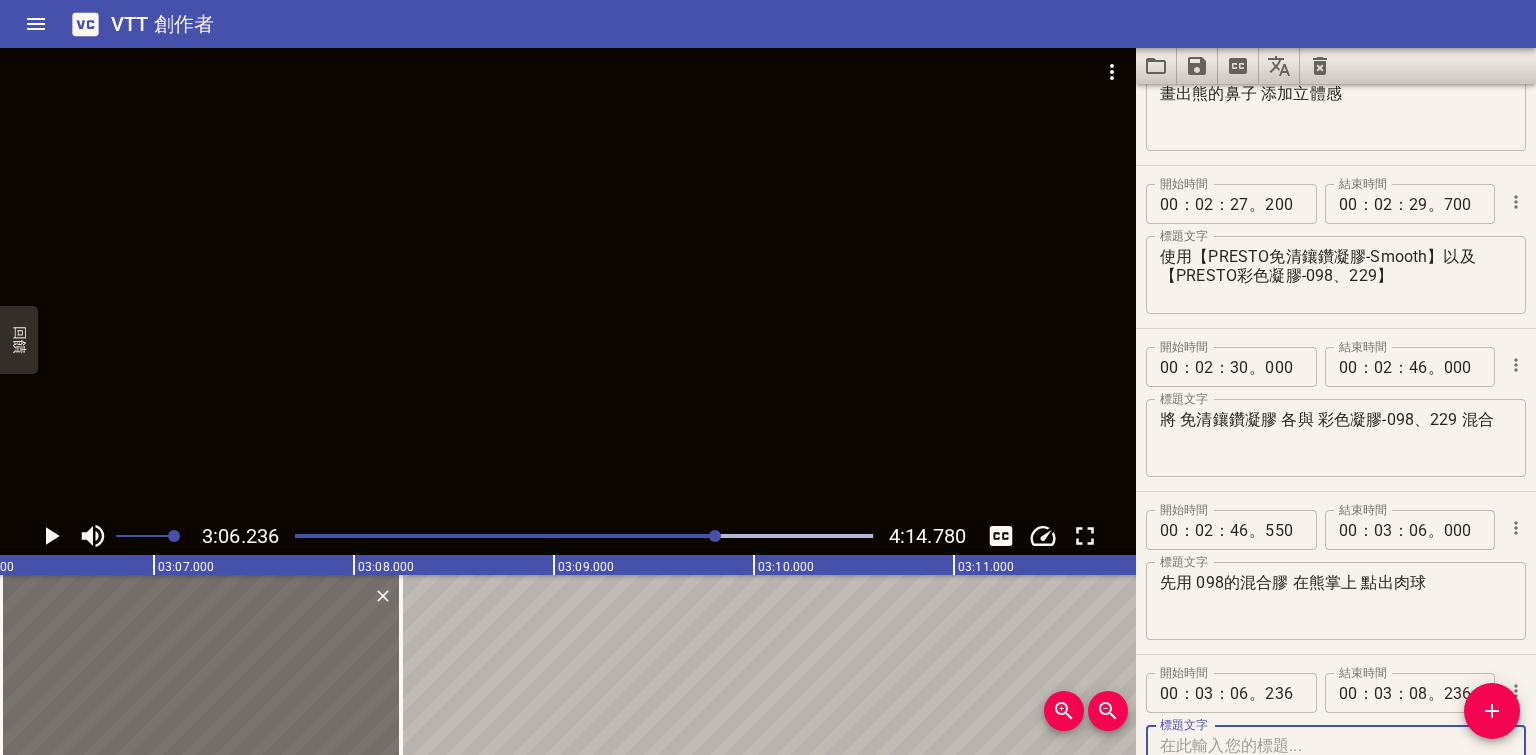 scroll, scrollTop: 1052, scrollLeft: 0, axis: vertical 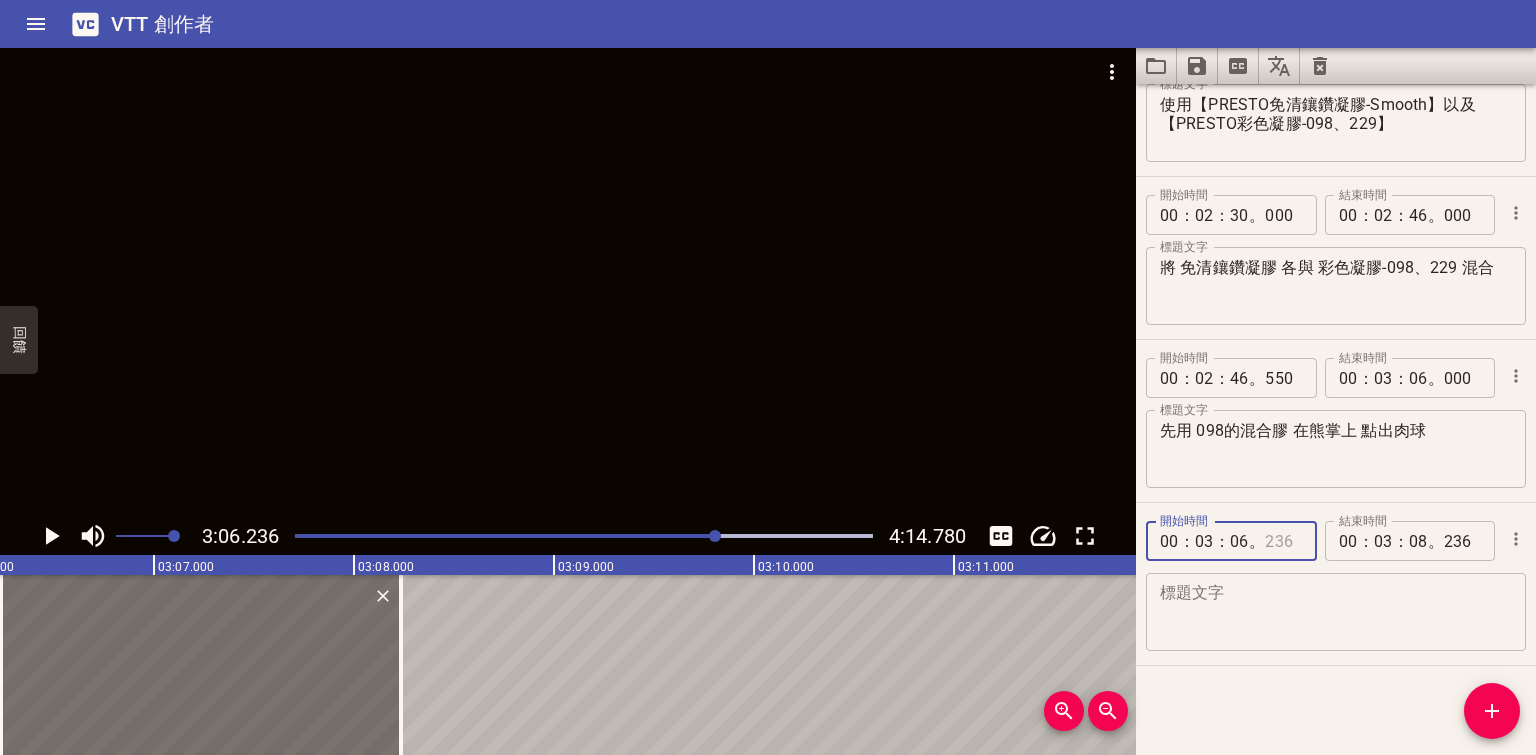 click at bounding box center [1283, 541] 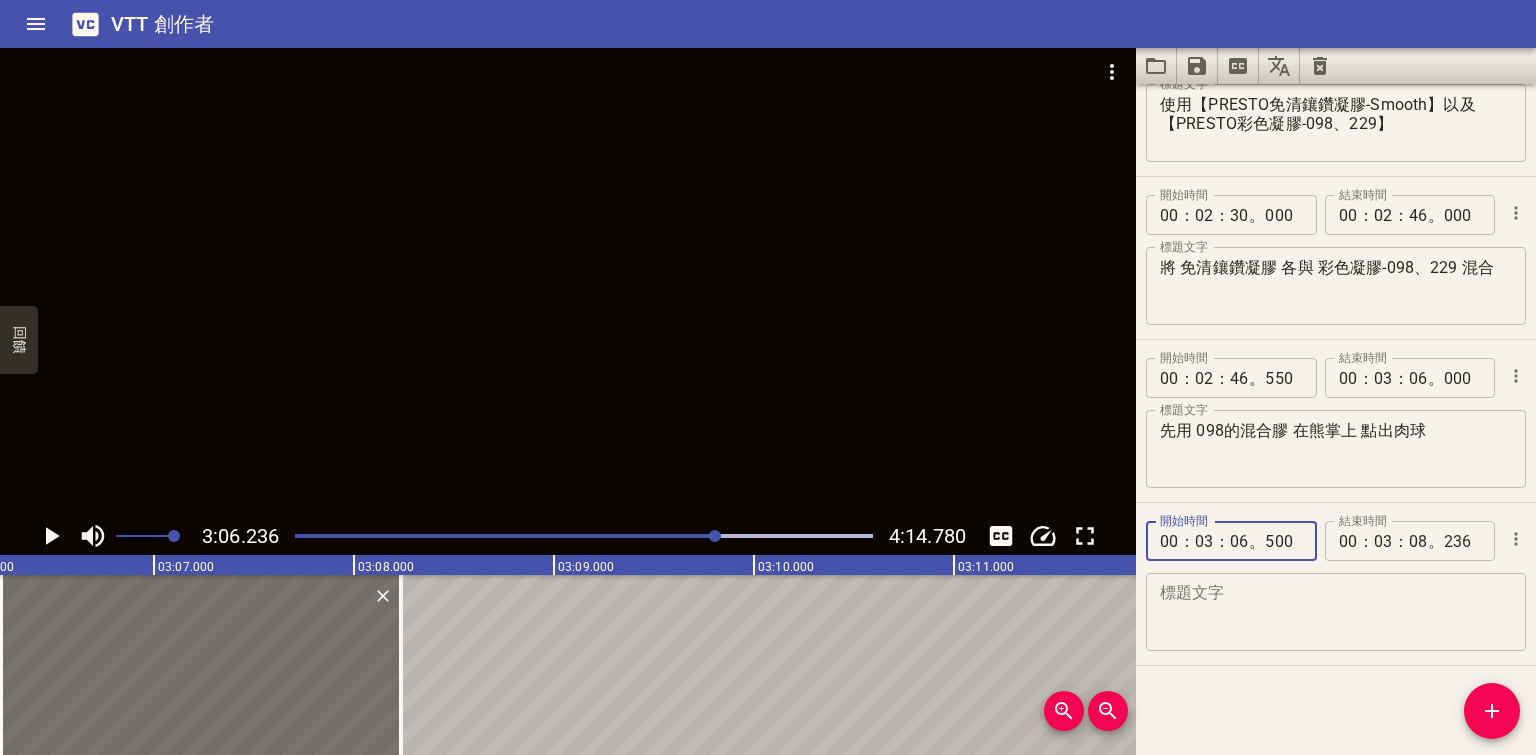 type on "500" 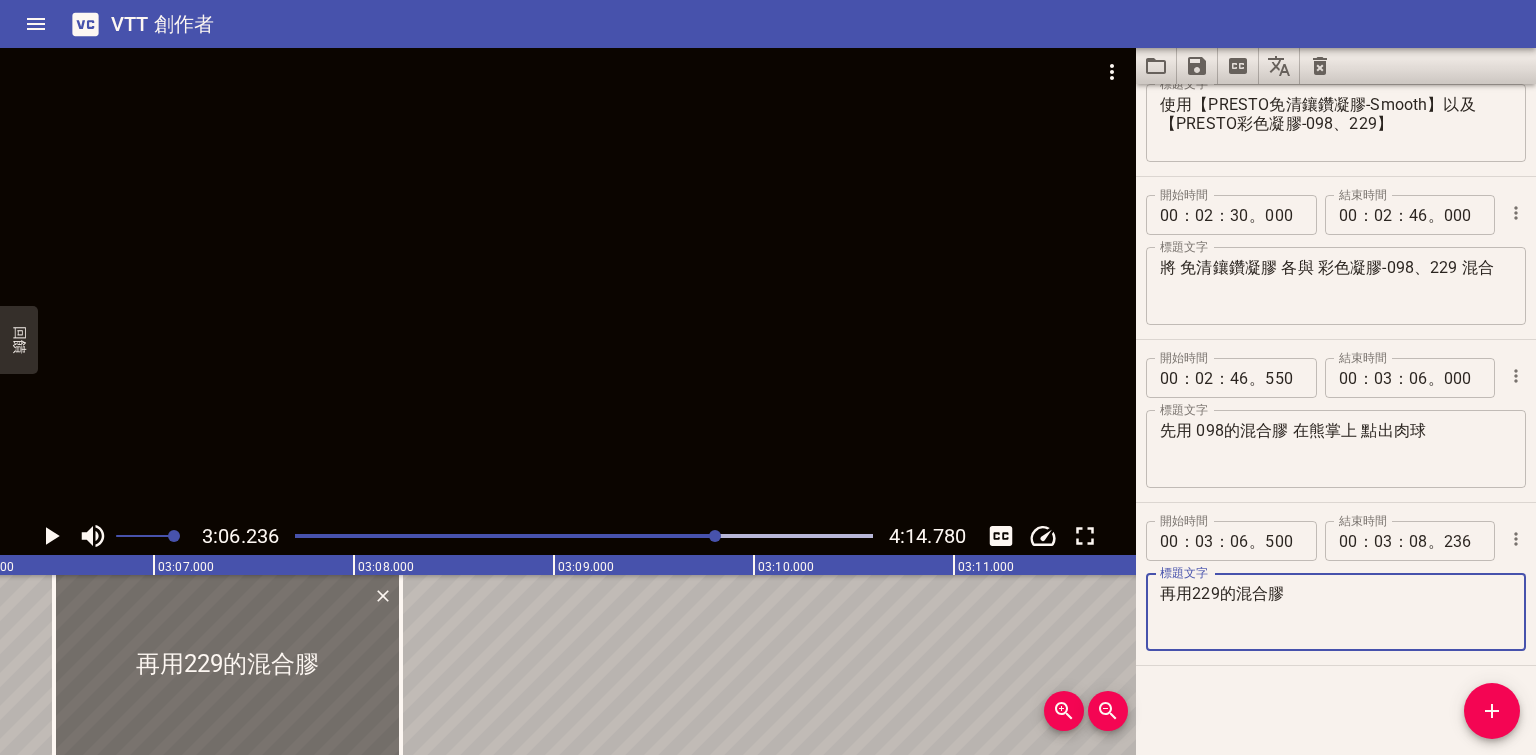 click on "再用229的混合膠" at bounding box center [1336, 612] 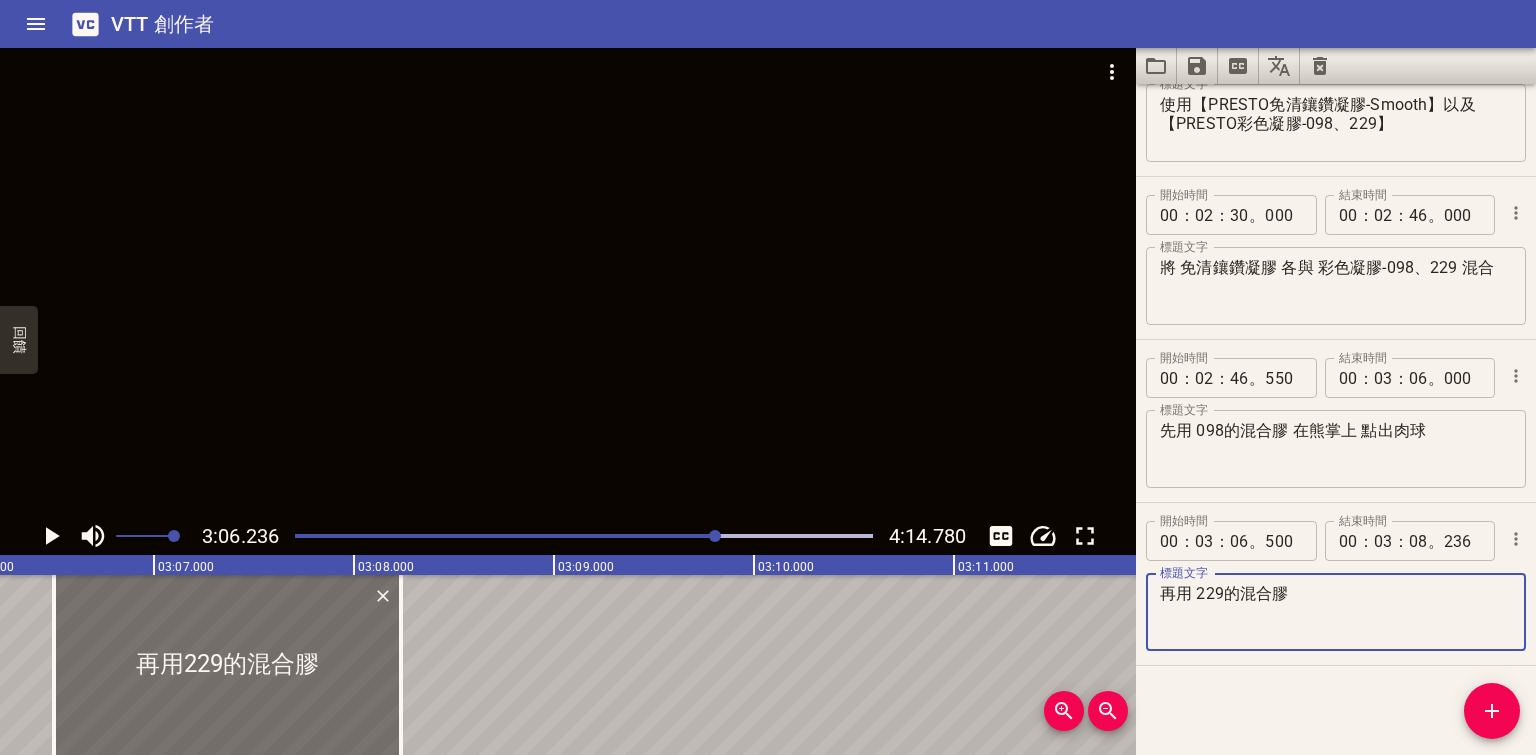 click 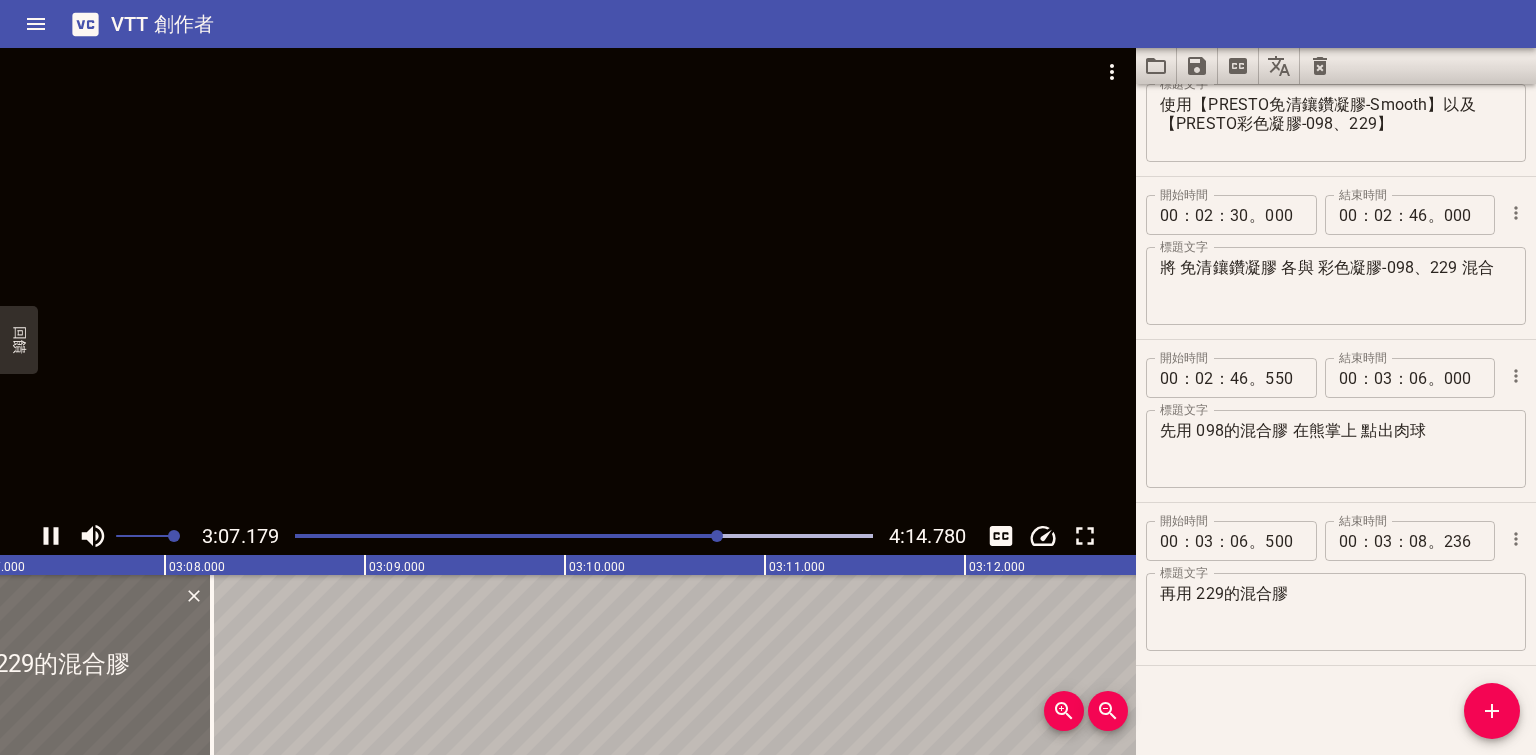 click at bounding box center (568, 282) 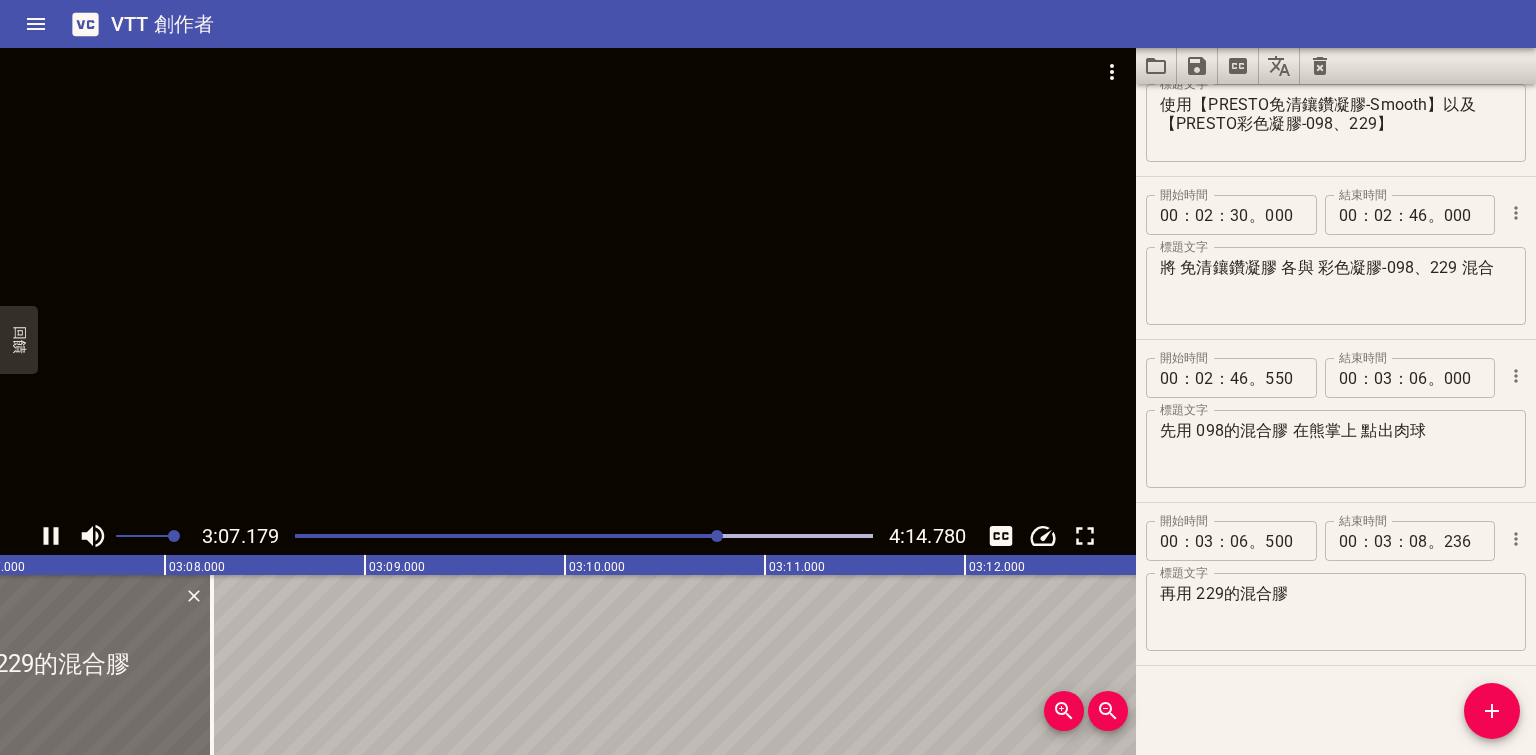 scroll, scrollTop: 0, scrollLeft: 37450, axis: horizontal 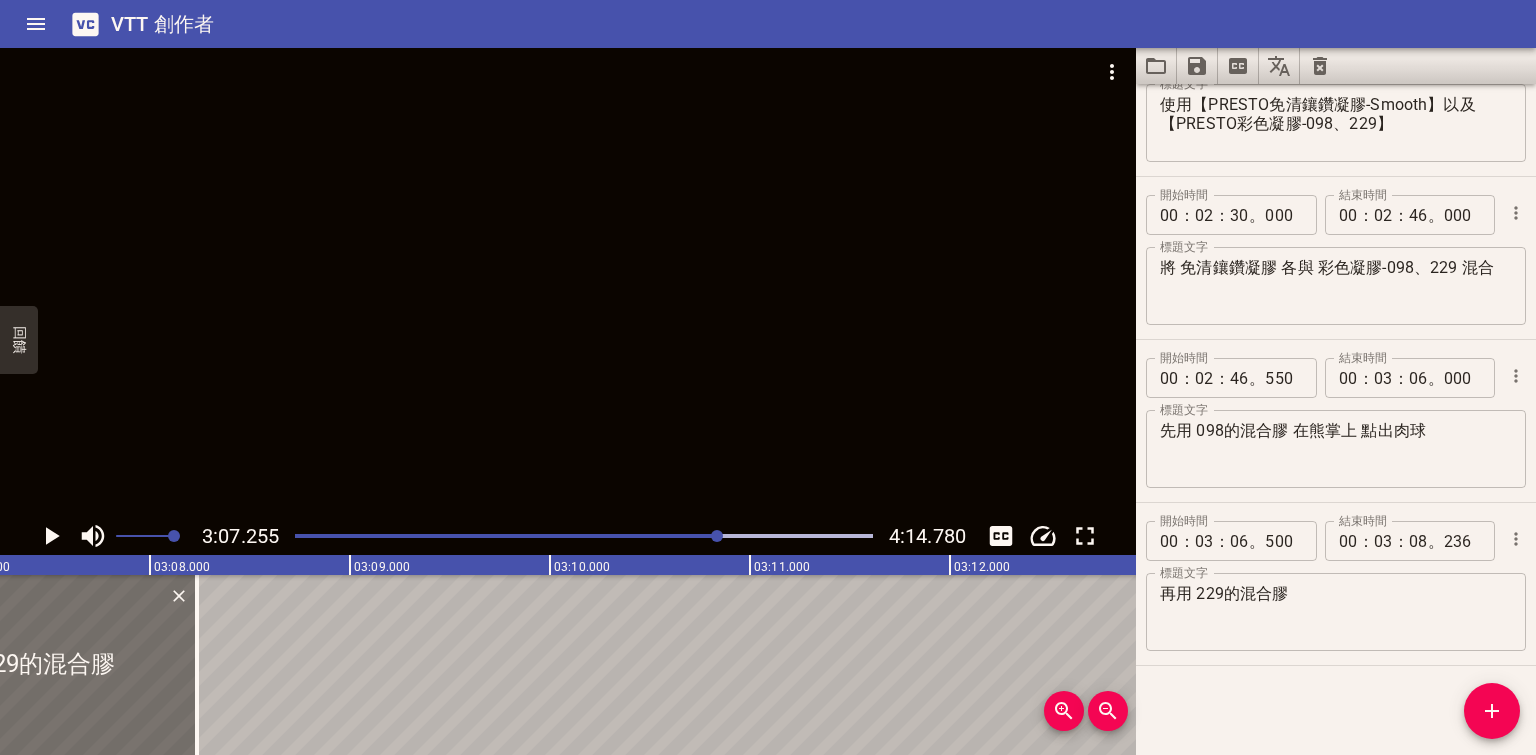 click at bounding box center [568, 282] 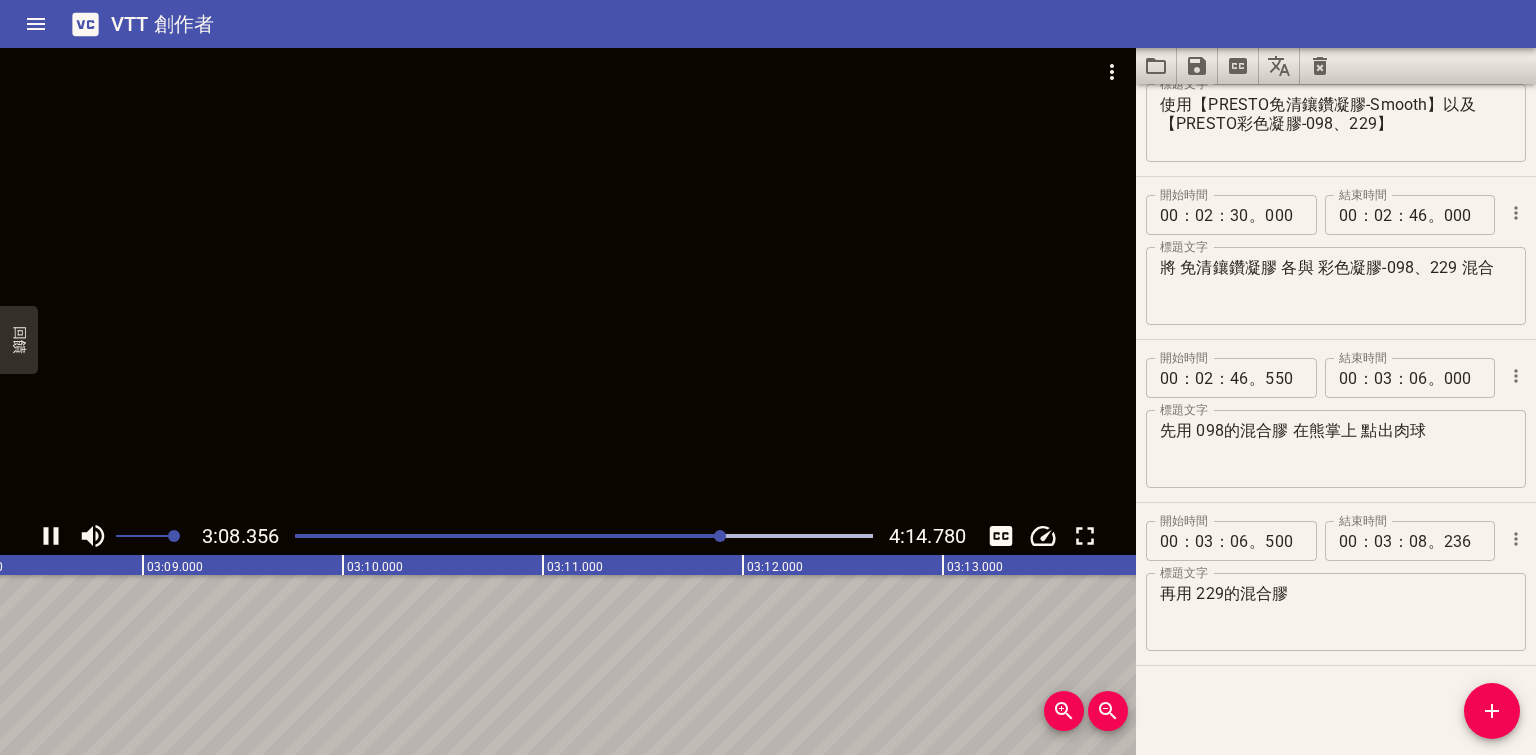 scroll, scrollTop: 0, scrollLeft: 37671, axis: horizontal 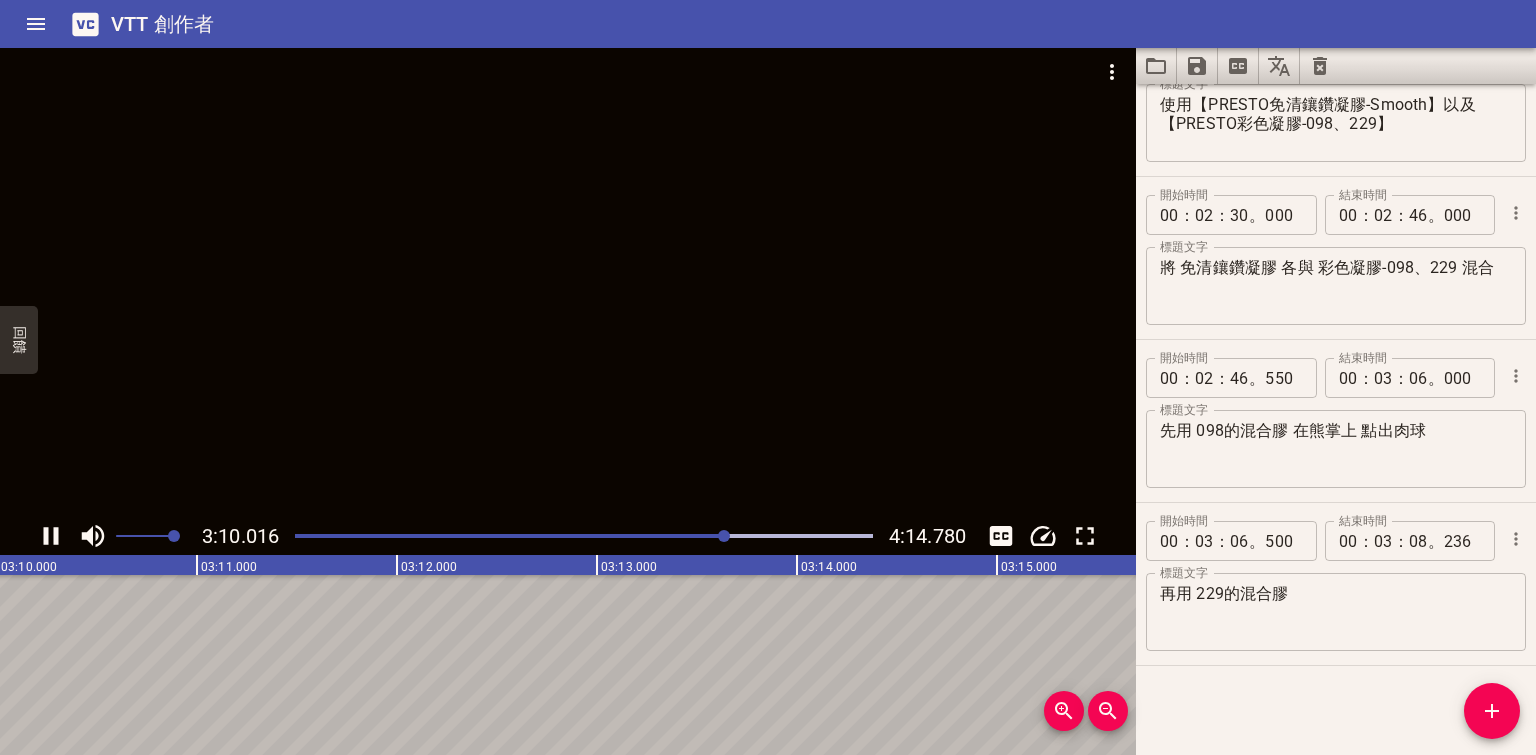 click on "再用 229的混合膠" at bounding box center (1336, 612) 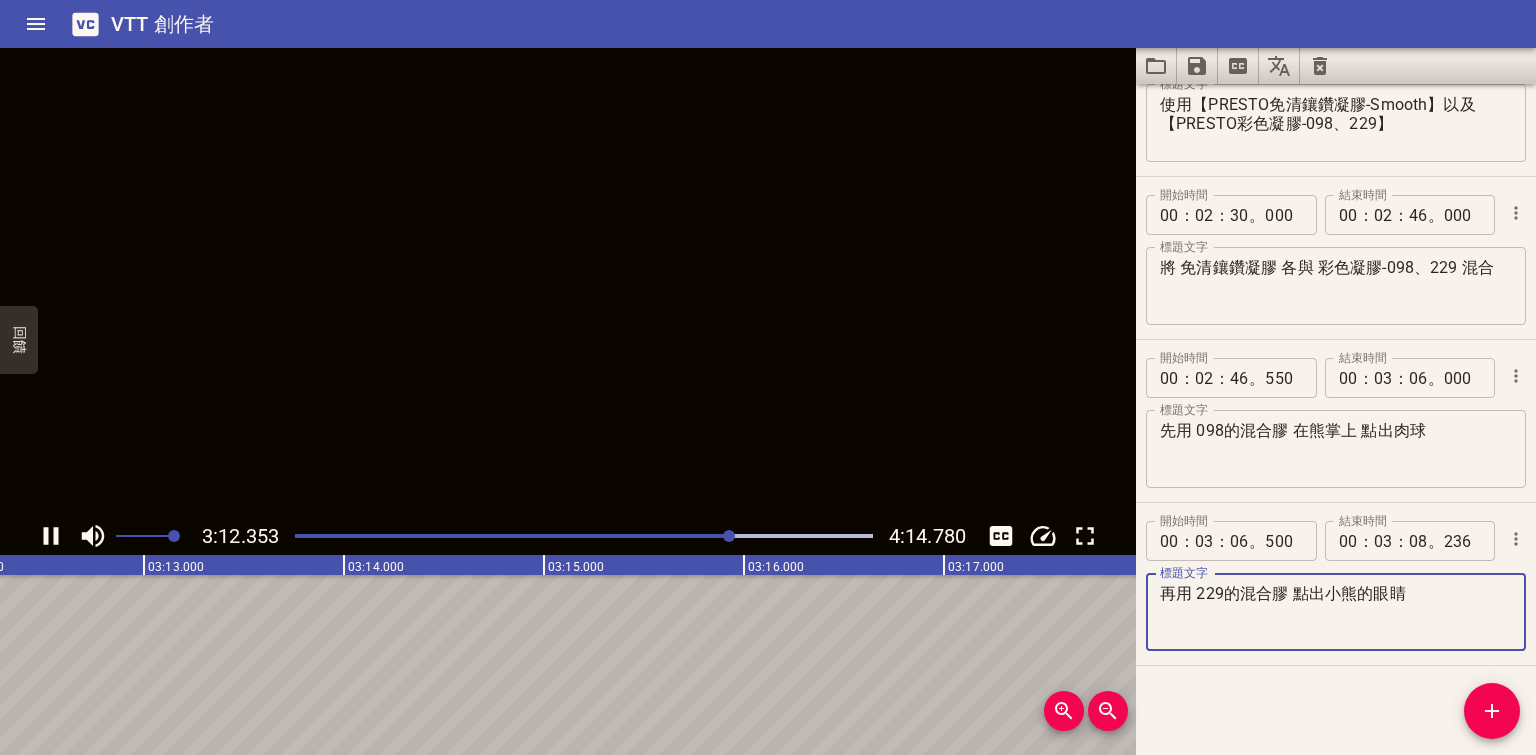 type on "再用 229的混合膠 點出小熊的眼睛" 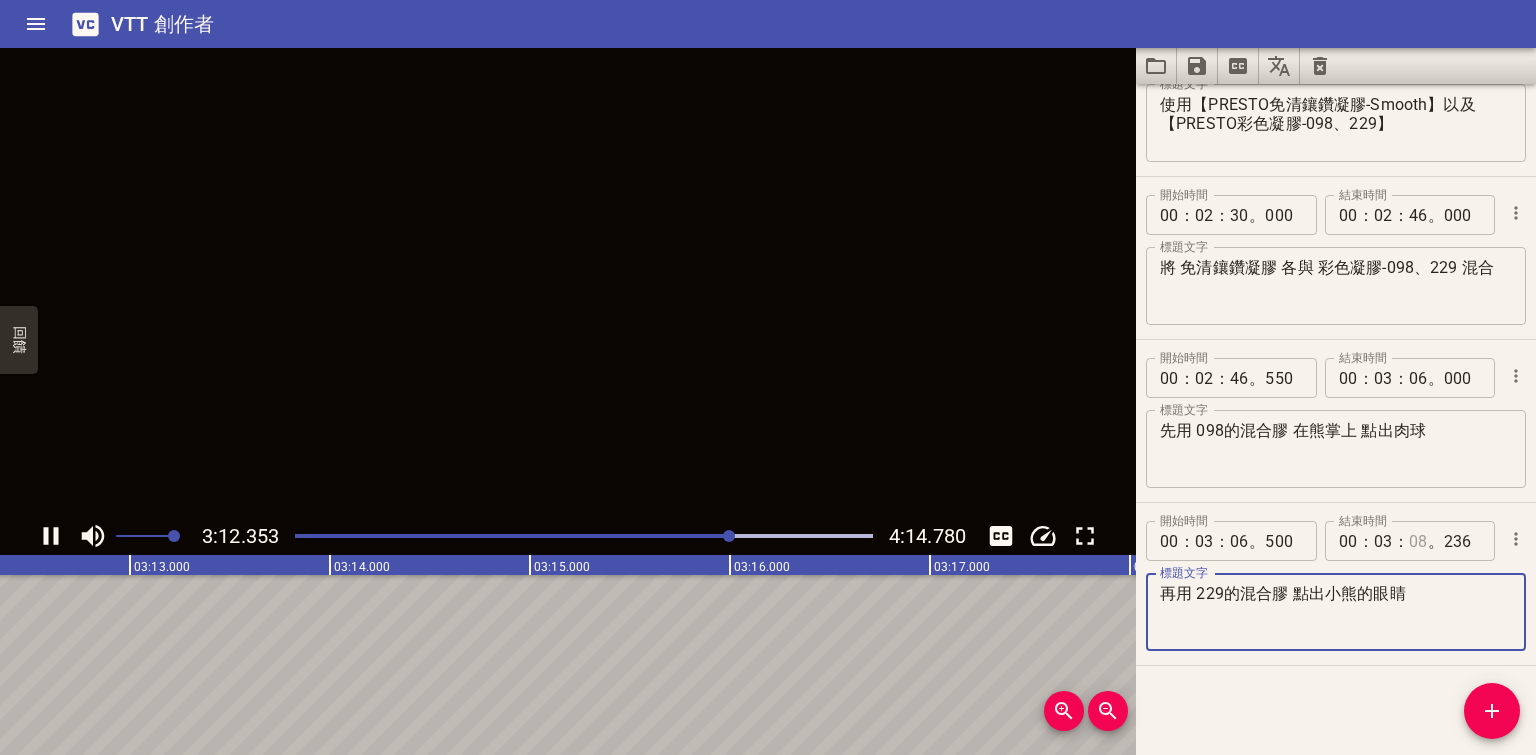 click at bounding box center [1418, 541] 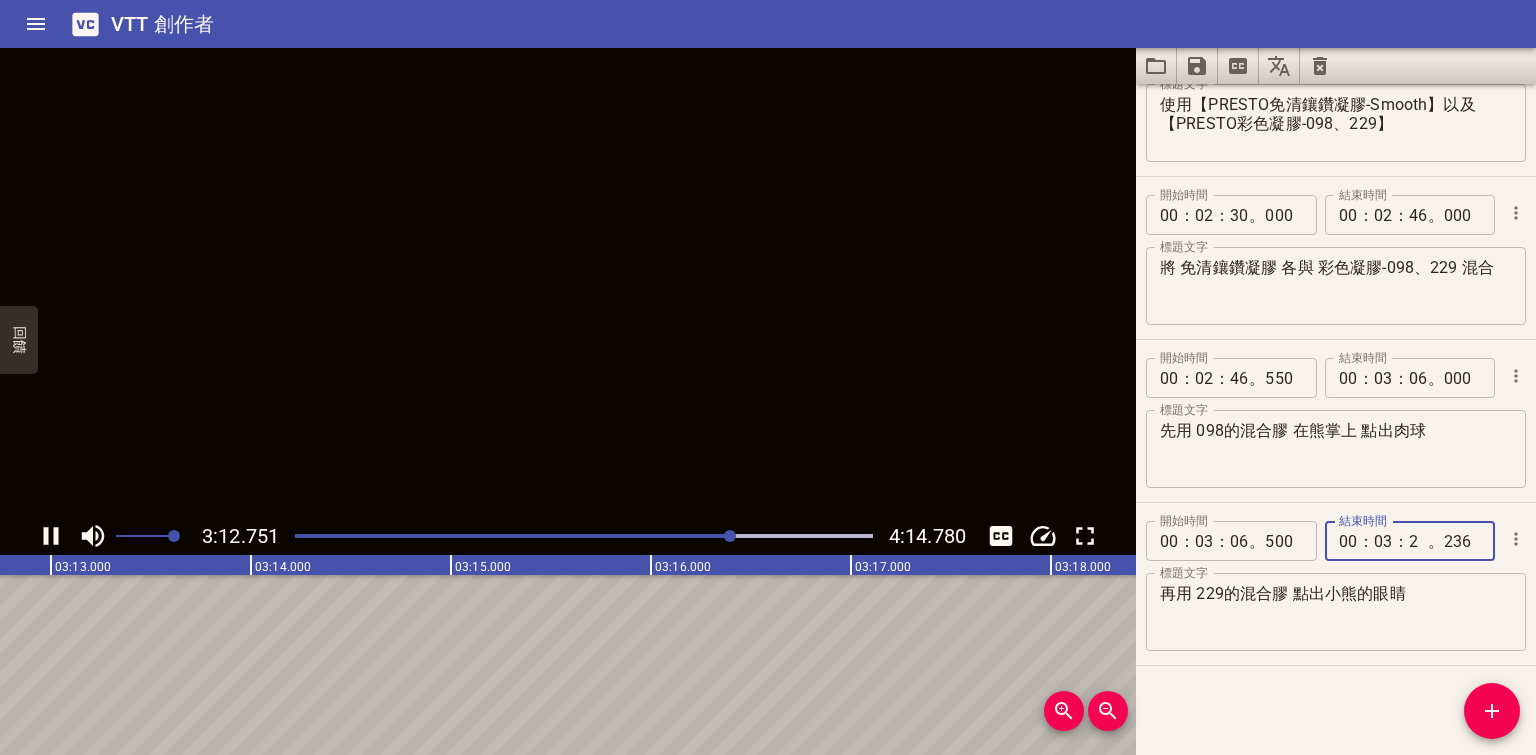 type on "20" 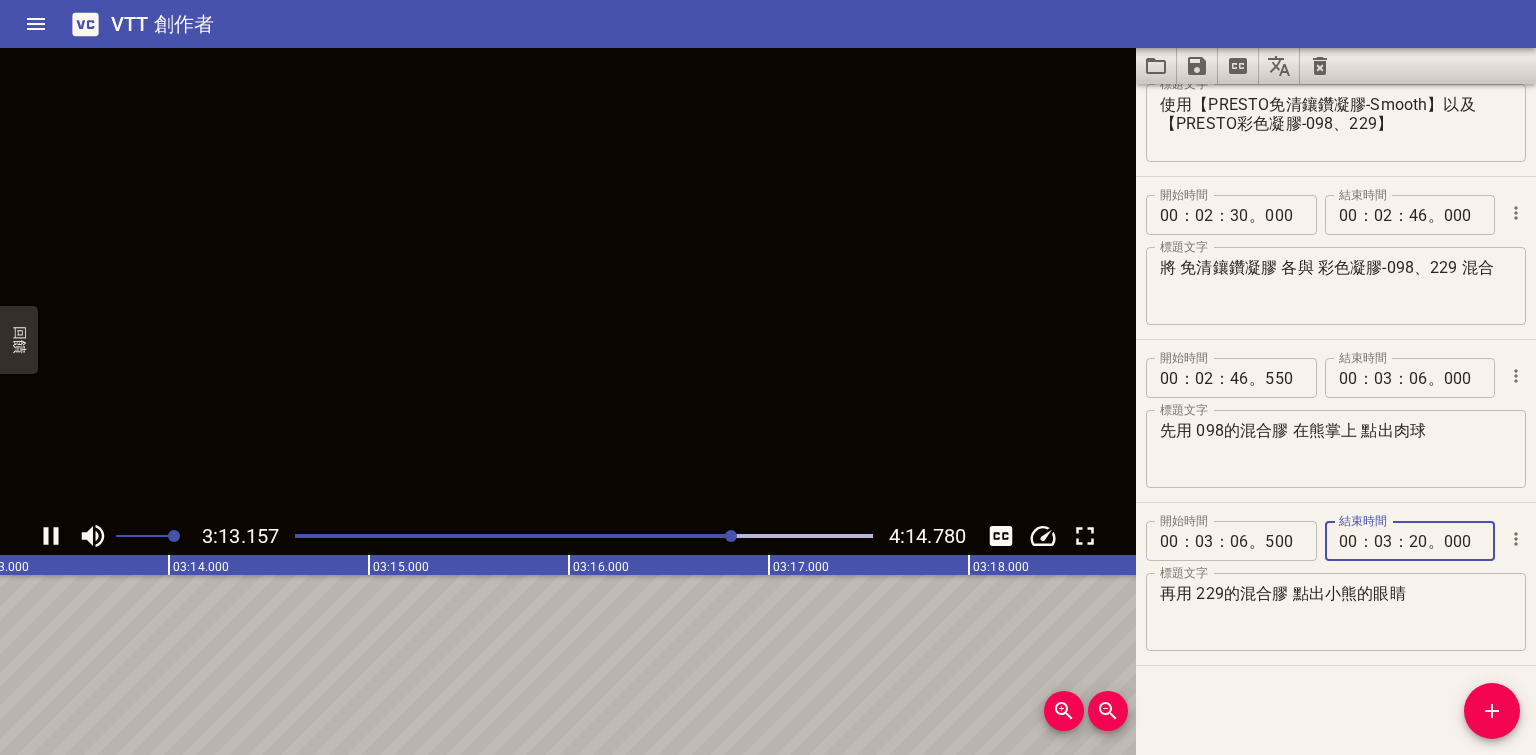 type on "000" 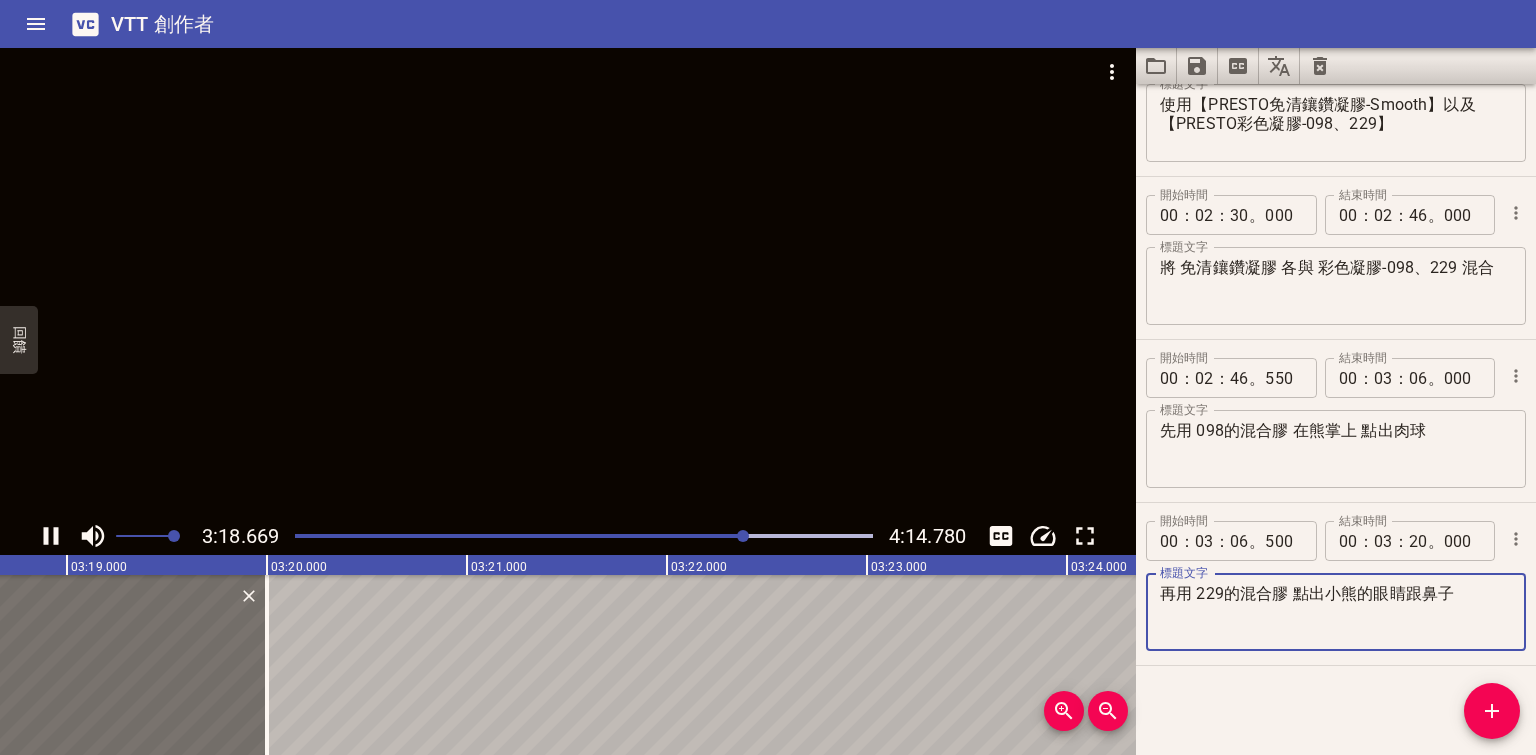 type on "再用 229的混合膠 點出小熊的眼睛跟鼻子" 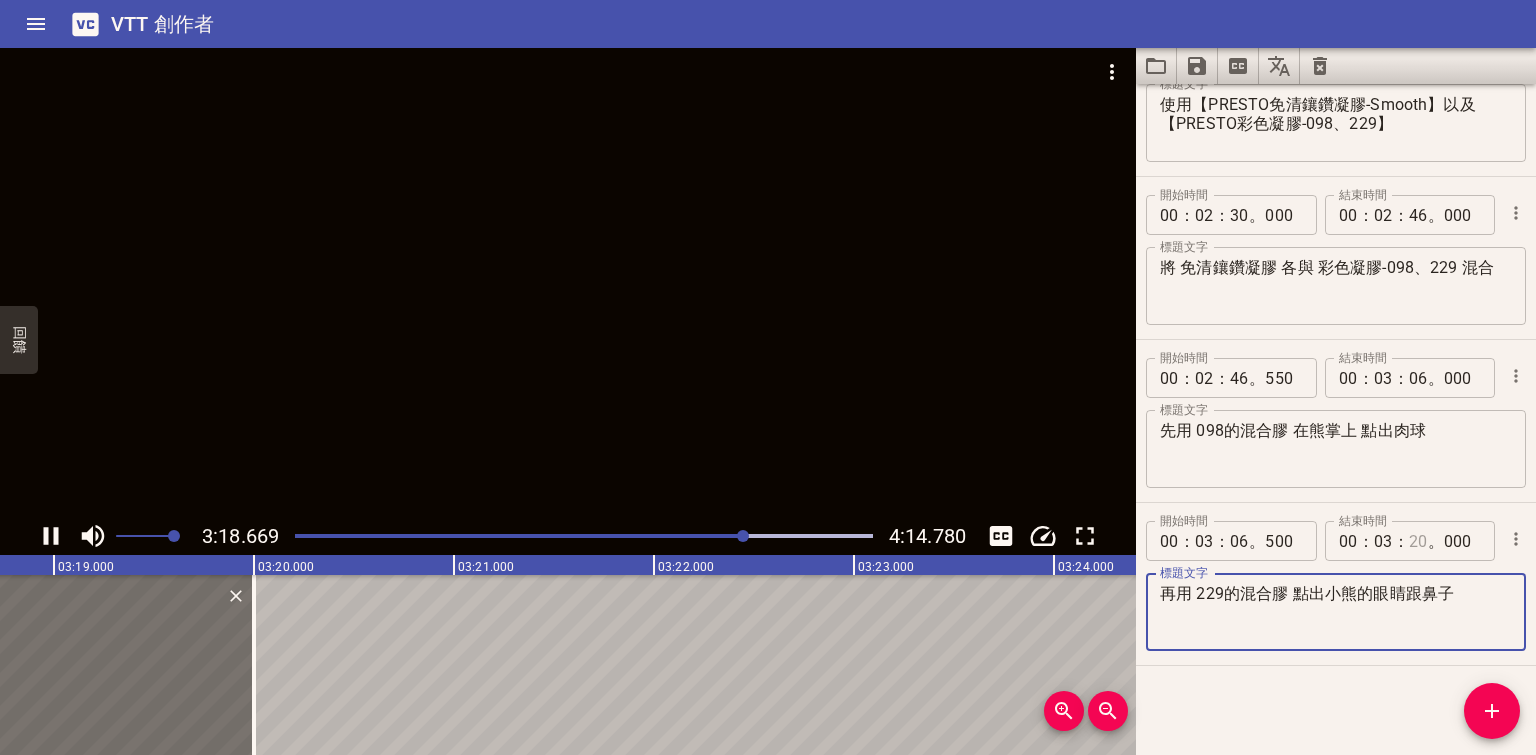 click at bounding box center [1418, 541] 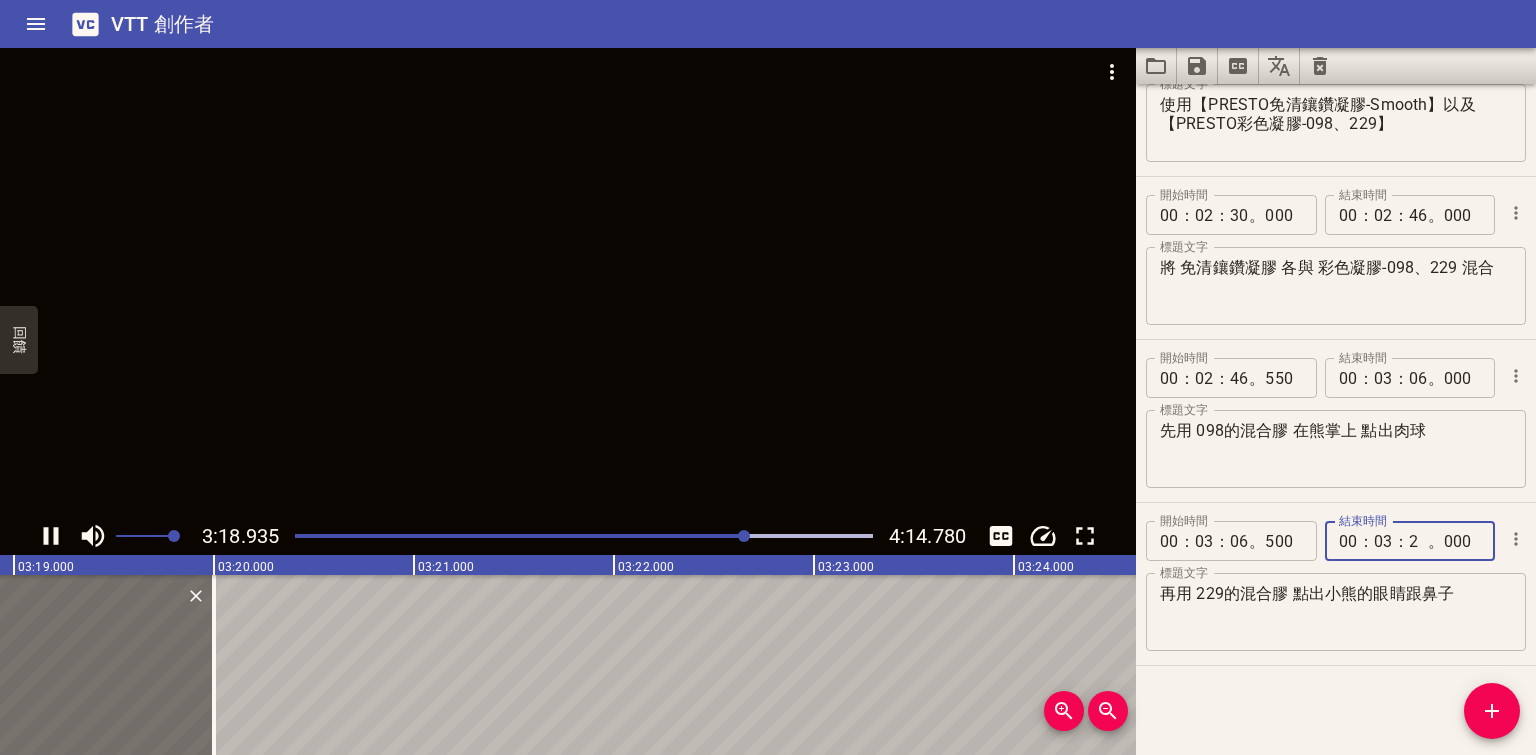 type on "25" 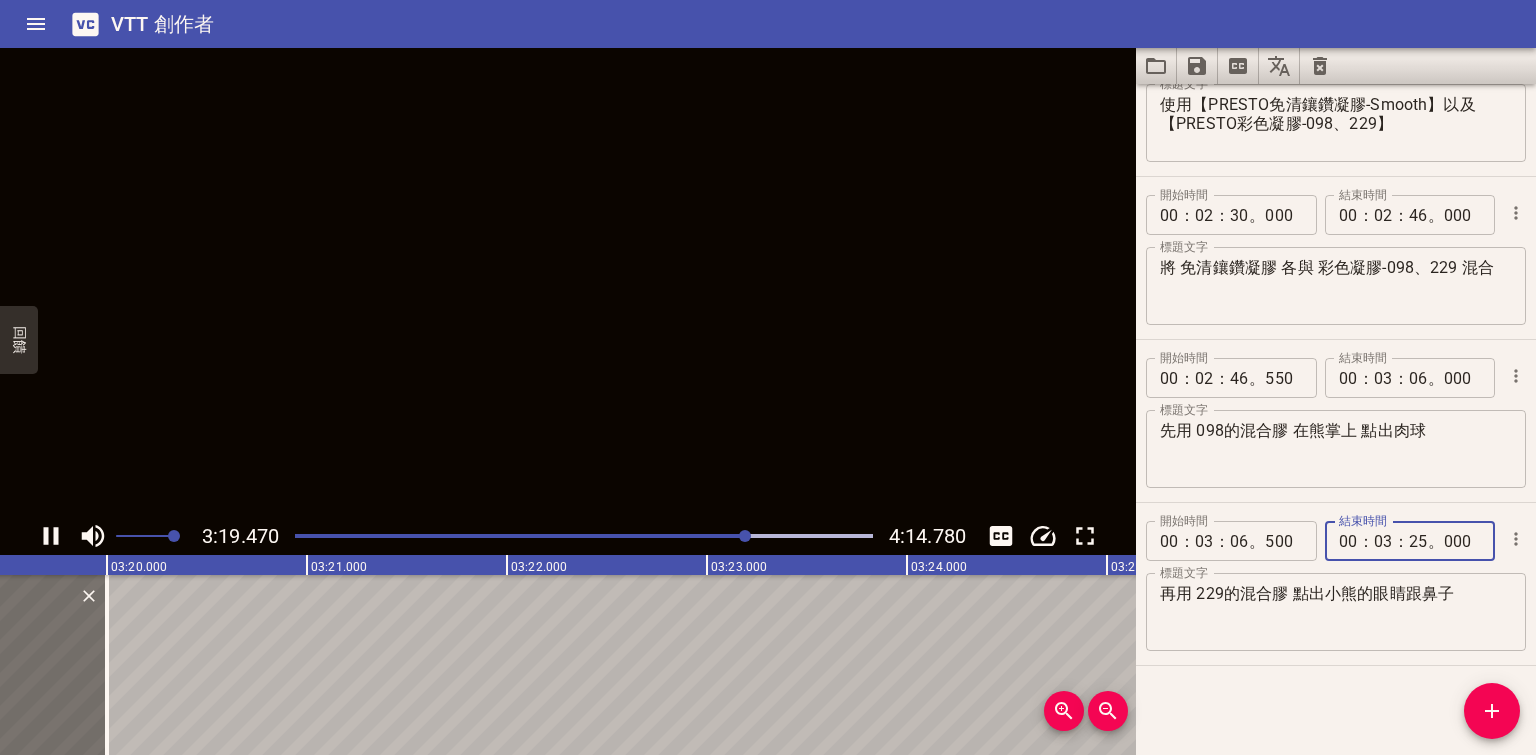 type on "000" 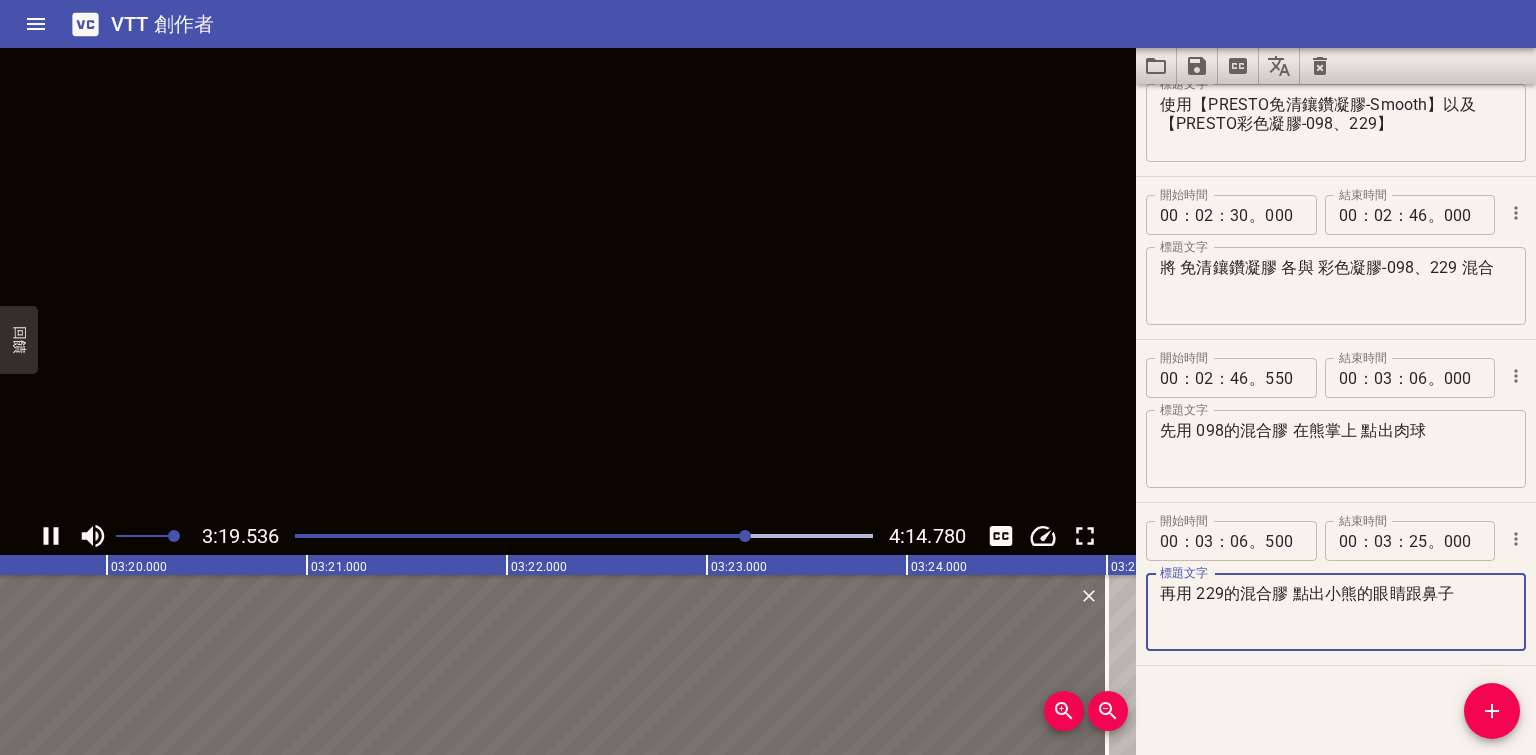 click on "再用 229的混合膠 點出小熊的眼睛跟鼻子" at bounding box center (1336, 612) 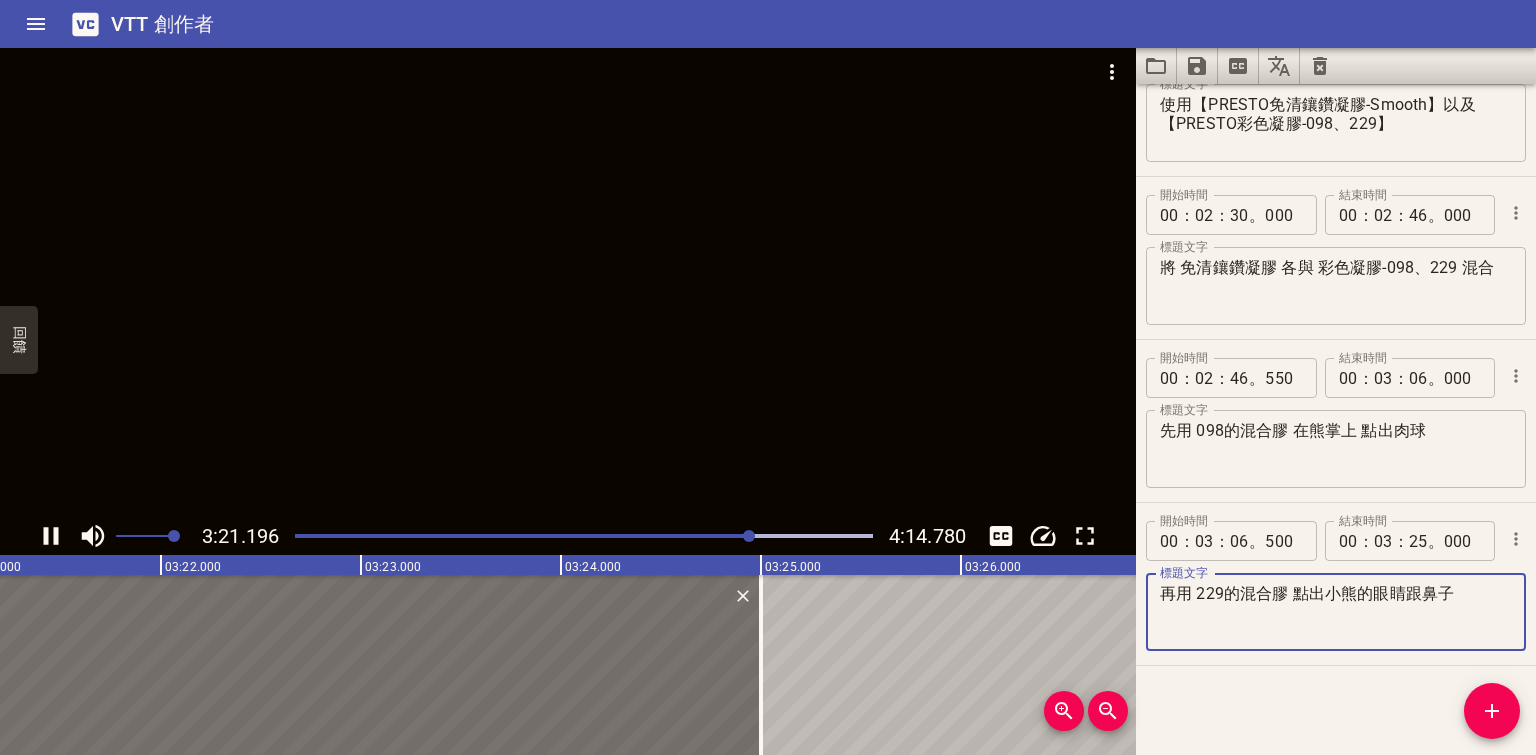 click 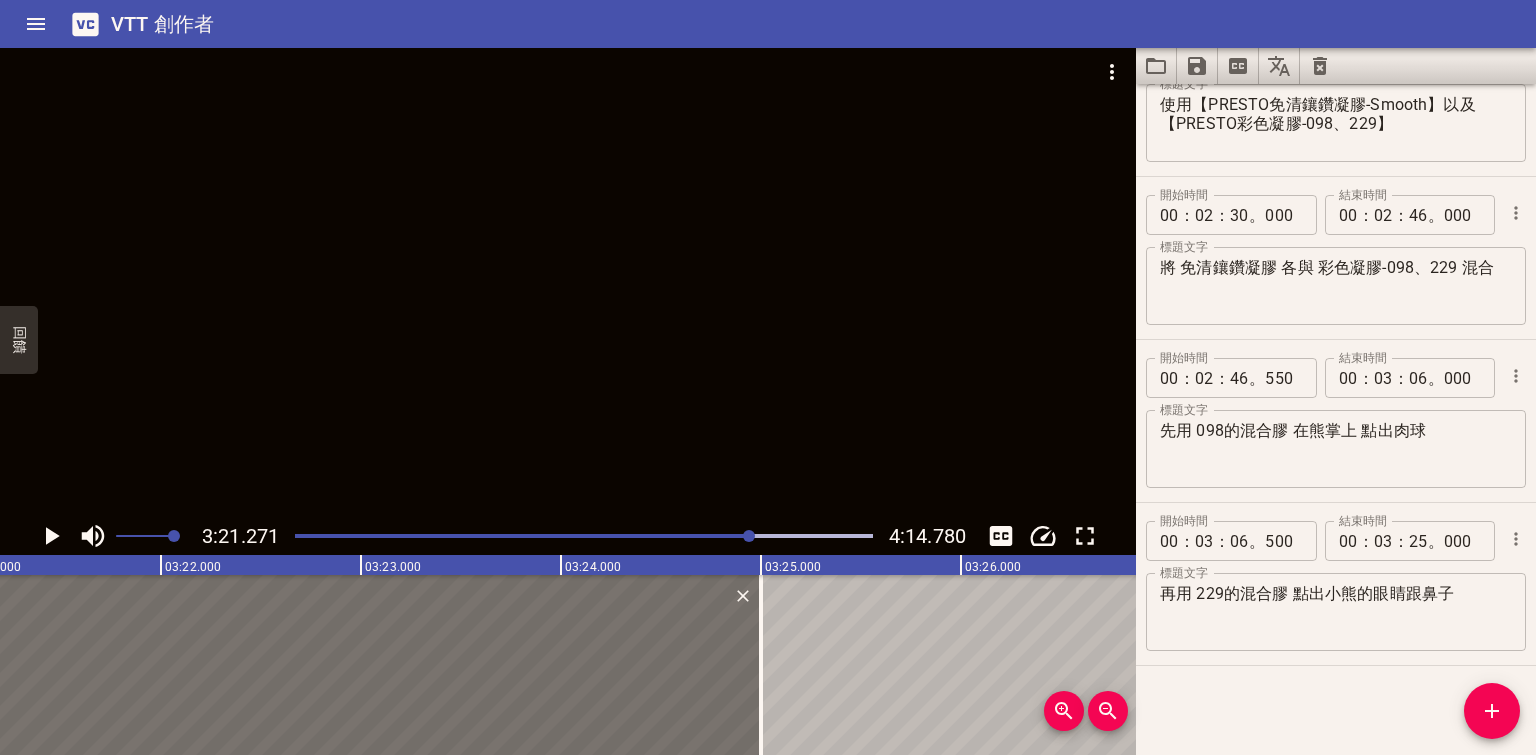 scroll, scrollTop: 0, scrollLeft: 40253, axis: horizontal 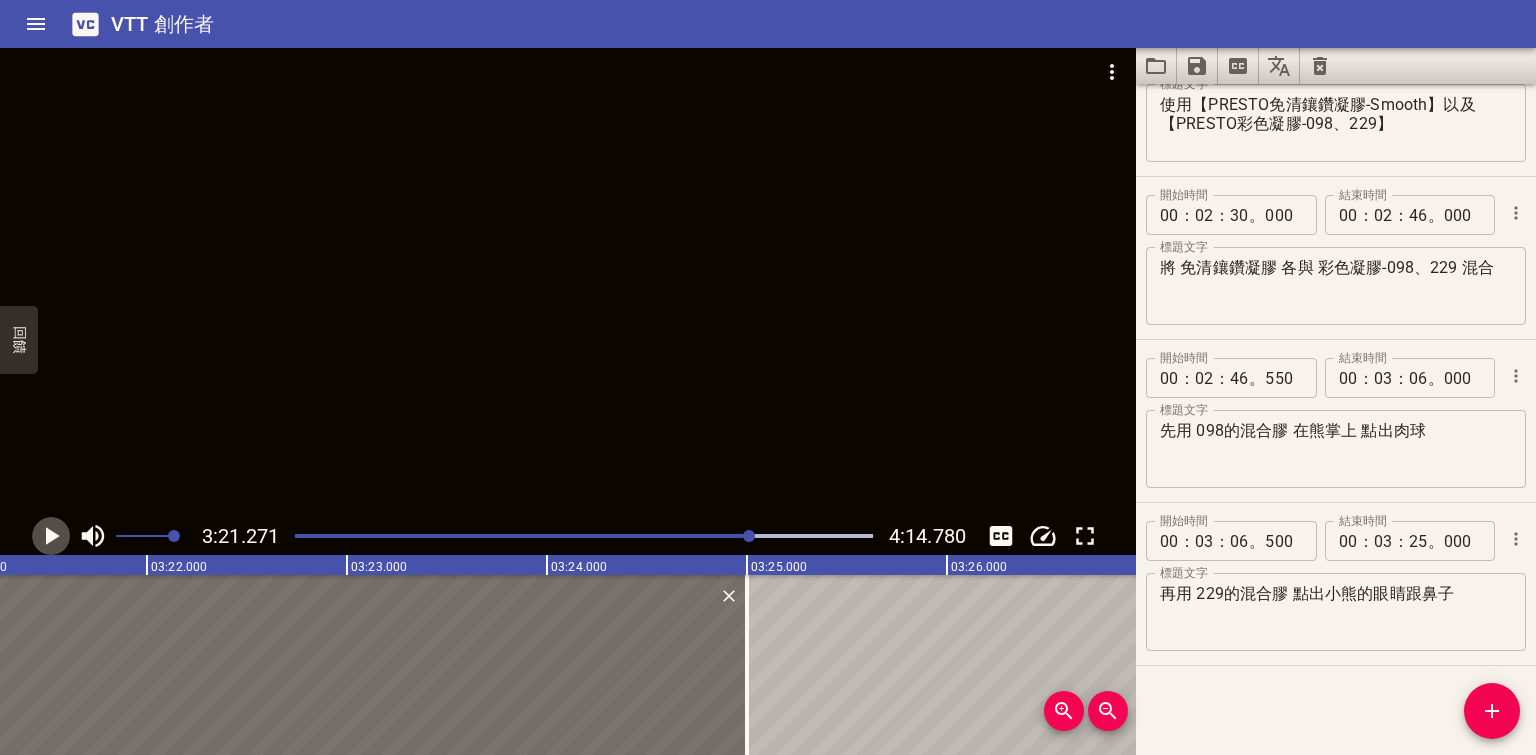click 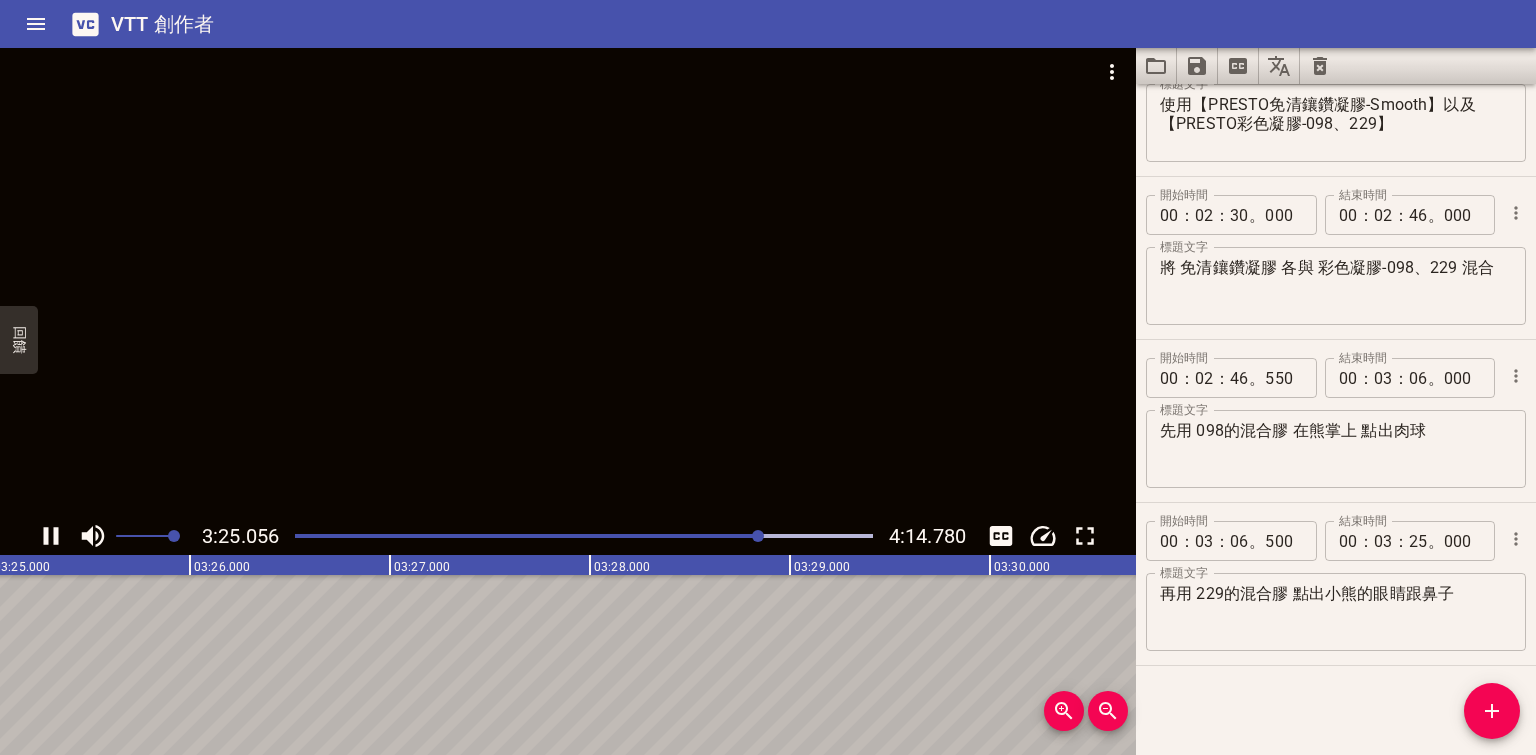 scroll, scrollTop: 0, scrollLeft: 41024, axis: horizontal 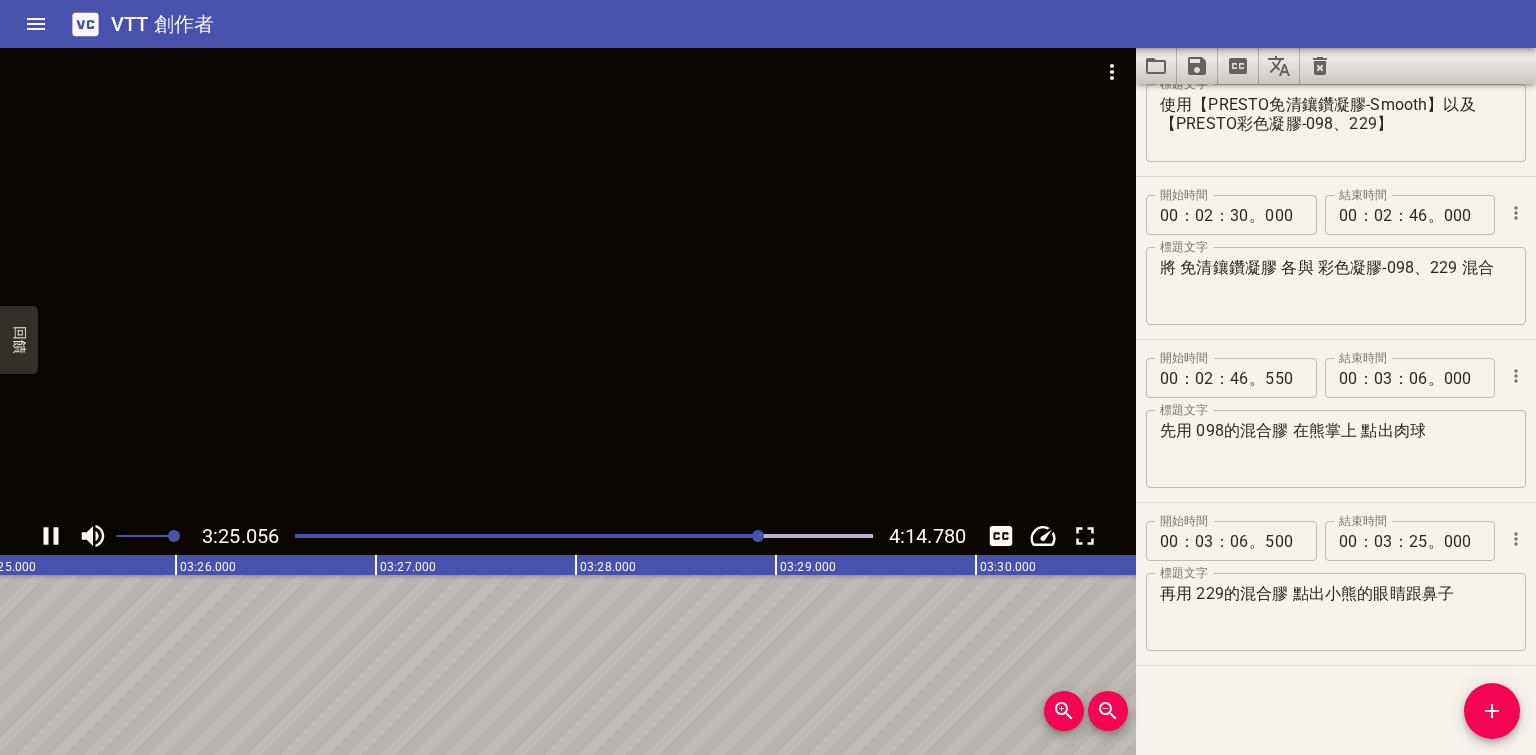 click at bounding box center [758, 536] 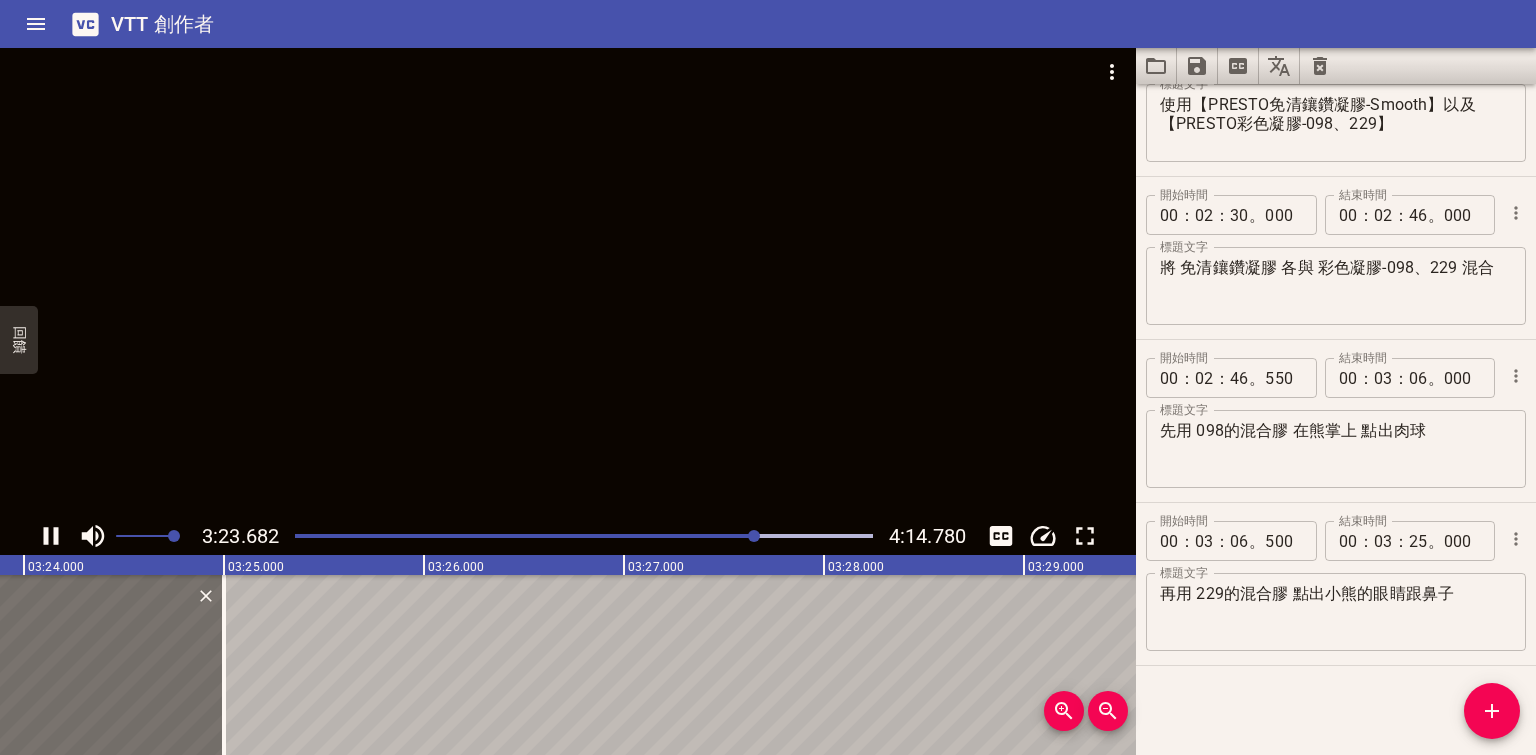 click at bounding box center [468, 536] 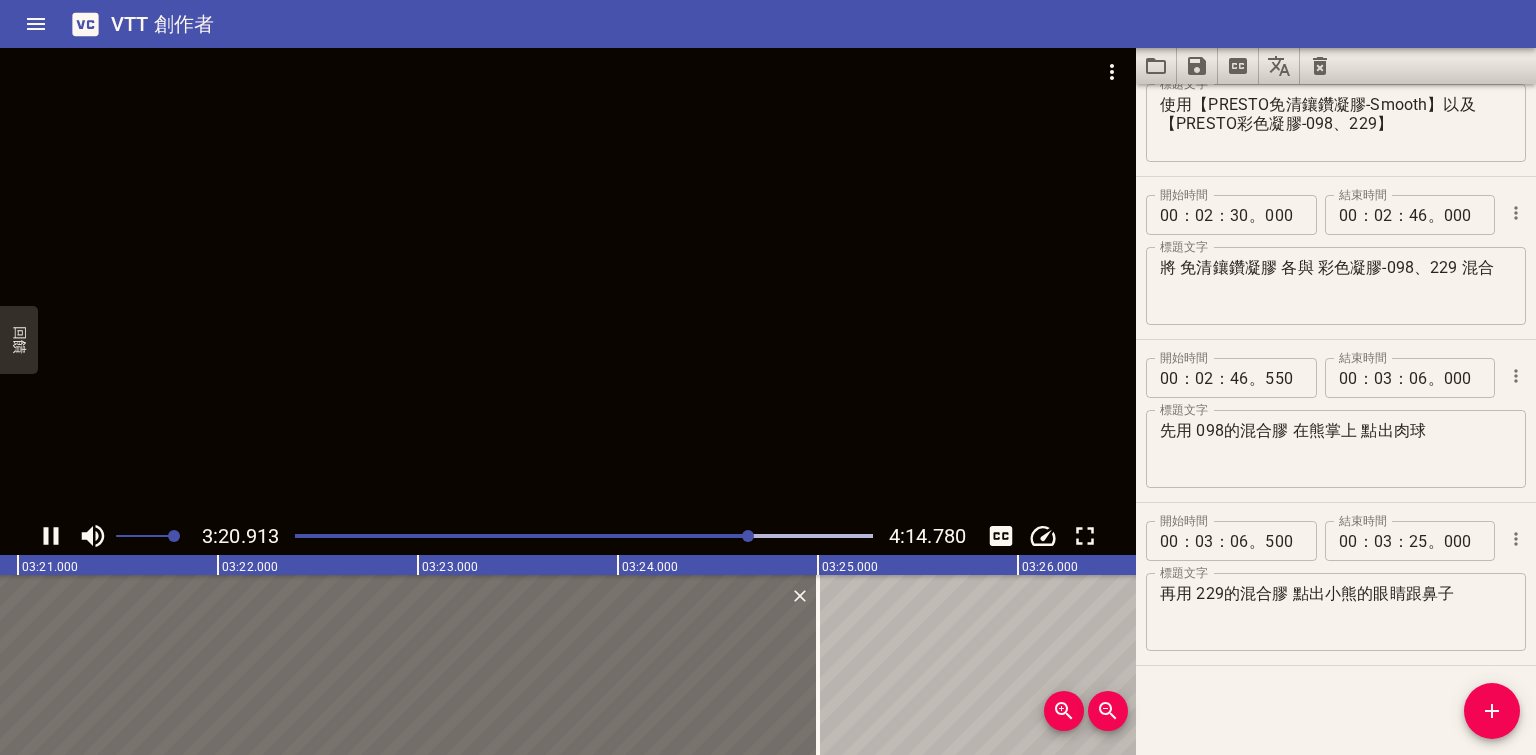 click at bounding box center [568, 282] 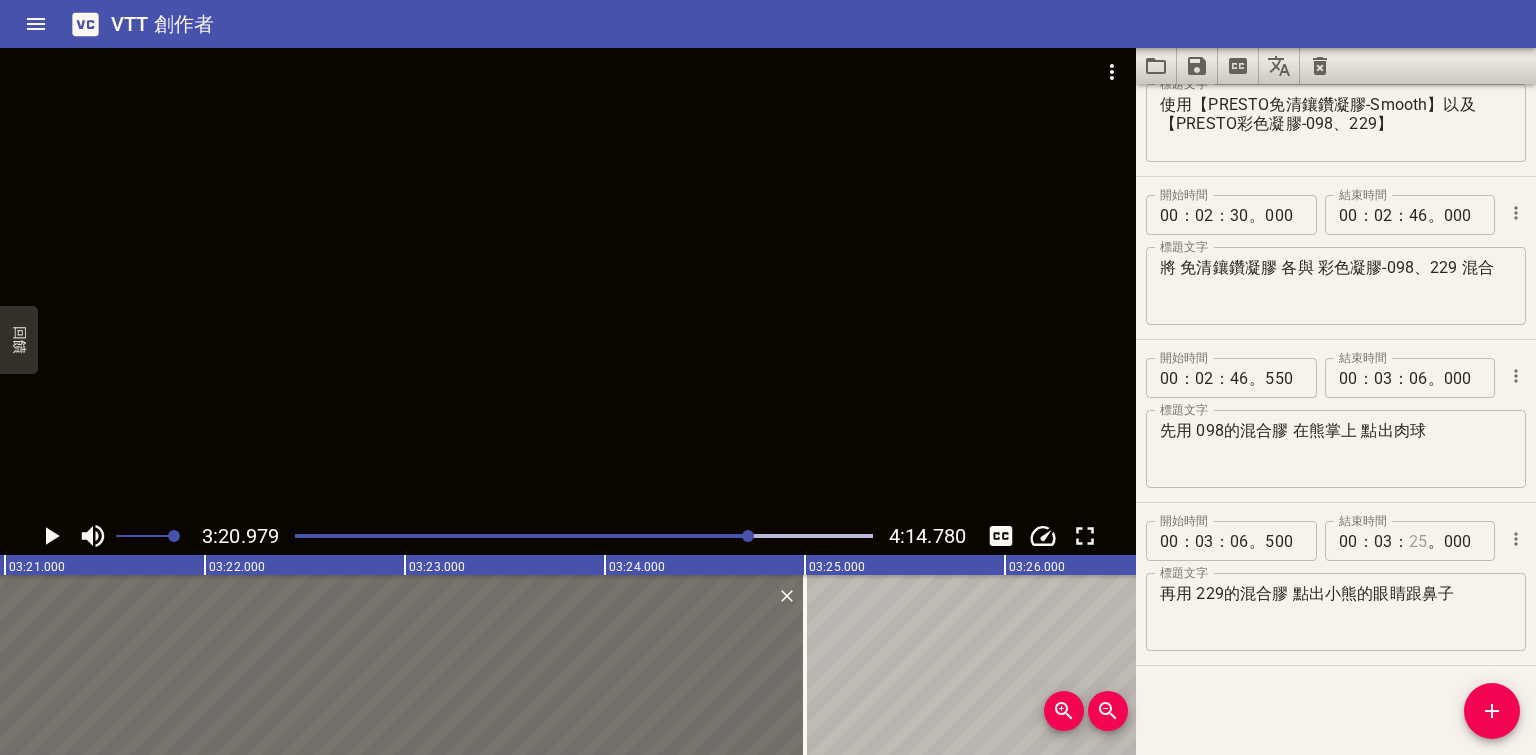 click at bounding box center (1418, 541) 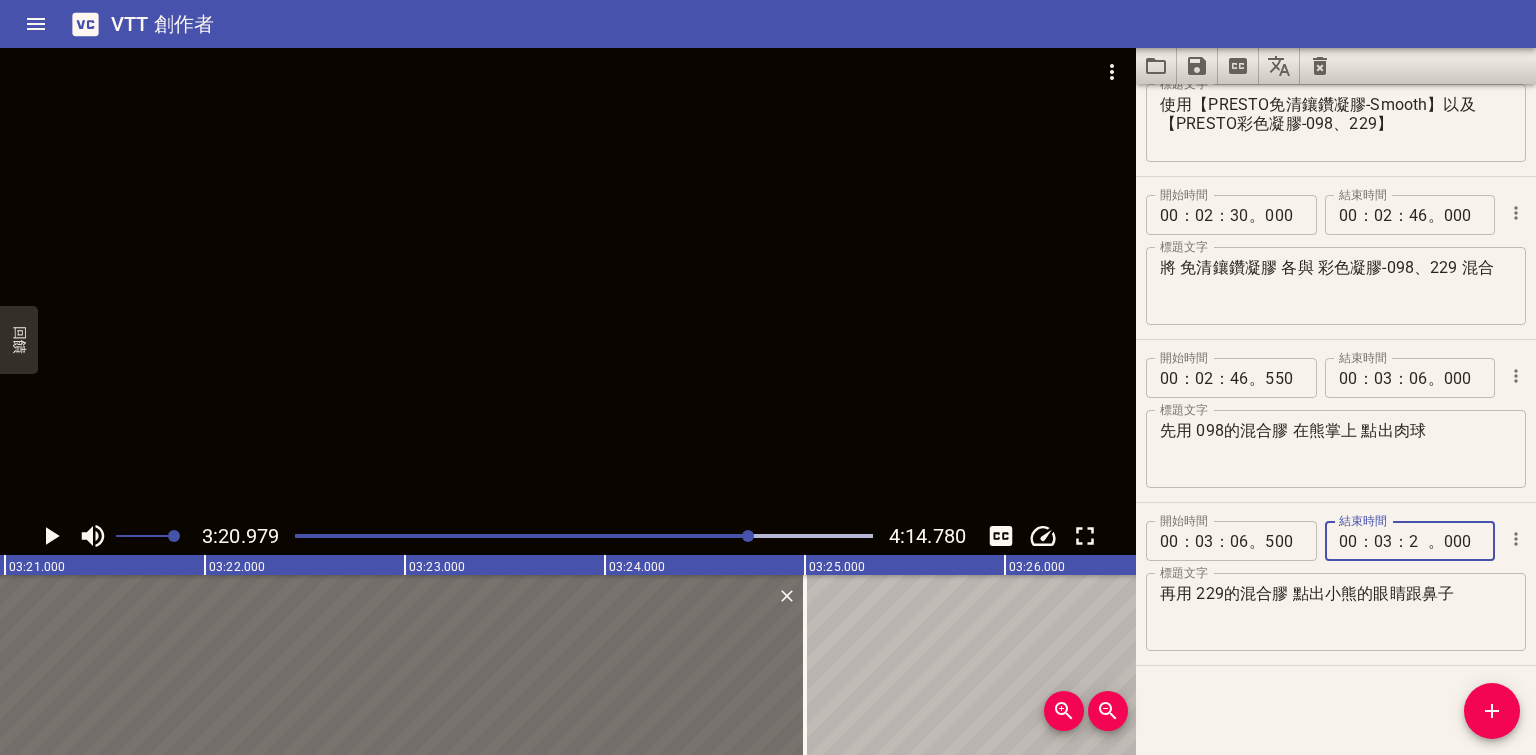 type on "20" 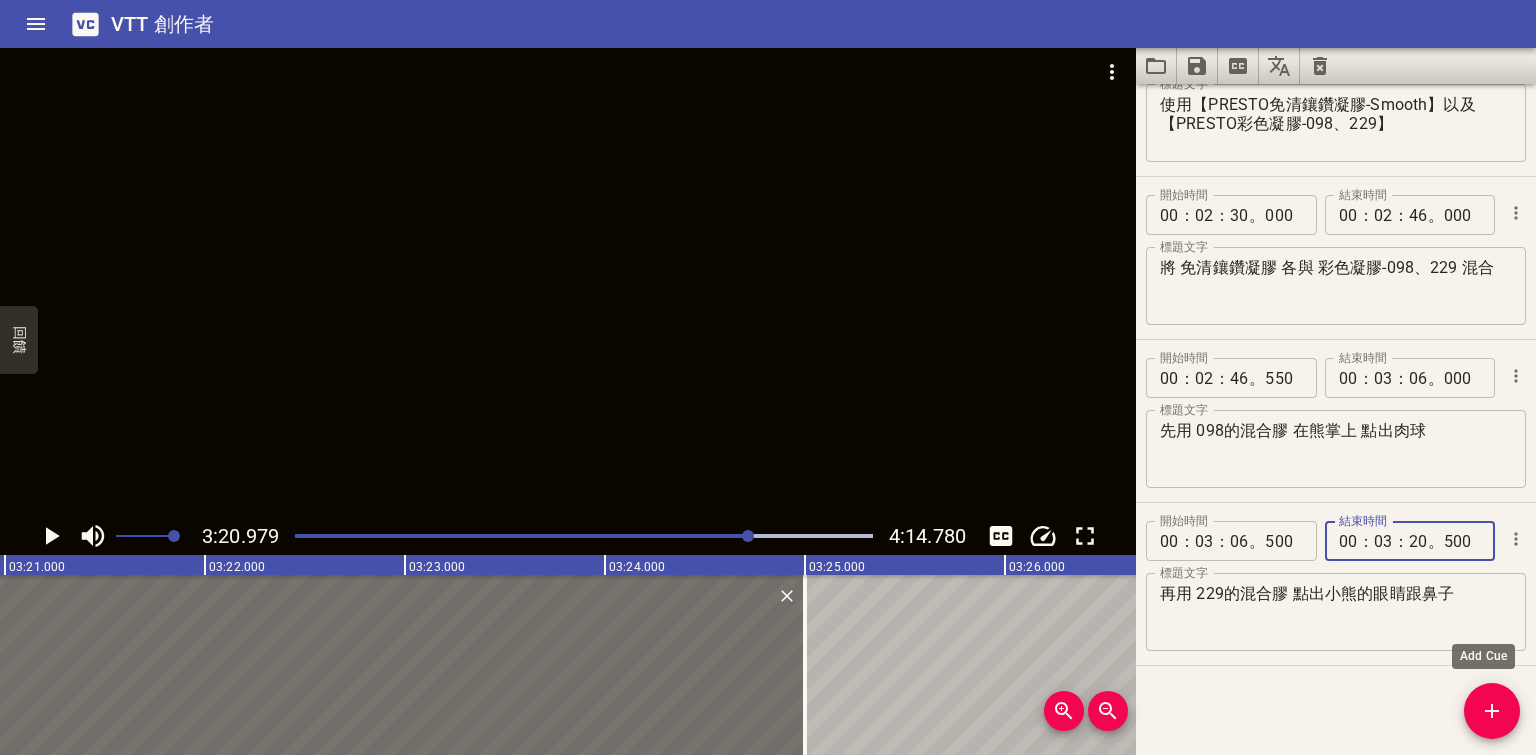 type on "500" 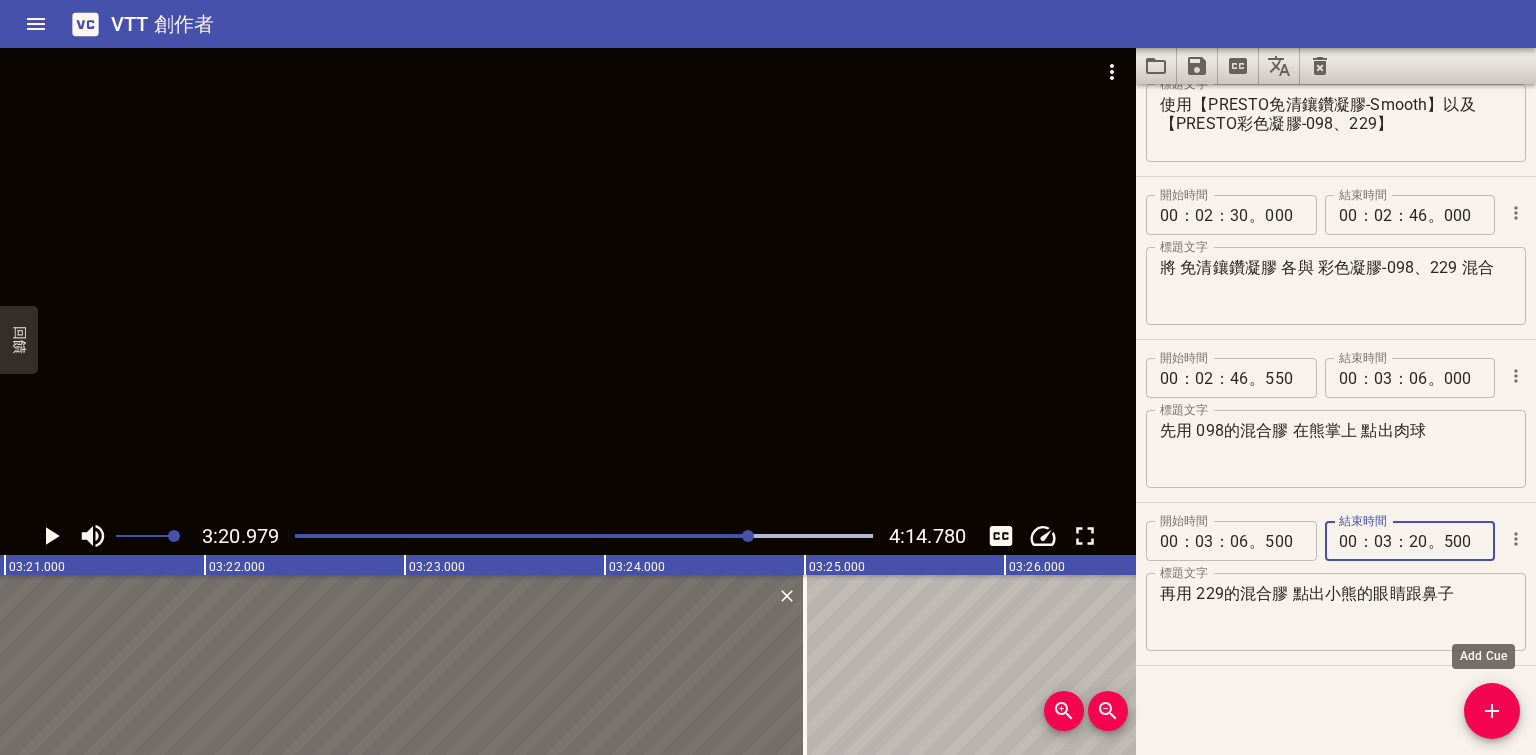 click at bounding box center (1492, 711) 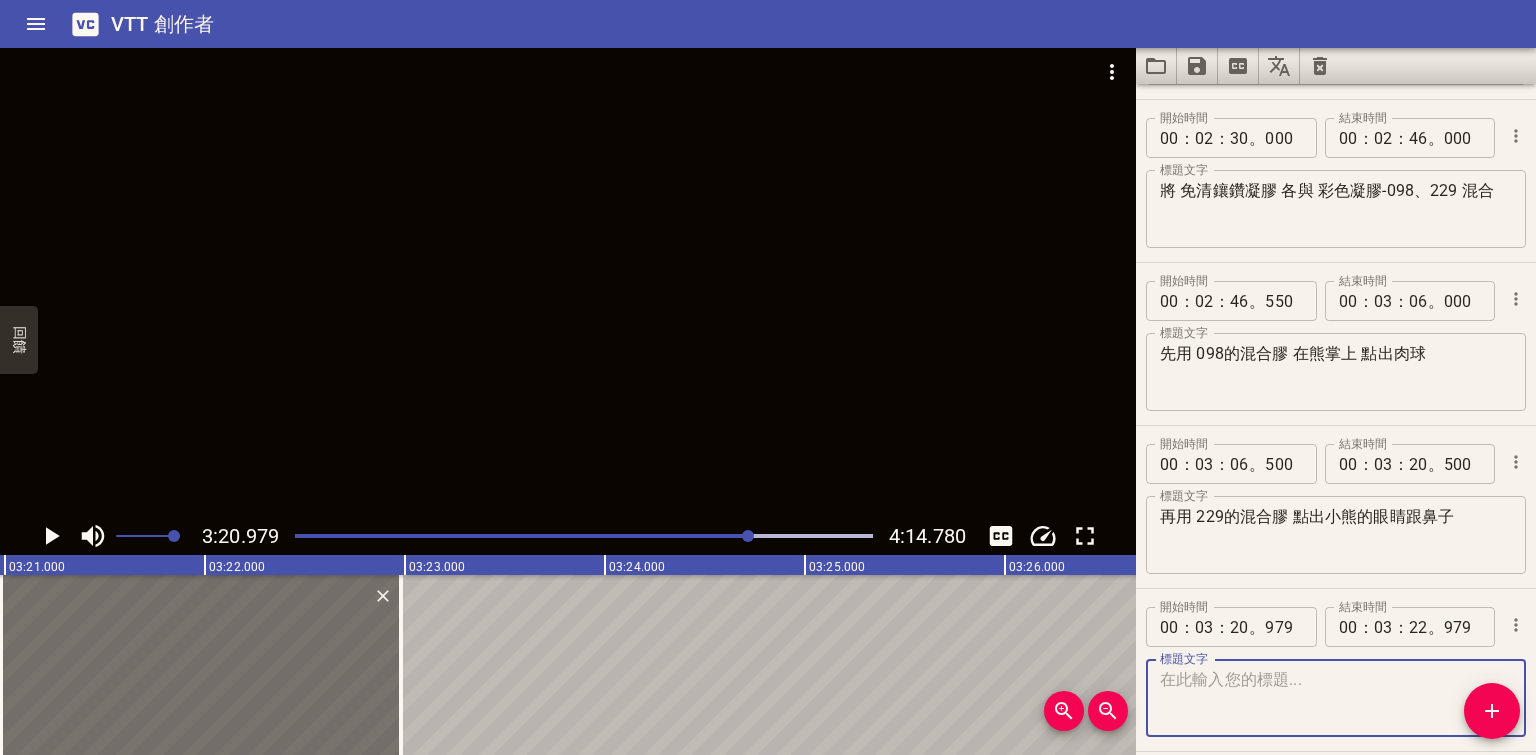 scroll, scrollTop: 1216, scrollLeft: 0, axis: vertical 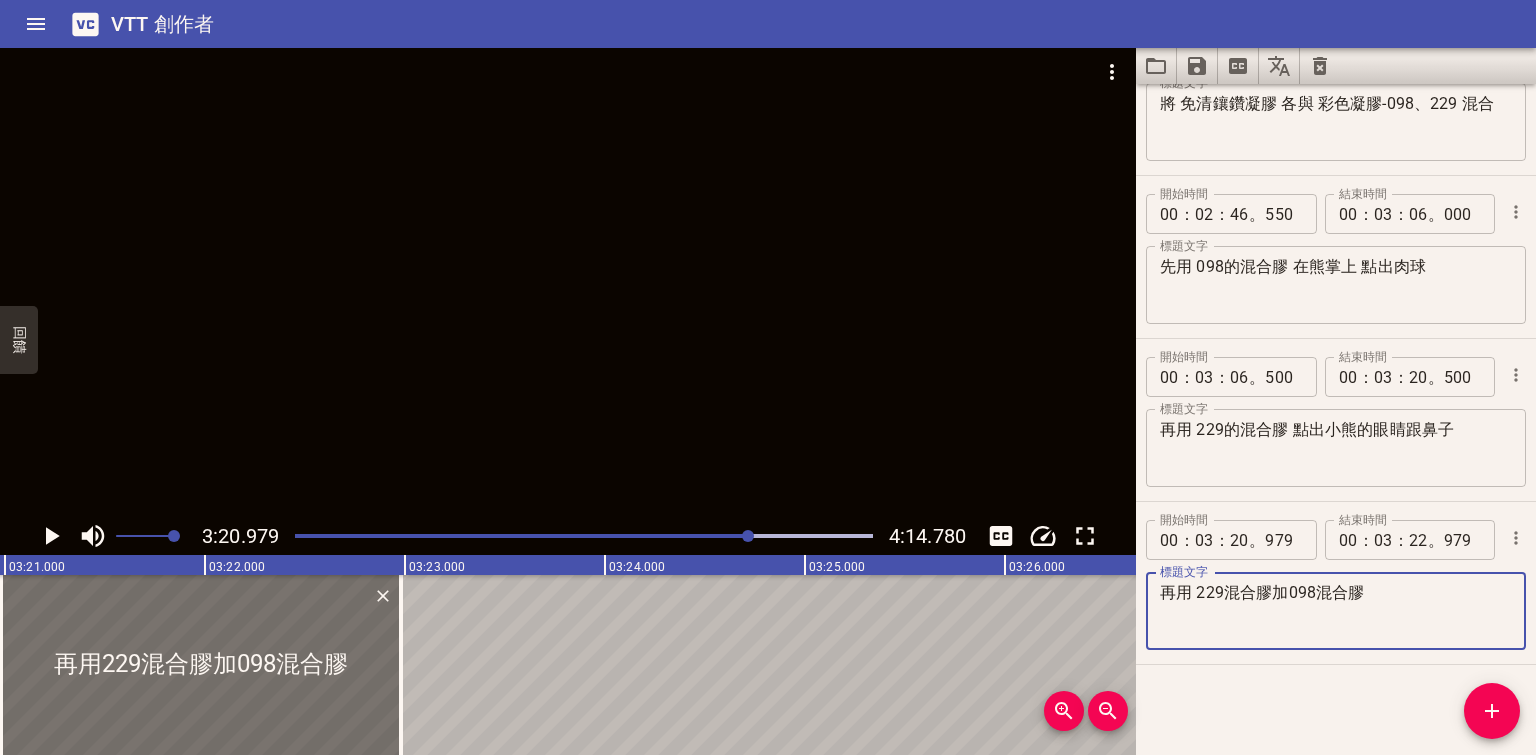 click at bounding box center (568, 282) 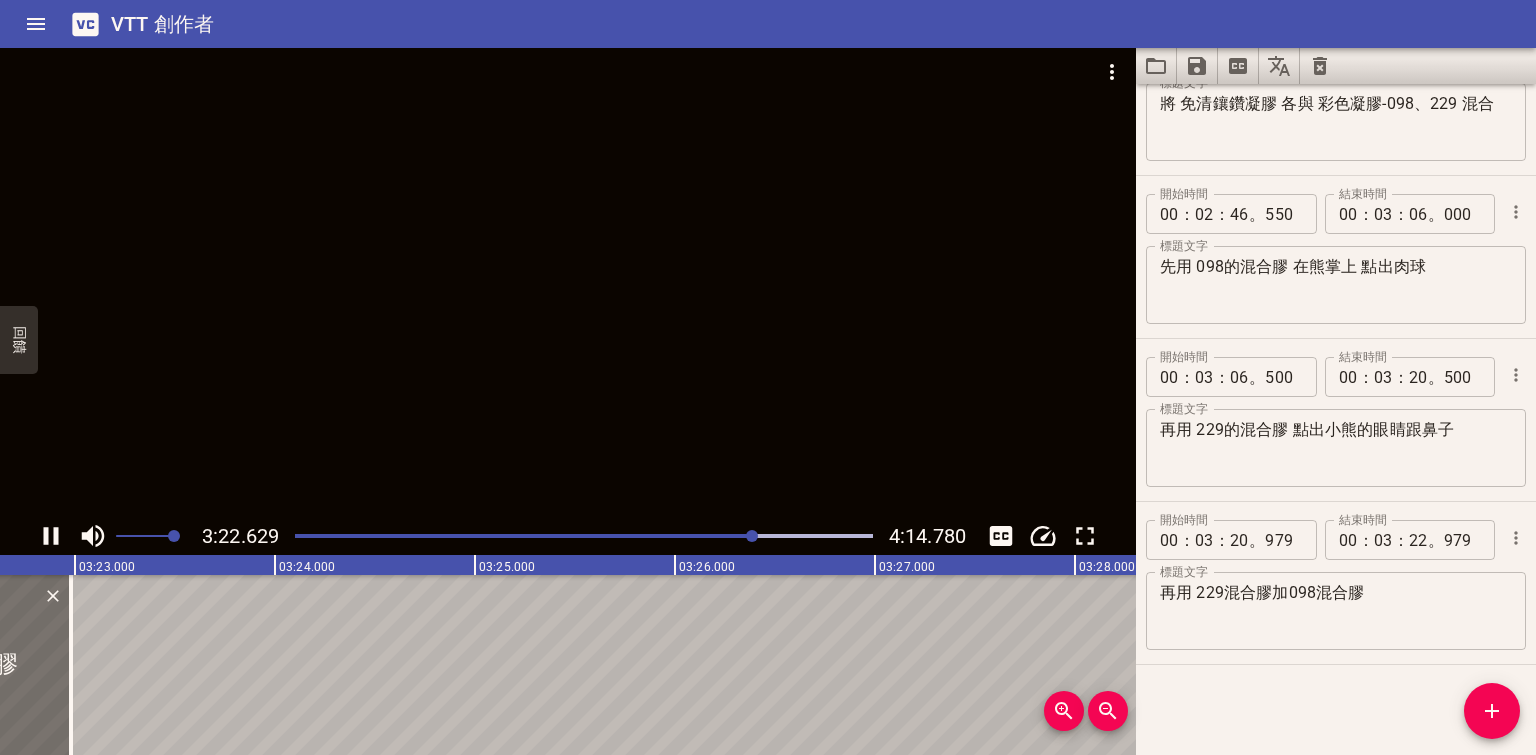 click on "再用 229混合膠加098混合膠" at bounding box center [1336, 611] 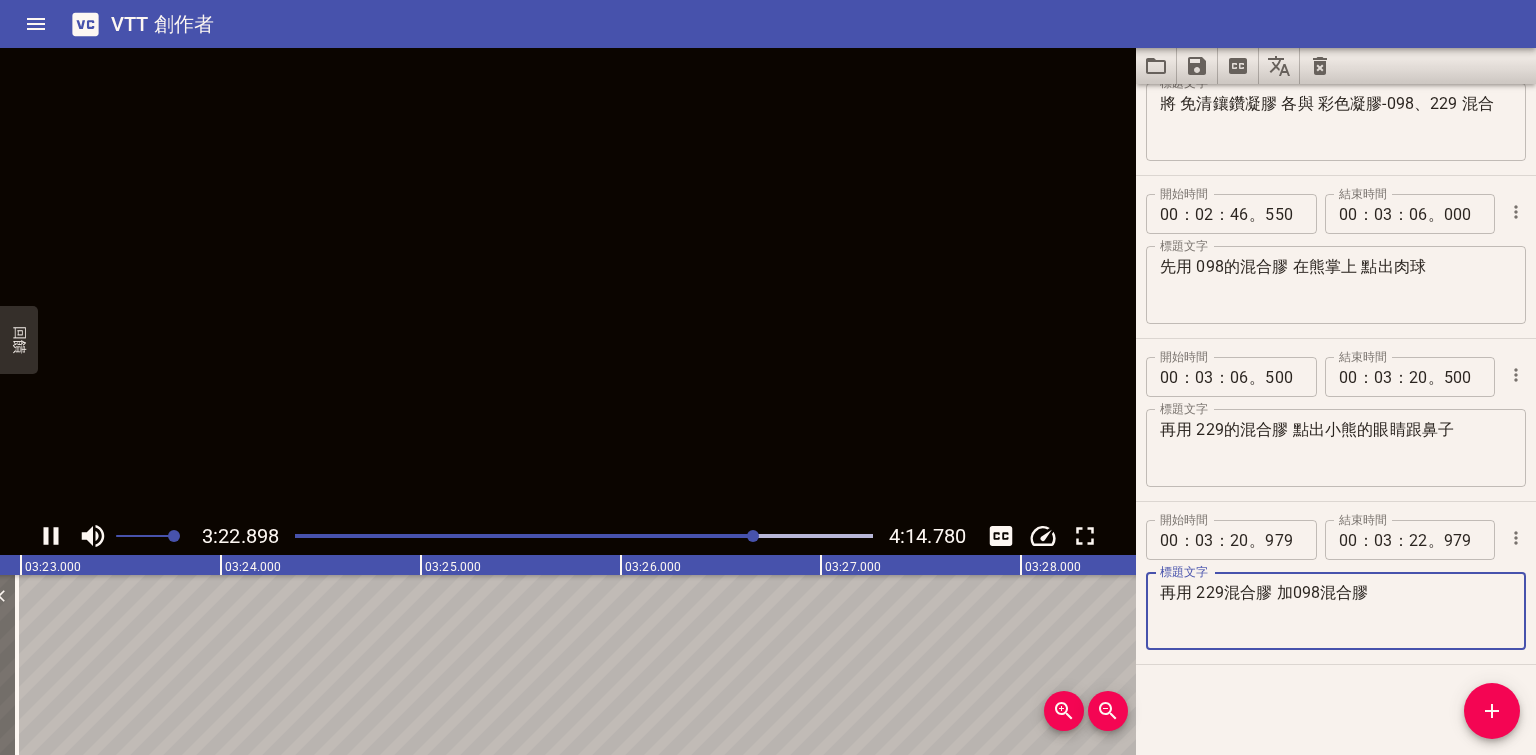 click on "再用 229混合膠 加098混合膠" at bounding box center [1336, 611] 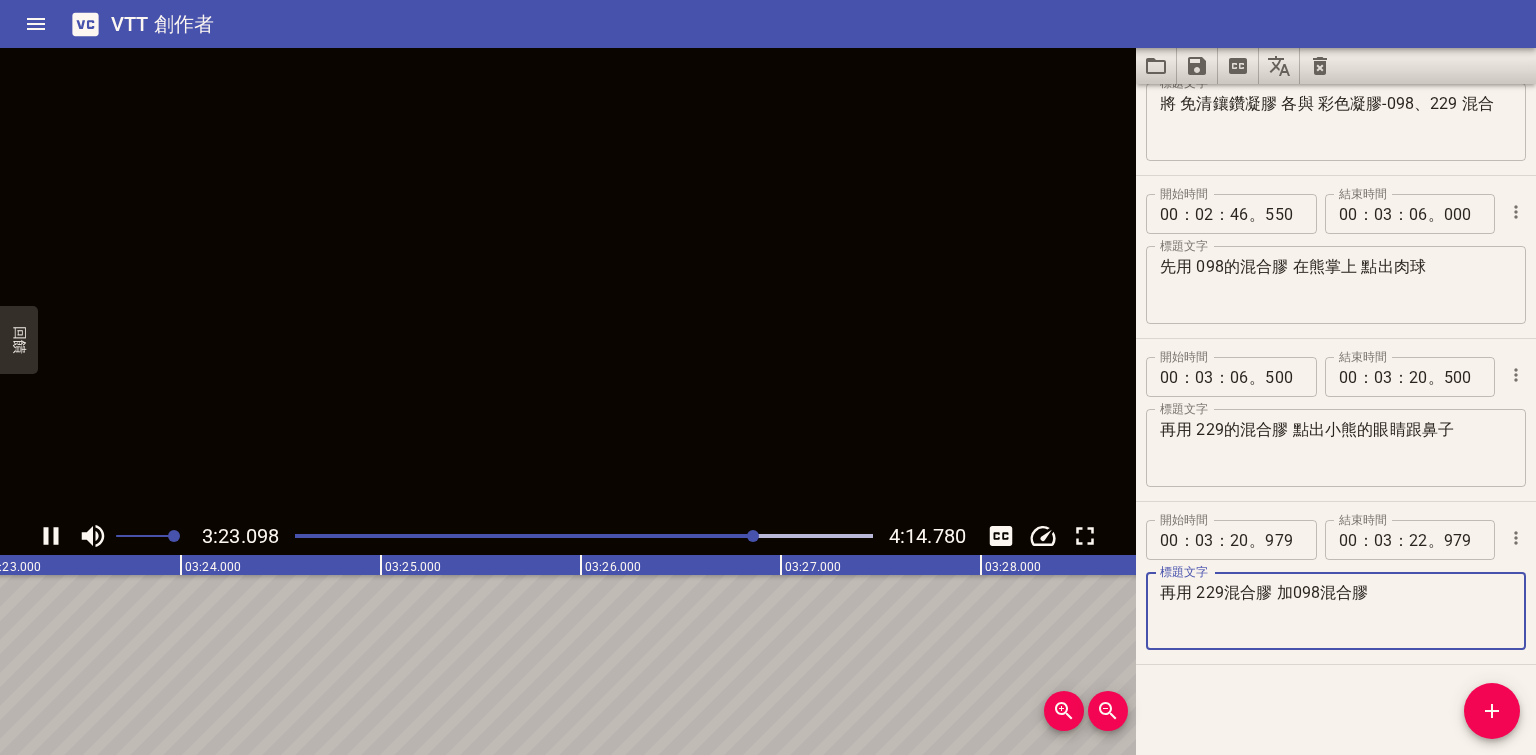 click on "再用 229混合膠 加098混合膠" at bounding box center [1336, 611] 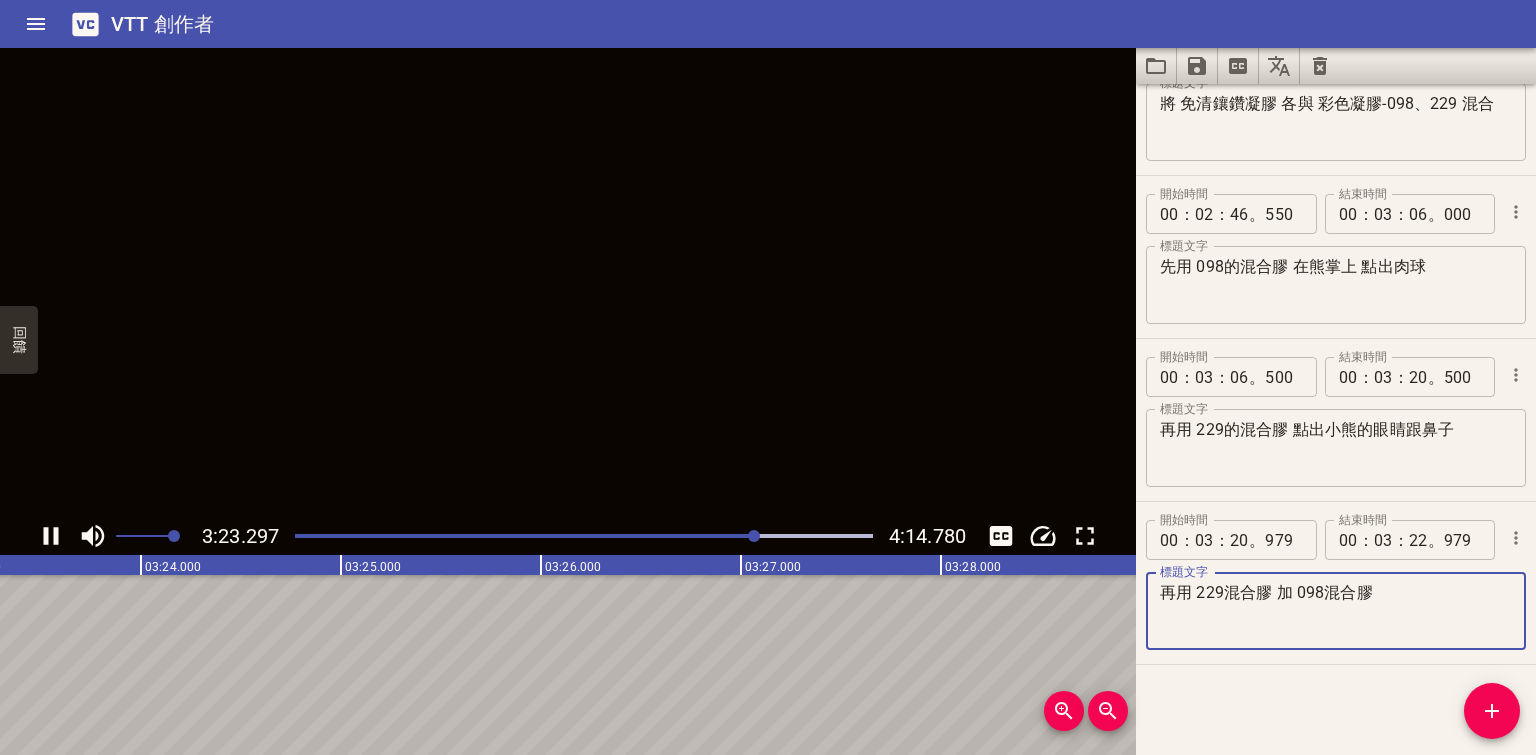 click on "再用 229混合膠 加 098混合膠" at bounding box center [1336, 611] 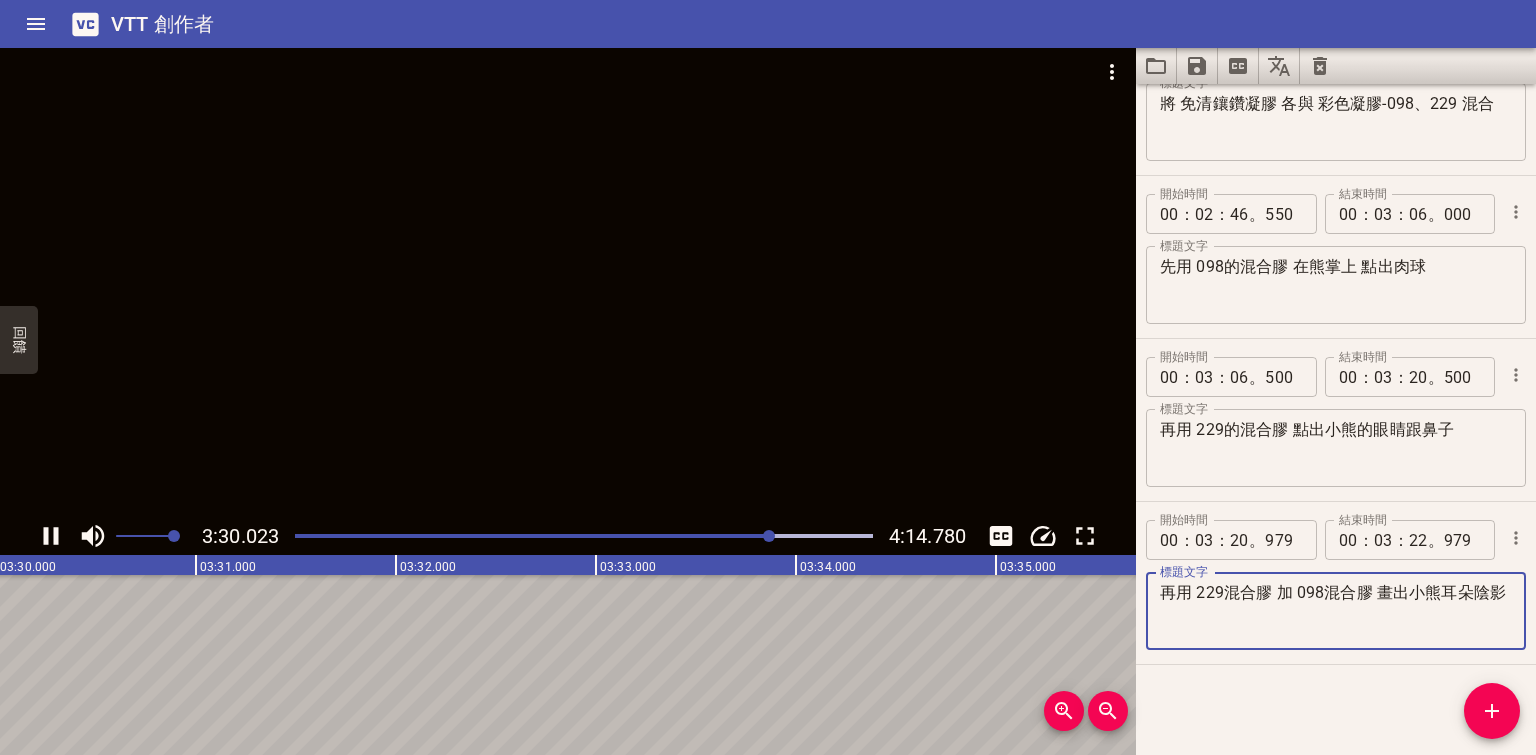 type on "再用 229混合膠 加 098混合膠 畫出小熊耳朵陰影" 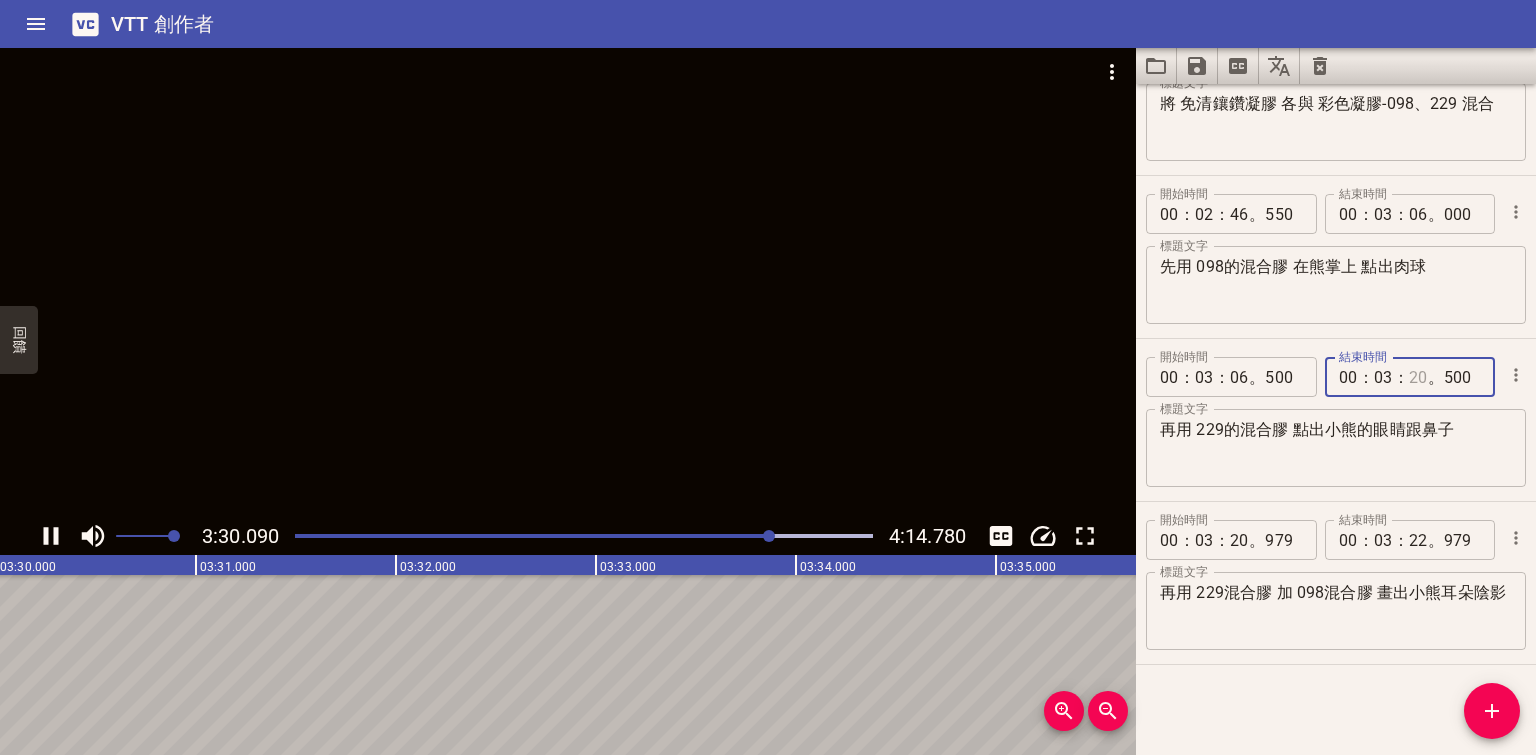 click at bounding box center (1418, 377) 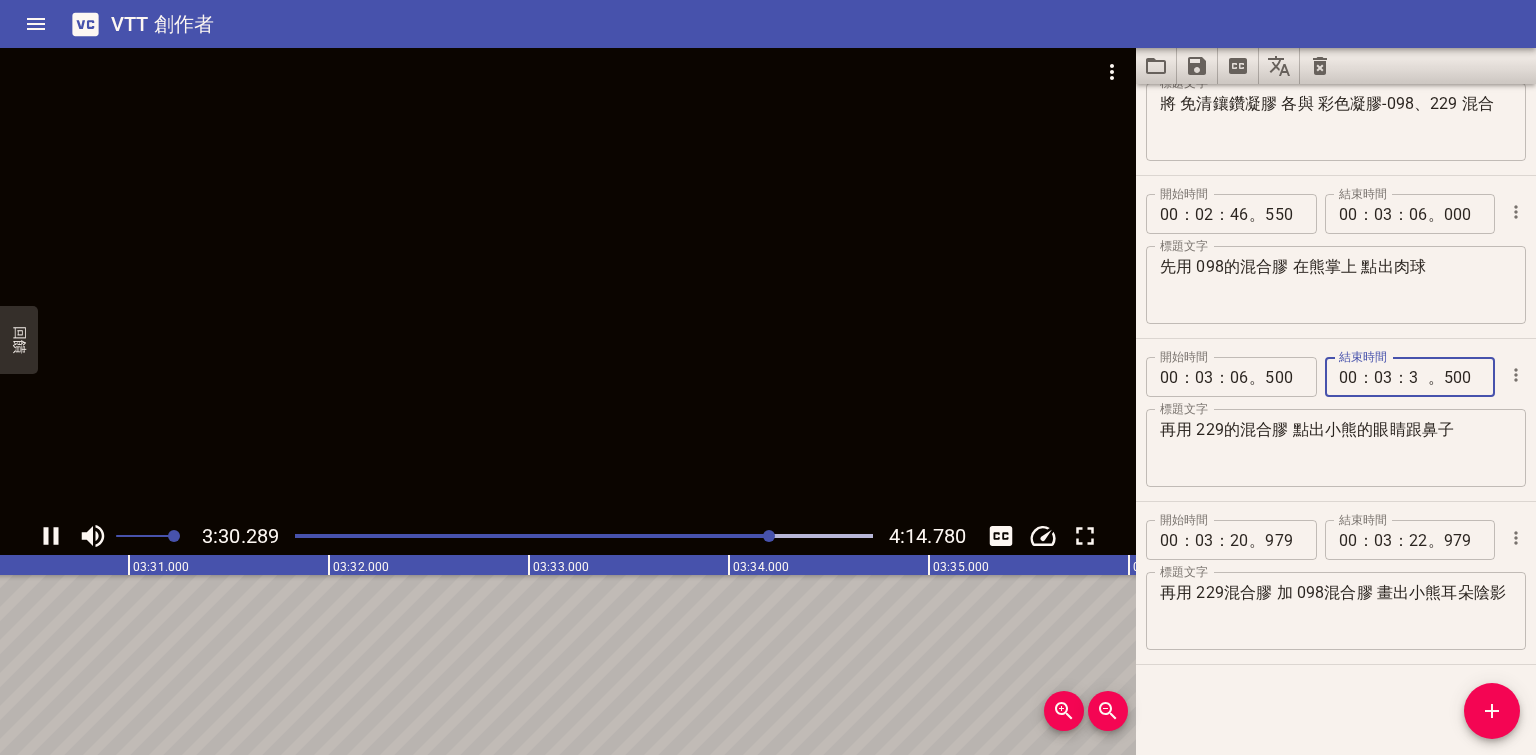 type on "35" 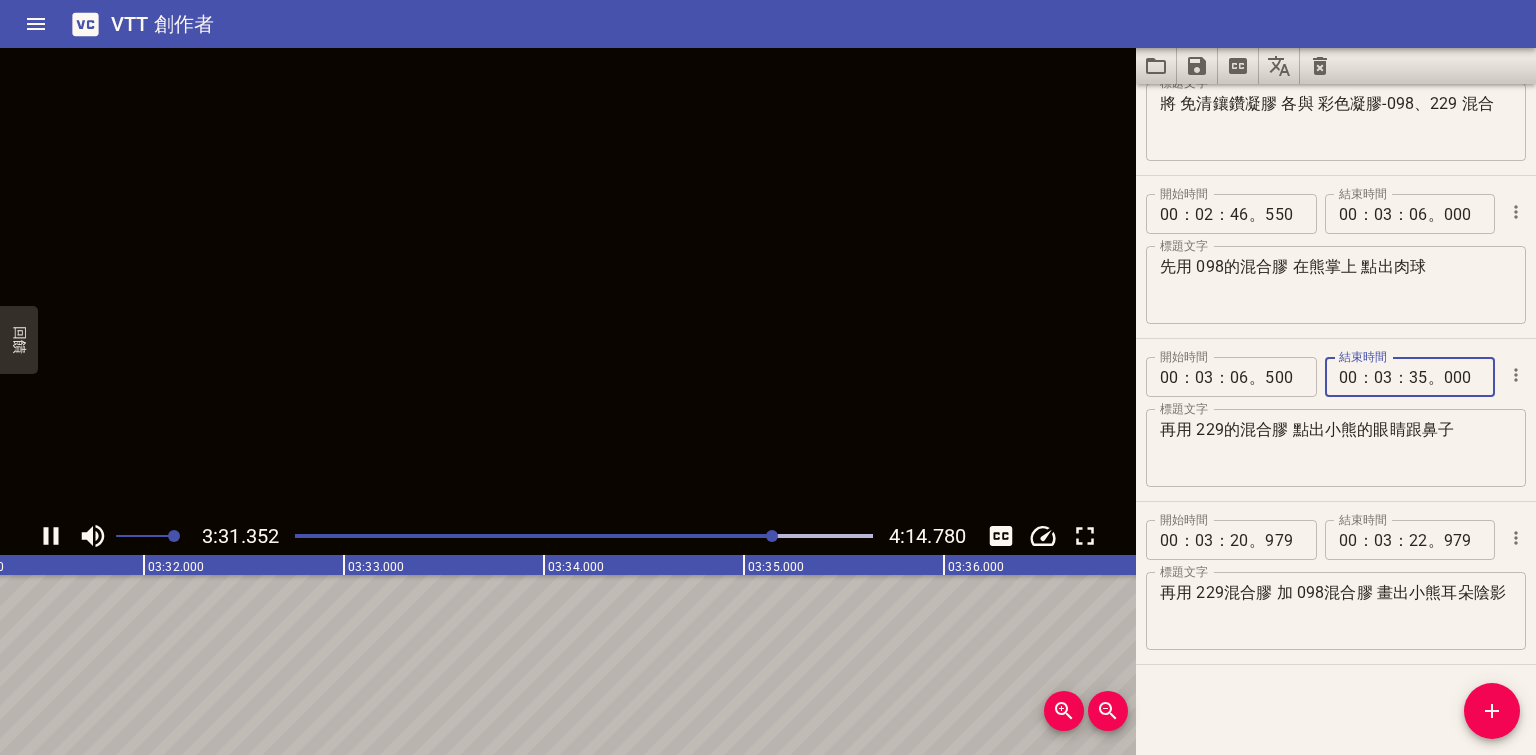 type on "000" 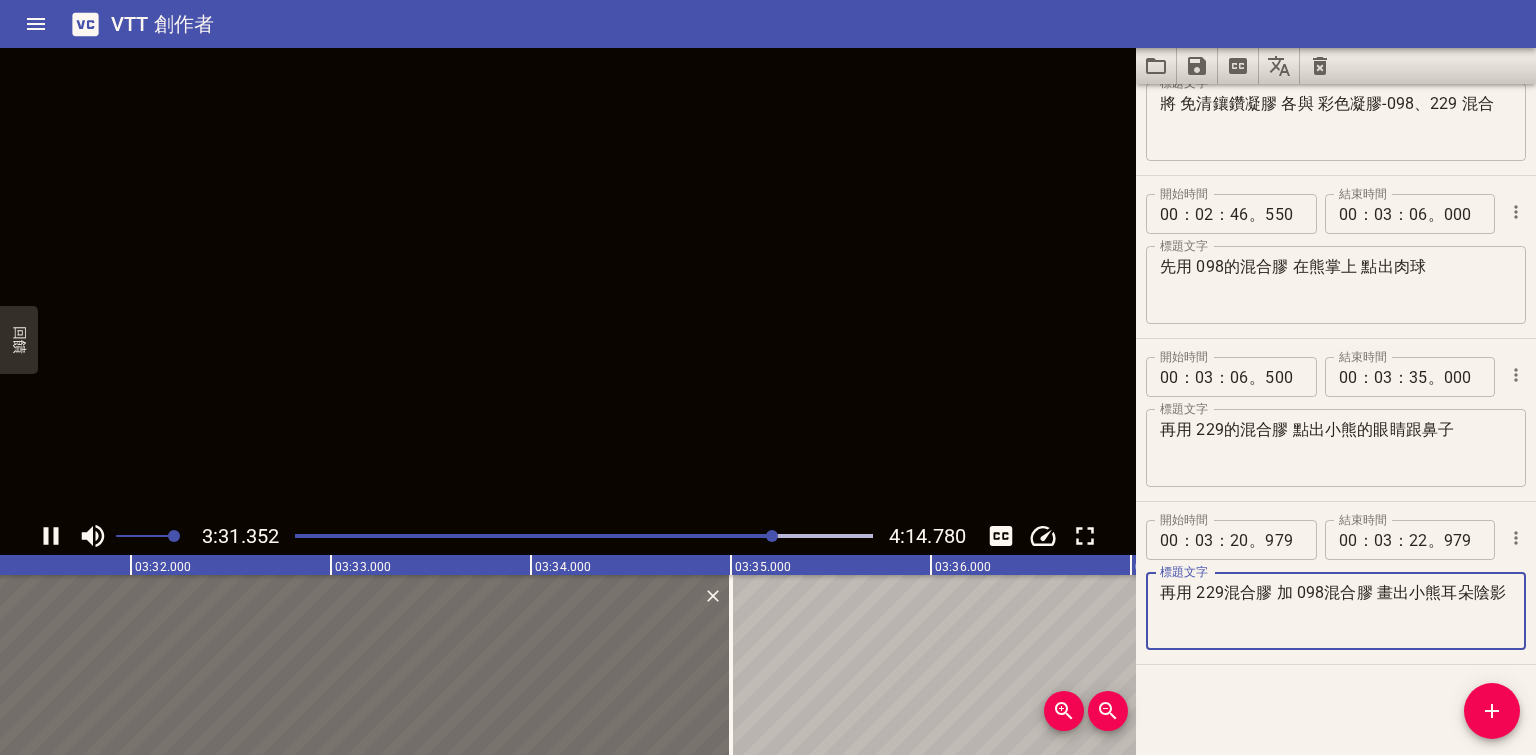 click on "再用 229混合膠 加 098混合膠 畫出小熊耳朵陰影" at bounding box center (1336, 611) 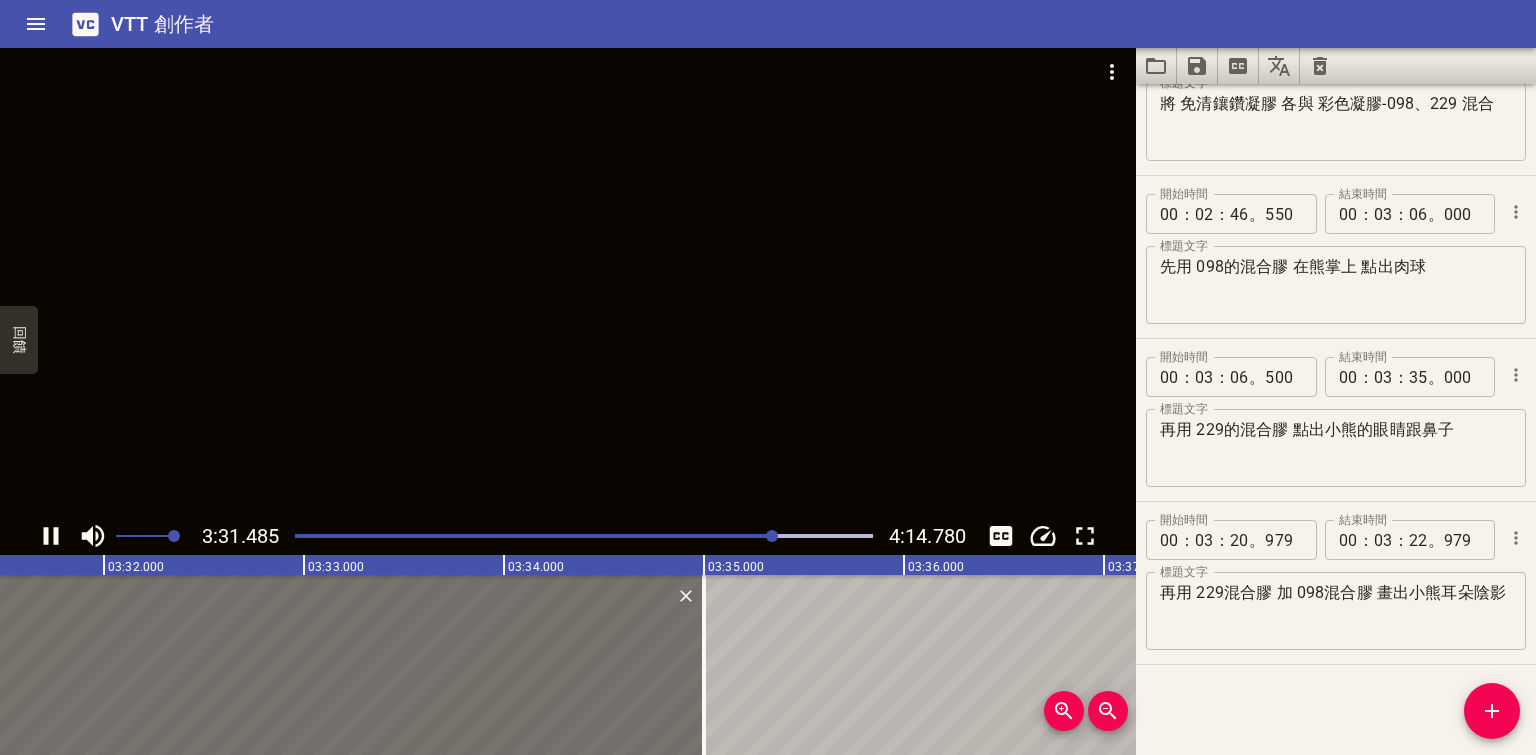 click at bounding box center (568, 282) 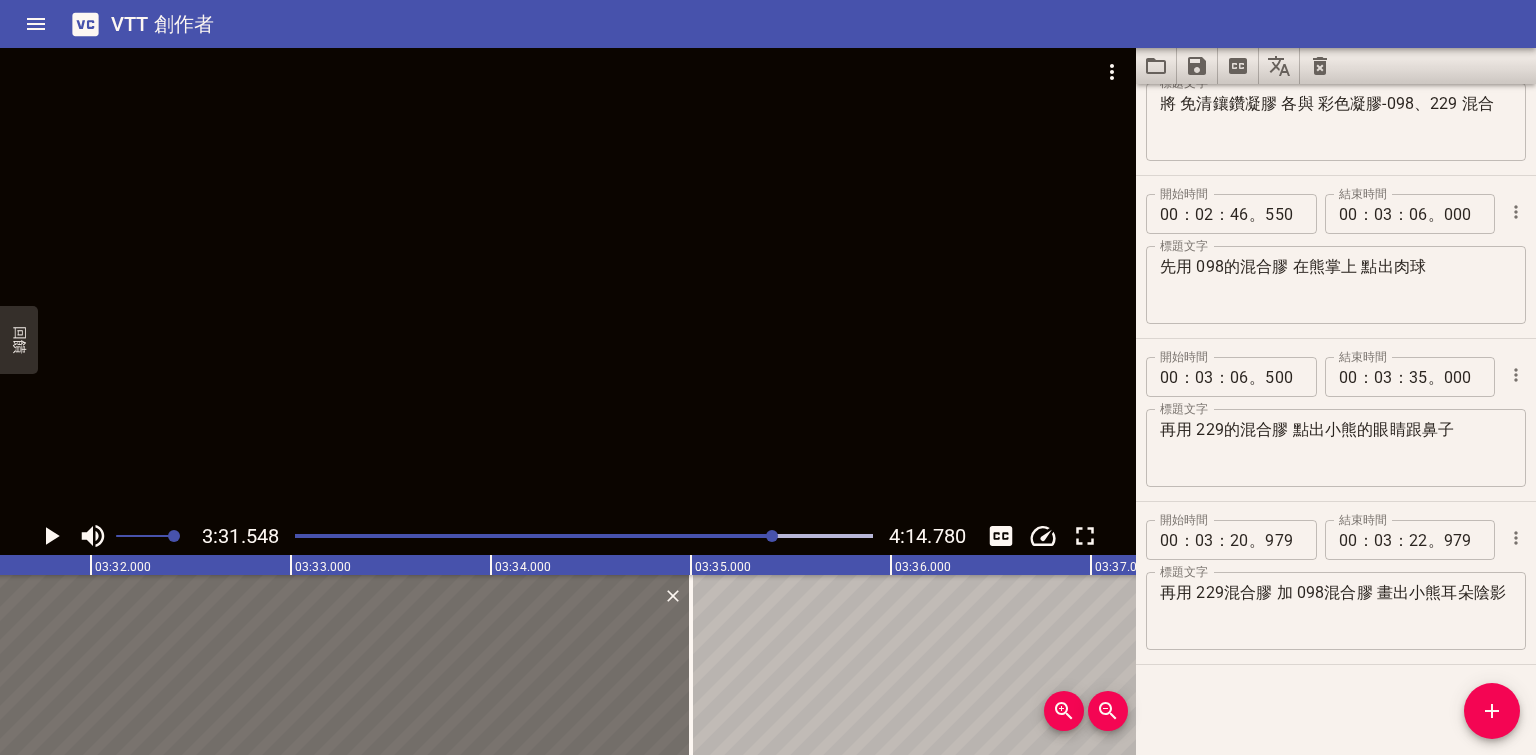 click at bounding box center (486, 536) 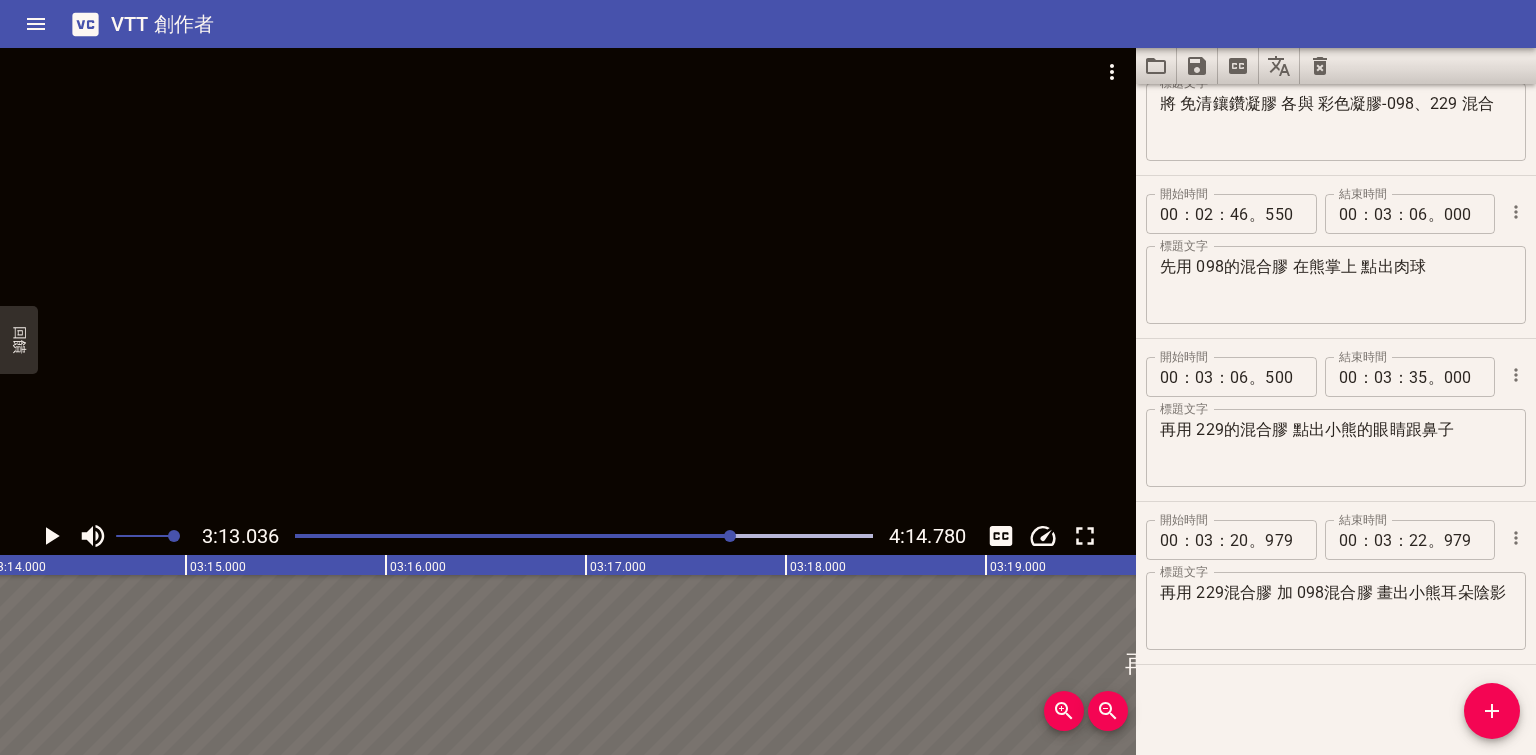 scroll, scrollTop: 0, scrollLeft: 38607, axis: horizontal 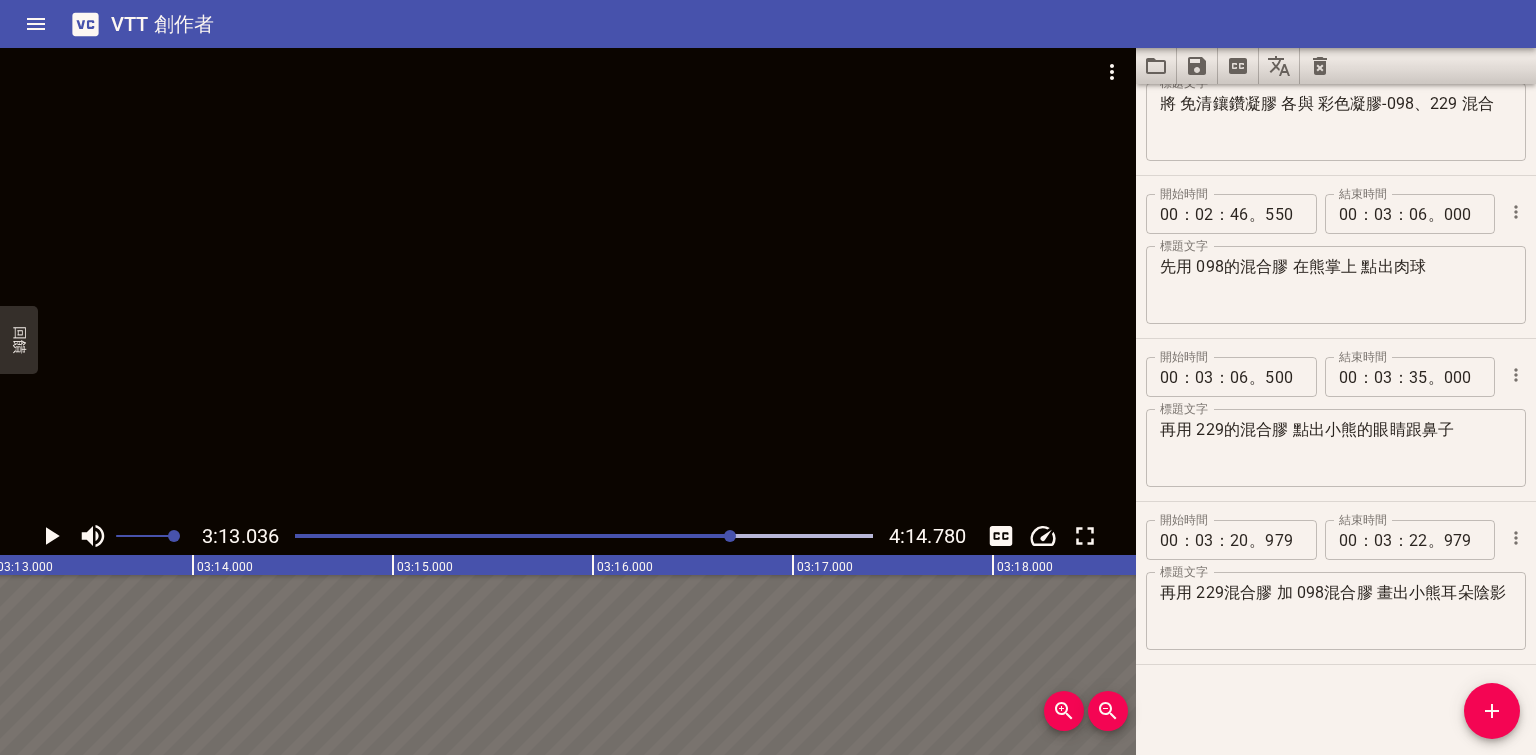 click at bounding box center (584, 536) 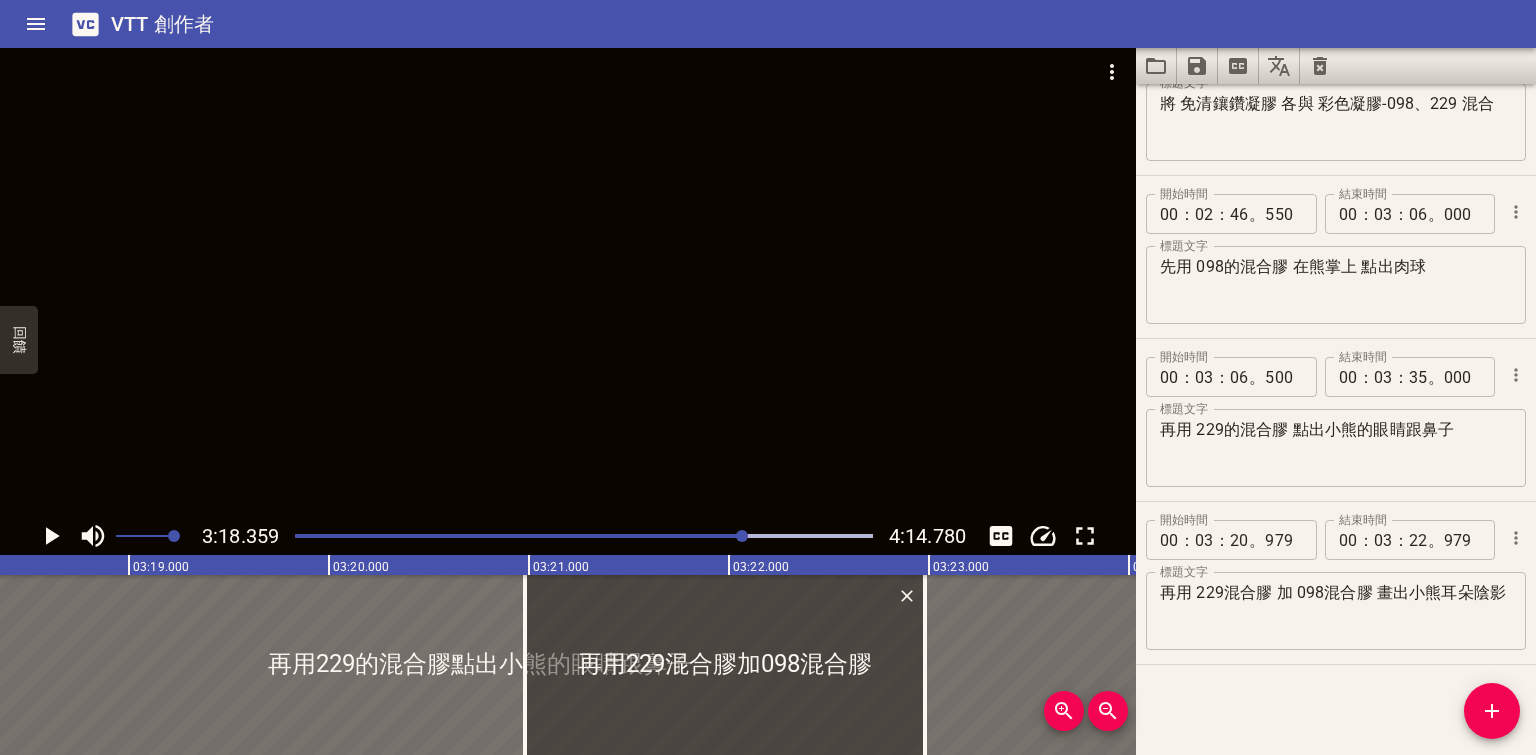 click 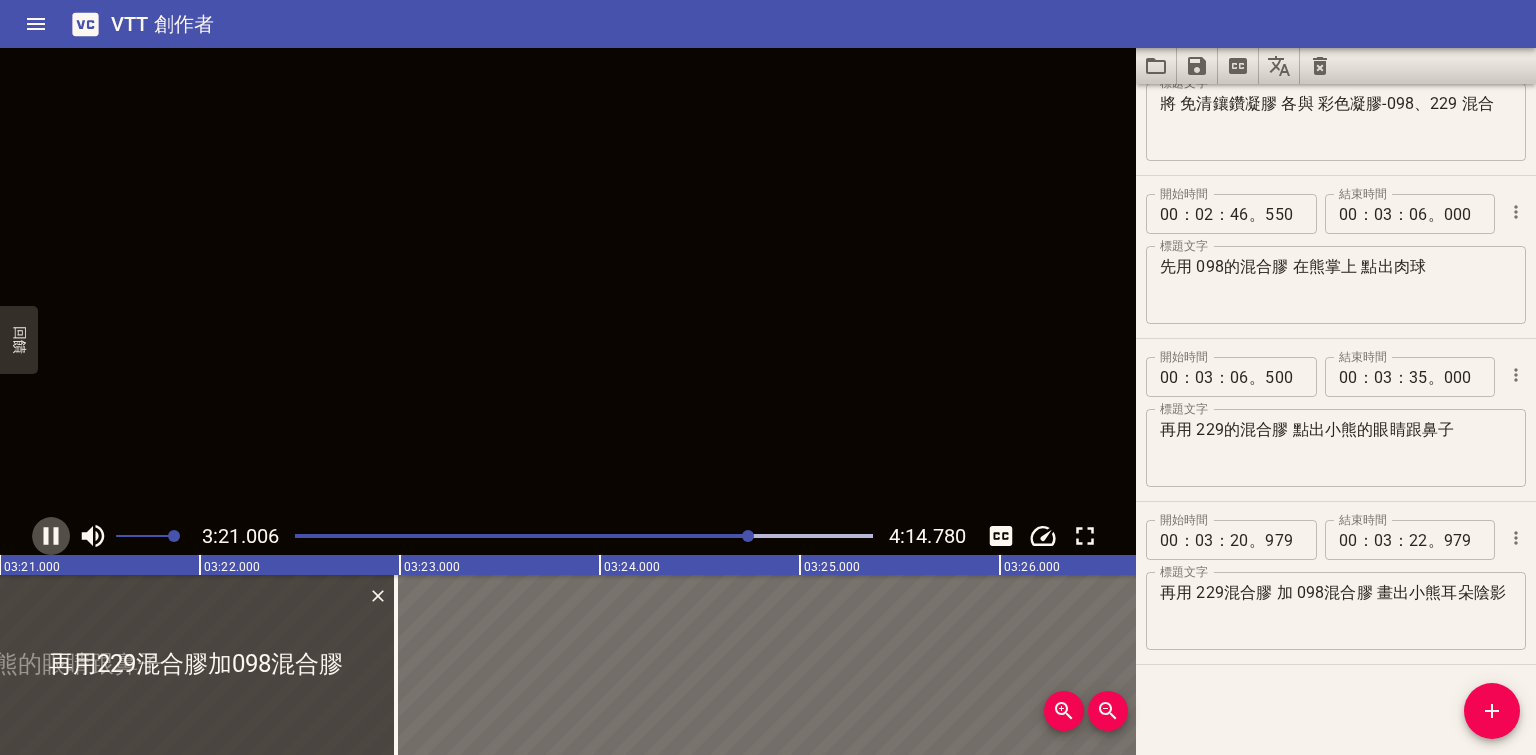 click 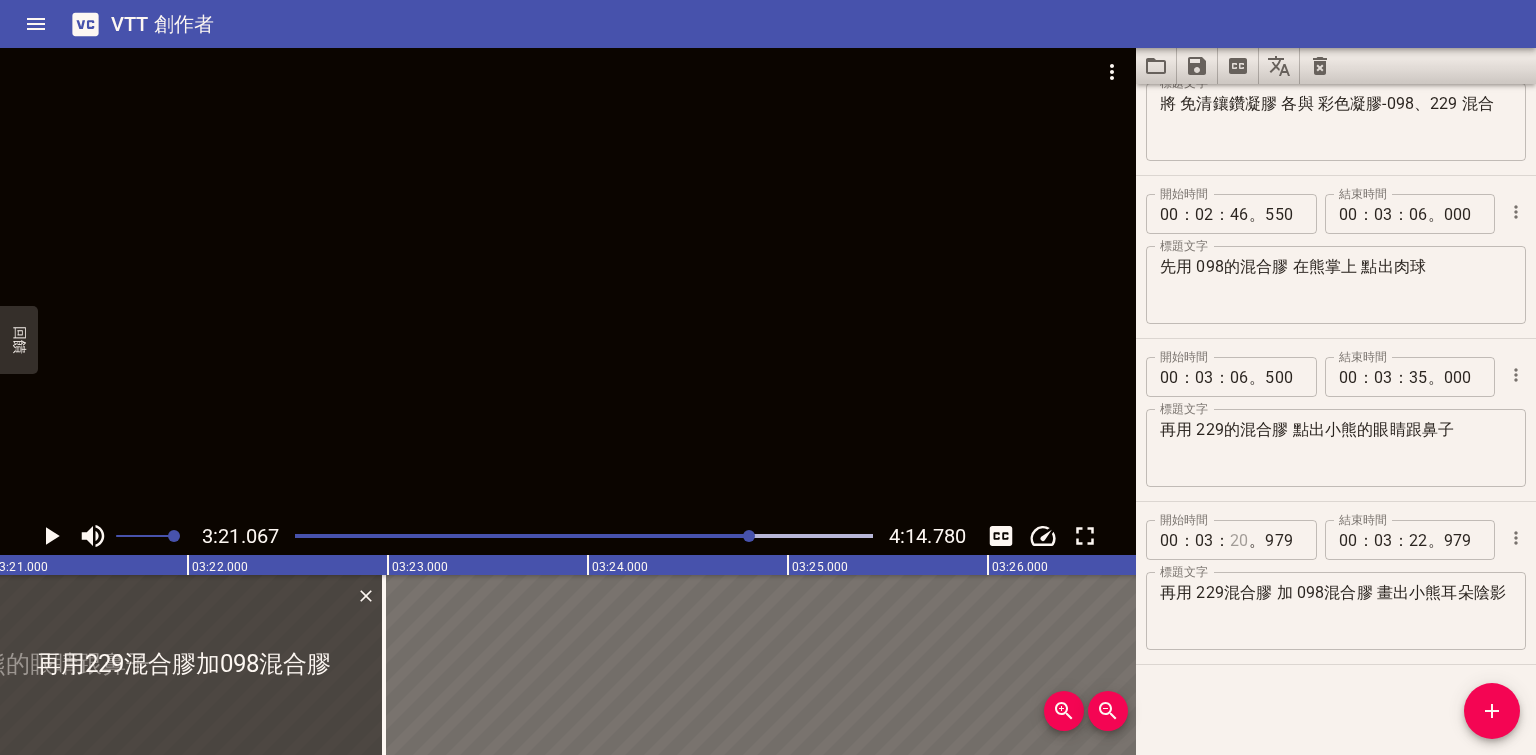 click at bounding box center (1239, 540) 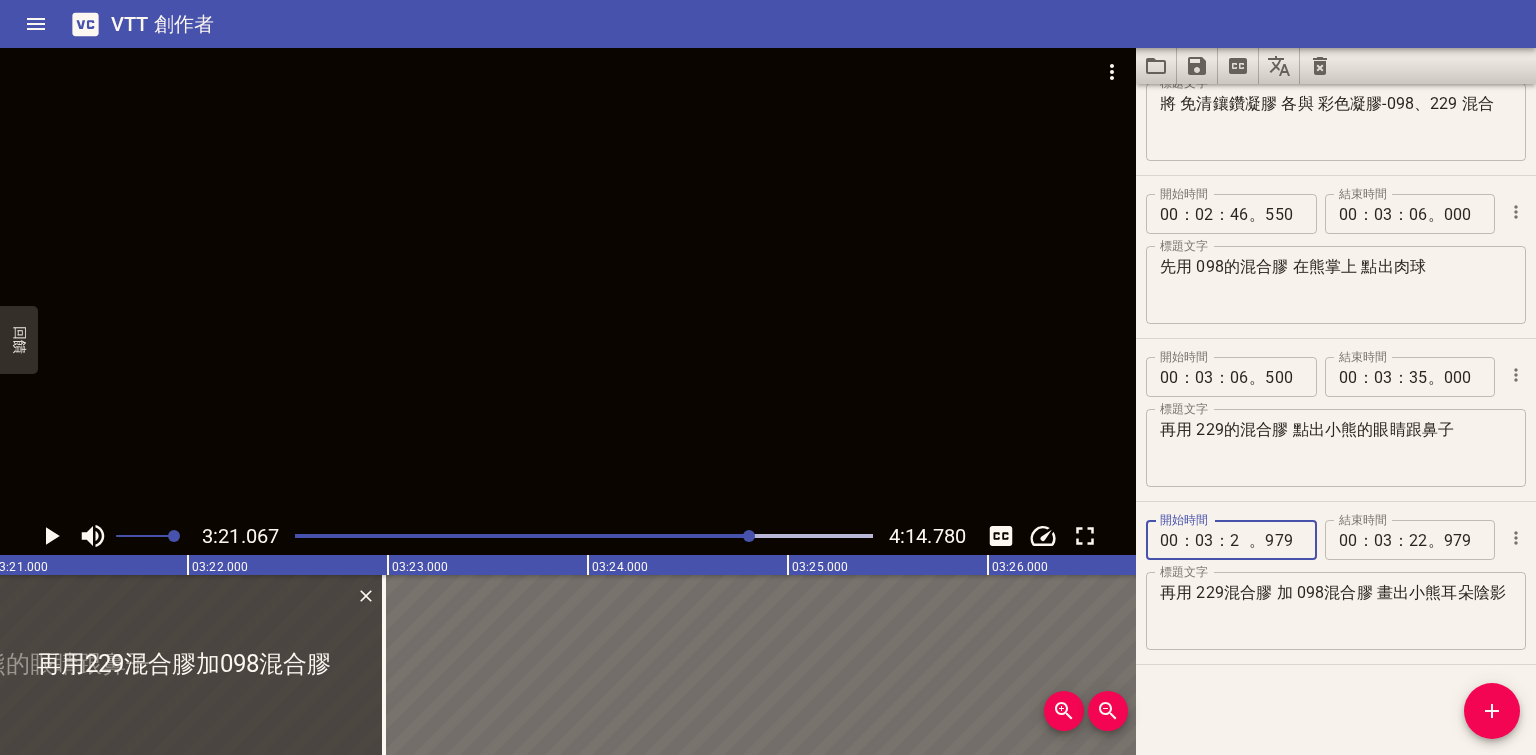 type on "21" 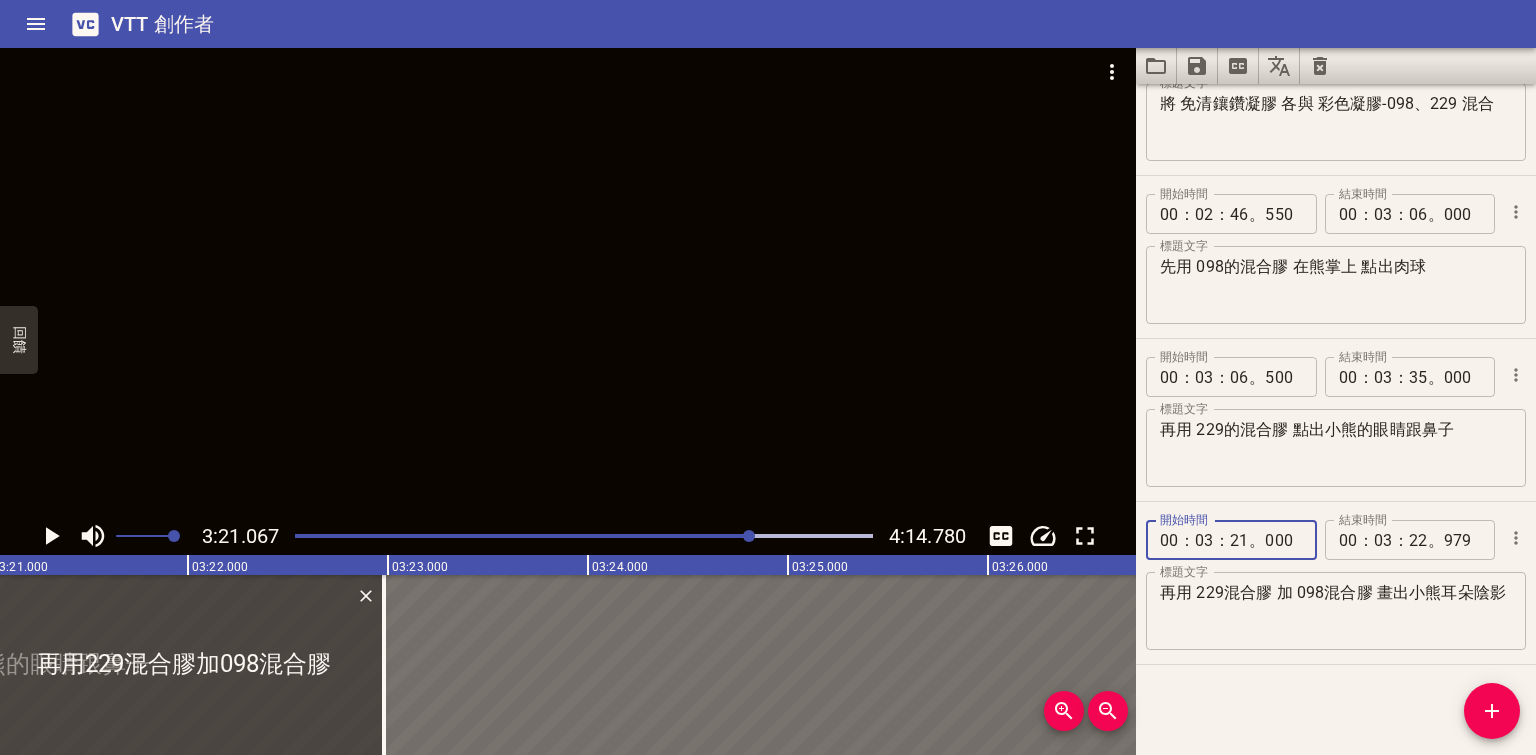 type on "000" 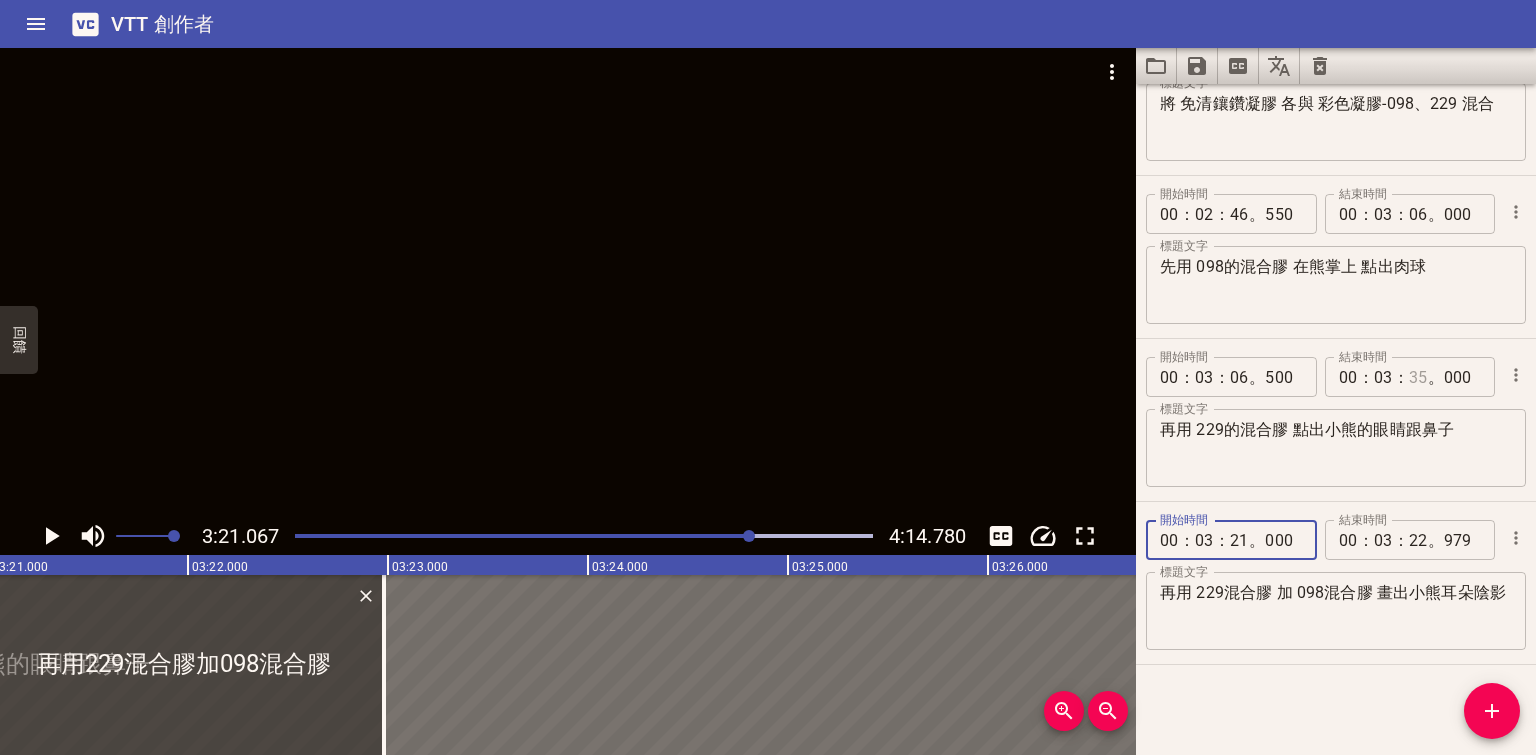 click at bounding box center [1418, 377] 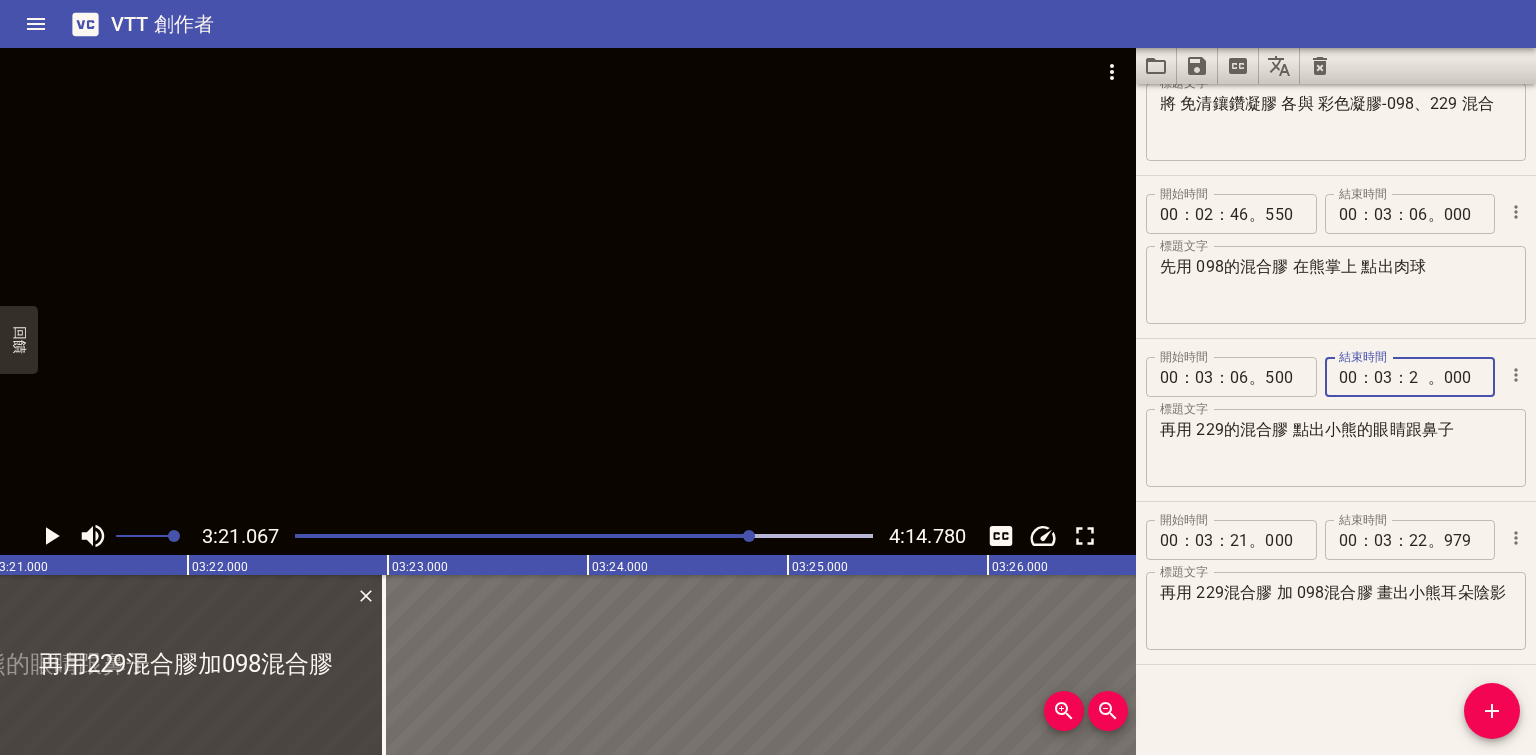 type on "20" 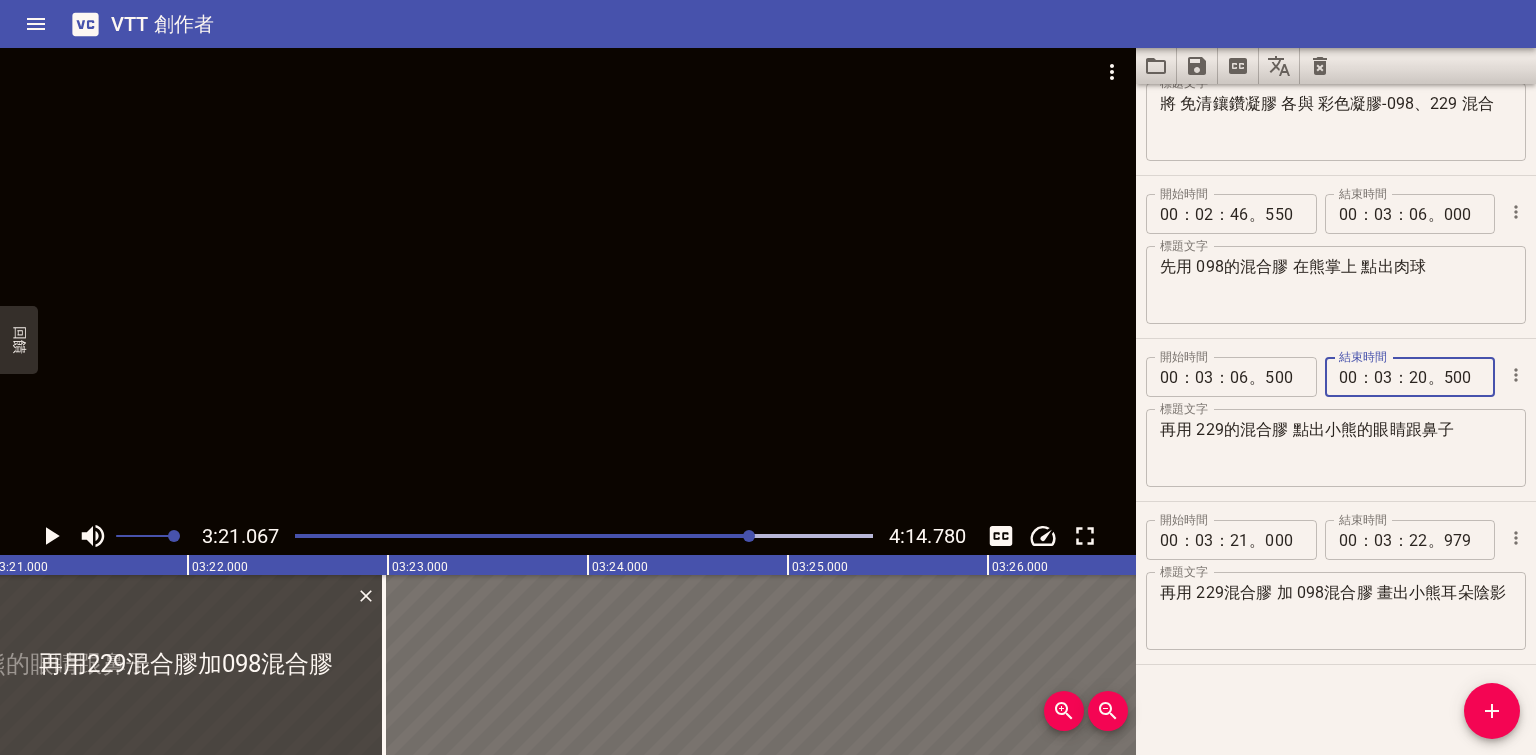 type on "500" 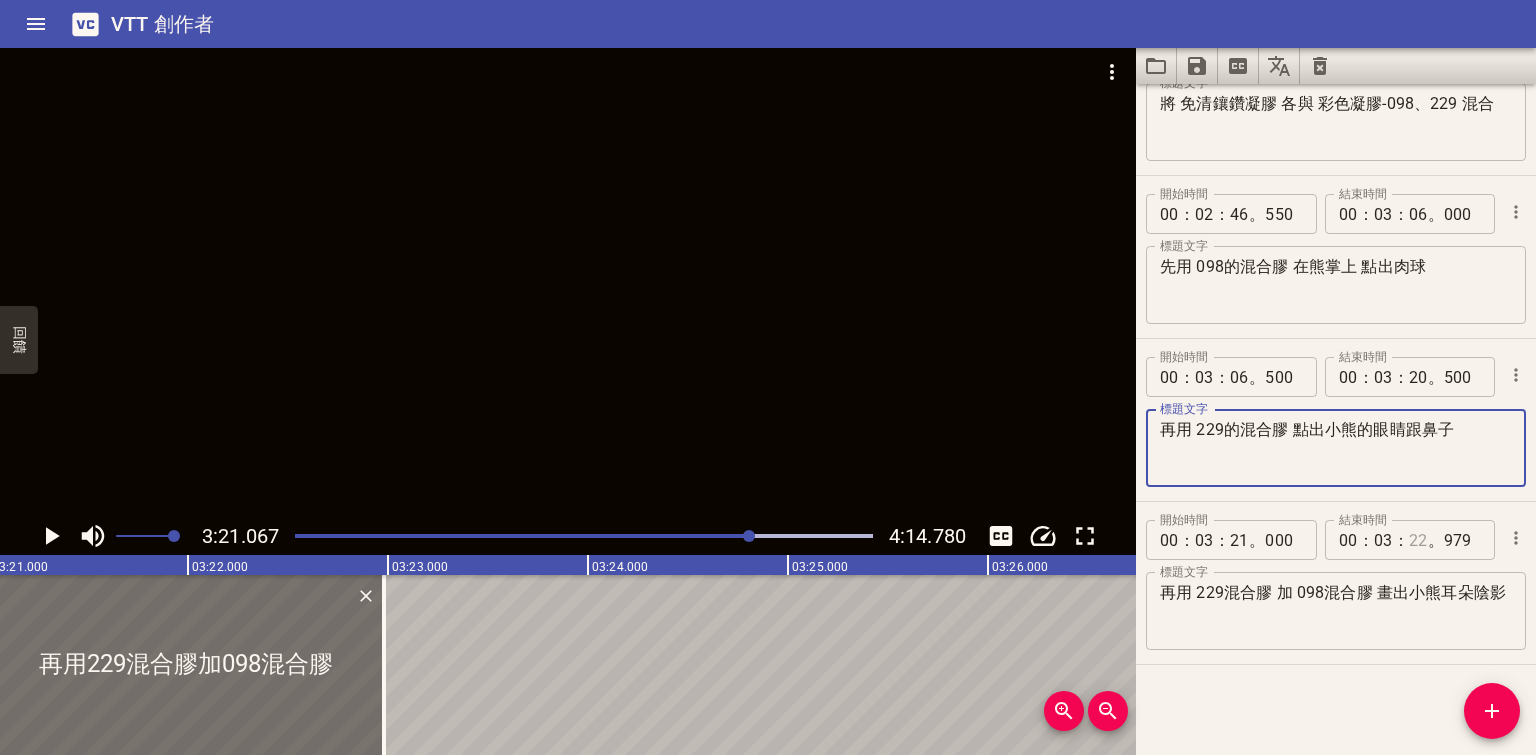 click at bounding box center [1418, 540] 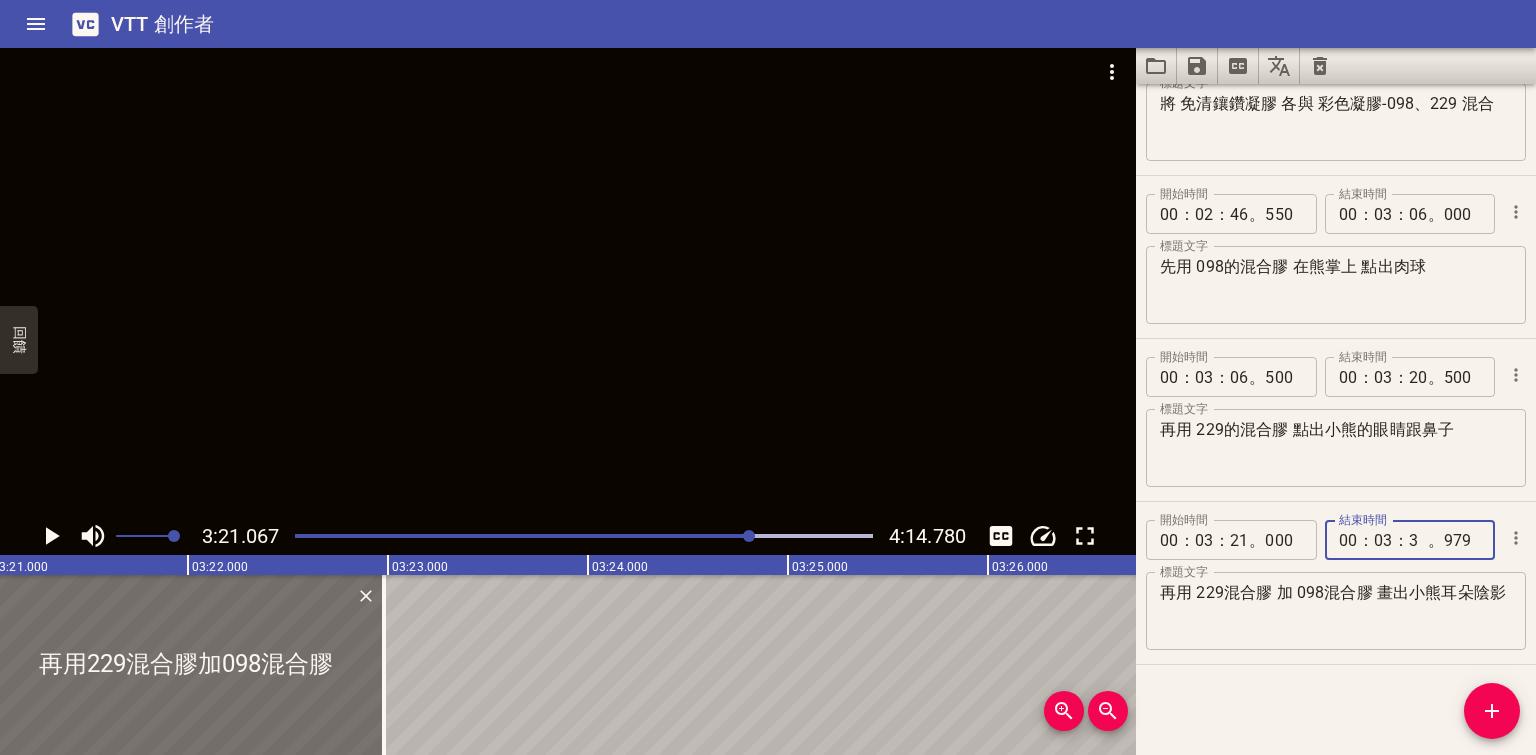 type on "35" 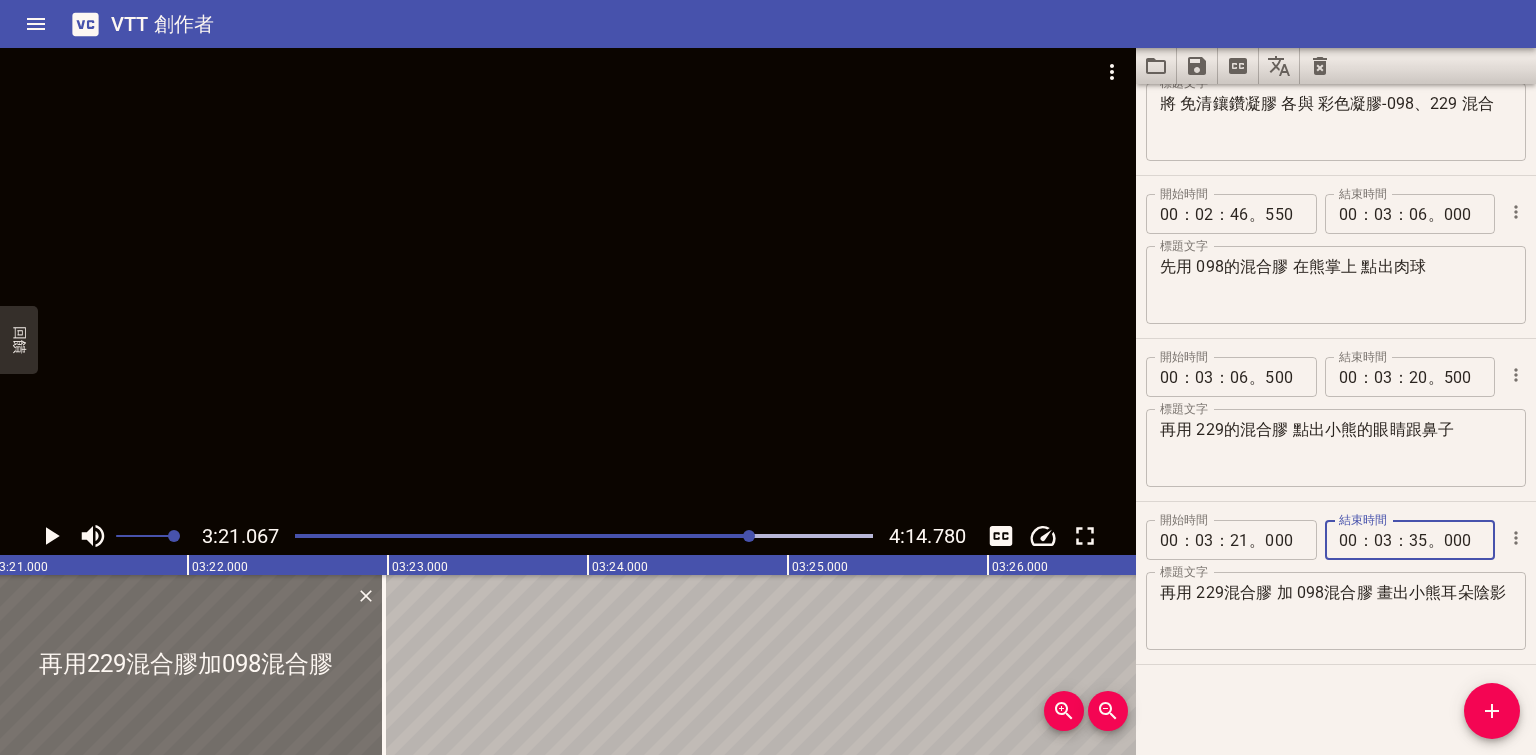 type on "000" 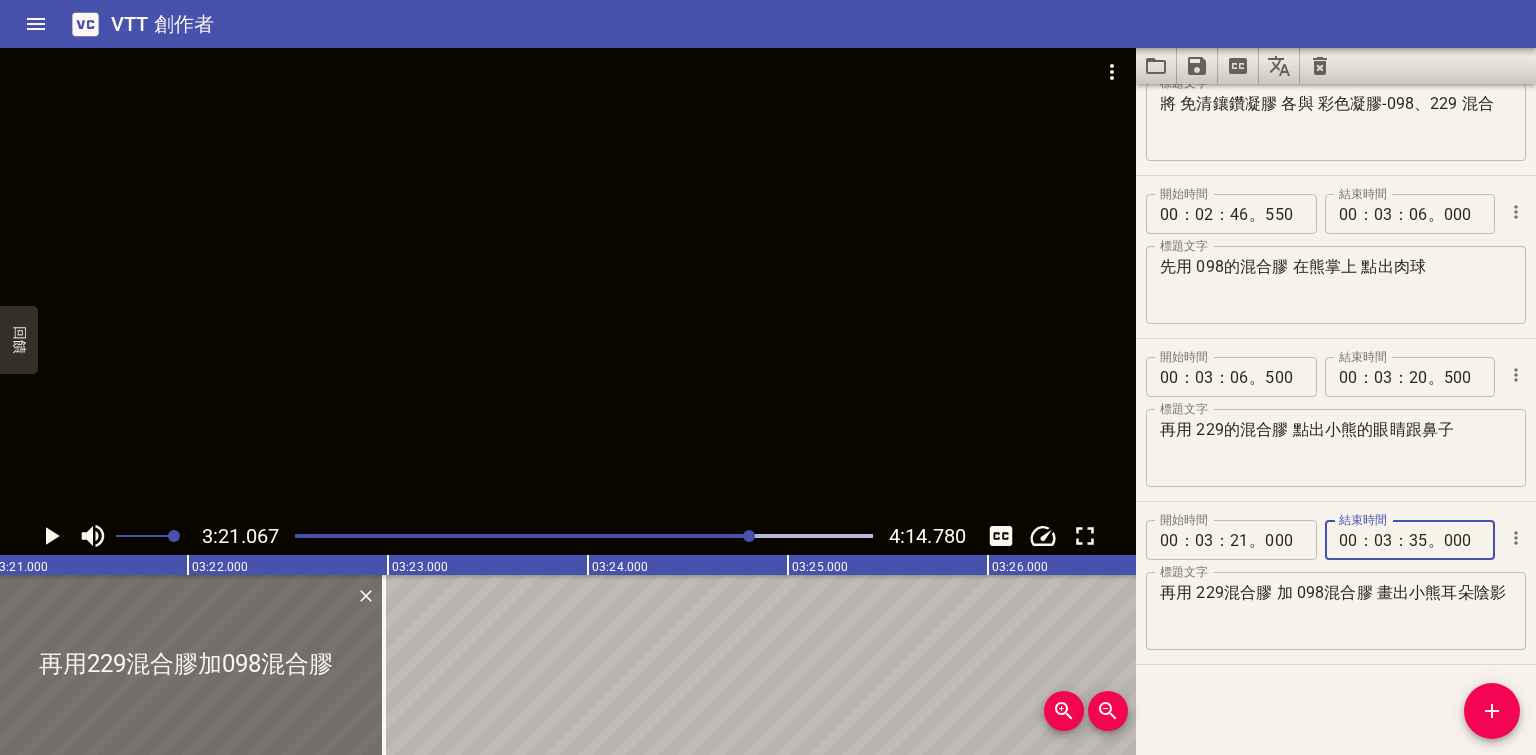 click at bounding box center [584, 536] 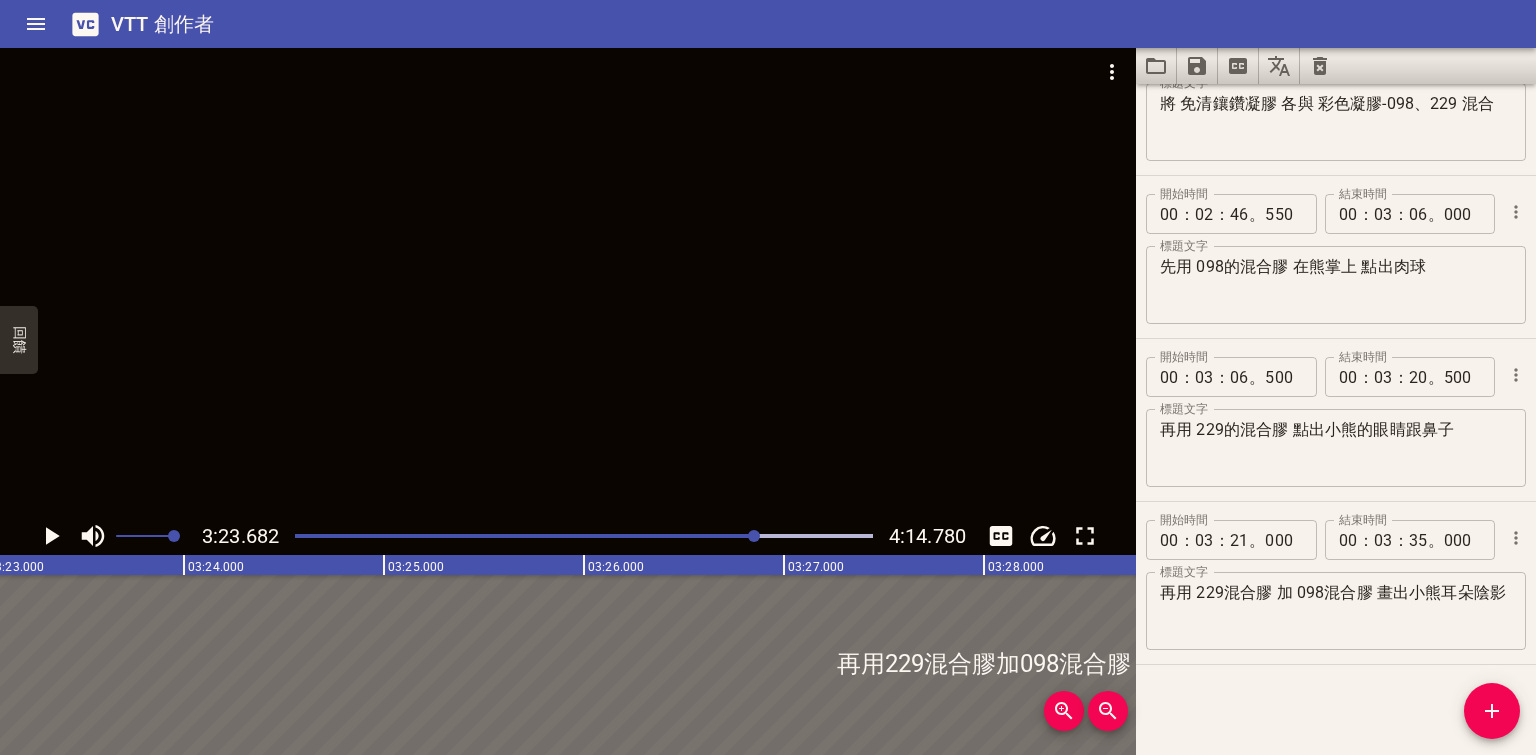 click 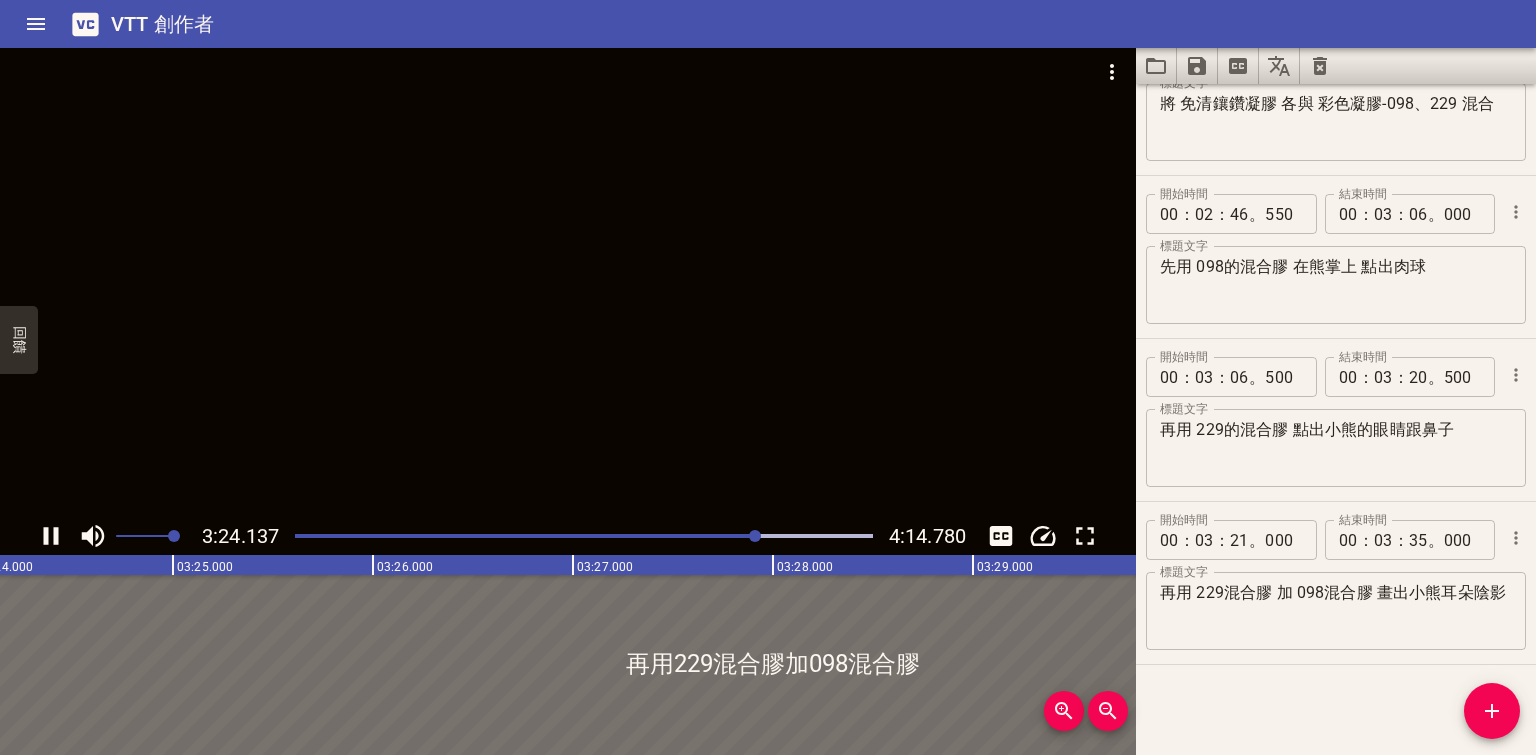 click at bounding box center [584, 536] 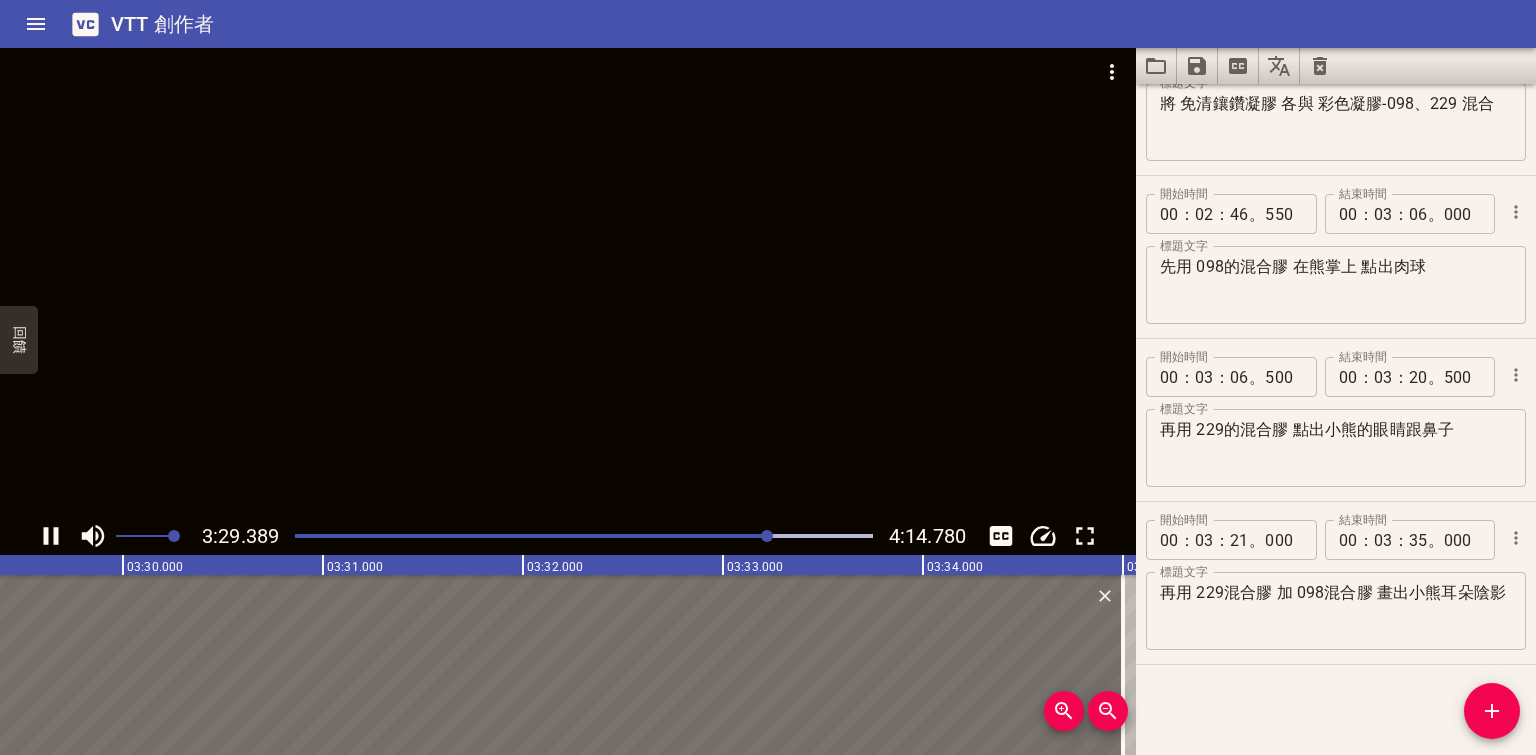 click at bounding box center [767, 536] 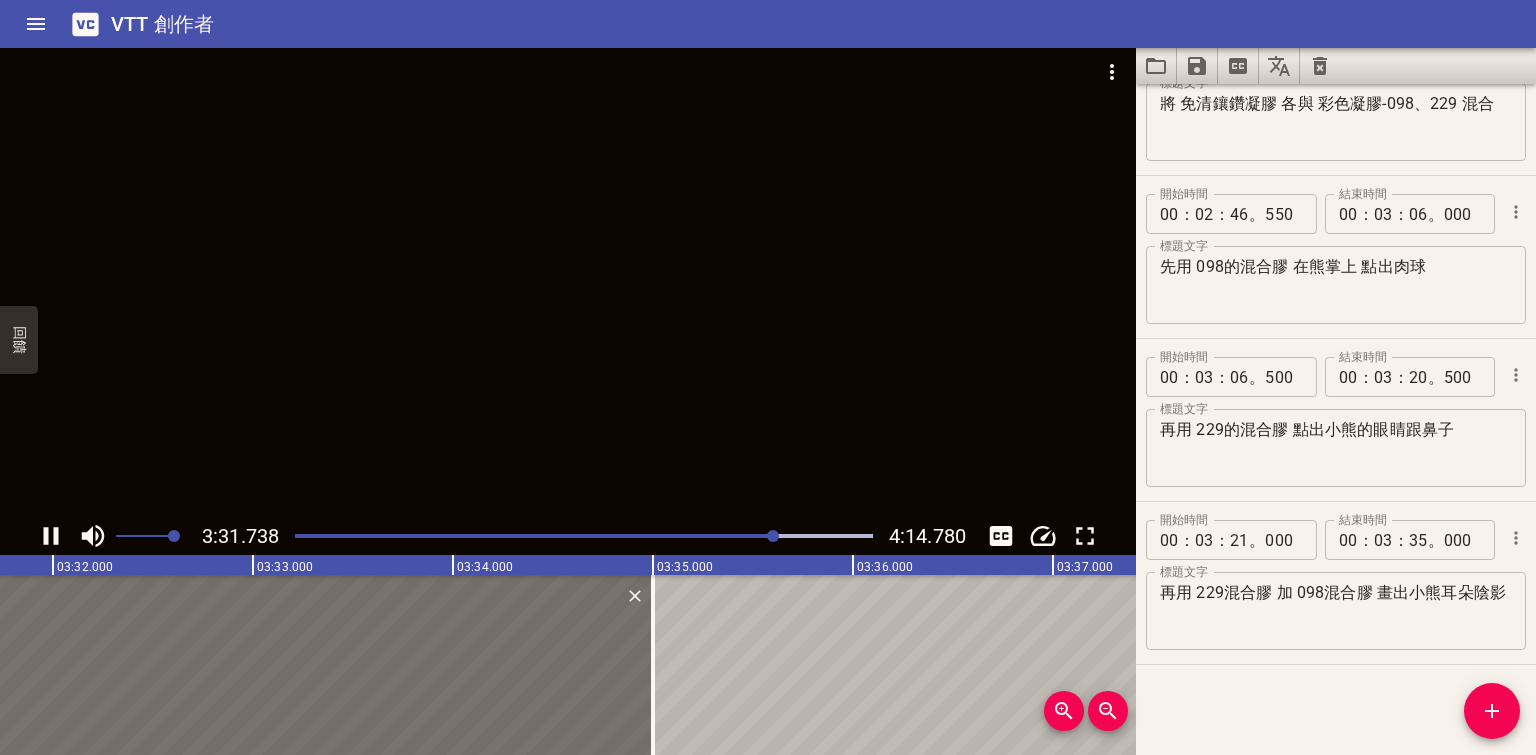 click at bounding box center [773, 536] 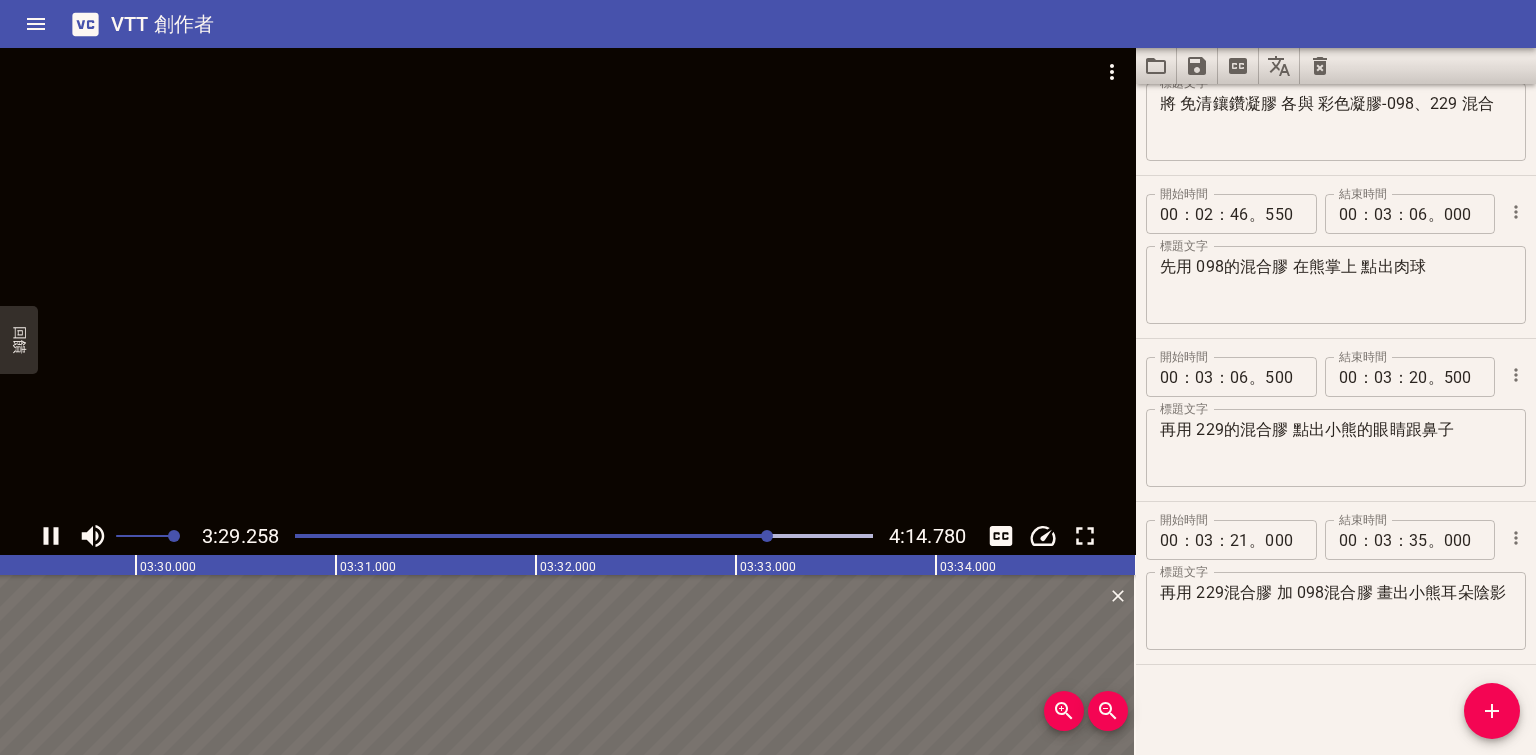 click at bounding box center (568, 282) 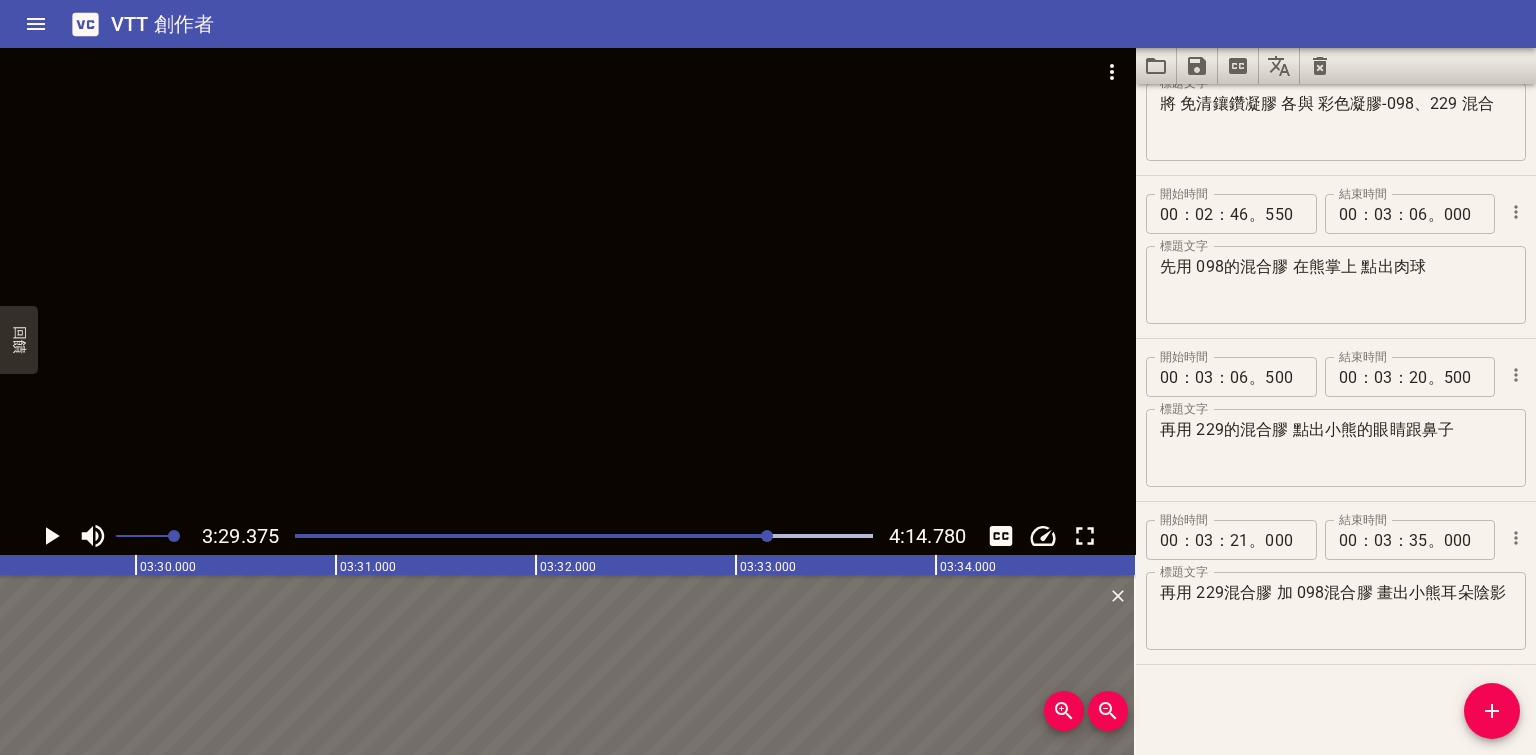 scroll, scrollTop: 0, scrollLeft: 41874, axis: horizontal 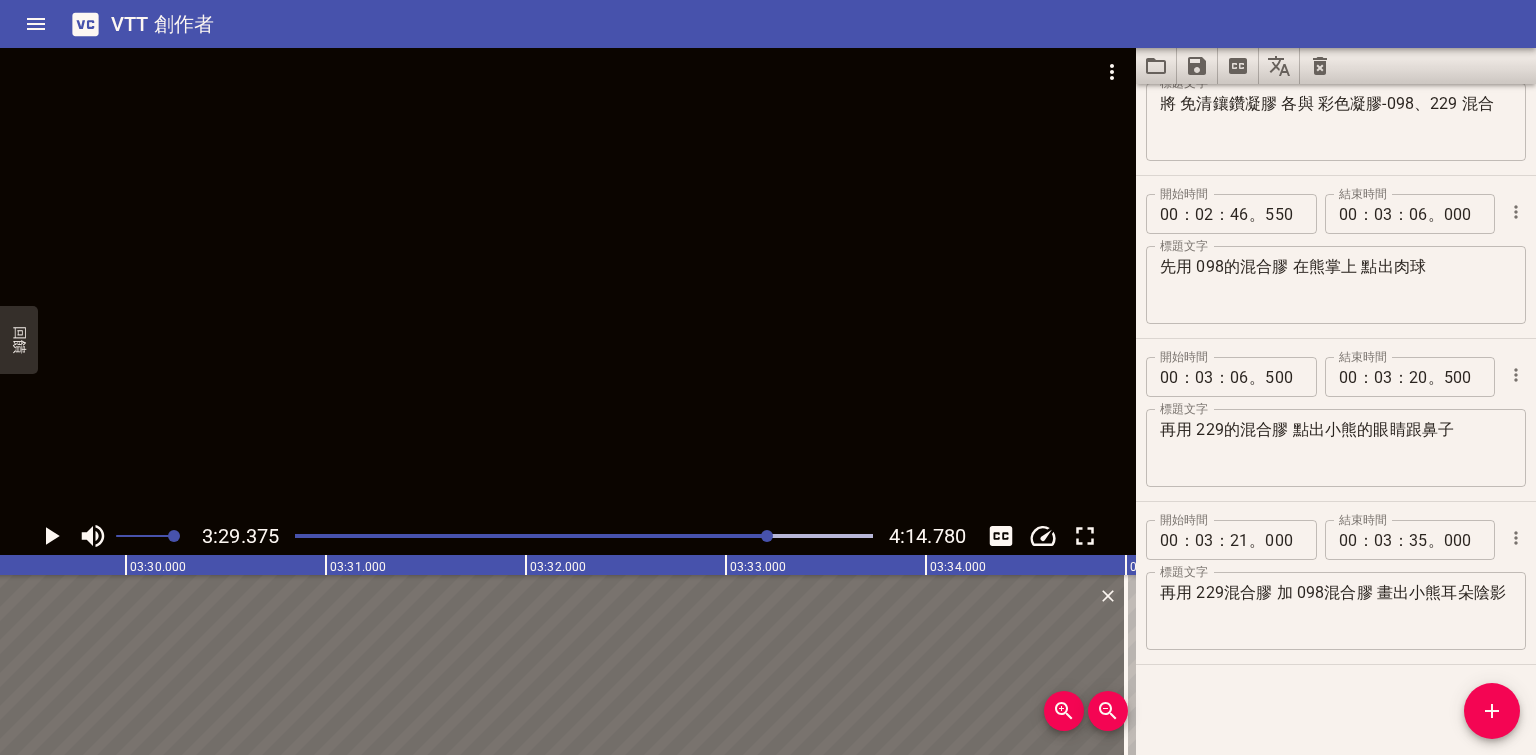 click at bounding box center (584, 536) 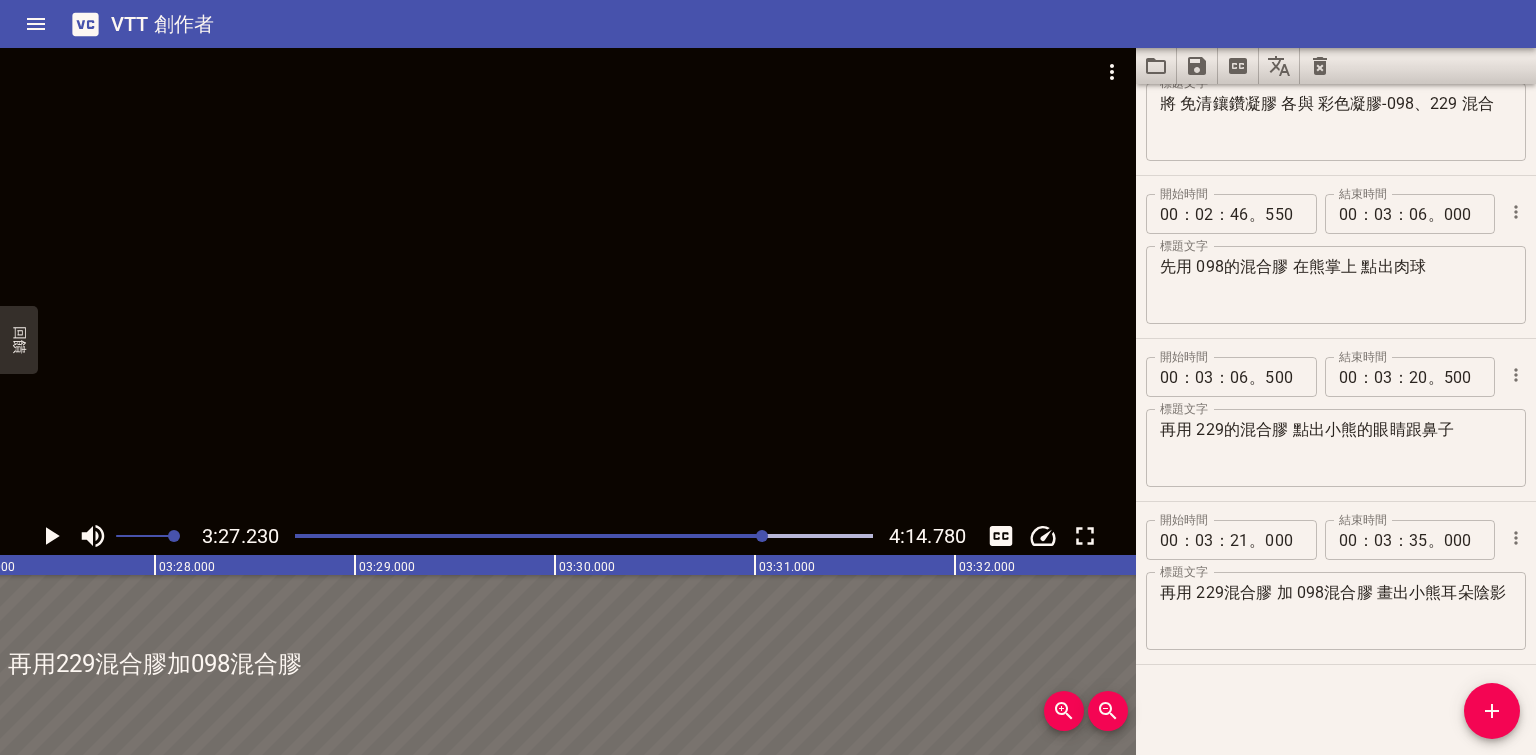 click at bounding box center (568, 282) 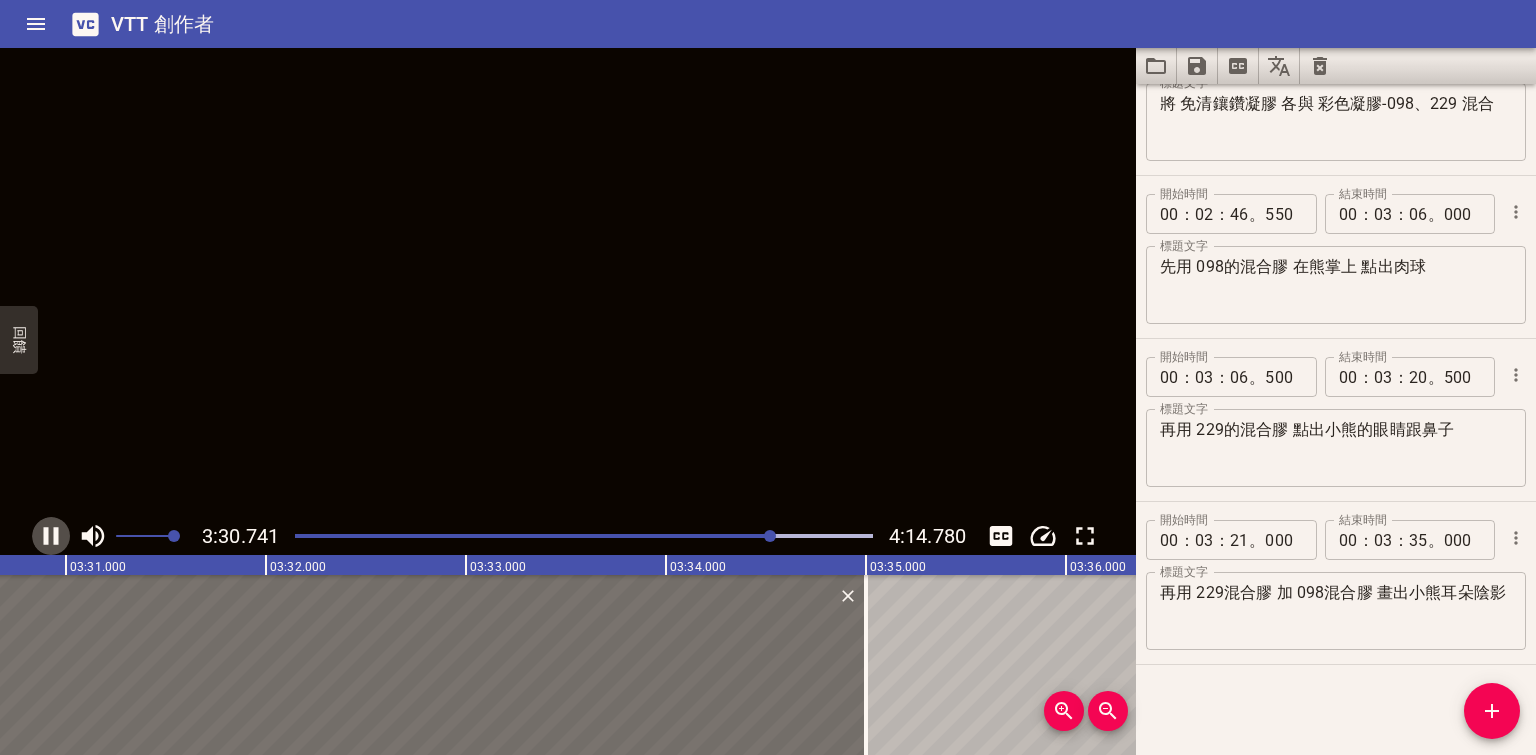 click 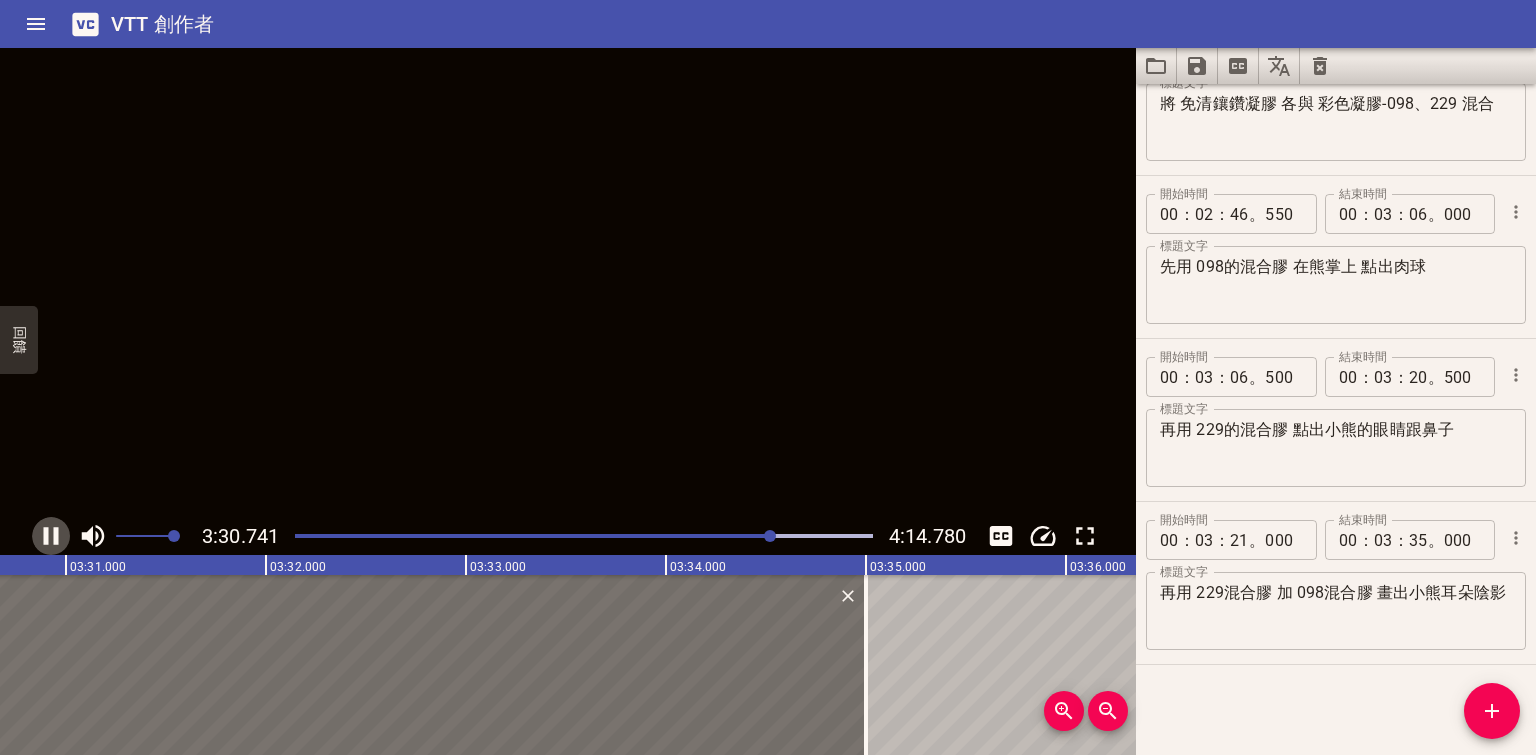 scroll, scrollTop: 0, scrollLeft: 42151, axis: horizontal 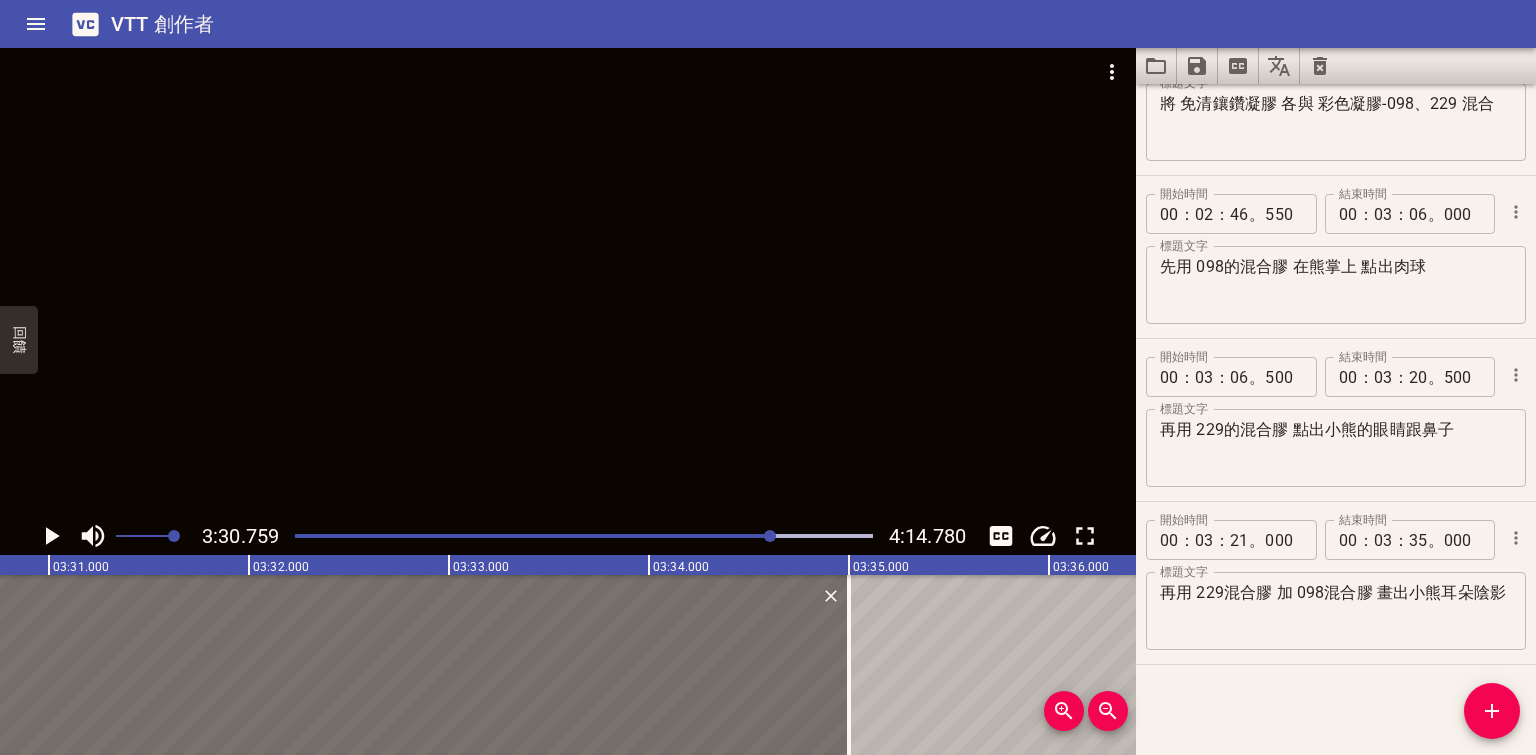 click 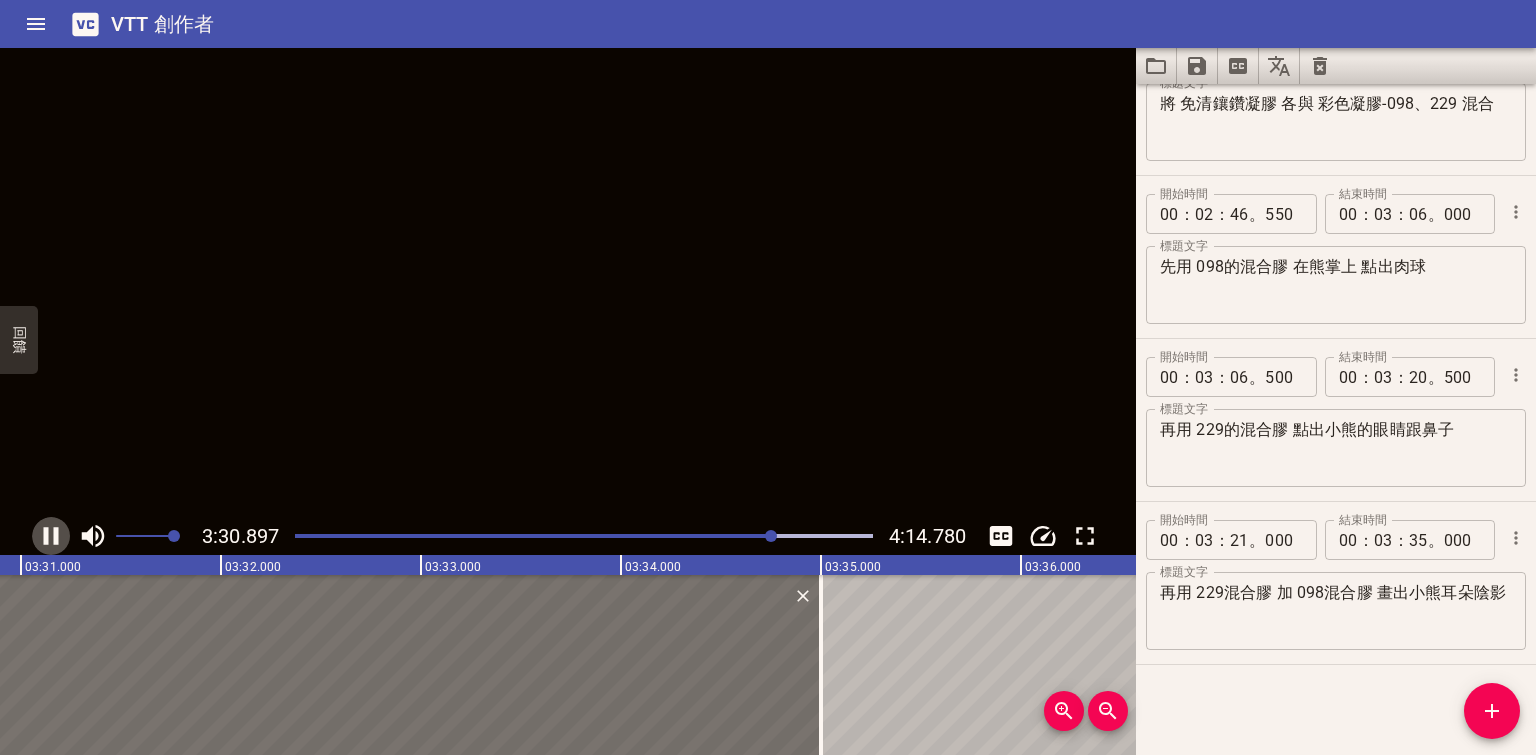 click 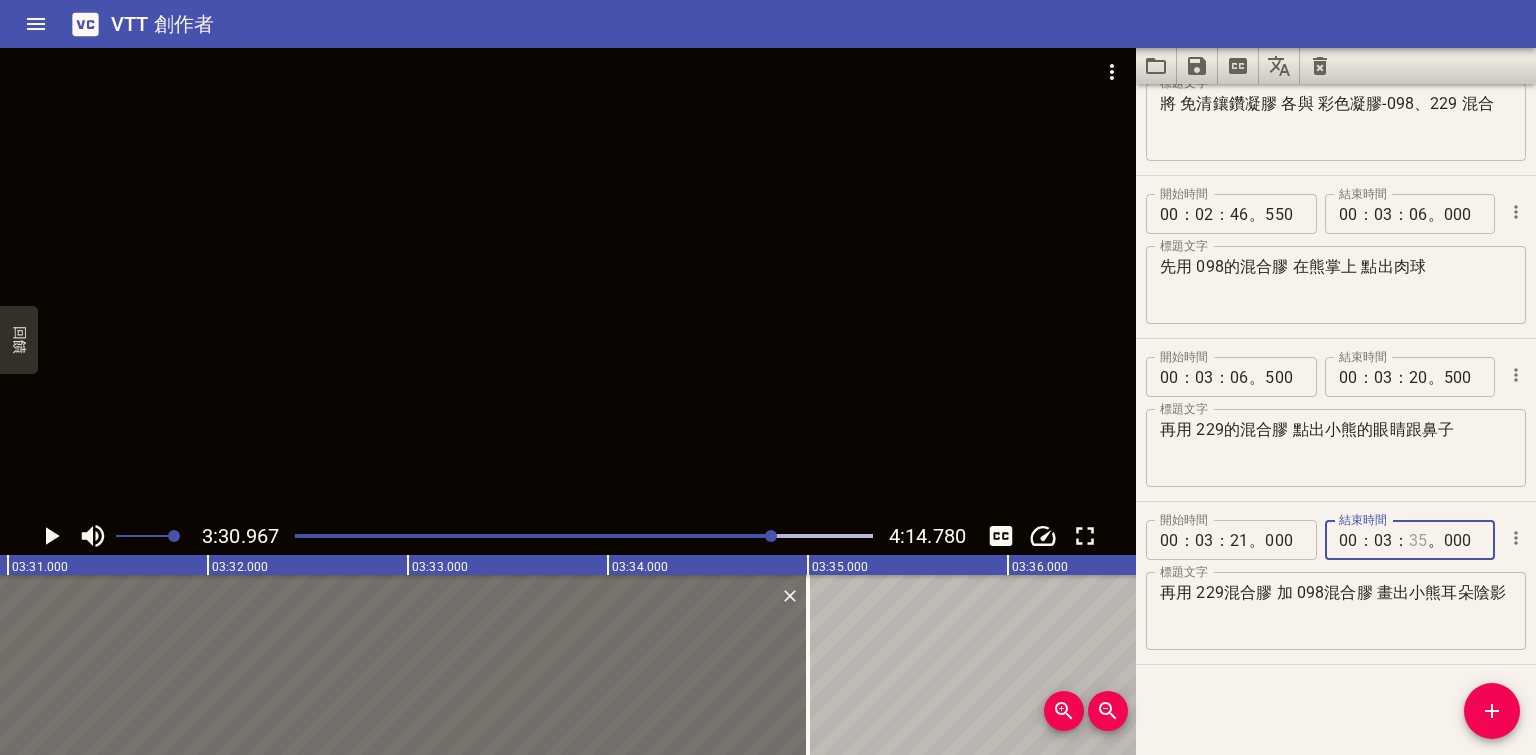 click at bounding box center [1418, 540] 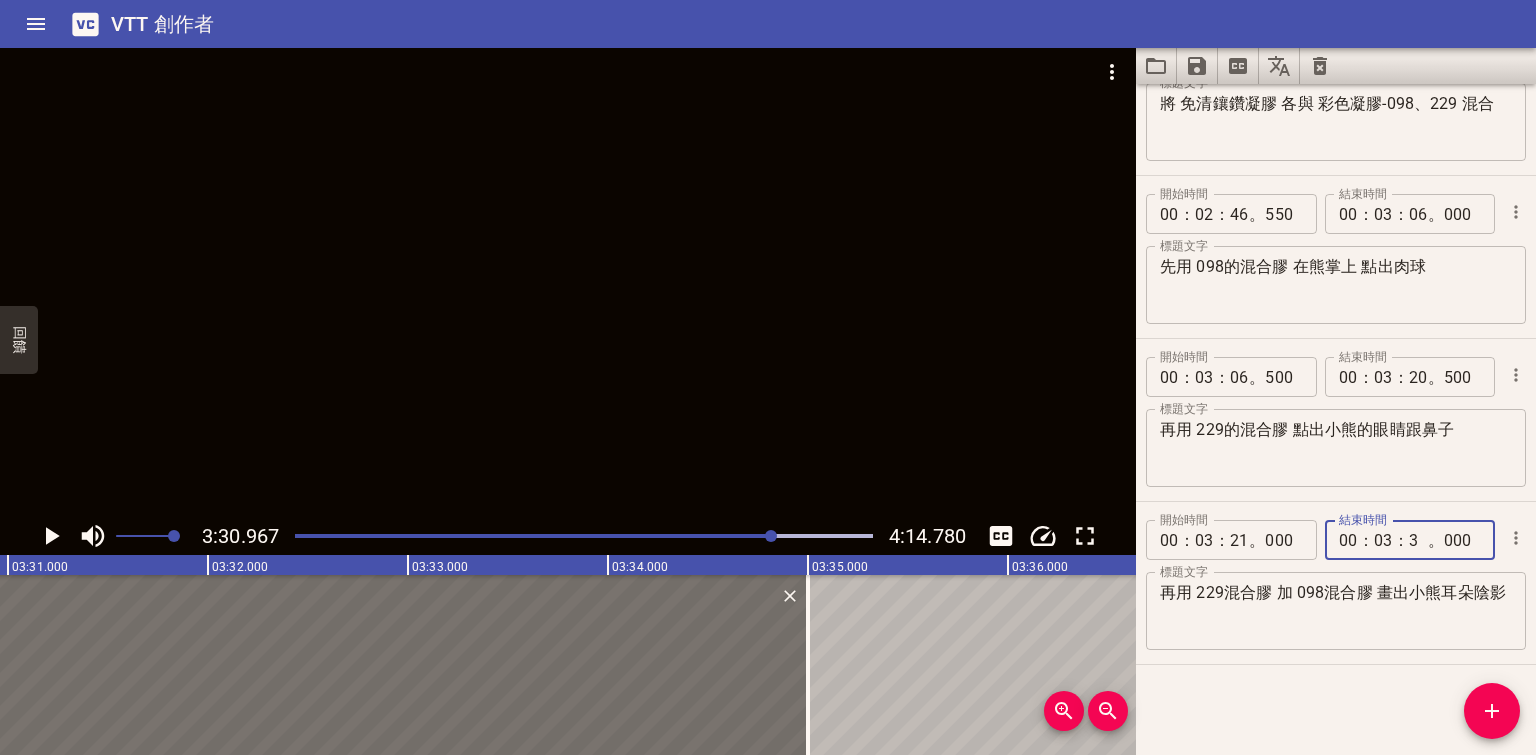 type on "30" 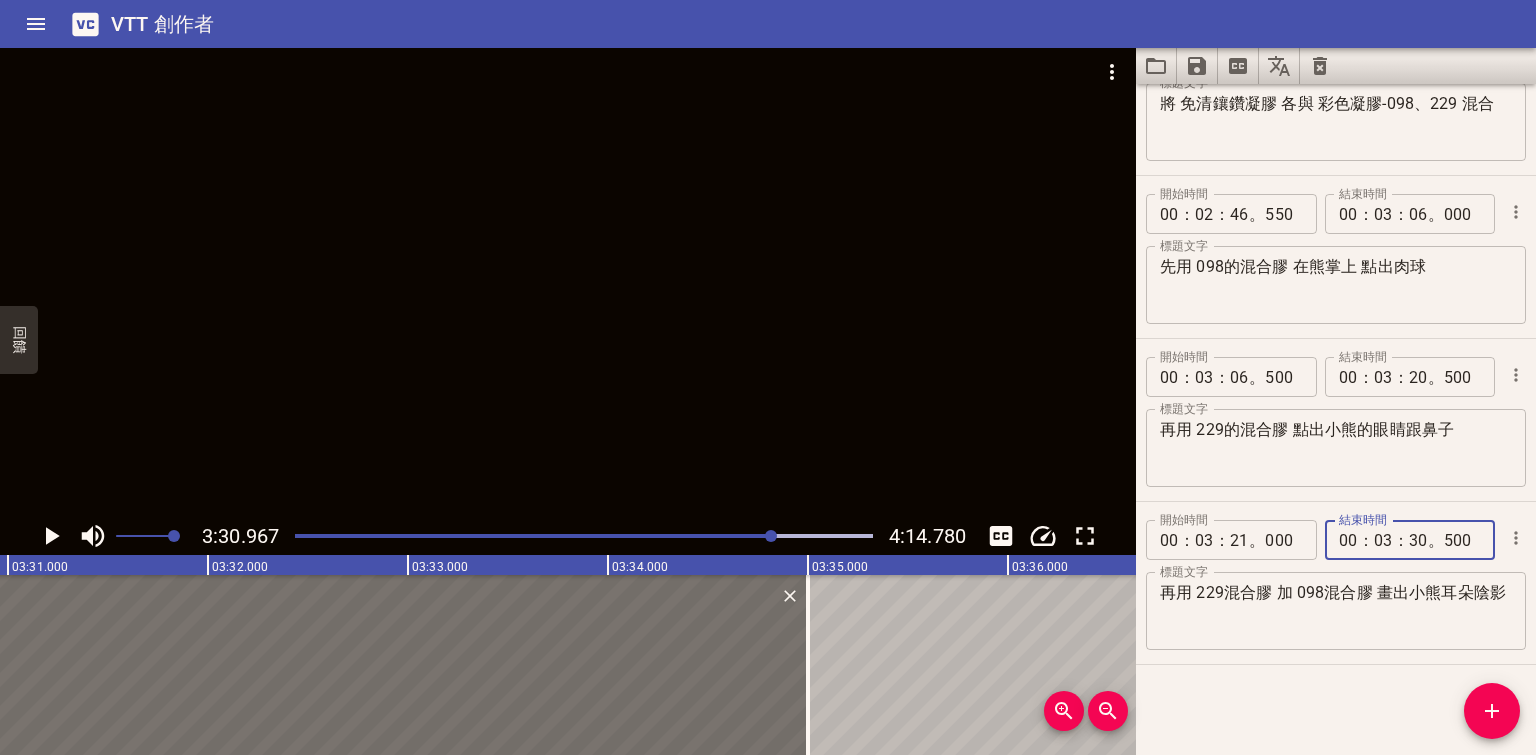 type on "500" 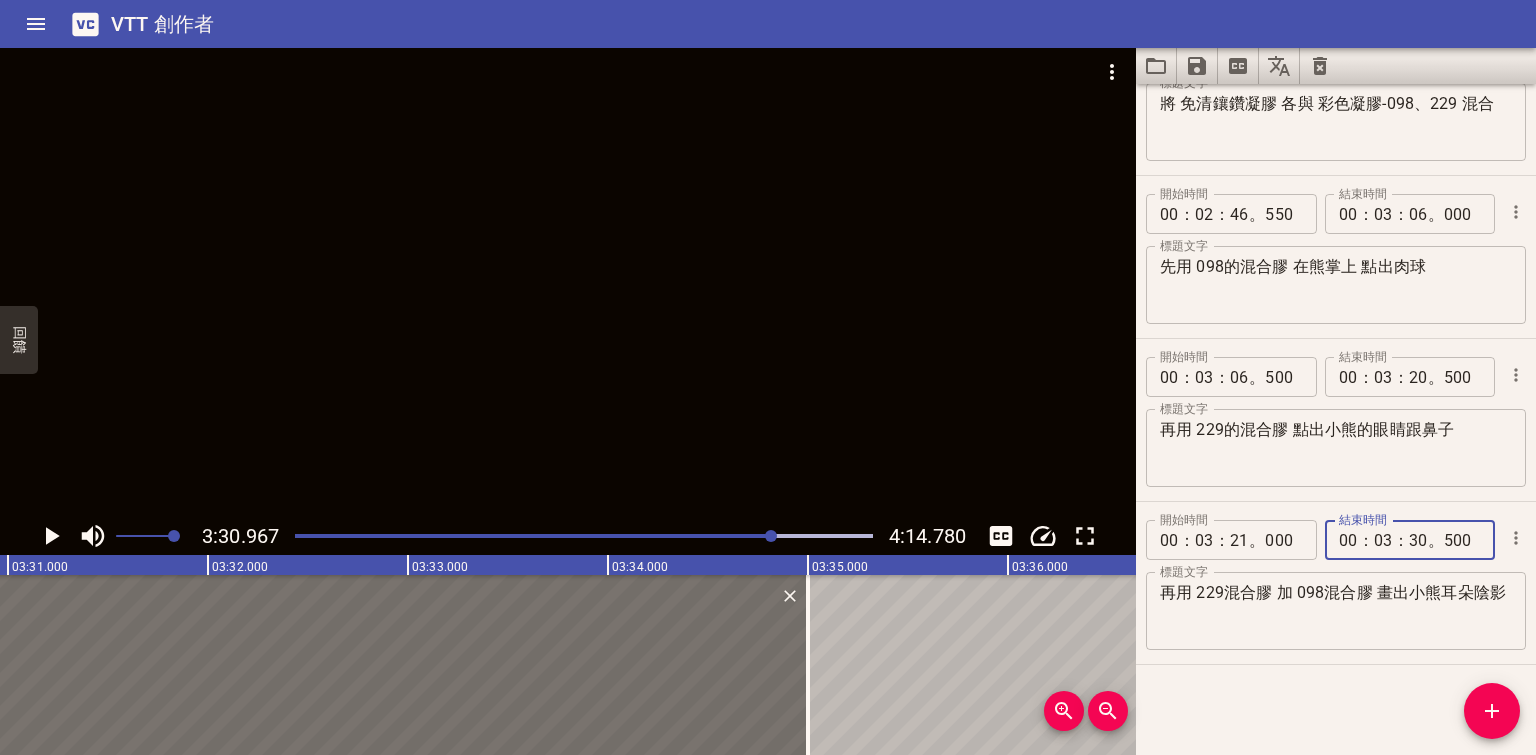 drag, startPoint x: 1493, startPoint y: 715, endPoint x: 1479, endPoint y: 705, distance: 17.20465 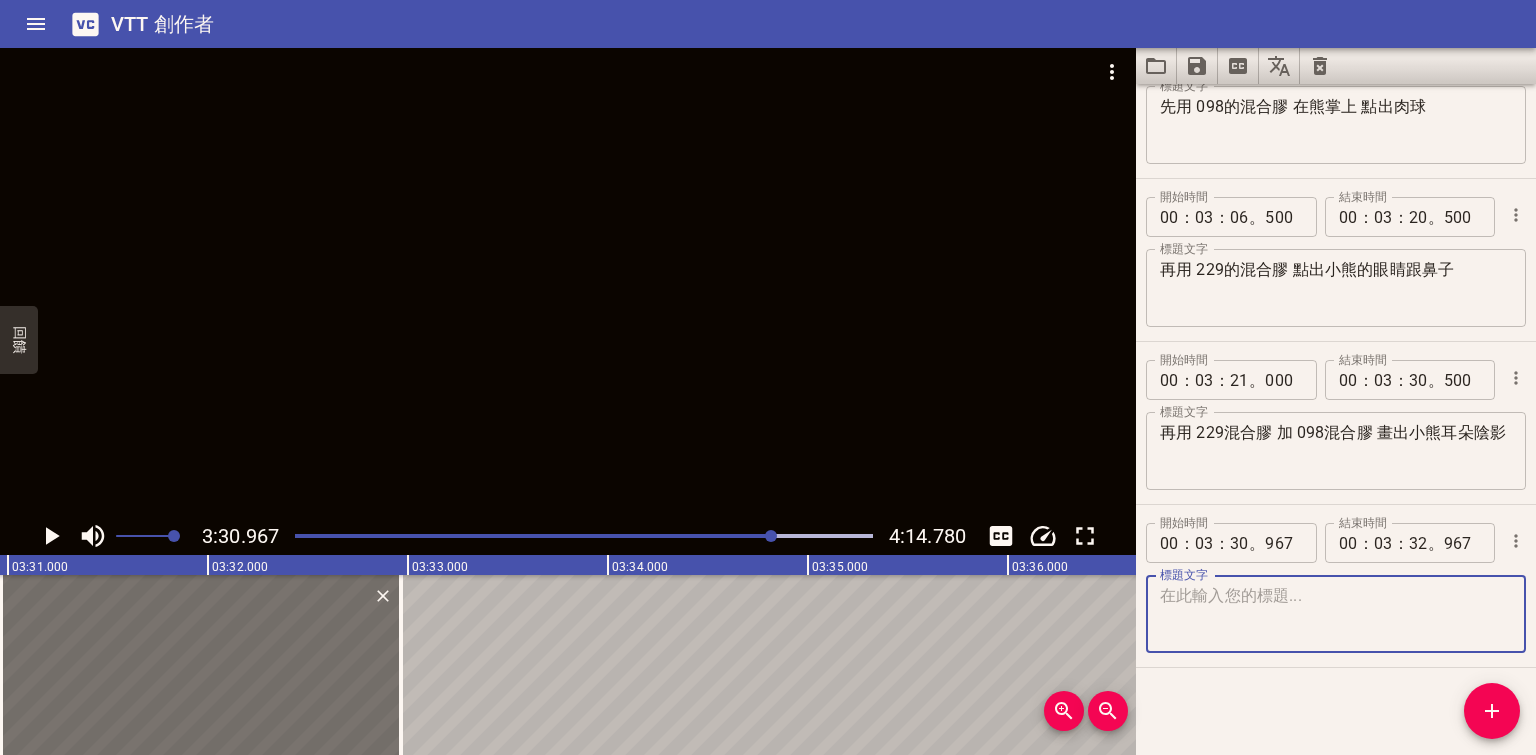 scroll, scrollTop: 1379, scrollLeft: 0, axis: vertical 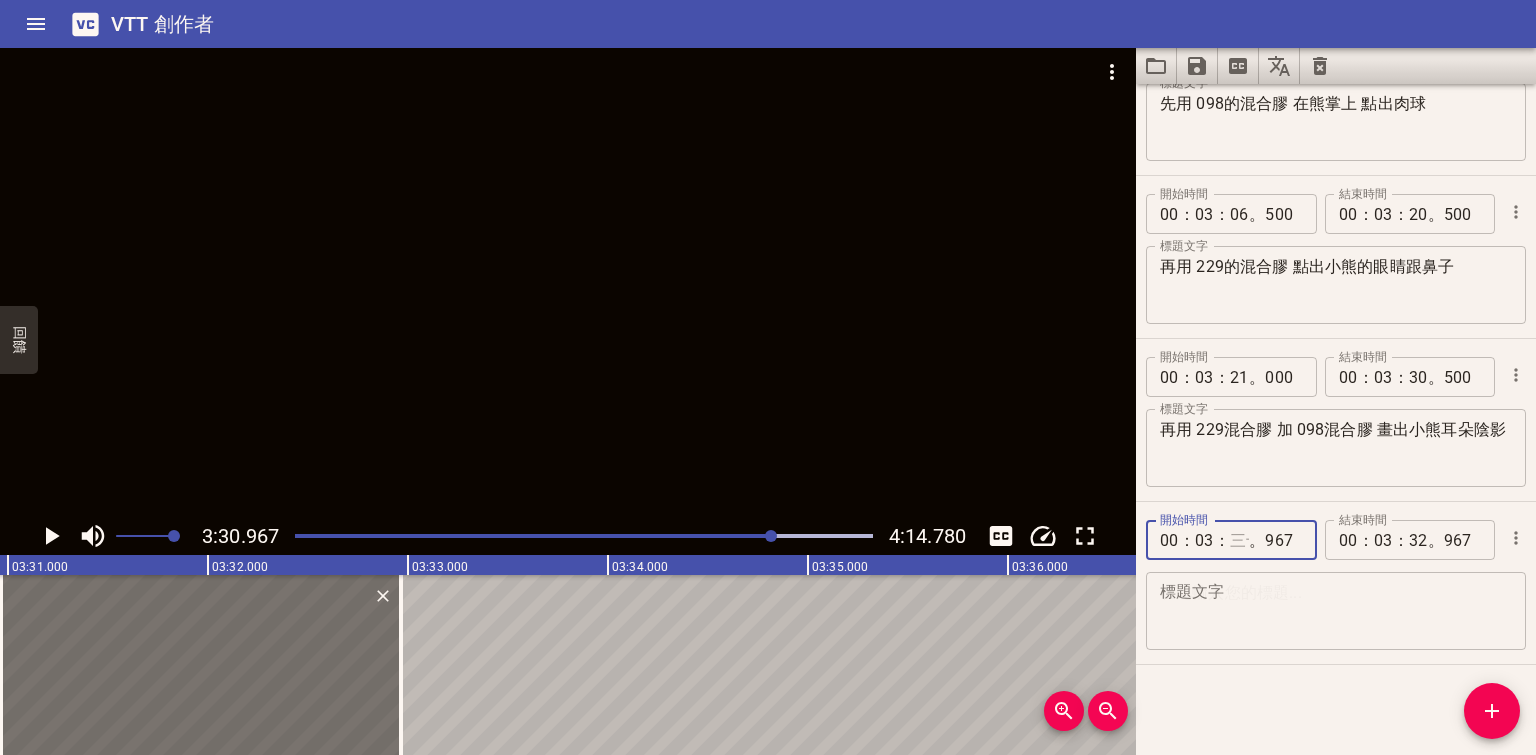 click at bounding box center [1239, 540] 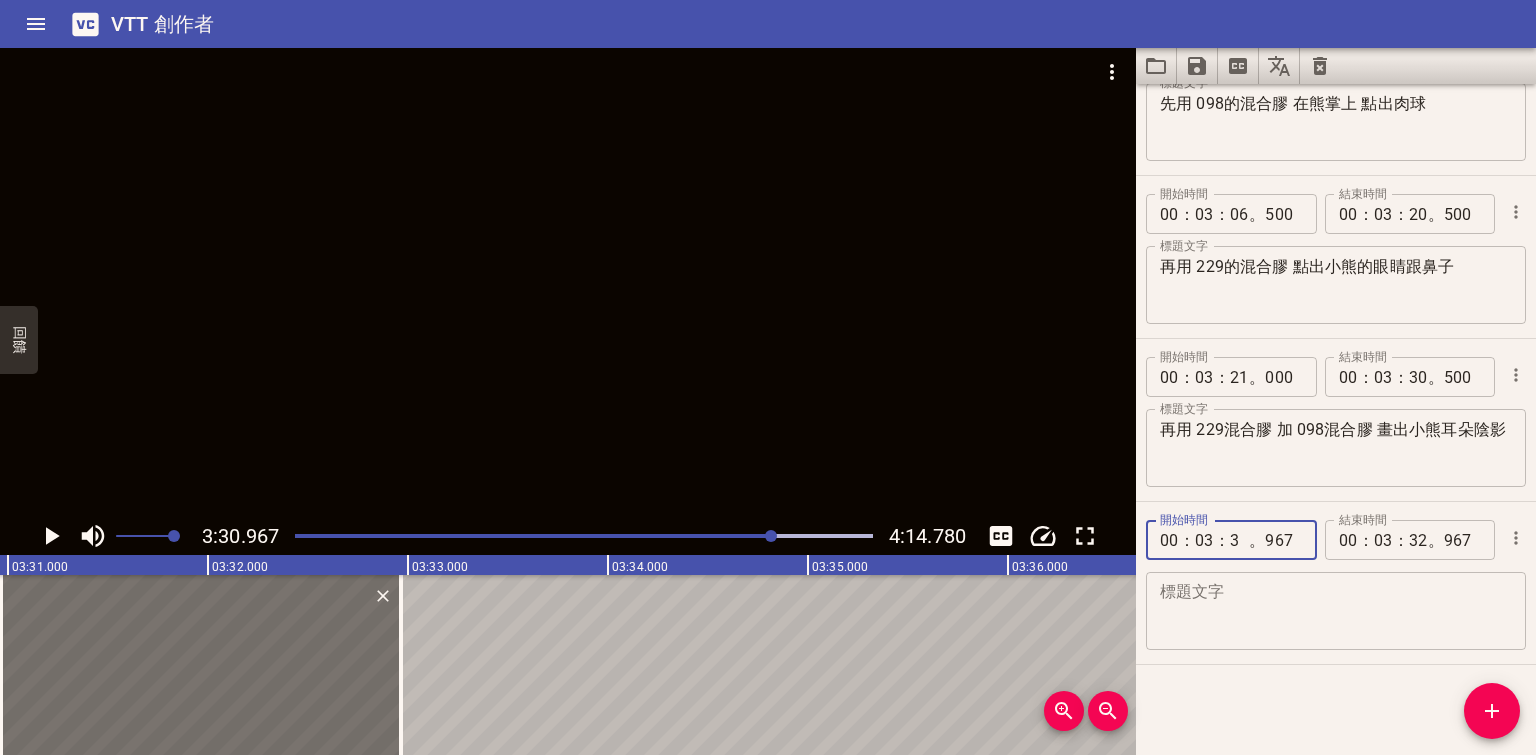 type on "31" 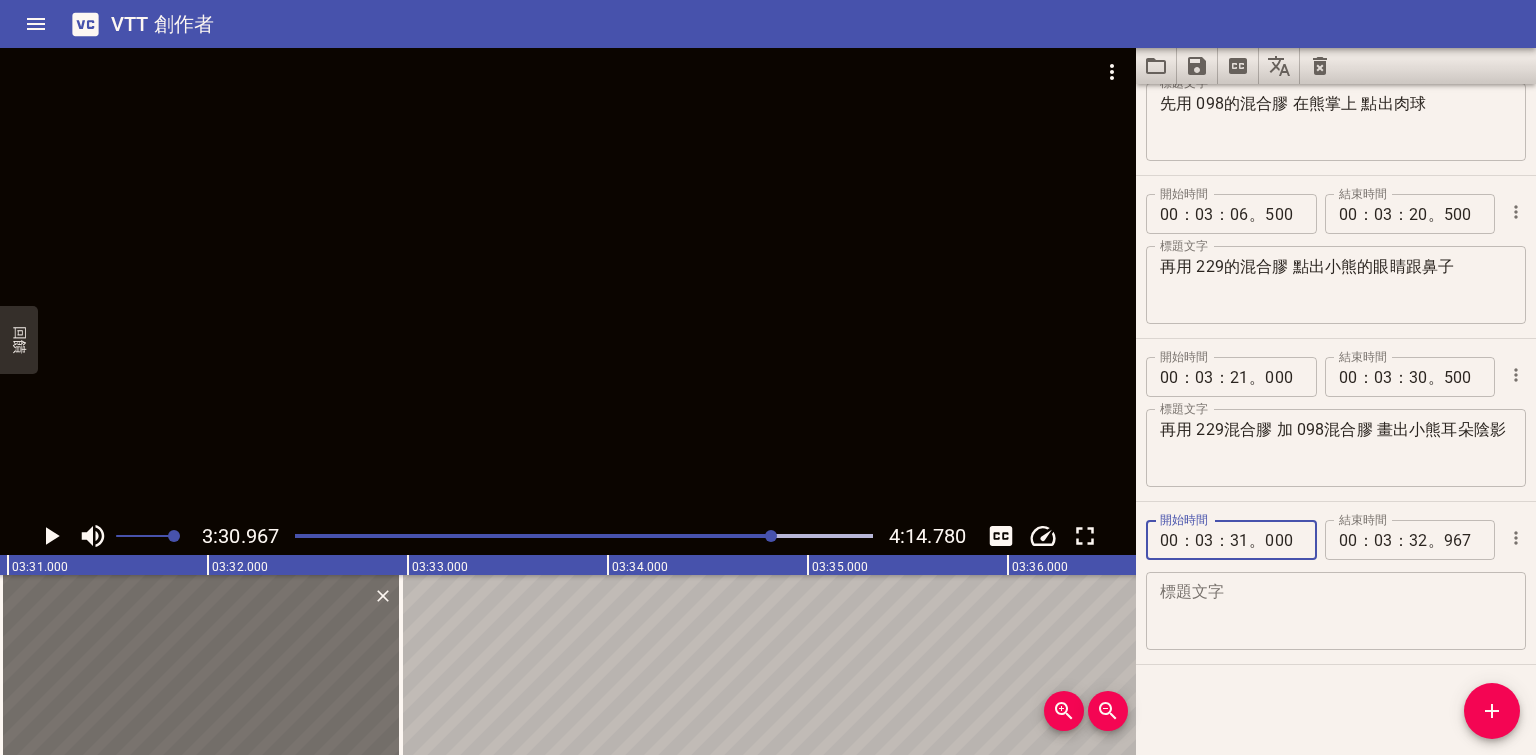 type on "000" 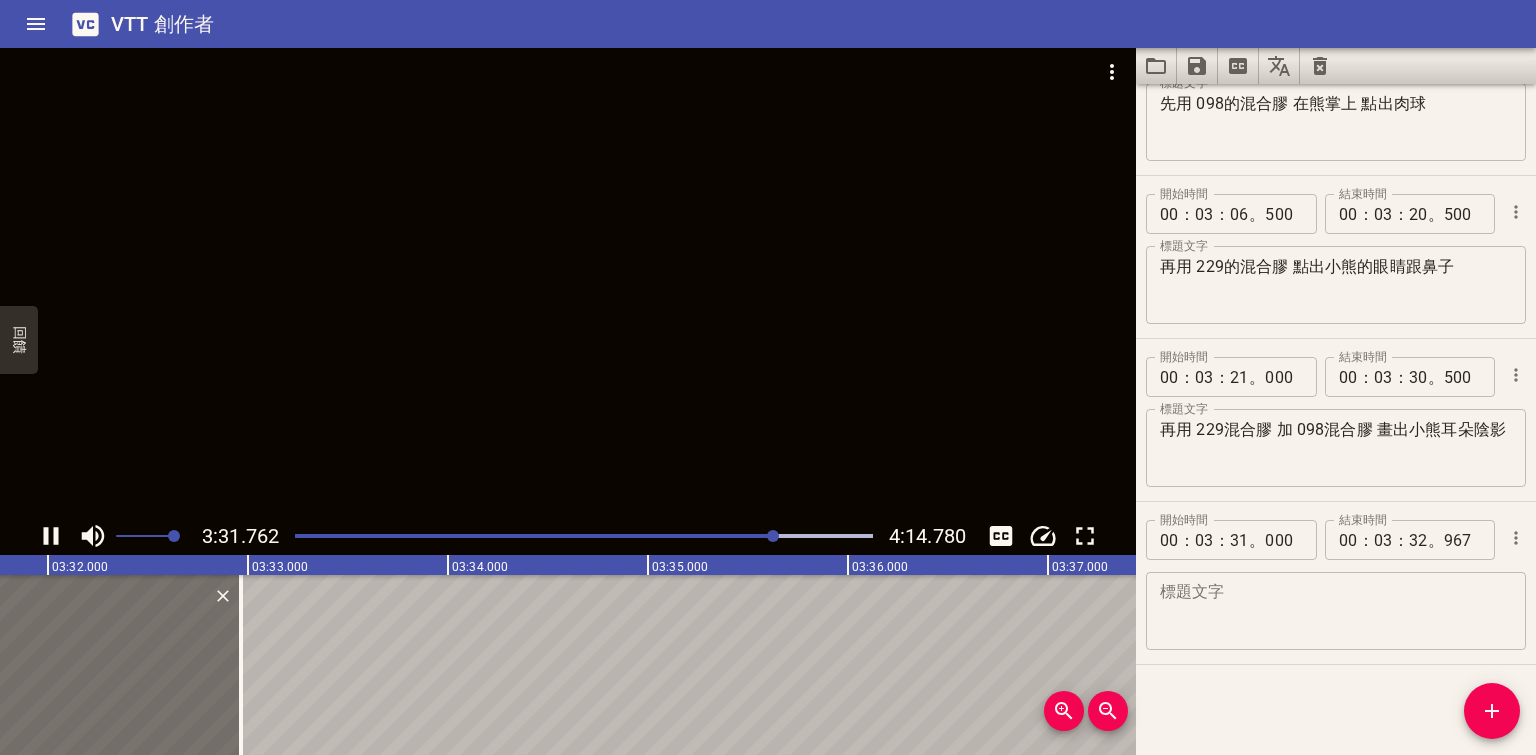 click at bounding box center (568, 282) 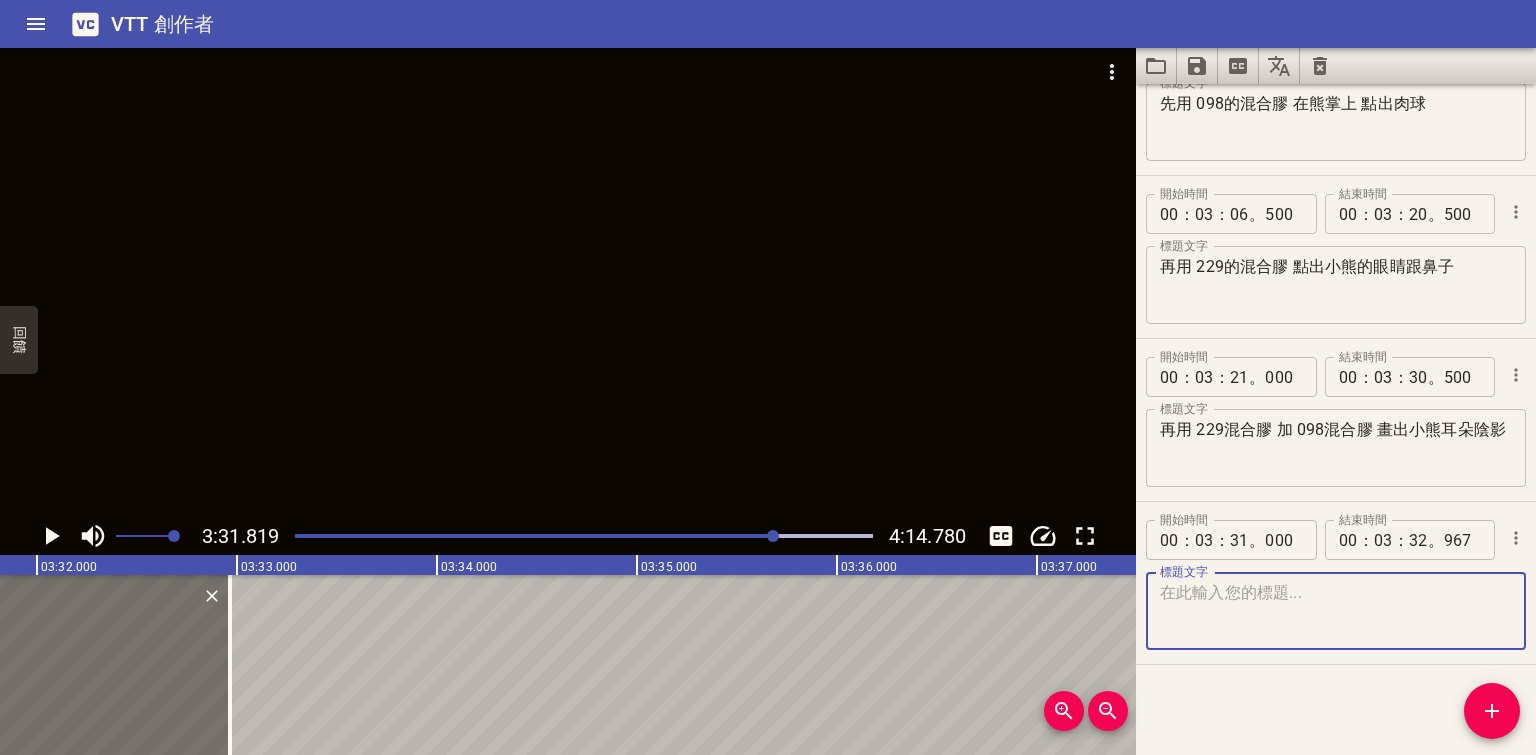 click at bounding box center (1336, 611) 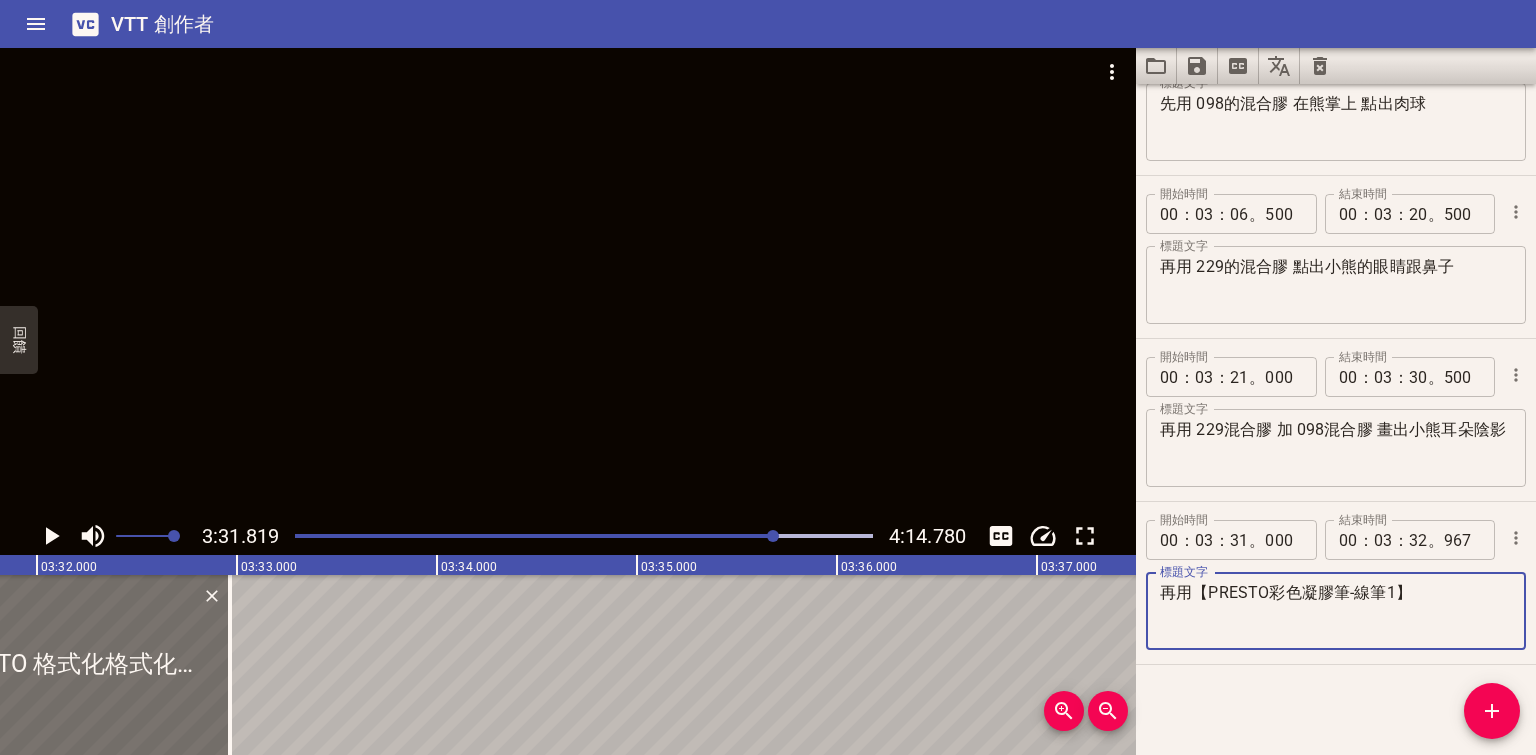 click on "再用【PRESTO彩色凝膠筆-線筆1】" at bounding box center [1336, 611] 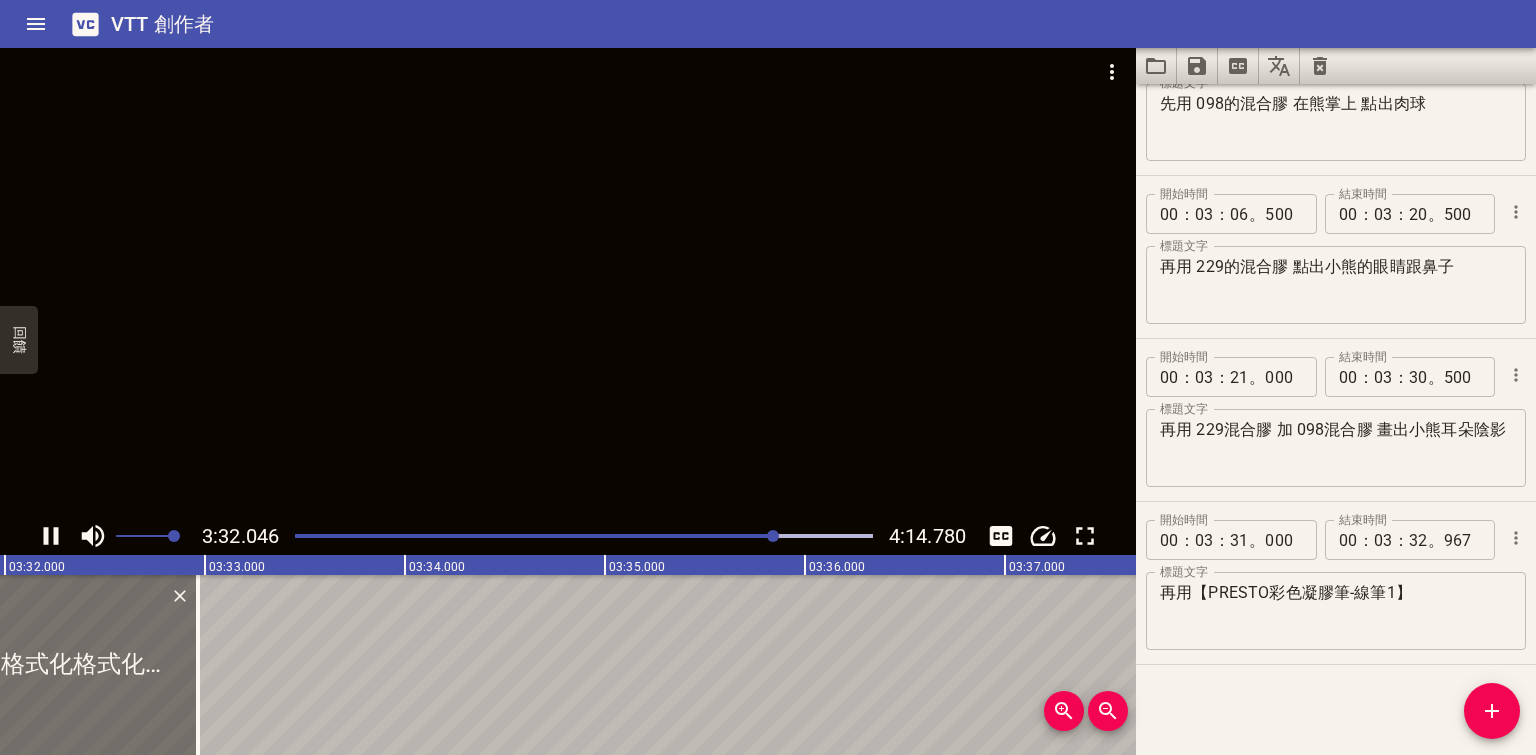 scroll, scrollTop: 0, scrollLeft: 42408, axis: horizontal 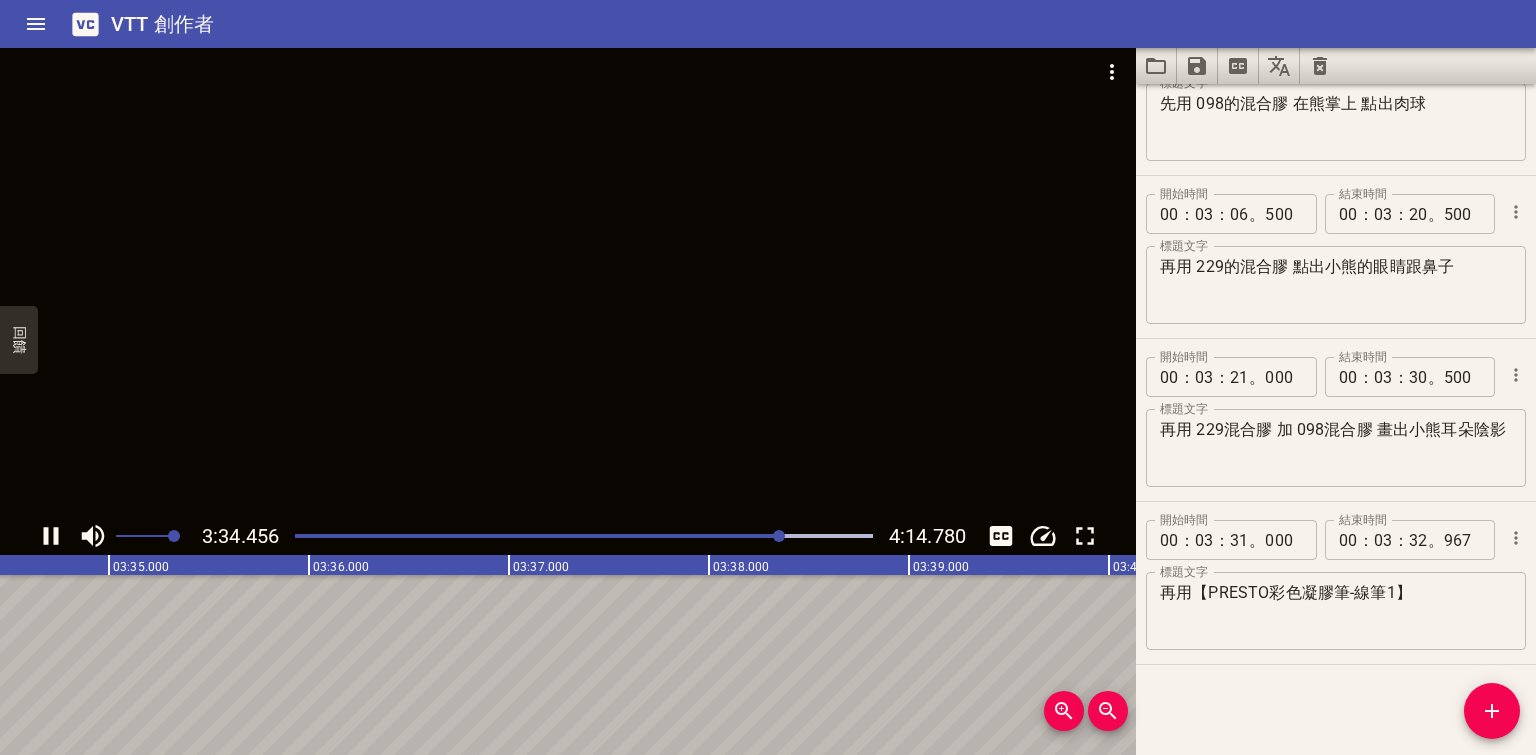 click on "再用【PRESTO彩色凝膠筆-線筆1】" at bounding box center [1336, 611] 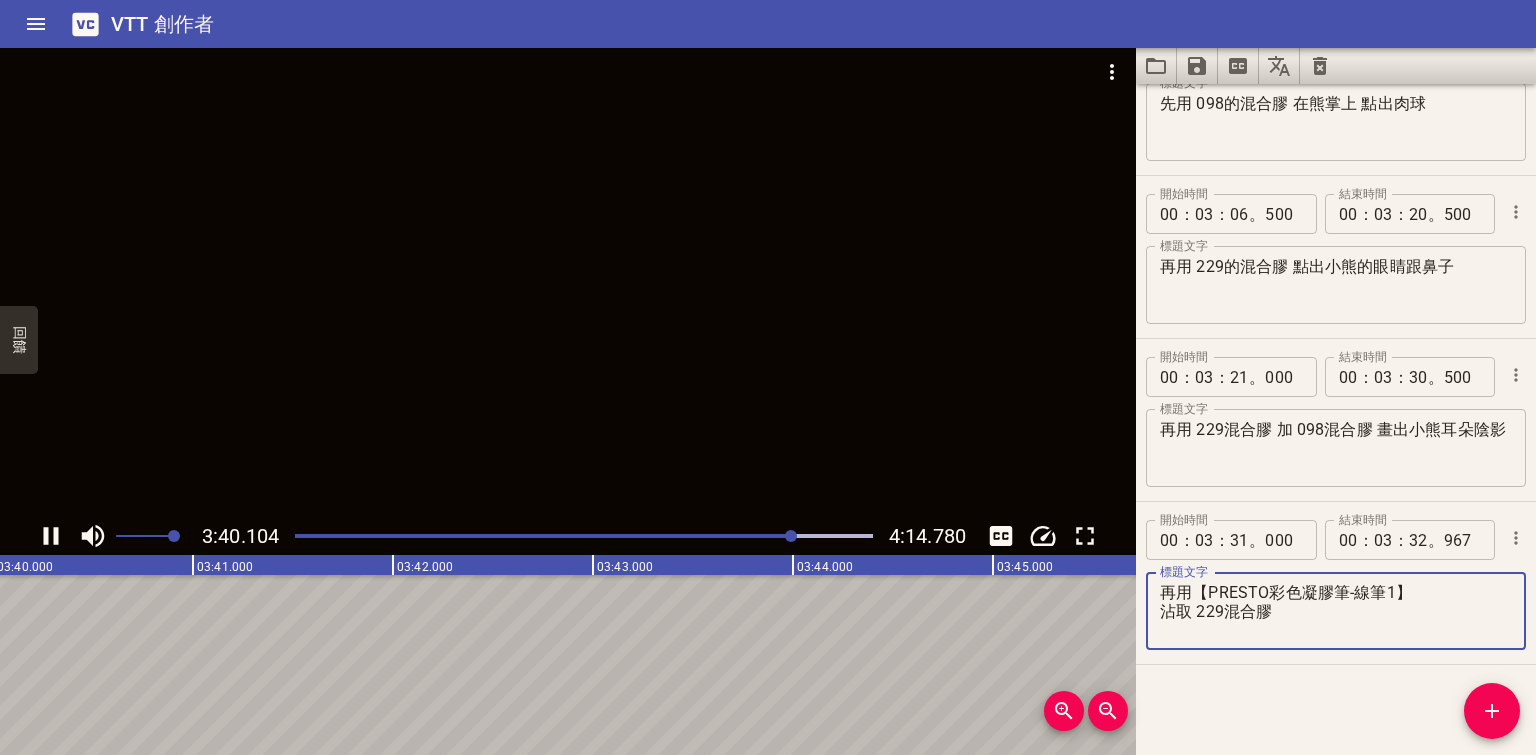 type on "再用【PRESTO彩色凝膠筆-線筆1】
沾取 229混合膠" 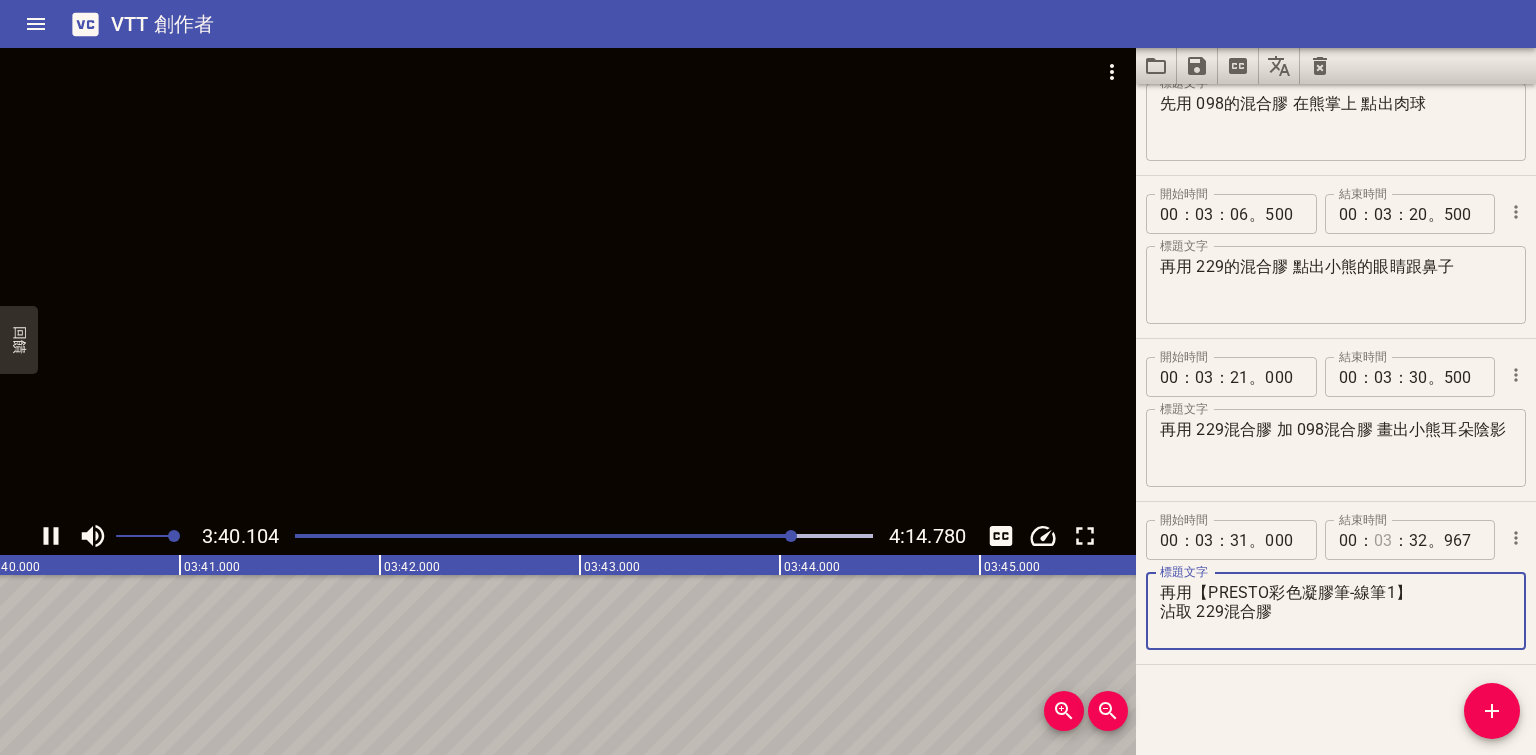 click at bounding box center [1383, 540] 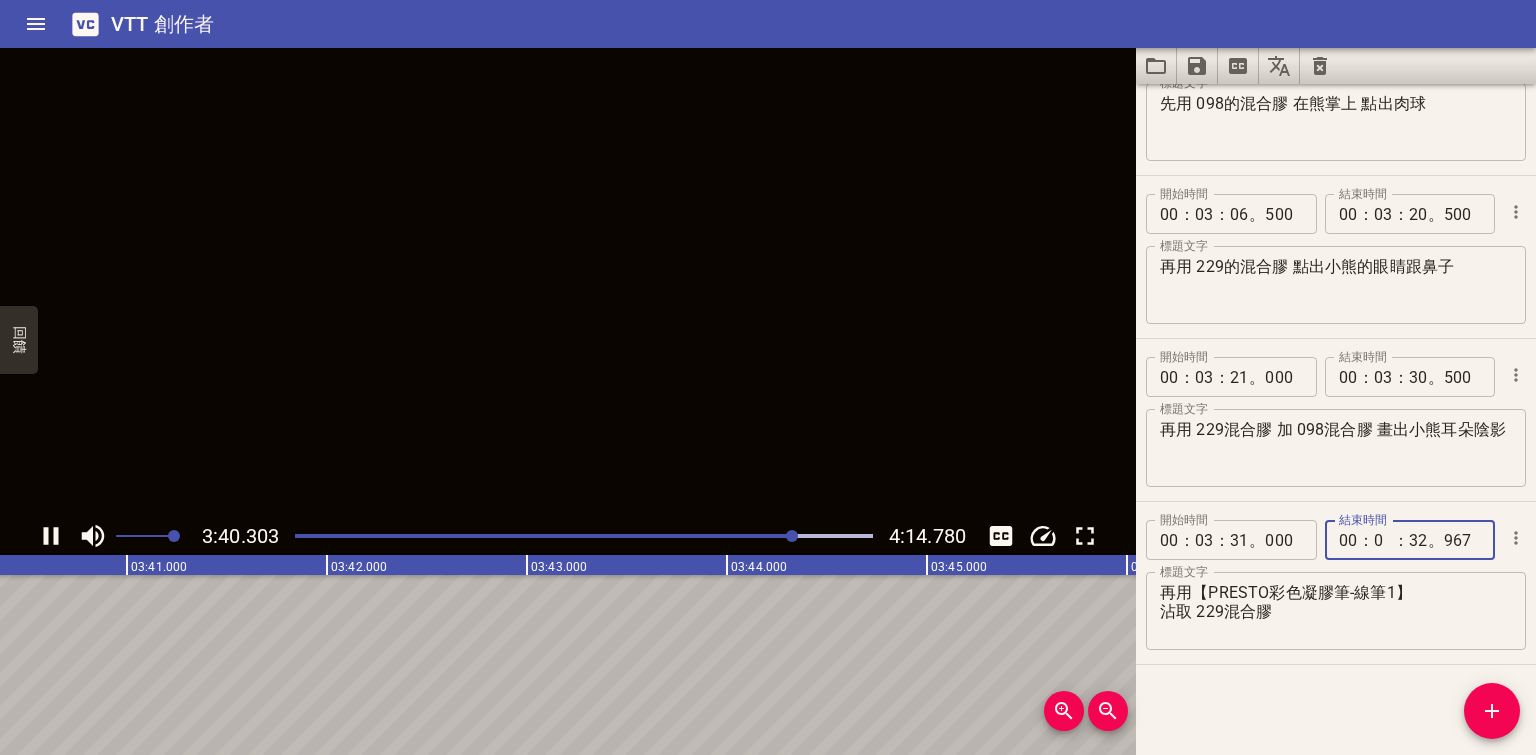 type on "04" 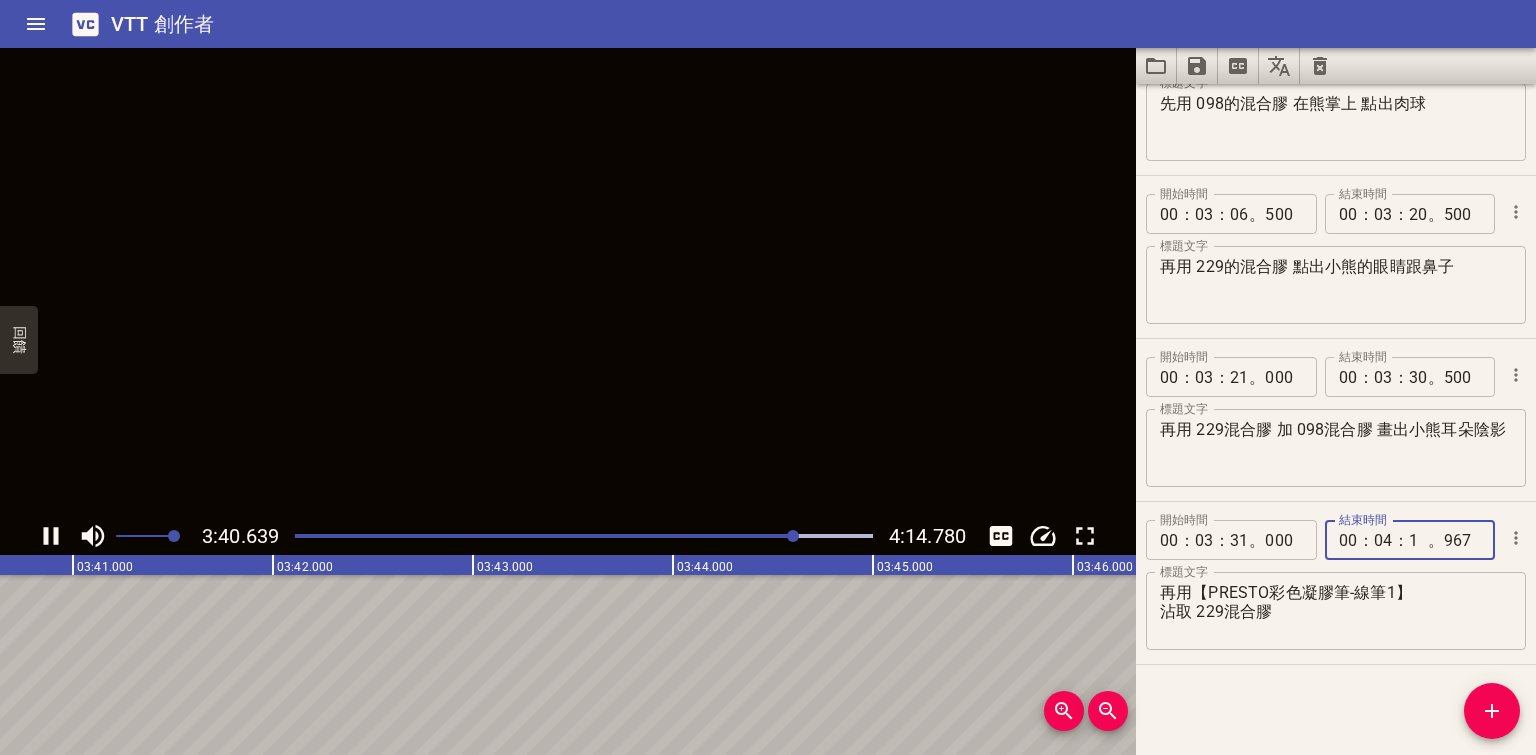 type on "10" 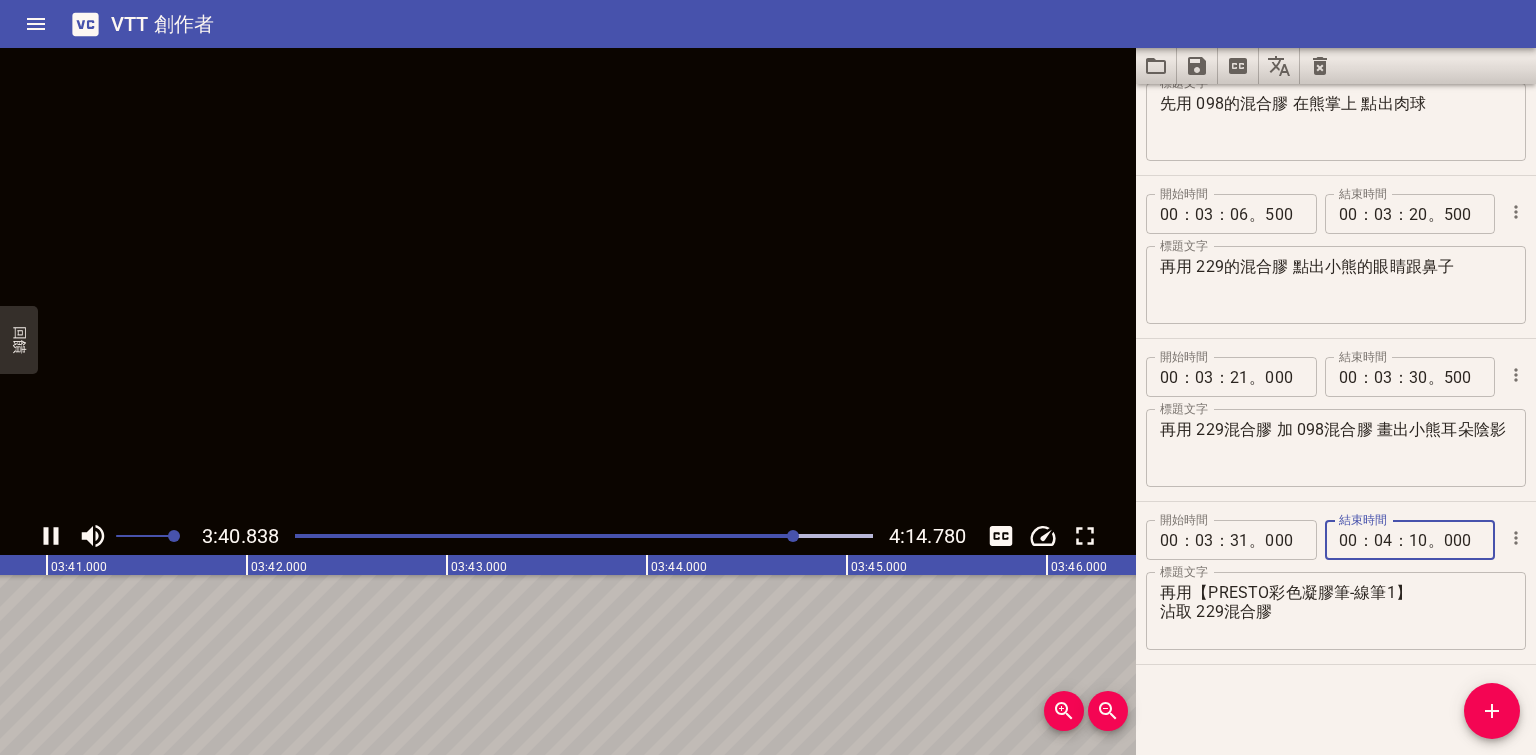 scroll, scrollTop: 0, scrollLeft: 44167, axis: horizontal 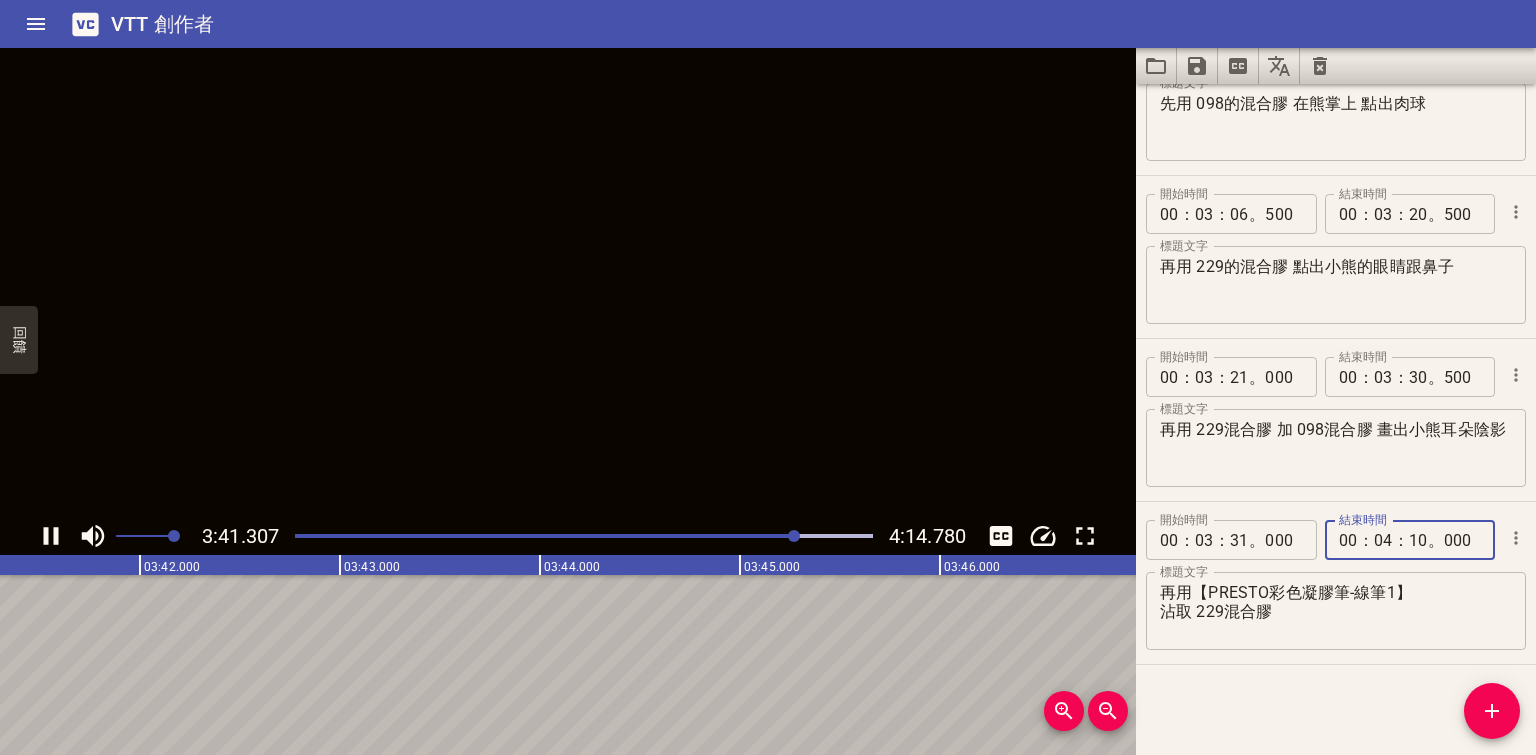 type on "000" 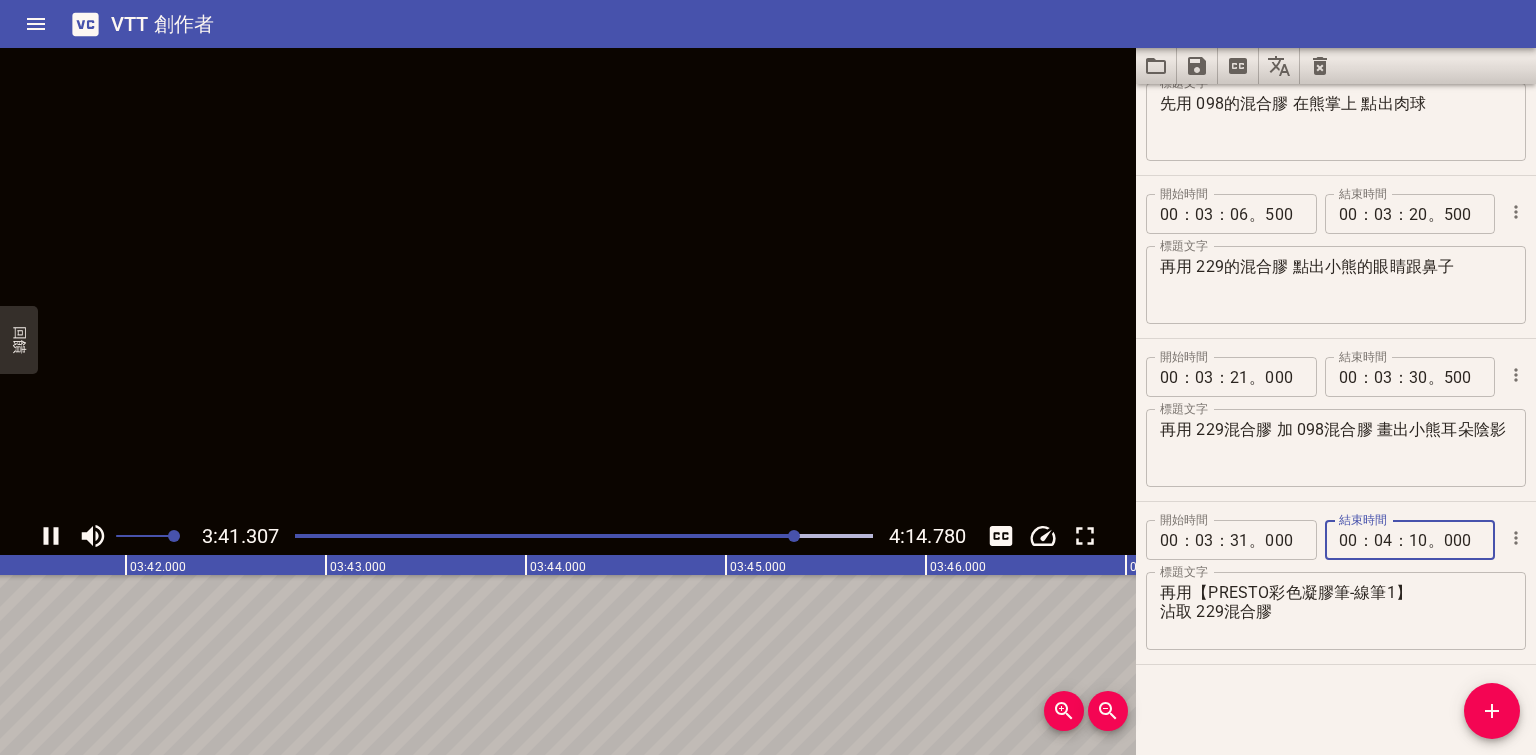 click on "再用【PRESTO彩色凝膠筆-線筆1】
沾取 229混合膠" at bounding box center (1336, 611) 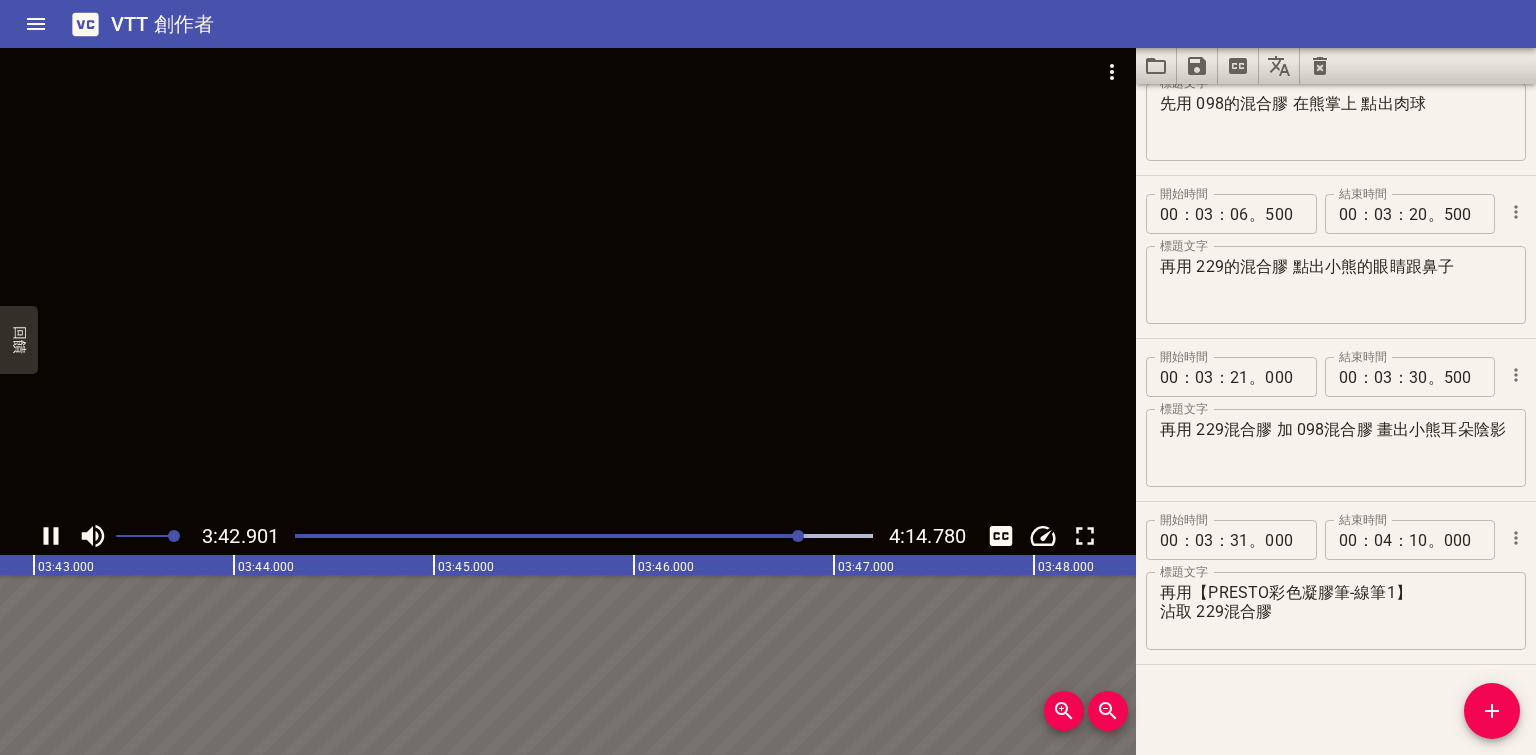 scroll, scrollTop: 0, scrollLeft: 44580, axis: horizontal 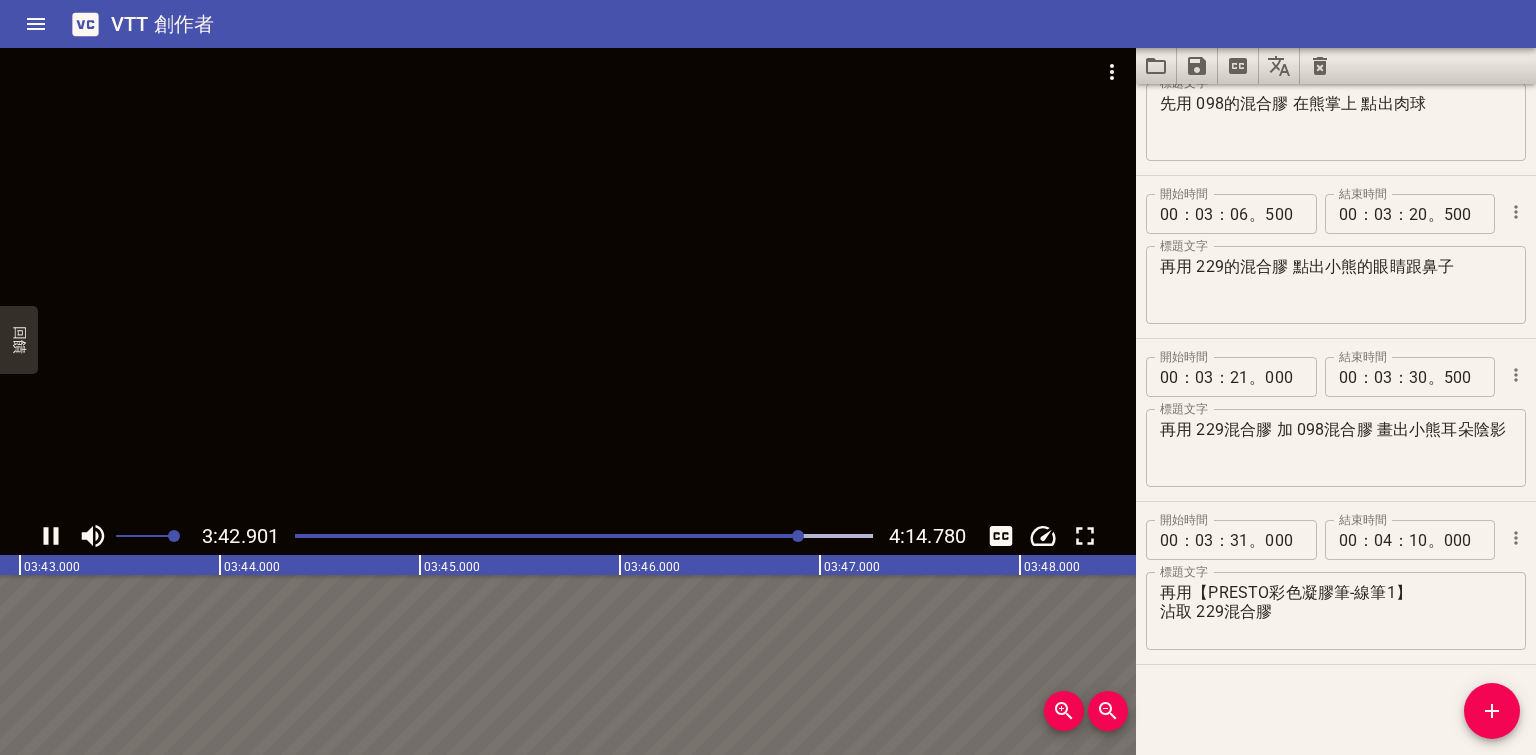 click at bounding box center [798, 536] 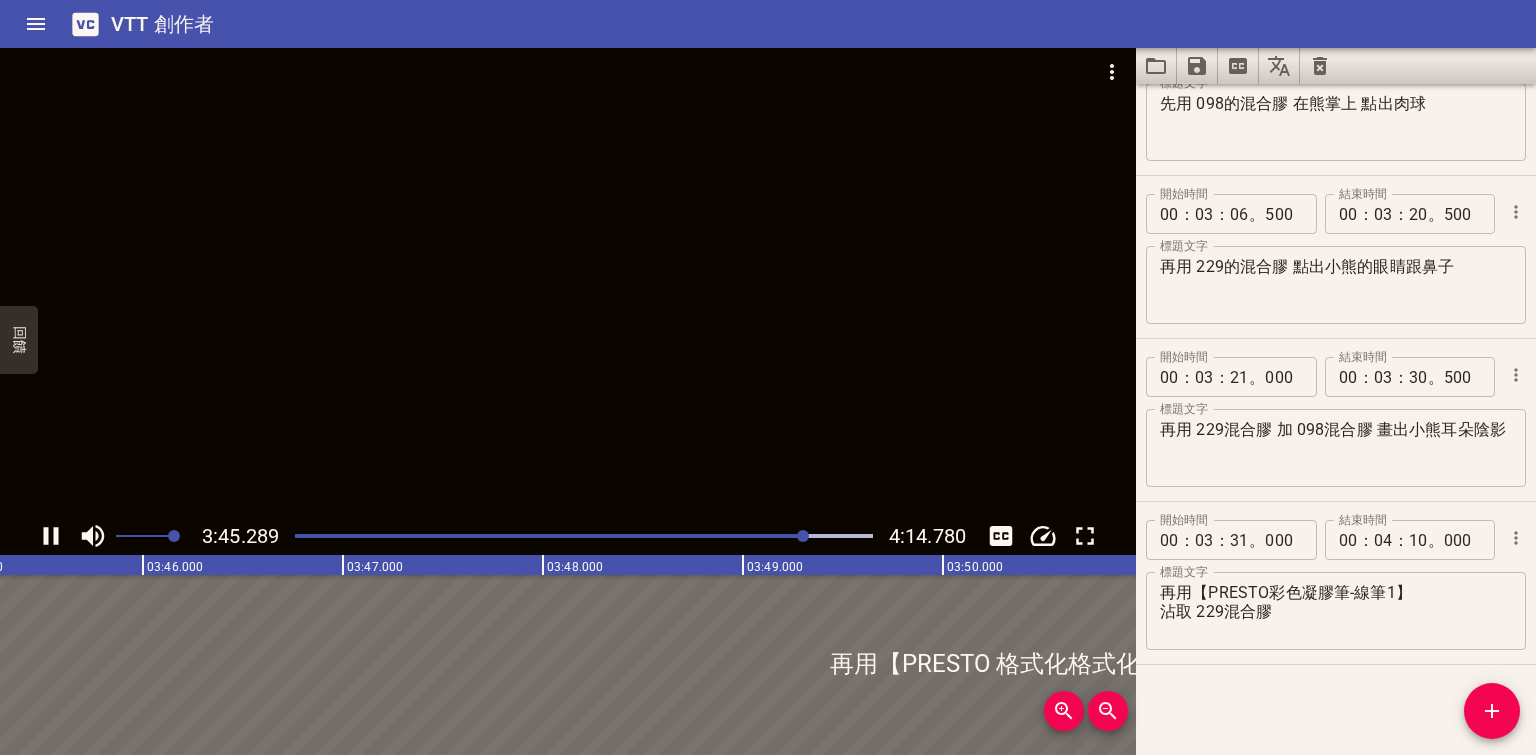 click at bounding box center [584, 536] 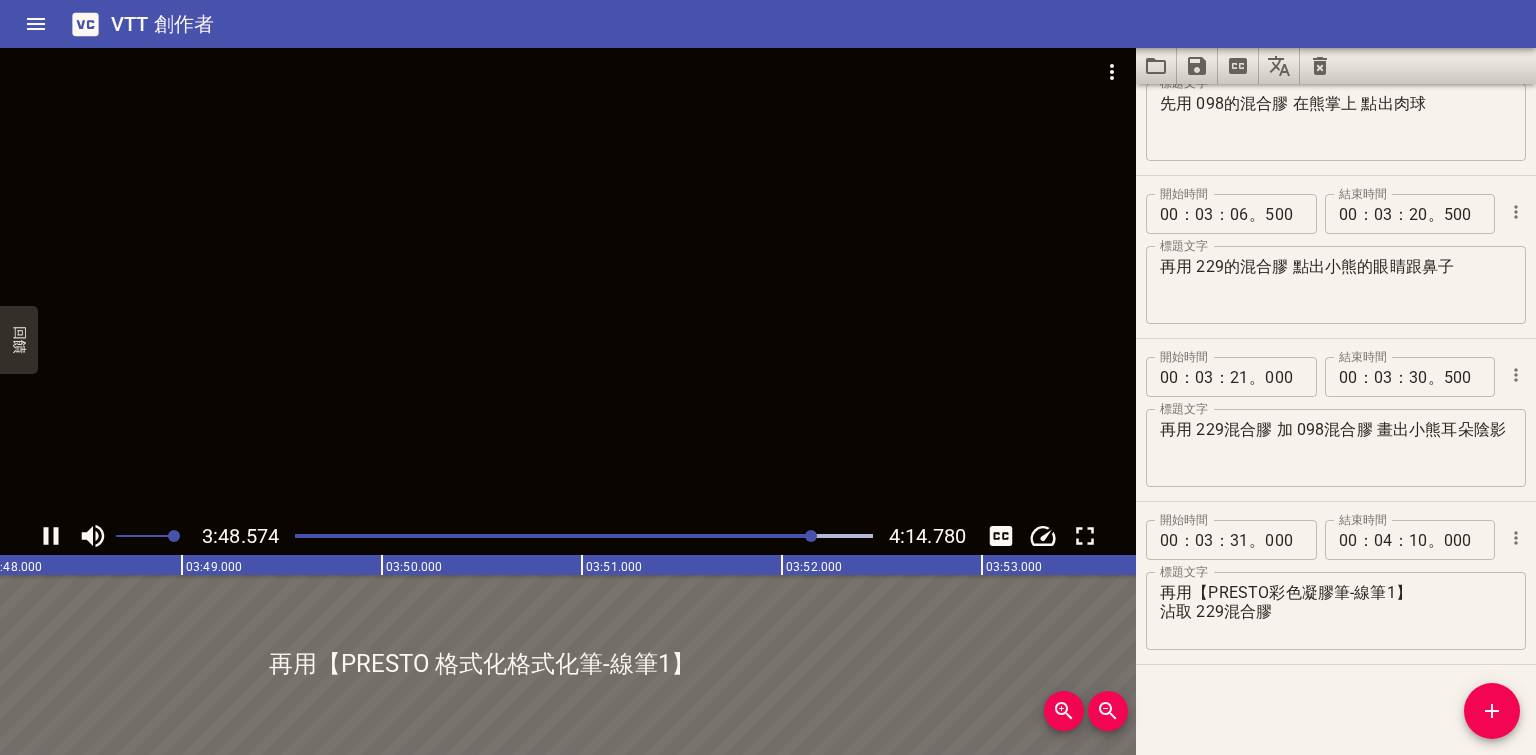 click at bounding box center [568, 282] 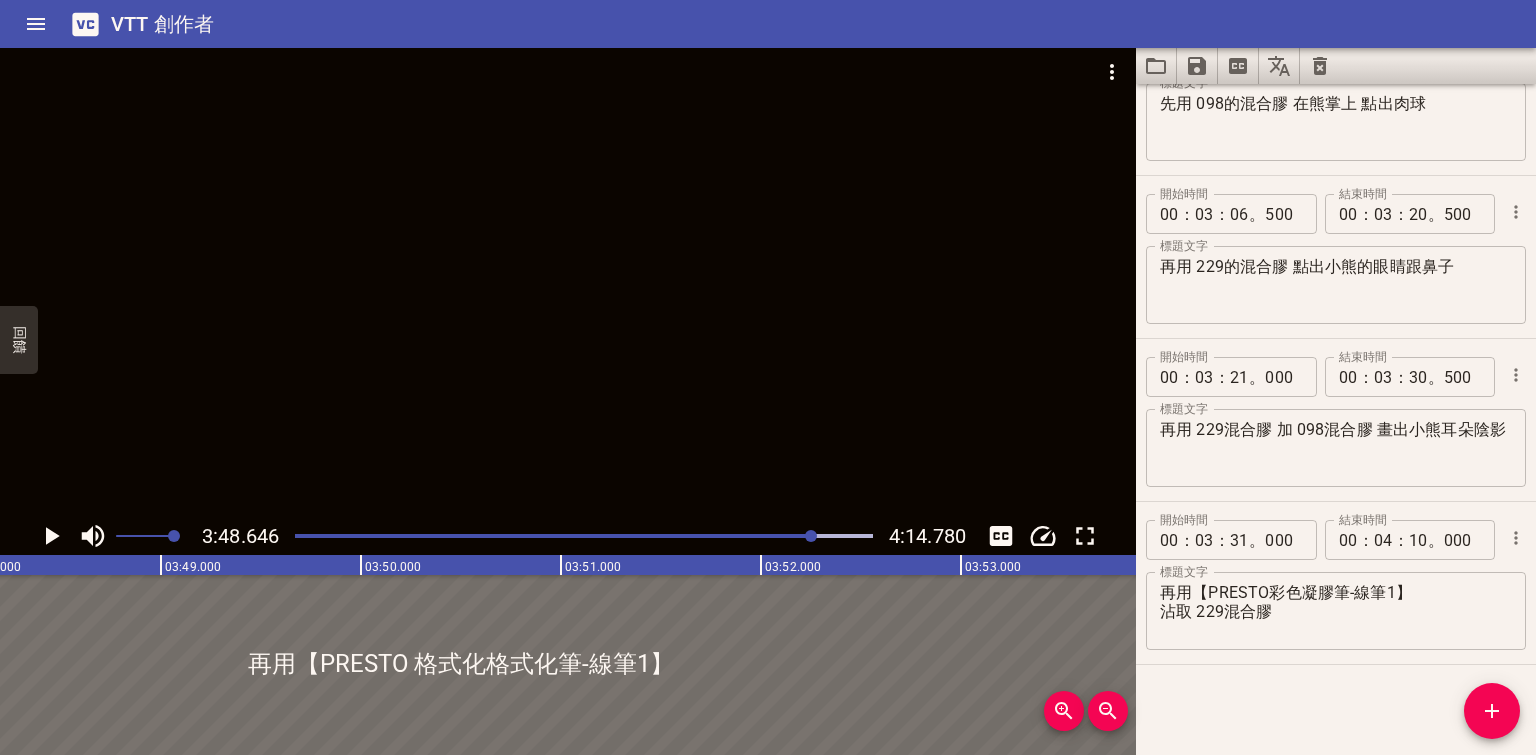 scroll, scrollTop: 0, scrollLeft: 45728, axis: horizontal 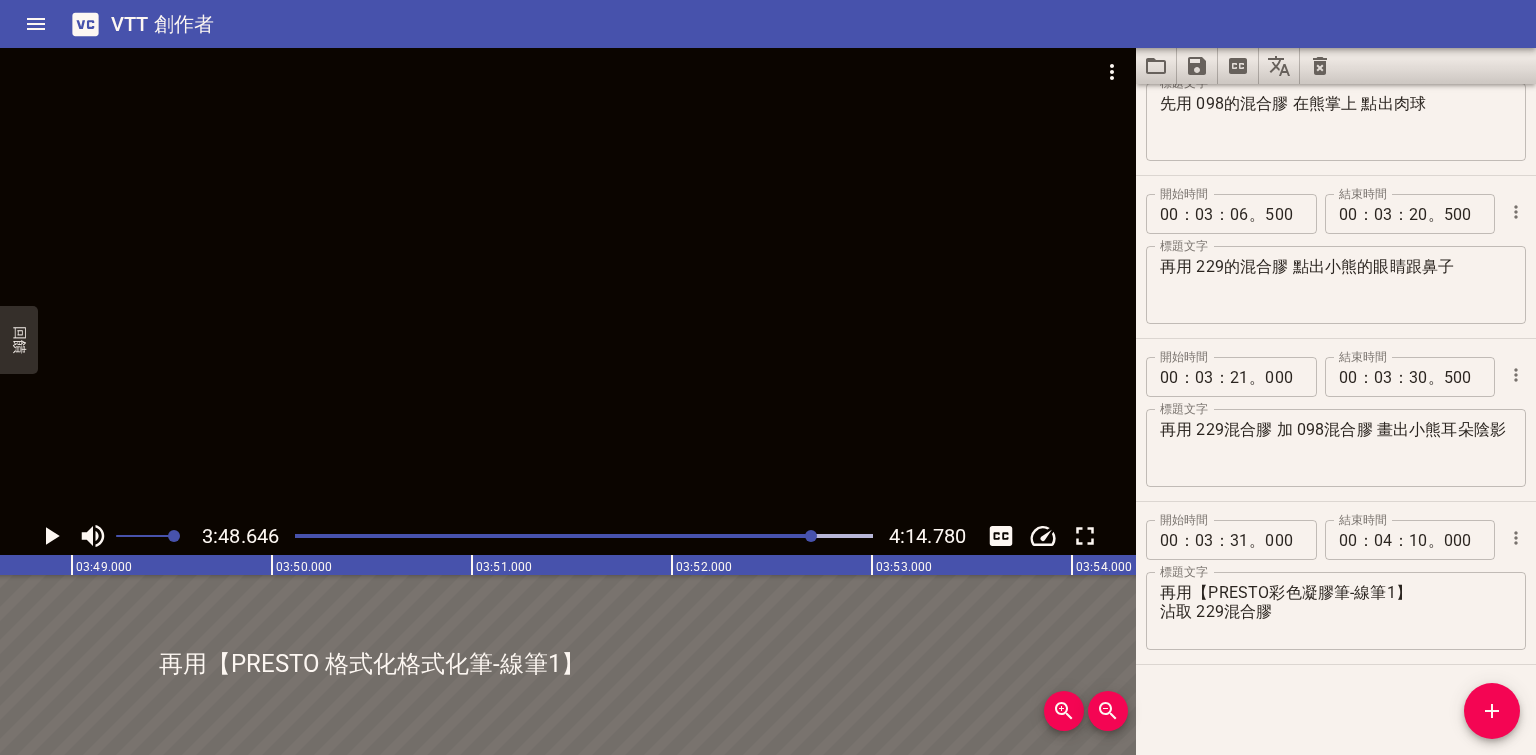 click at bounding box center (568, 282) 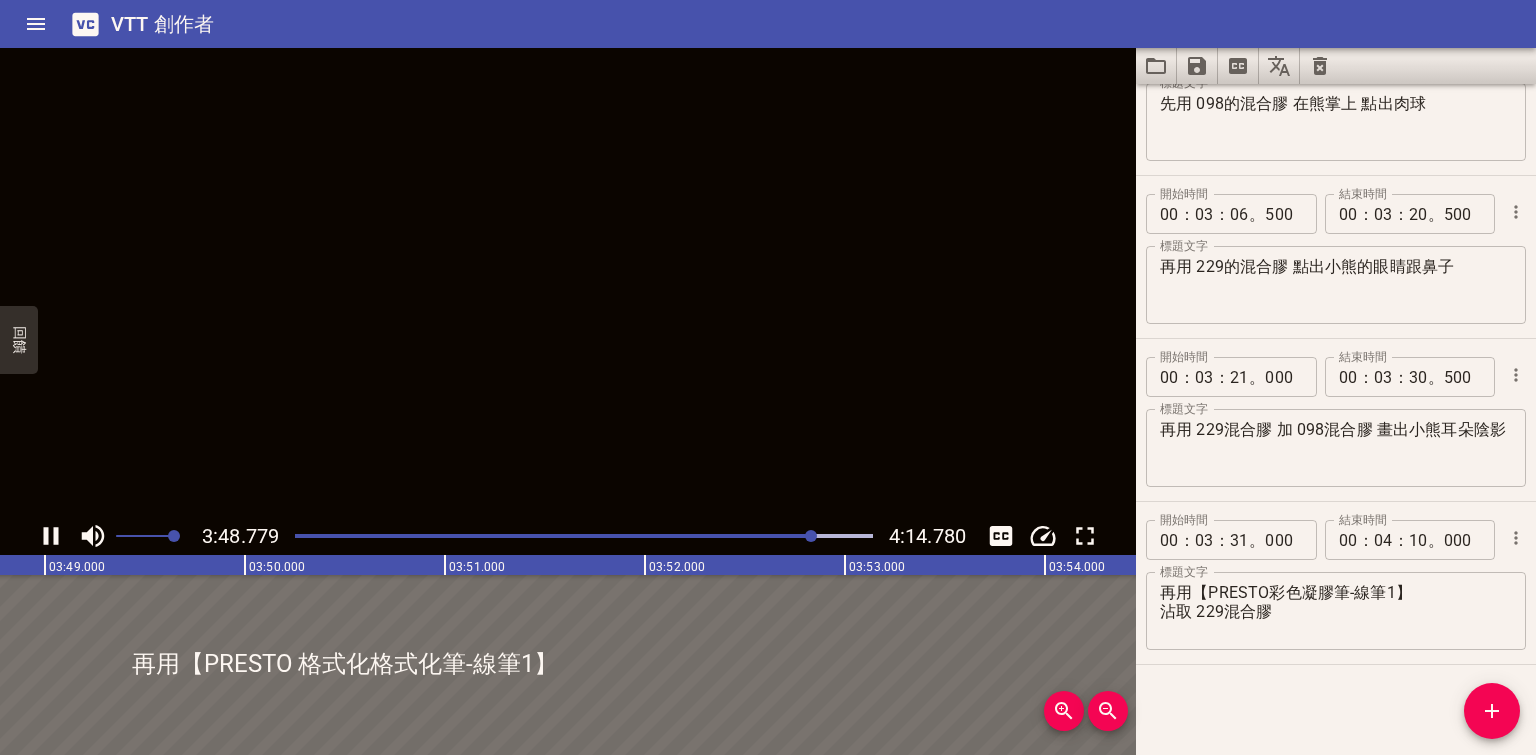 click at bounding box center [568, 282] 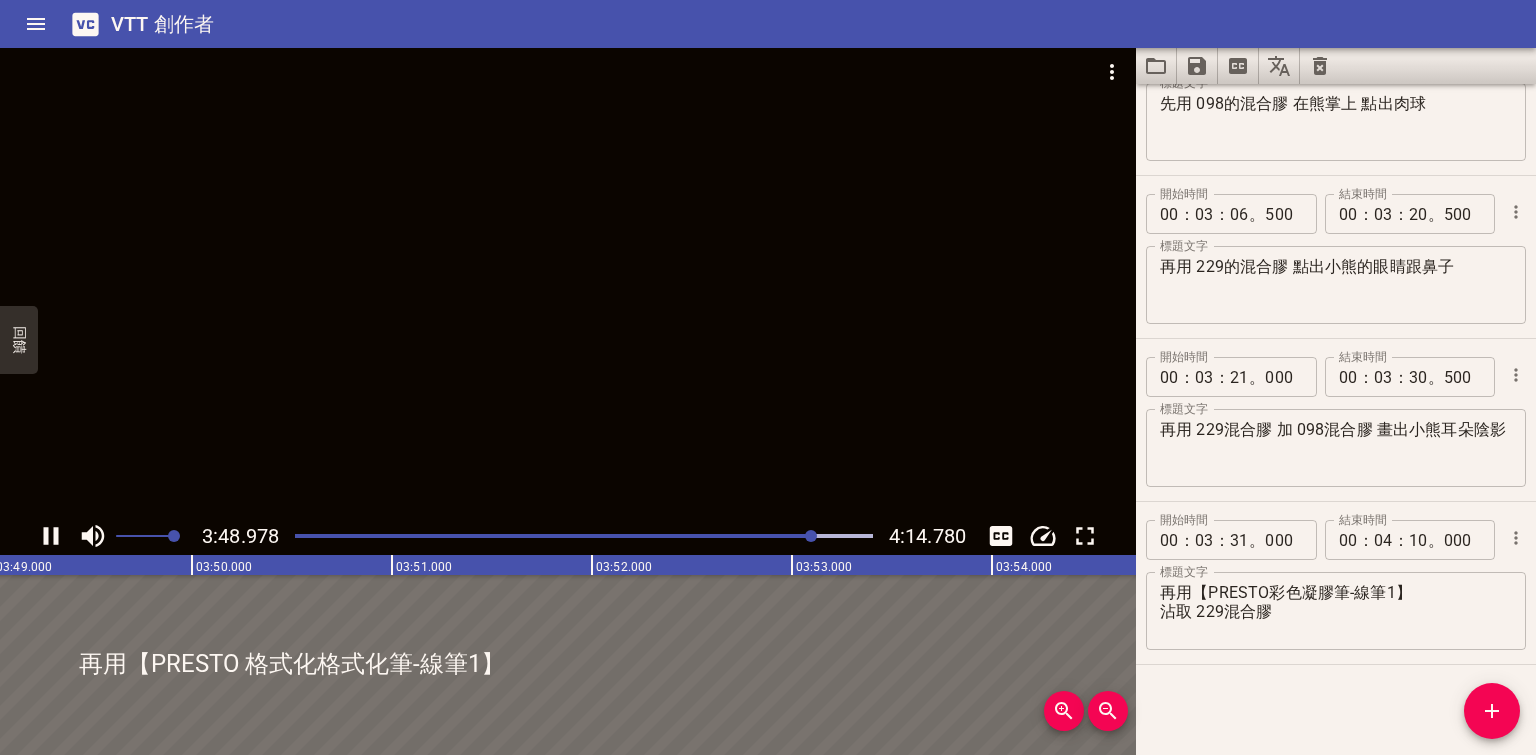 click at bounding box center [568, 282] 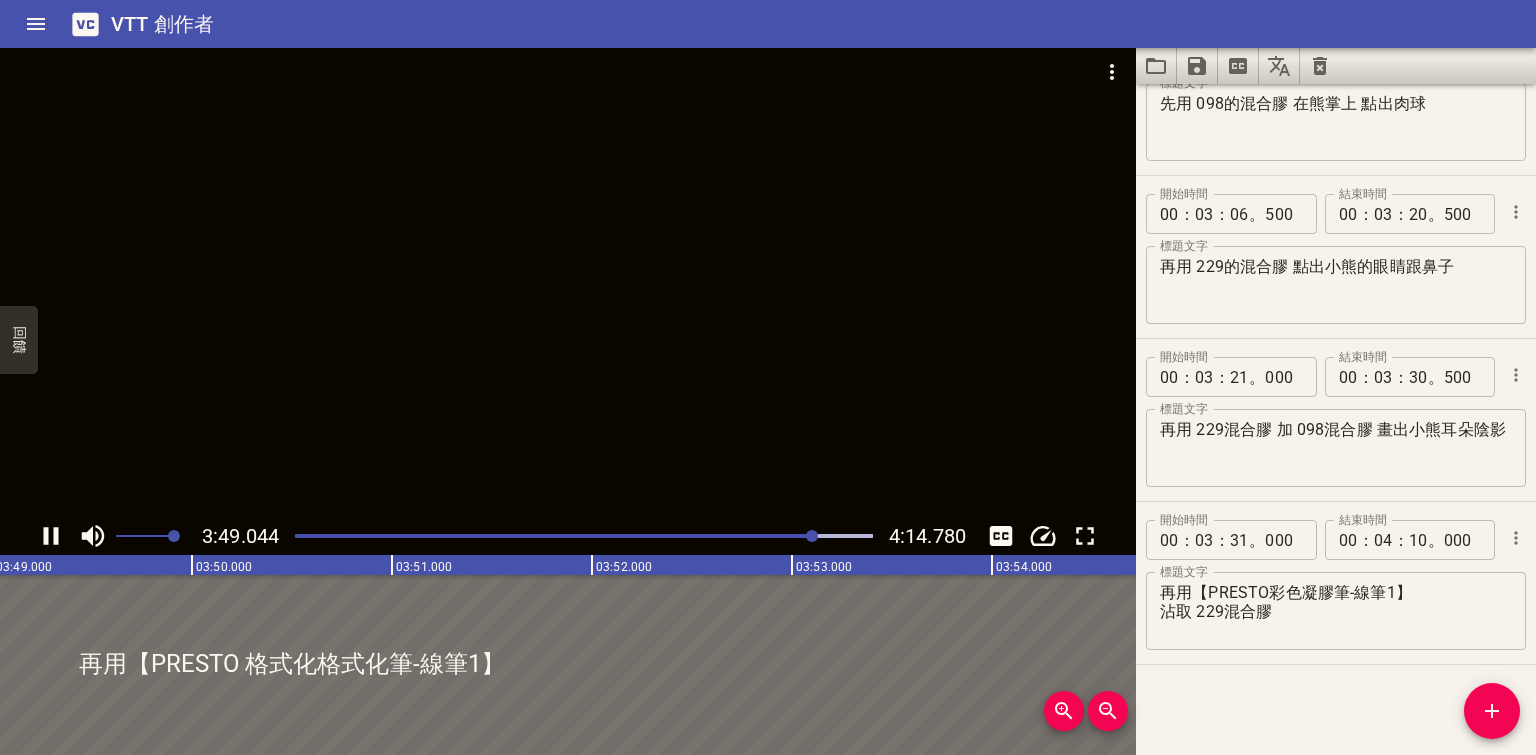 scroll, scrollTop: 0, scrollLeft: 45820, axis: horizontal 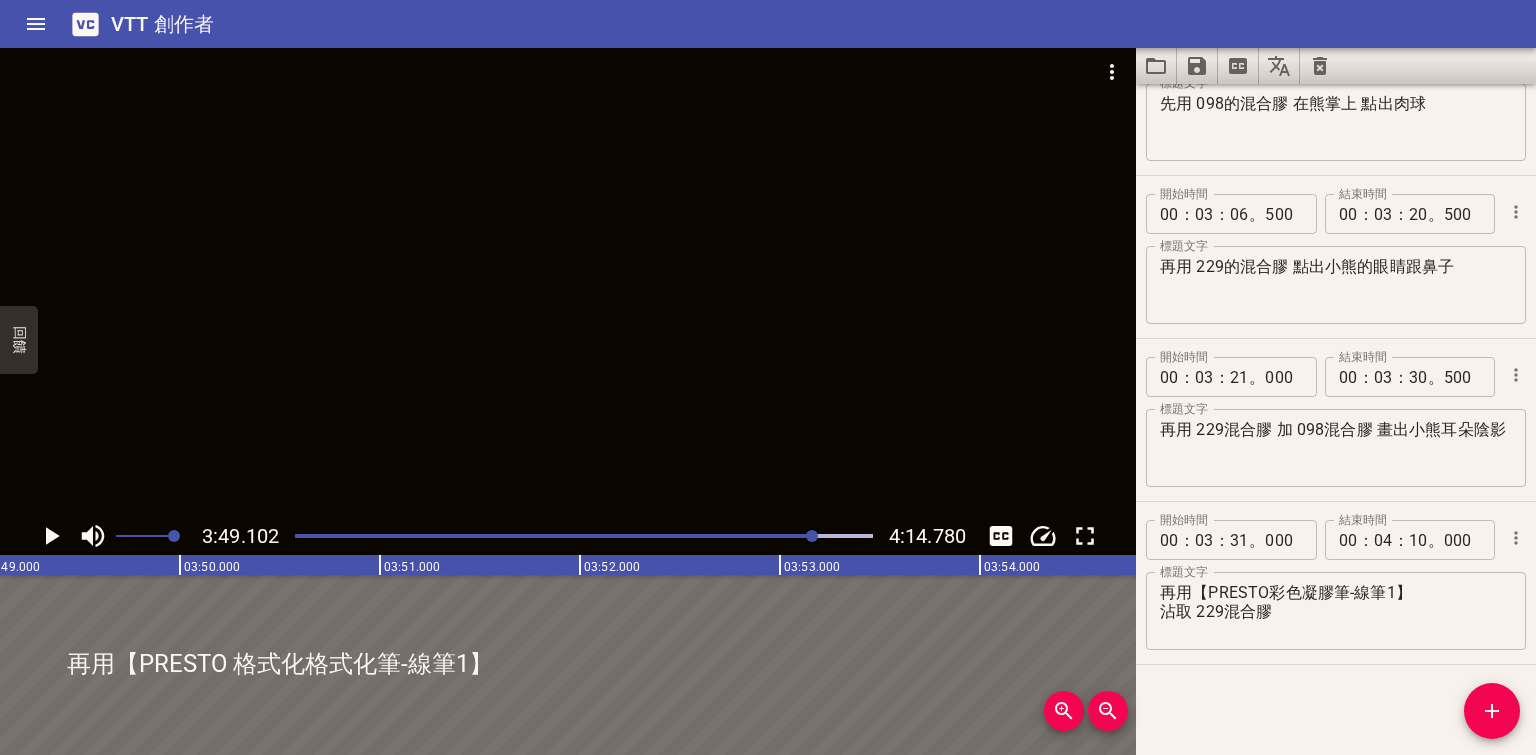 click at bounding box center [568, 282] 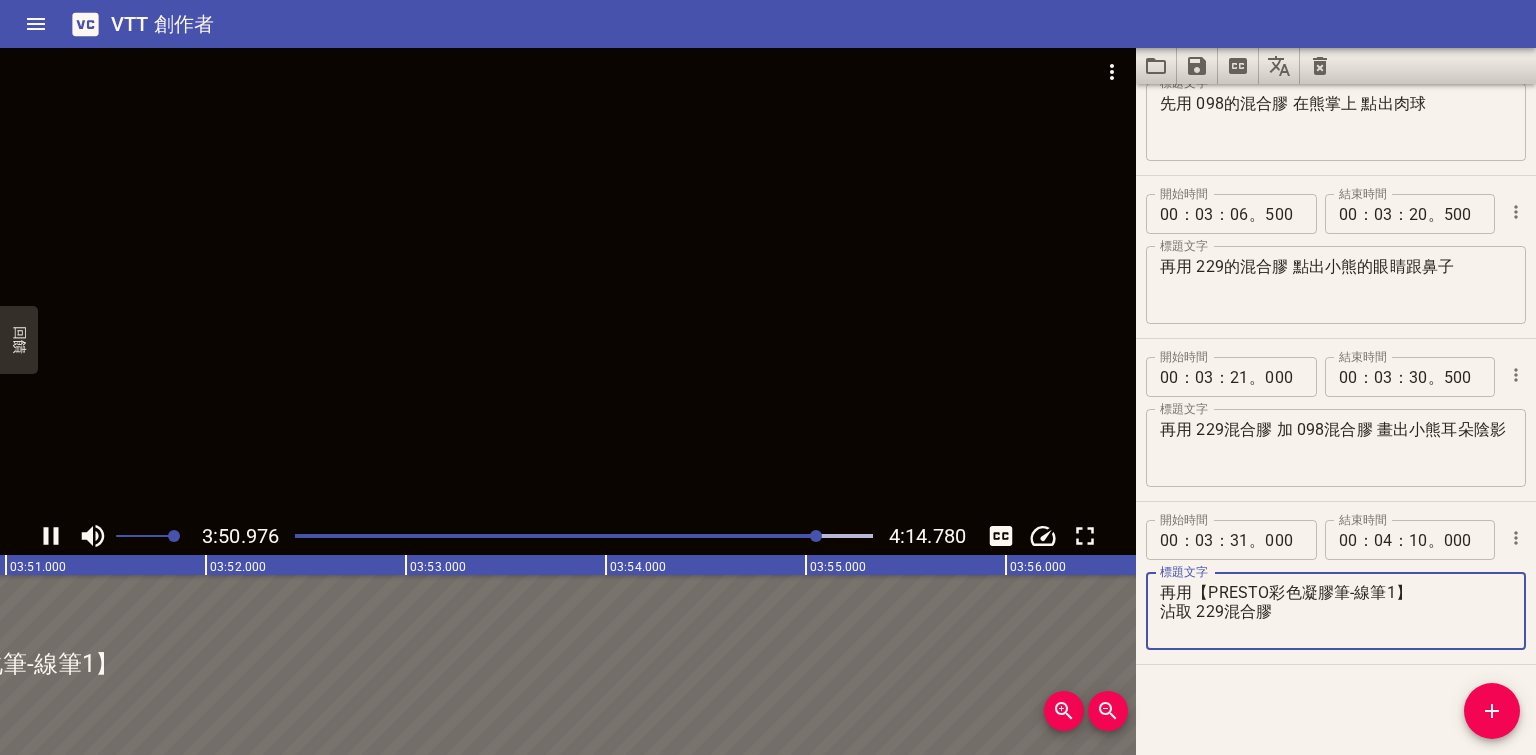 click on "再用【PRESTO彩色凝膠筆-線筆1】
沾取 229混合膠" at bounding box center (1336, 611) 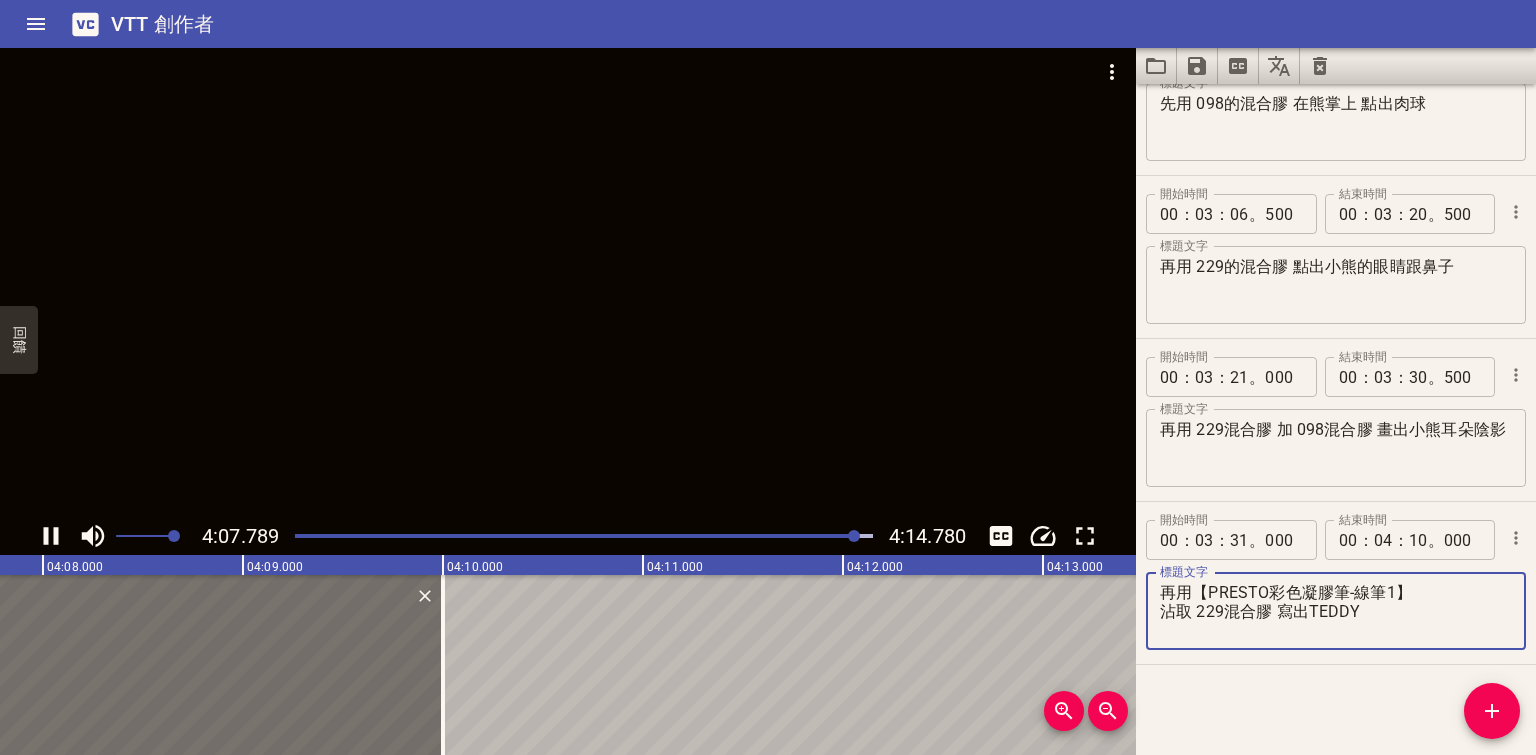 type on "再用【PRESTO彩色凝膠筆-線筆1】
沾取 229混合膠 寫出TEDDY" 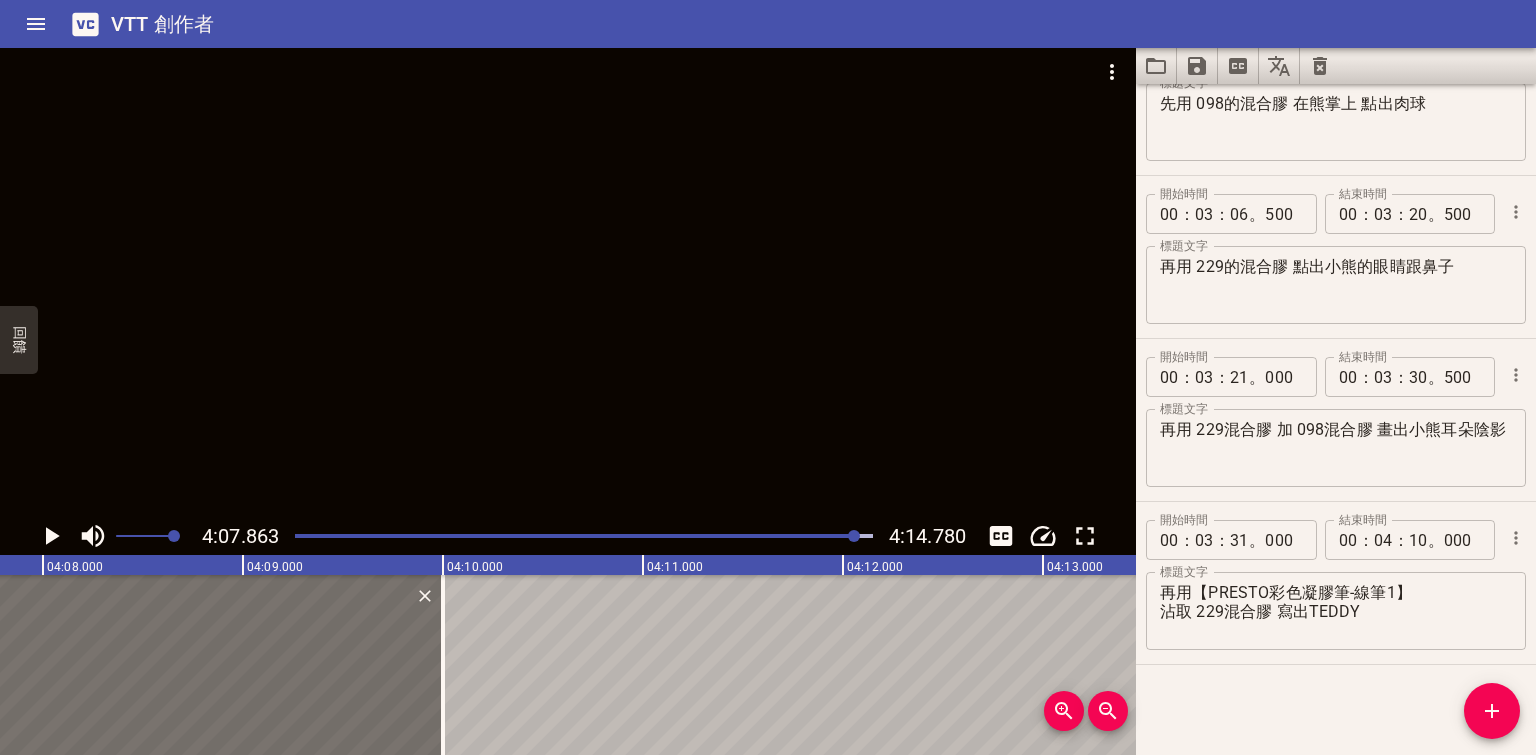 scroll, scrollTop: 0, scrollLeft: 49572, axis: horizontal 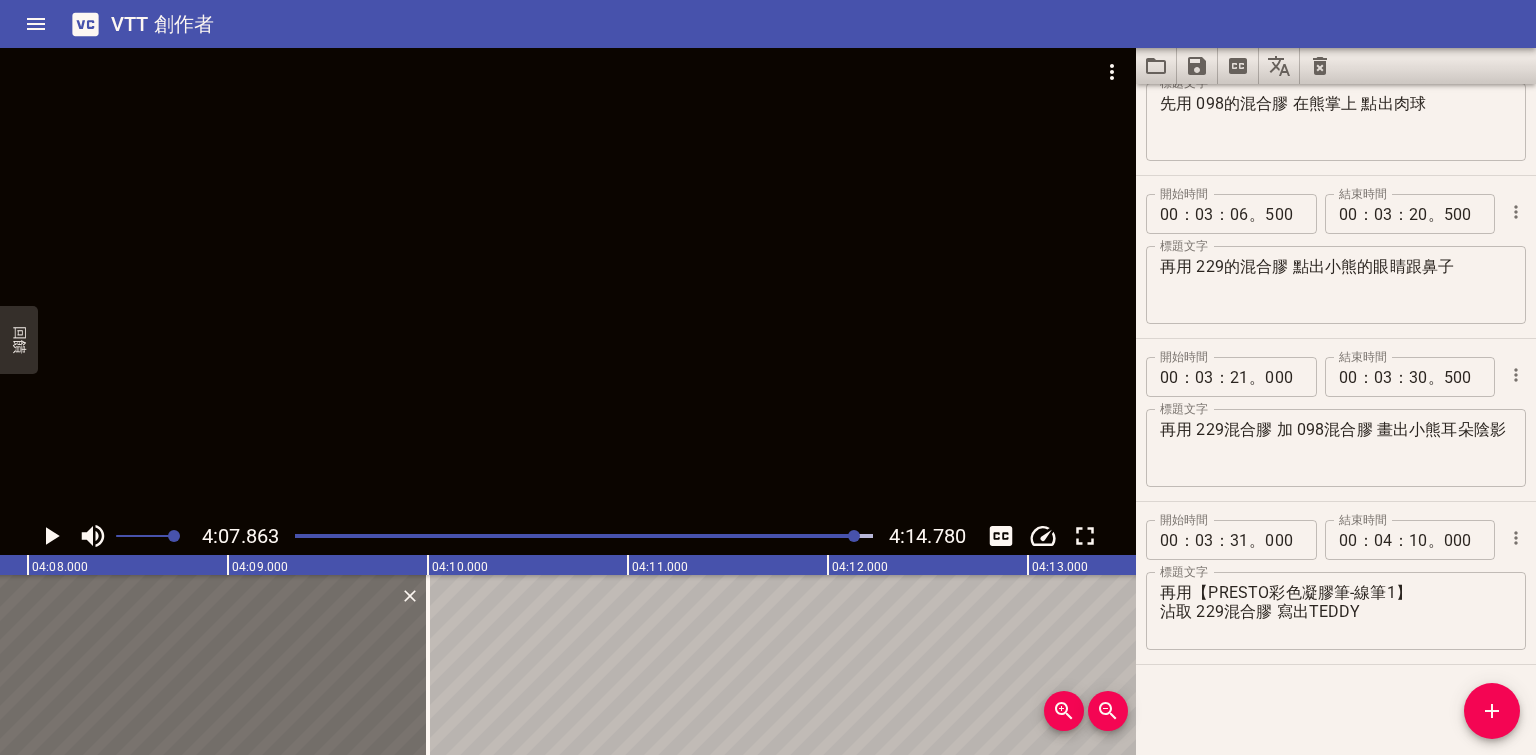 click at bounding box center [854, 536] 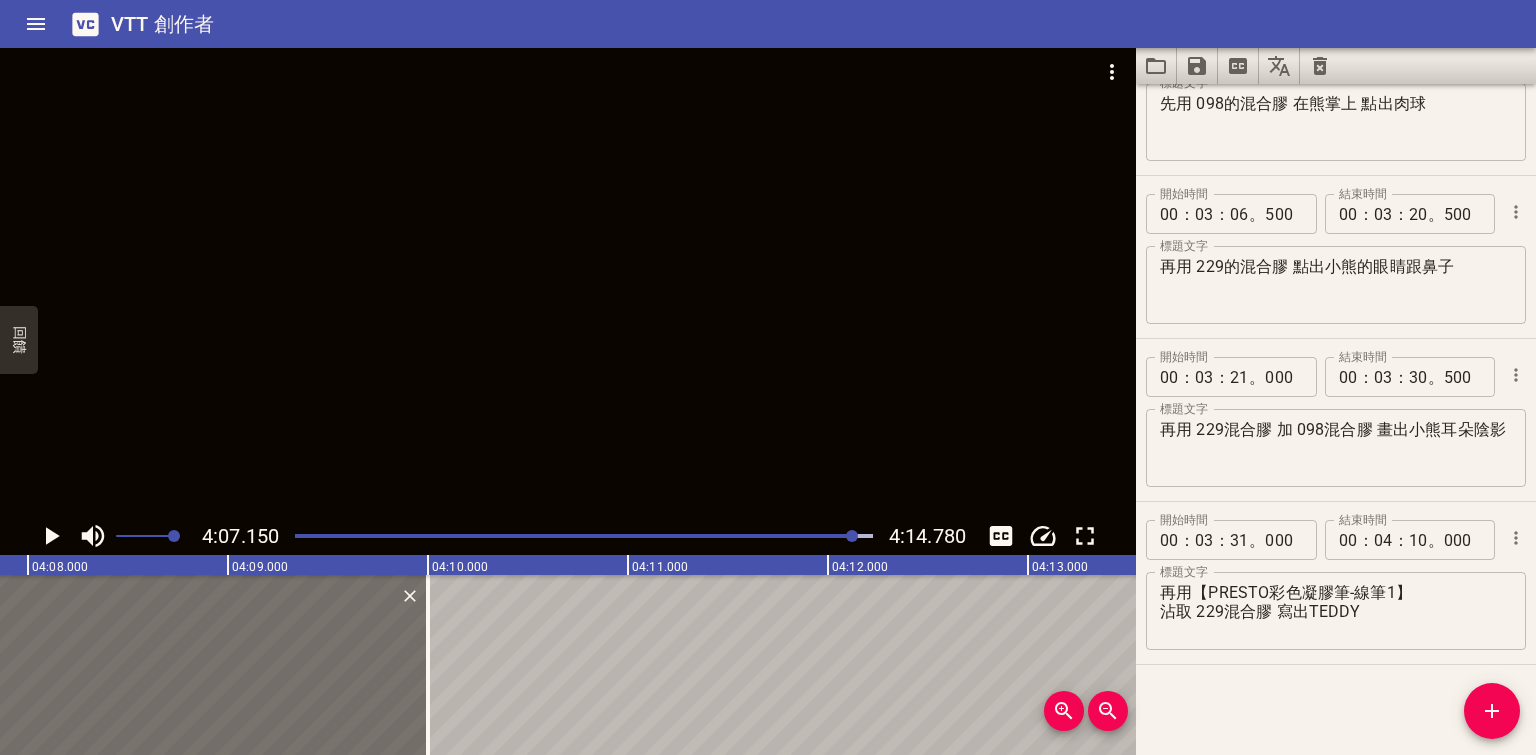 scroll, scrollTop: 0, scrollLeft: 49429, axis: horizontal 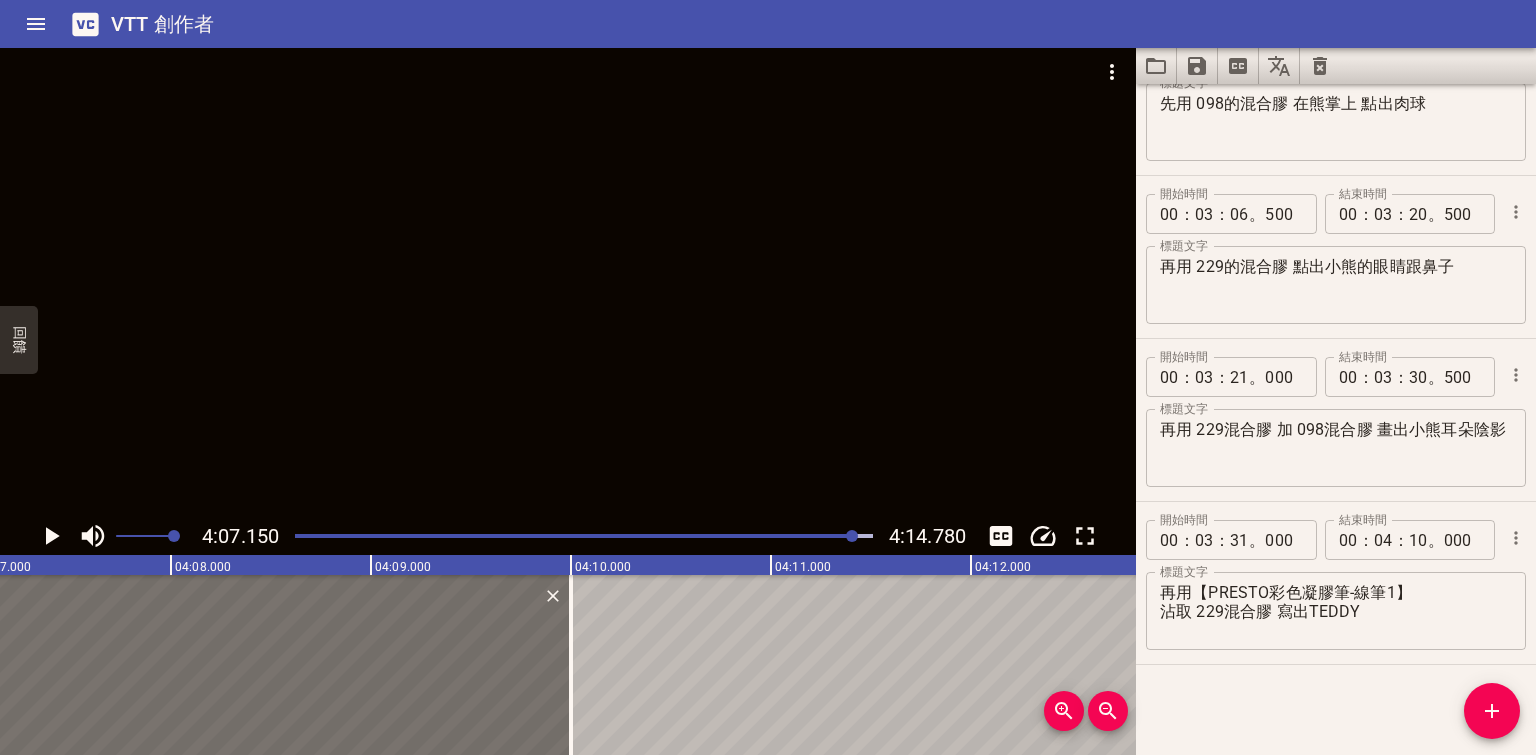 click at bounding box center [568, 282] 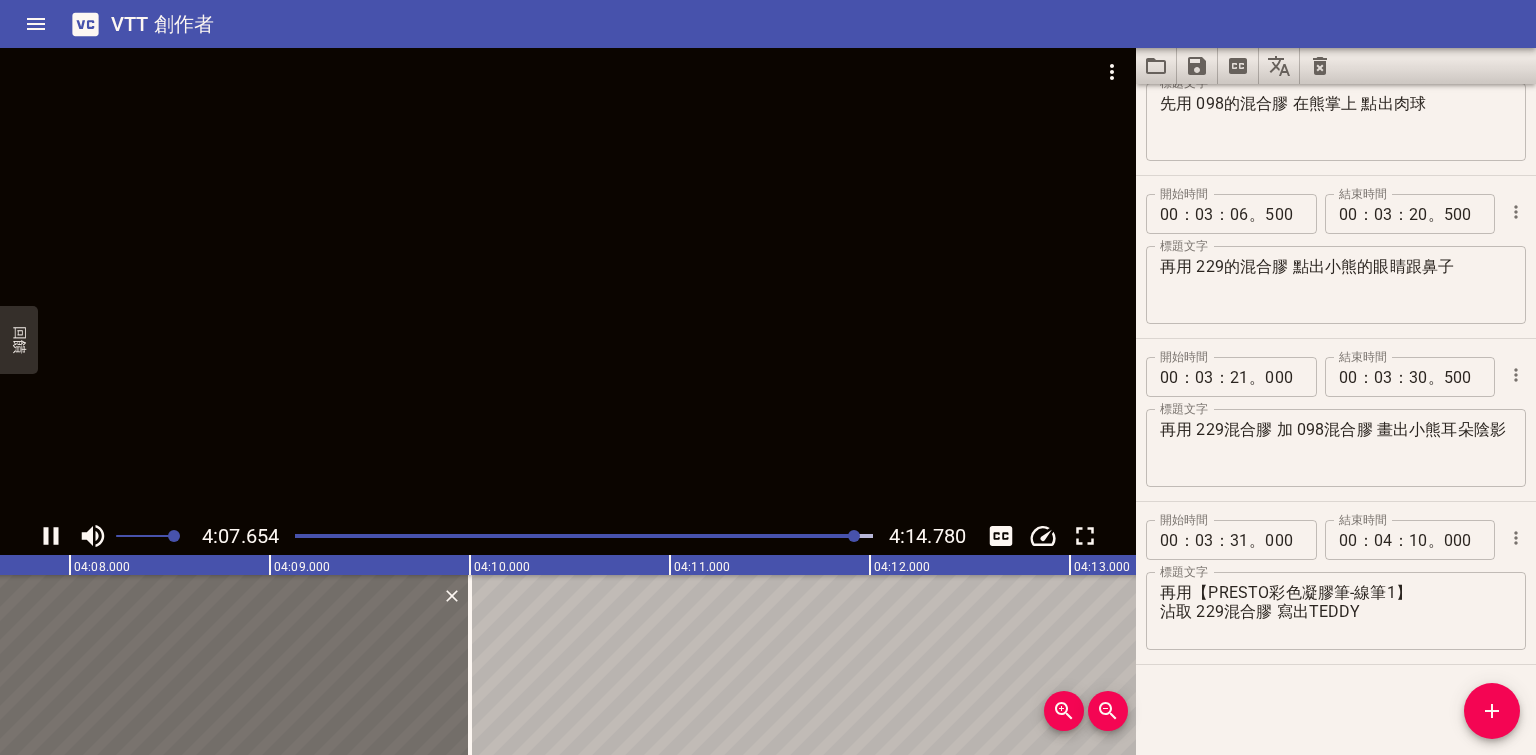 click at bounding box center (568, 282) 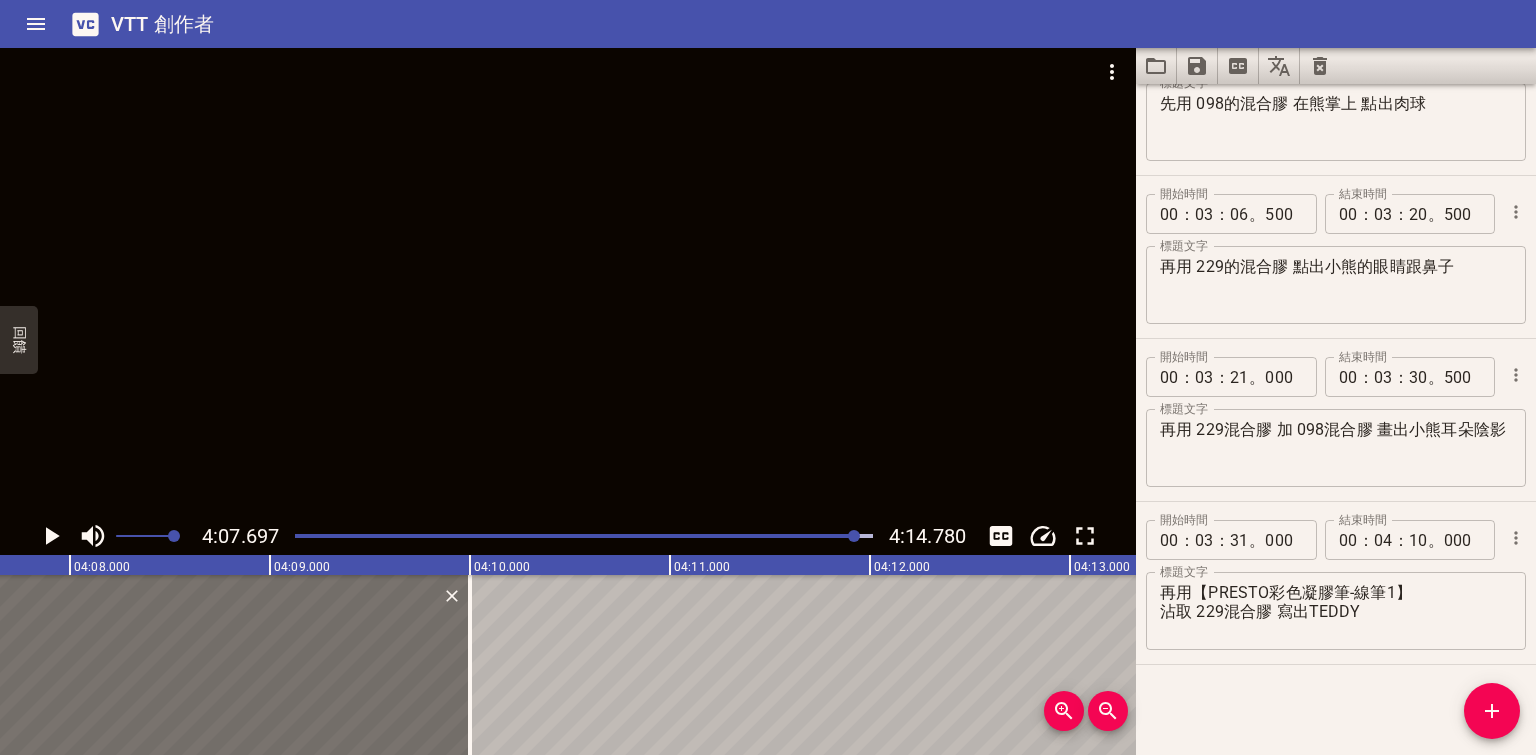 scroll, scrollTop: 0, scrollLeft: 49539, axis: horizontal 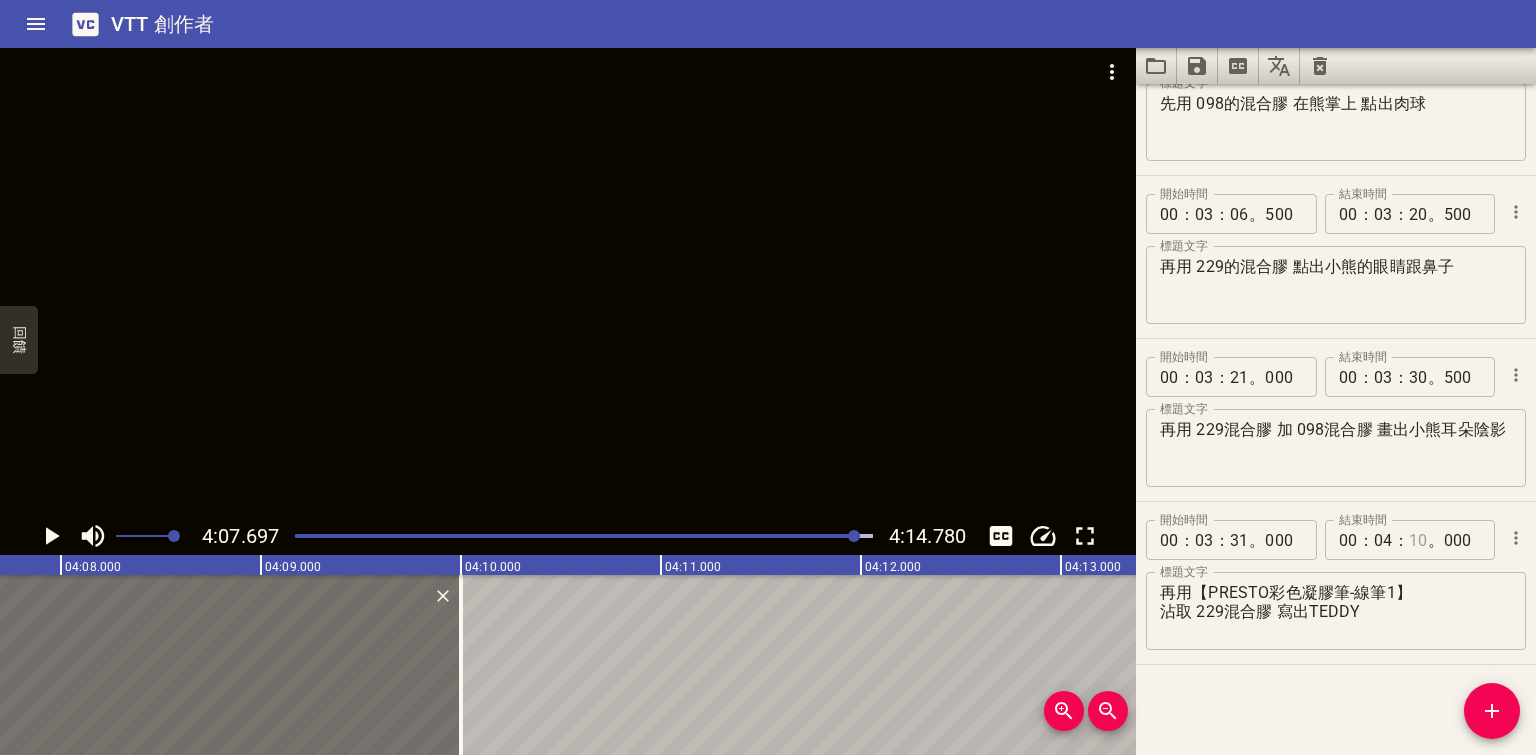 click at bounding box center (1418, 540) 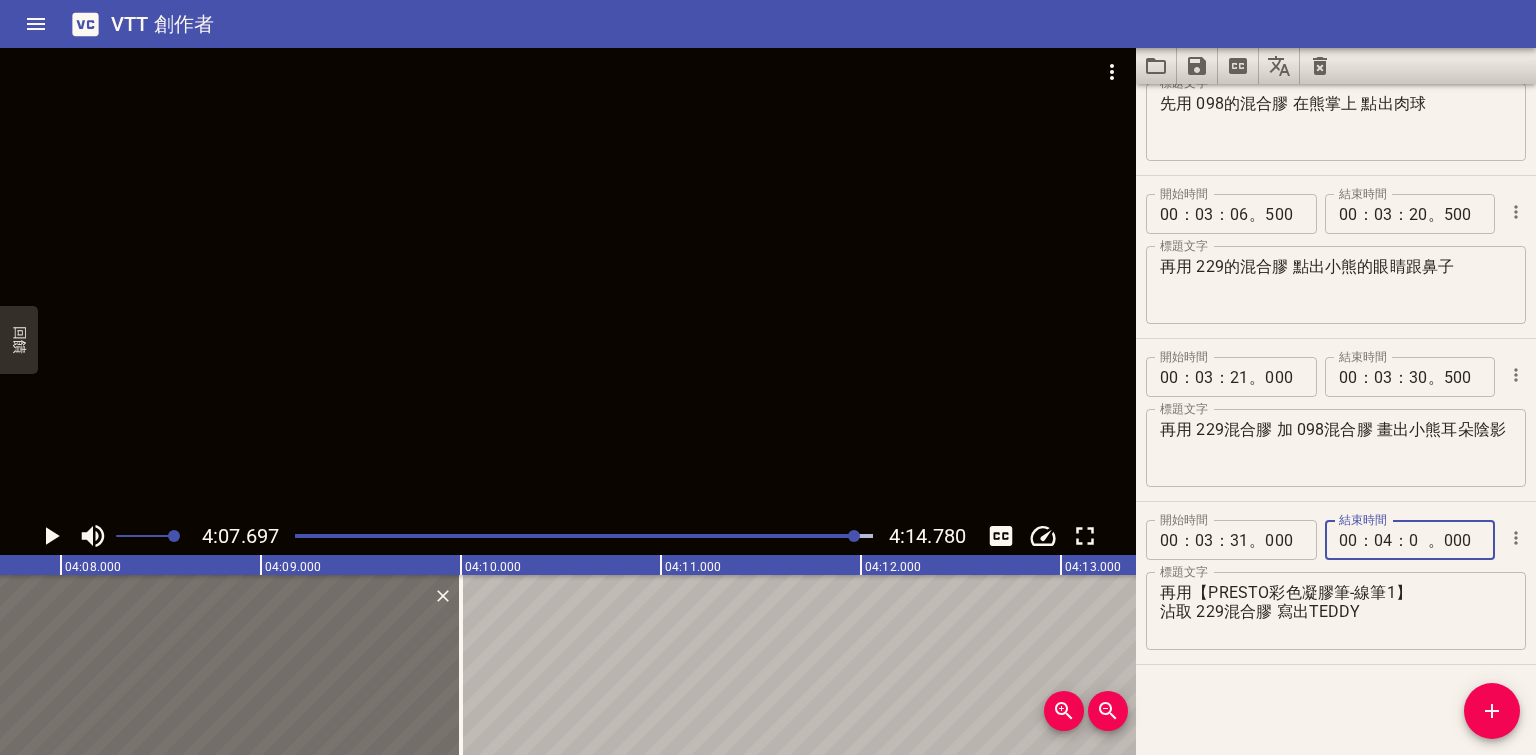 type on "07" 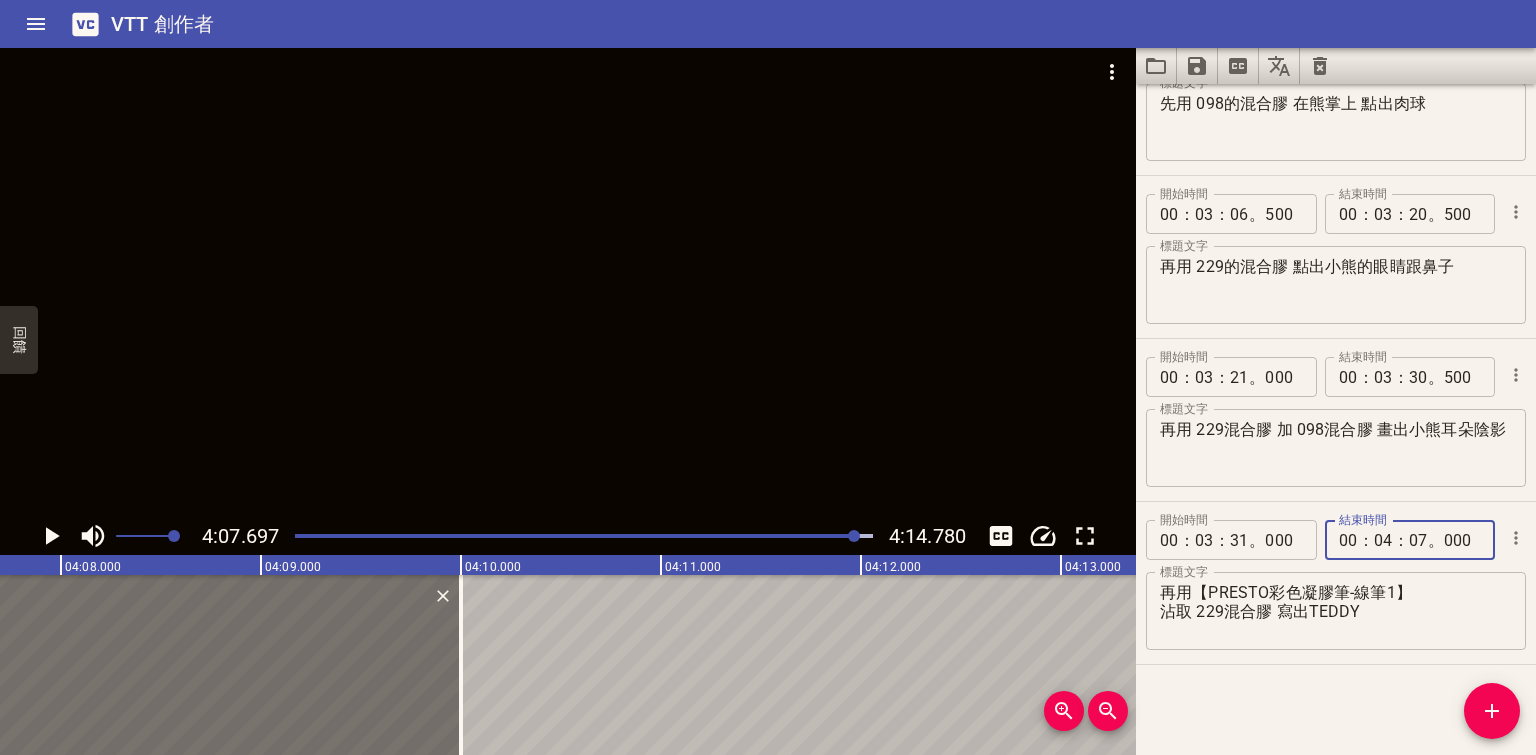 type on "000" 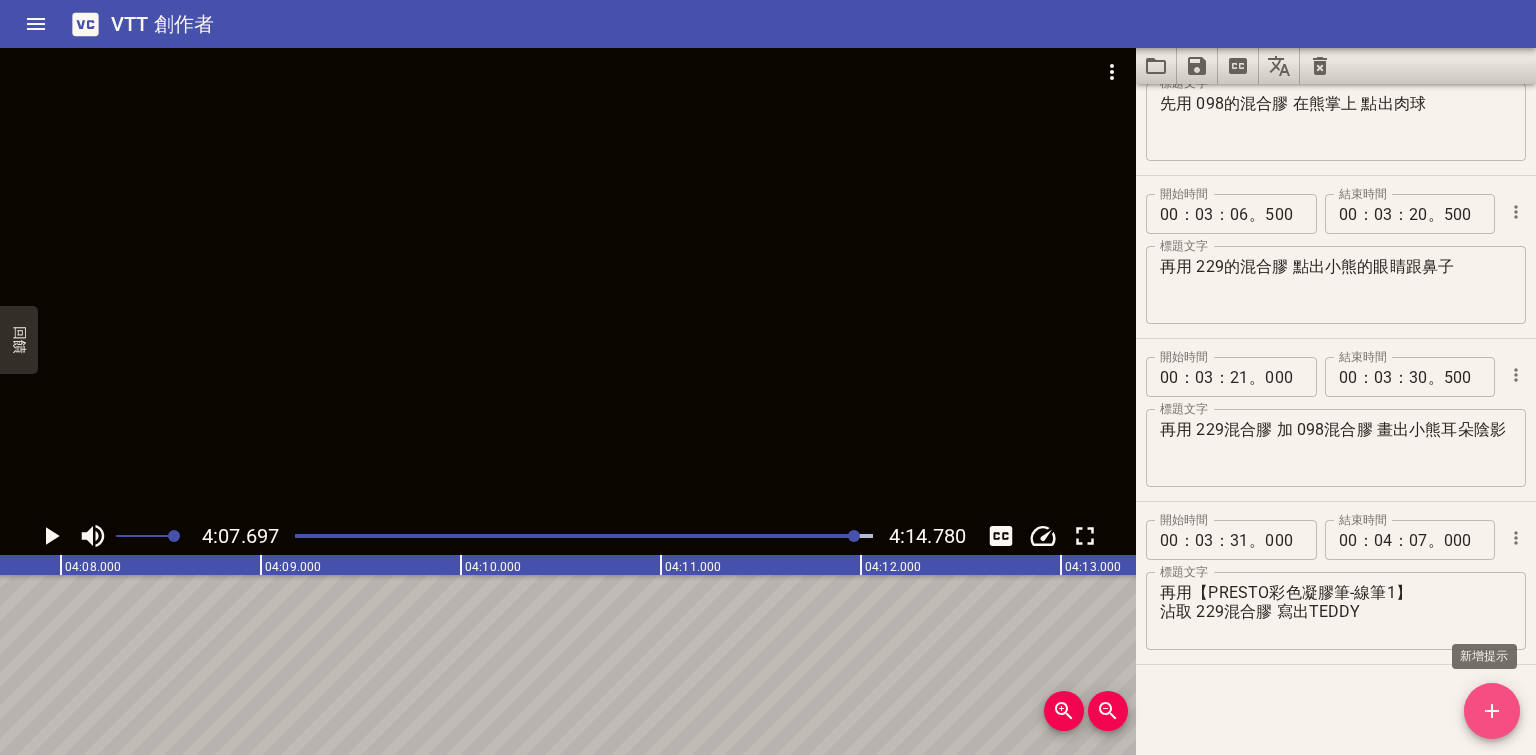 click 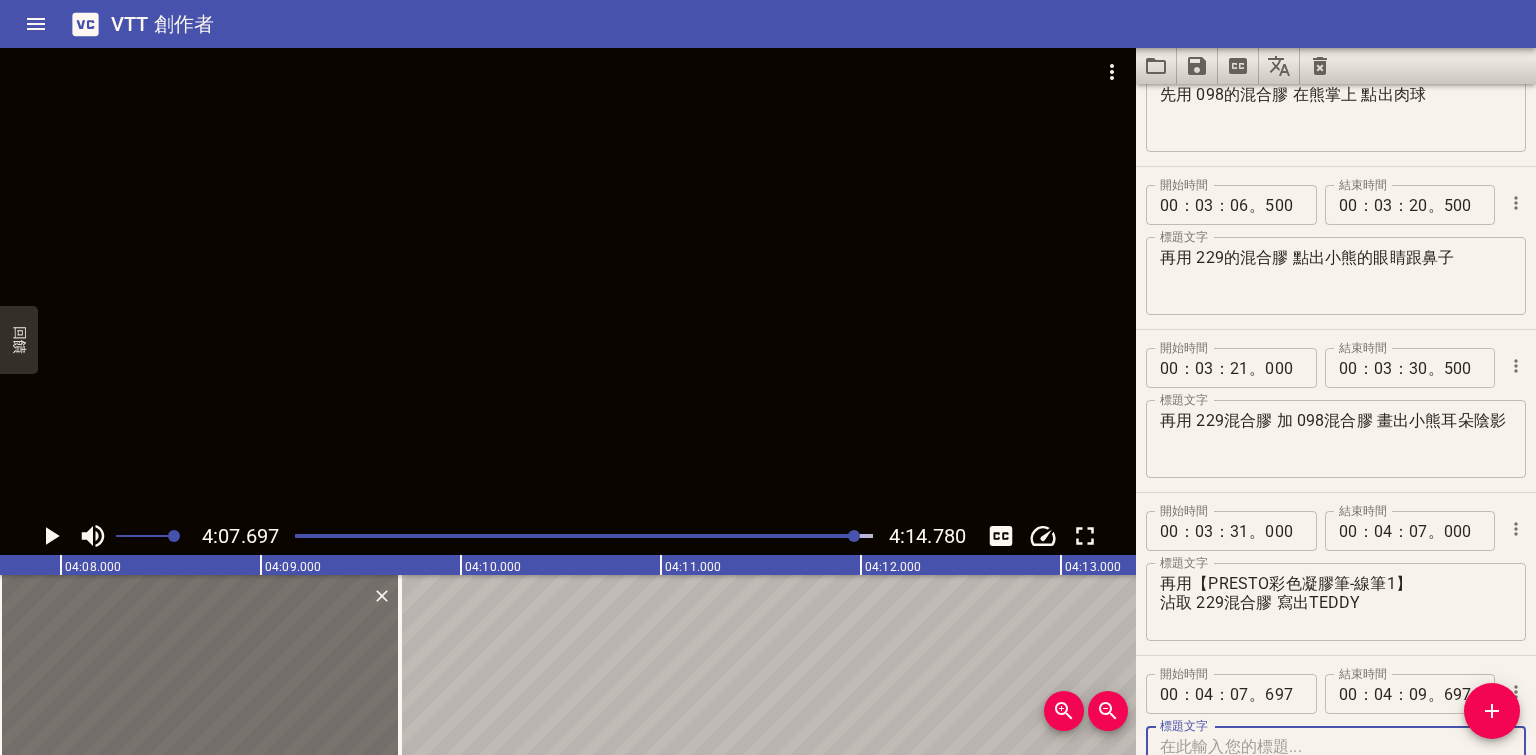 click 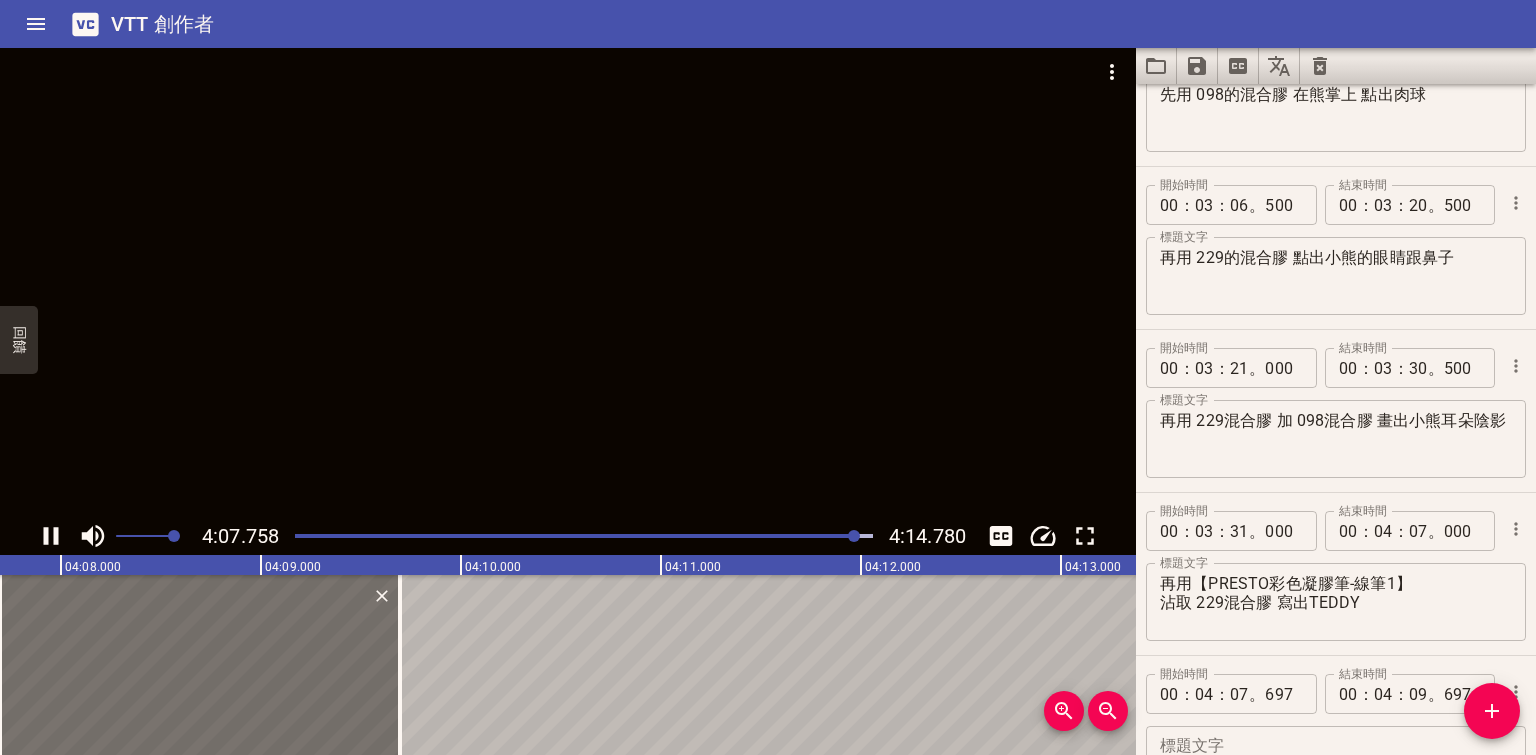scroll, scrollTop: 0, scrollLeft: 49551, axis: horizontal 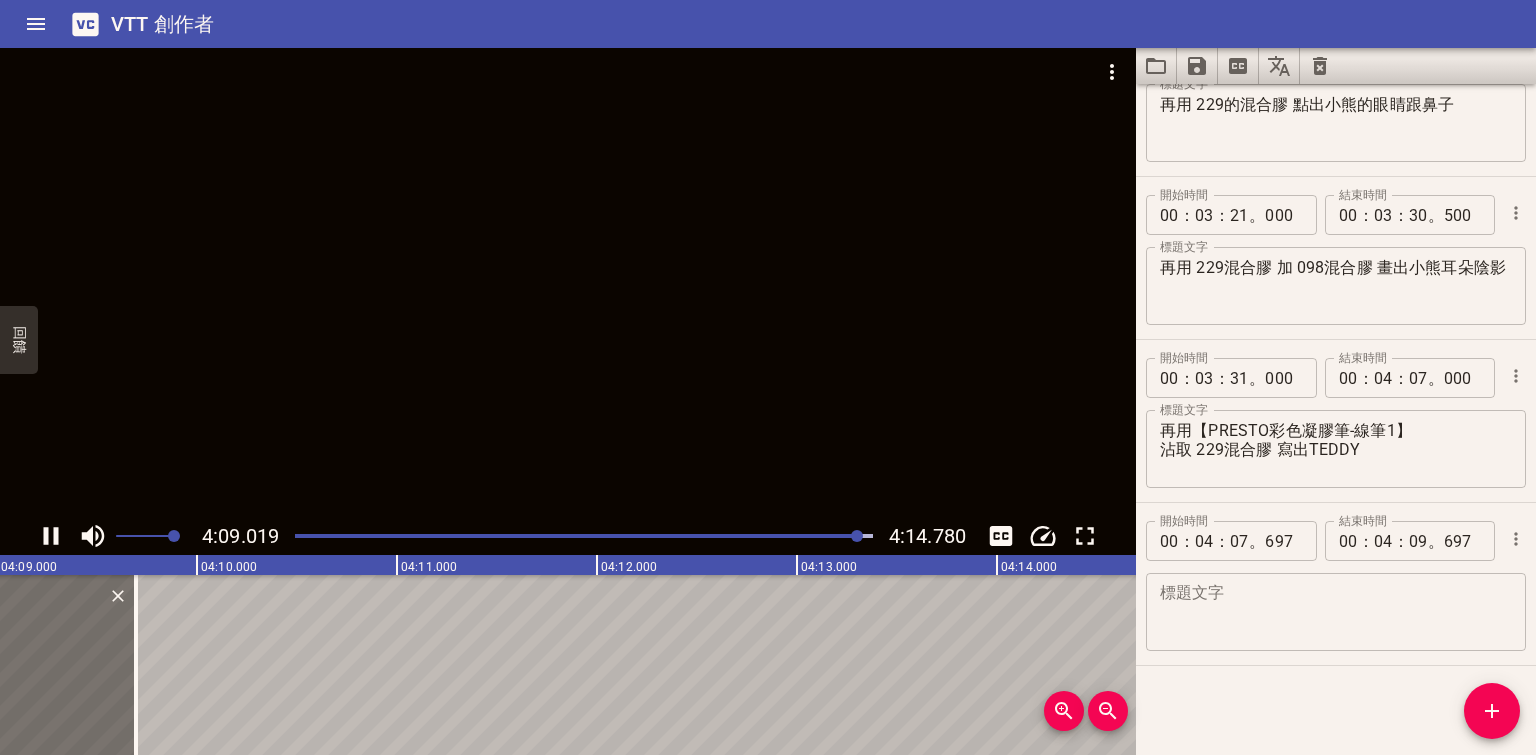 click 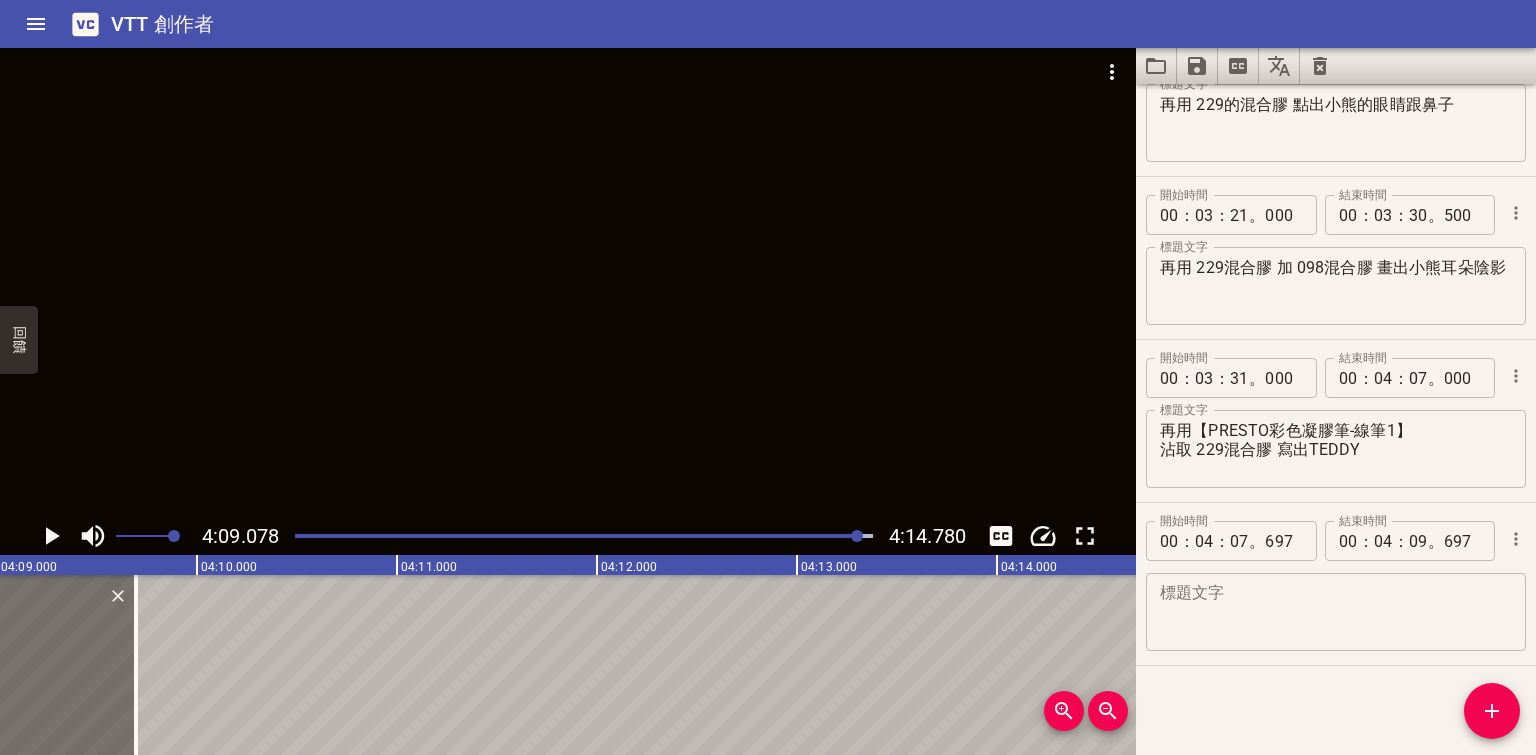 scroll, scrollTop: 0, scrollLeft: 49815, axis: horizontal 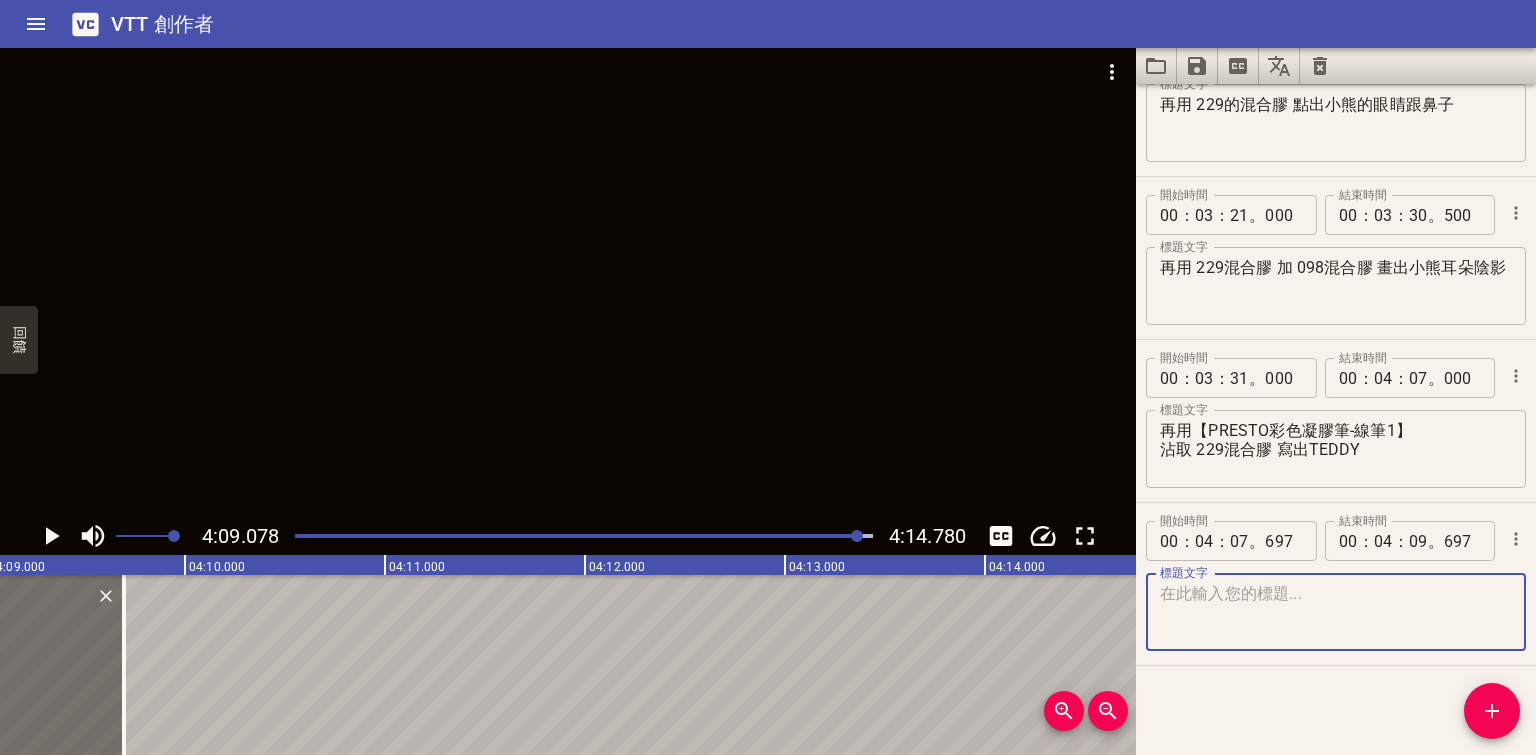 click at bounding box center (1336, 612) 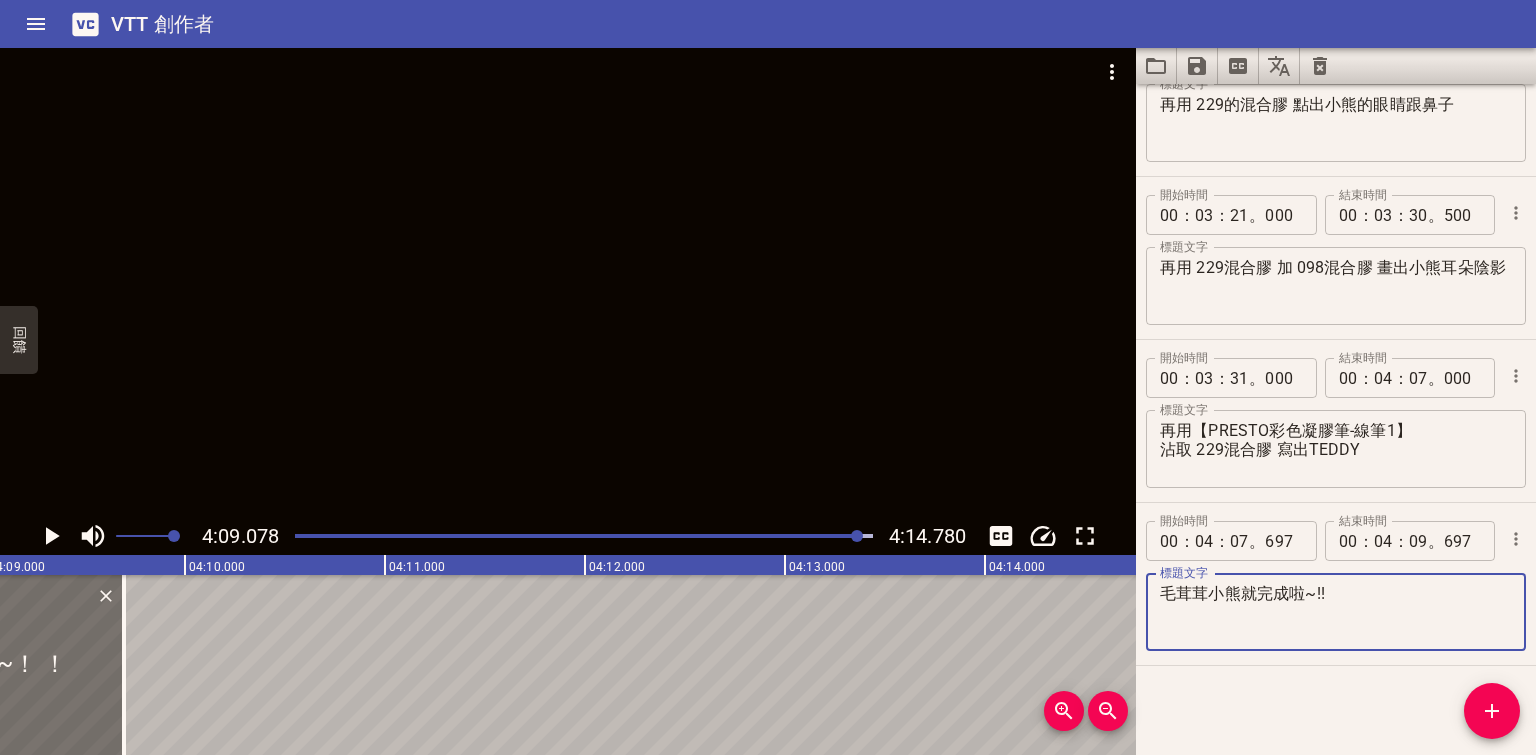 type on "毛茸茸小熊就完成啦~!!" 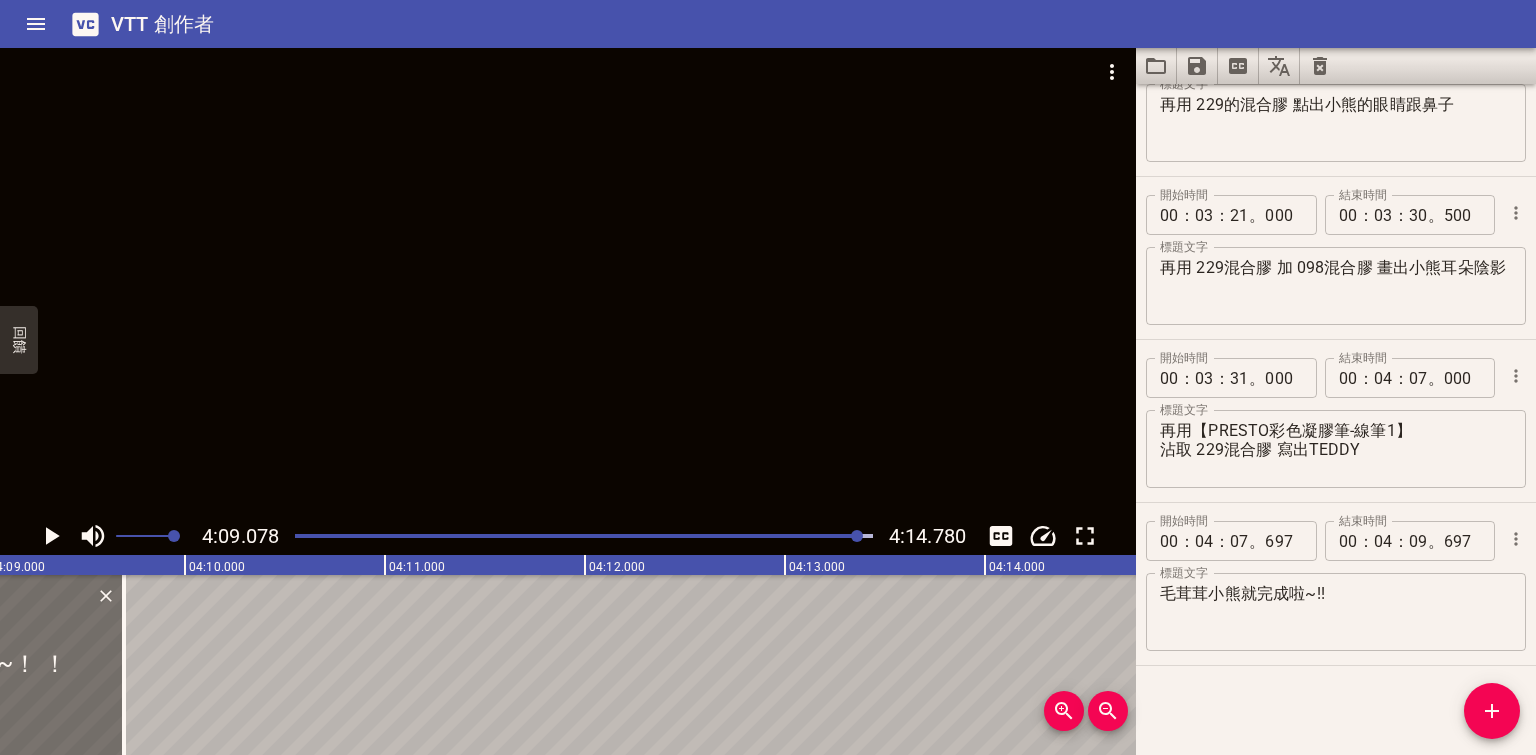 click at bounding box center [568, 282] 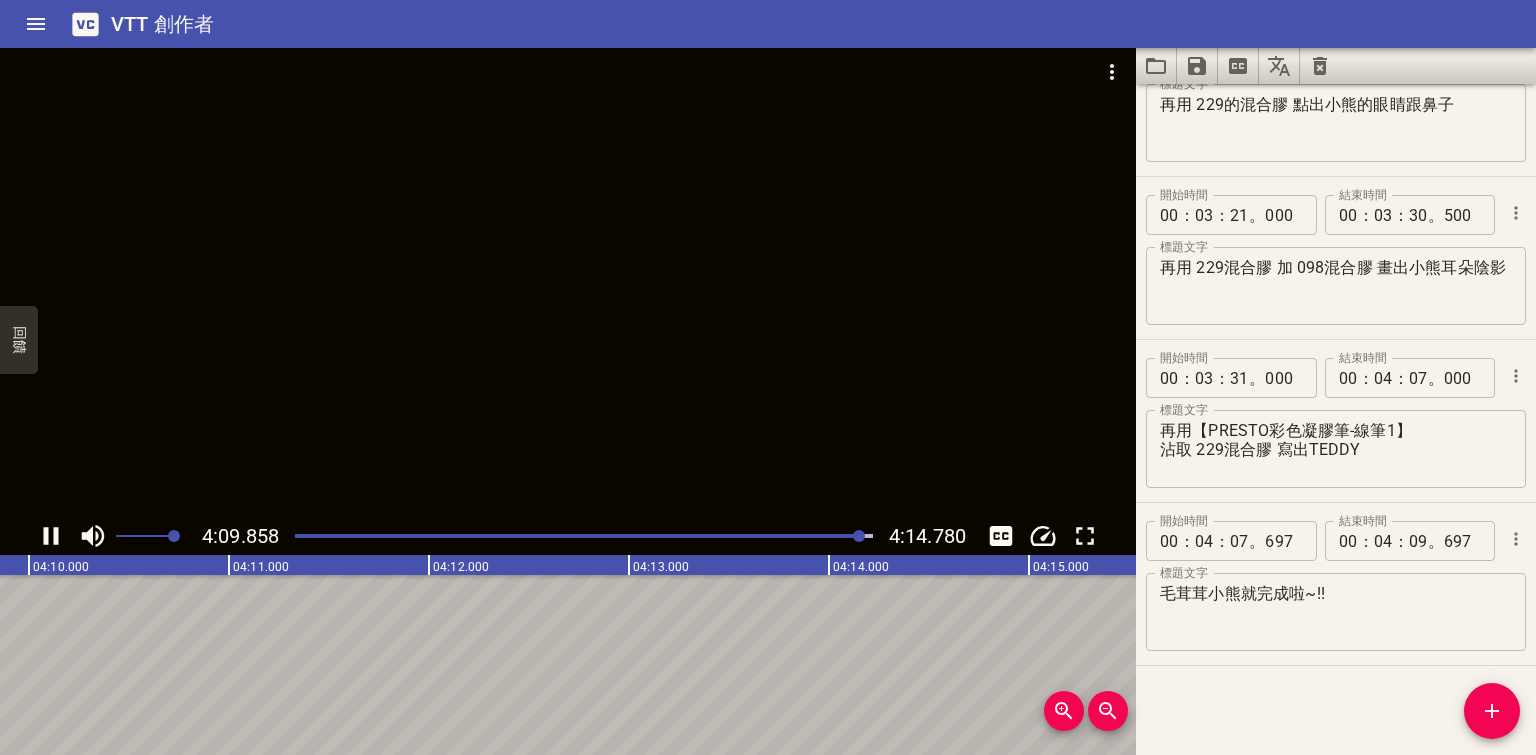 click at bounding box center [568, 282] 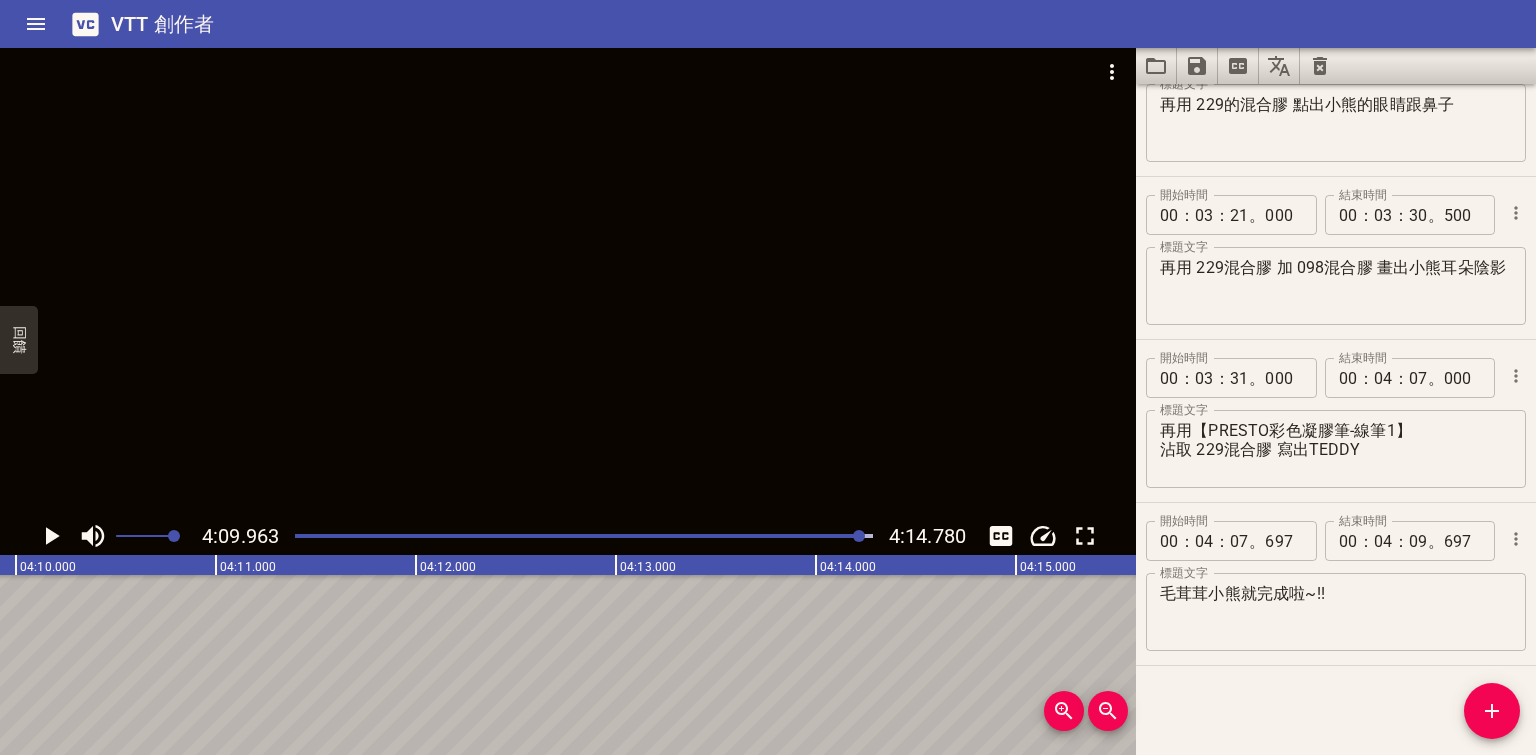 scroll, scrollTop: 0, scrollLeft: 49992, axis: horizontal 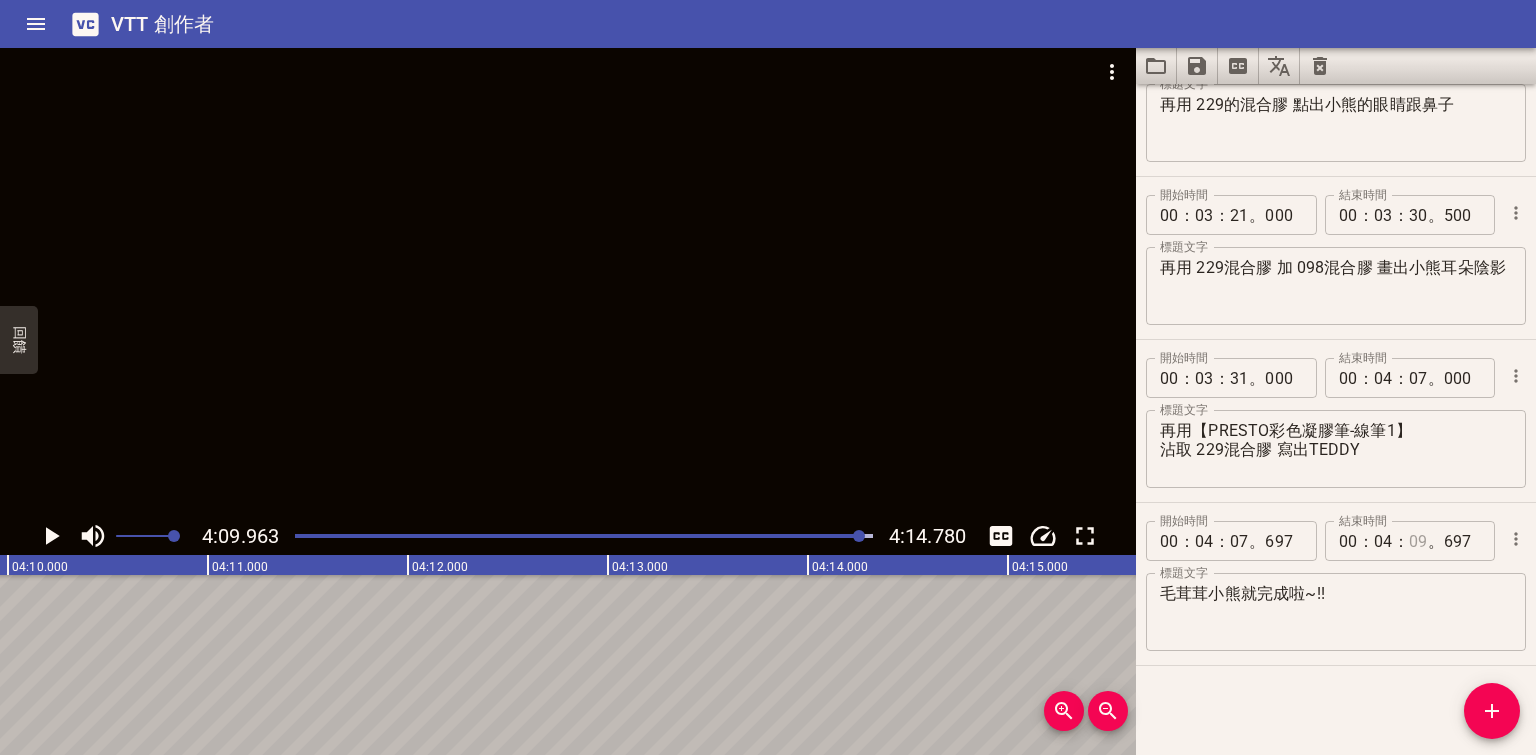 click at bounding box center [1418, 541] 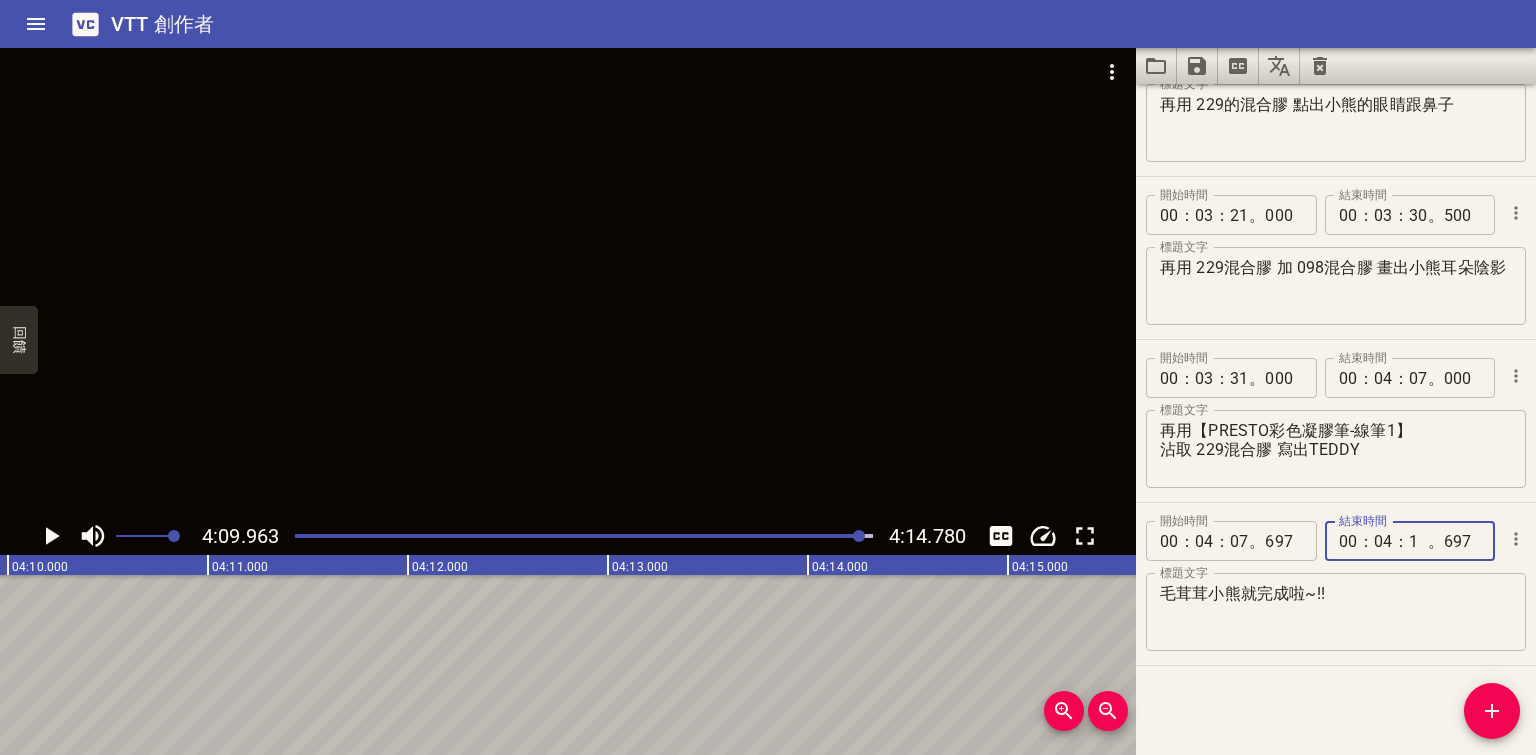 type on "12" 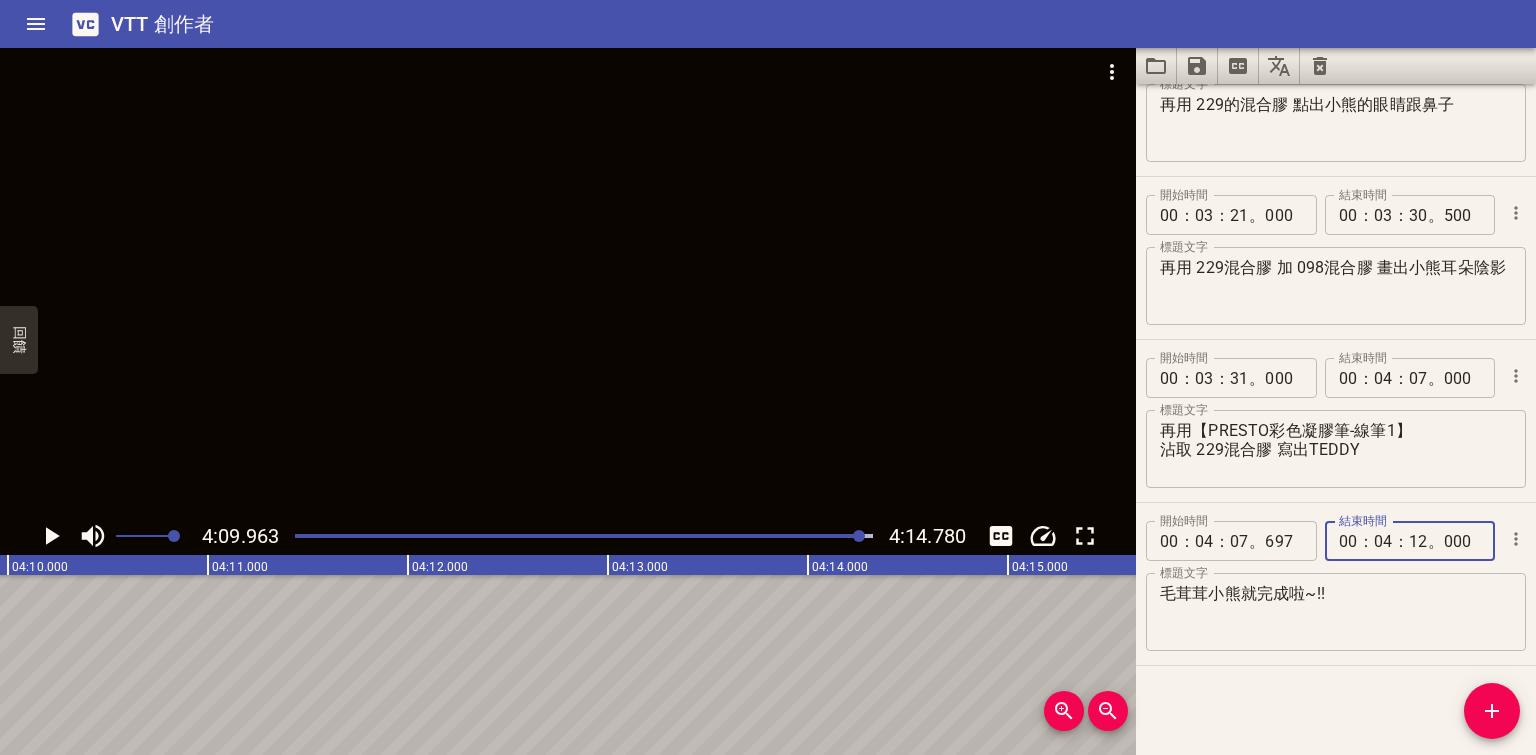type on "000" 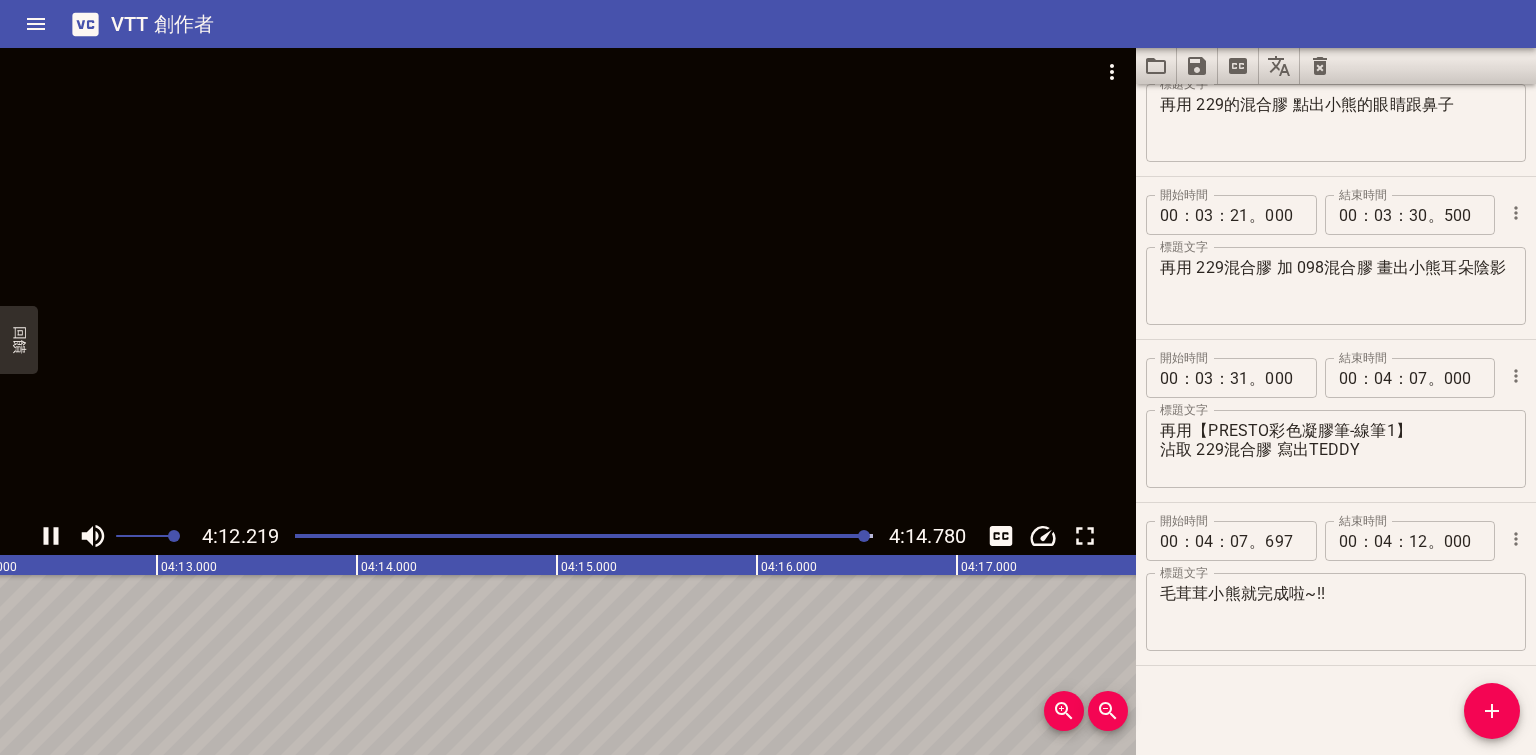 click at bounding box center [568, 282] 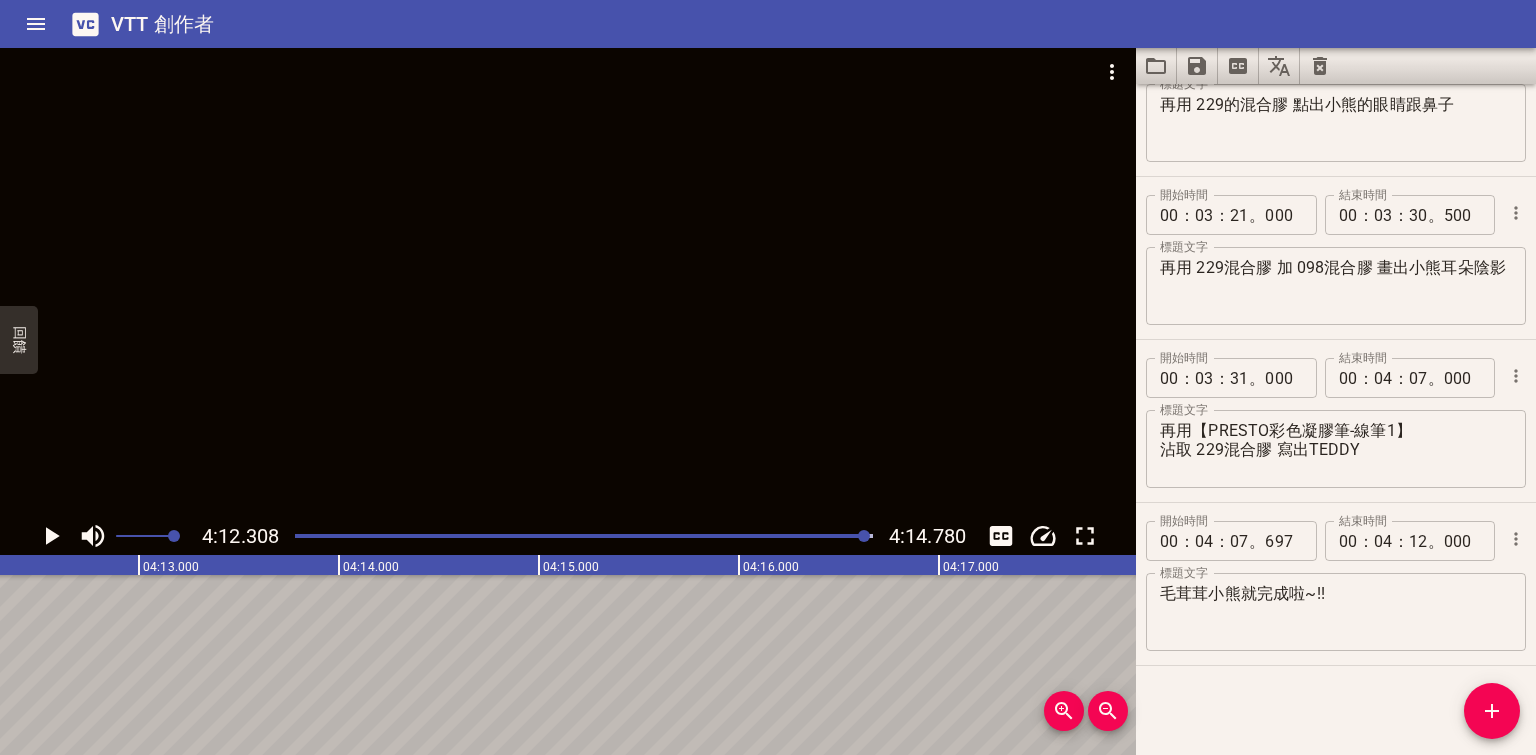 click at bounding box center (568, 282) 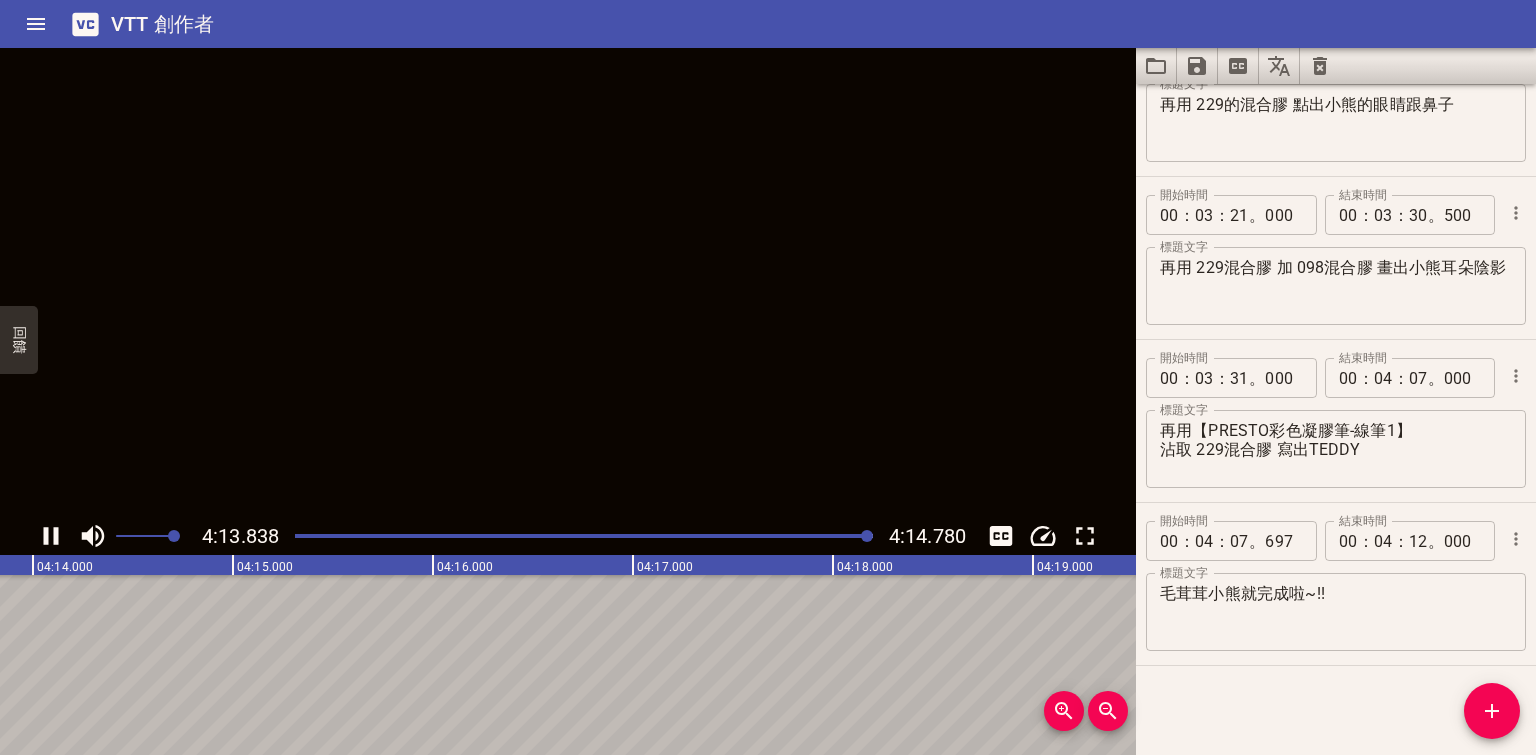 click at bounding box center (568, 282) 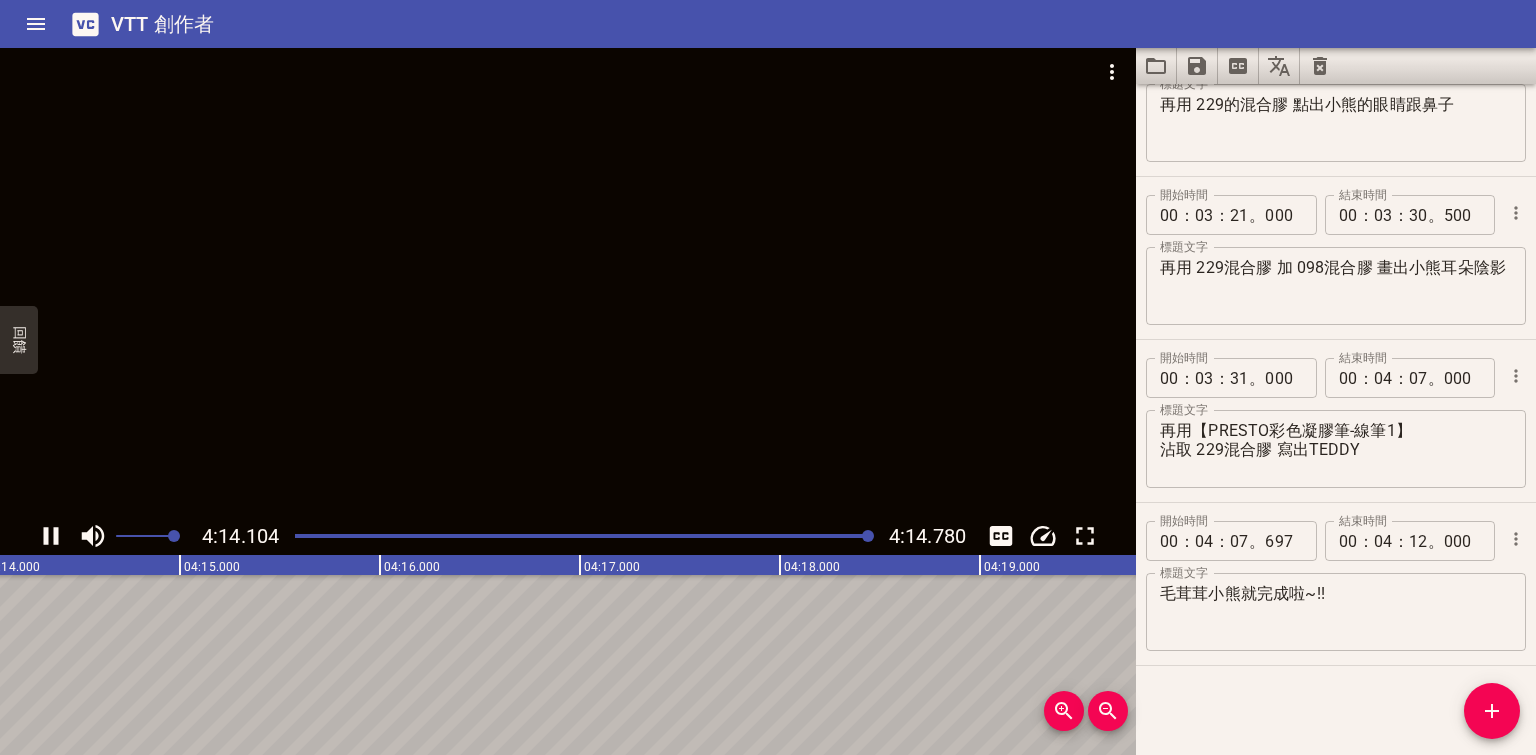 click at bounding box center (568, 282) 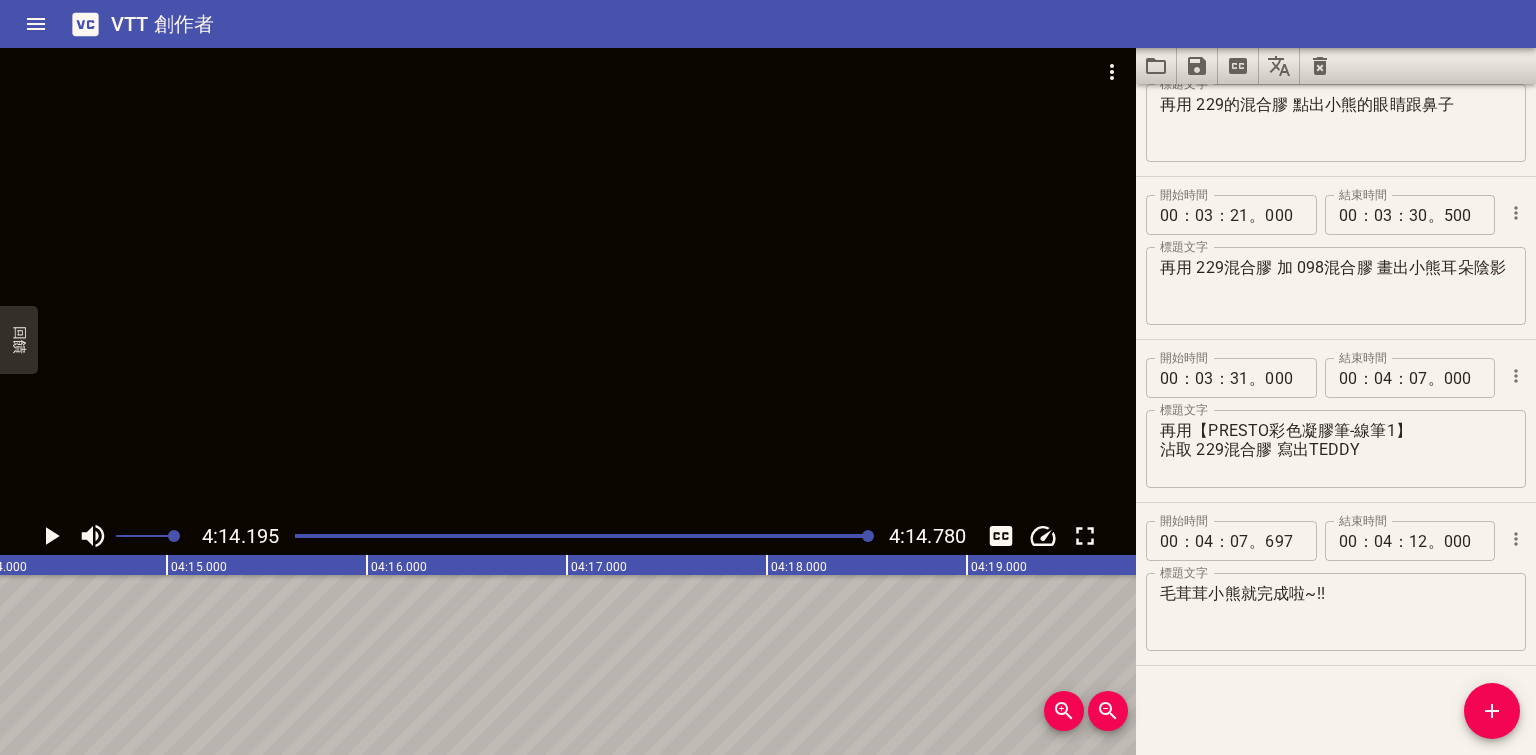 scroll, scrollTop: 0, scrollLeft: 50838, axis: horizontal 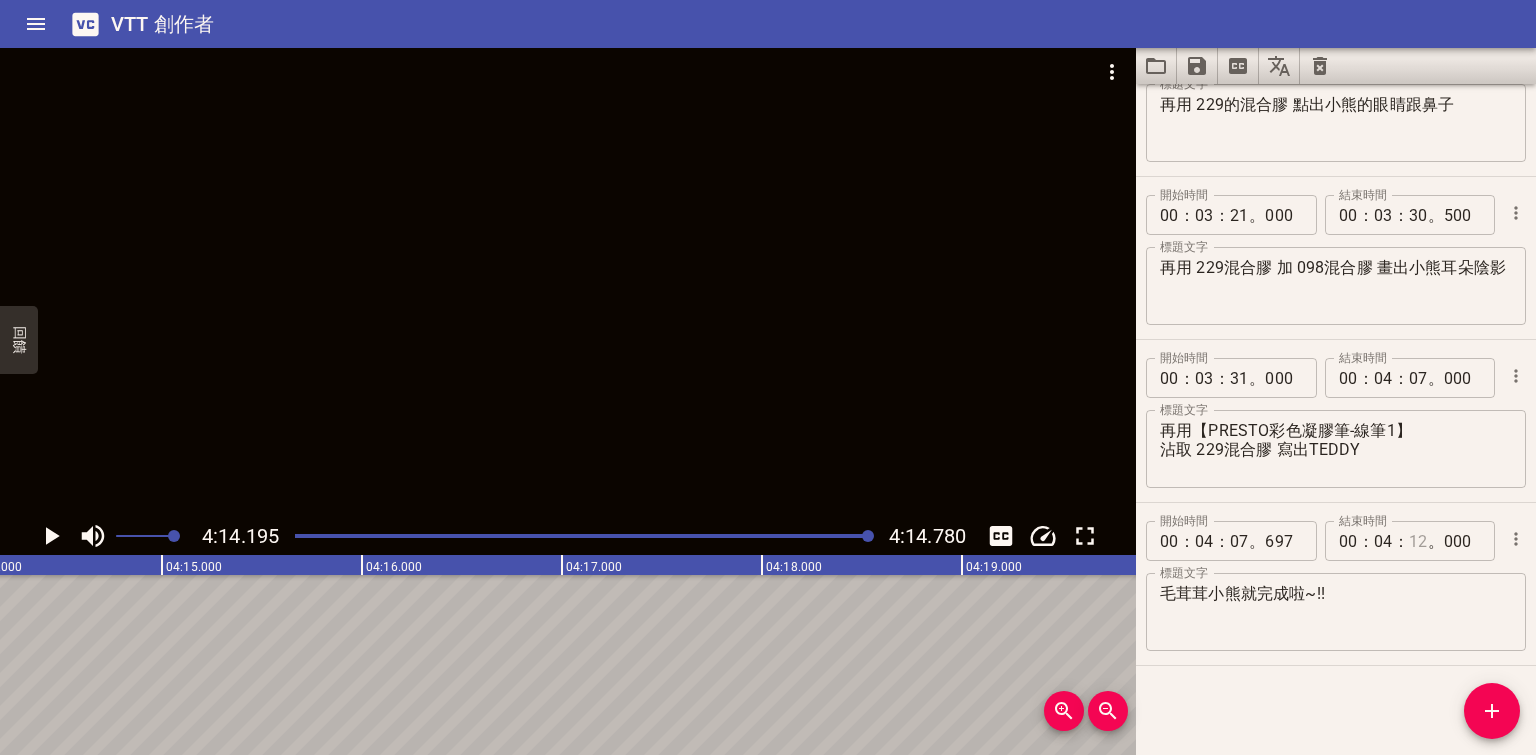 click 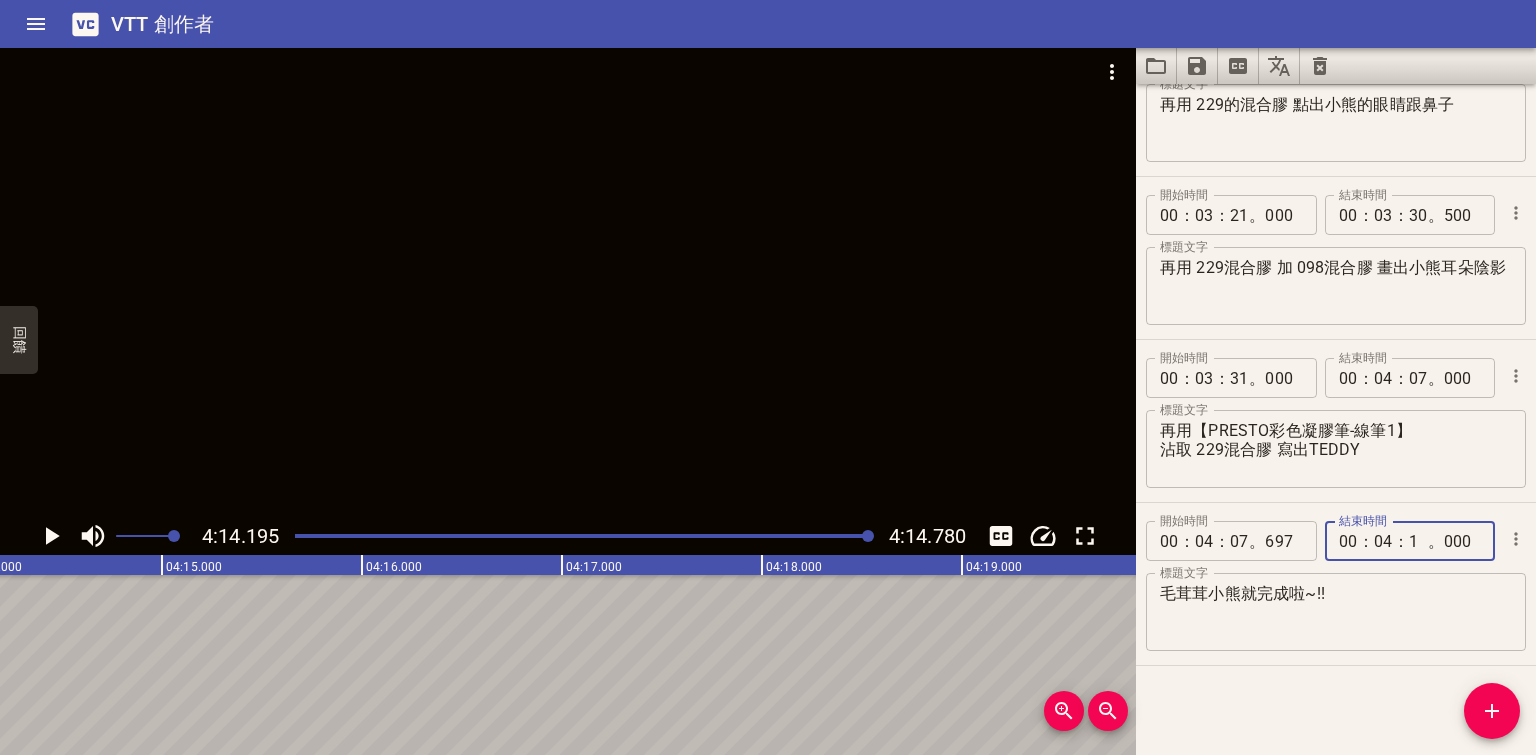 type on "13" 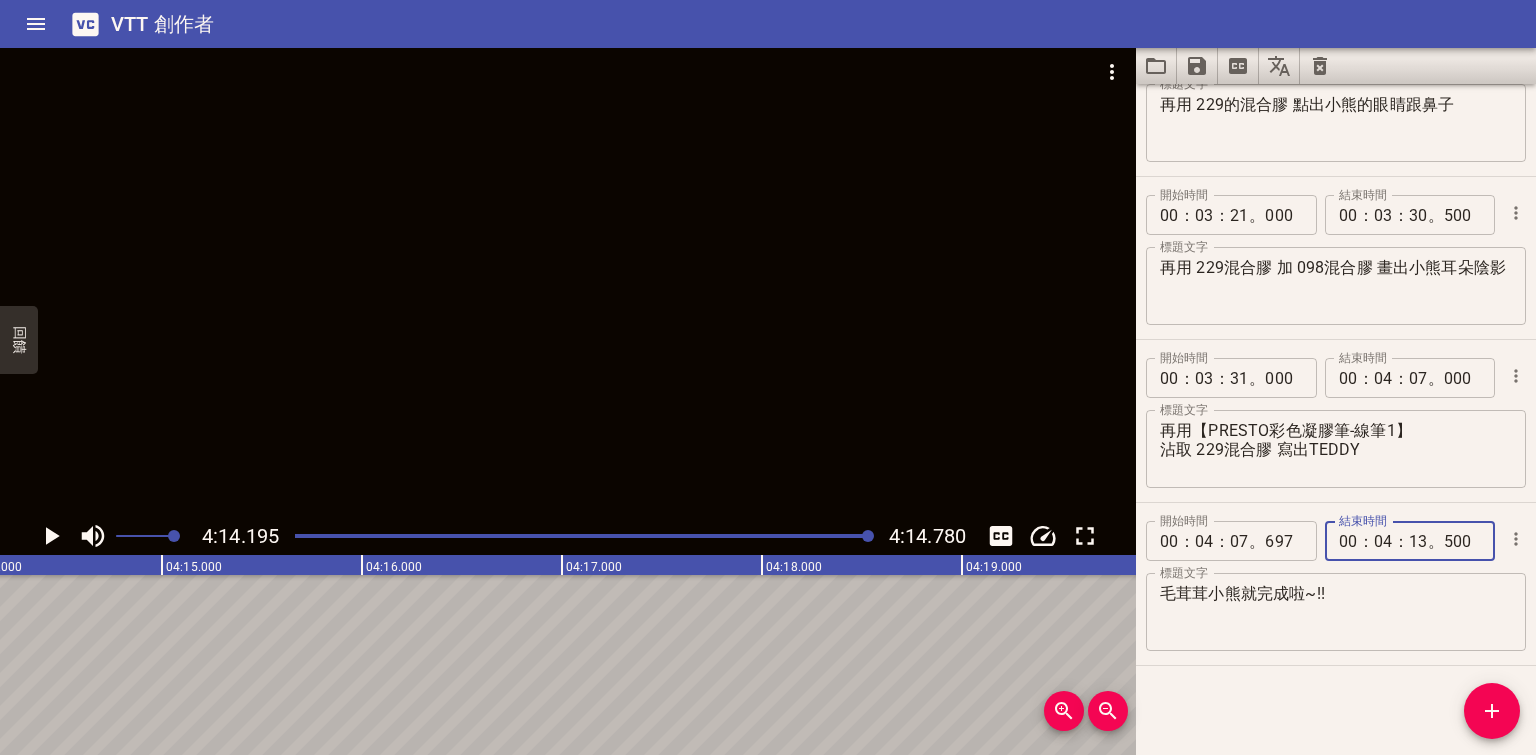 type on "500" 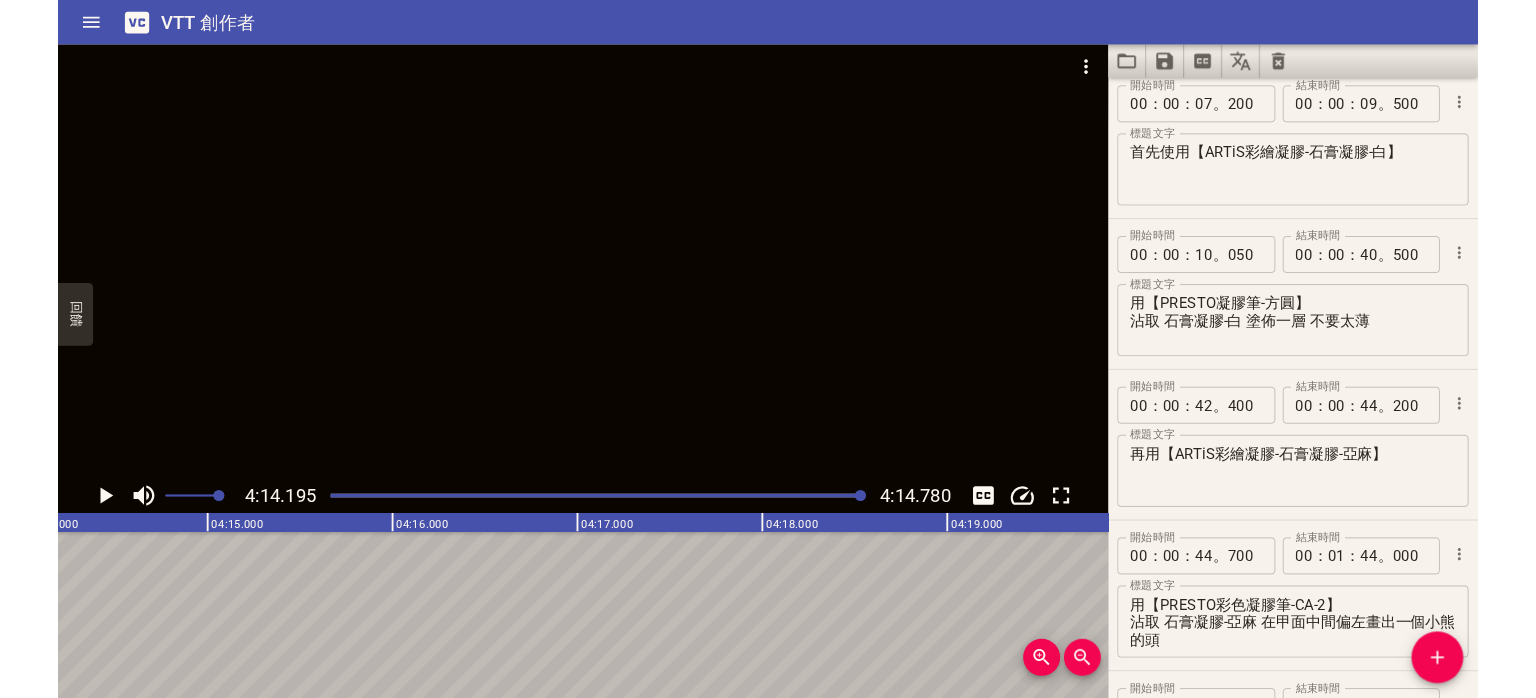 scroll, scrollTop: 0, scrollLeft: 0, axis: both 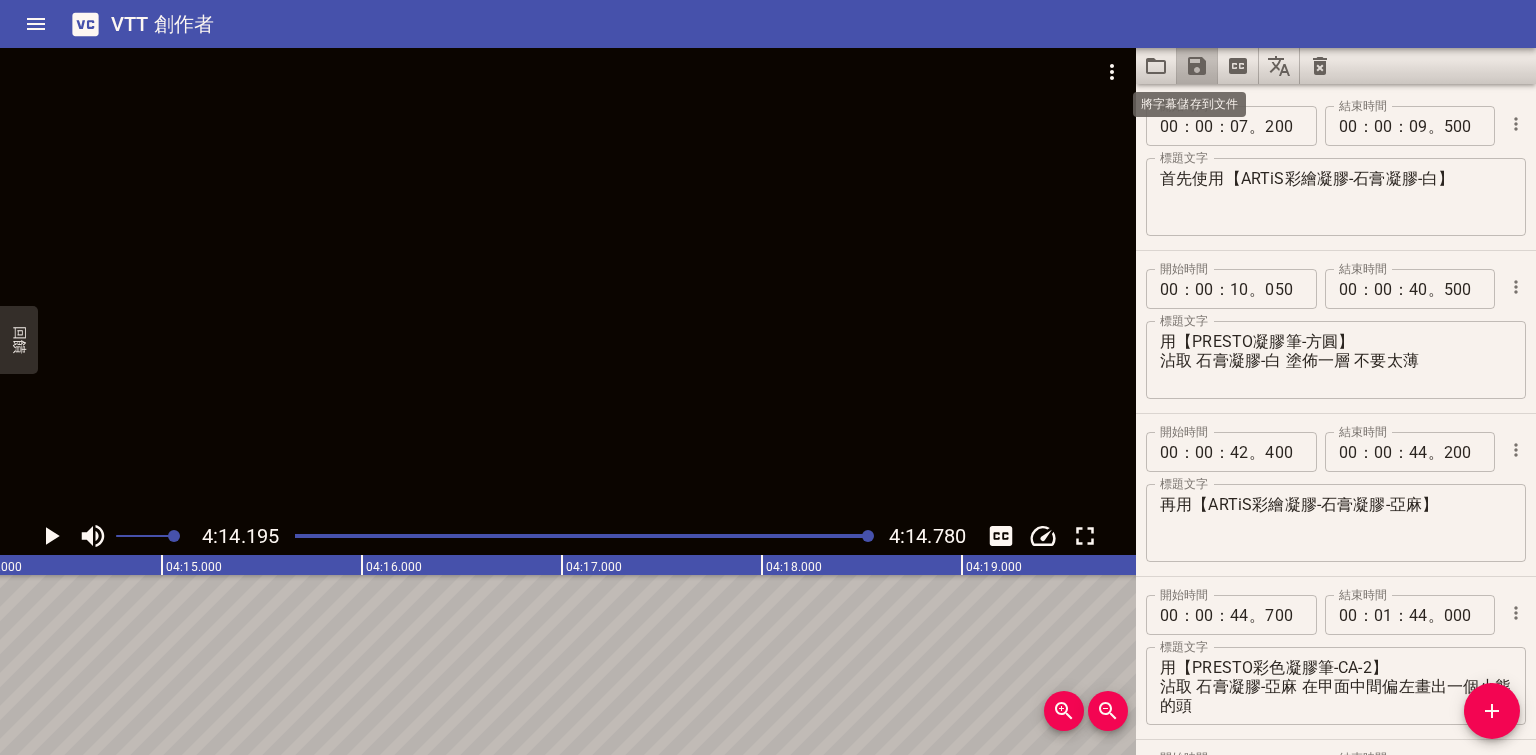 click 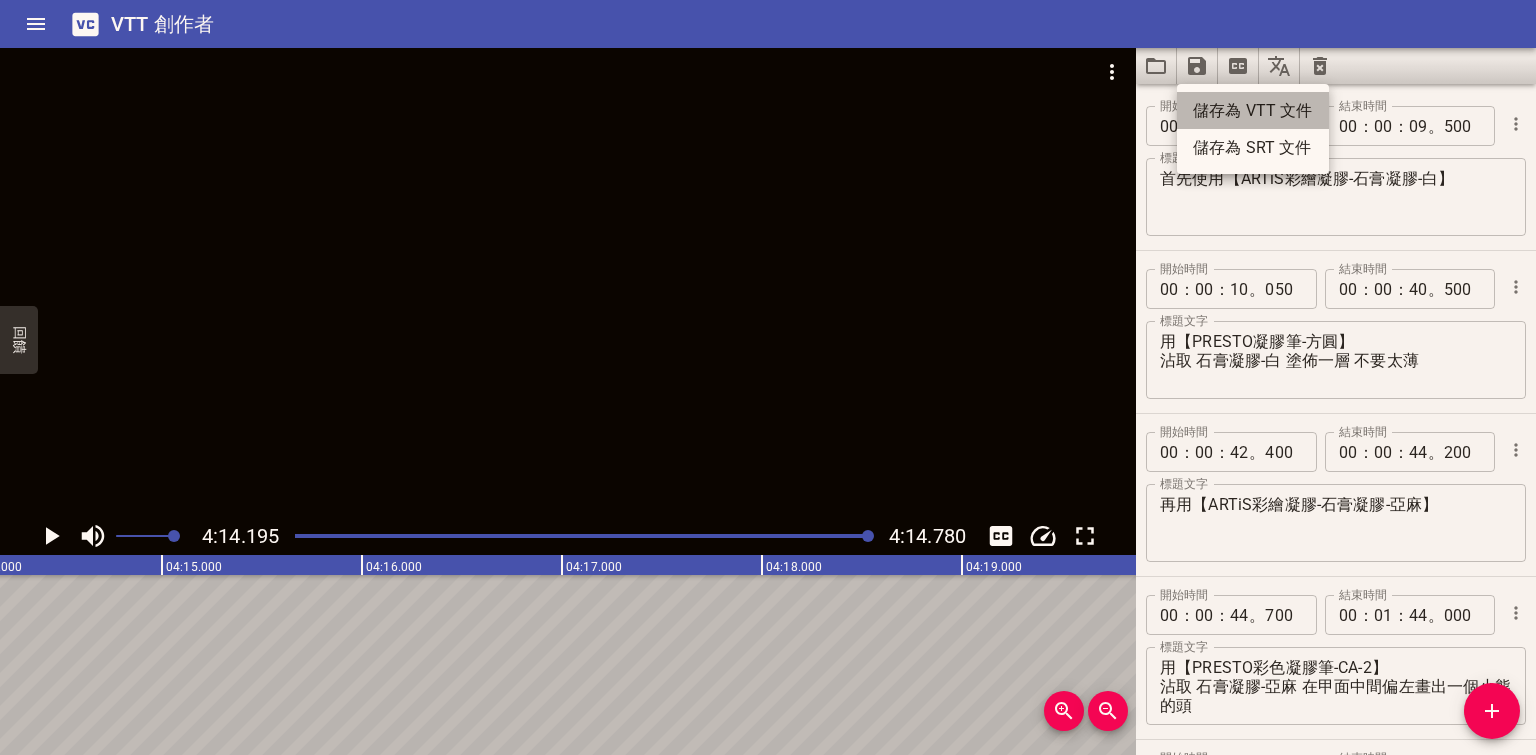 click on "儲存為 VTT 文件" 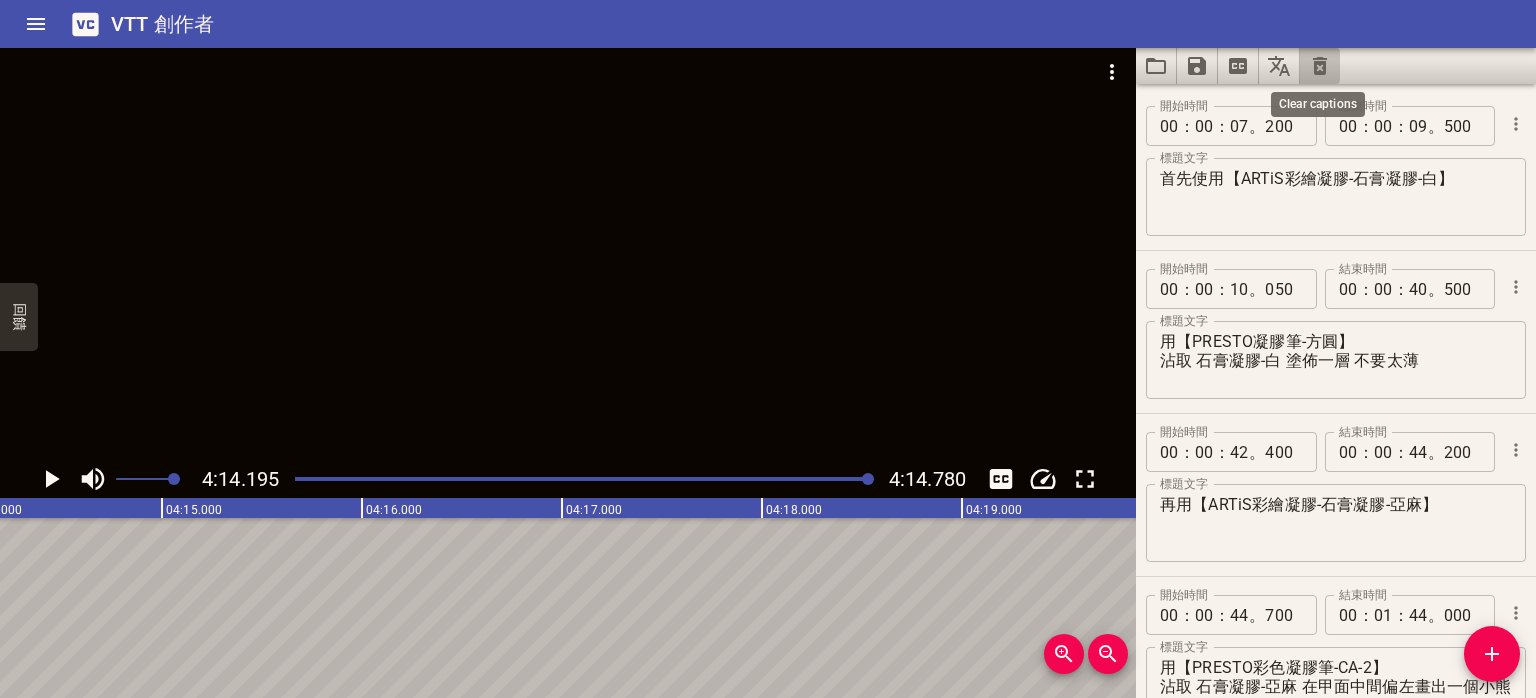 click 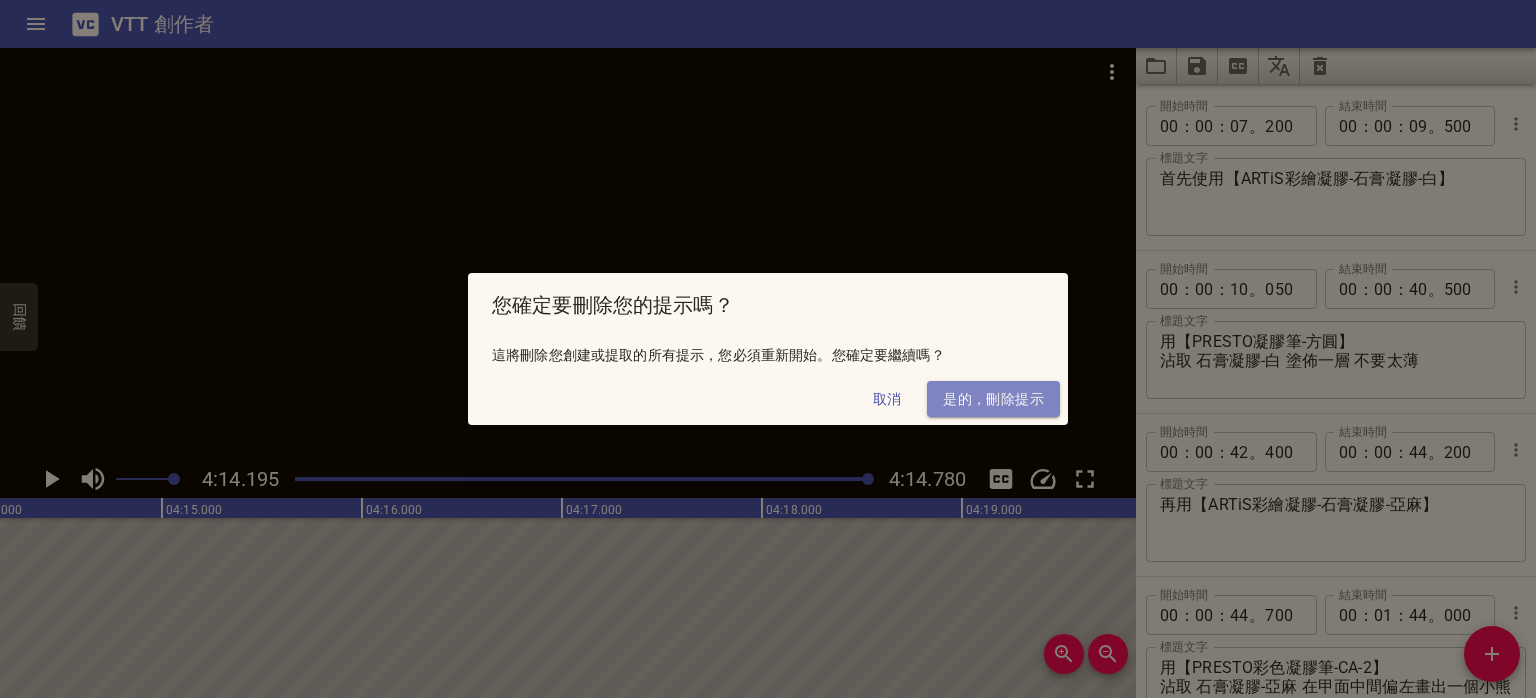 click on "是的，刪除提示" 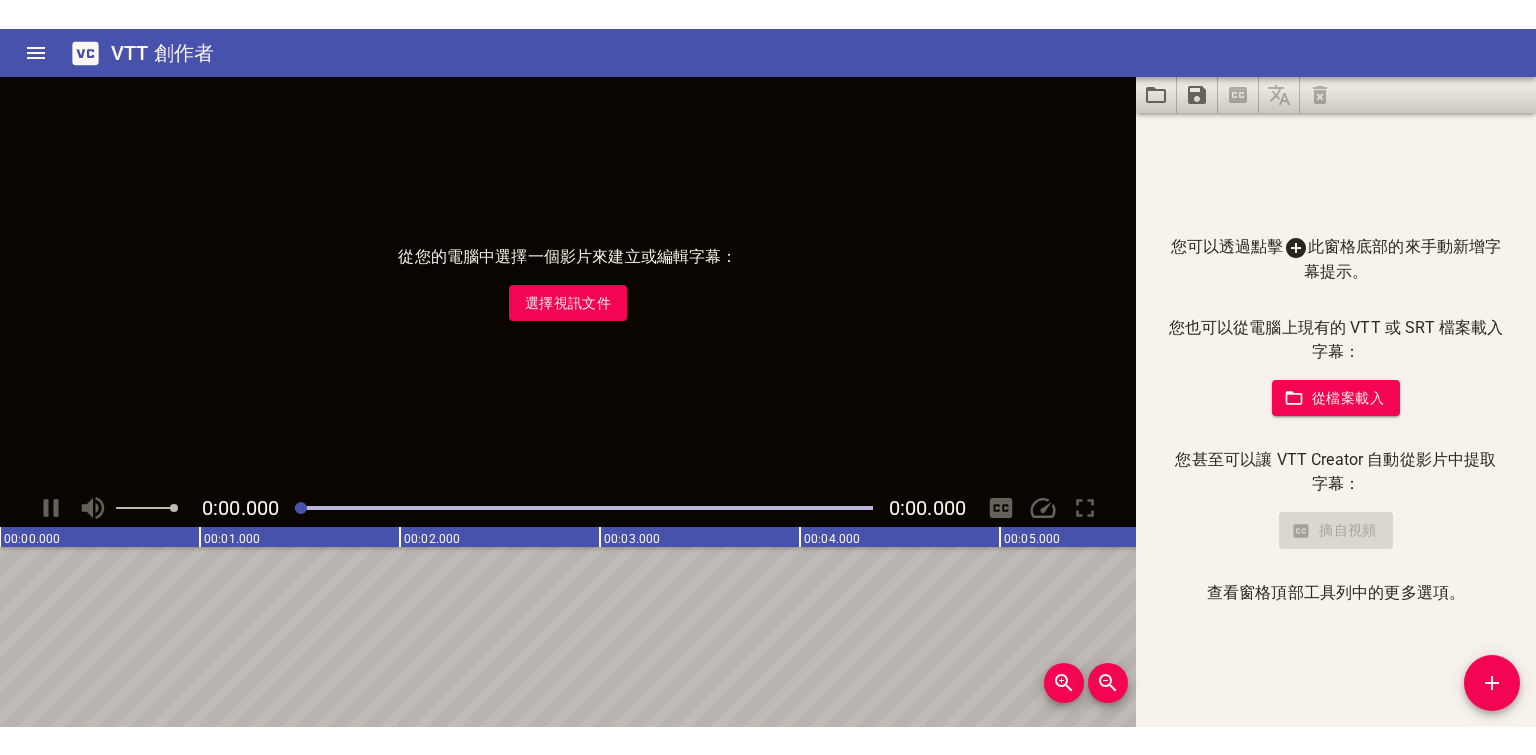 scroll, scrollTop: 0, scrollLeft: 0, axis: both 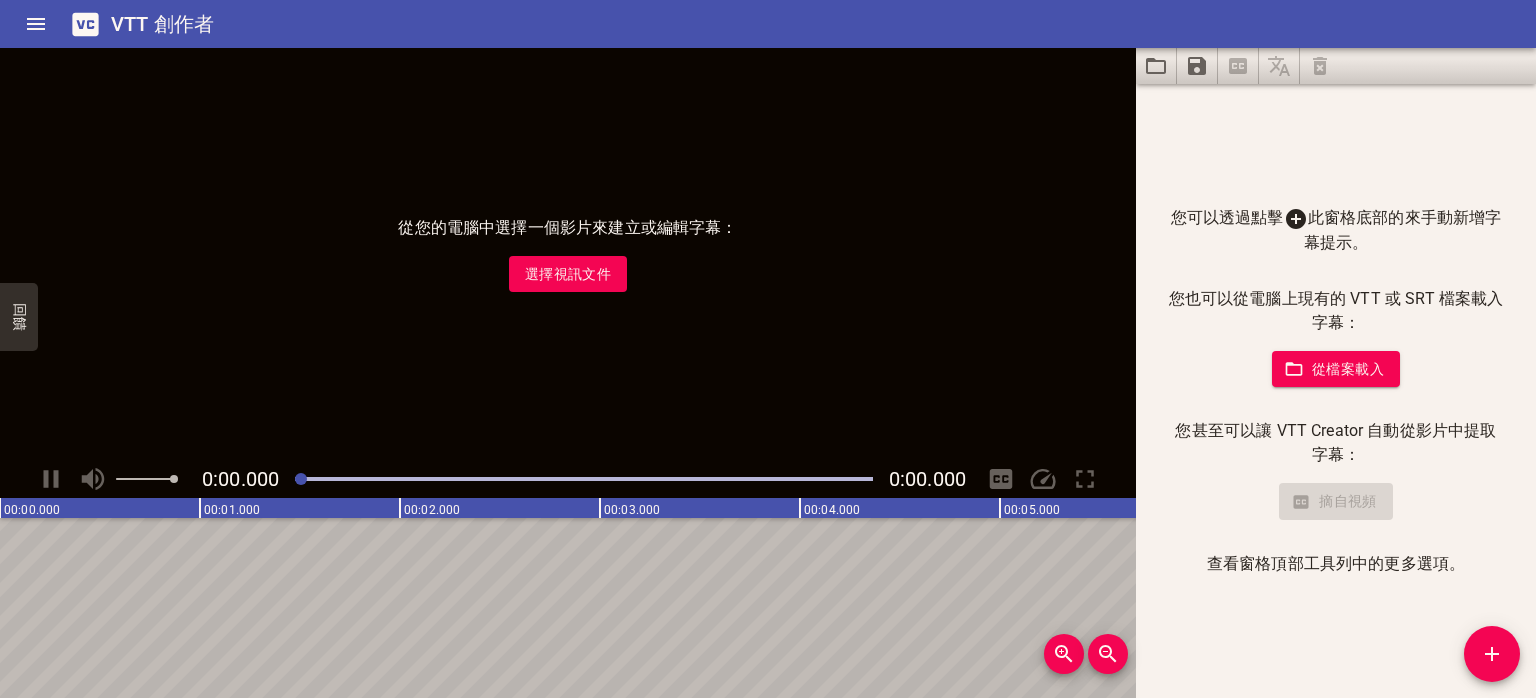 click on "選擇視訊文件" at bounding box center (568, 274) 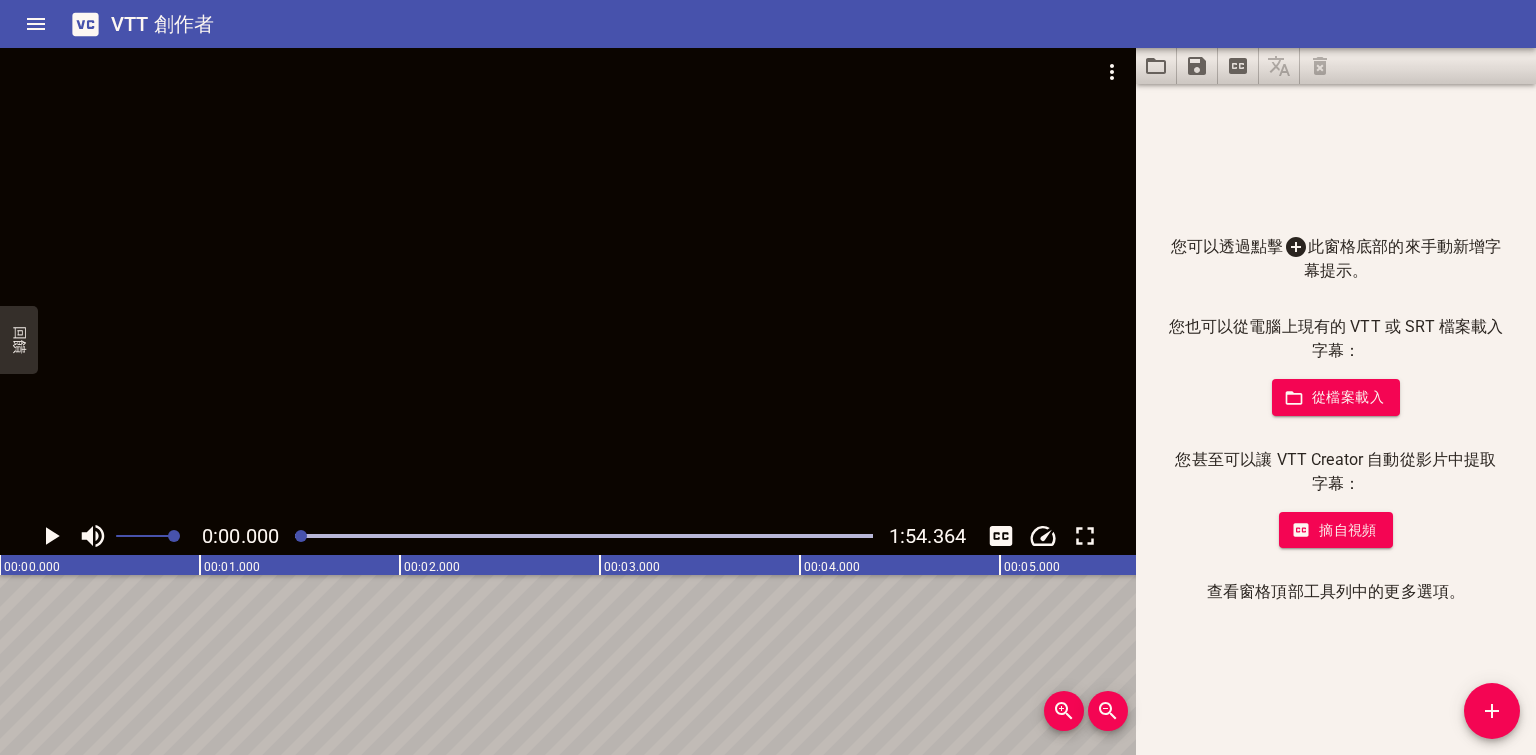 click at bounding box center (568, 282) 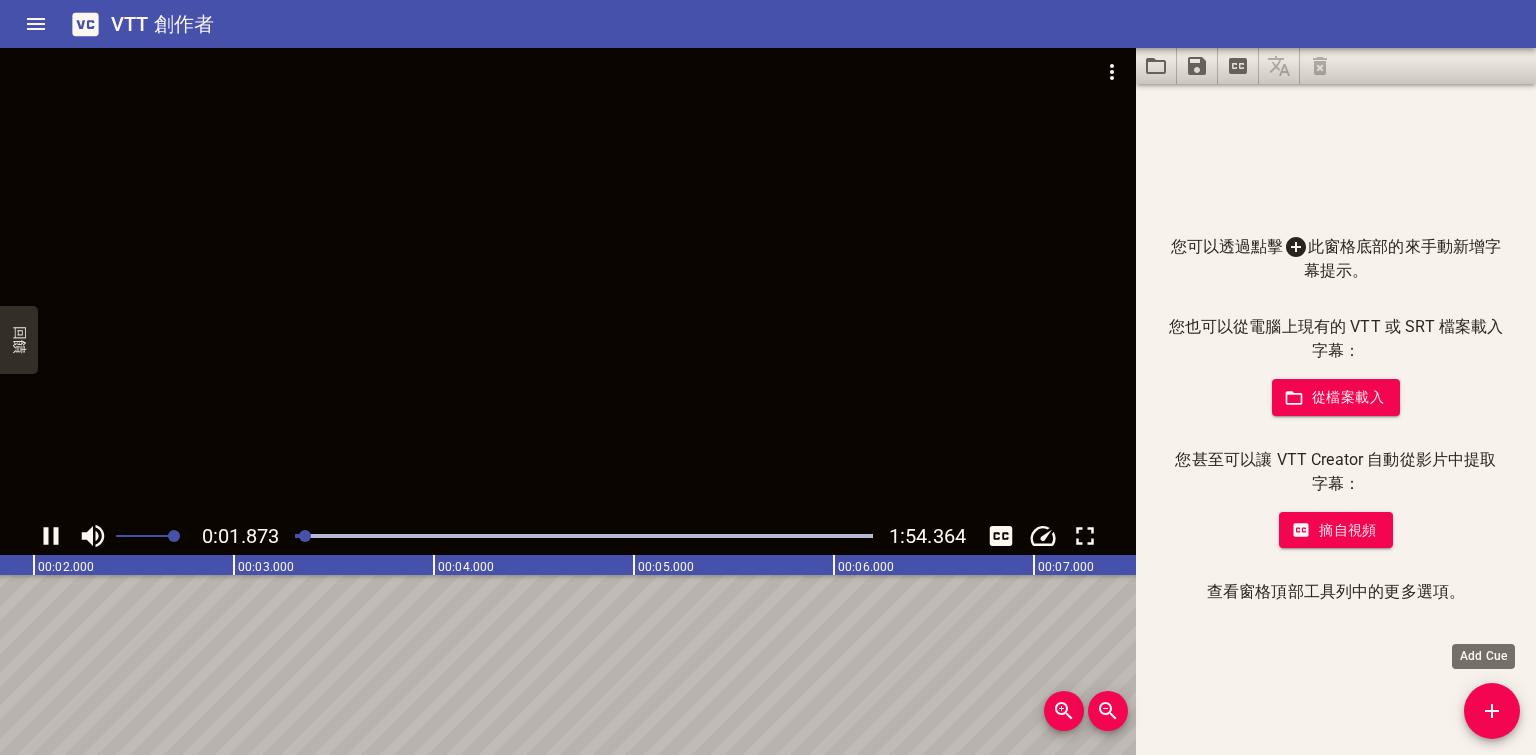 click 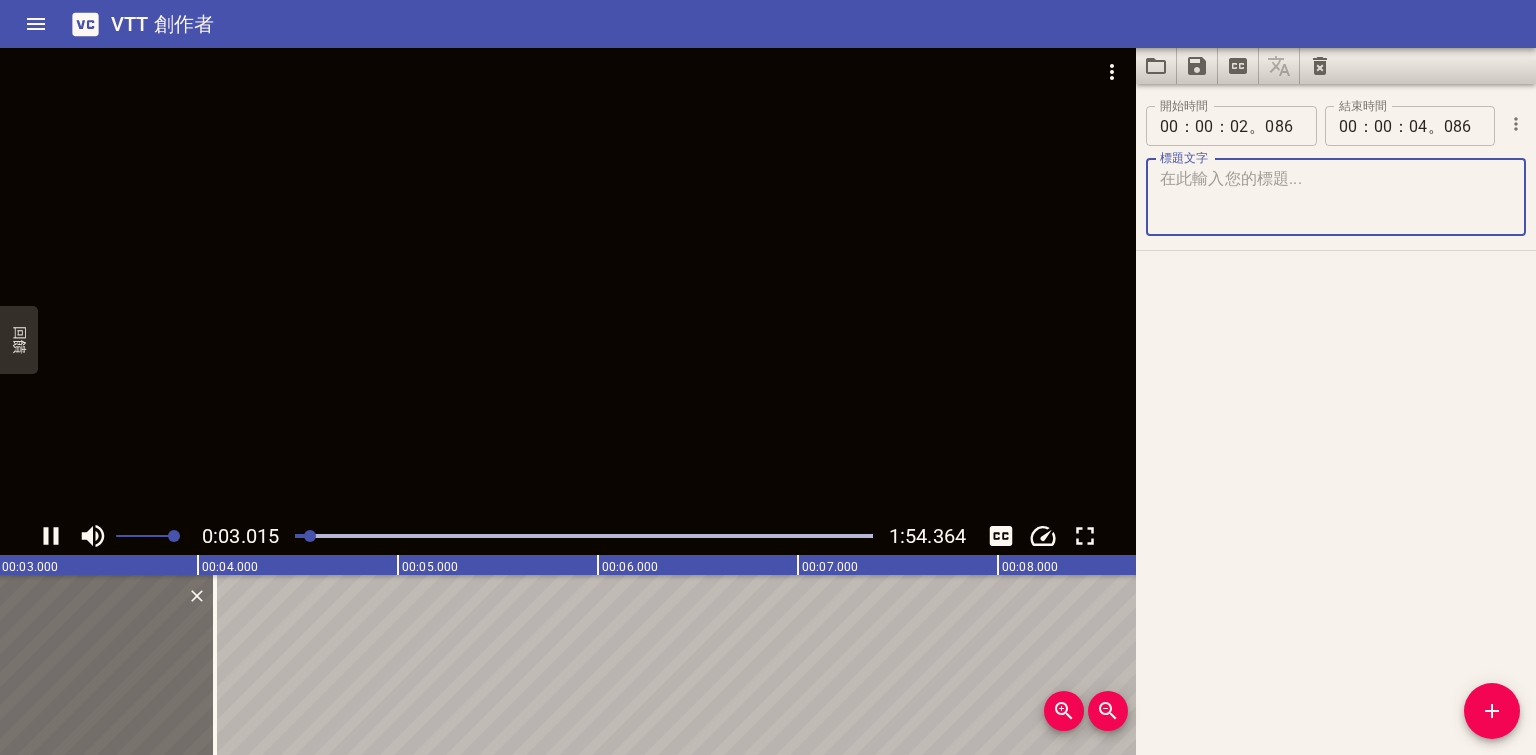click at bounding box center (568, 282) 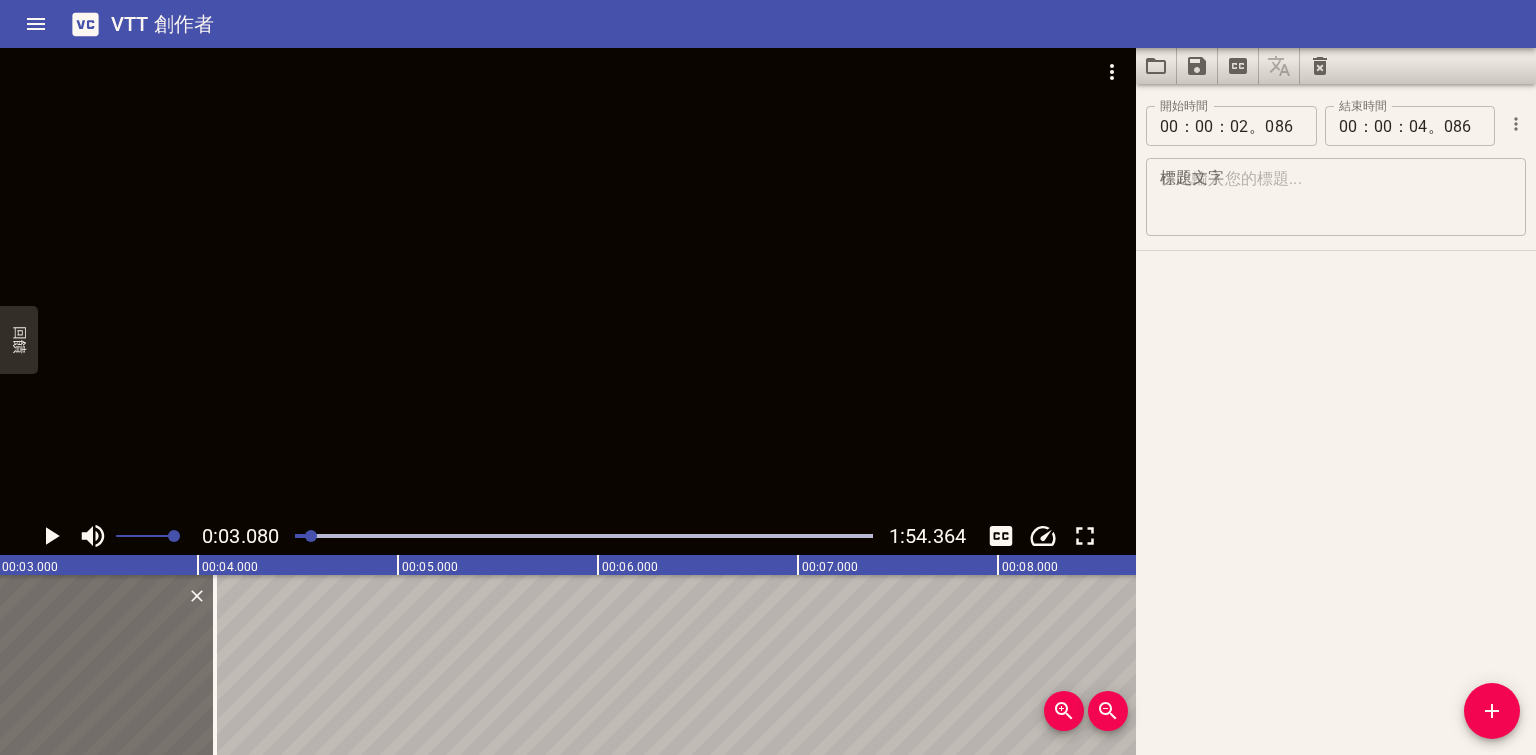 scroll, scrollTop: 0, scrollLeft: 616, axis: horizontal 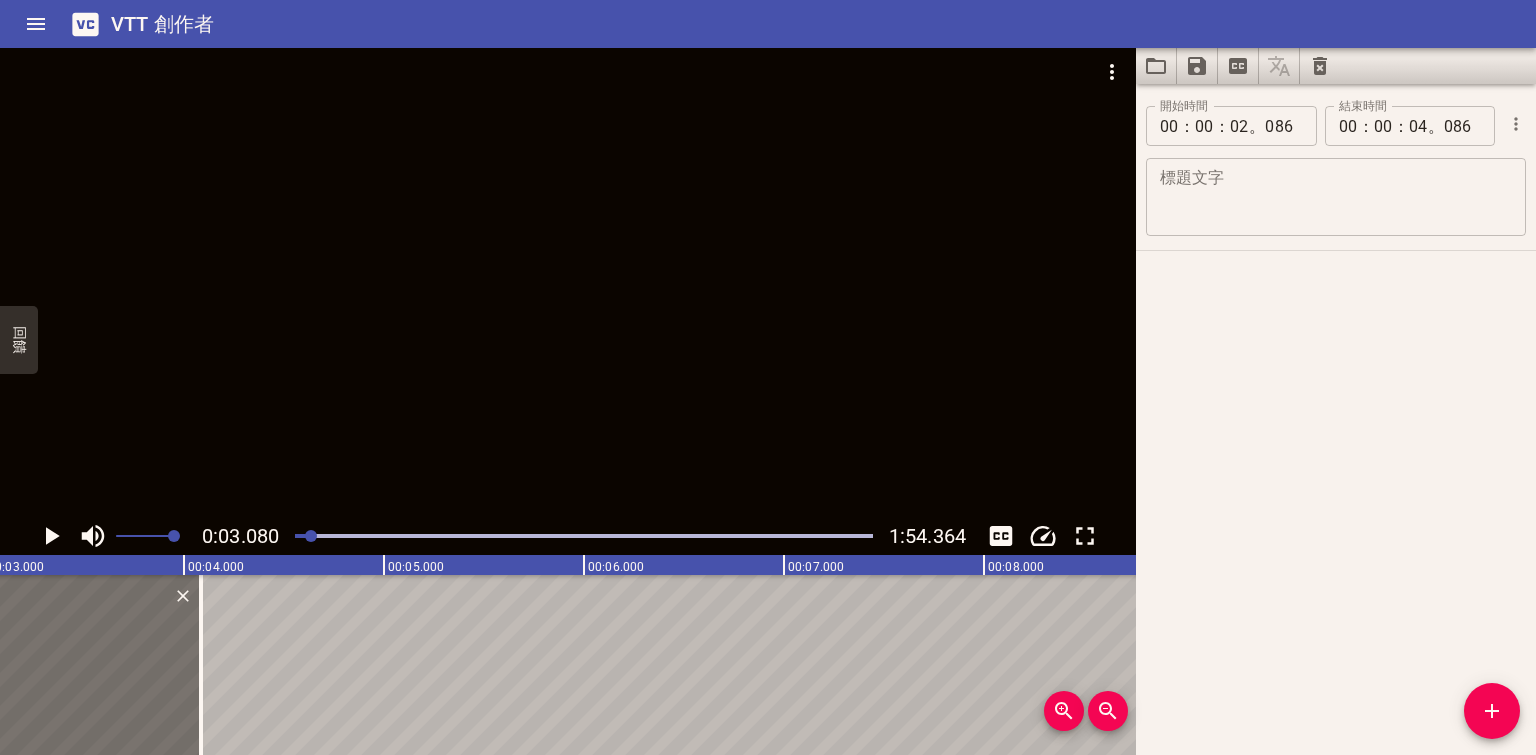 click at bounding box center (568, 282) 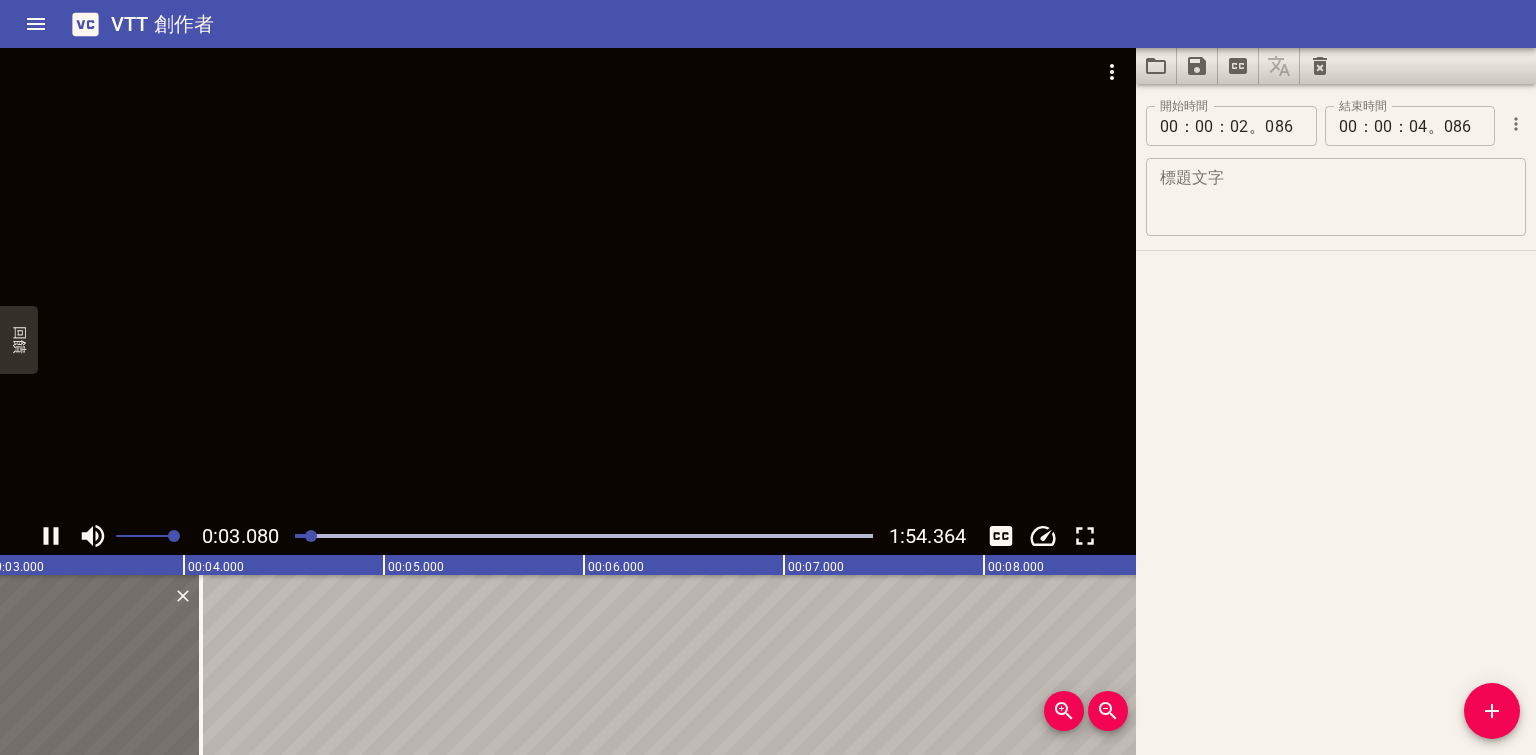click 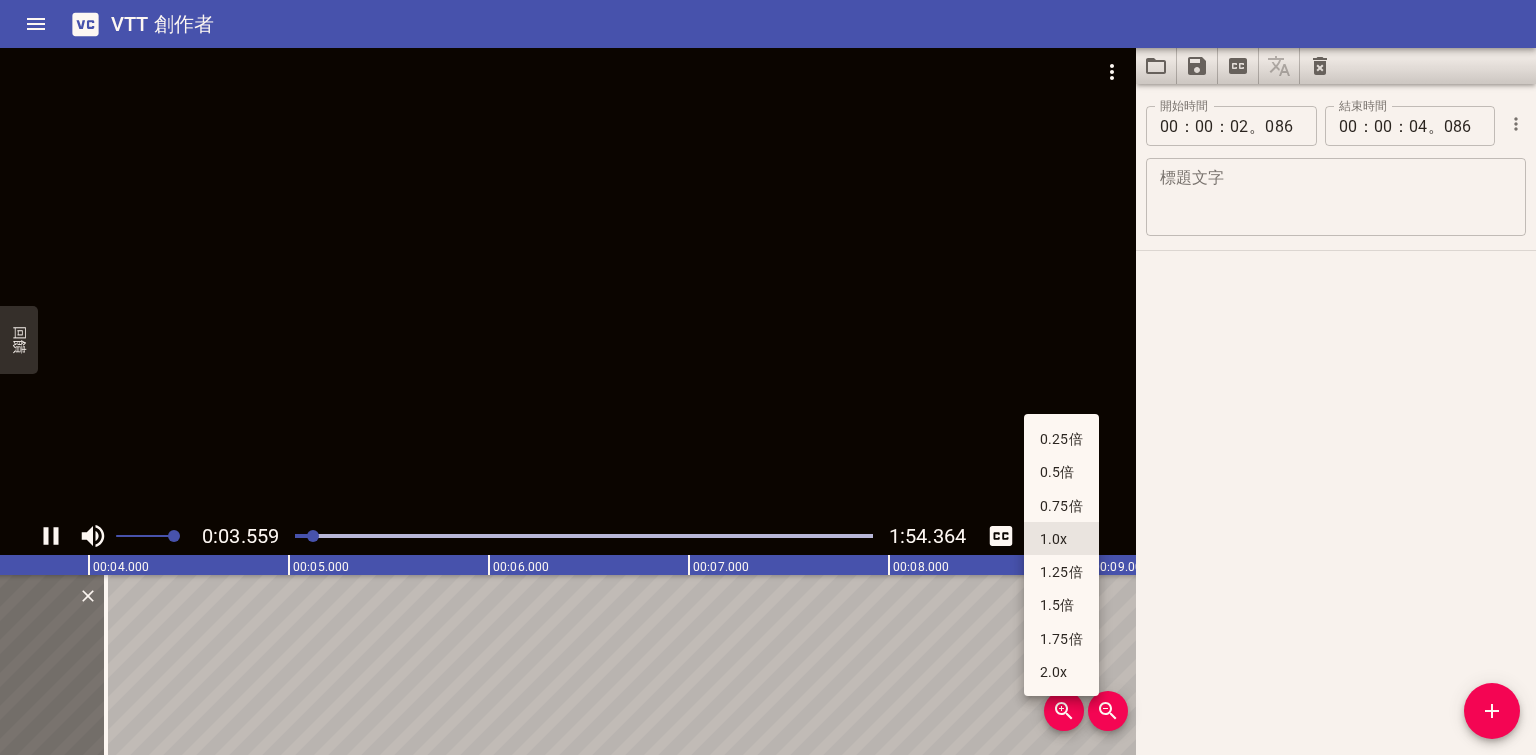 click on "0.25倍" at bounding box center (1061, 439) 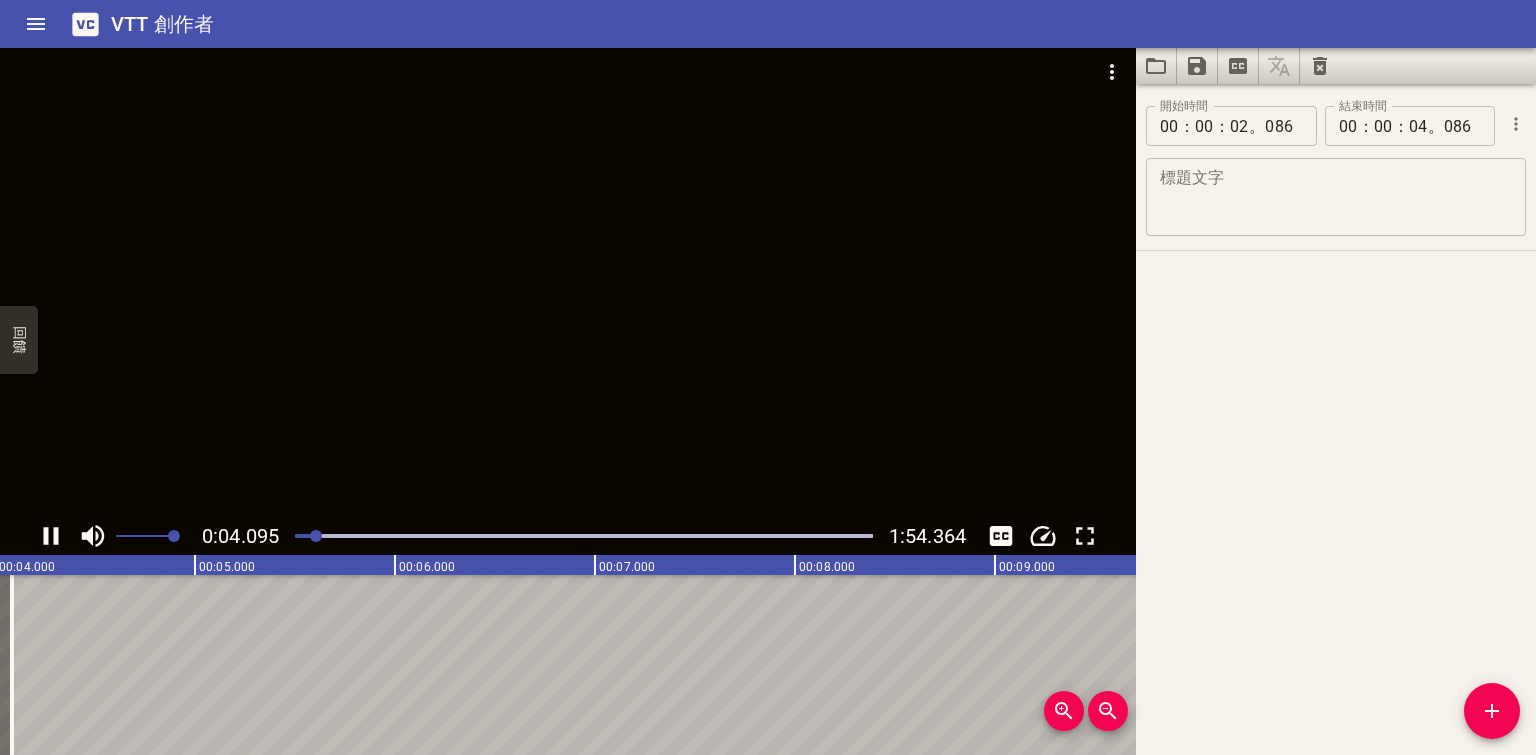 click at bounding box center [568, 282] 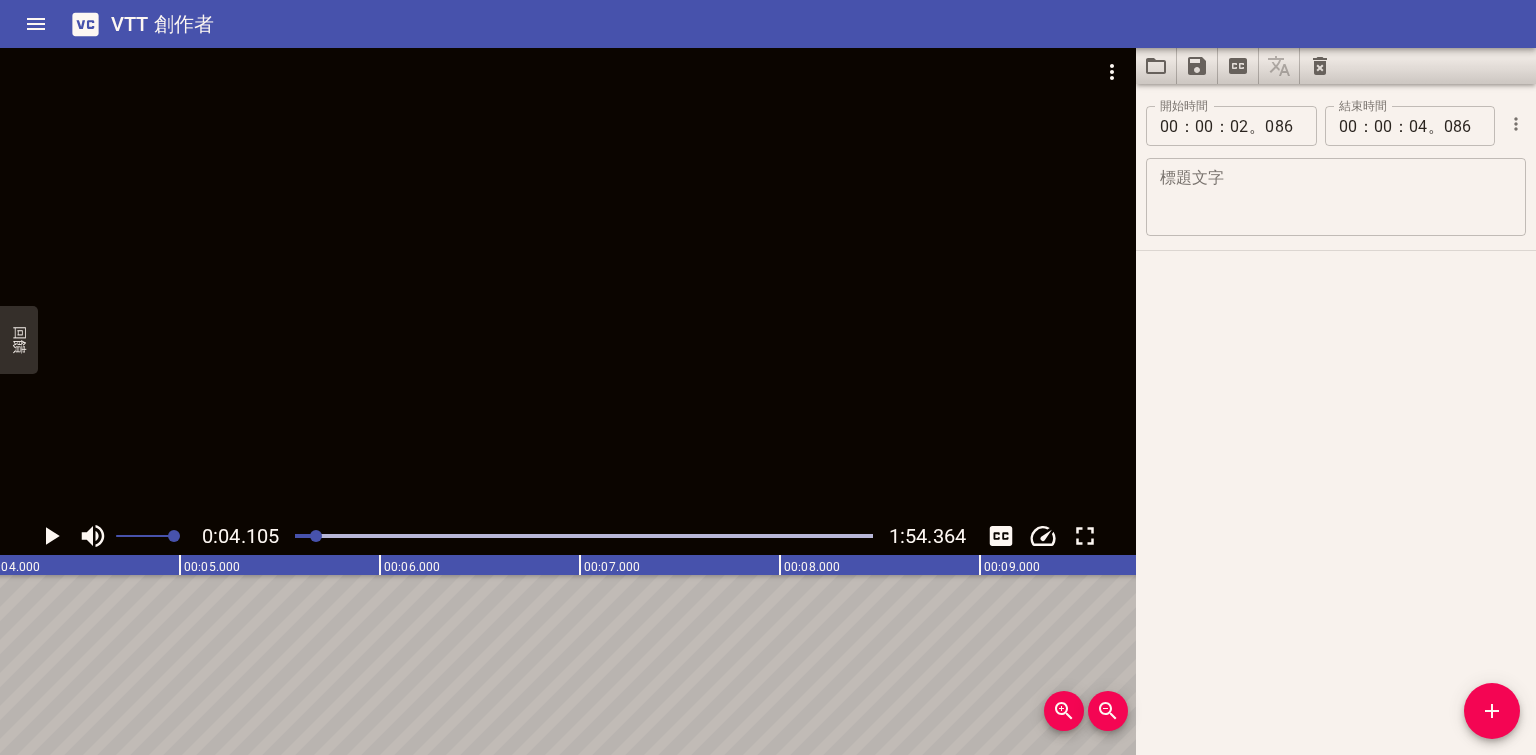 click at bounding box center [568, 282] 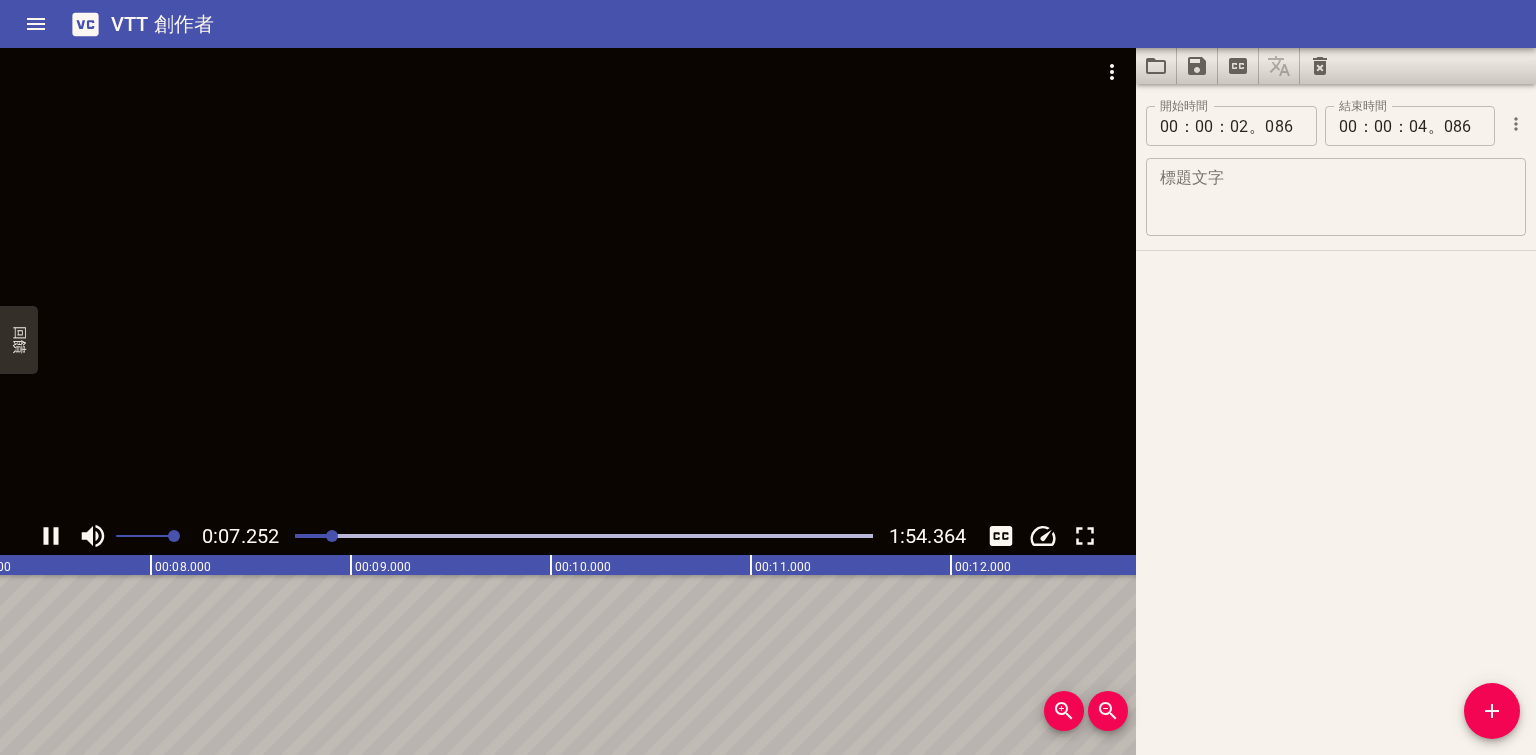 click at bounding box center [568, 282] 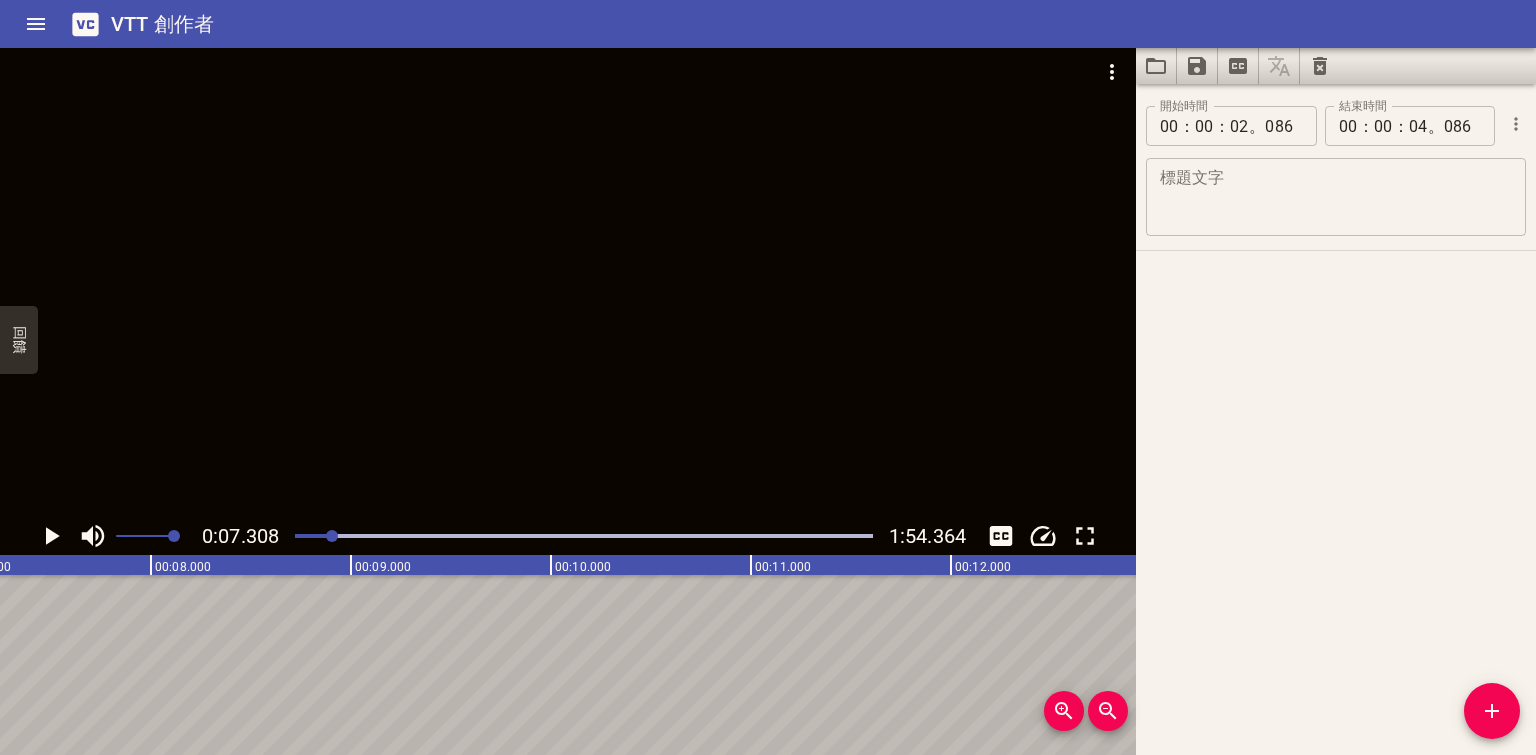 scroll, scrollTop: 0, scrollLeft: 1461, axis: horizontal 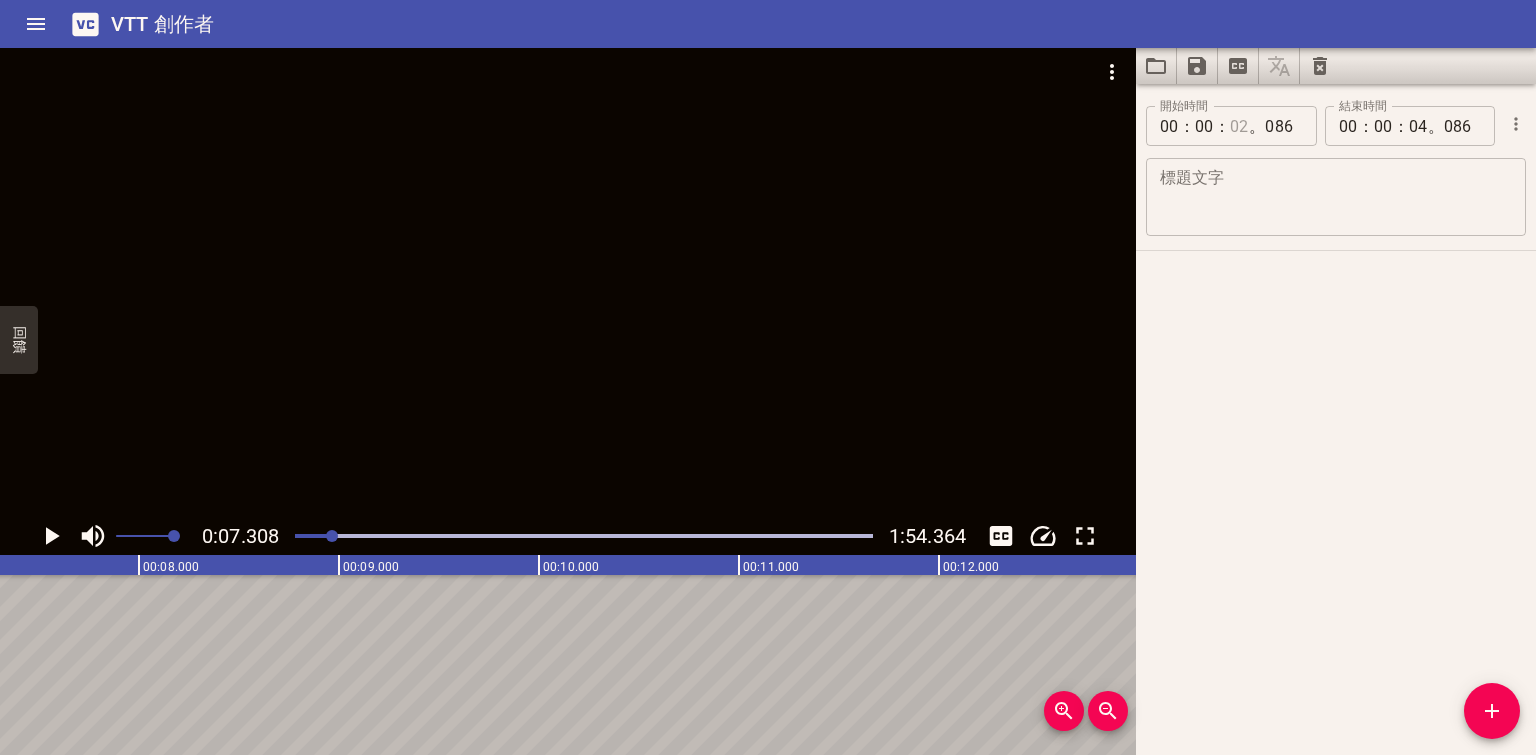 click at bounding box center (1239, 126) 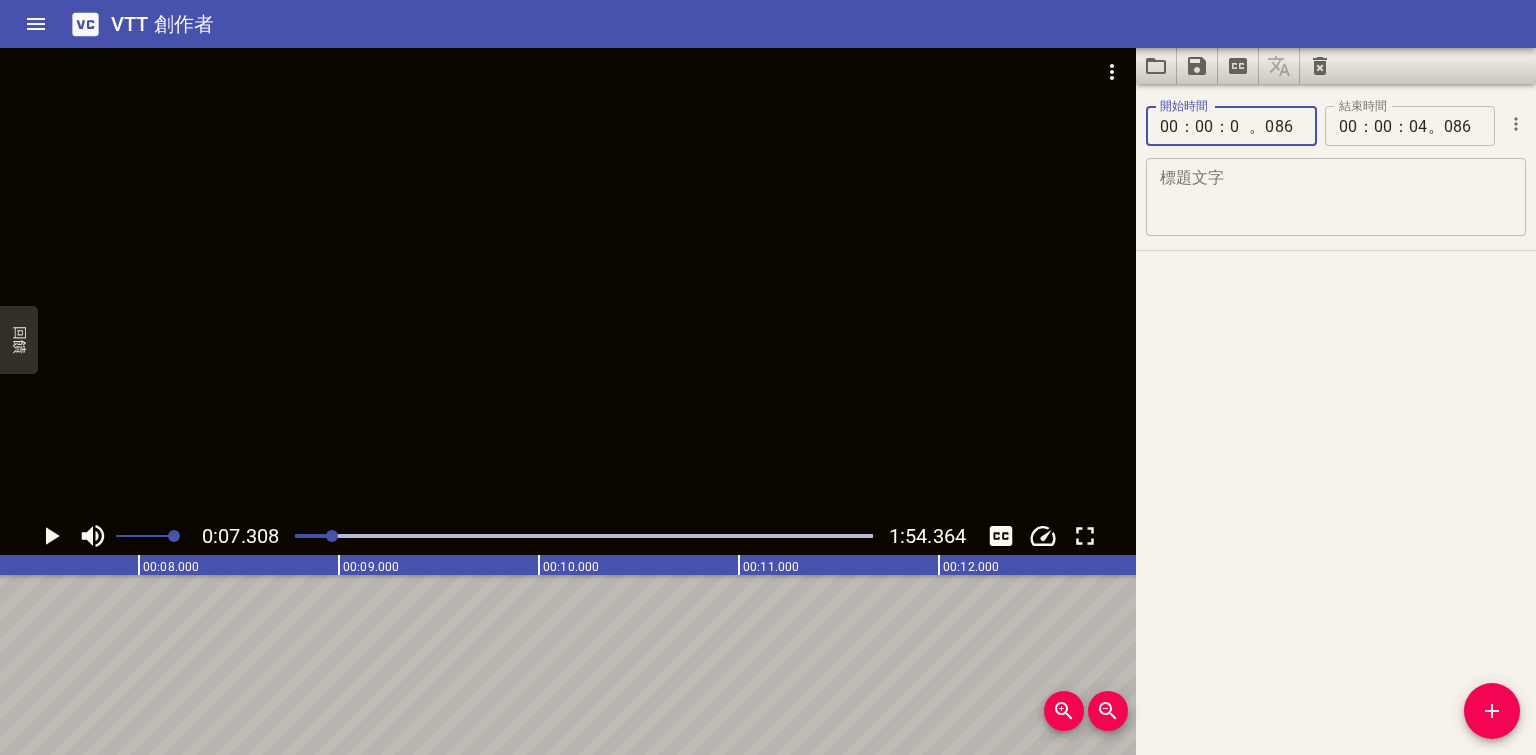 type on "07" 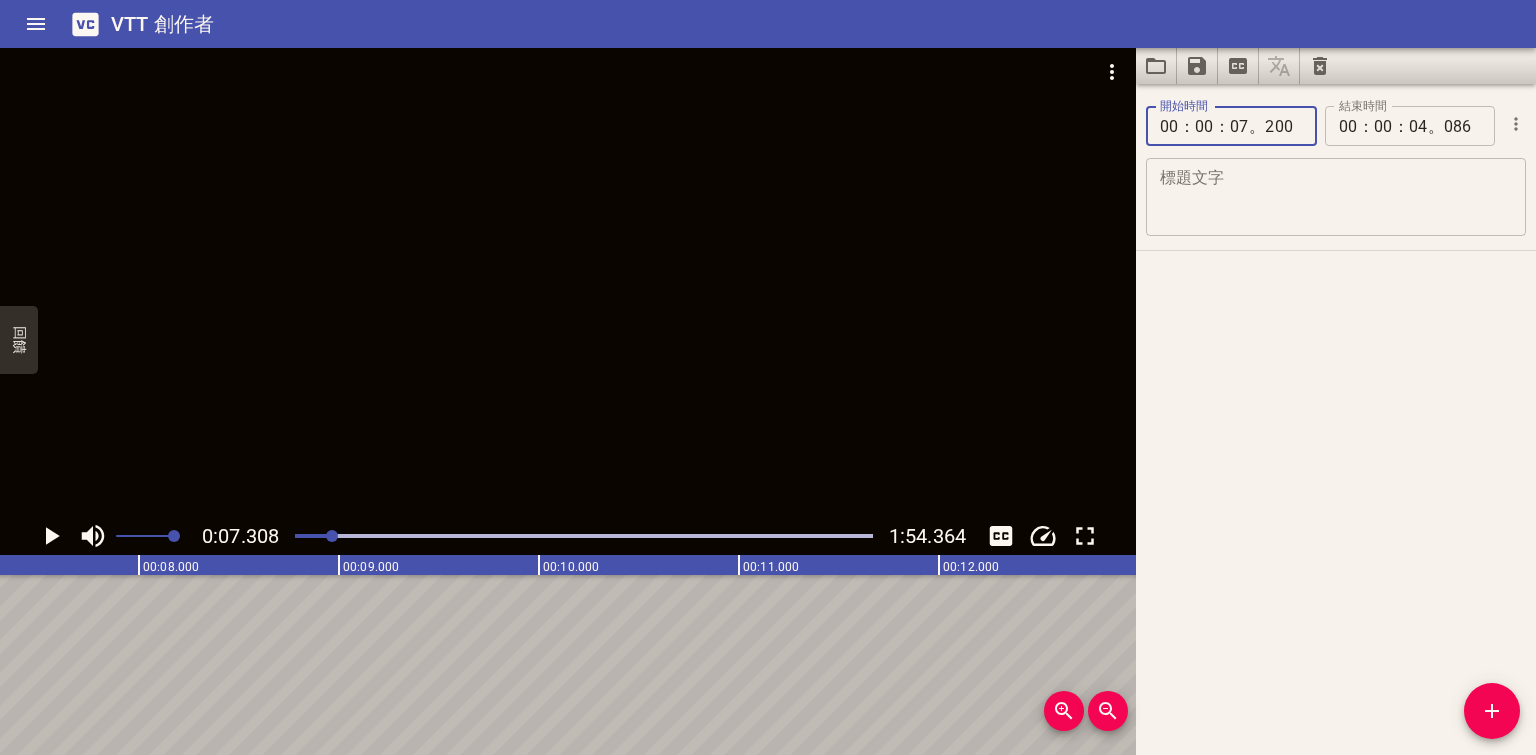 type on "200" 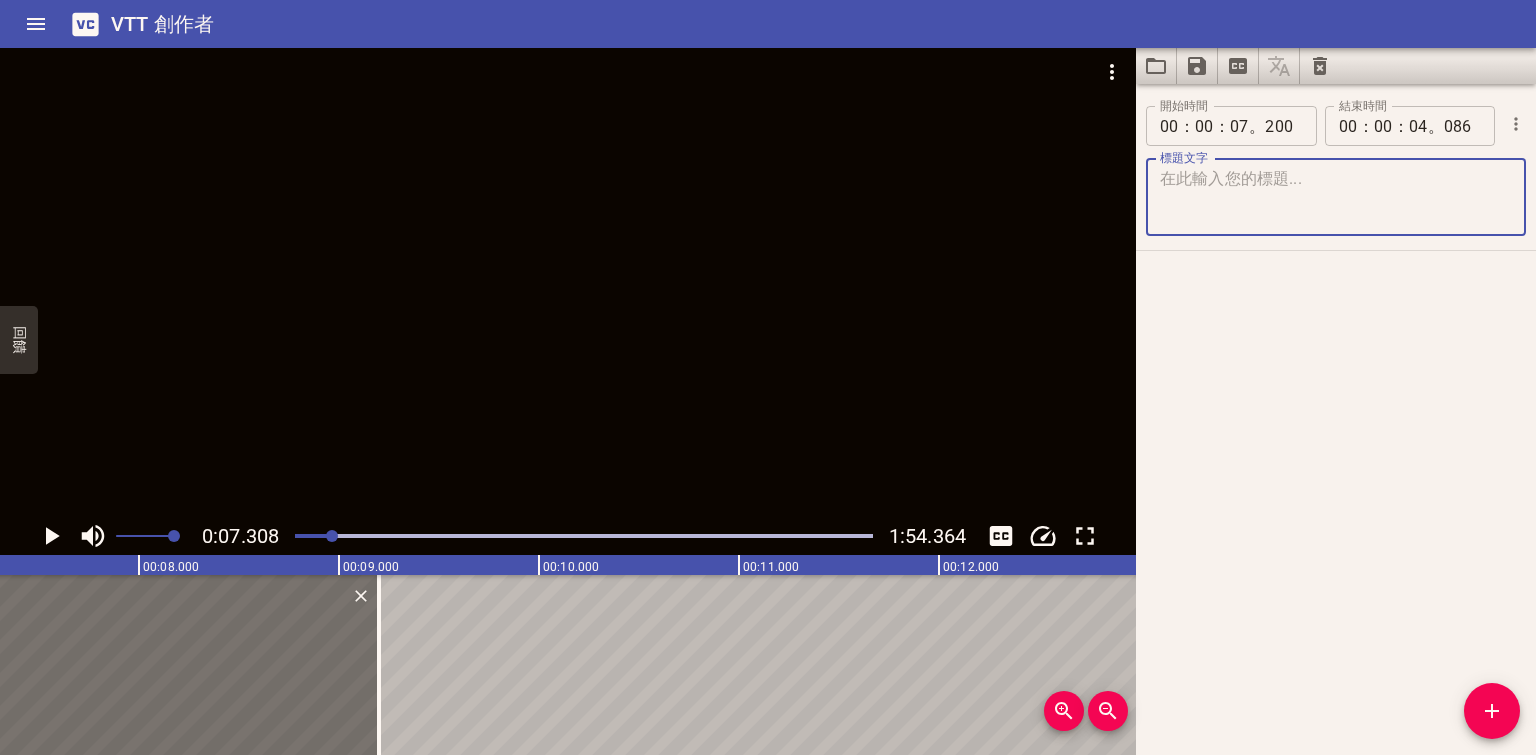 click at bounding box center (1336, 197) 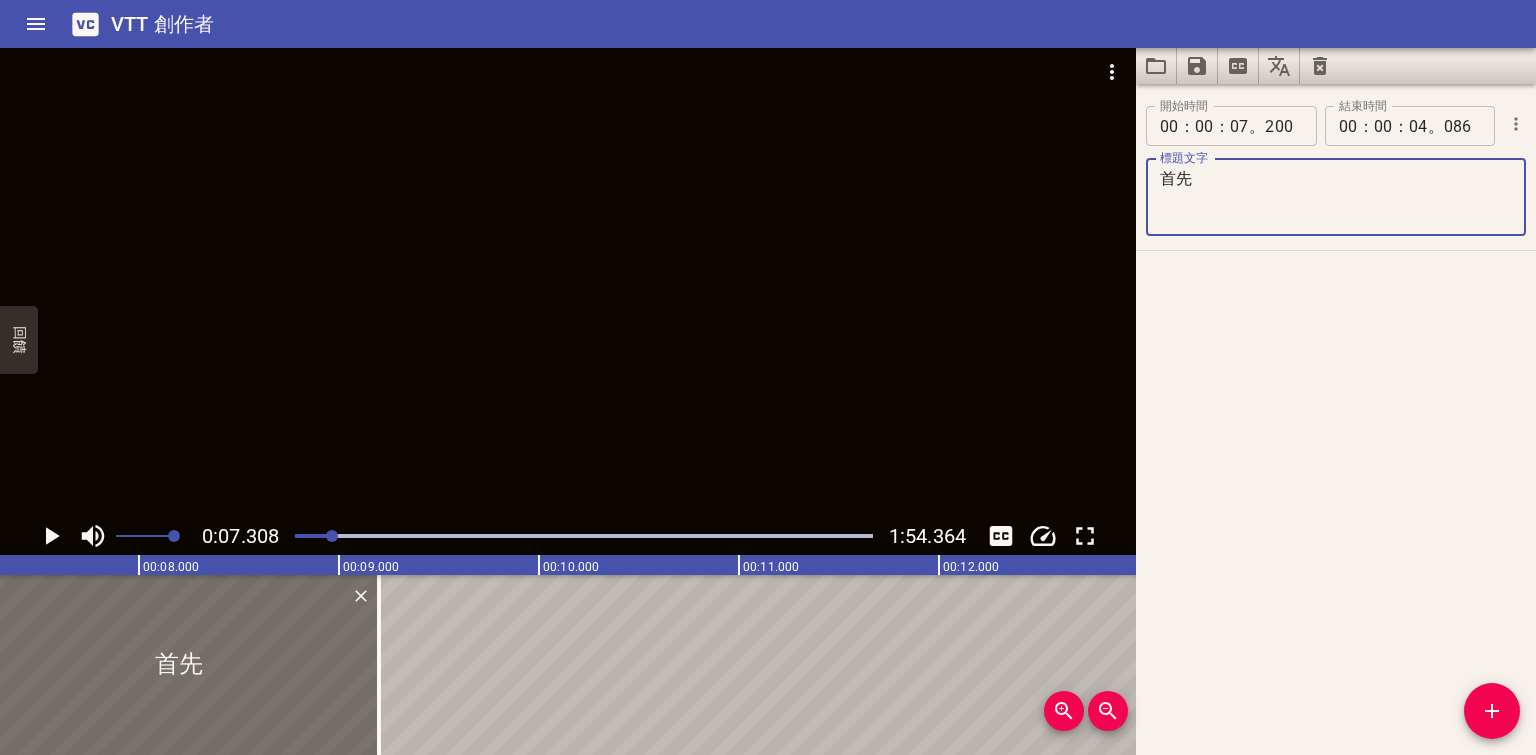 type on "手" 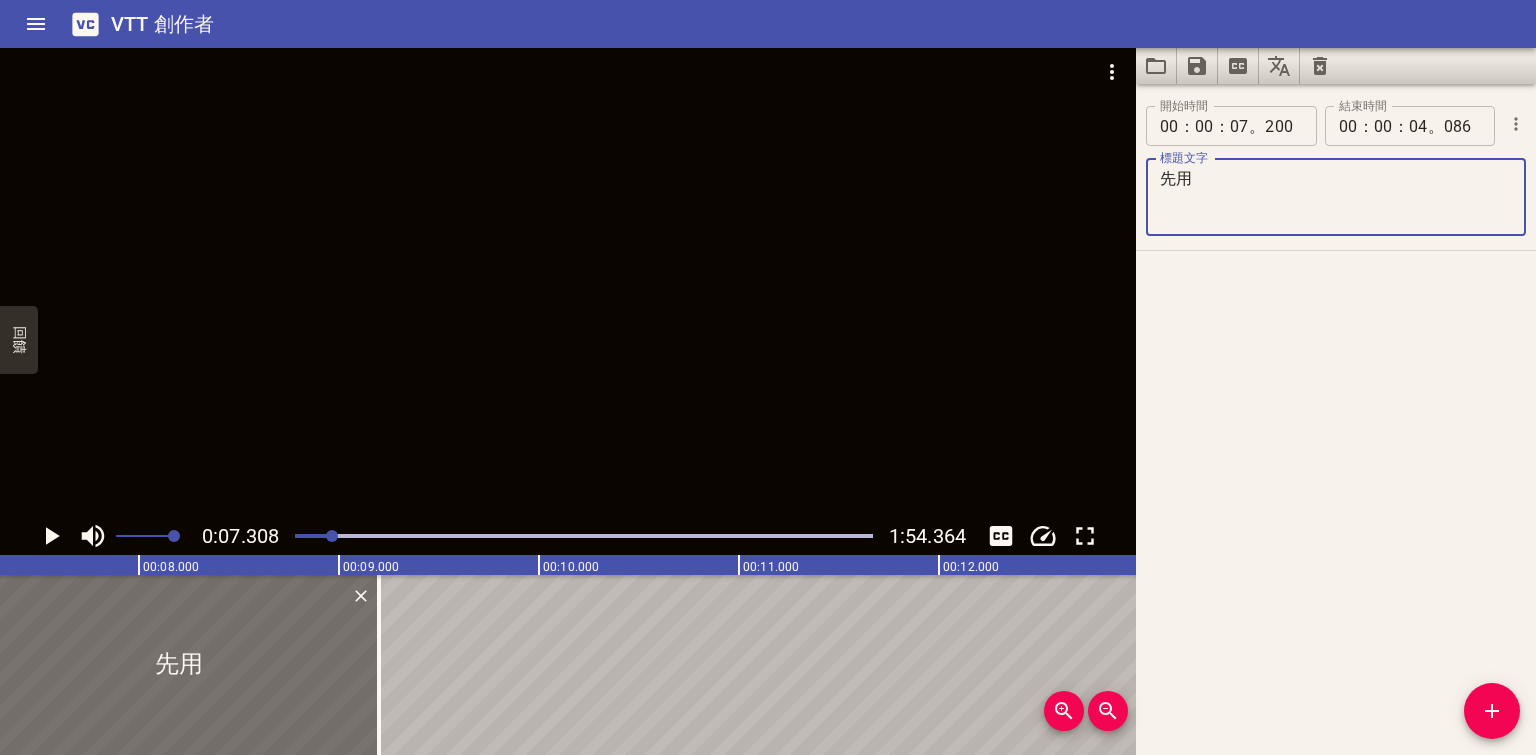 type on "先" 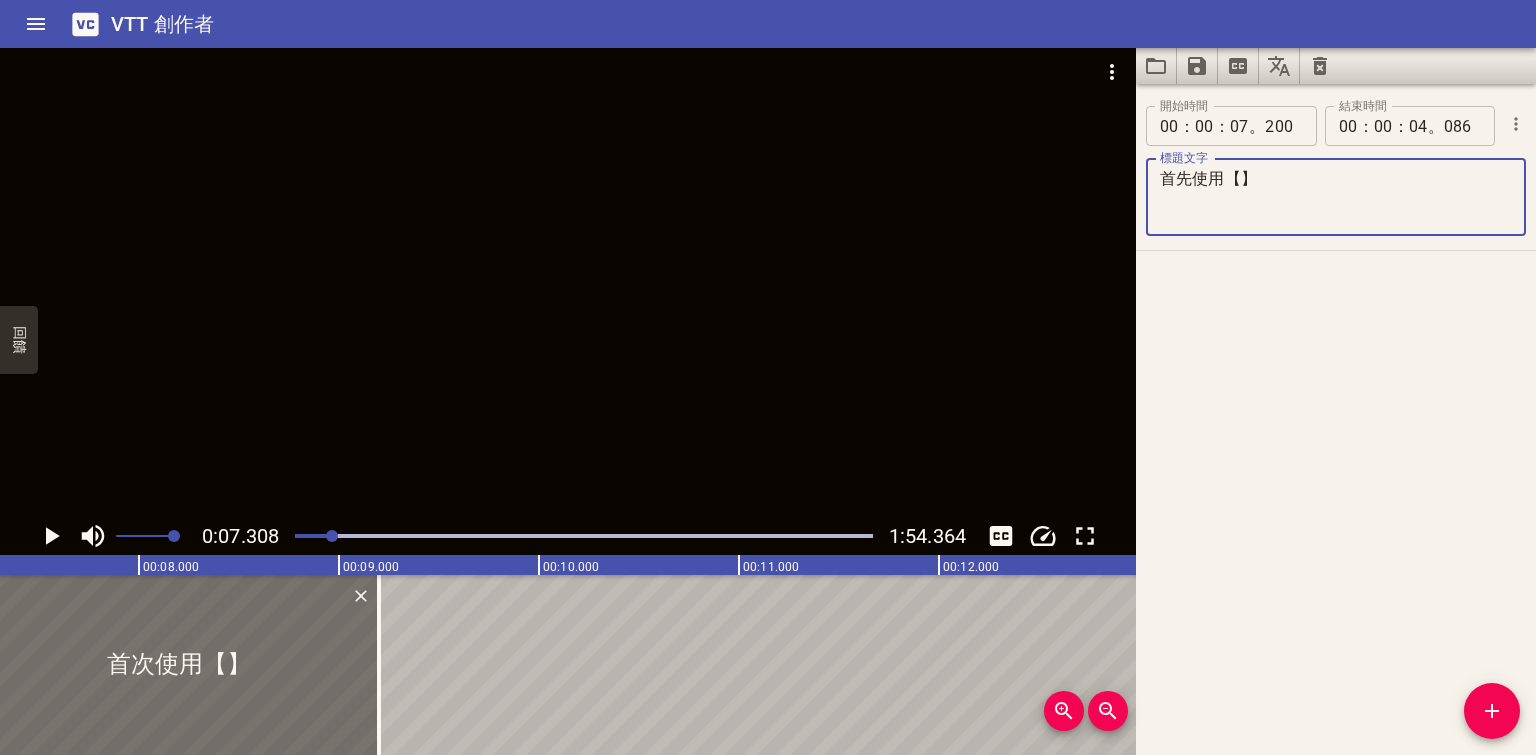 click on "首先使用【】" at bounding box center (1336, 197) 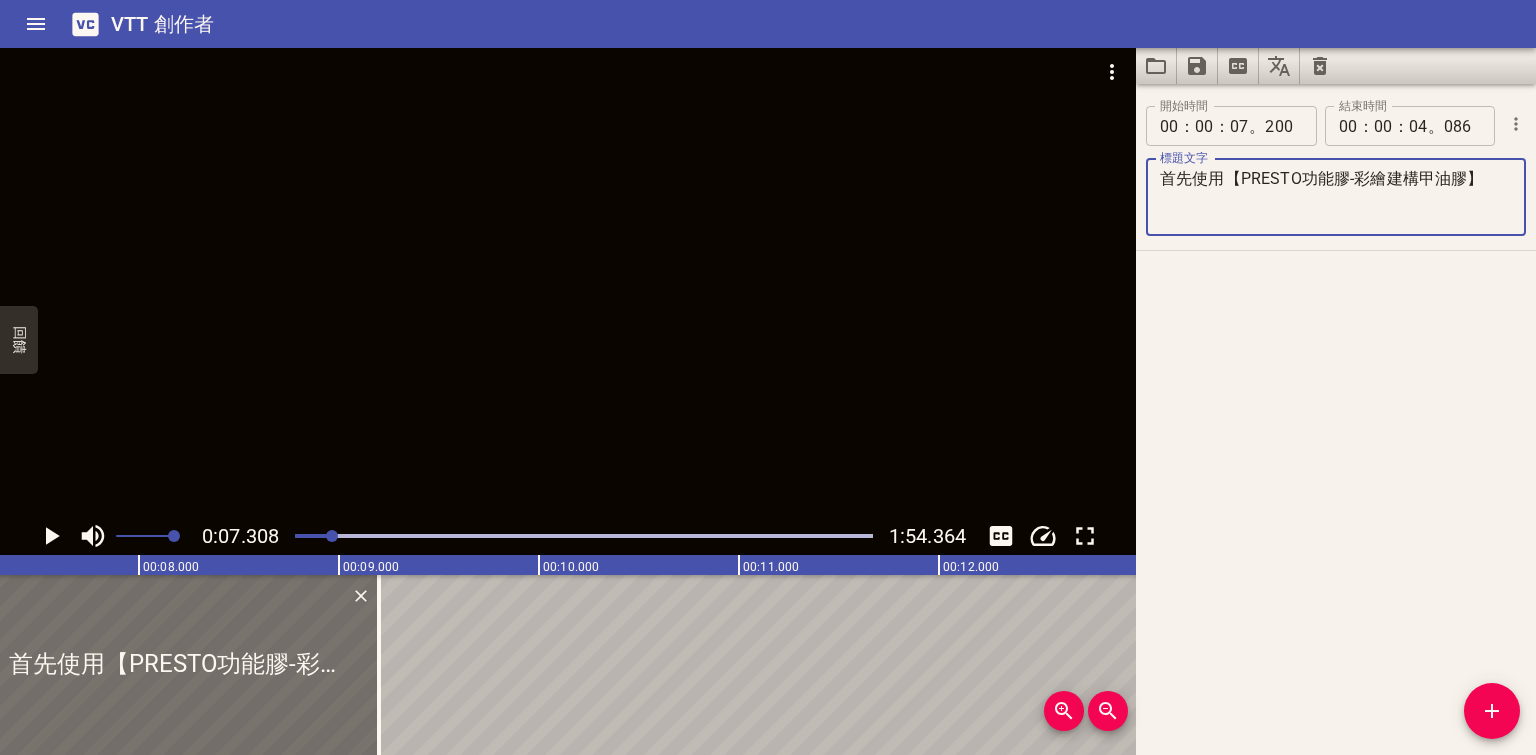 type on "首先使用【PRESTO功能膠-彩繪建構甲油膠】" 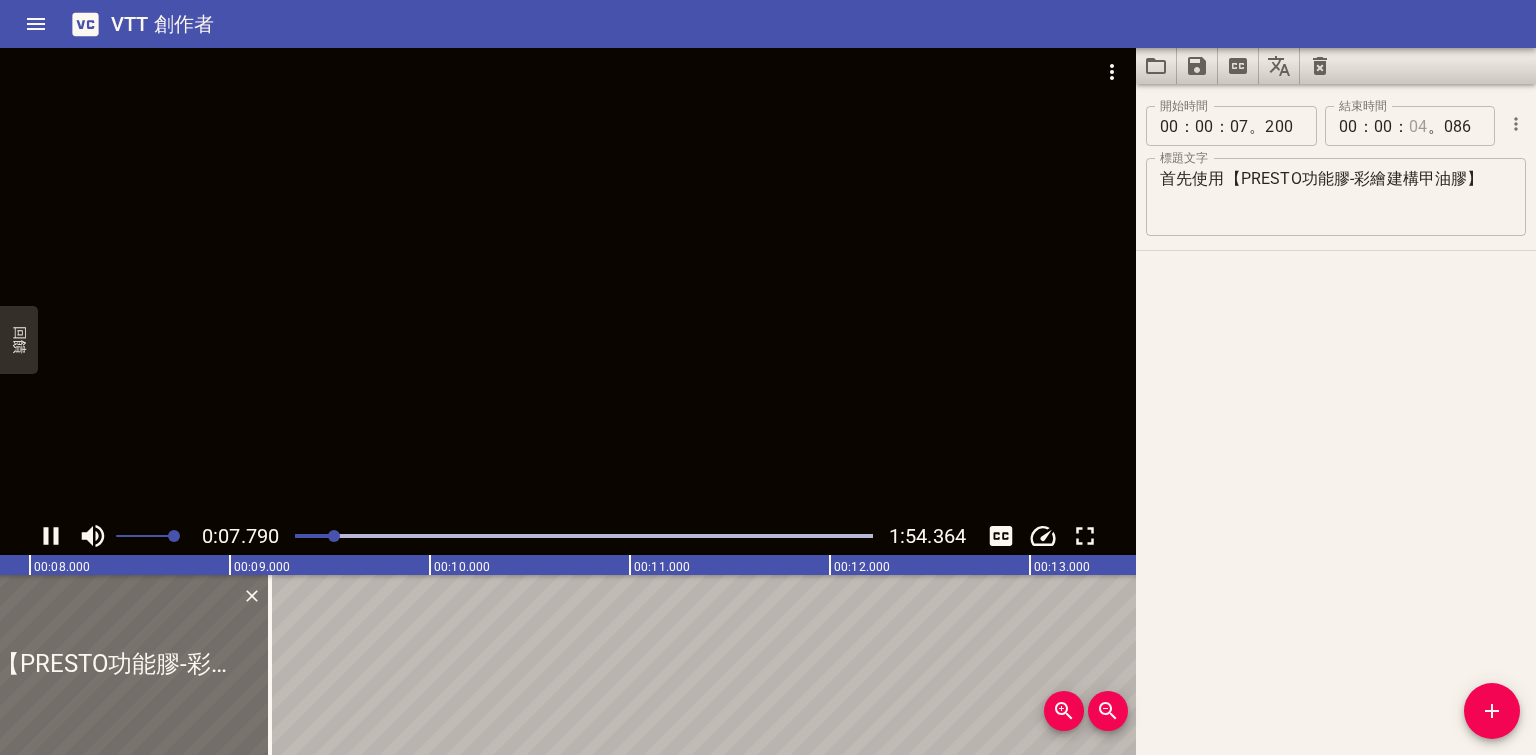 click at bounding box center (1418, 126) 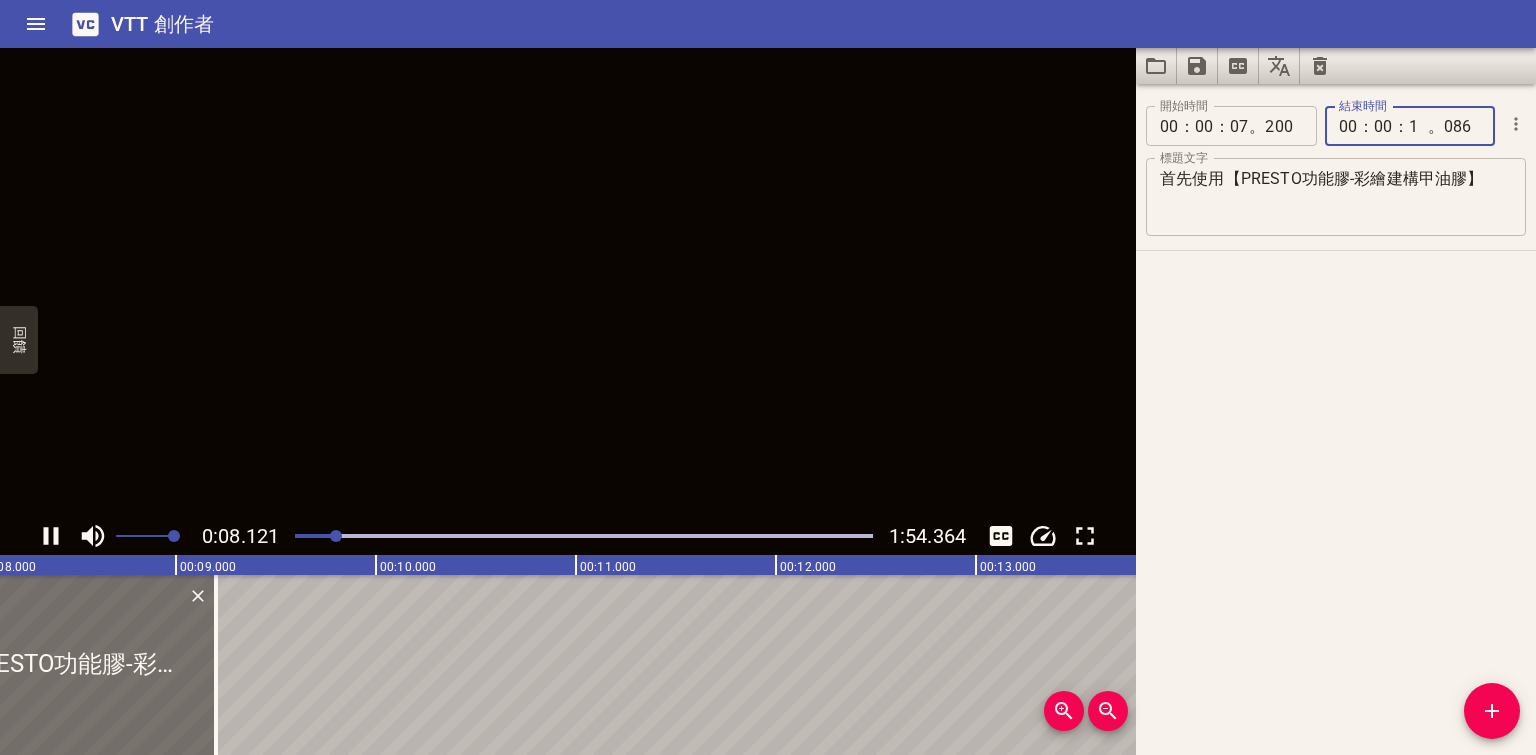 type on "15" 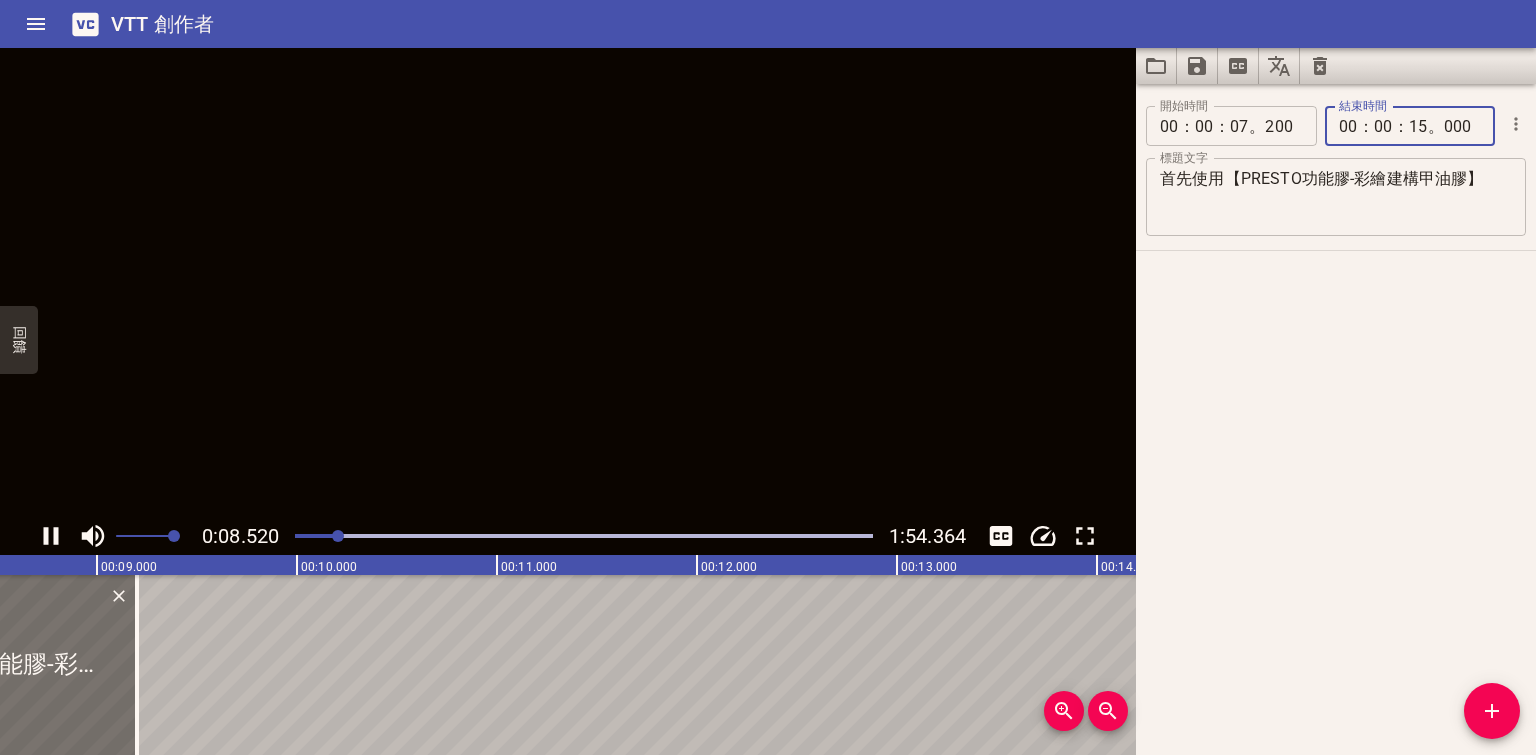 type on "000" 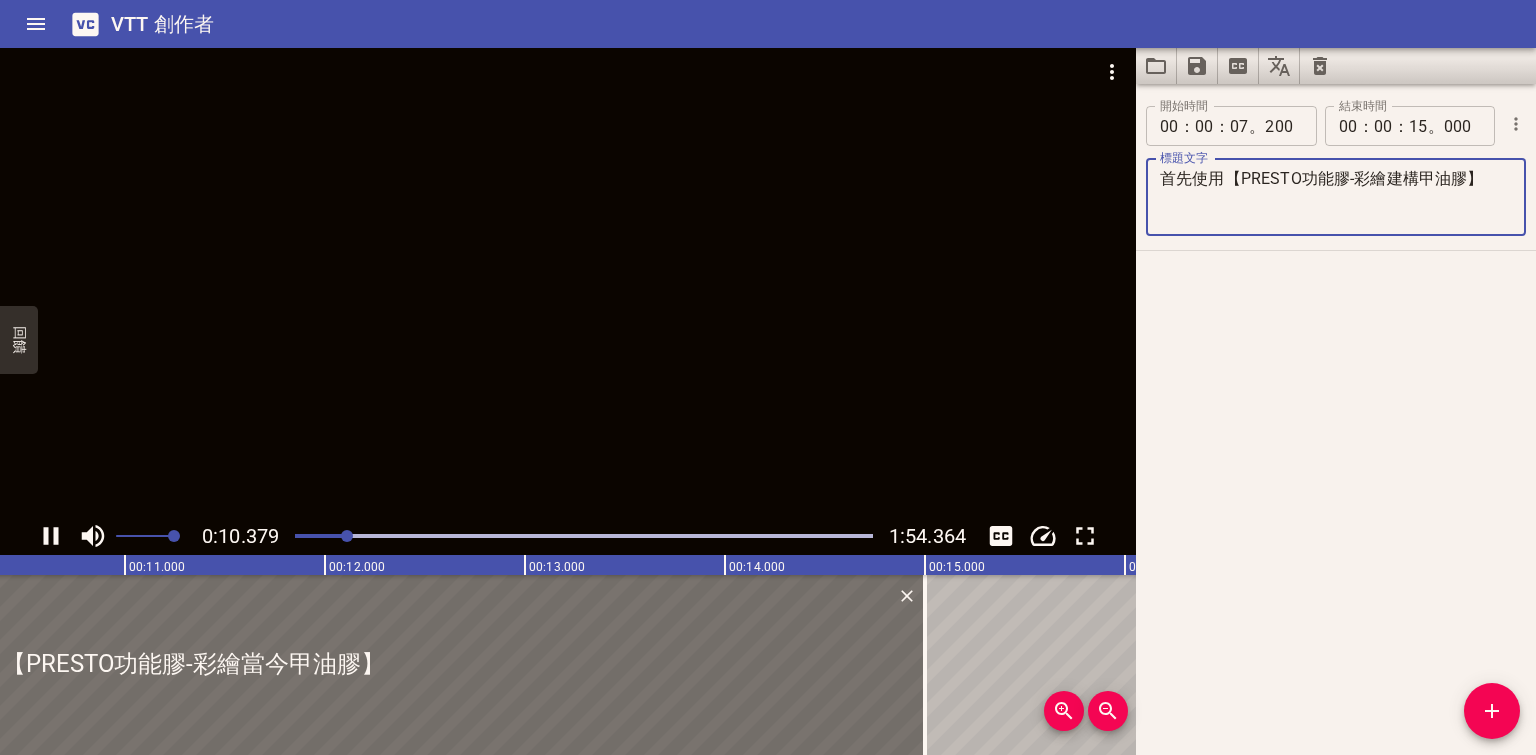 click at bounding box center (568, 282) 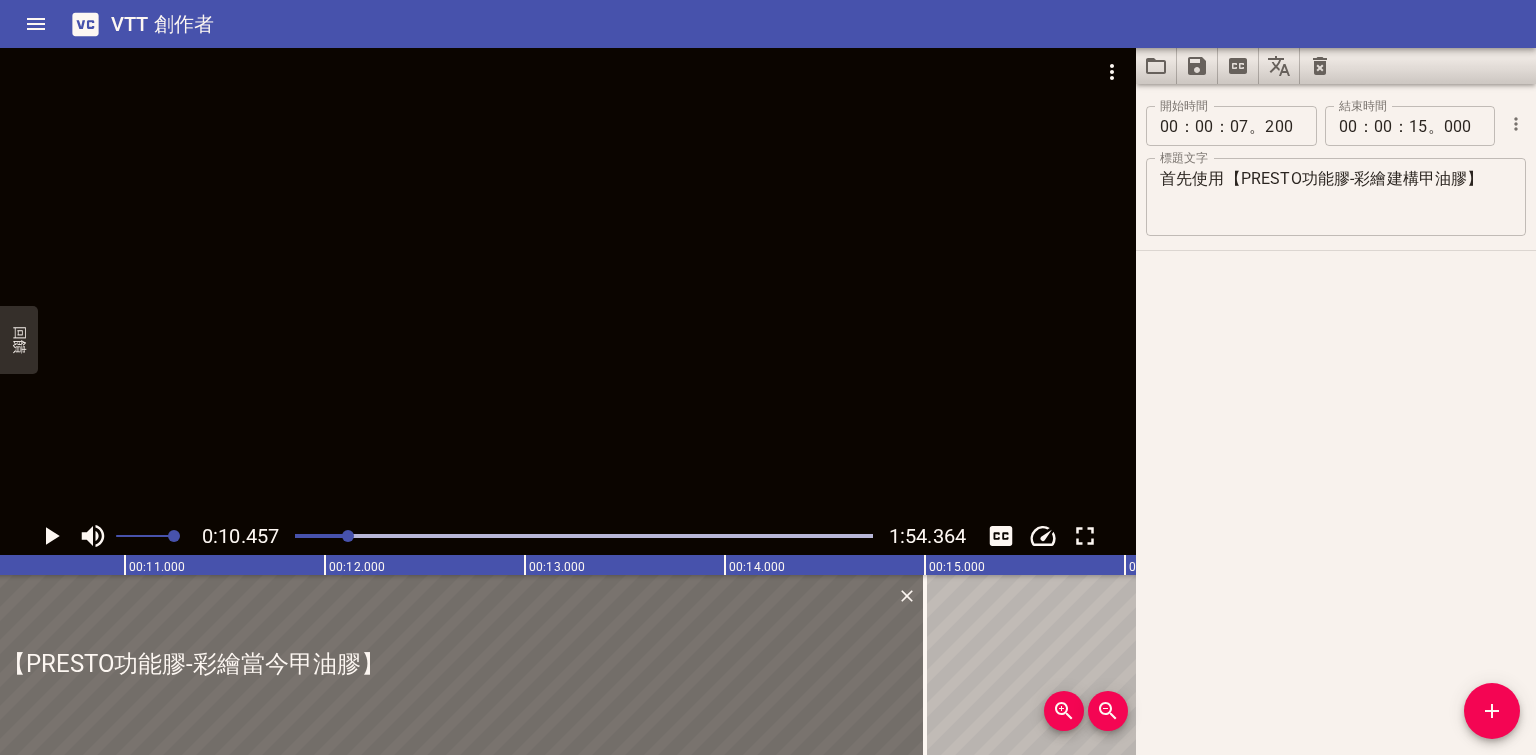 scroll, scrollTop: 0, scrollLeft: 2091, axis: horizontal 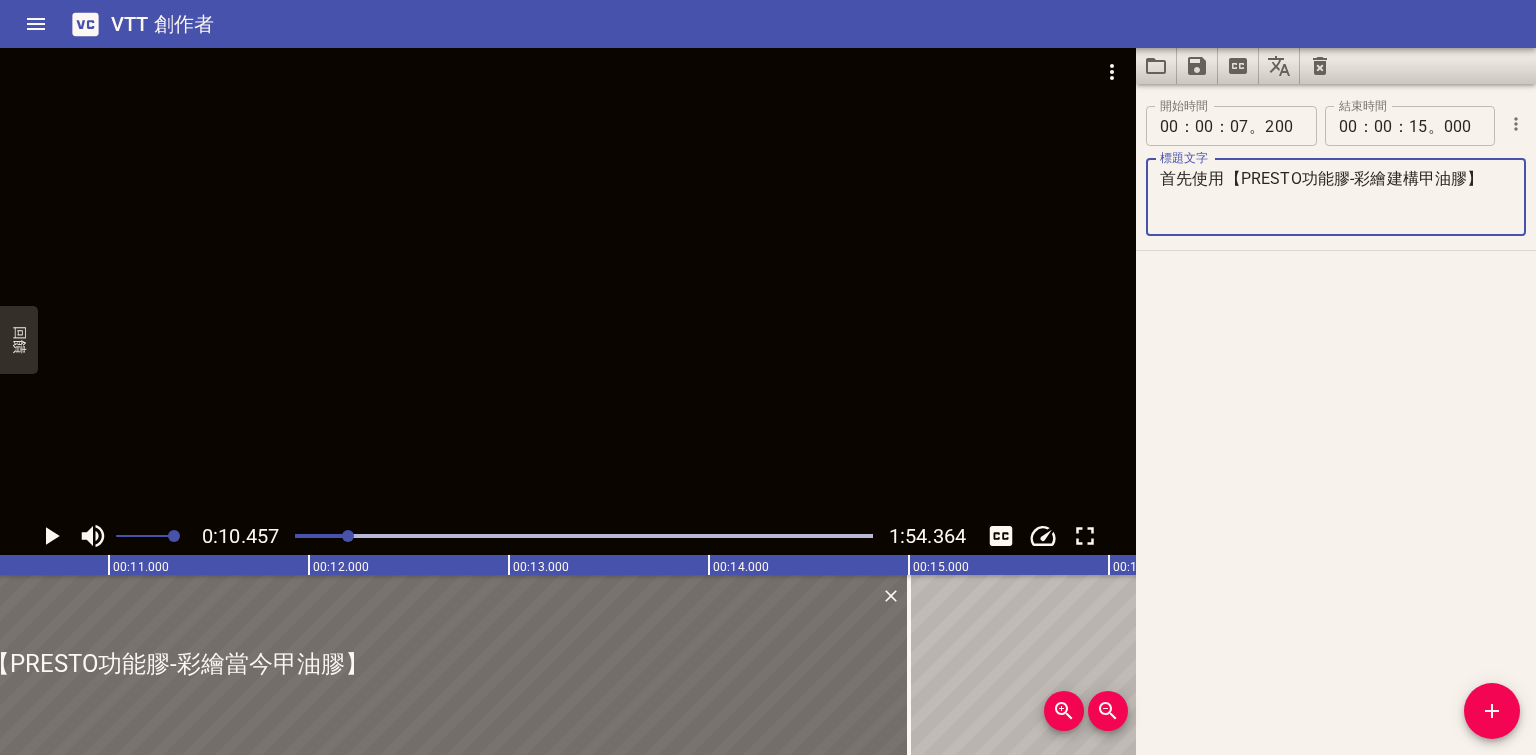 click on "首先使用【PRESTO功能膠-彩繪建構甲油膠】" at bounding box center (1336, 197) 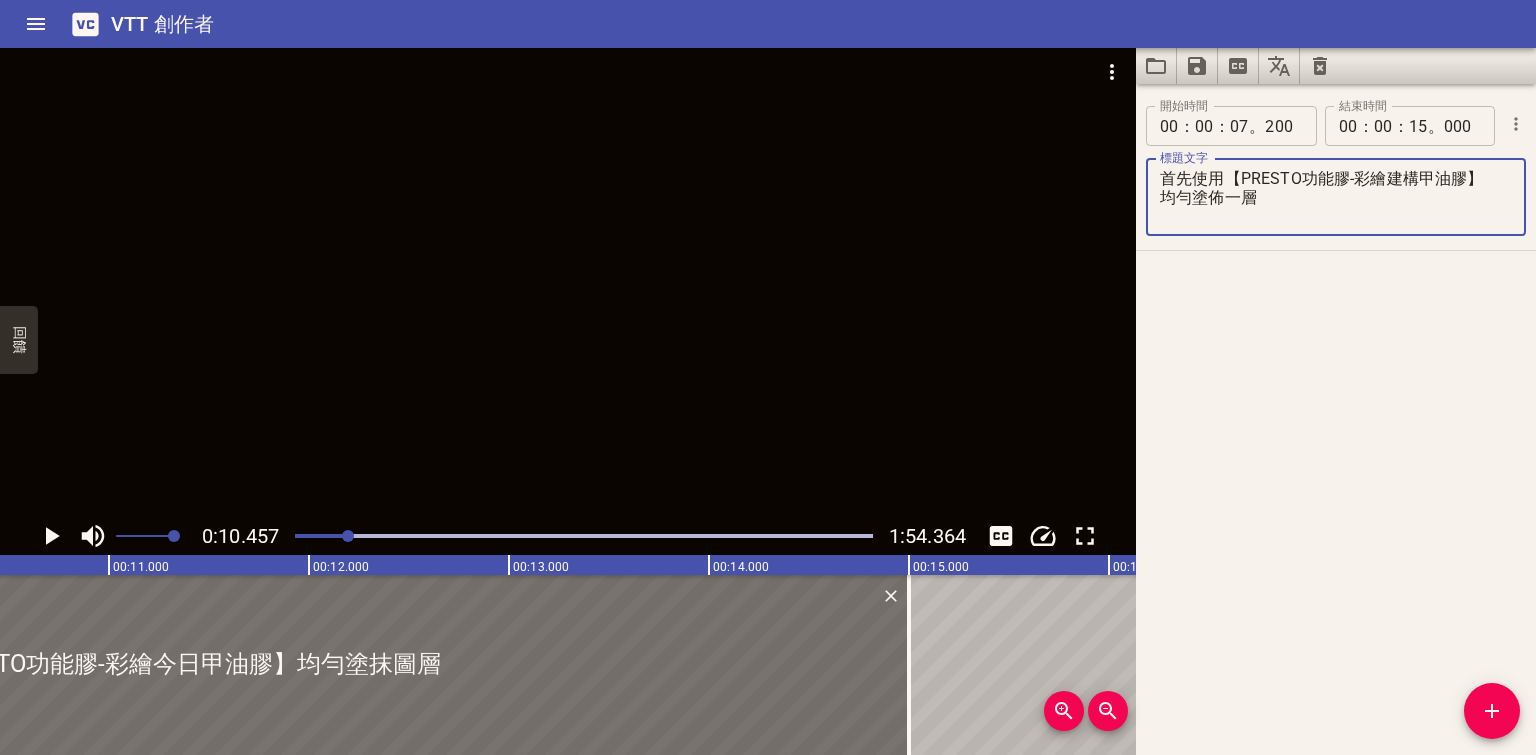 type on "首先使用【PRESTO功能膠-彩繪建構甲油膠】
均勻塗佈一層" 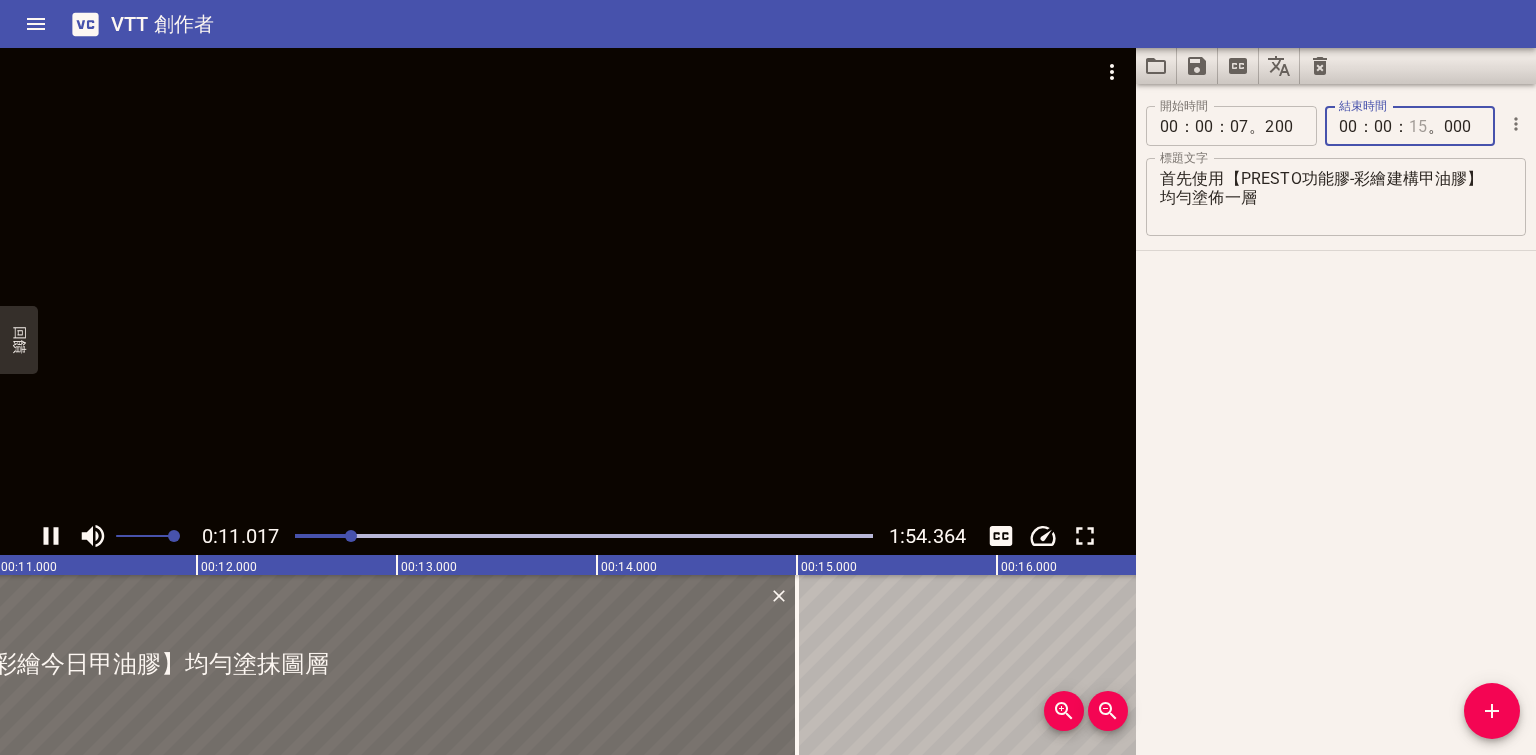 click at bounding box center (1418, 126) 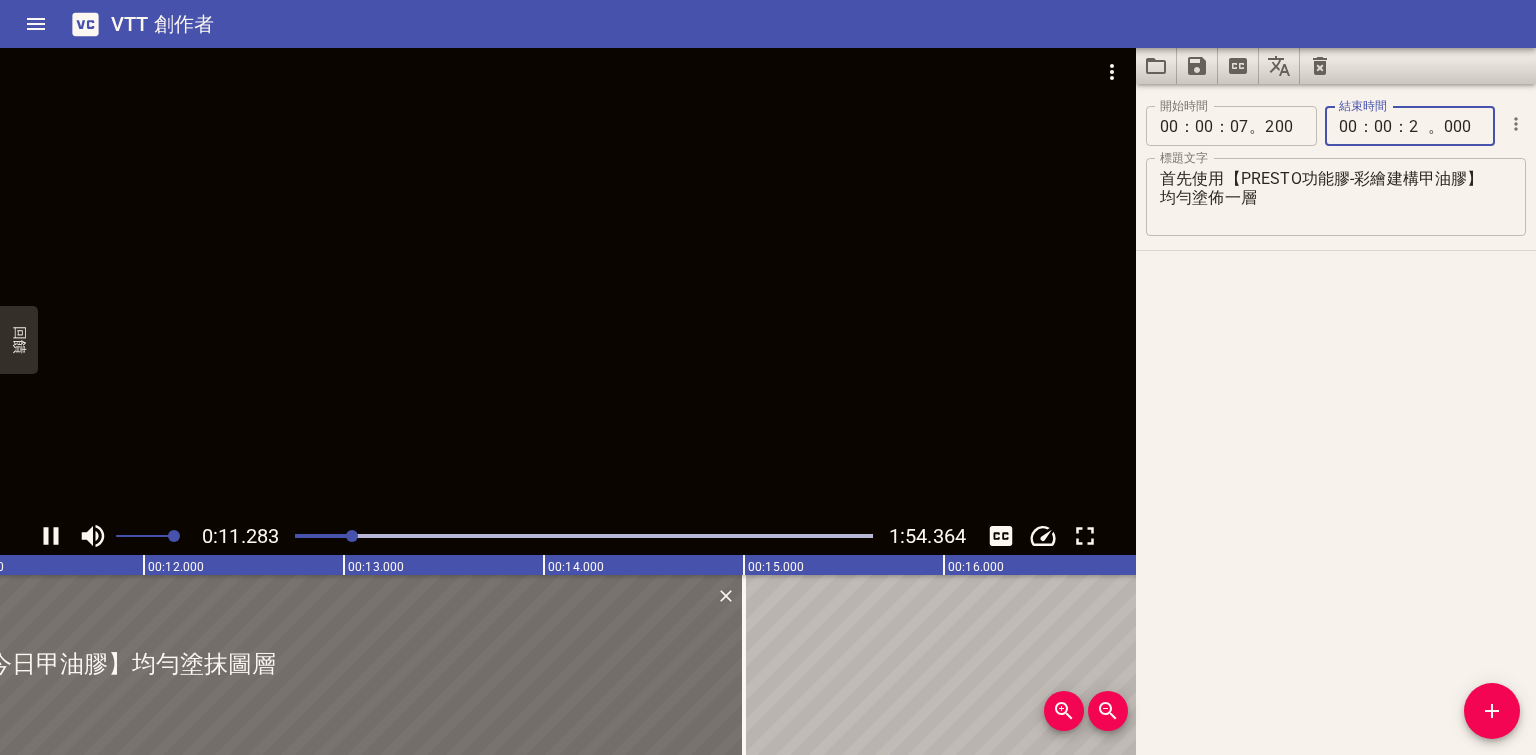 type on "25" 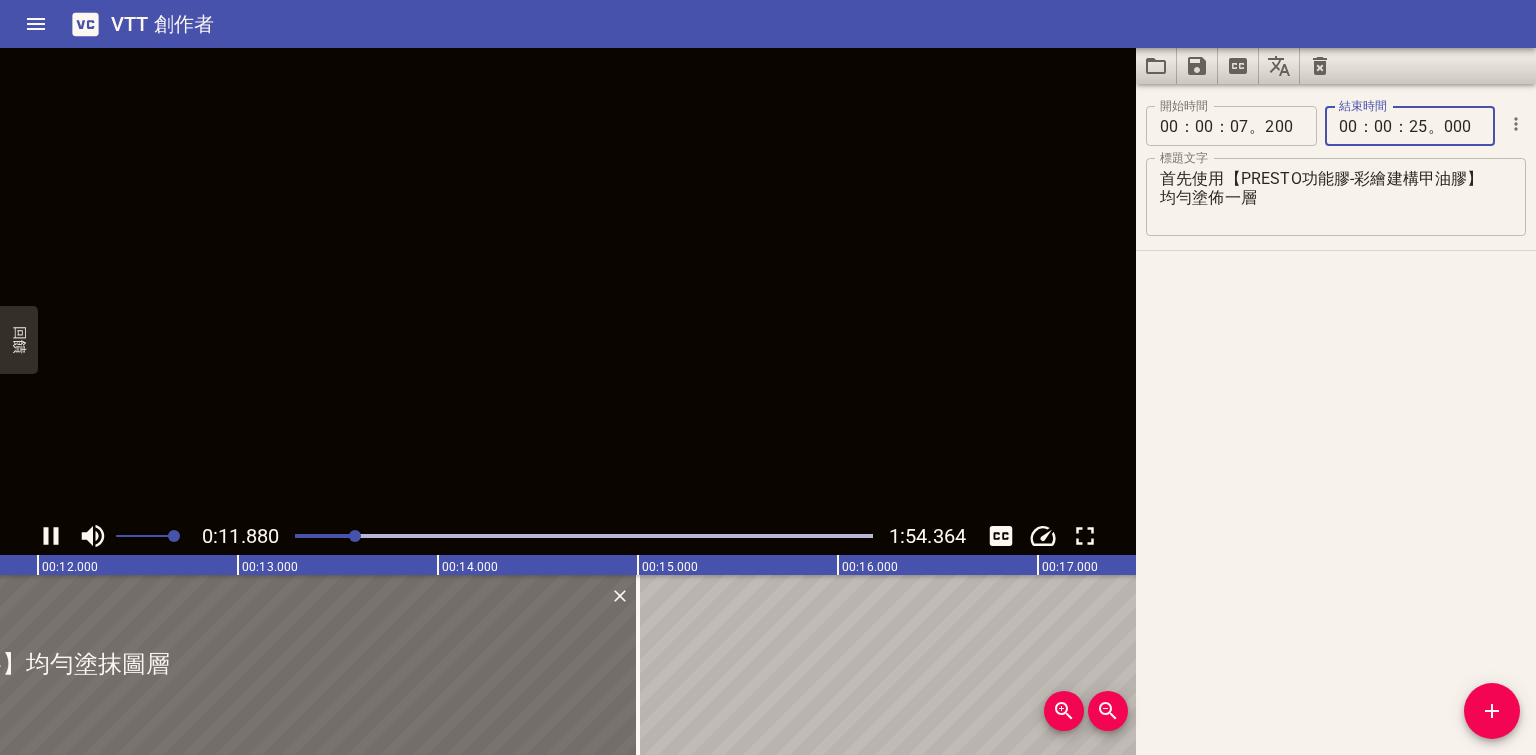 type on "000" 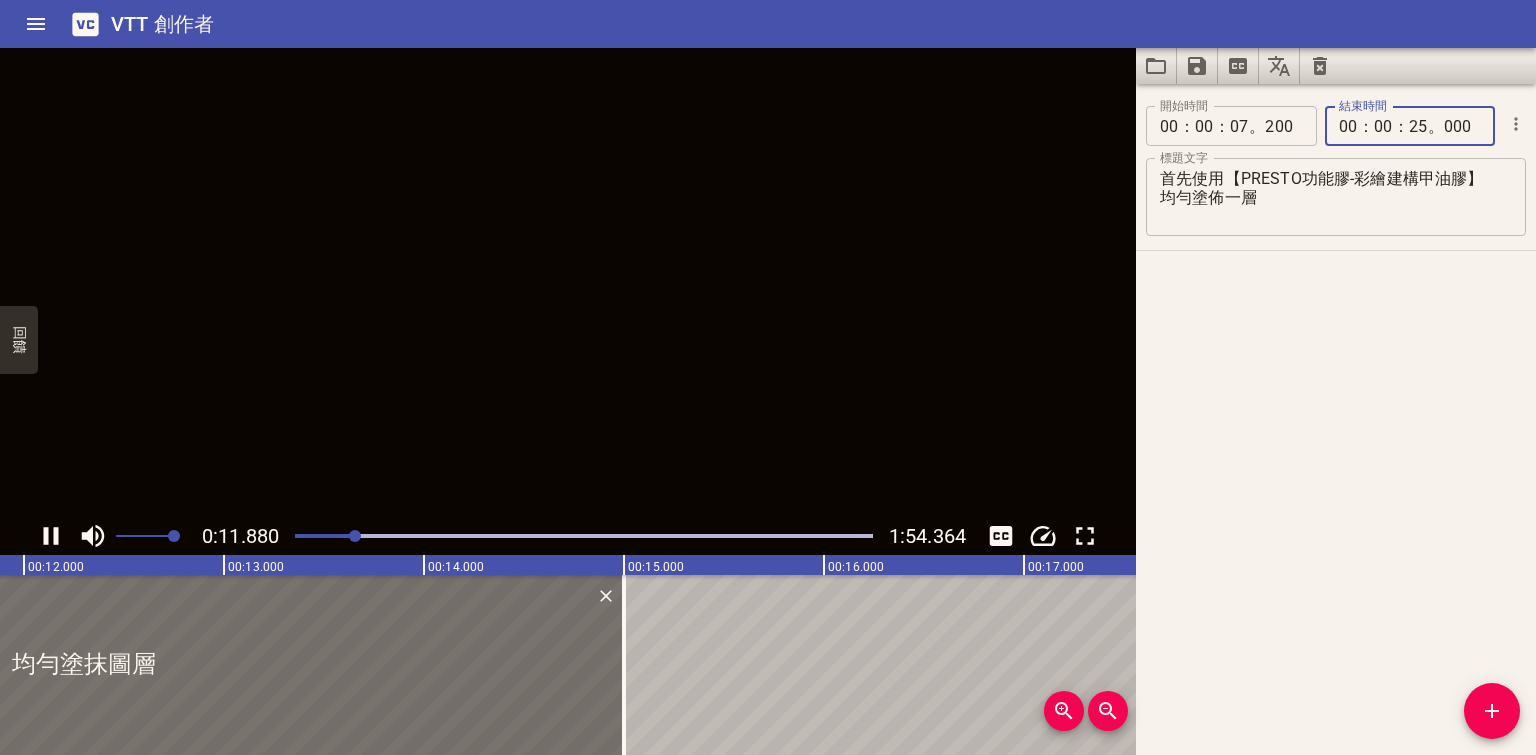 click on "首先使用【PRESTO功能膠-彩繪建構甲油膠】
均勻塗佈一層" at bounding box center (1336, 197) 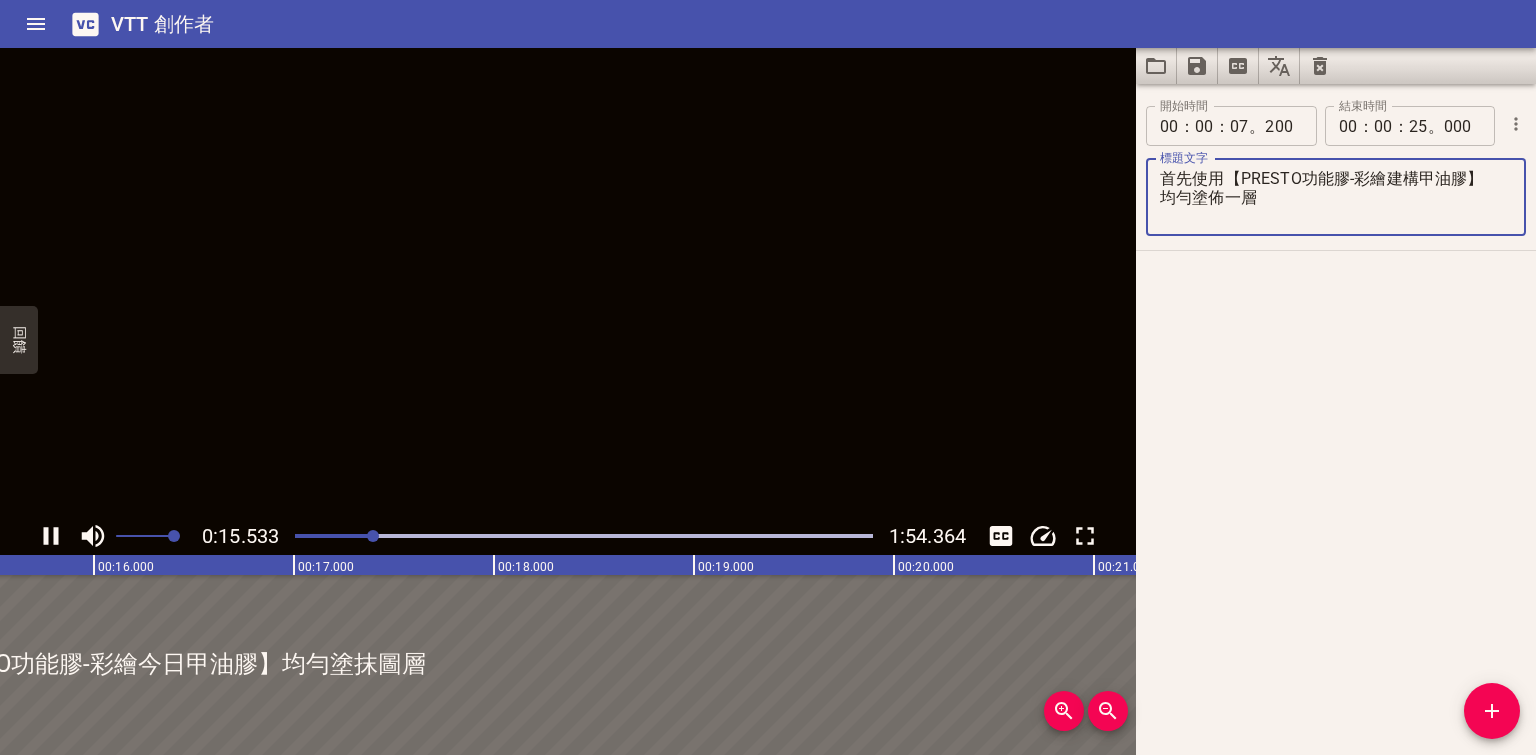 click on "首先使用【PRESTO功能膠-彩繪建構甲油膠】
均勻塗佈一層" at bounding box center [1336, 197] 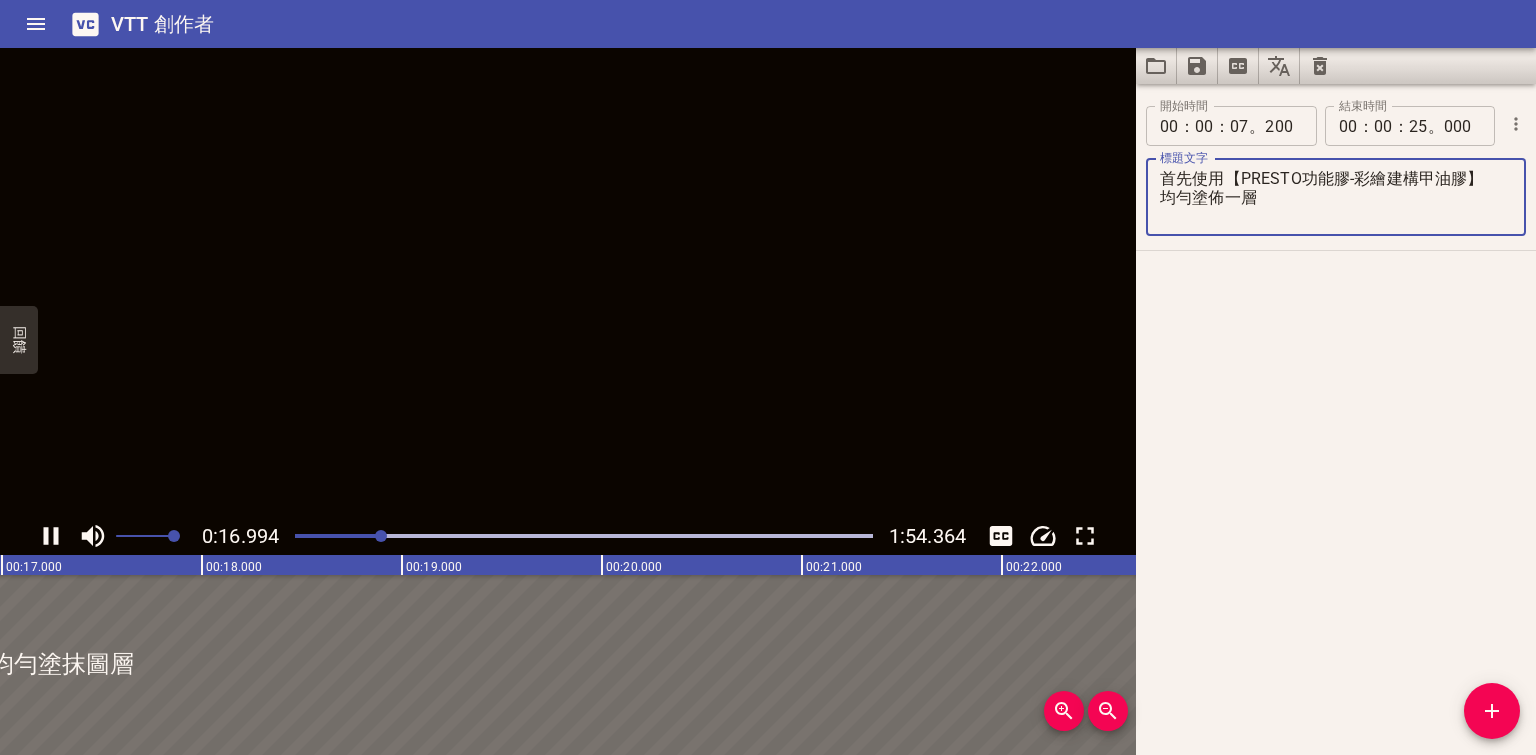 click on "首先使用【PRESTO功能膠-彩繪建構甲油膠】
均勻塗佈一層" at bounding box center (1336, 197) 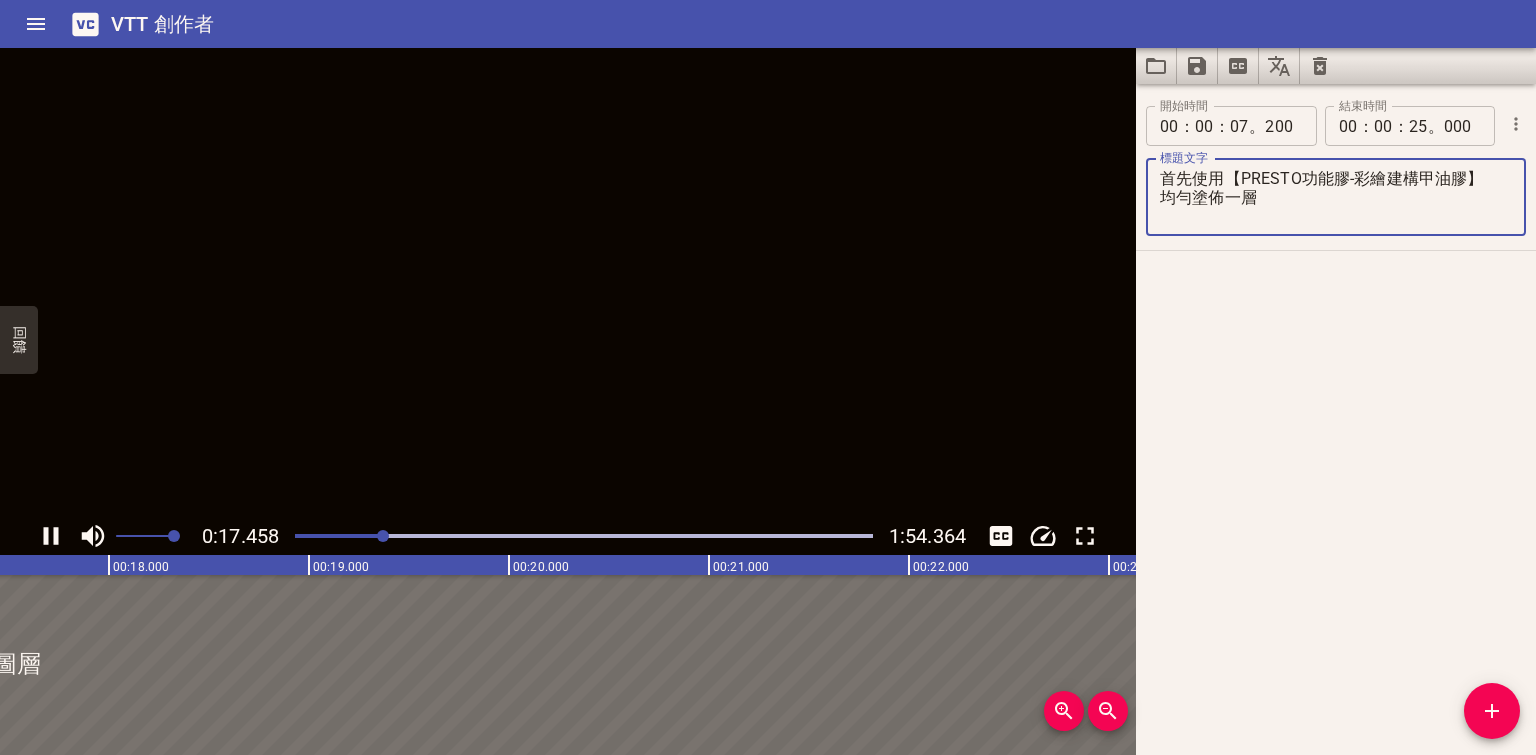 click on "首先使用【PRESTO功能膠-彩繪建構甲油膠】
均勻塗佈一層" at bounding box center (1336, 197) 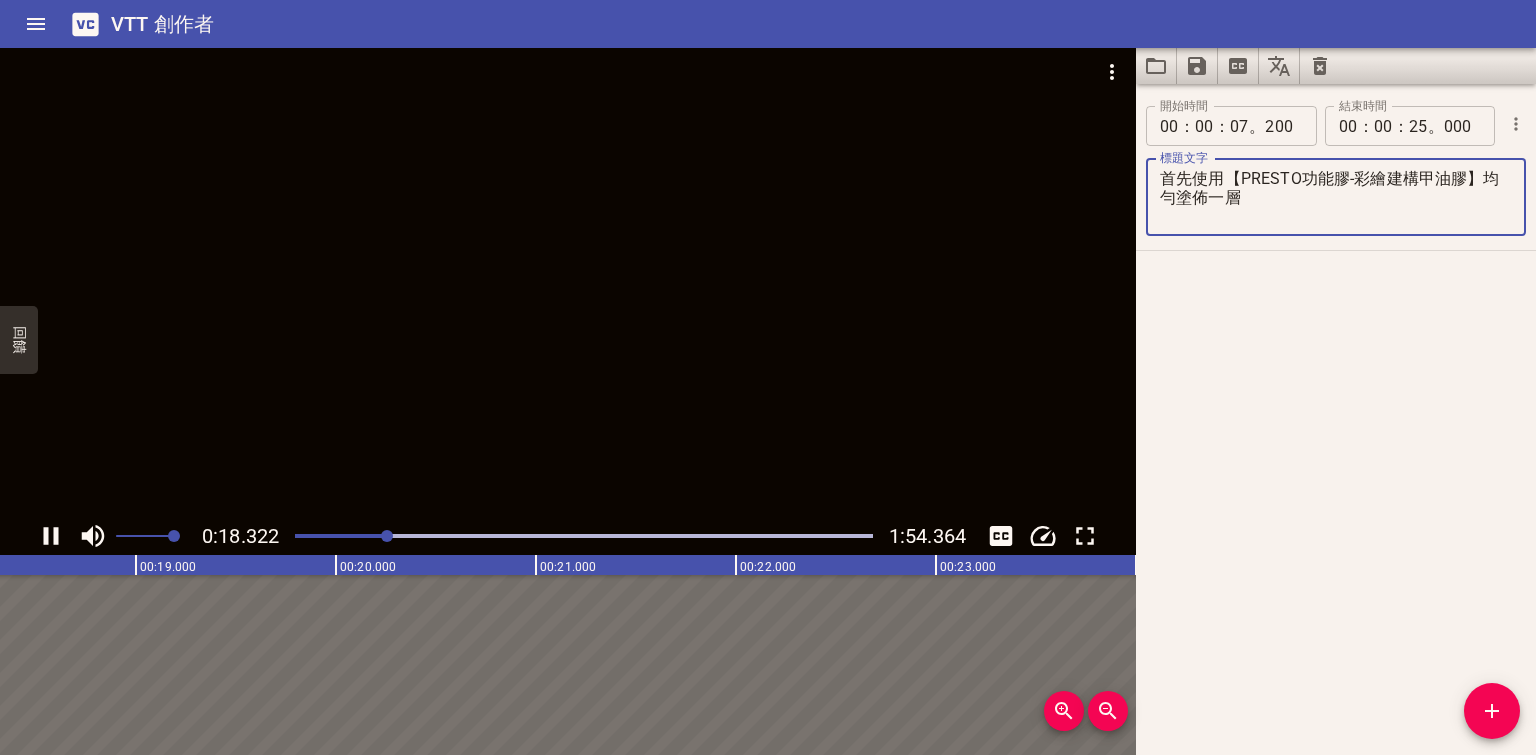 click on "首先使用【PRESTO功能膠-彩繪建構甲油膠】均勻塗佈一層" at bounding box center [1336, 197] 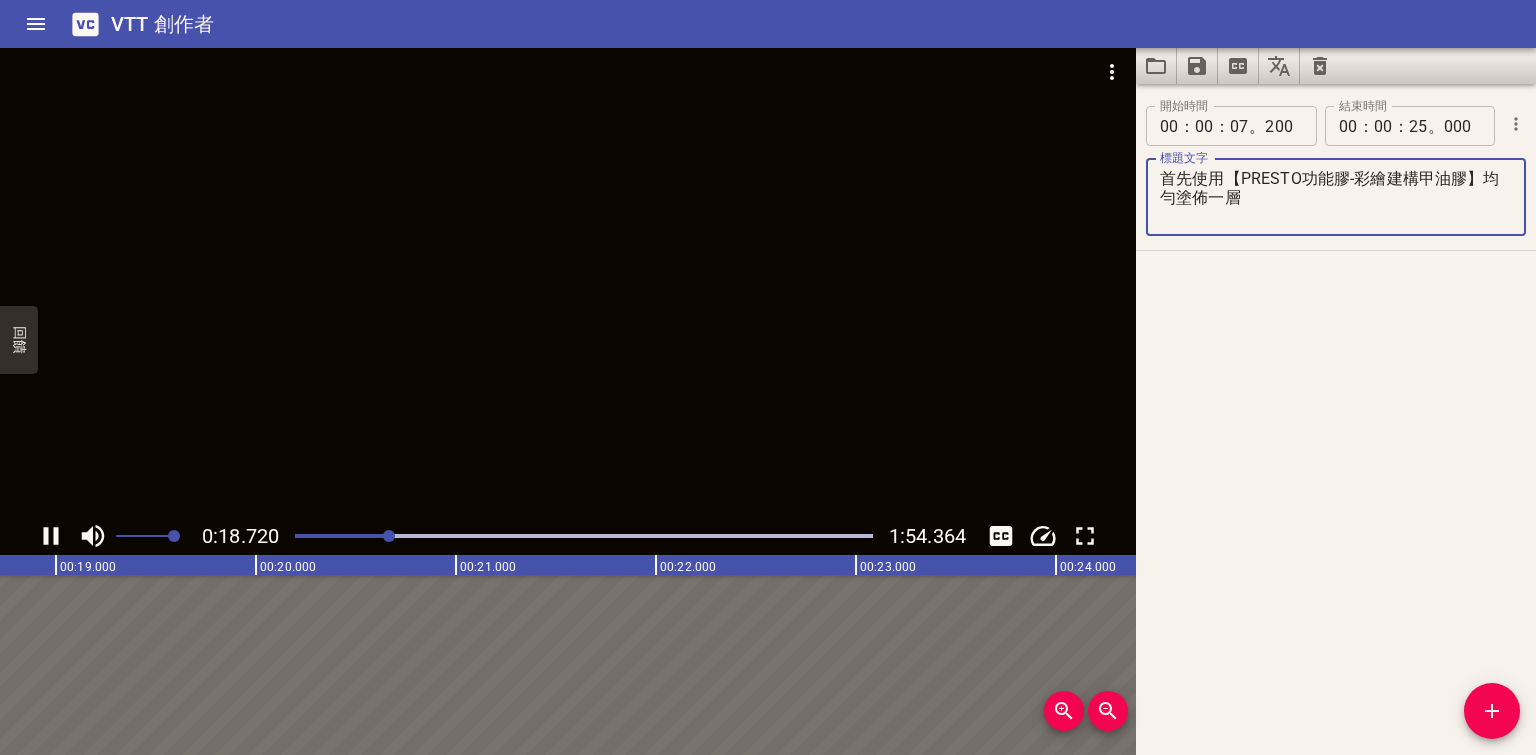 type on "首先使用【PRESTO功能膠-彩繪建構甲油膠】均勻塗佈一層" 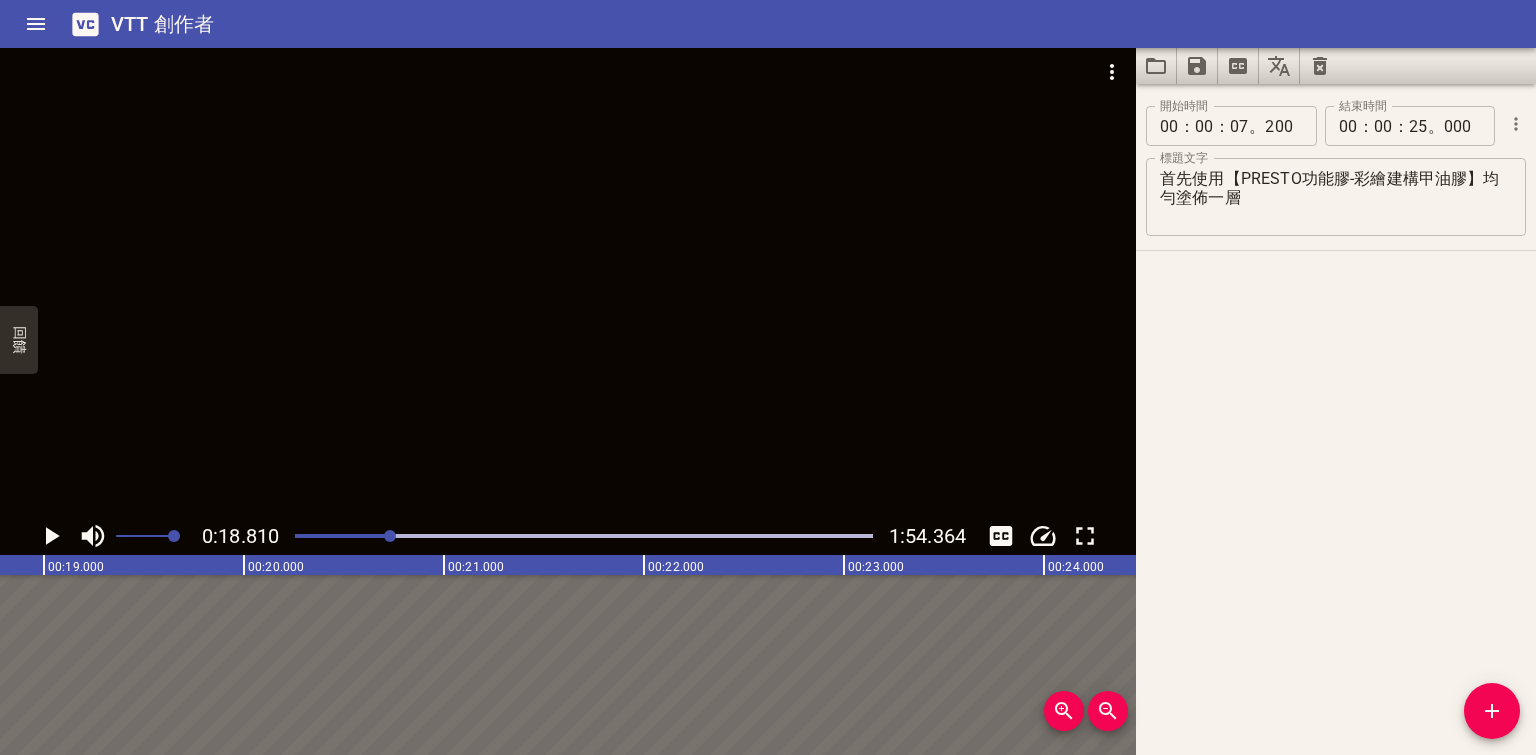 scroll, scrollTop: 0, scrollLeft: 3761, axis: horizontal 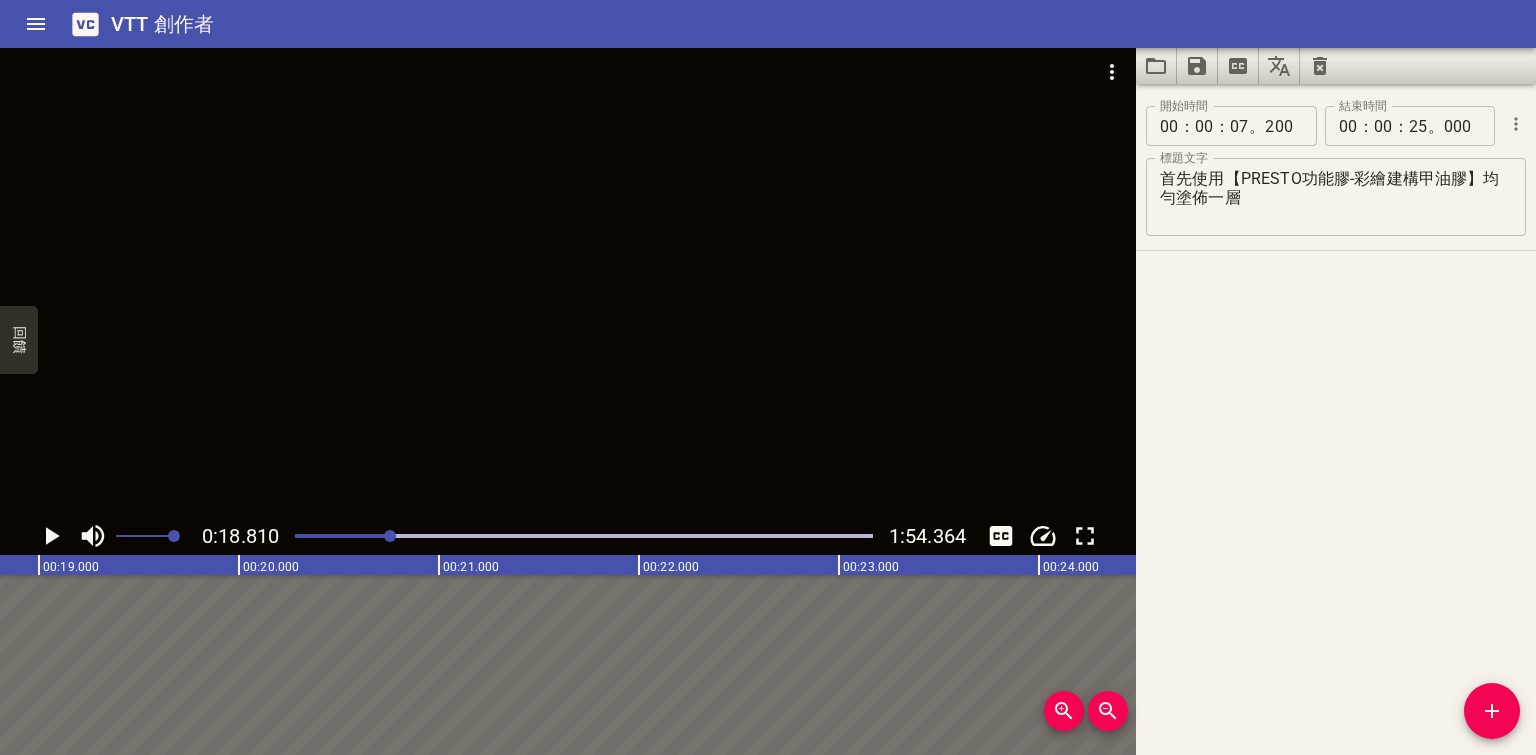 click at bounding box center [568, 282] 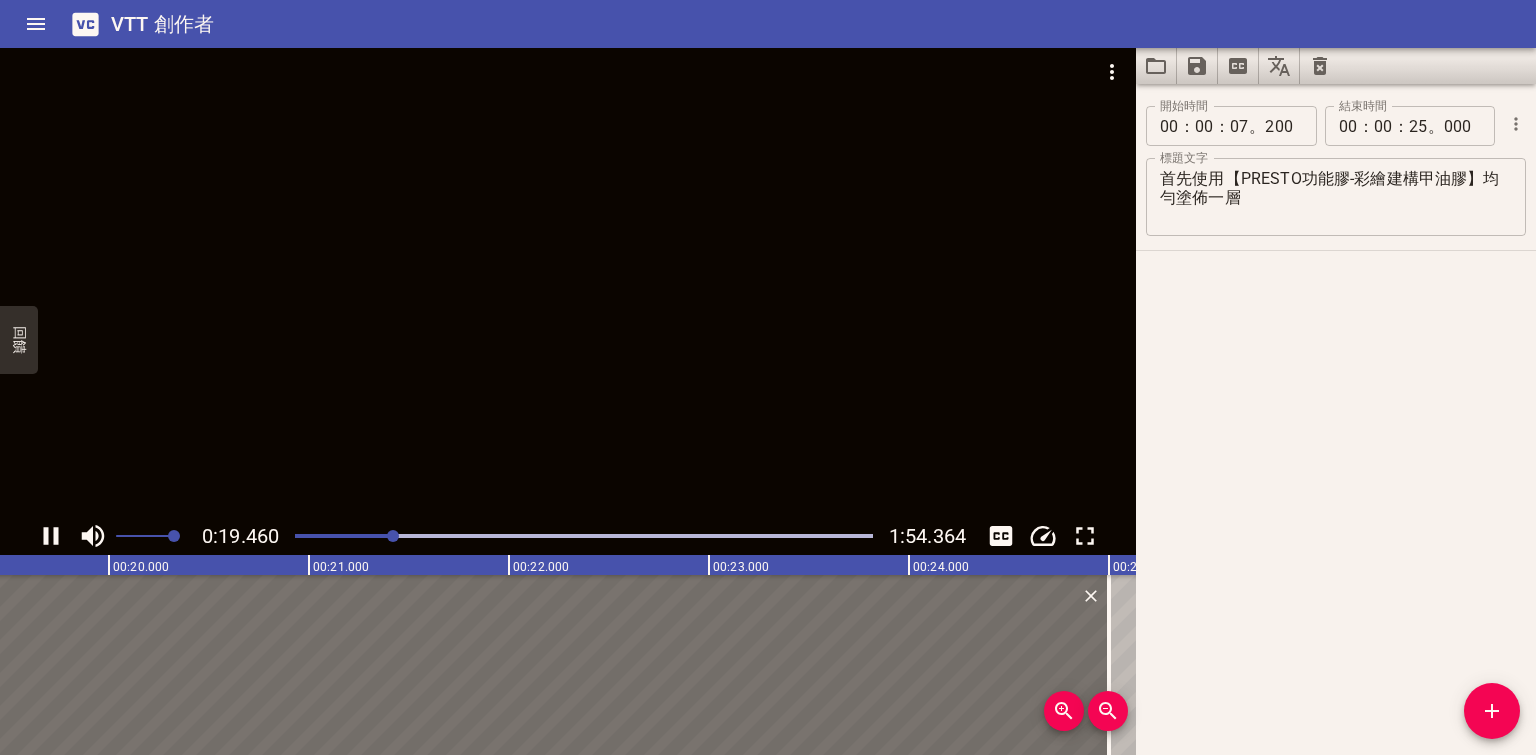 click at bounding box center (568, 282) 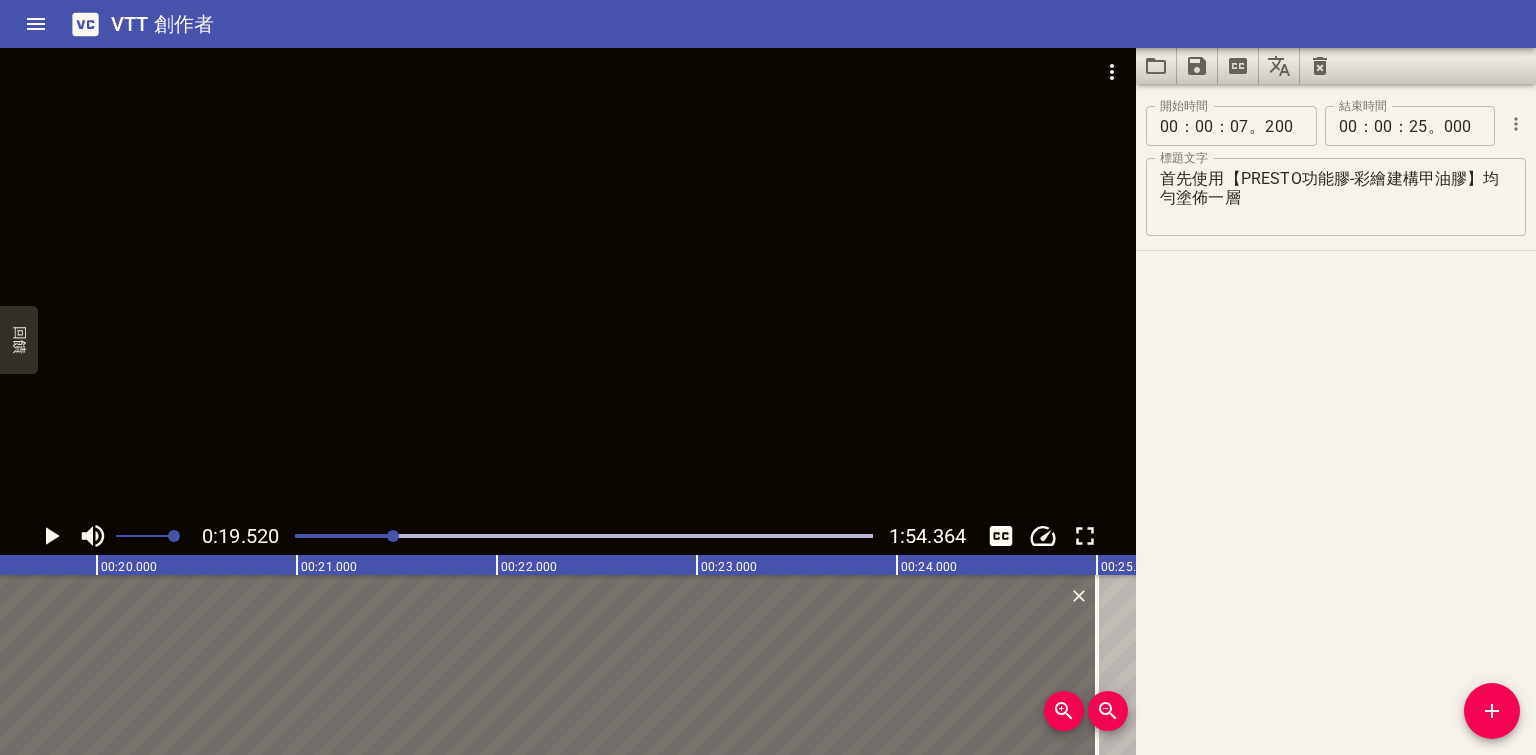click at bounding box center [393, 536] 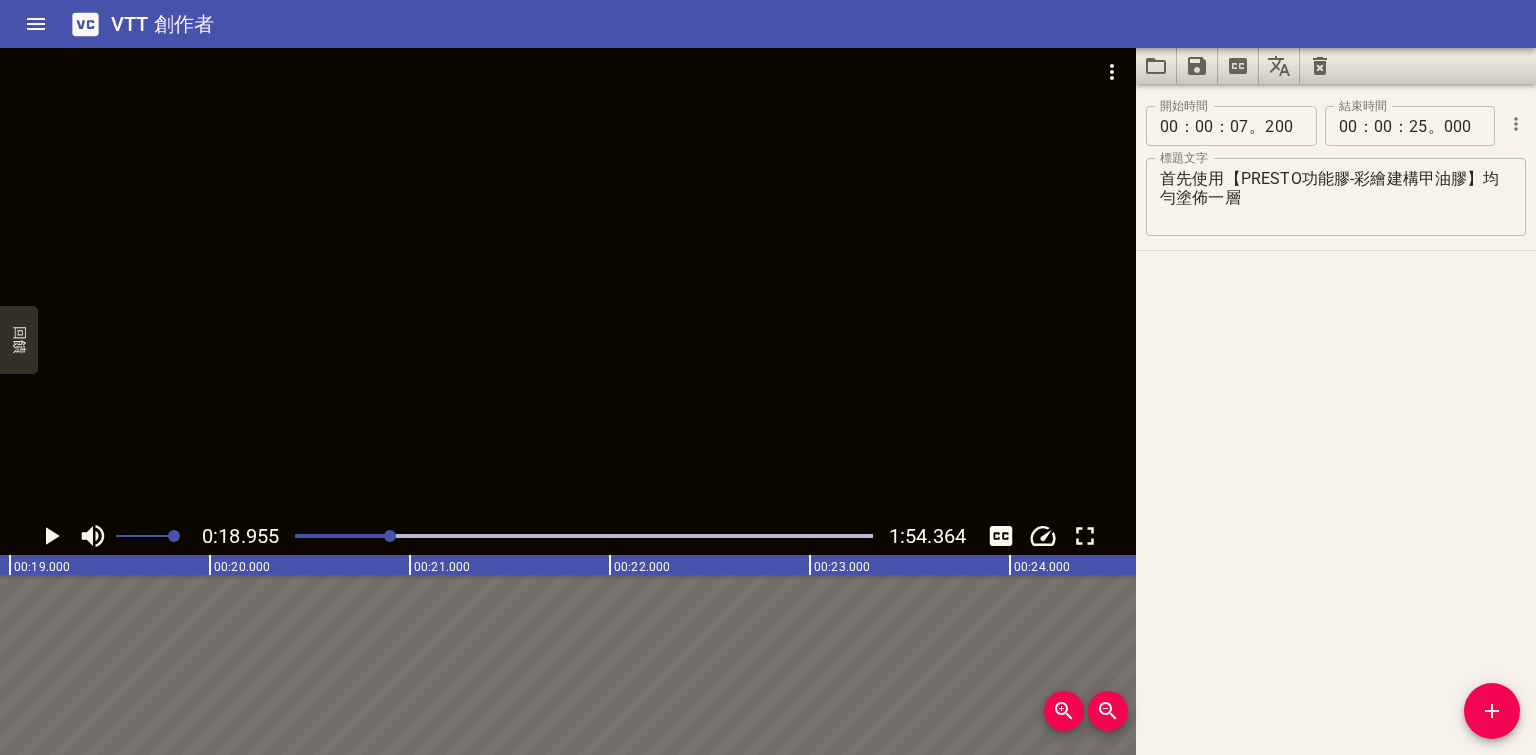 click at bounding box center [568, 282] 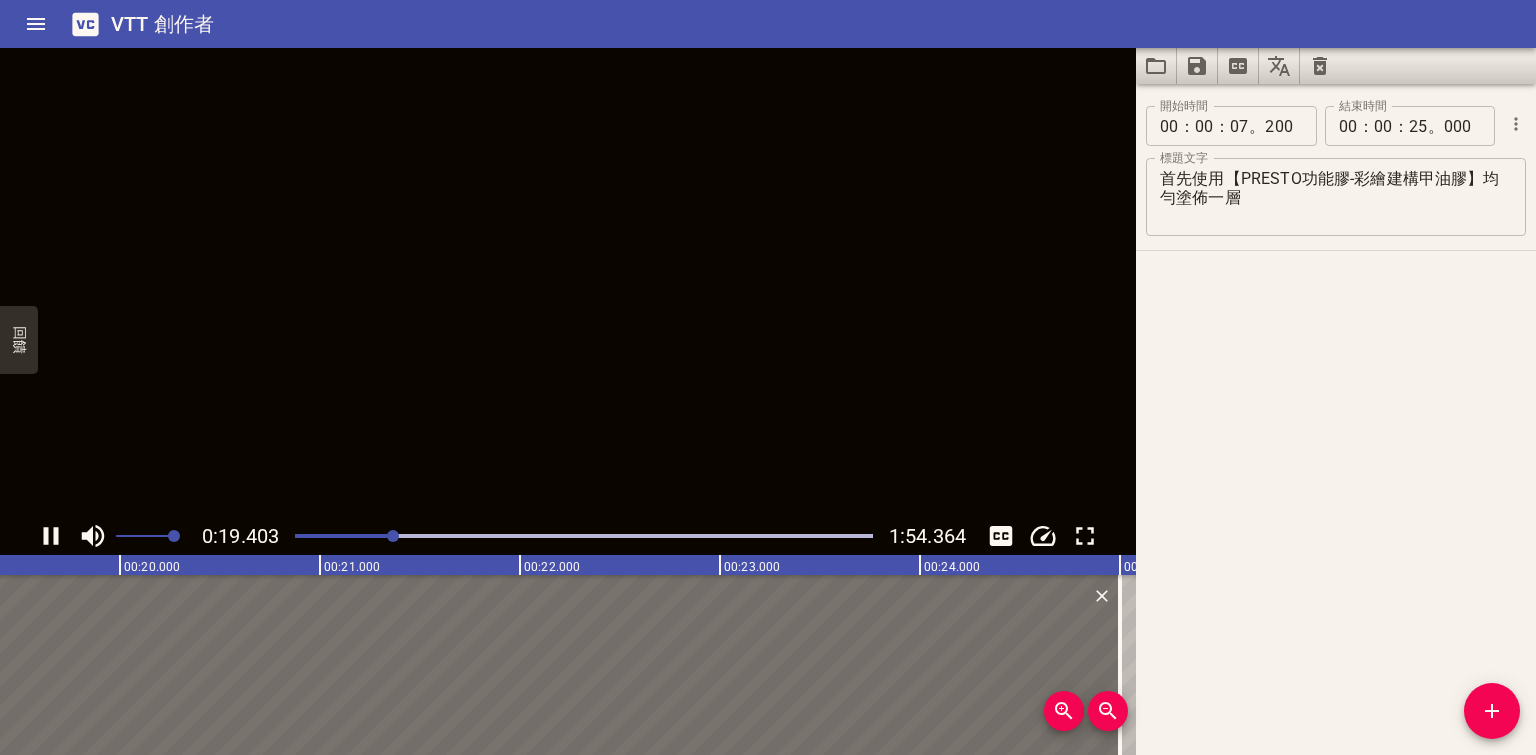 click at bounding box center [568, 282] 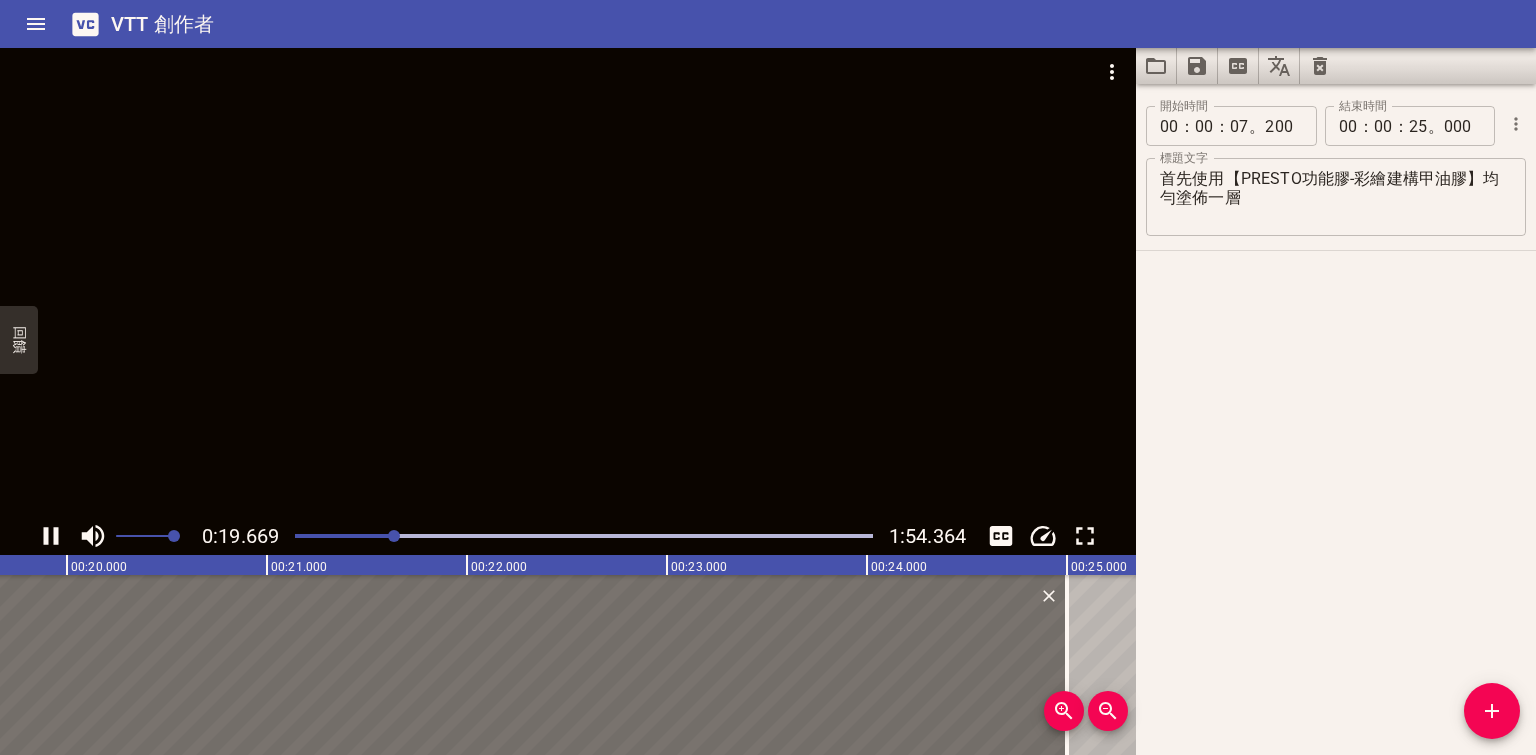 click at bounding box center (568, 282) 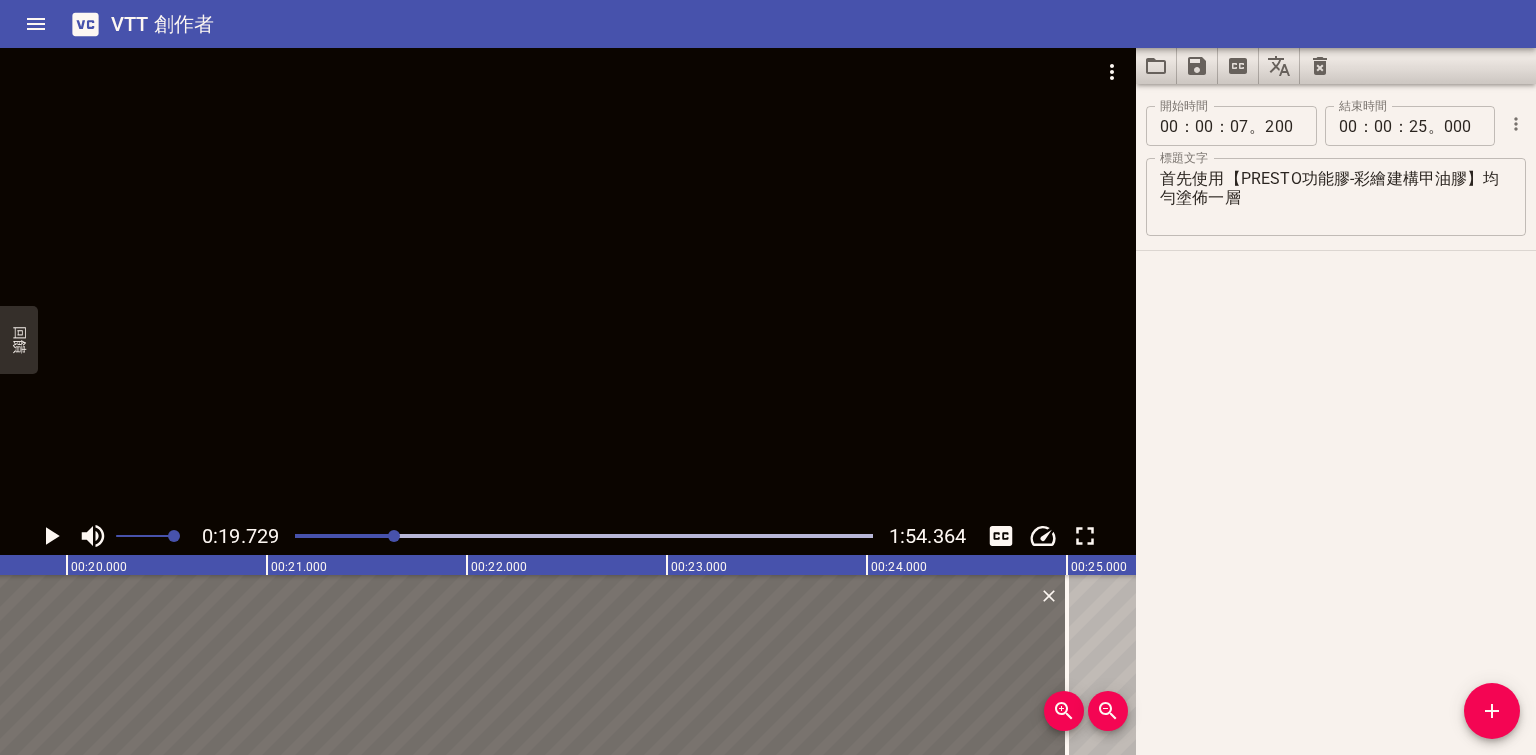 scroll, scrollTop: 0, scrollLeft: 3945, axis: horizontal 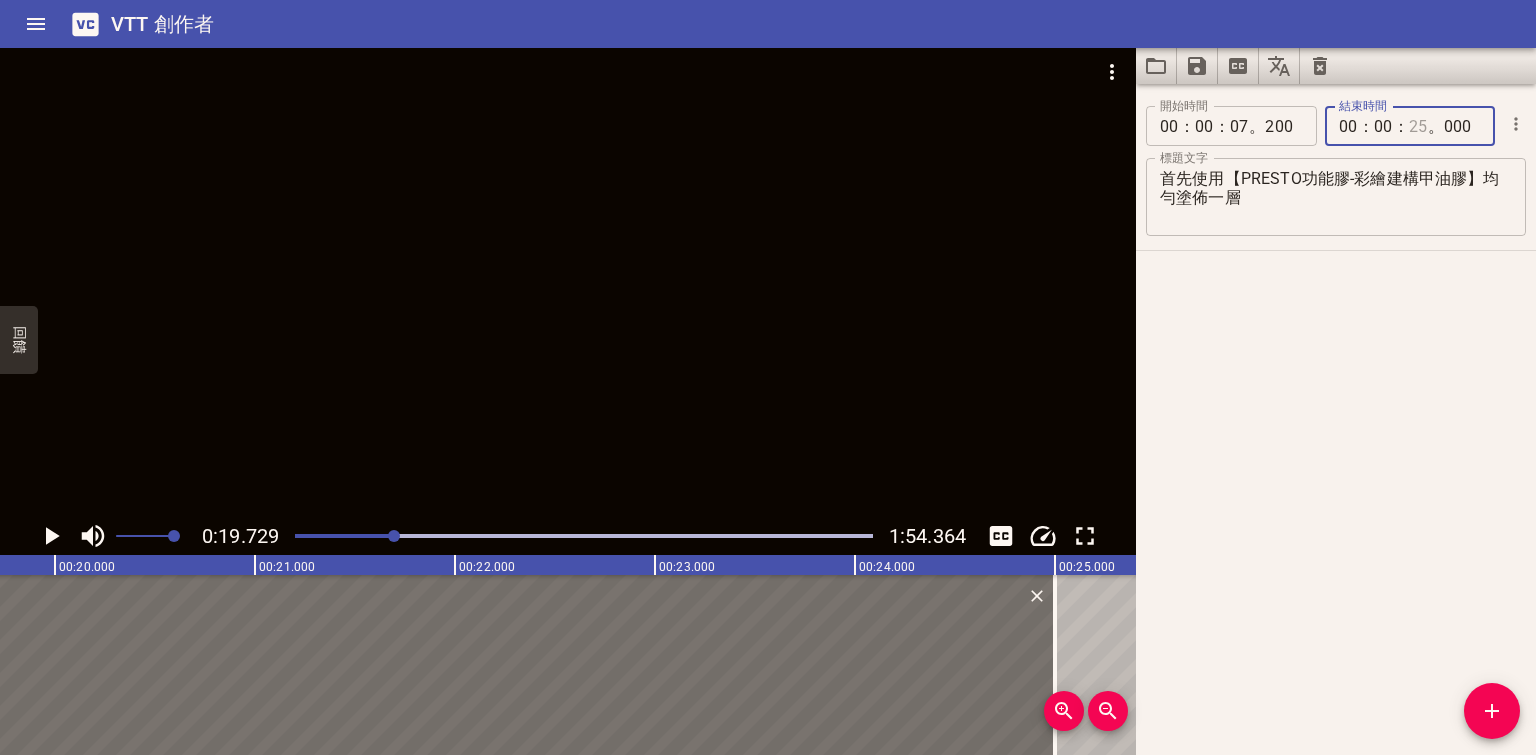 click at bounding box center [1418, 126] 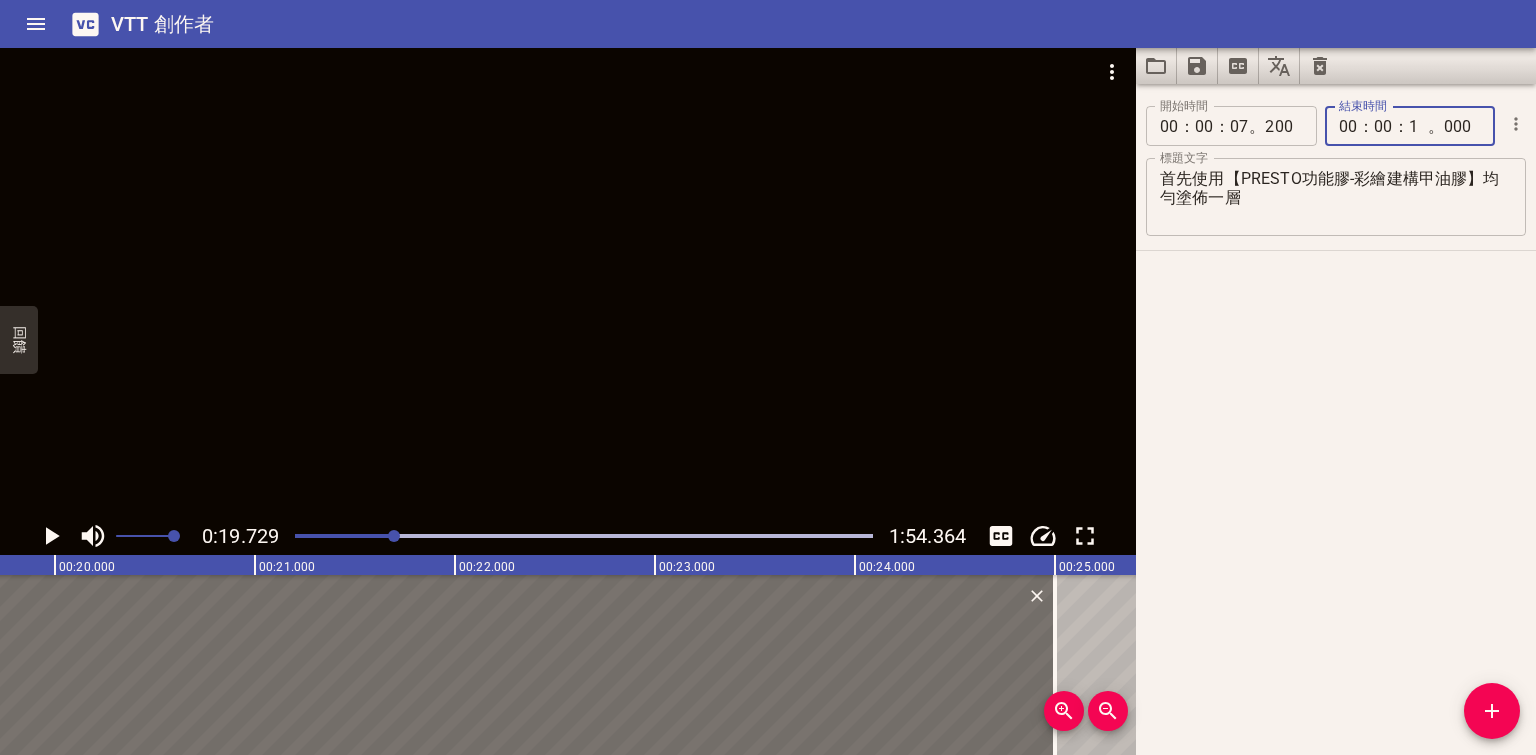 type on "19" 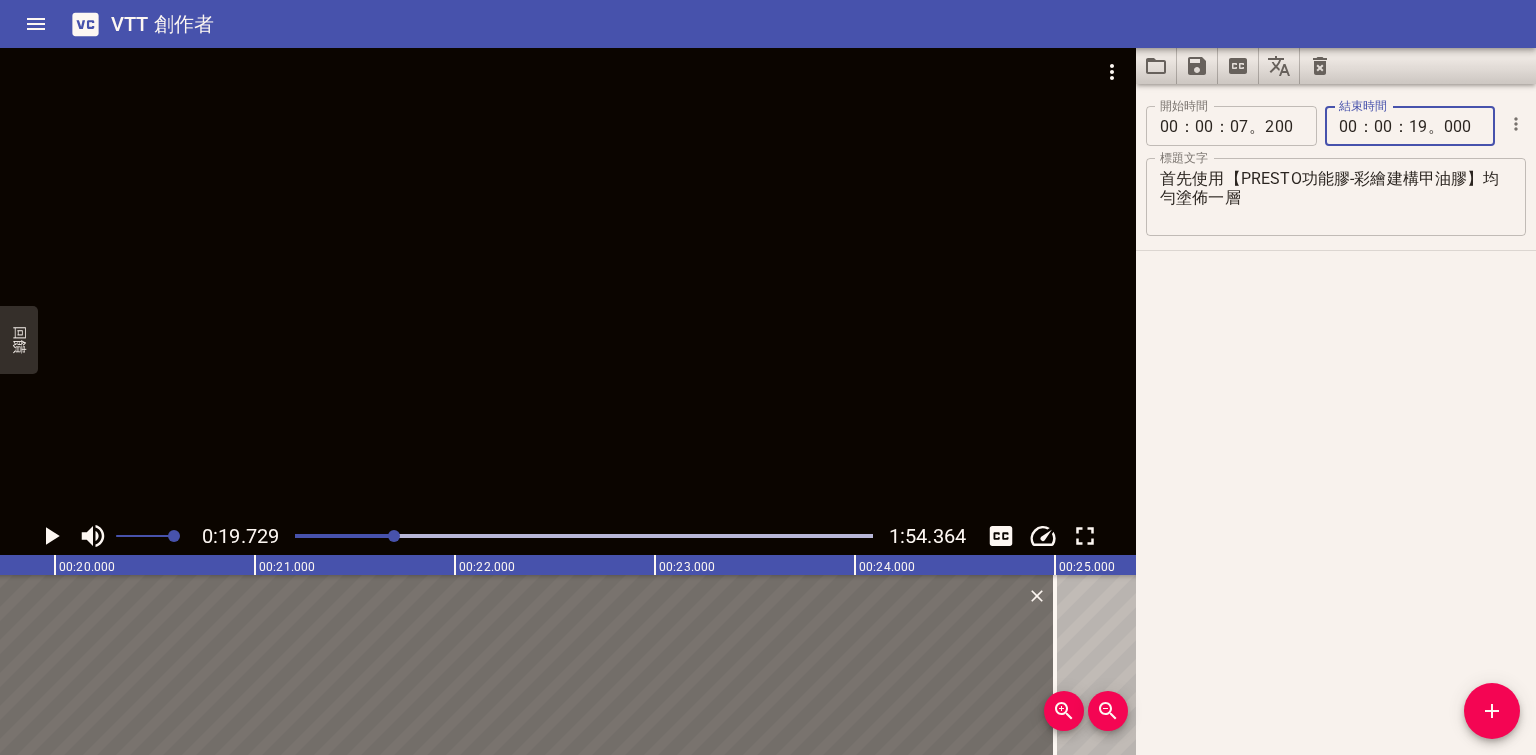 scroll, scrollTop: 0, scrollLeft: 0, axis: both 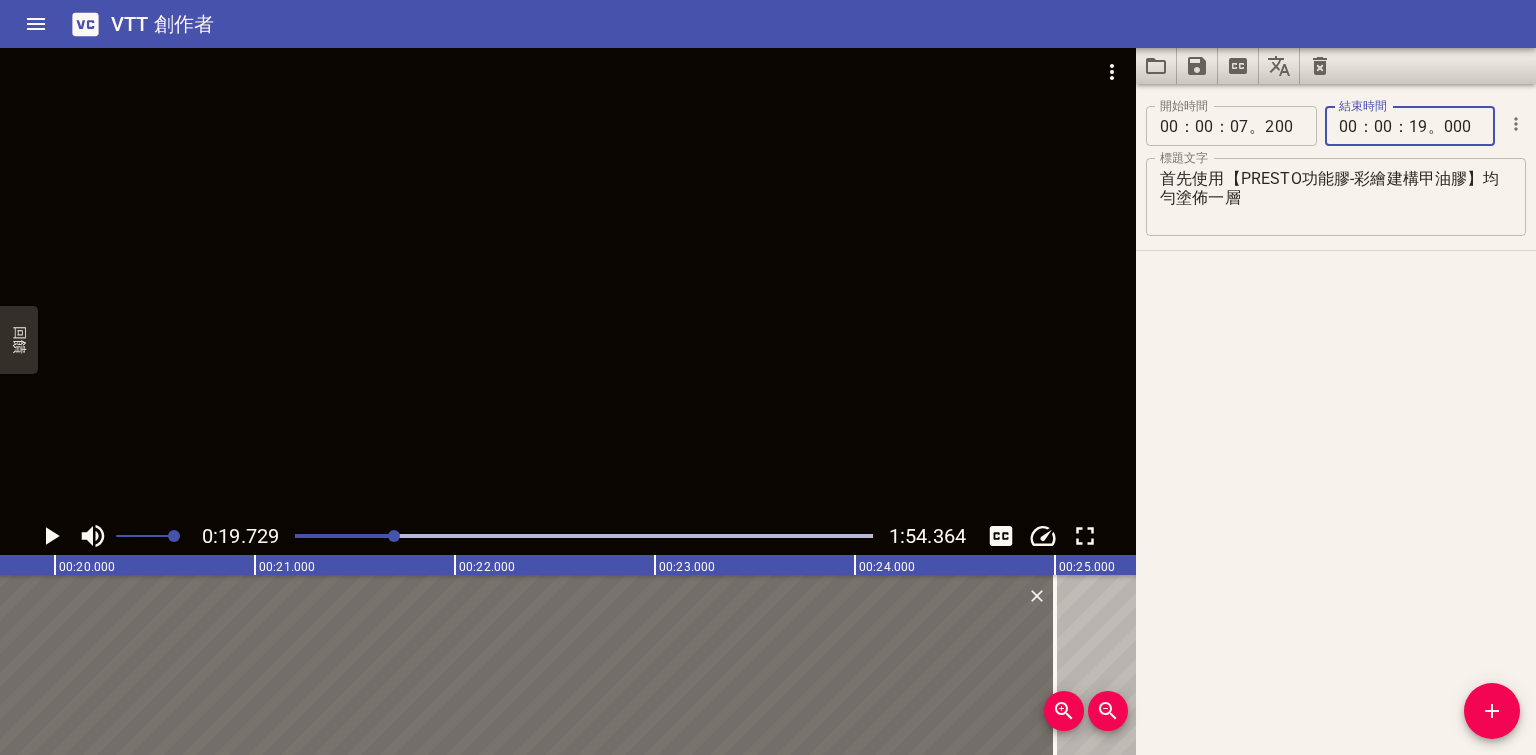 type on "000" 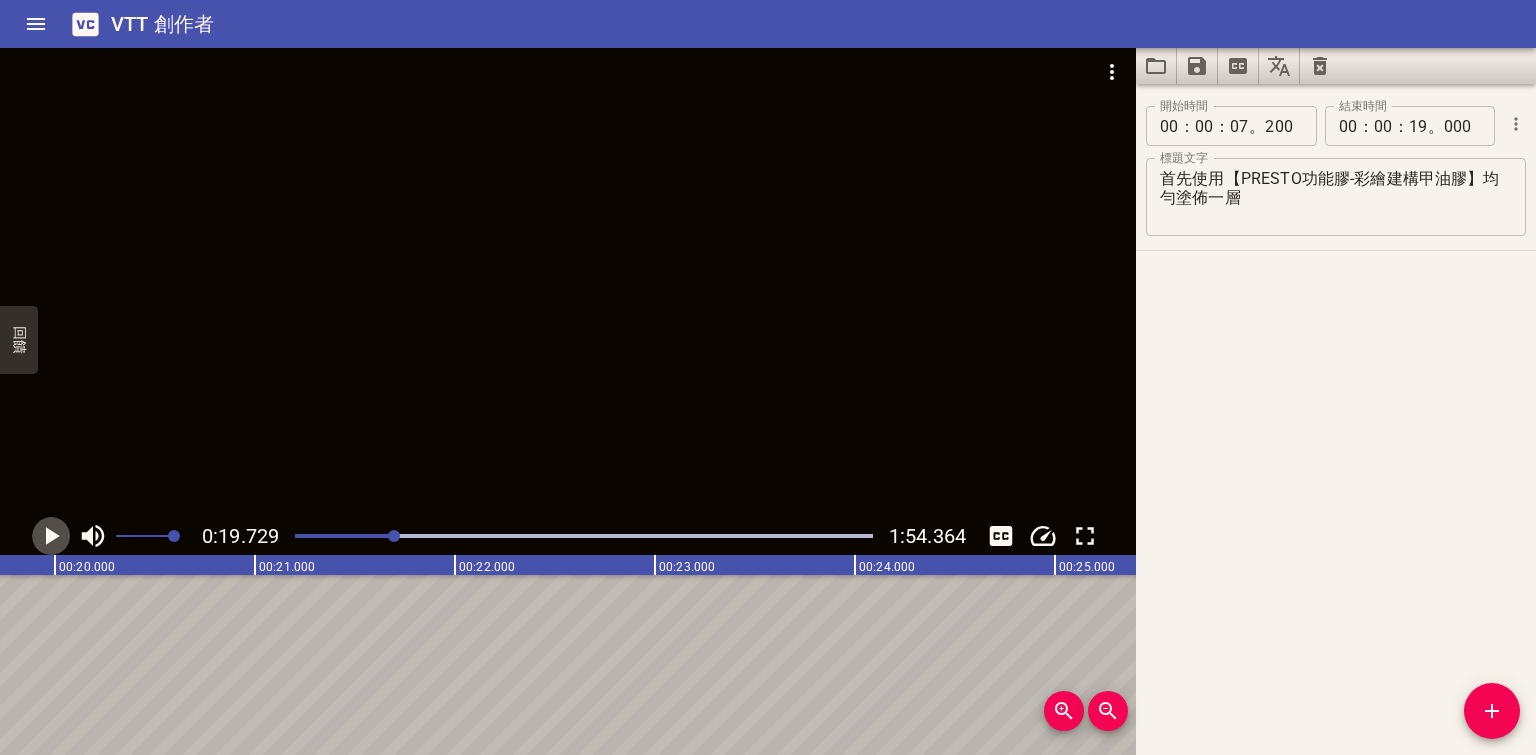 click 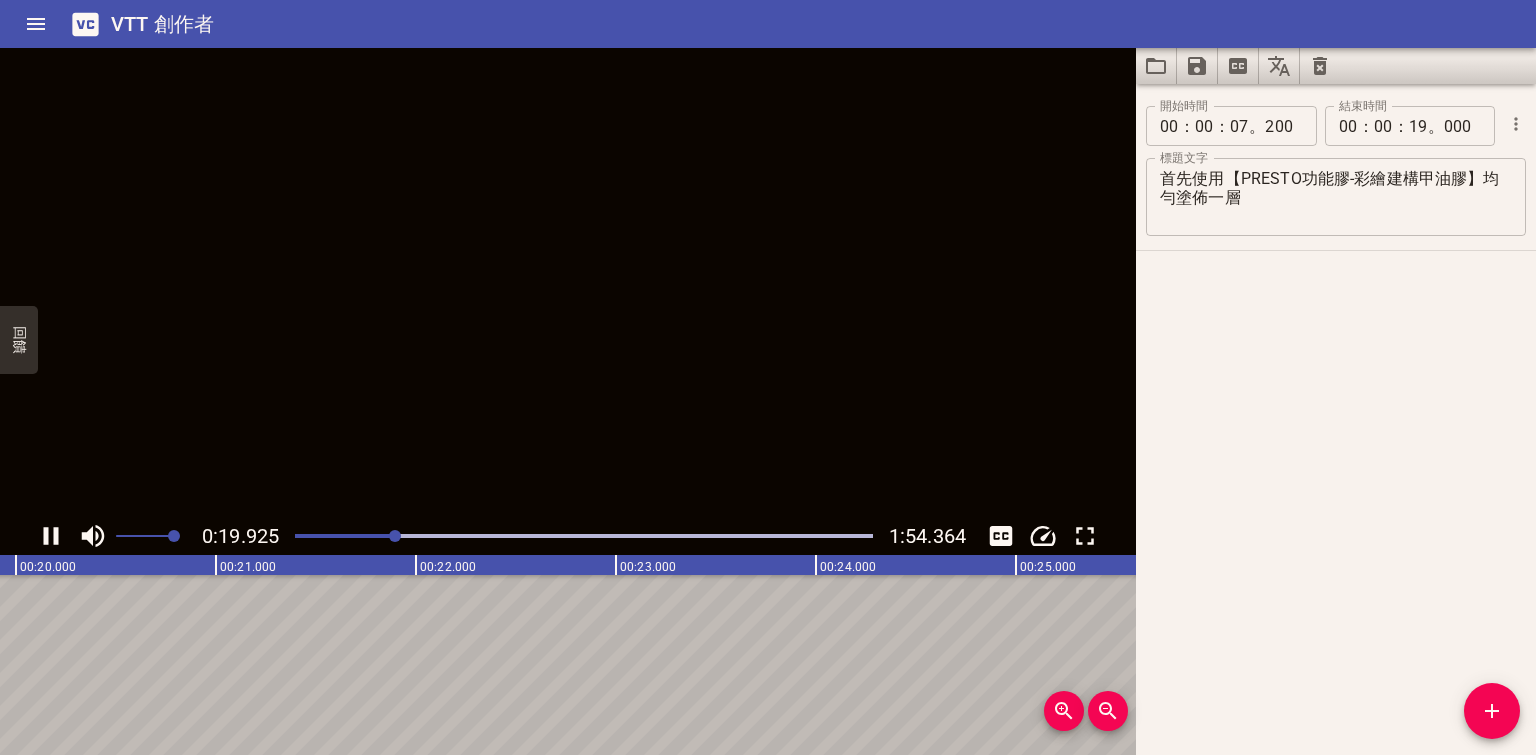 click 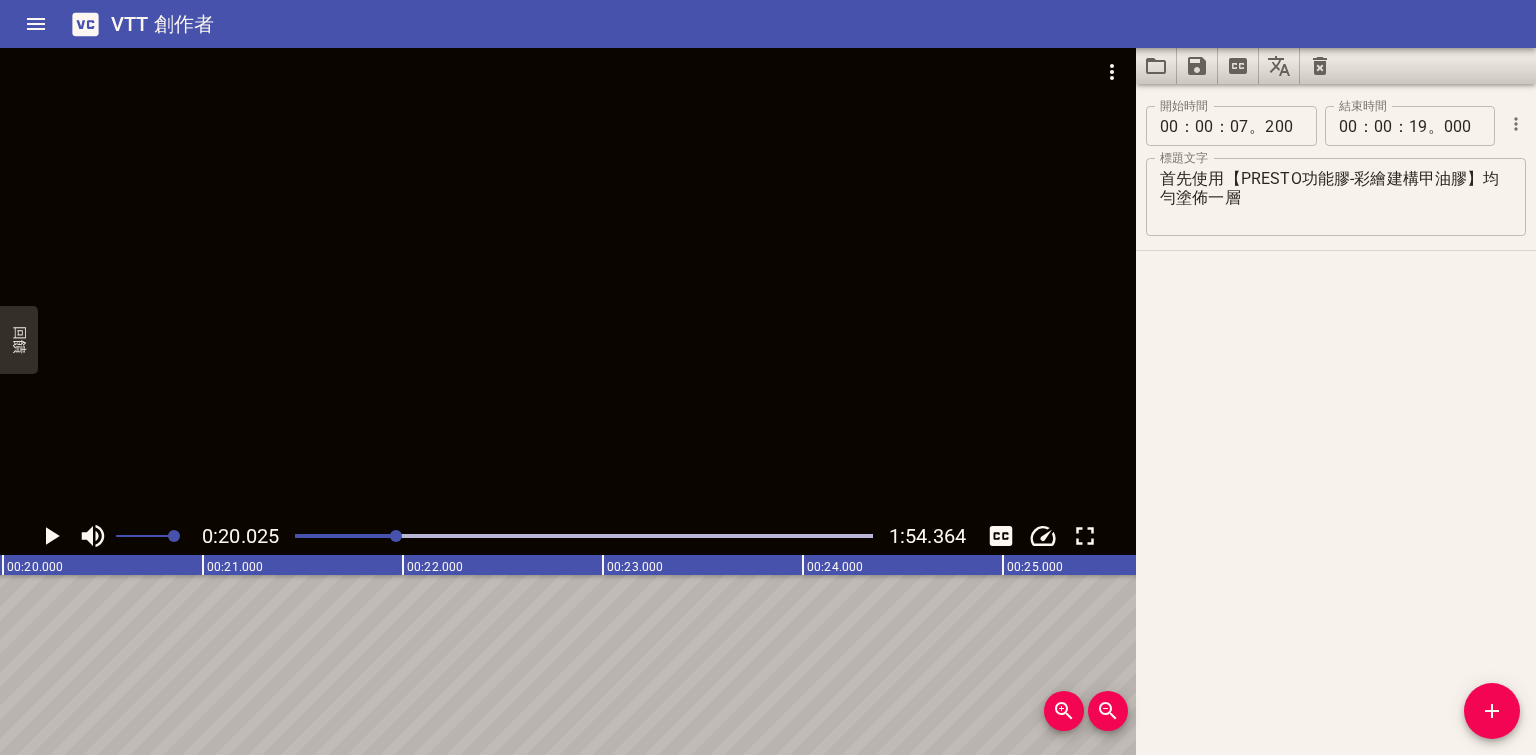 scroll, scrollTop: 0, scrollLeft: 4004, axis: horizontal 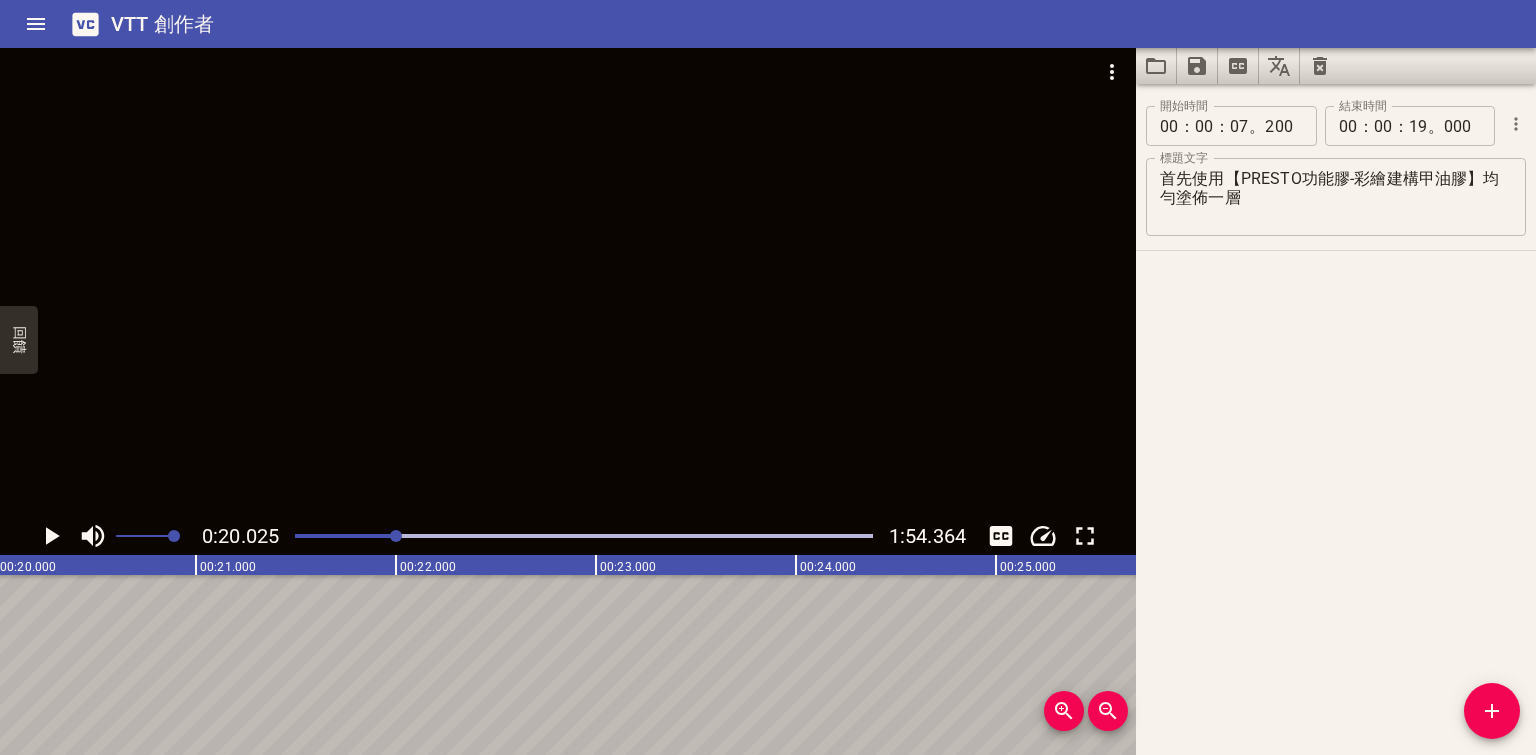 click at bounding box center (568, 282) 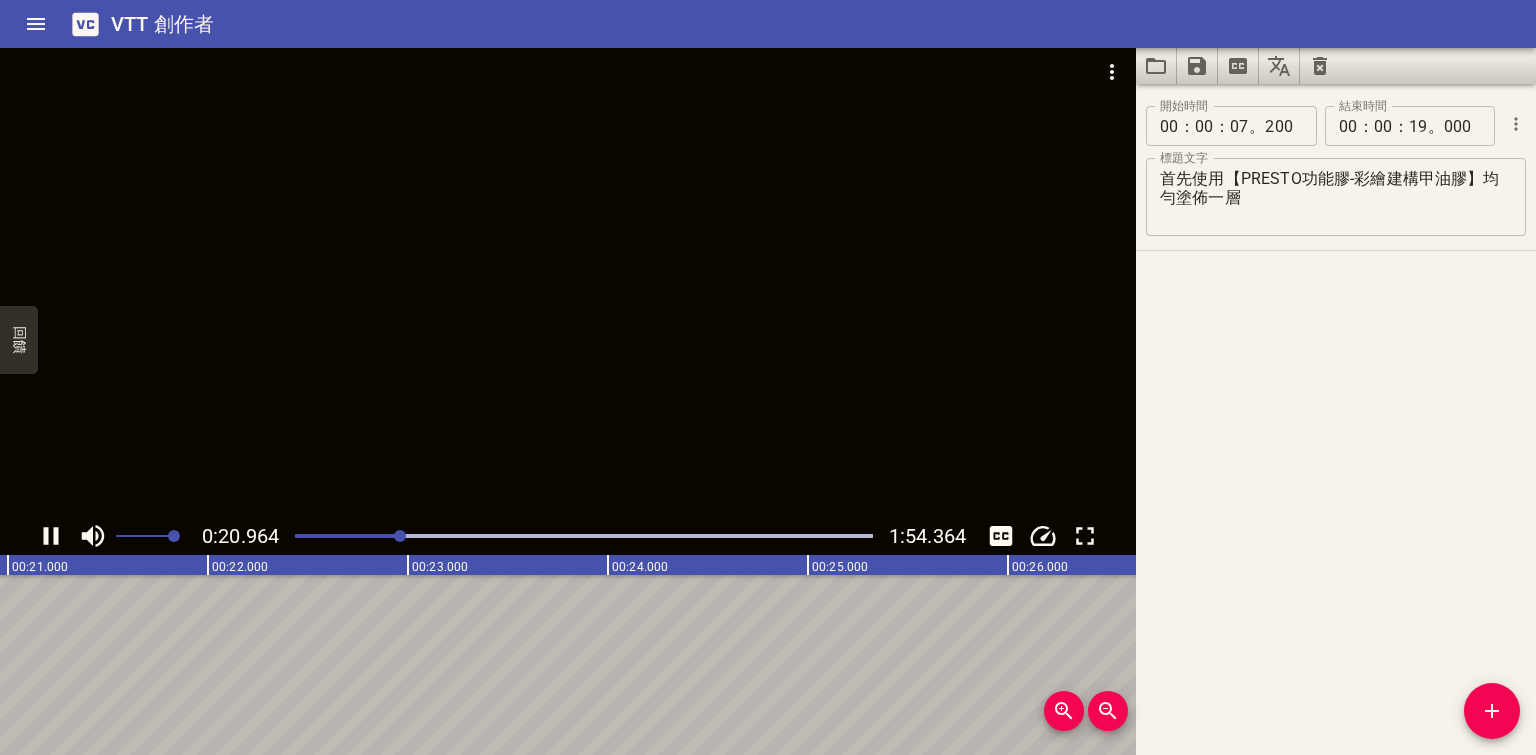 click at bounding box center (568, 282) 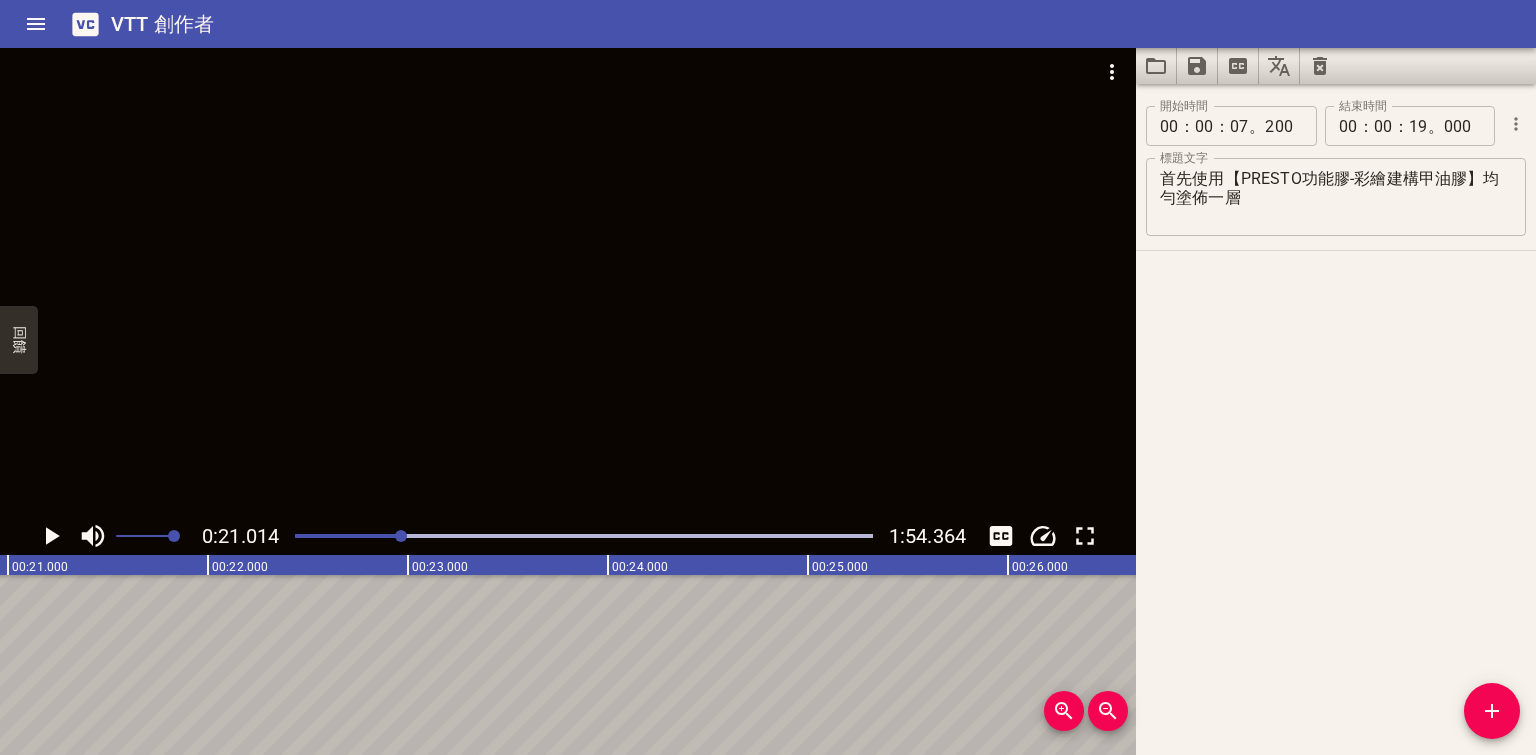 scroll, scrollTop: 0, scrollLeft: 4202, axis: horizontal 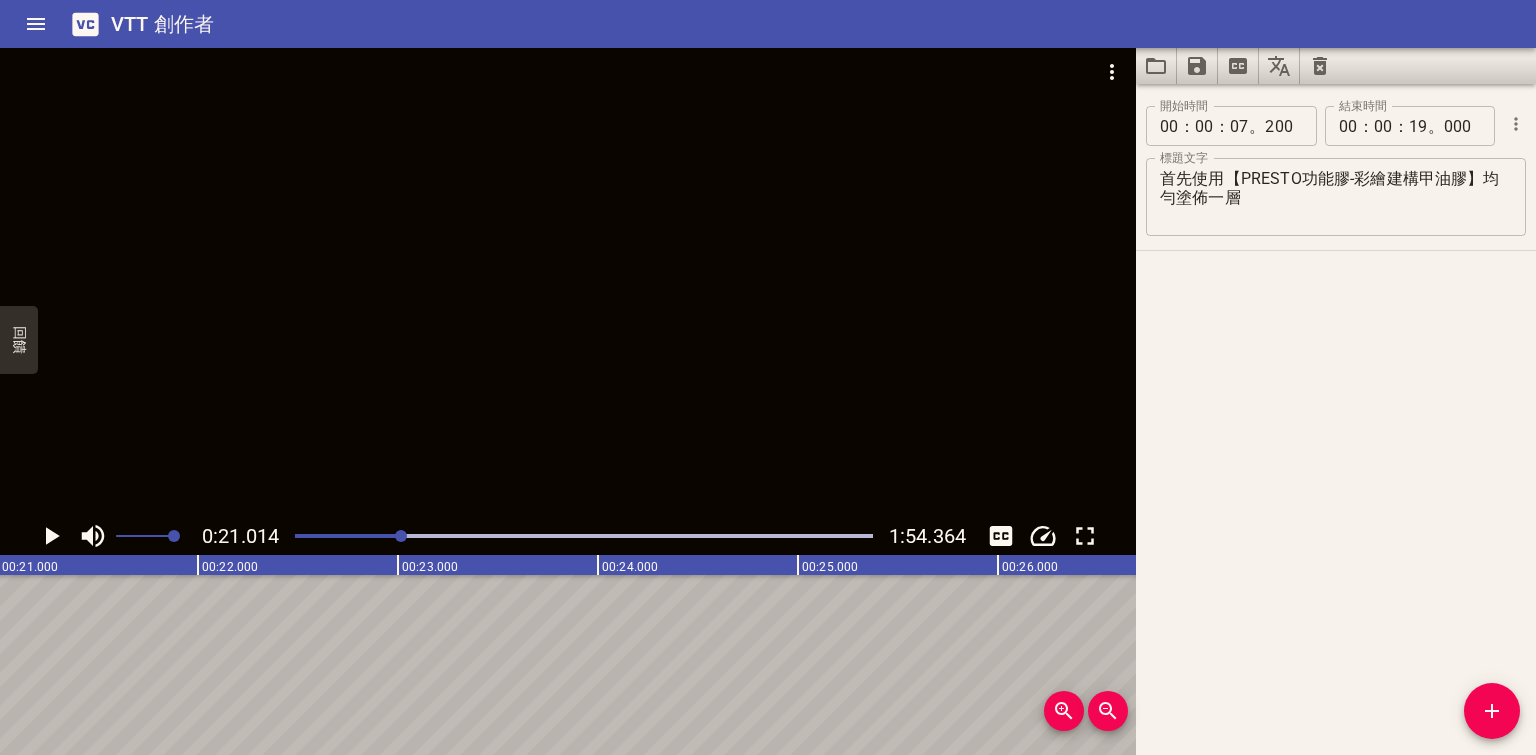 click at bounding box center (568, 282) 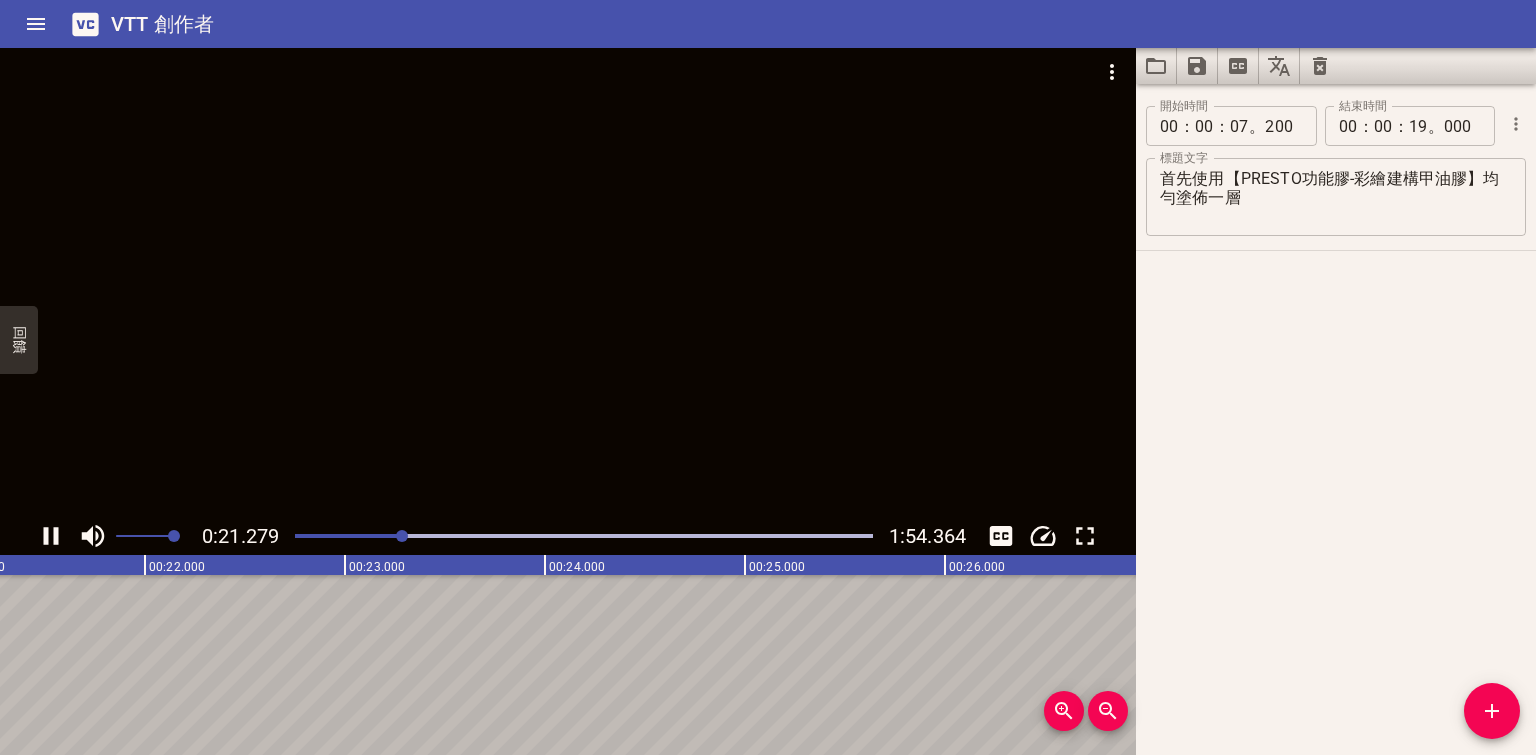 drag, startPoint x: 1054, startPoint y: 292, endPoint x: 1044, endPoint y: 293, distance: 10.049875 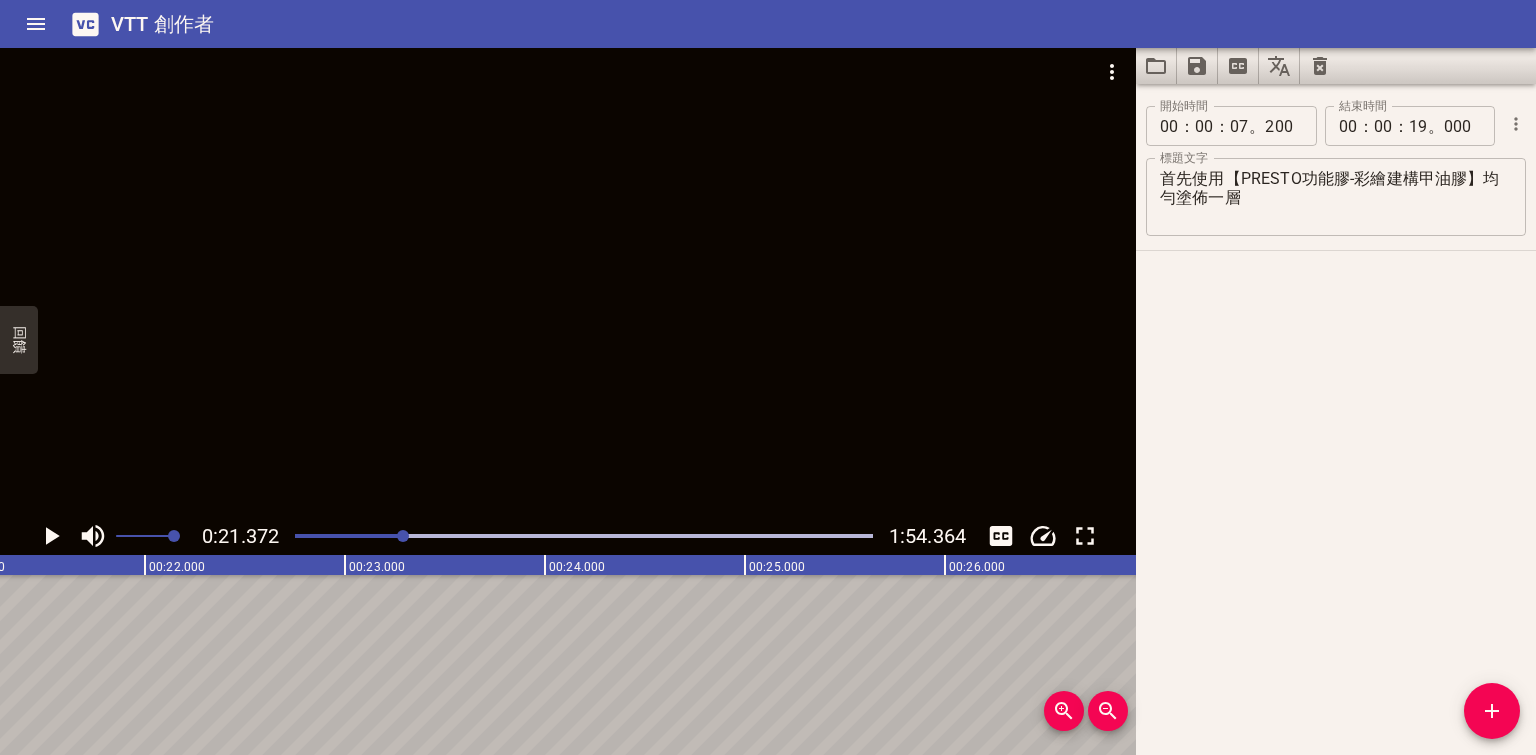 scroll, scrollTop: 0, scrollLeft: 4273, axis: horizontal 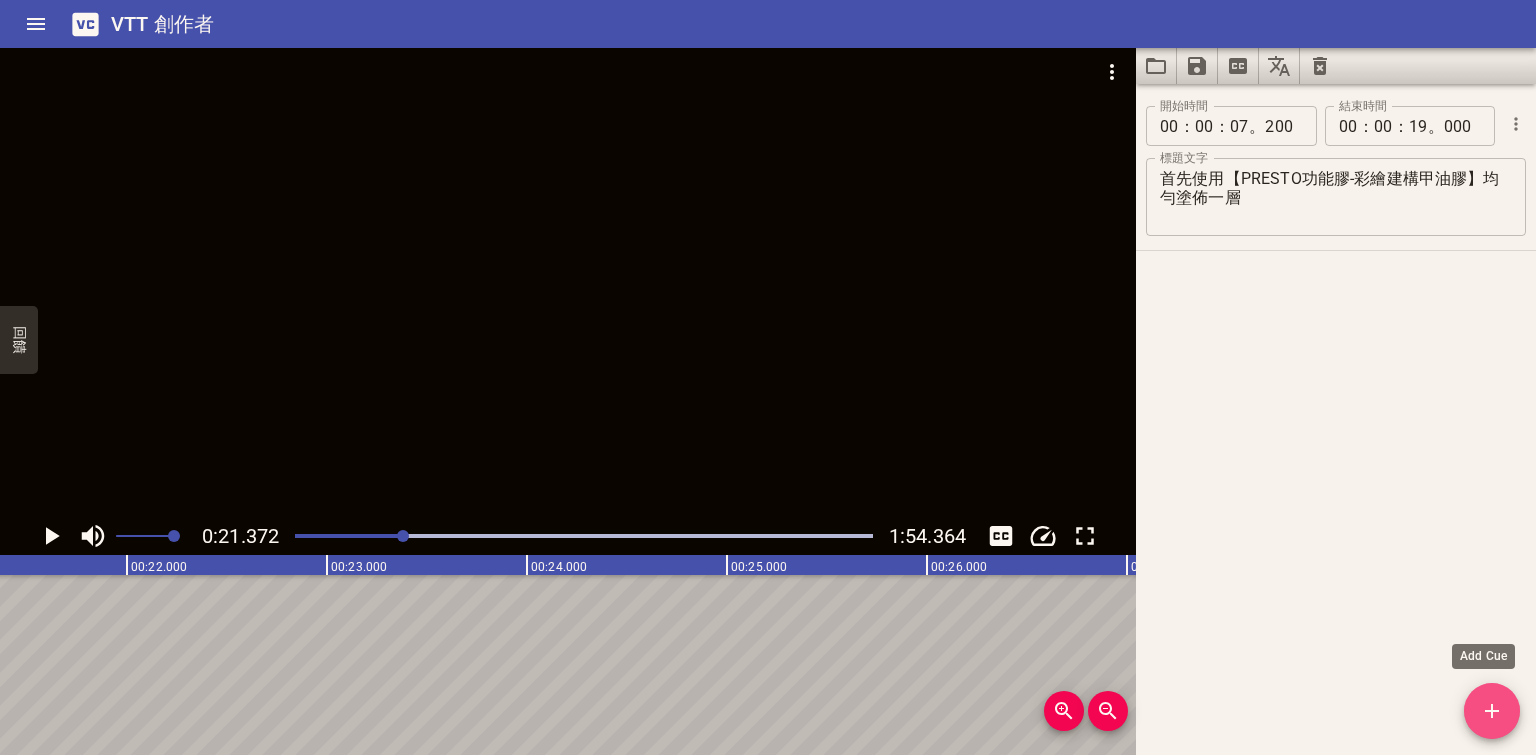 click 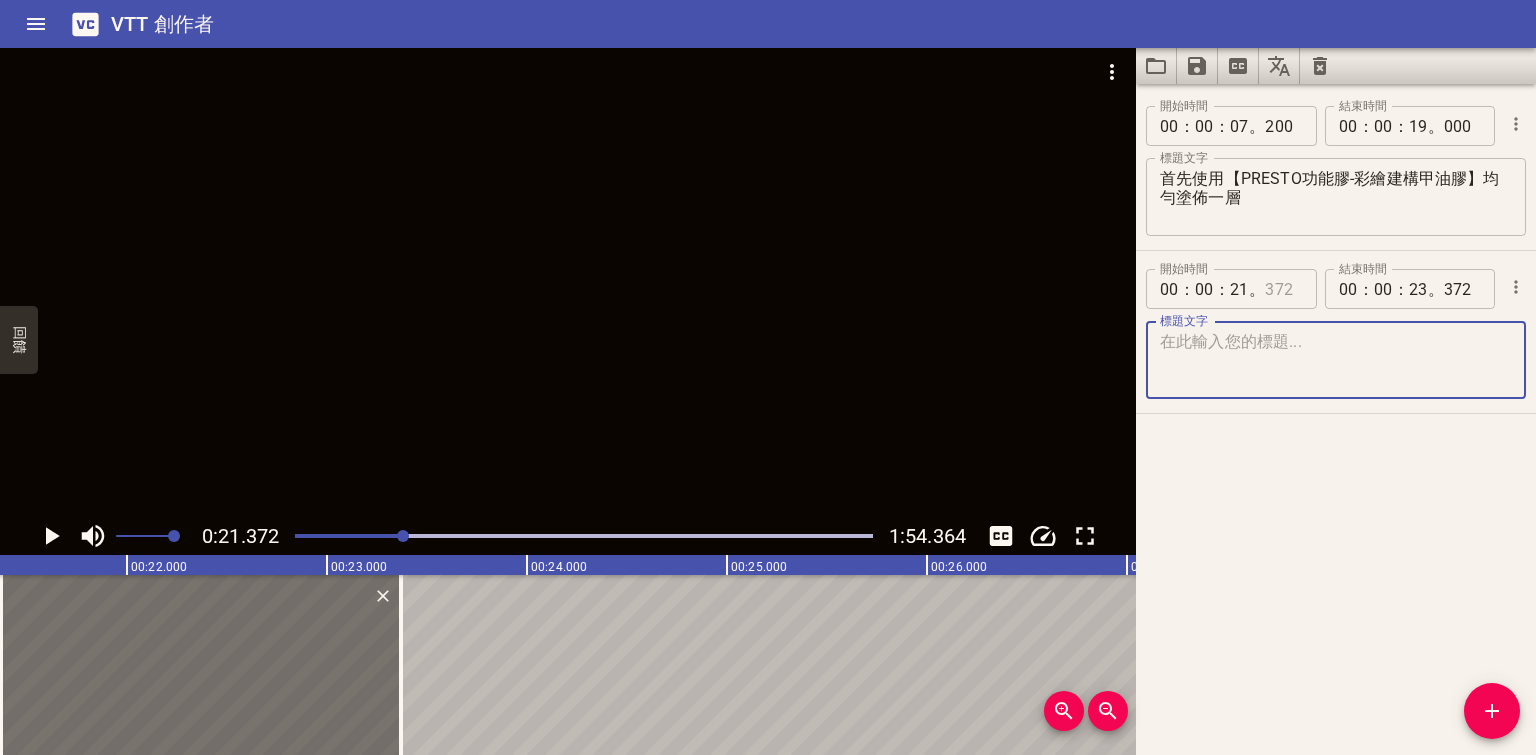 click at bounding box center [1283, 289] 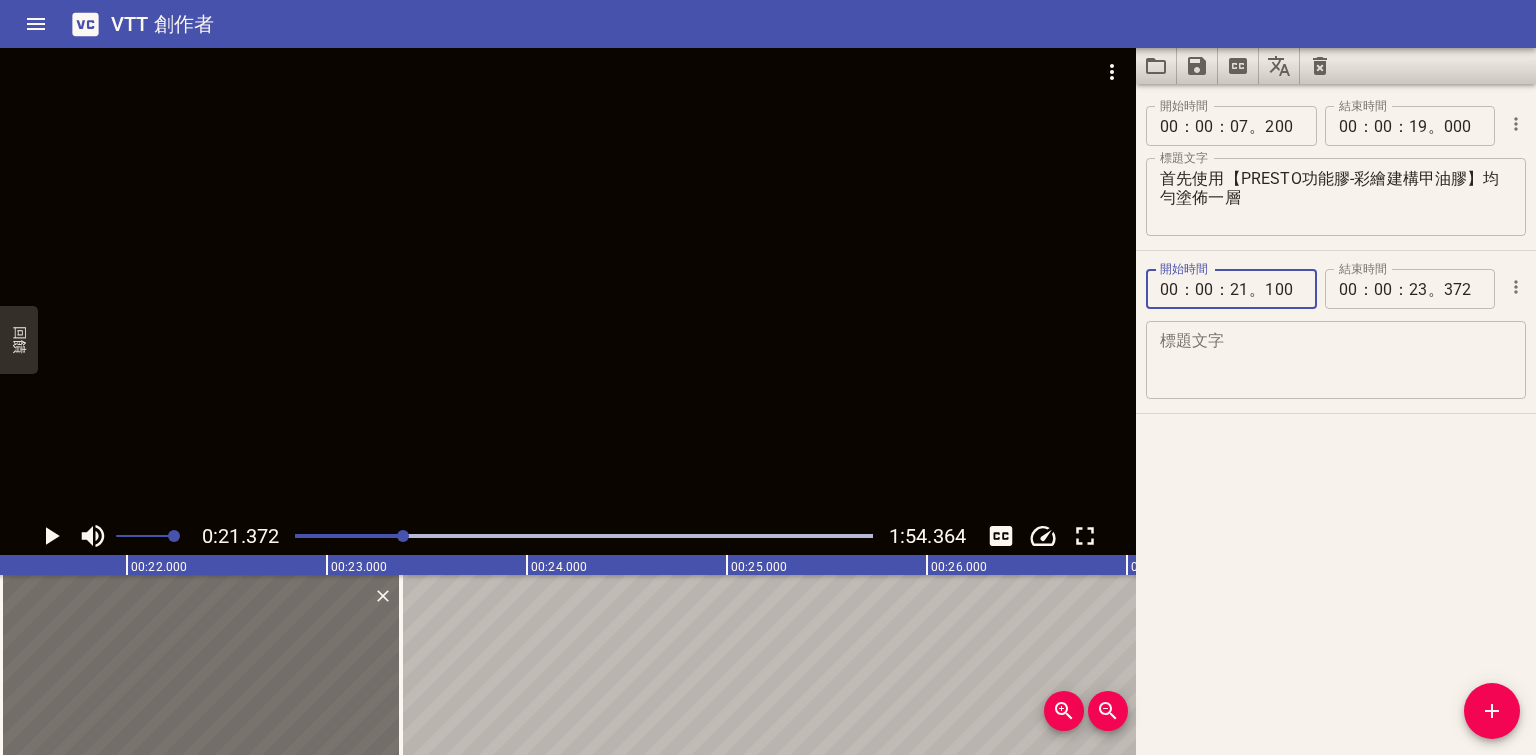 type on "100" 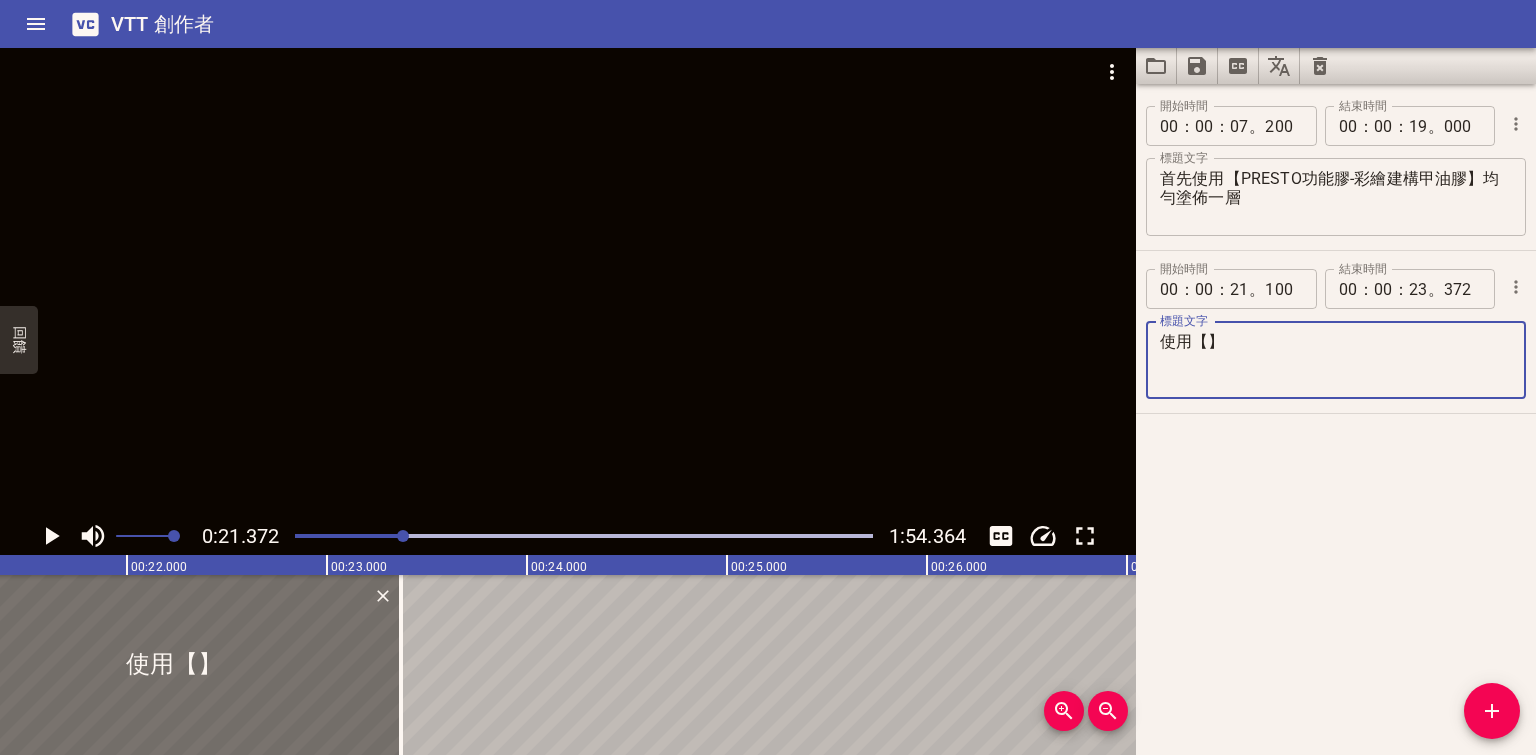 click on "使用【】" at bounding box center [1336, 360] 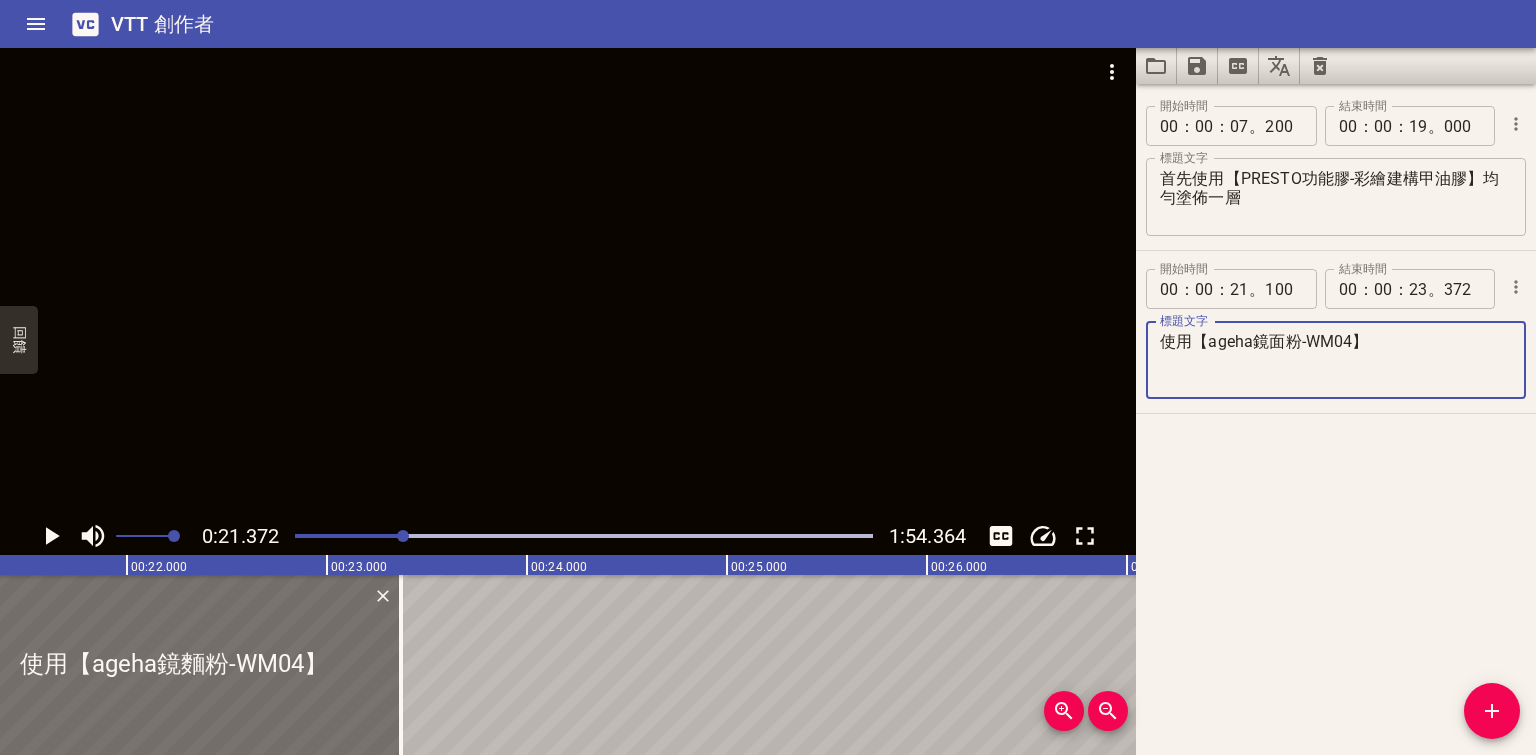 click at bounding box center (568, 282) 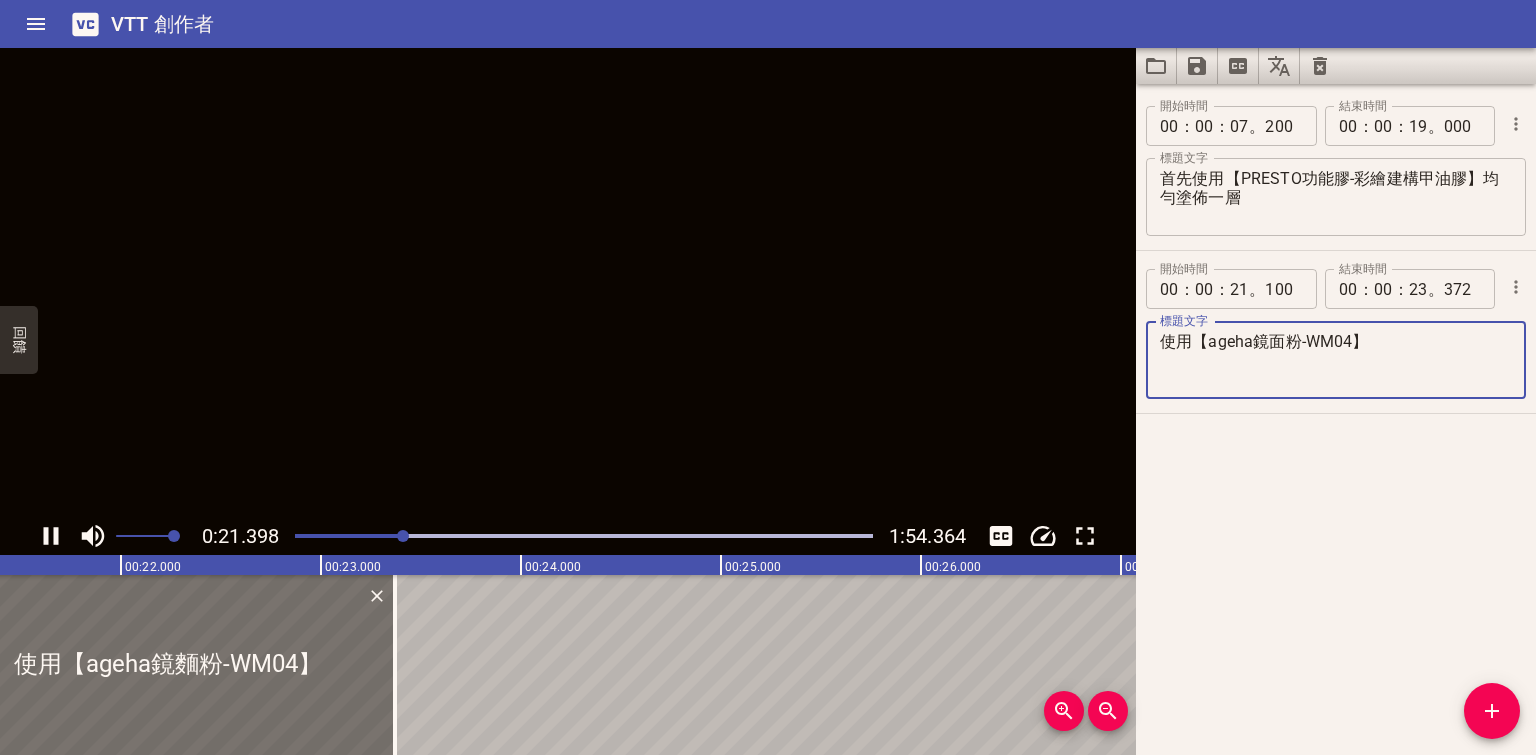 click on "使用【ageha鏡面粉-WM04】" at bounding box center (1336, 360) 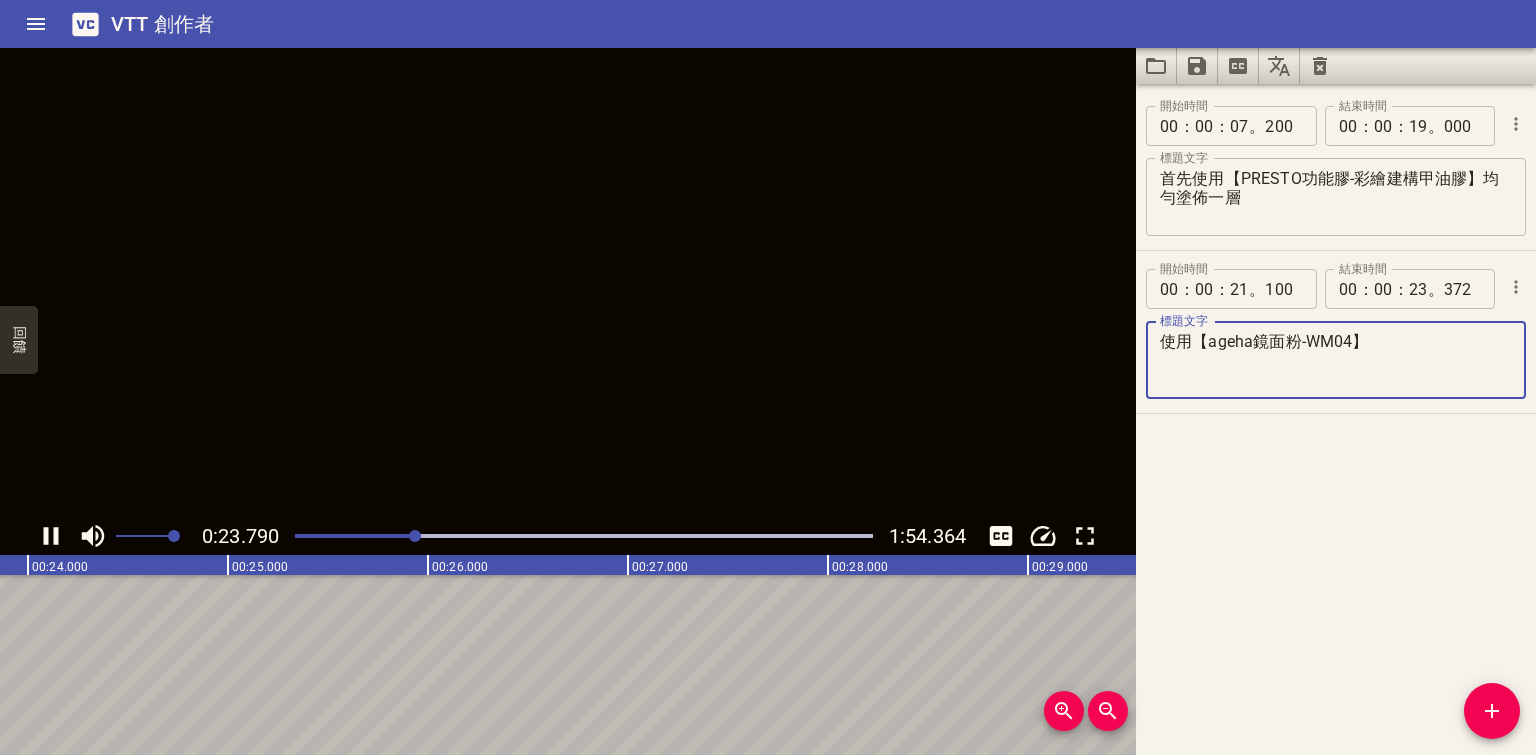 click at bounding box center [568, 282] 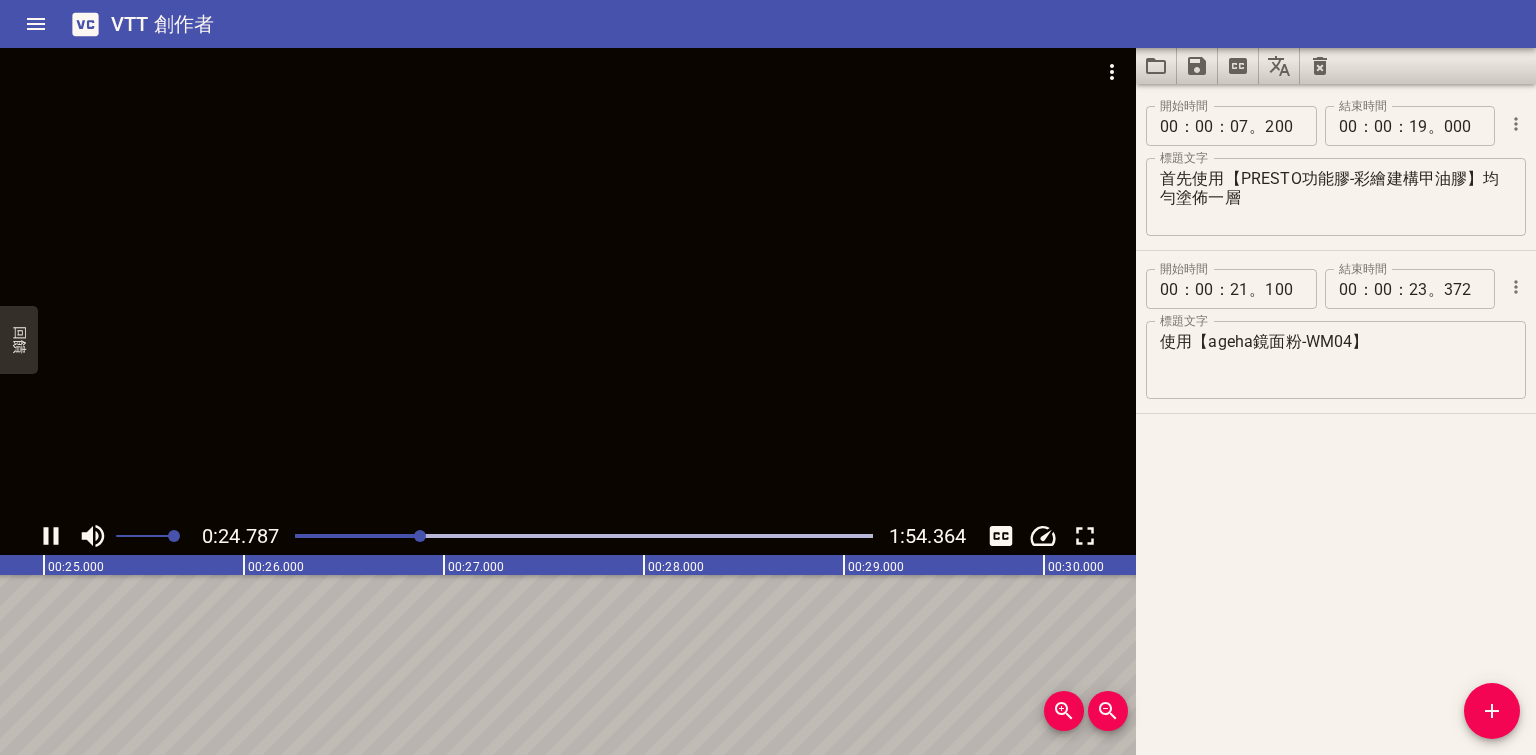 click at bounding box center [568, 282] 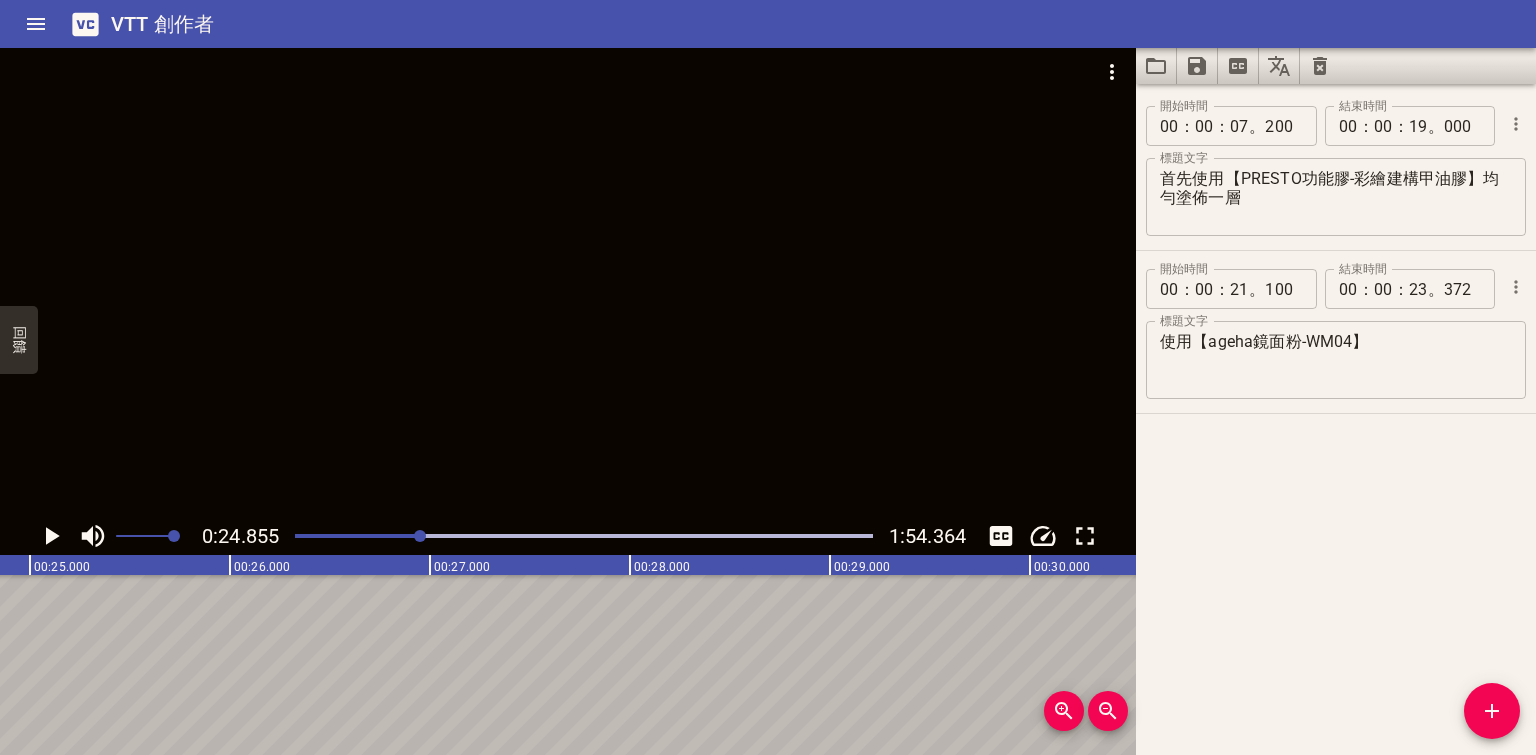 click on "使用【ageha鏡面粉-WM04】" at bounding box center [1336, 360] 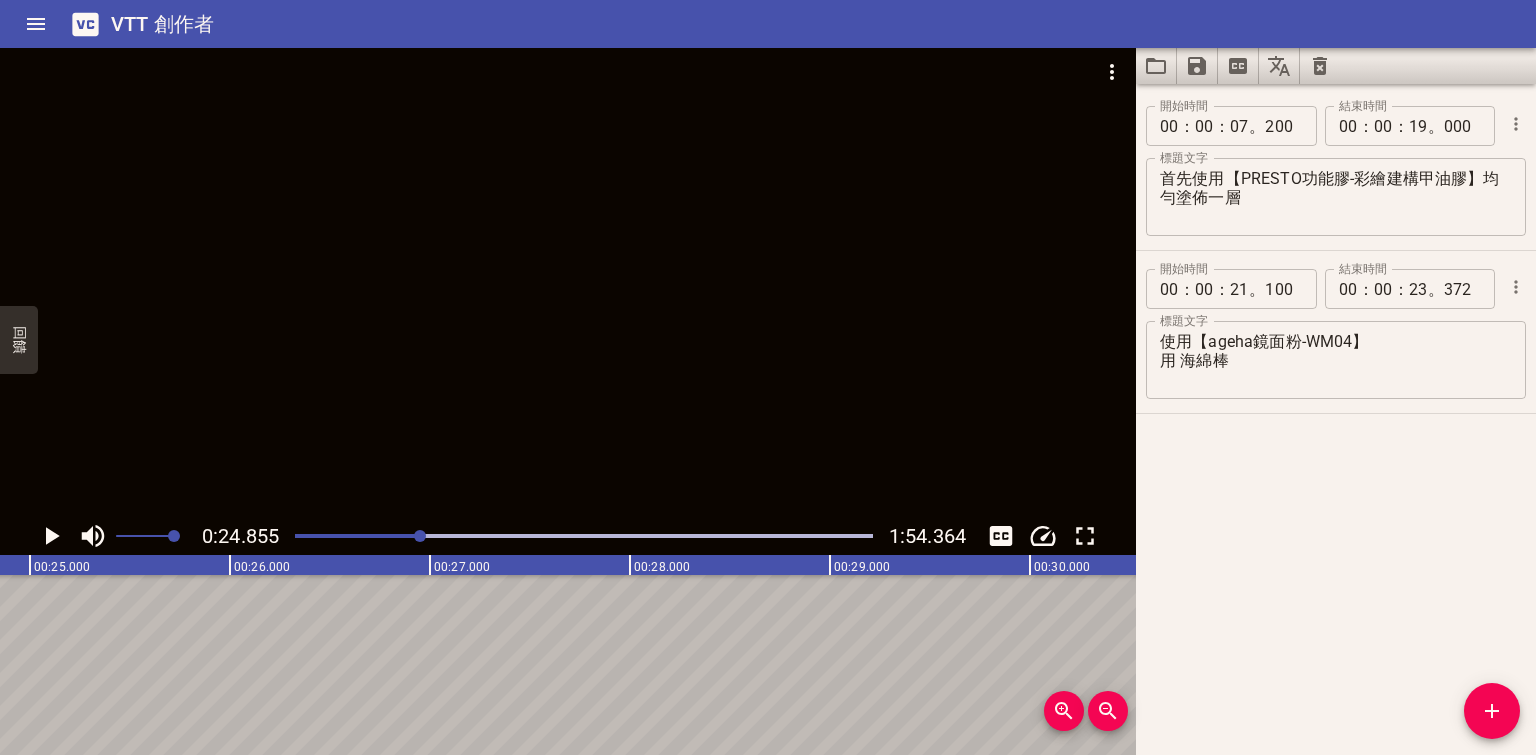 click at bounding box center (568, 282) 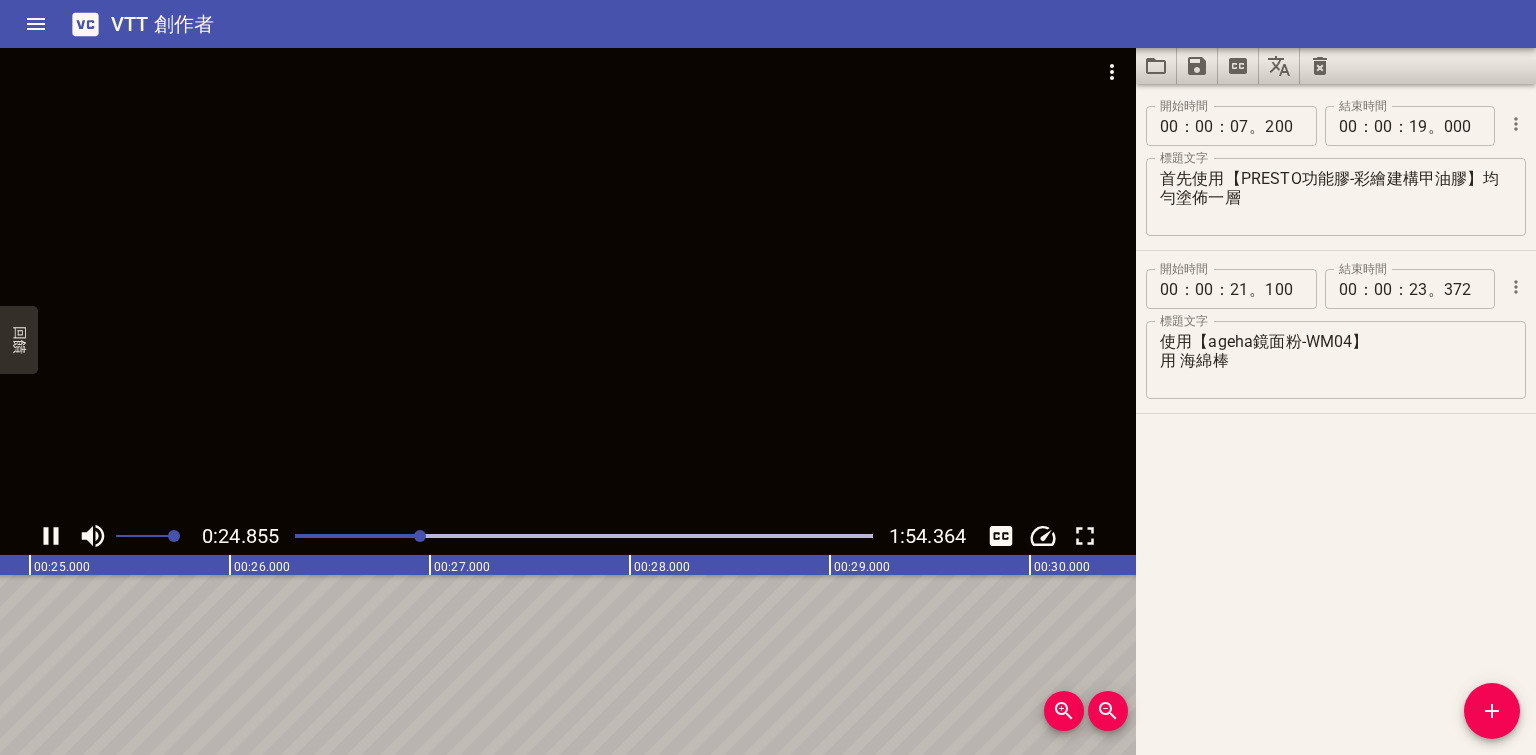 click on "使用【ageha鏡面粉-WM04】
用 海綿棒" at bounding box center (1336, 360) 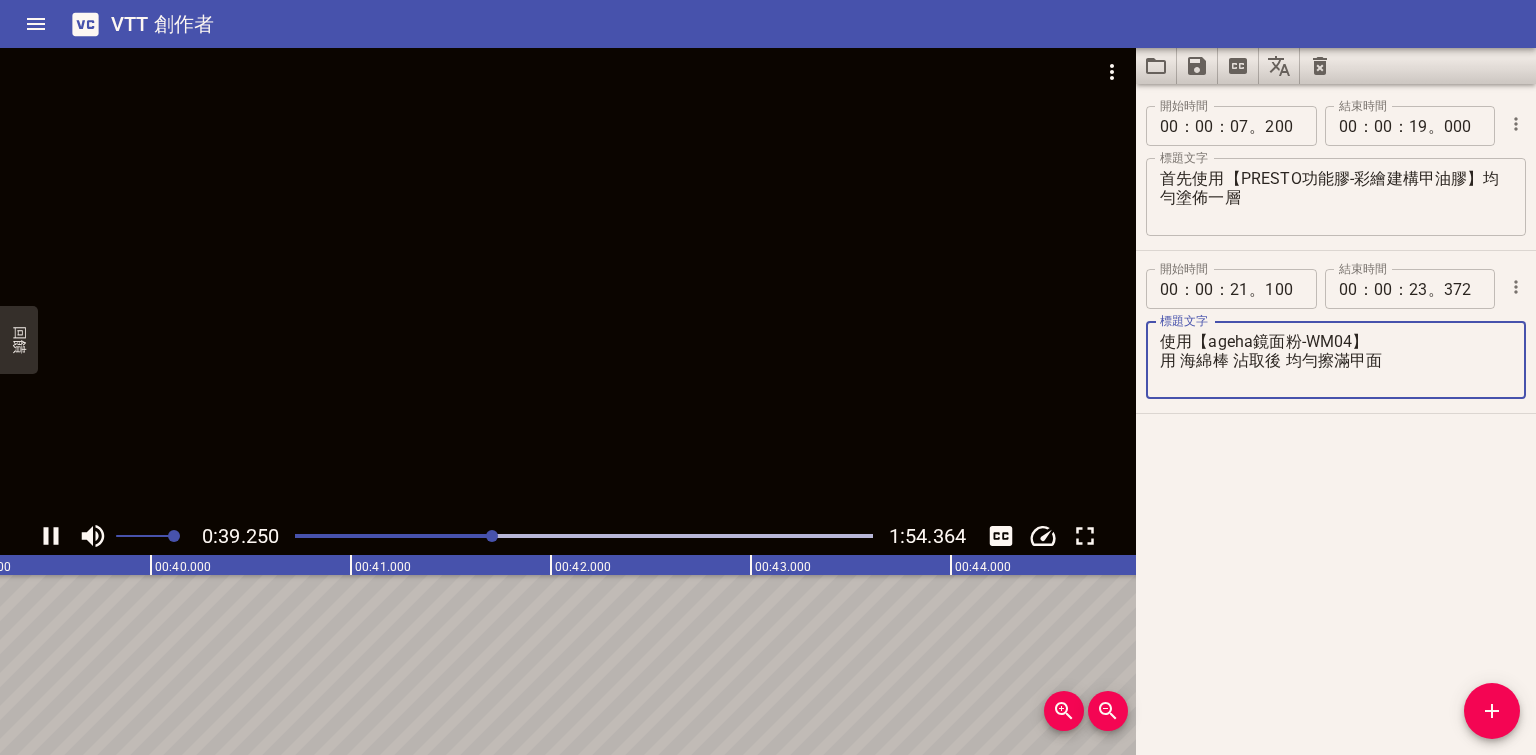 type on "使用【ageha鏡面粉-WM04】
用 海綿棒 沾取後 均勻擦滿甲面" 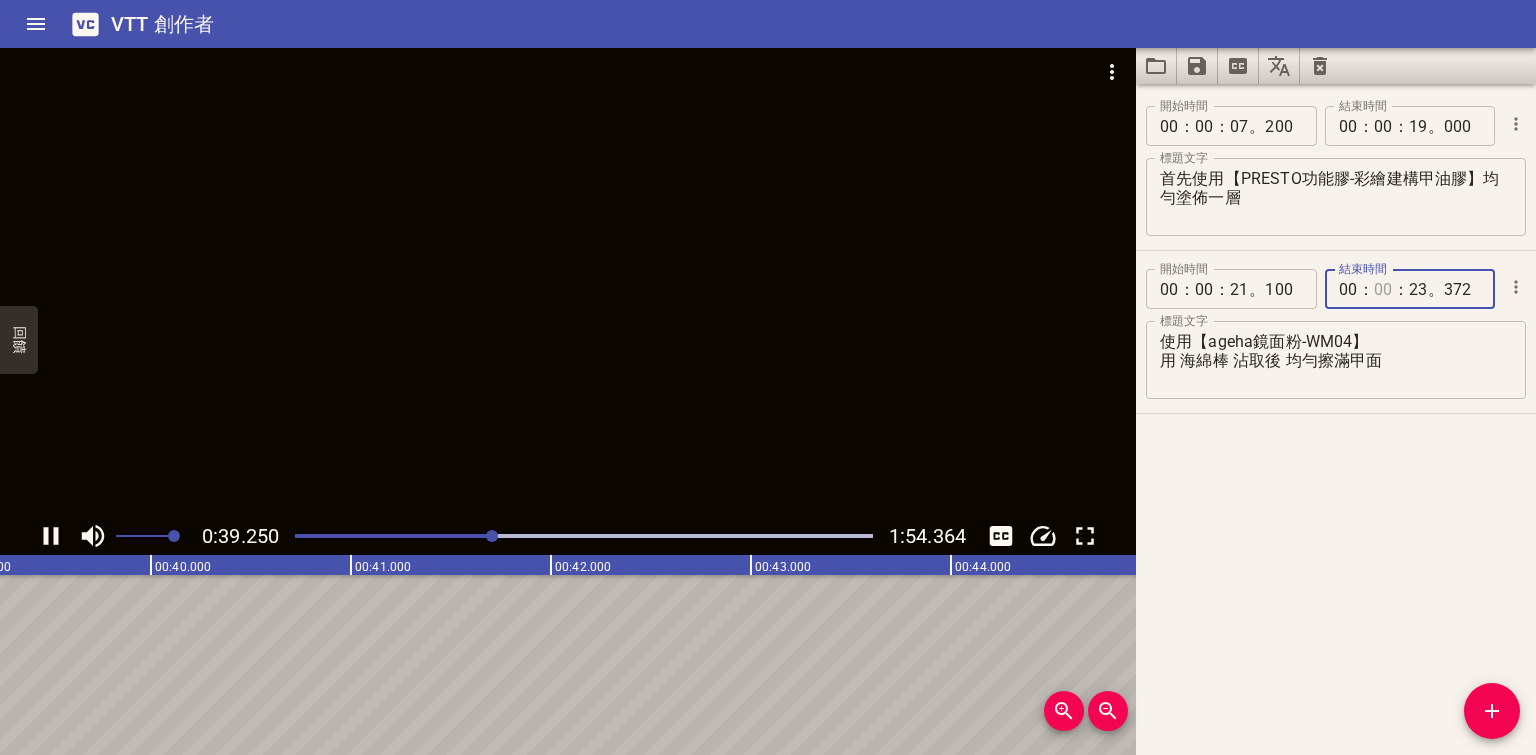 click at bounding box center (1383, 289) 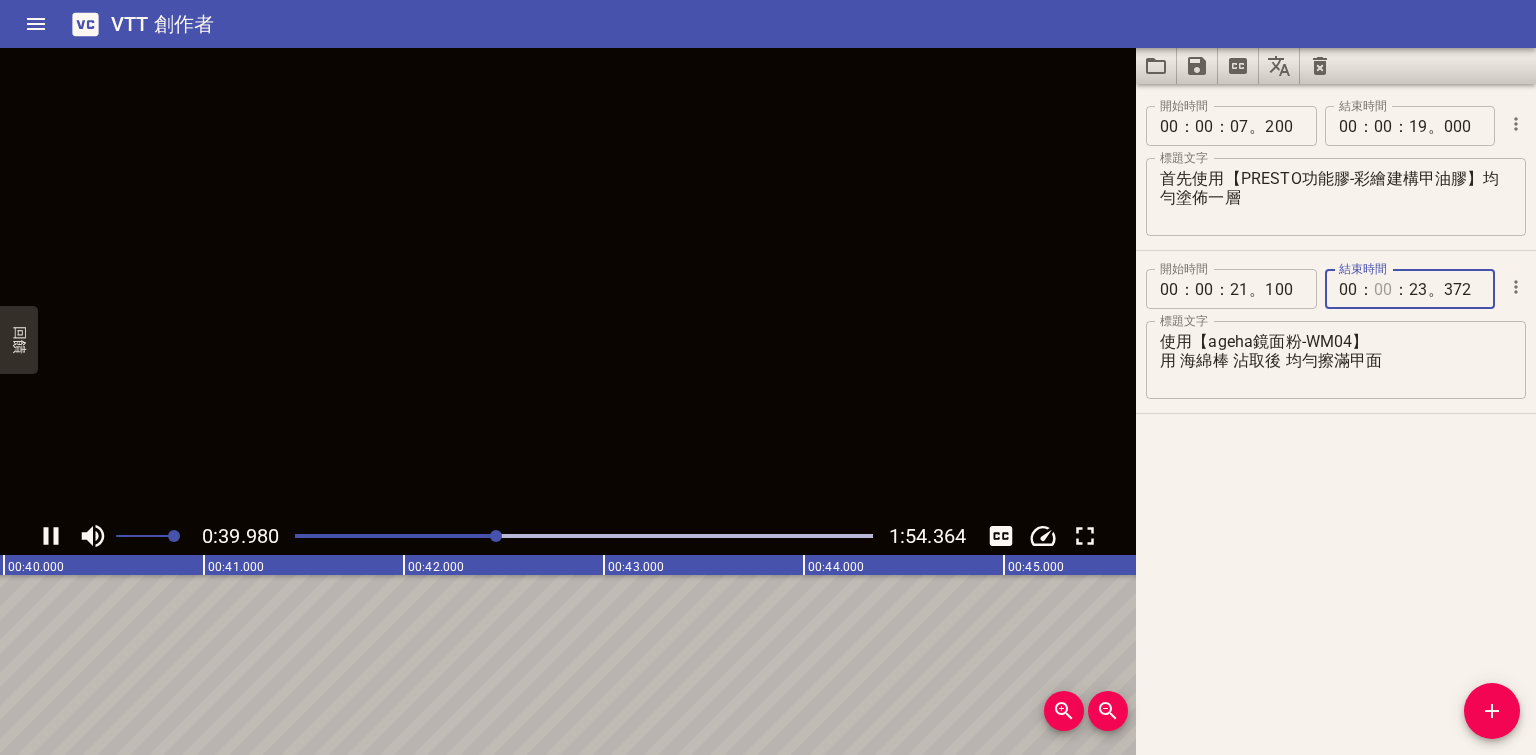 type on "00" 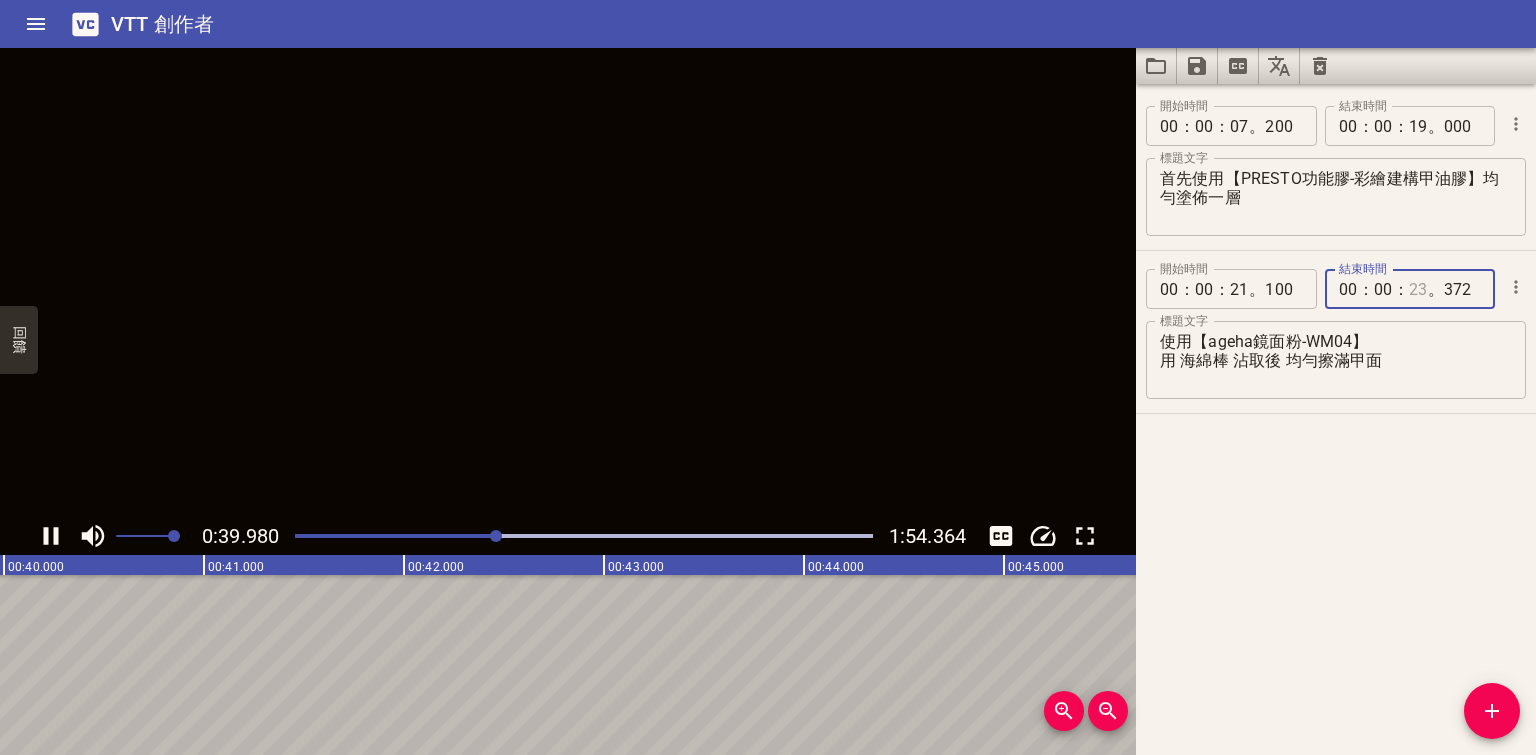 click at bounding box center (1418, 289) 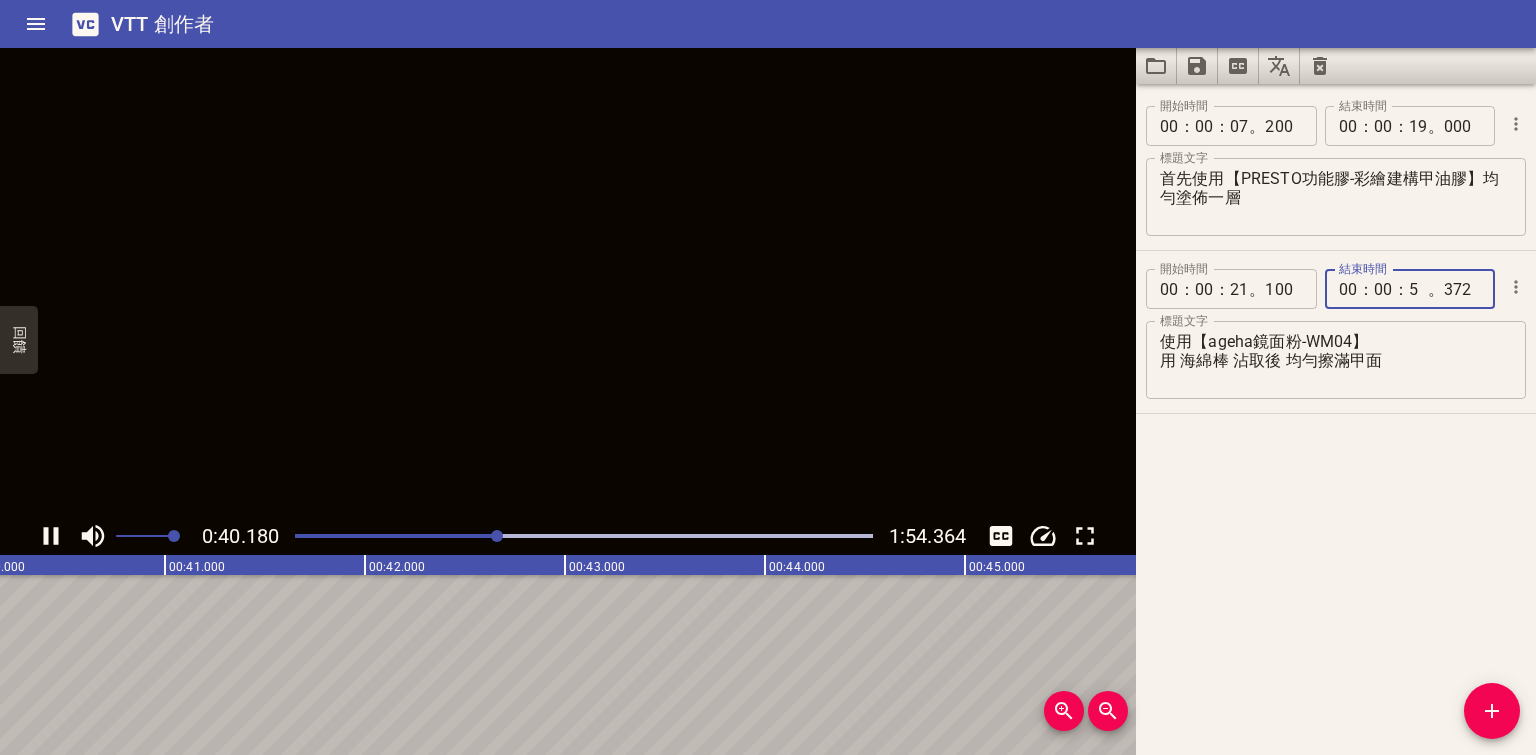type on "50" 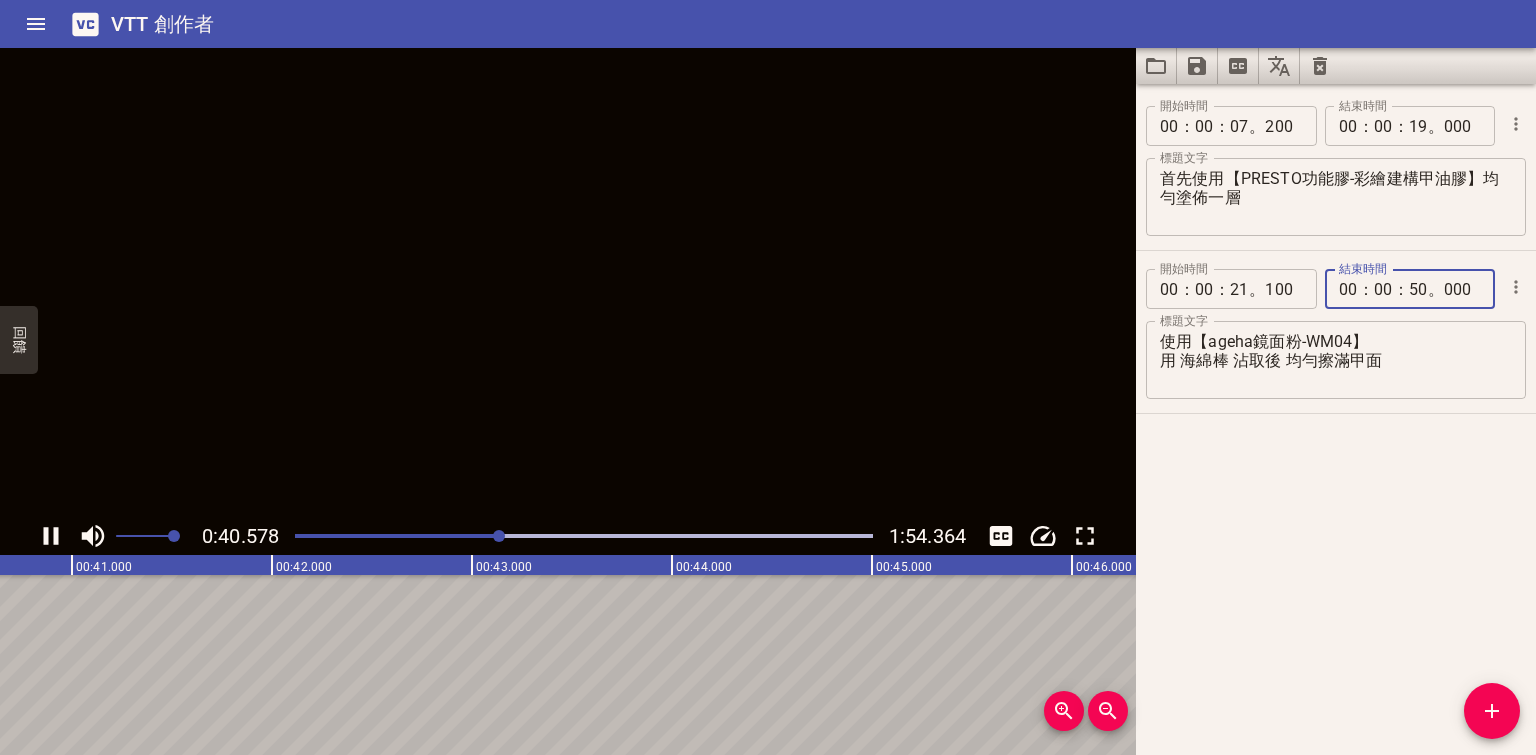 type on "000" 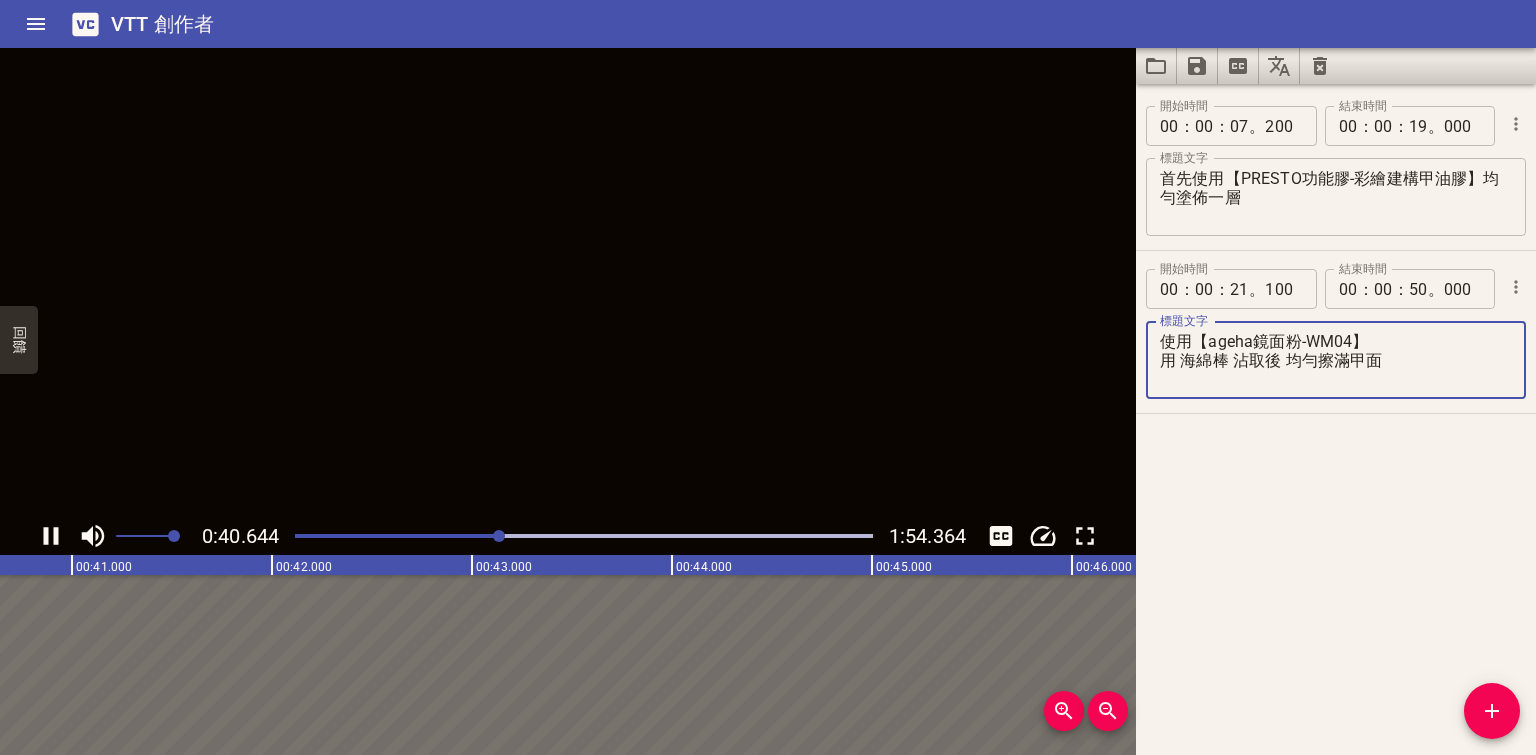 click on "使用【ageha鏡面粉-WM04】
用 海綿棒 沾取後 均勻擦滿甲面" at bounding box center [1336, 360] 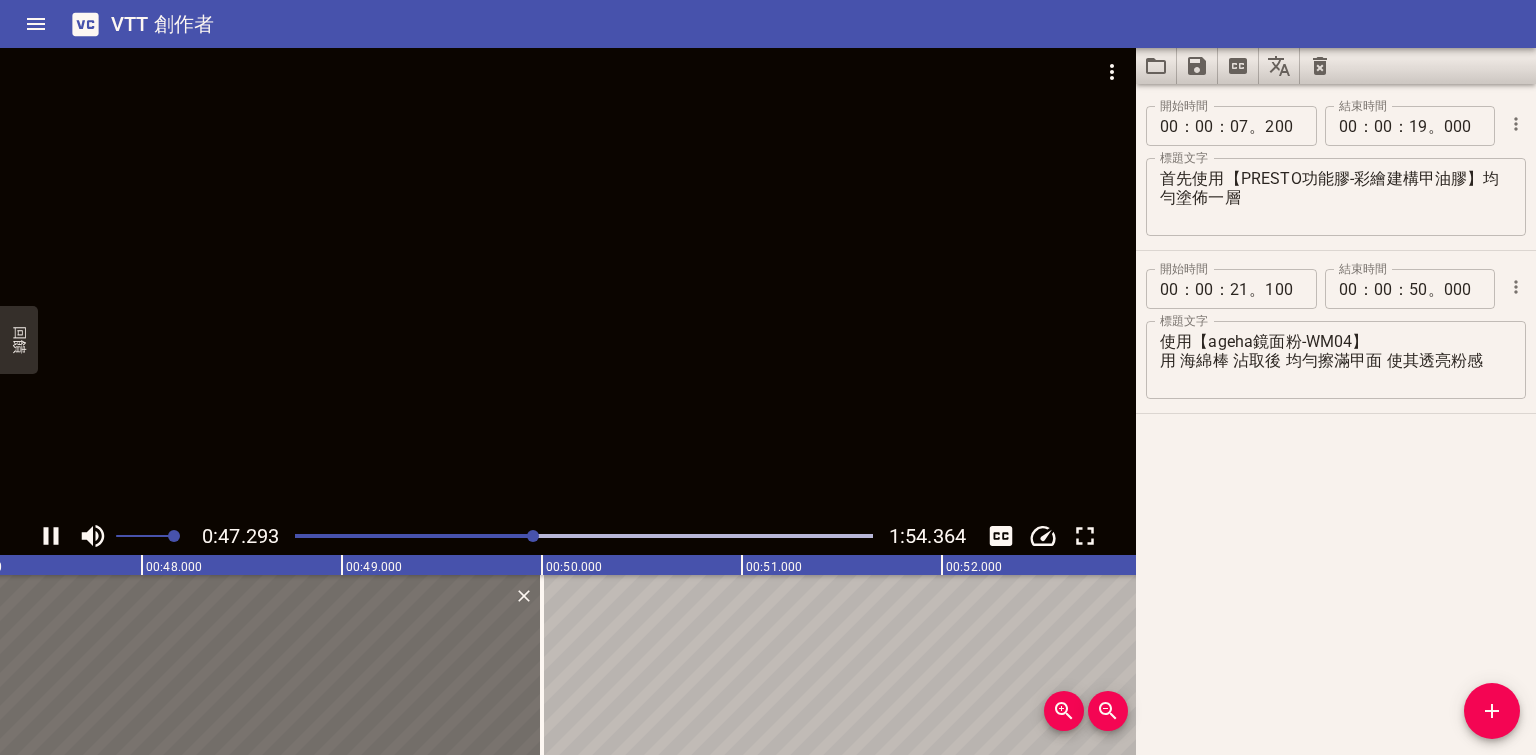 click at bounding box center (568, 282) 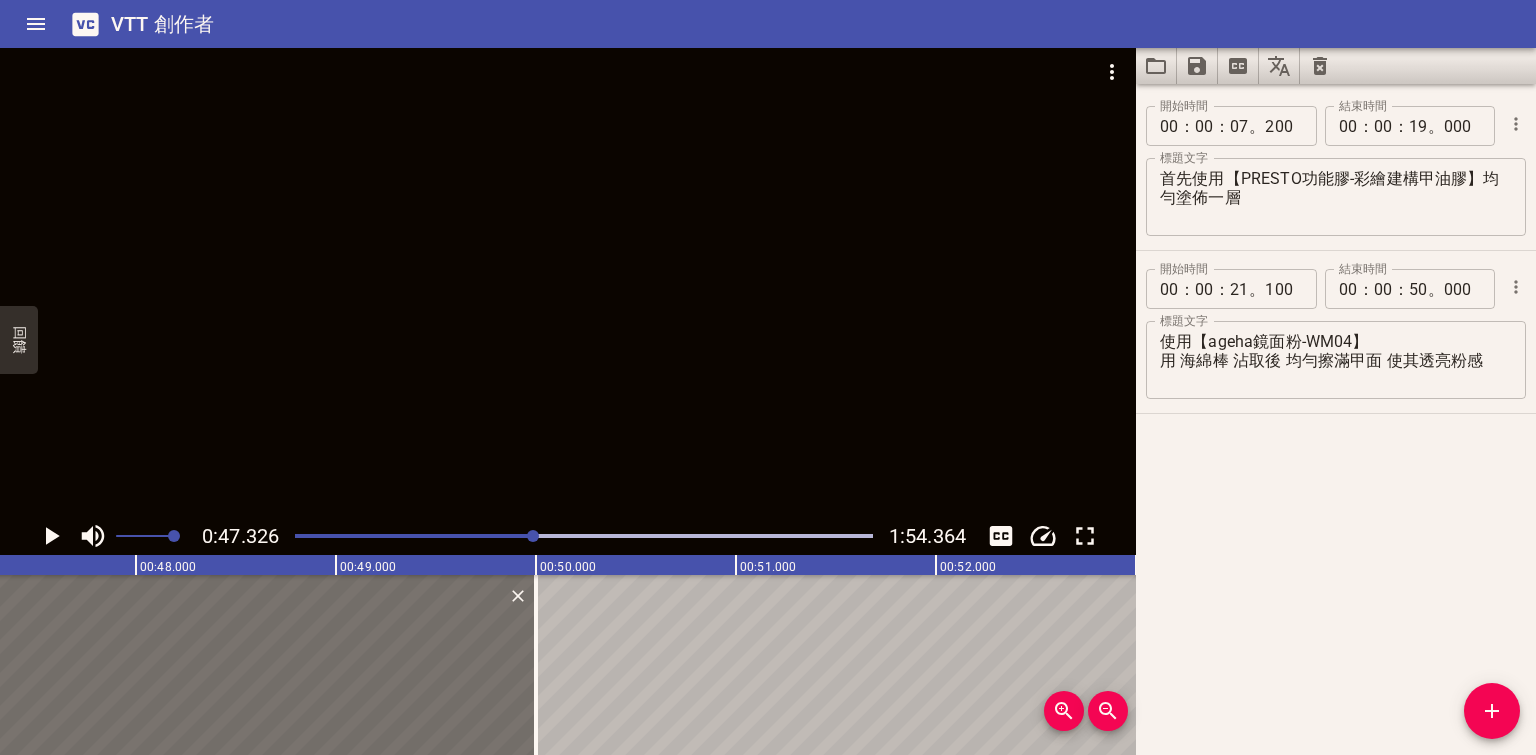 click at bounding box center [568, 282] 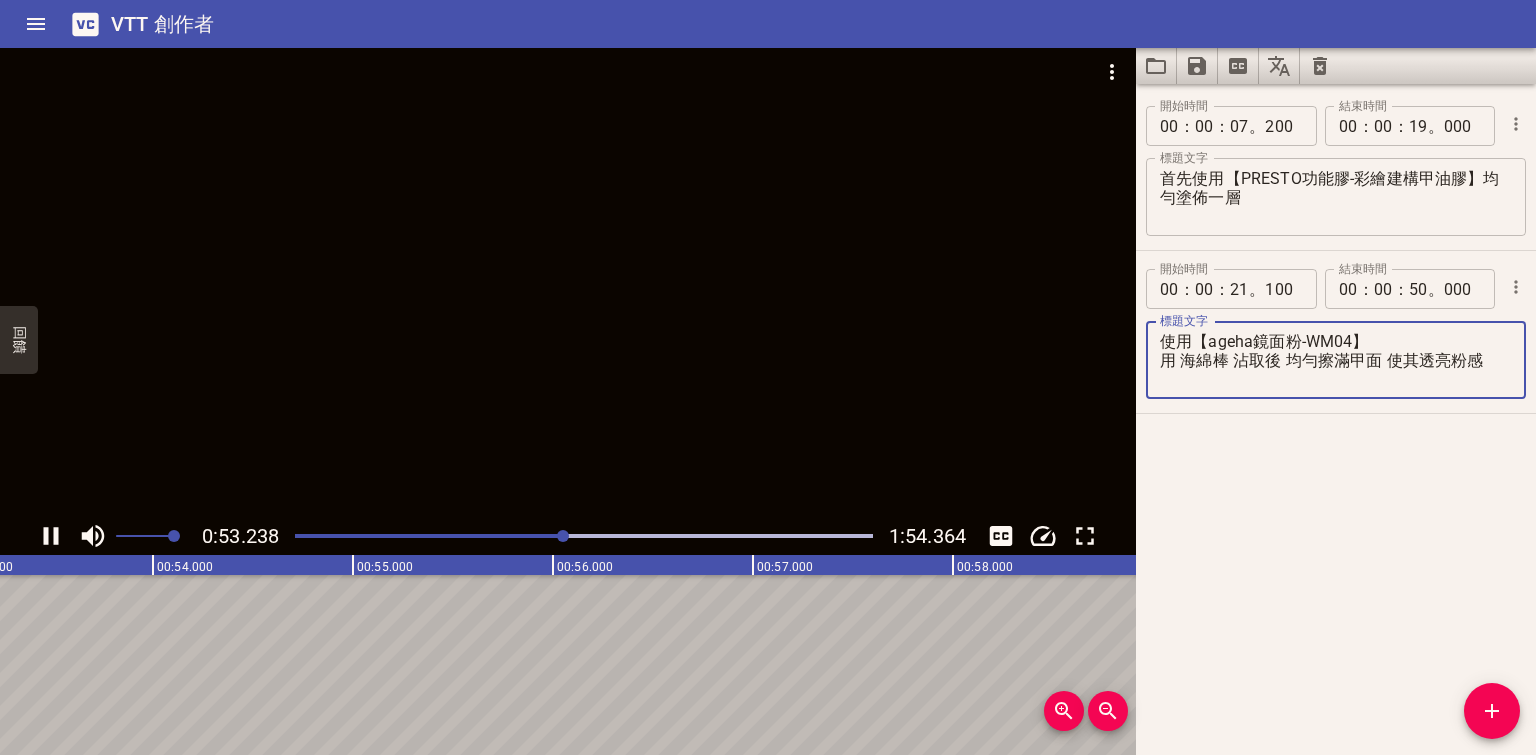 drag, startPoint x: 1418, startPoint y: 357, endPoint x: 1437, endPoint y: 363, distance: 19.924858 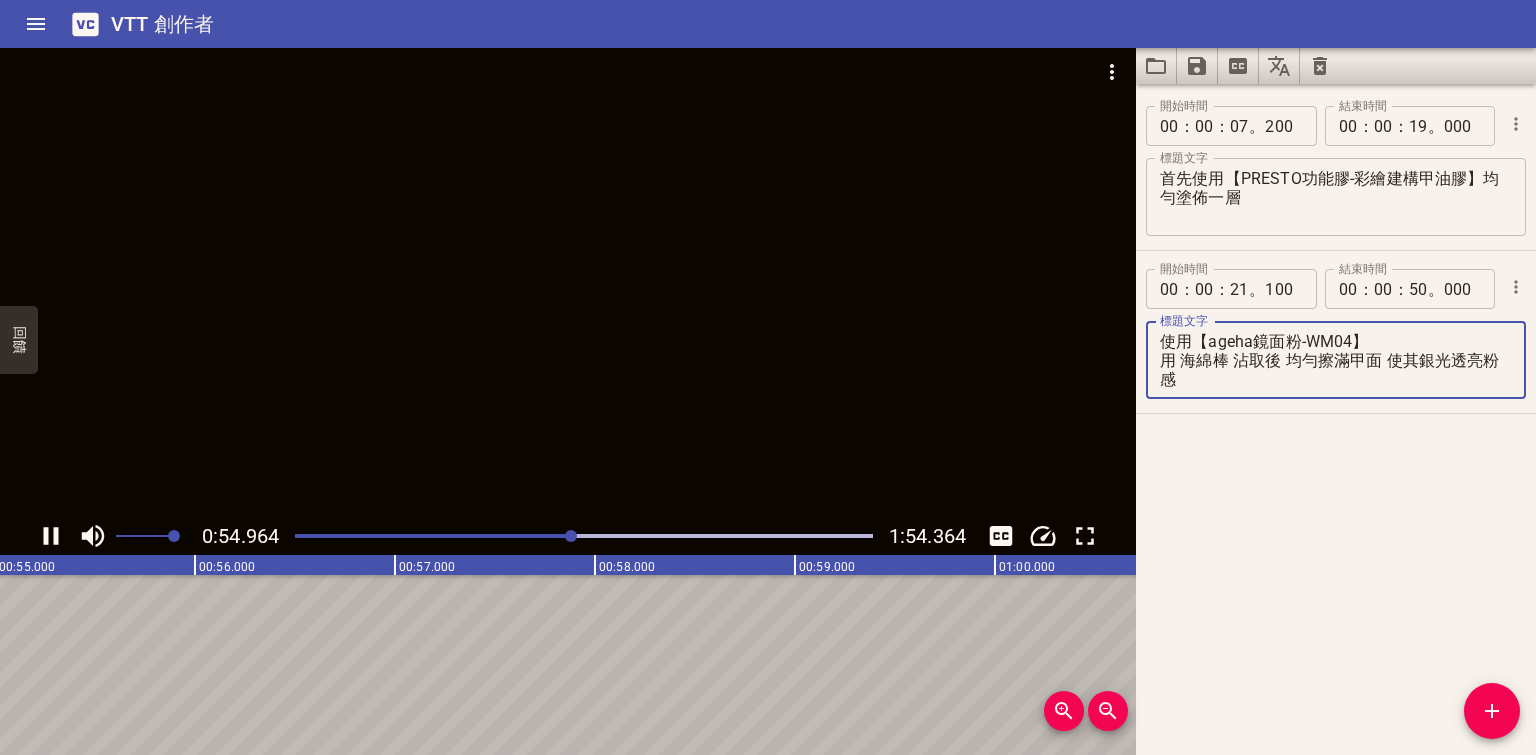 type on "使用【ageha鏡面粉-WM04】
用 海綿棒 沾取後 均勻擦滿甲面 使其銀光透亮粉感" 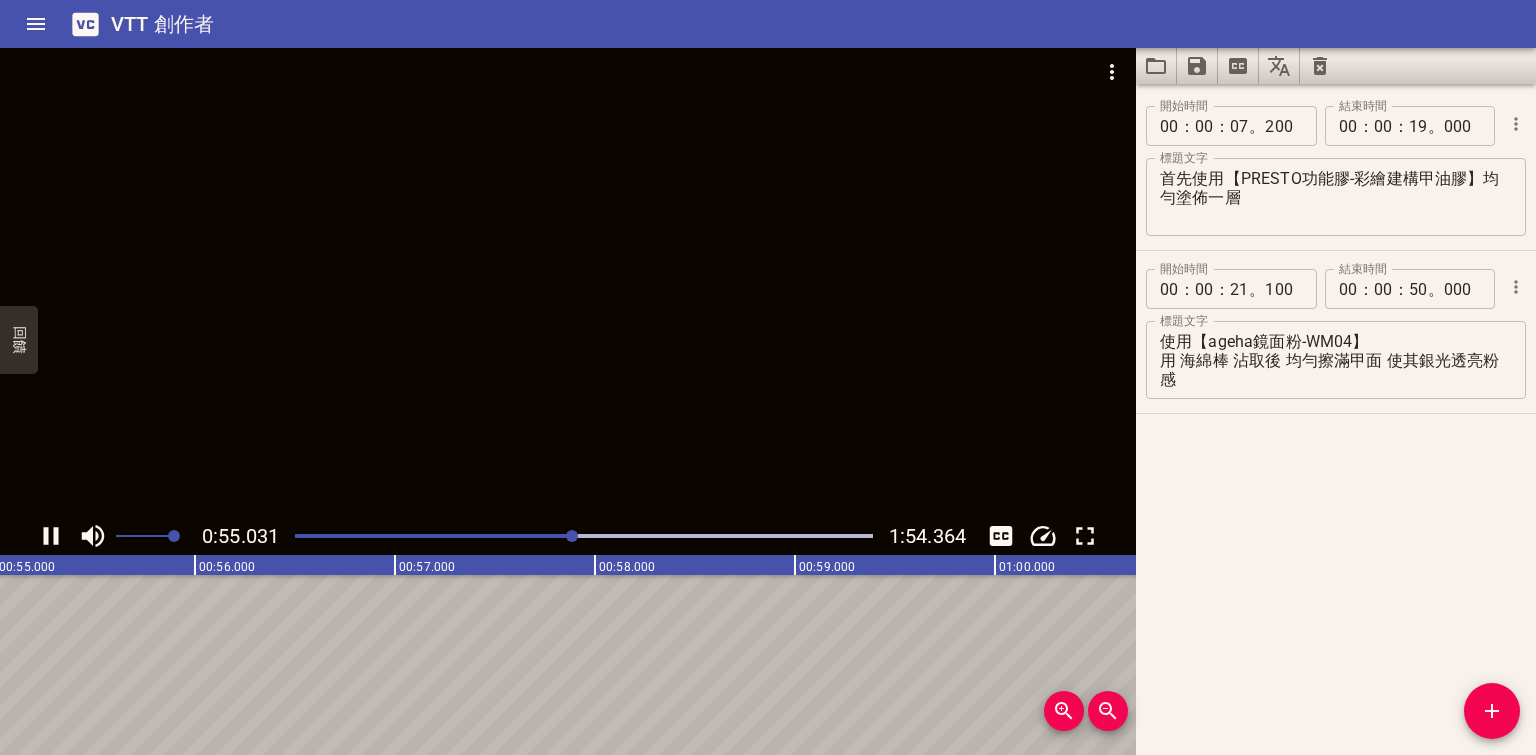 click on "。" at bounding box center (1436, 289) 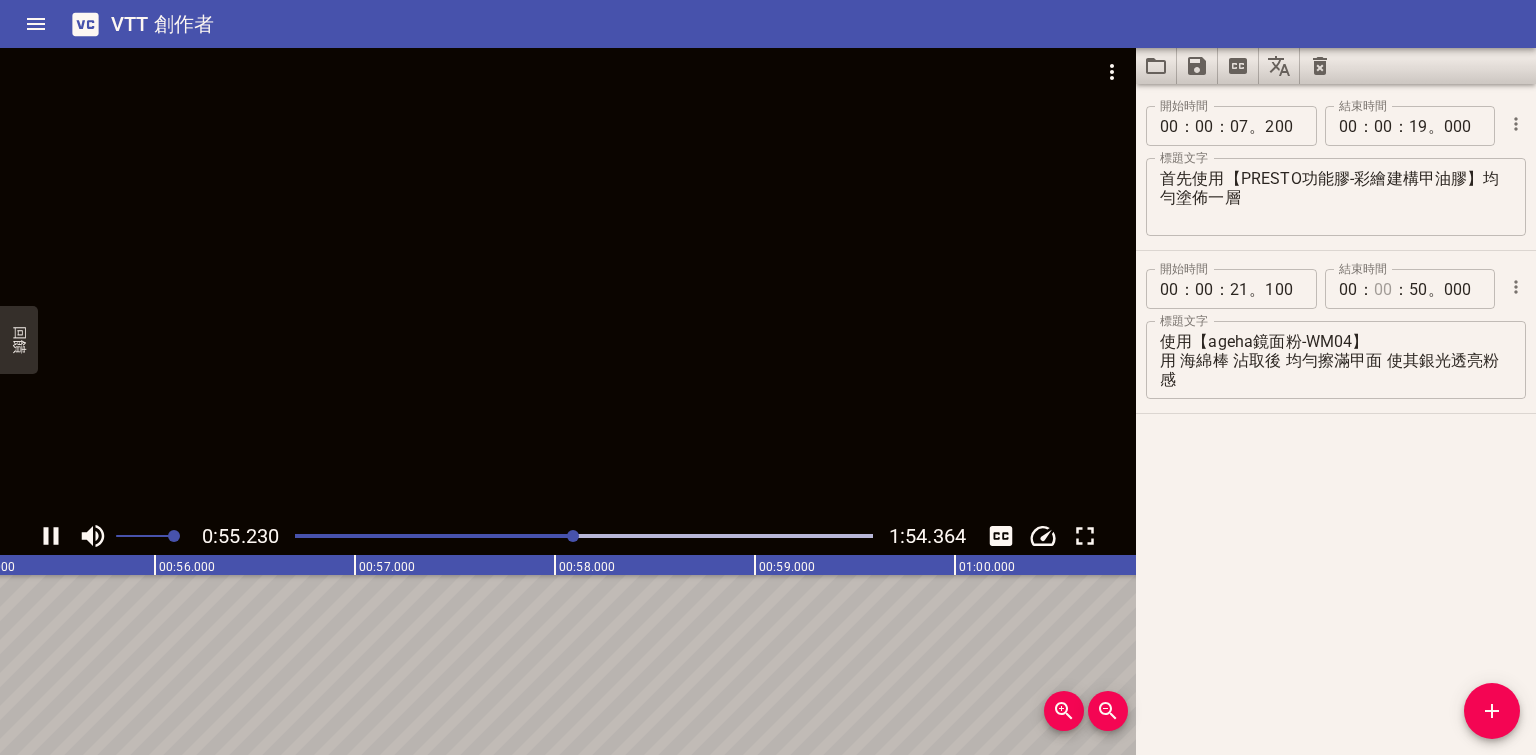 click at bounding box center (1383, 289) 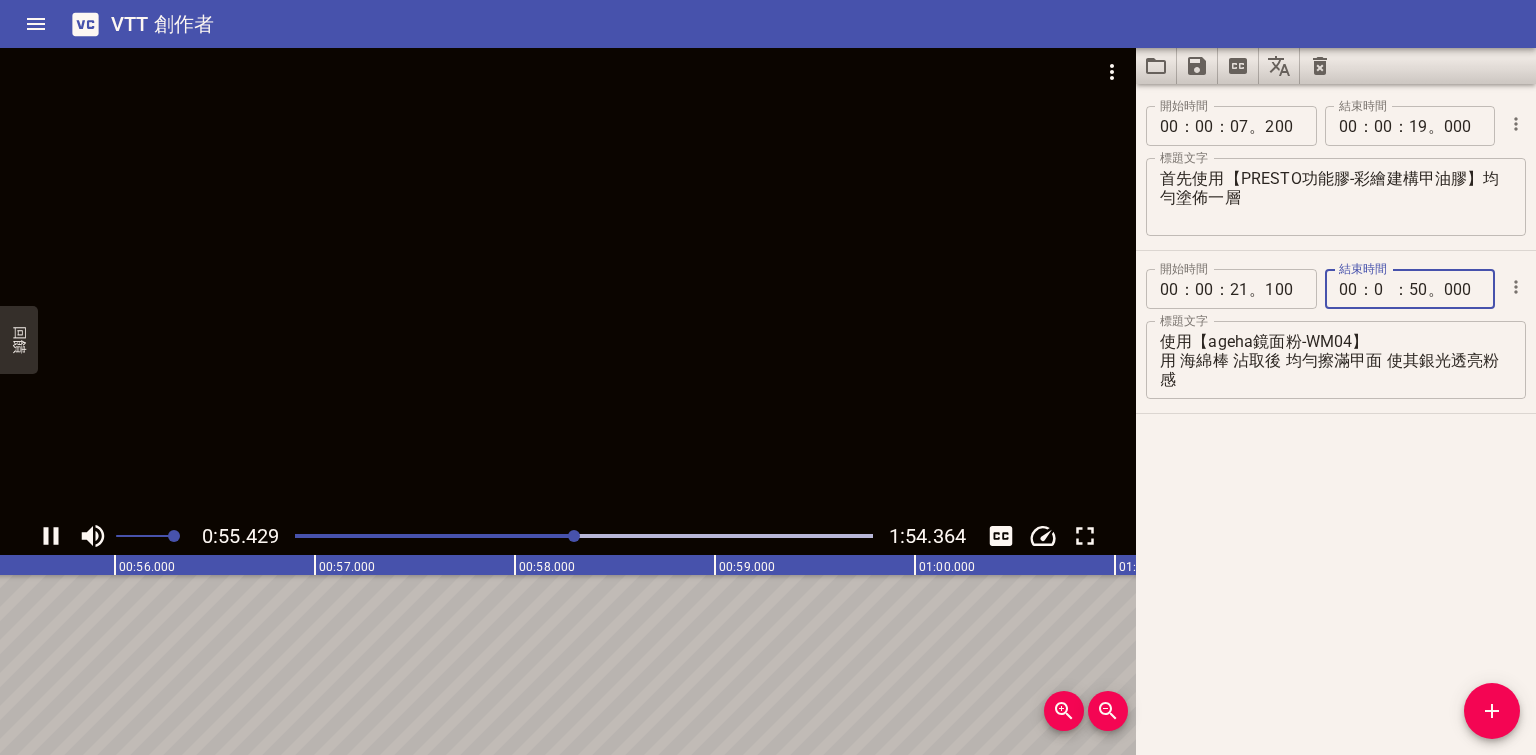 type on "01" 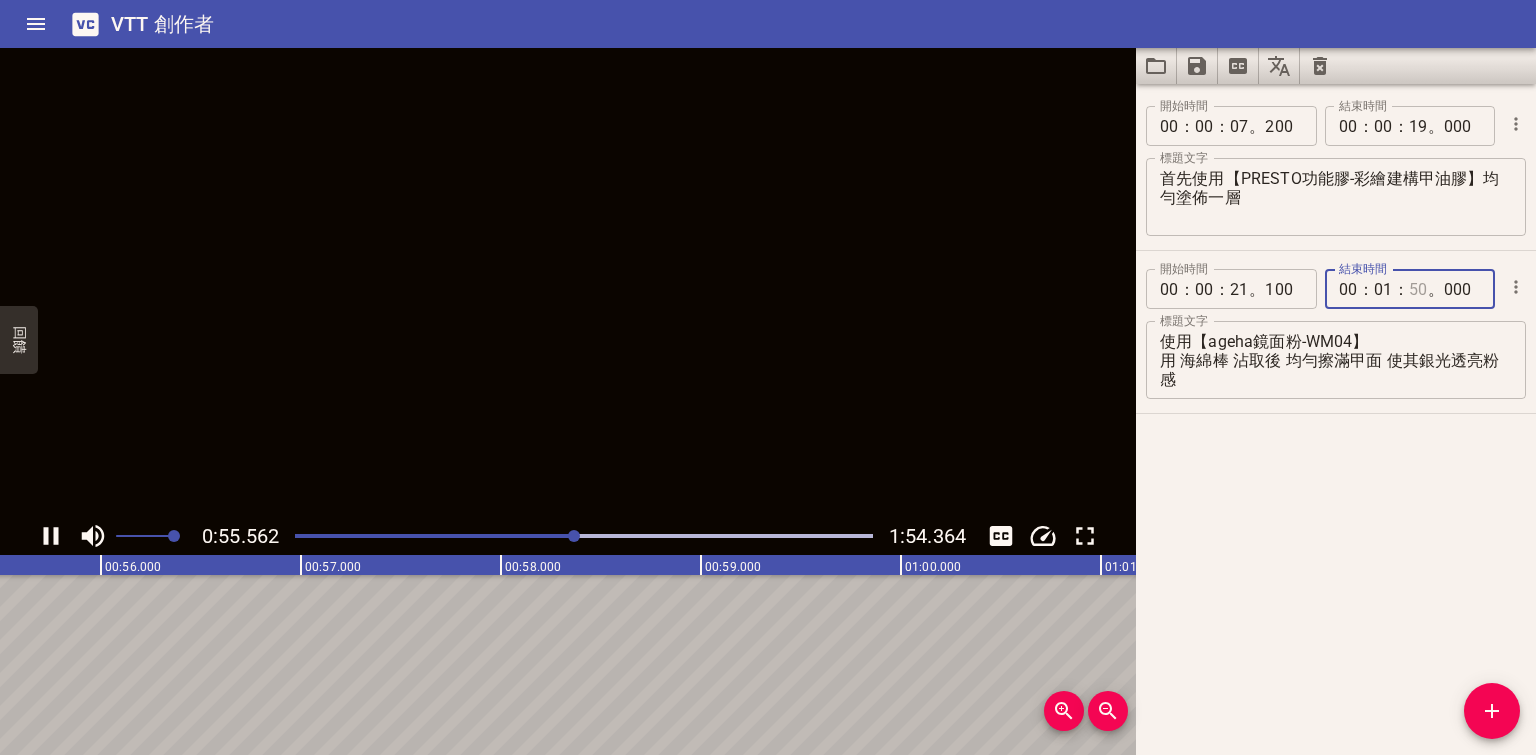 type on "0" 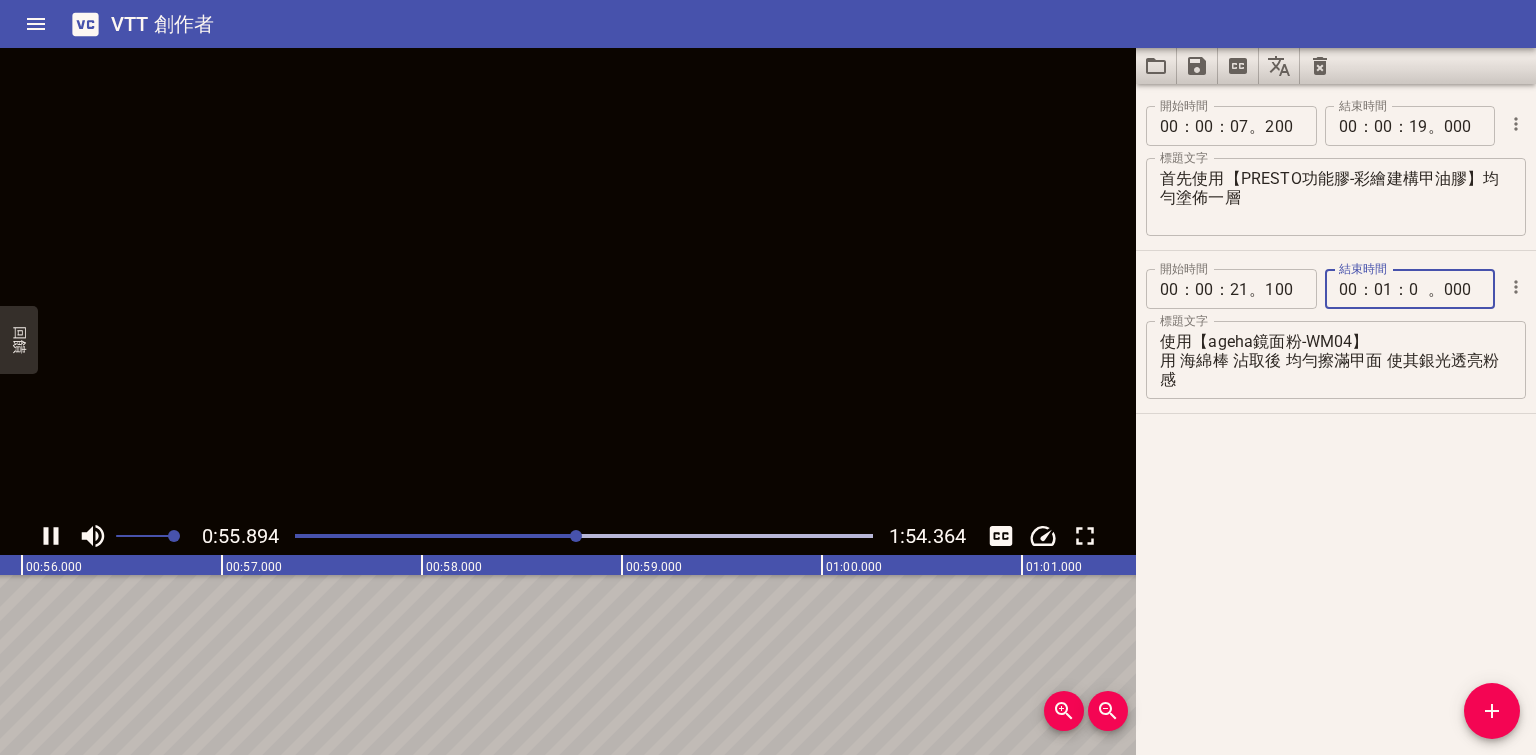 type 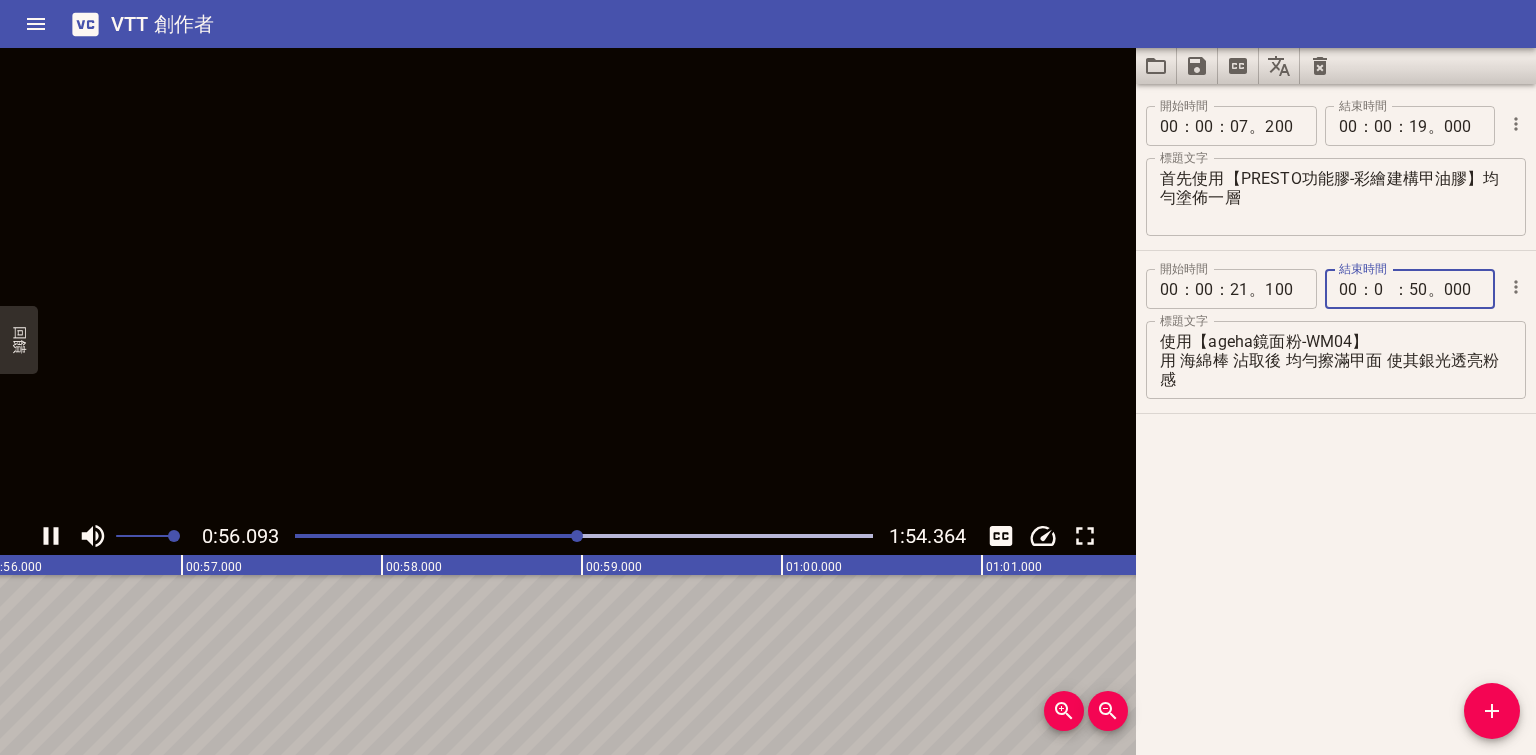 type on "01" 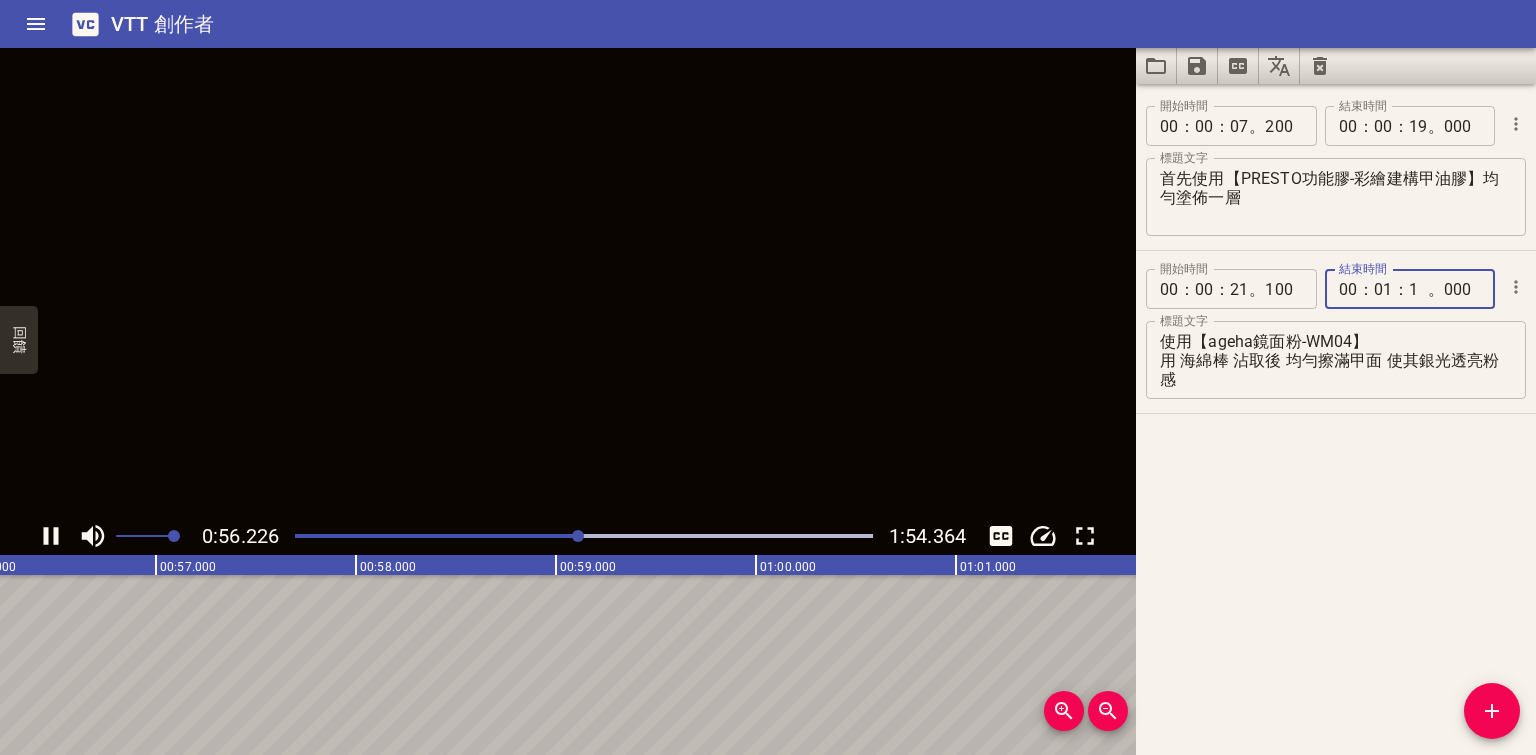 type on "10" 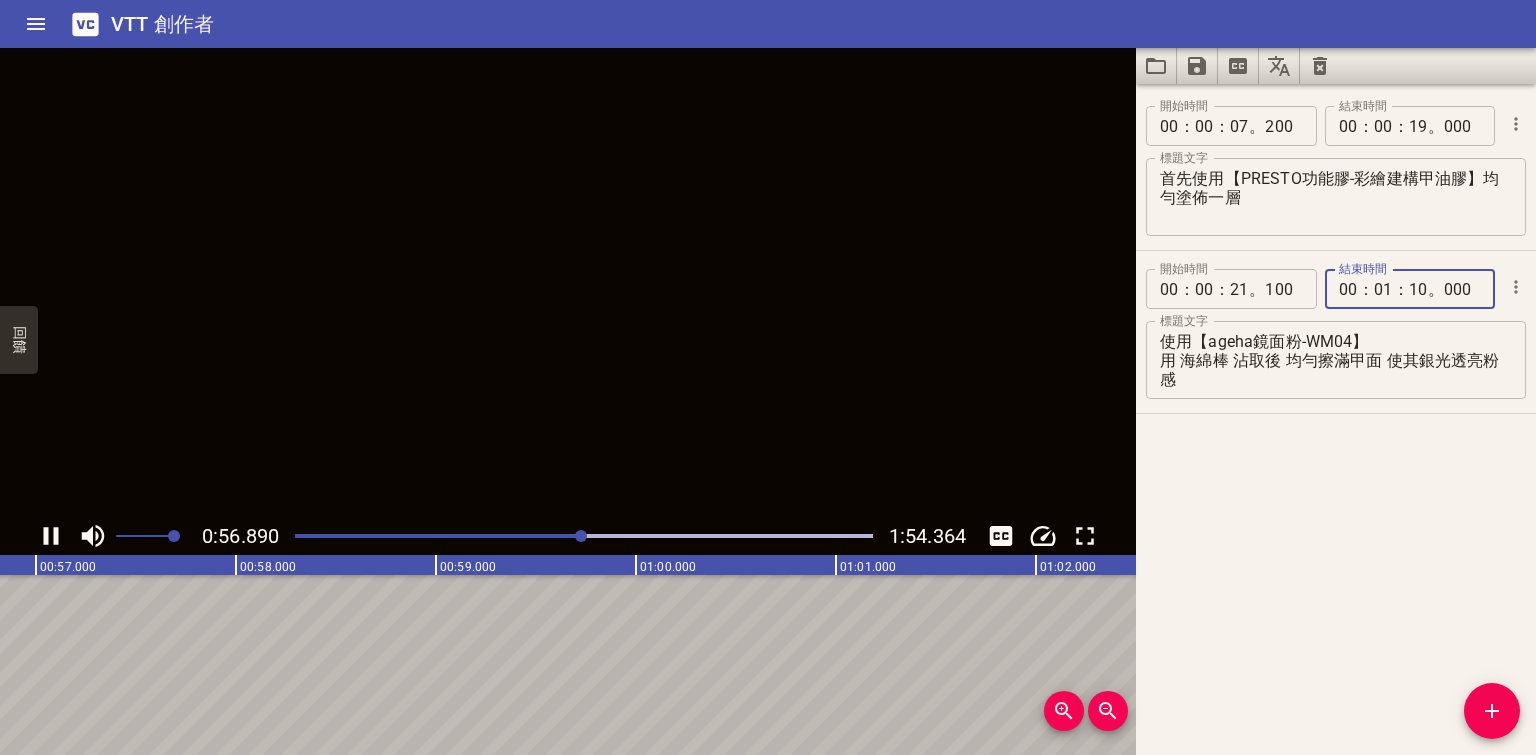 type on "000" 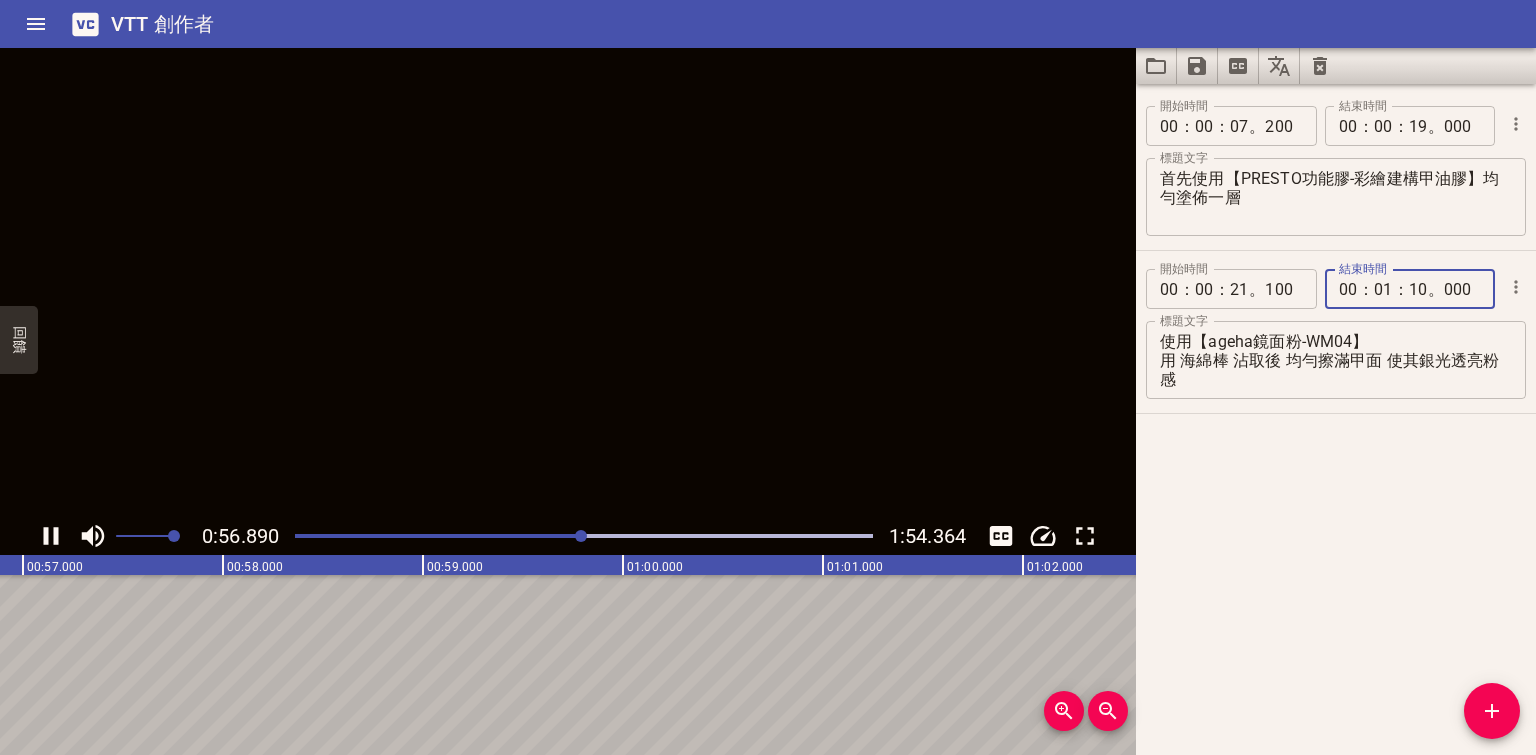 click on "使用【ageha鏡面粉-WM04】
用 海綿棒 沾取後 均勻擦滿甲面 使其銀光透亮粉感" at bounding box center (1336, 360) 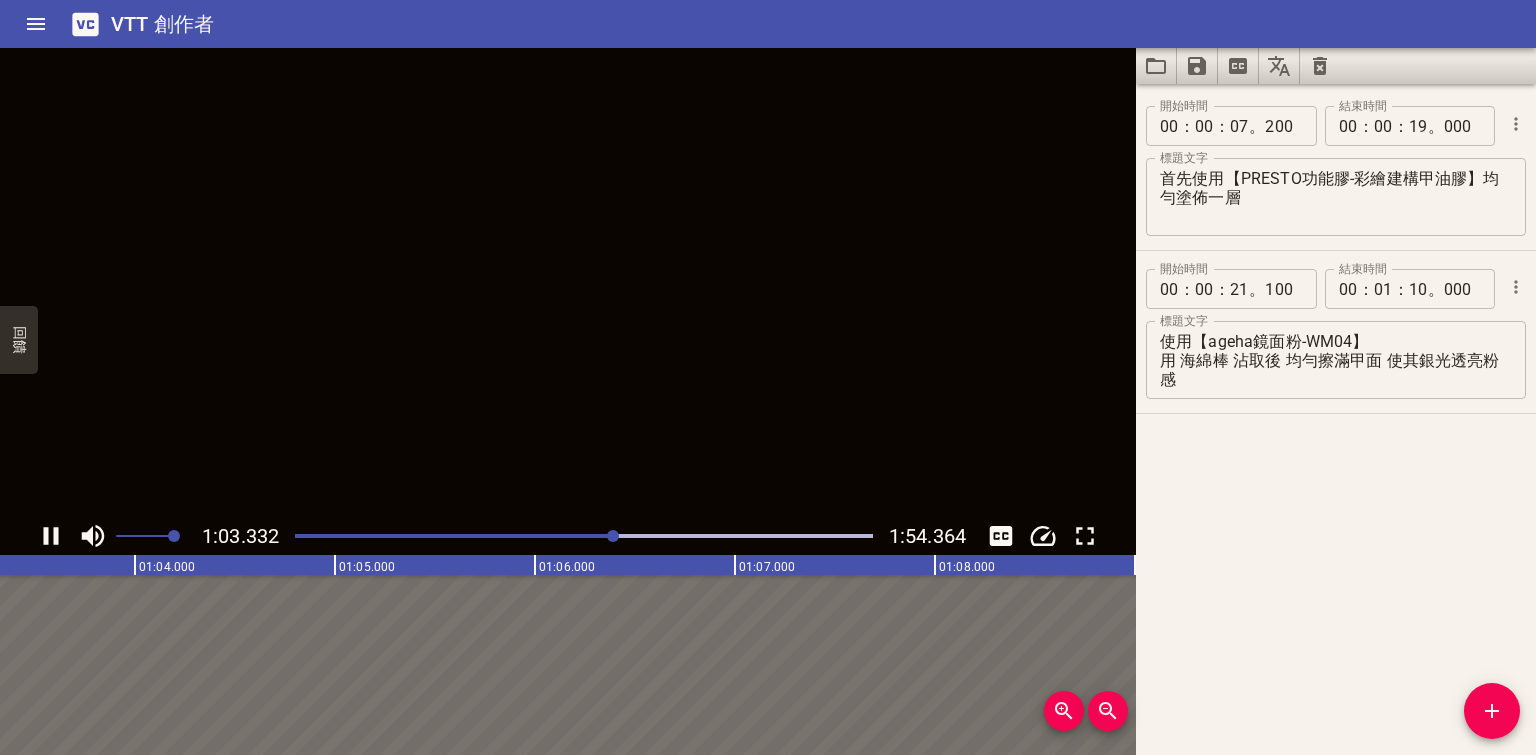 click at bounding box center (568, 282) 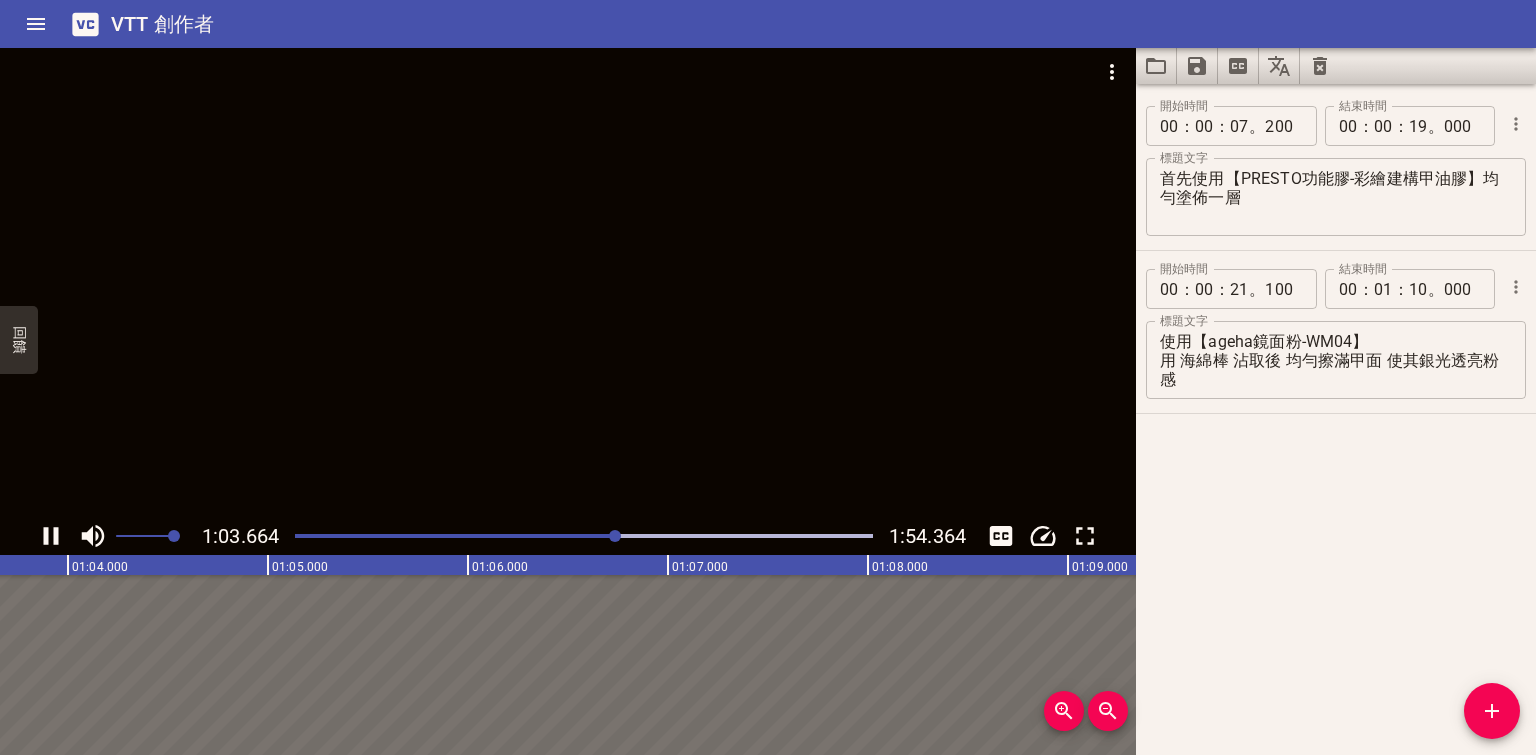 click at bounding box center [568, 282] 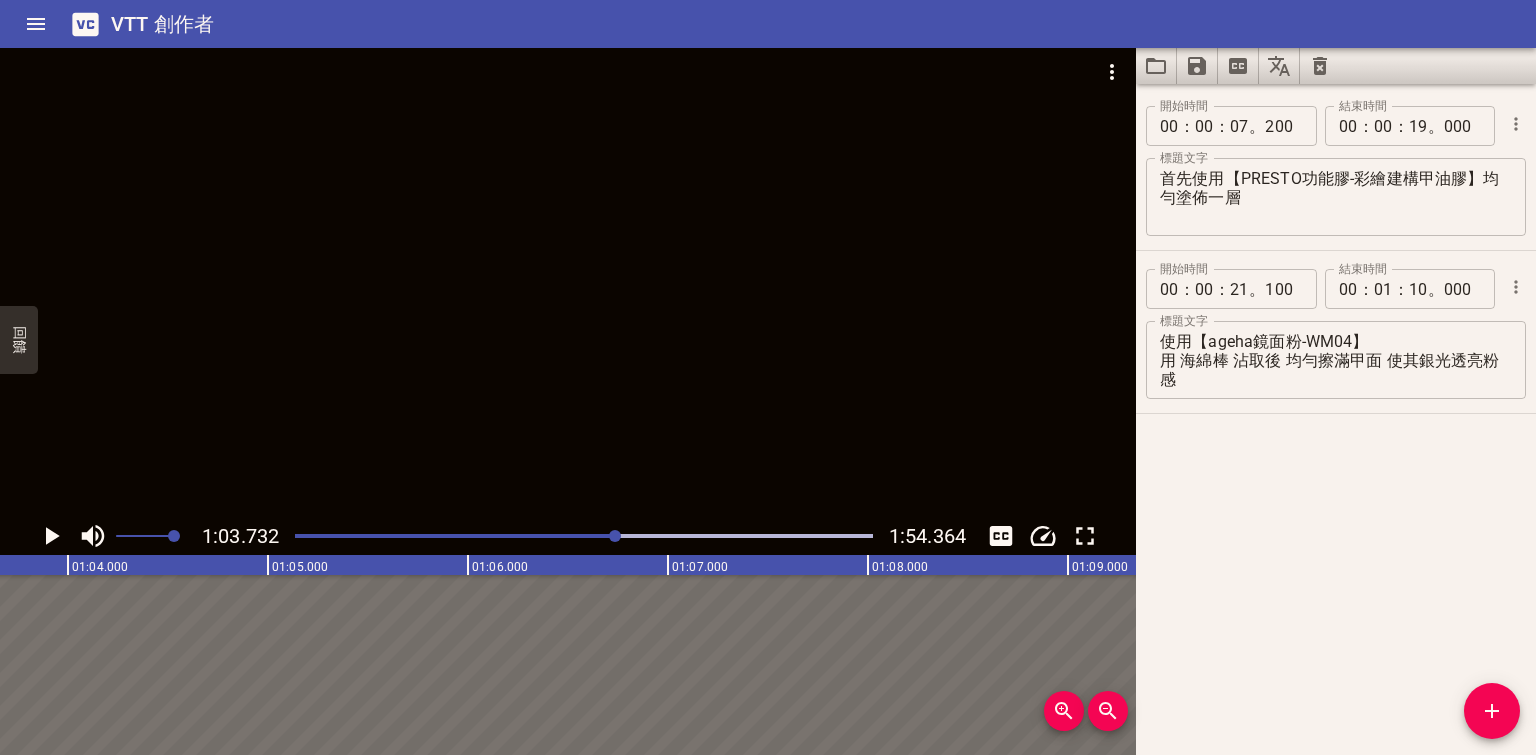 scroll, scrollTop: 0, scrollLeft: 12746, axis: horizontal 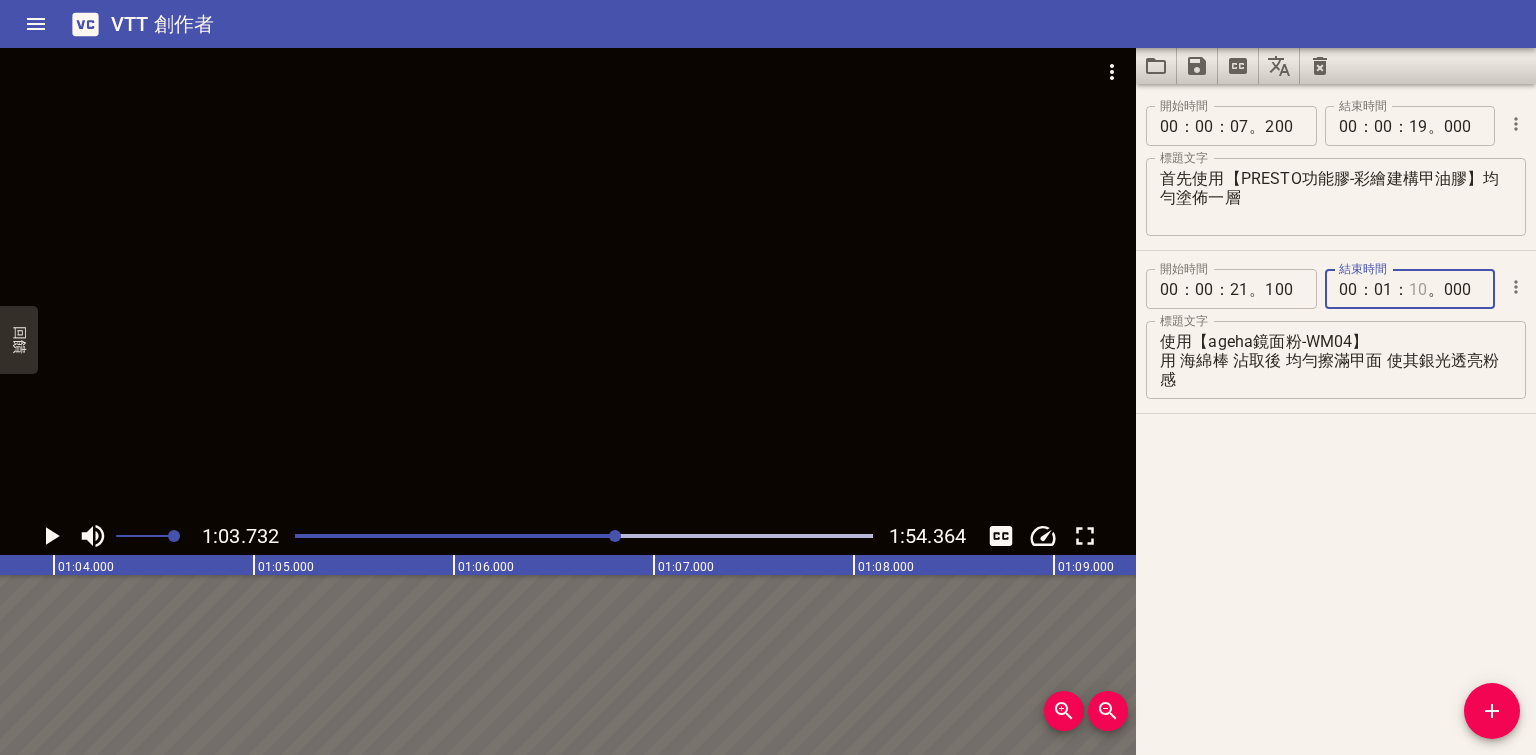 click at bounding box center [1418, 289] 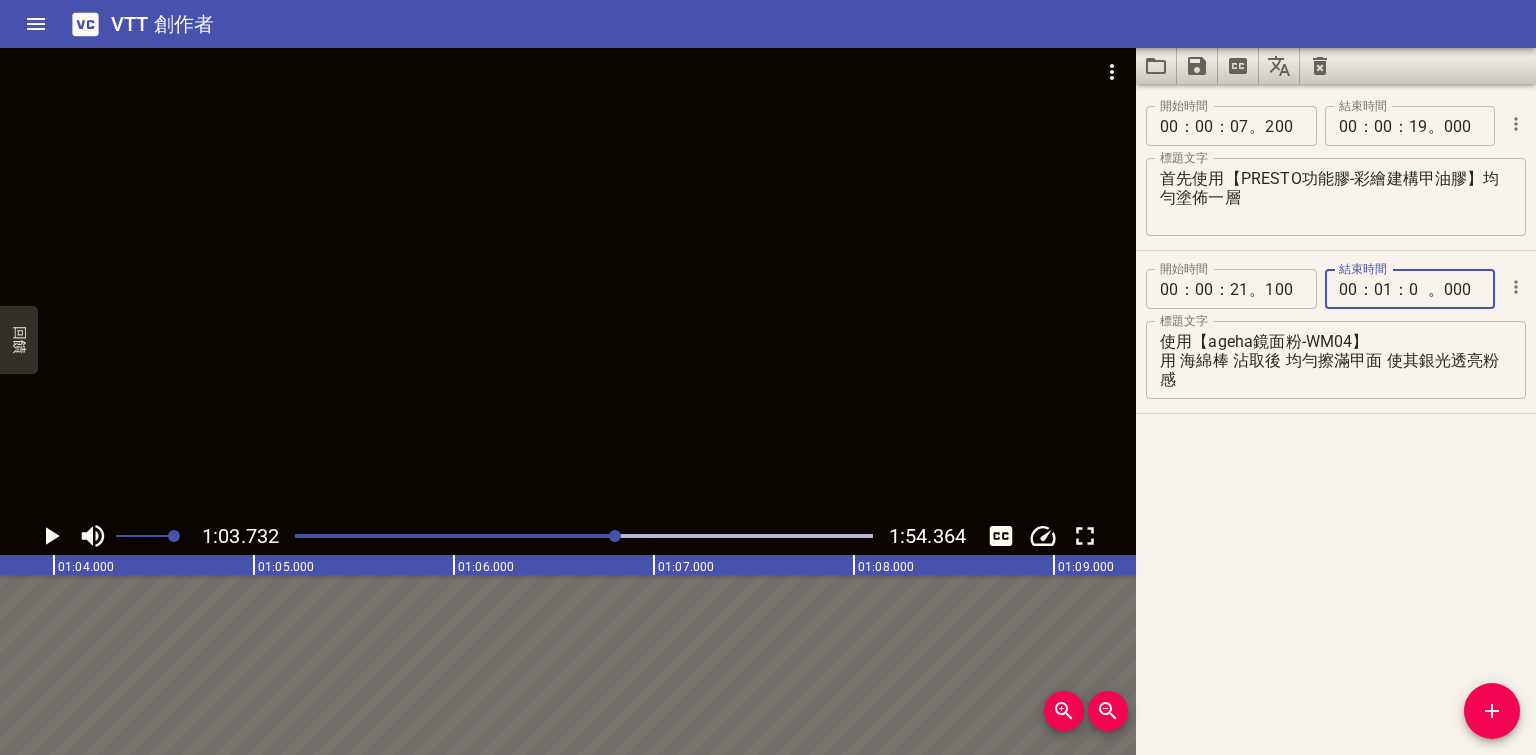 type on "03" 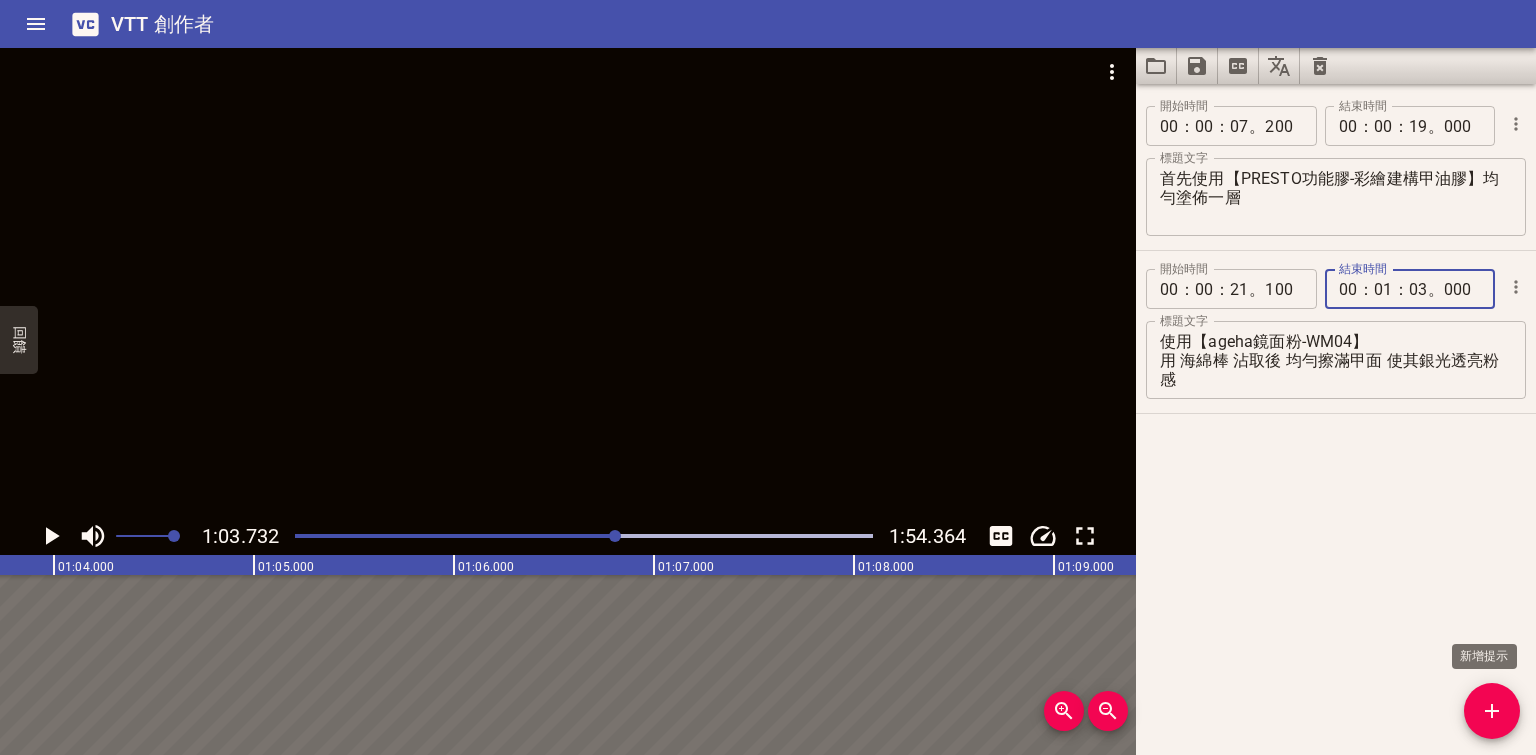 type on "000" 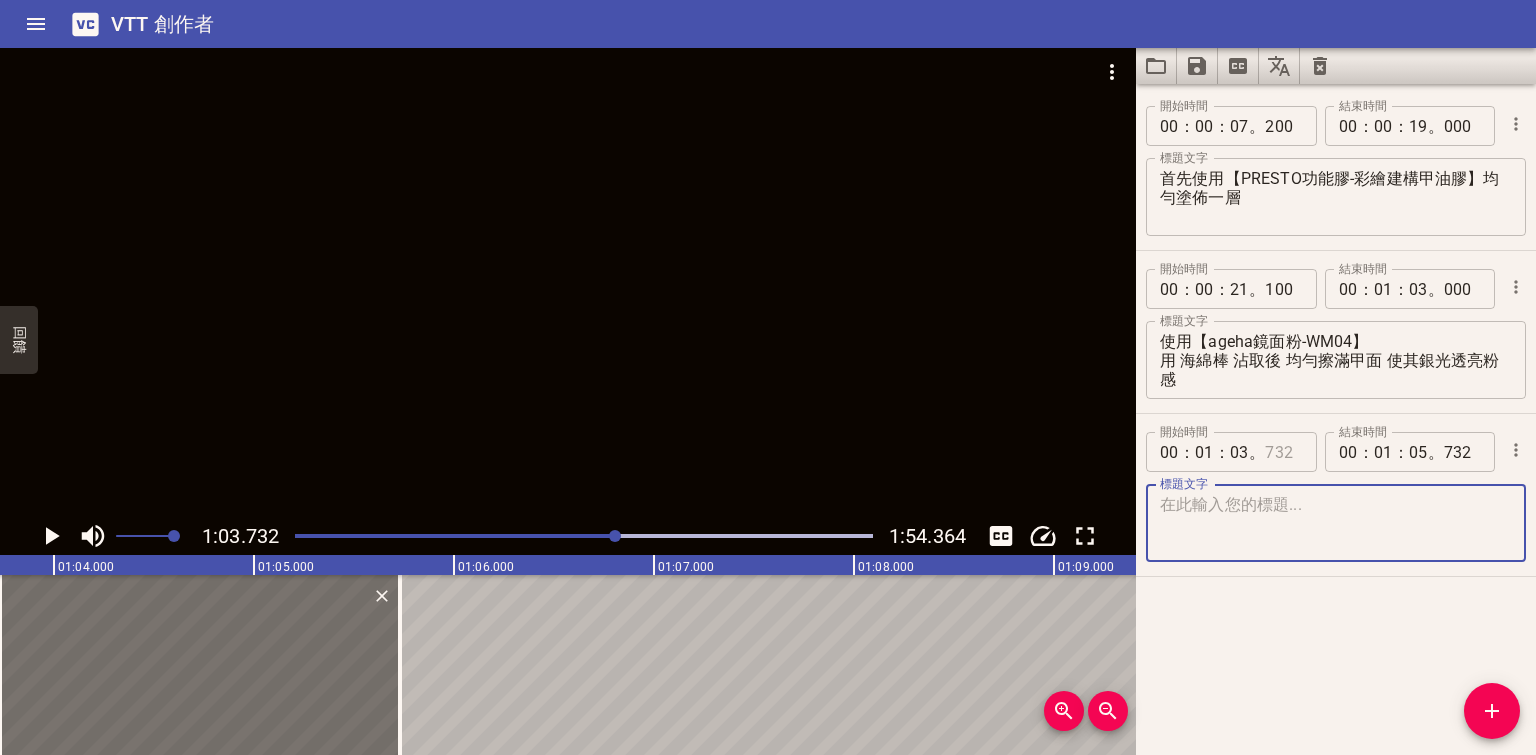 click at bounding box center (1283, 452) 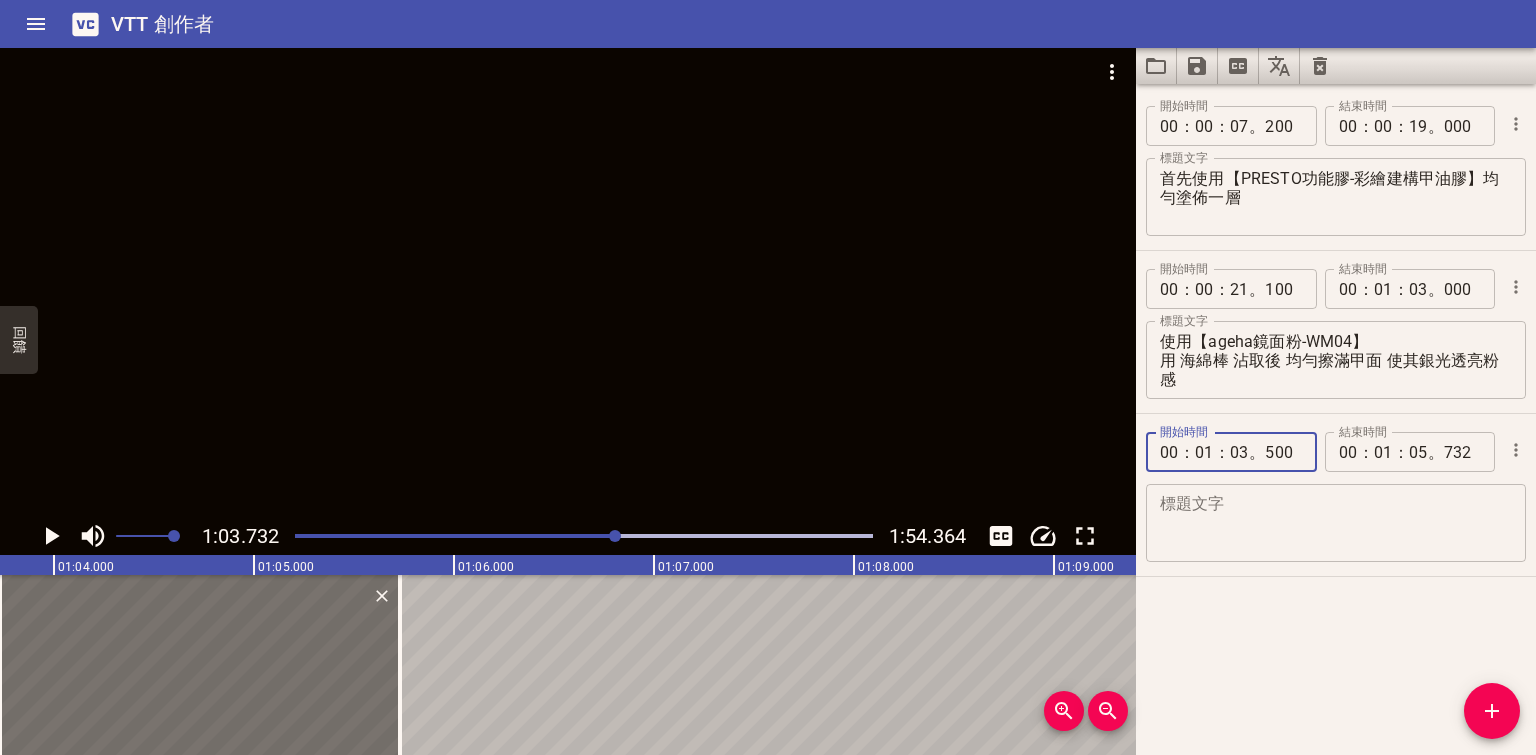 type on "500" 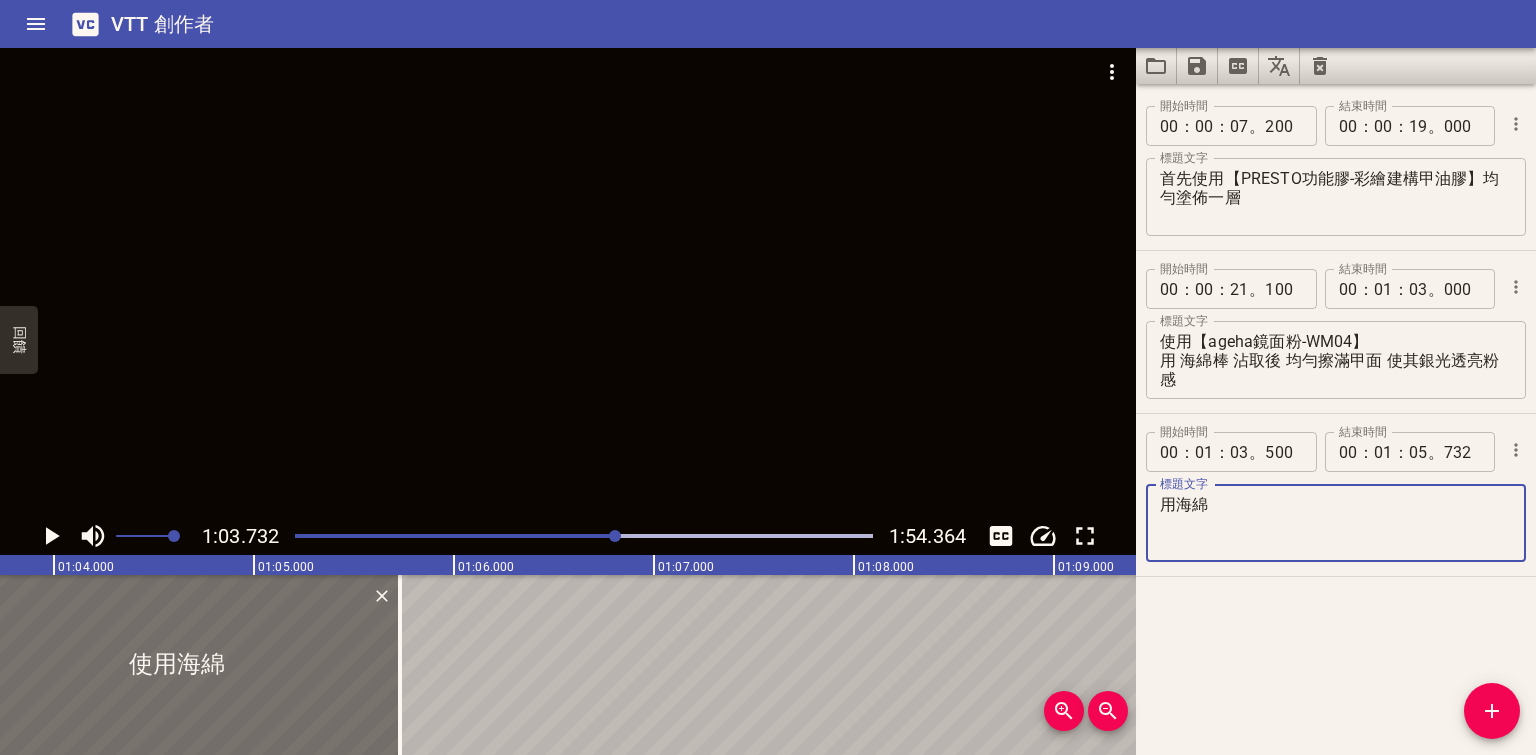 click at bounding box center [568, 282] 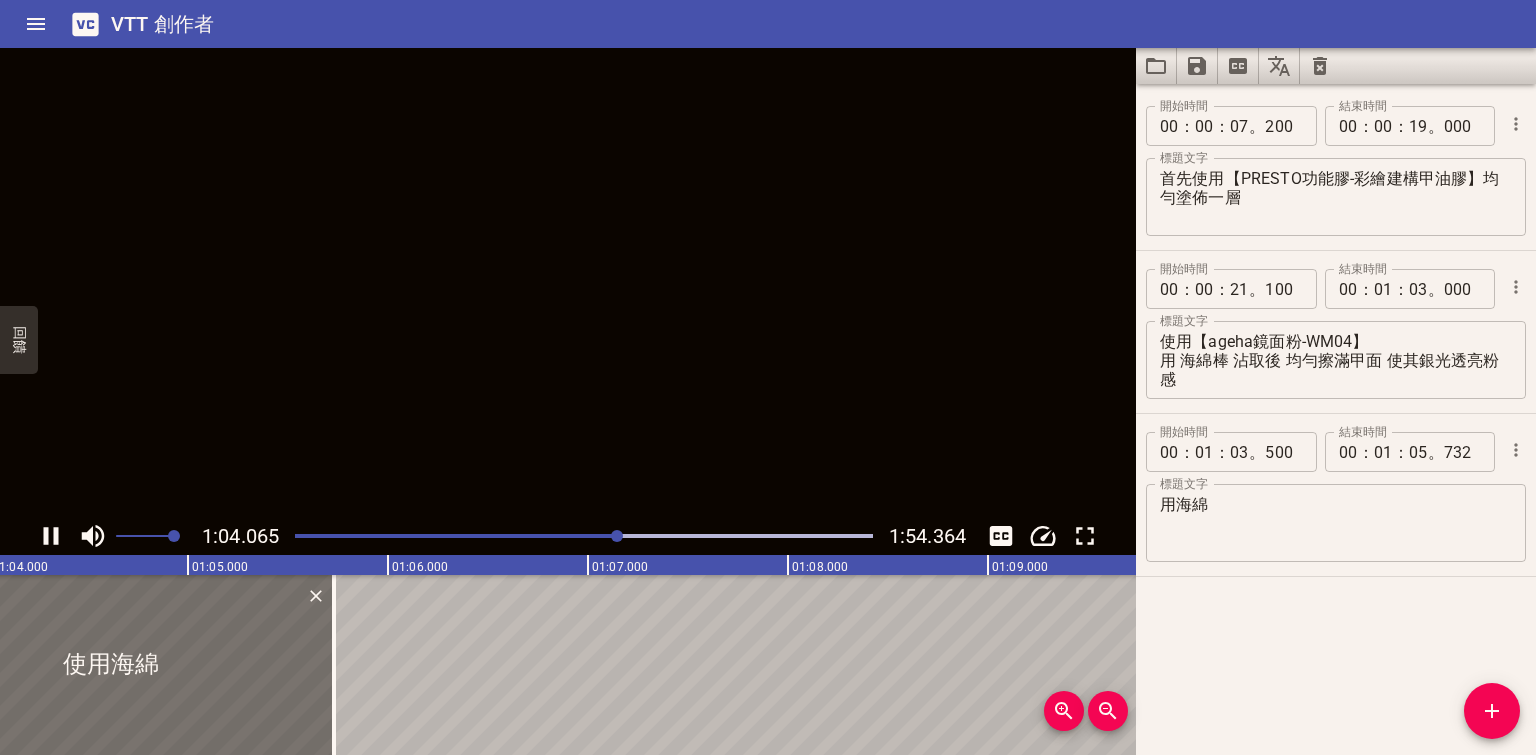 click on "用海綿" at bounding box center [1336, 523] 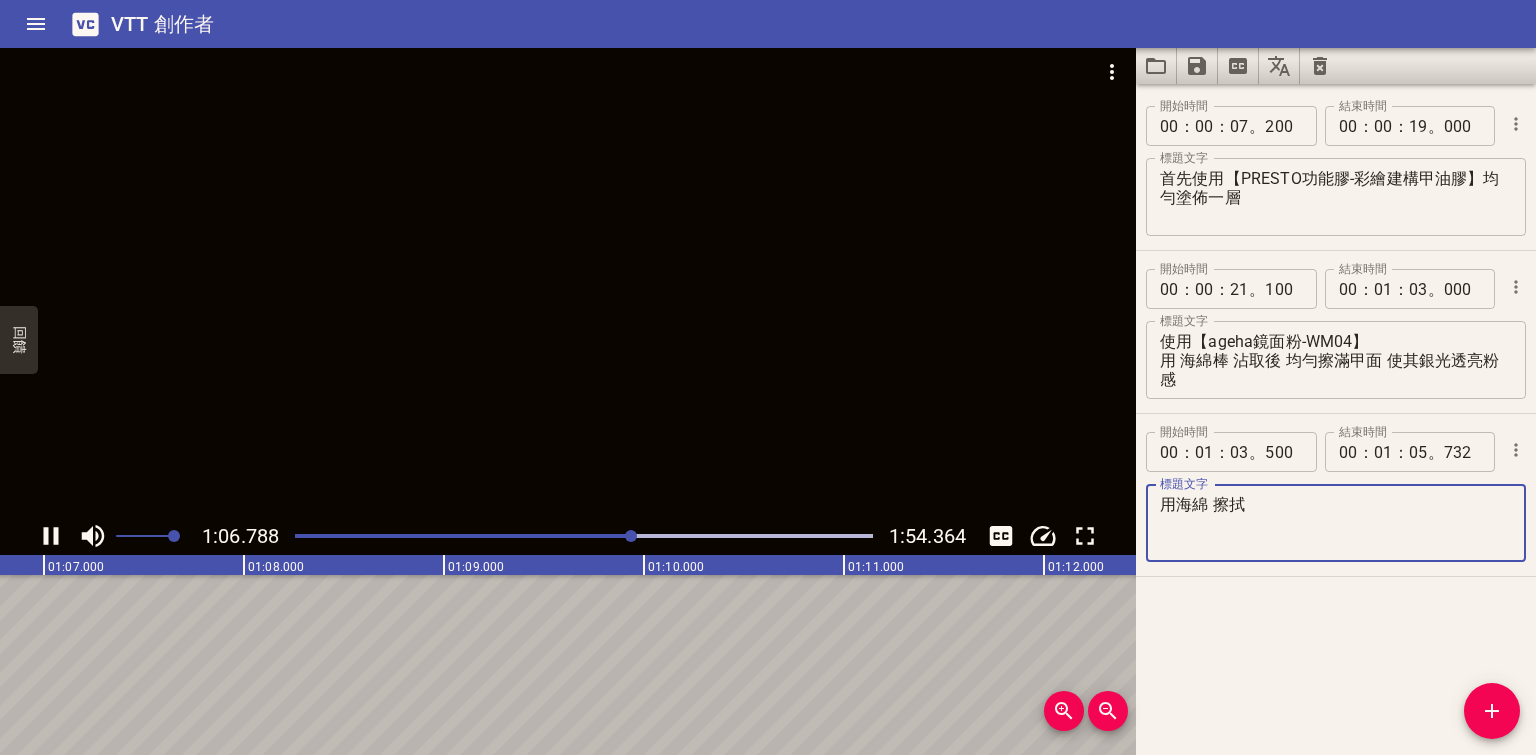 type on "用海綿 擦拭" 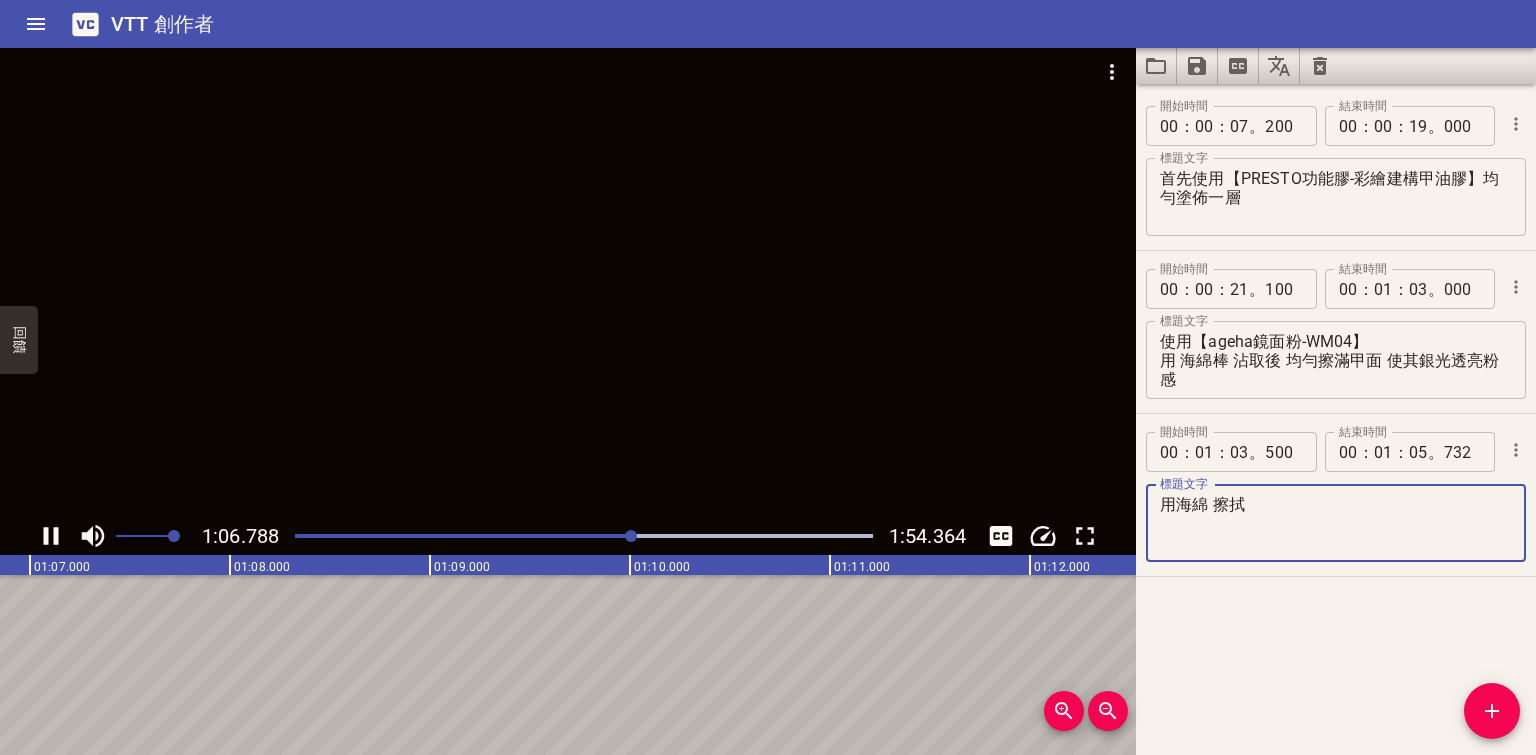 click at bounding box center (568, 282) 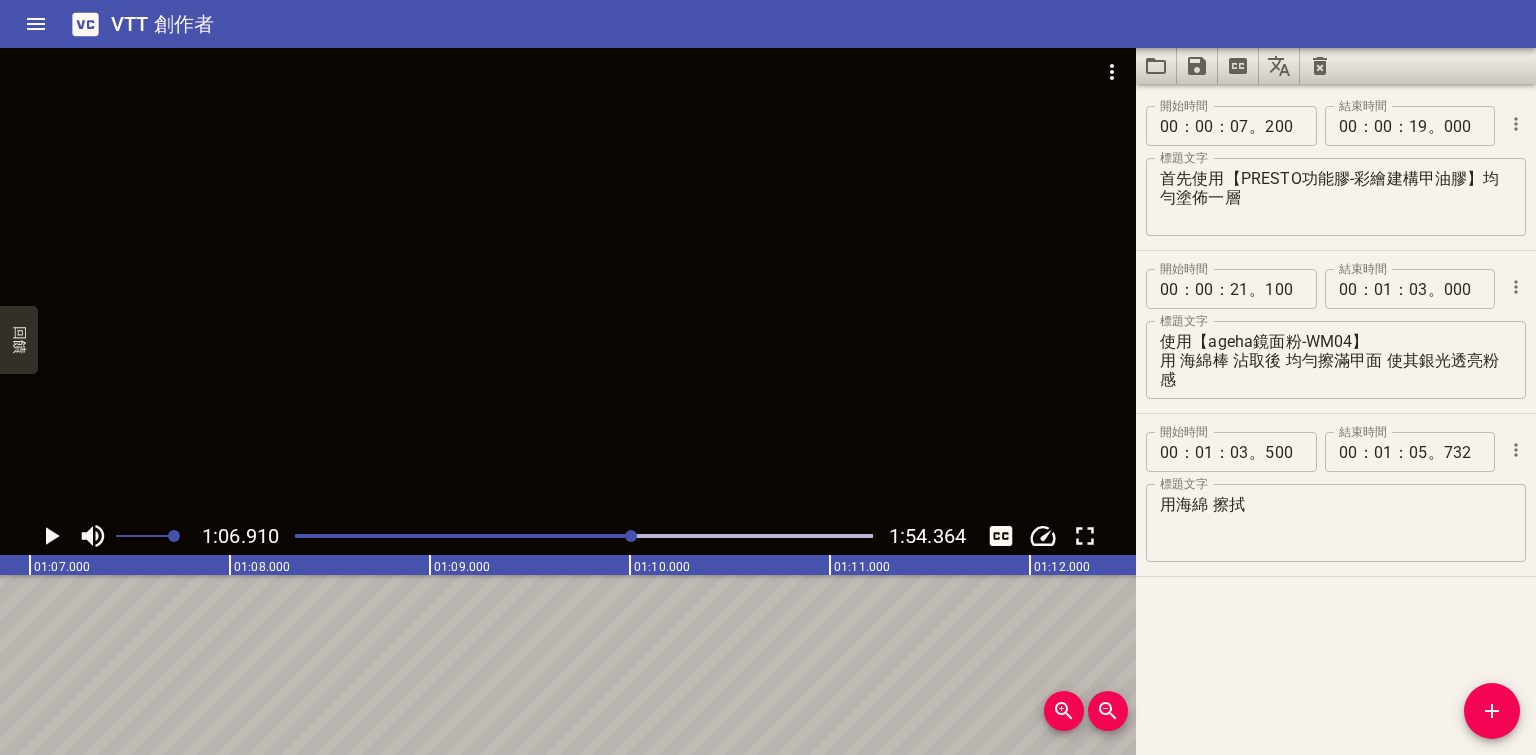 scroll, scrollTop: 0, scrollLeft: 13381, axis: horizontal 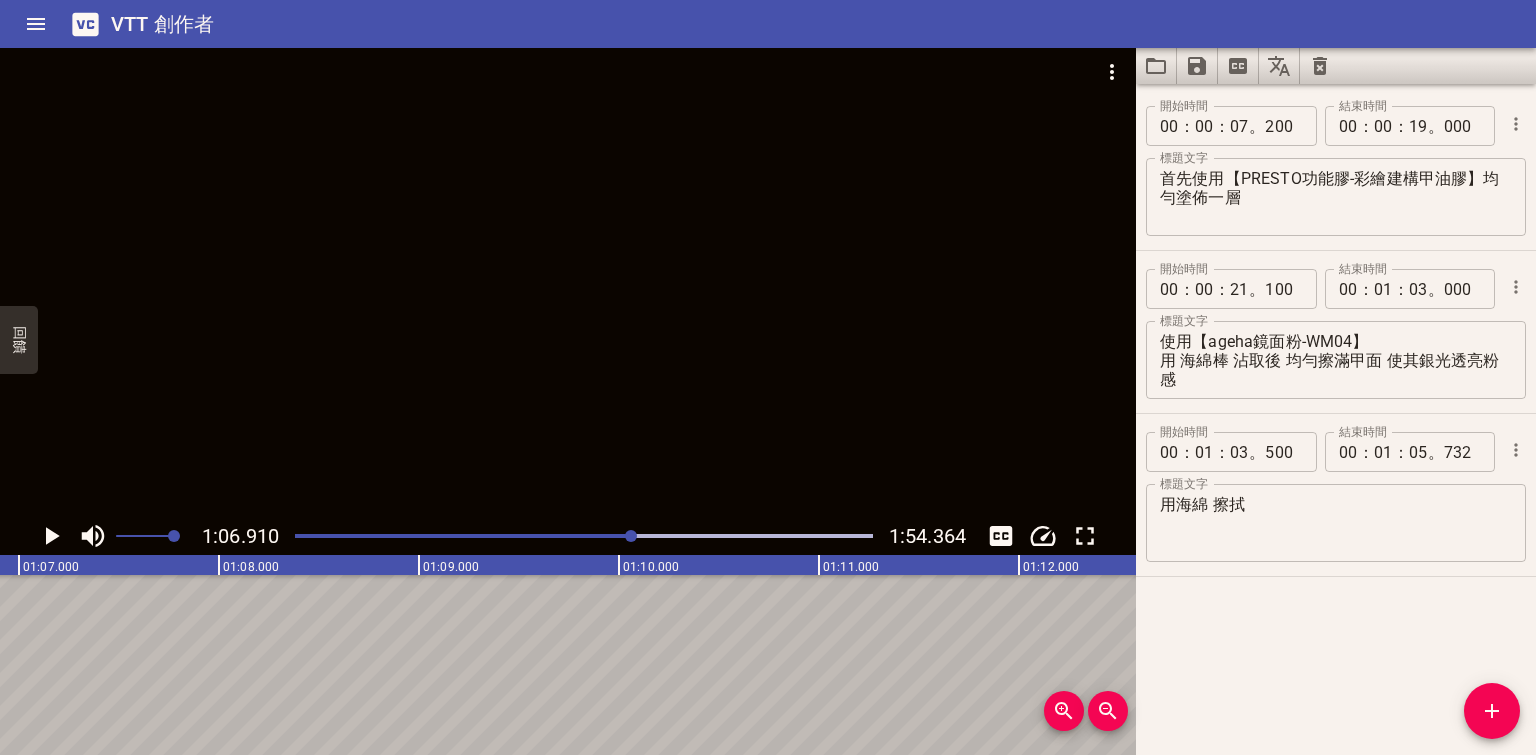click at bounding box center (631, 536) 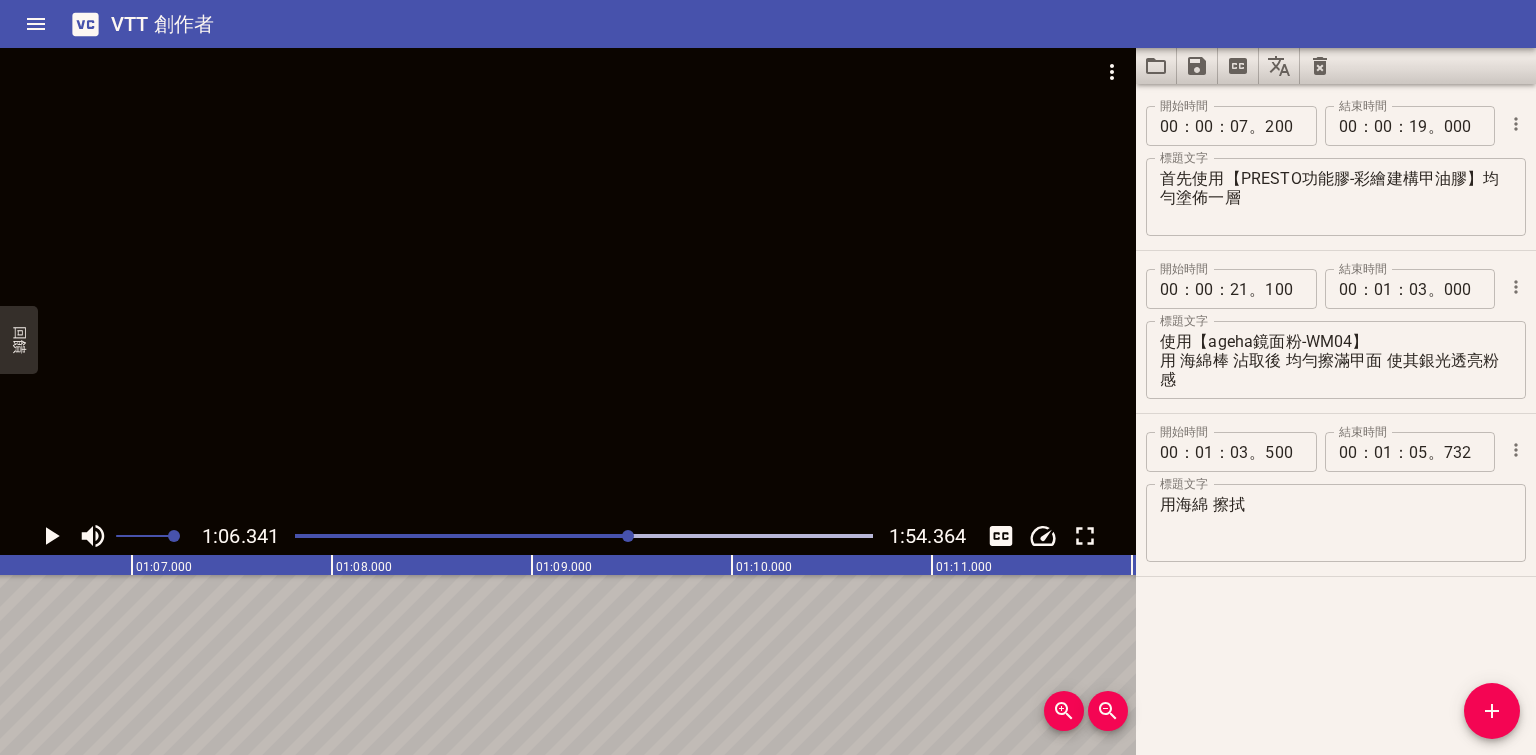 click at bounding box center [568, 282] 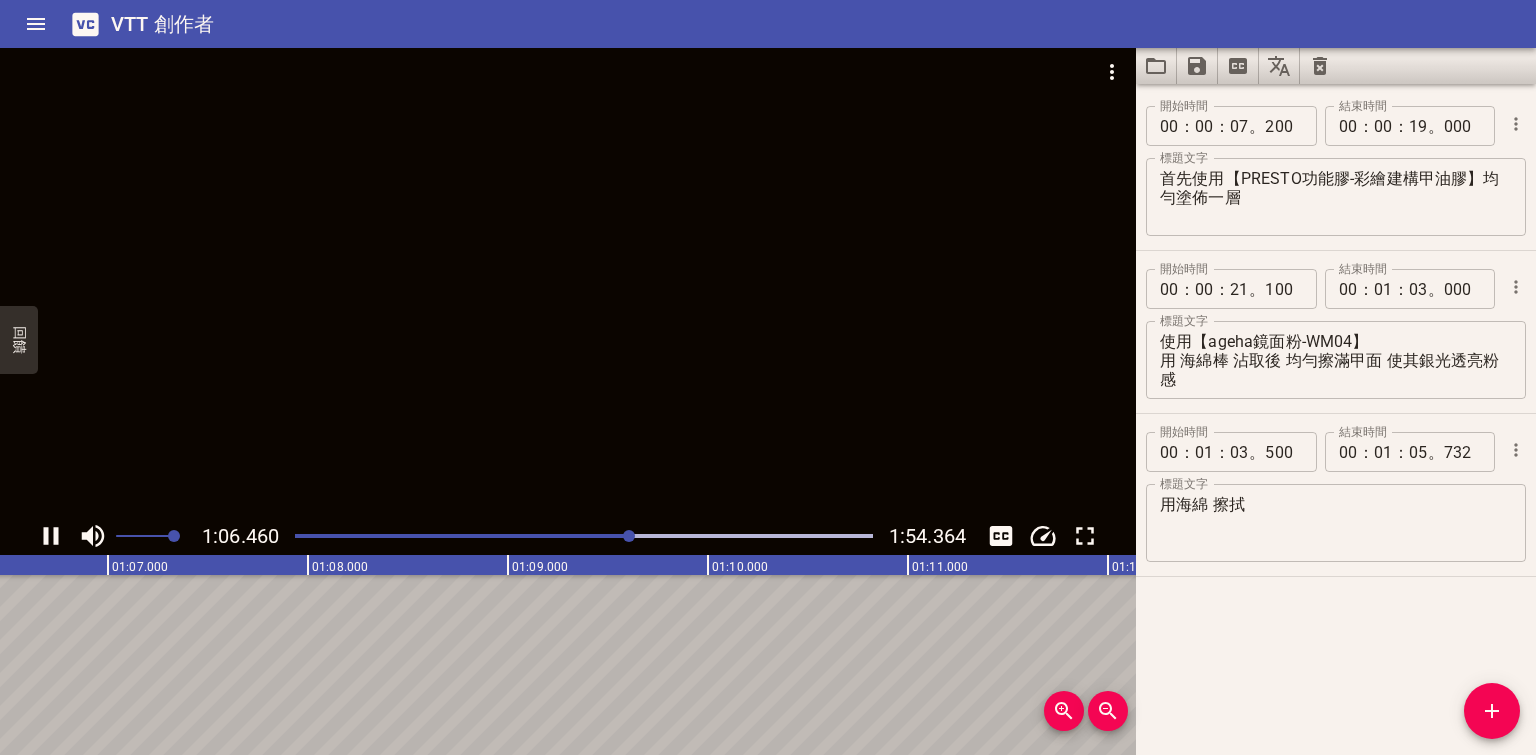 click at bounding box center [568, 282] 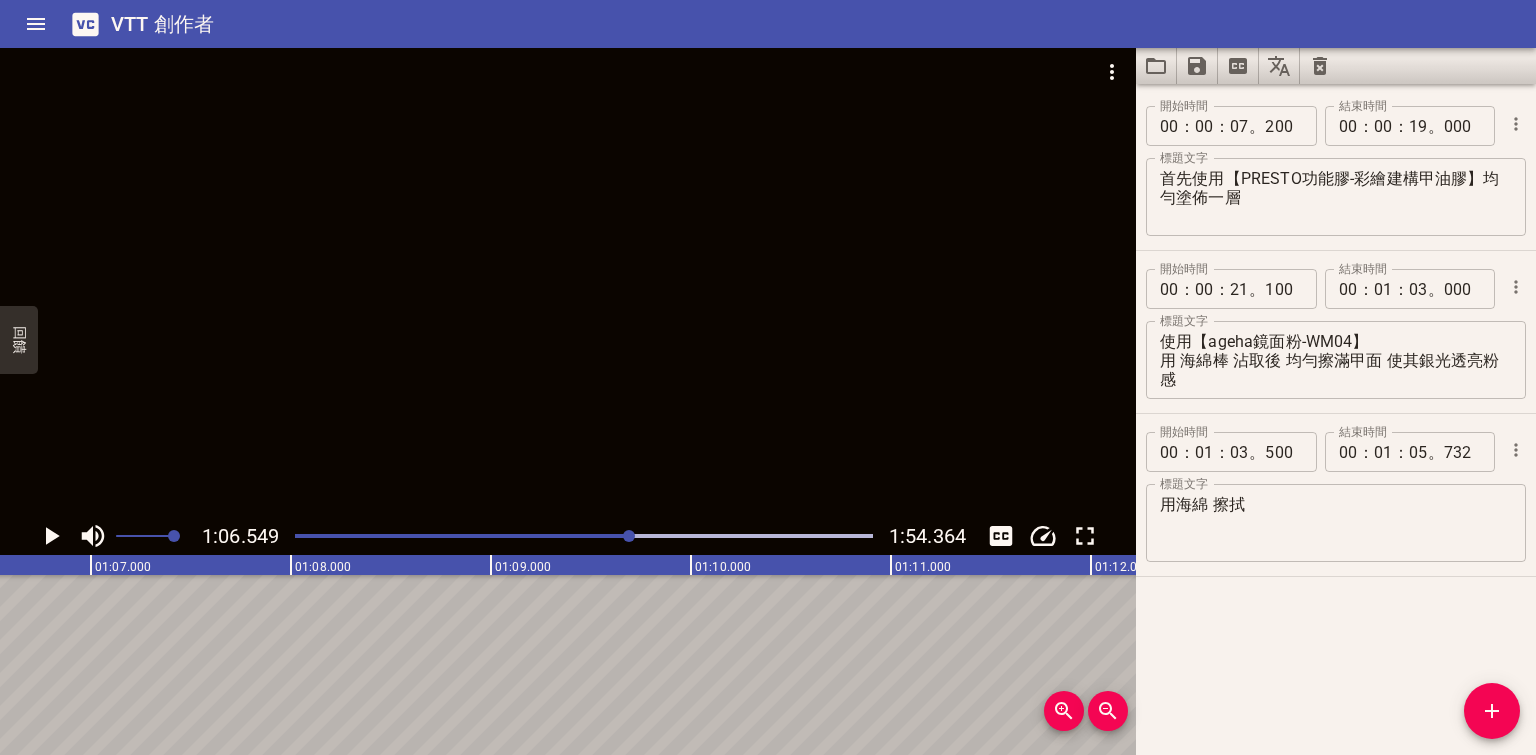 click at bounding box center [568, 282] 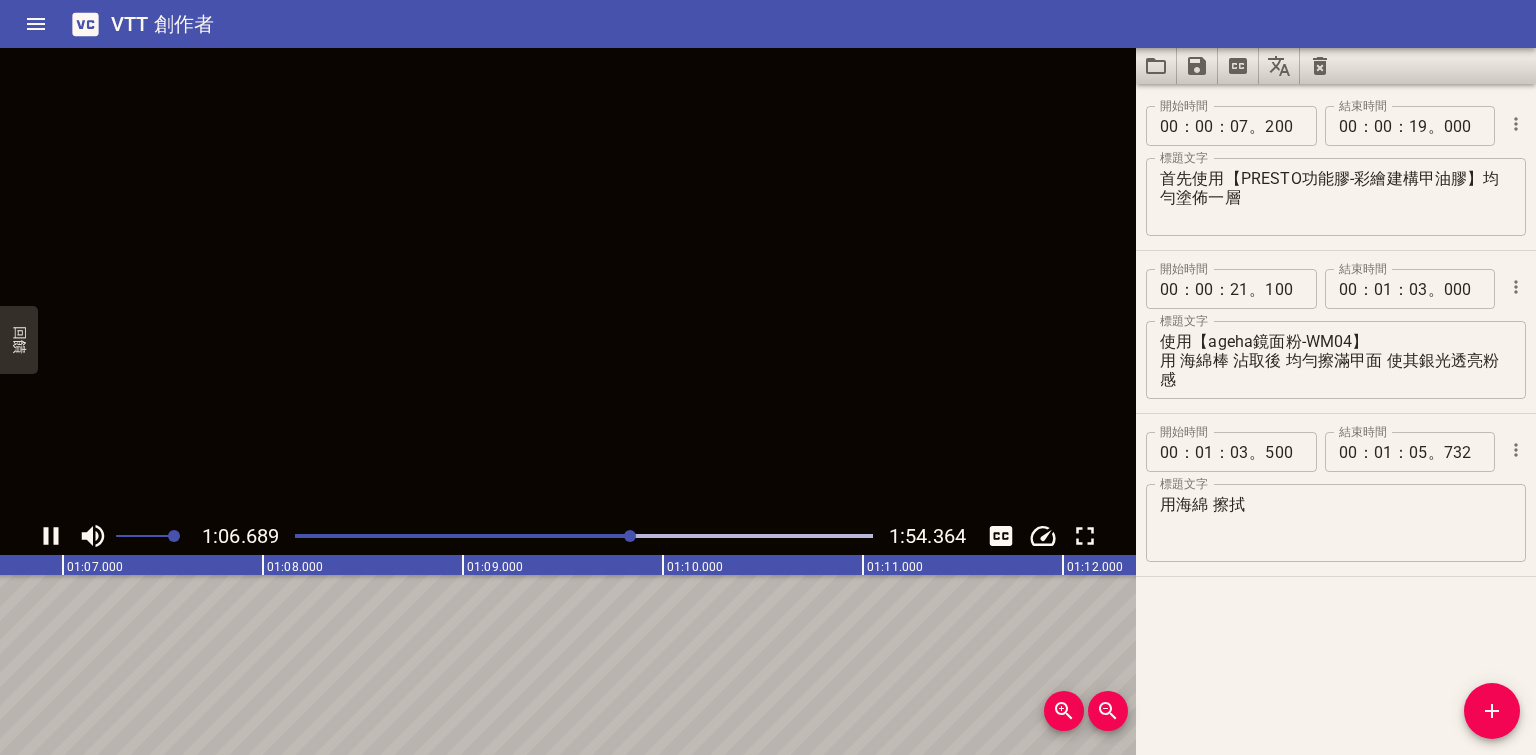 click at bounding box center (568, 282) 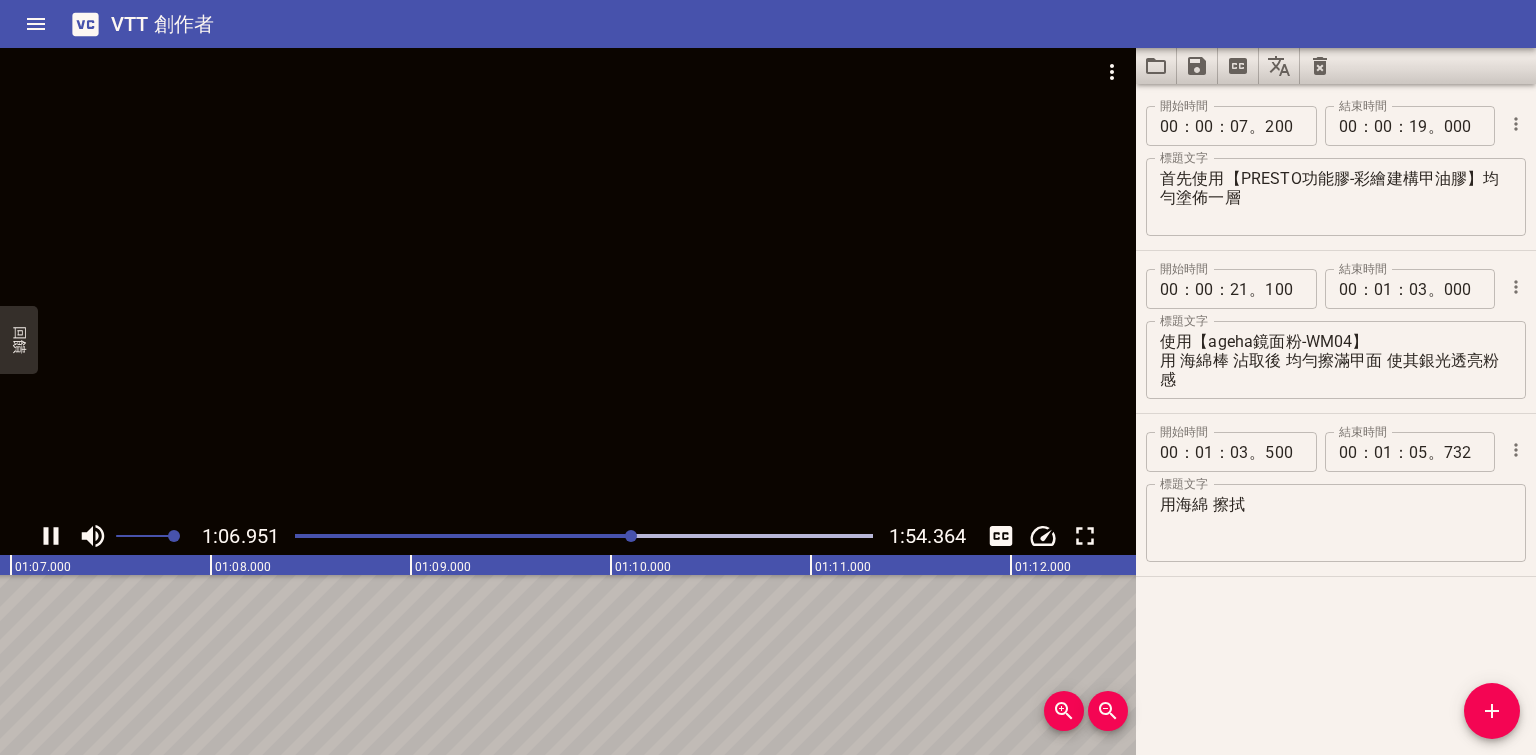 click at bounding box center [568, 282] 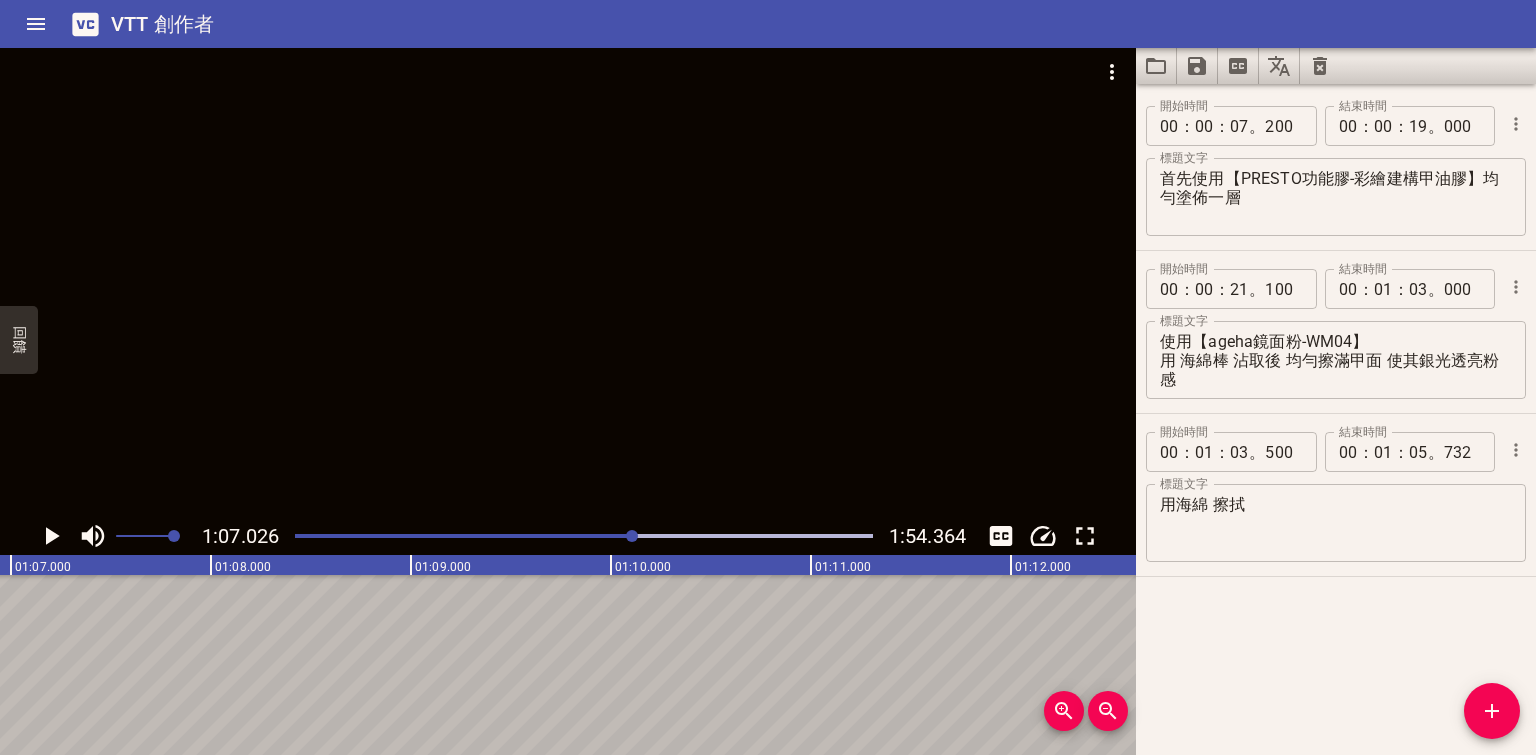 scroll, scrollTop: 0, scrollLeft: 13404, axis: horizontal 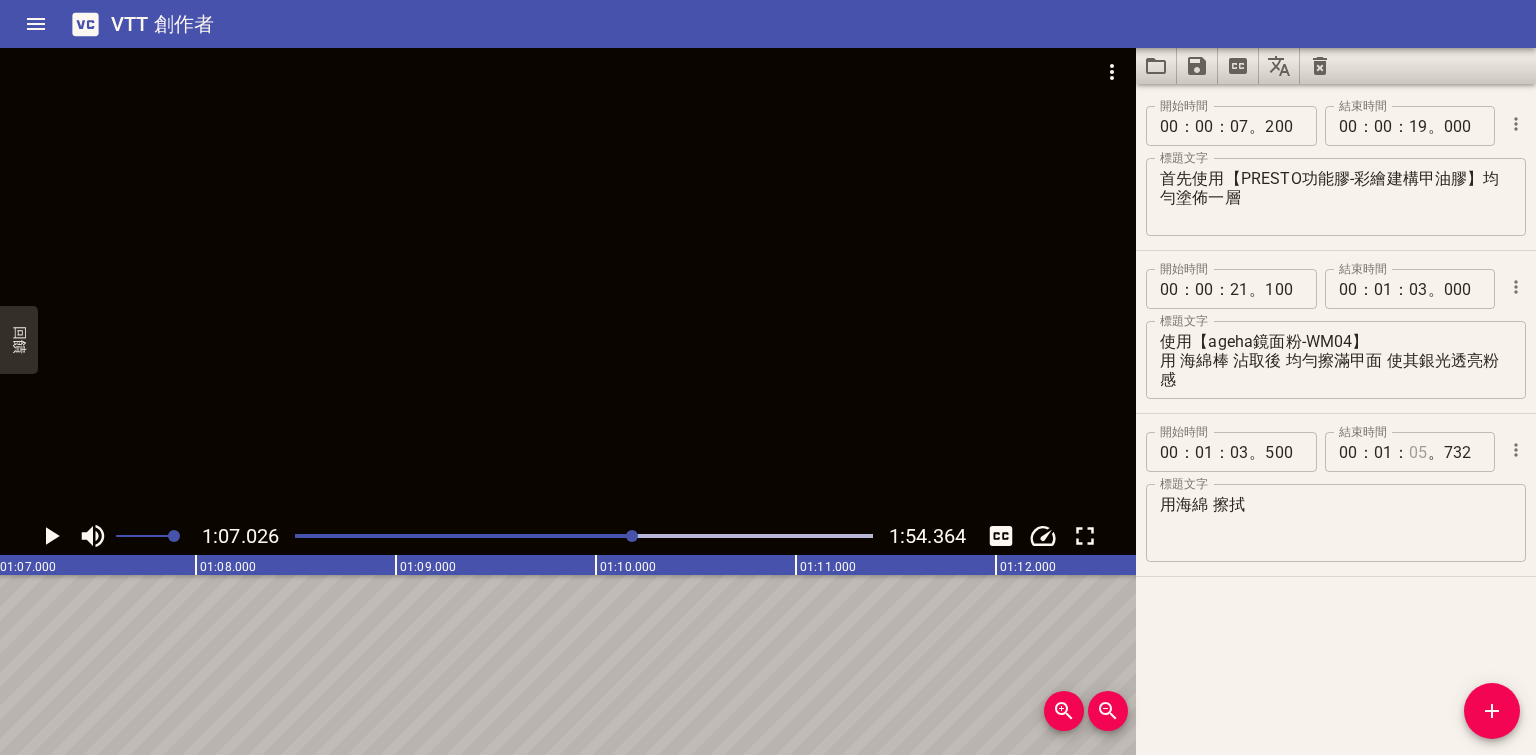 click at bounding box center (1418, 452) 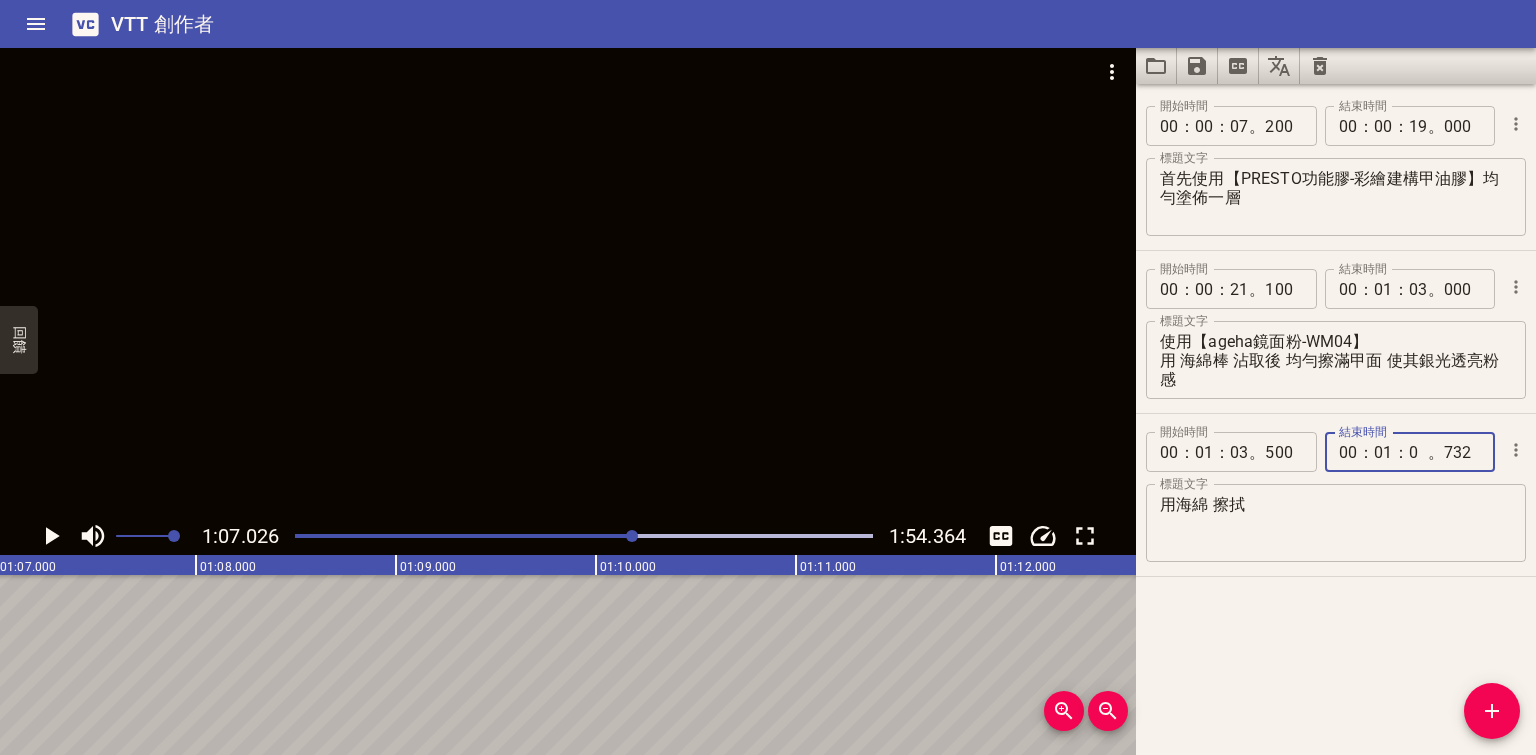 type on "06" 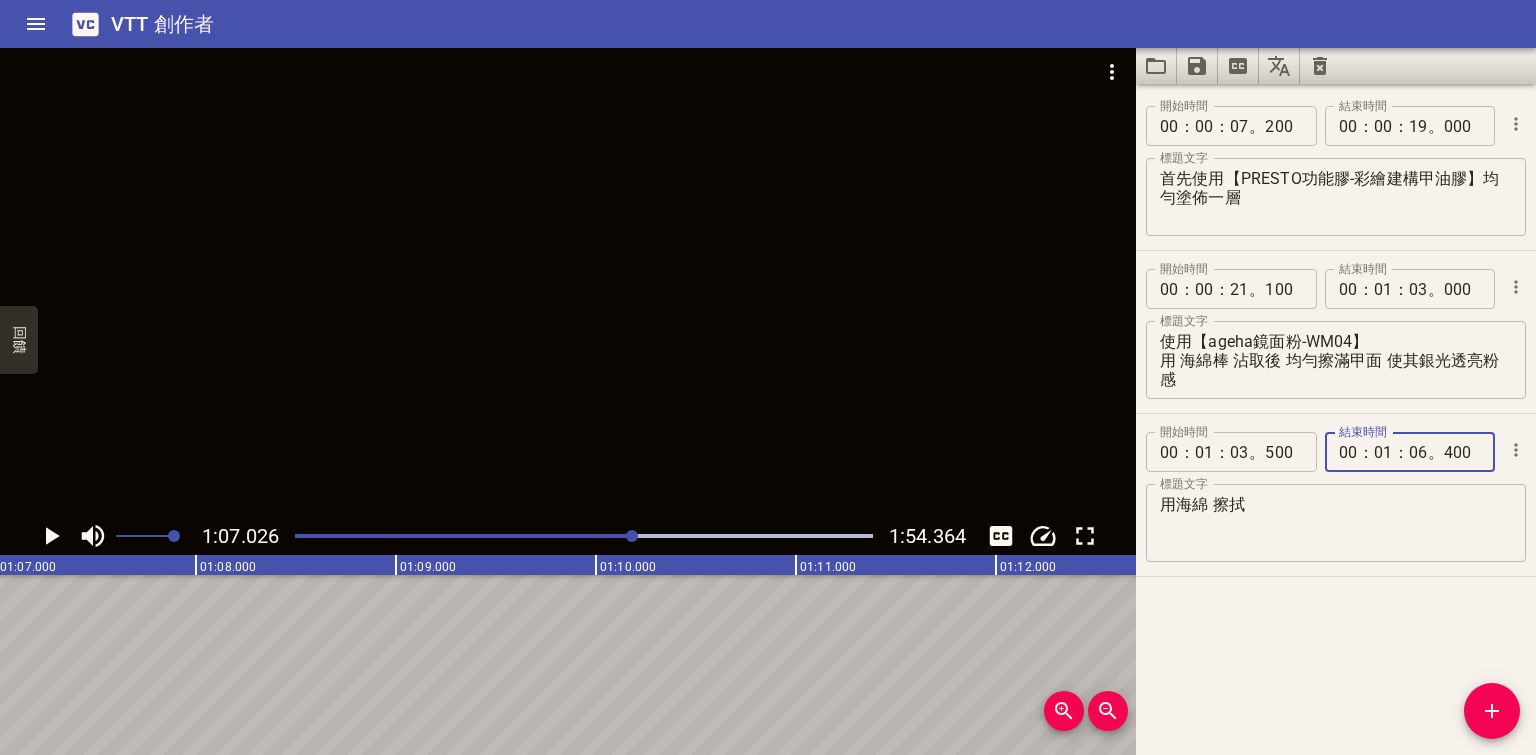 type on "400" 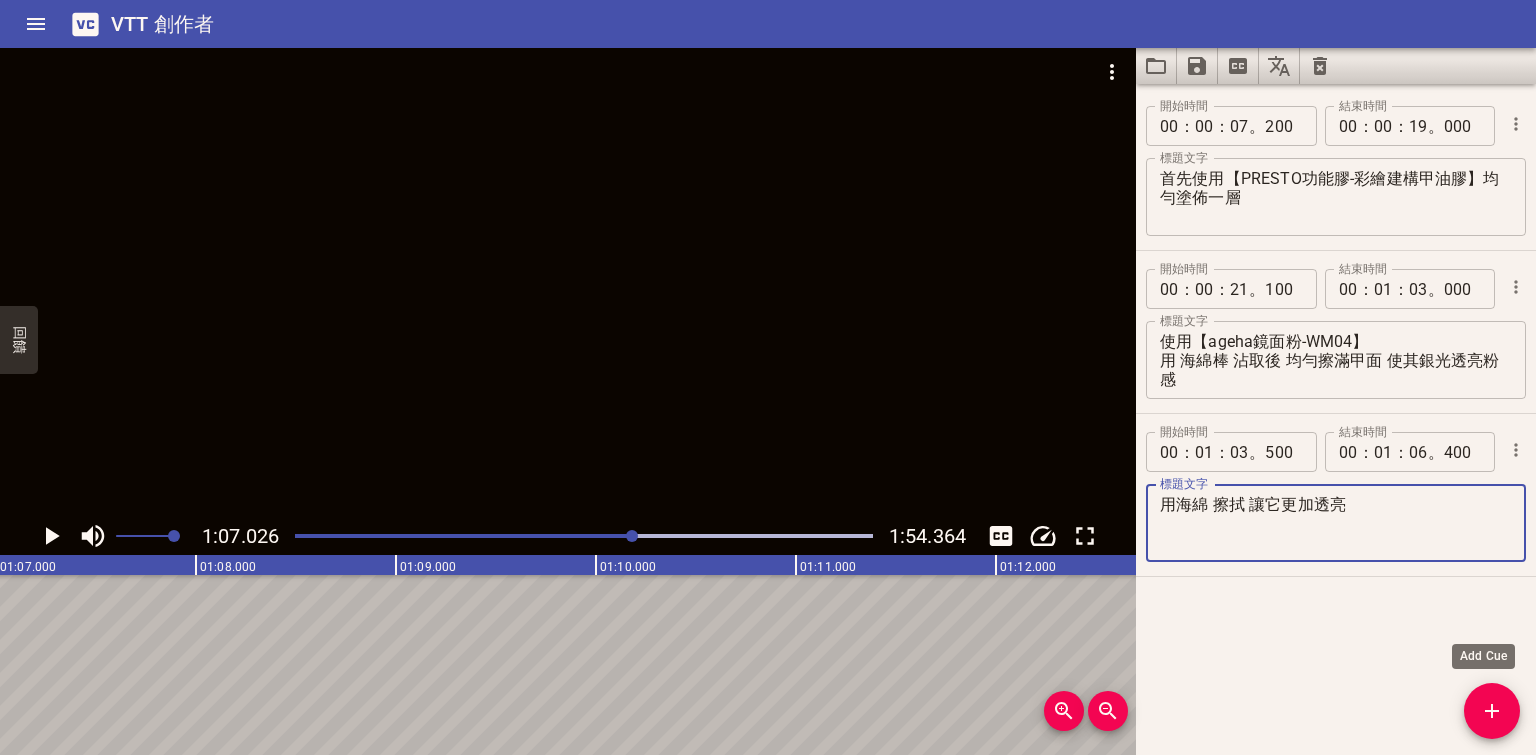 type on "用海綿 擦拭 讓它更加透亮" 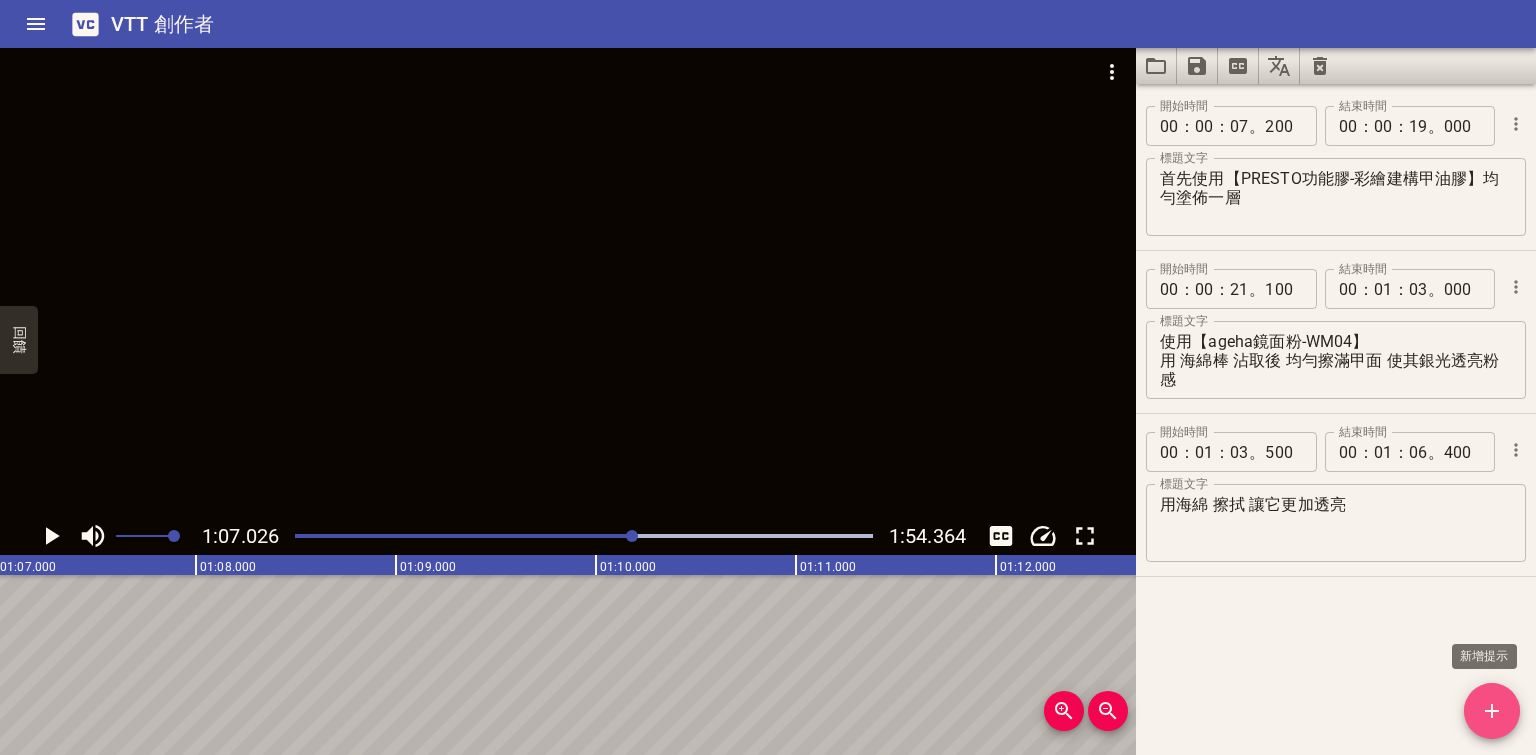 click 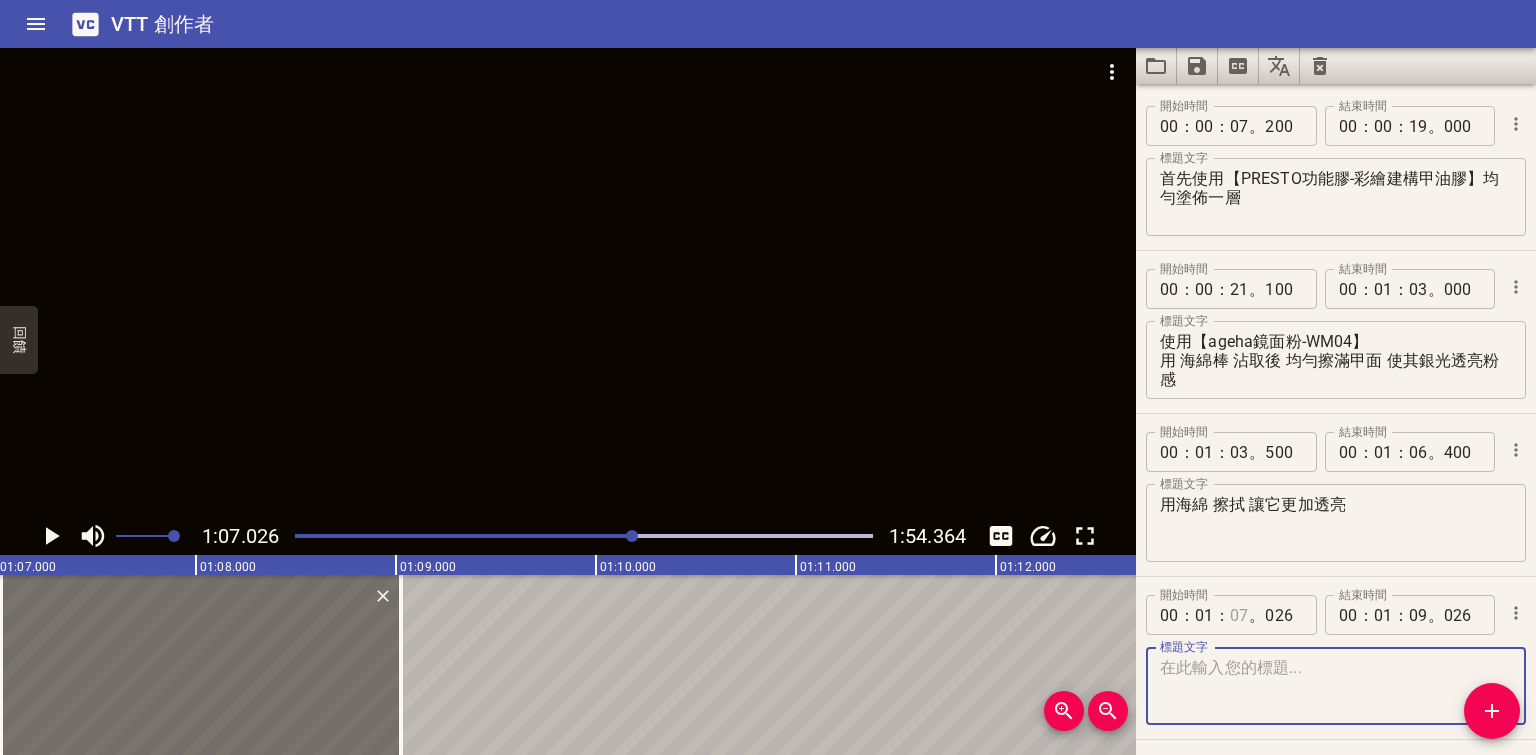 click at bounding box center [1239, 615] 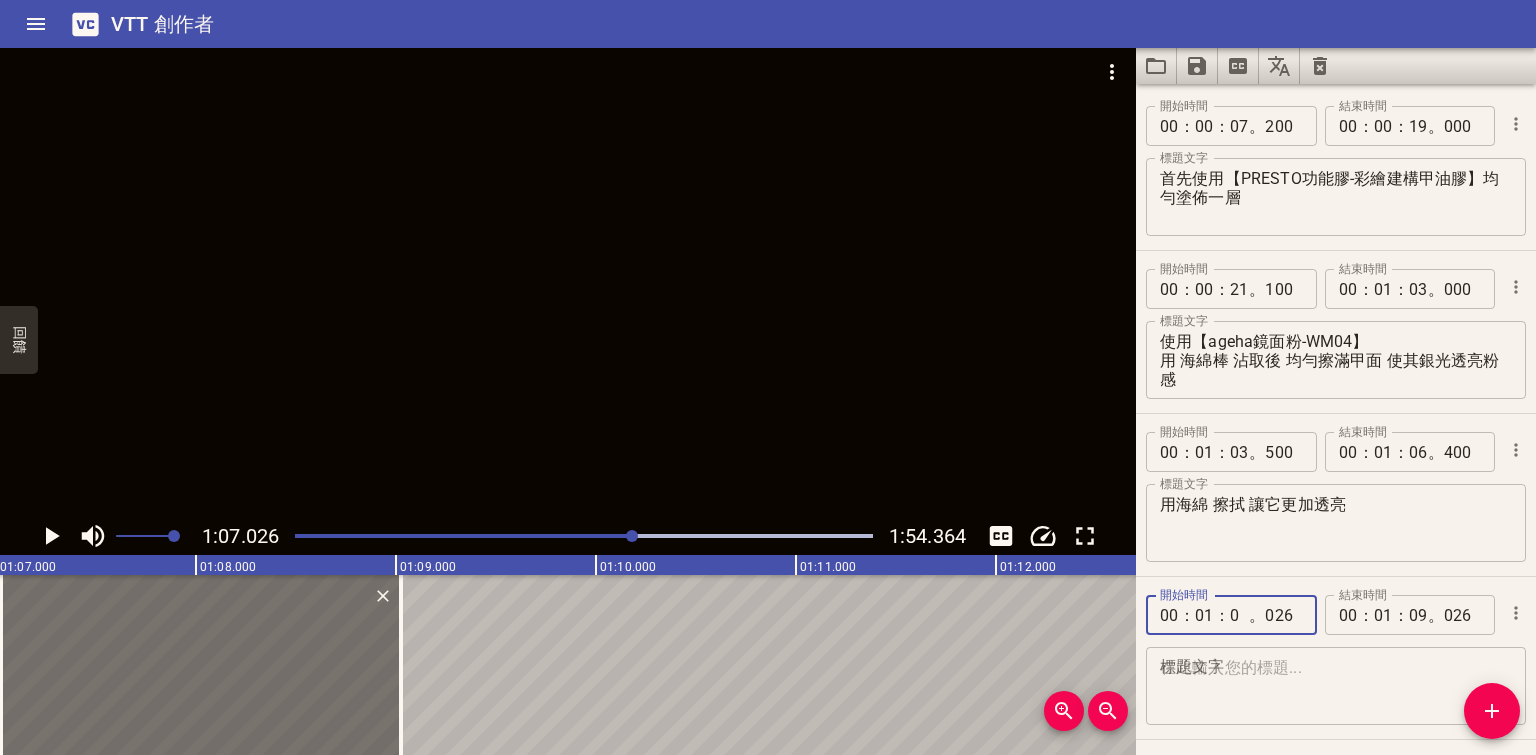 type on "07" 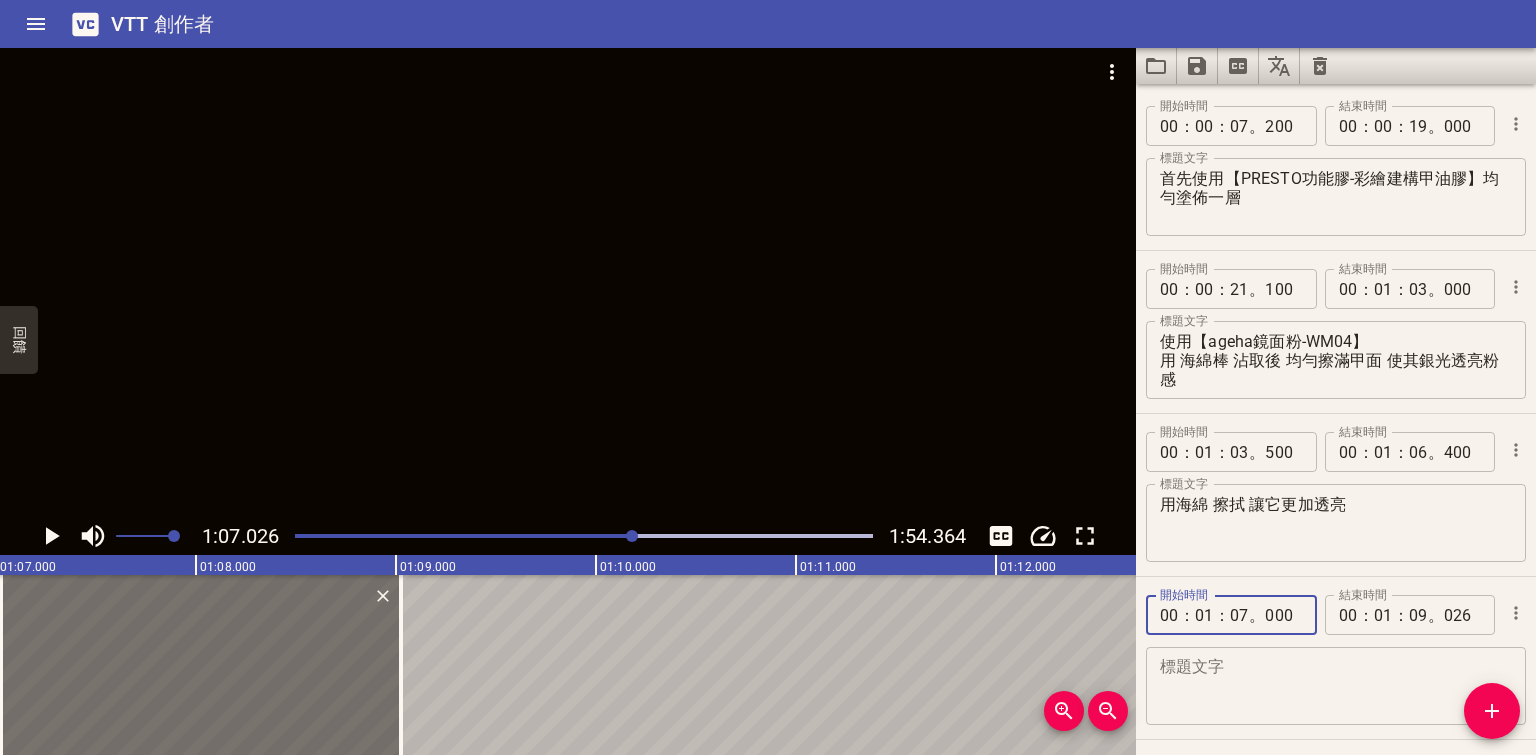 type on "000" 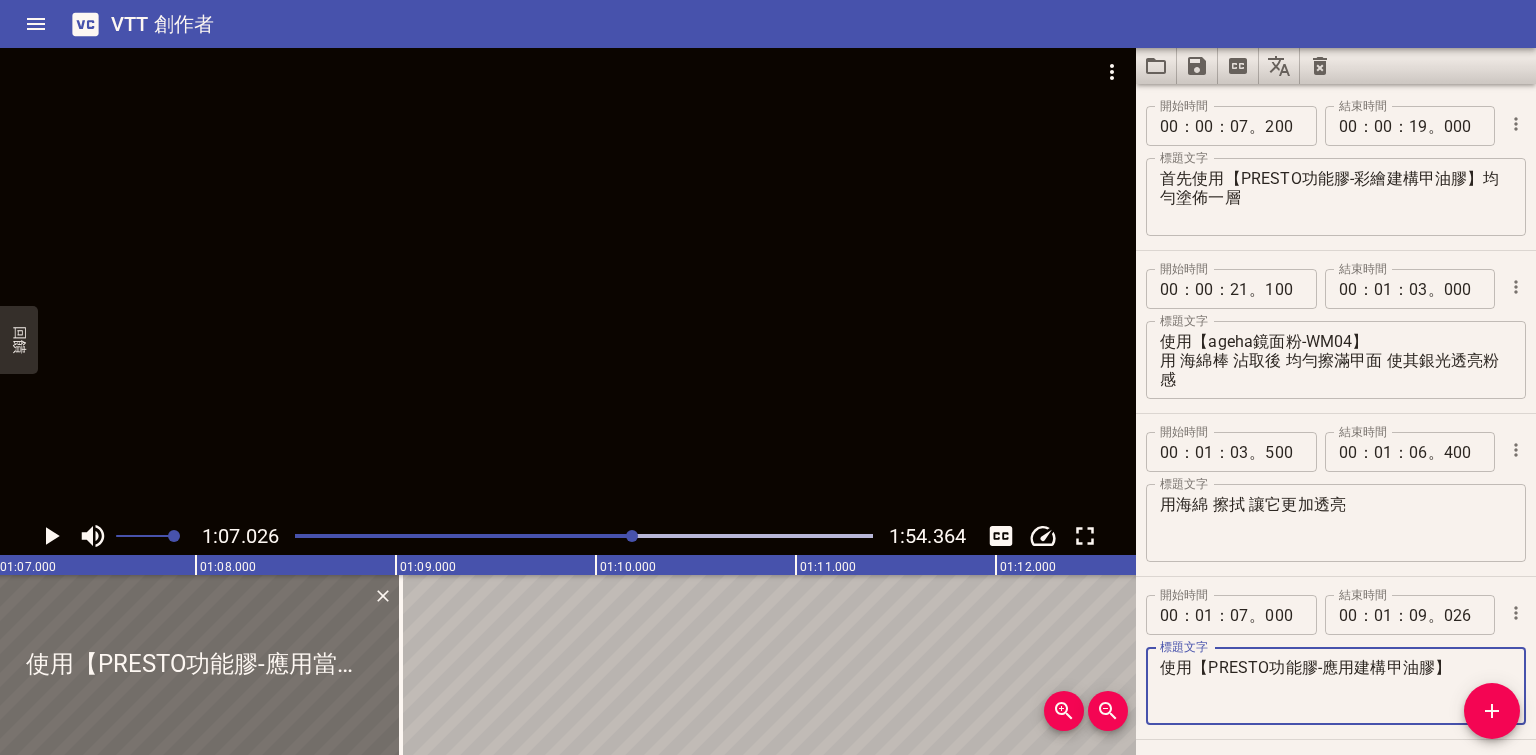type on "使用【PRESTO功能膠-應用建構甲油膠】" 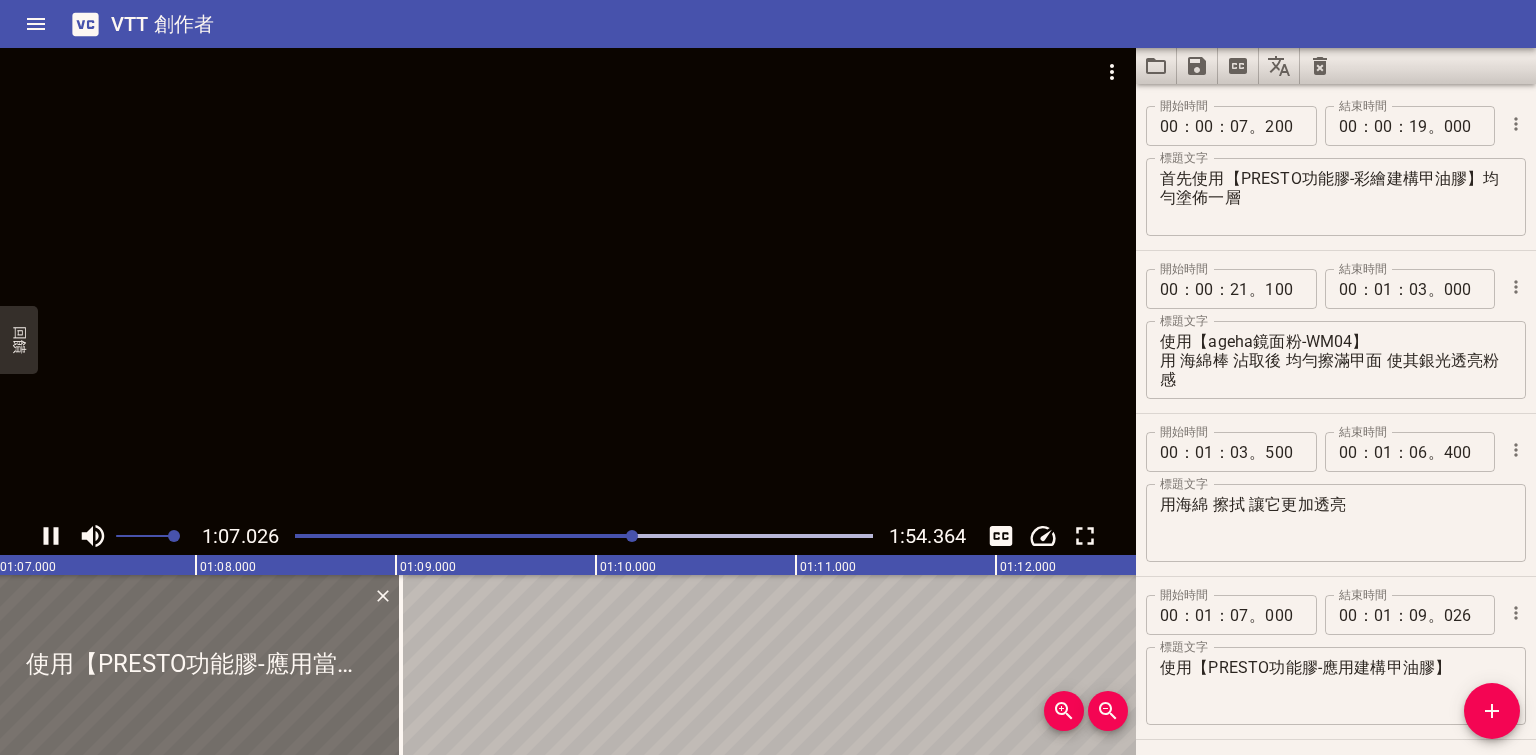 scroll, scrollTop: 75, scrollLeft: 0, axis: vertical 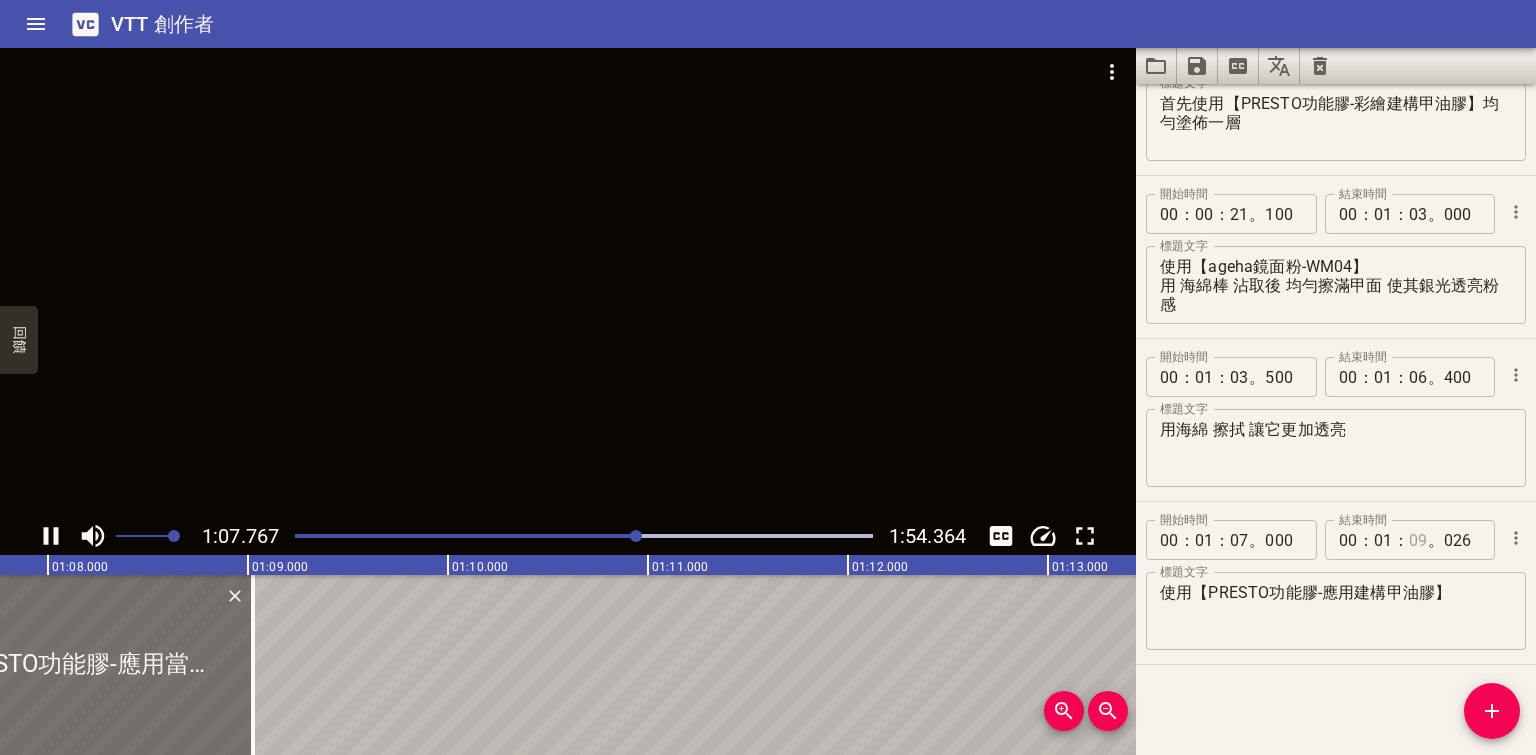 click at bounding box center [1418, 540] 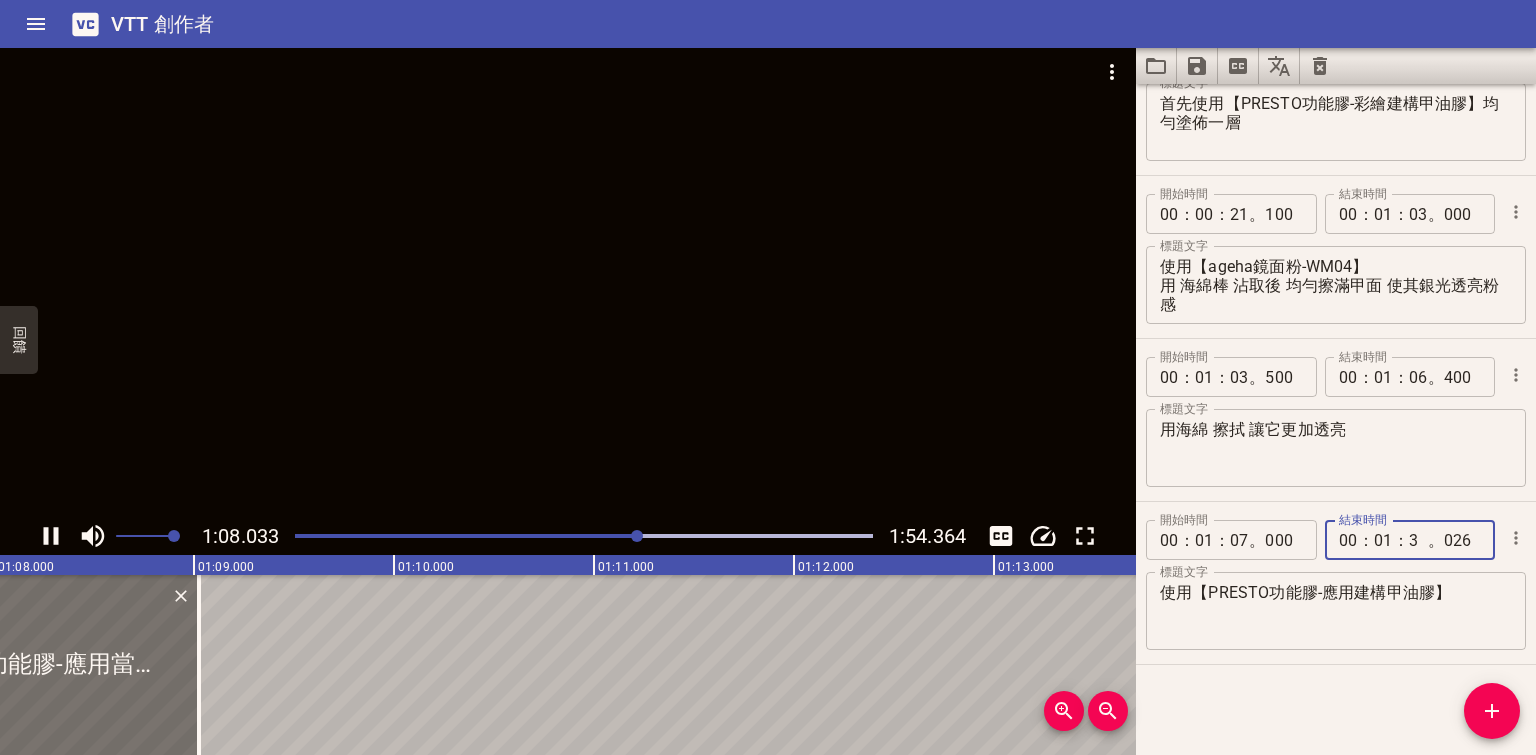 type on "30" 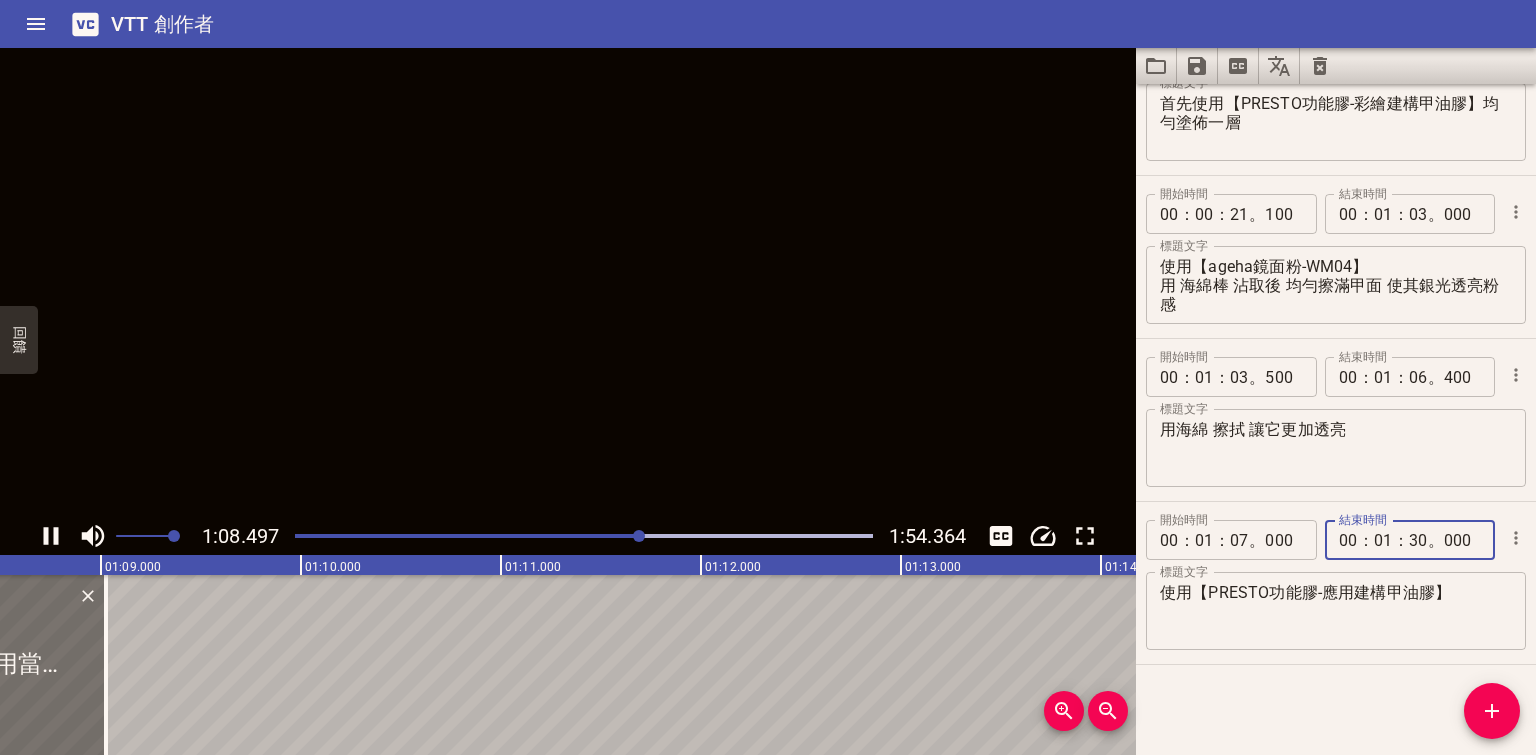 type on "000" 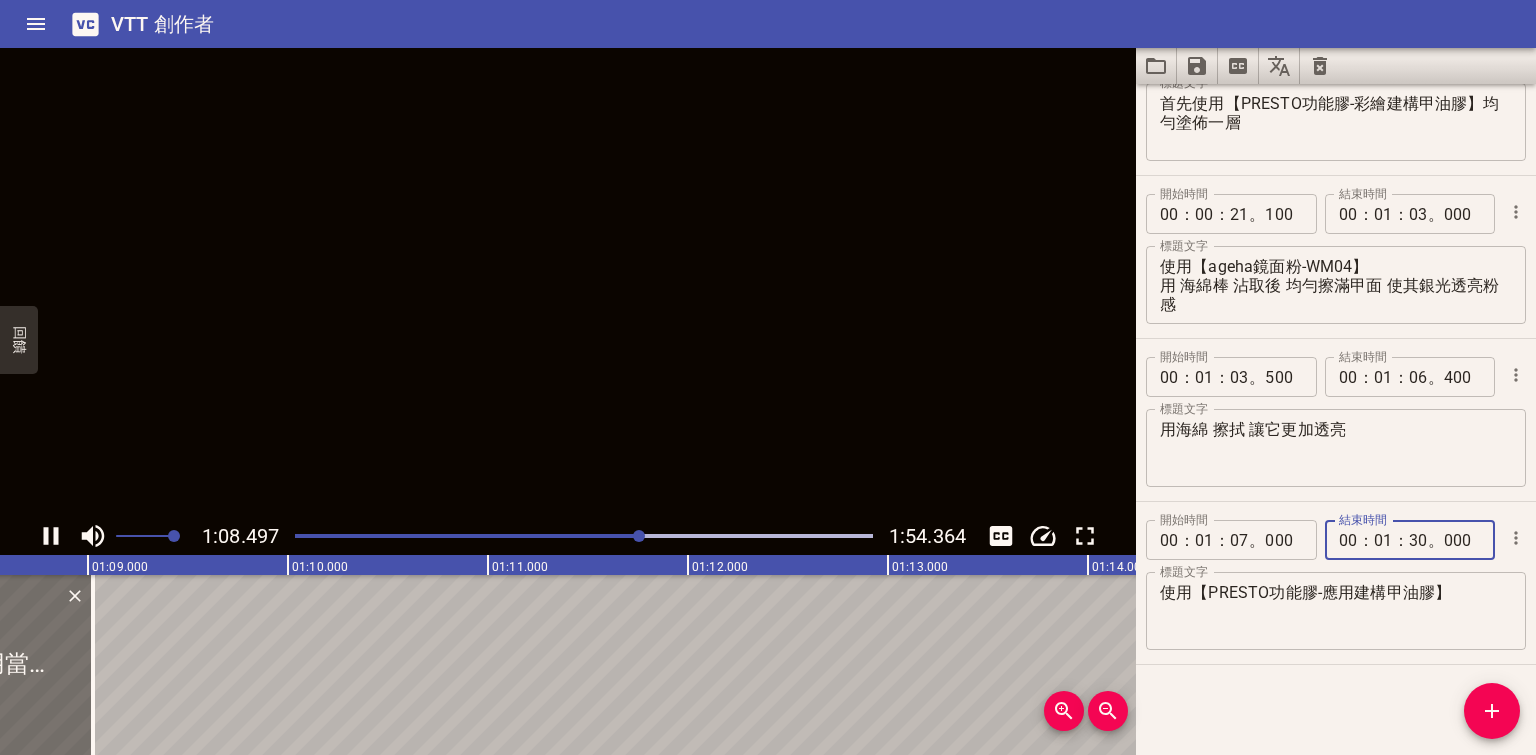 click on "使用【PRESTO功能膠-應用建構甲油膠】" at bounding box center (1336, 611) 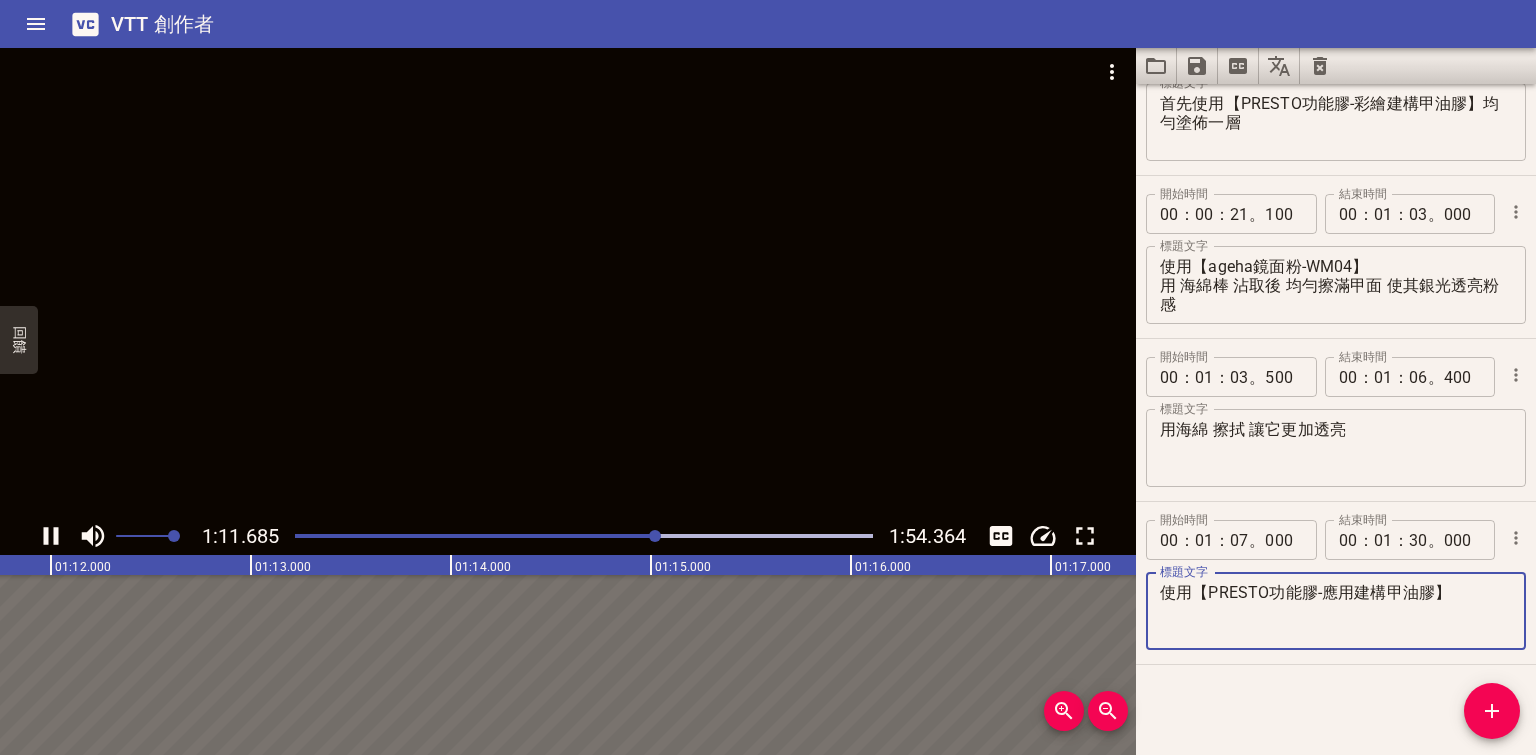 click on "使用【PRESTO功能膠-應用建構甲油膠】" at bounding box center (1336, 611) 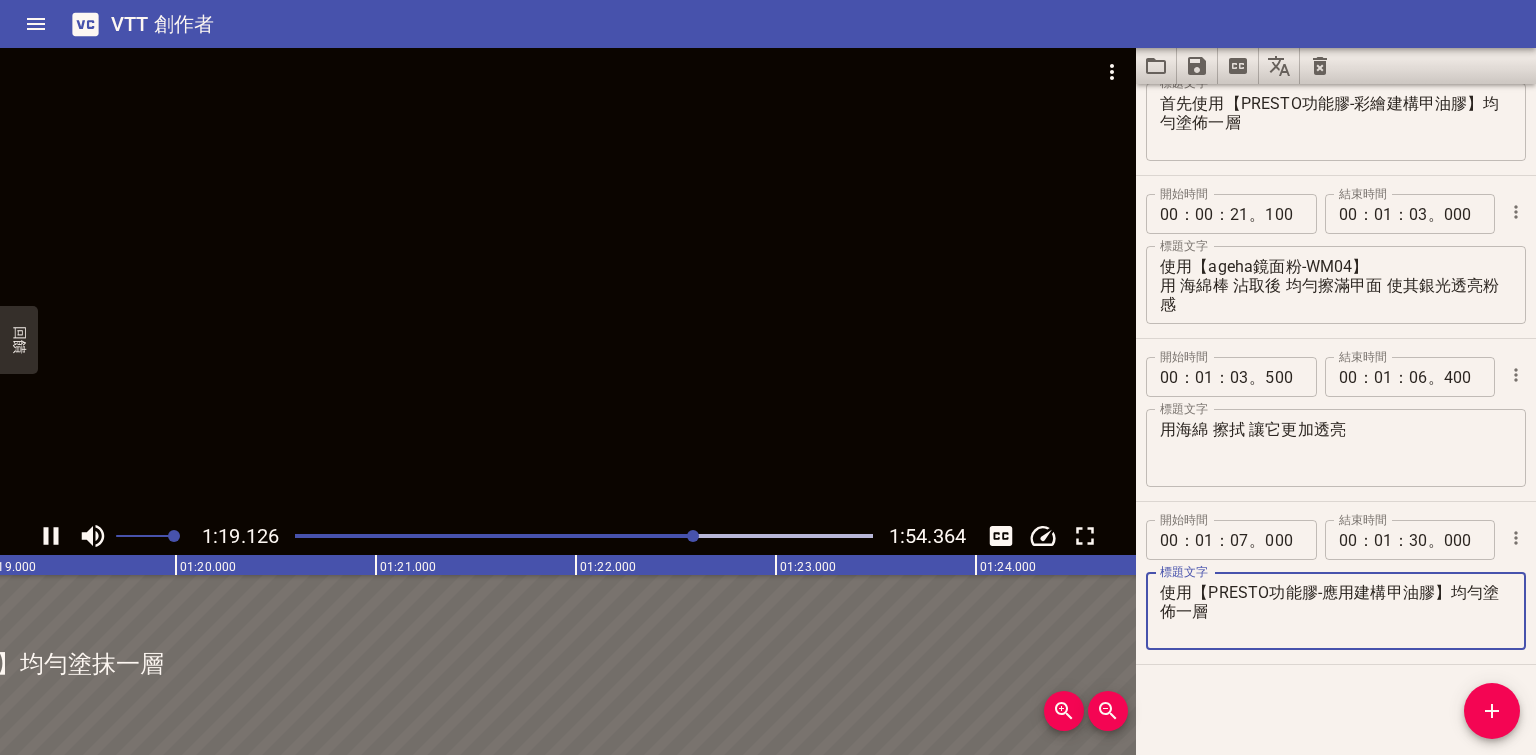 type on "使用【PRESTO功能膠-應用建構甲油膠】均勻塗佈一層" 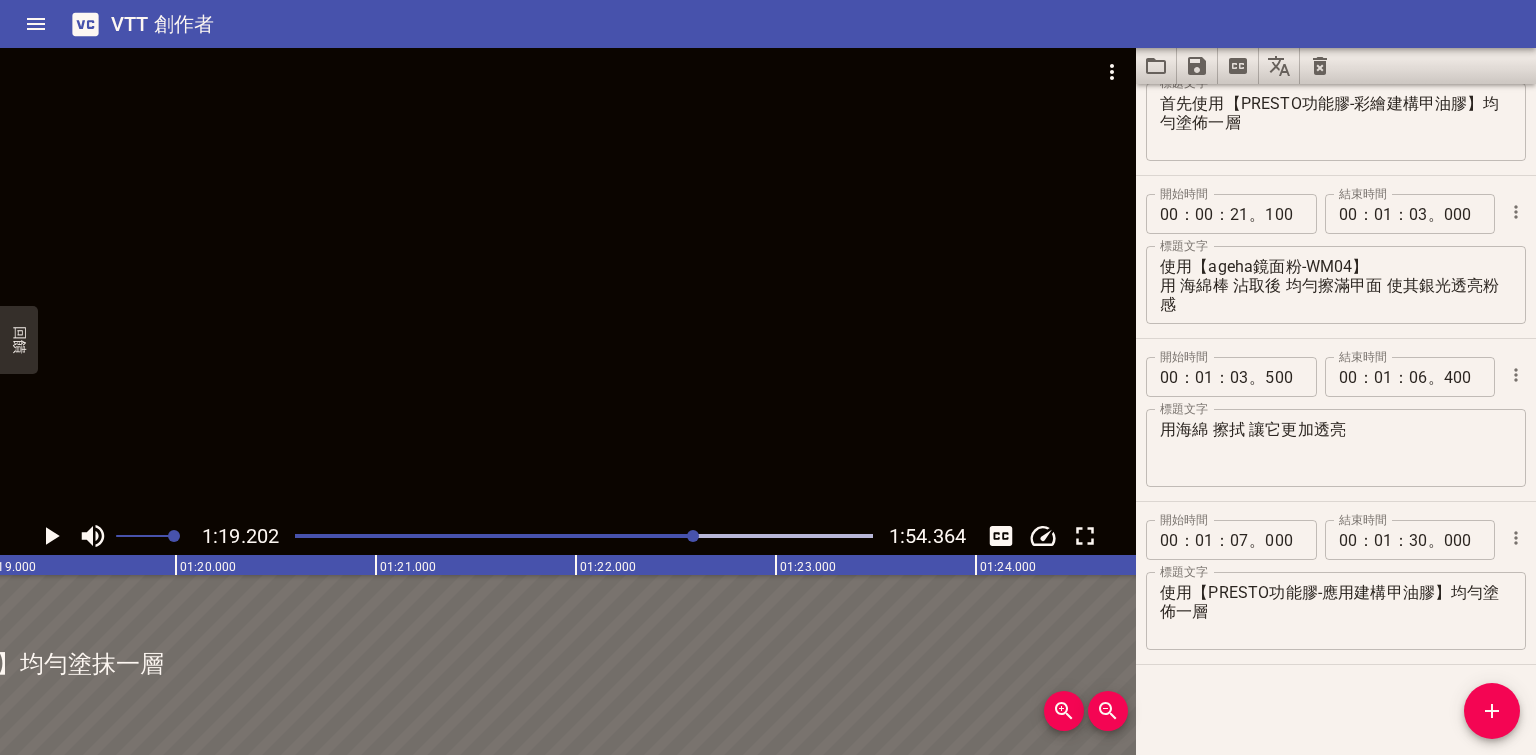 scroll, scrollTop: 0, scrollLeft: 15840, axis: horizontal 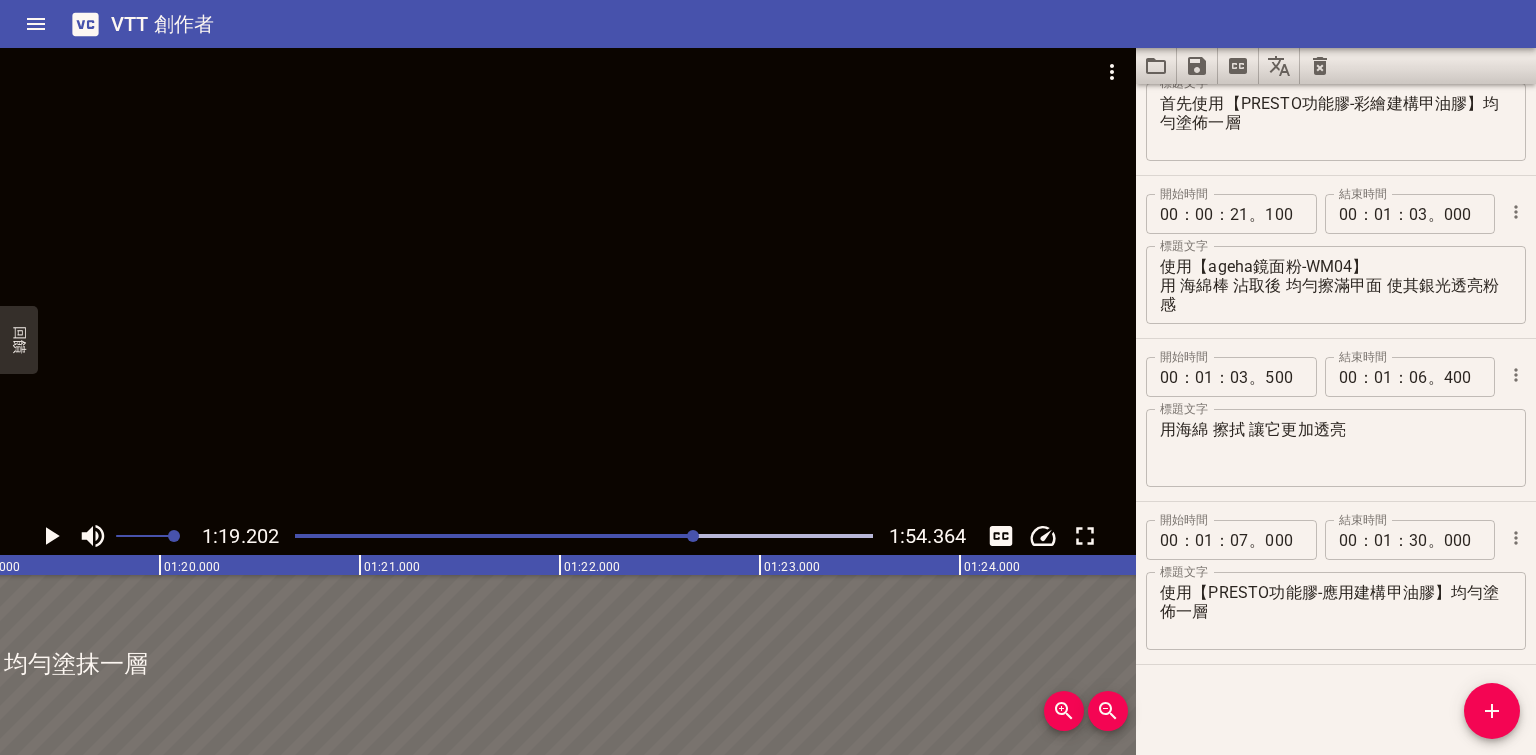 click at bounding box center [693, 536] 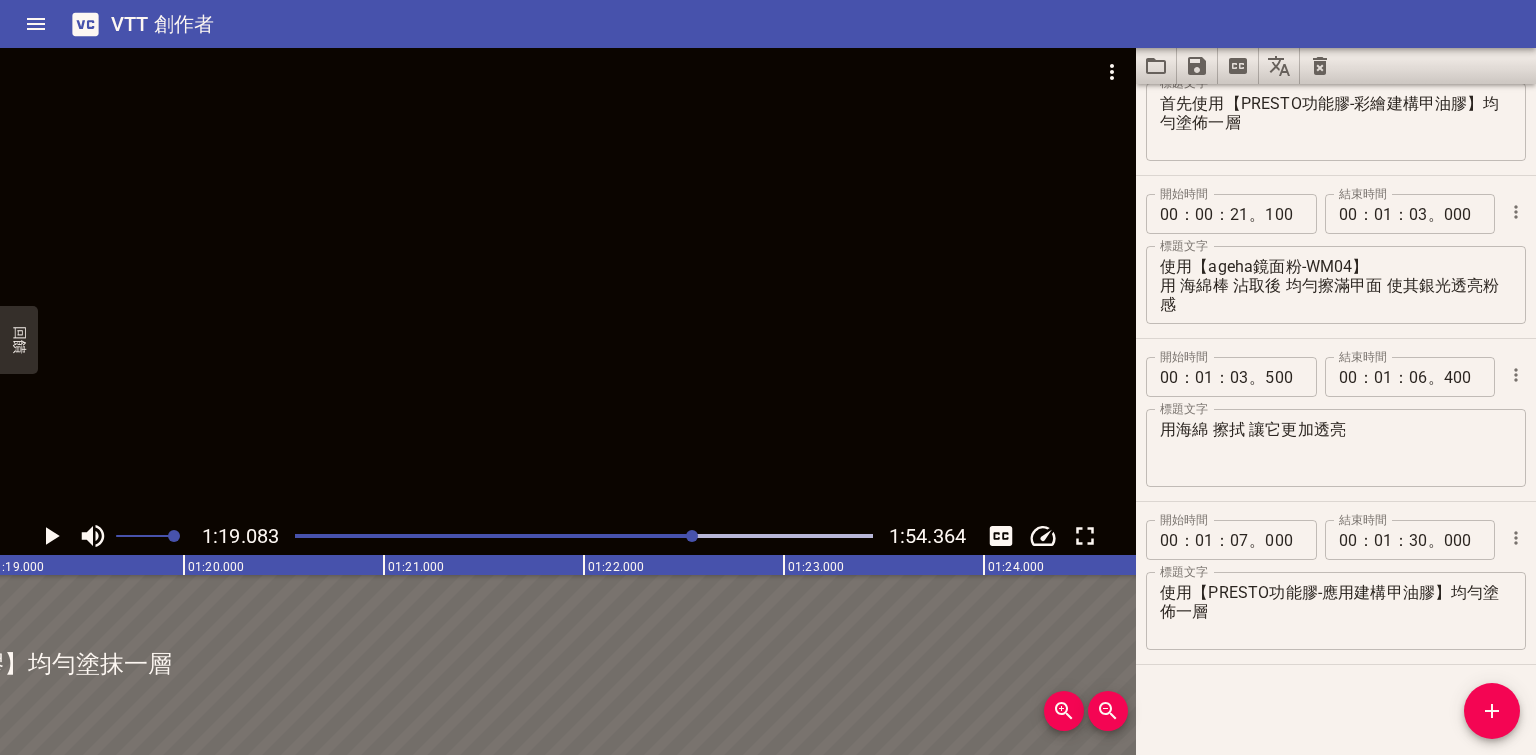 click at bounding box center [692, 536] 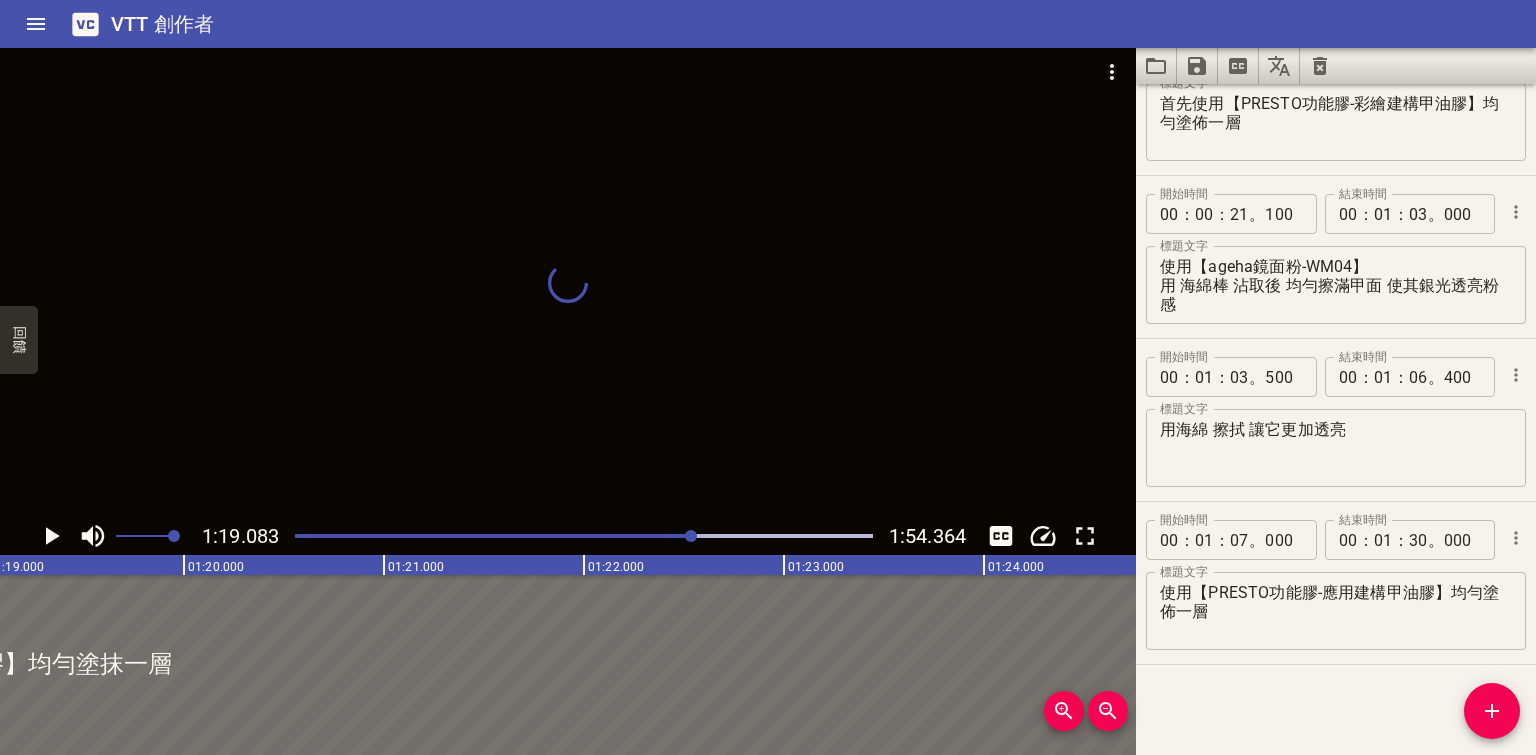 scroll, scrollTop: 0, scrollLeft: 15776, axis: horizontal 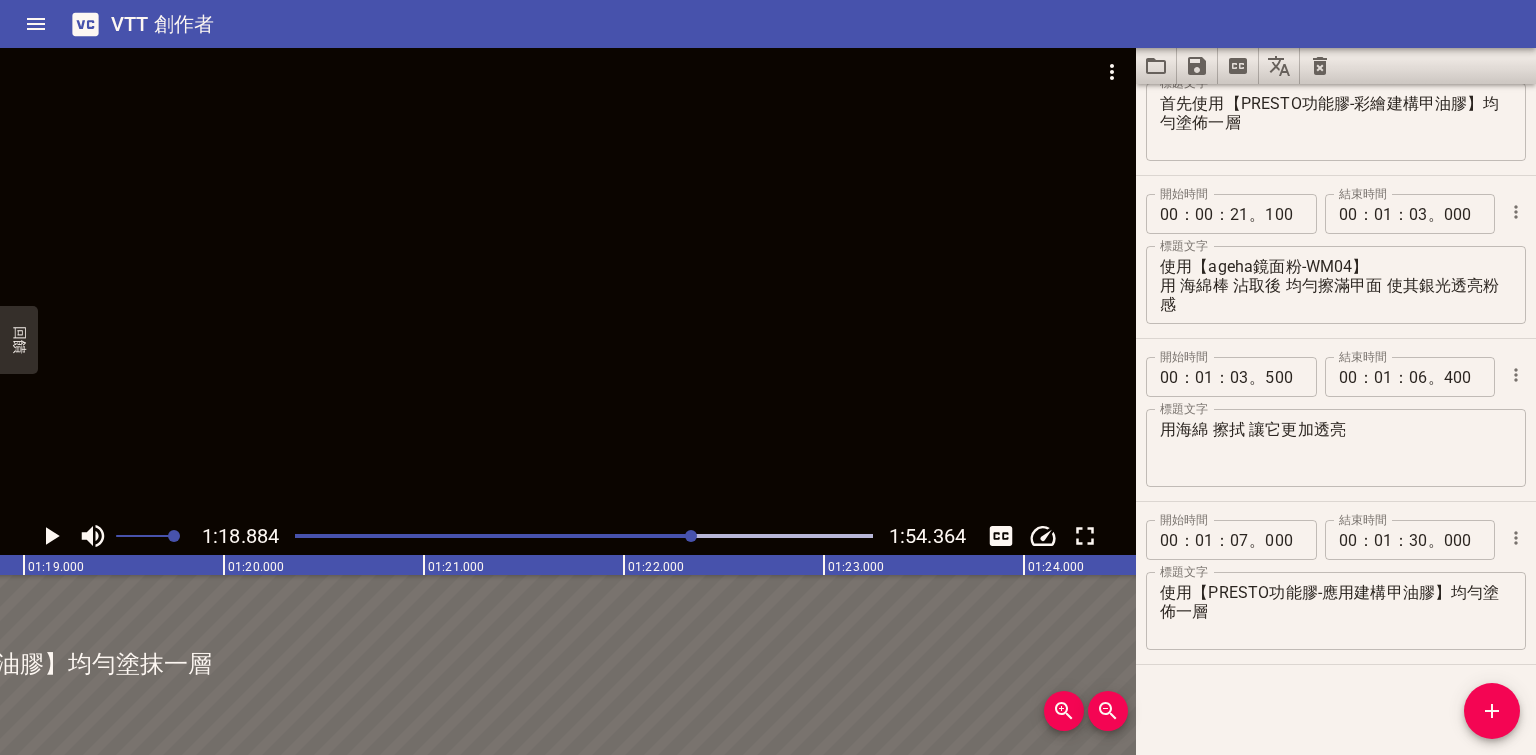 click at bounding box center (691, 536) 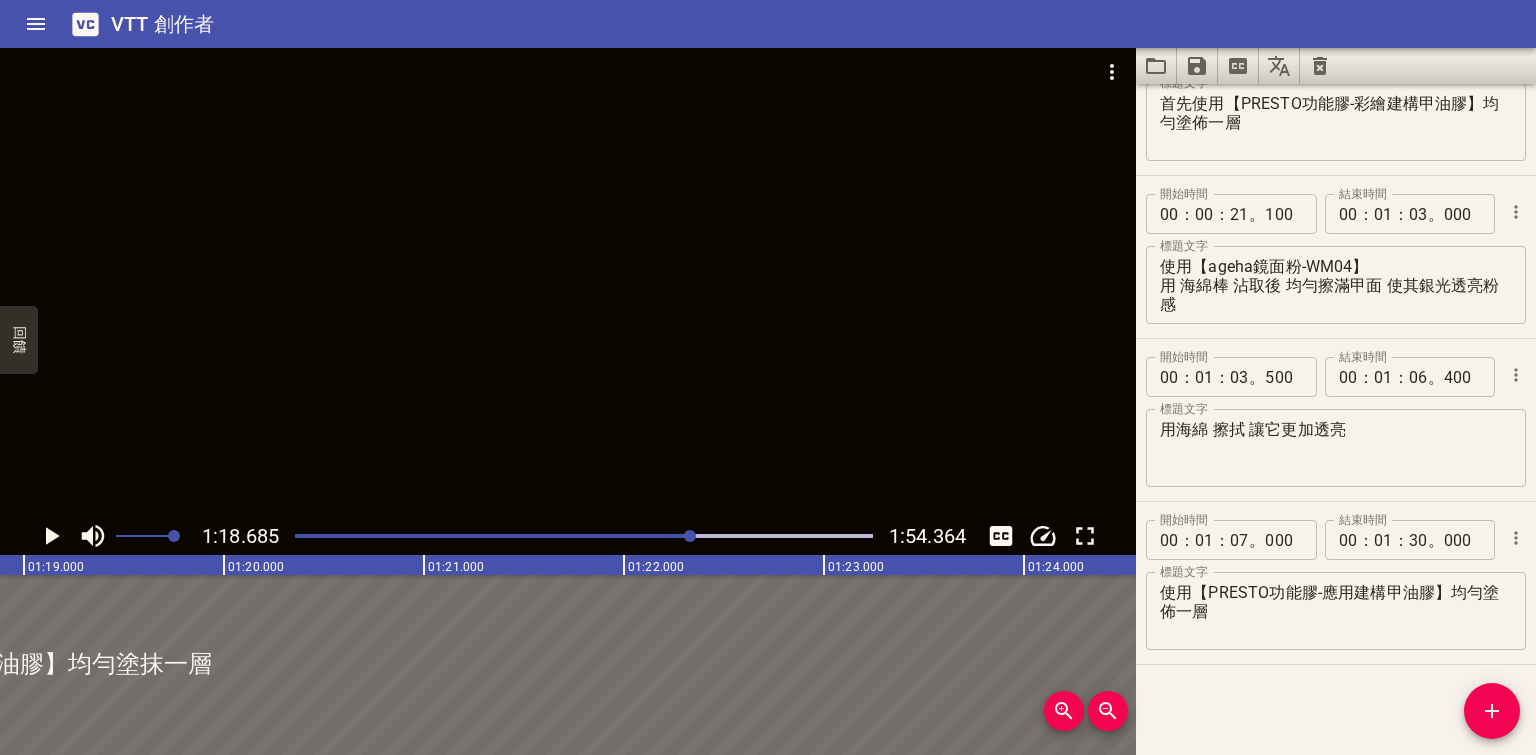 scroll, scrollTop: 0, scrollLeft: 15736, axis: horizontal 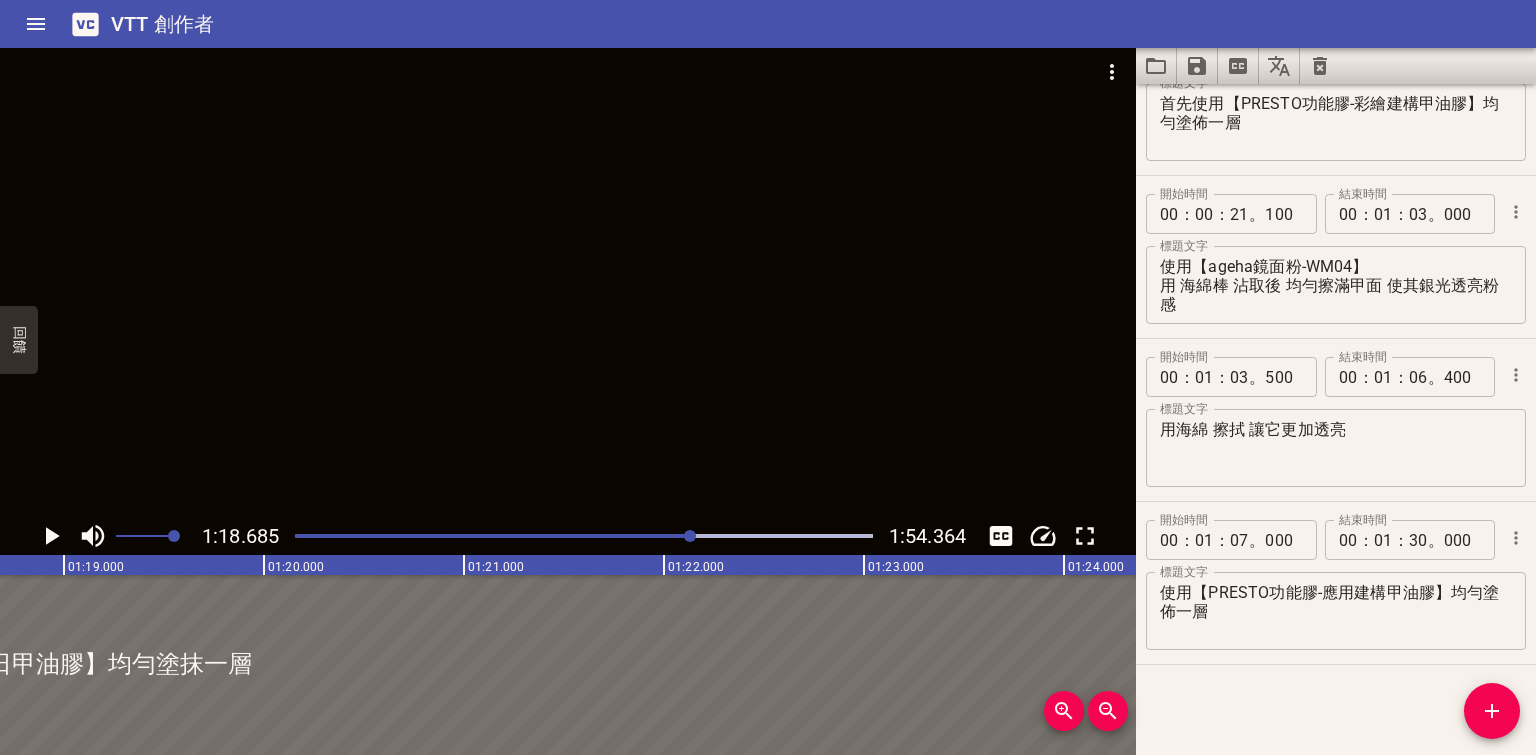 click at bounding box center (568, 282) 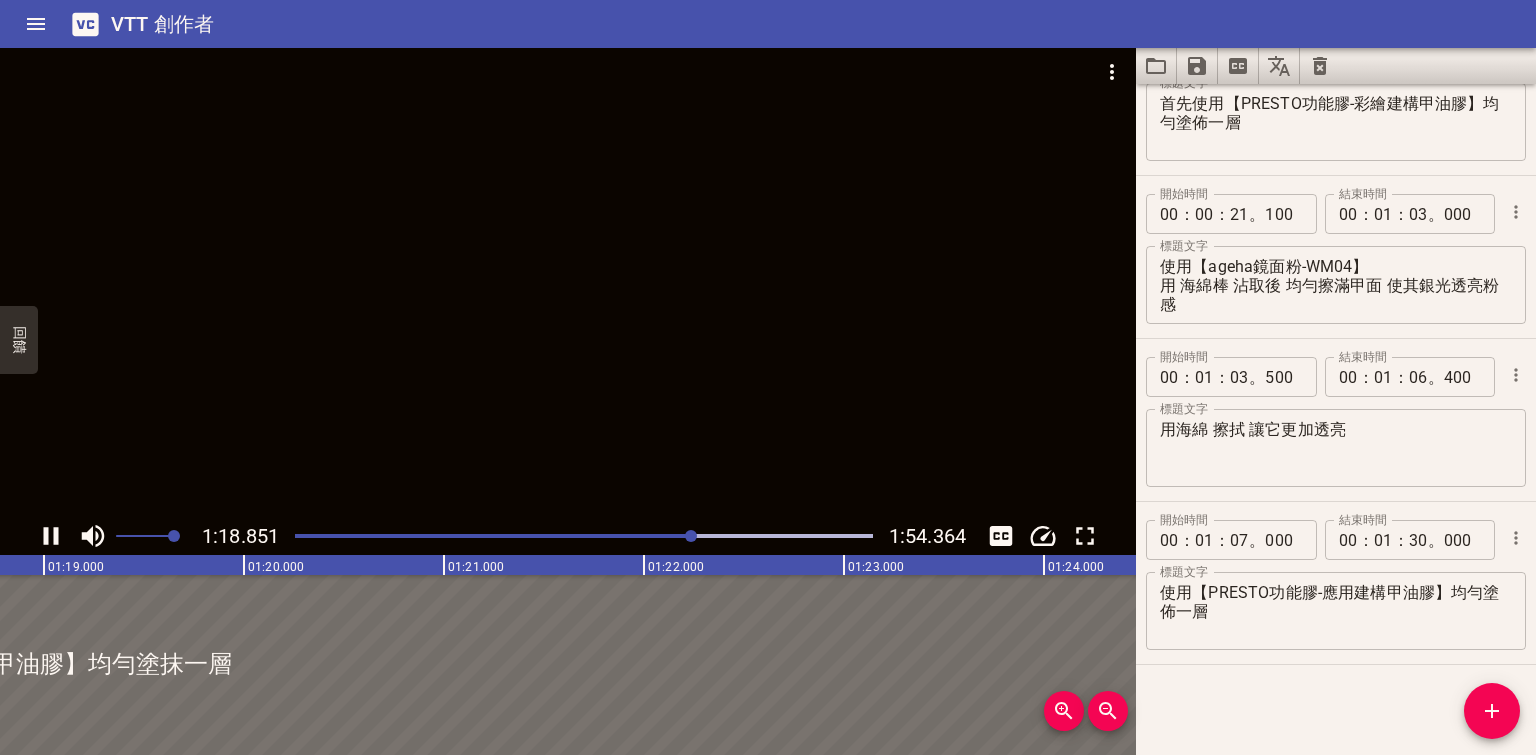 click at bounding box center (568, 282) 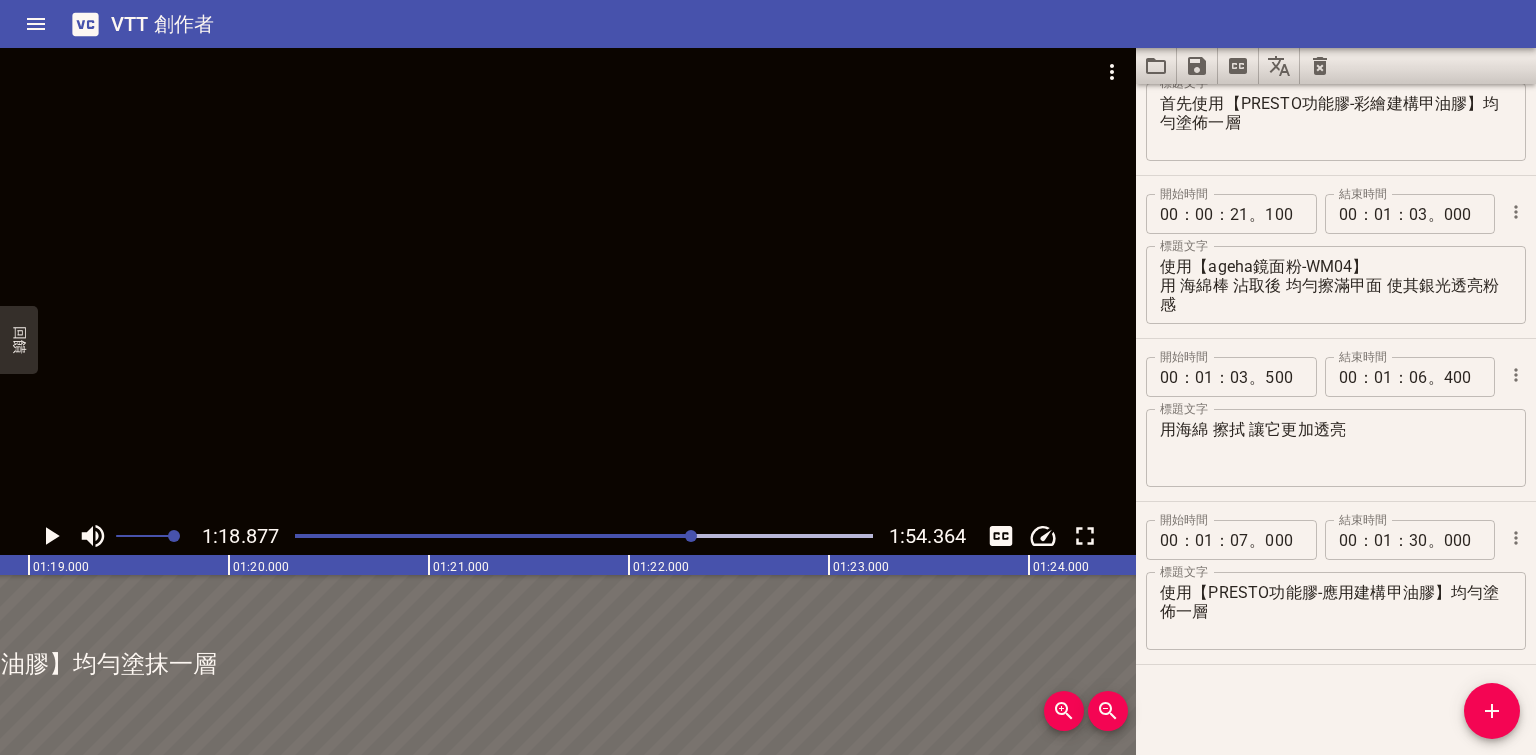 scroll, scrollTop: 0, scrollLeft: 15775, axis: horizontal 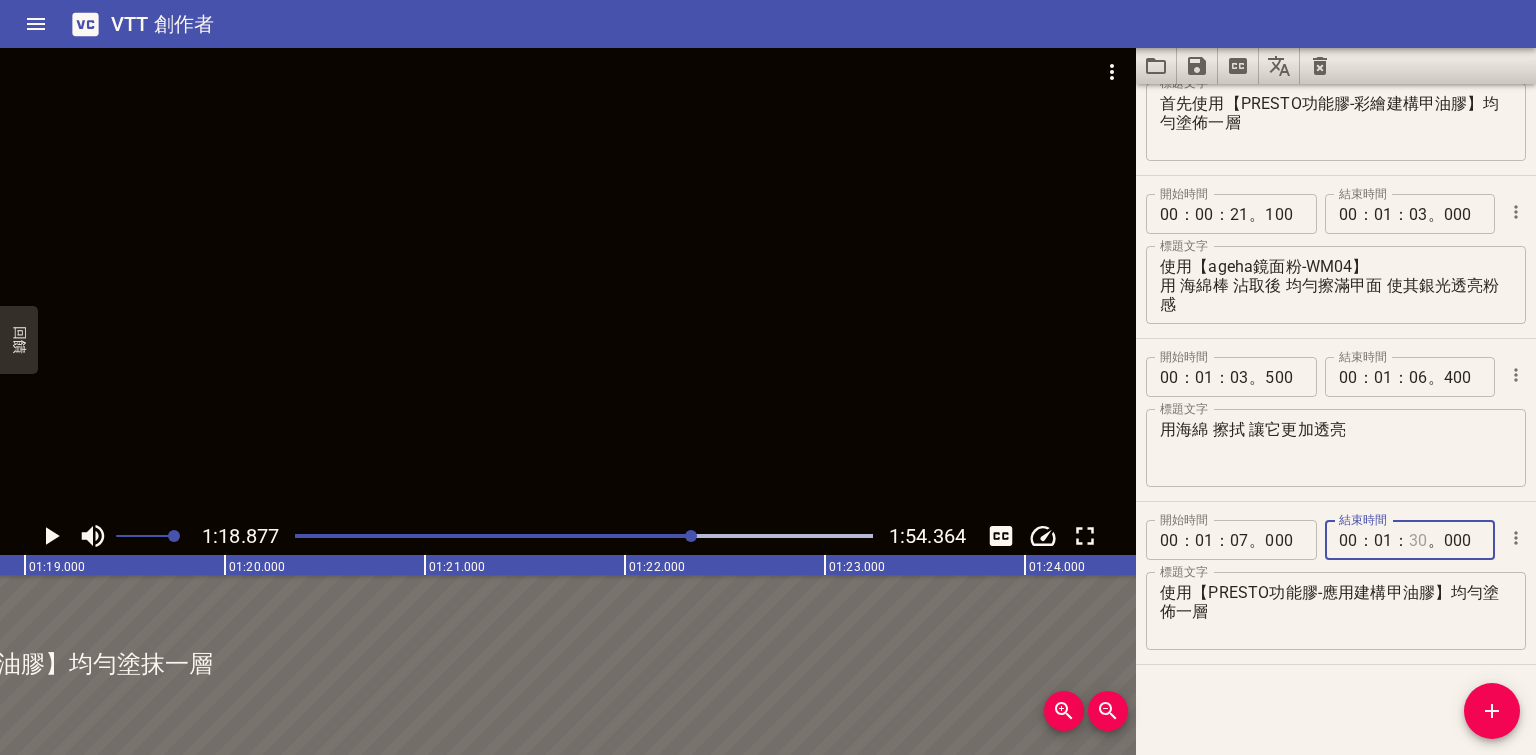click at bounding box center [1418, 540] 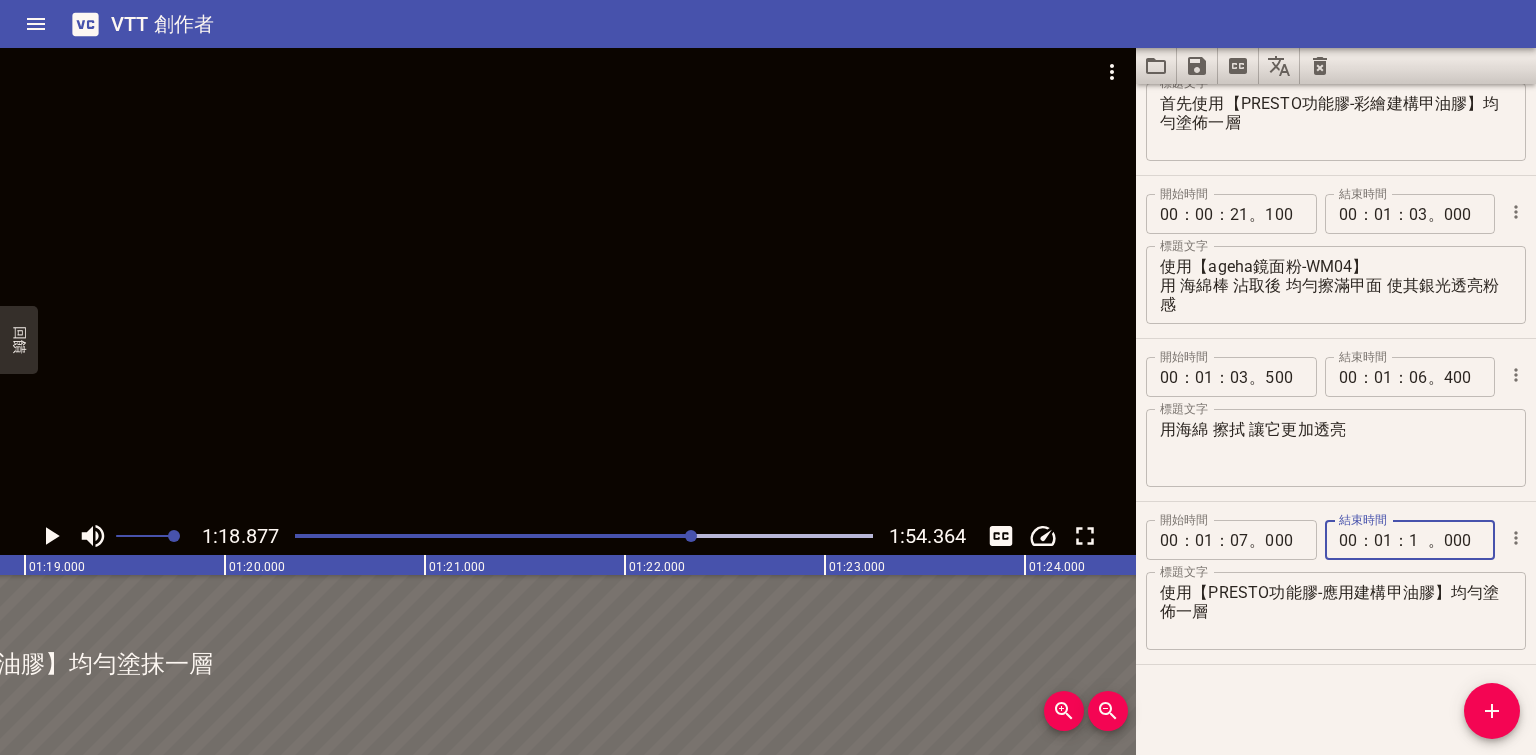 type on "18" 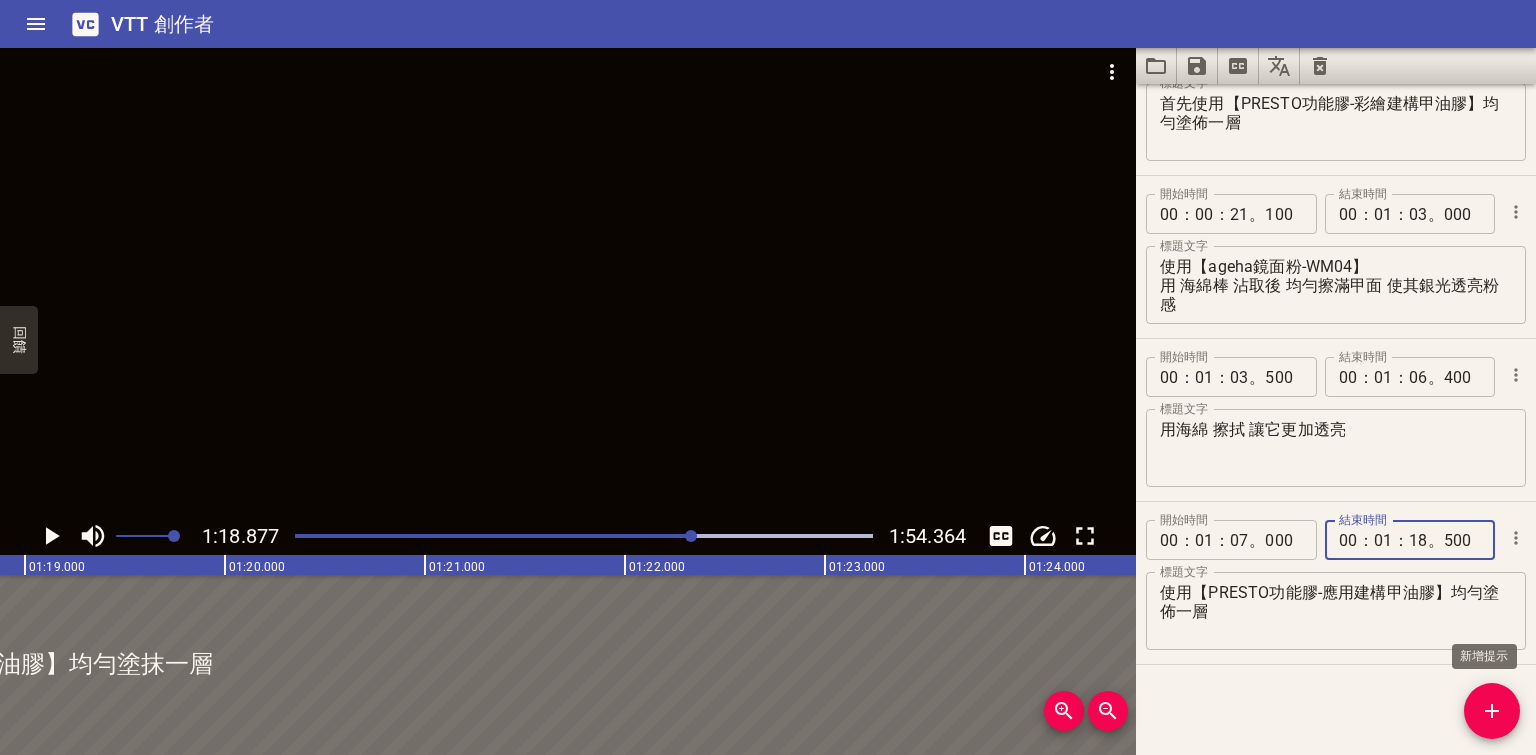 type on "500" 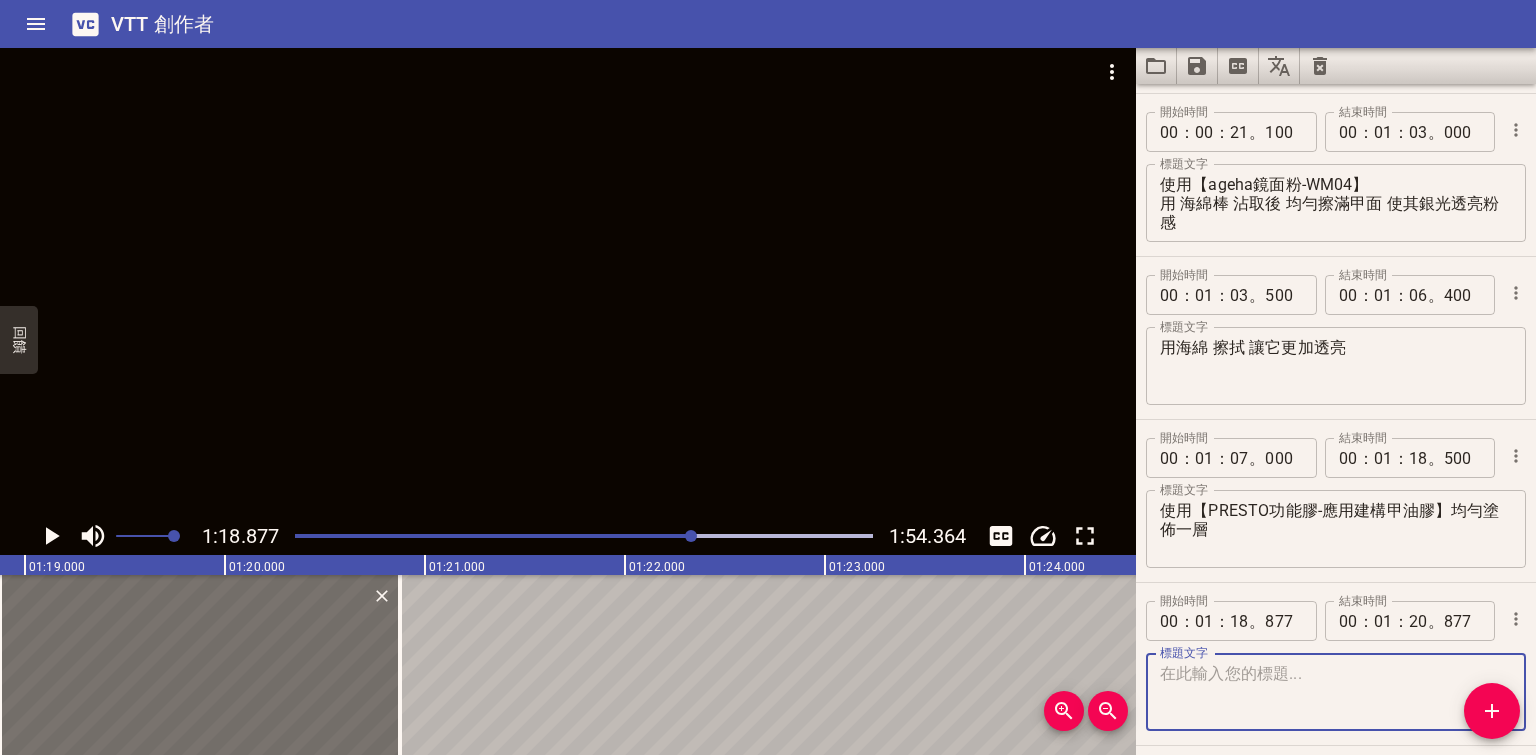 scroll, scrollTop: 237, scrollLeft: 0, axis: vertical 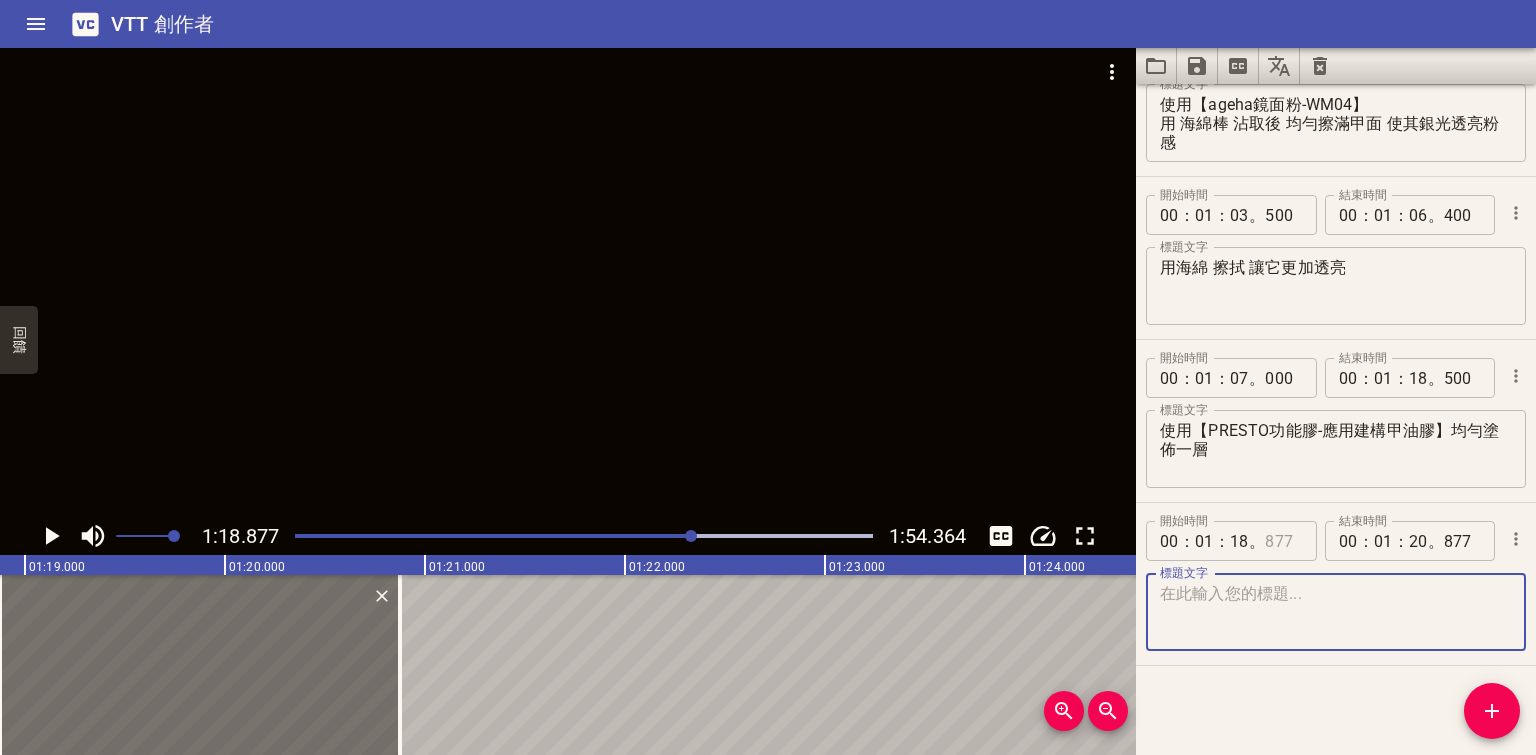 click at bounding box center (1283, 541) 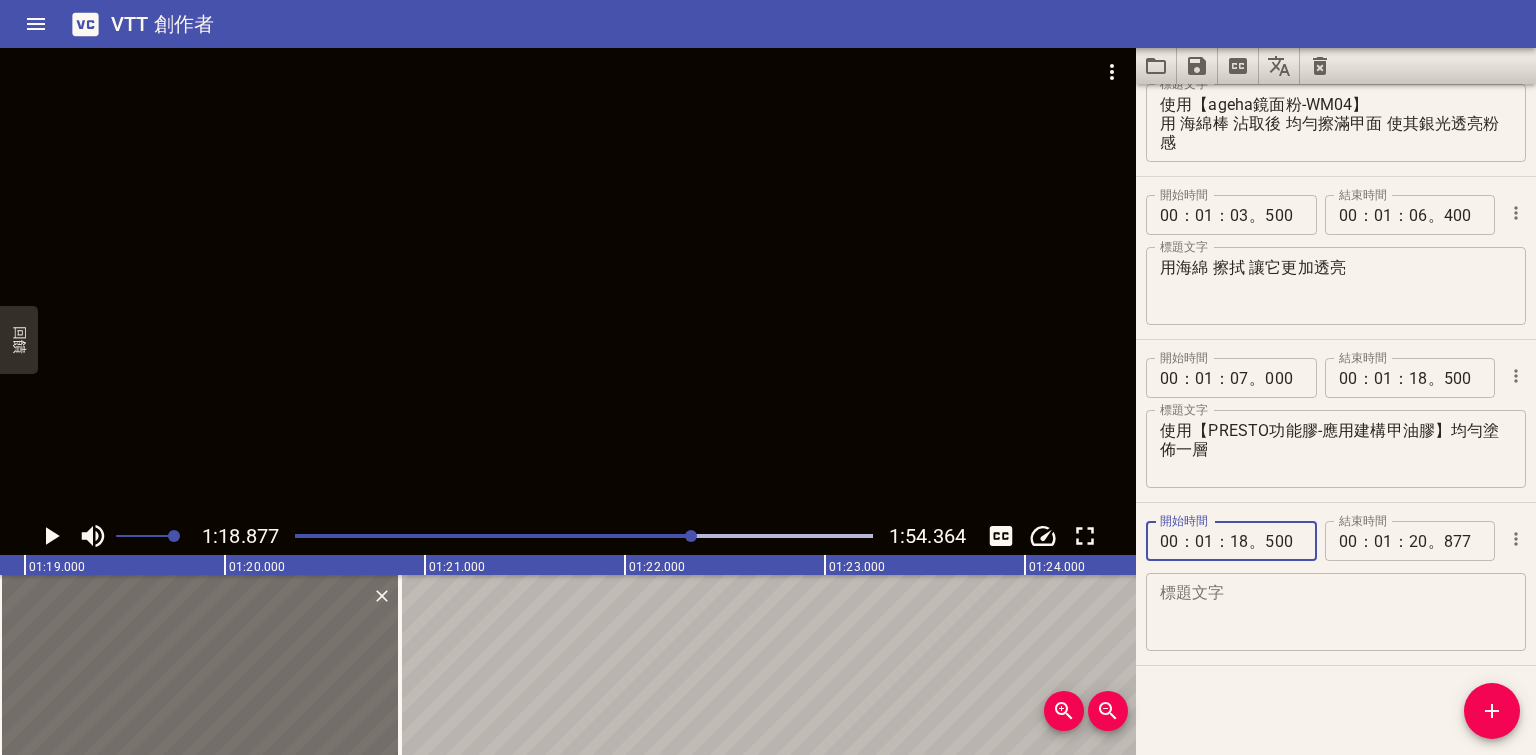 type on "500" 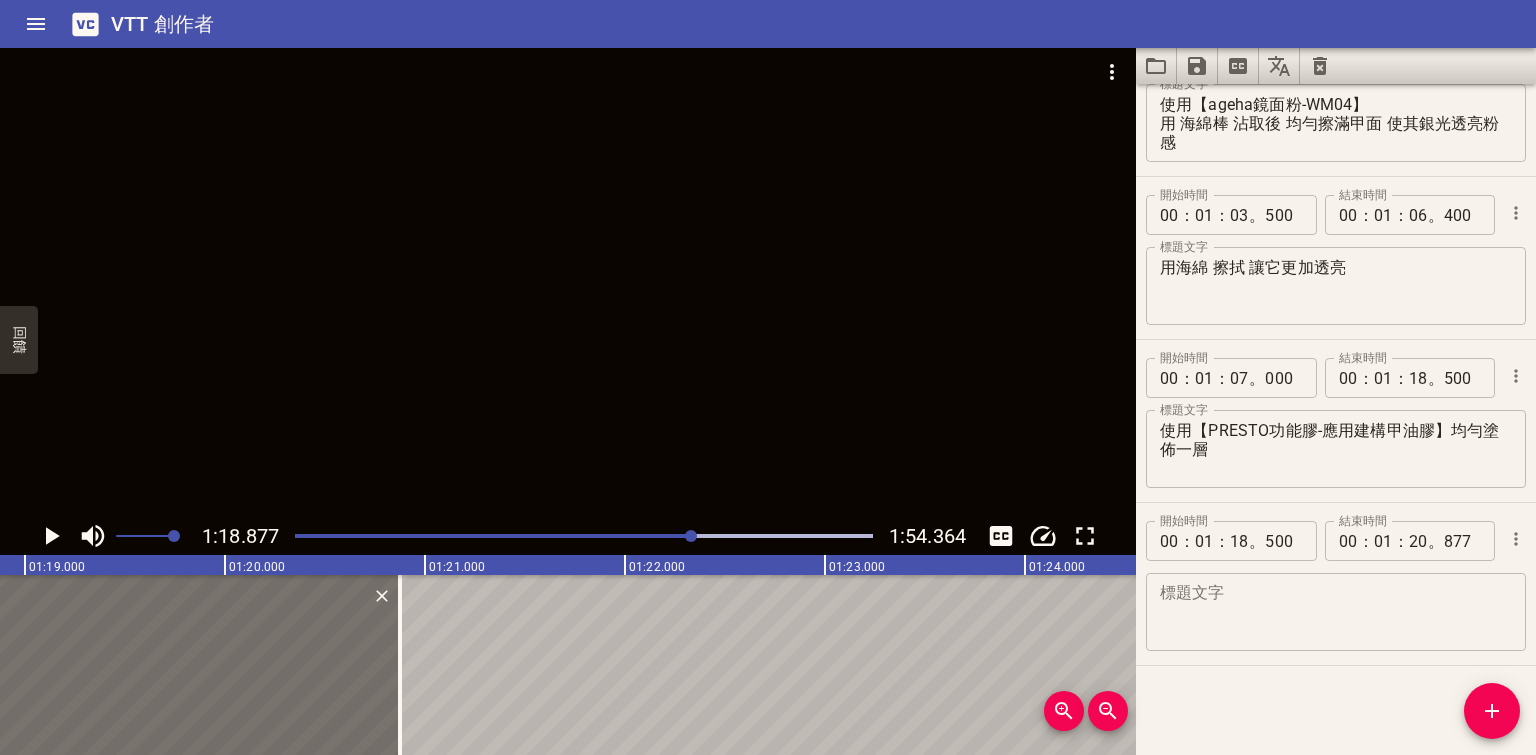 click at bounding box center [691, 536] 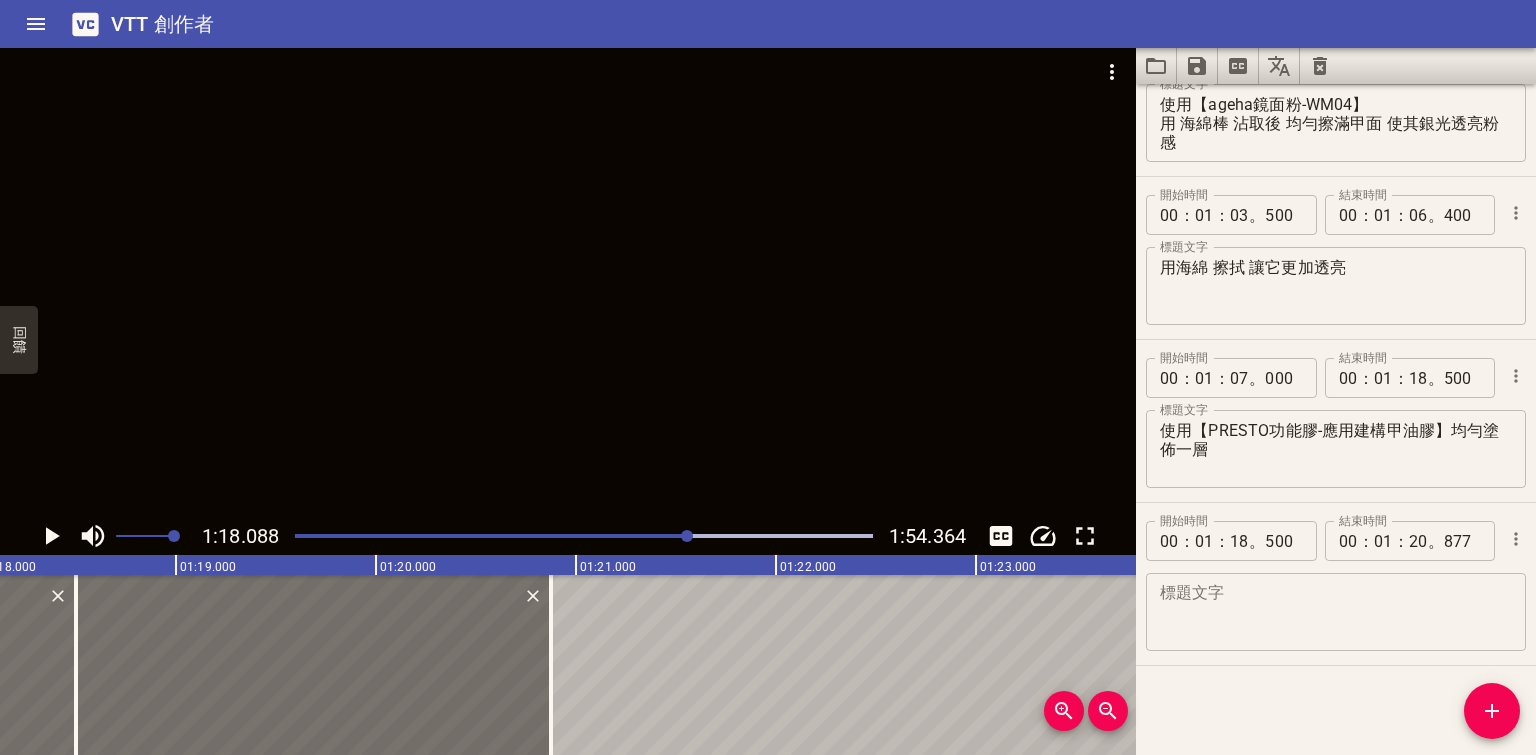 scroll, scrollTop: 0, scrollLeft: 15616, axis: horizontal 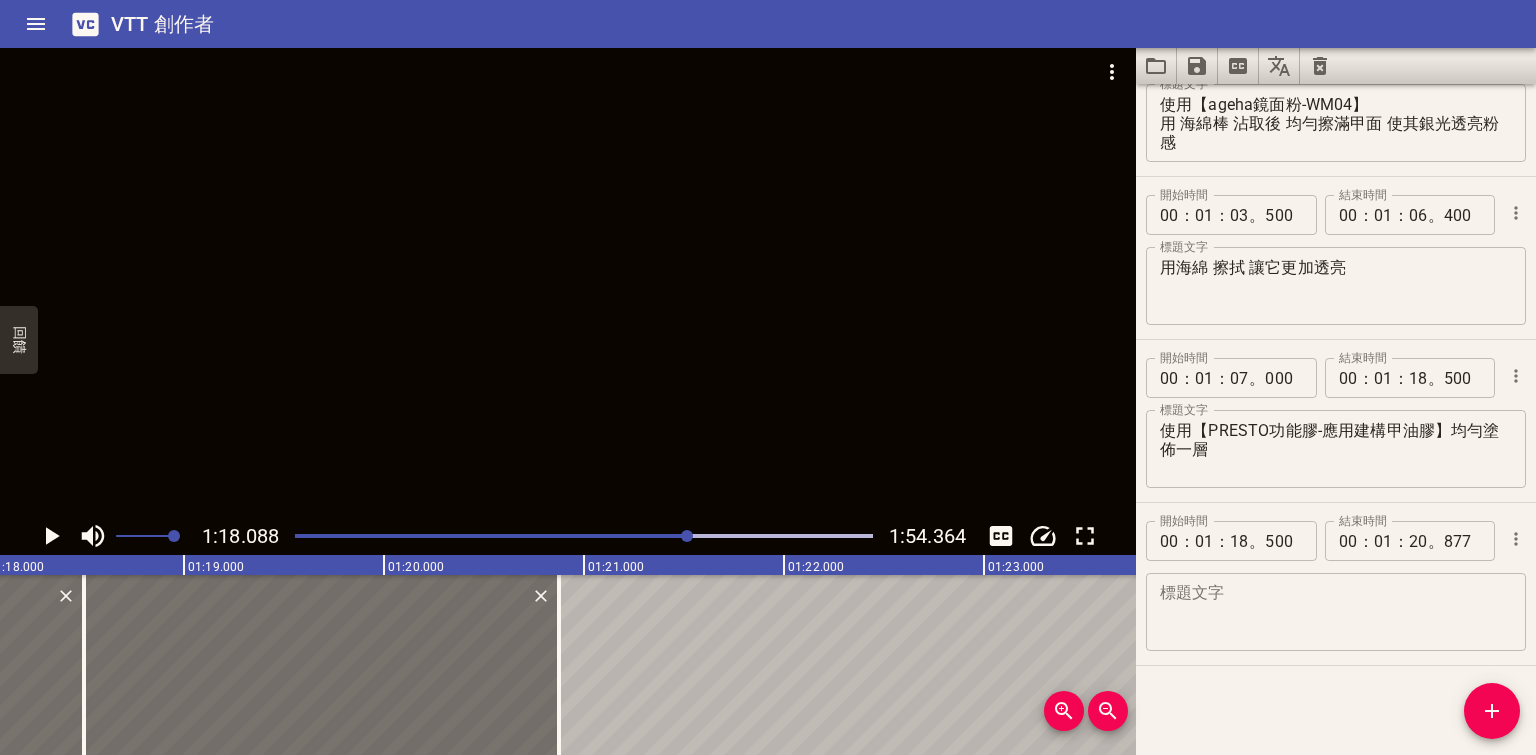 click 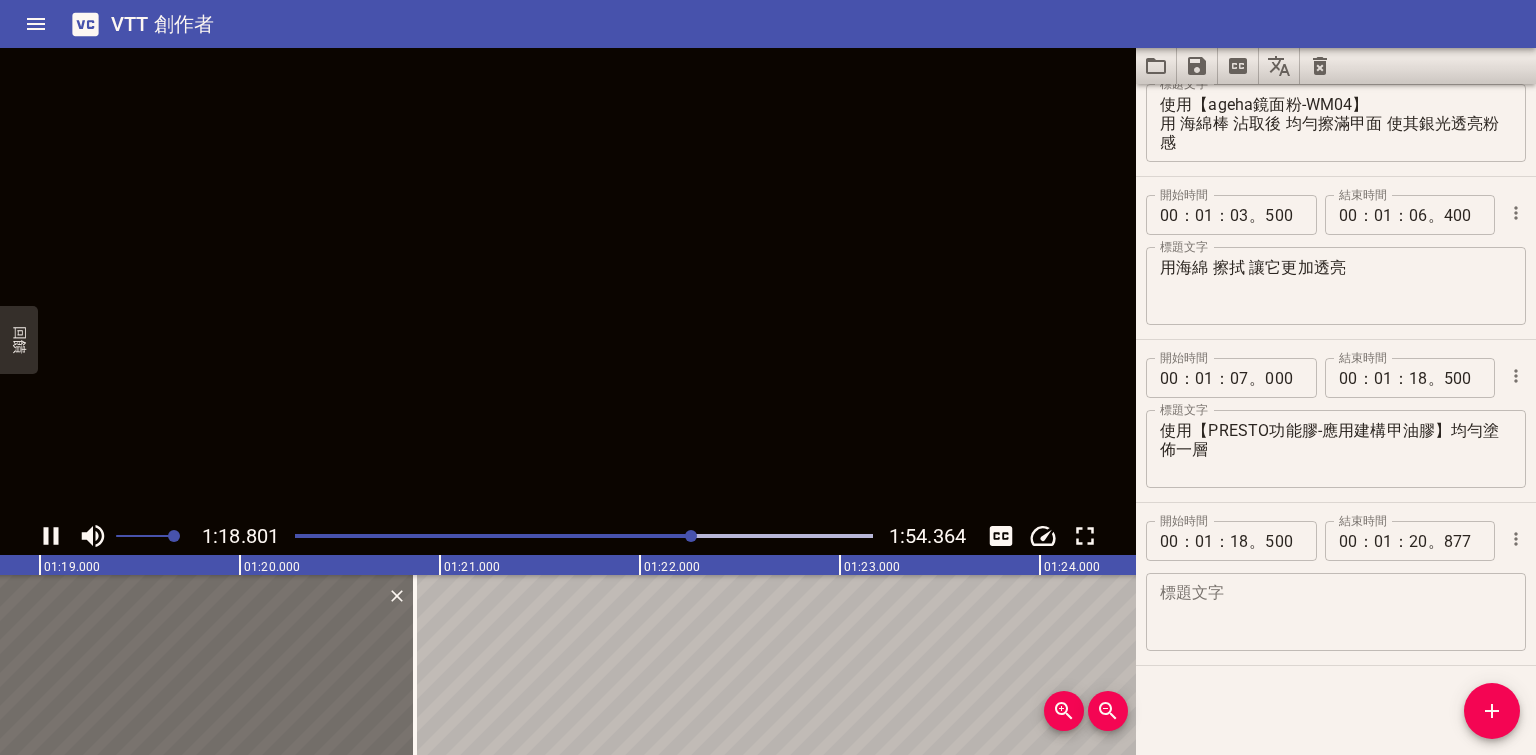 type 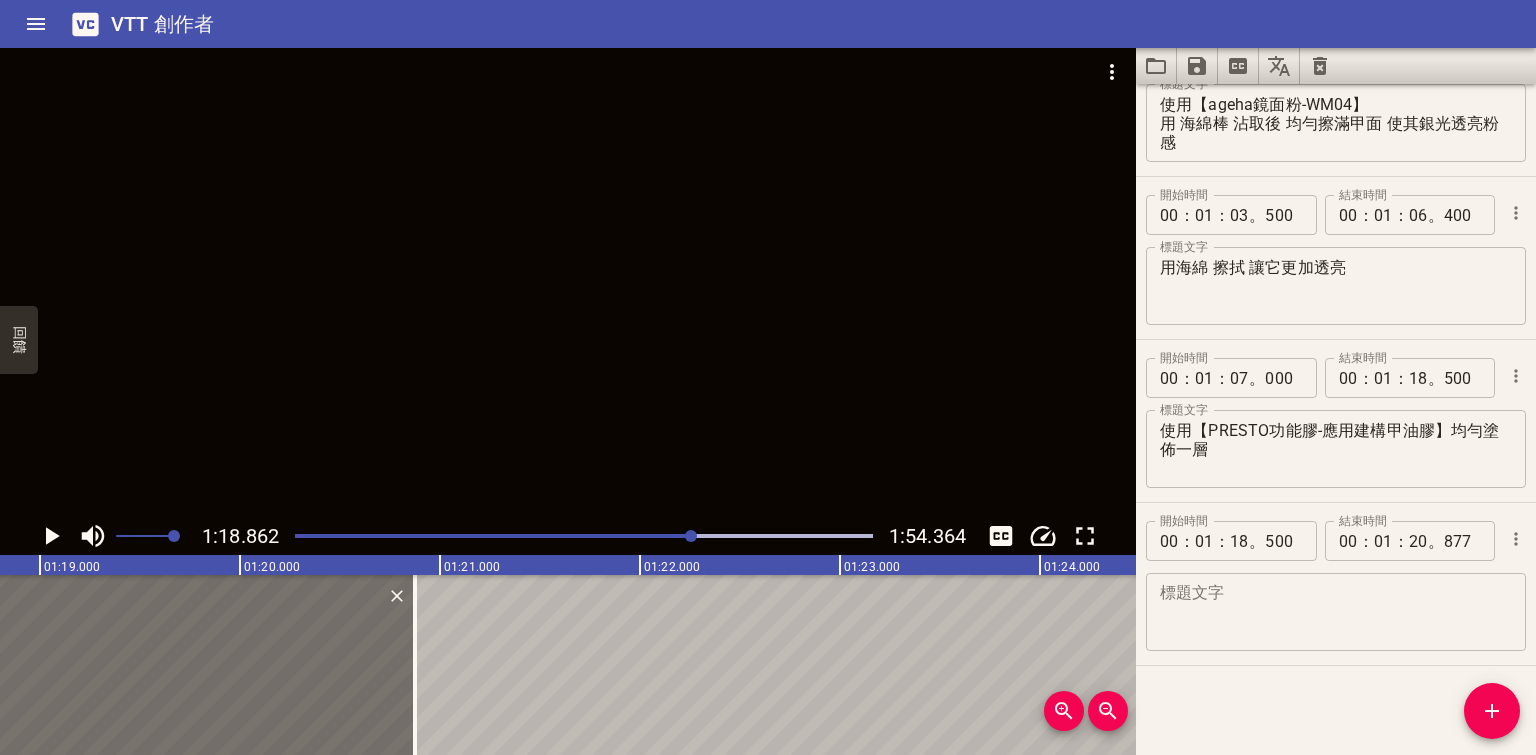 scroll, scrollTop: 0, scrollLeft: 15772, axis: horizontal 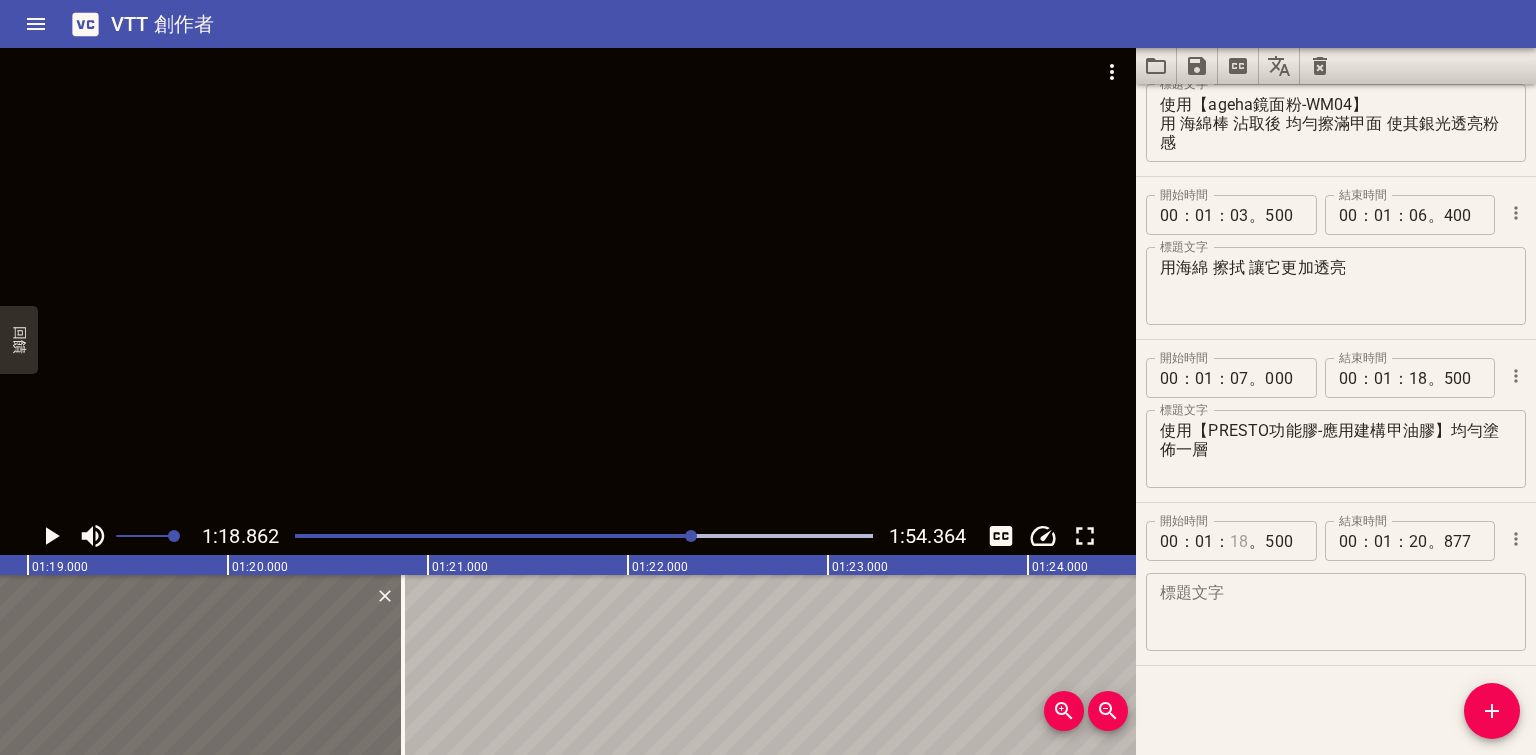 click at bounding box center [1239, 541] 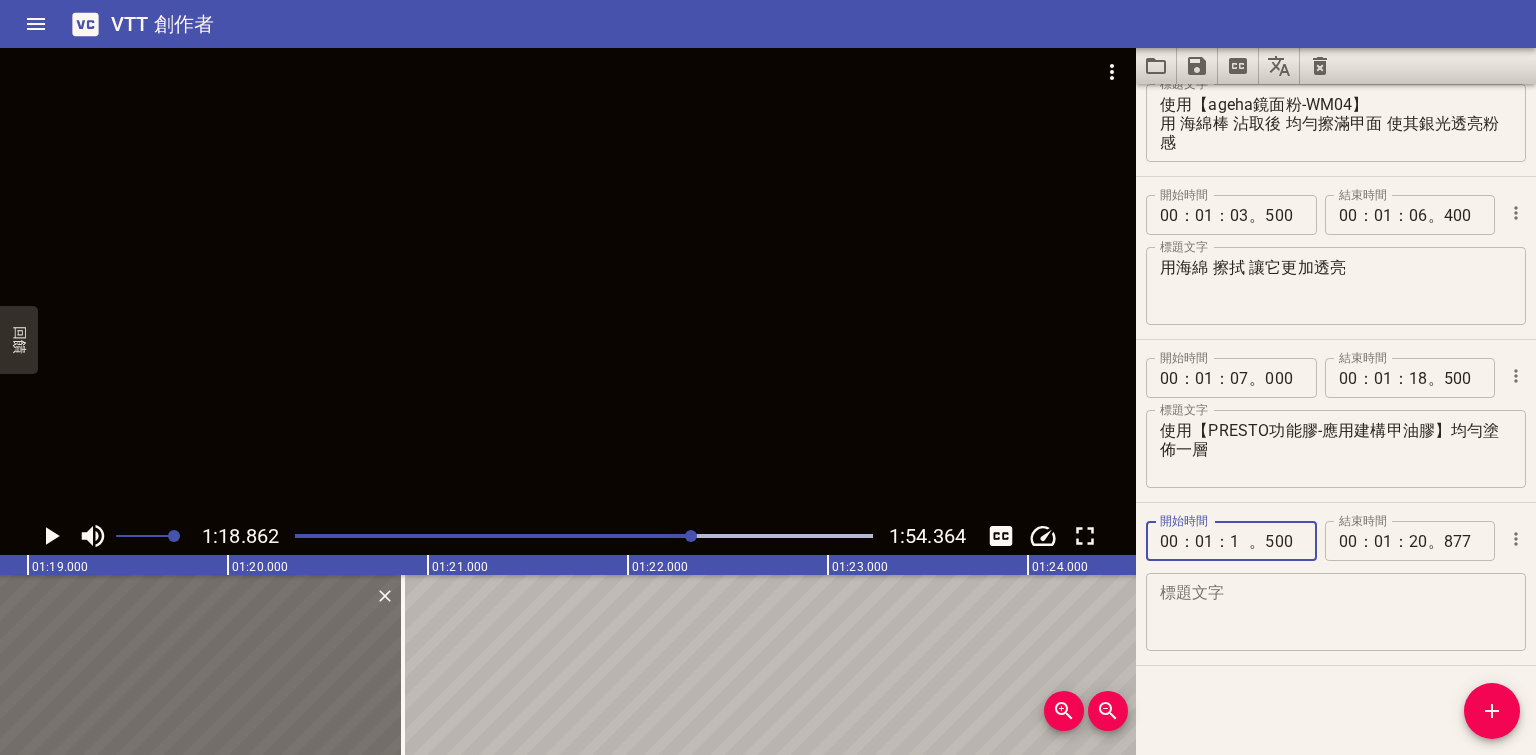 type on "19" 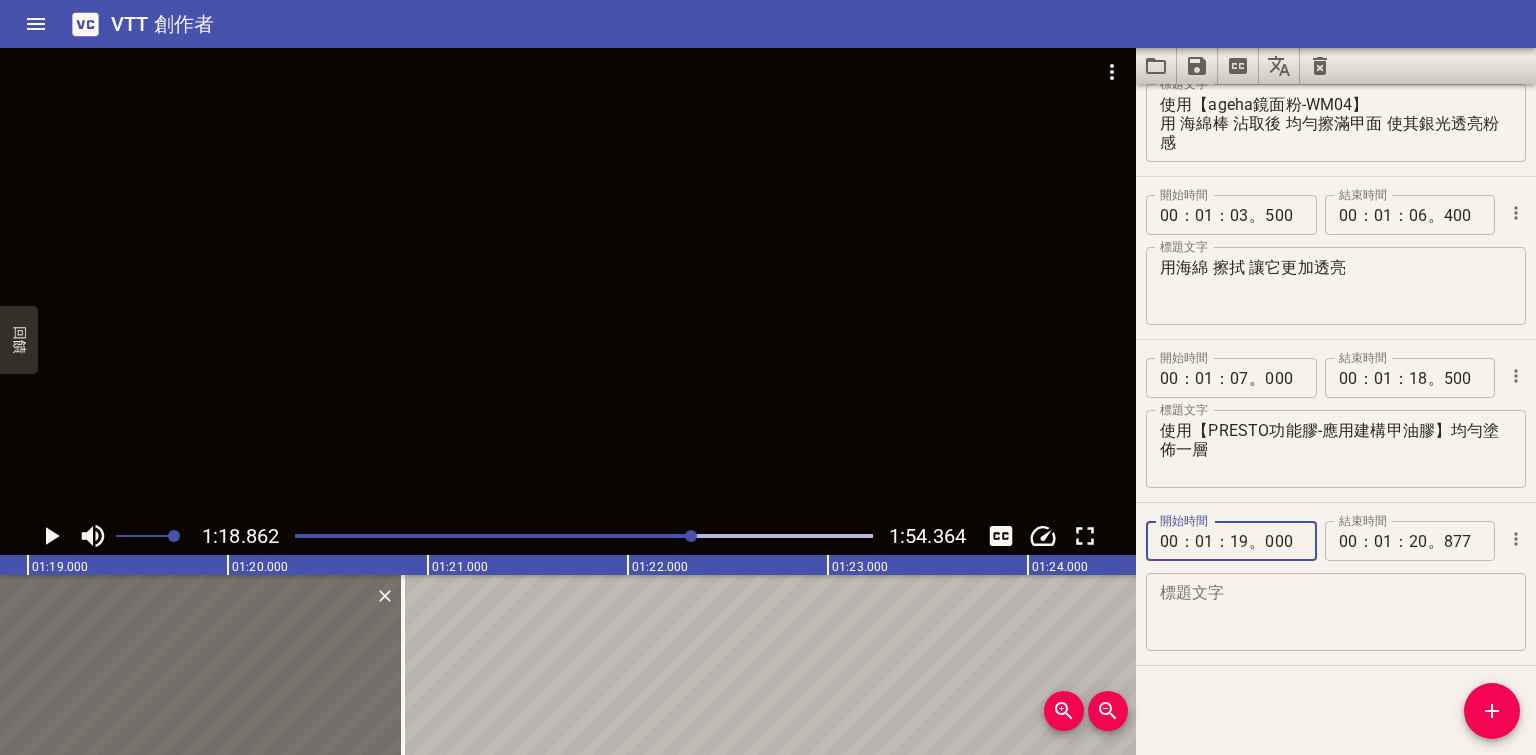 type on "000" 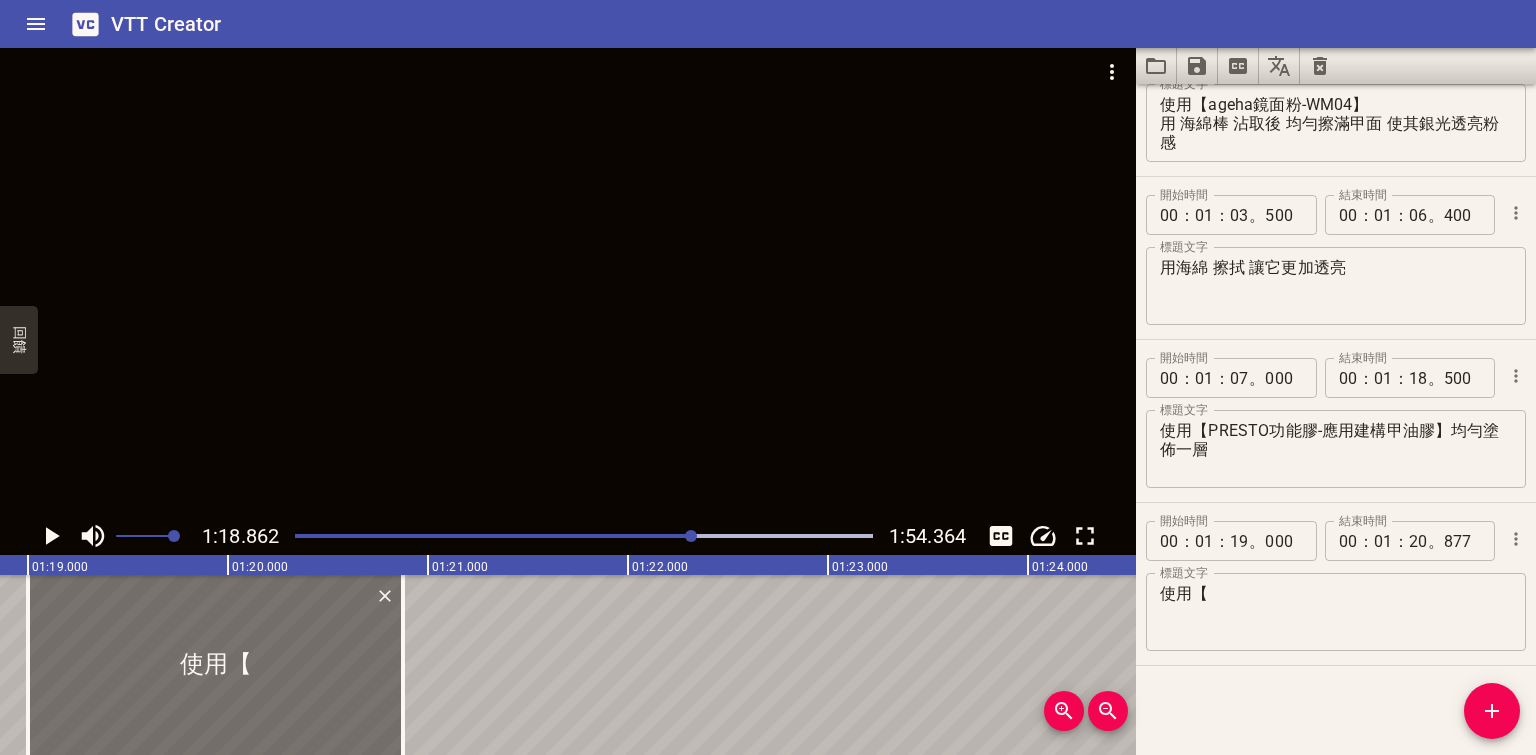 scroll, scrollTop: 0, scrollLeft: 15772, axis: horizontal 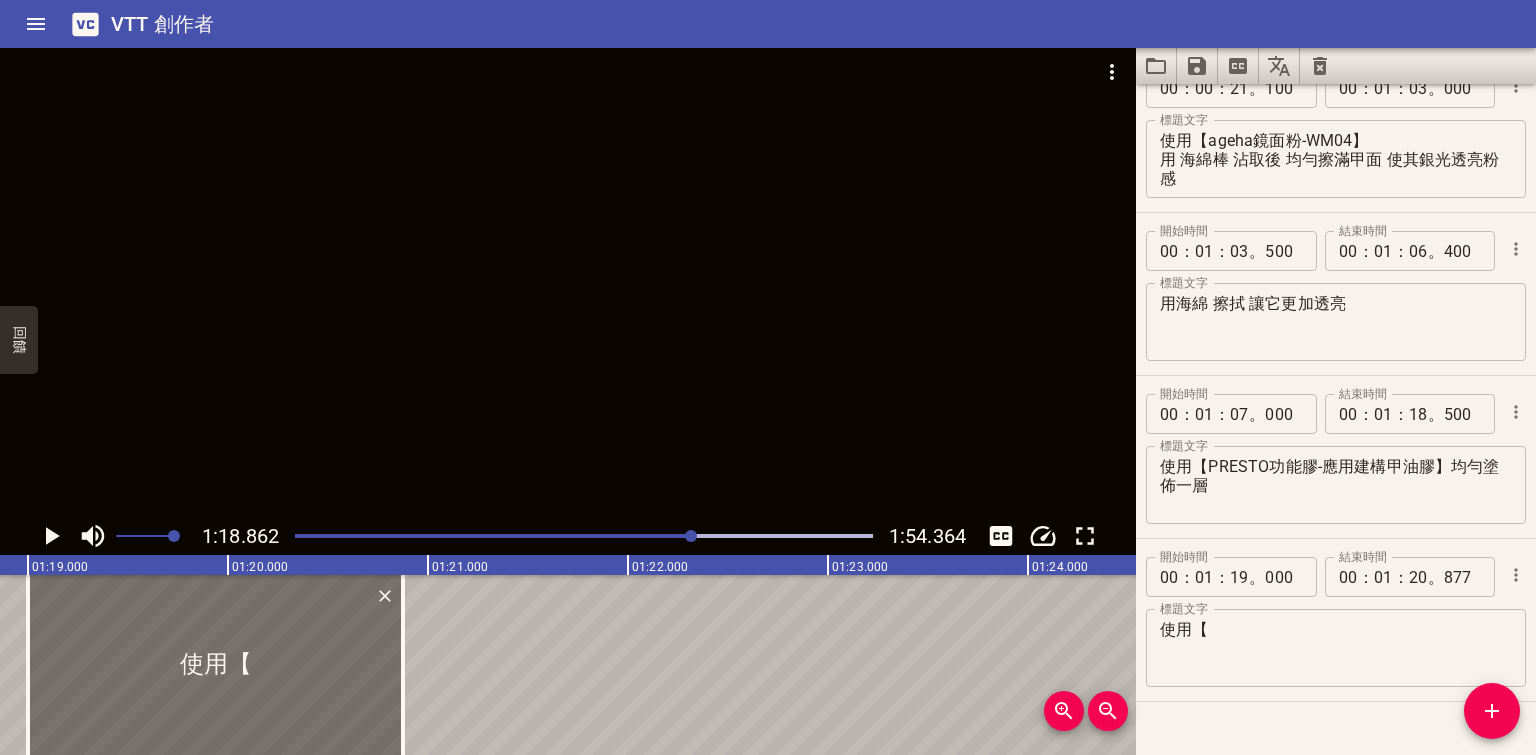 click on "使用【 標題文字" at bounding box center (1336, 648) 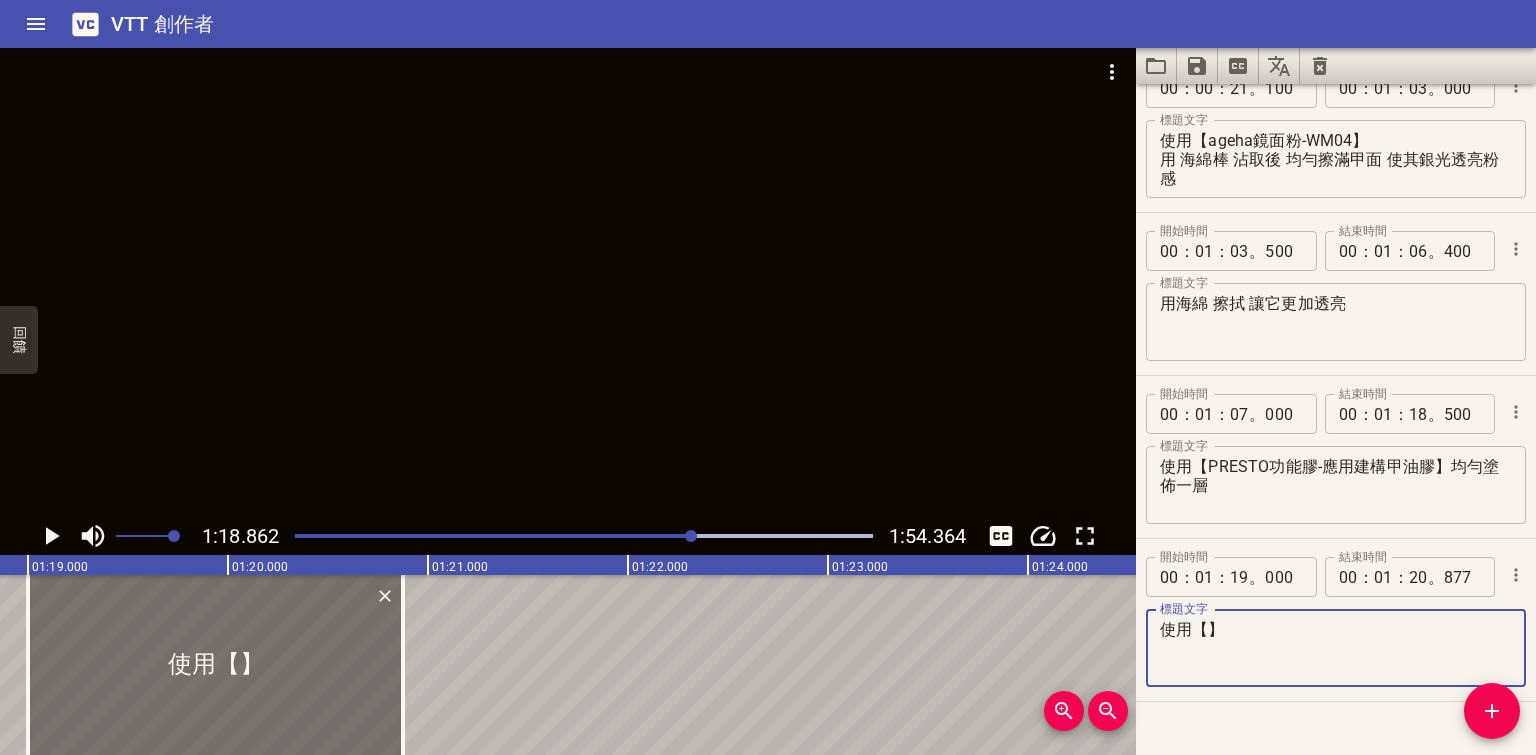 click on "使用【】" at bounding box center [1336, 648] 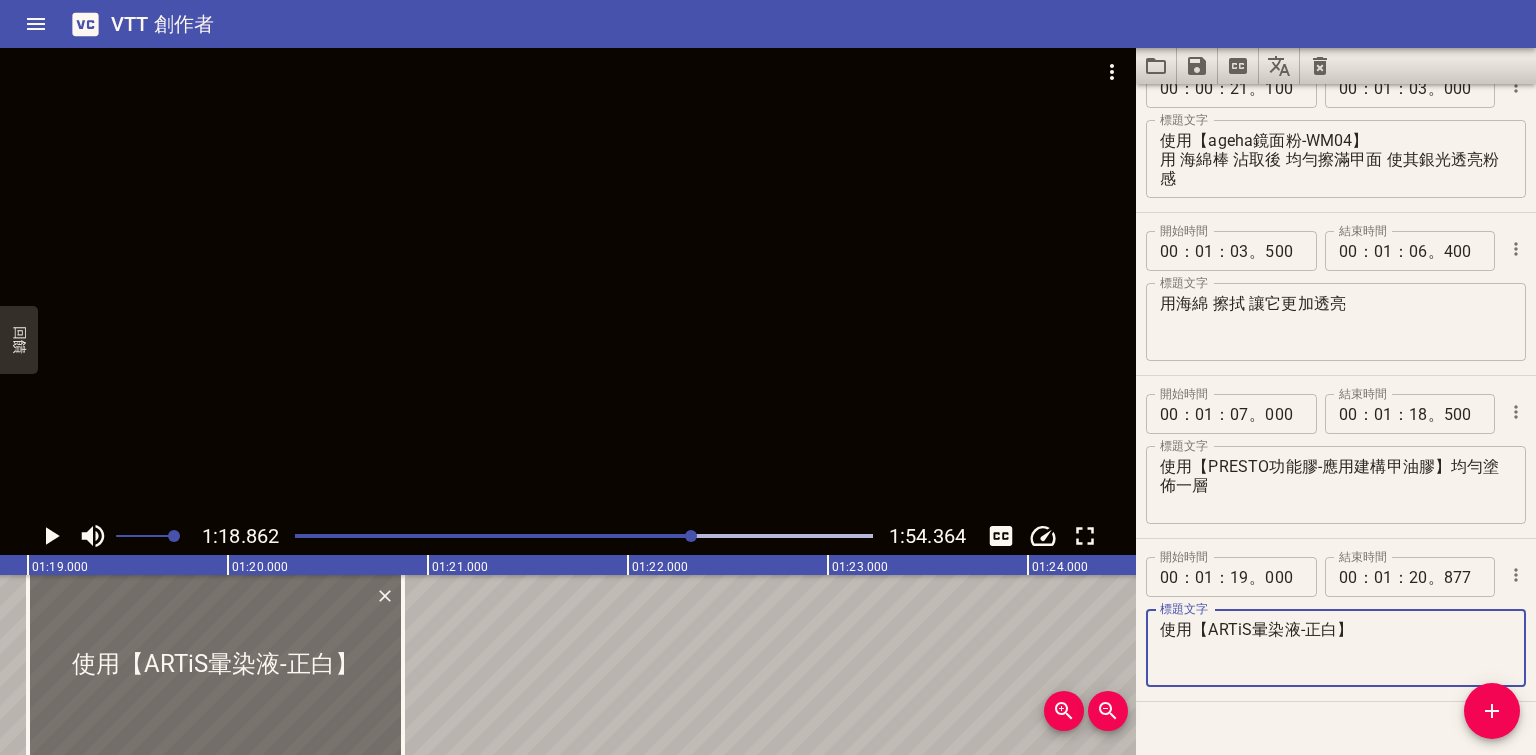 type on "使用【ARTiS暈染液-正白】" 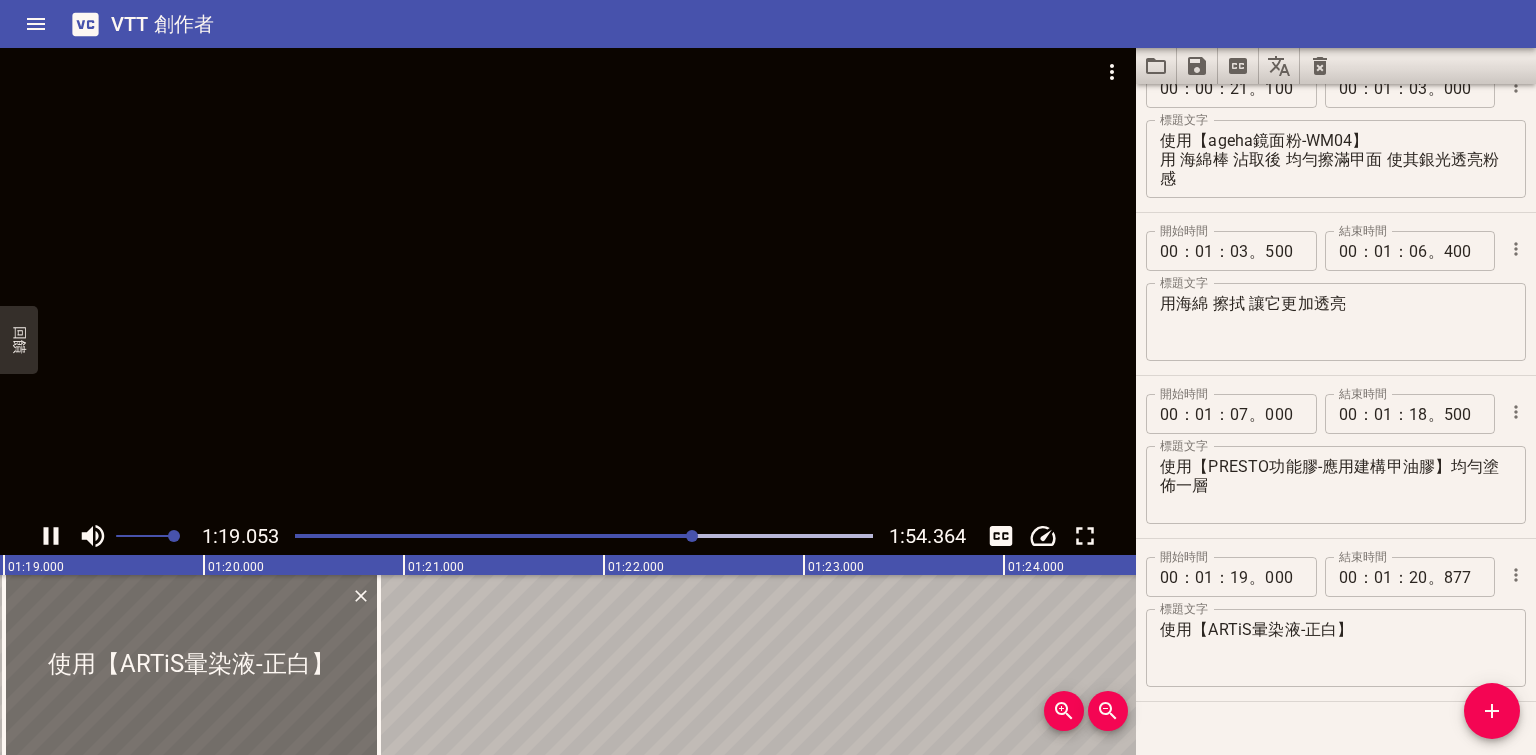 click at bounding box center [568, 282] 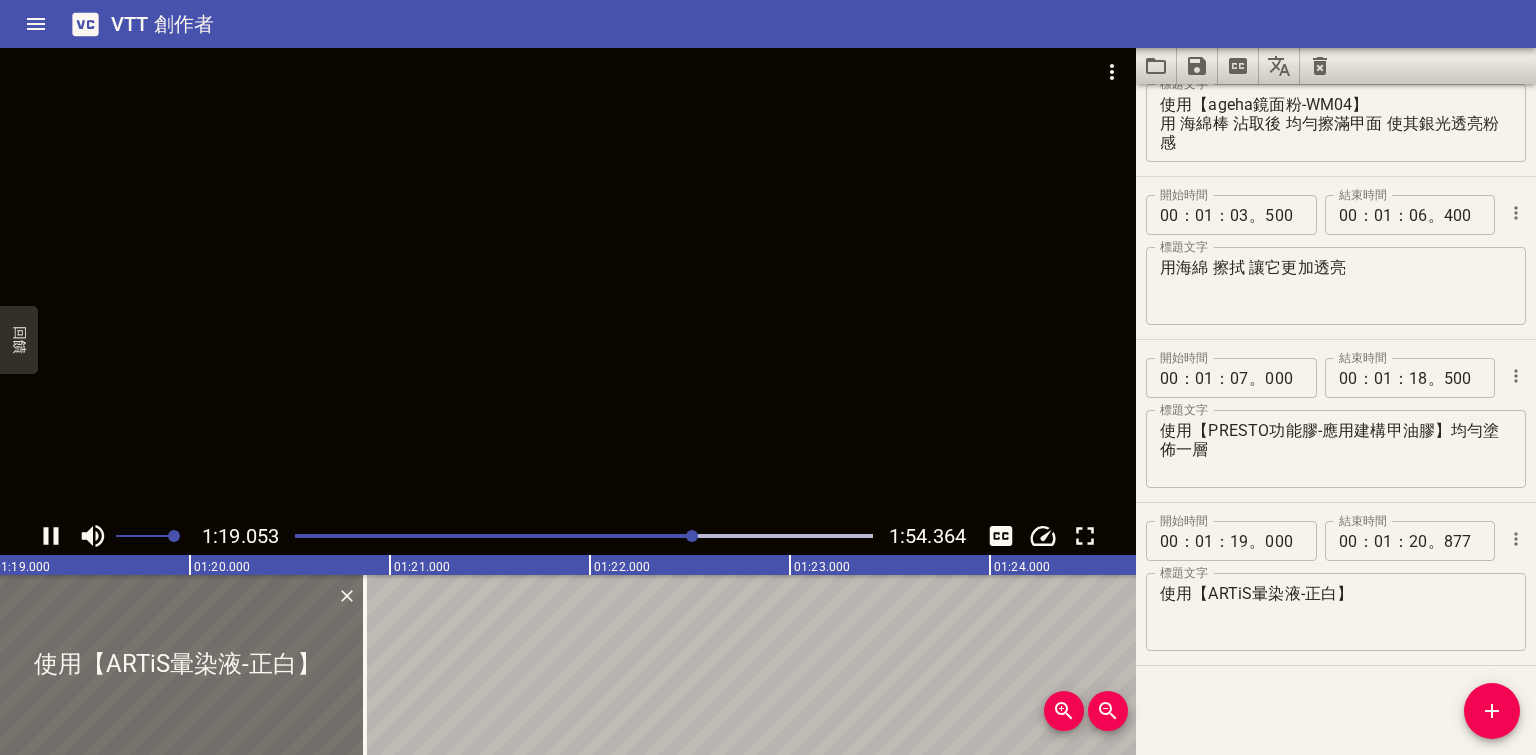 scroll, scrollTop: 0, scrollLeft: 15816, axis: horizontal 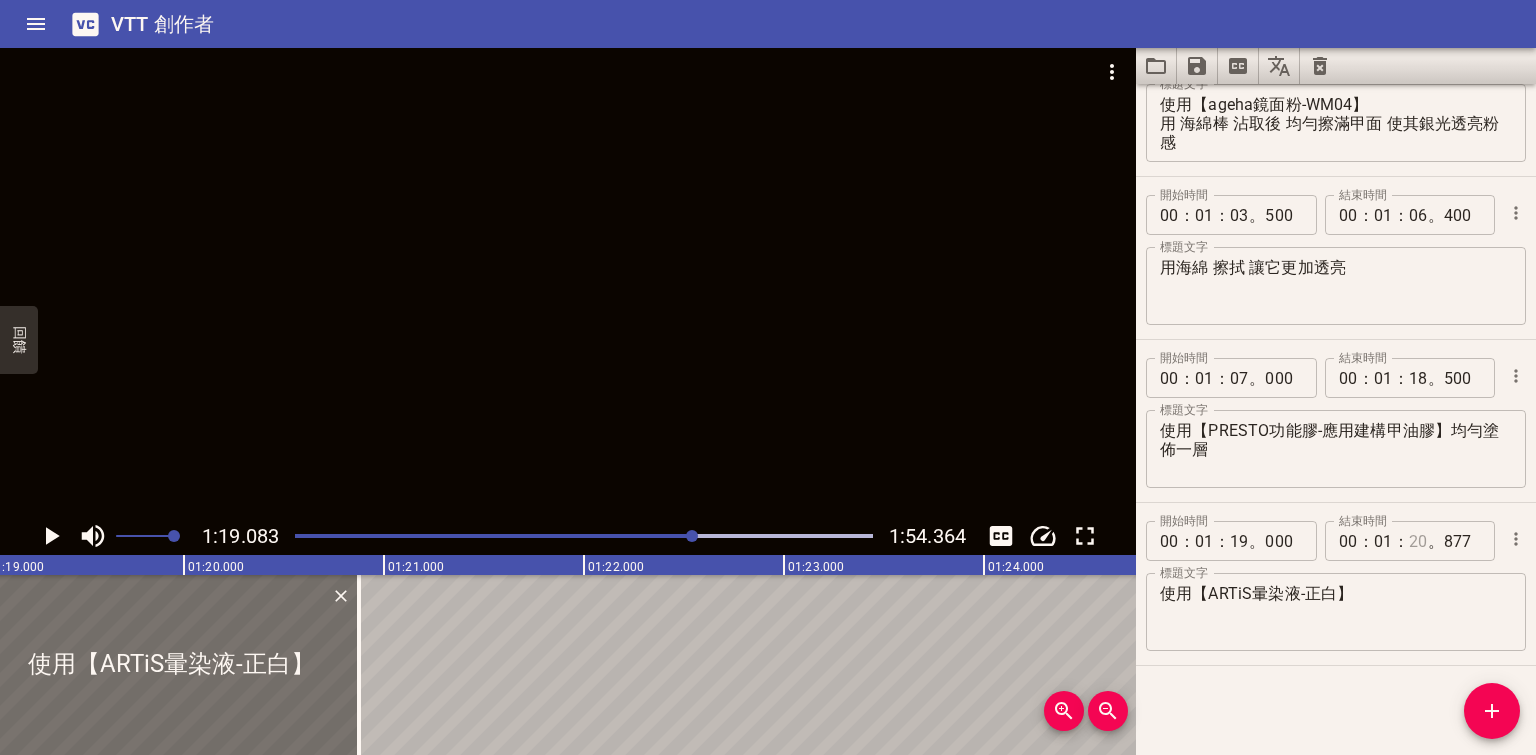 click at bounding box center [1418, 541] 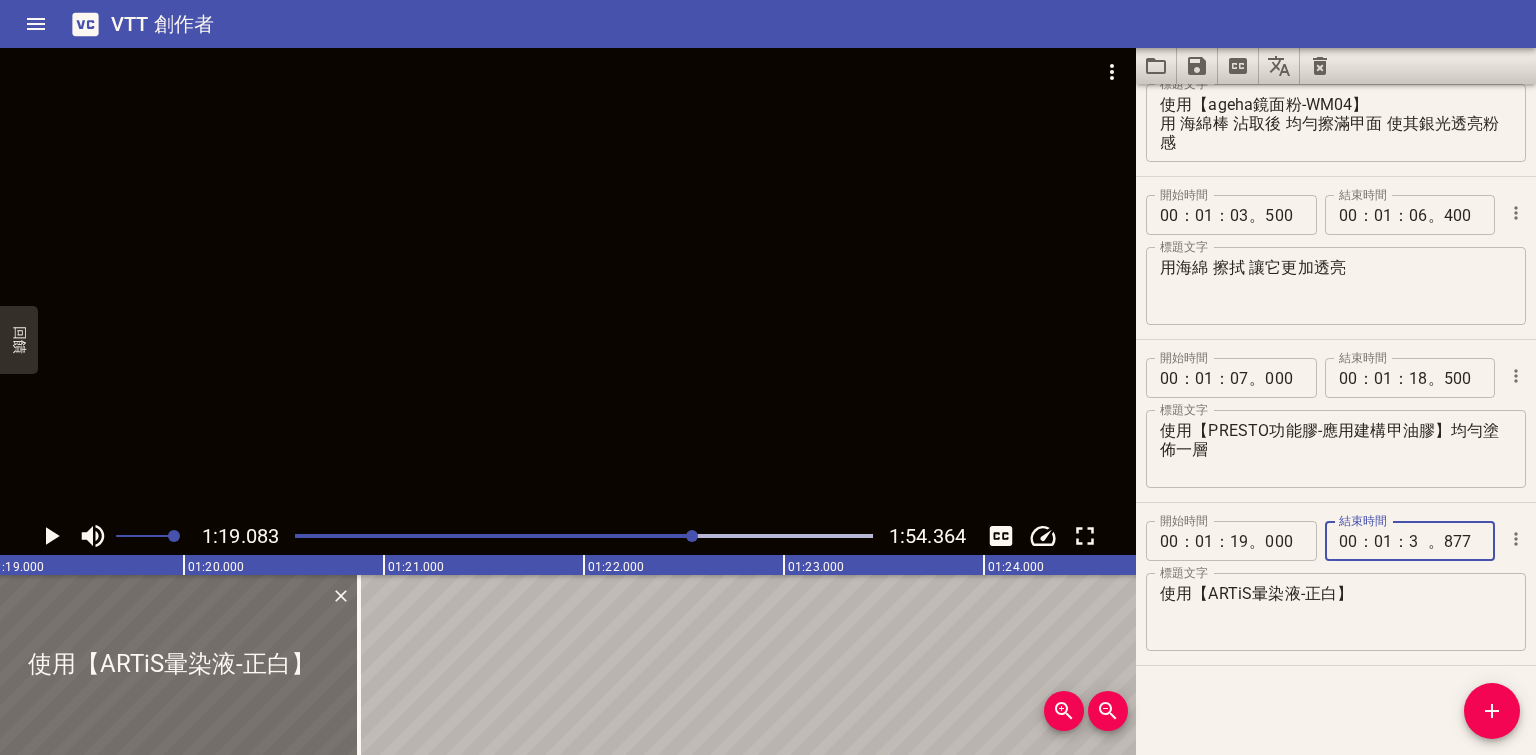type on "35" 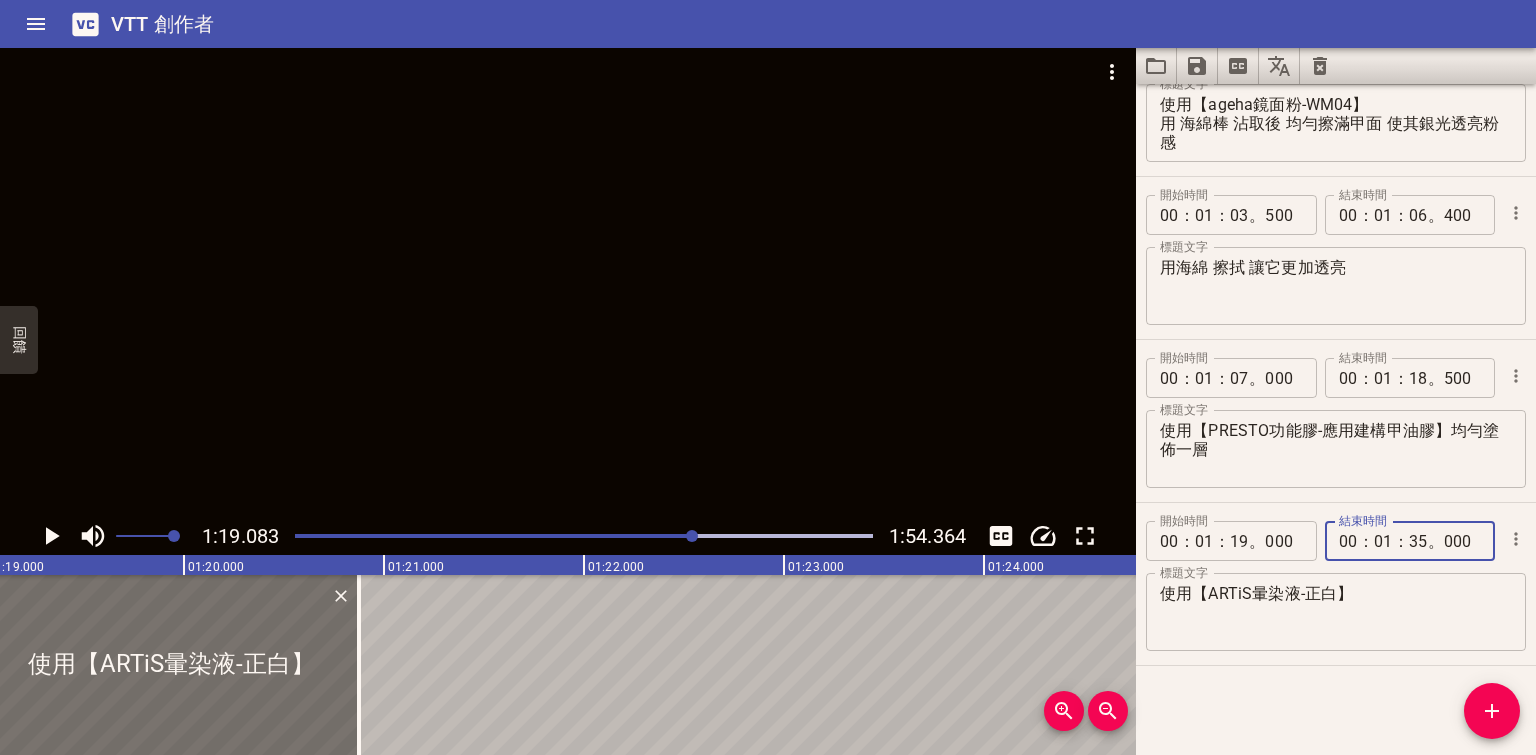 type on "000" 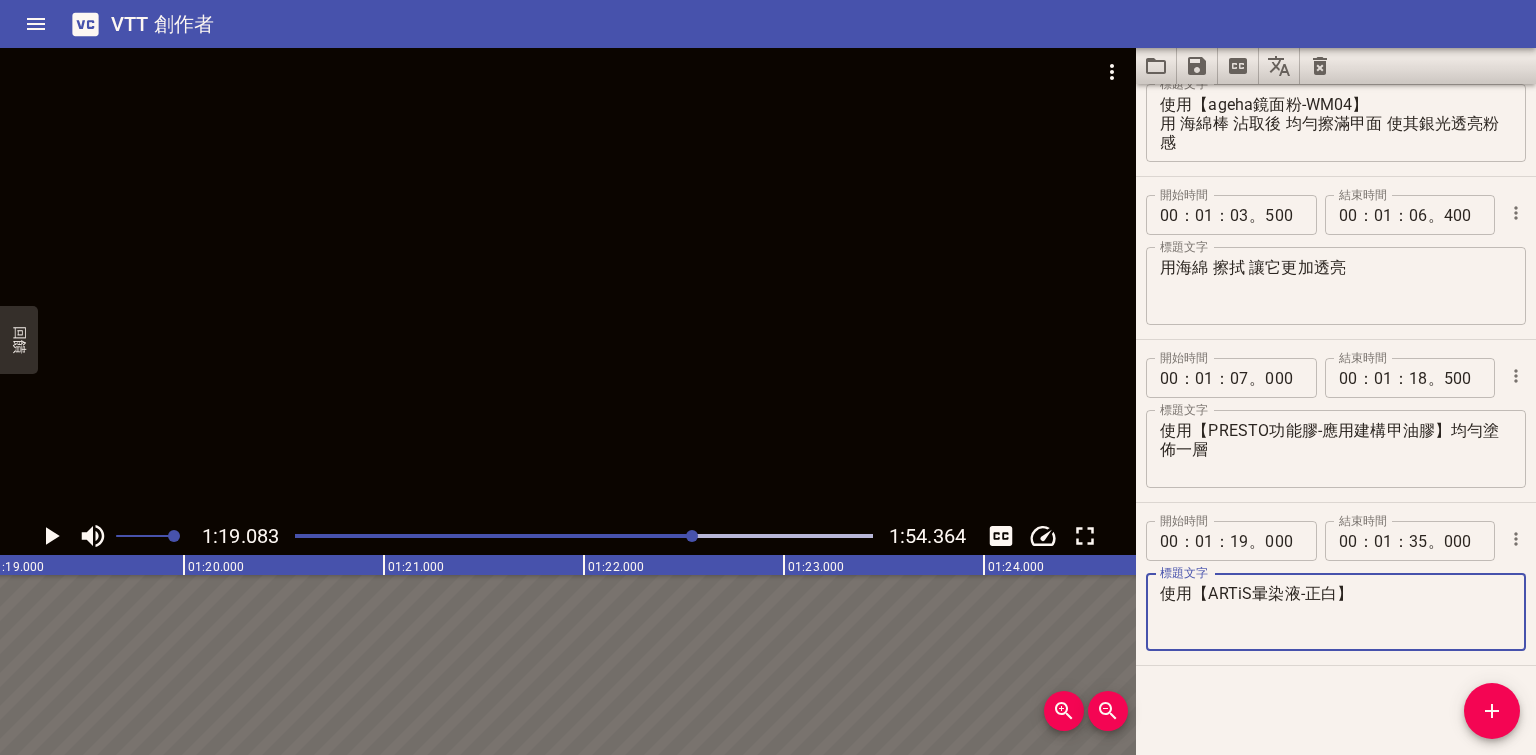 click at bounding box center (568, 282) 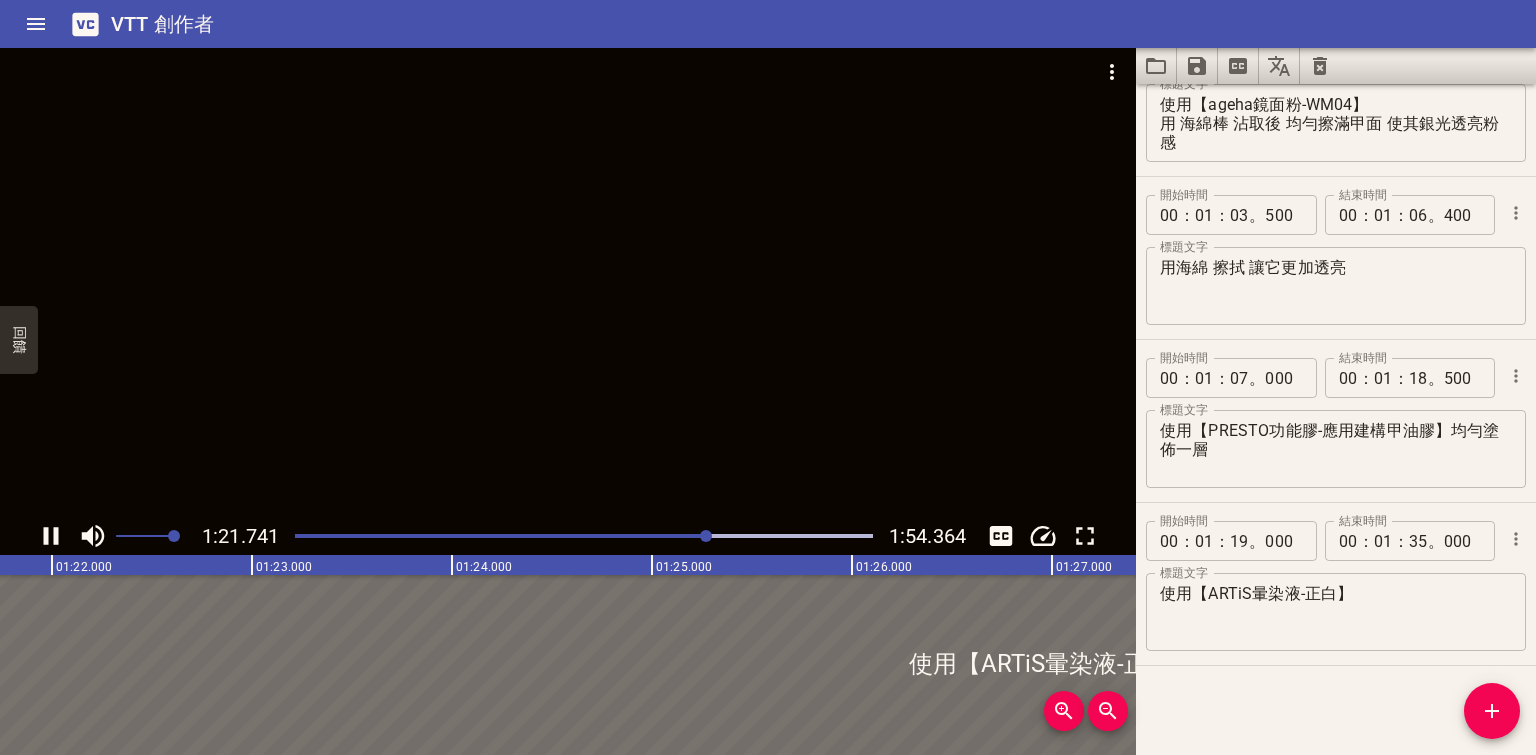 click at bounding box center [568, 282] 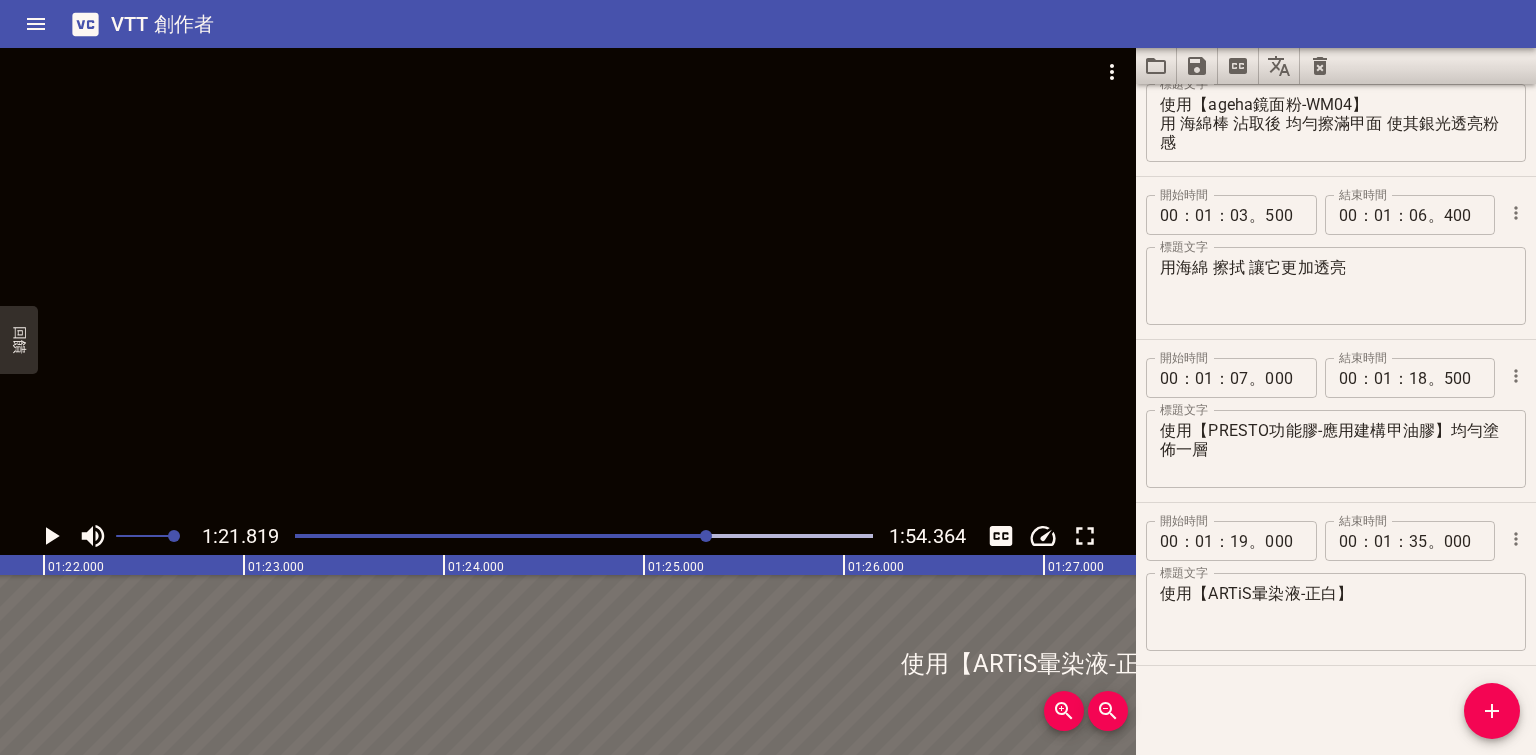 scroll, scrollTop: 0, scrollLeft: 16363, axis: horizontal 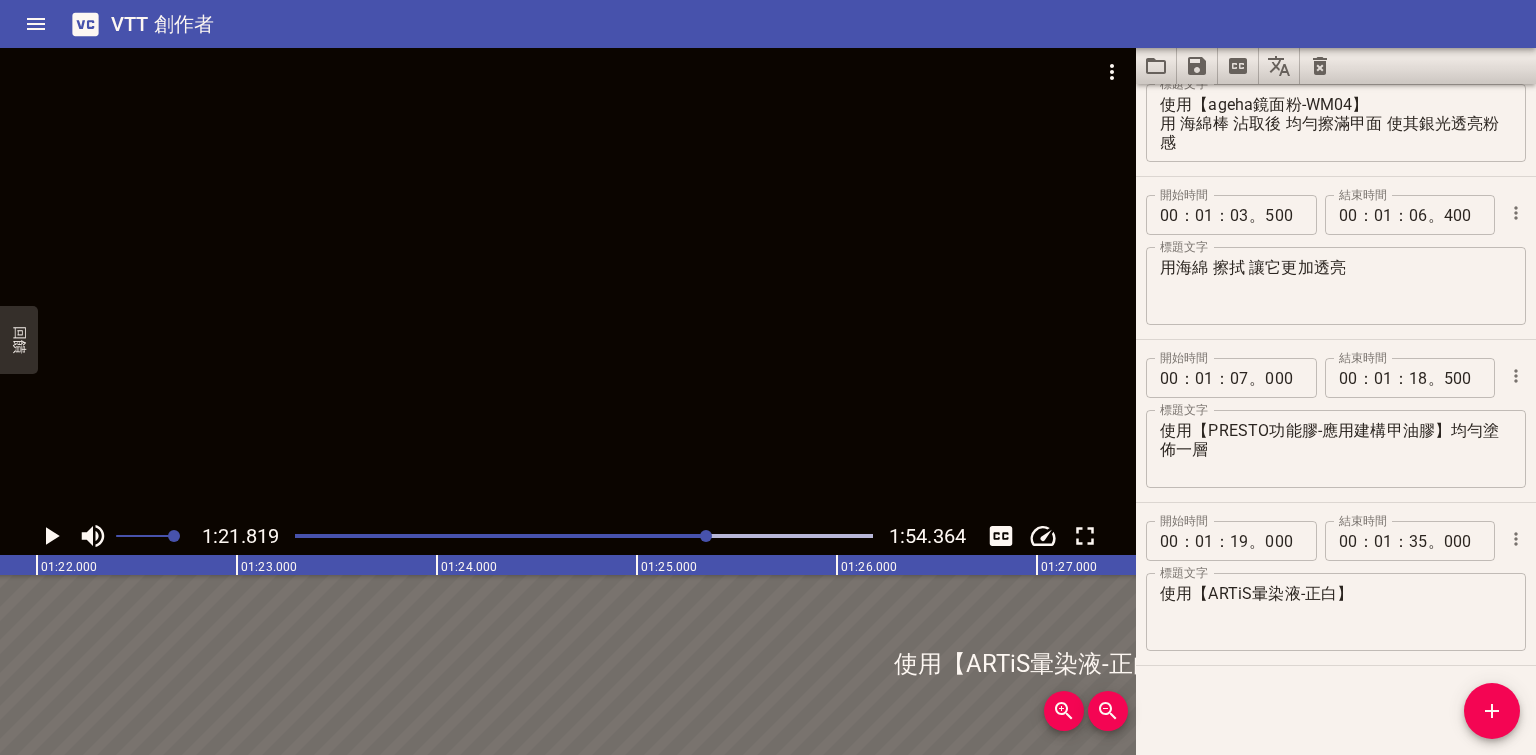 click at bounding box center [568, 282] 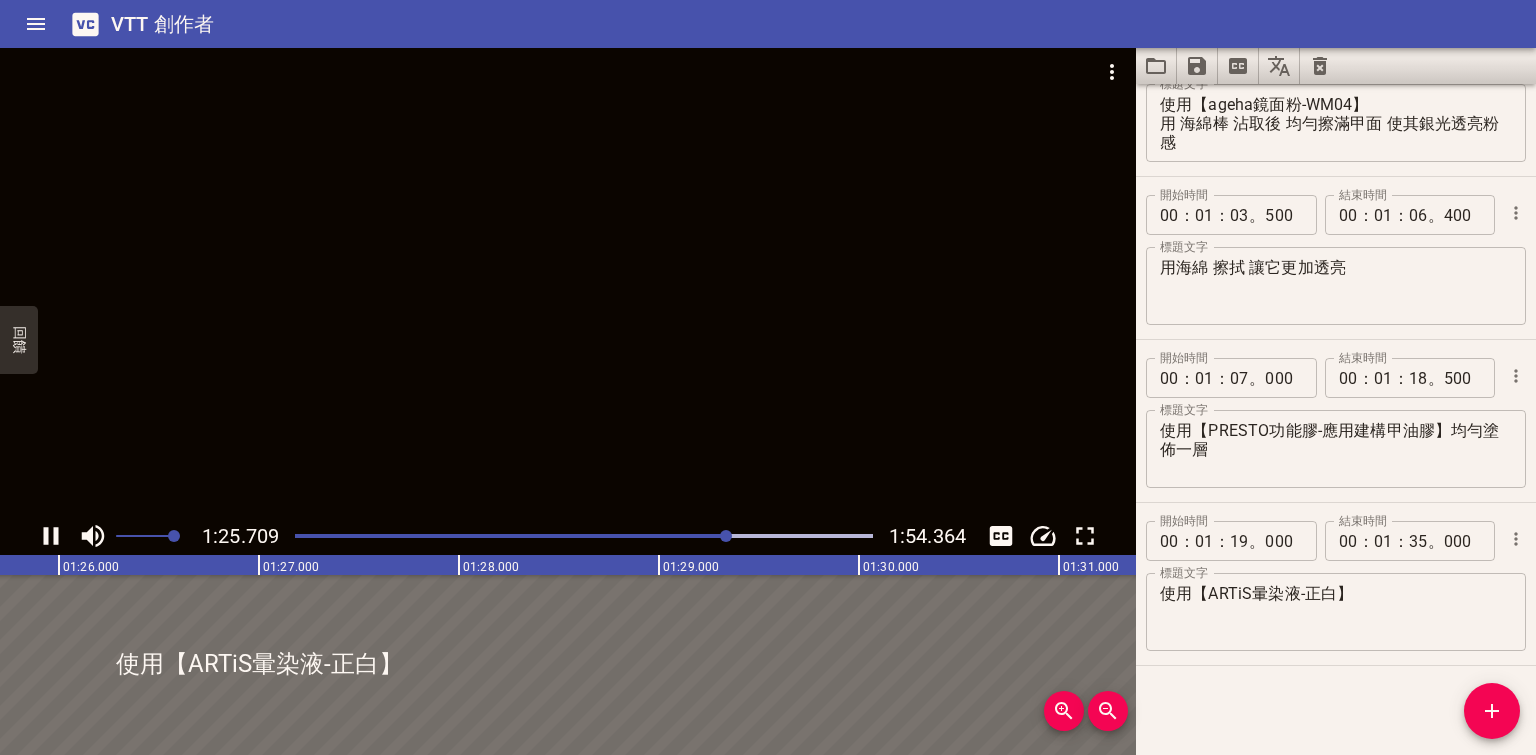 drag, startPoint x: 1251, startPoint y: 641, endPoint x: 1224, endPoint y: 641, distance: 27 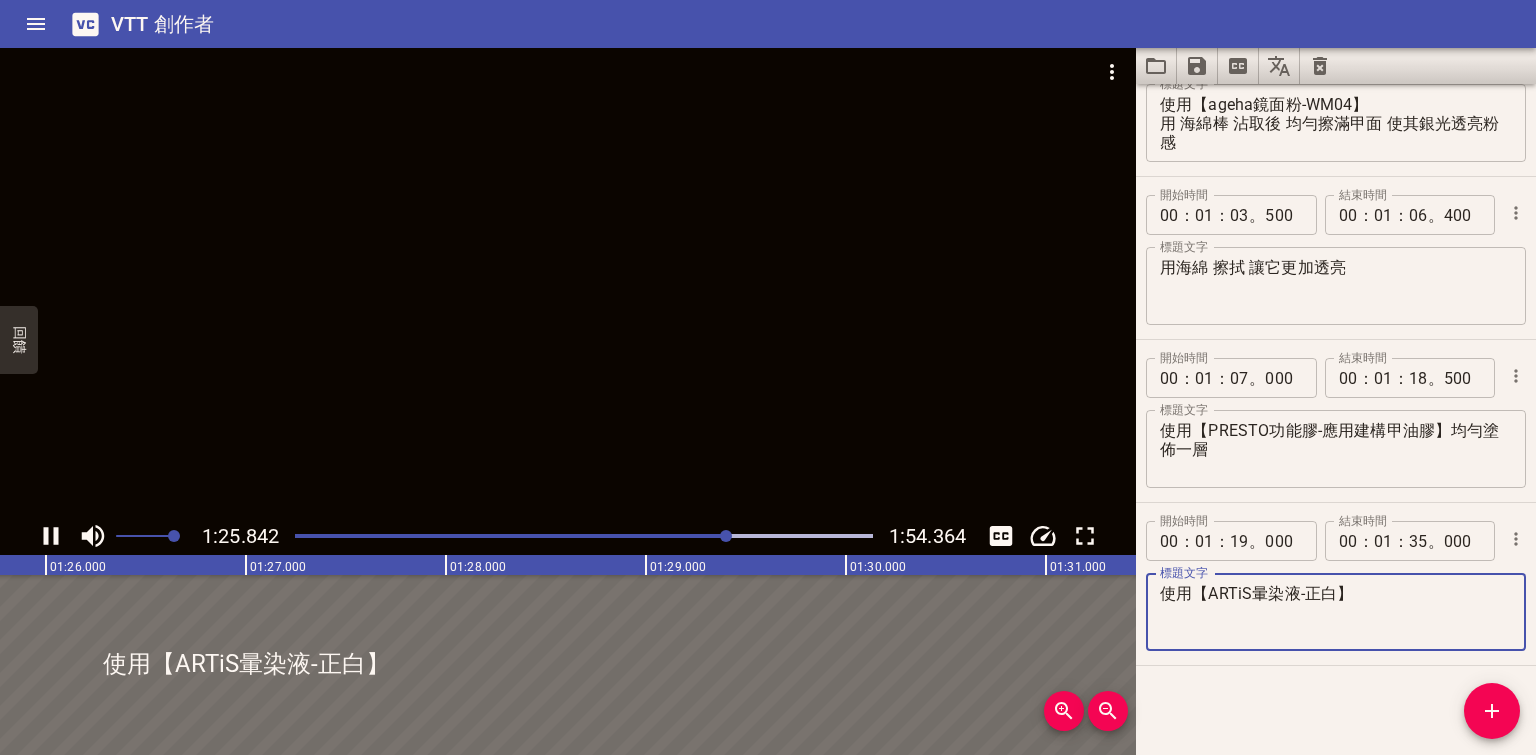 drag, startPoint x: 1180, startPoint y: 621, endPoint x: 1374, endPoint y: 585, distance: 197.31194 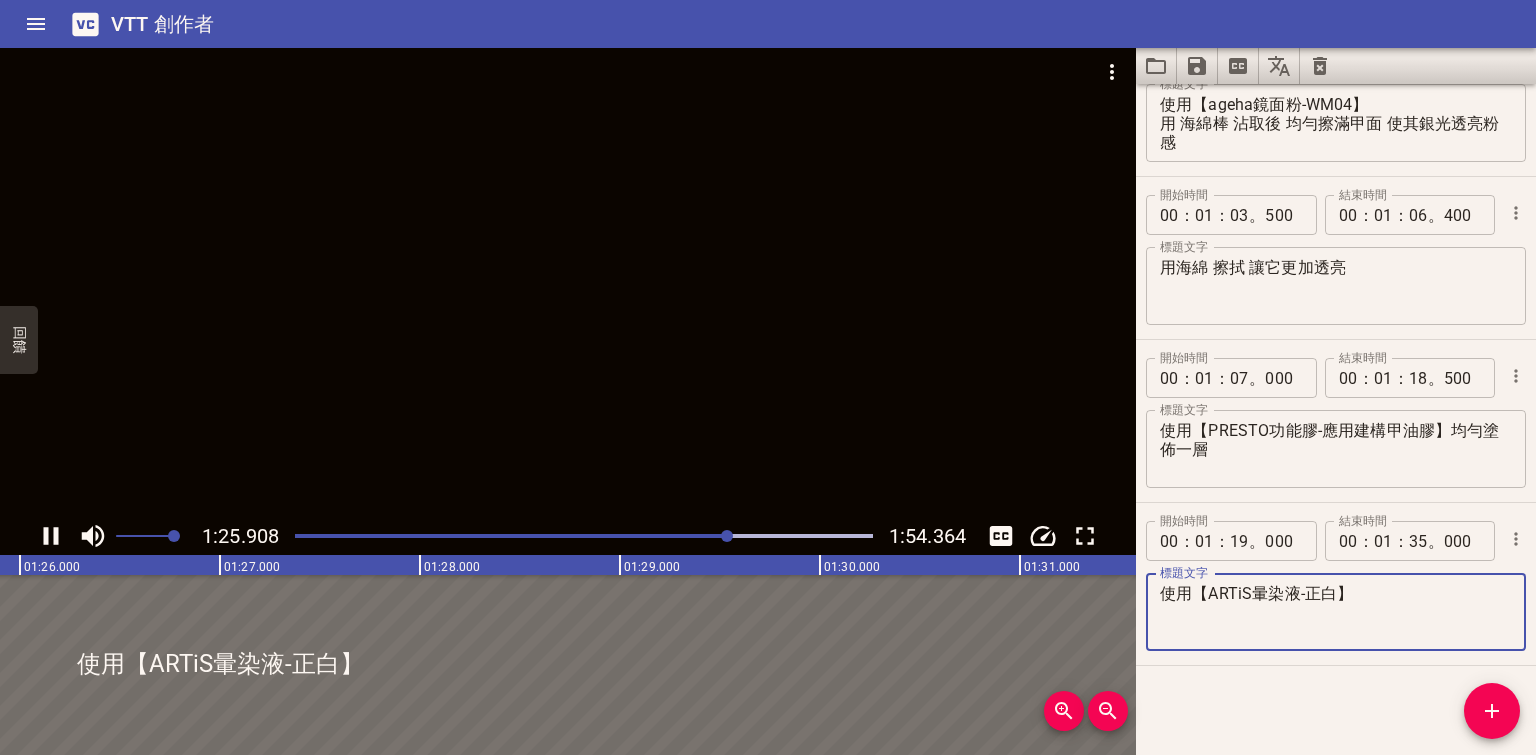 click on "使用【ARTiS暈染液-正白】" at bounding box center (1336, 612) 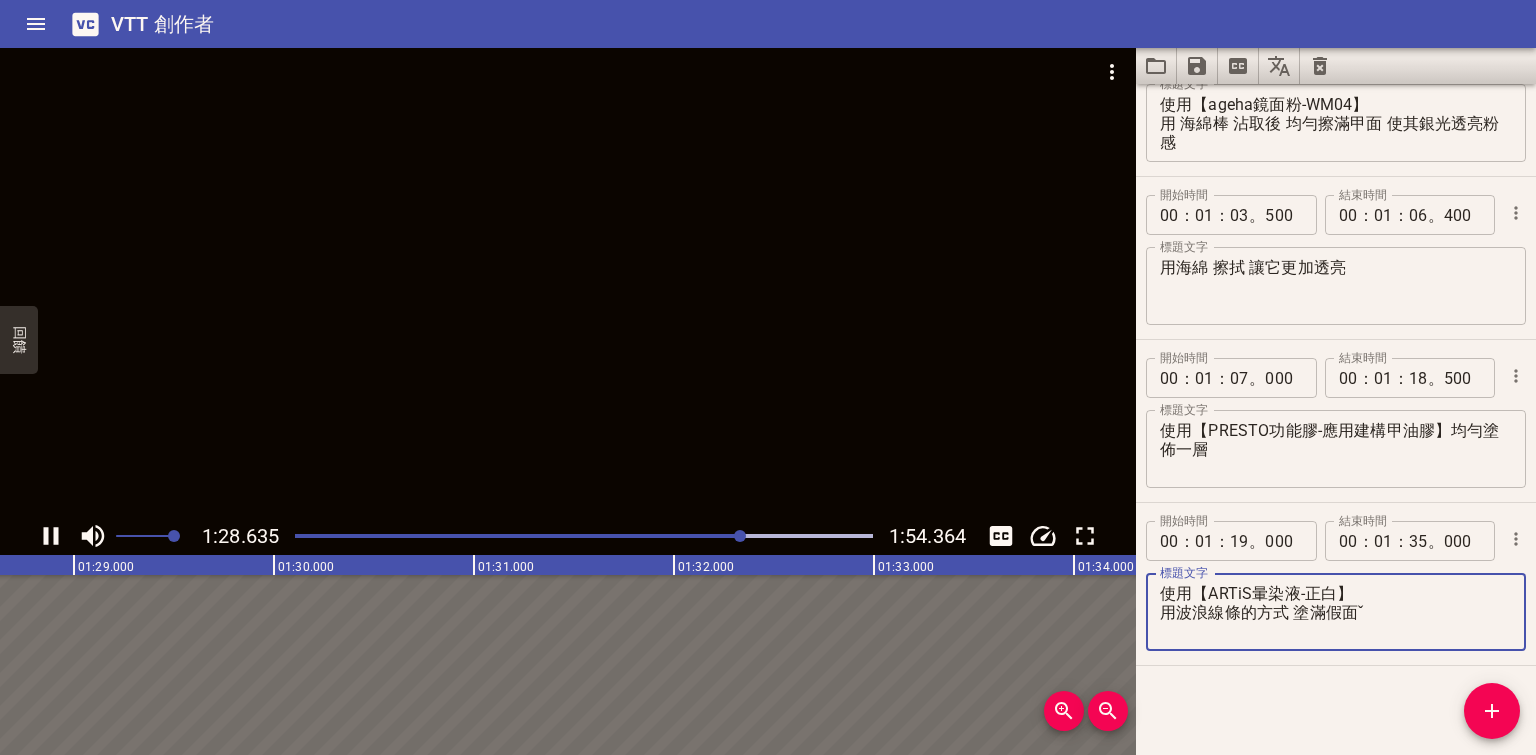 click at bounding box center [568, 282] 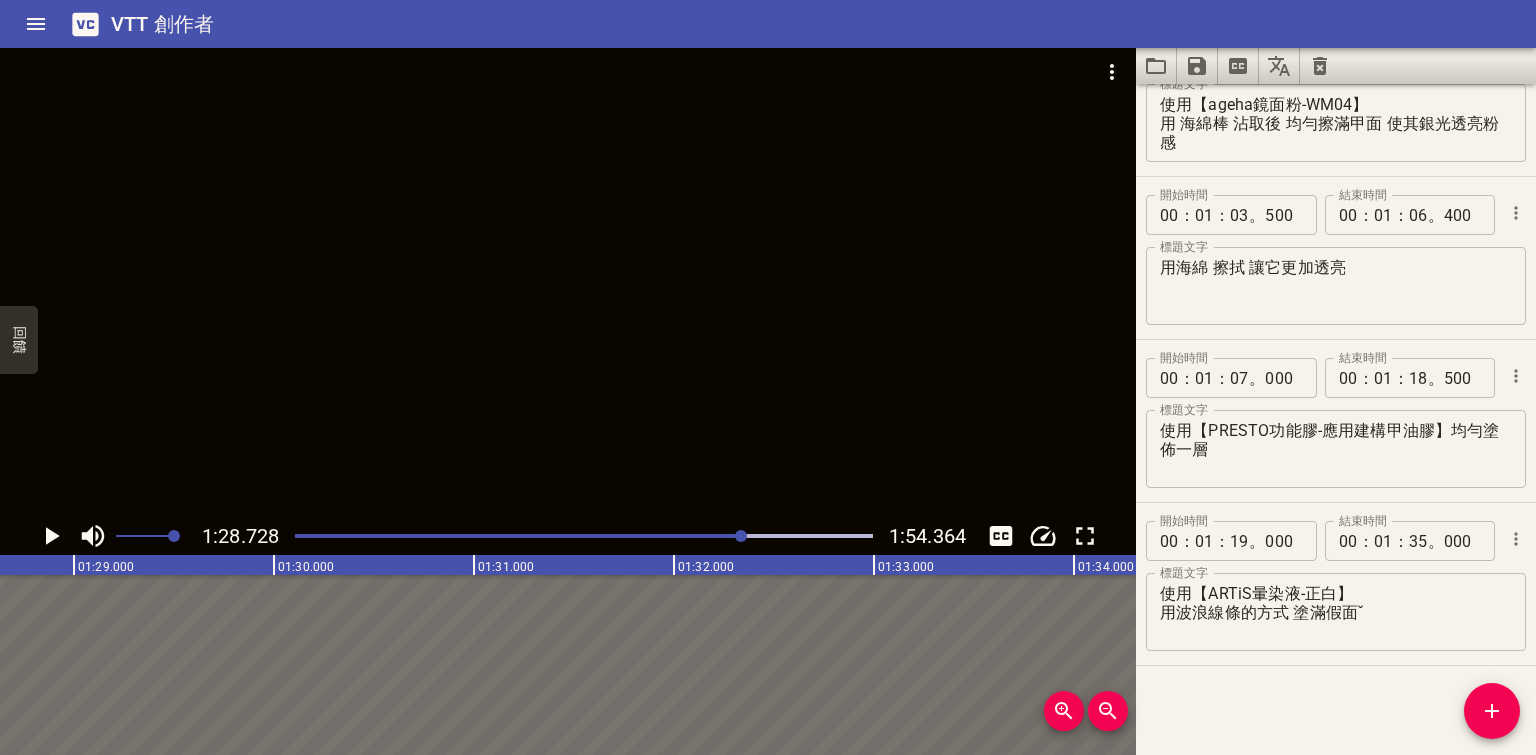 scroll, scrollTop: 0, scrollLeft: 17745, axis: horizontal 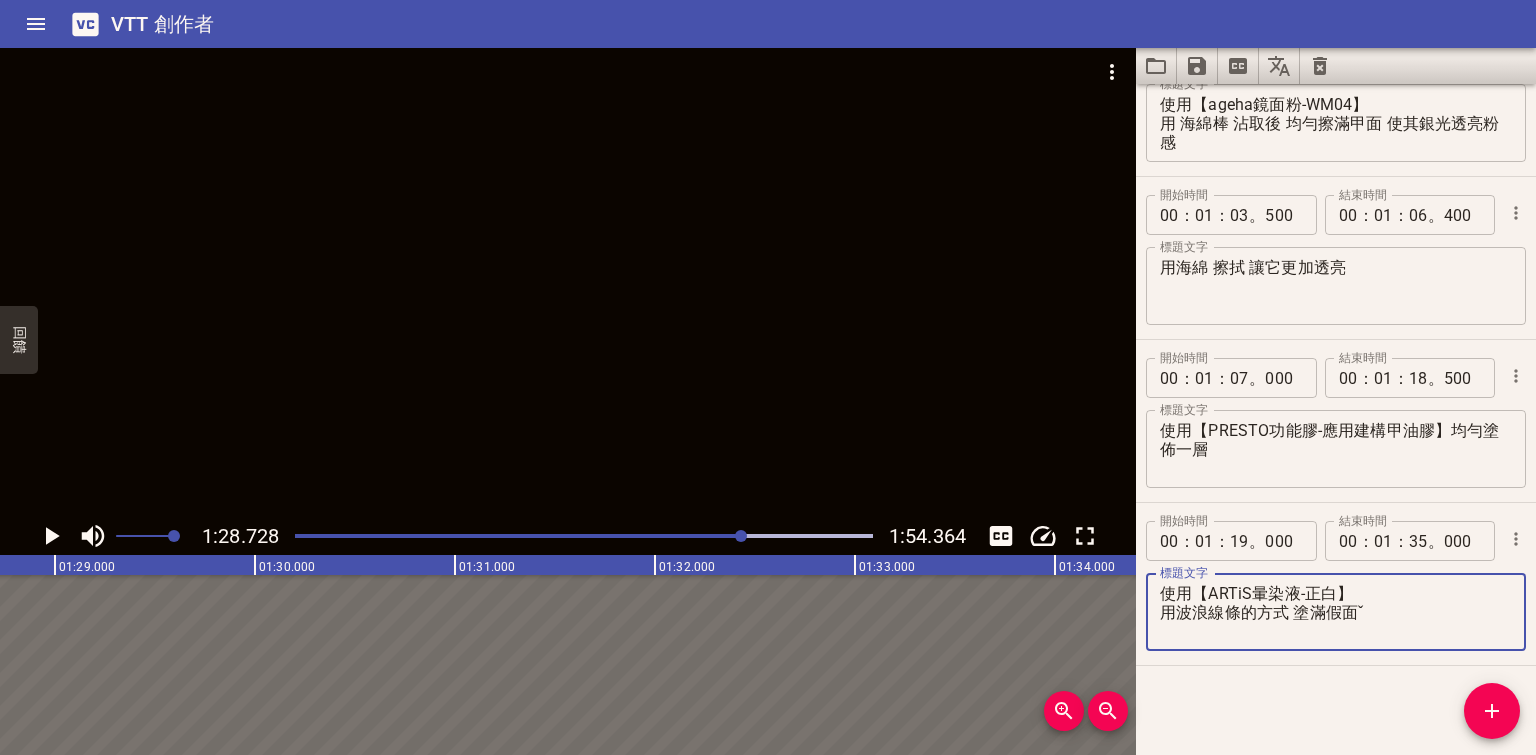 click on "使用【ARTiS暈染液-正白】
用波浪線條的方式 塗滿假面ˇ" at bounding box center (1336, 612) 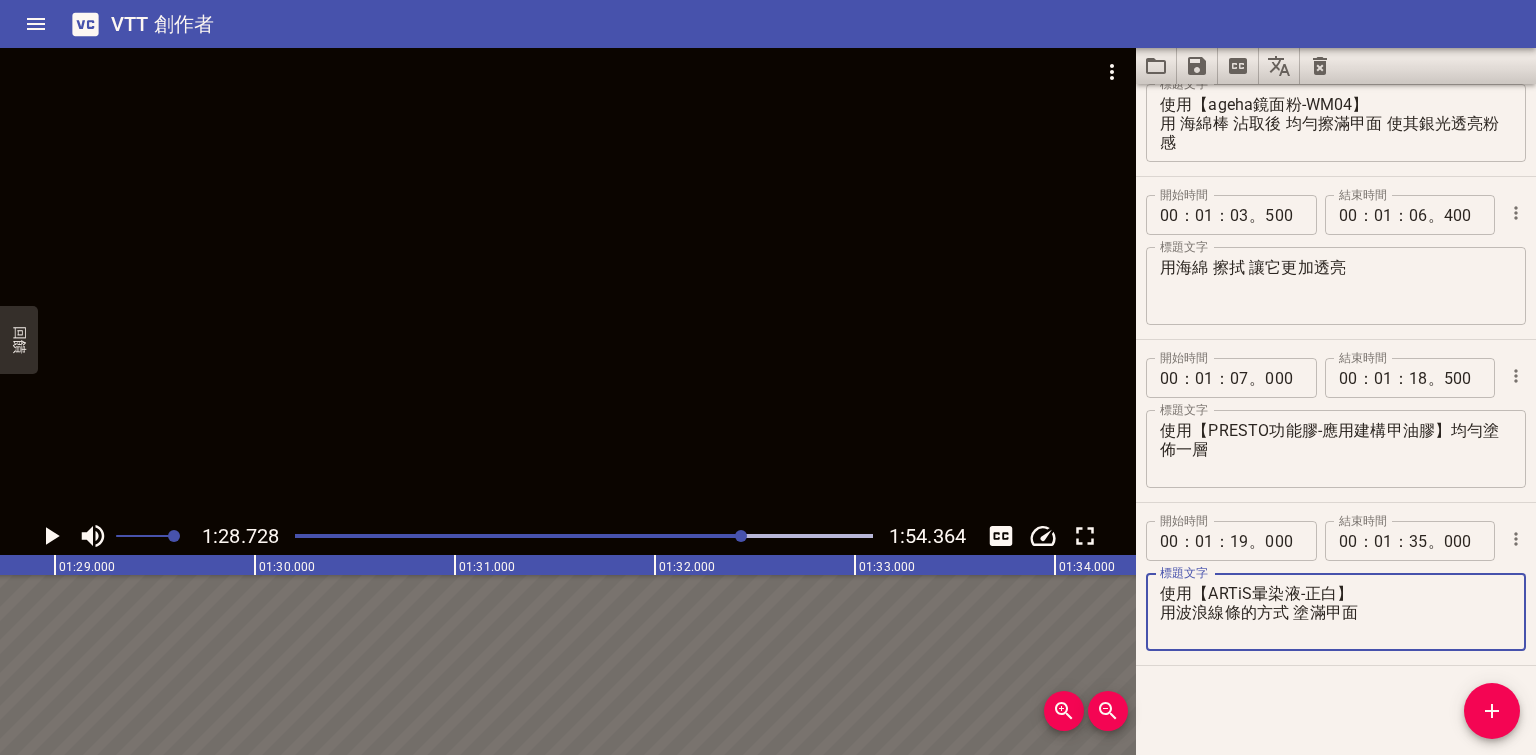 click on "使用【ARTiS暈染液-正白】
用波浪線條的方式 塗滿甲面" at bounding box center (1336, 612) 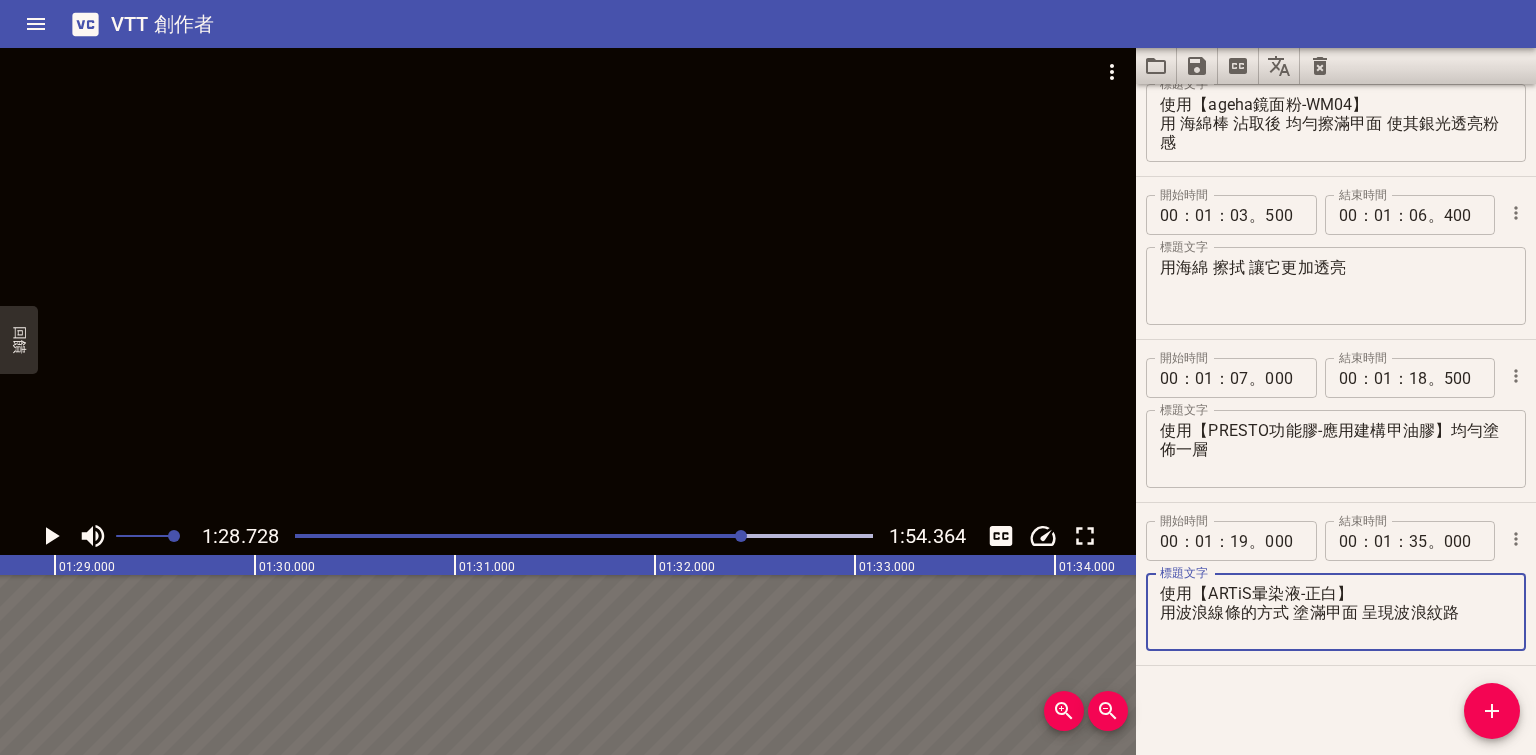 type on "使用【ARTiS暈染液-正白】
用波浪線條的方式 塗滿甲面 呈現波浪紋路" 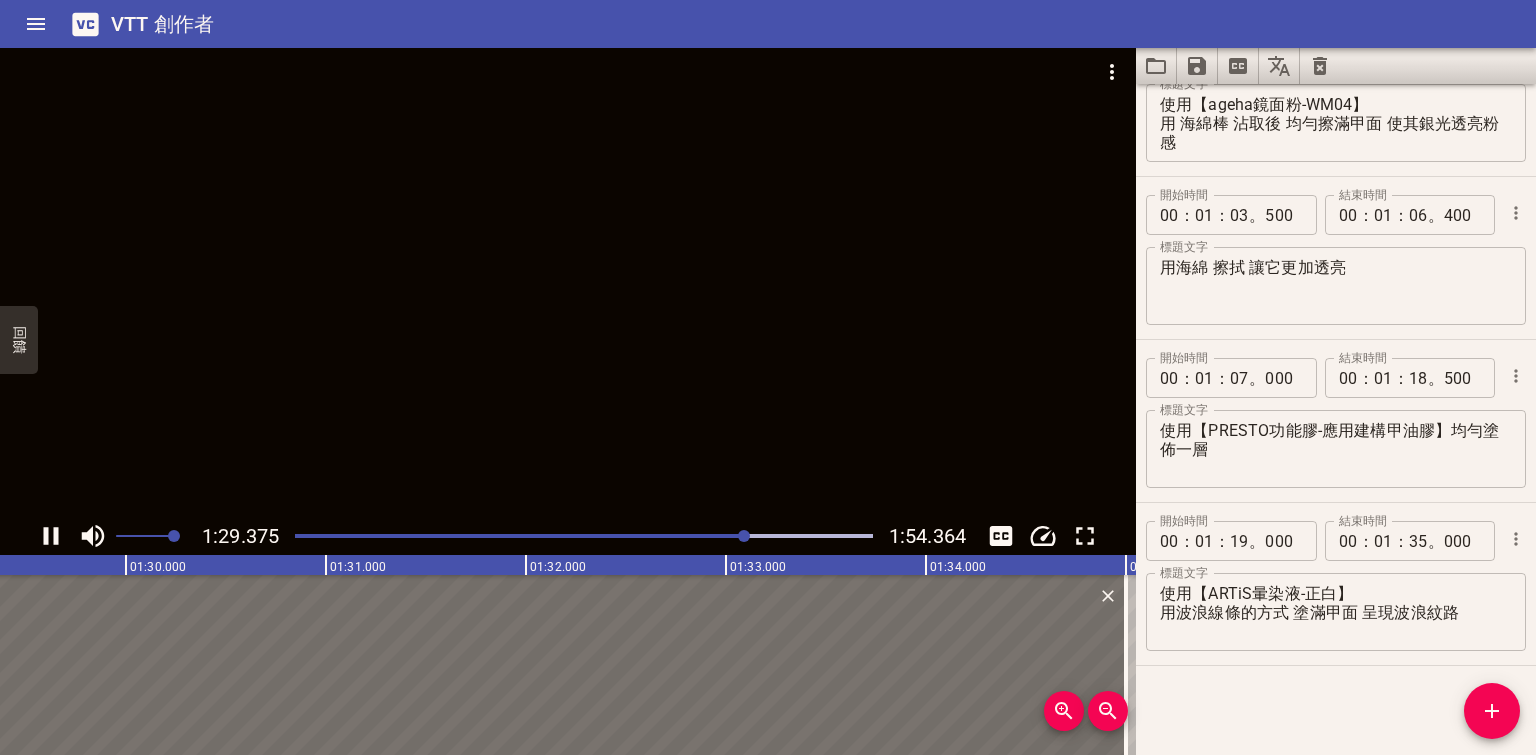 click 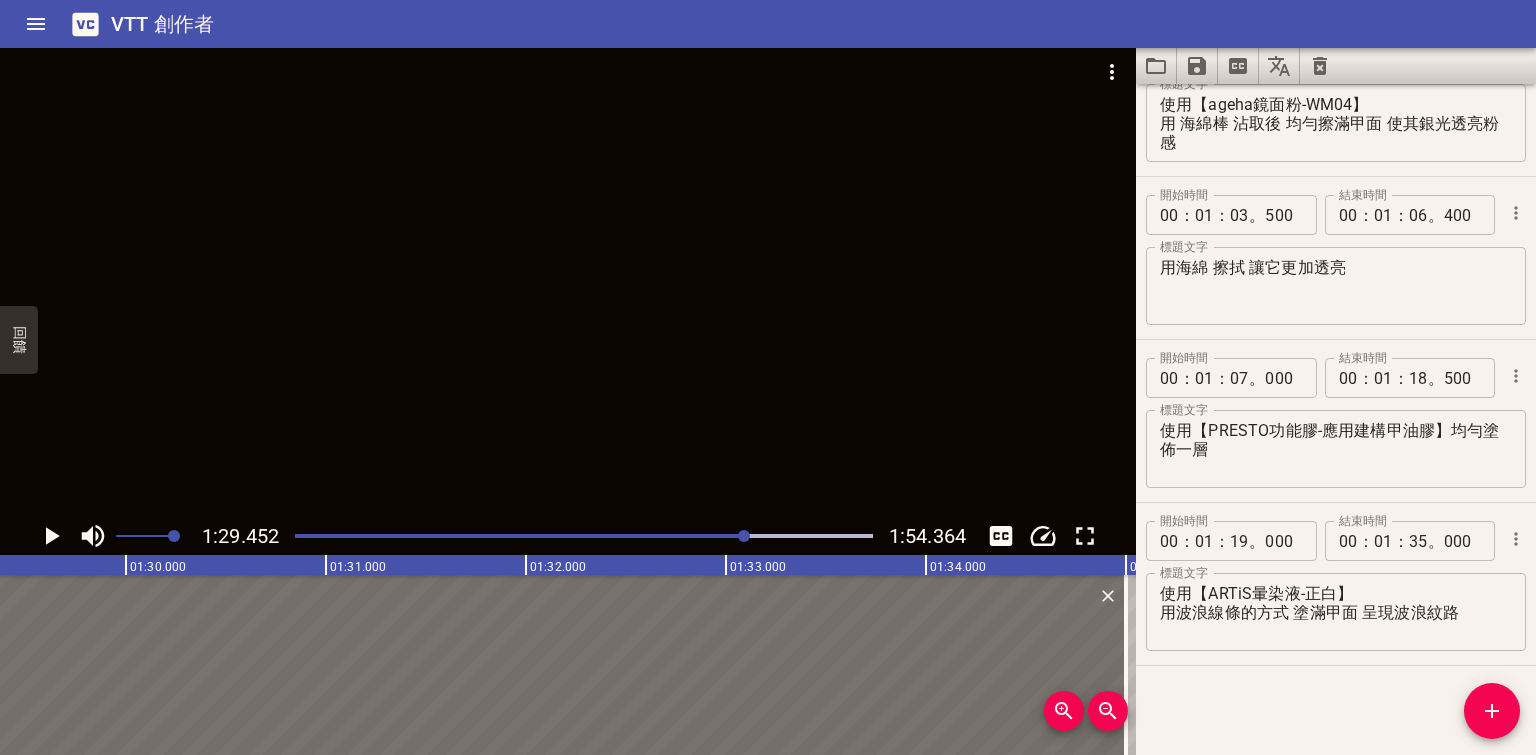 scroll, scrollTop: 0, scrollLeft: 17890, axis: horizontal 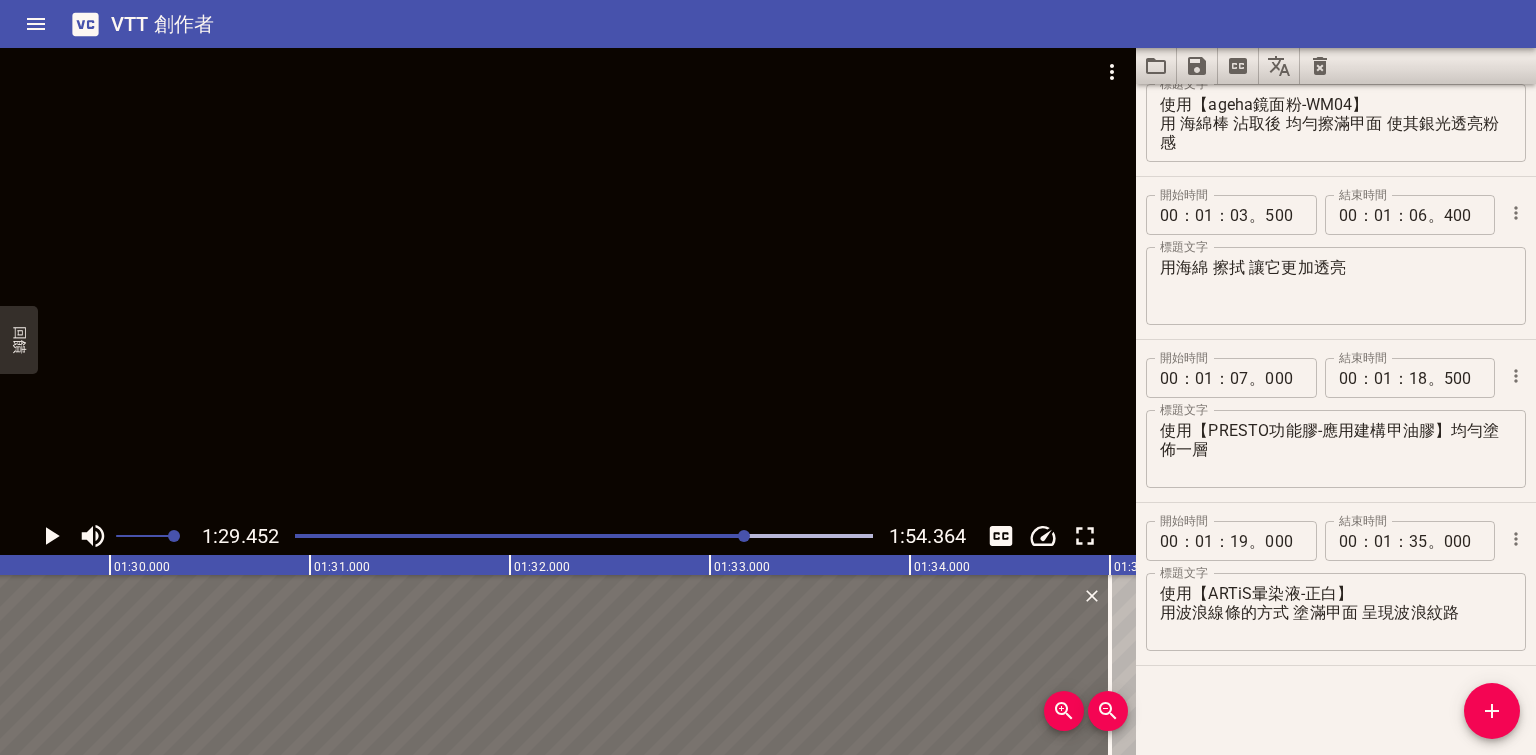 click 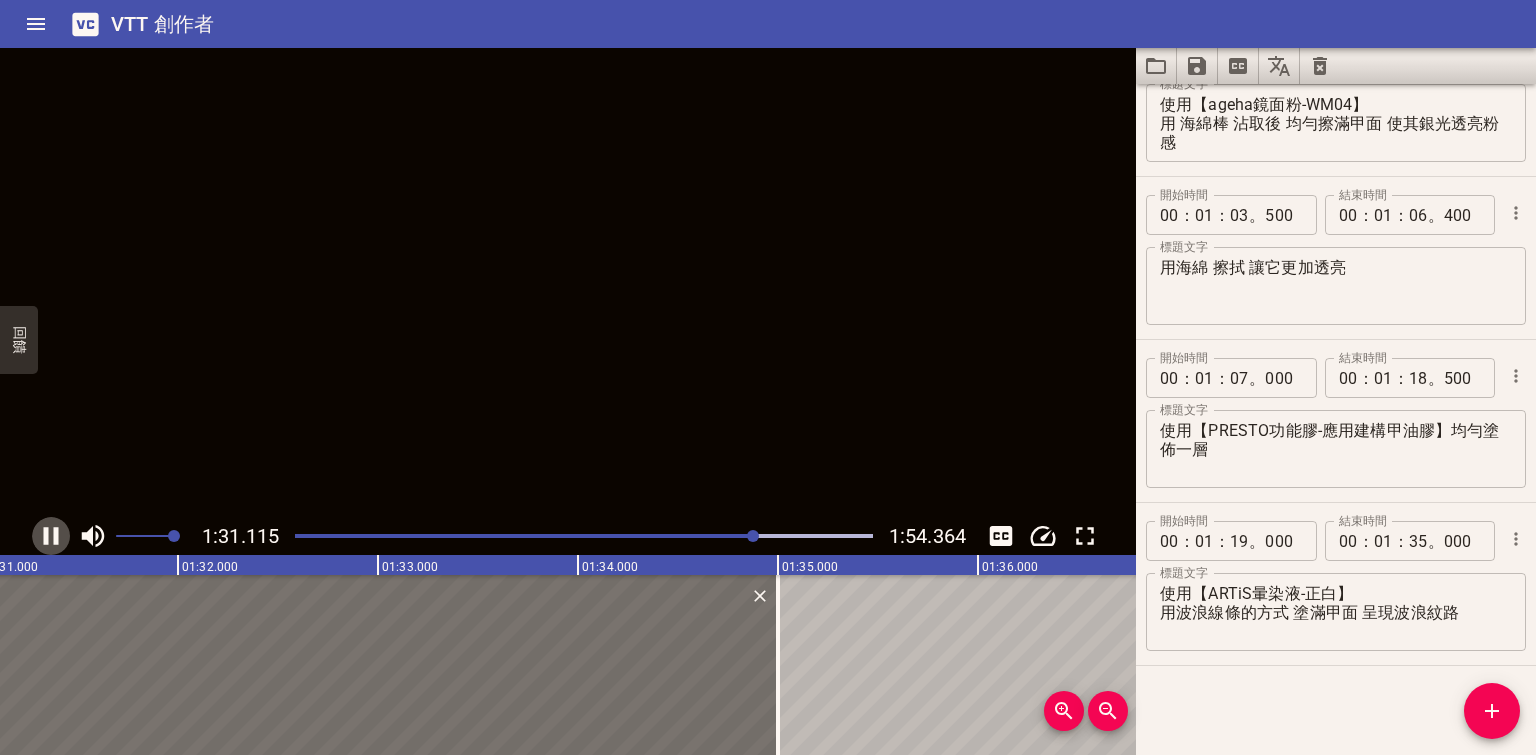 click 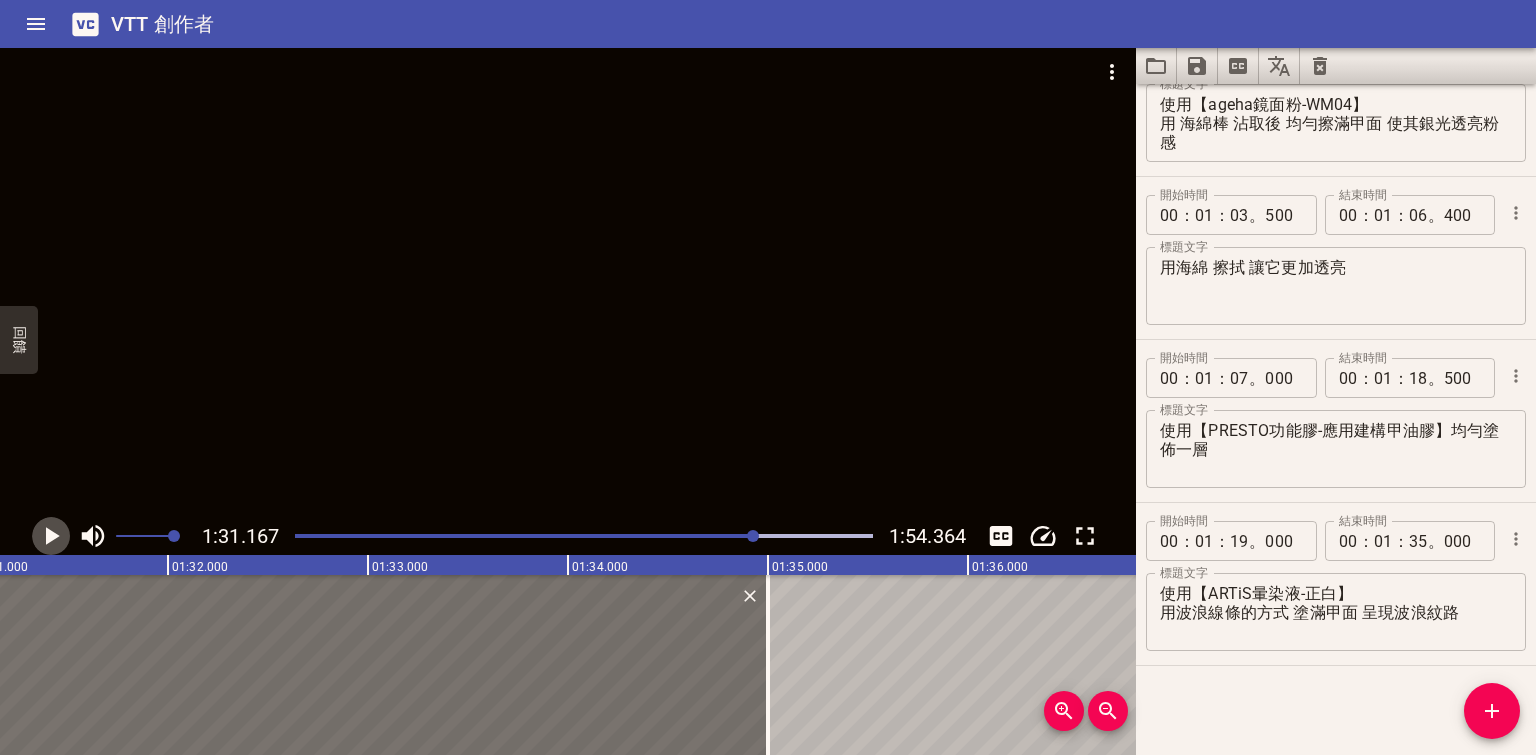 click 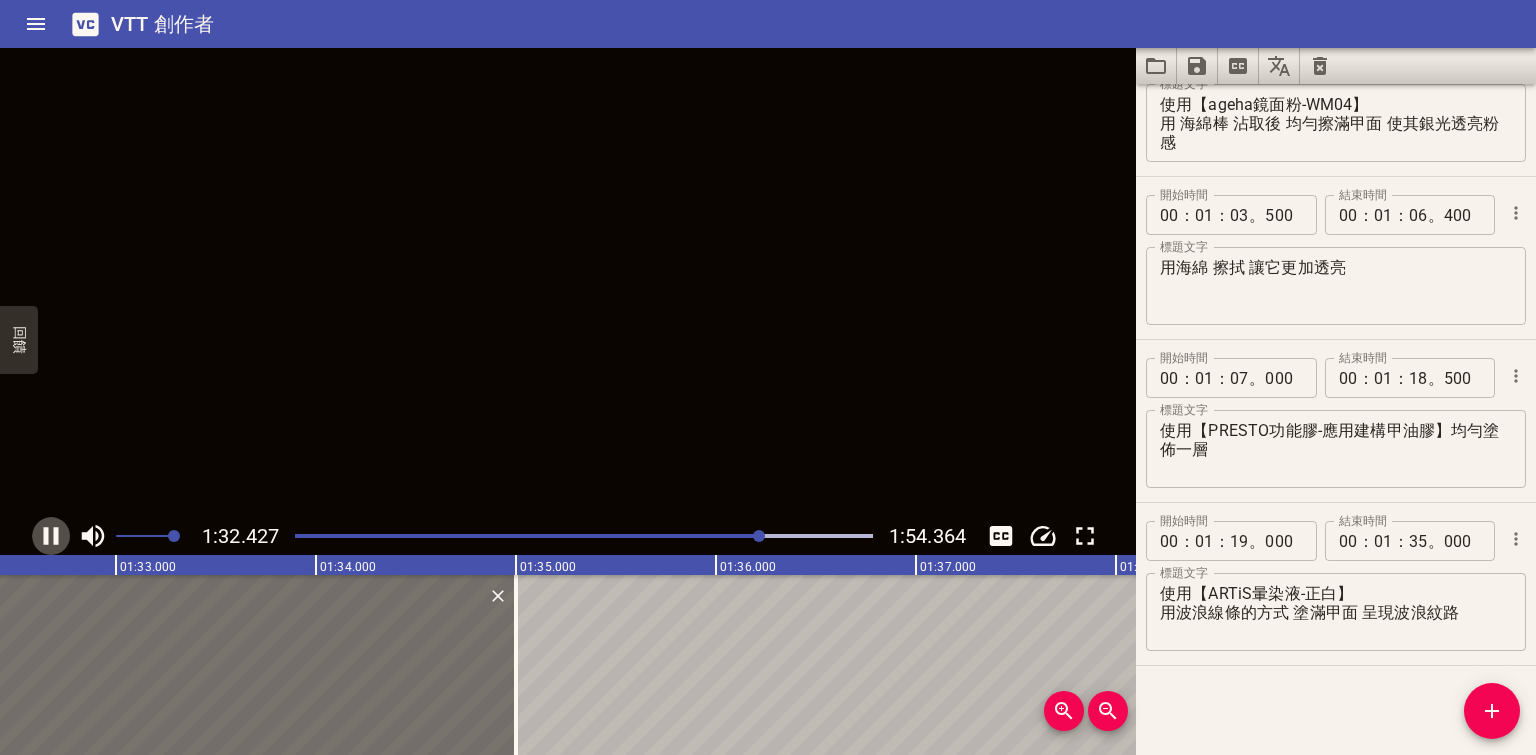 click 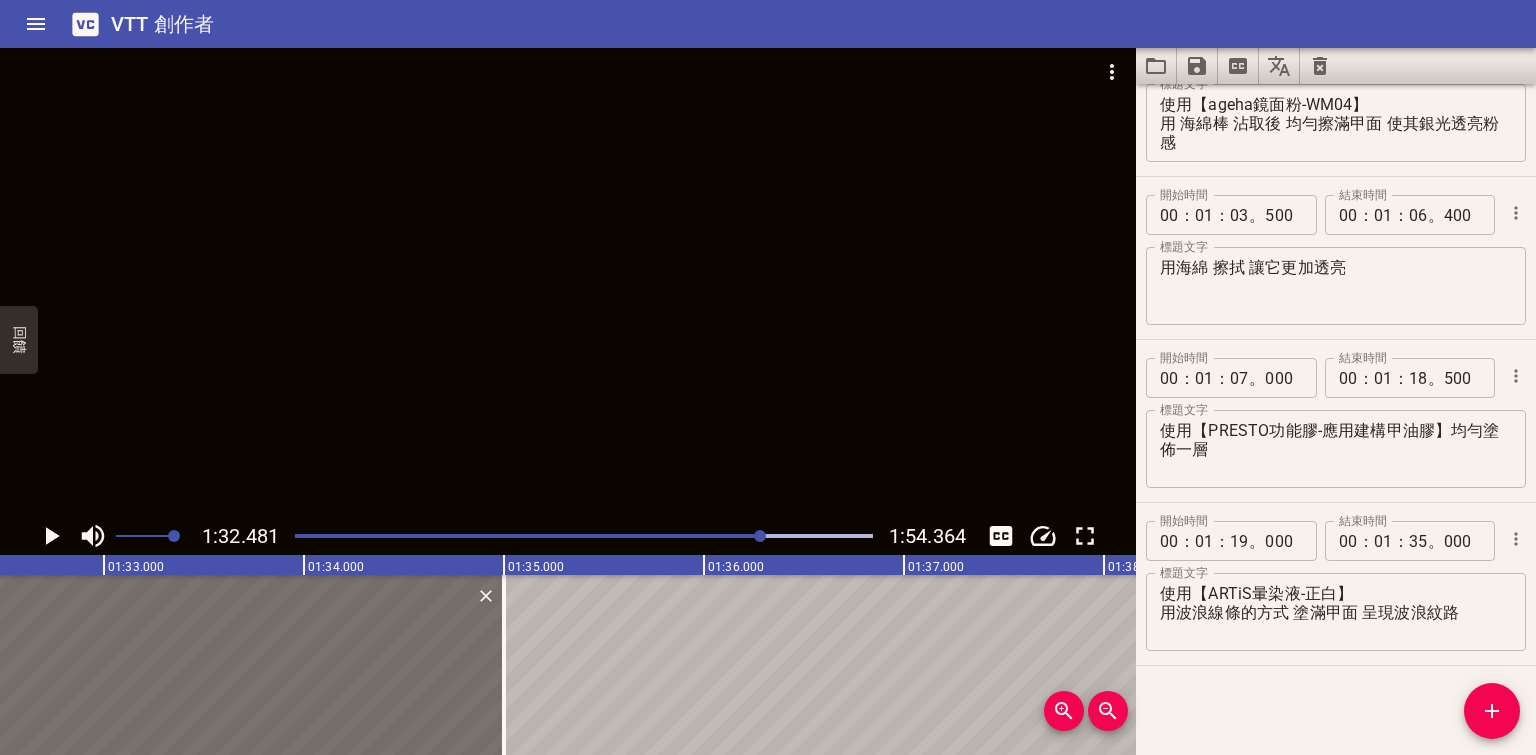 click at bounding box center [568, 282] 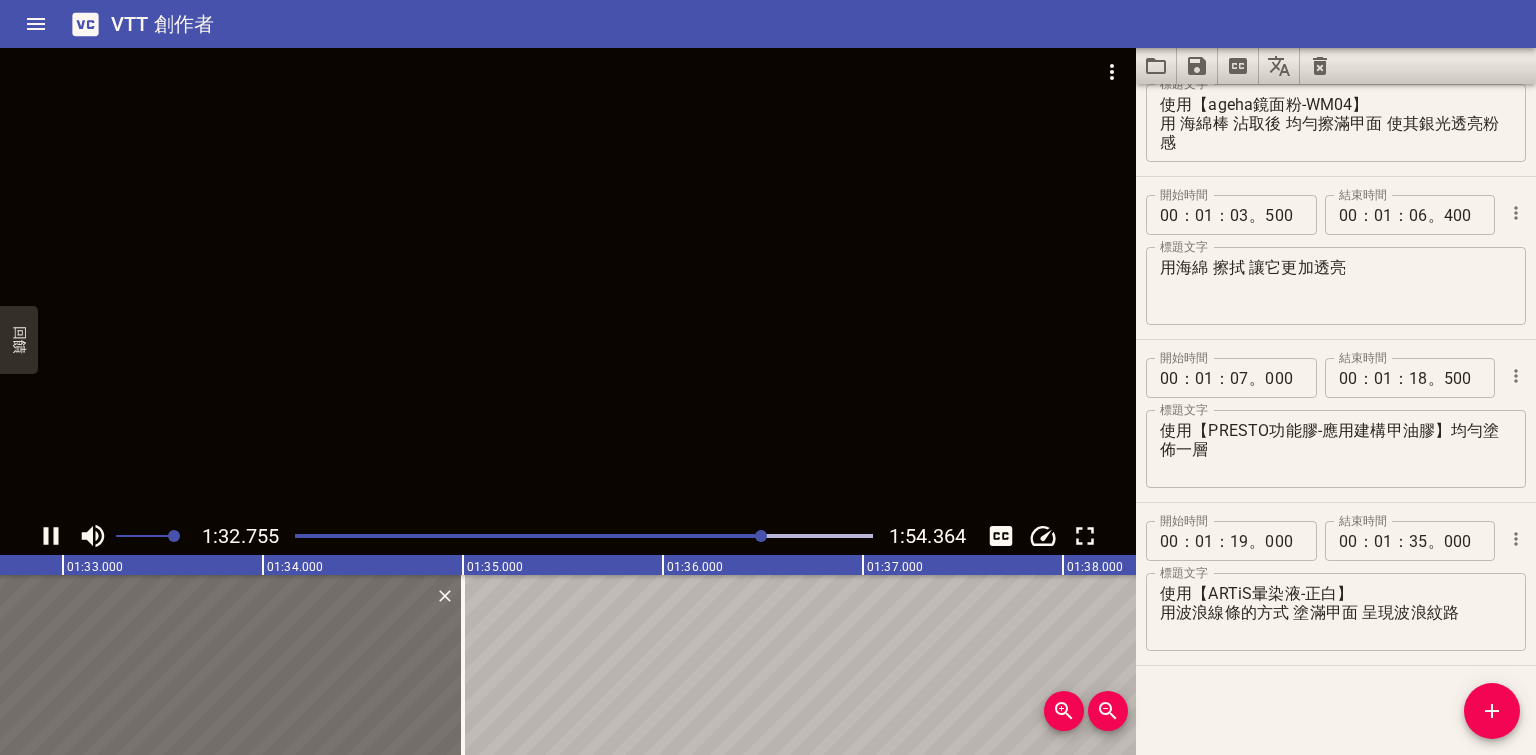 click at bounding box center [568, 282] 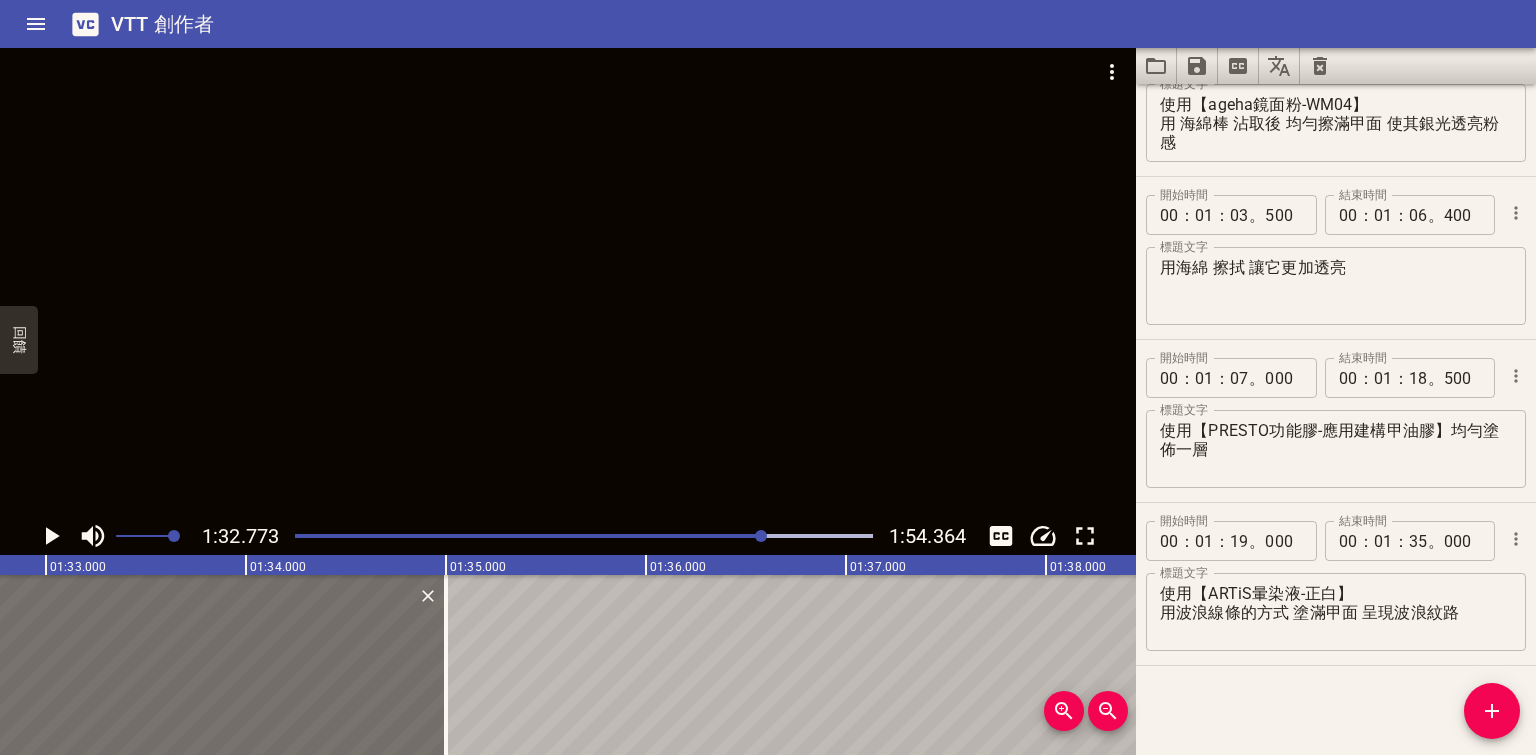 click at bounding box center (761, 536) 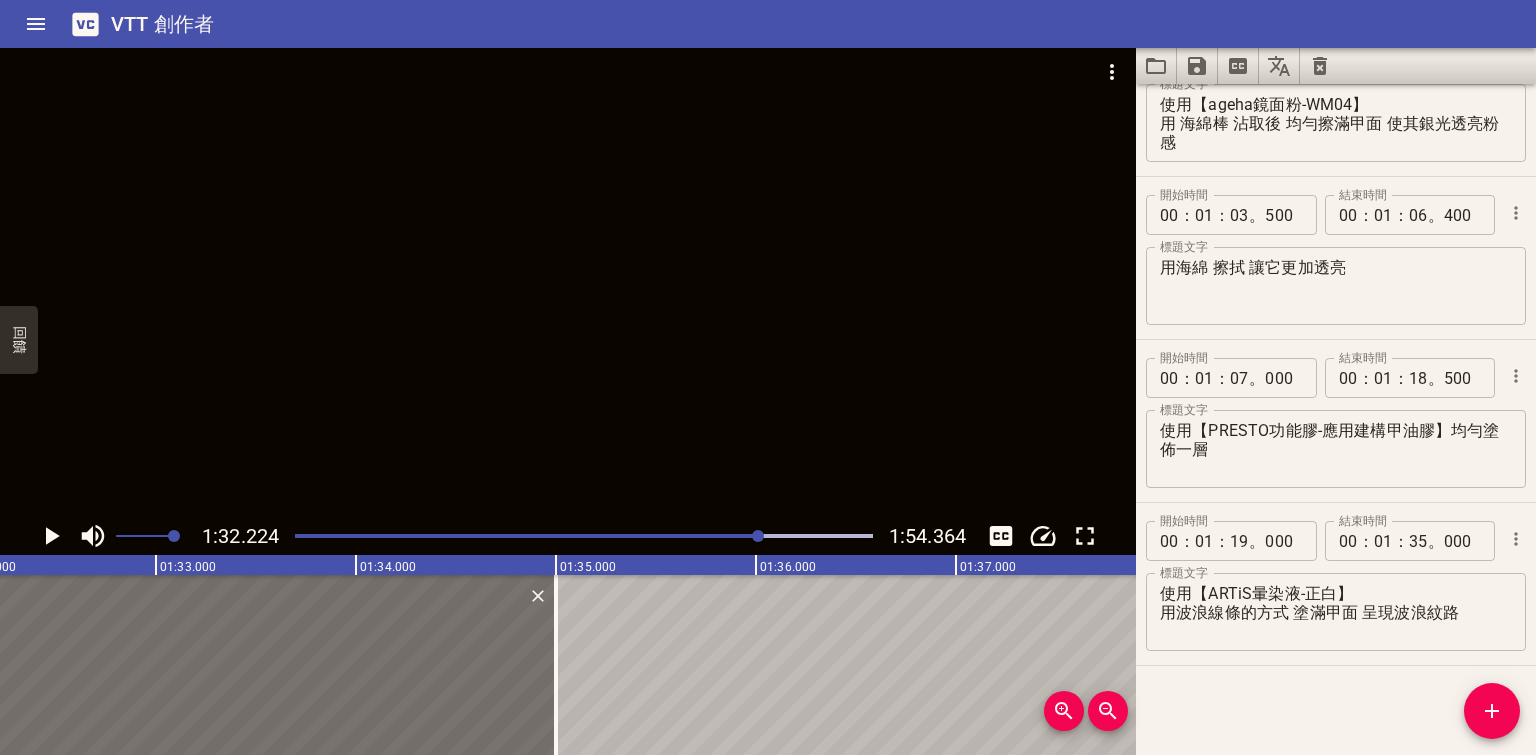 click at bounding box center (568, 282) 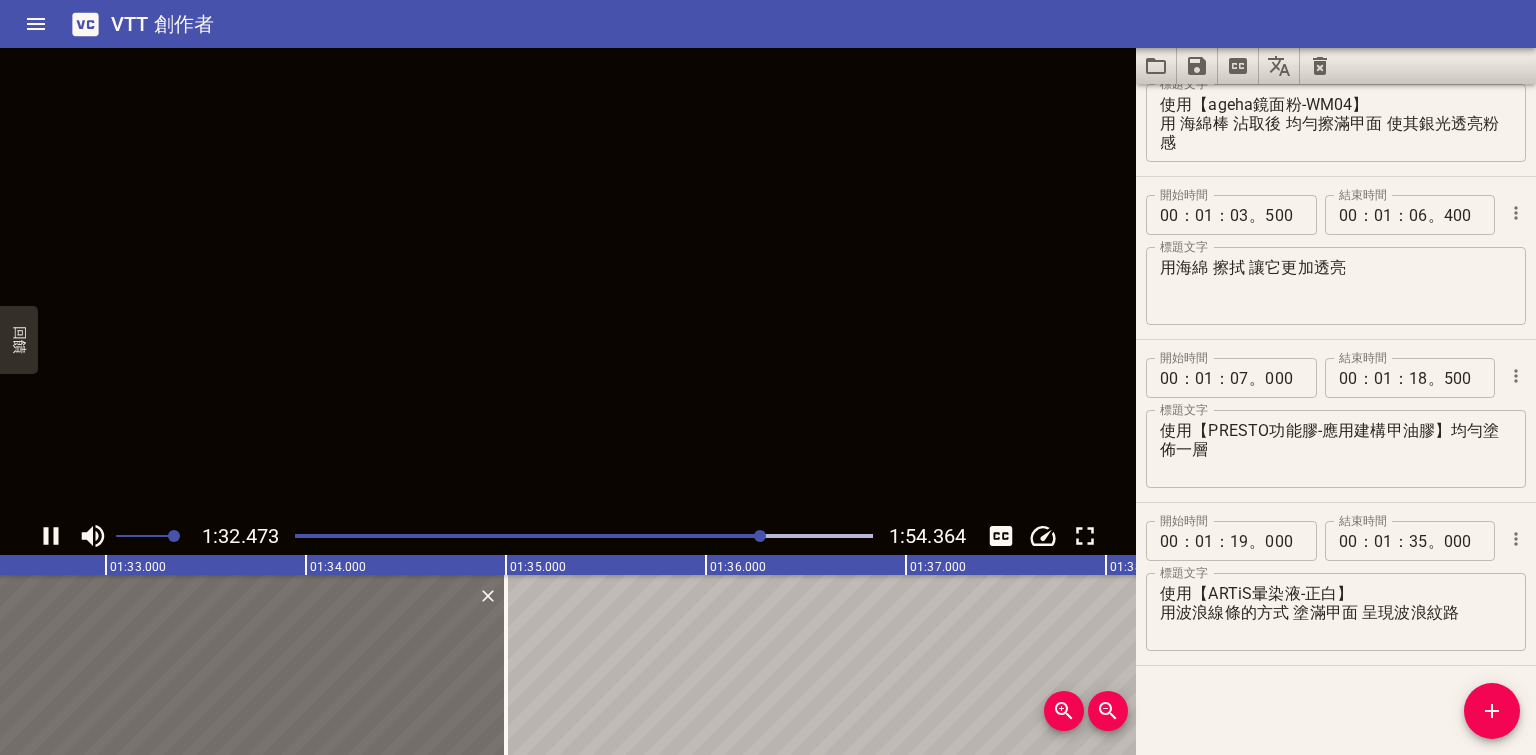 click at bounding box center (568, 282) 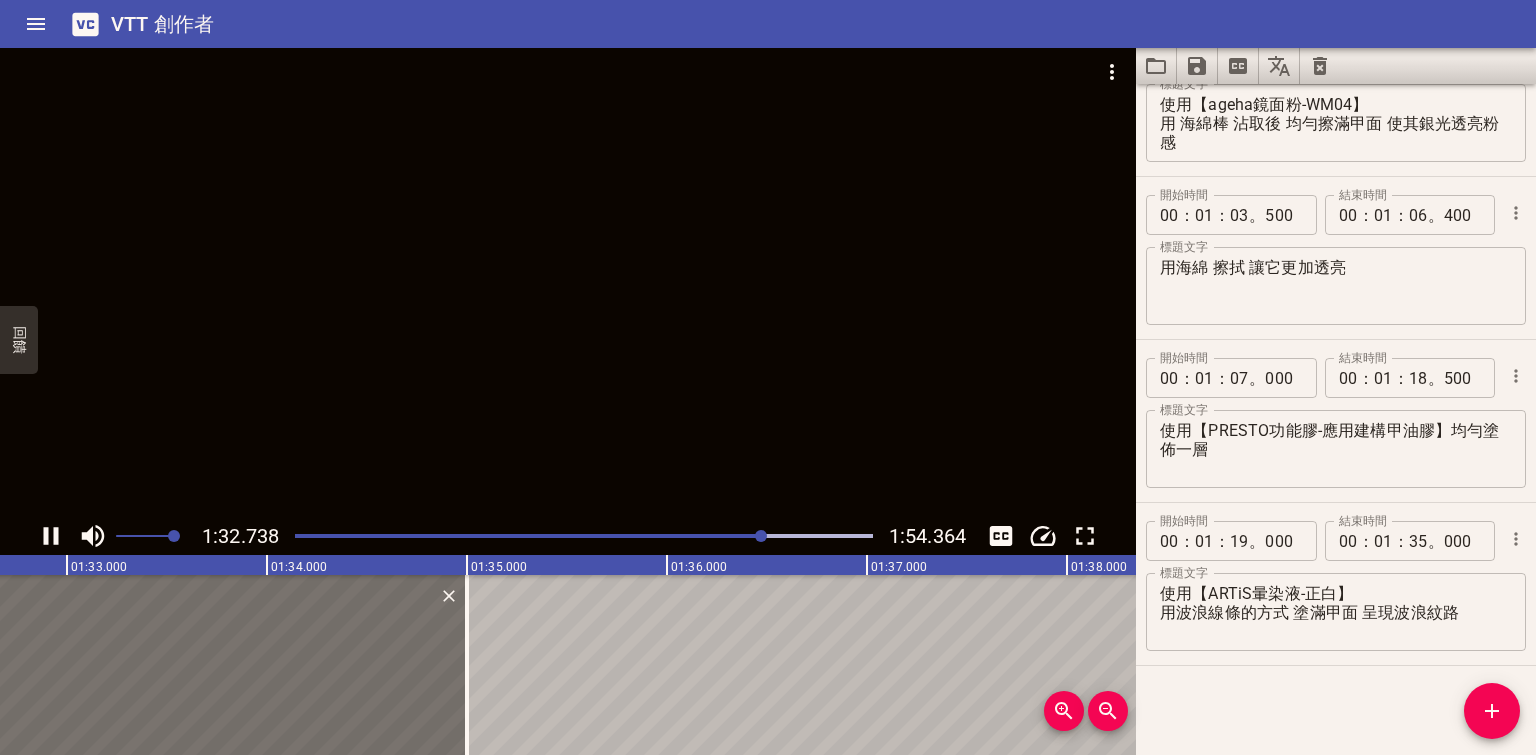 click at bounding box center [568, 282] 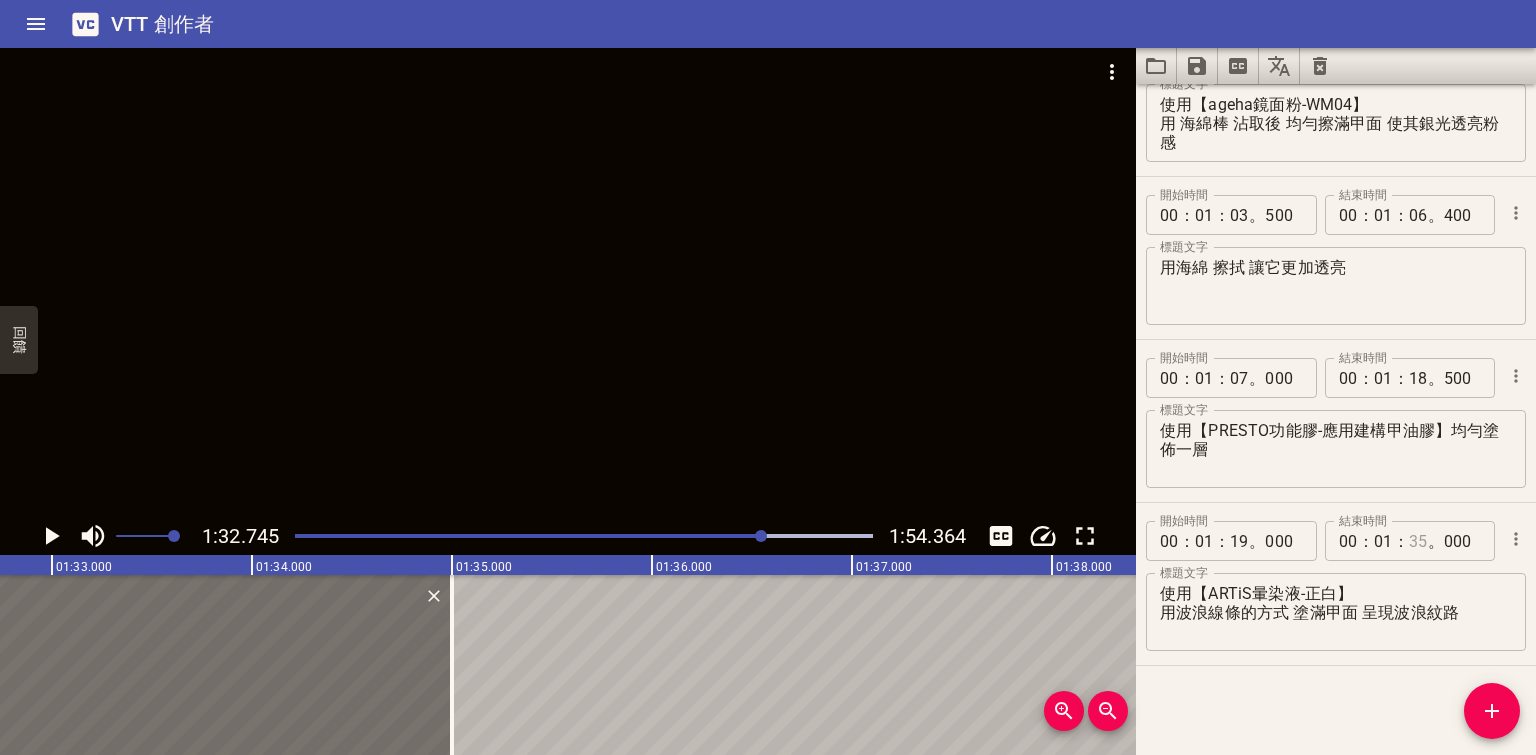 click at bounding box center (1418, 541) 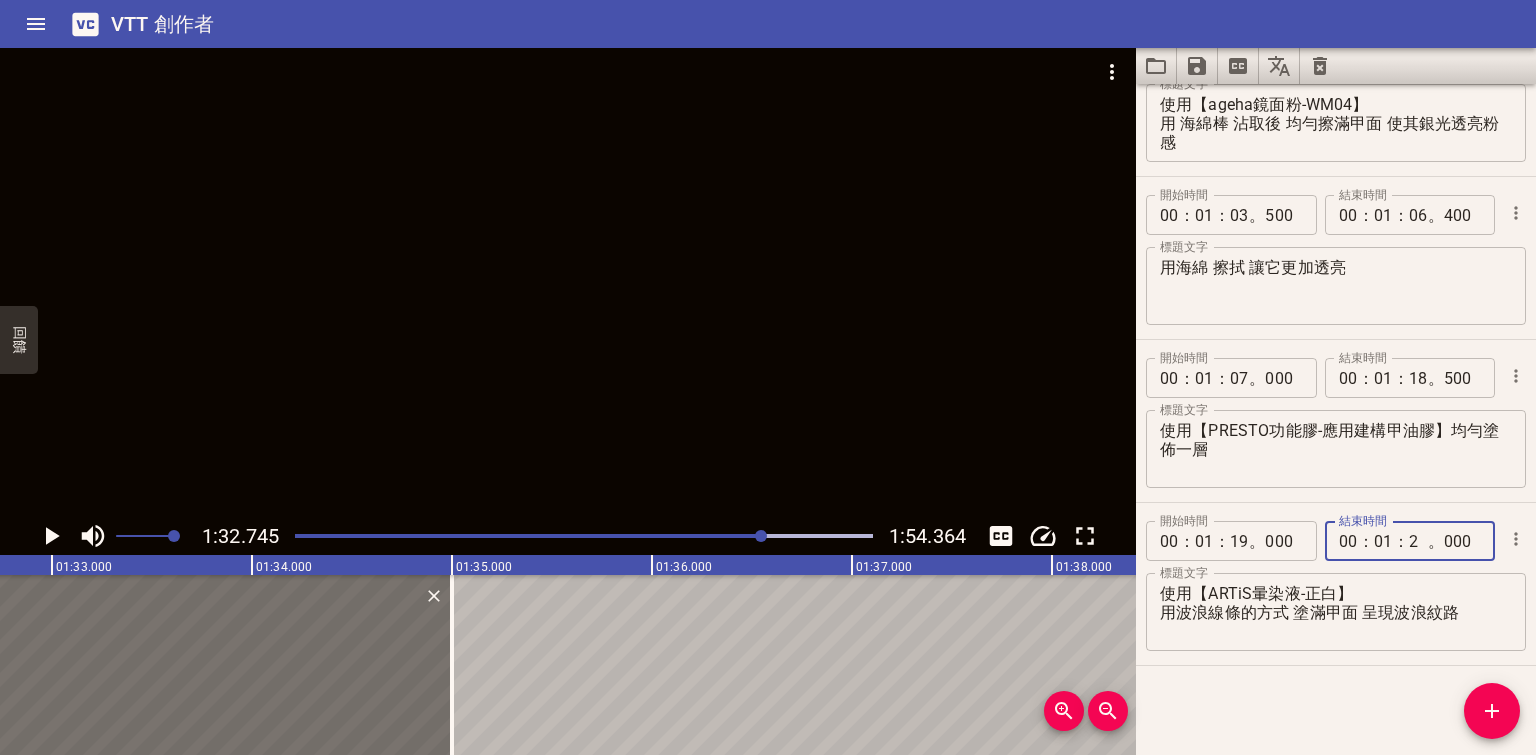 type on "21" 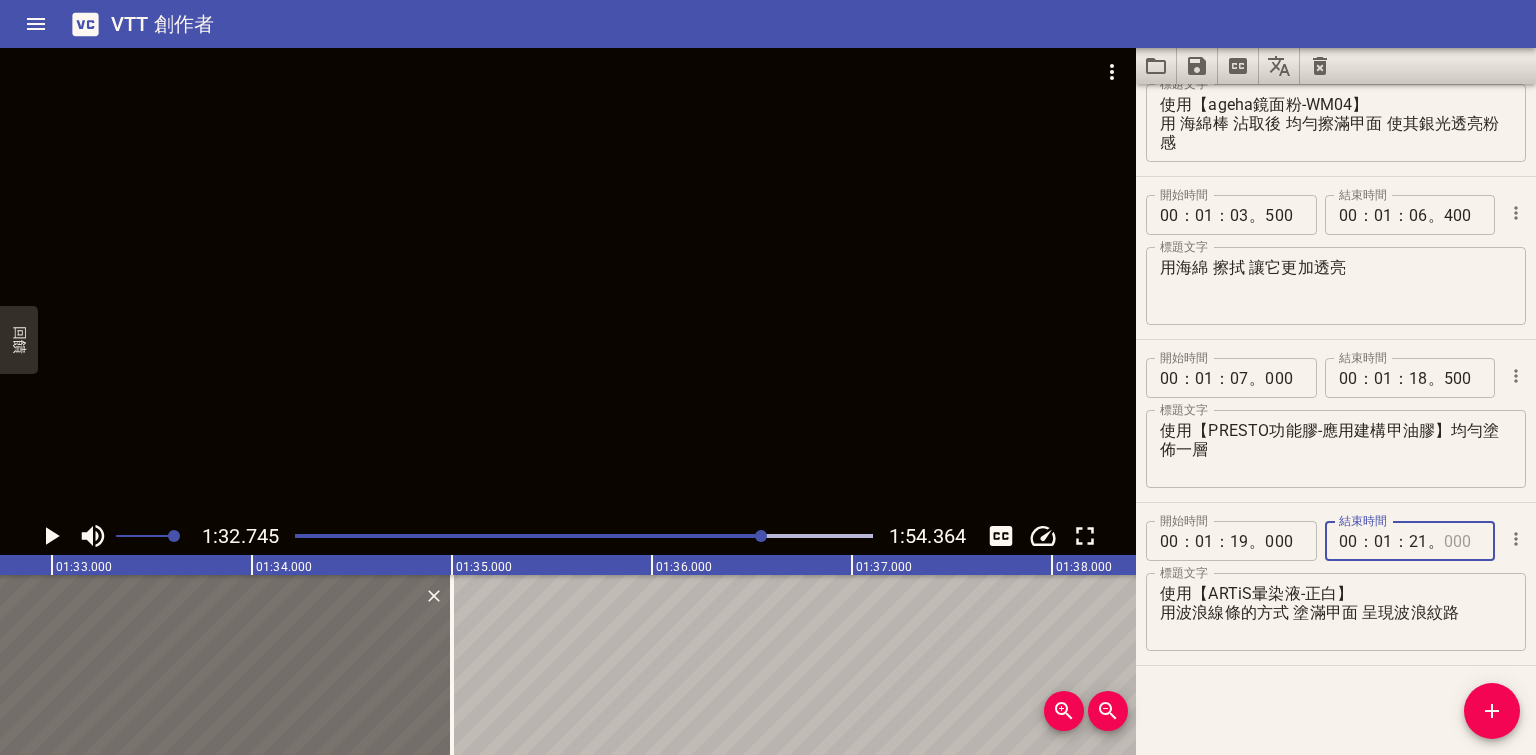 type on "000" 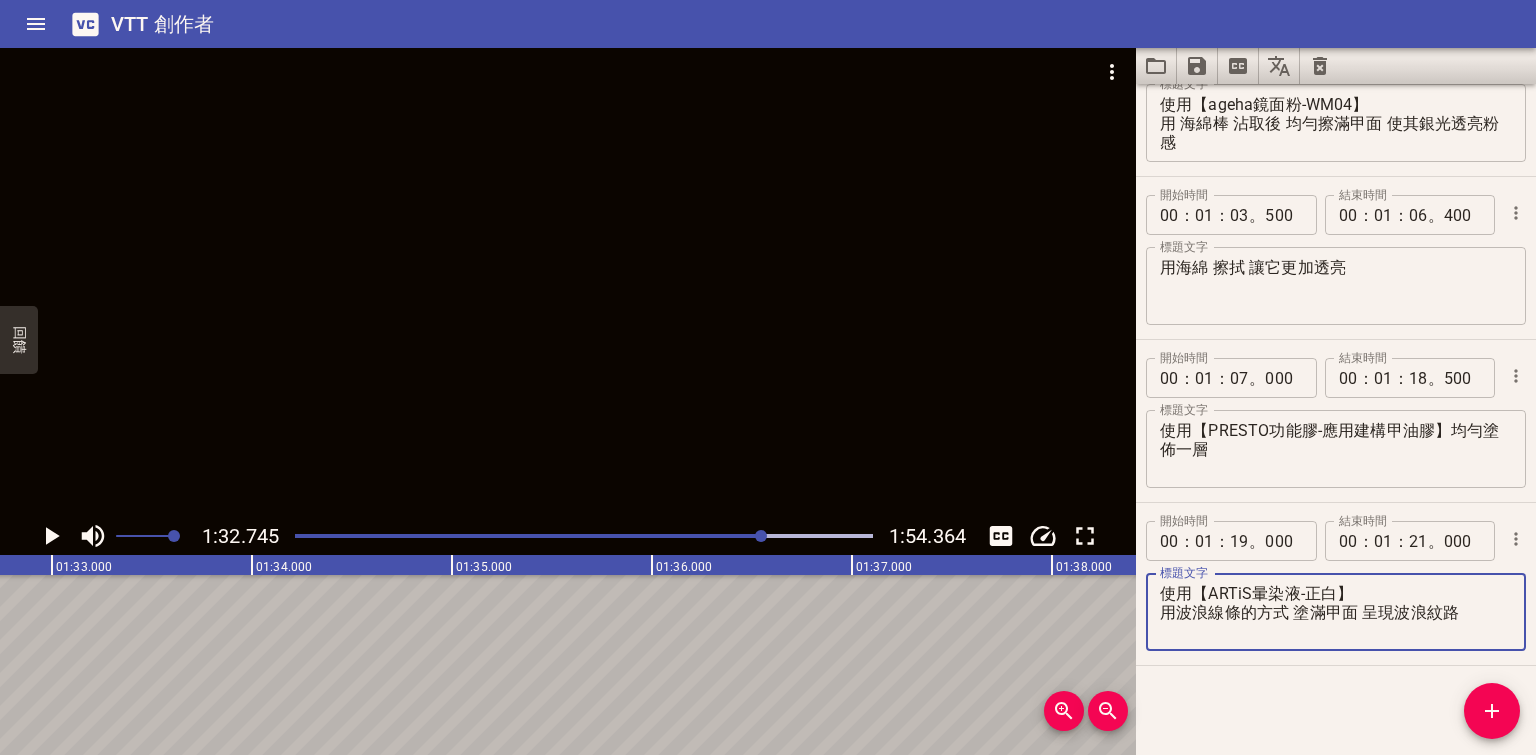 drag, startPoint x: 1392, startPoint y: 609, endPoint x: 1402, endPoint y: 574, distance: 36.40055 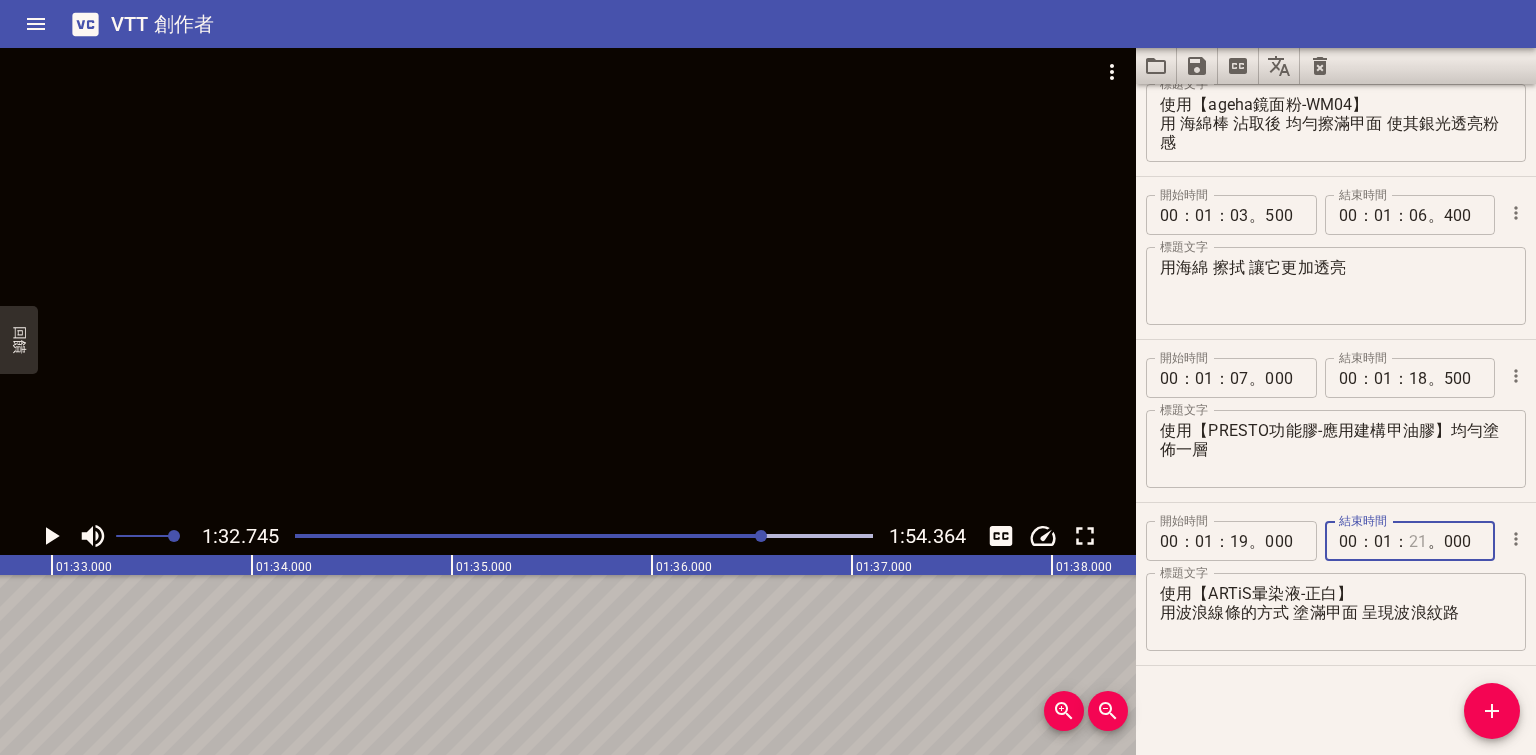 click at bounding box center (1418, 541) 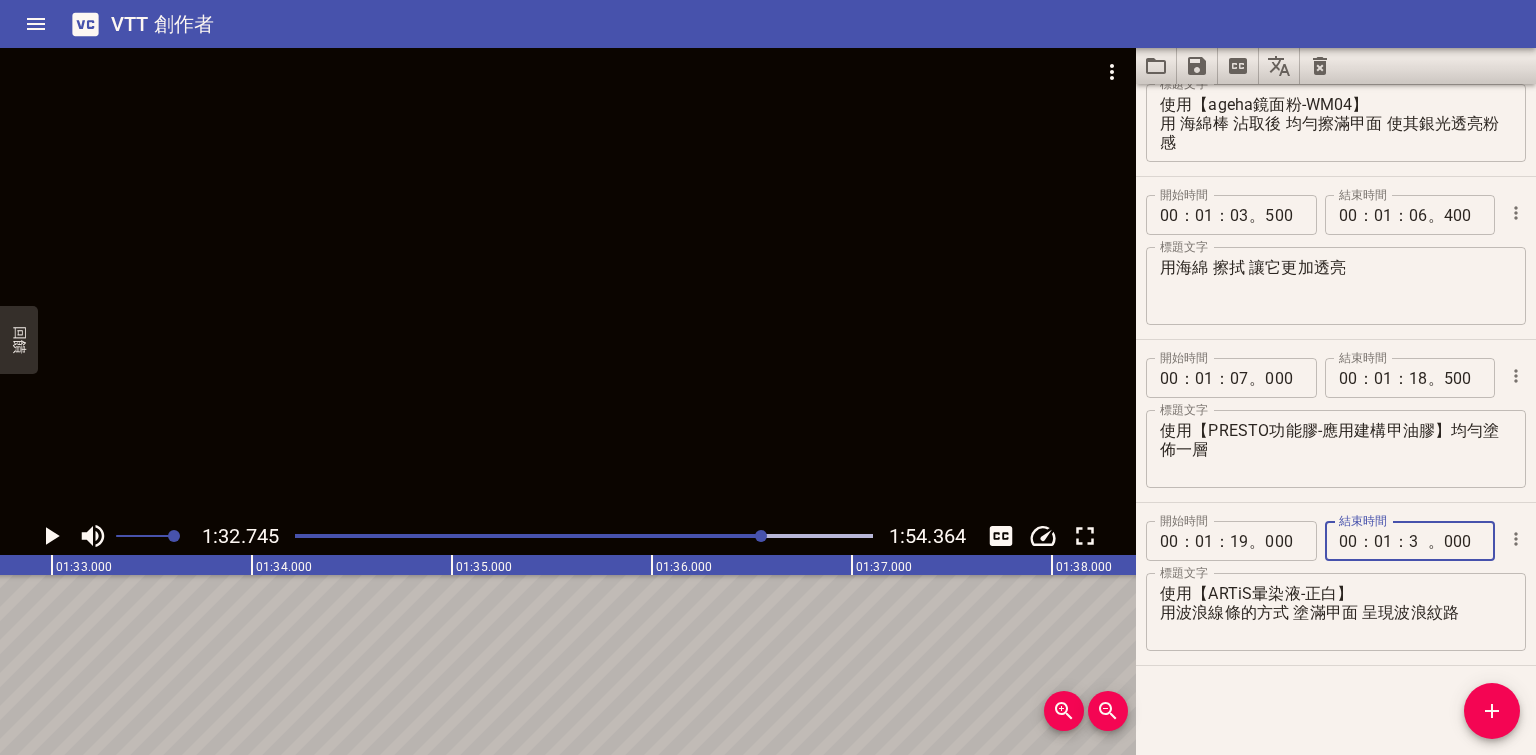 type on "32" 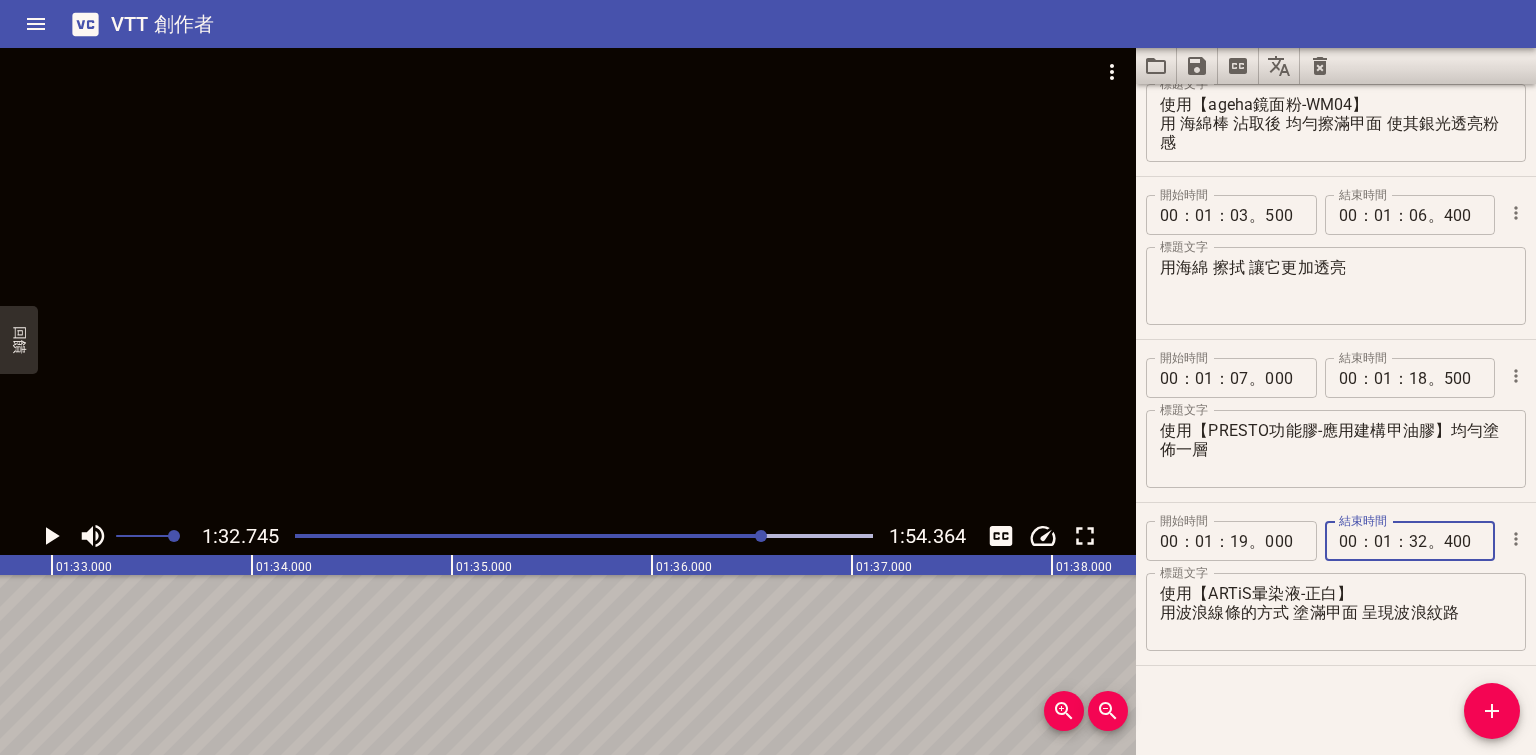 type on "400" 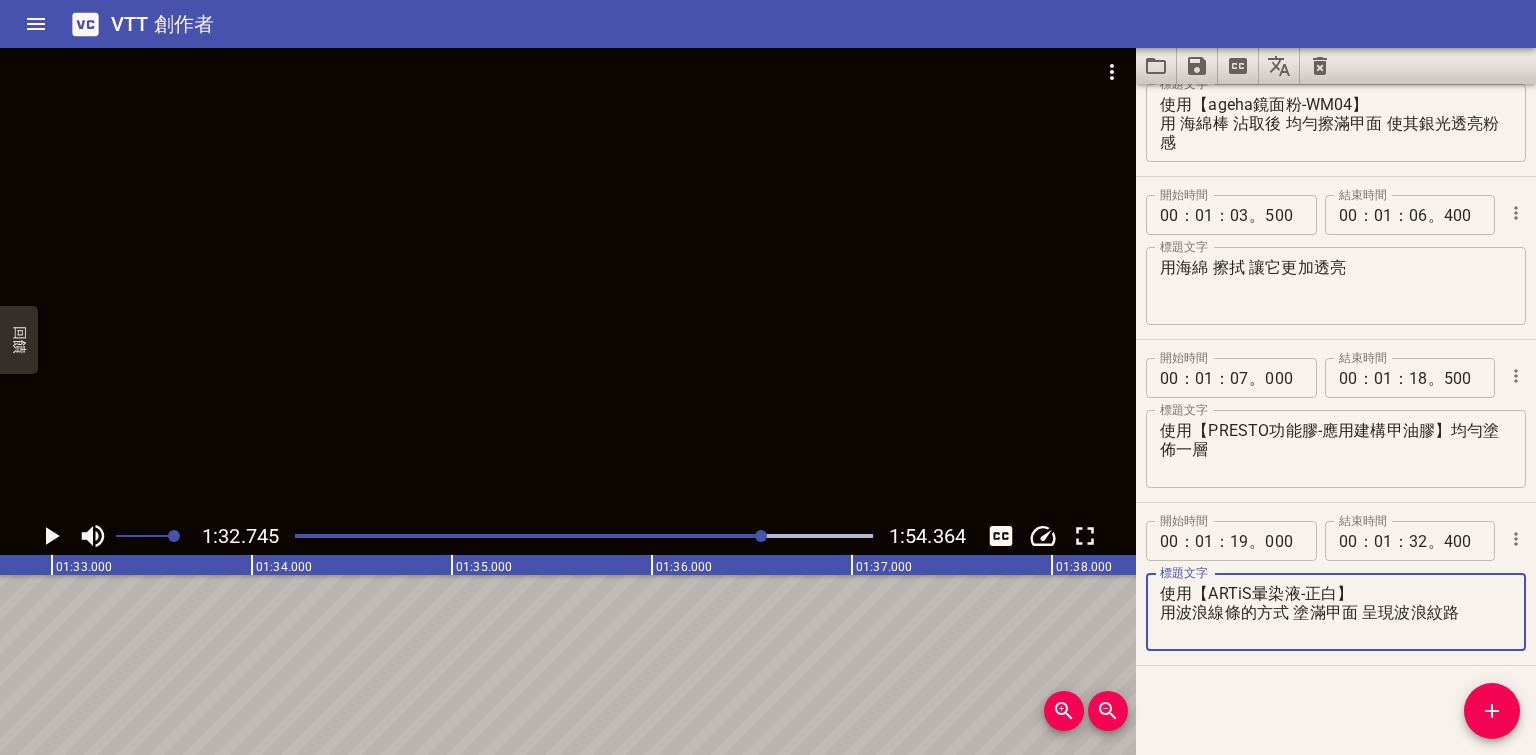 click on "使用【ARTiS暈染液-正白】
用波浪線條的方式 塗滿甲面 呈現波浪紋路" at bounding box center [1336, 612] 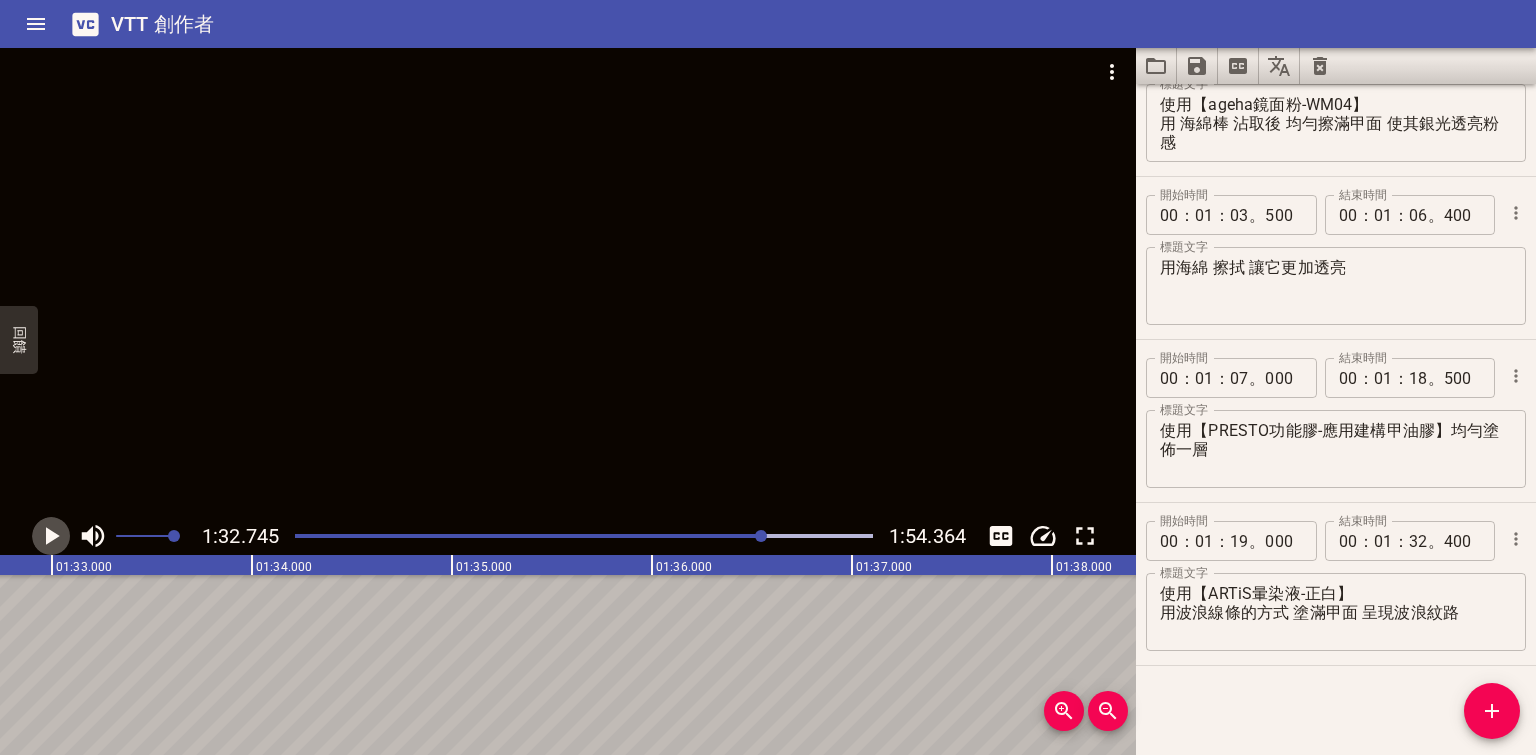 click 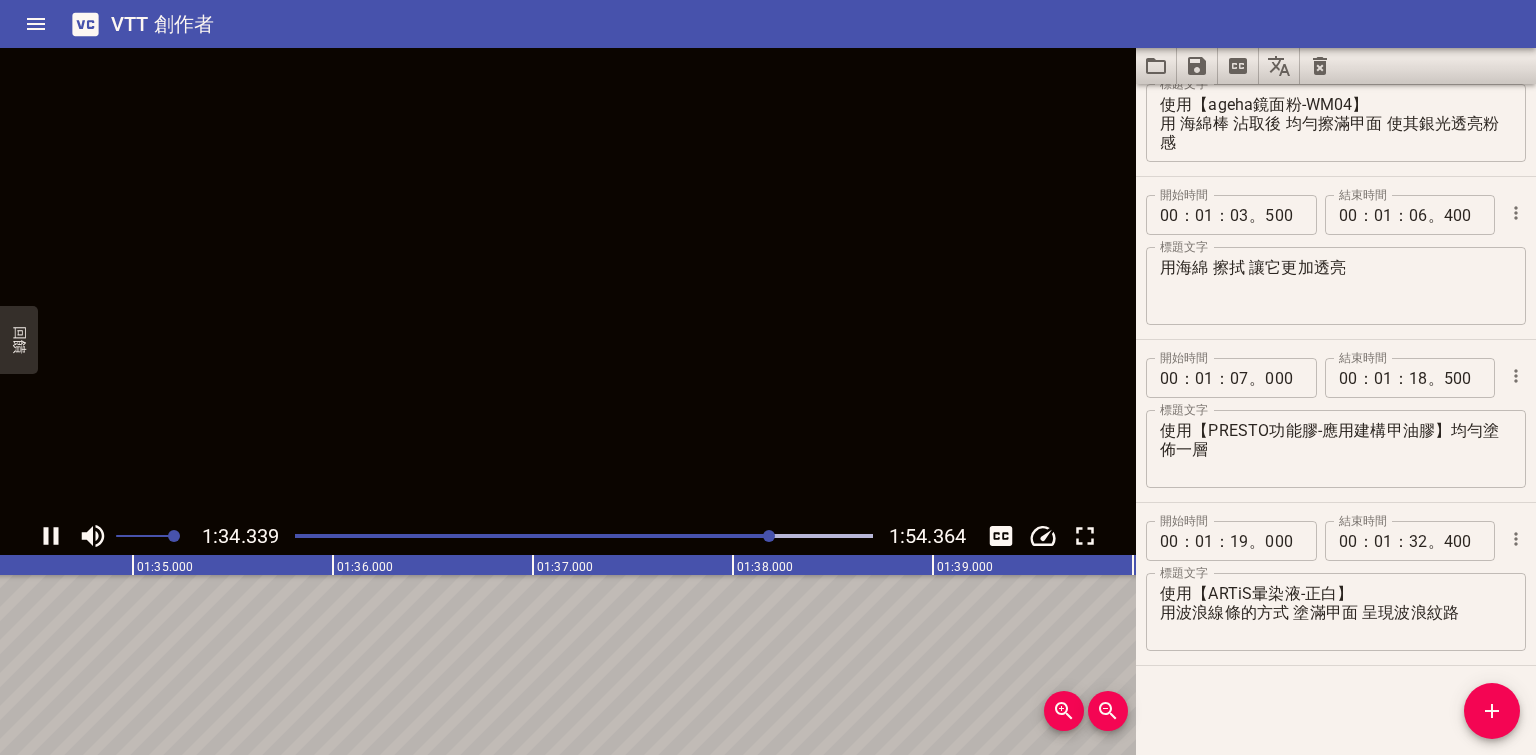 click 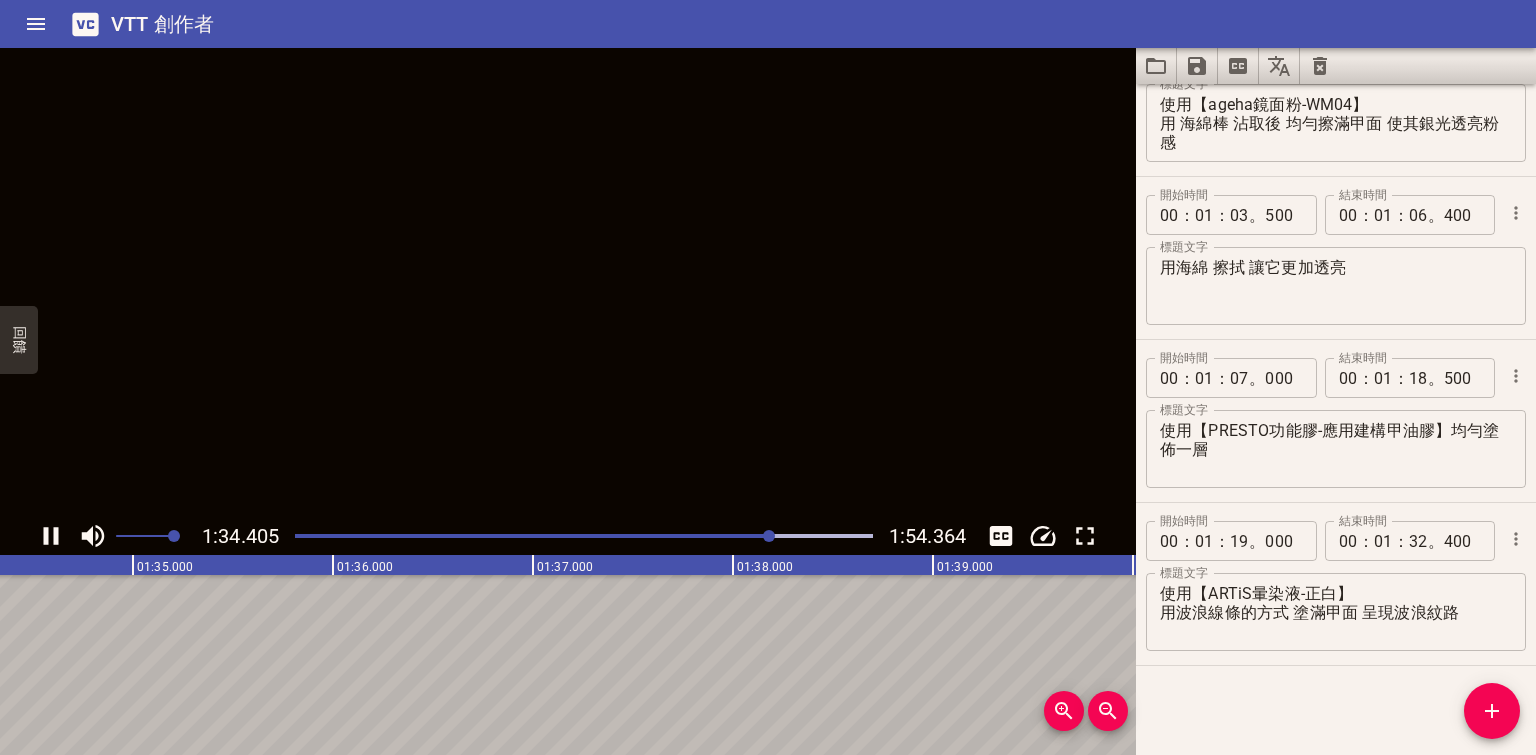 scroll, scrollTop: 0, scrollLeft: 18882, axis: horizontal 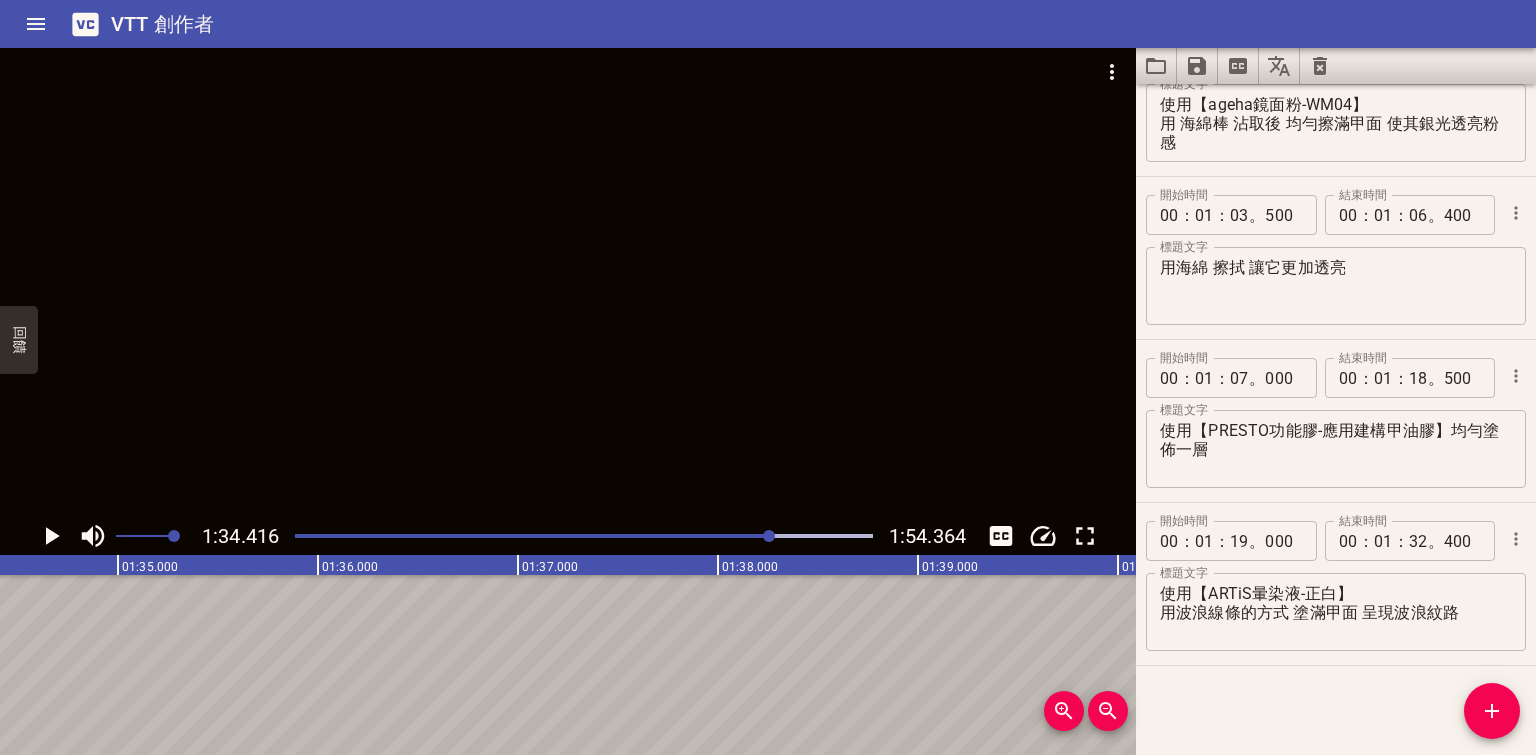 click 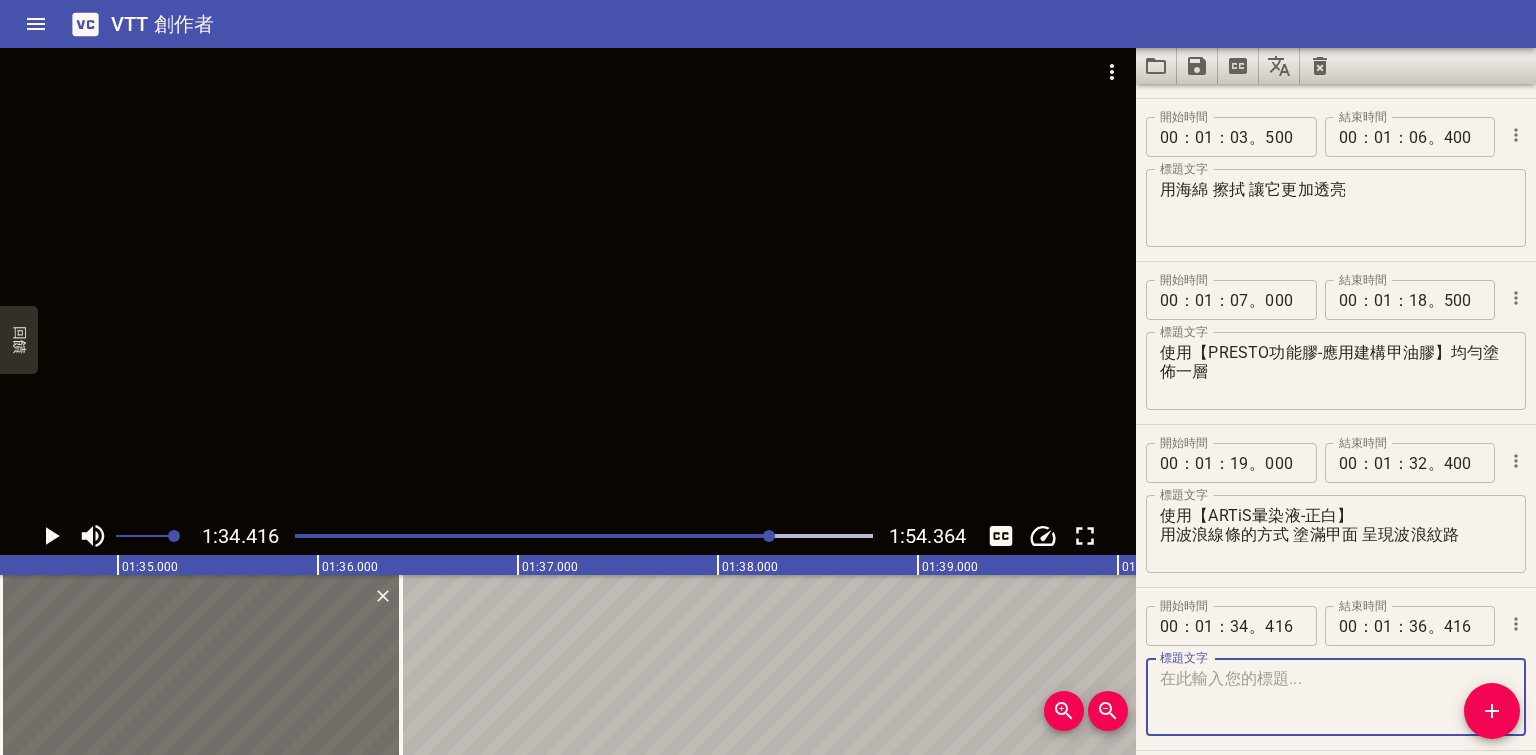 scroll, scrollTop: 400, scrollLeft: 0, axis: vertical 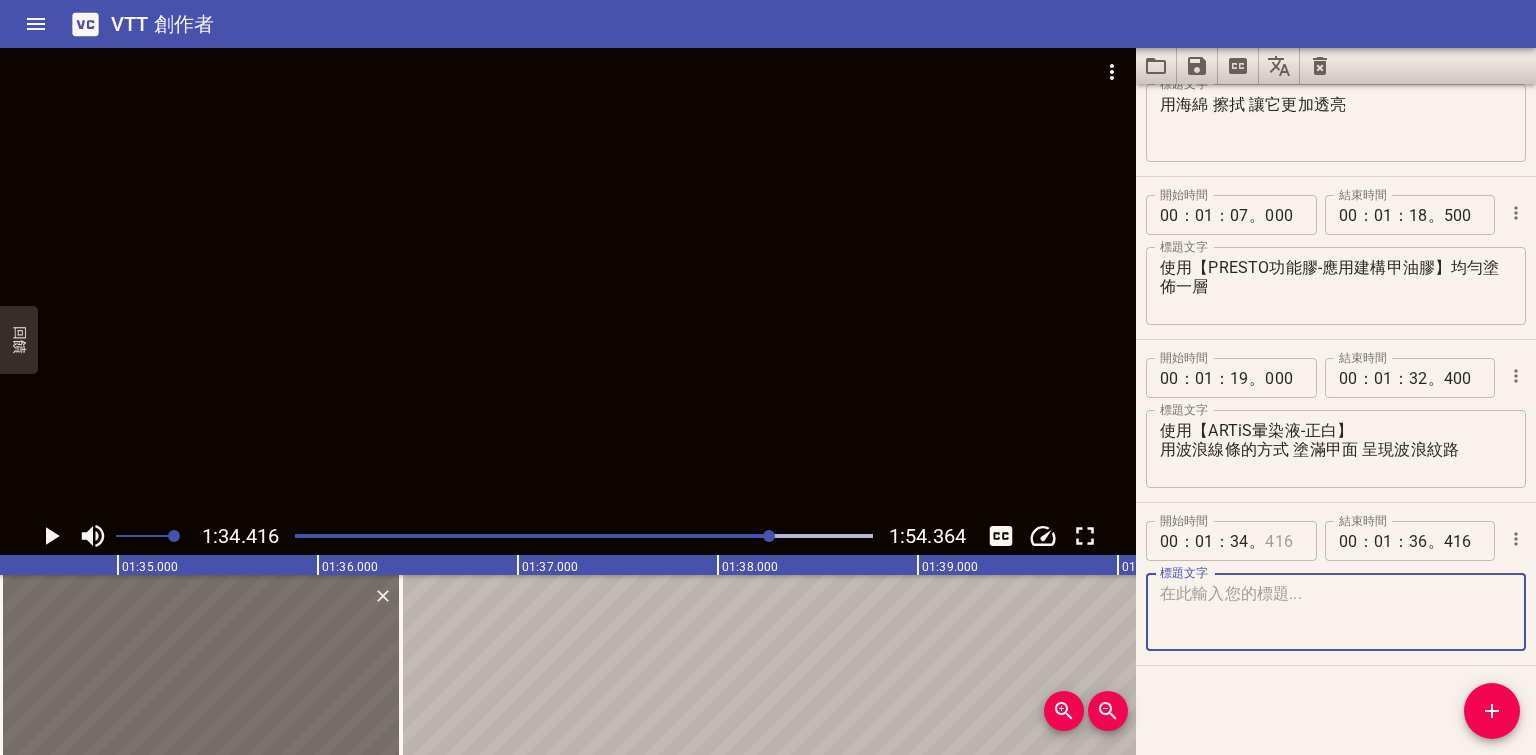 click at bounding box center (1283, 541) 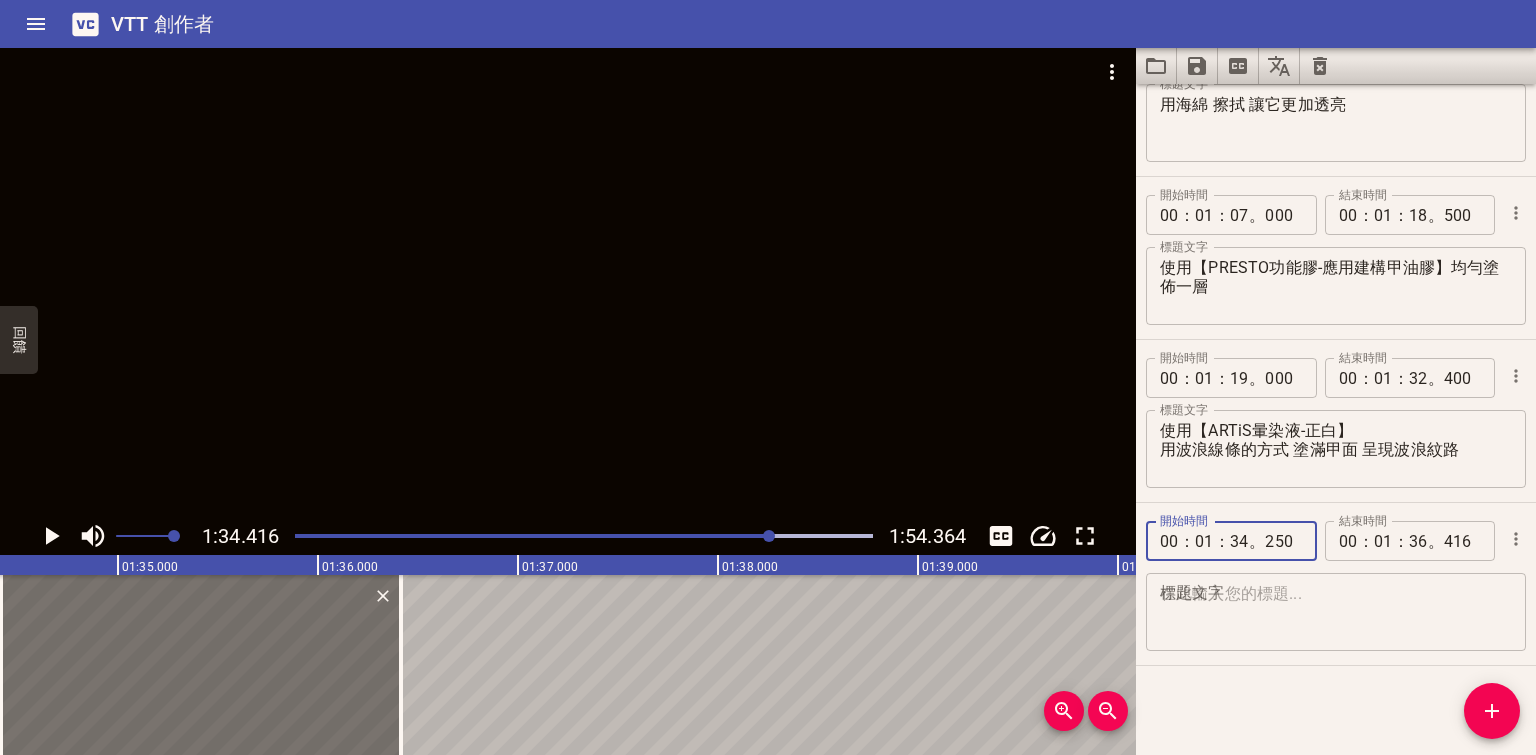 type on "250" 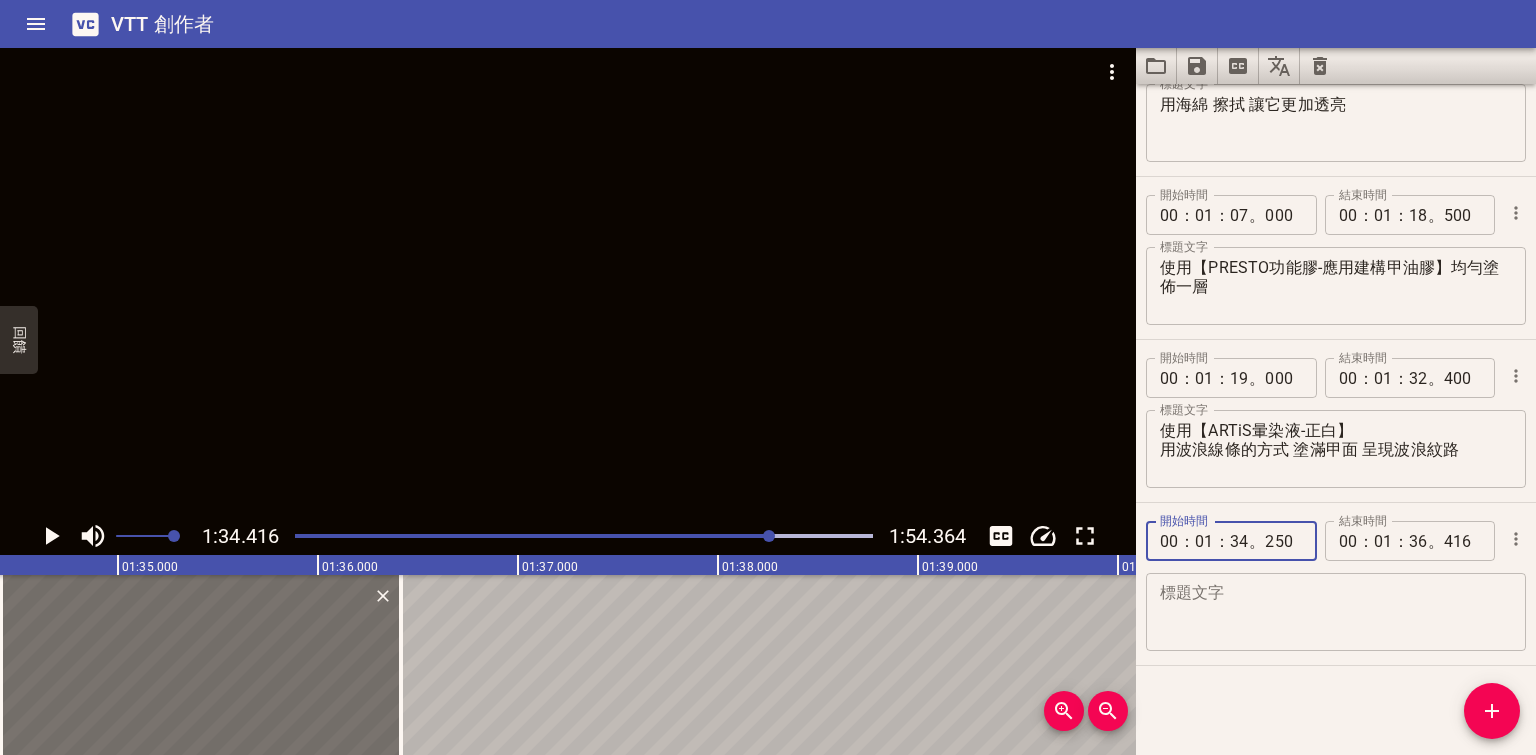 click at bounding box center [1336, 612] 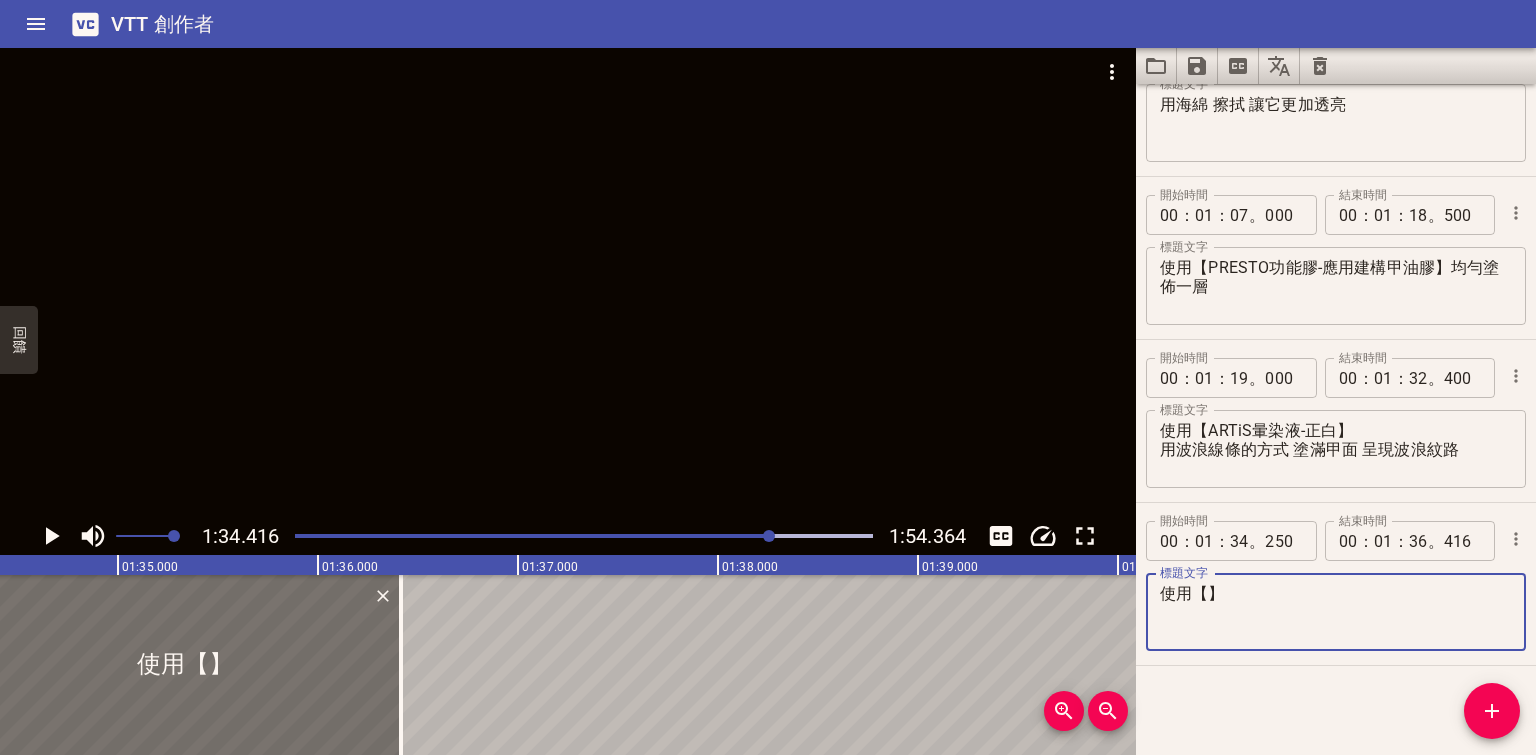 click on "使用【】" at bounding box center (1336, 612) 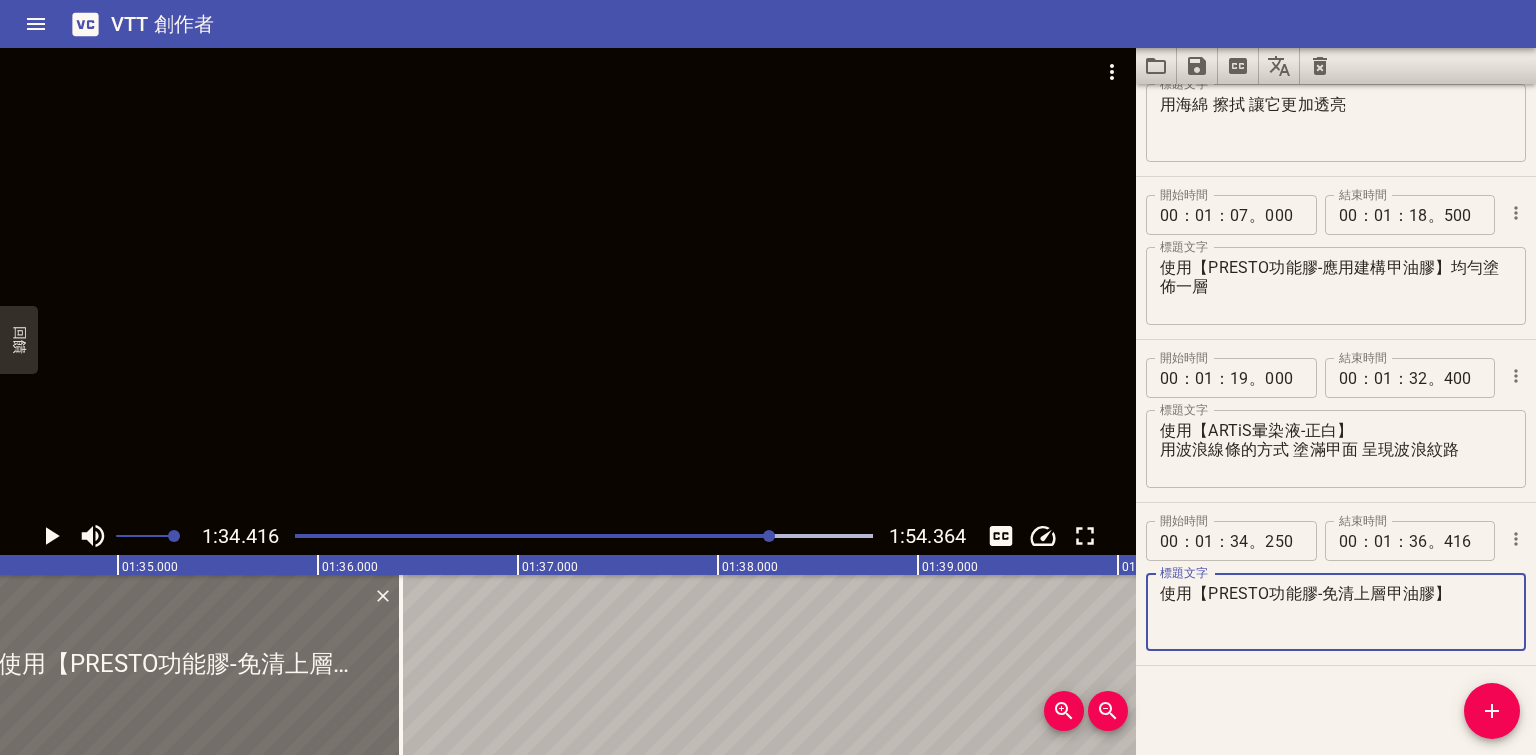 click at bounding box center (568, 282) 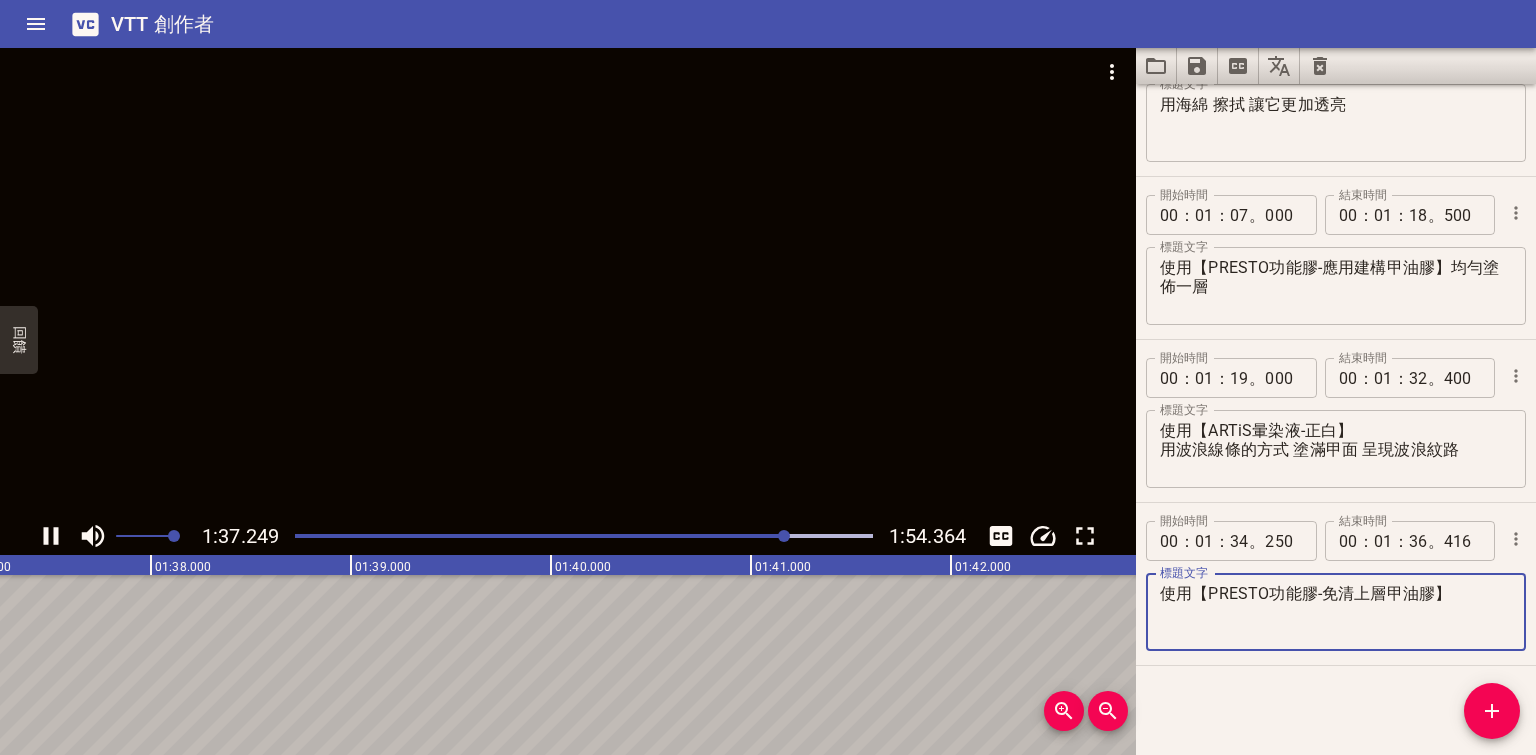 click on "使用【PRESTO功能膠-免清上層甲油膠】" at bounding box center [1336, 612] 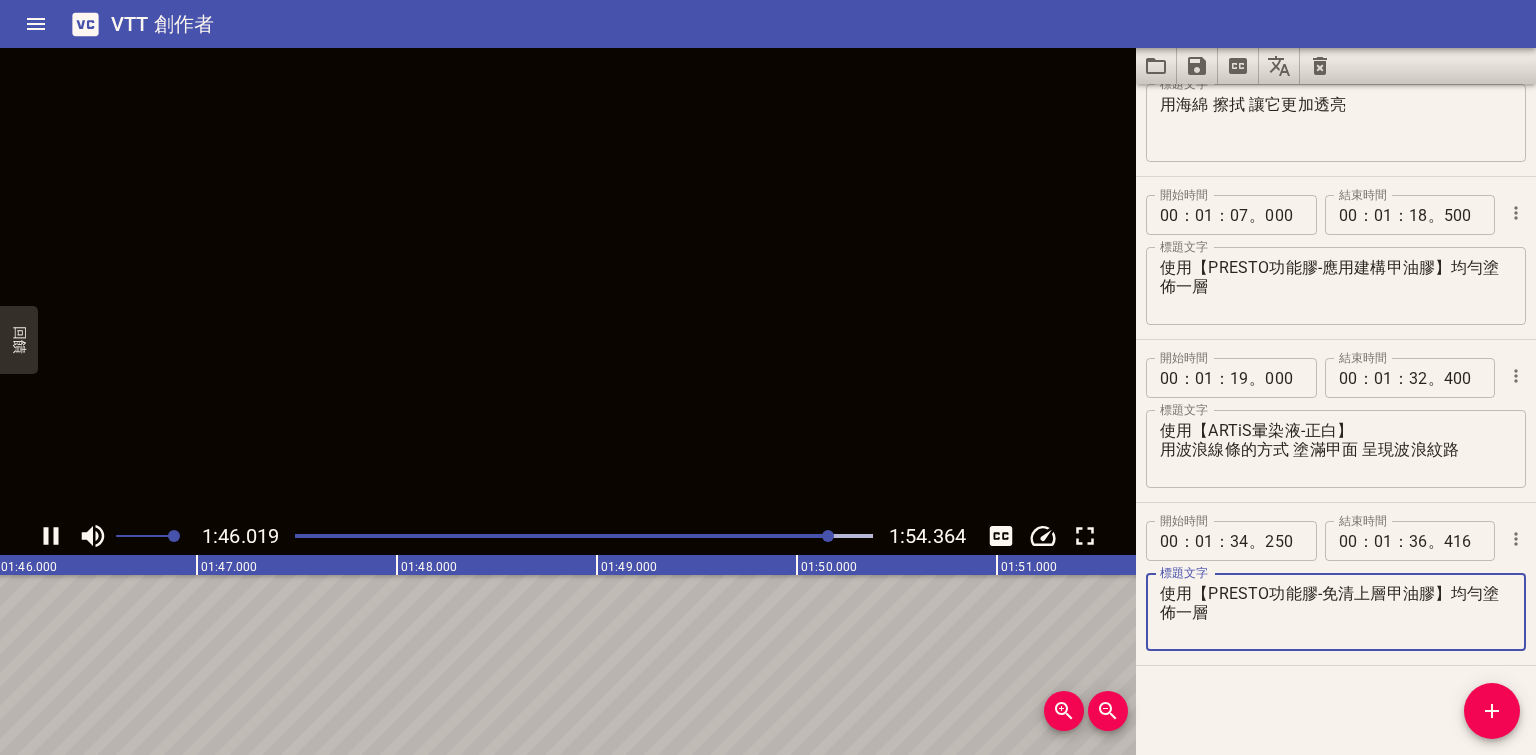 type on "使用【PRESTO功能膠-免清上層甲油膠】均勻塗佈一層" 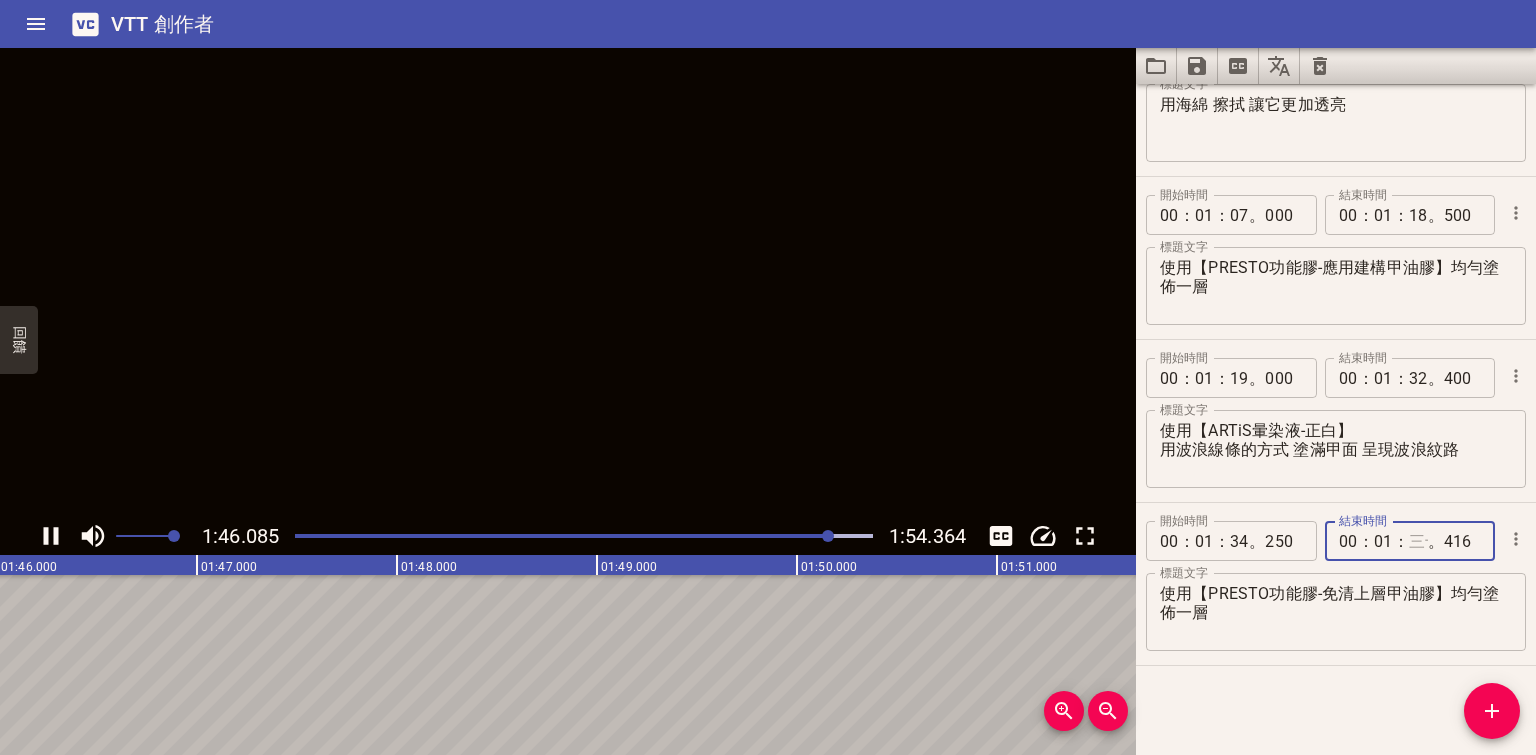 click at bounding box center (1418, 541) 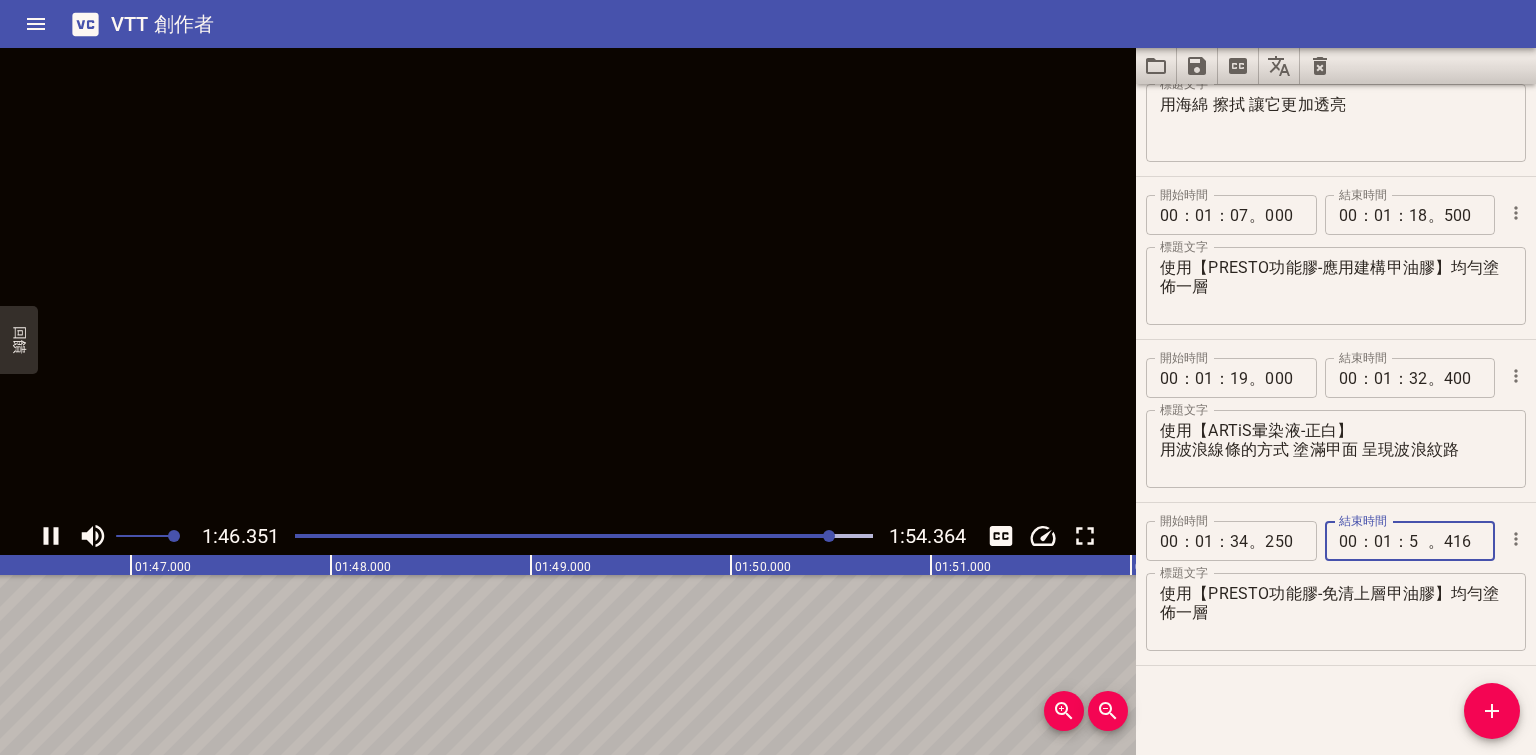 type on "50" 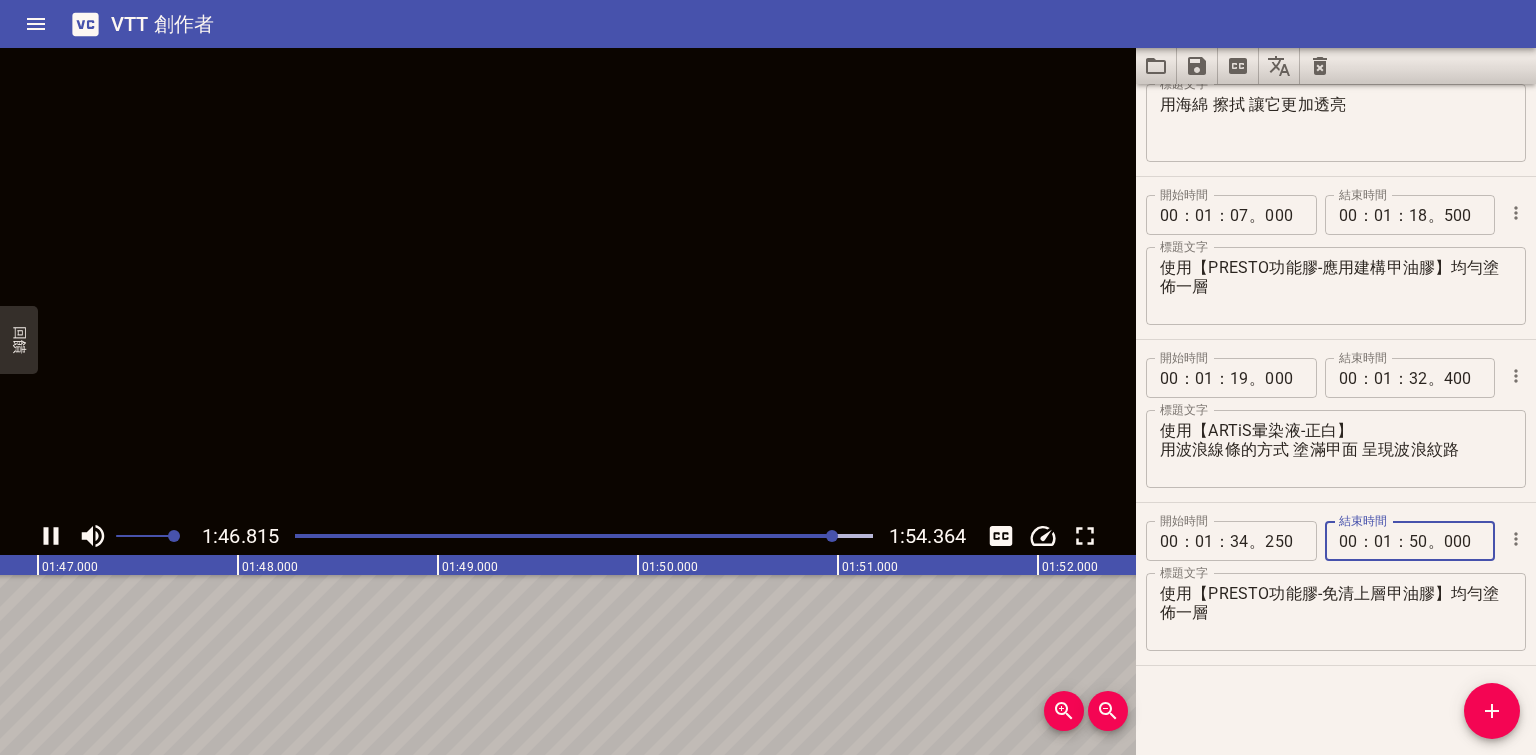 type on "000" 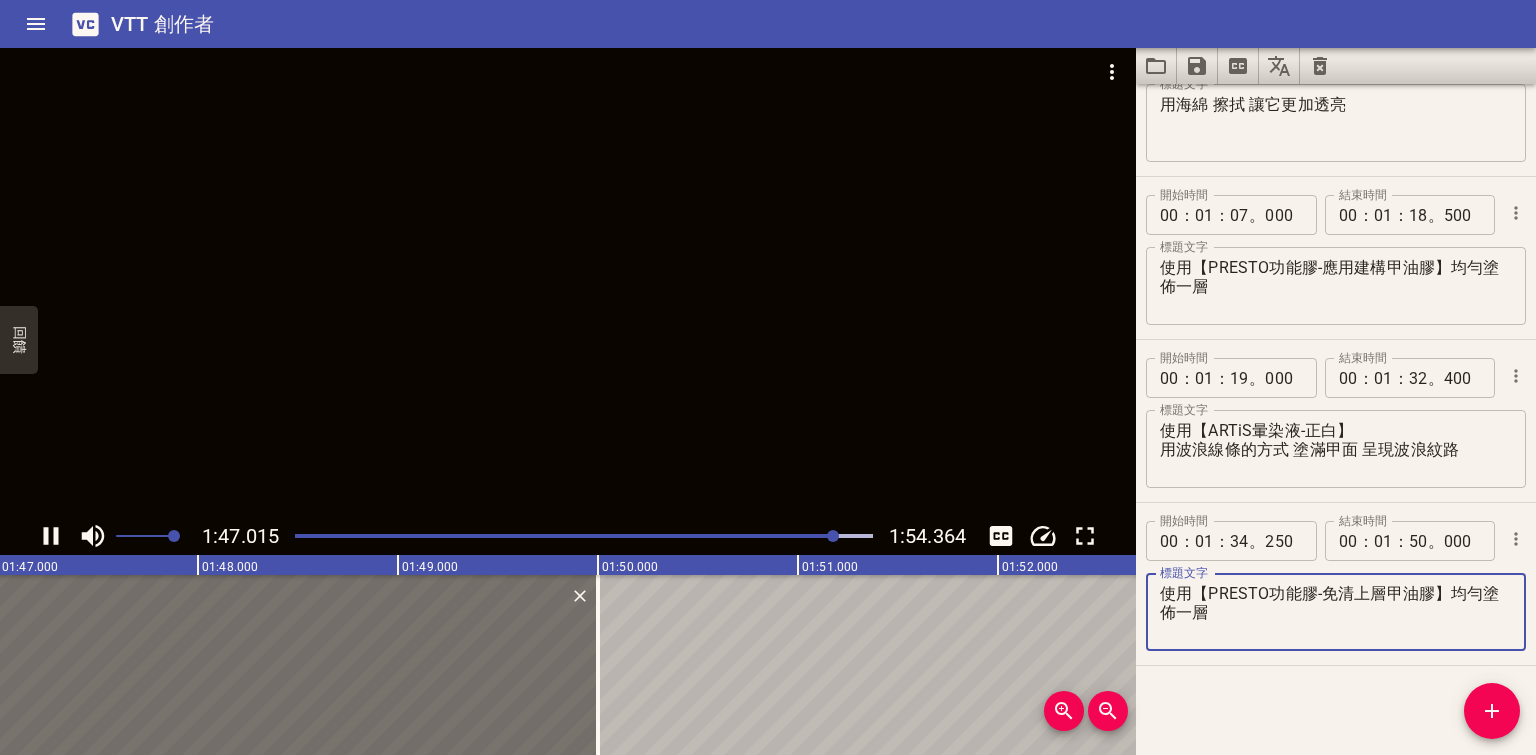 click at bounding box center (568, 282) 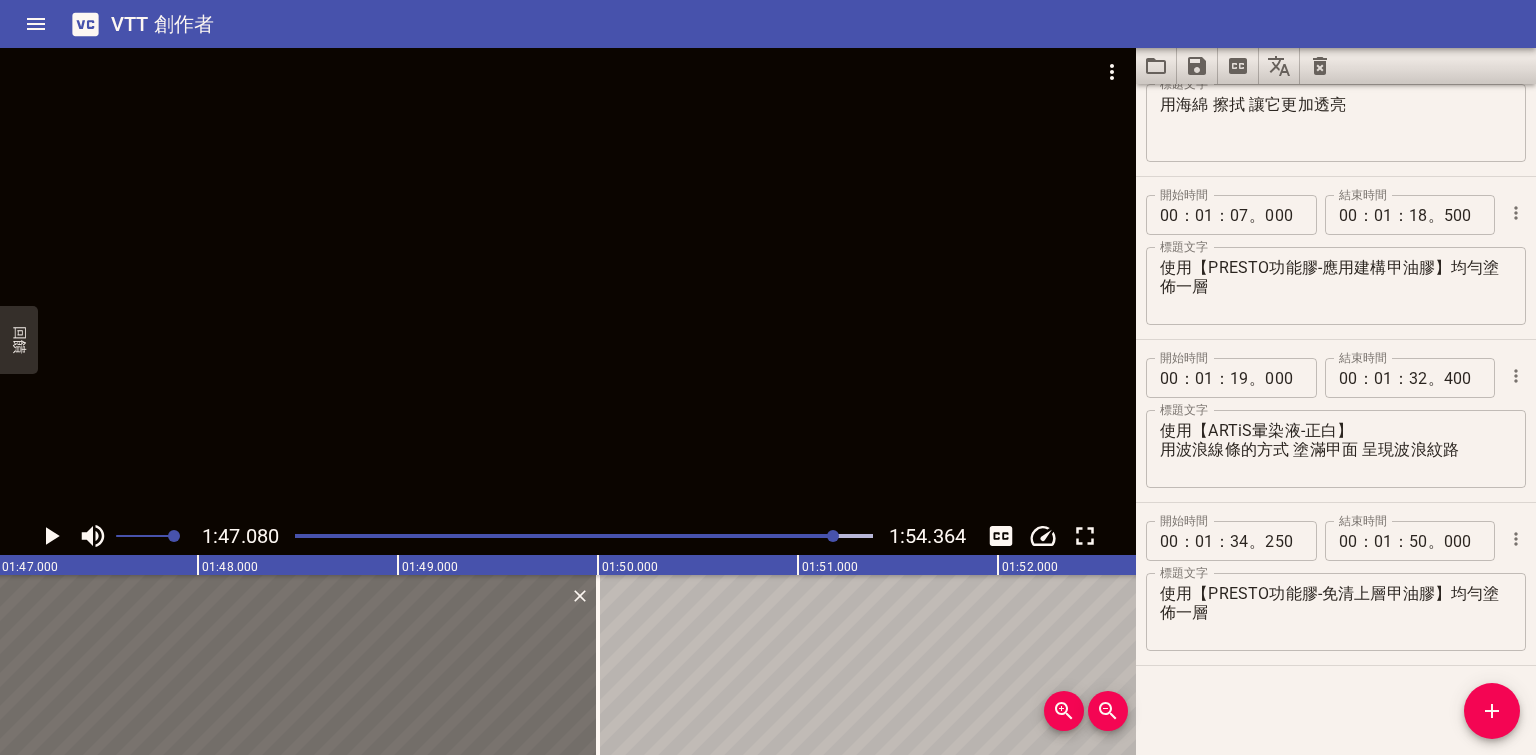 scroll, scrollTop: 0, scrollLeft: 21416, axis: horizontal 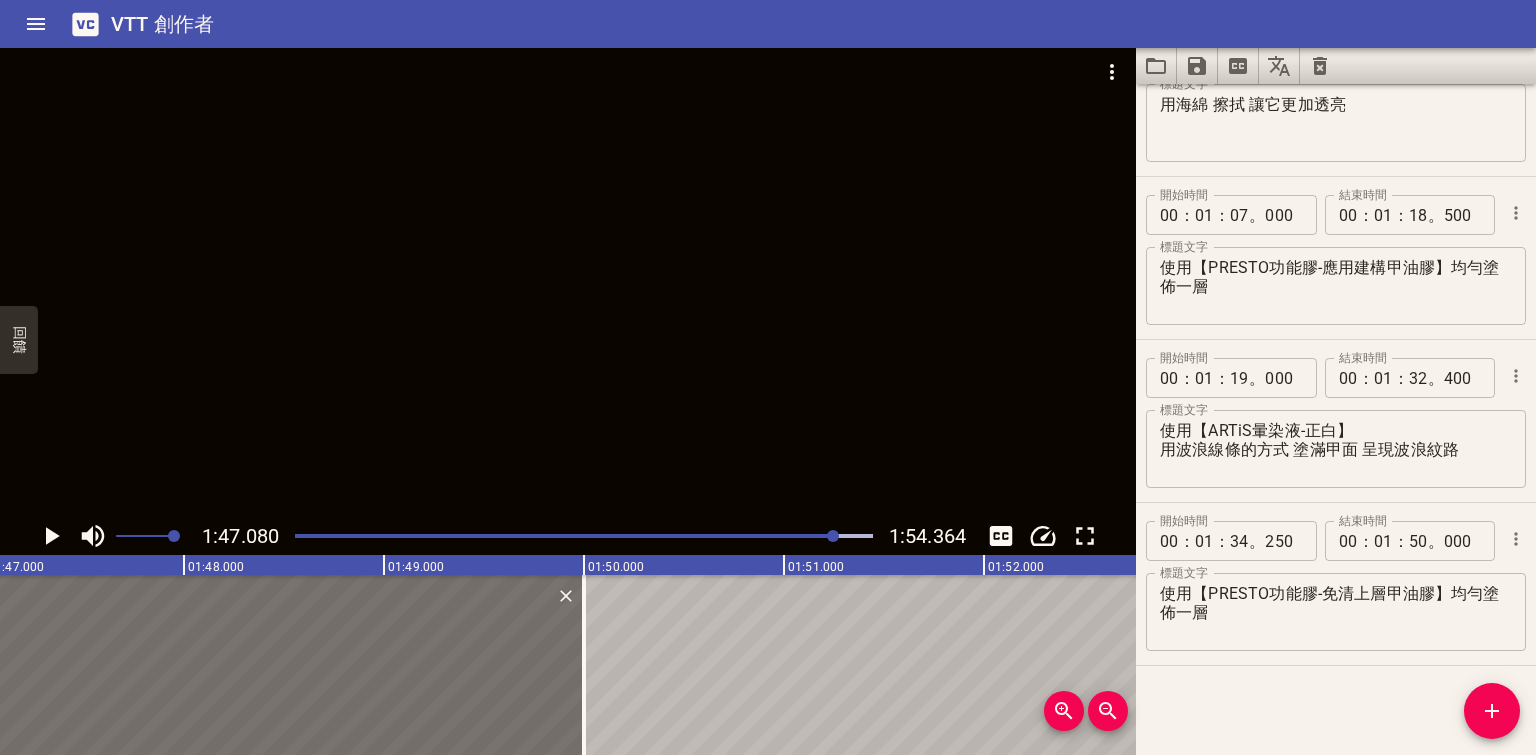 click at bounding box center (833, 536) 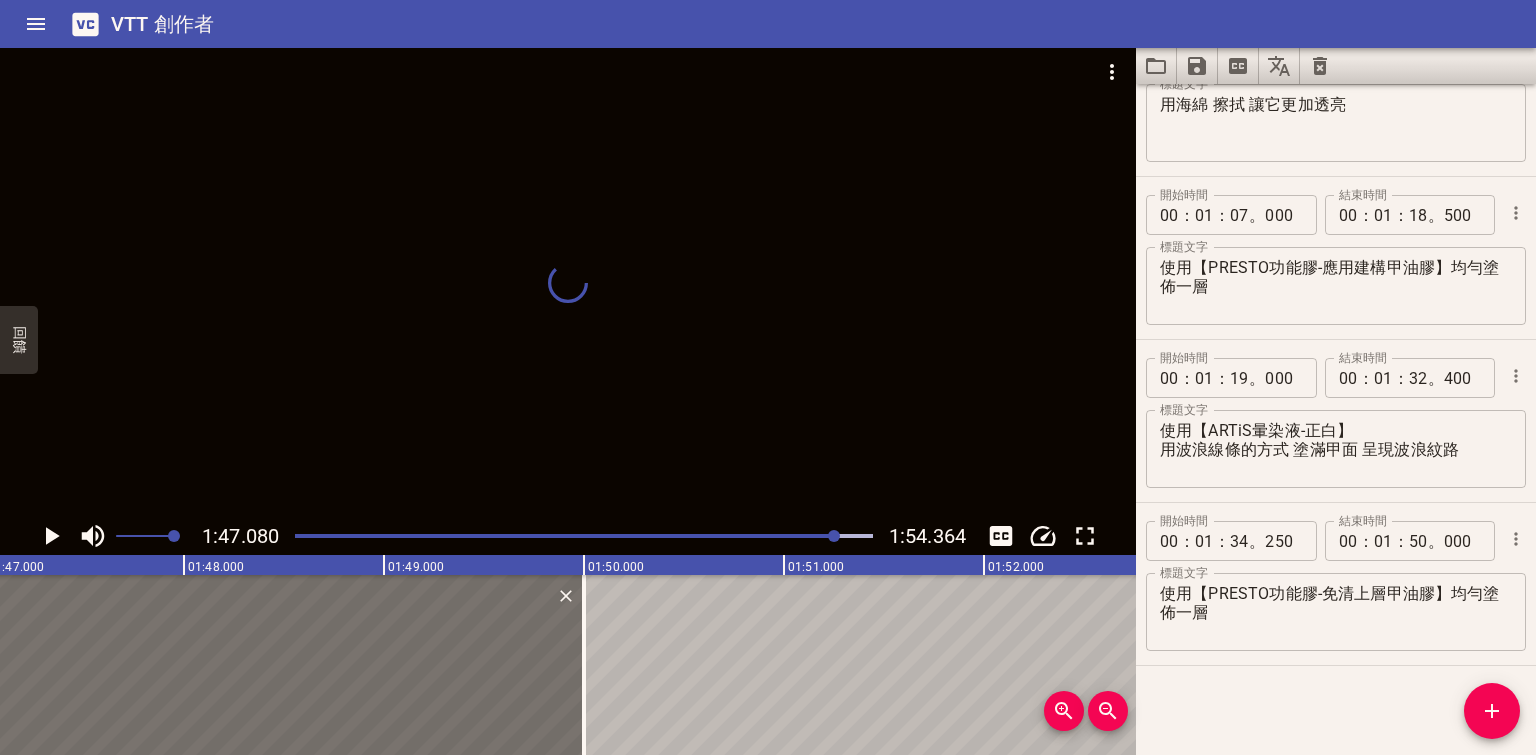 click at bounding box center [834, 536] 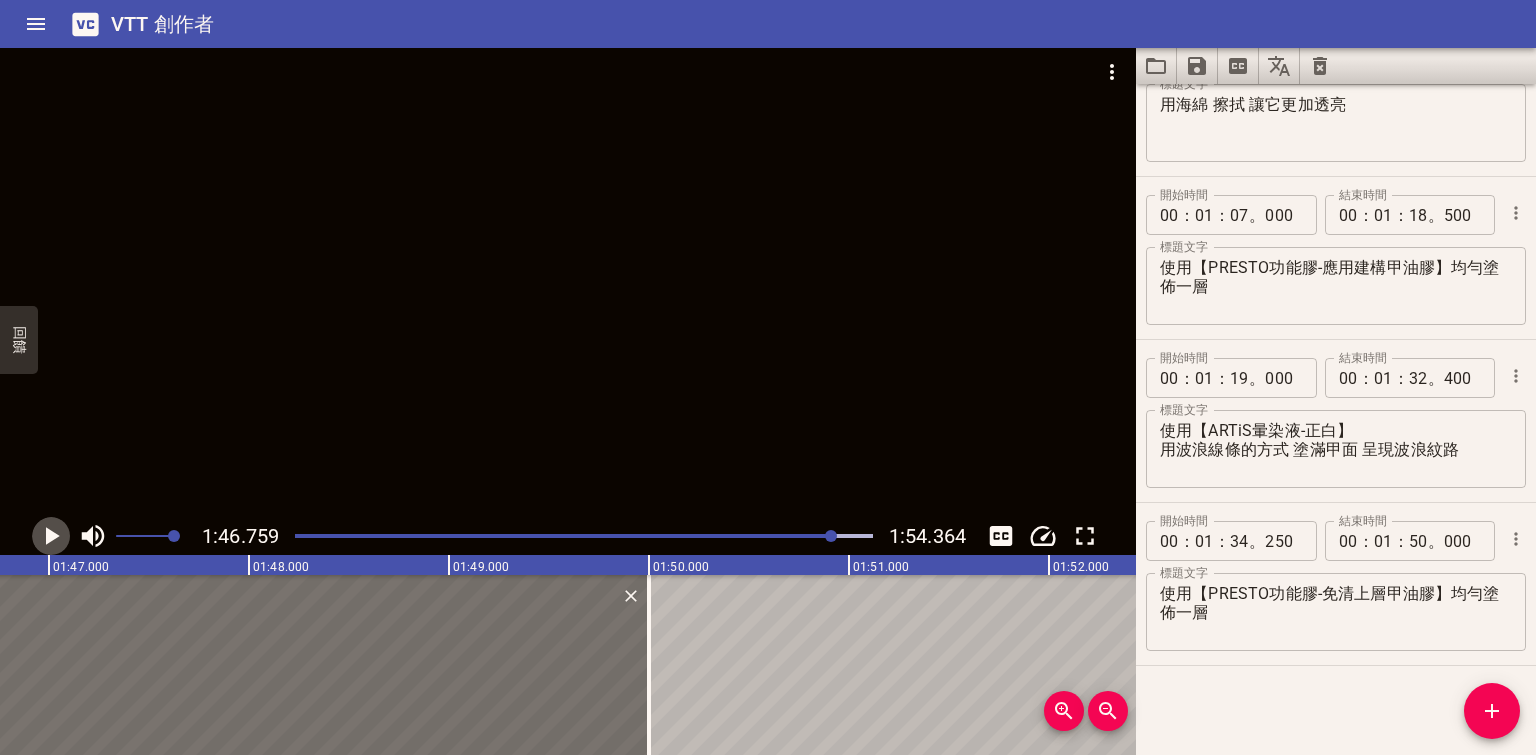 click 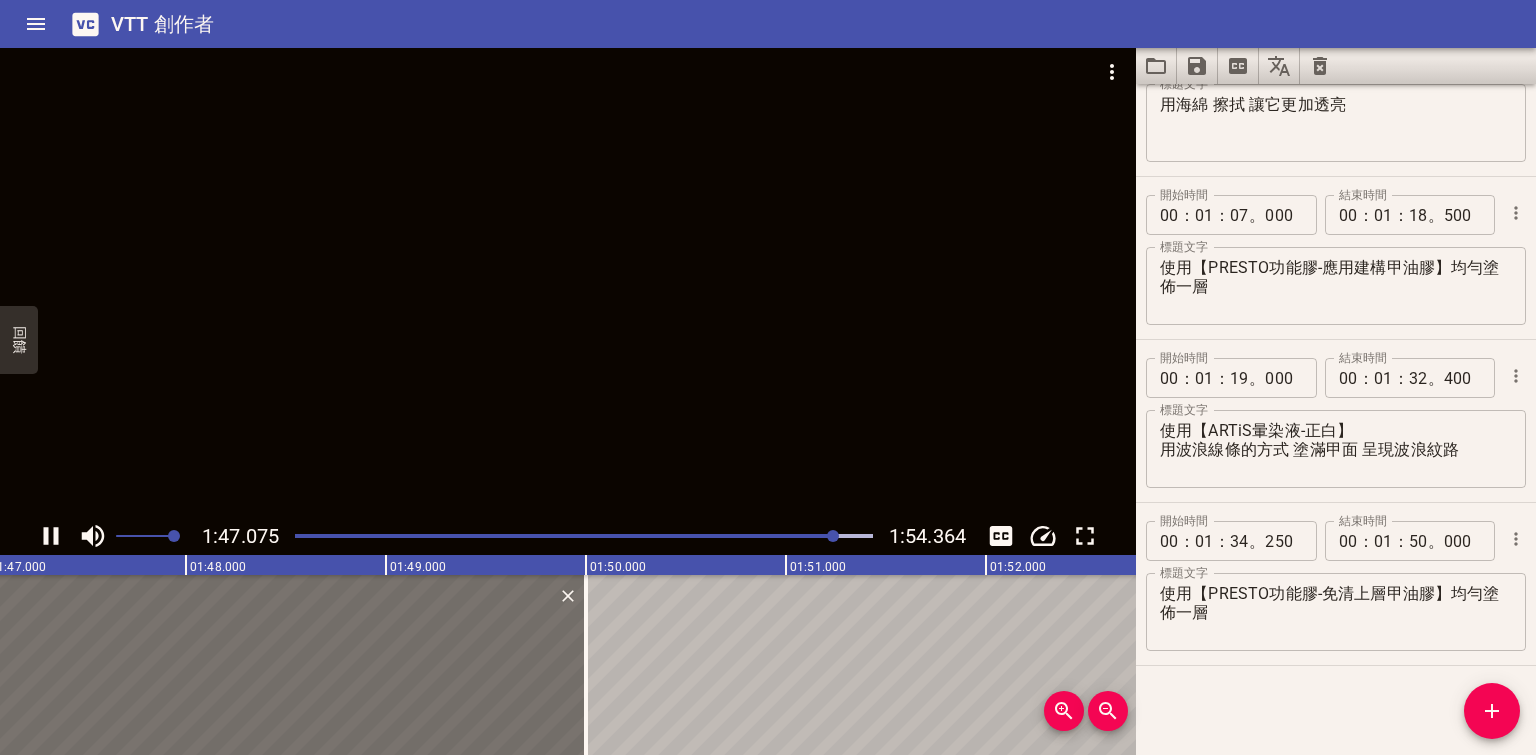 click at bounding box center (833, 536) 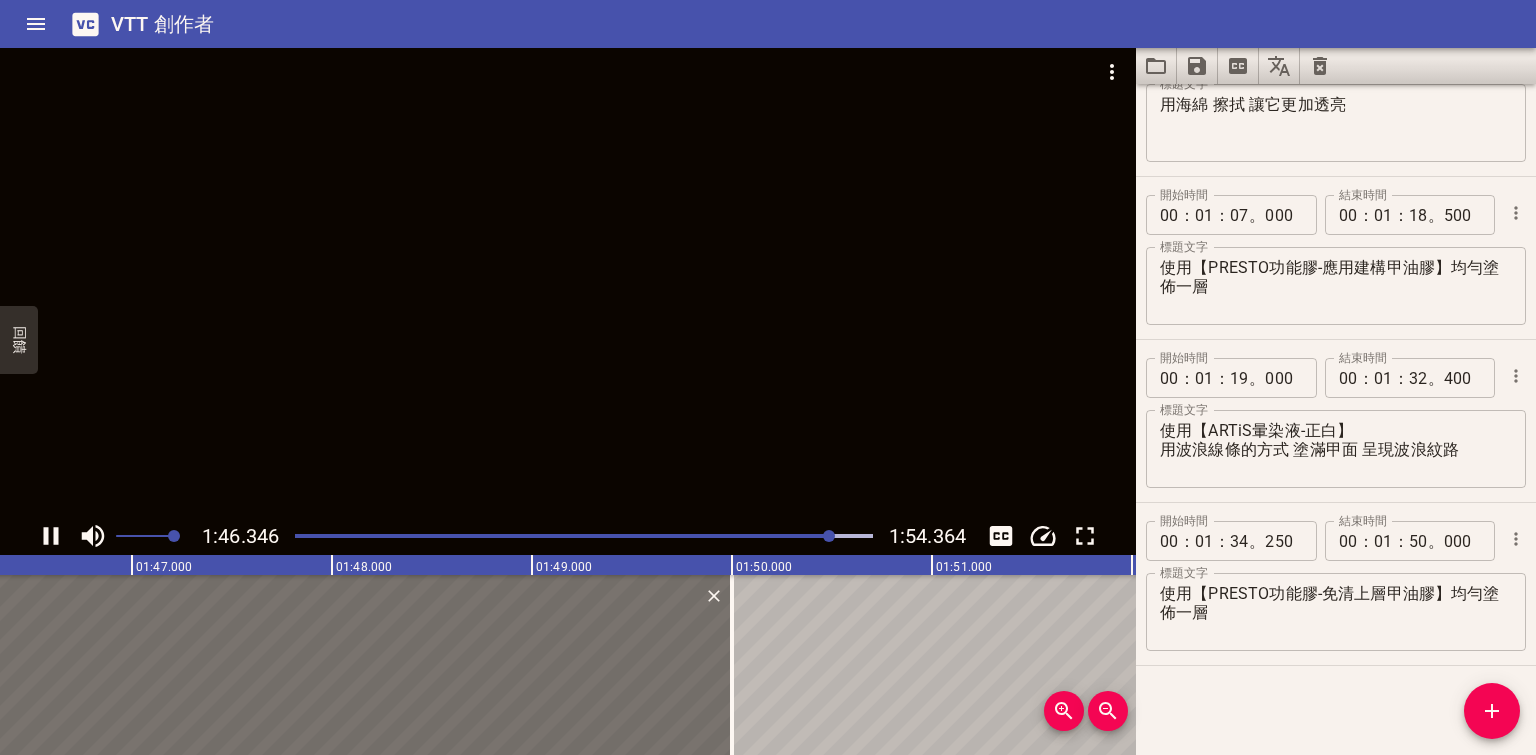 click at bounding box center [568, 282] 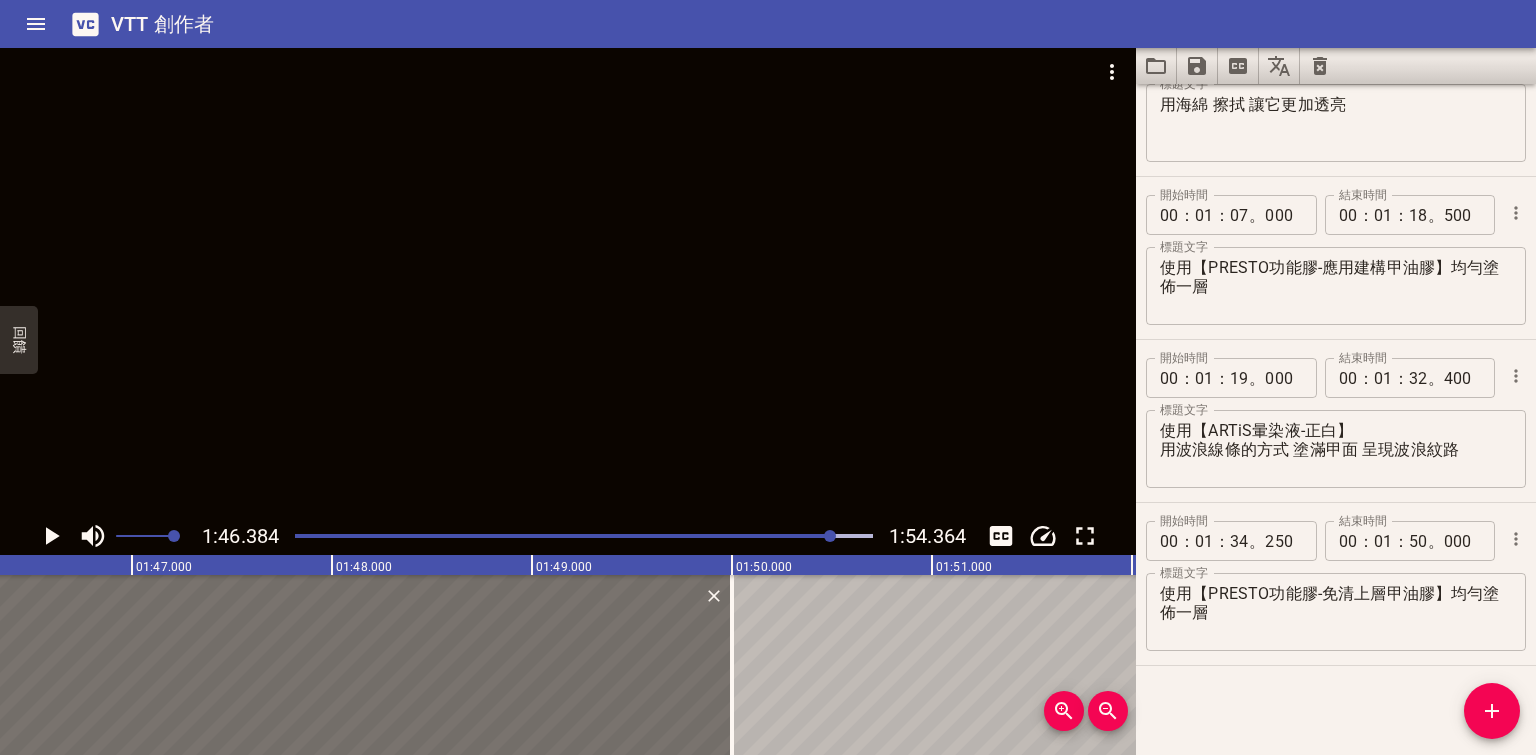 scroll, scrollTop: 0, scrollLeft: 21276, axis: horizontal 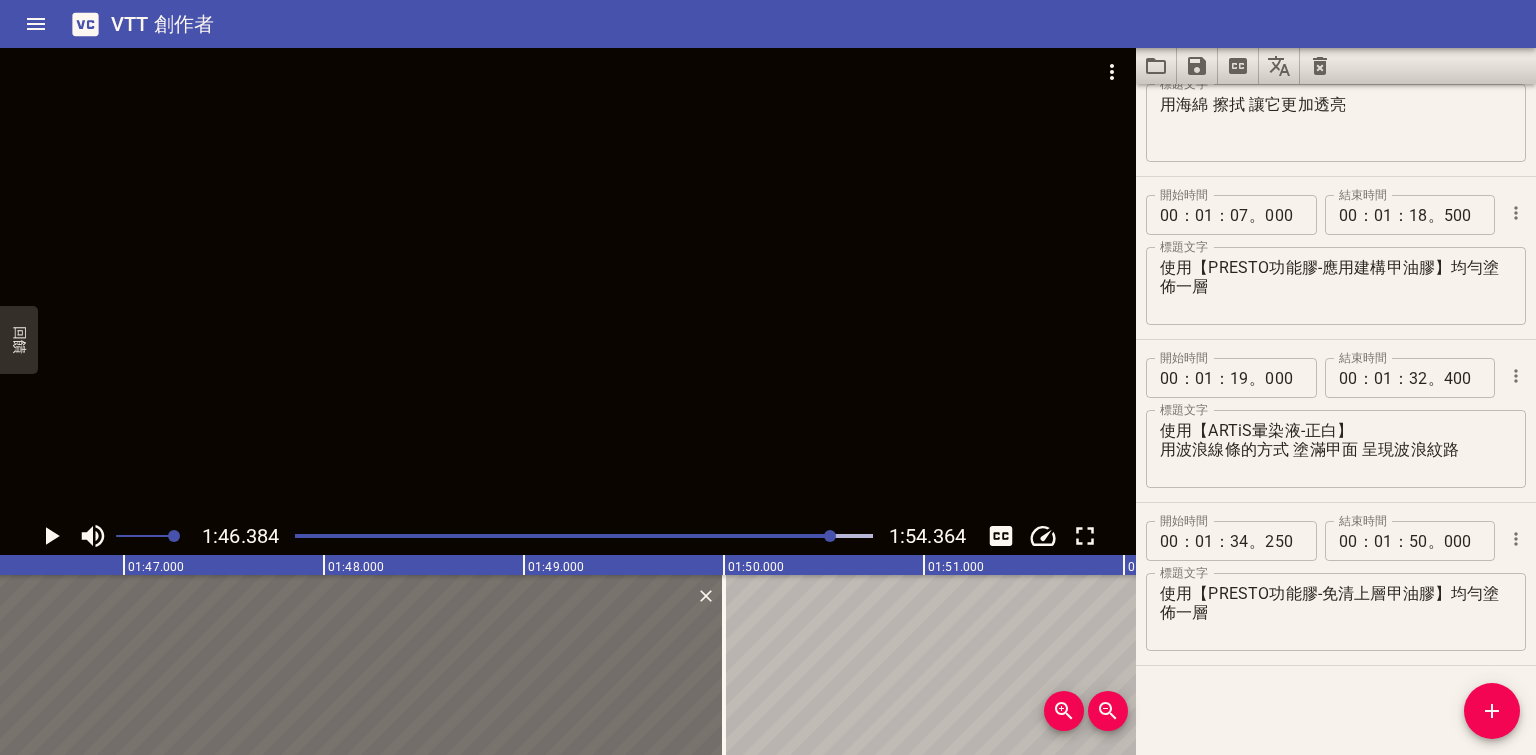 click at bounding box center [568, 282] 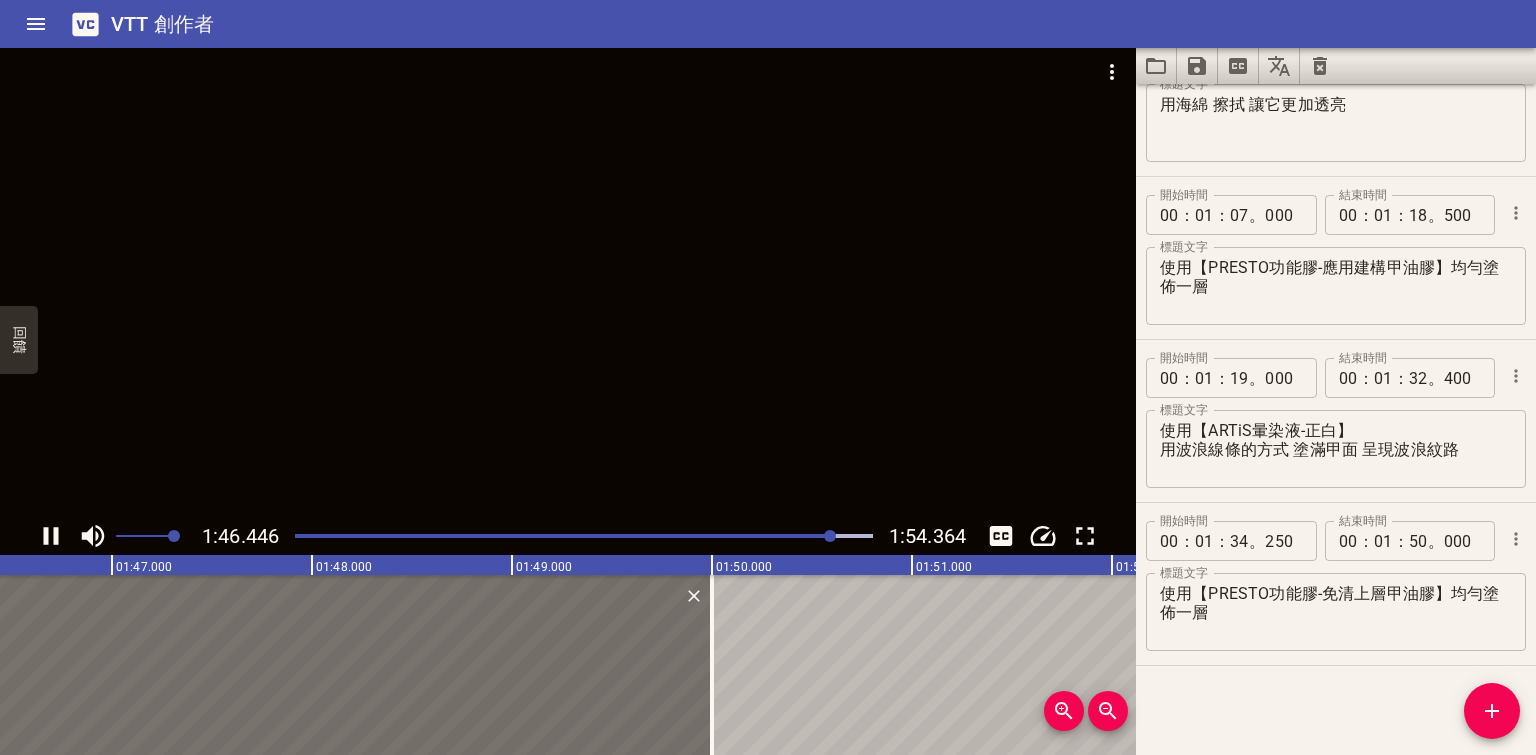 click at bounding box center [568, 282] 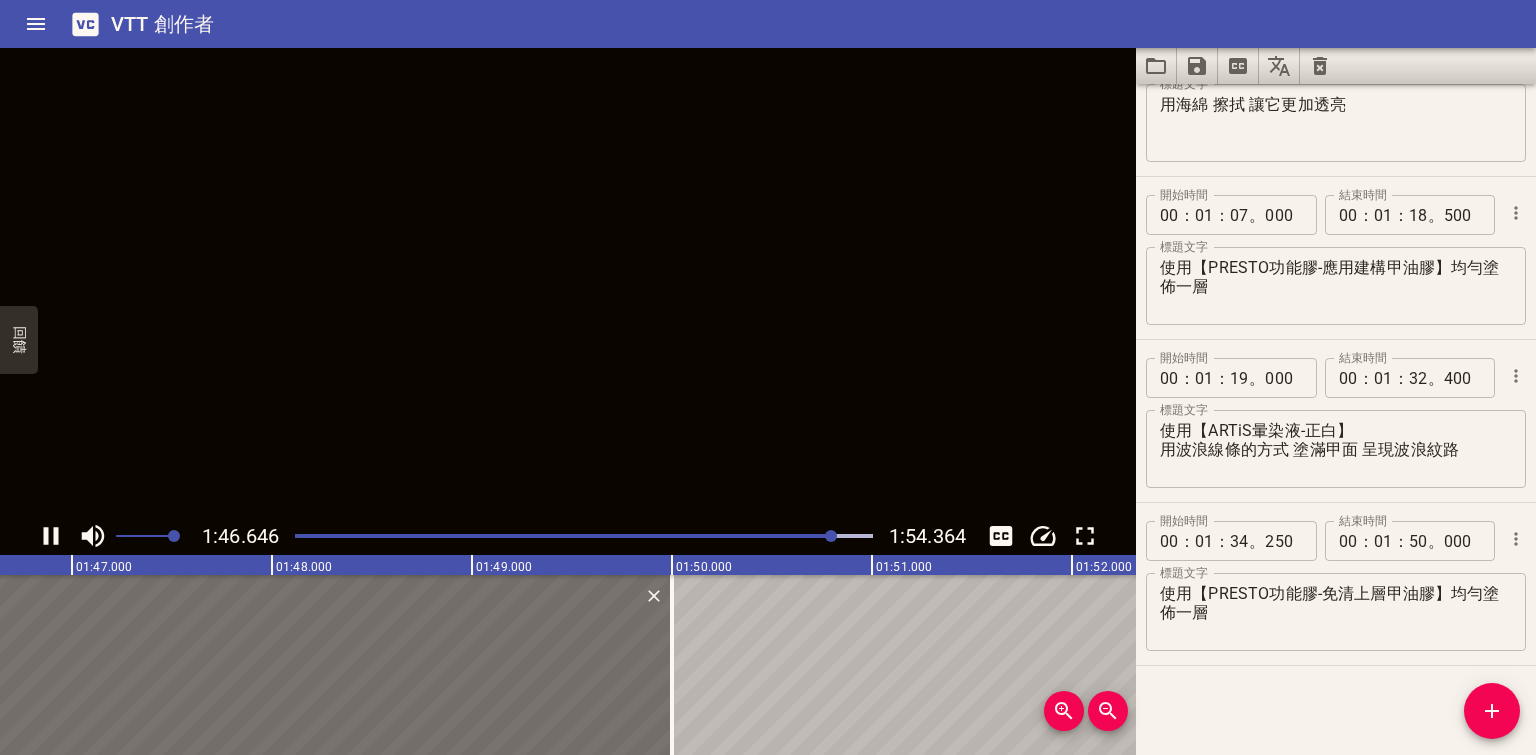 click at bounding box center [568, 282] 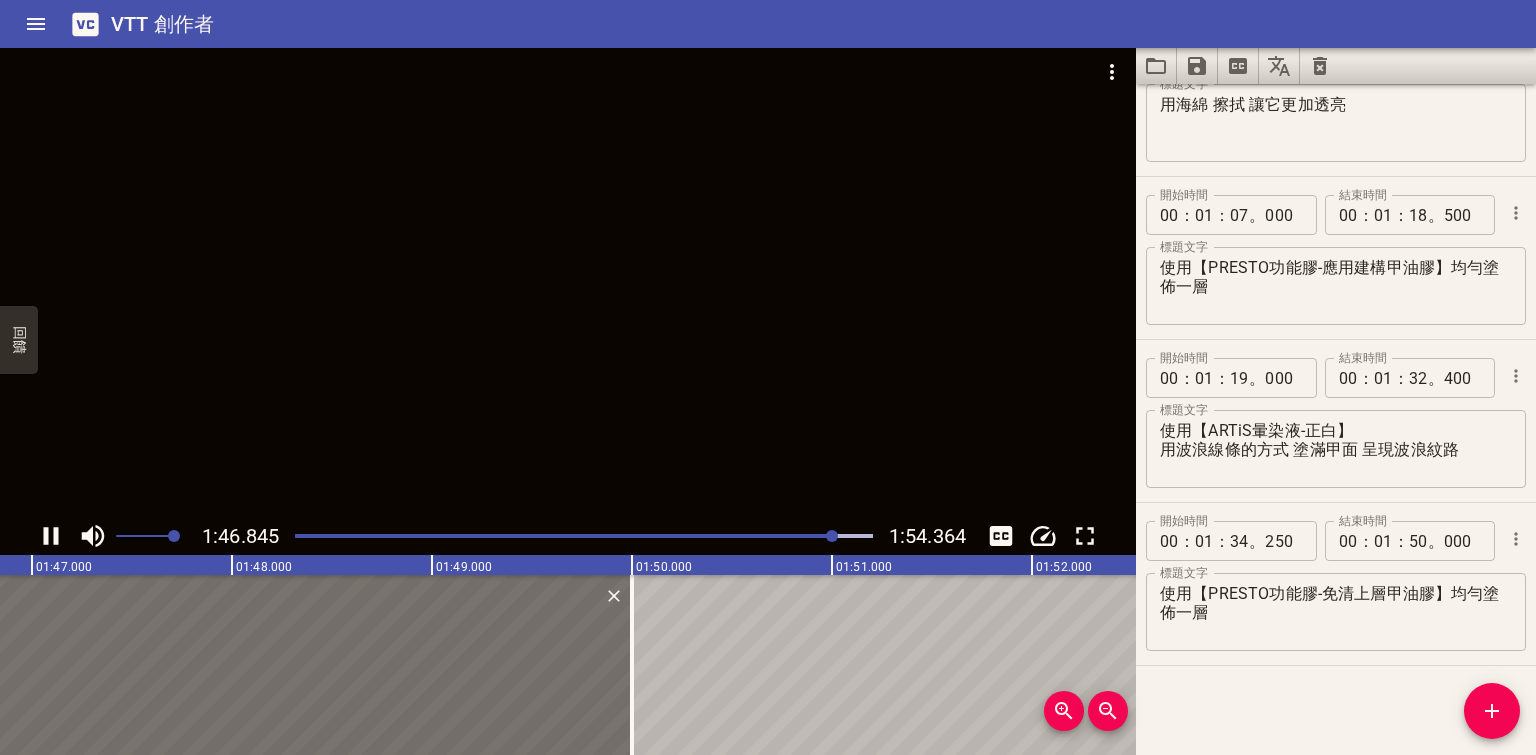 click at bounding box center (568, 282) 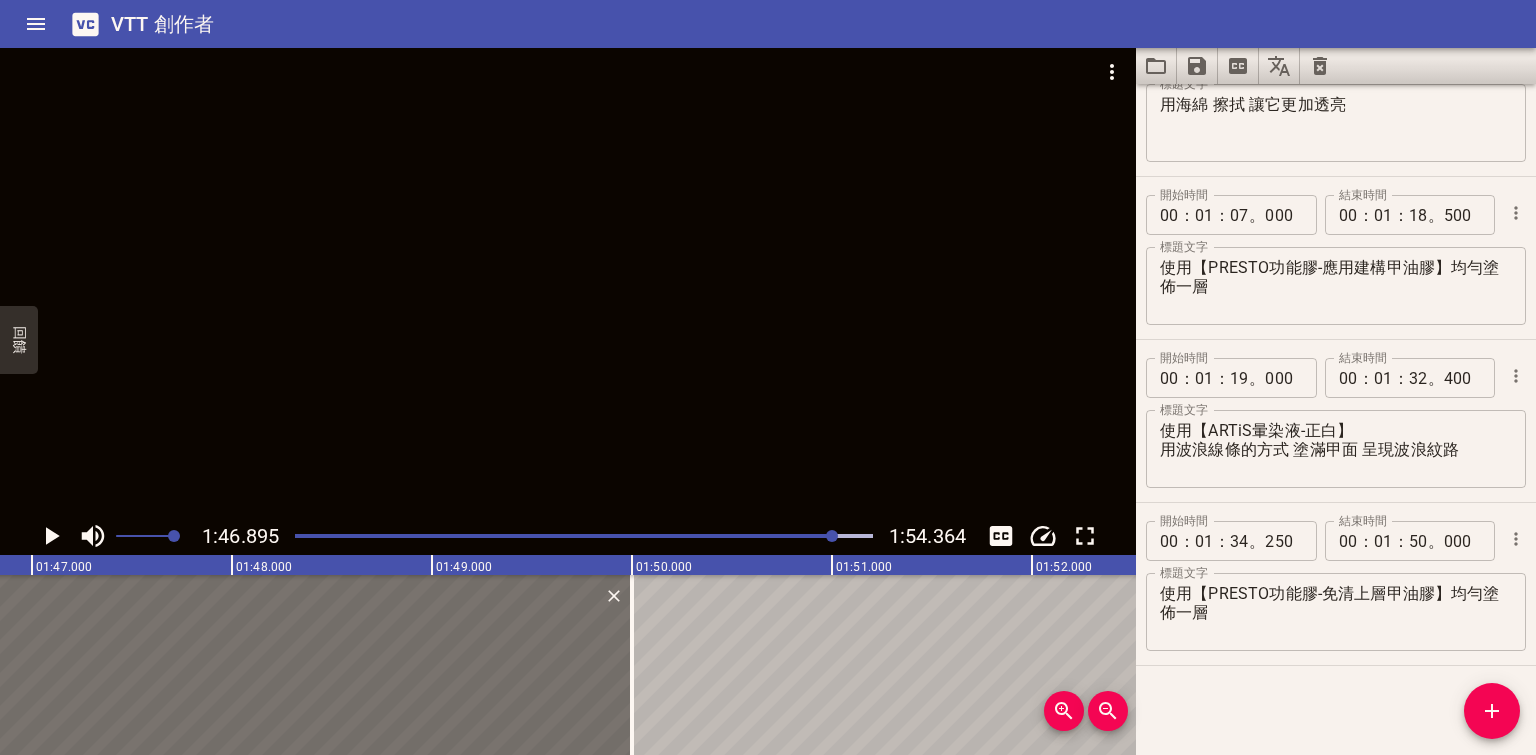 scroll, scrollTop: 0, scrollLeft: 21378, axis: horizontal 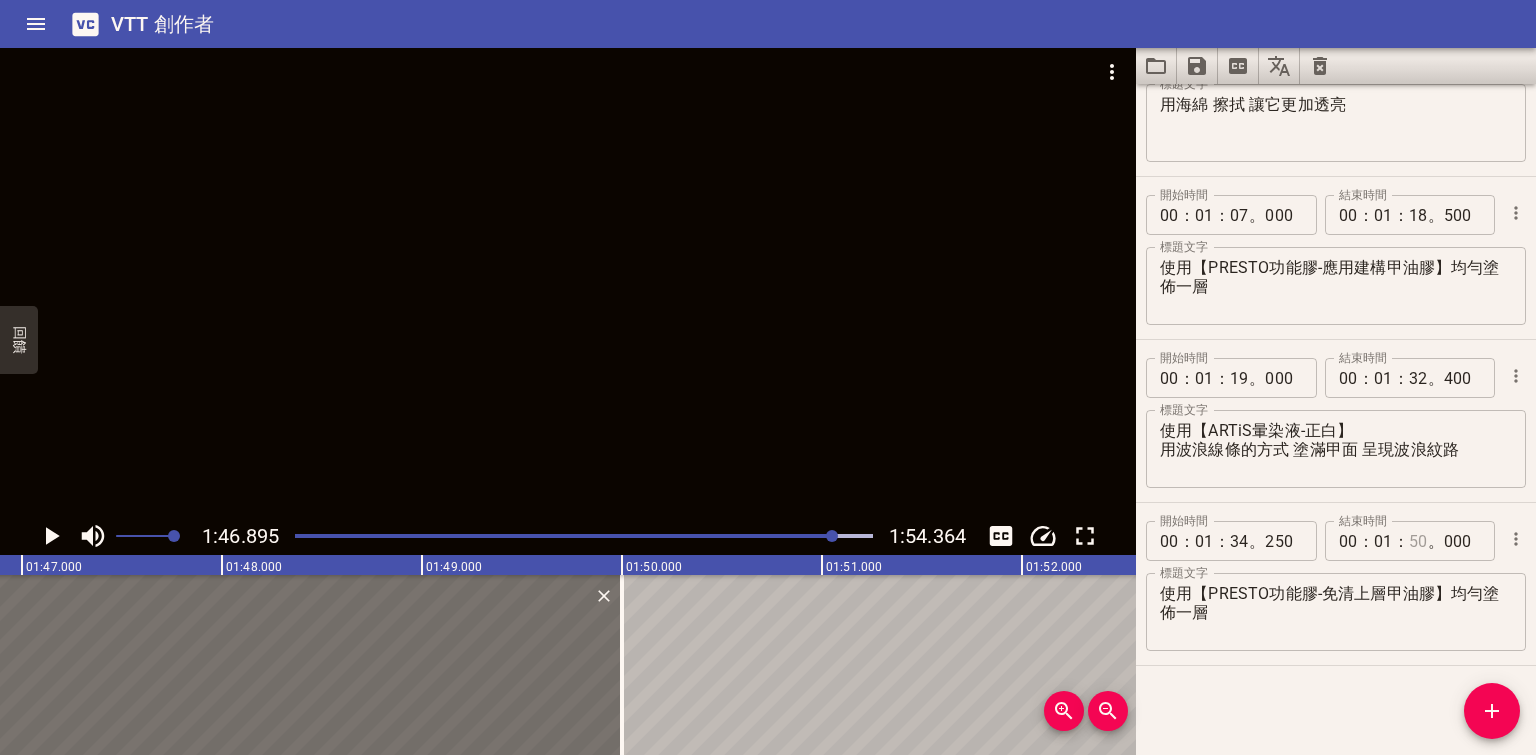 click at bounding box center [1418, 541] 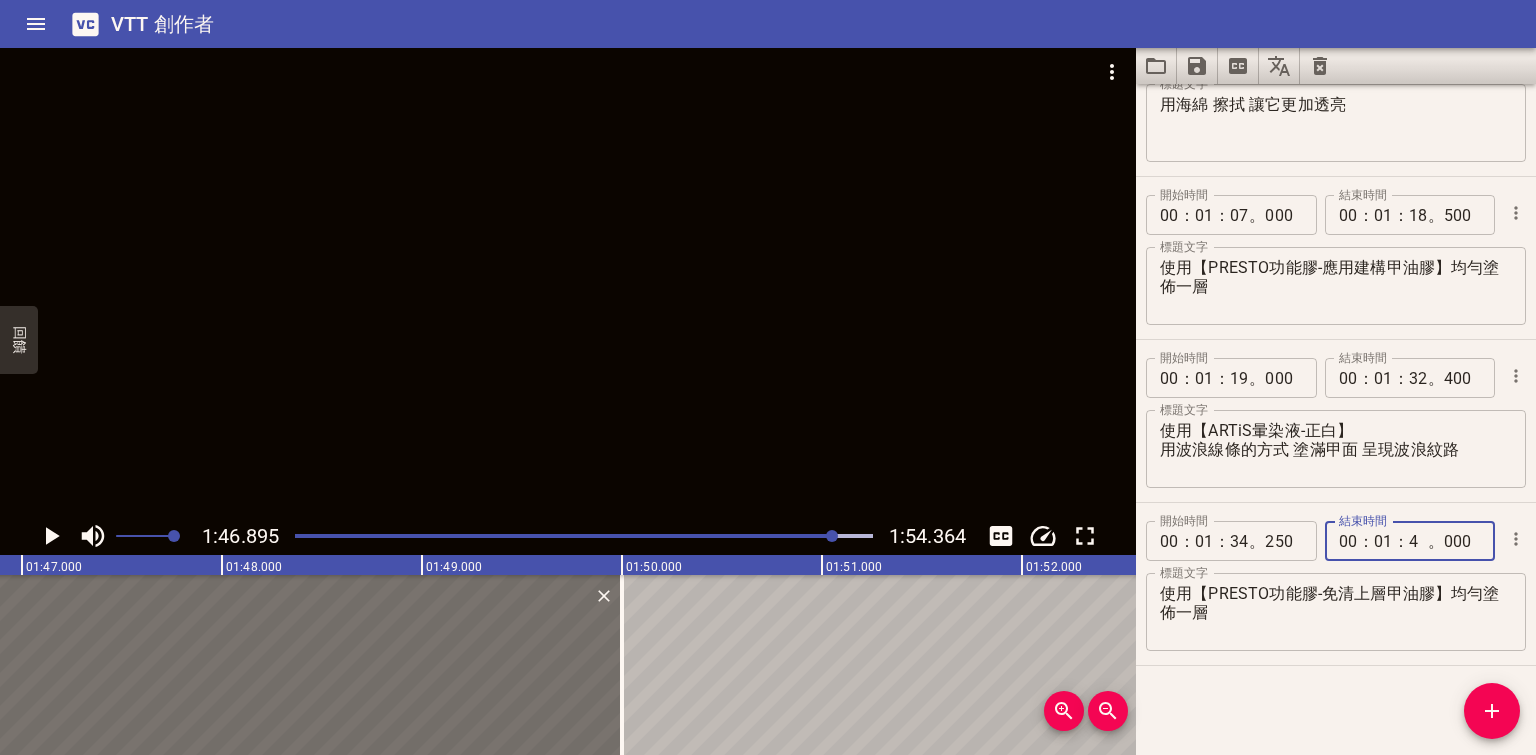 type on "46" 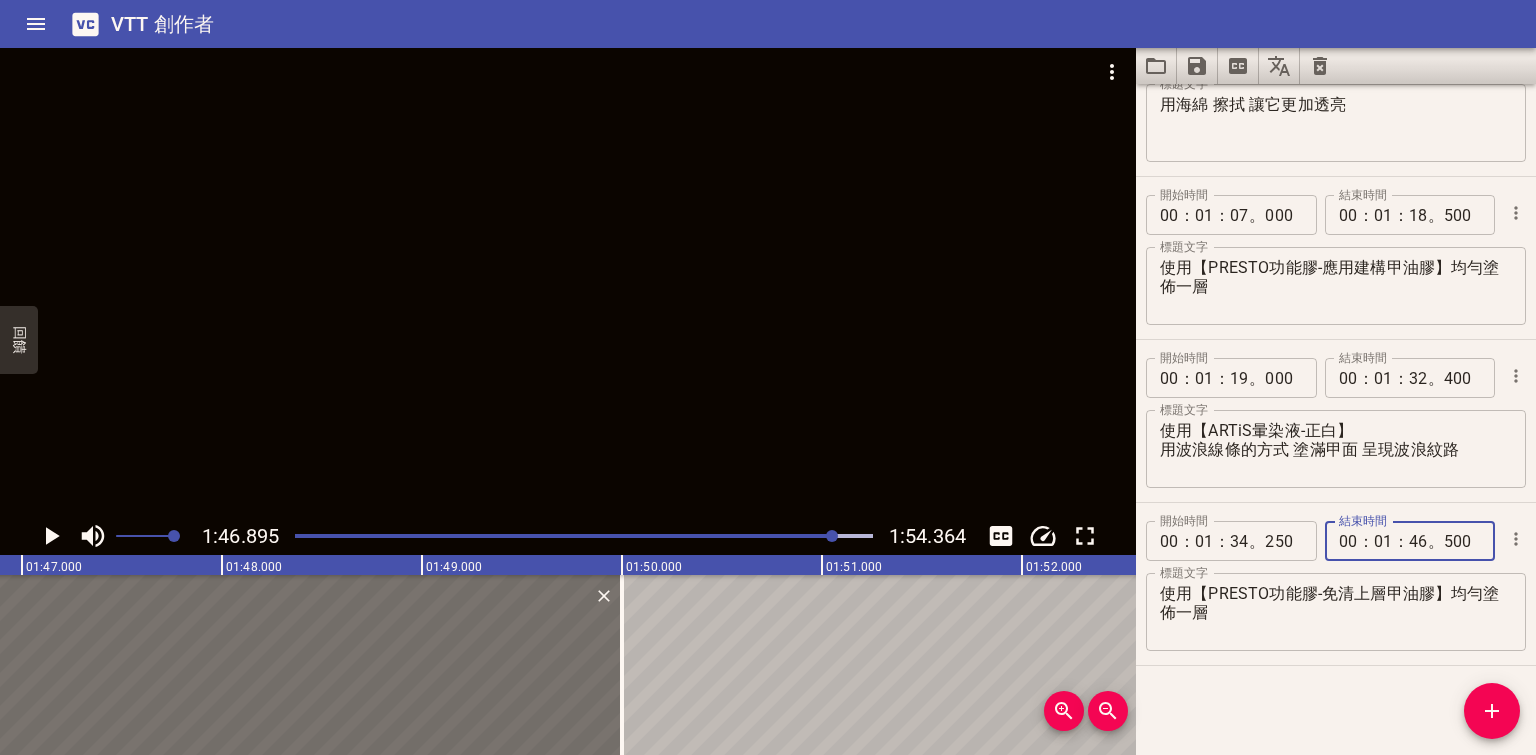 type on "500" 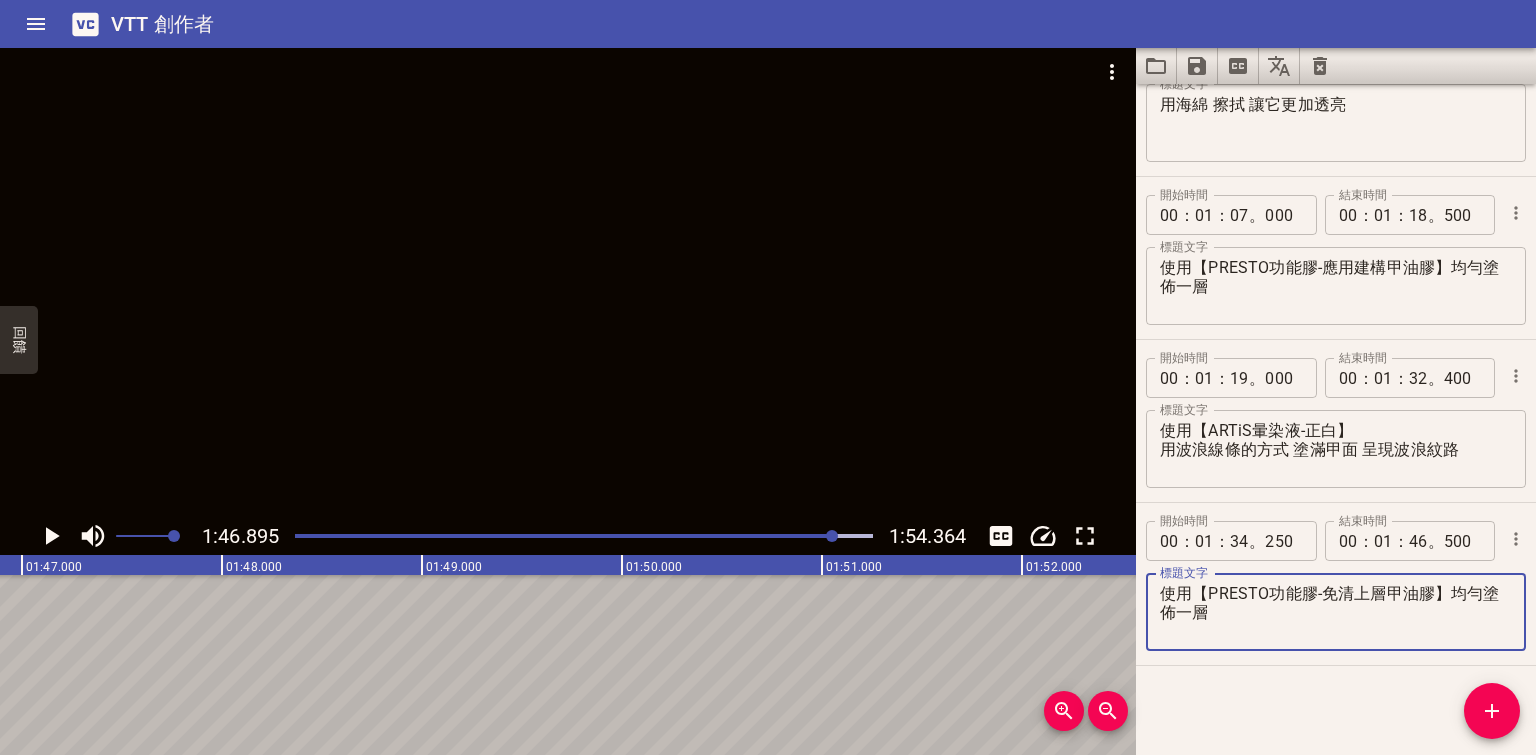drag, startPoint x: 1476, startPoint y: 607, endPoint x: 1487, endPoint y: 605, distance: 11.18034 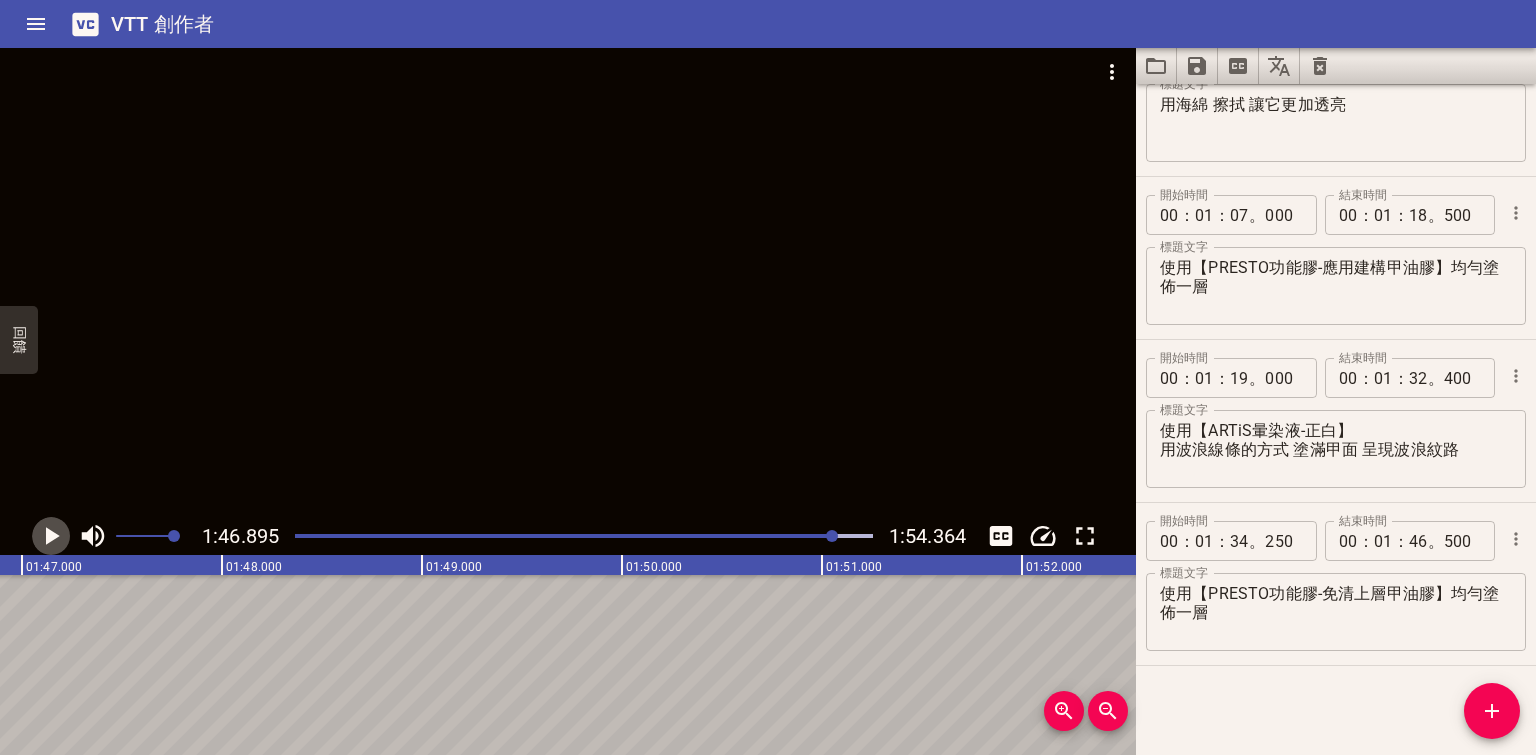 click 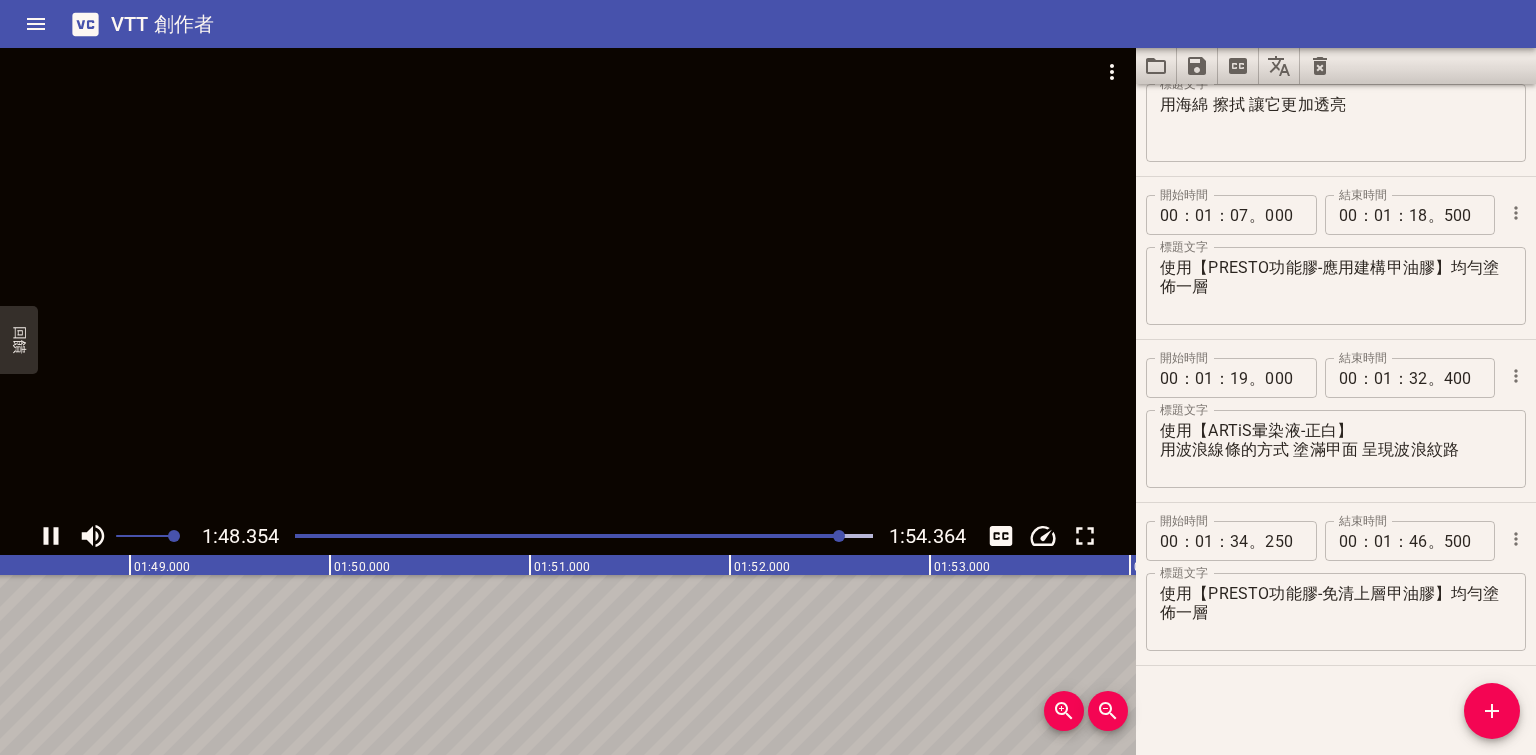 click 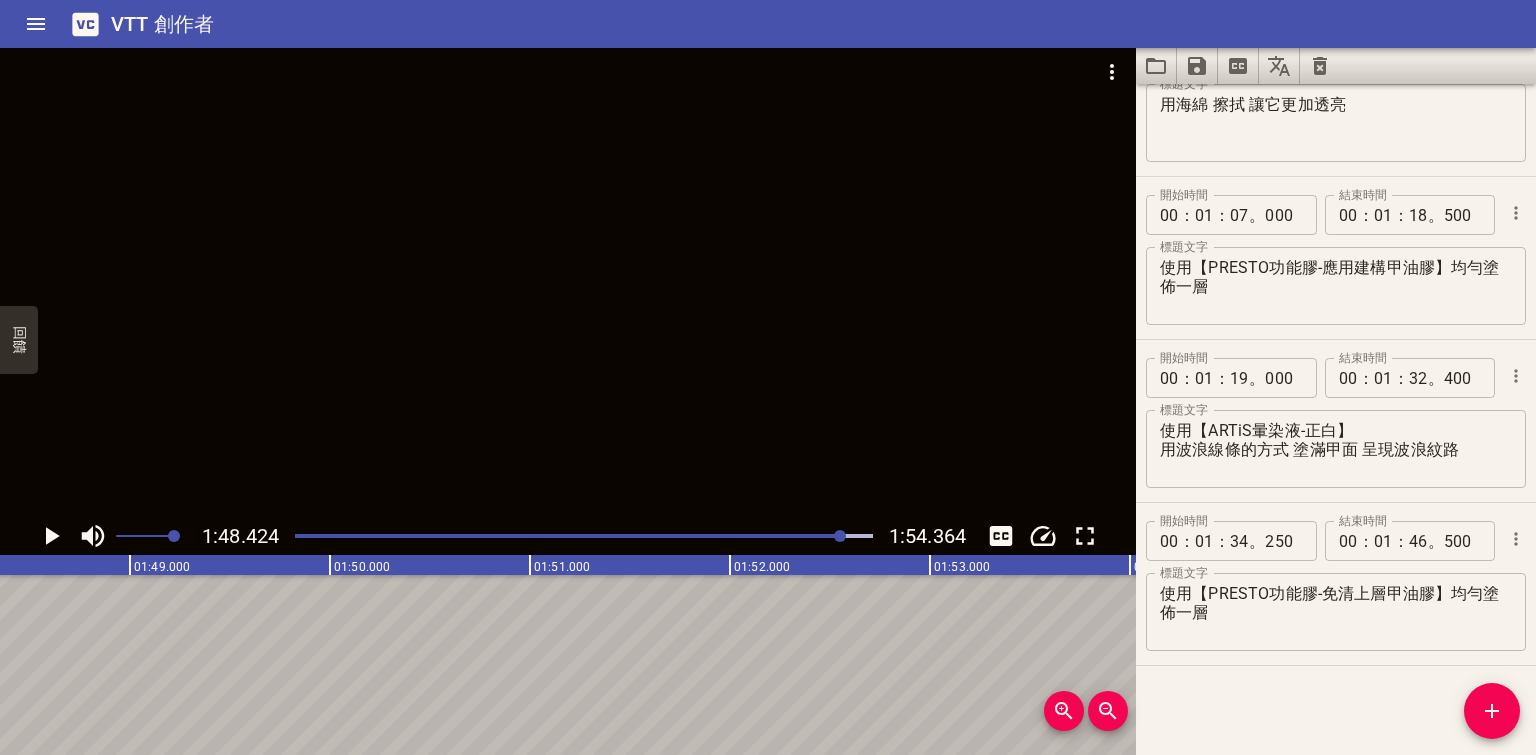 scroll, scrollTop: 0, scrollLeft: 21684, axis: horizontal 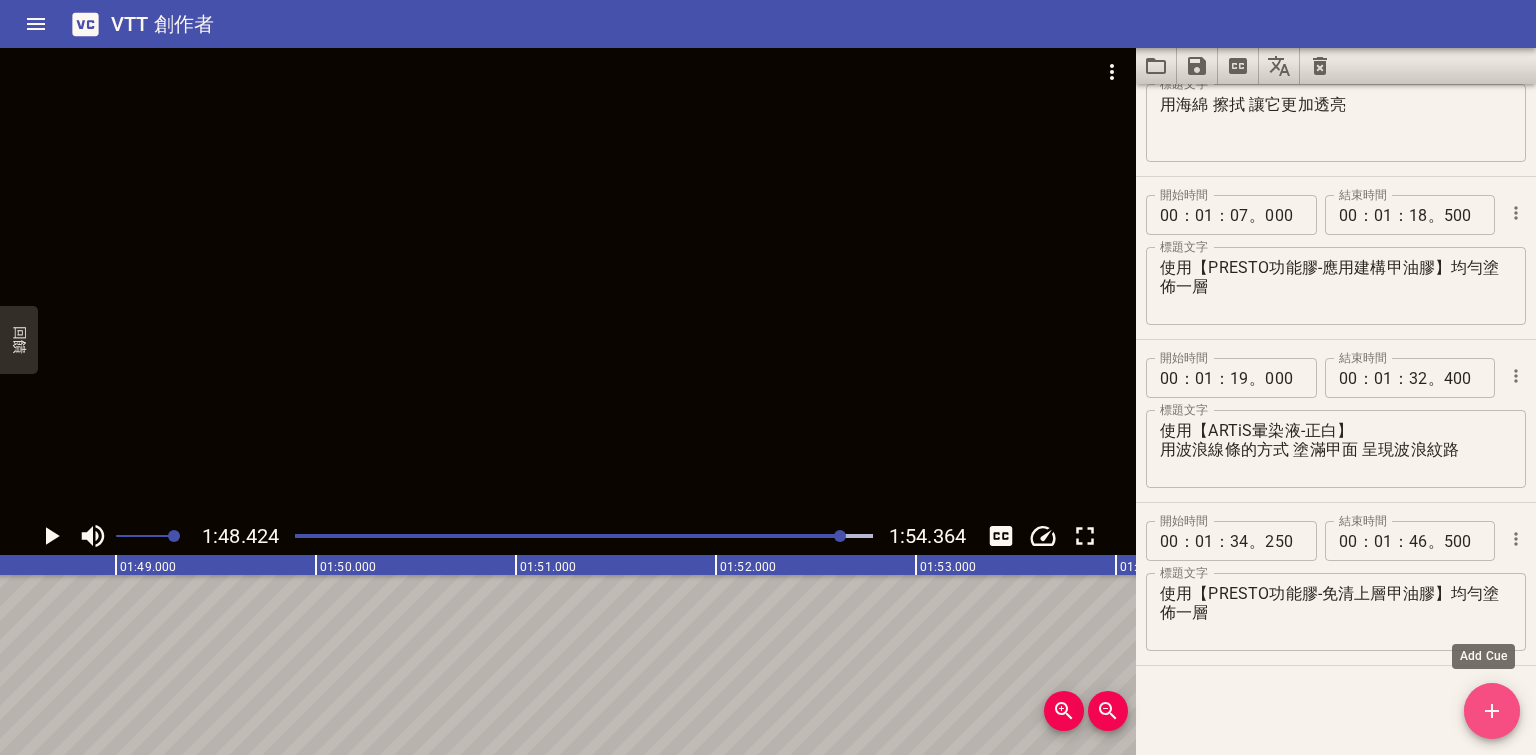 click at bounding box center (1492, 711) 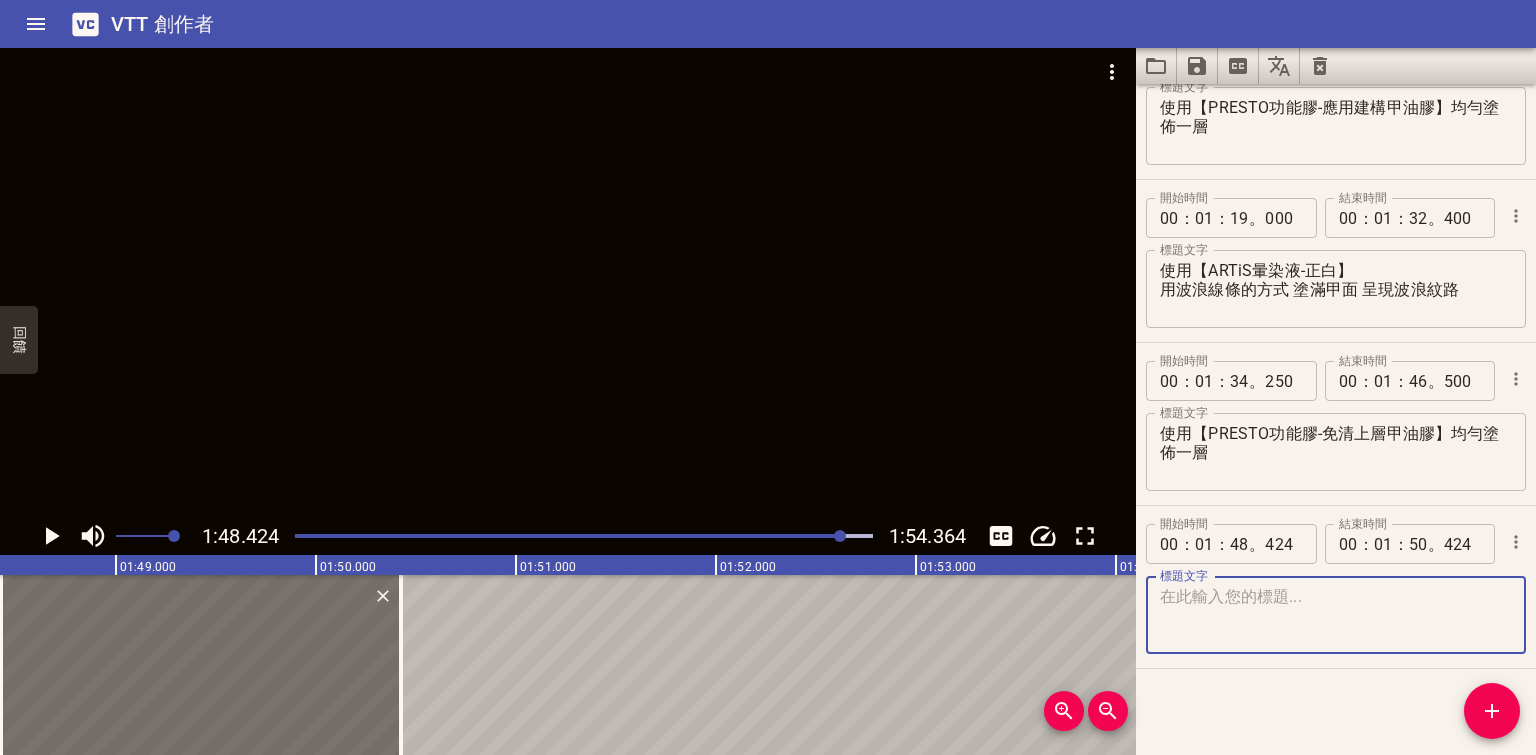 scroll, scrollTop: 564, scrollLeft: 0, axis: vertical 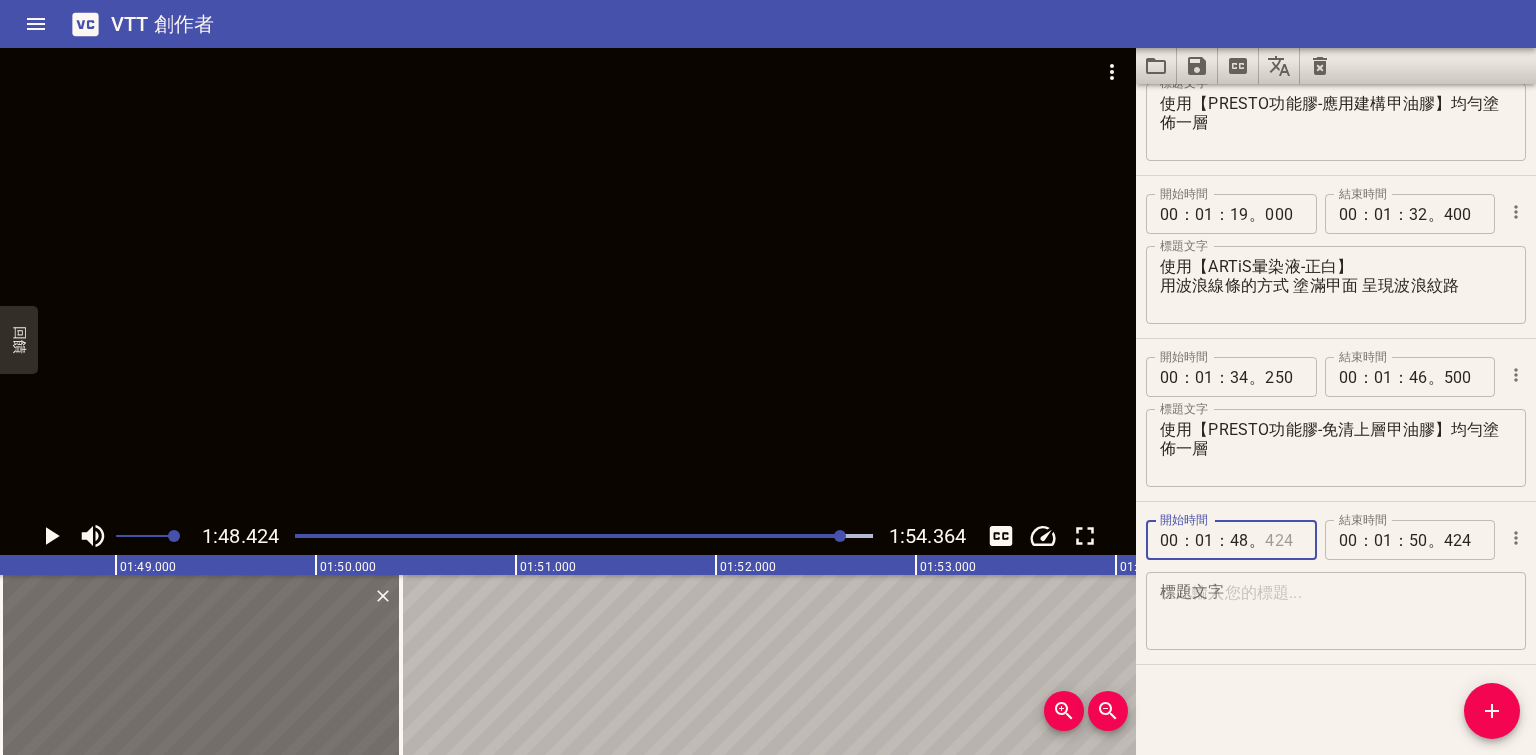 click at bounding box center [1283, 540] 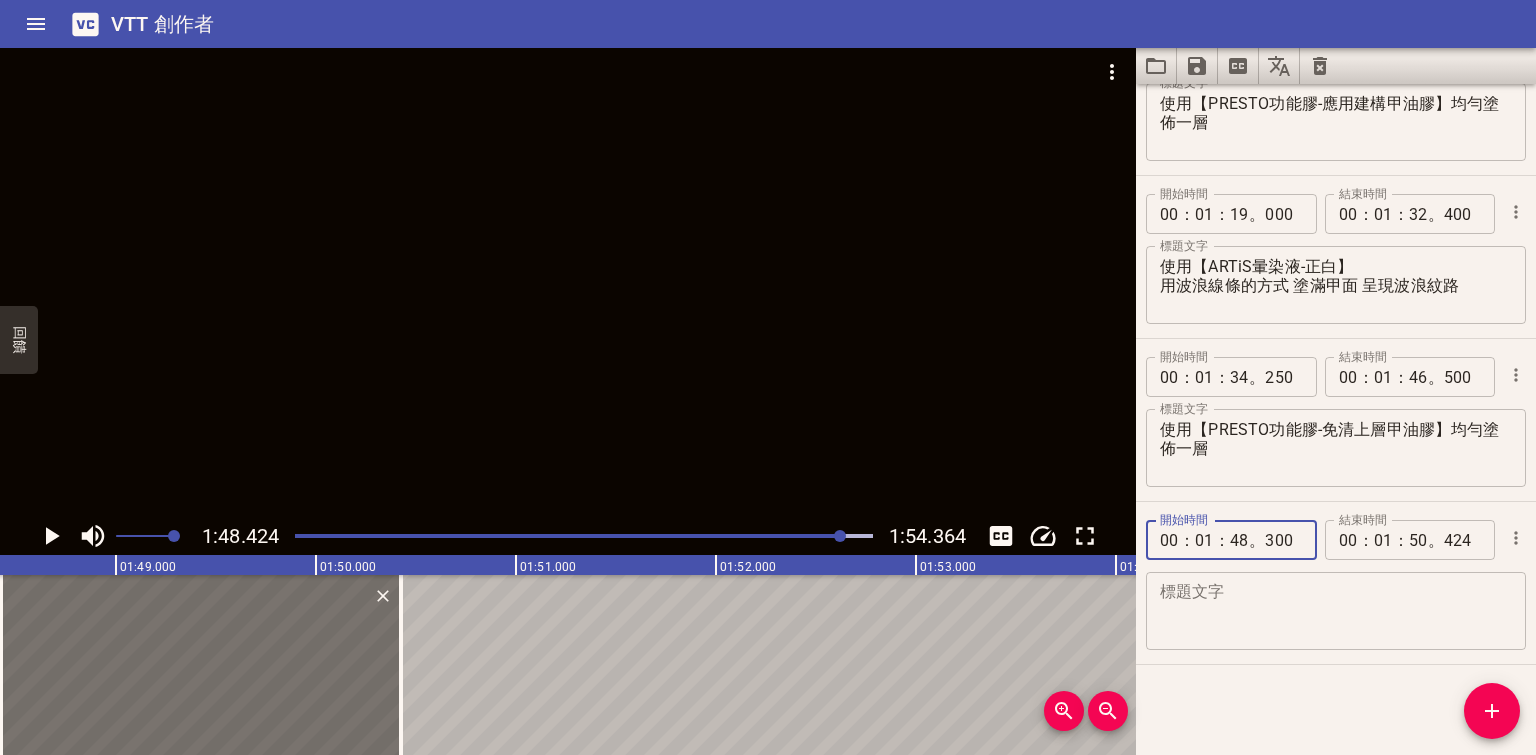 type on "300" 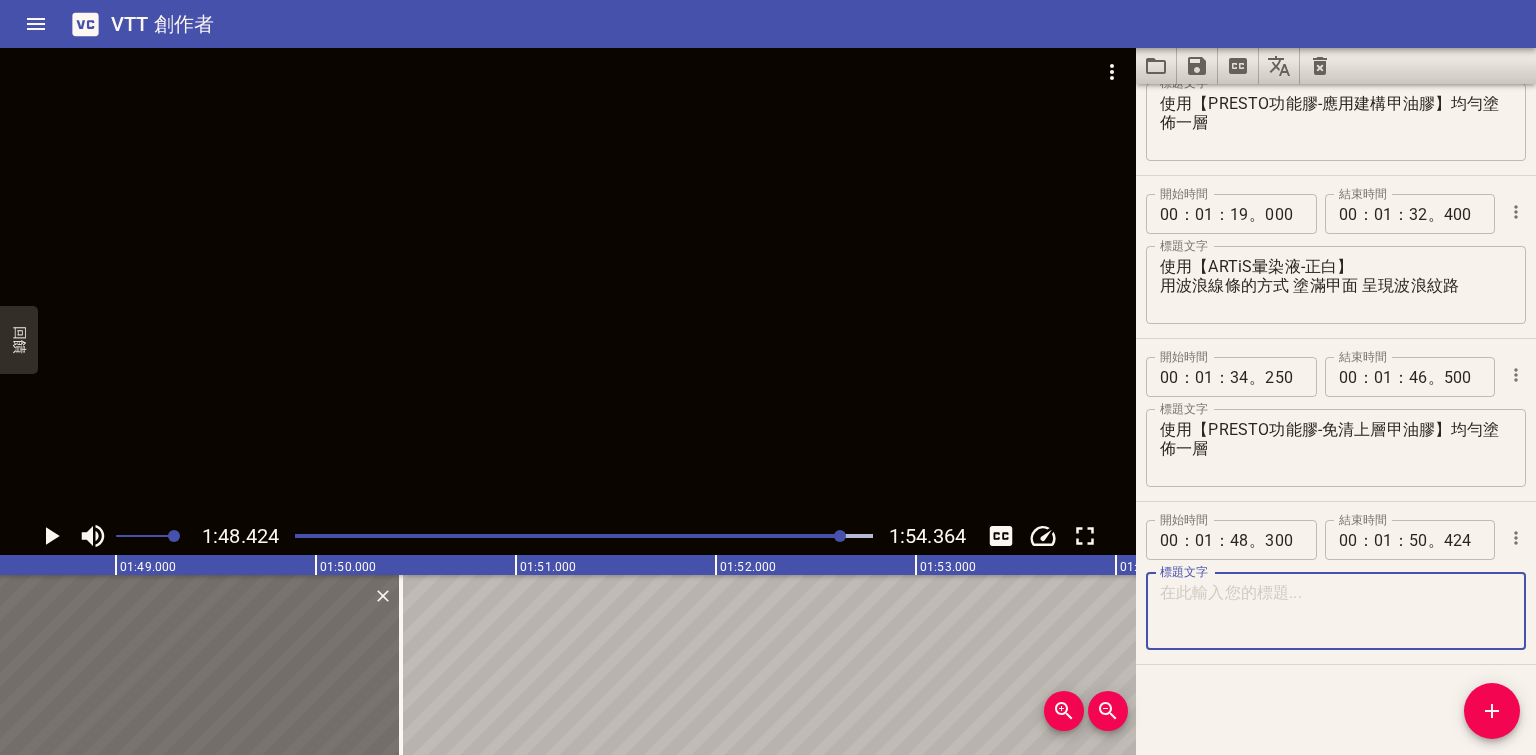 click at bounding box center [568, 282] 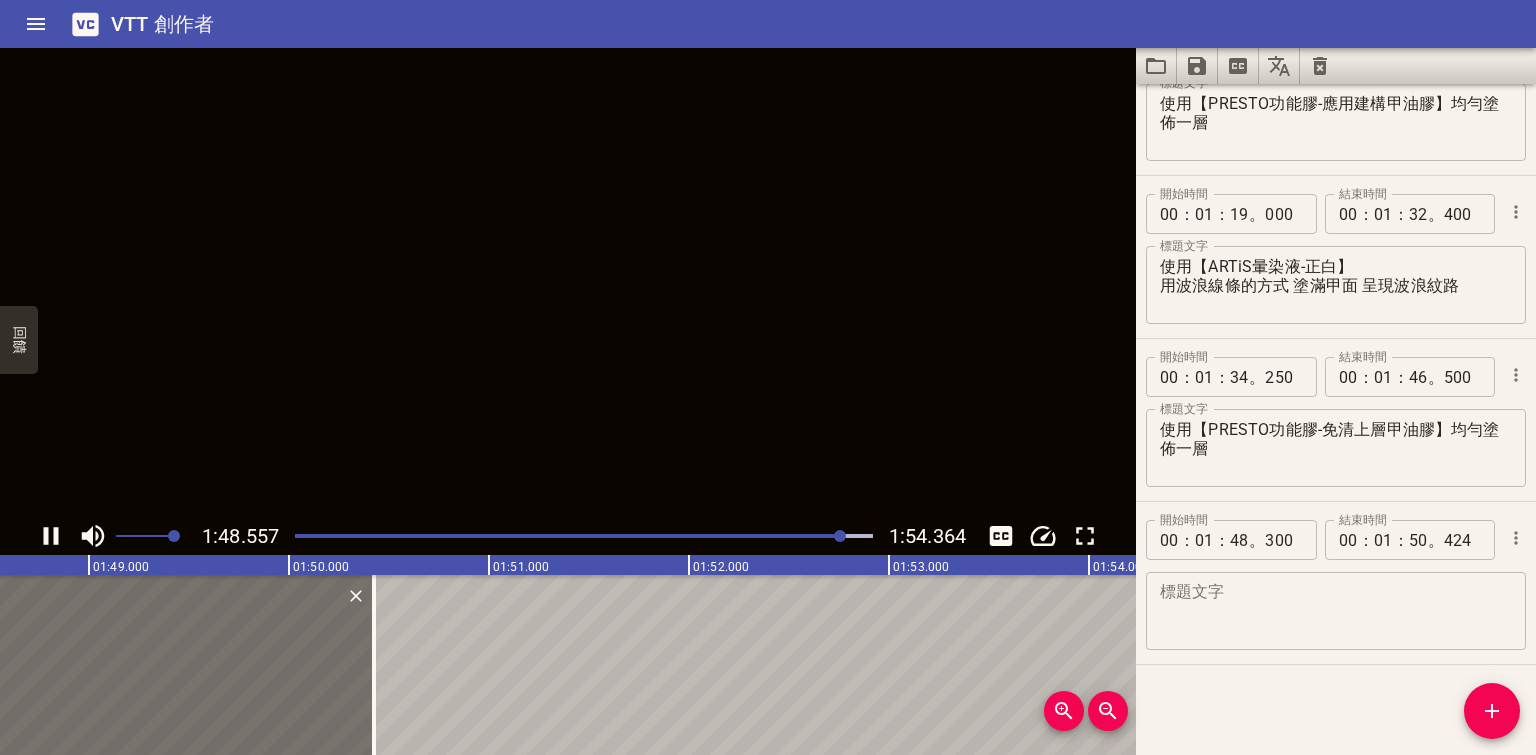 click at bounding box center (568, 282) 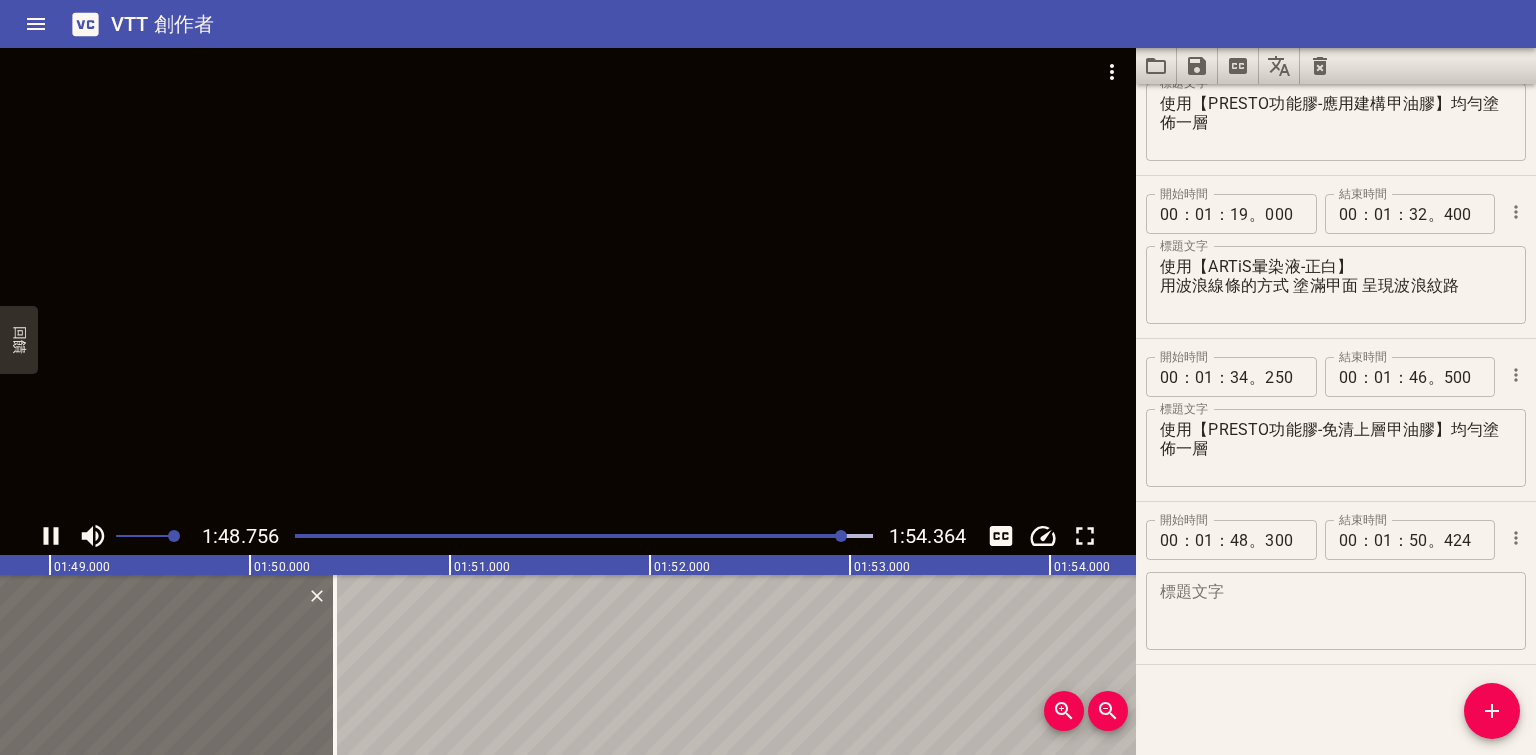 click at bounding box center (568, 282) 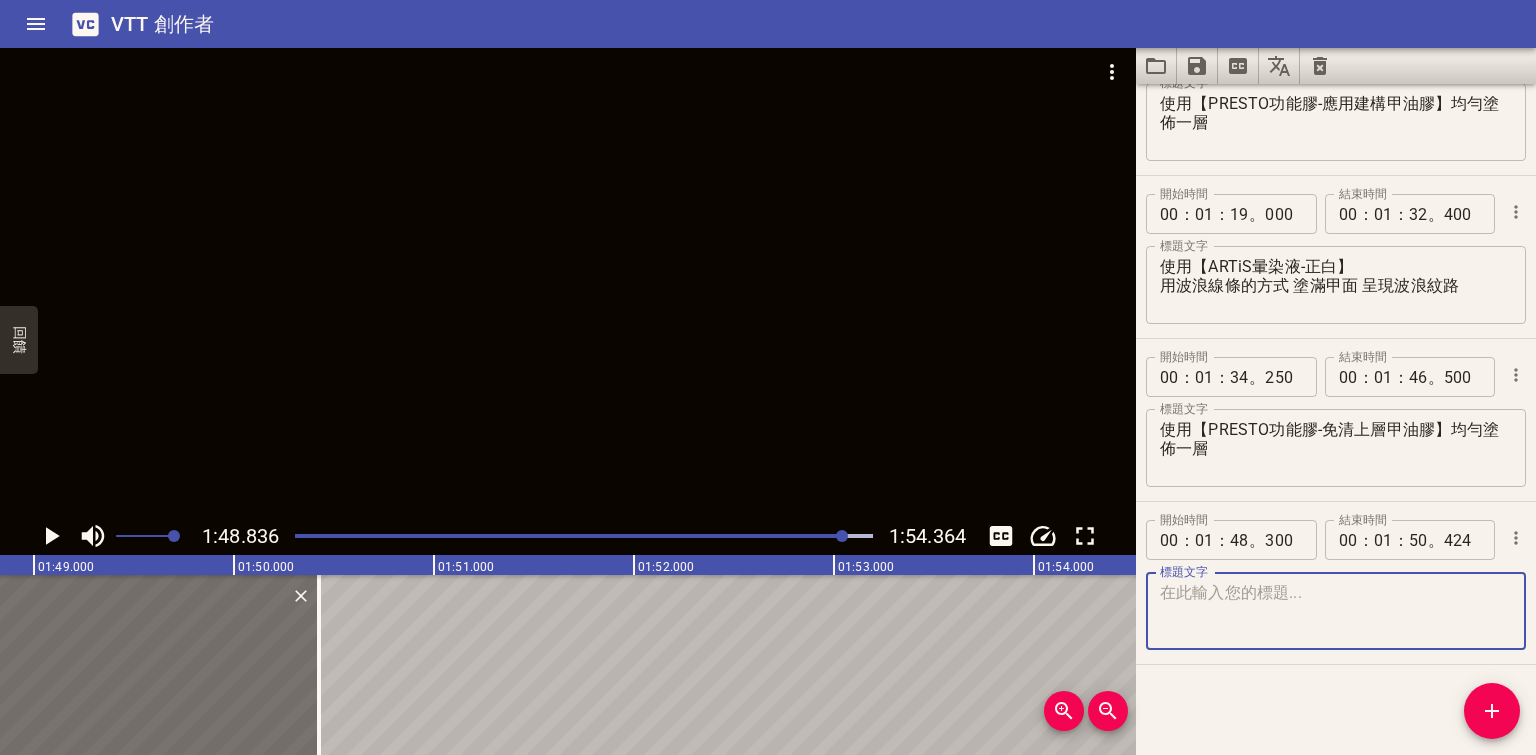 click at bounding box center (1336, 611) 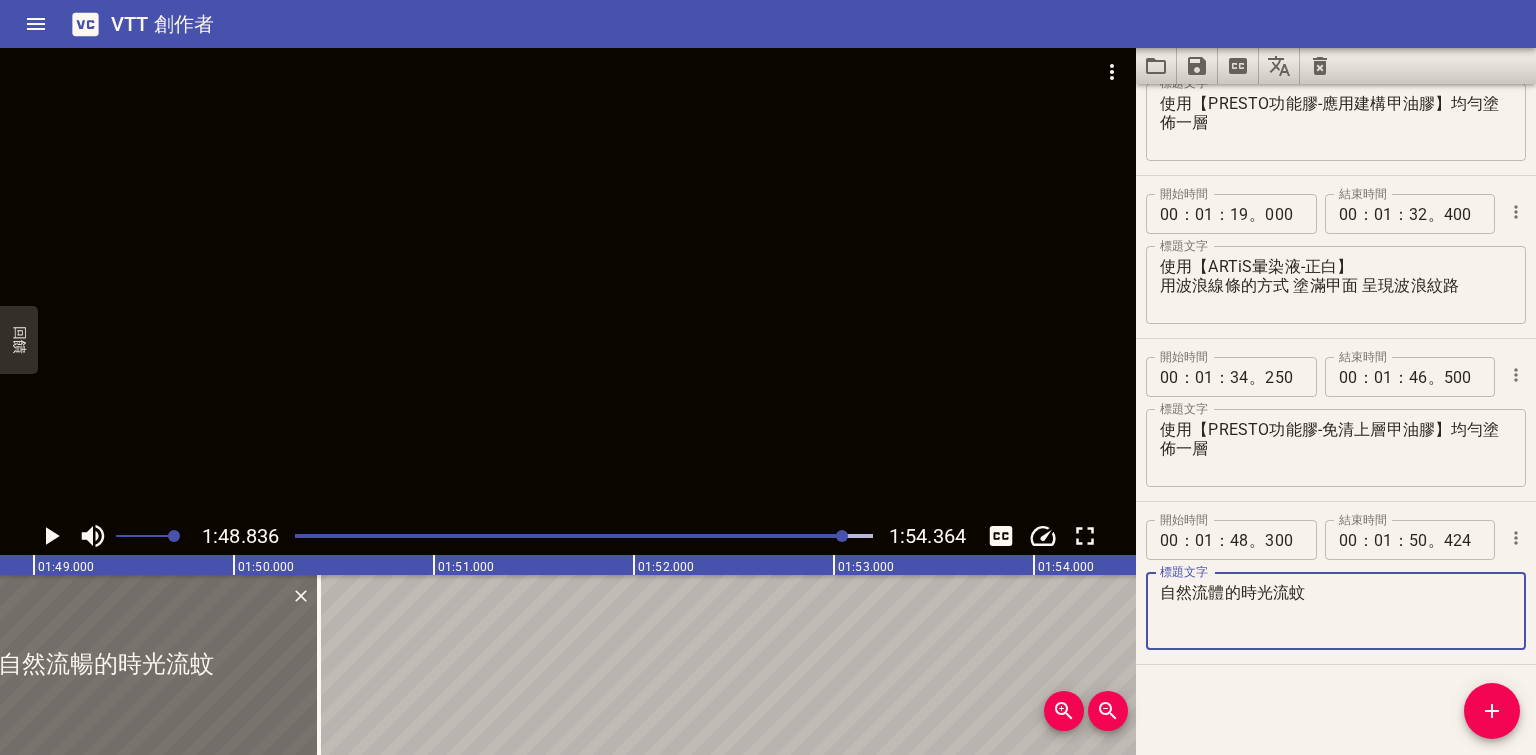 click on "自然流體的時光流蚊" at bounding box center [1336, 611] 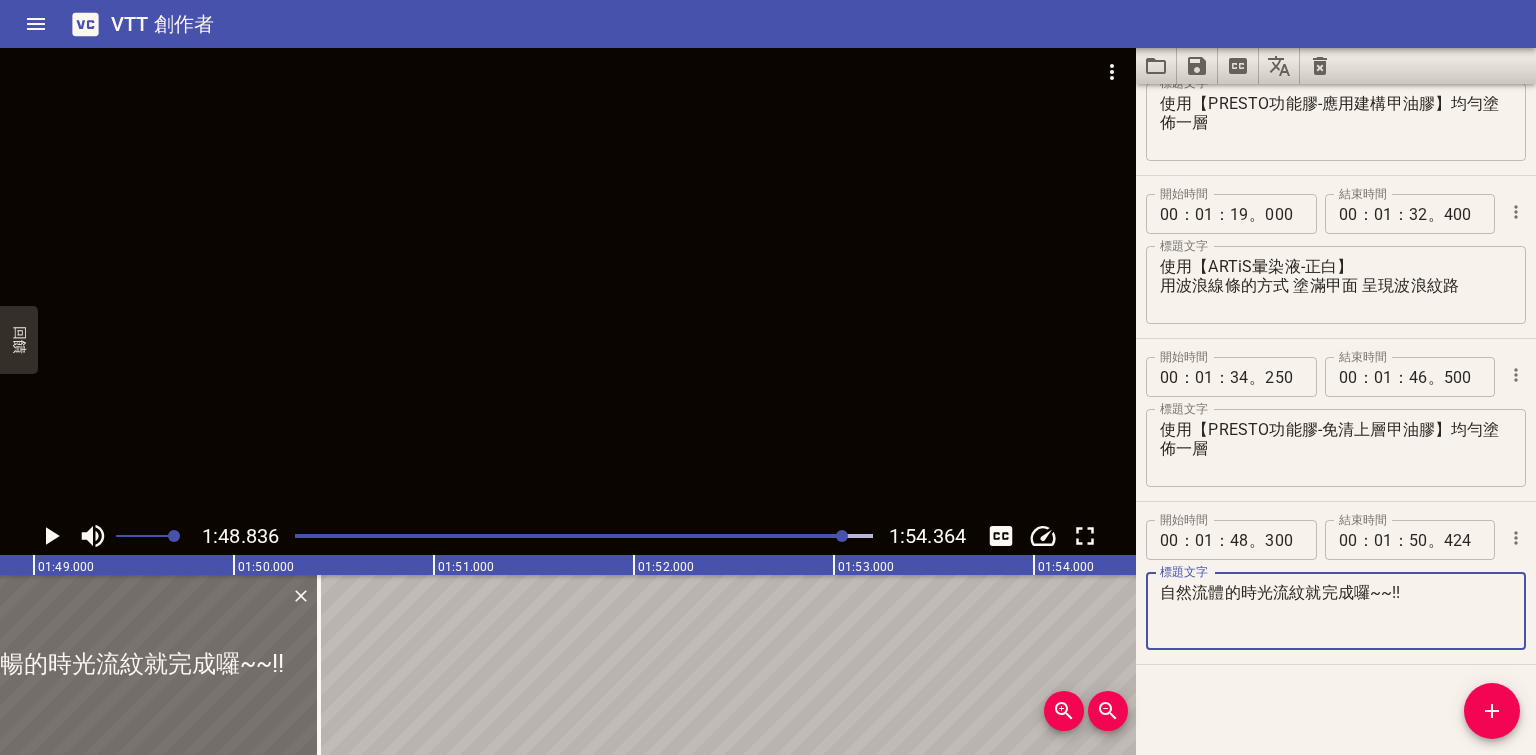 type on "自然流體的時光流紋就完成囉~~!!" 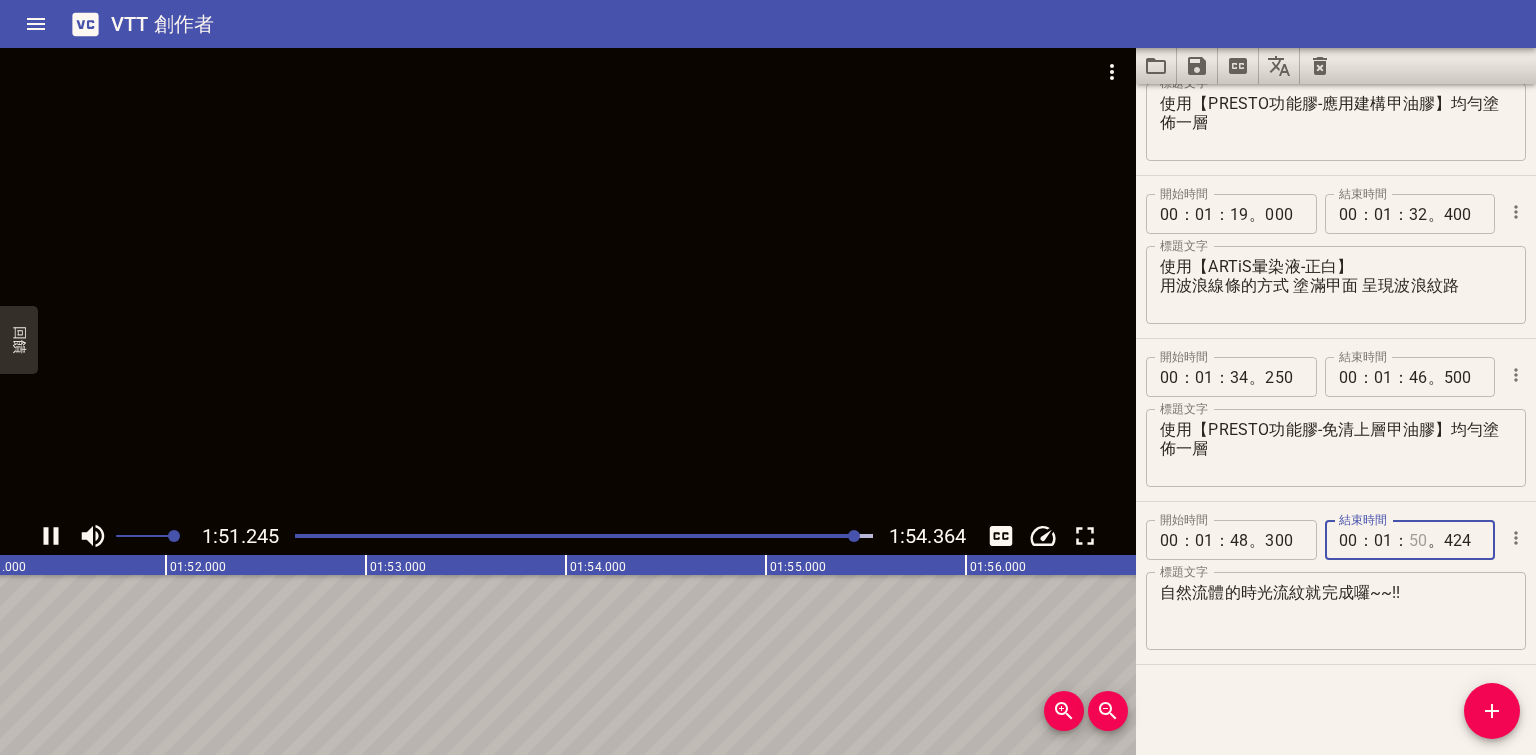 click at bounding box center (1418, 540) 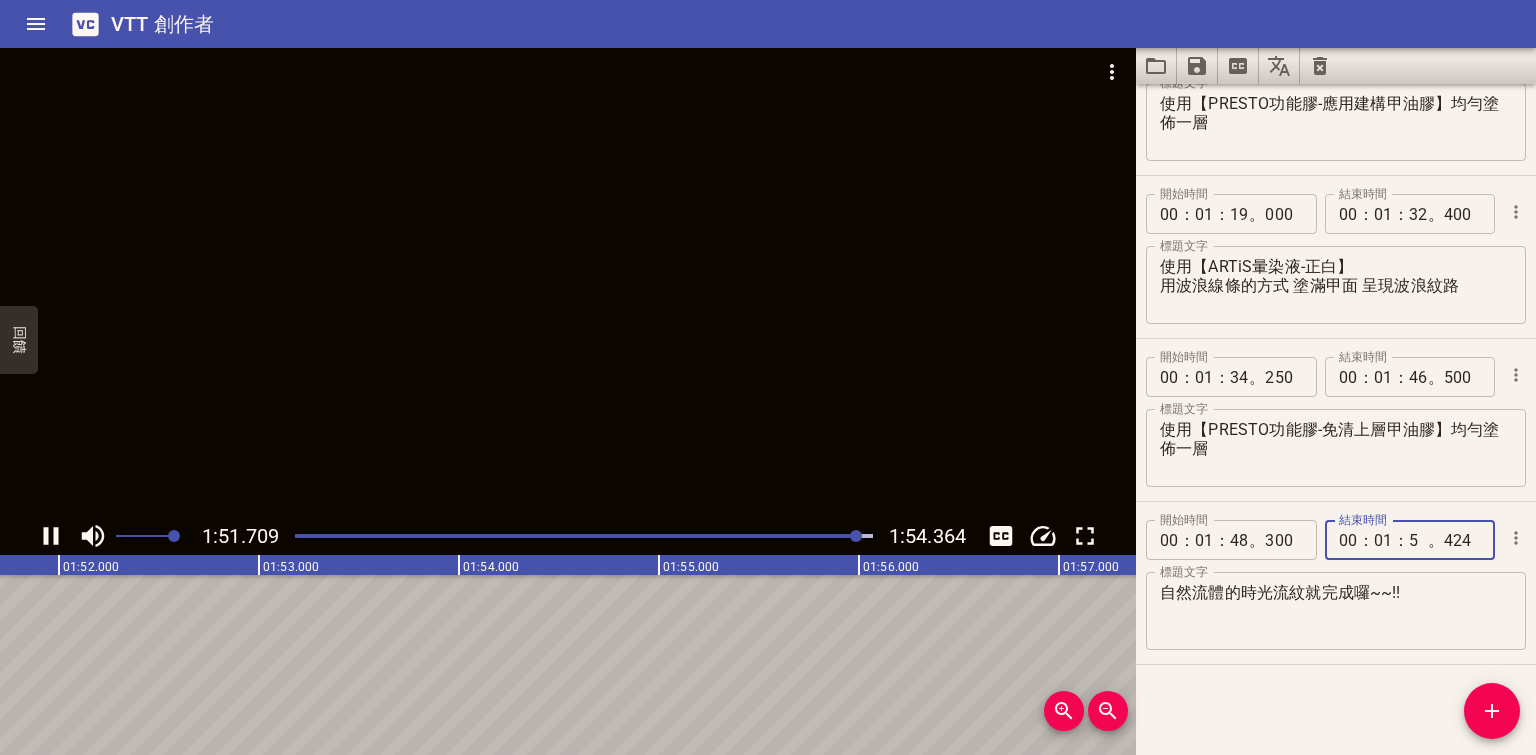 type on "53" 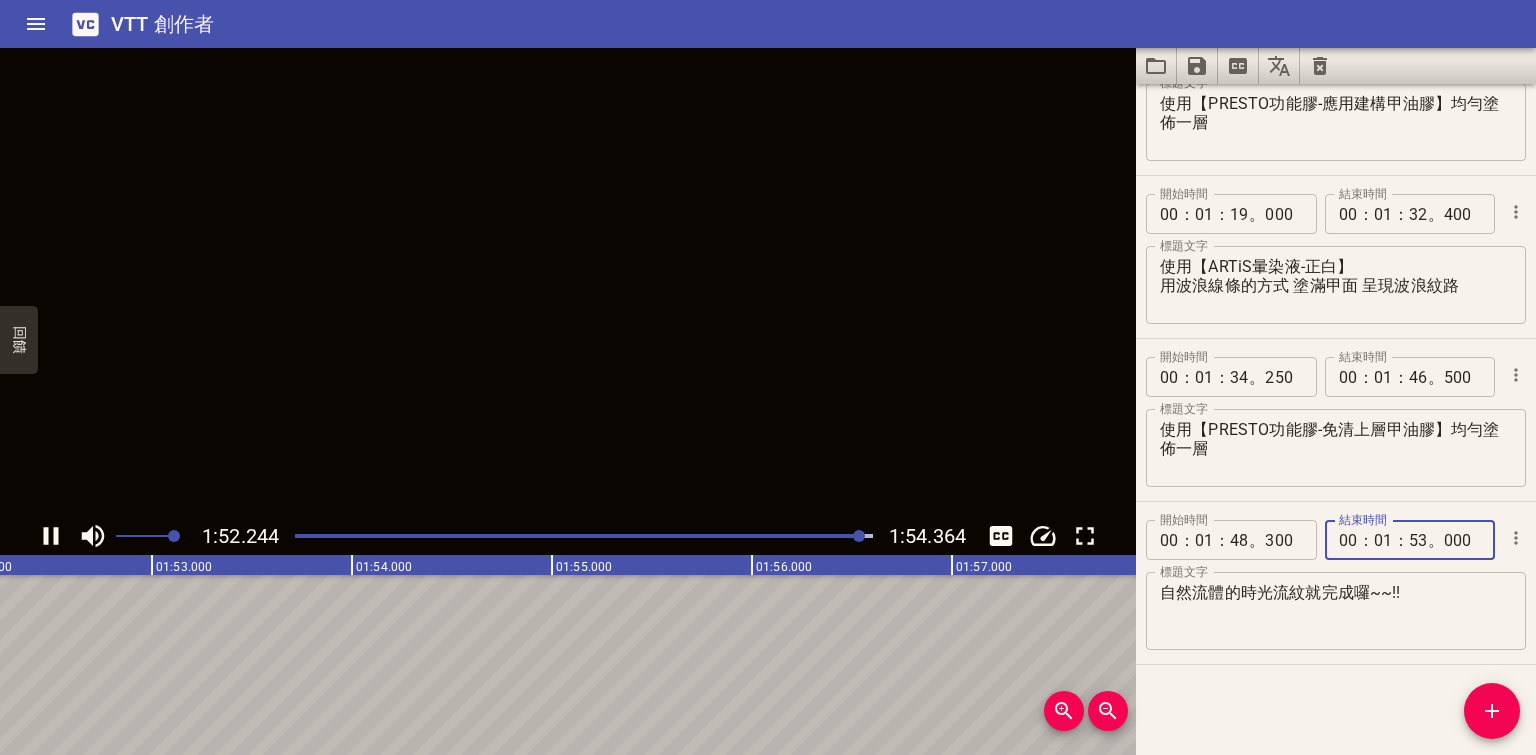 click on "000" at bounding box center [1462, 540] 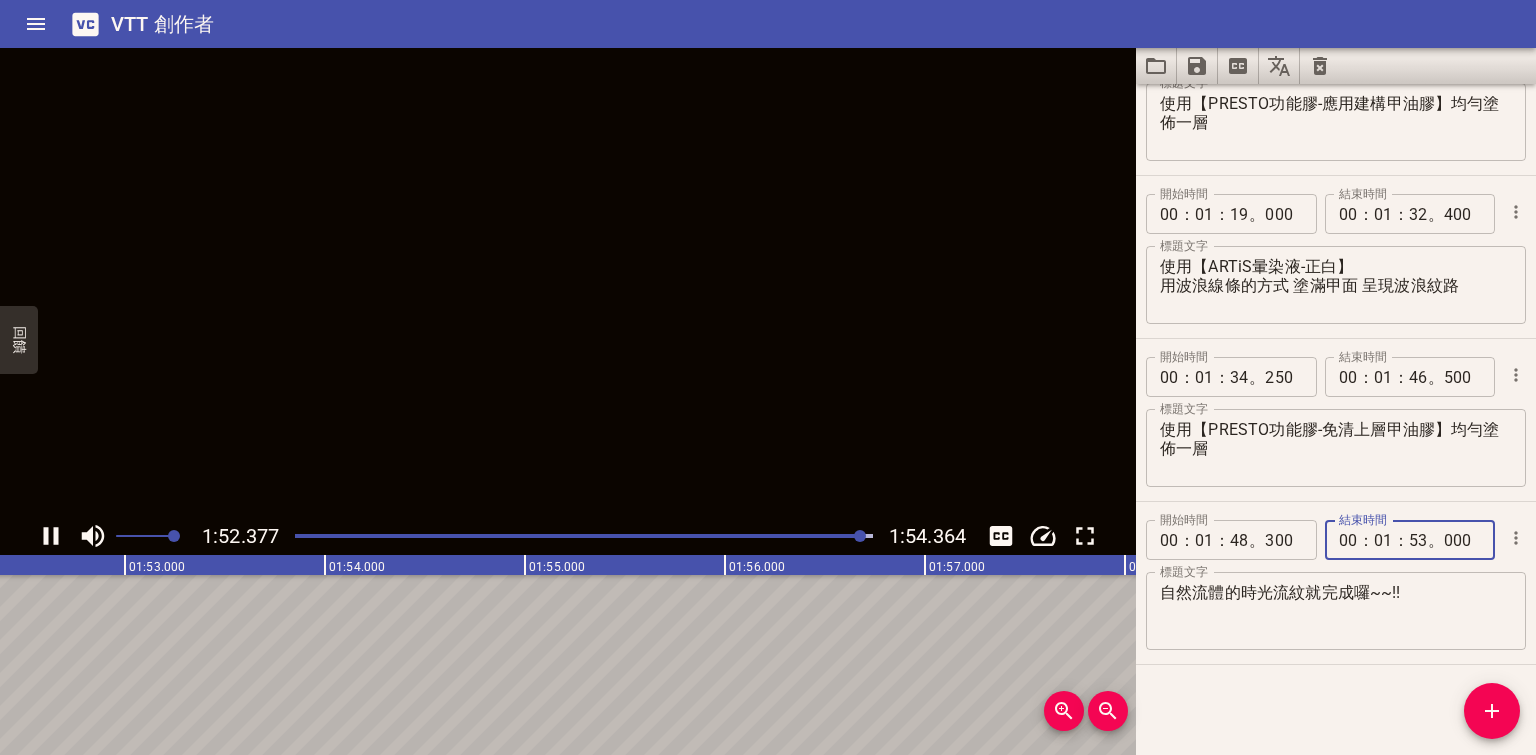 type on "000" 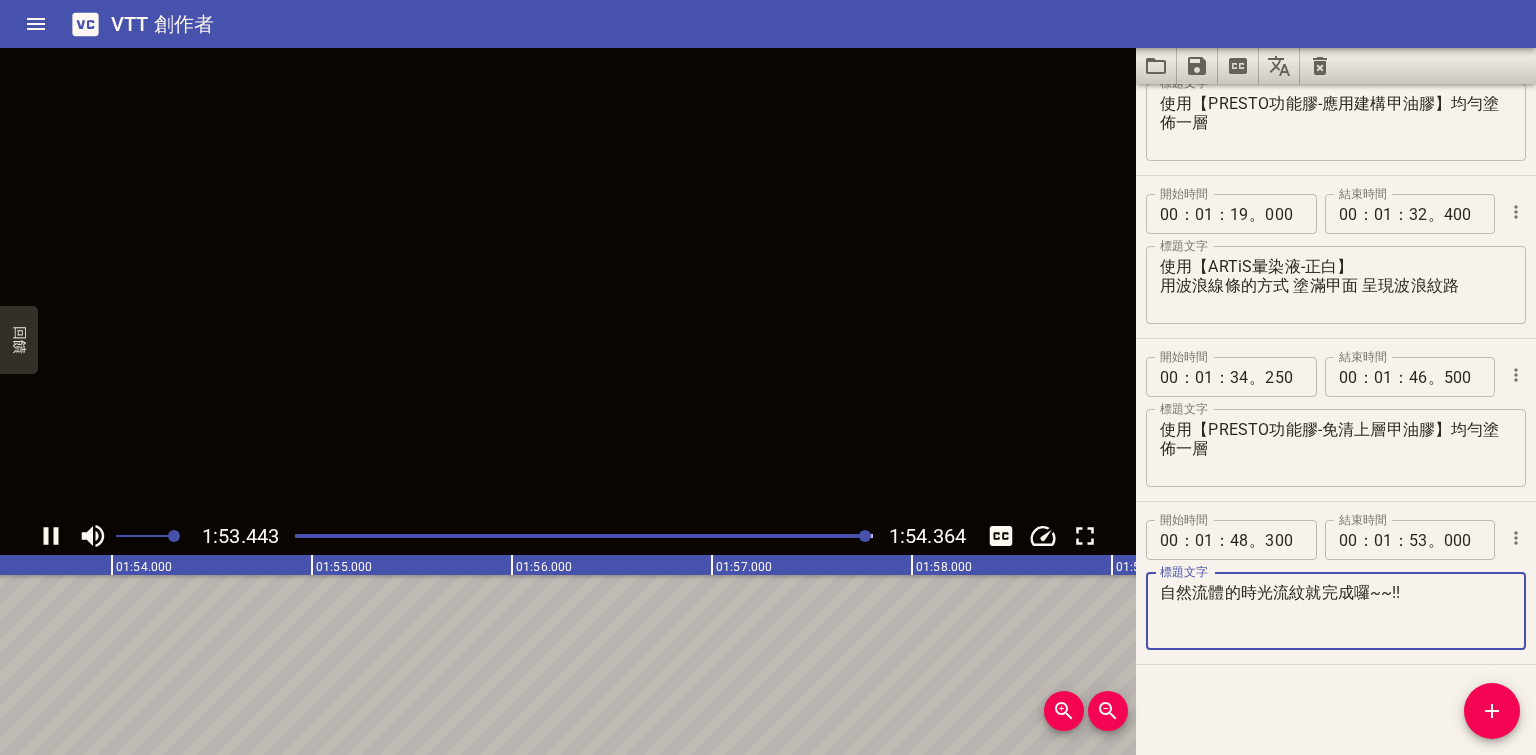 click at bounding box center [568, 282] 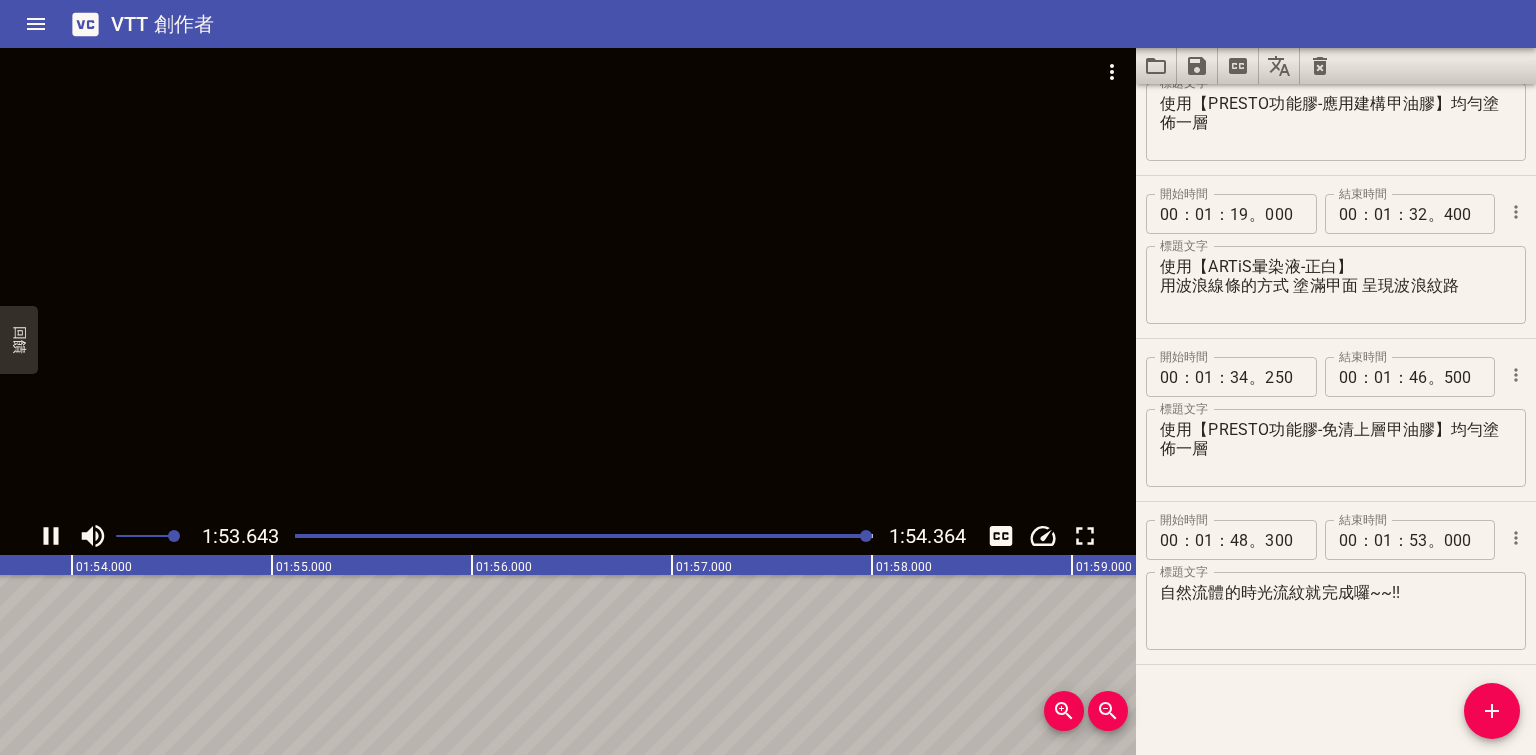 click at bounding box center [568, 282] 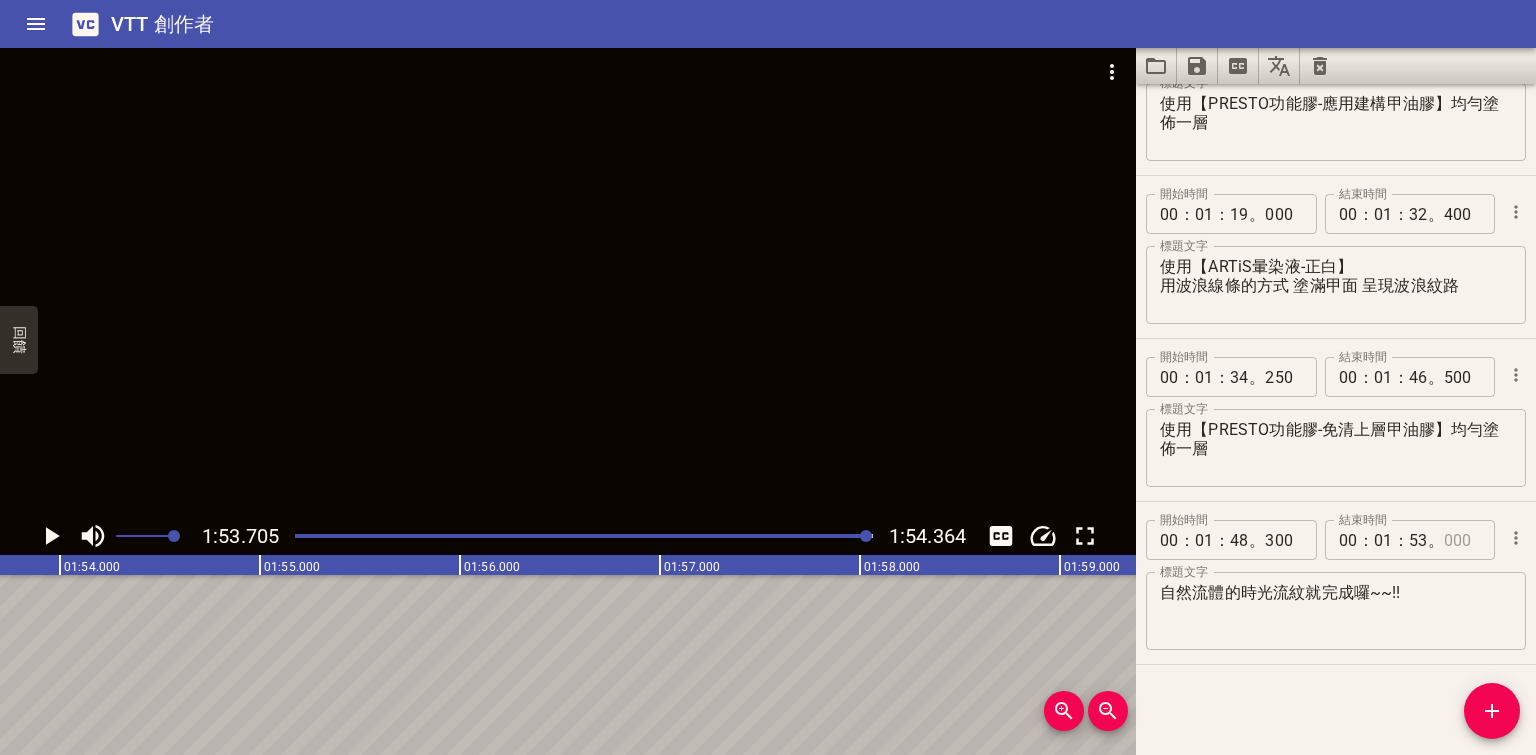 click at bounding box center (1462, 540) 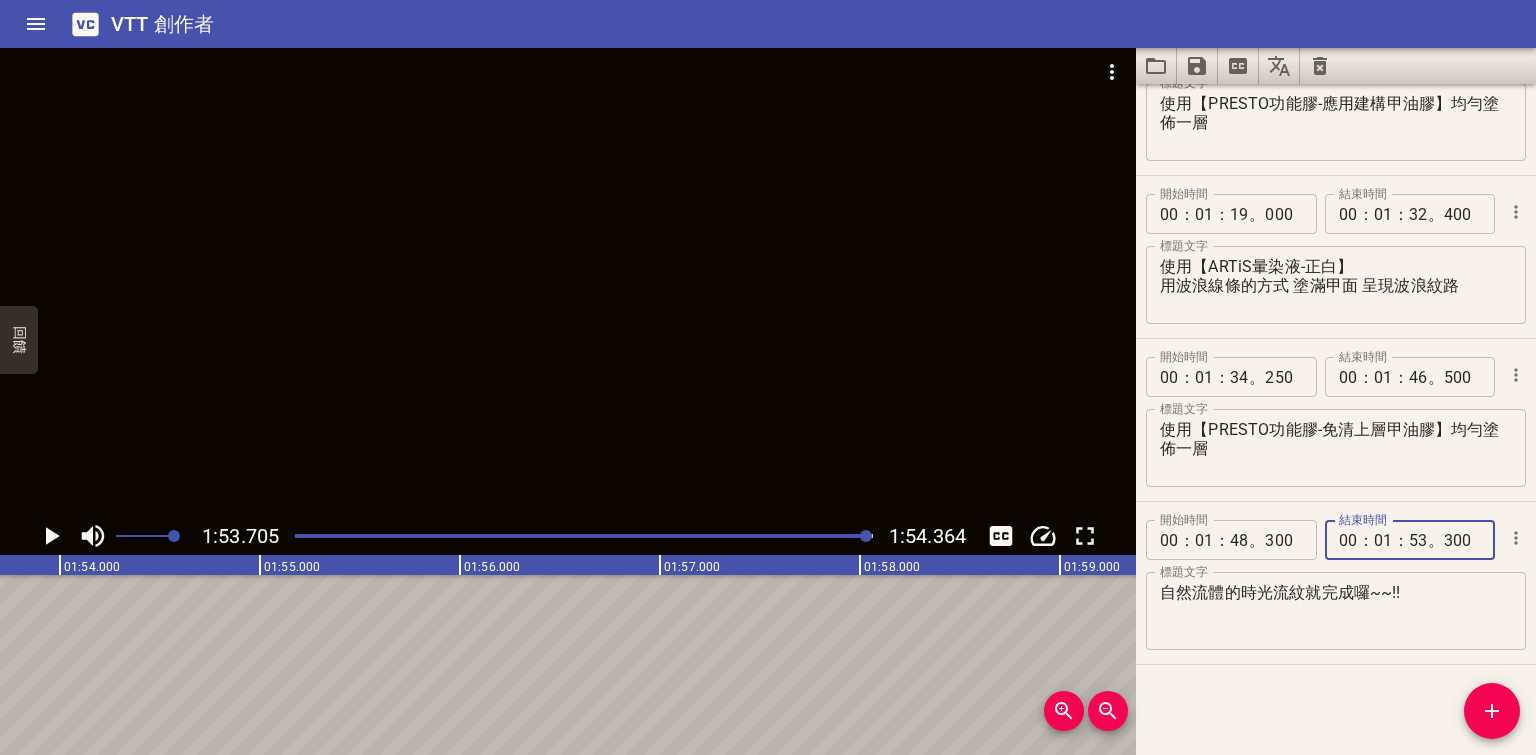 type on "300" 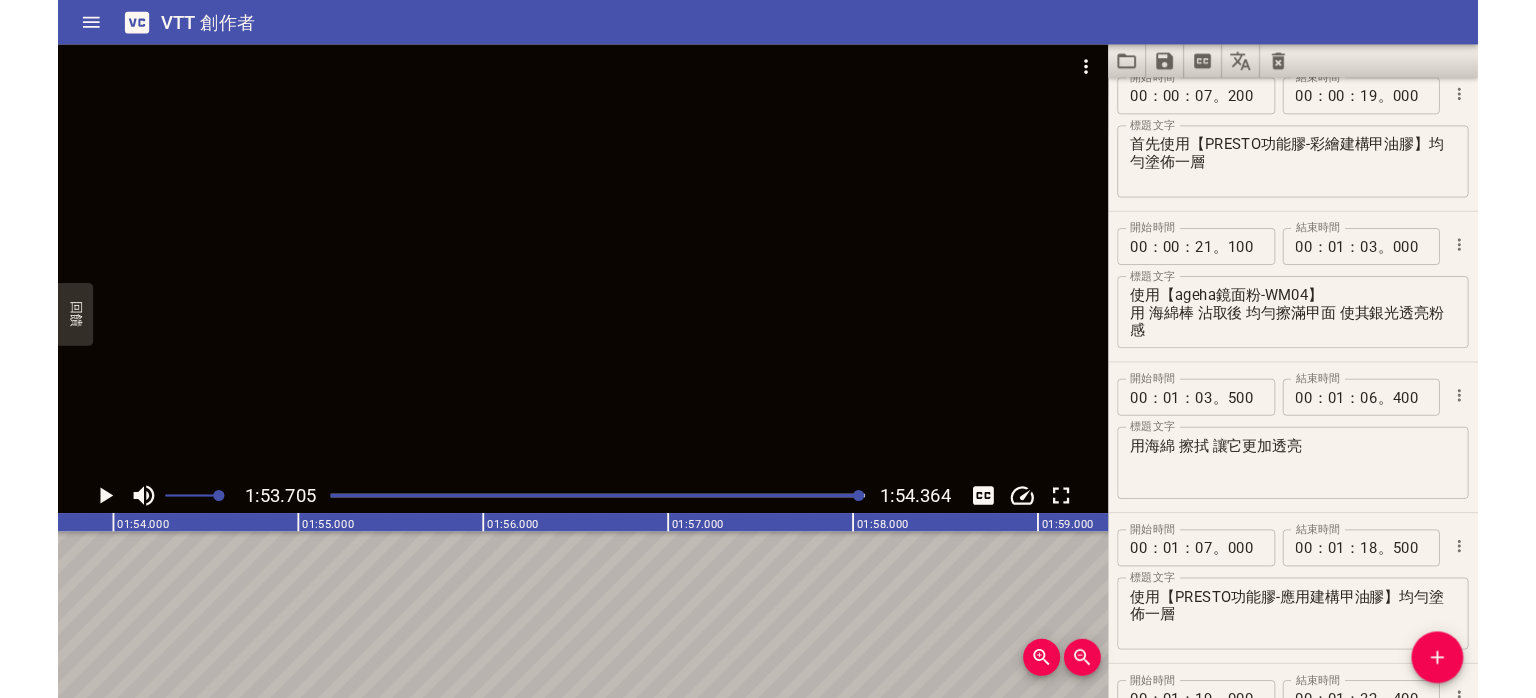 scroll, scrollTop: 0, scrollLeft: 0, axis: both 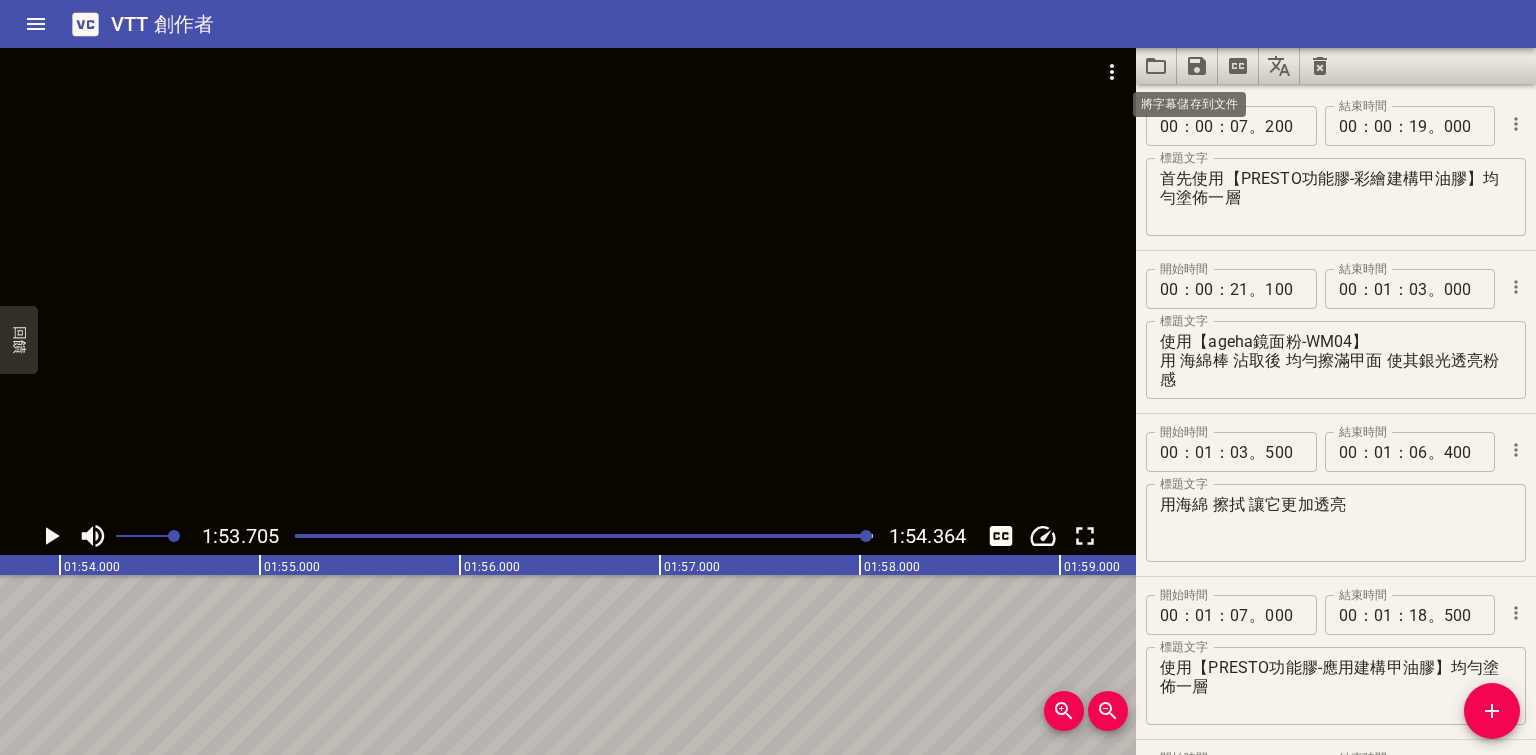 click 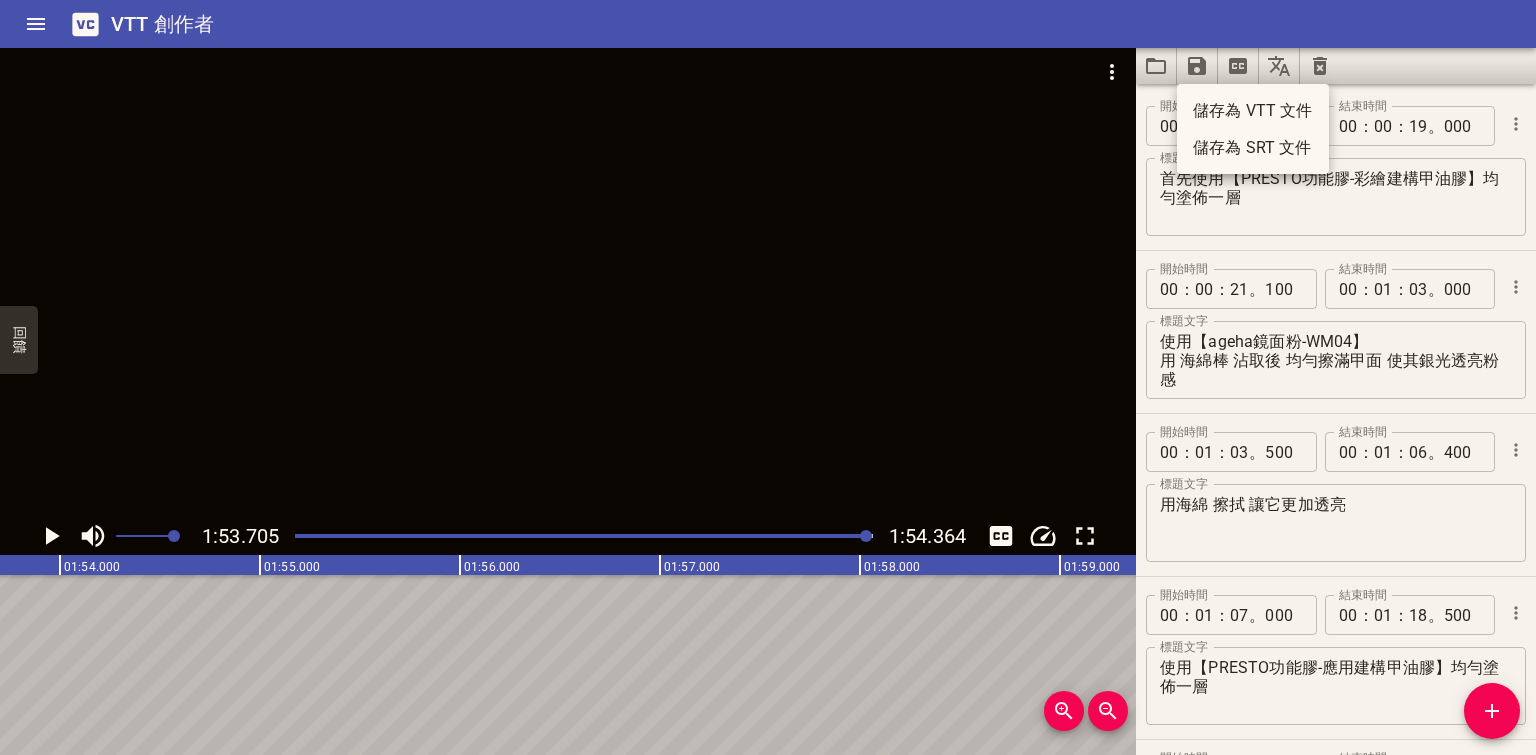 click on "儲存為 VTT 文件" at bounding box center [1253, 110] 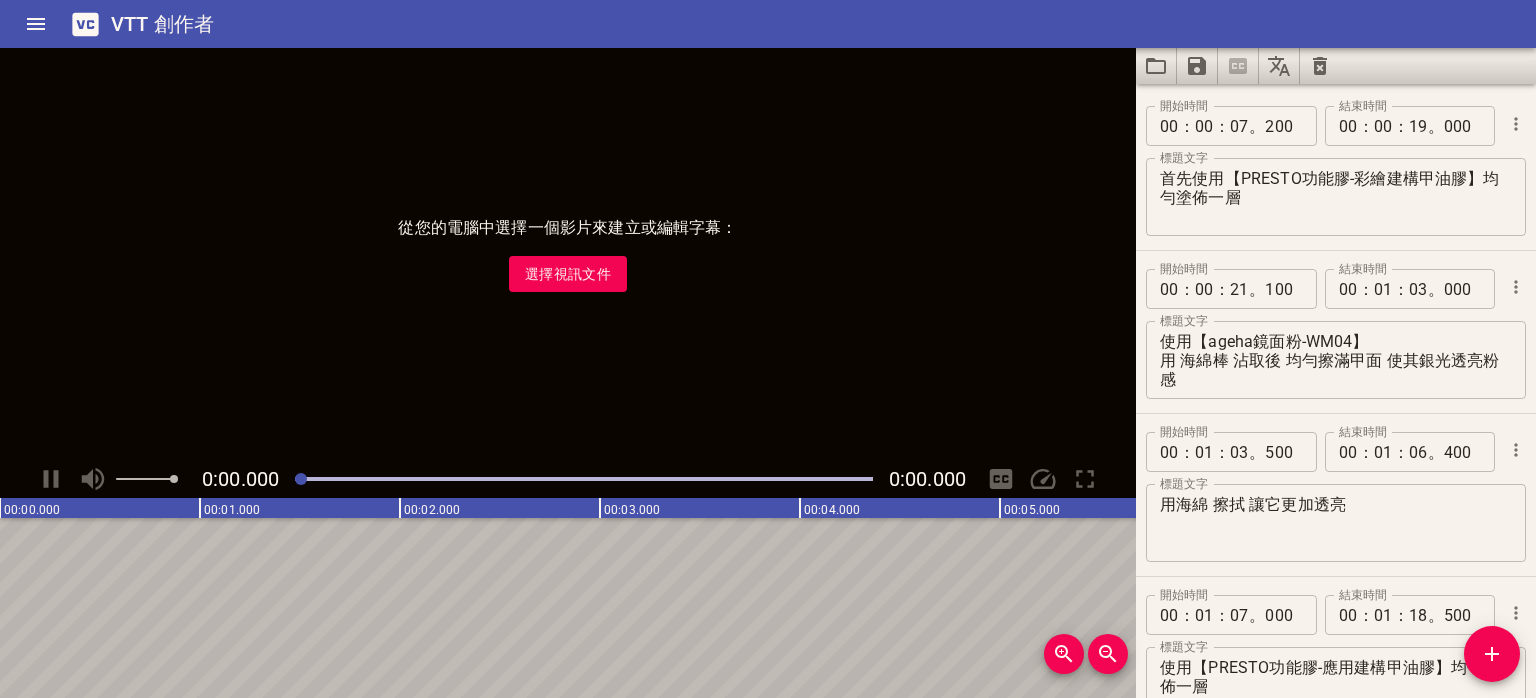 scroll, scrollTop: 0, scrollLeft: 0, axis: both 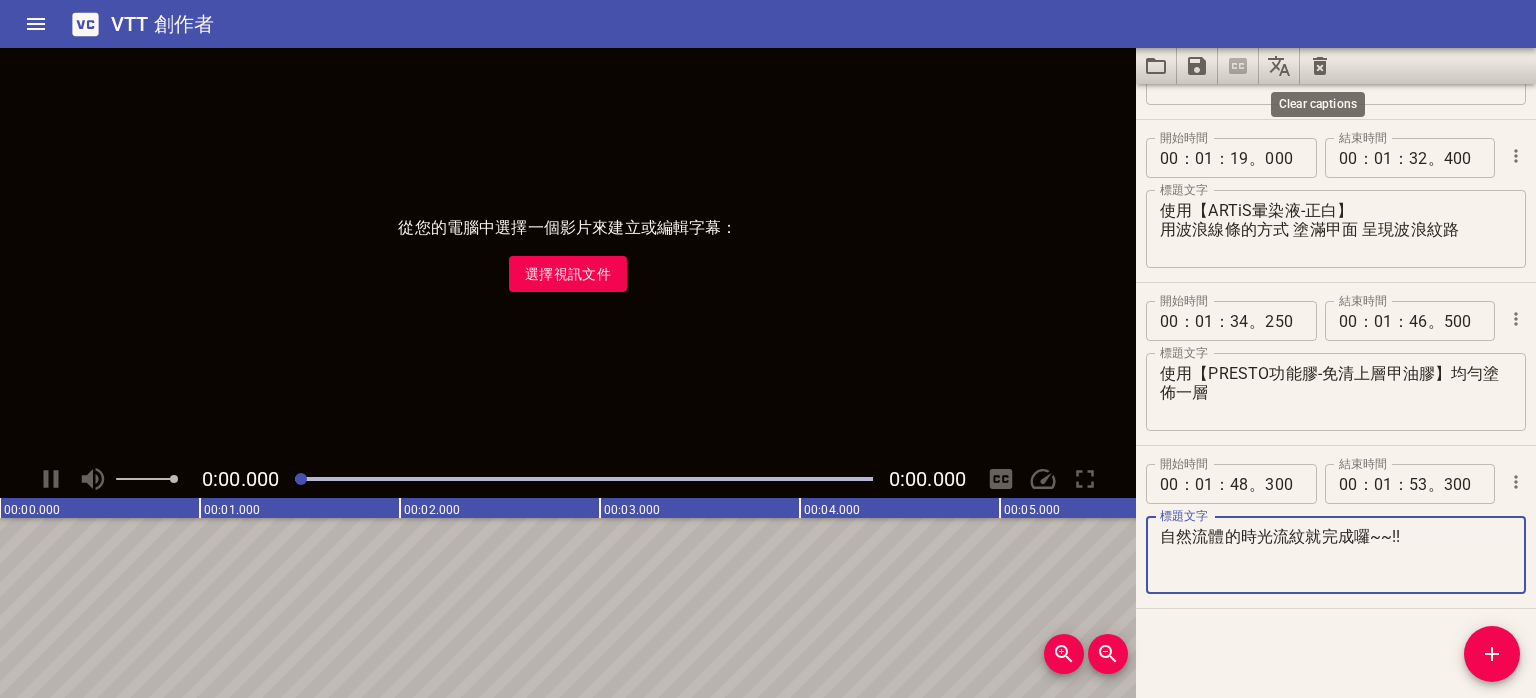 click 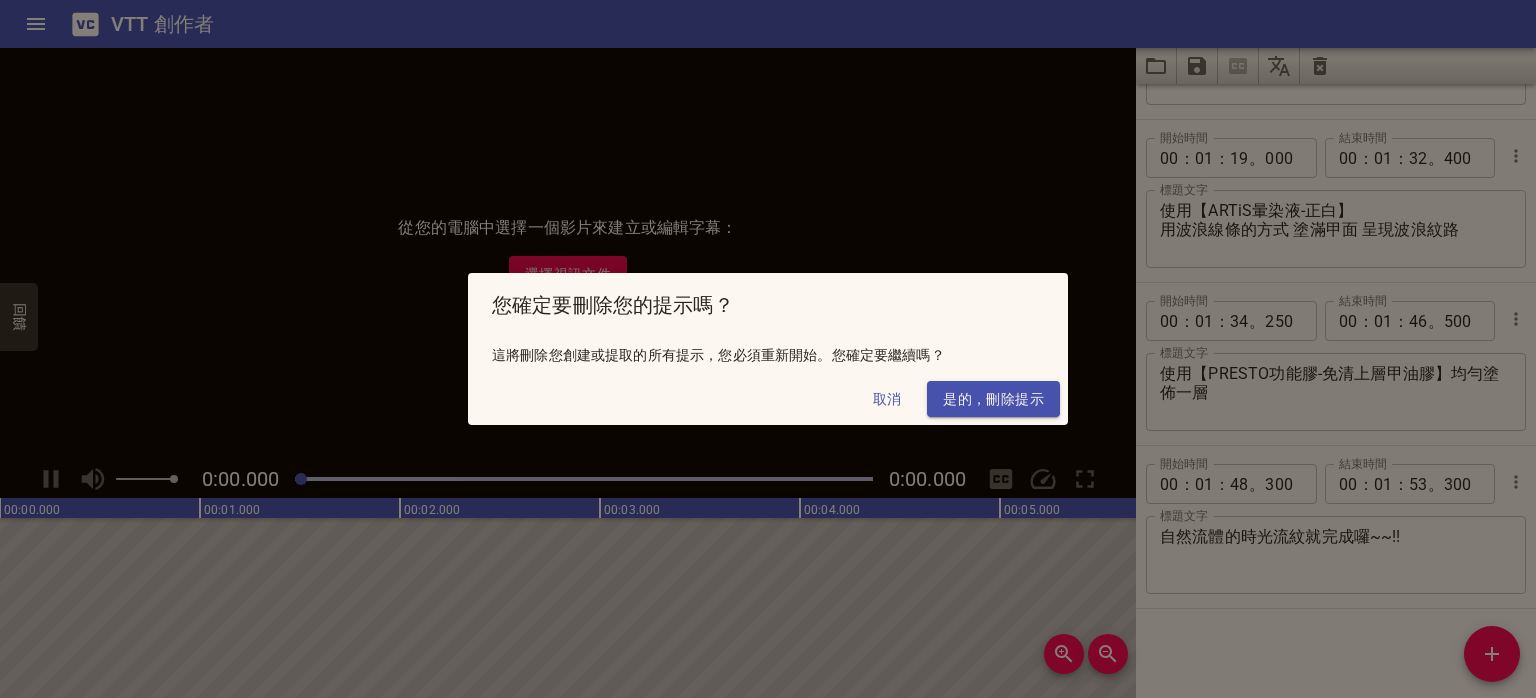 click on "是的，刪除提示" at bounding box center (993, 399) 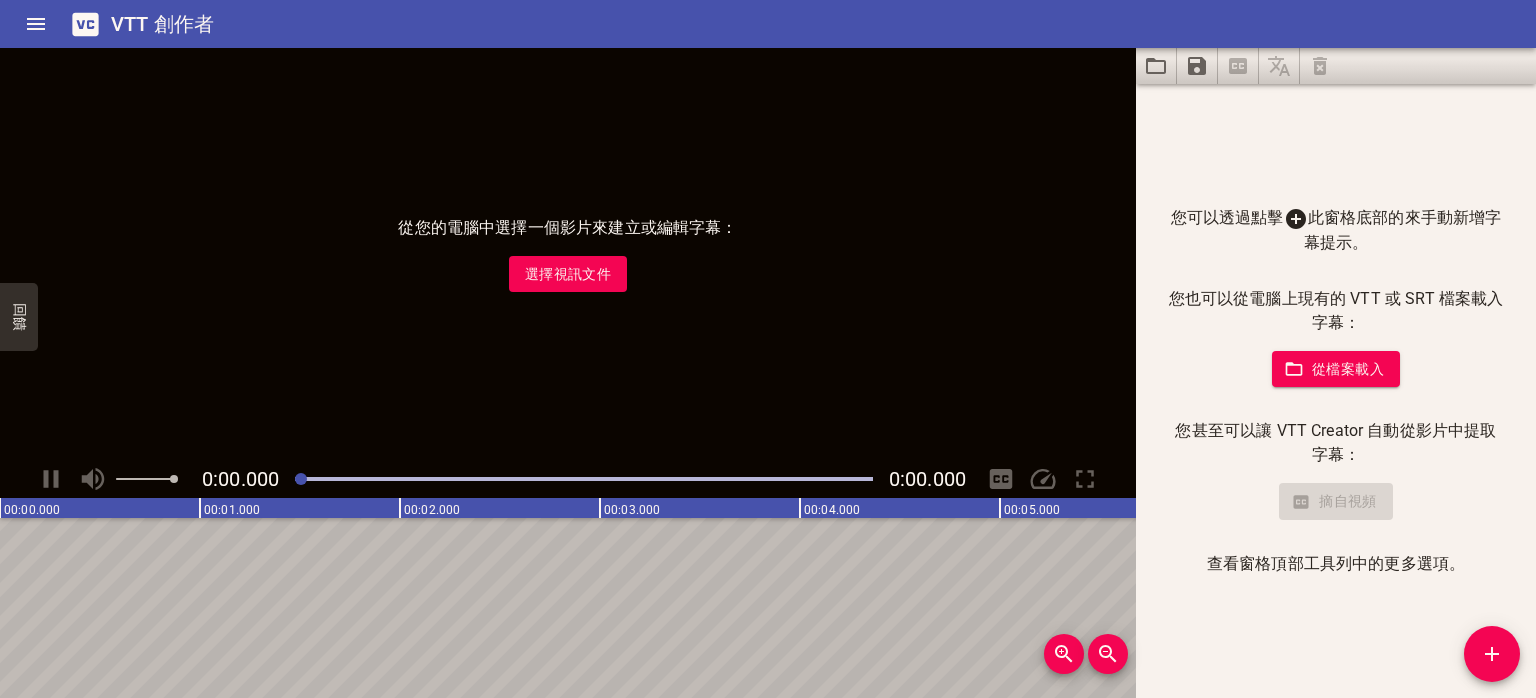 click on "選擇視訊文件" at bounding box center [568, 274] 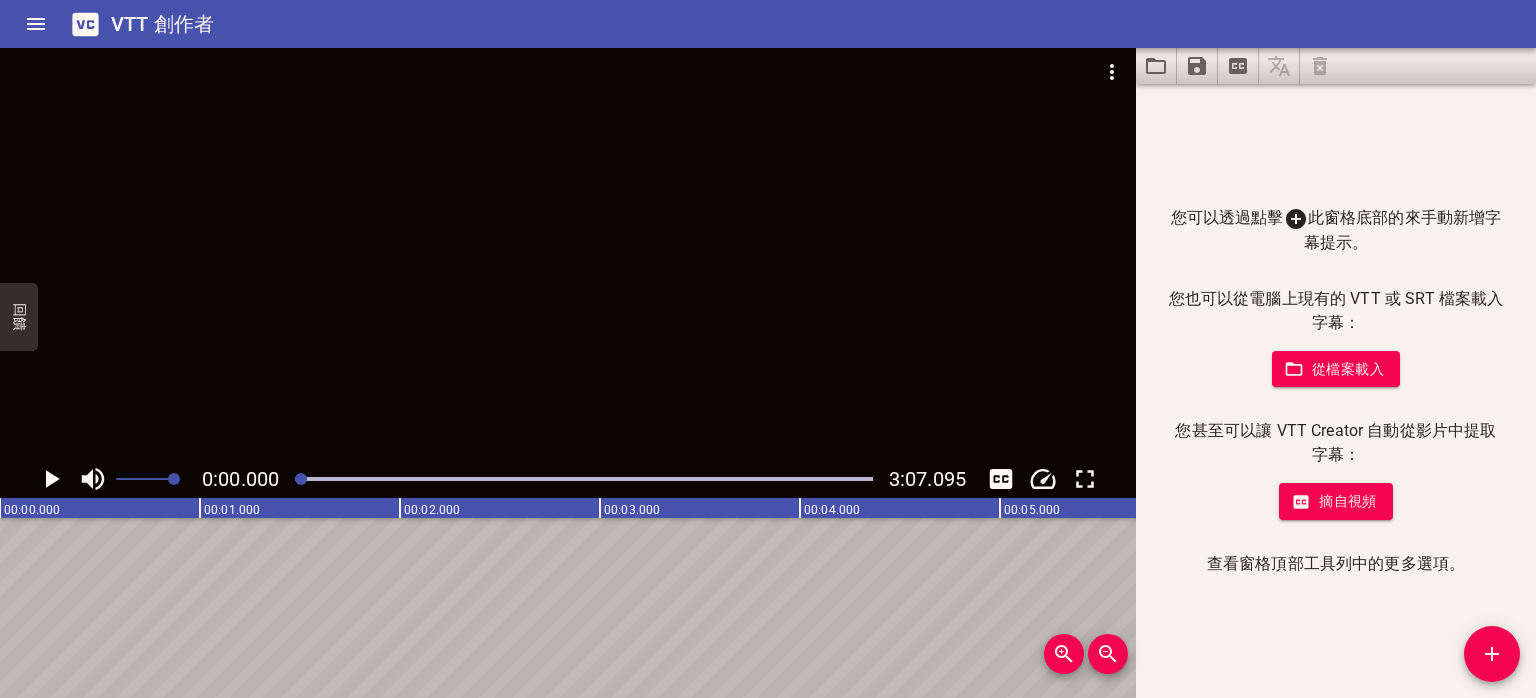 click at bounding box center [568, 254] 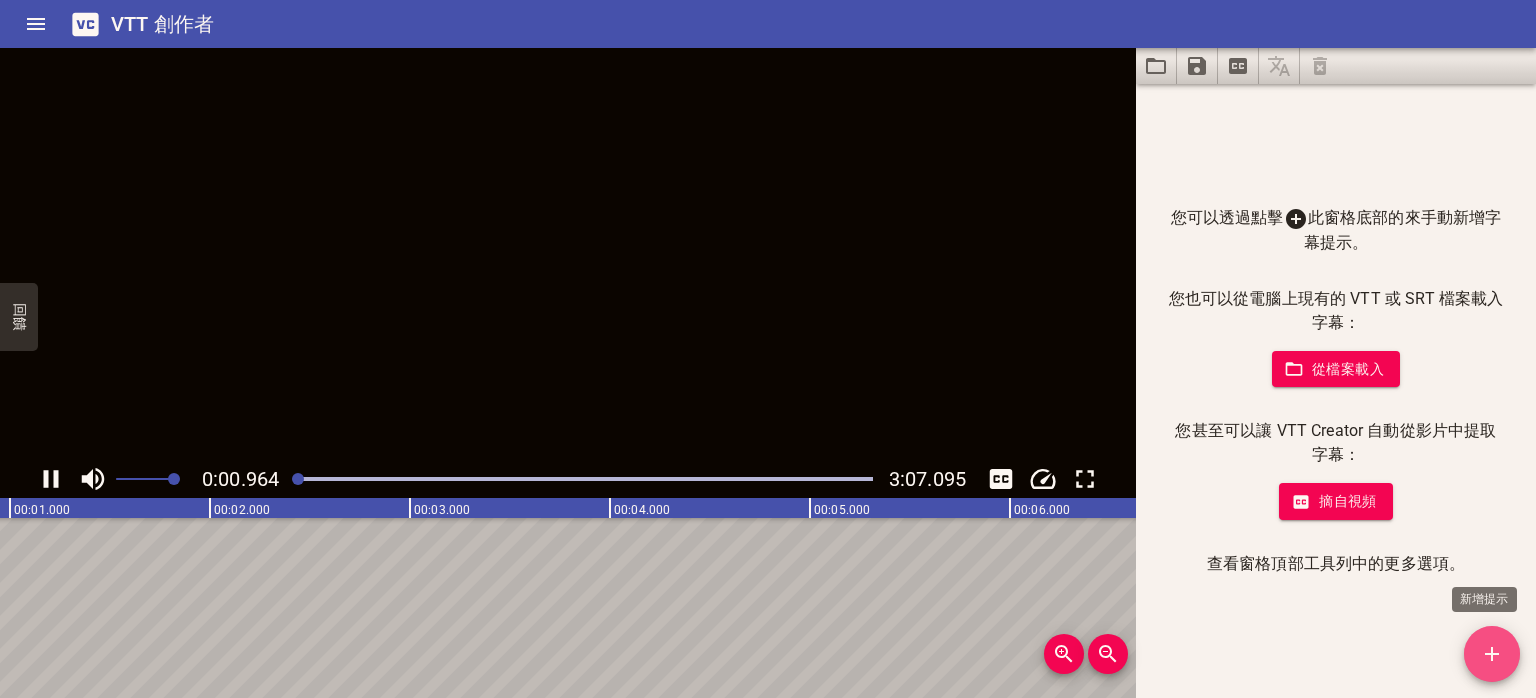 click at bounding box center (1492, 654) 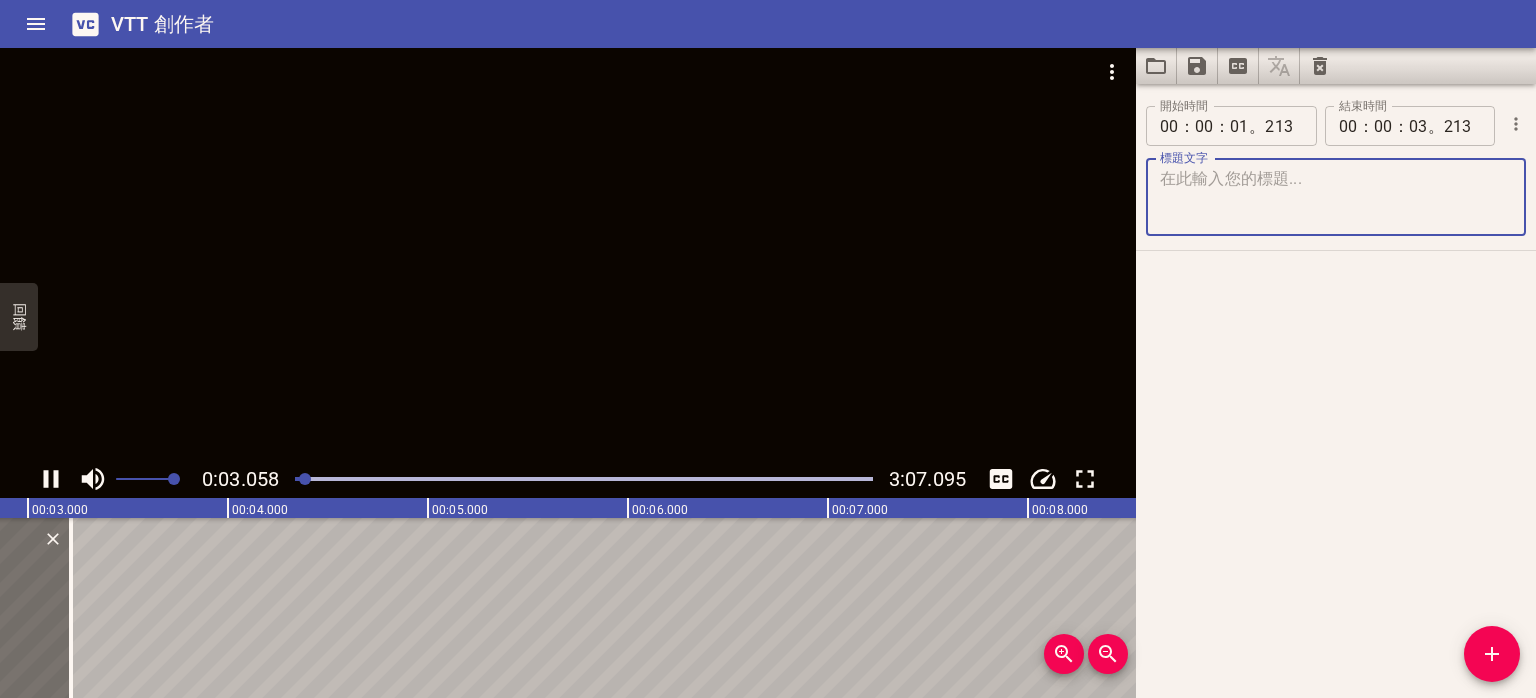 scroll, scrollTop: 0, scrollLeft: 611, axis: horizontal 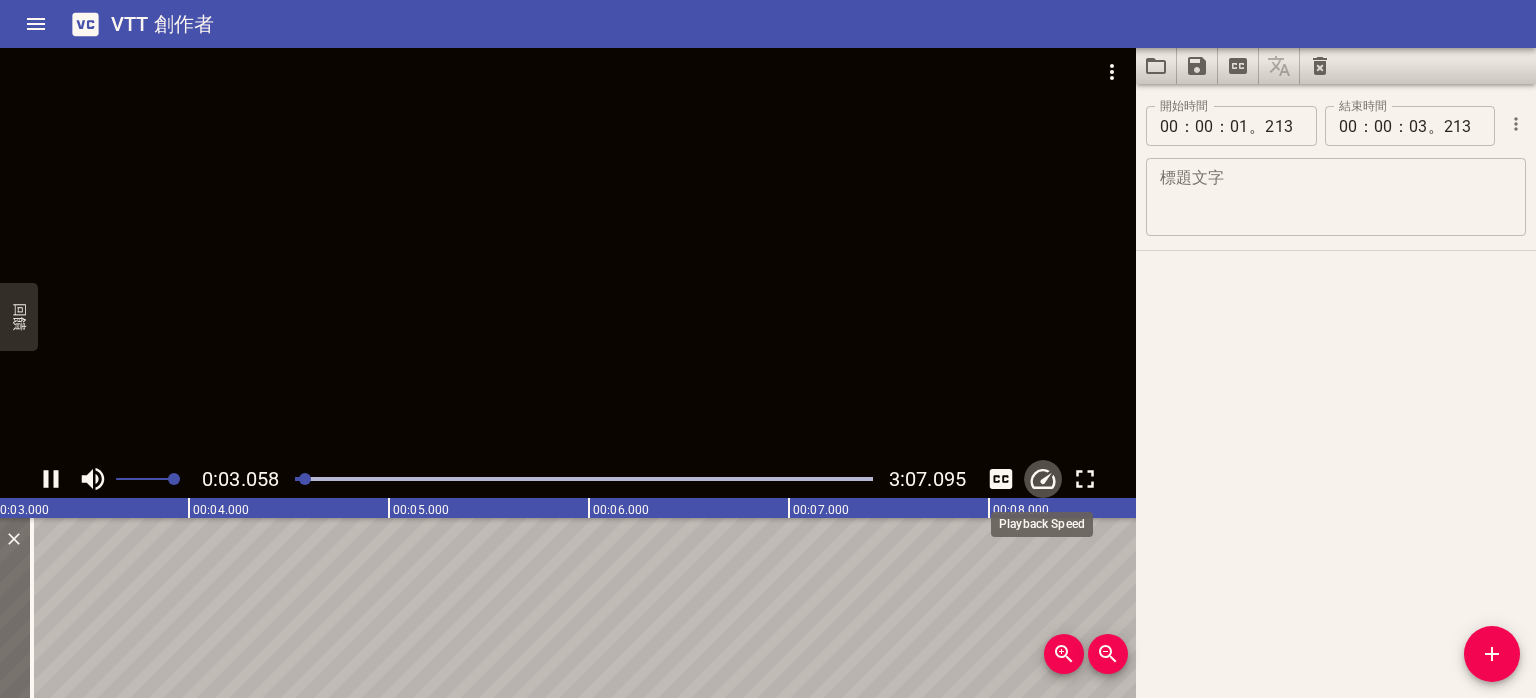 click 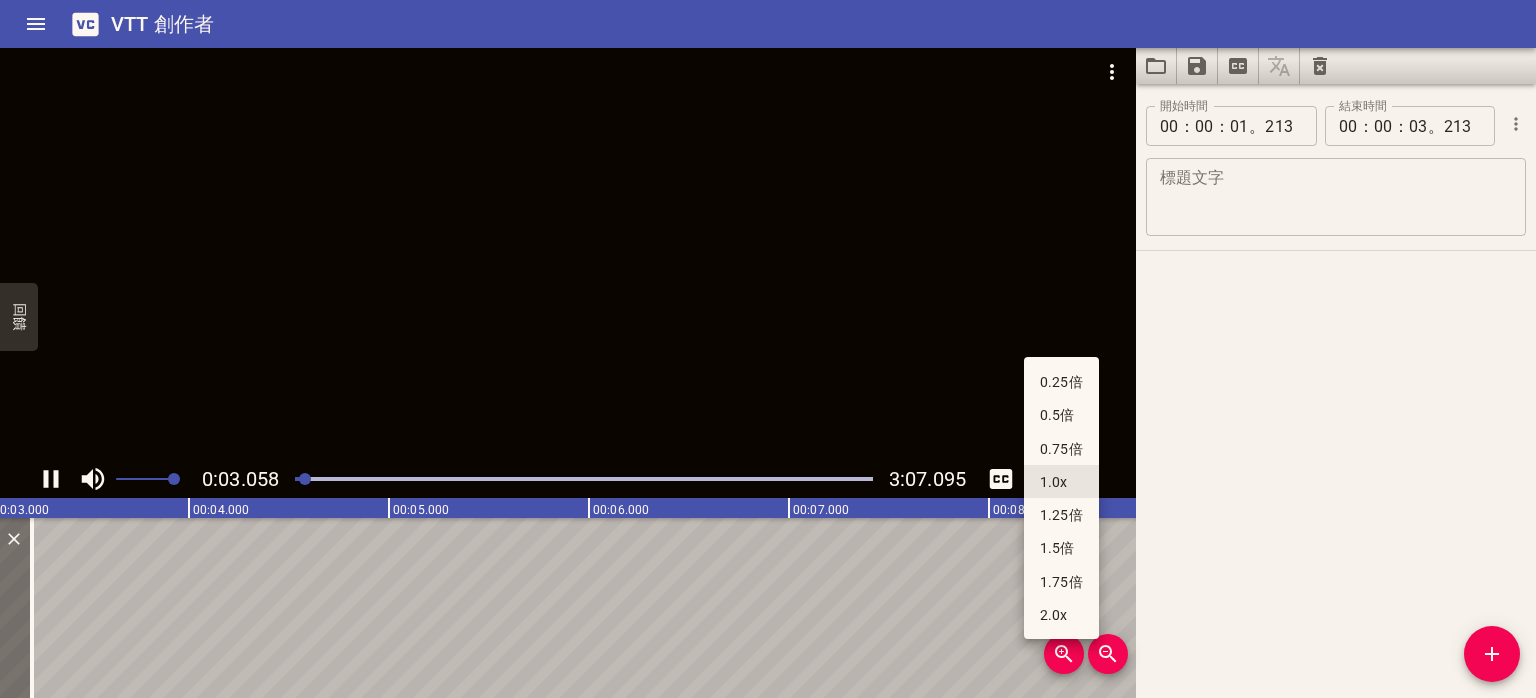 click on "0.25倍" at bounding box center [1061, 382] 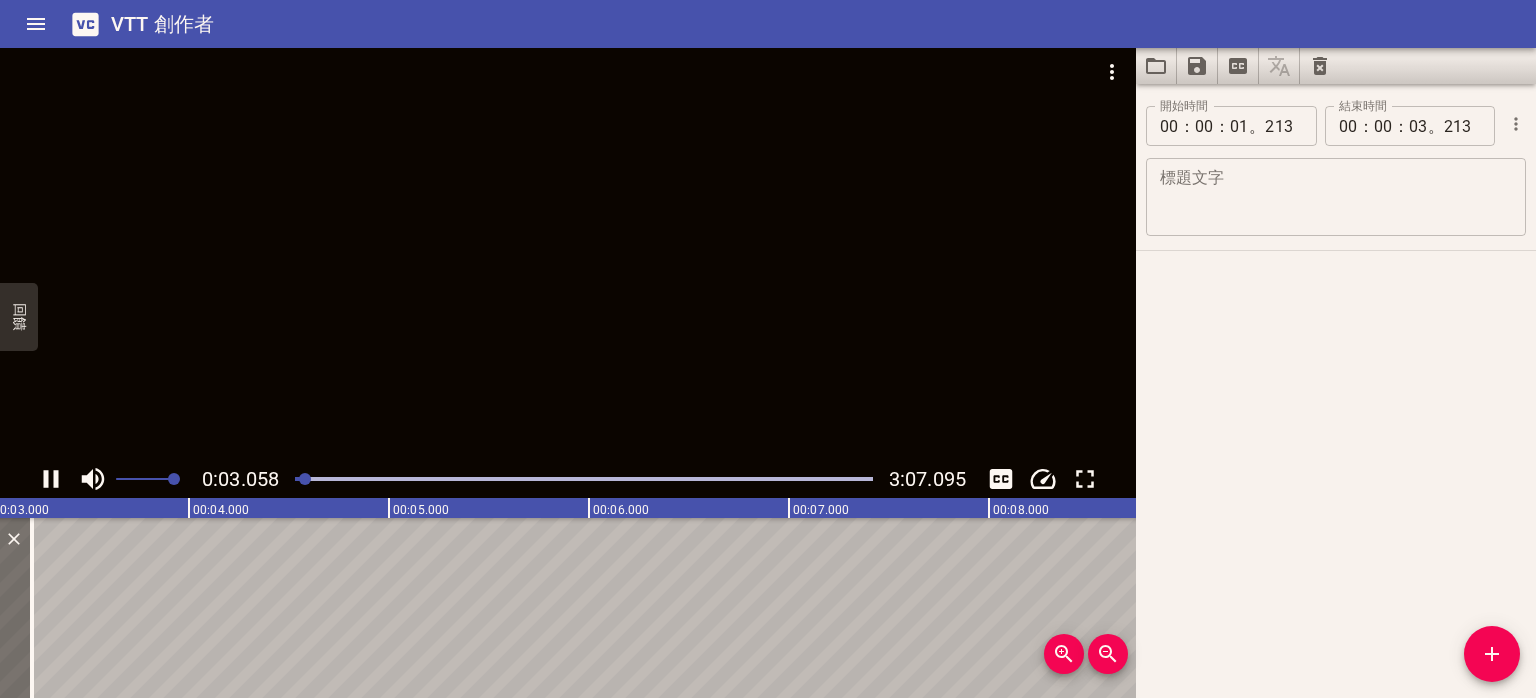 click at bounding box center (568, 254) 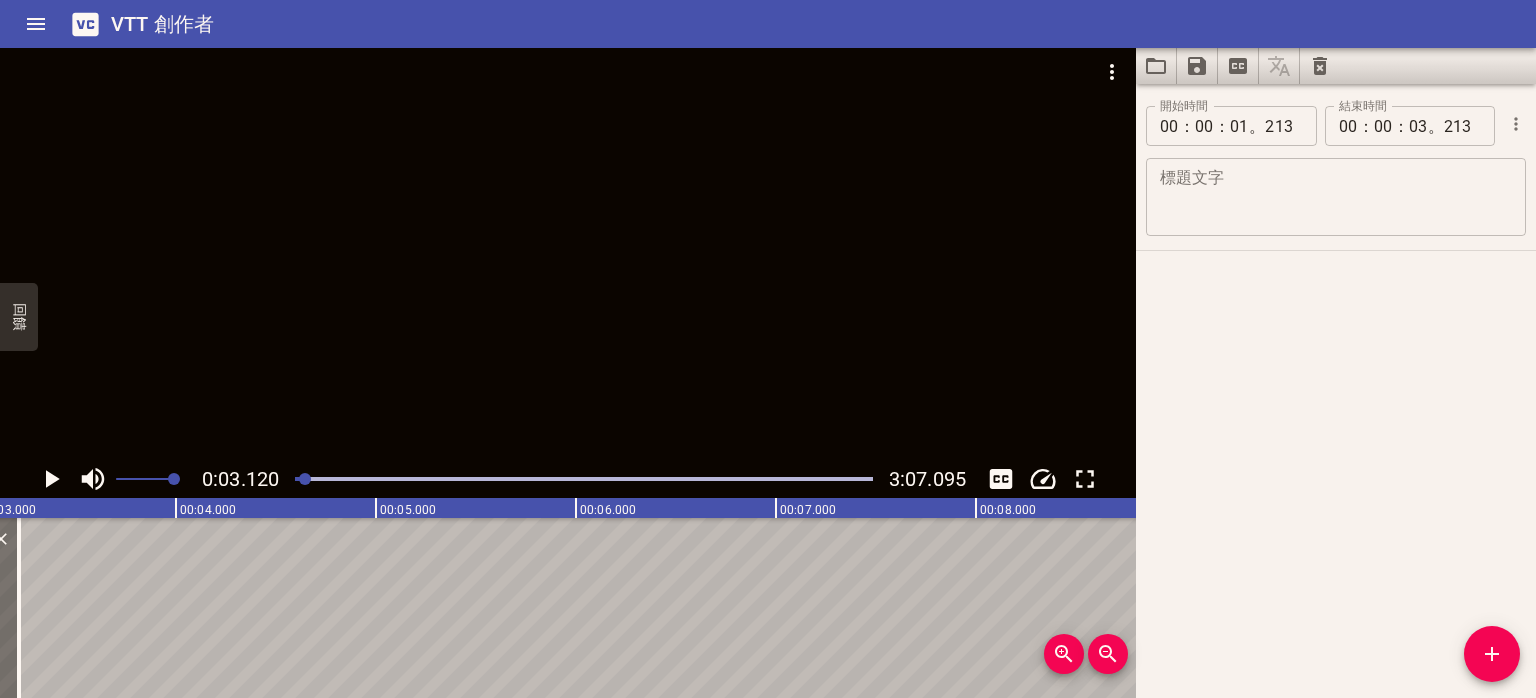 click at bounding box center [568, 254] 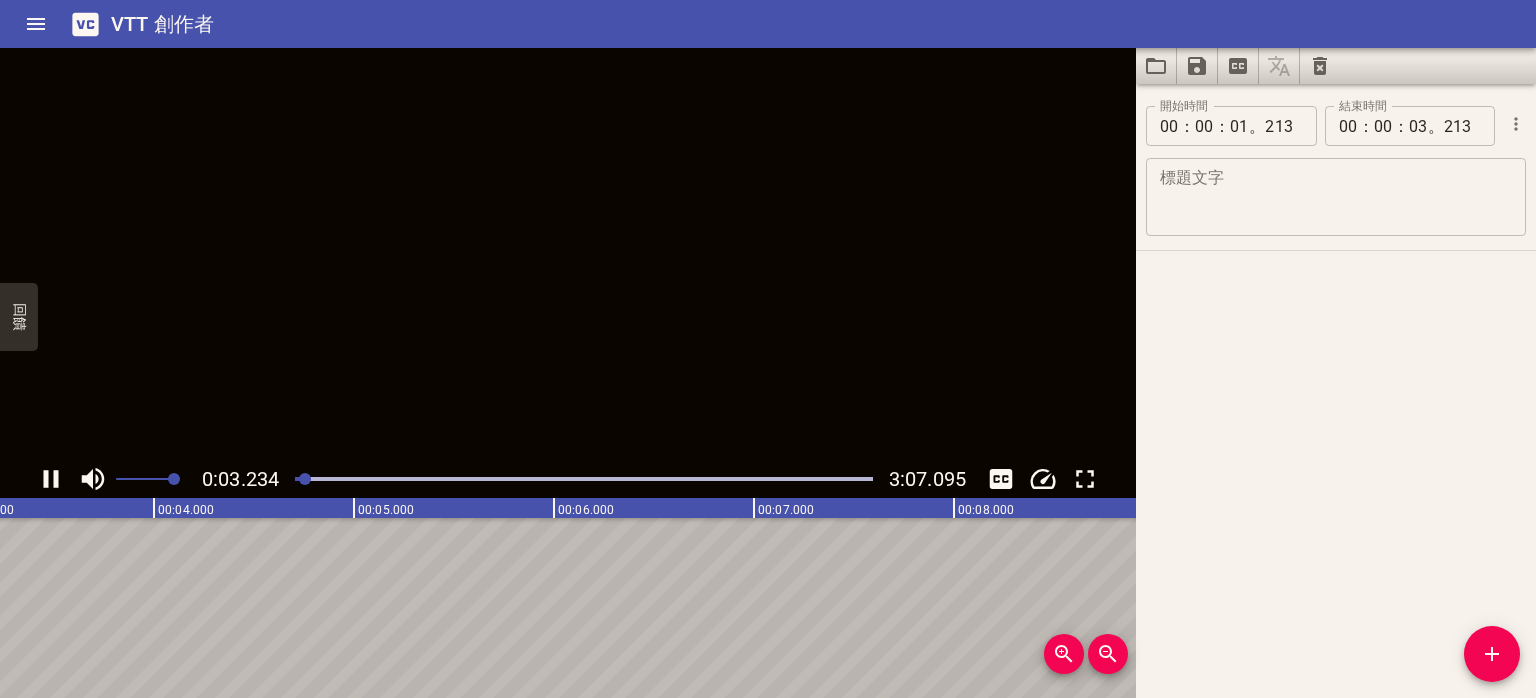 click at bounding box center [568, 254] 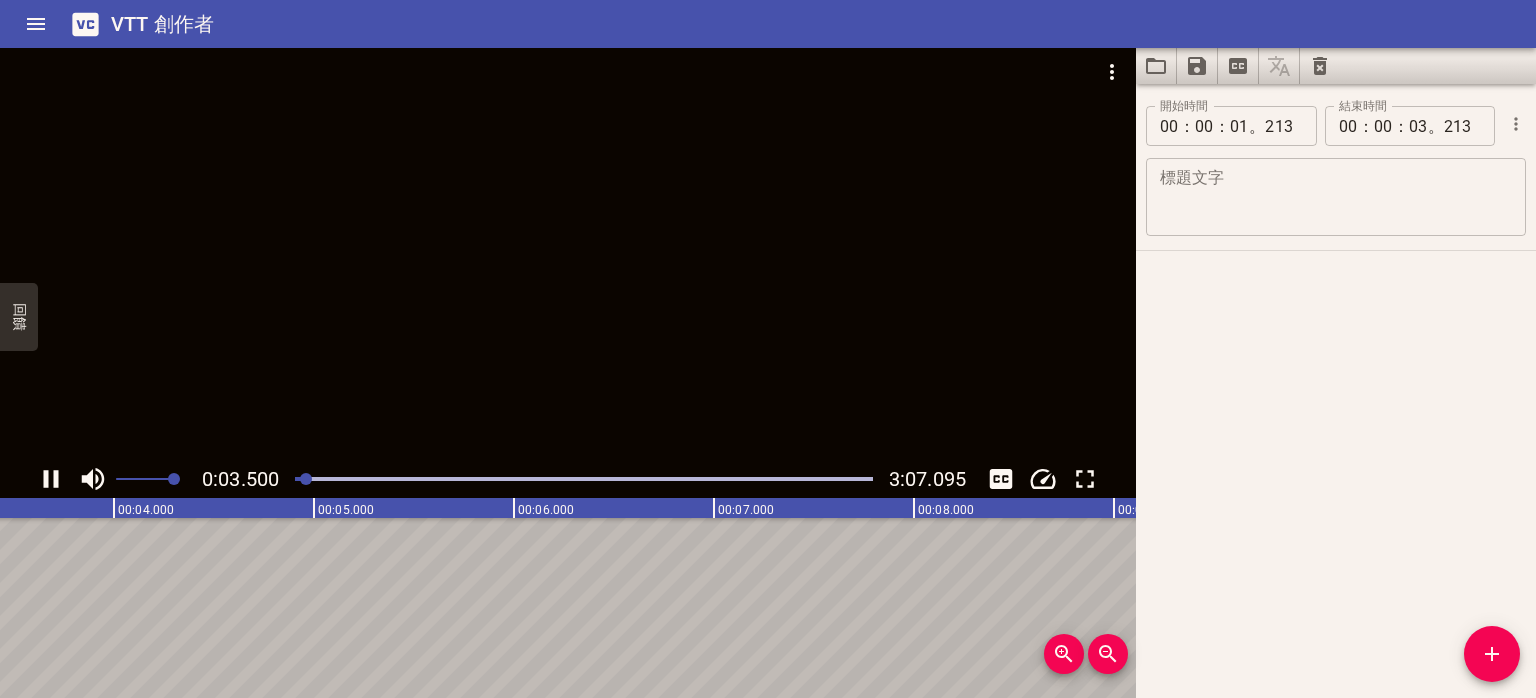 click at bounding box center (568, 254) 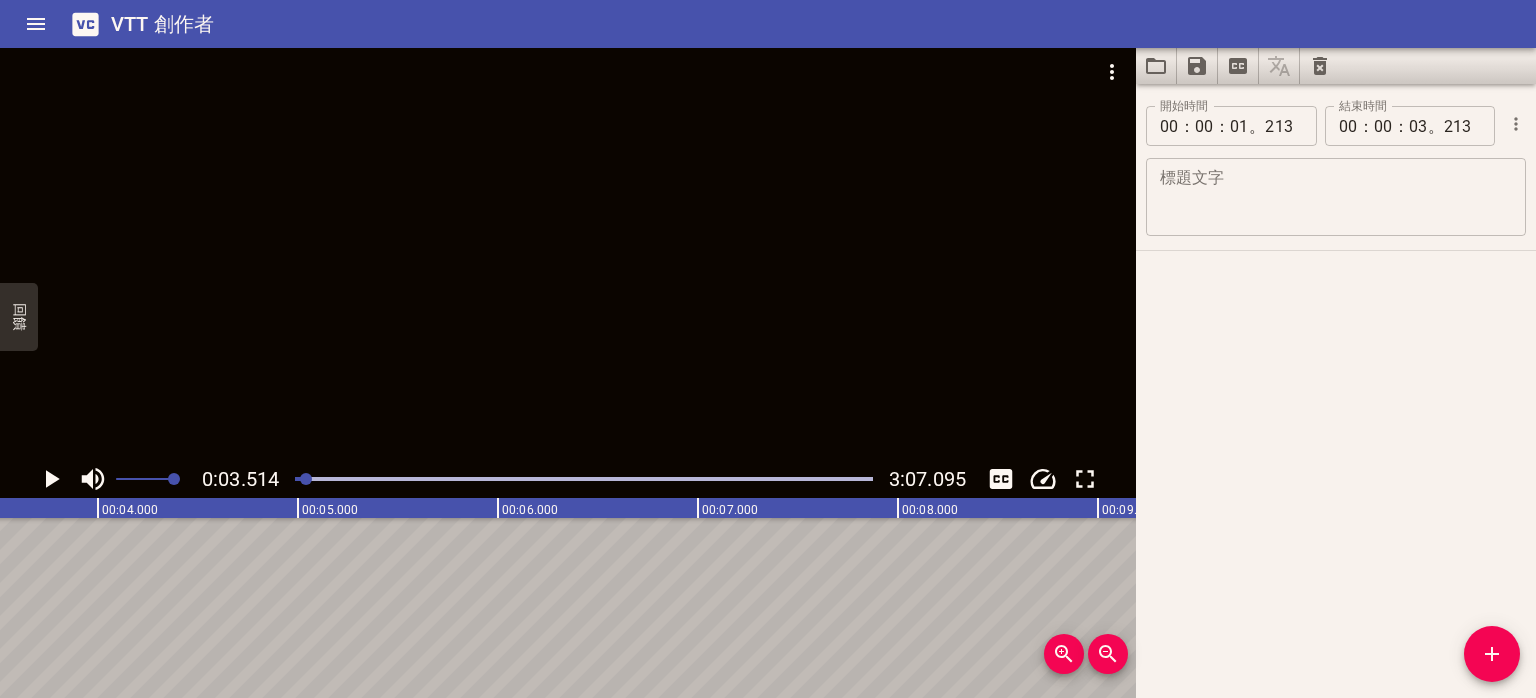 click at bounding box center (568, 254) 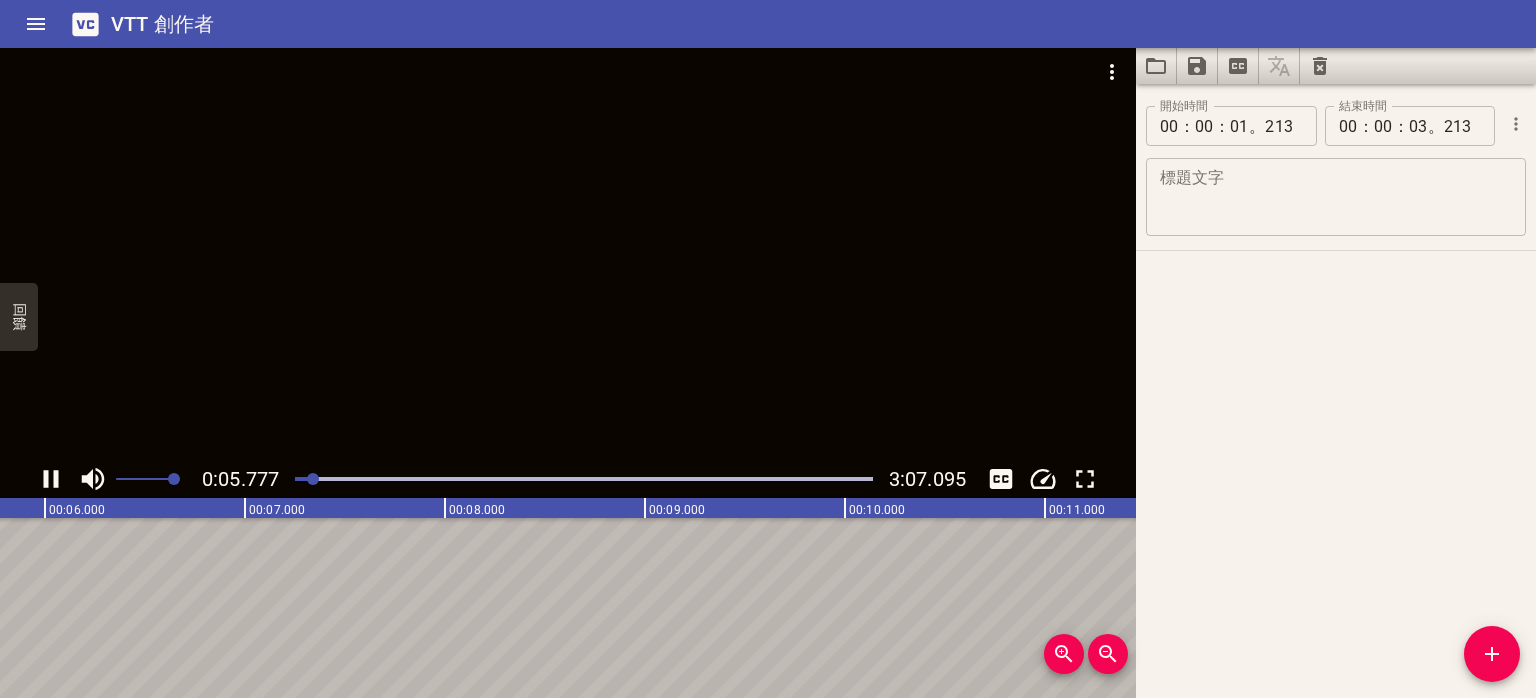 click at bounding box center (568, 254) 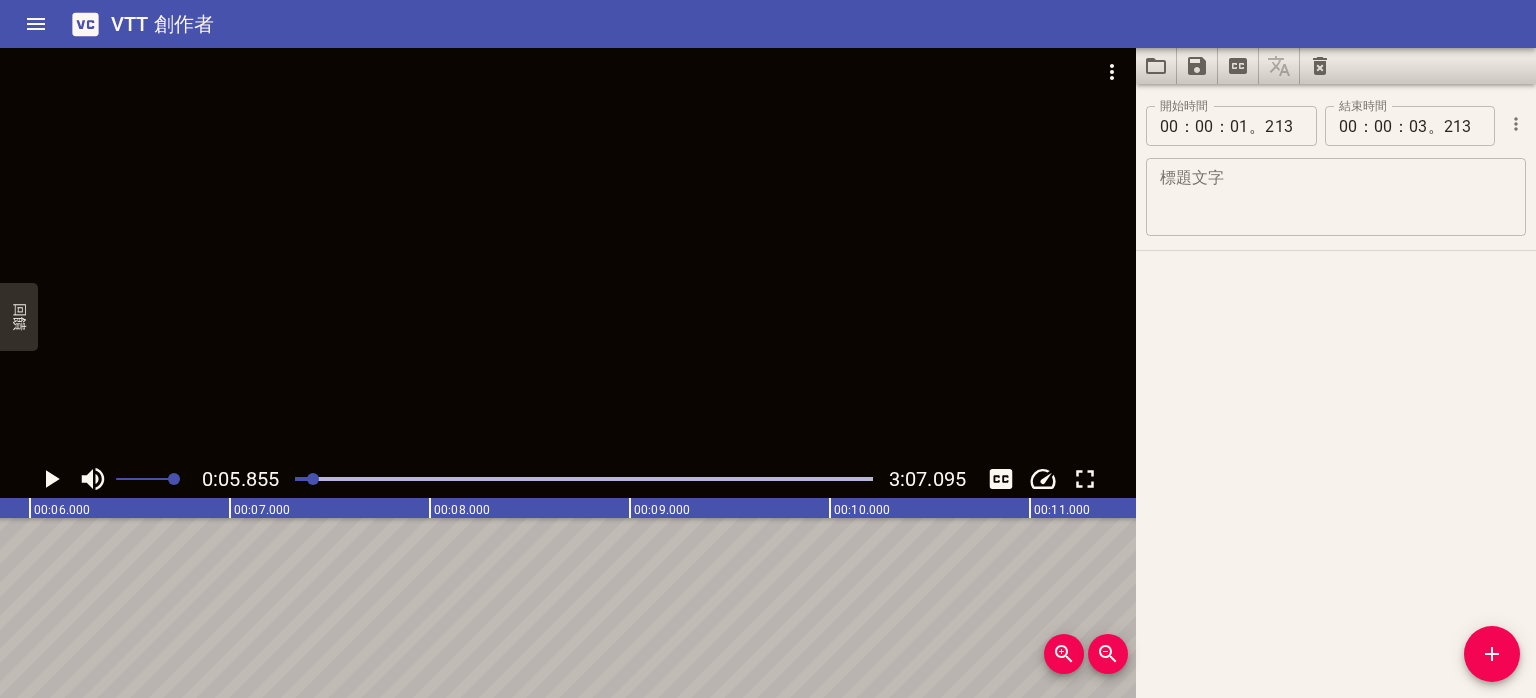 click at bounding box center (568, 254) 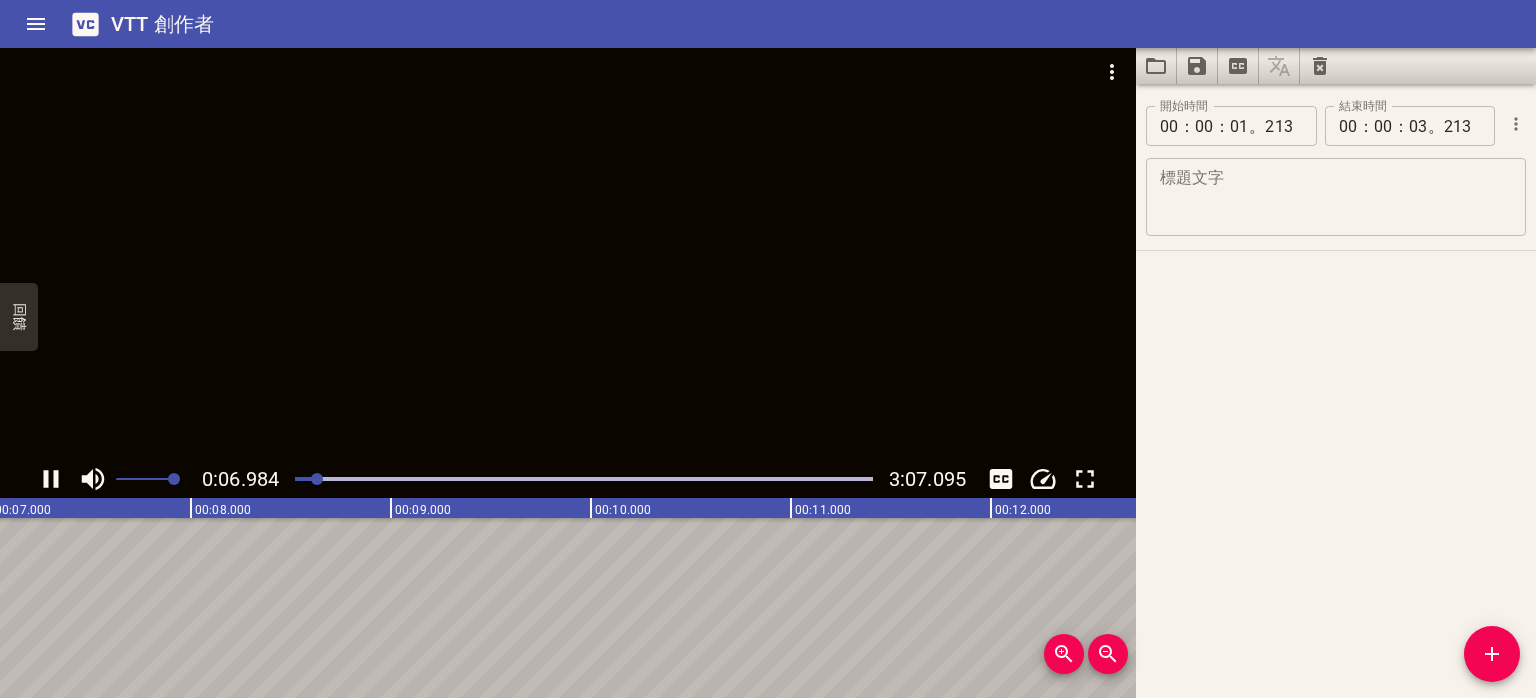 click at bounding box center (568, 254) 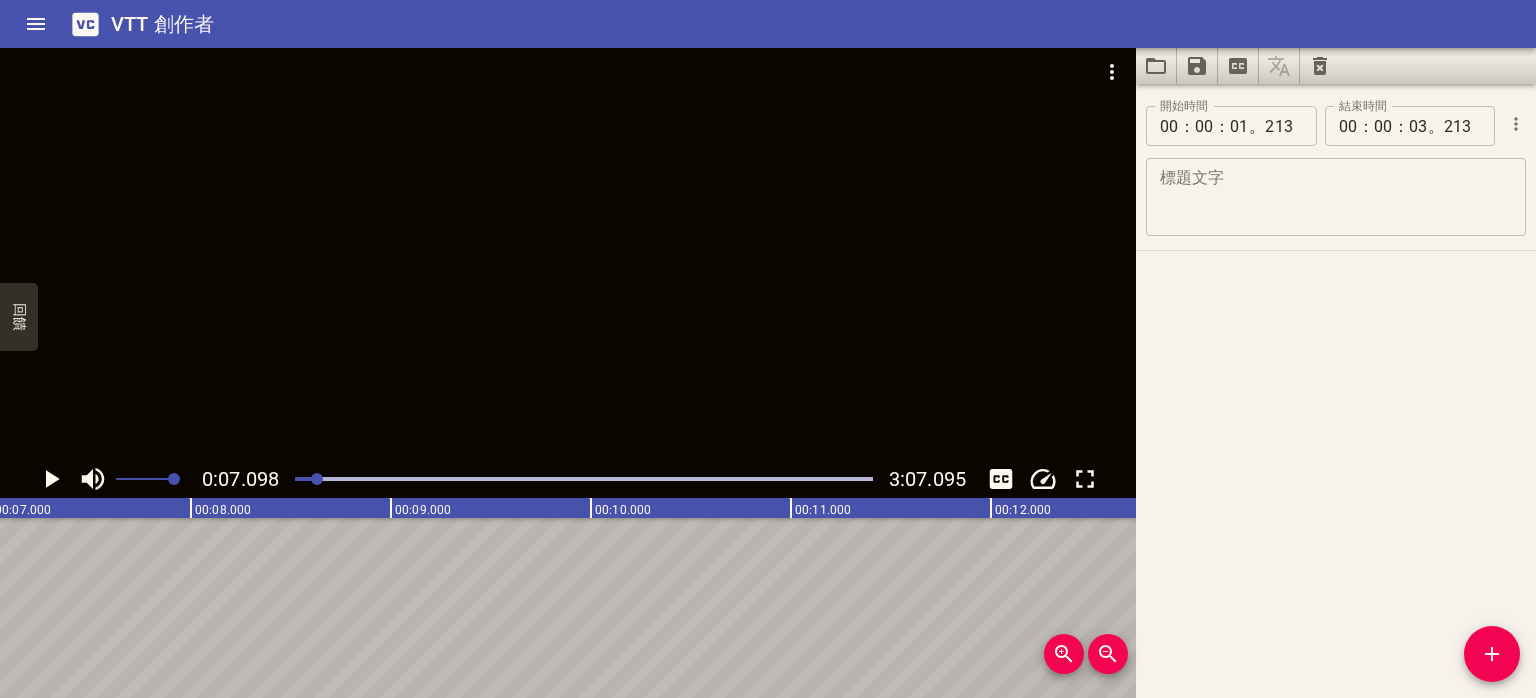 scroll, scrollTop: 0, scrollLeft: 1419, axis: horizontal 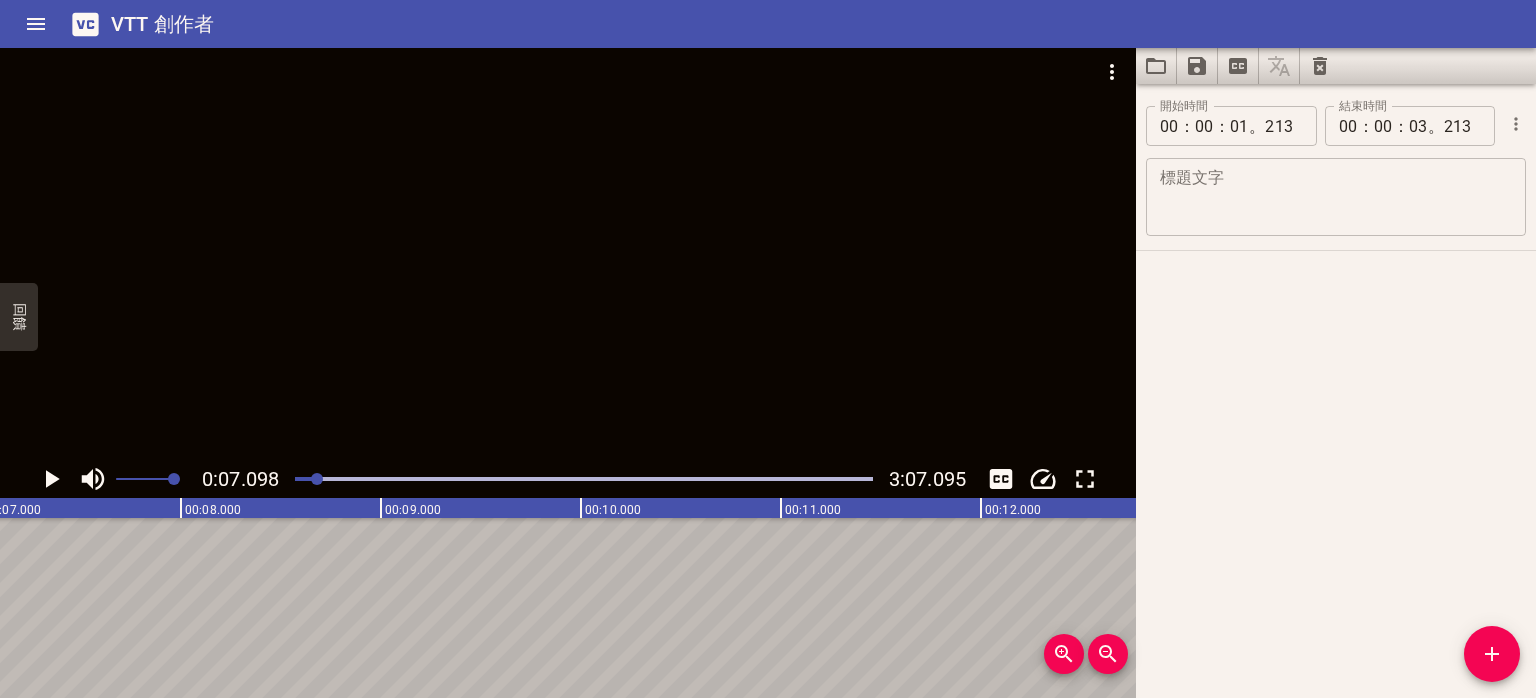 click at bounding box center [568, 254] 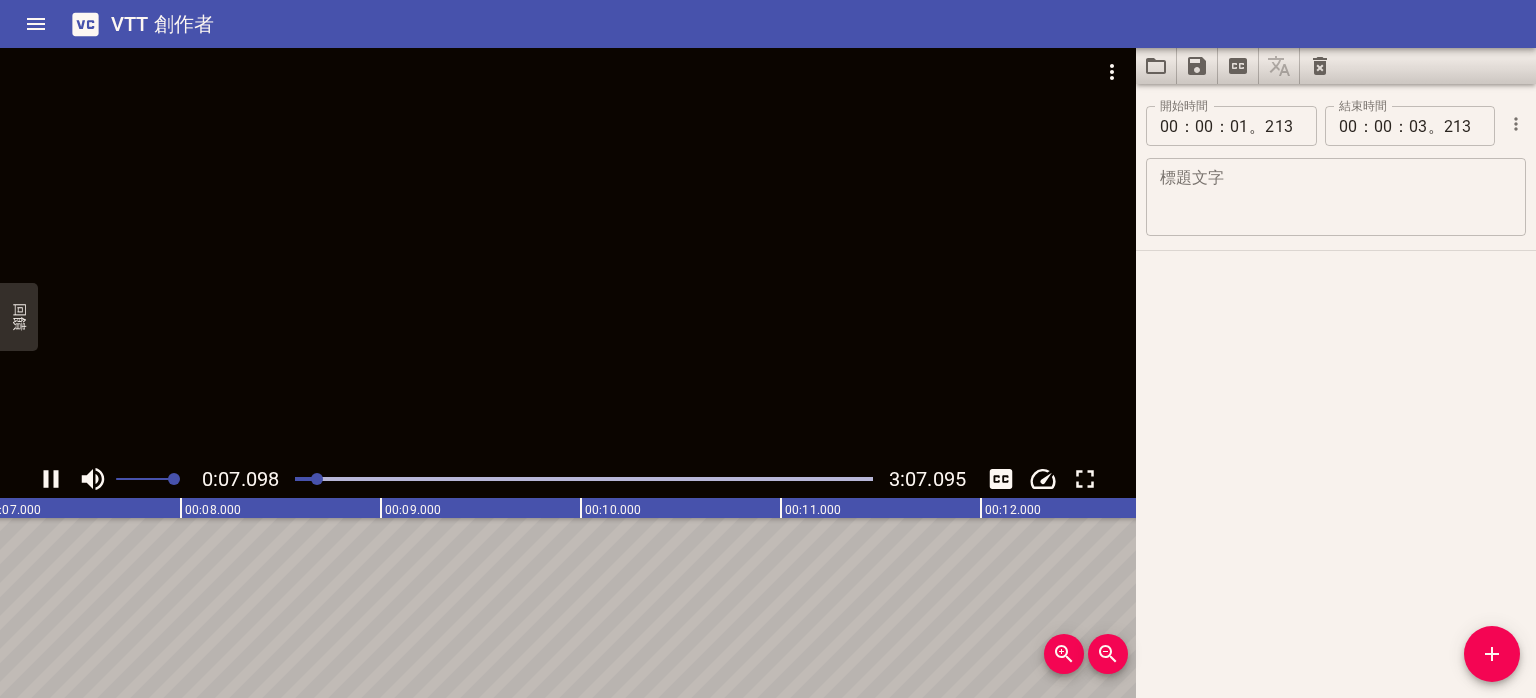 click at bounding box center [568, 254] 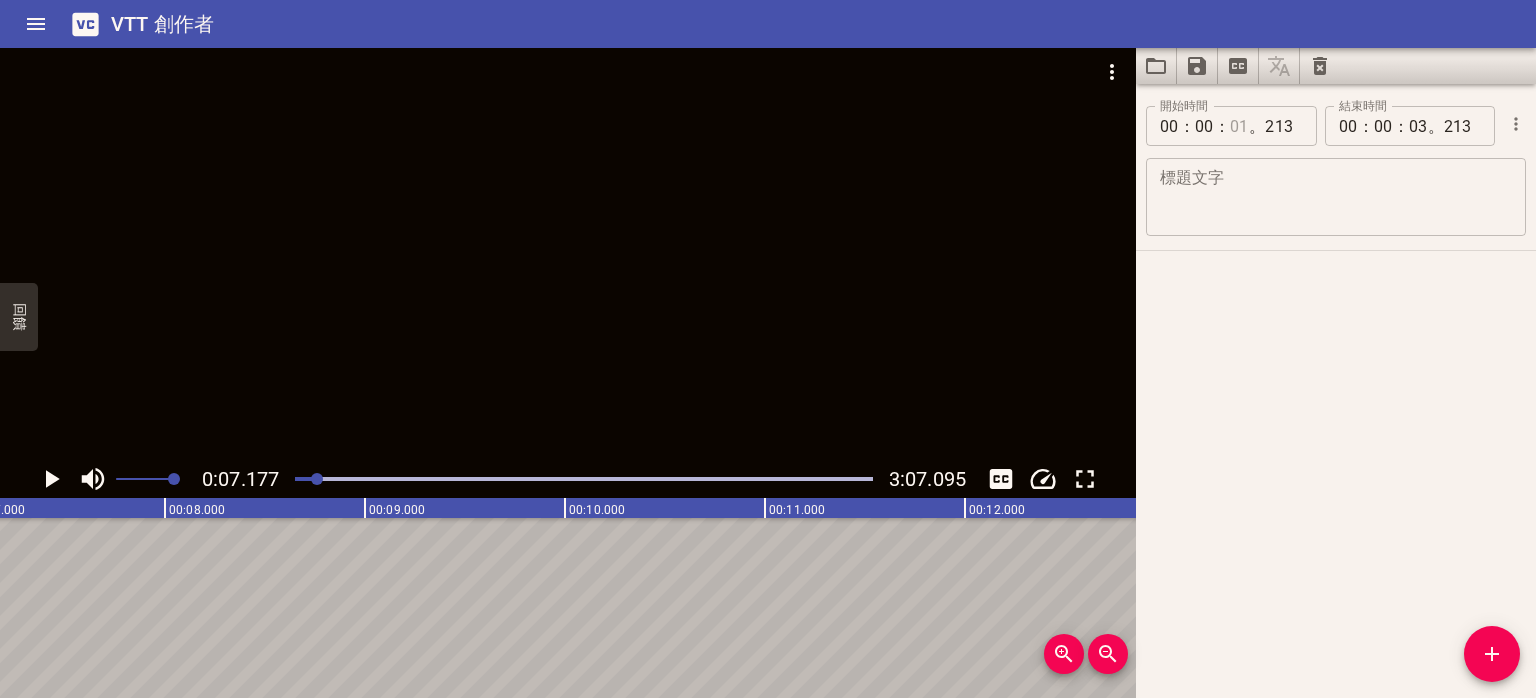 click at bounding box center [1239, 126] 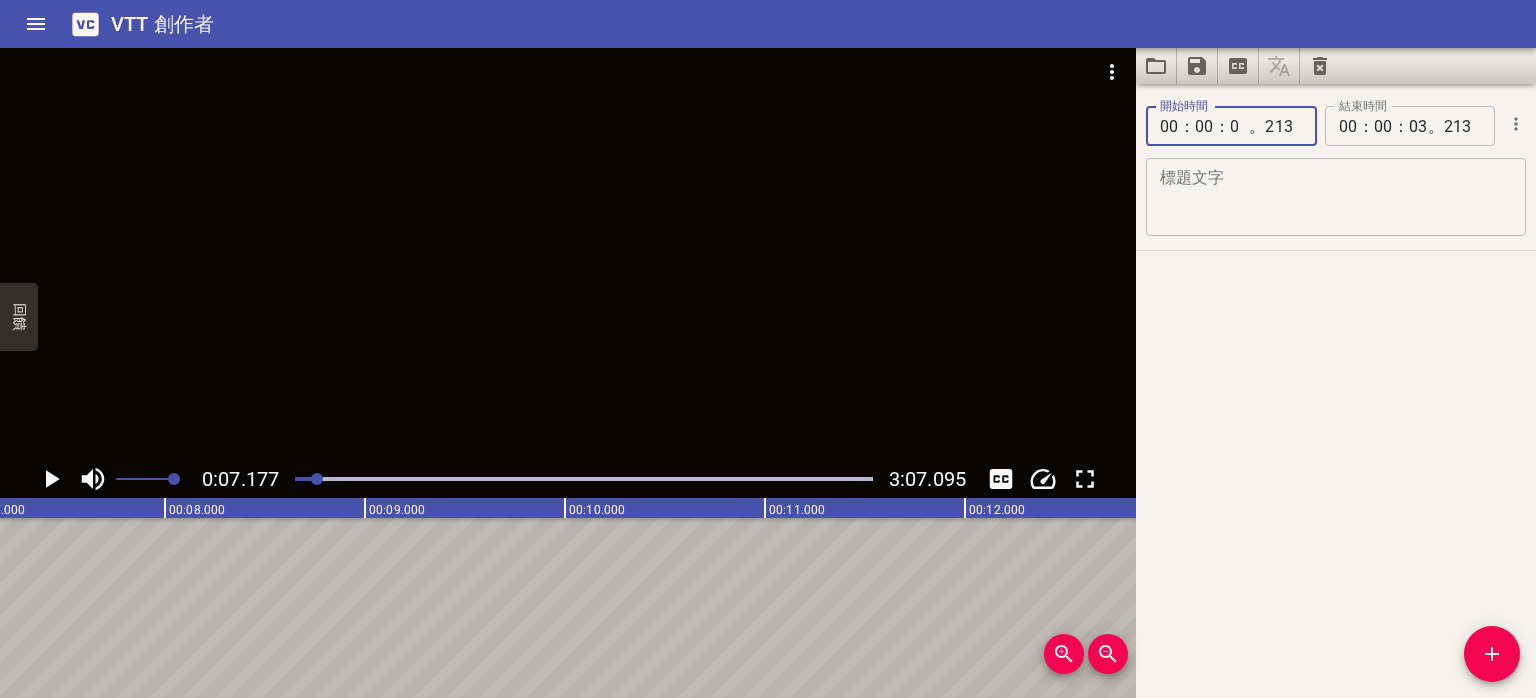 type on "07" 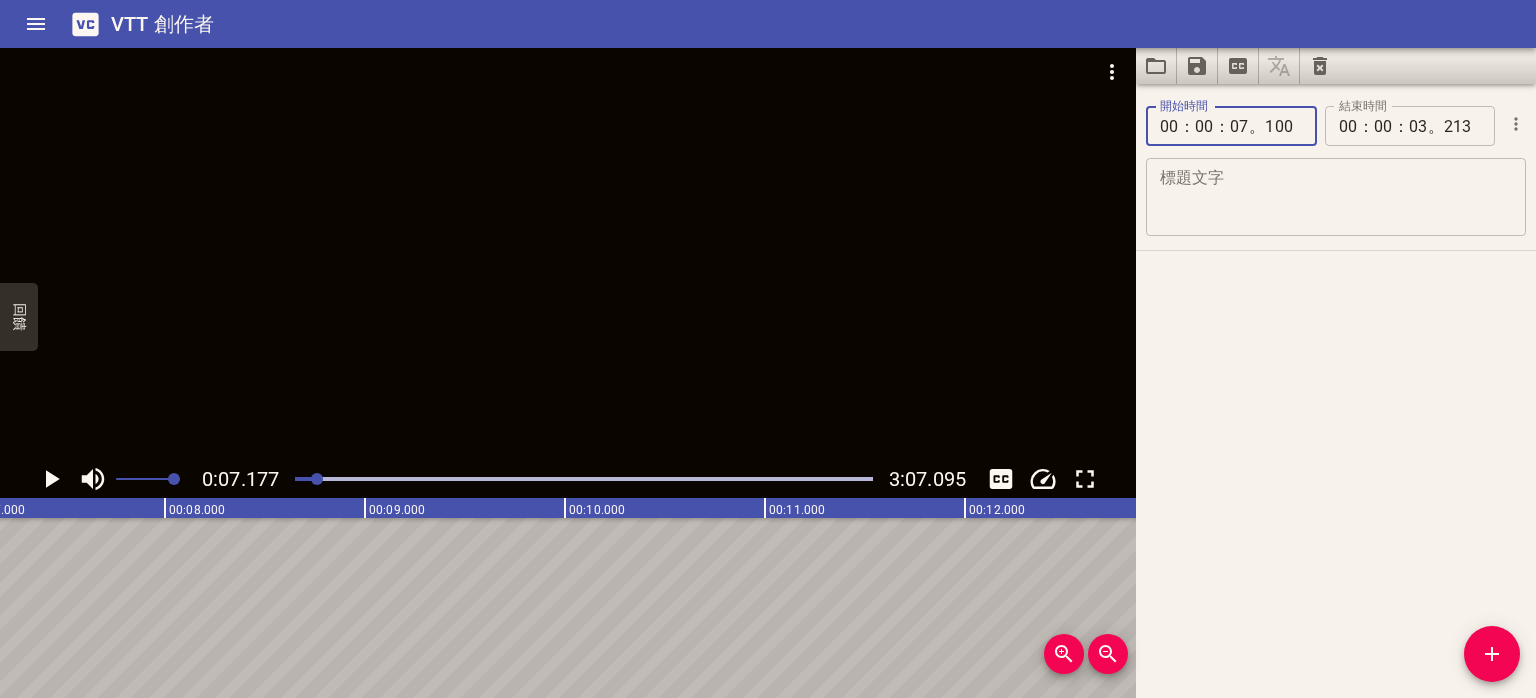 type on "100" 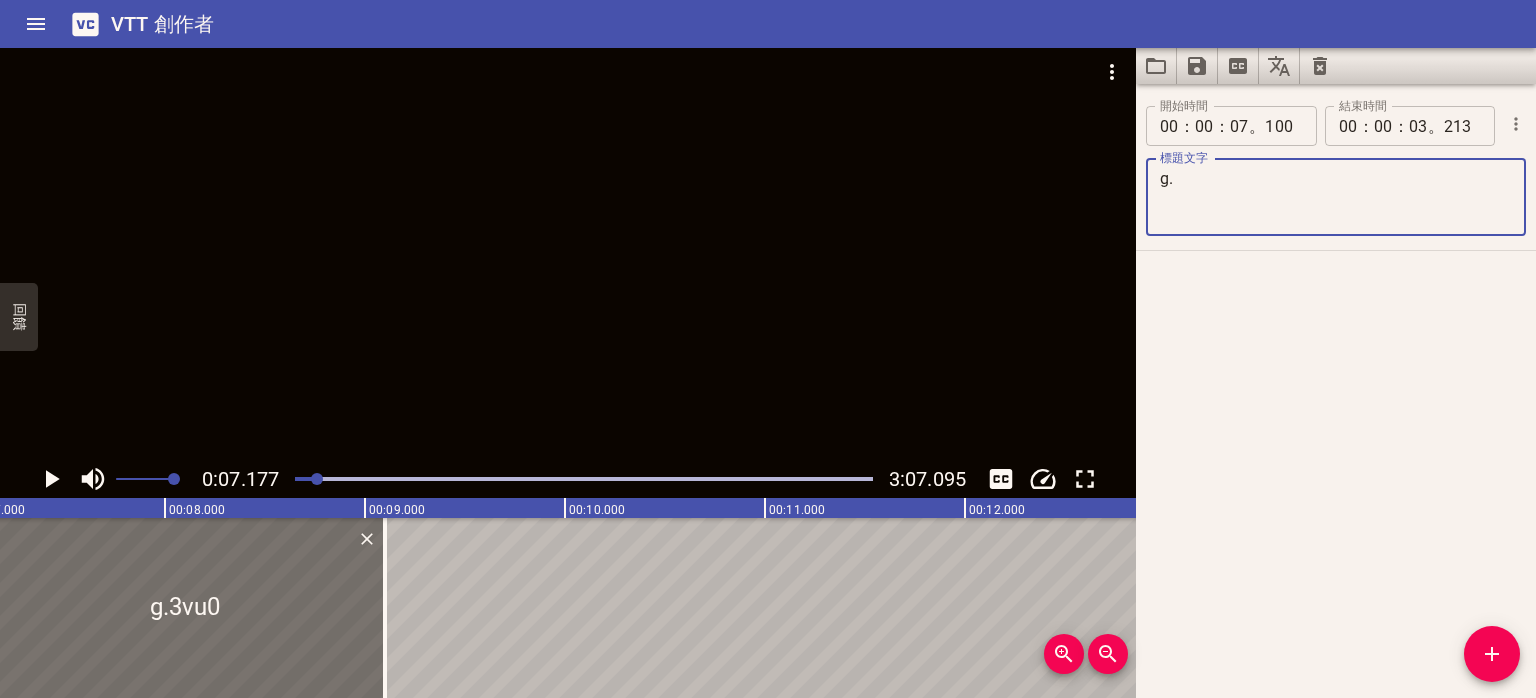 type on "g" 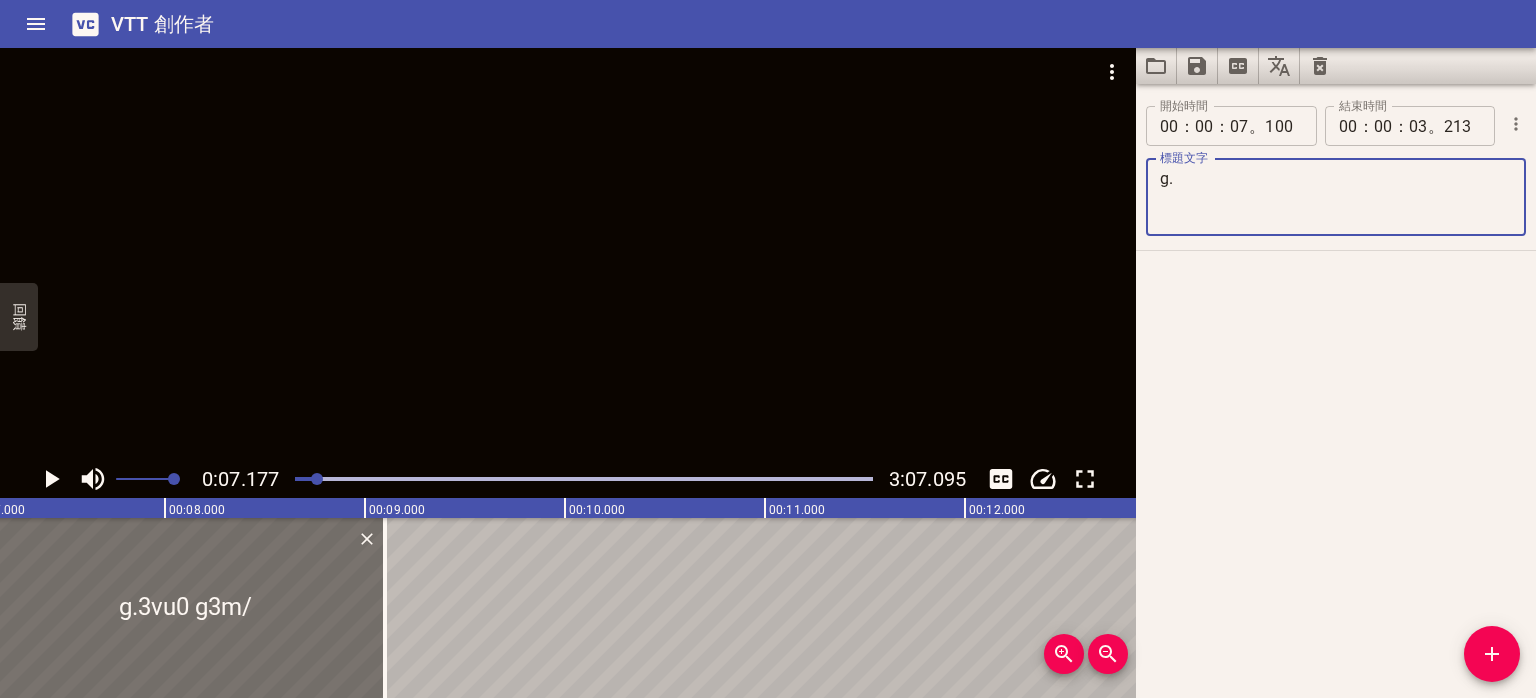 type on "g" 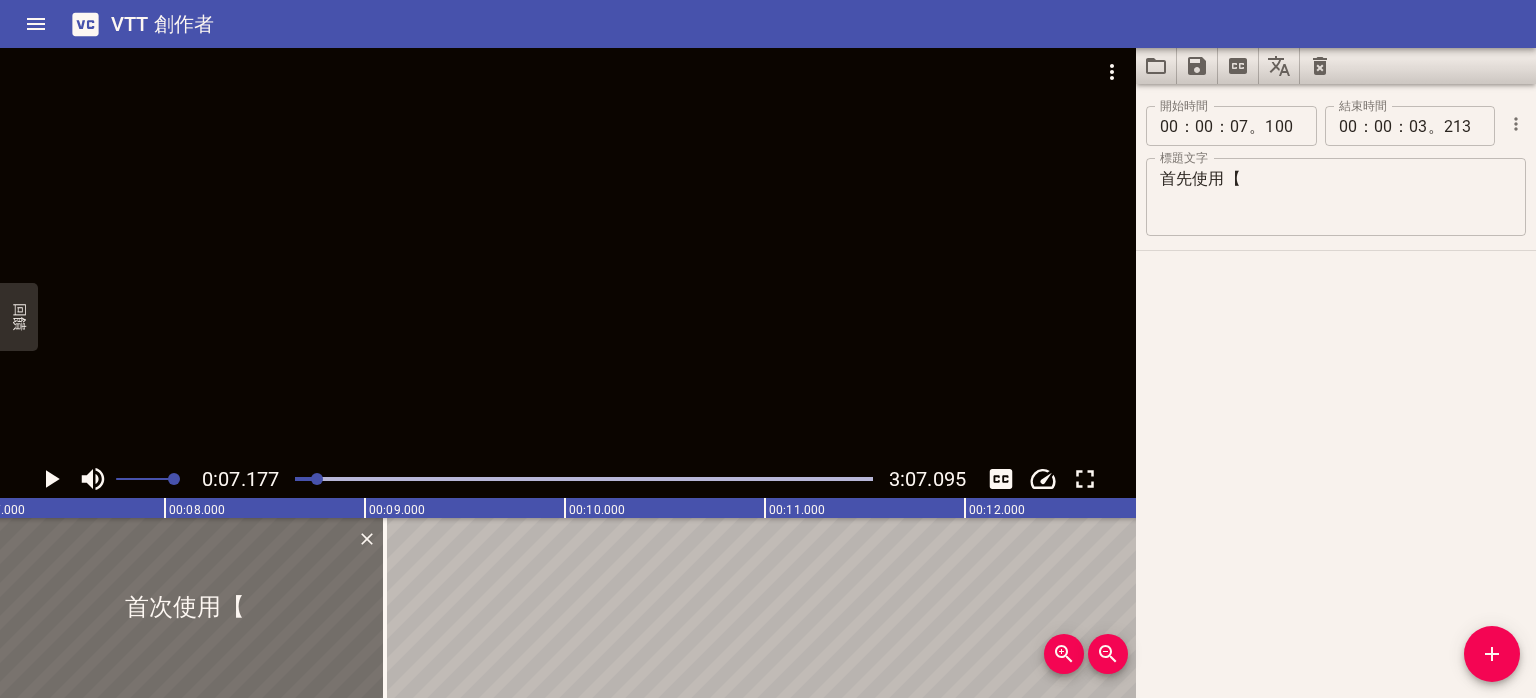 click on "首先使用【" at bounding box center [1336, 197] 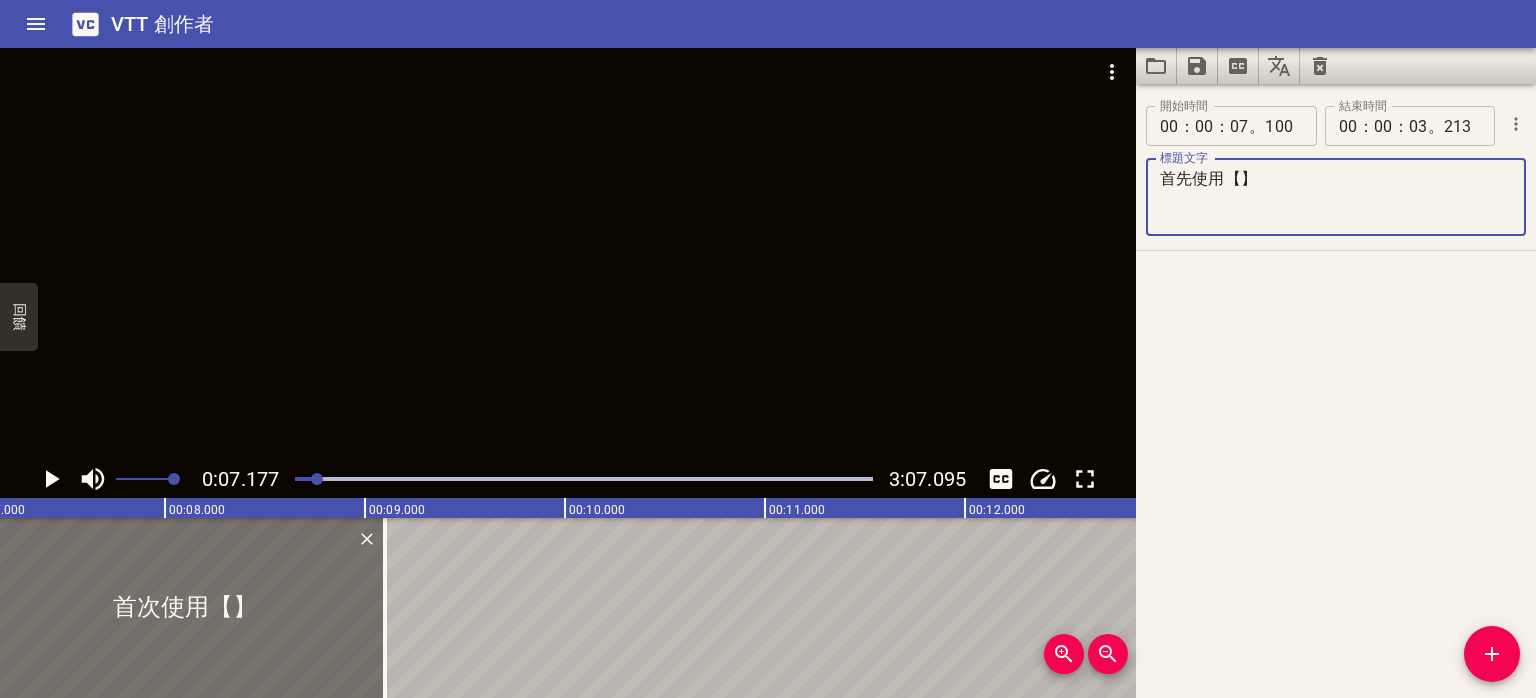 click on "首先使用【】" at bounding box center (1336, 197) 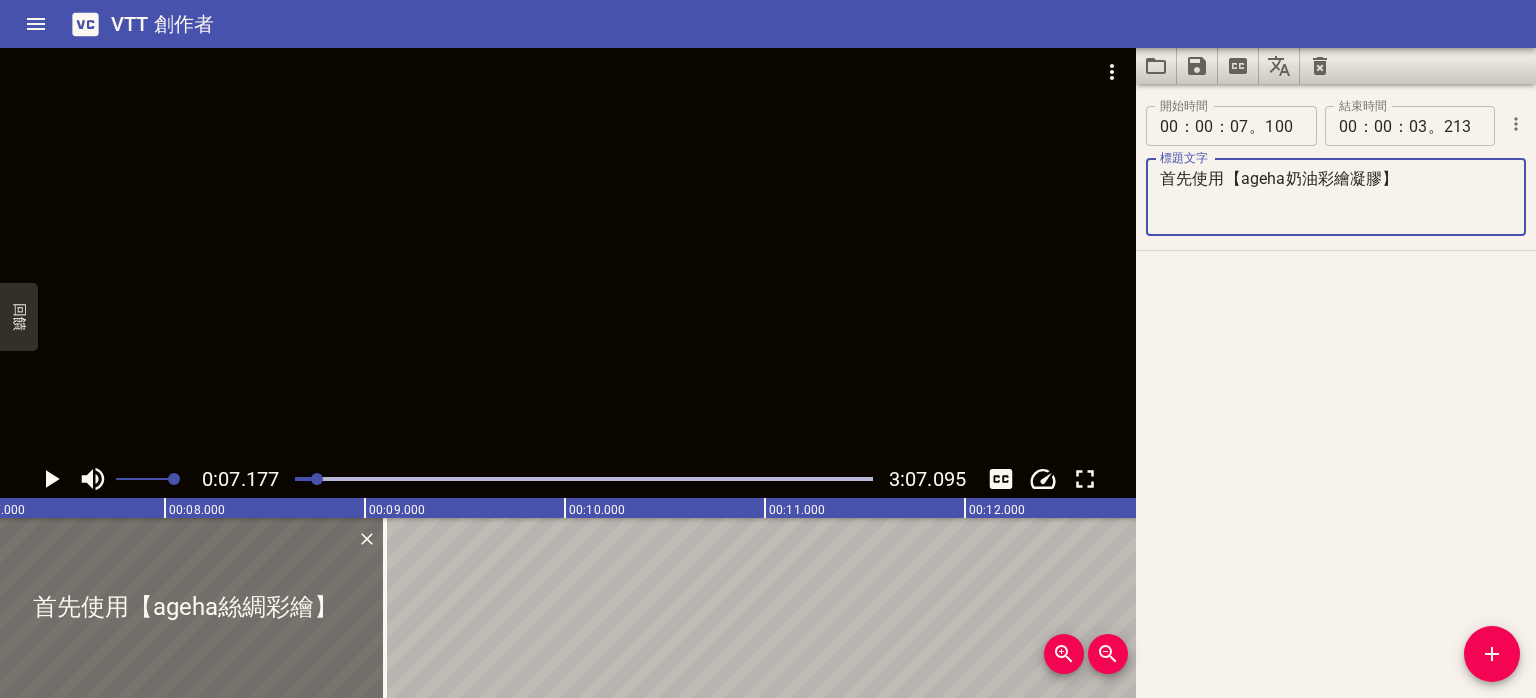 type on "首先使用【ageha奶油彩繪凝膠】" 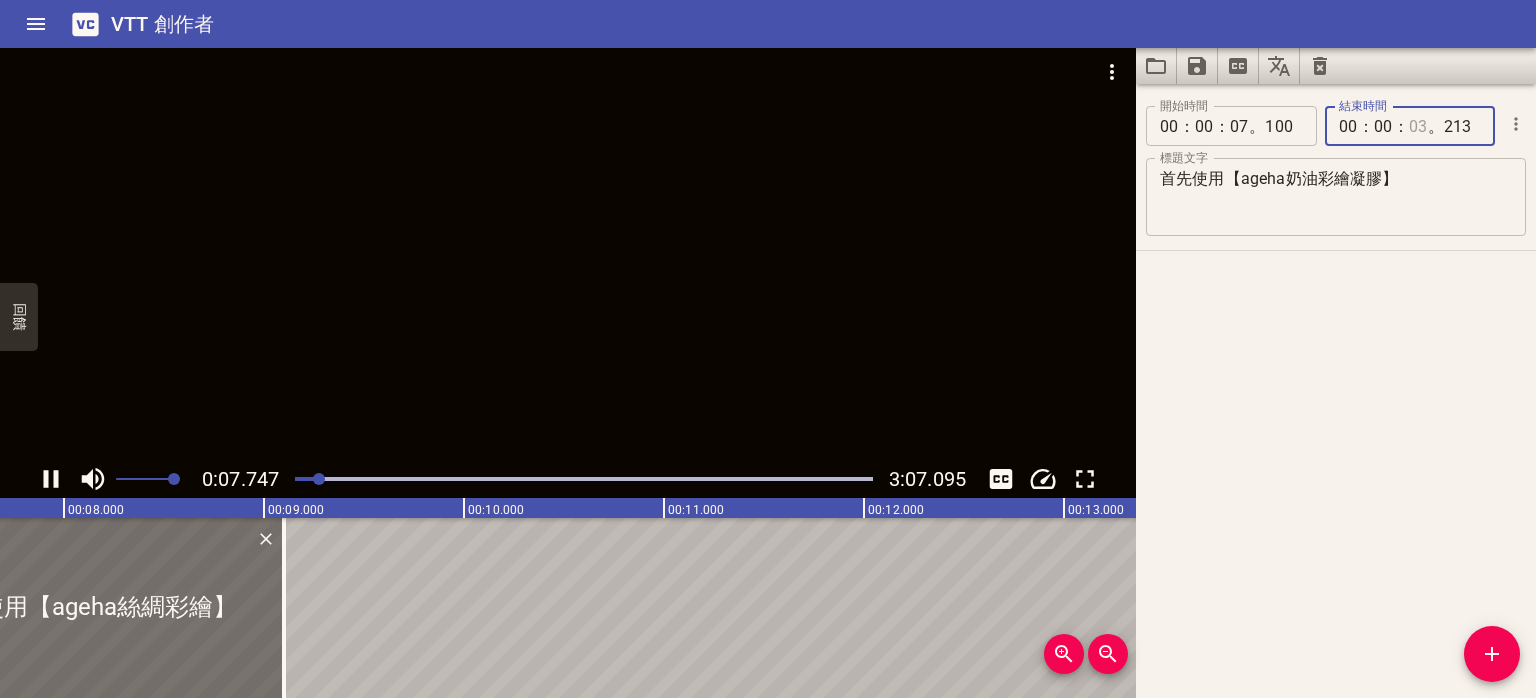 click at bounding box center [1418, 126] 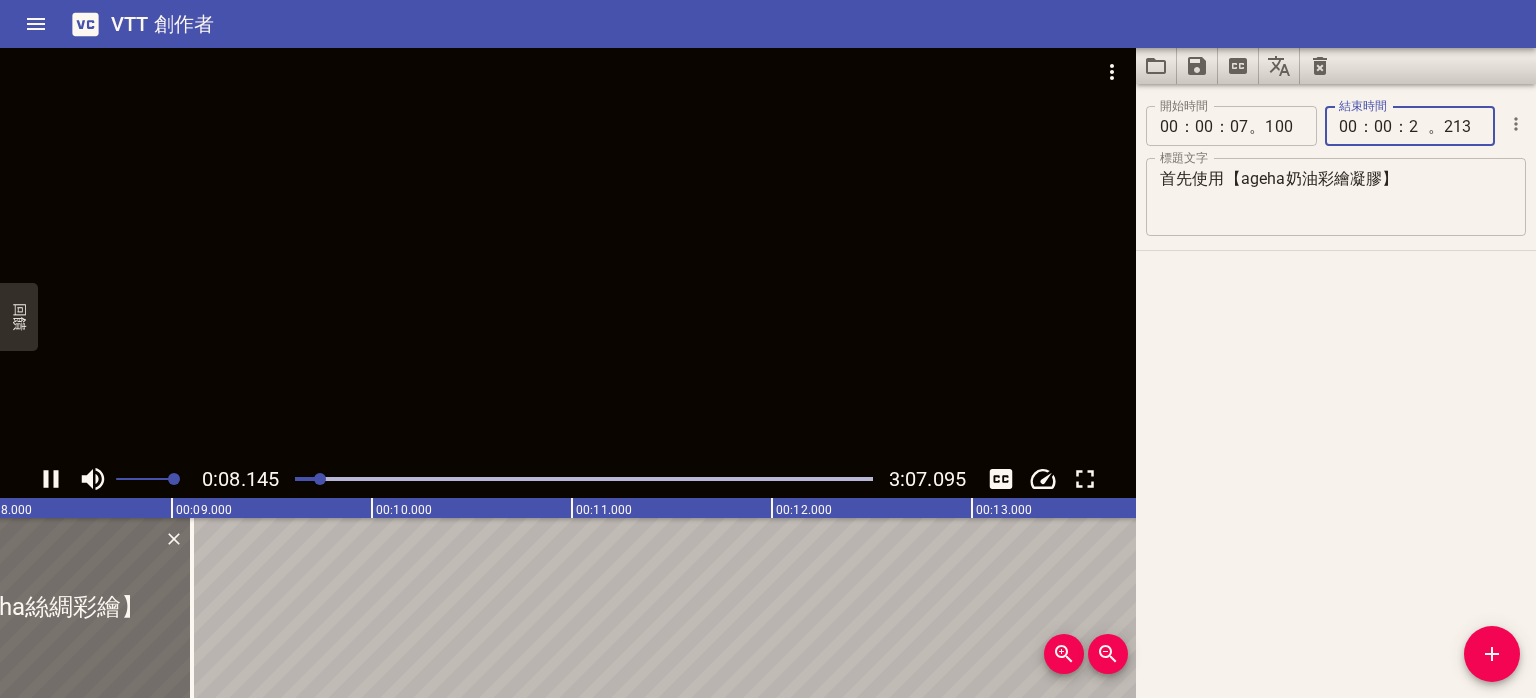 type on "20" 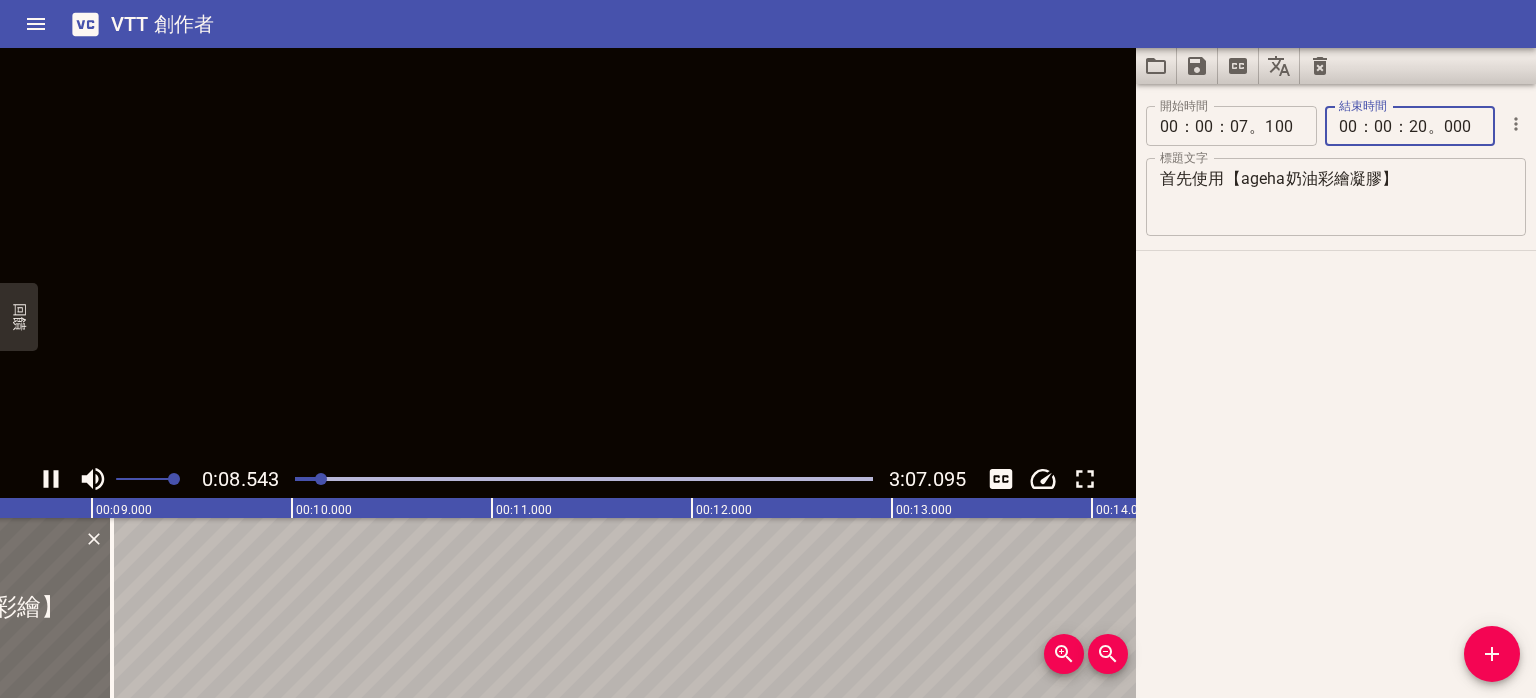 type on "000" 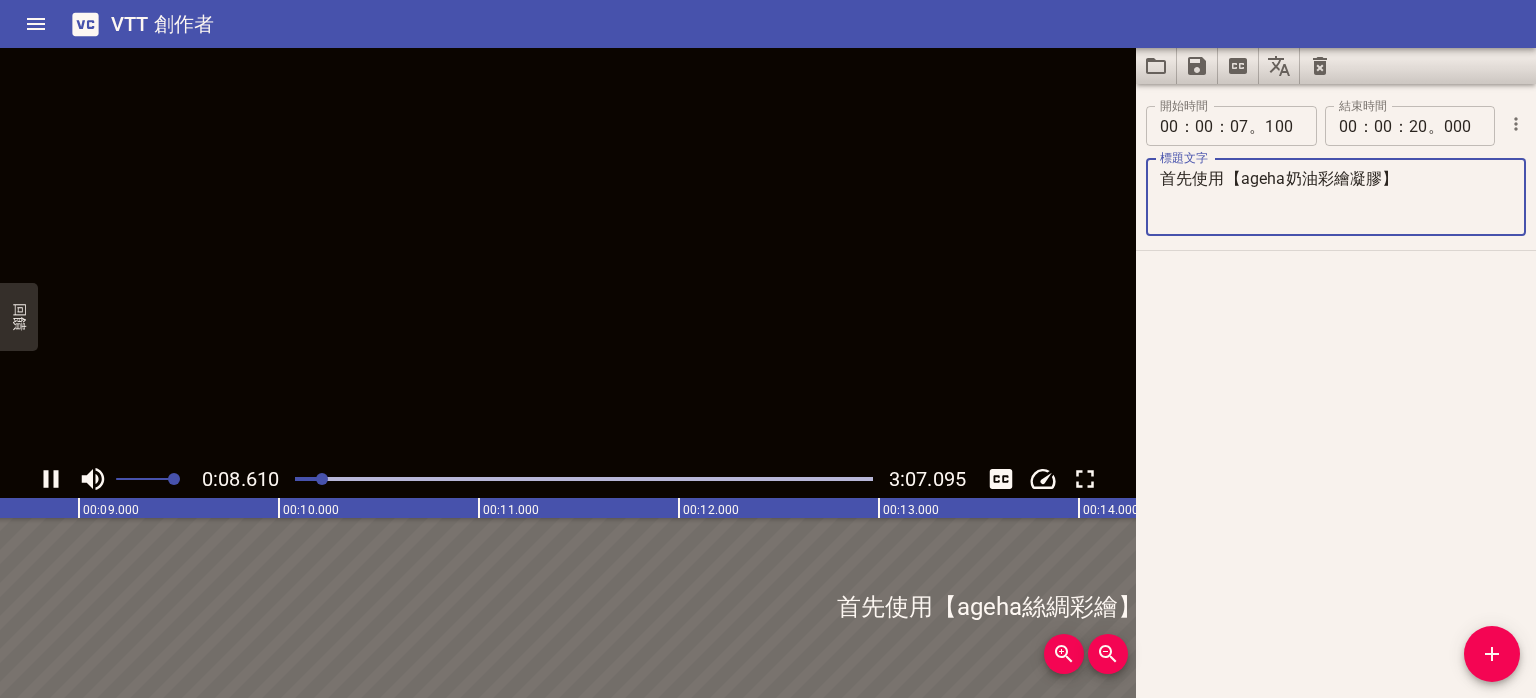 click on "首先使用【ageha奶油彩繪凝膠】" at bounding box center (1336, 197) 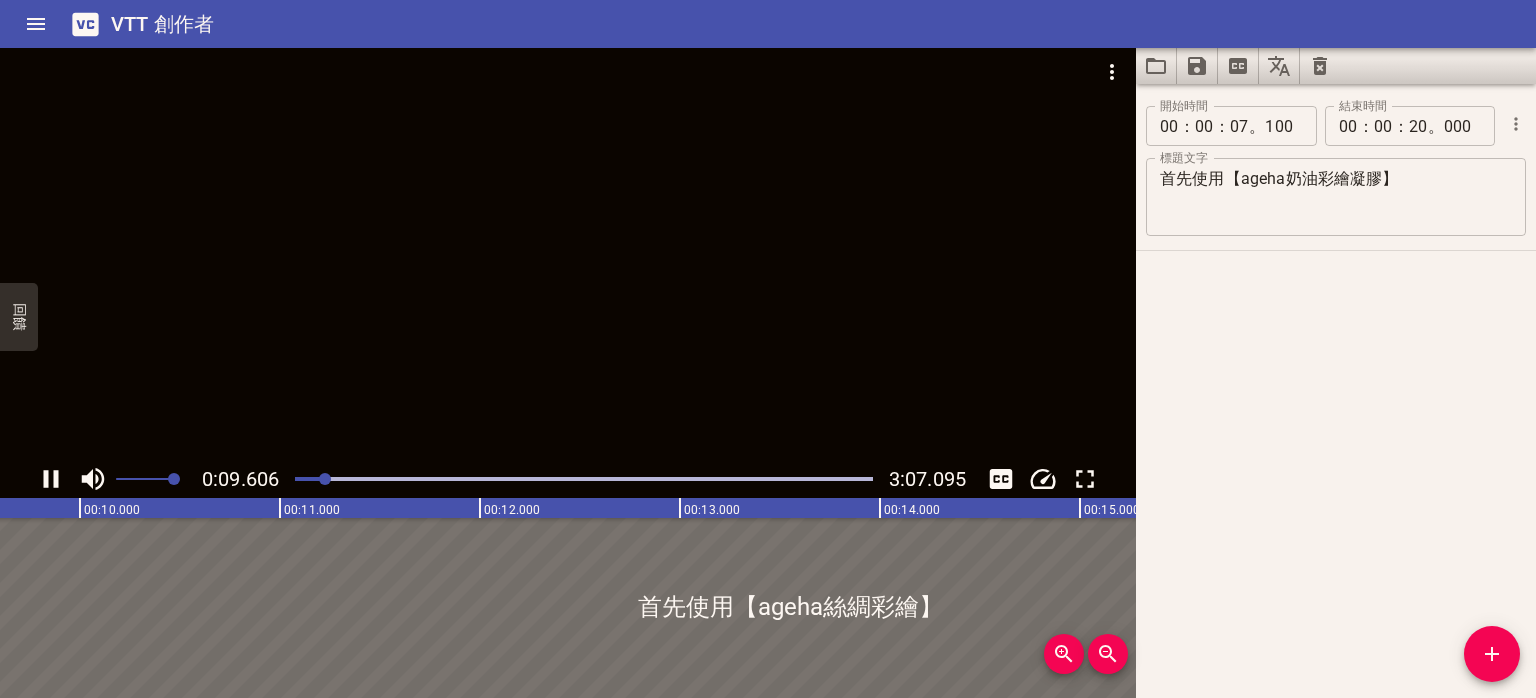 click at bounding box center (568, 254) 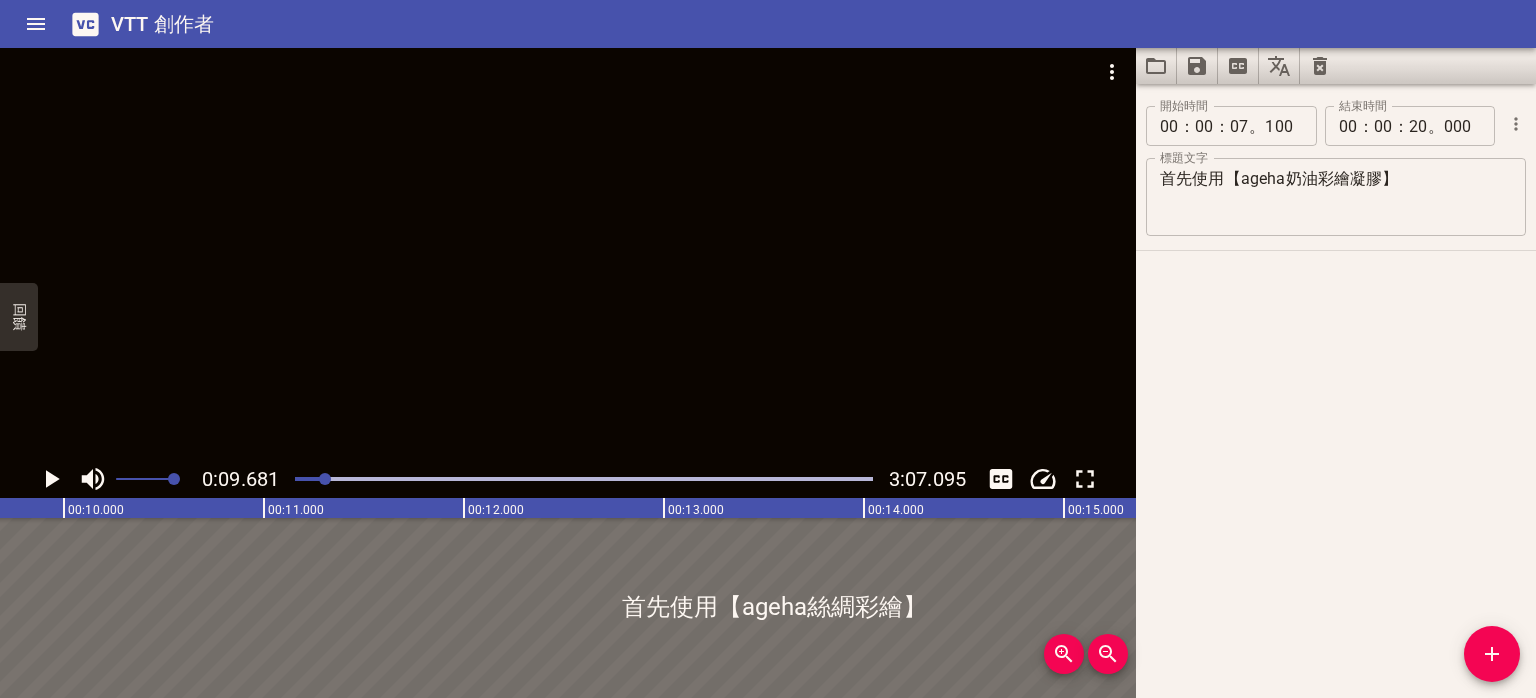 click at bounding box center (325, 479) 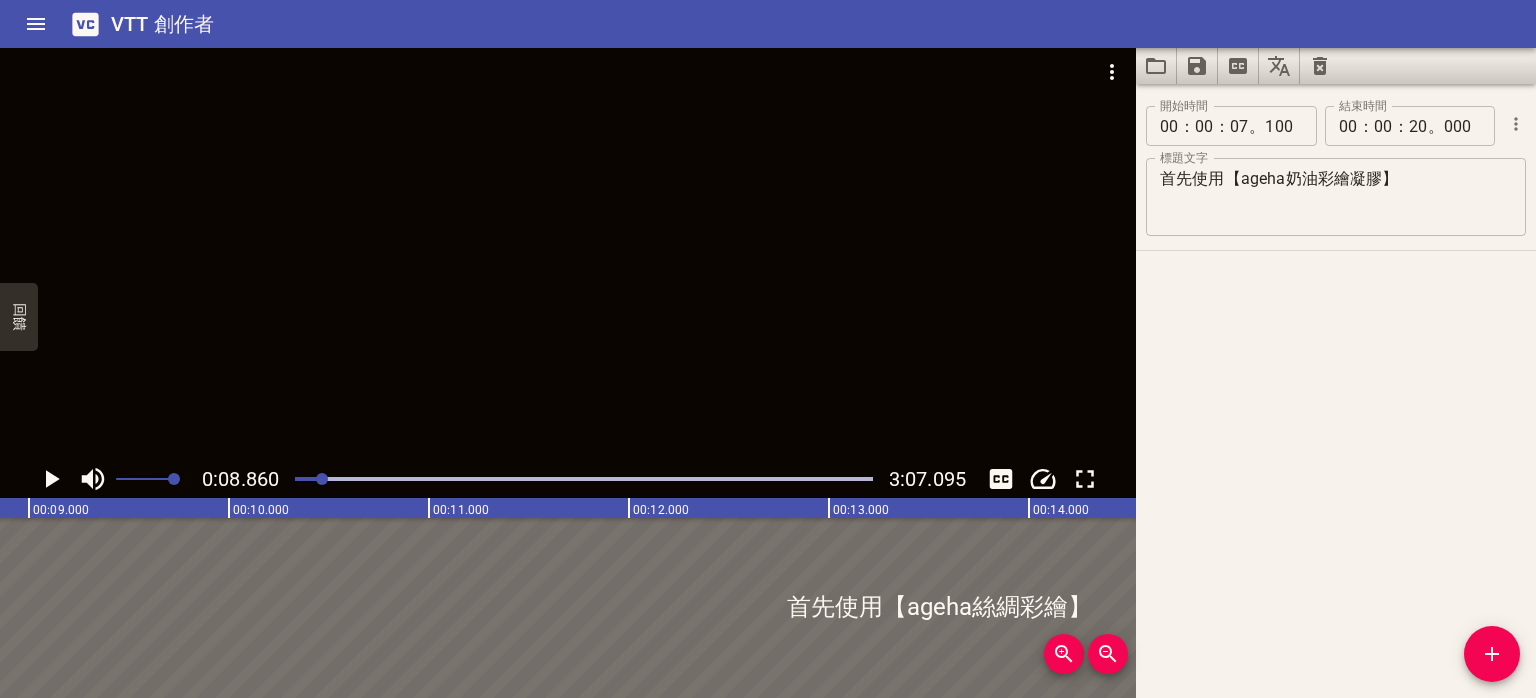 click 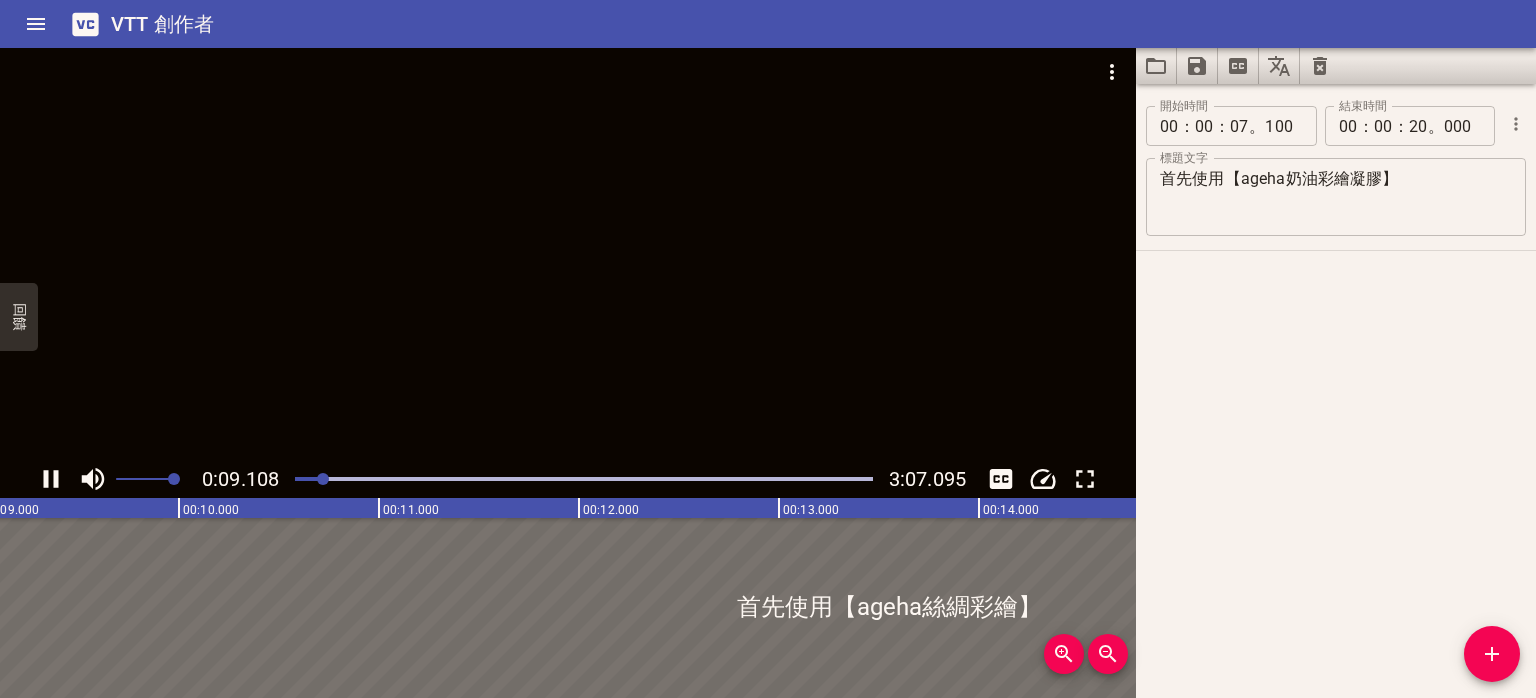 type 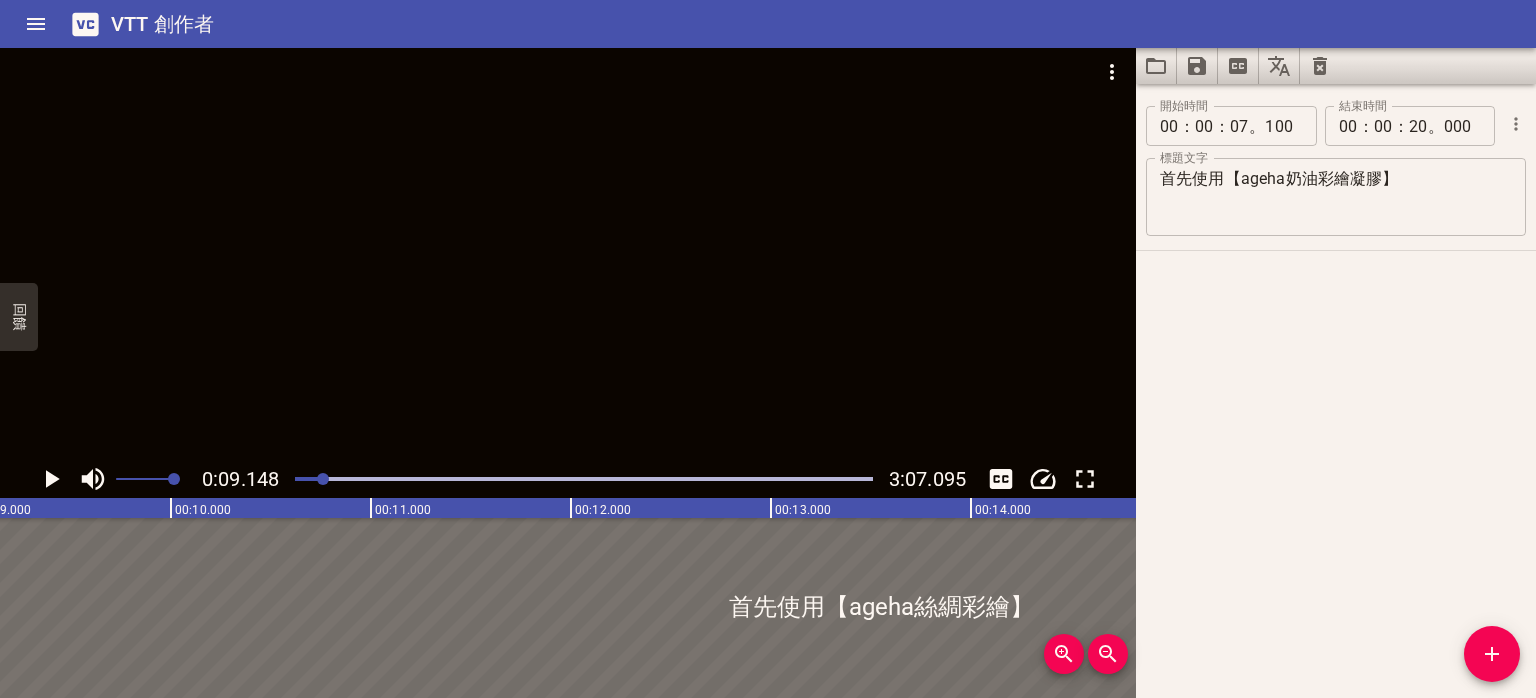 click at bounding box center [51, 479] 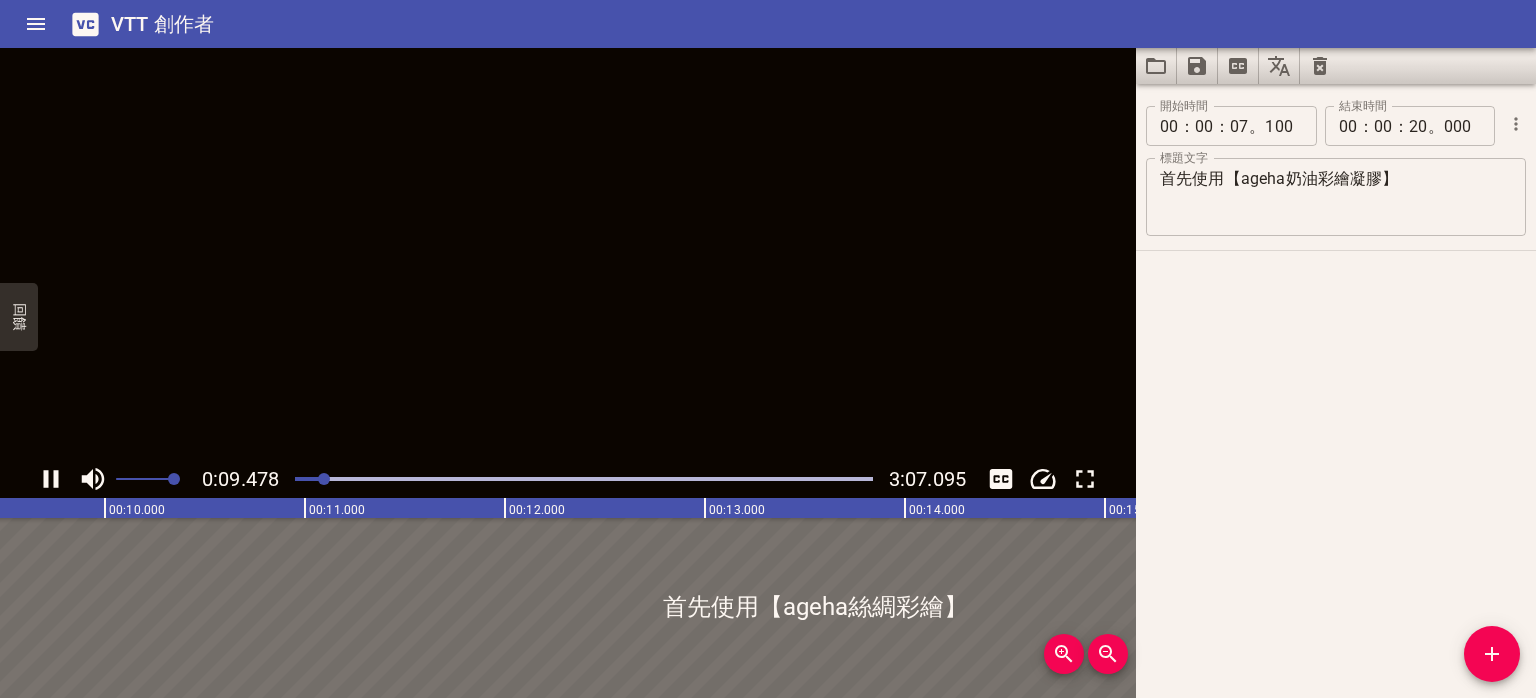 click at bounding box center [51, 479] 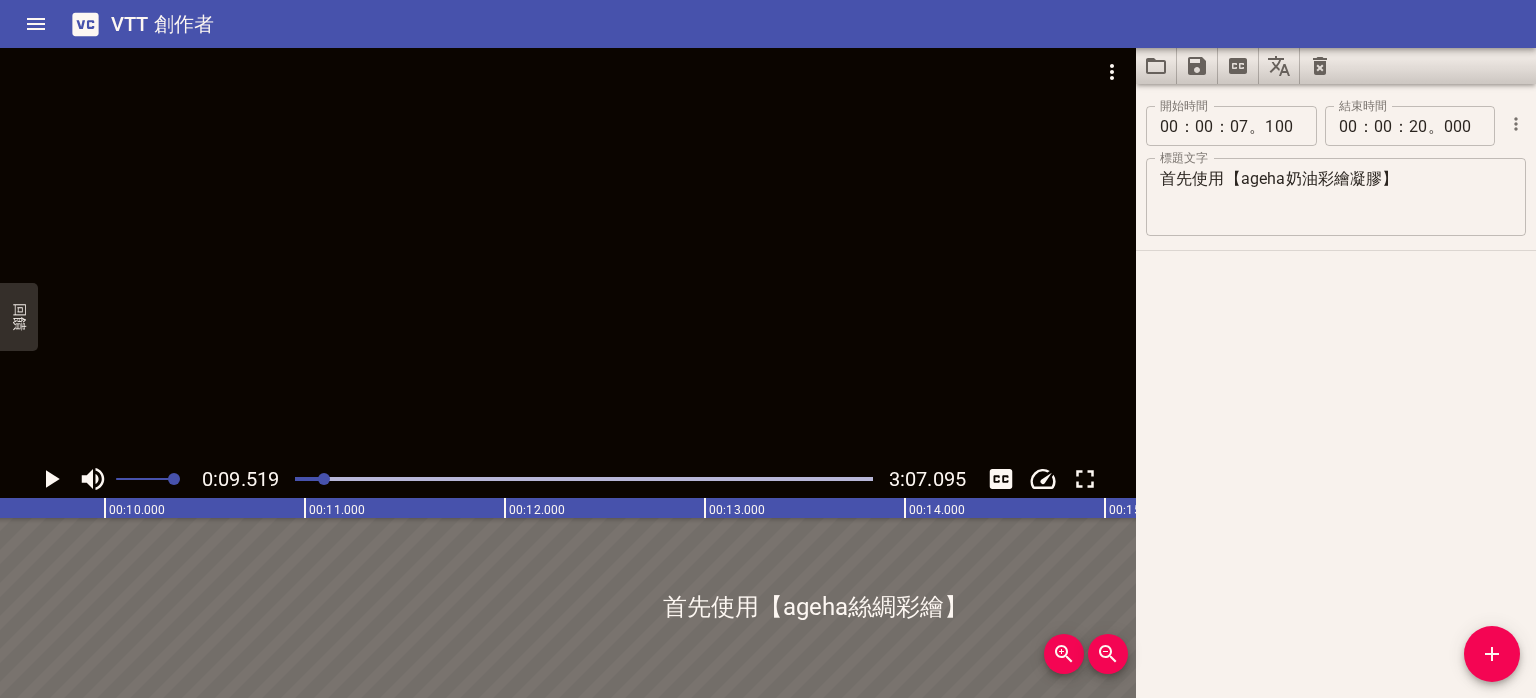 scroll, scrollTop: 0, scrollLeft: 1903, axis: horizontal 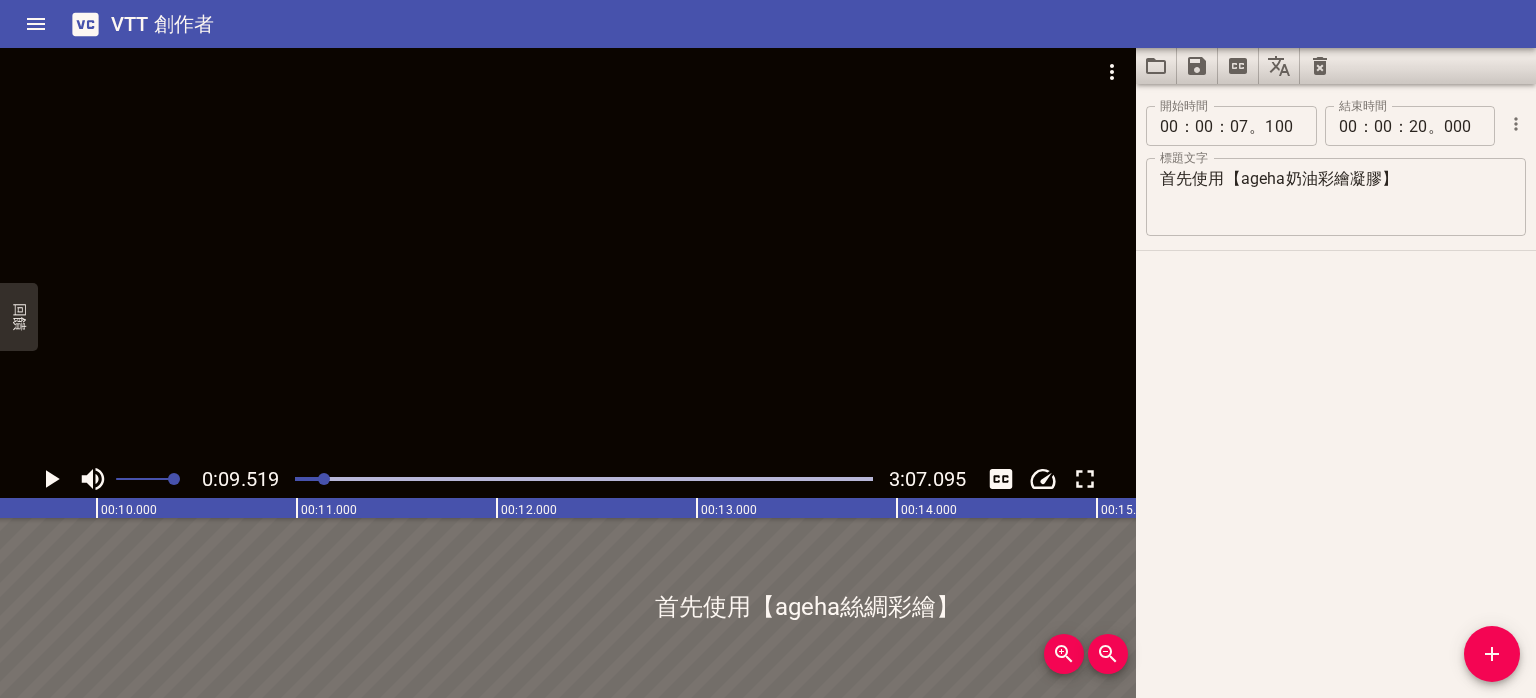 click on "00 ： 00 ： 20 。 000" at bounding box center [1410, 126] 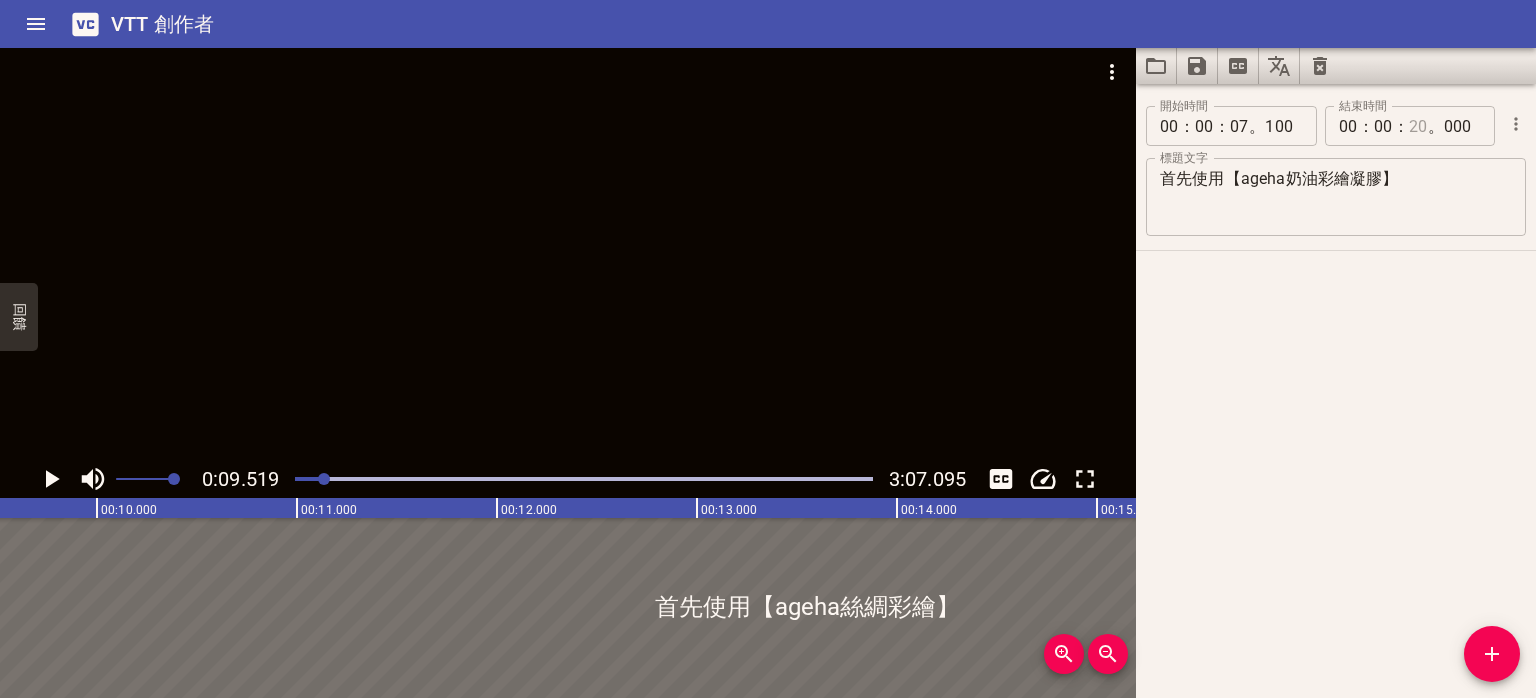 click at bounding box center [1418, 126] 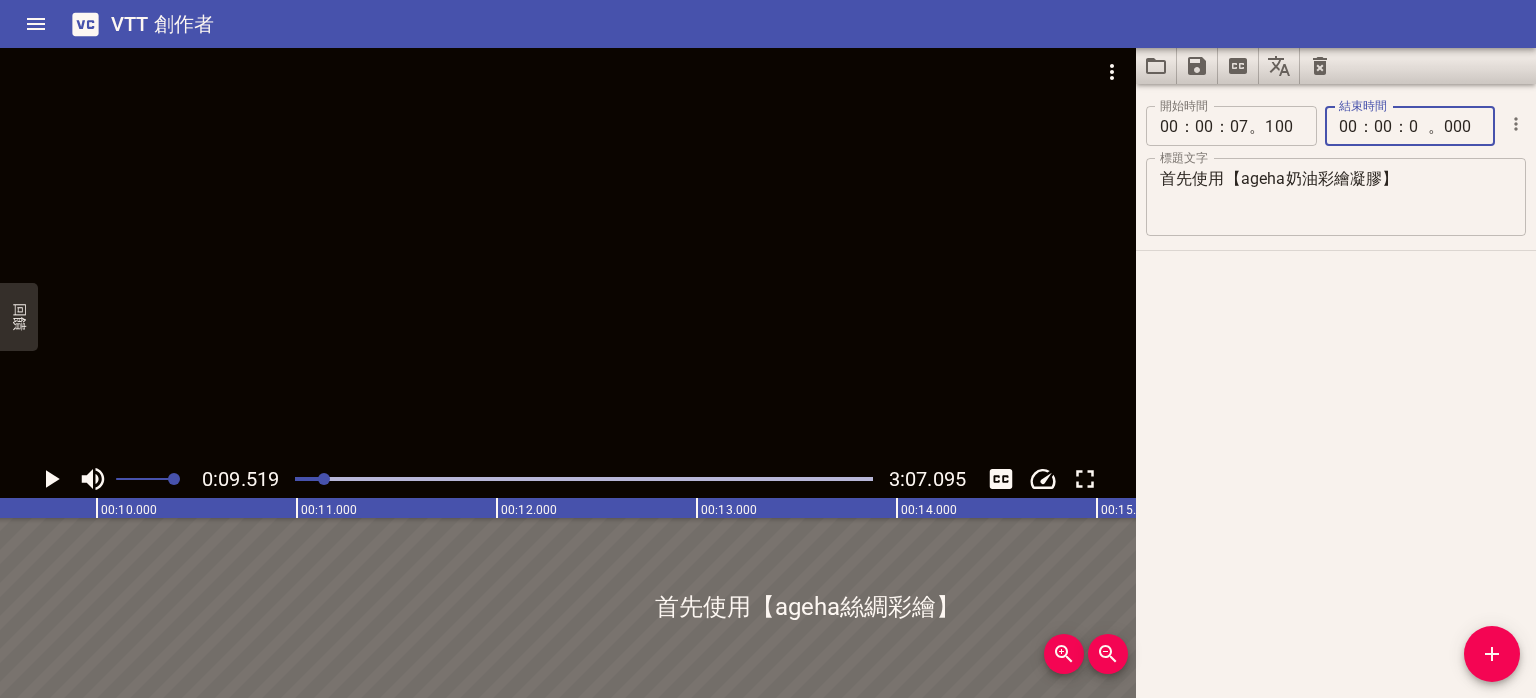 type on "09" 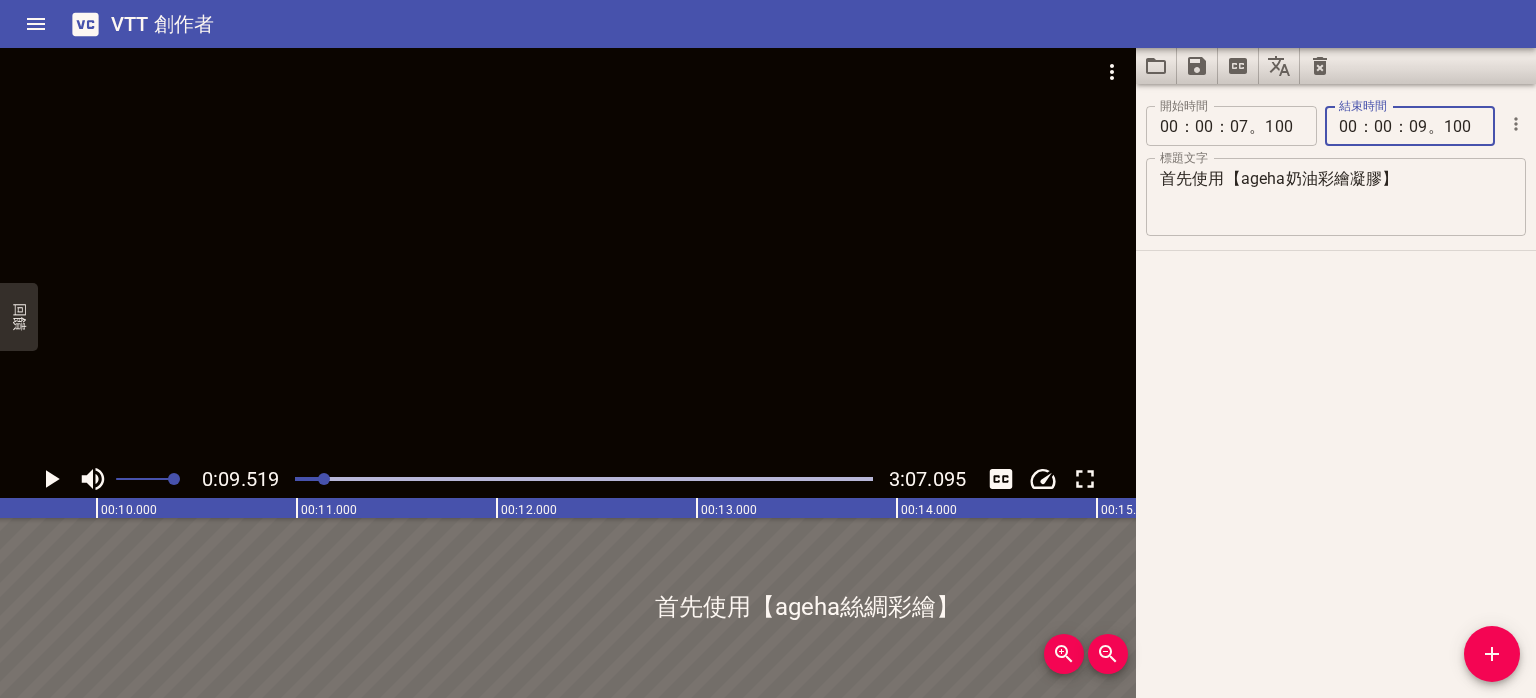 type on "100" 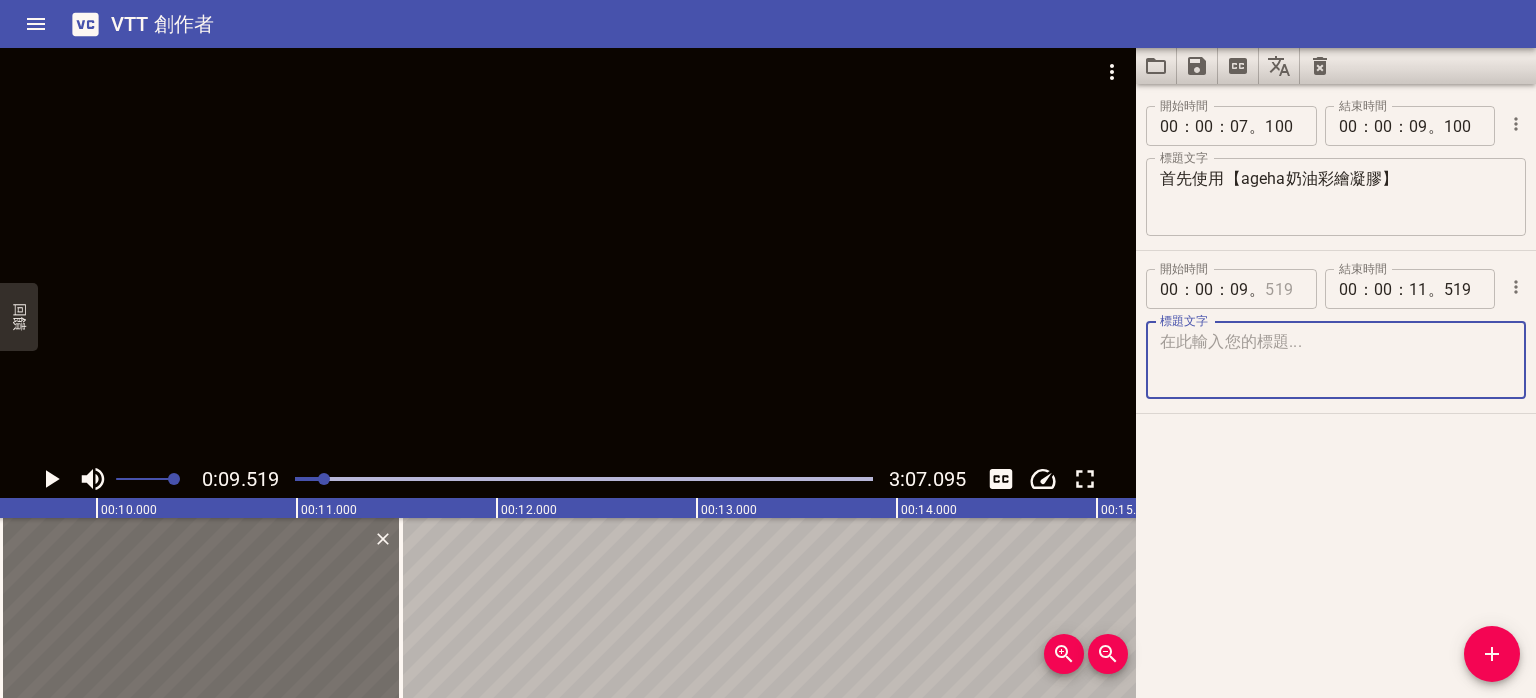 click at bounding box center [1283, 289] 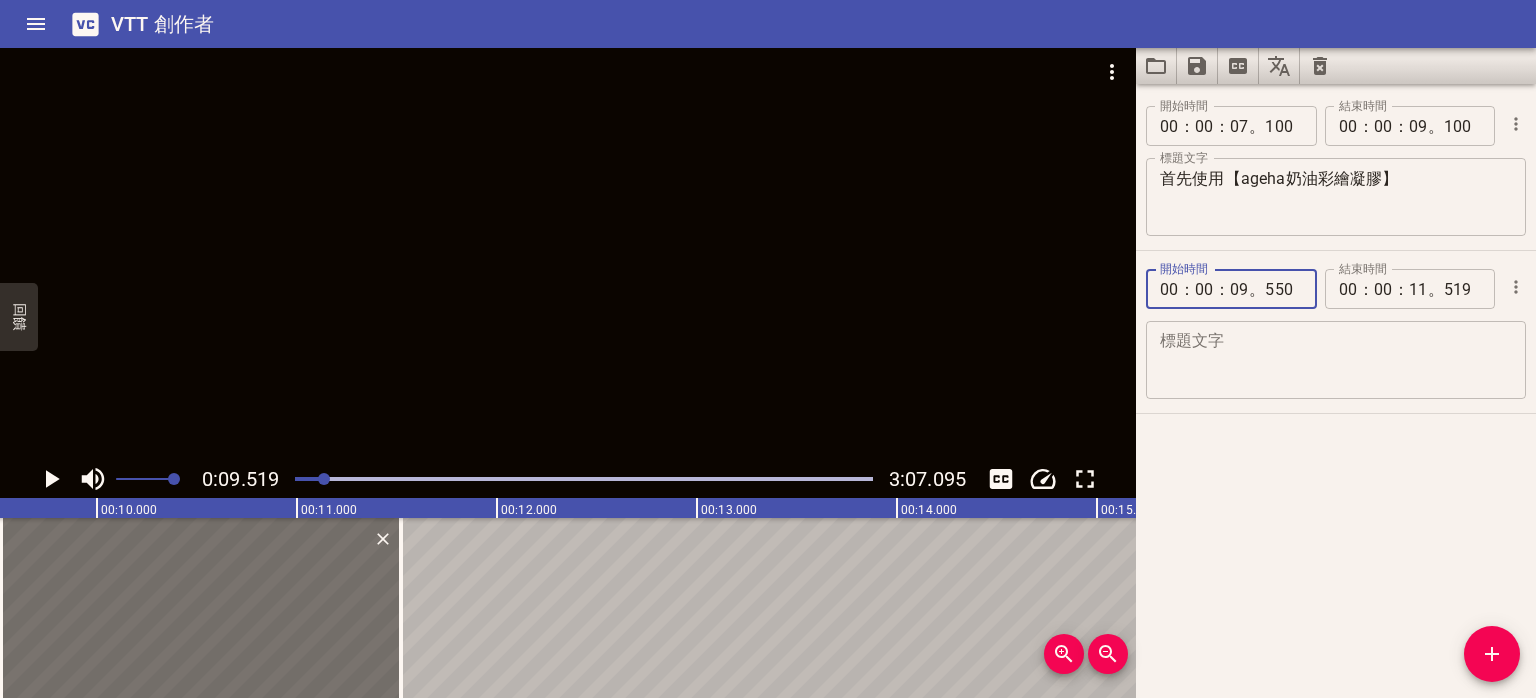 type on "550" 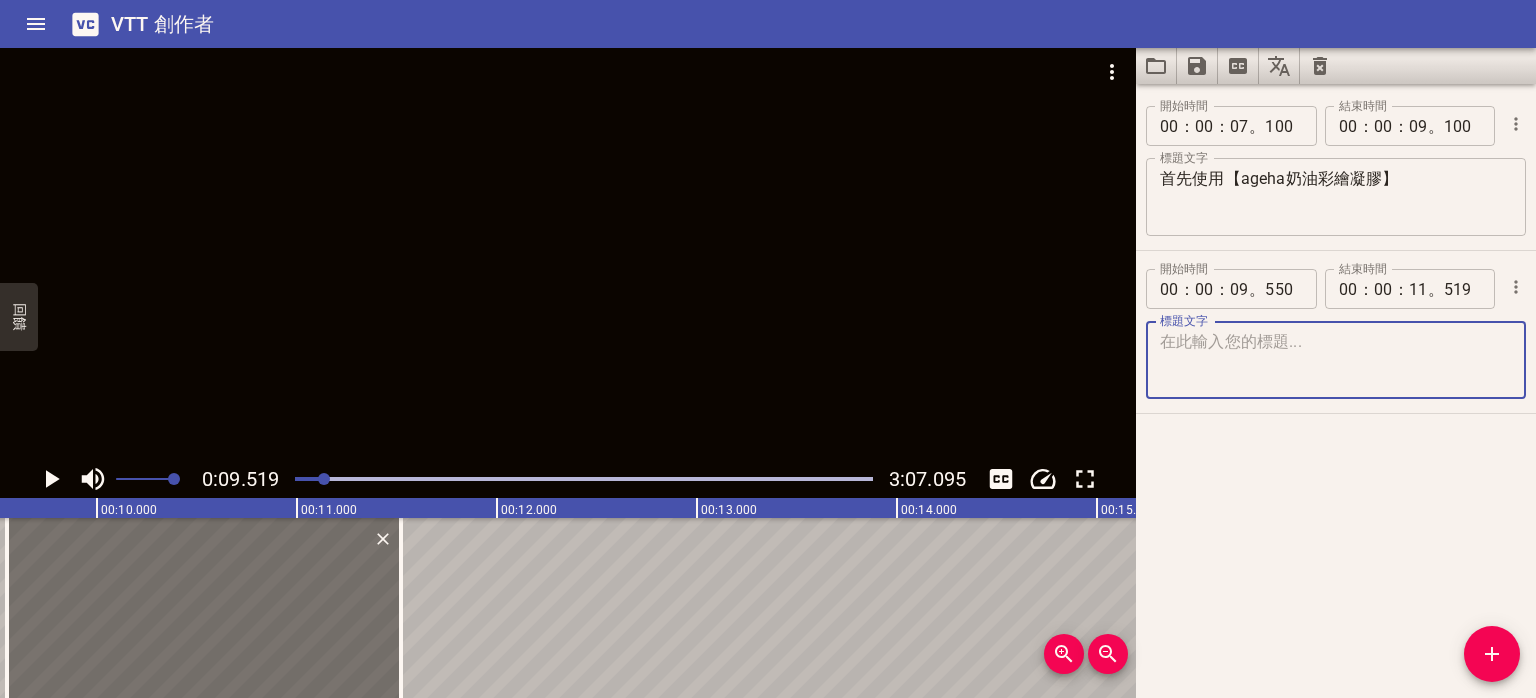 click at bounding box center [1336, 360] 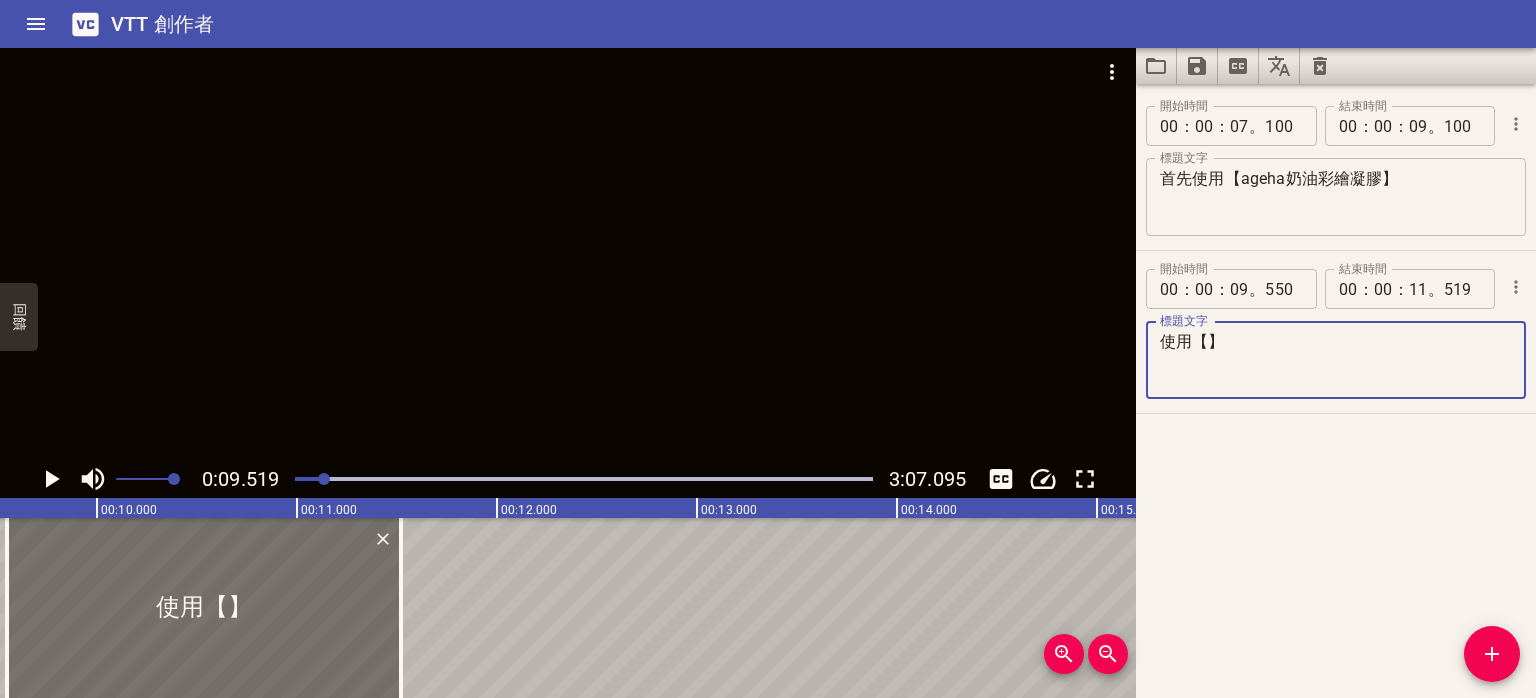 click on "使用【】" at bounding box center [1336, 360] 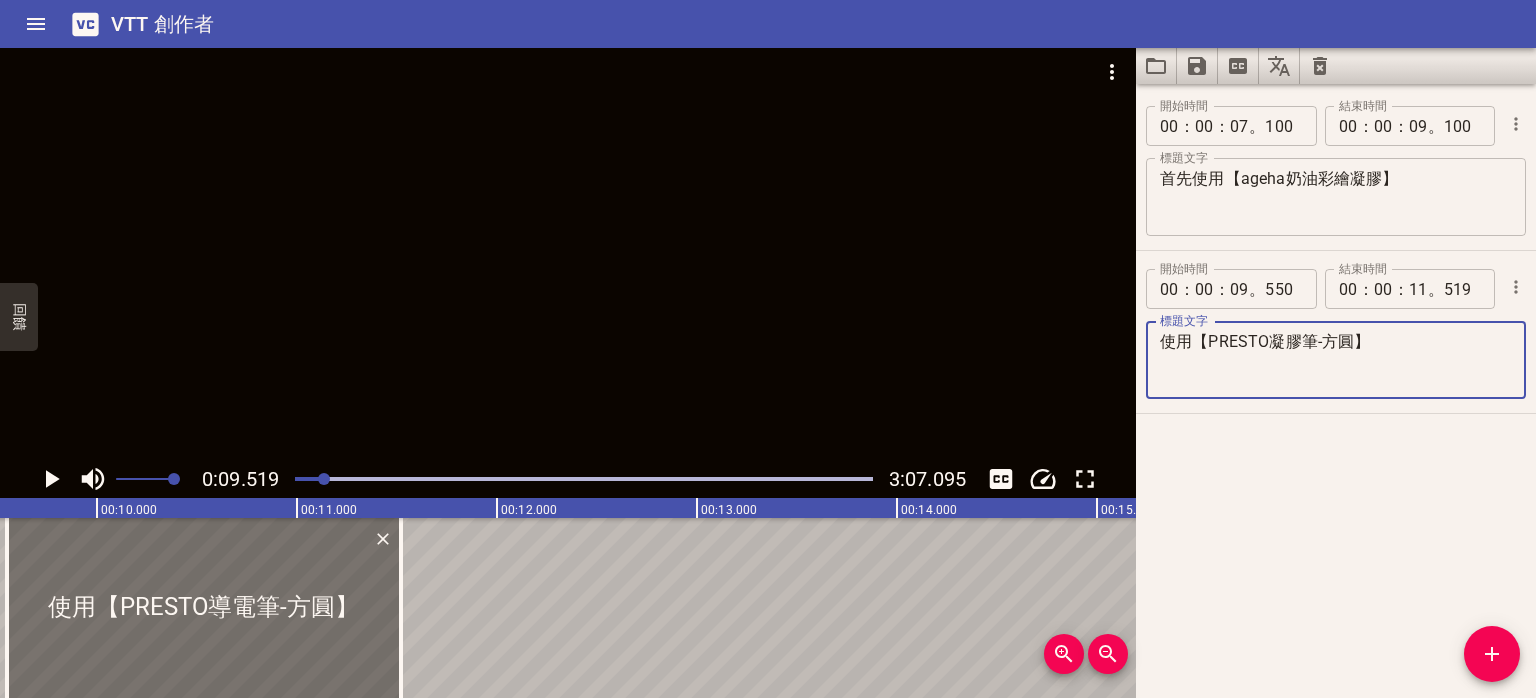 type on "使用【PRESTO凝膠筆-方圓】" 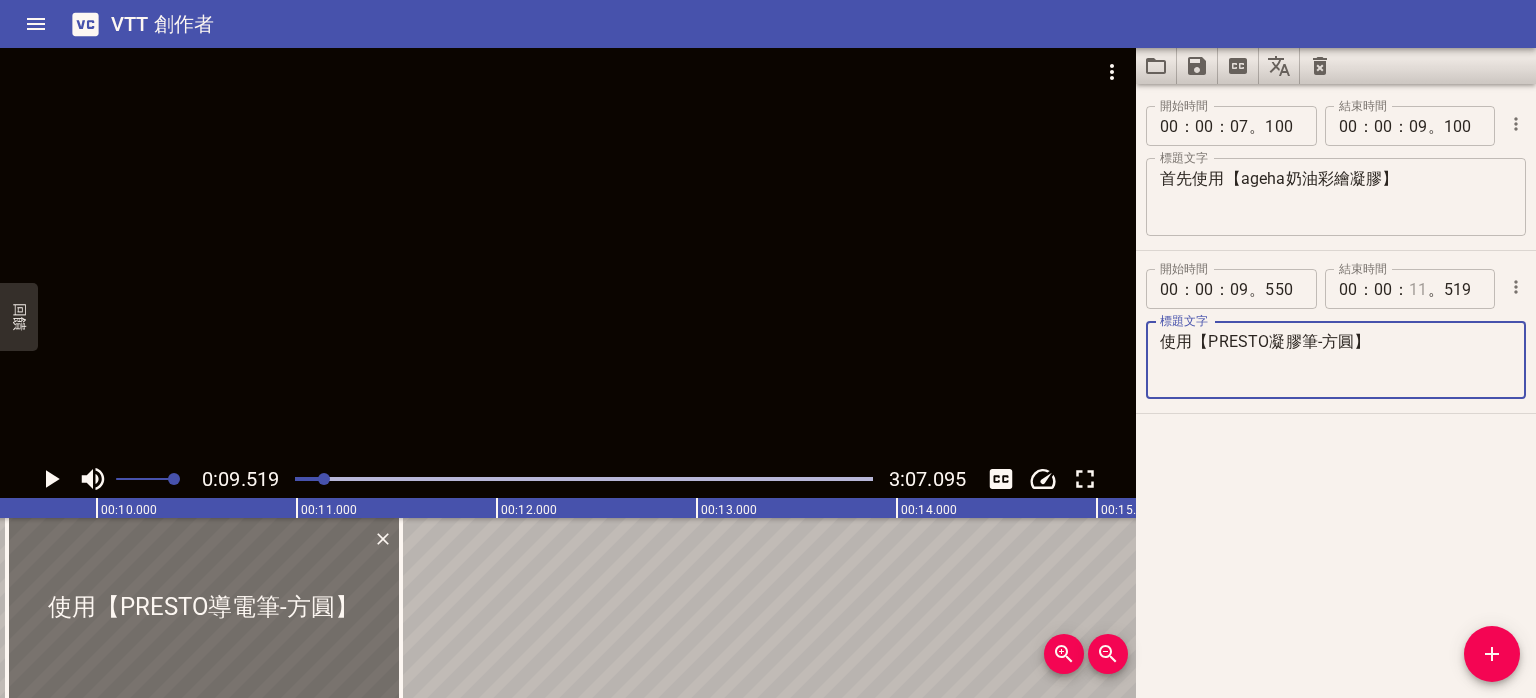 click at bounding box center (1418, 289) 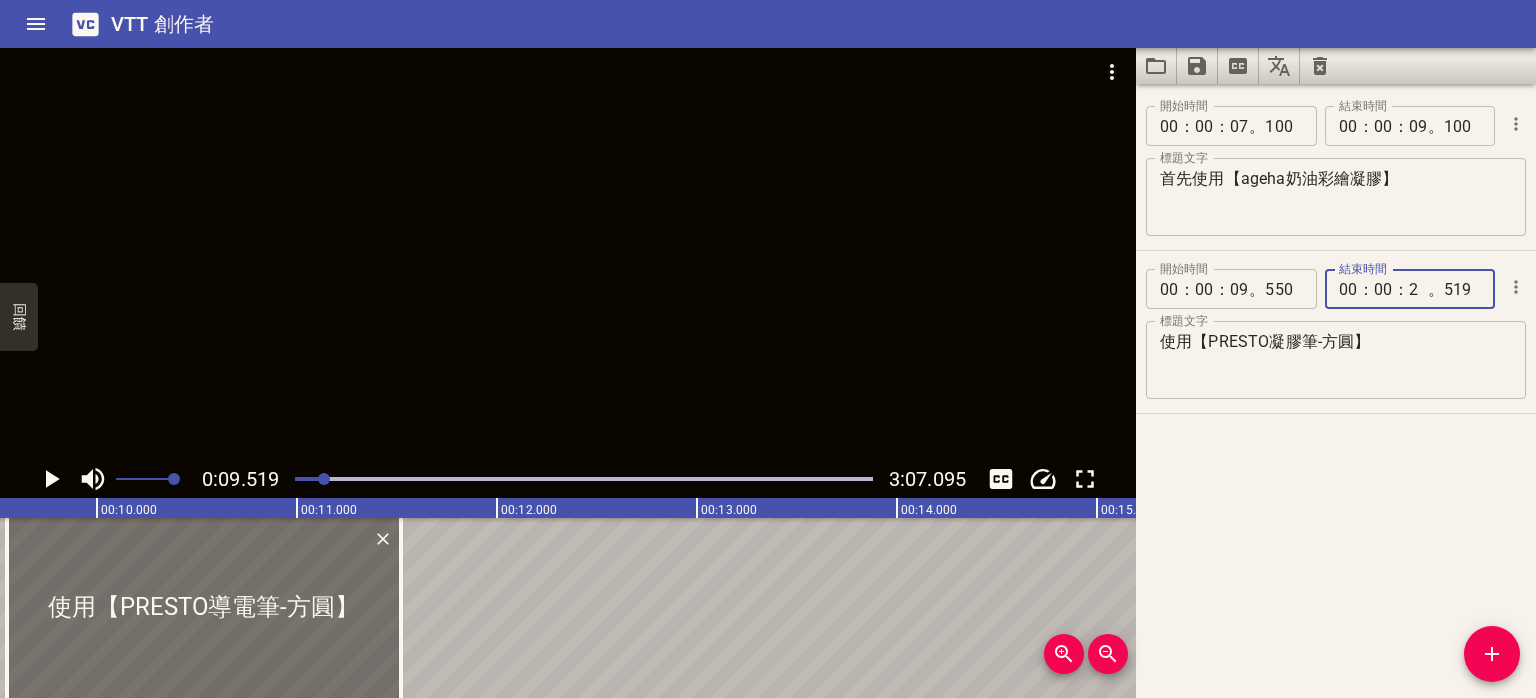 type on "25" 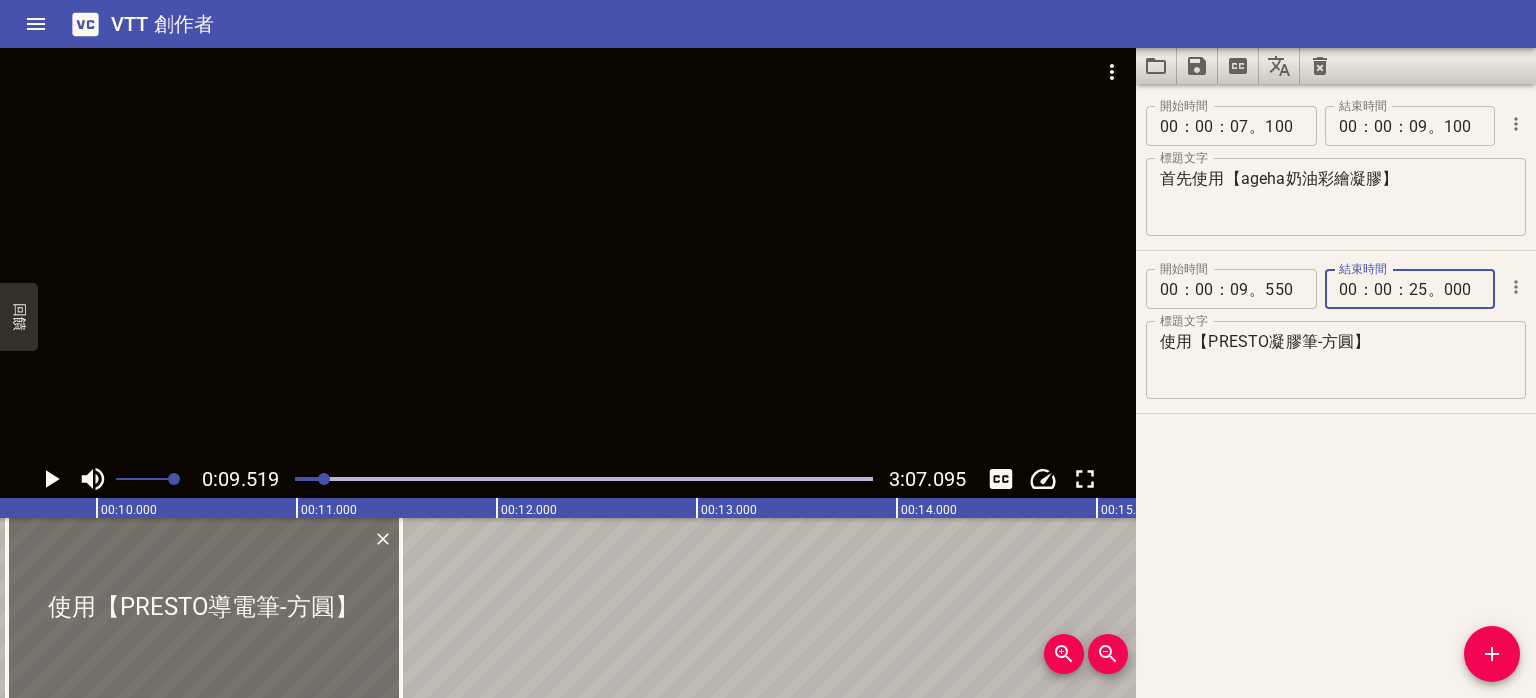 type on "000" 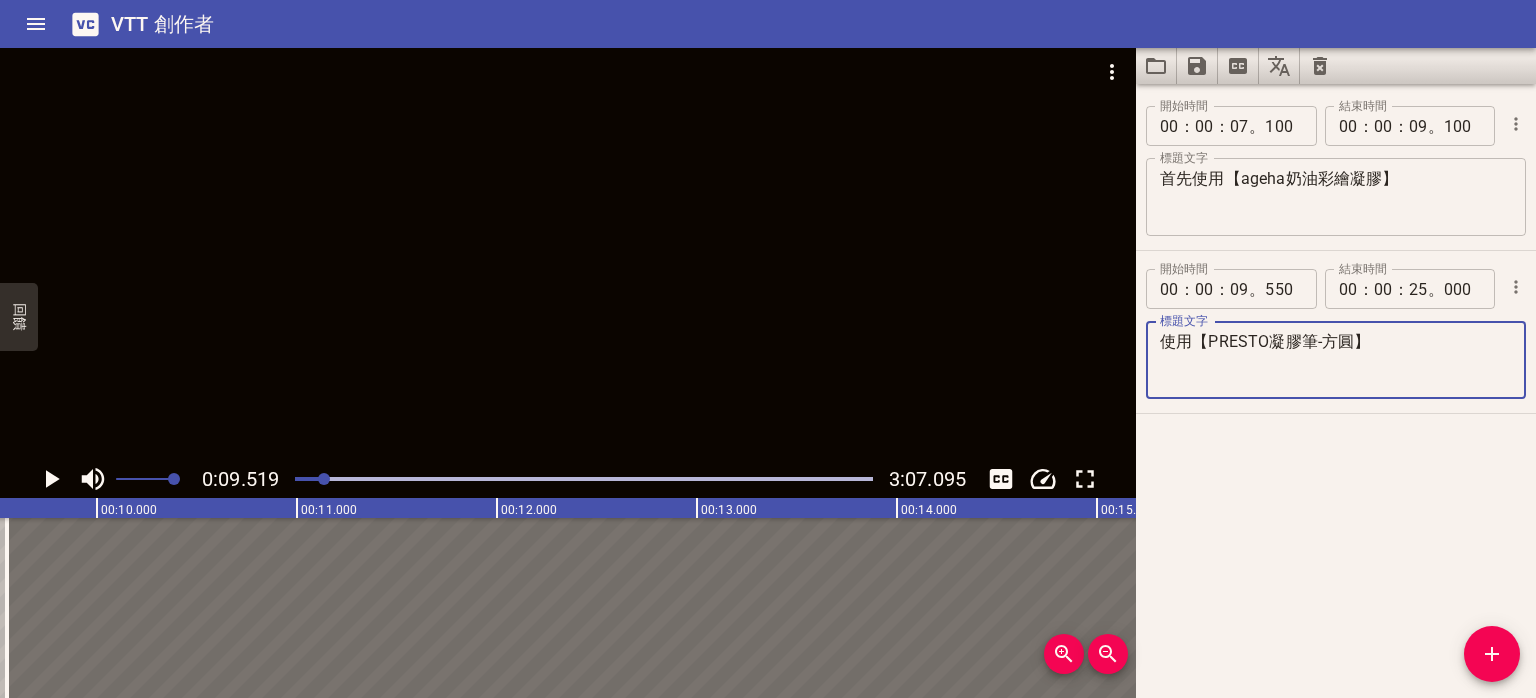 click at bounding box center [568, 254] 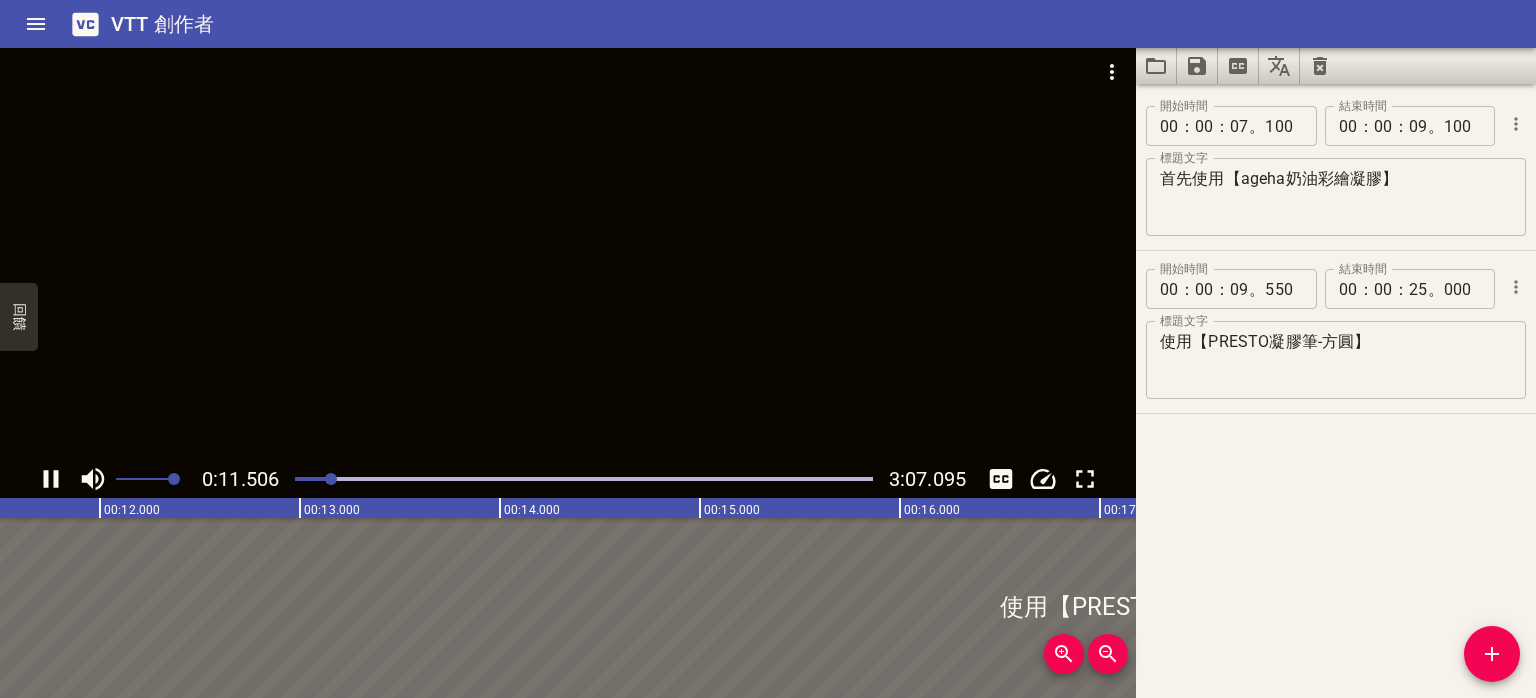 click at bounding box center [568, 254] 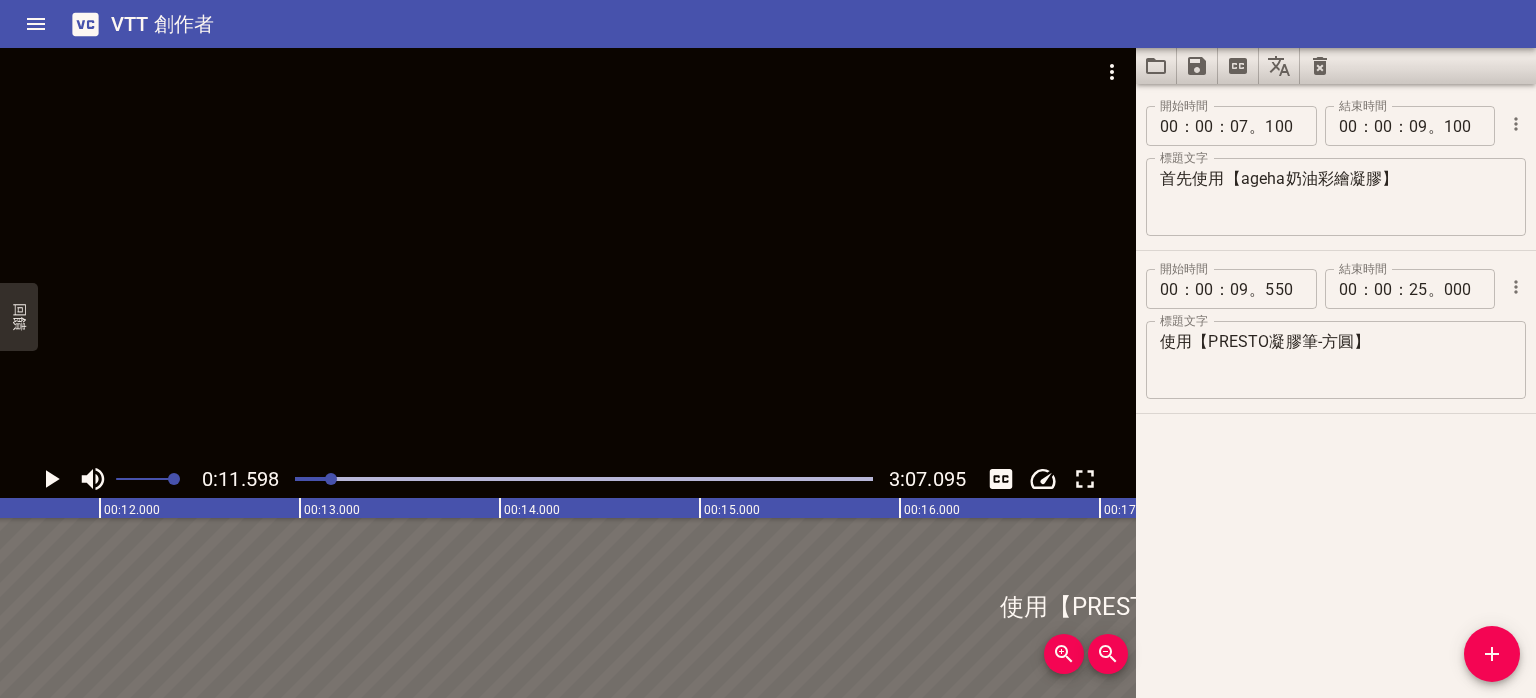 scroll, scrollTop: 0, scrollLeft: 2319, axis: horizontal 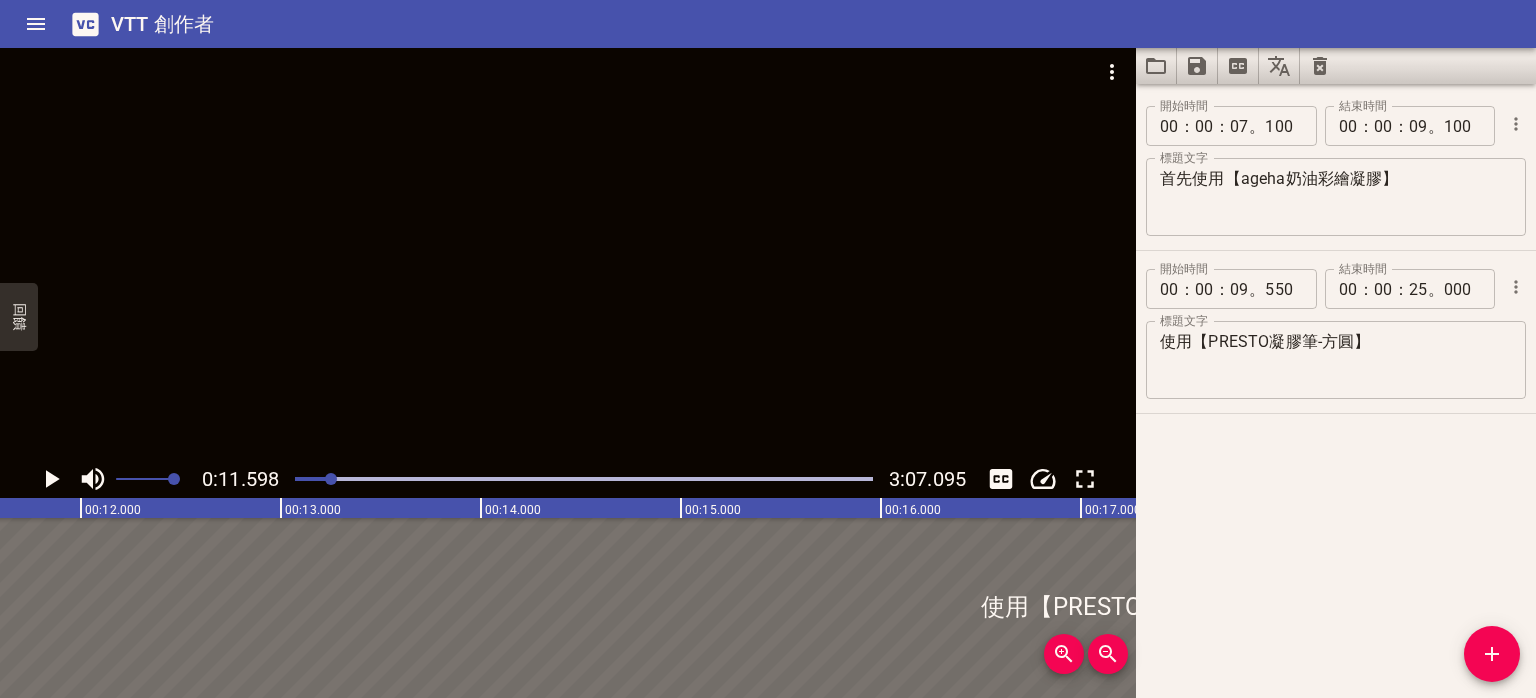 click at bounding box center (568, 254) 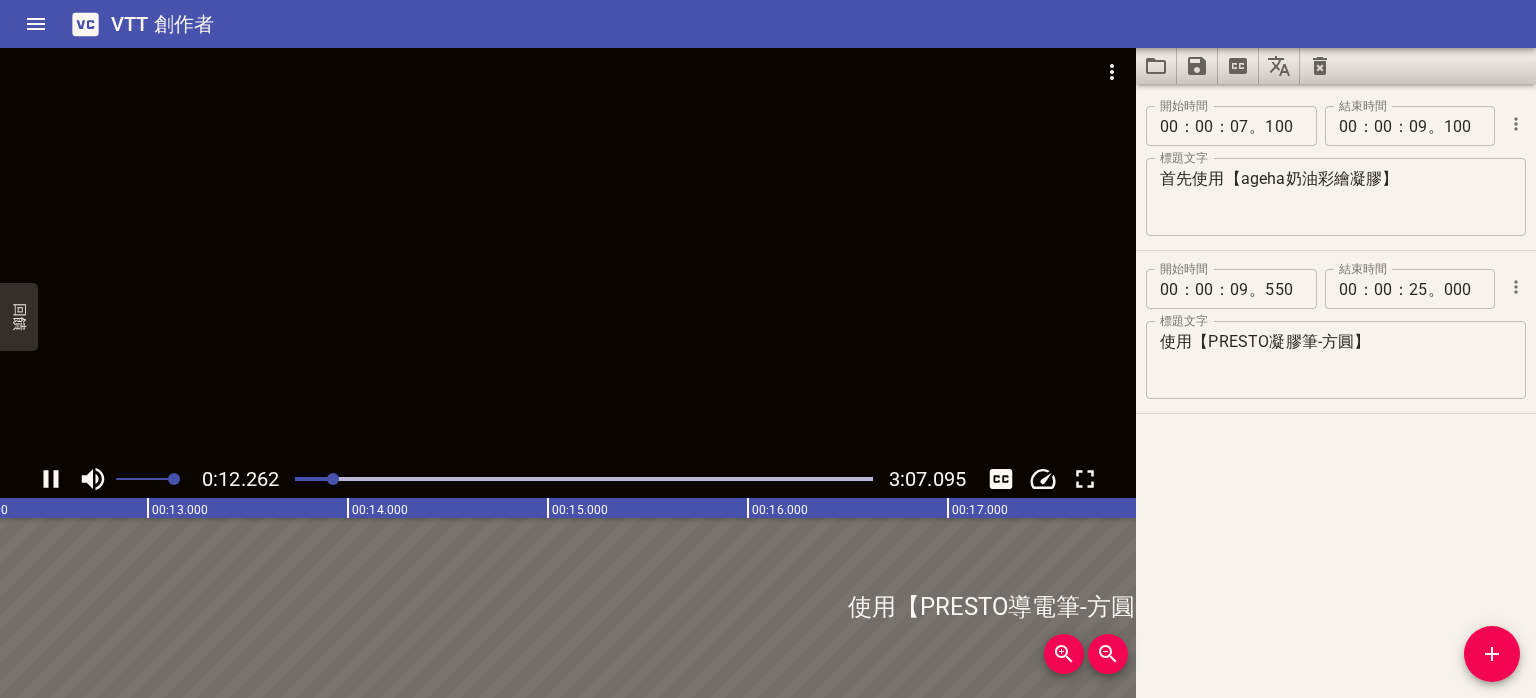 click at bounding box center (568, 254) 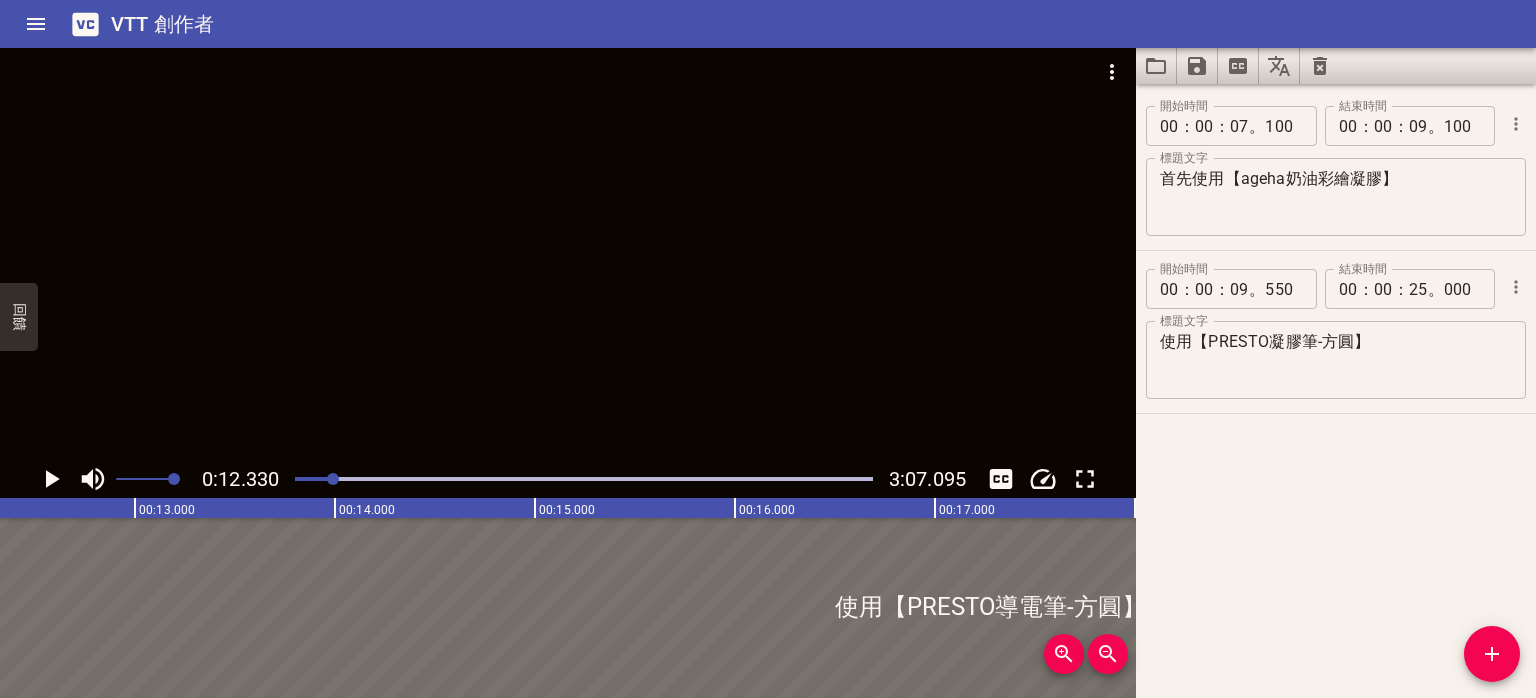 click at bounding box center [568, 254] 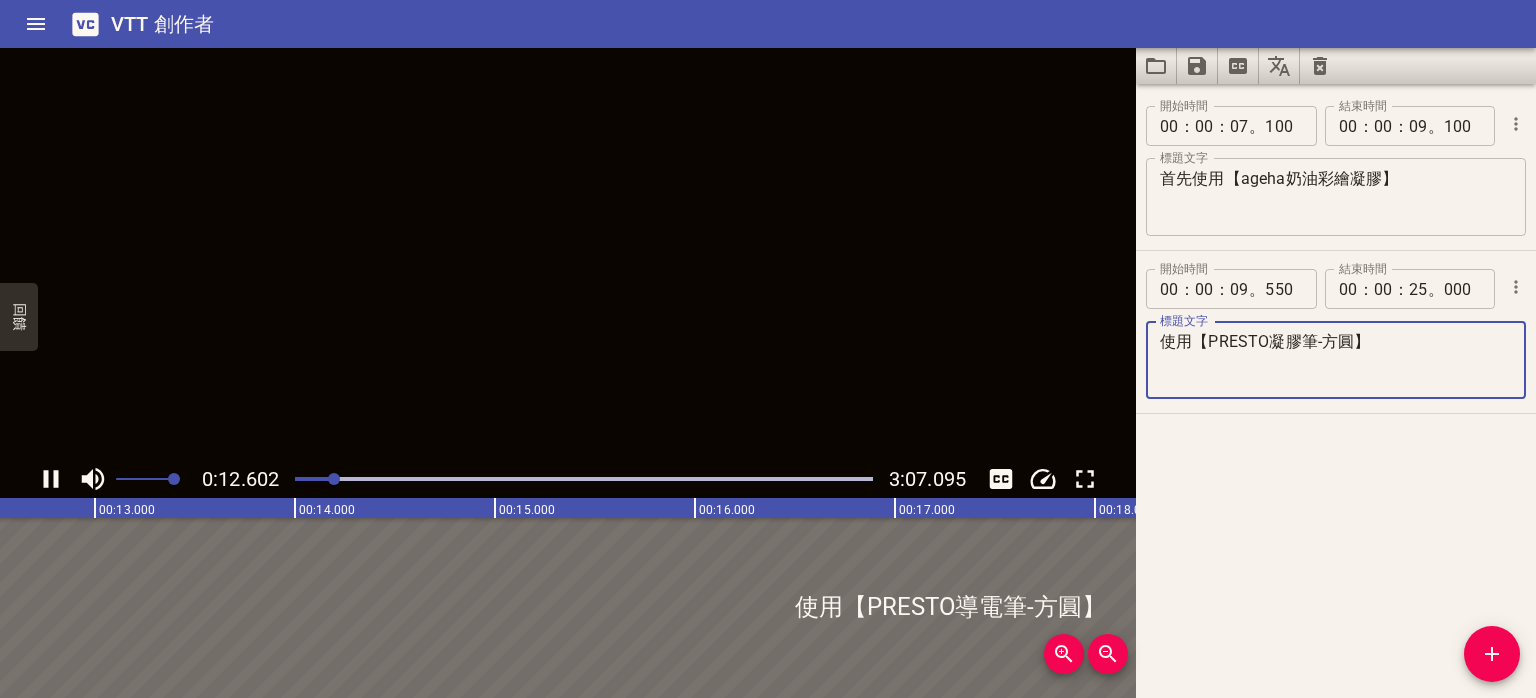 click on "使用【PRESTO凝膠筆-方圓】" at bounding box center (1336, 360) 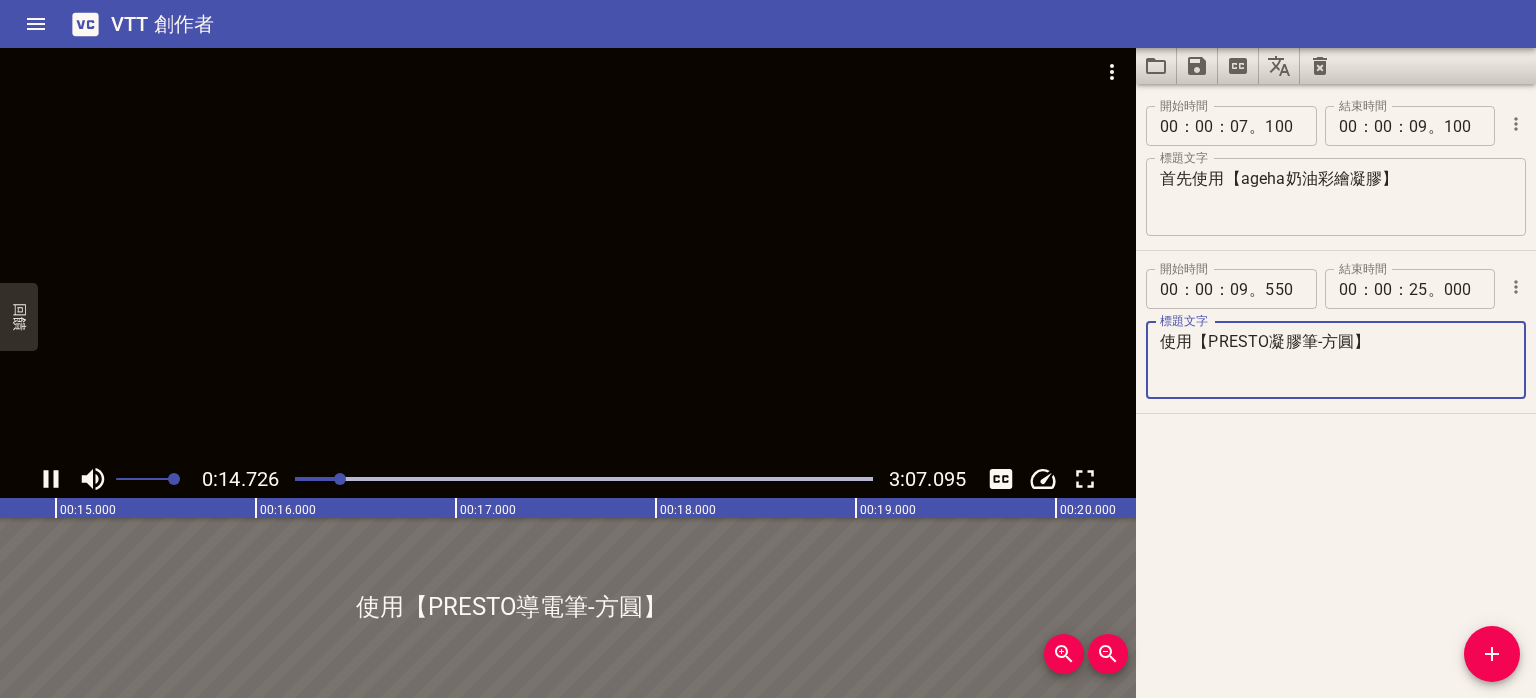 click at bounding box center (568, 254) 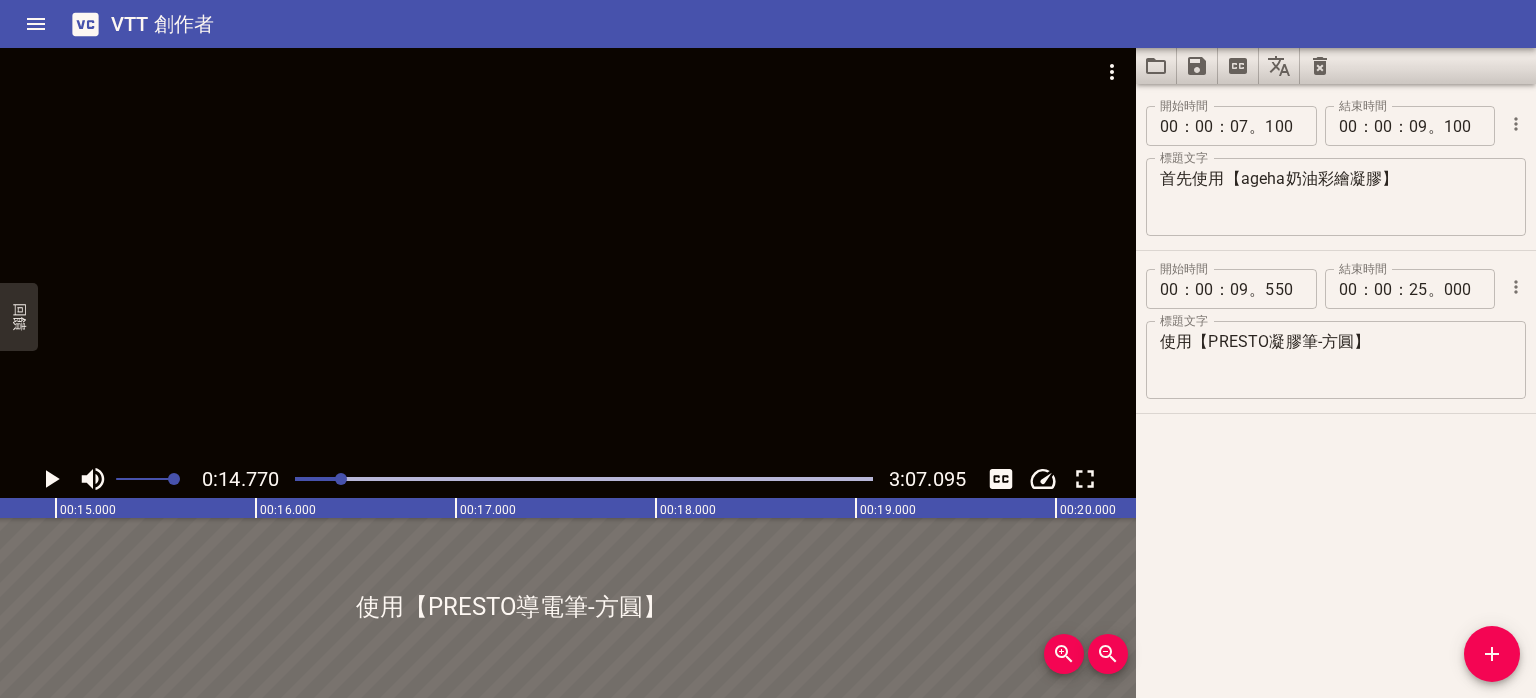 scroll, scrollTop: 0, scrollLeft: 2953, axis: horizontal 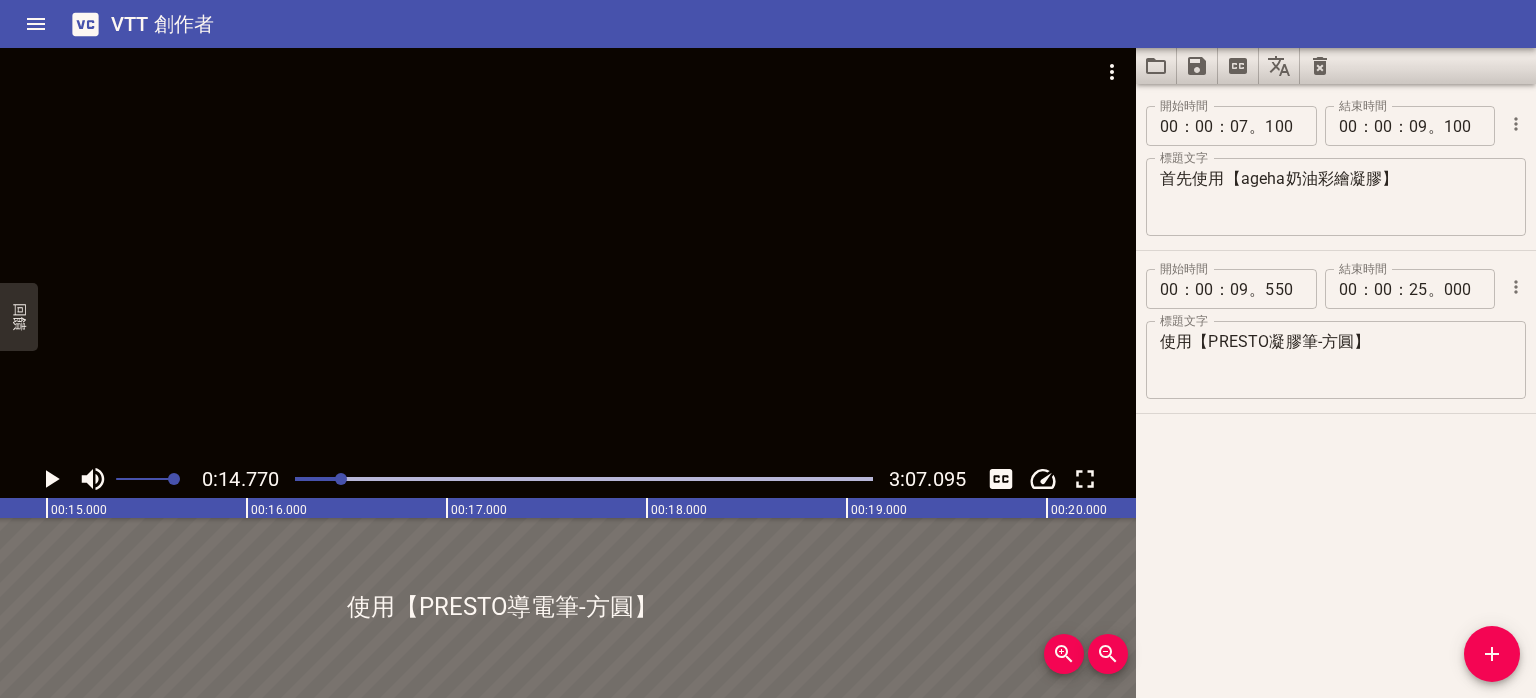 click on "首先使用【ageha奶油彩繪凝膠】" at bounding box center (1336, 197) 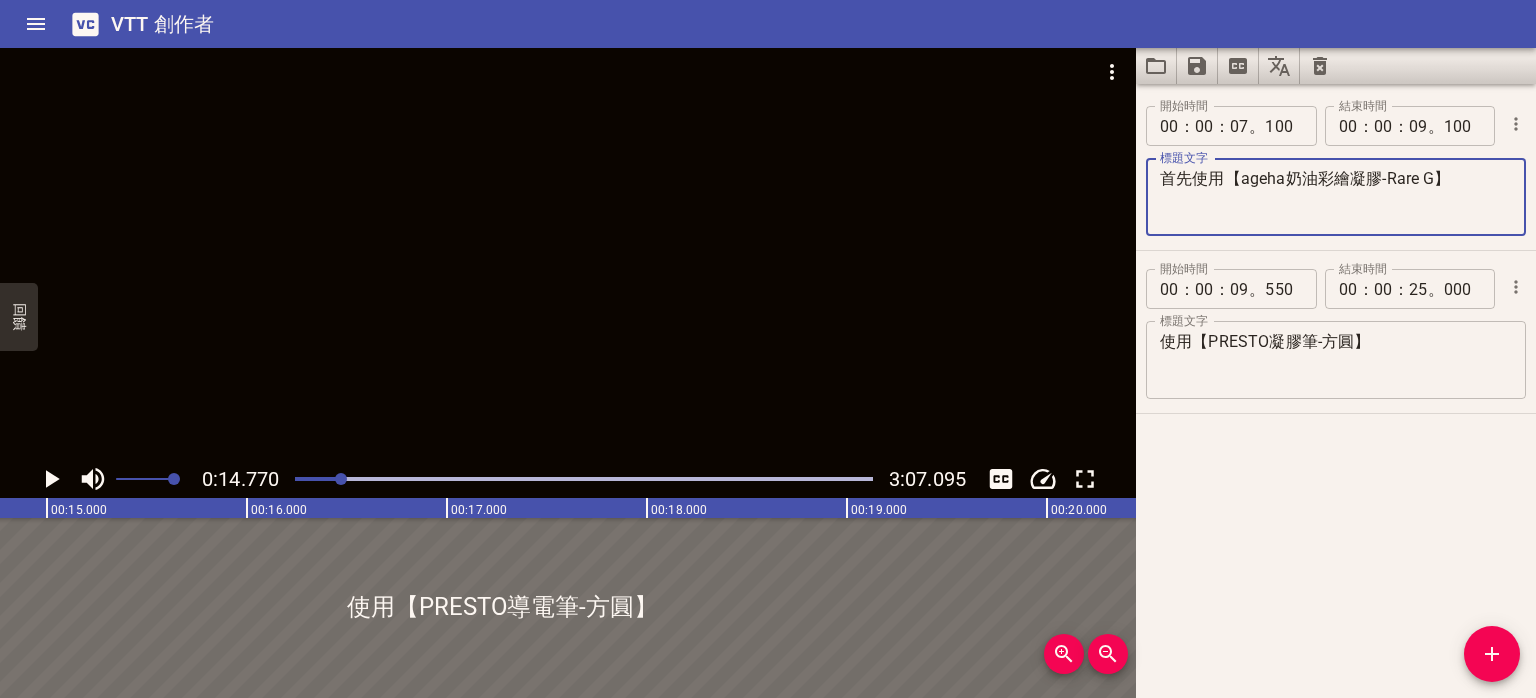 type on "首先使用【ageha奶油彩繪凝膠-Rare G】" 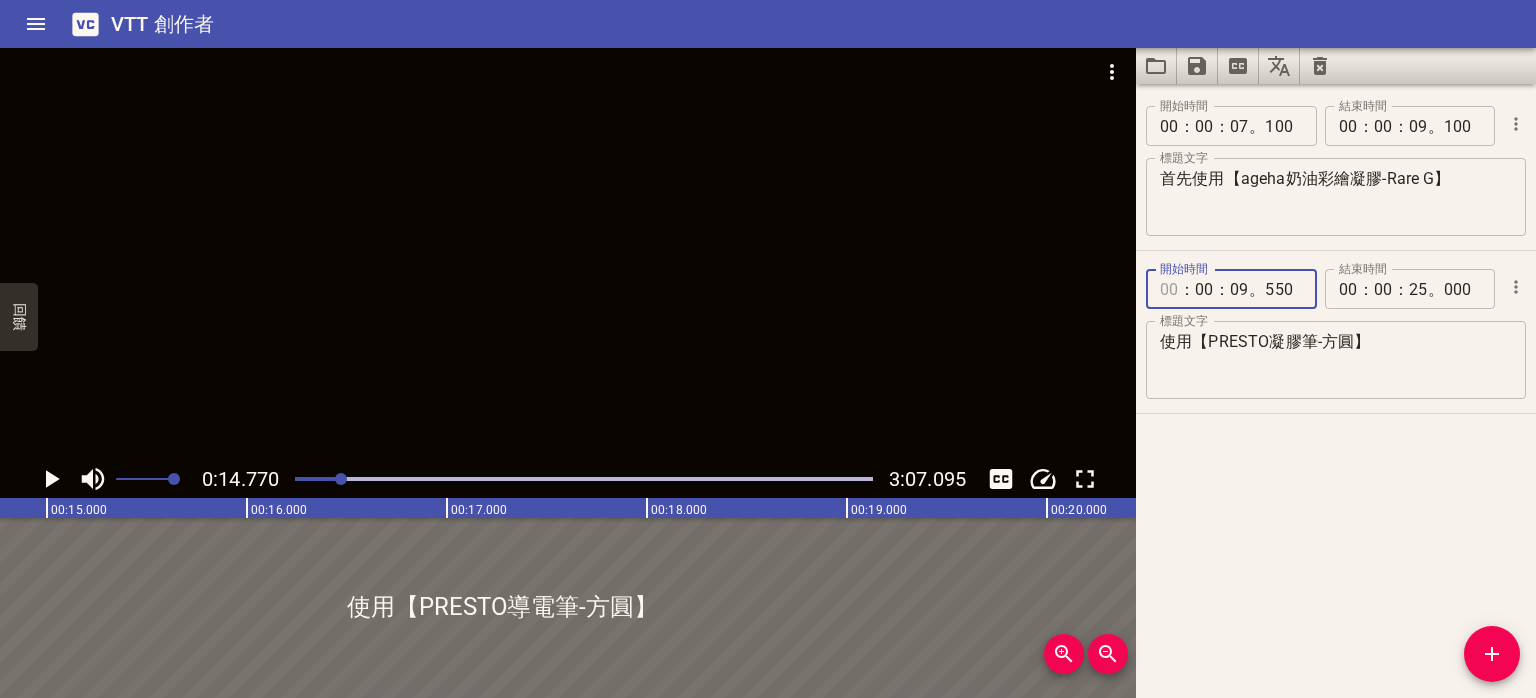 type on "00" 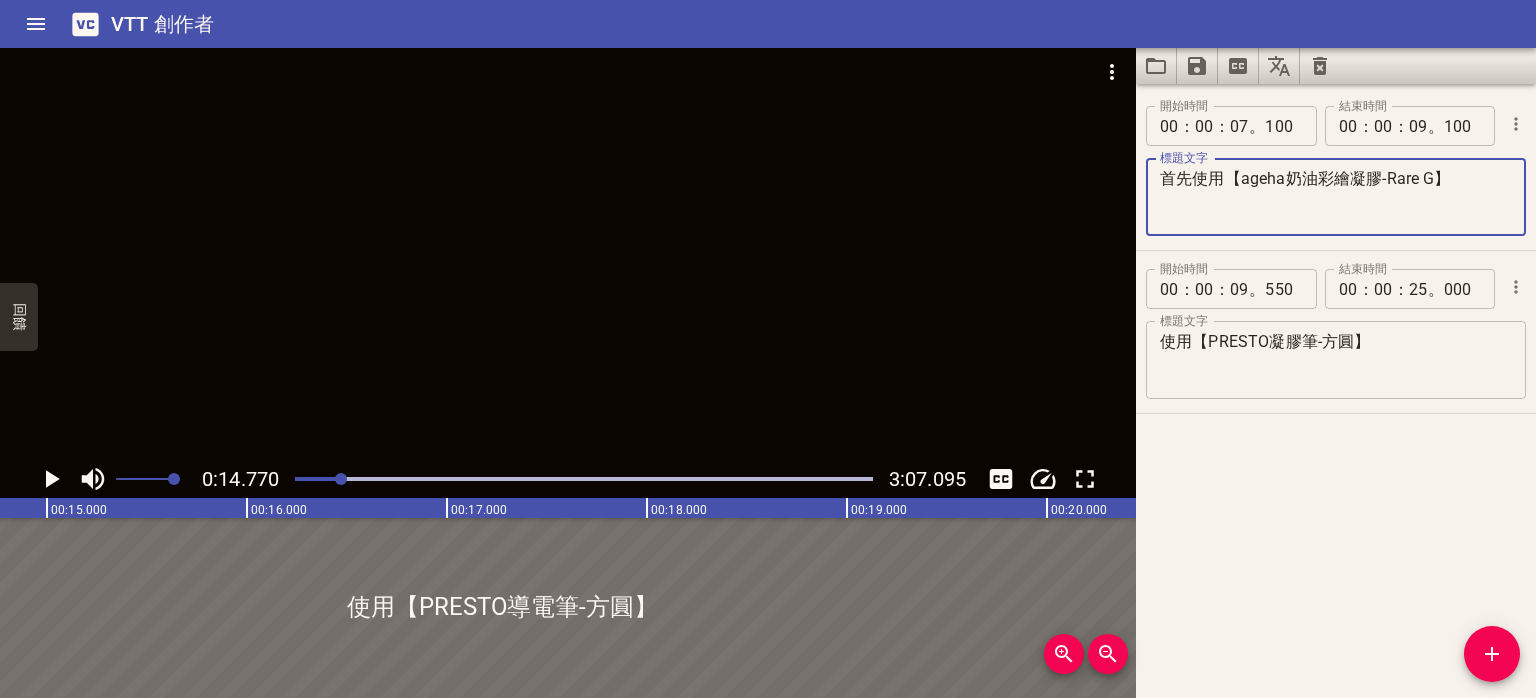 click on "首先使用【ageha奶油彩繪凝膠-Rare G】" at bounding box center [1336, 197] 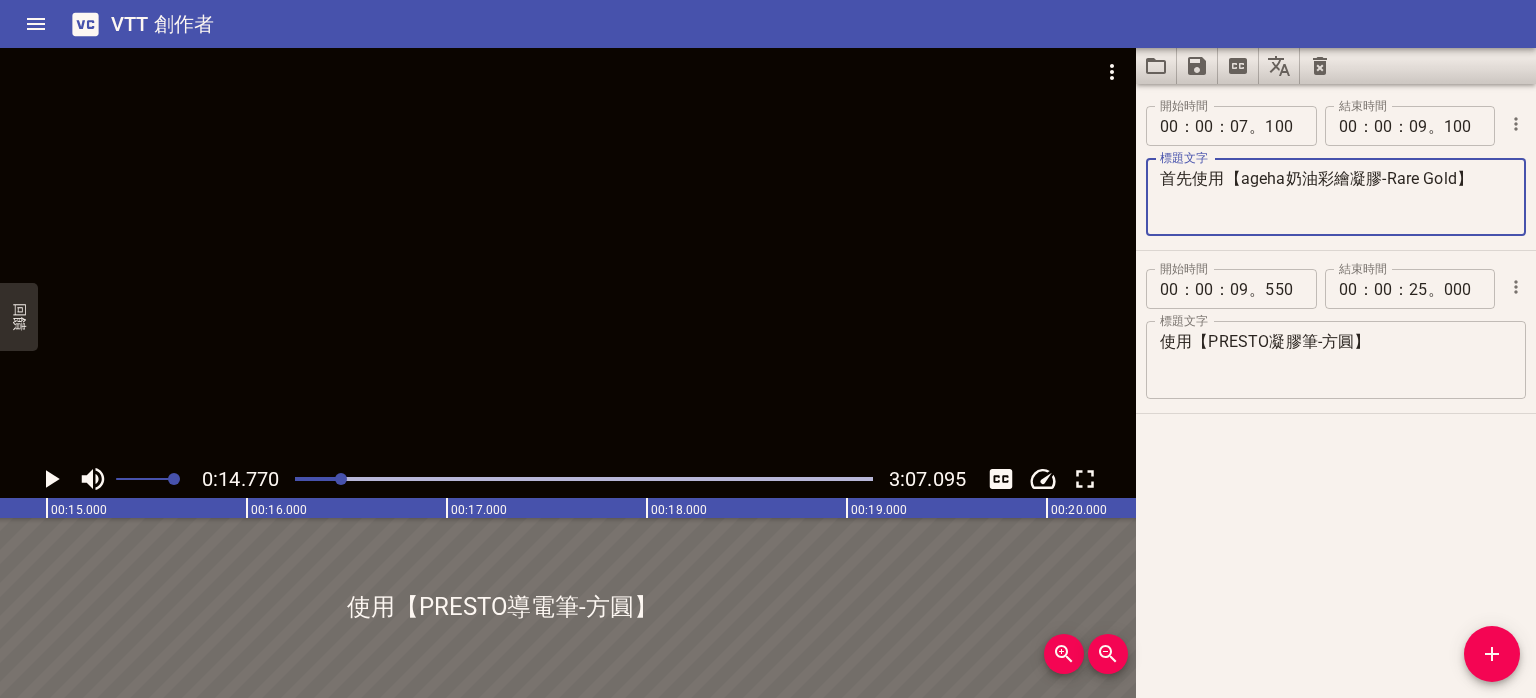 type on "首先使用【ageha奶油彩繪凝膠-Rare Gold】" 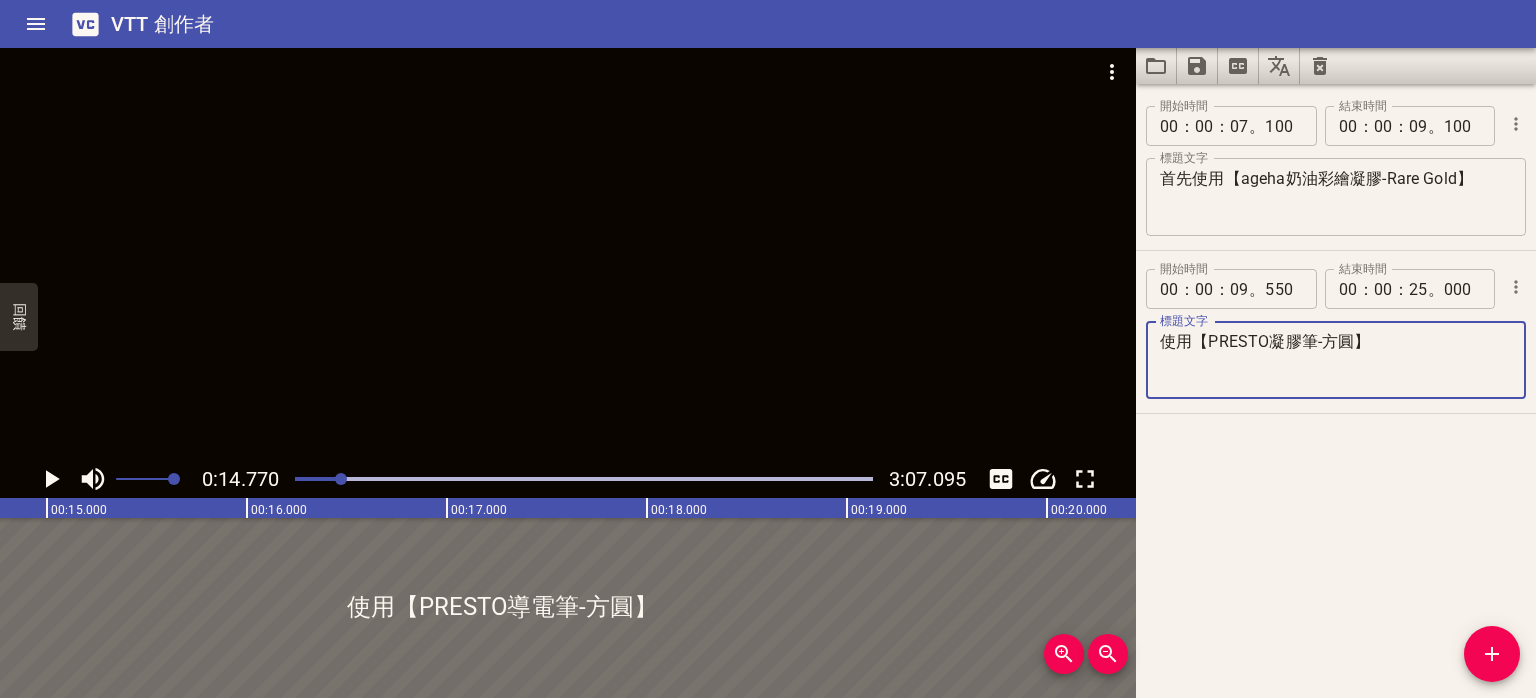 click on "使用【PRESTO凝膠筆-方圓】" at bounding box center [1336, 360] 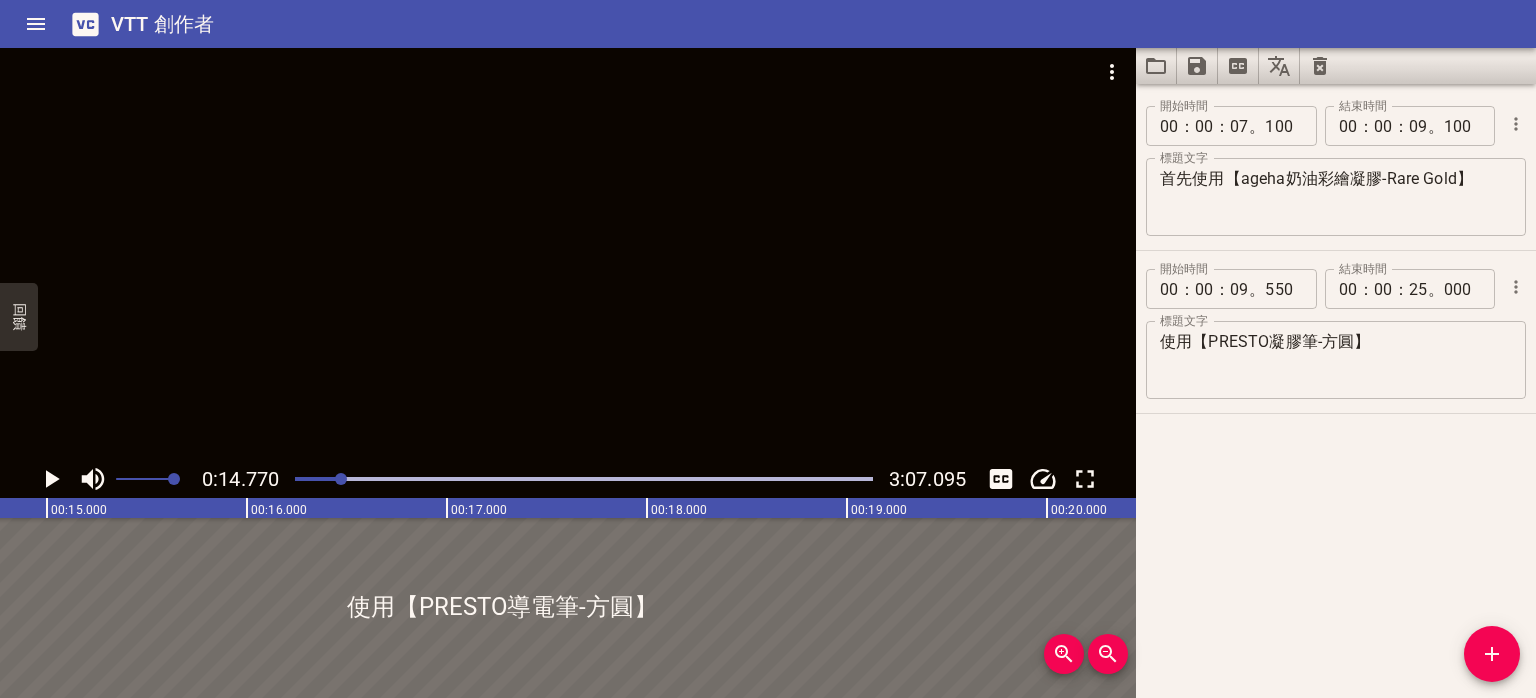 click at bounding box center (568, 254) 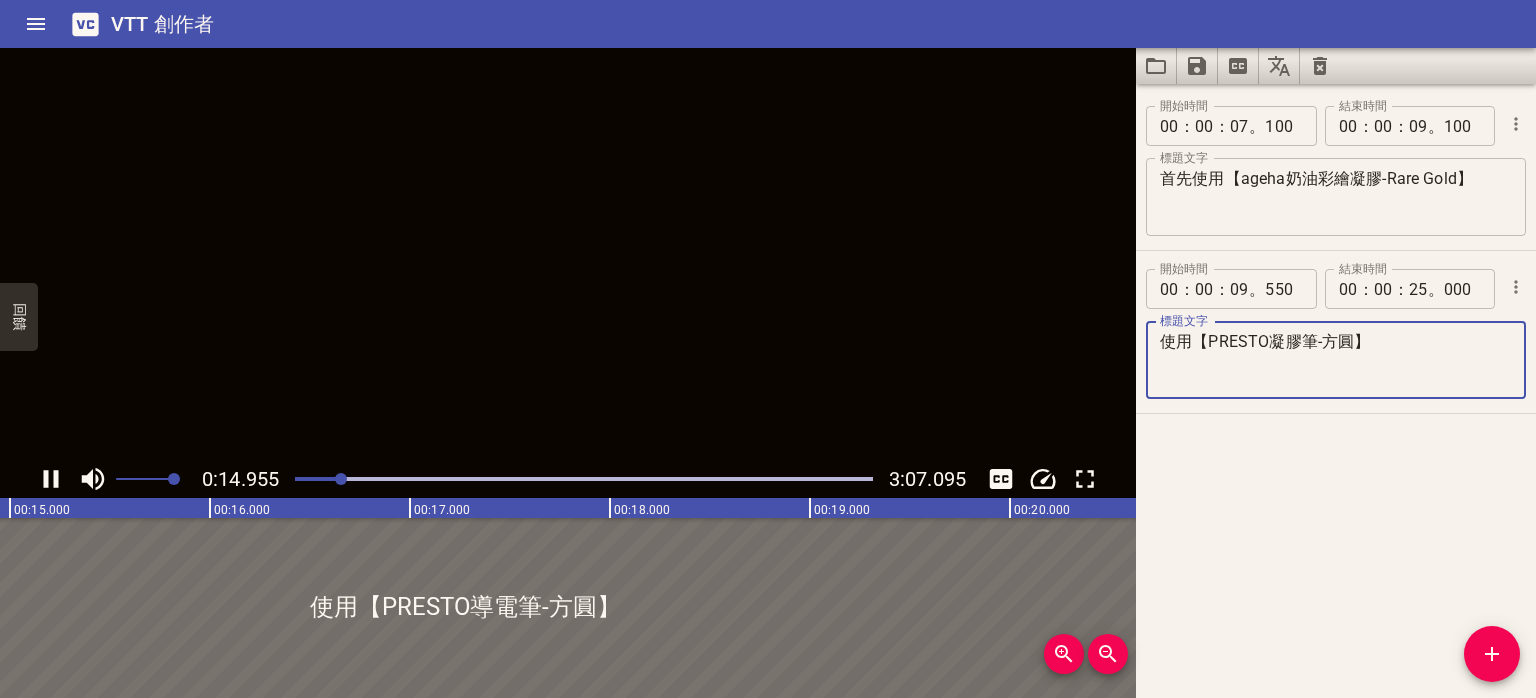 click on "使用【PRESTO凝膠筆-方圓】" at bounding box center [1336, 360] 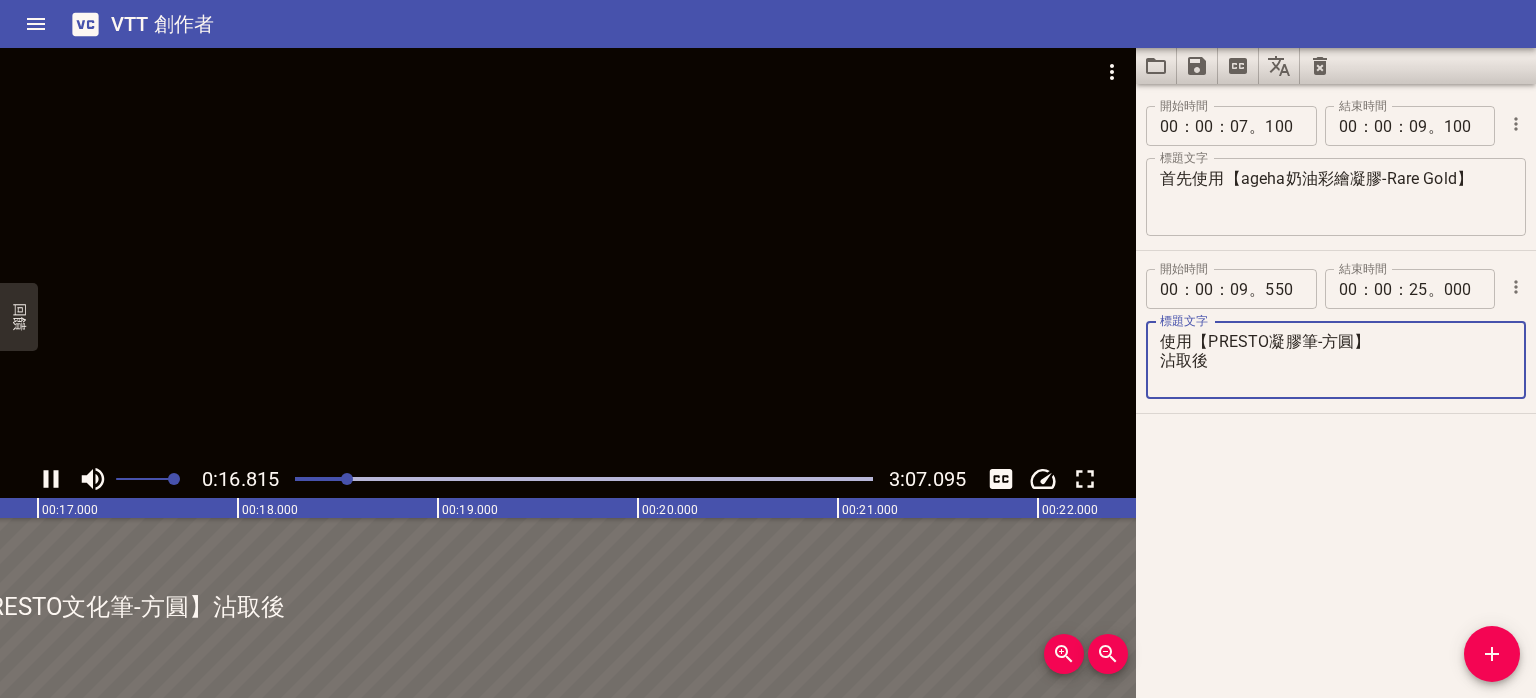 type on "使用【PRESTO凝膠筆-方圓】
沾取後" 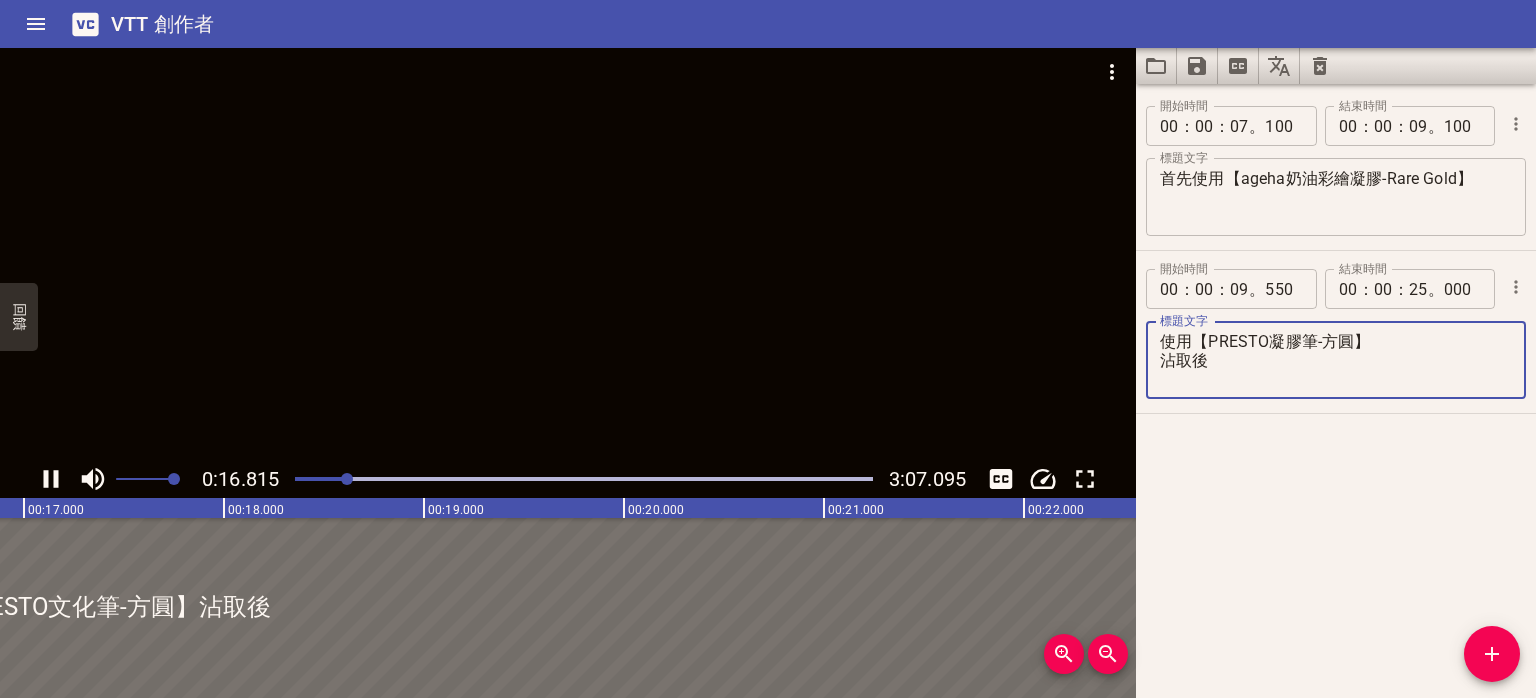 click at bounding box center (568, 254) 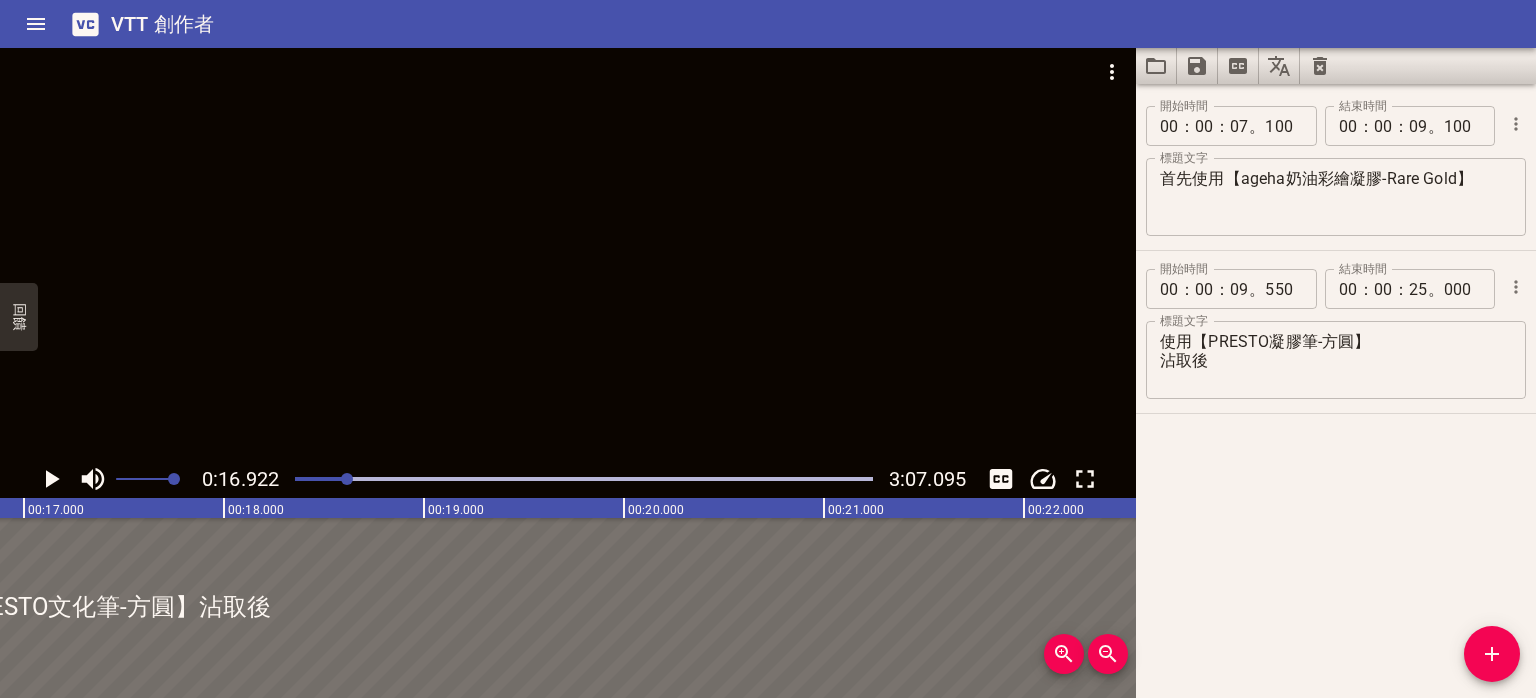scroll, scrollTop: 0, scrollLeft: 3384, axis: horizontal 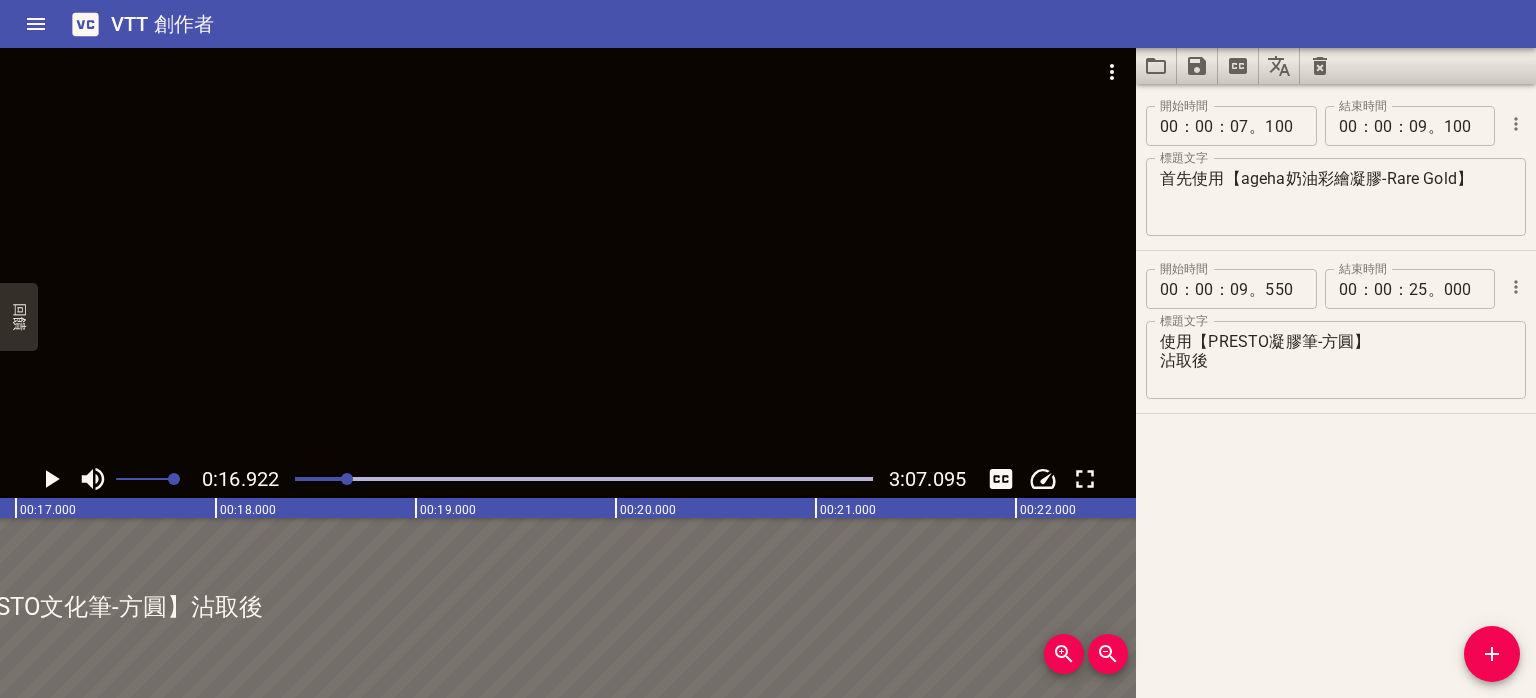 click at bounding box center (347, 479) 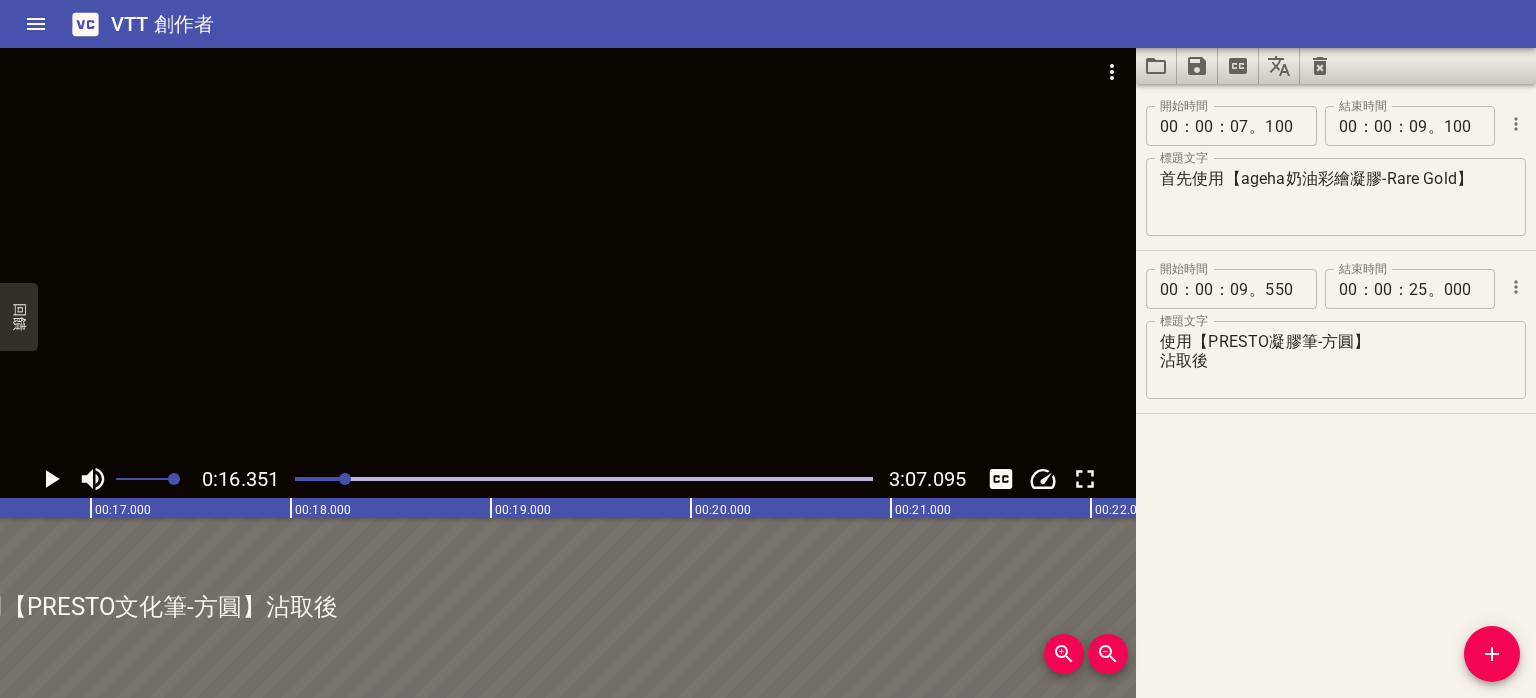 scroll, scrollTop: 0, scrollLeft: 3269, axis: horizontal 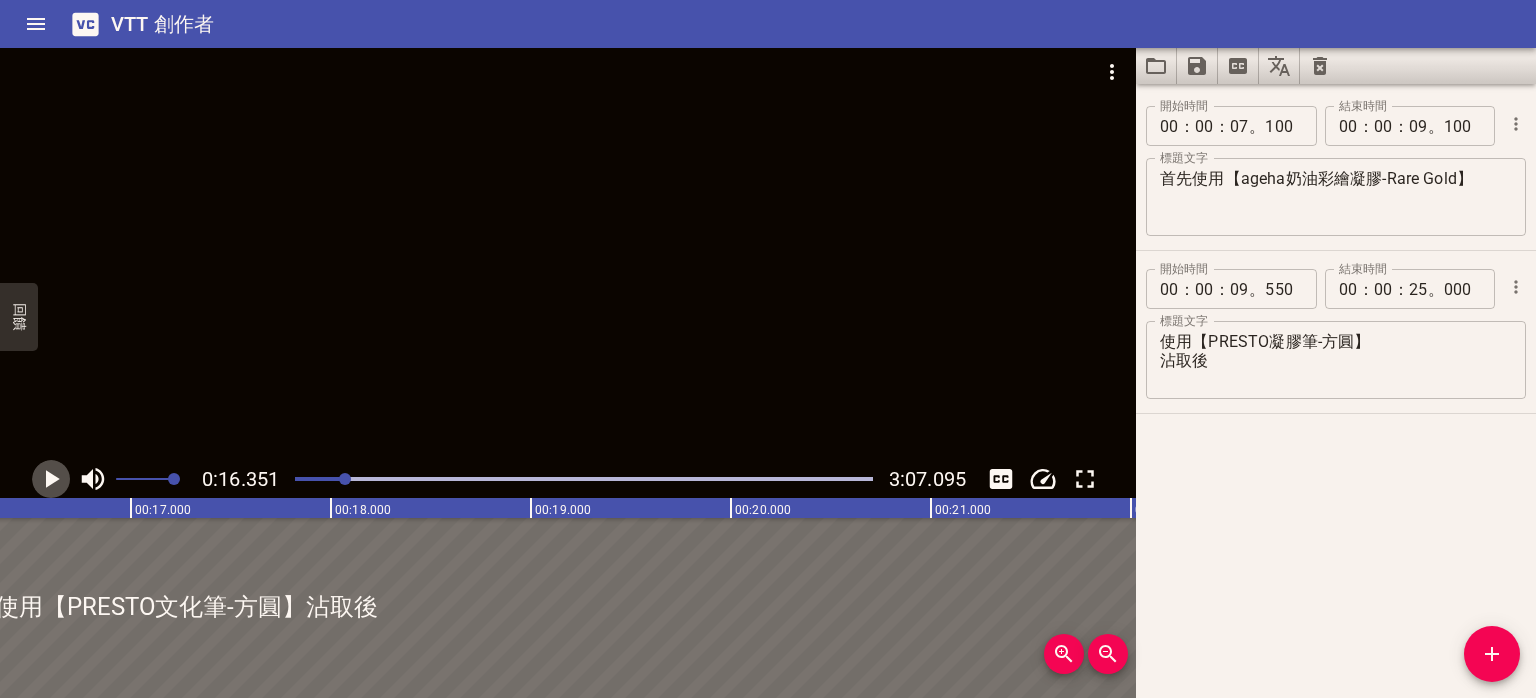 click 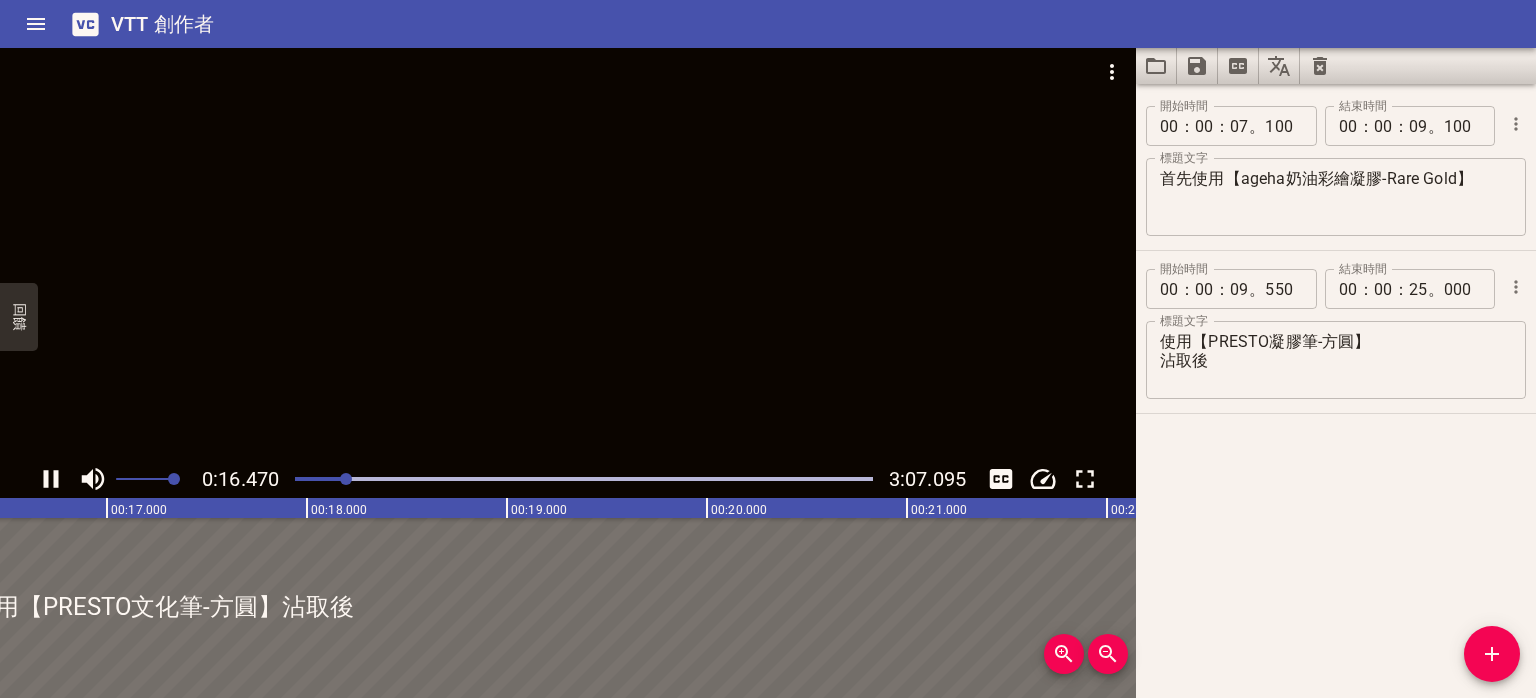 click at bounding box center [568, 254] 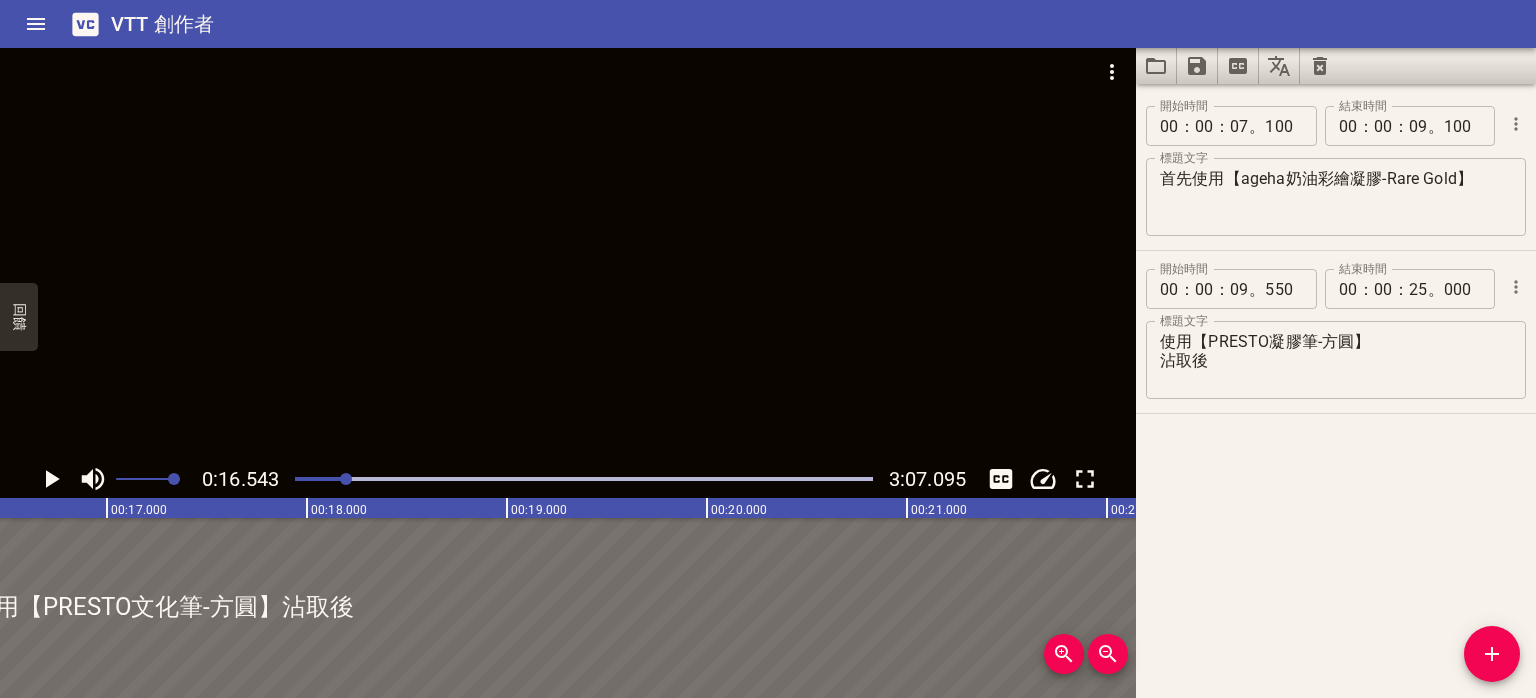 scroll, scrollTop: 0, scrollLeft: 3308, axis: horizontal 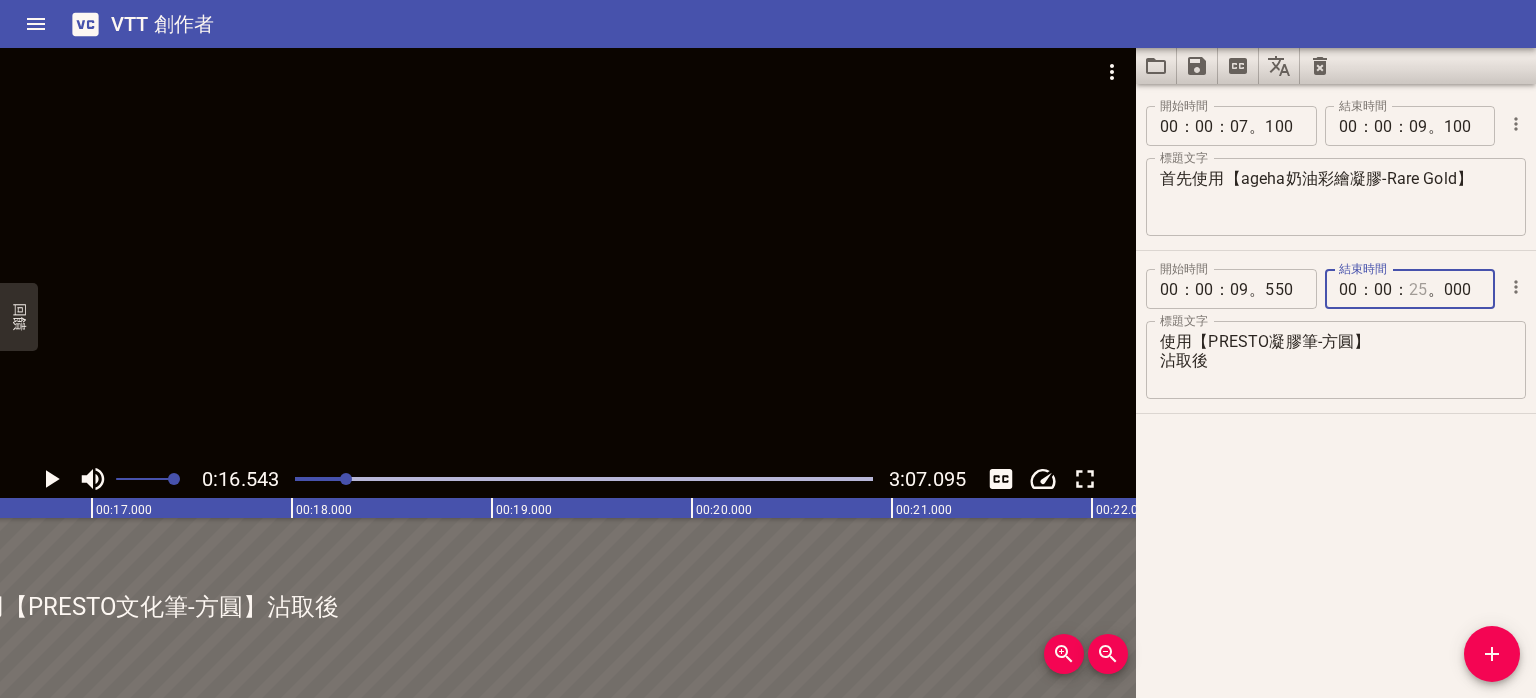 click at bounding box center [1418, 289] 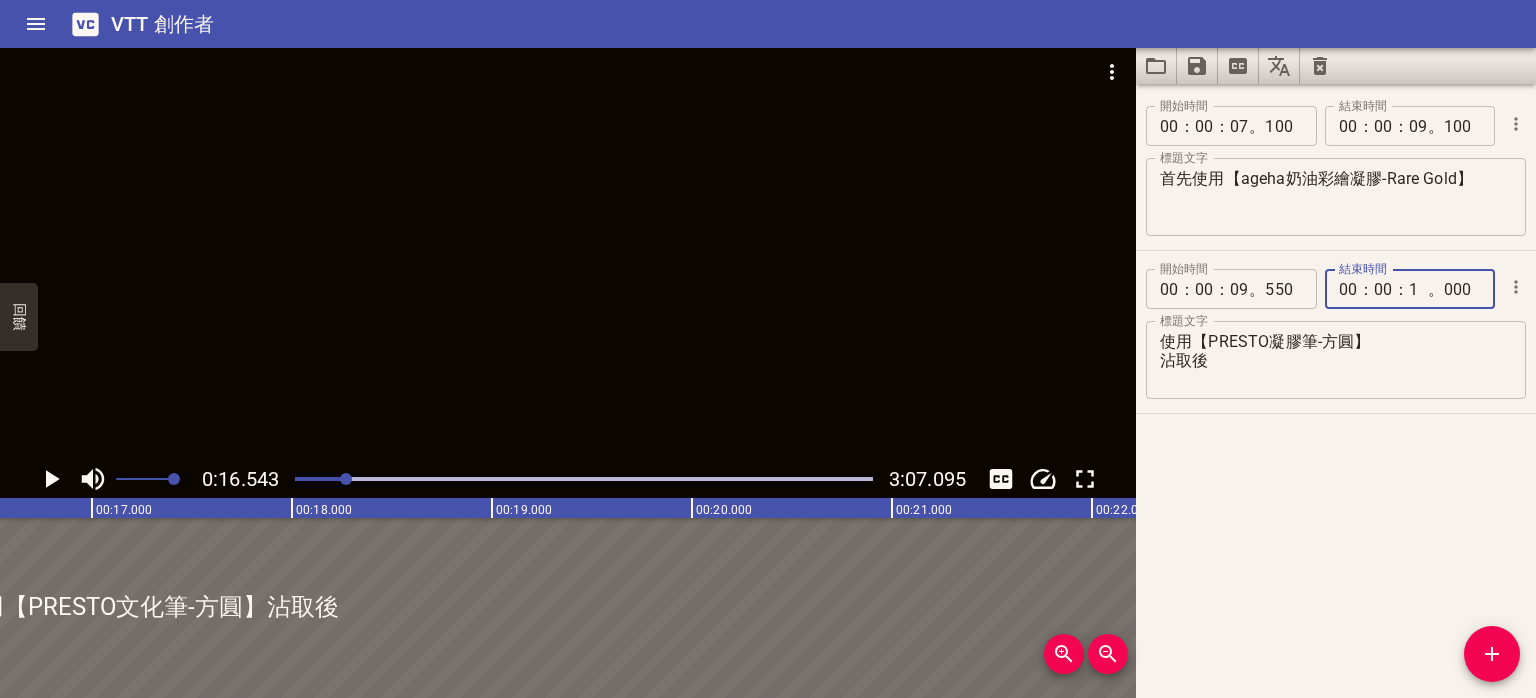 type on "16" 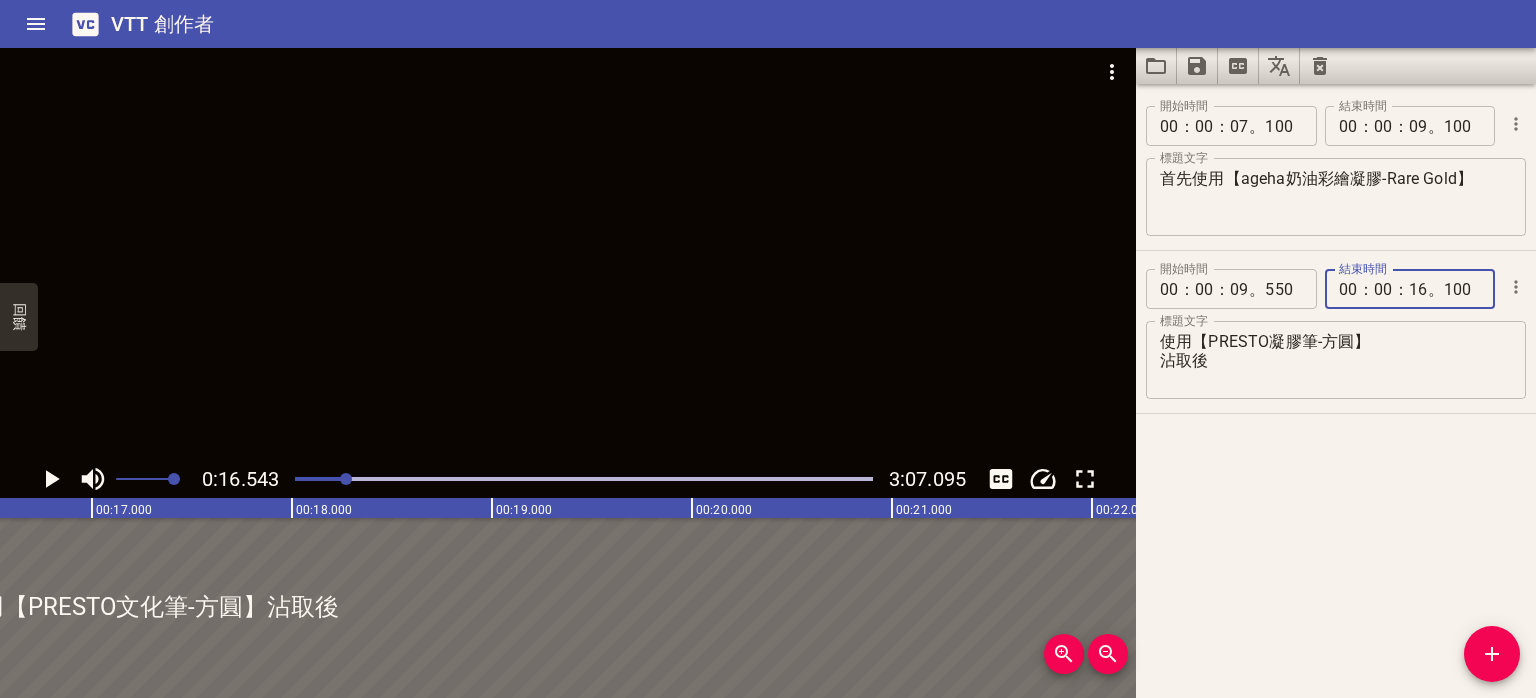 click on "100" at bounding box center [1462, 289] 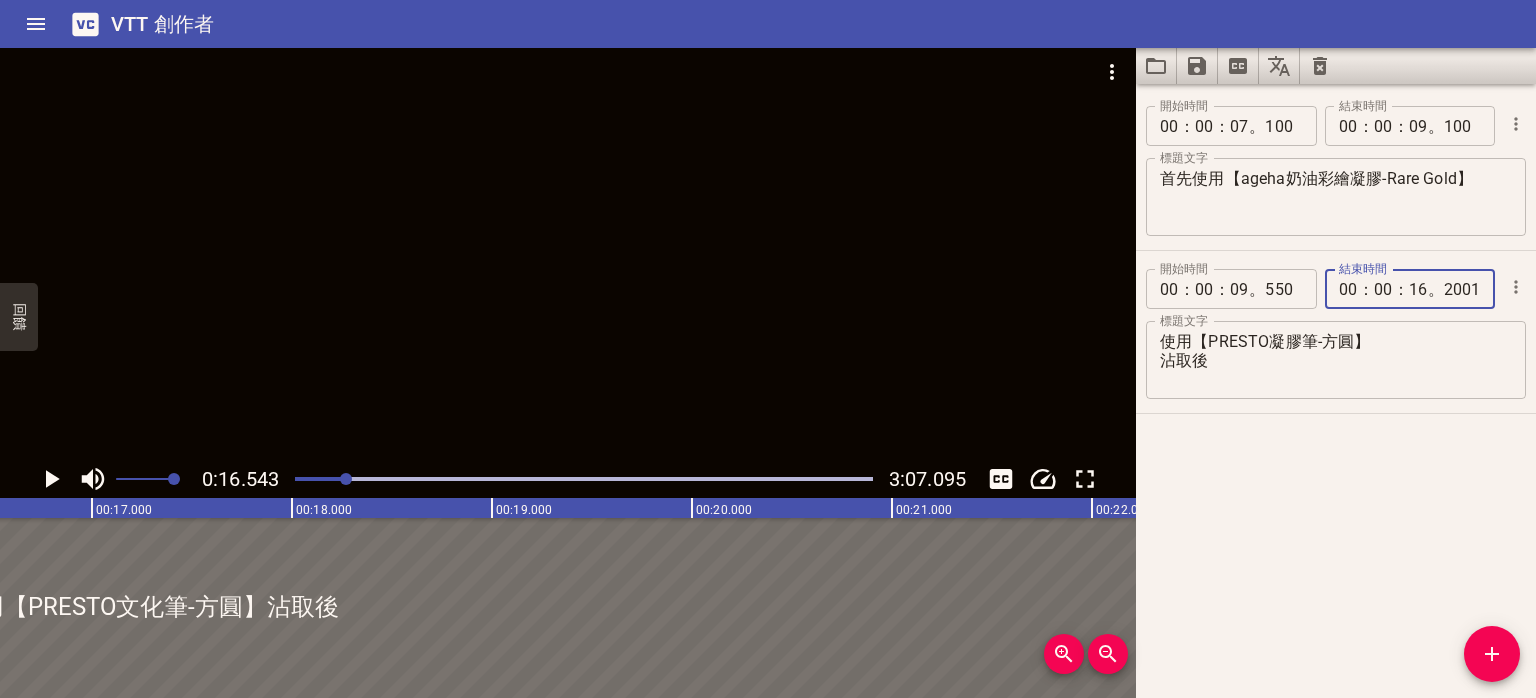 type on "200100" 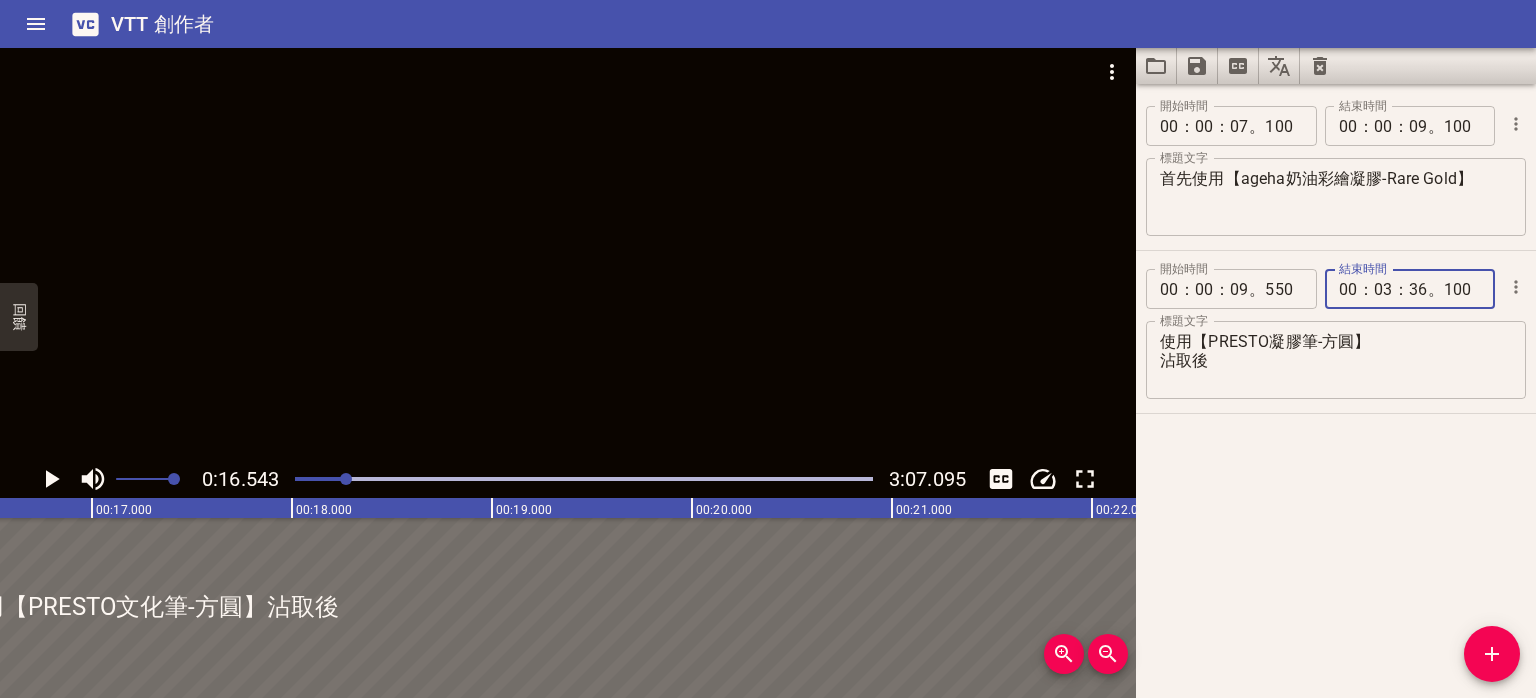 click on "使用【PRESTO凝膠筆-方圓】
沾取後" at bounding box center [1336, 360] 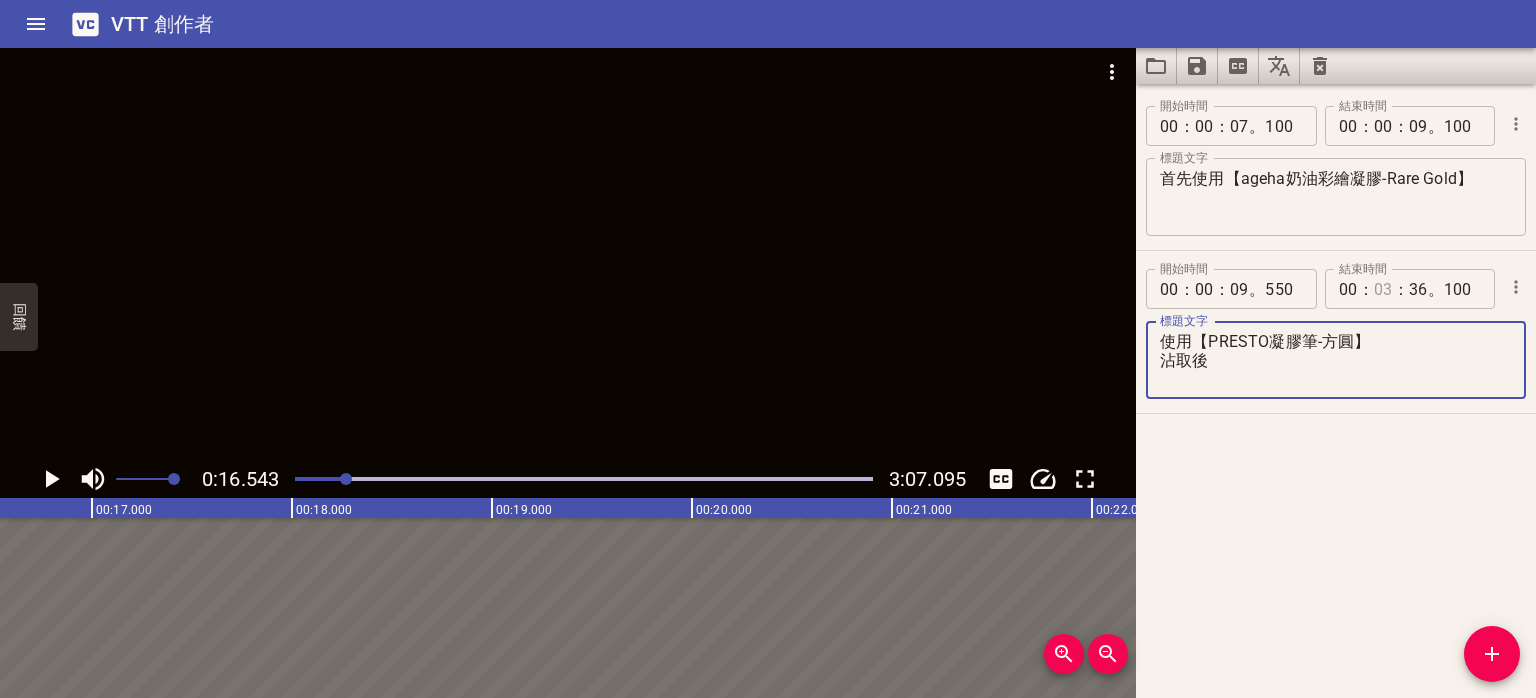 click at bounding box center [1383, 289] 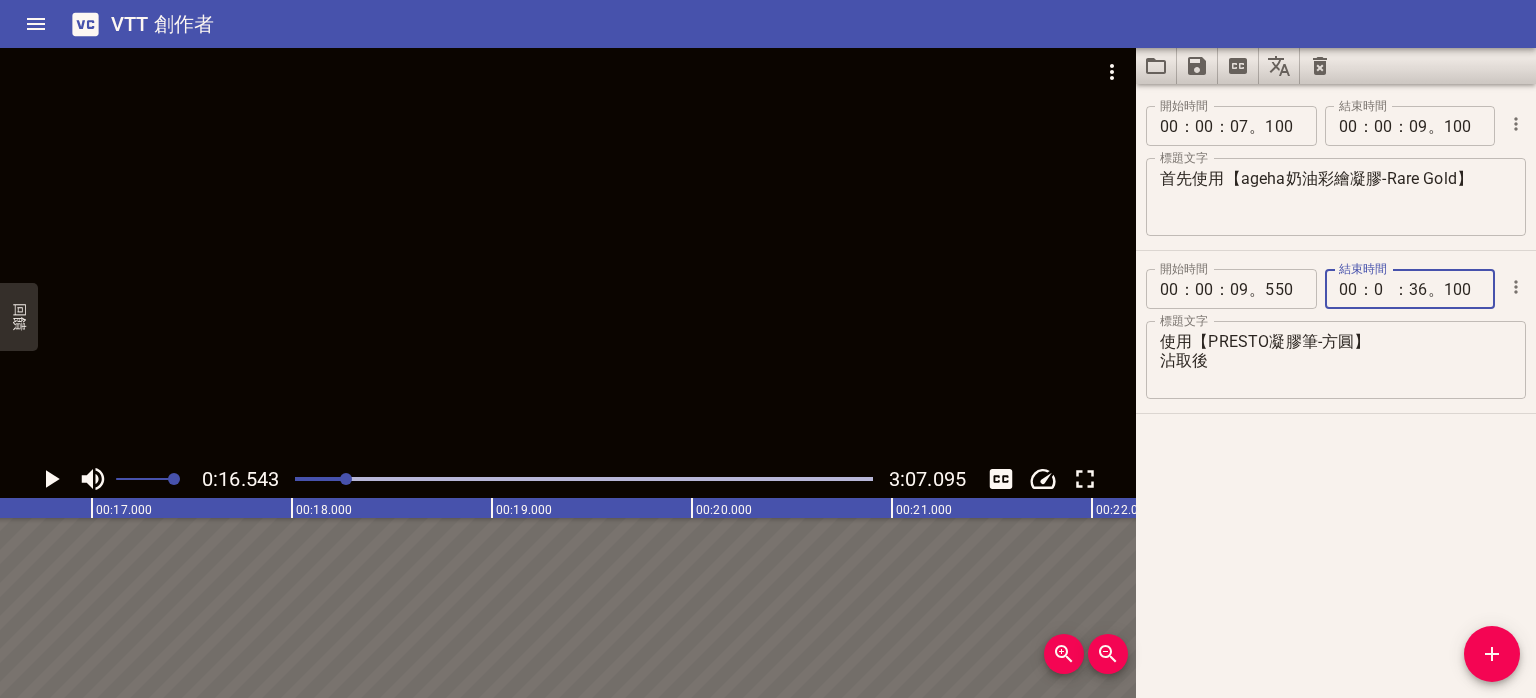 type on "00" 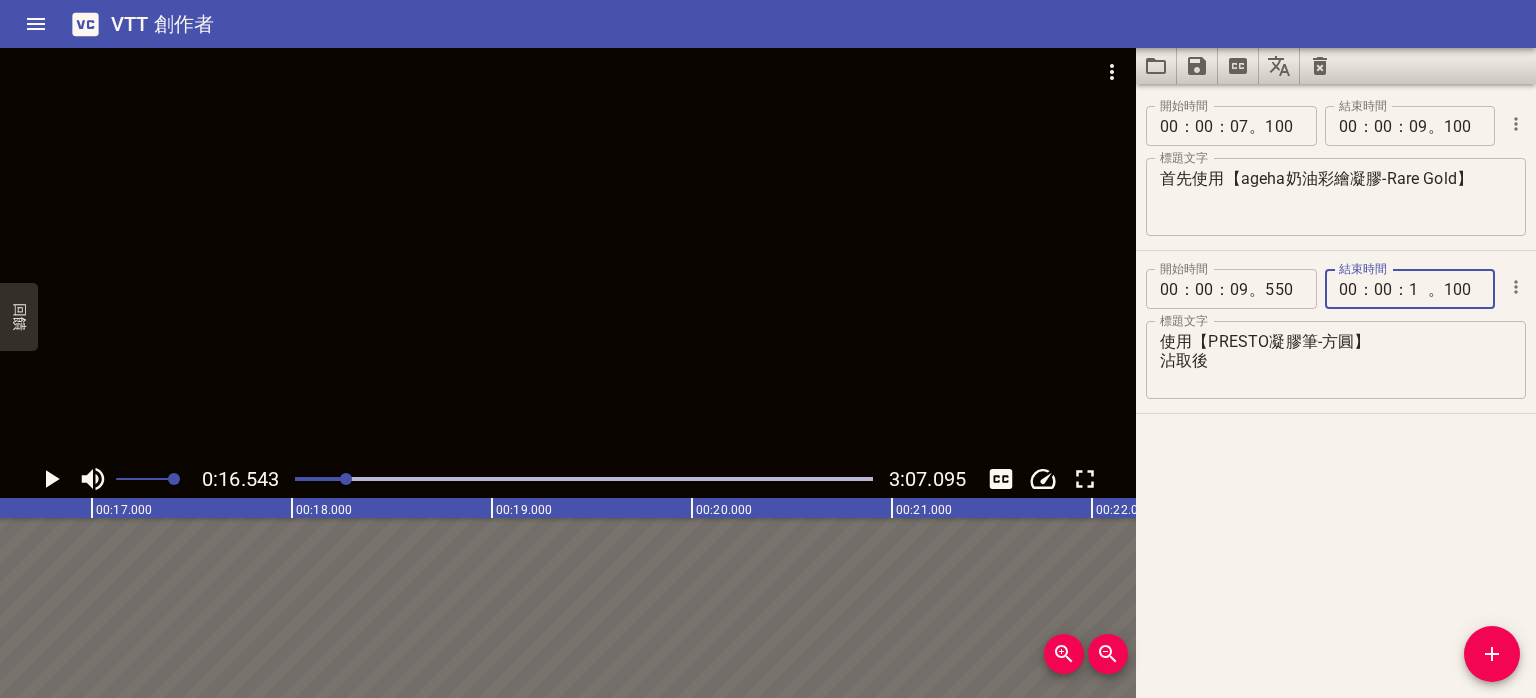 type on "16" 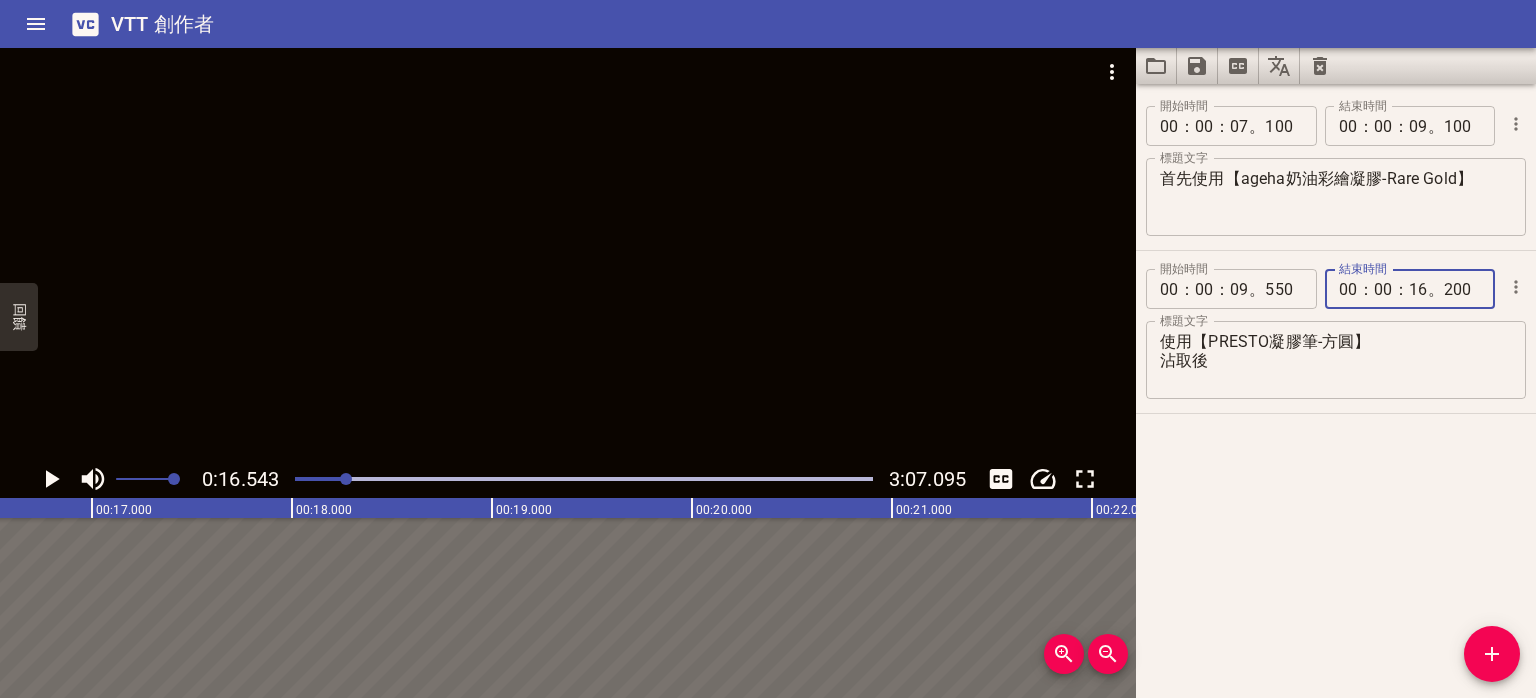 type on "200" 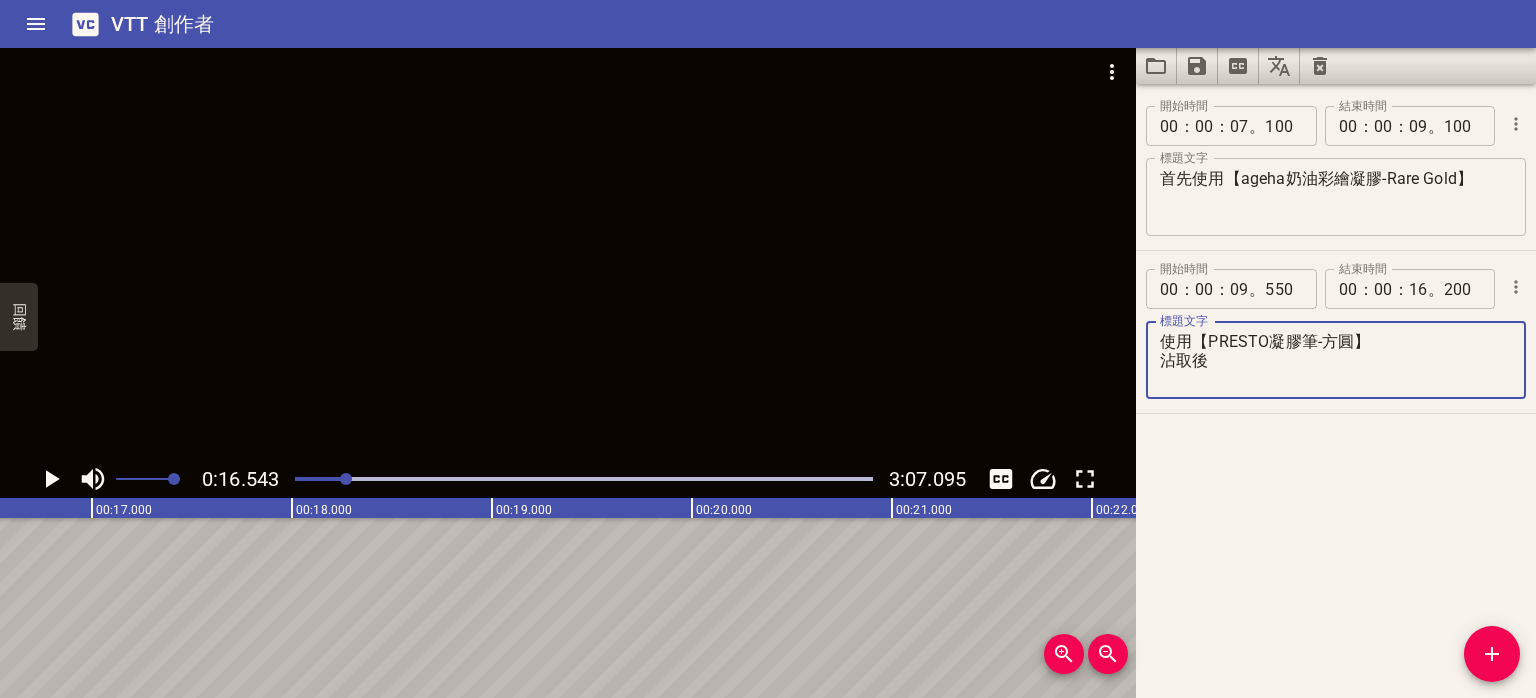 click on "使用【PRESTO凝膠筆-方圓】
沾取後" at bounding box center (1336, 360) 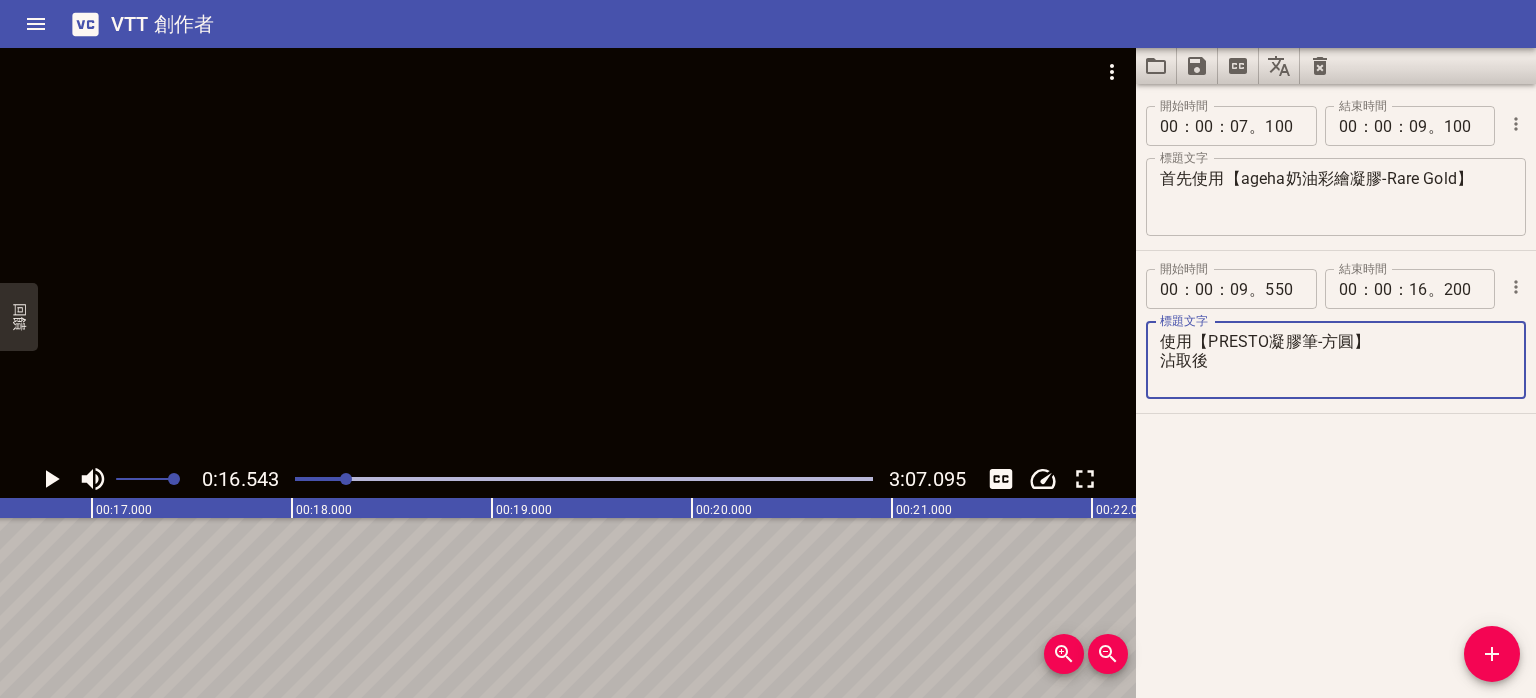 click at bounding box center [346, 479] 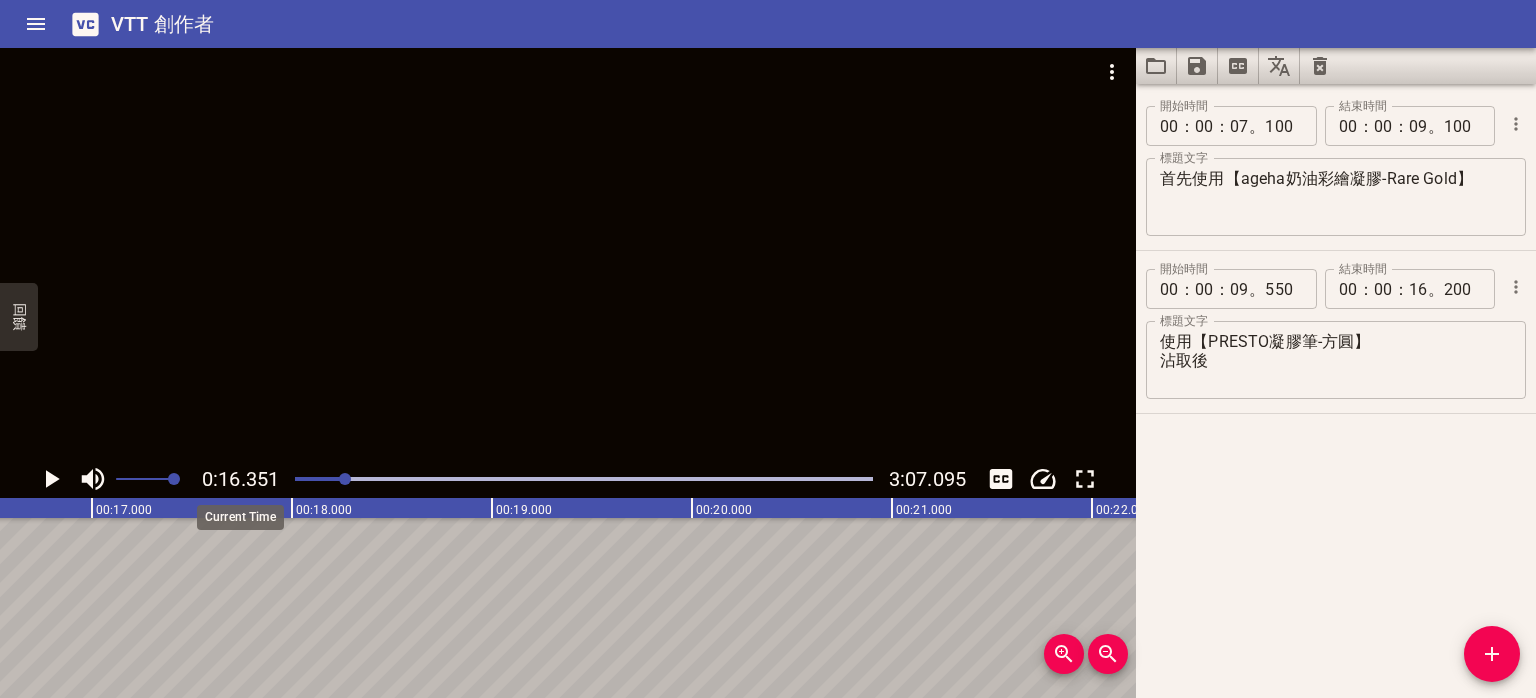 scroll, scrollTop: 0, scrollLeft: 3269, axis: horizontal 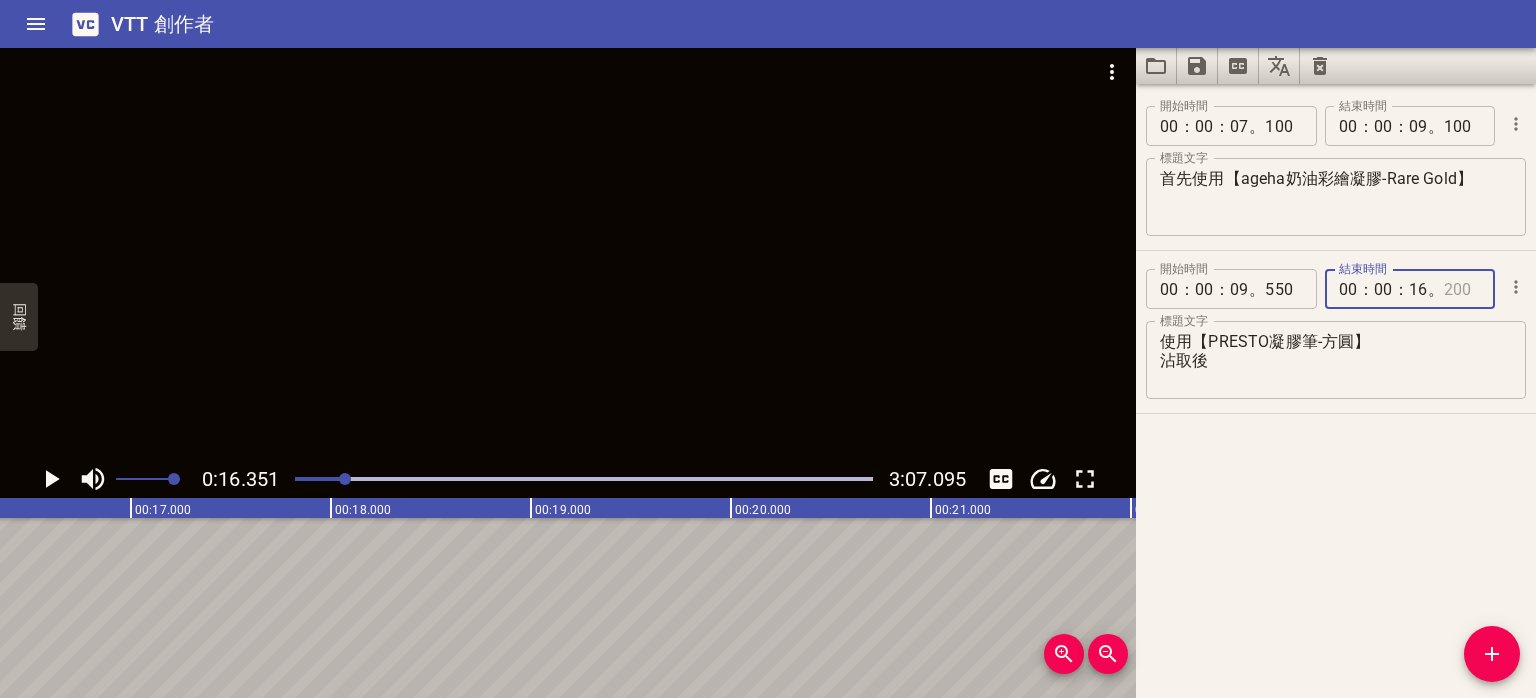 click at bounding box center (1462, 289) 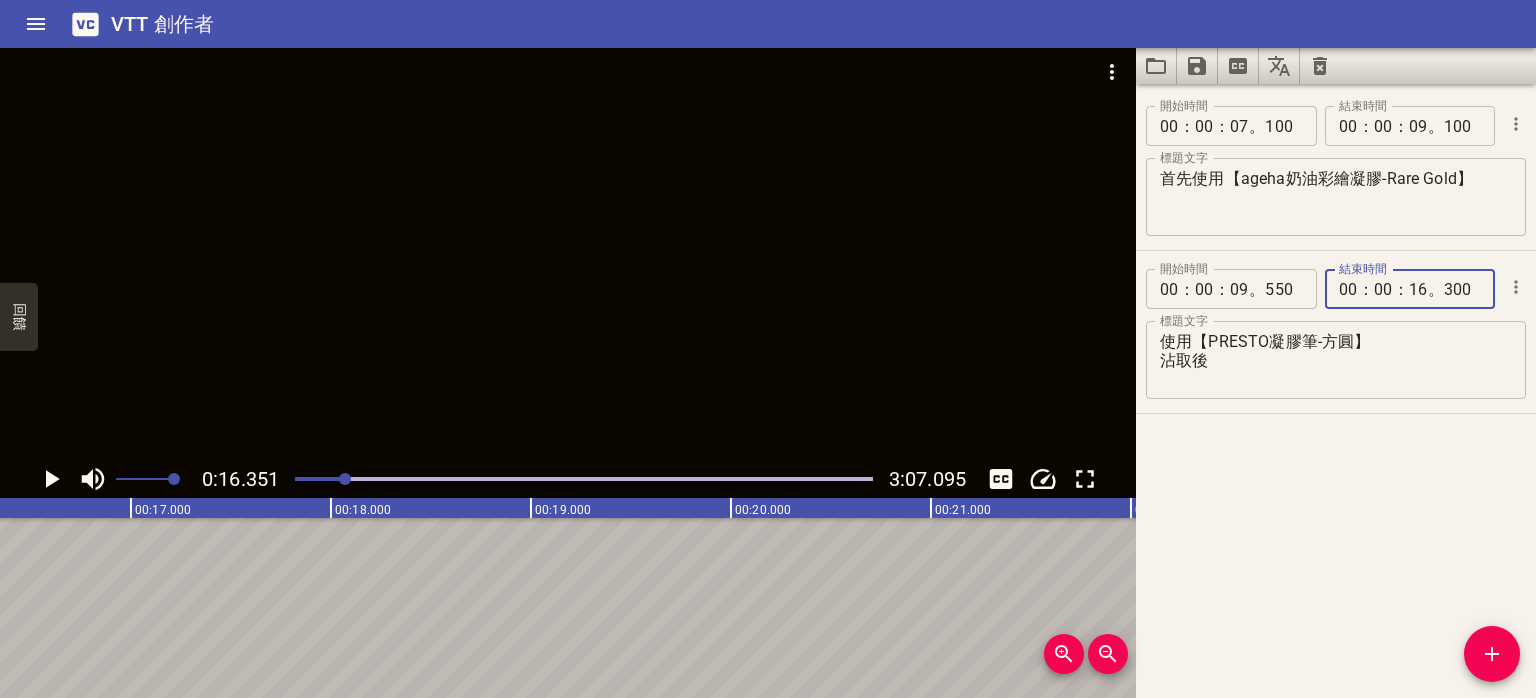 type on "300" 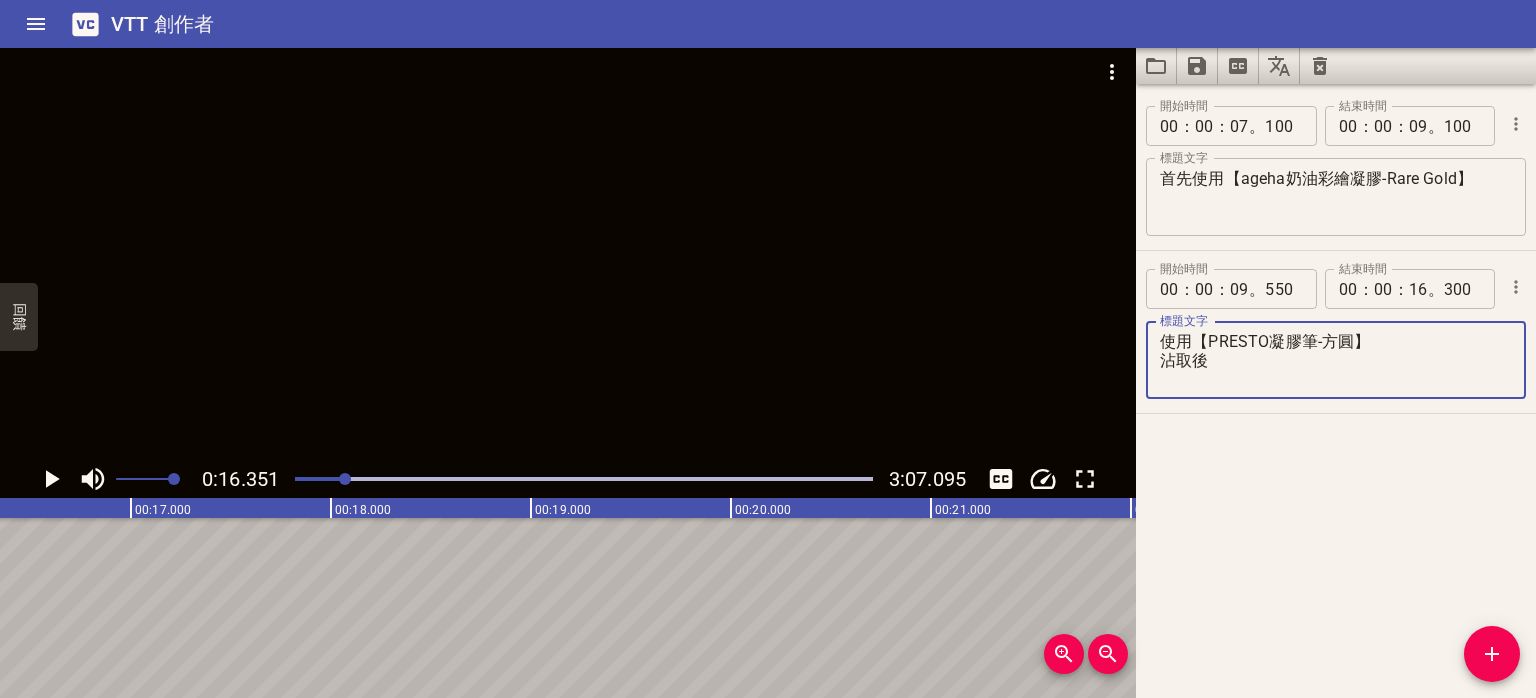 click on "使用【PRESTO凝膠筆-方圓】
沾取後" at bounding box center [1336, 360] 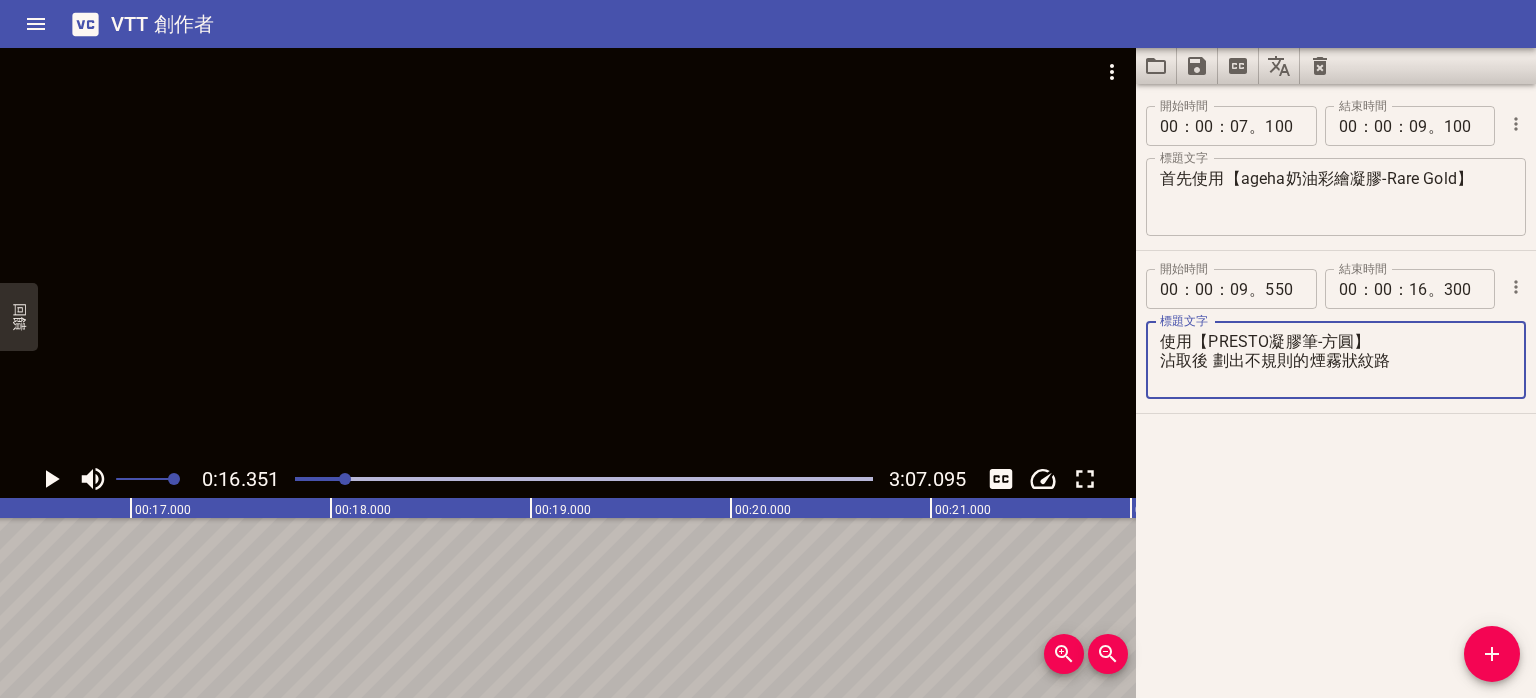 type on "使用【PRESTO凝膠筆-方圓】
沾取後 劃出不規則的煙霧狀紋路" 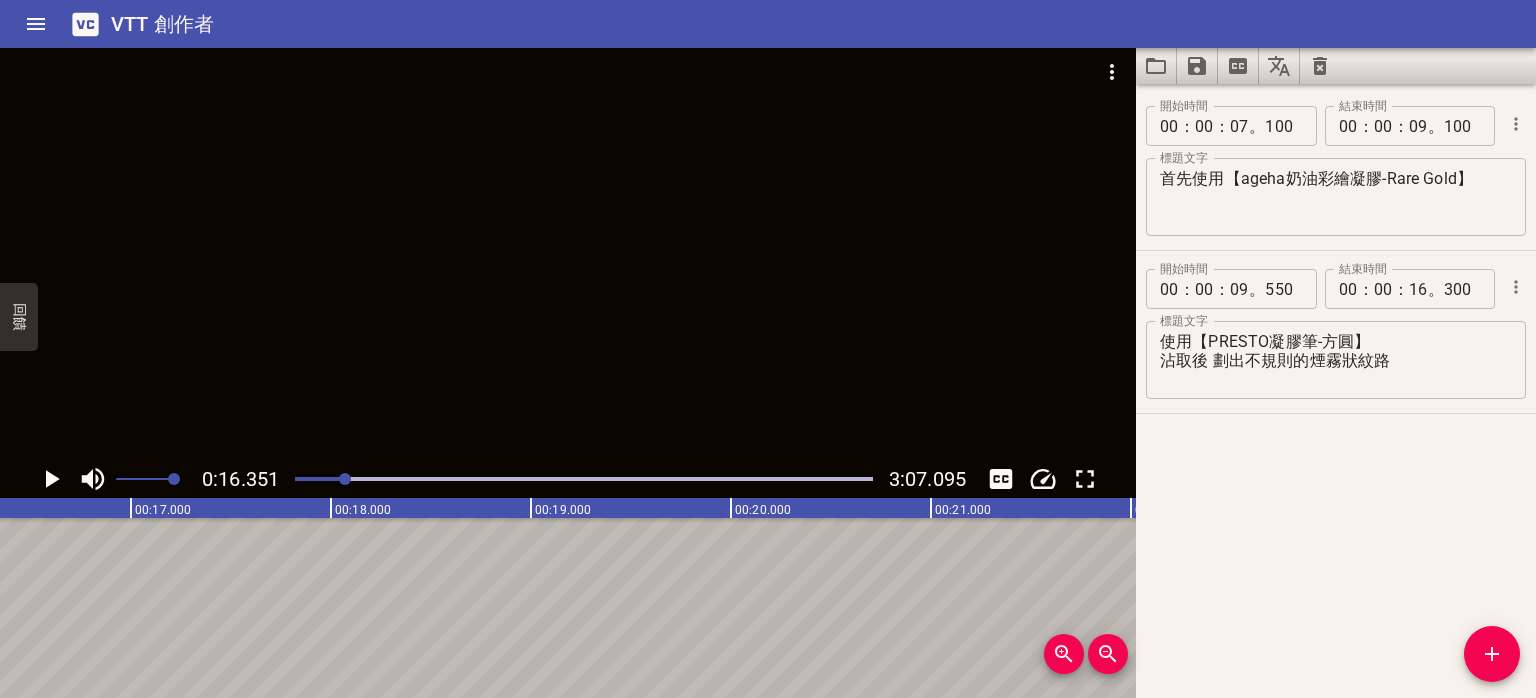 click at bounding box center [568, 254] 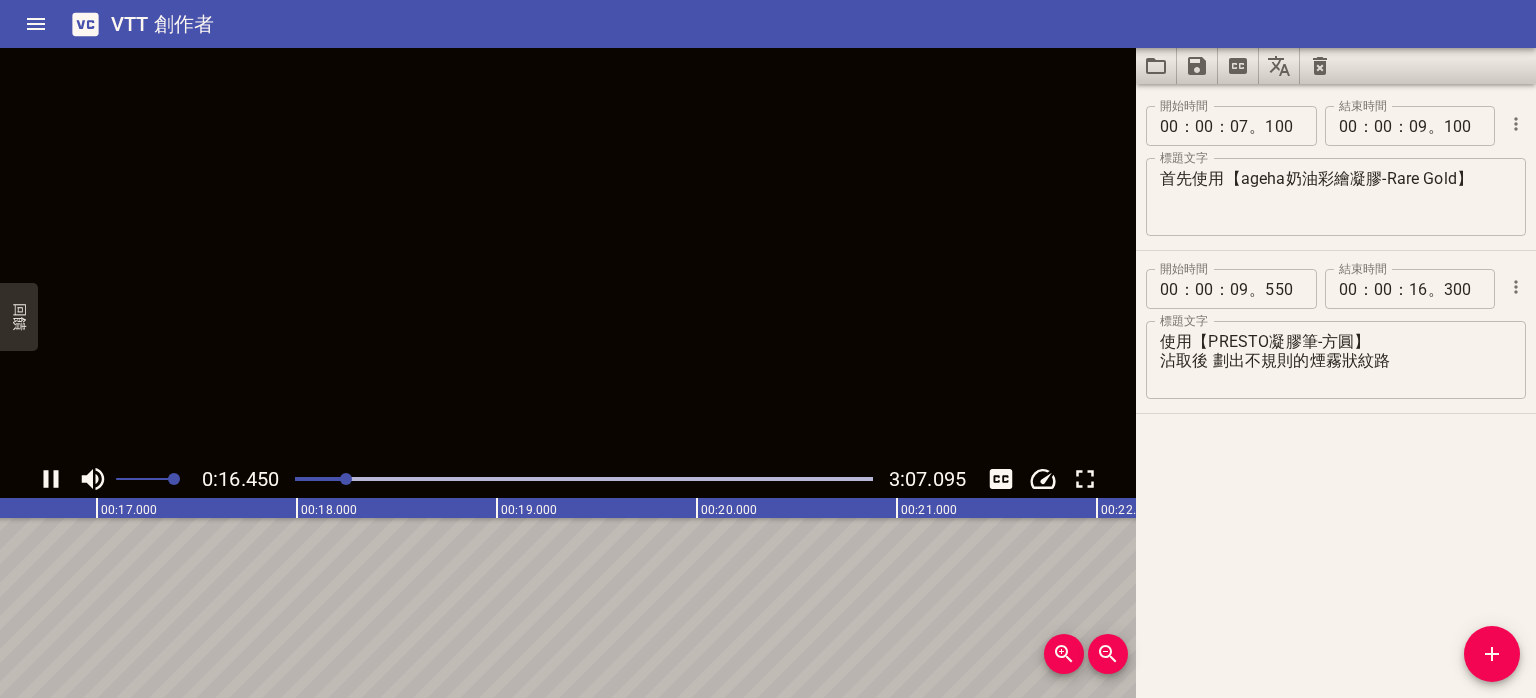 click at bounding box center (568, 254) 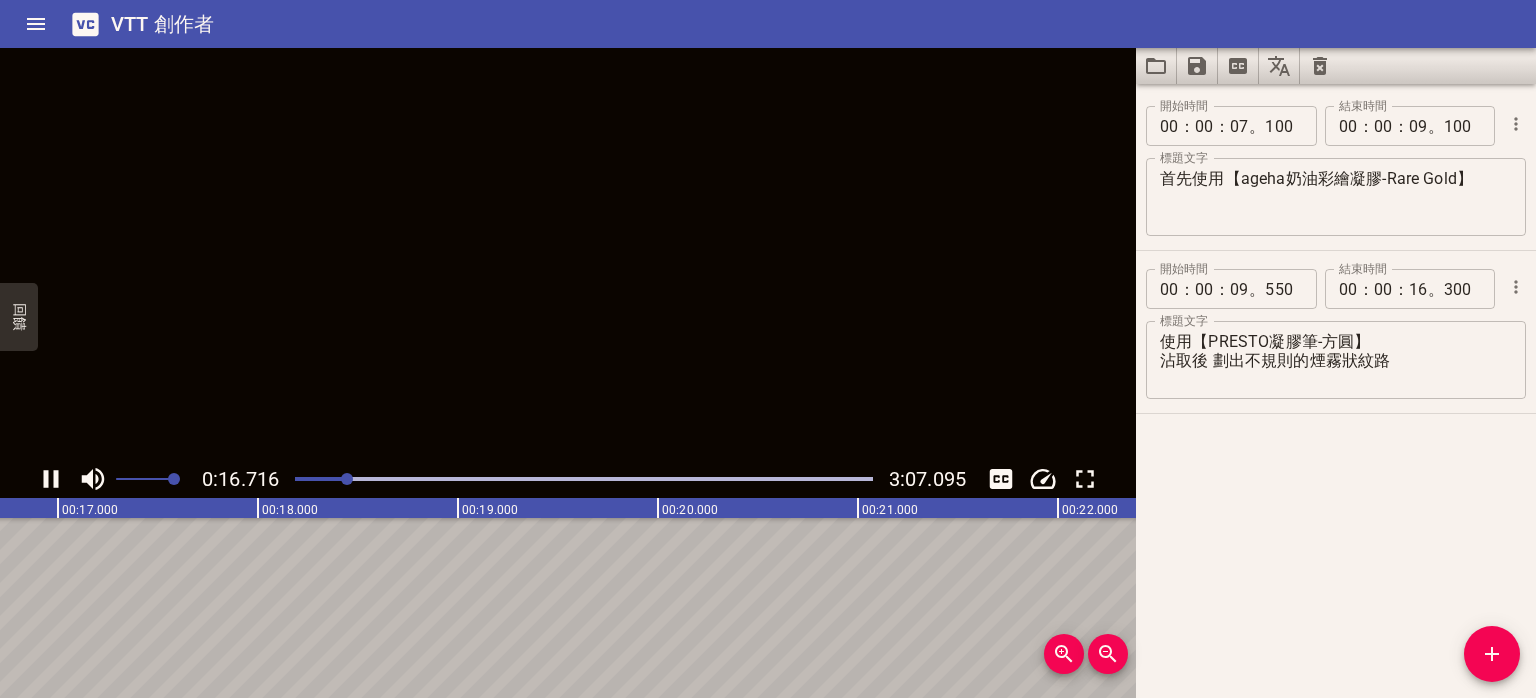 click at bounding box center (568, 254) 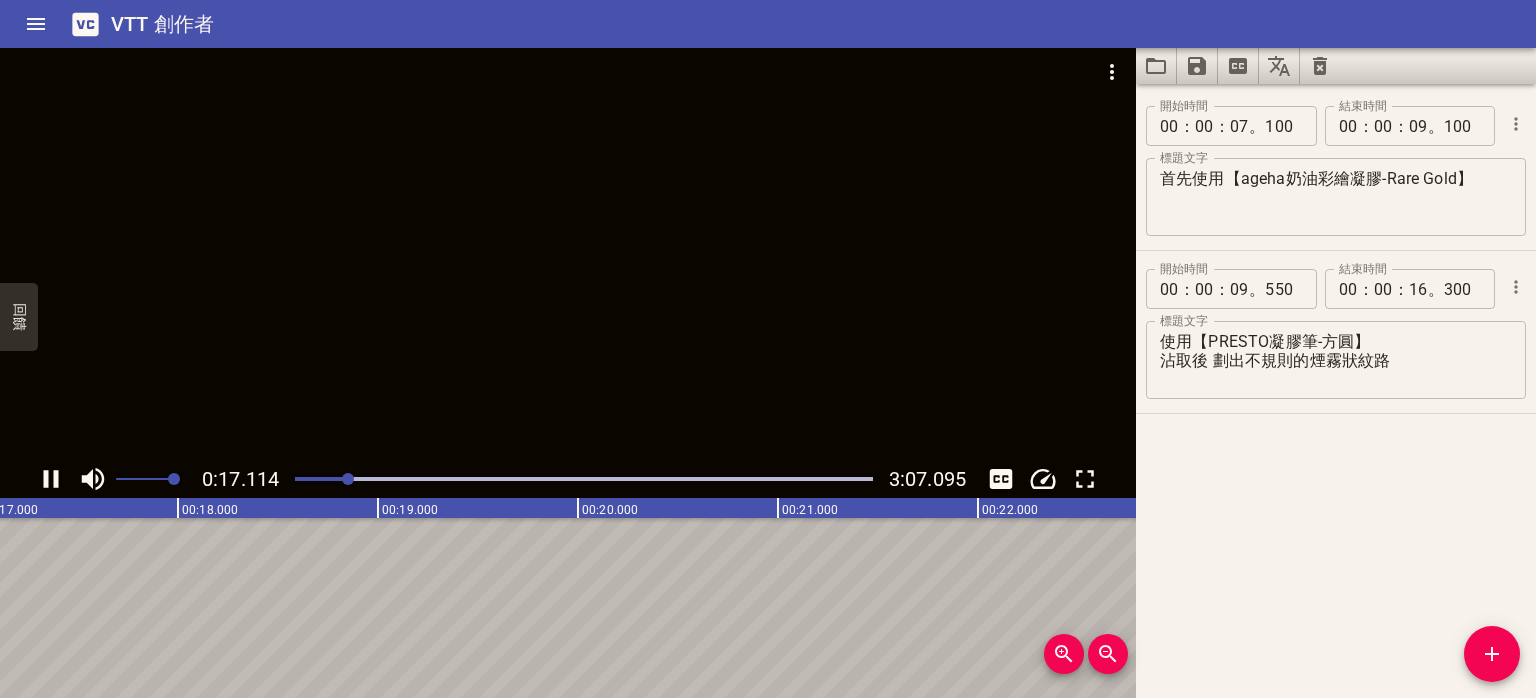 click at bounding box center (568, 254) 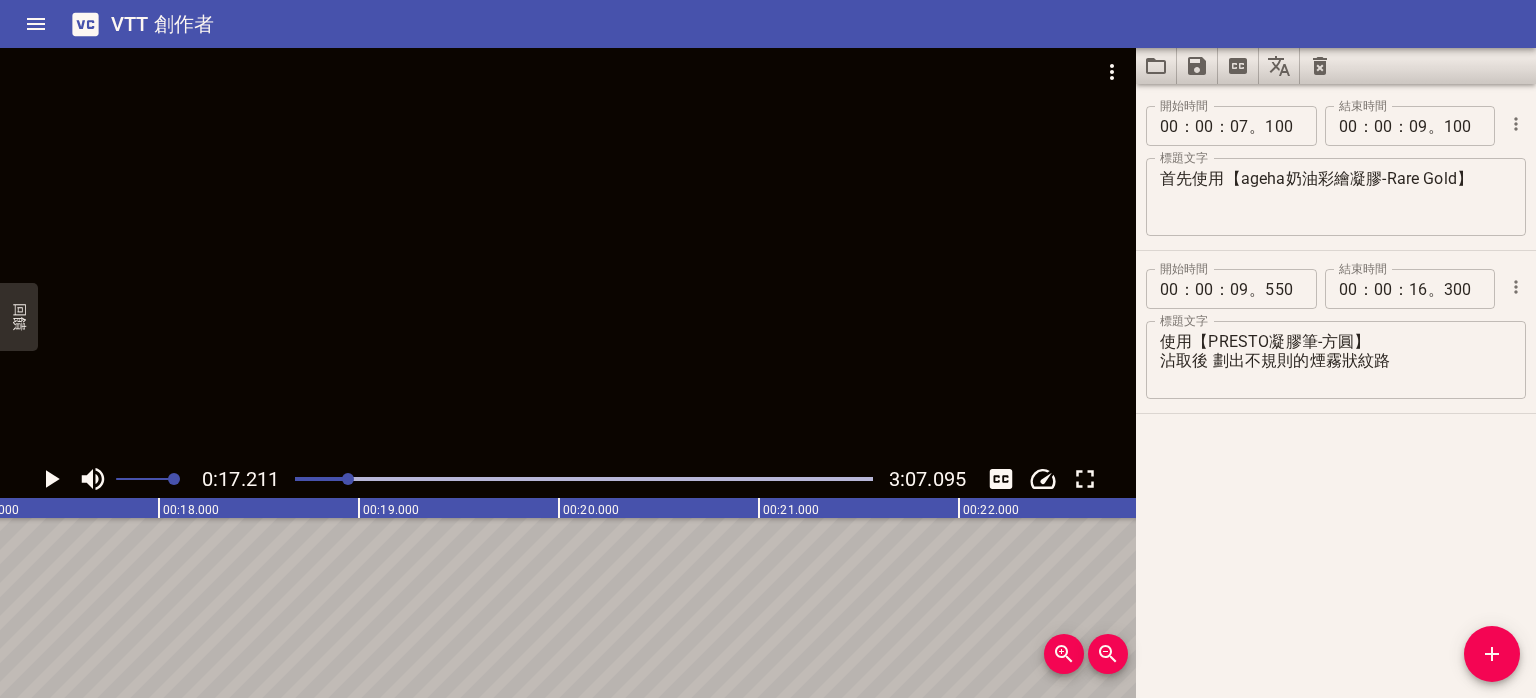 click at bounding box center (568, 254) 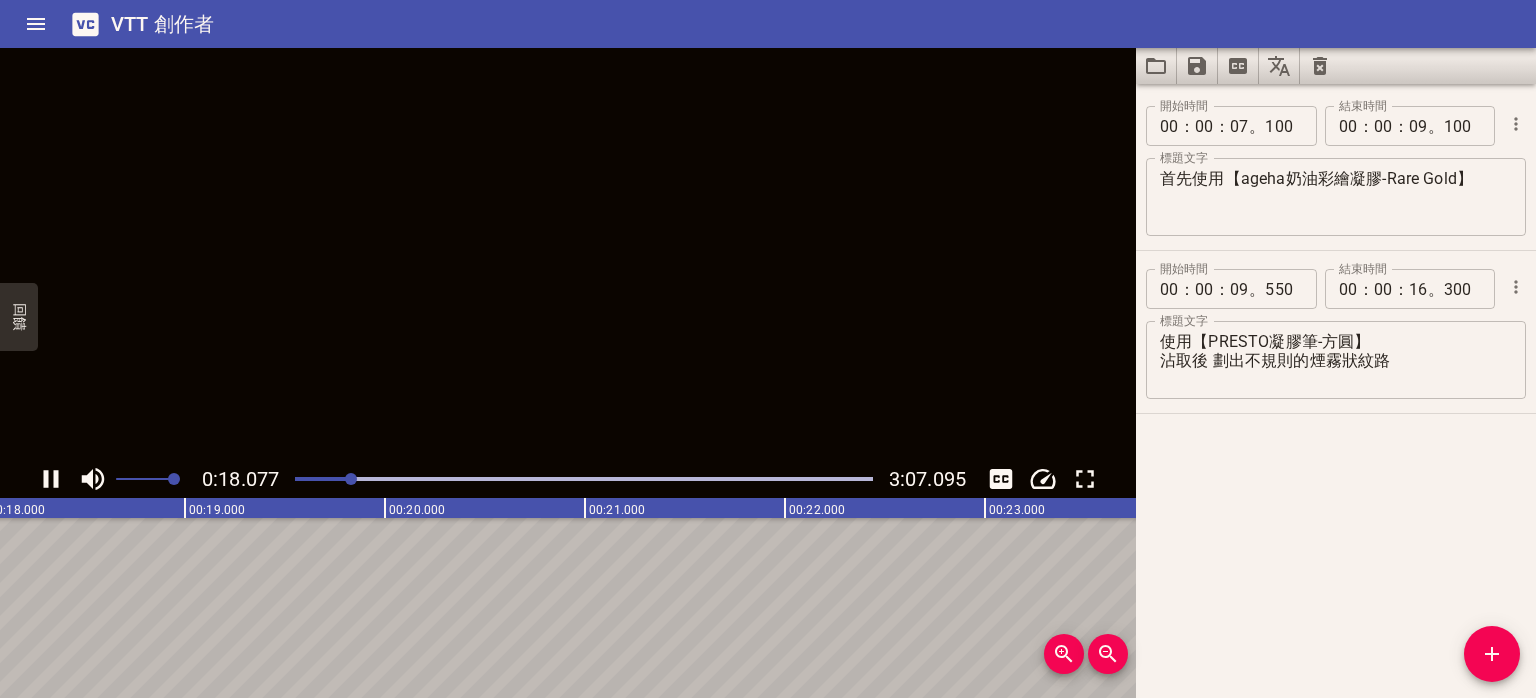 click at bounding box center (568, 254) 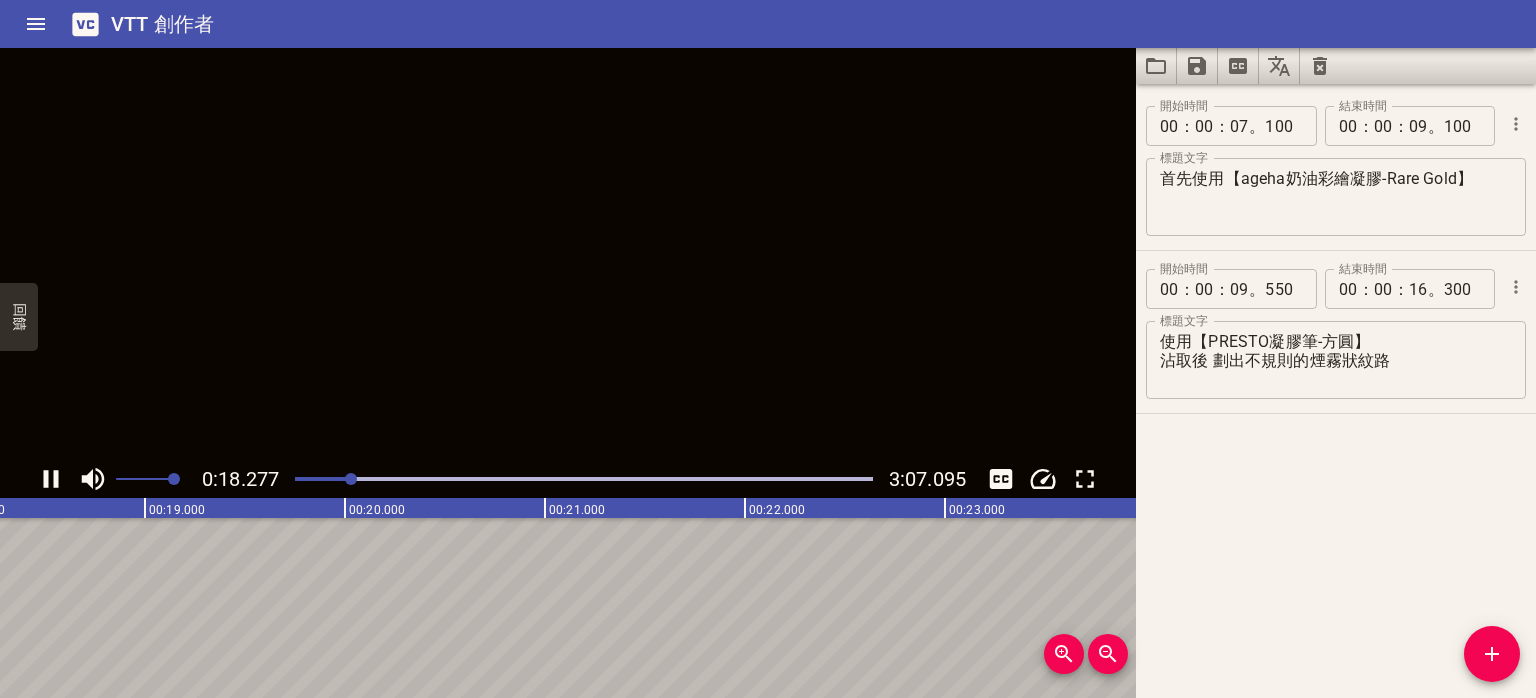 click at bounding box center [568, 254] 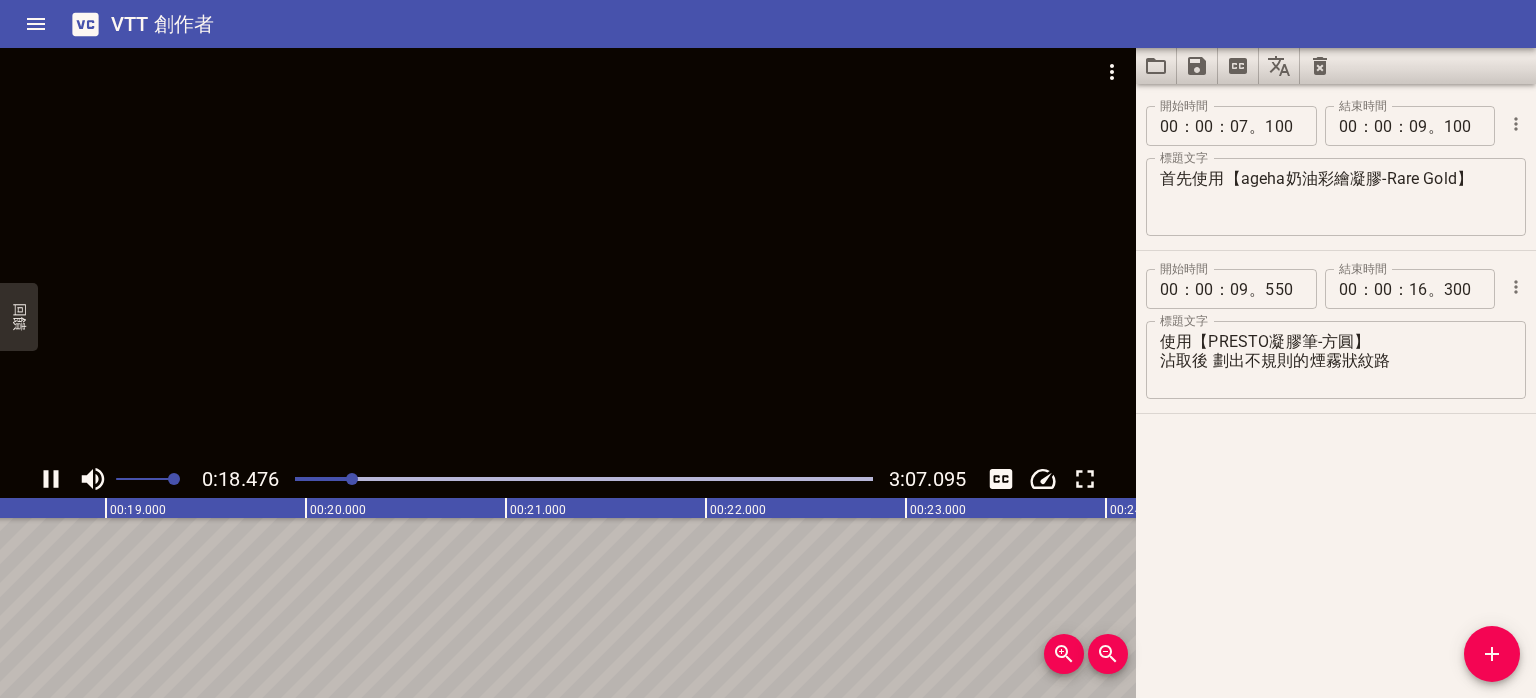 click at bounding box center [568, 254] 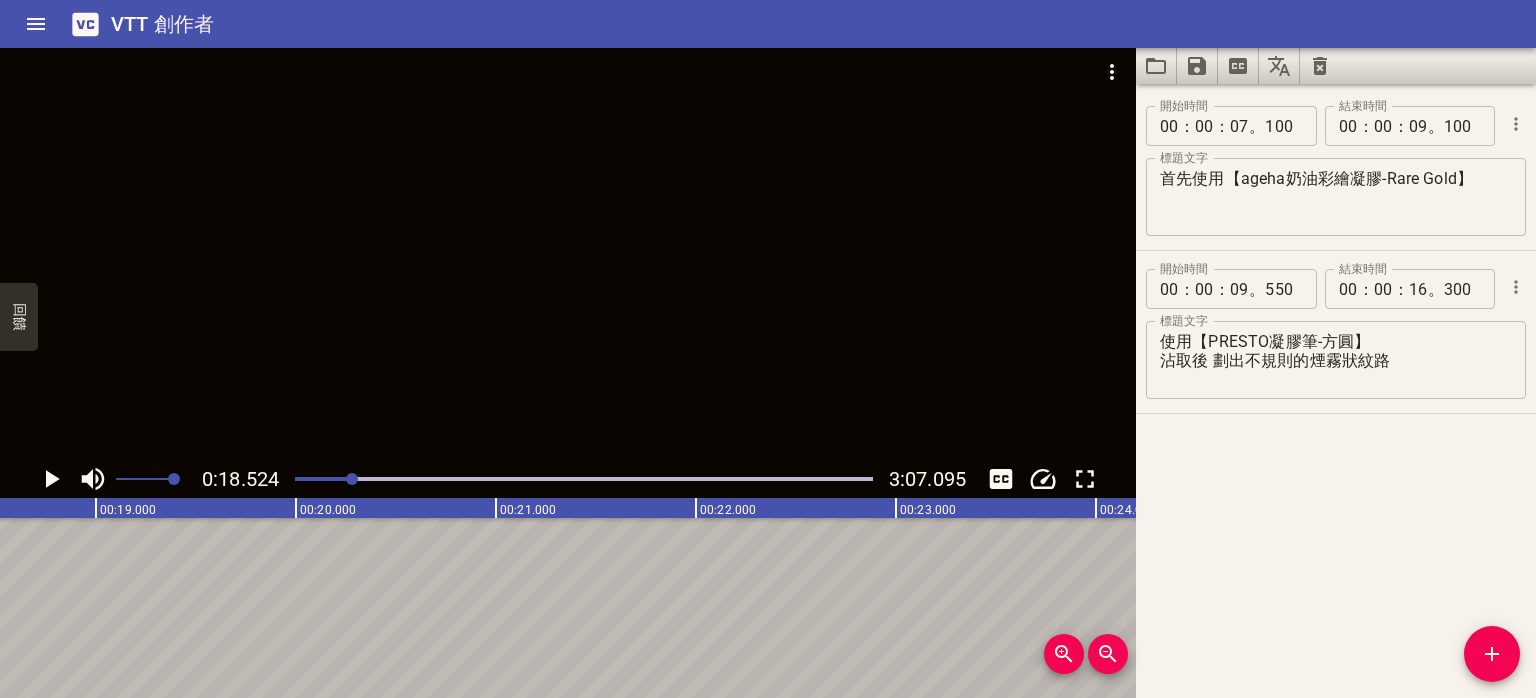 click at bounding box center (568, 254) 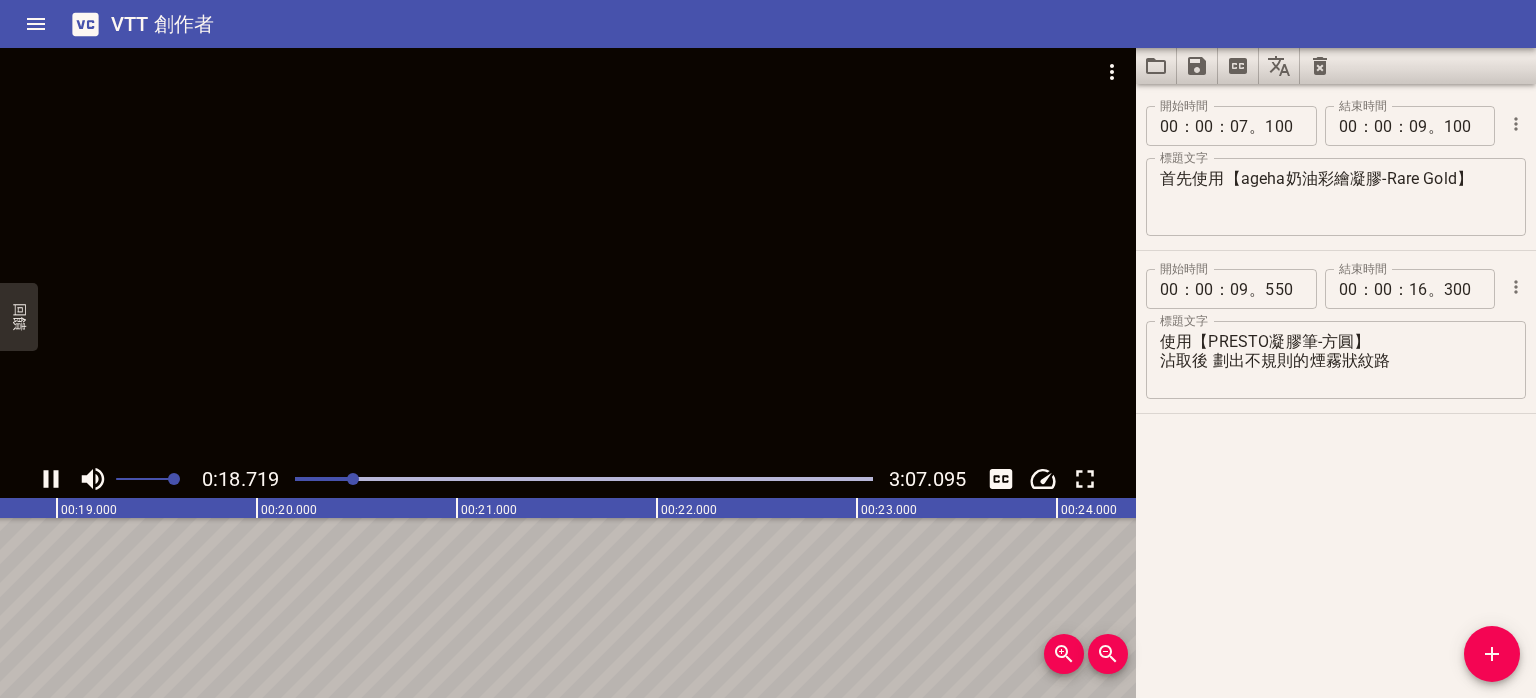 click at bounding box center (568, 254) 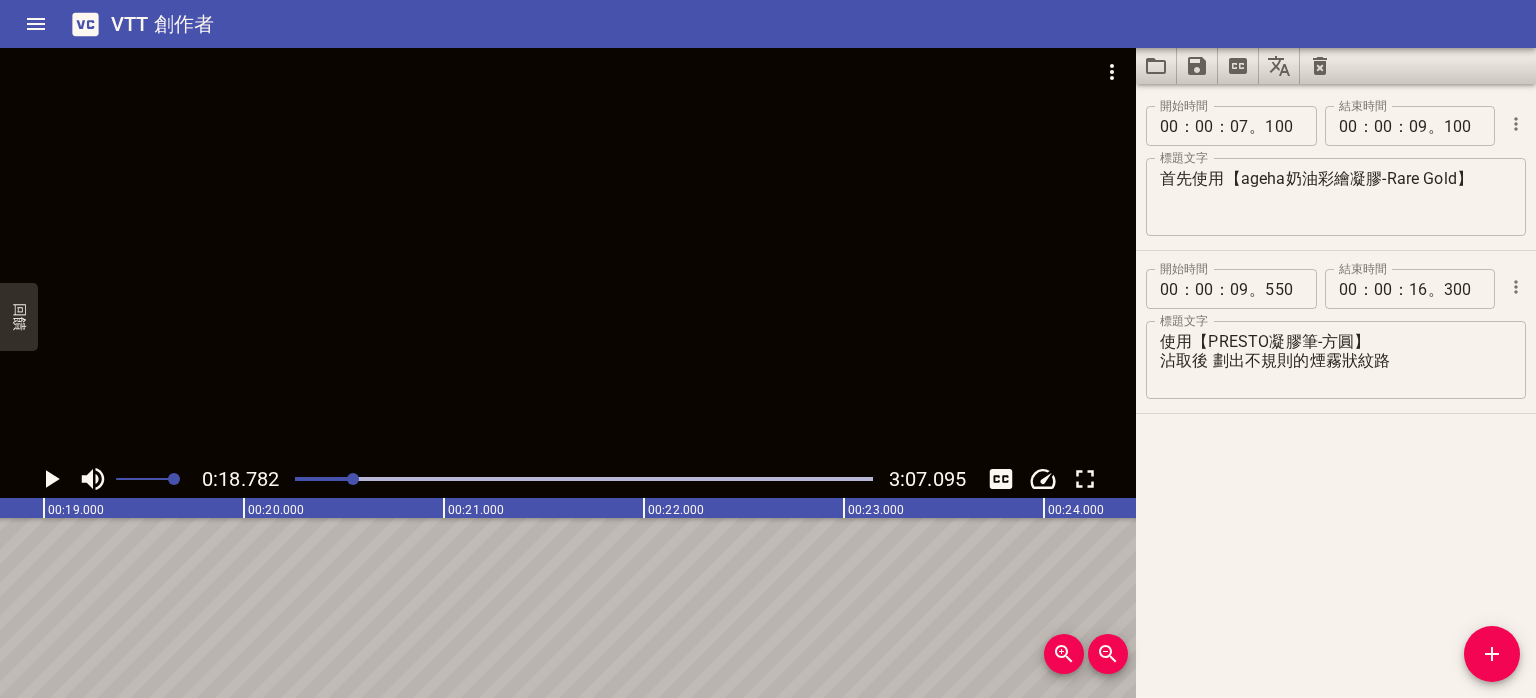 click at bounding box center (584, 479) 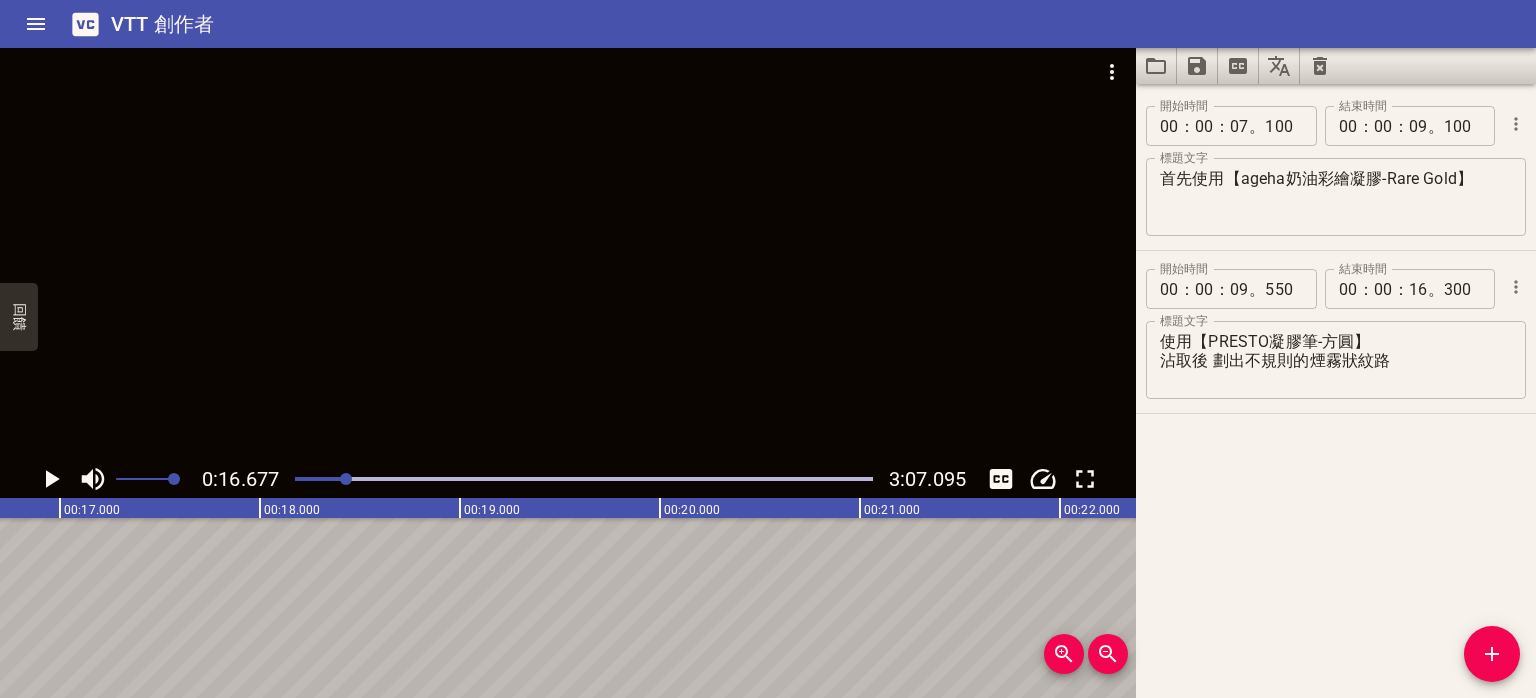 click at bounding box center [568, 254] 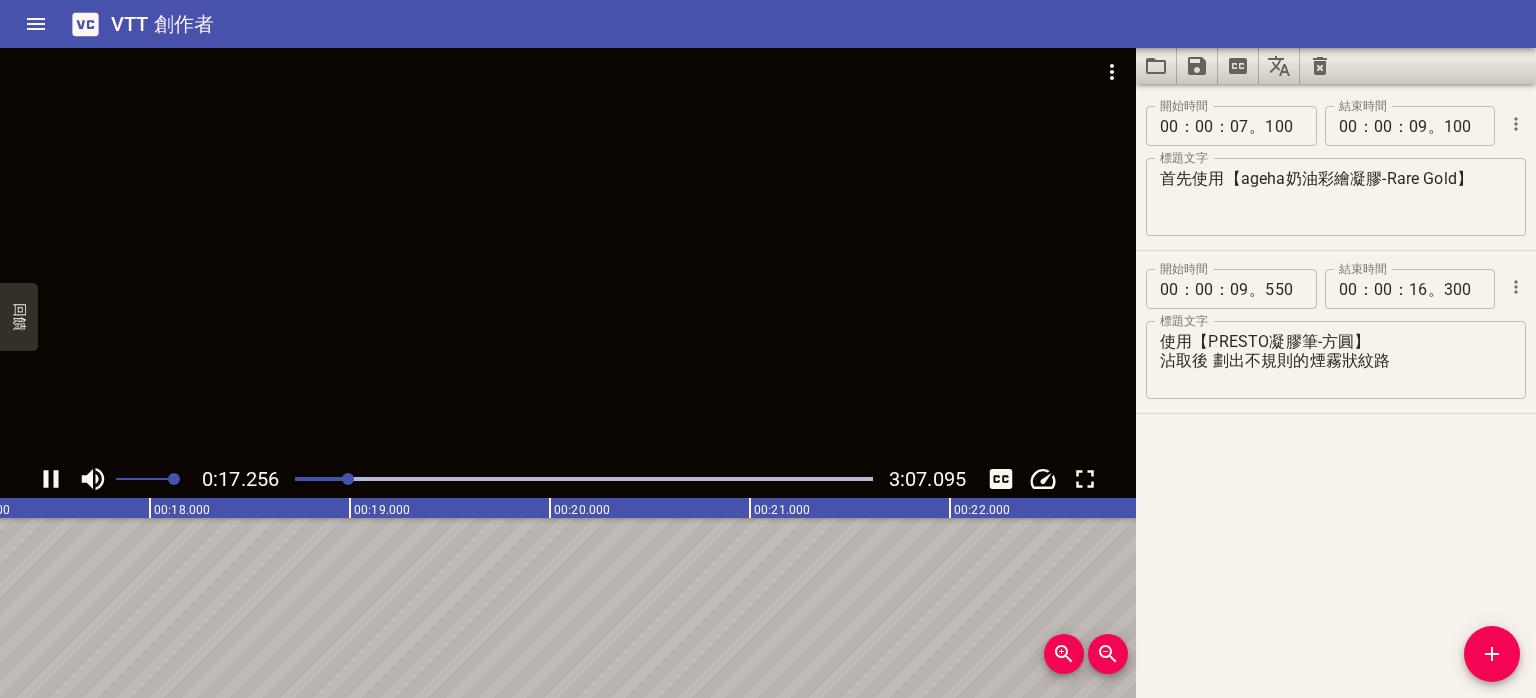 click at bounding box center [568, 254] 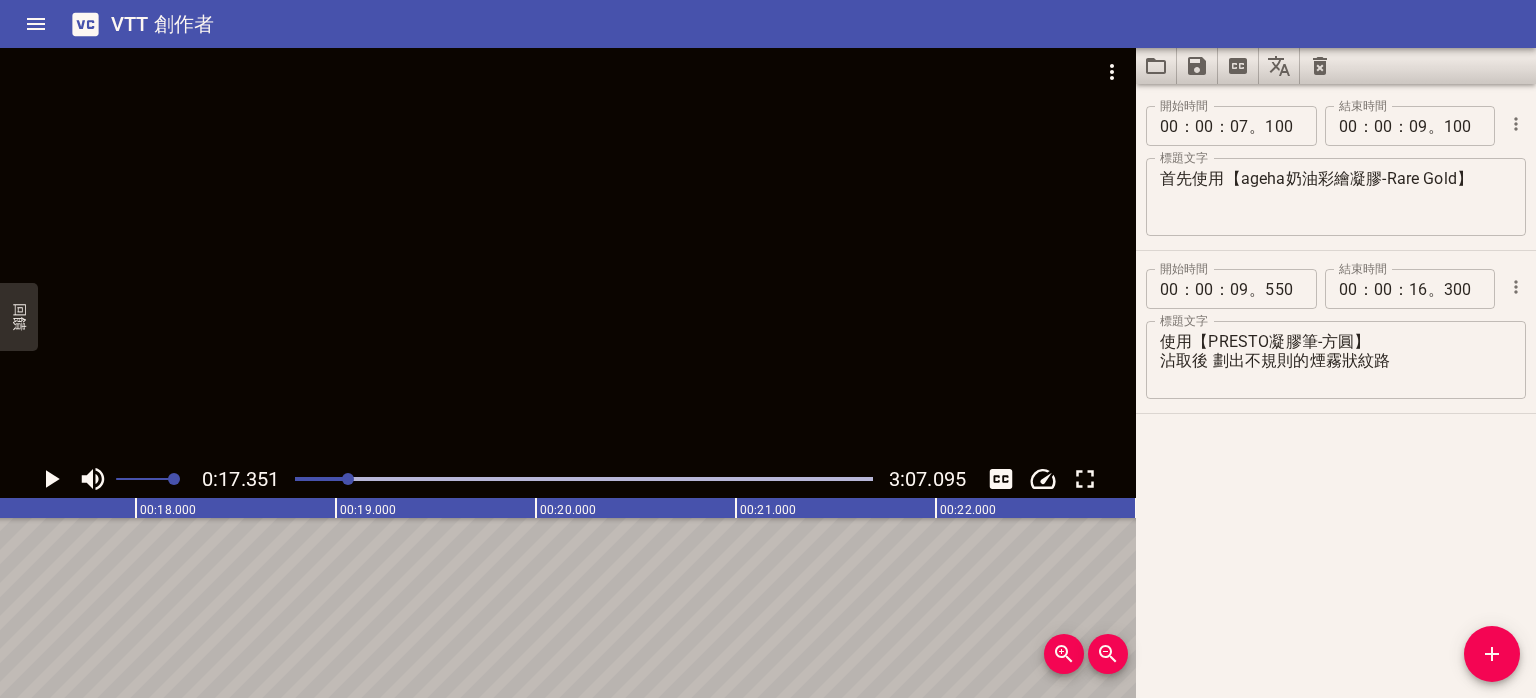 scroll, scrollTop: 0, scrollLeft: 3469, axis: horizontal 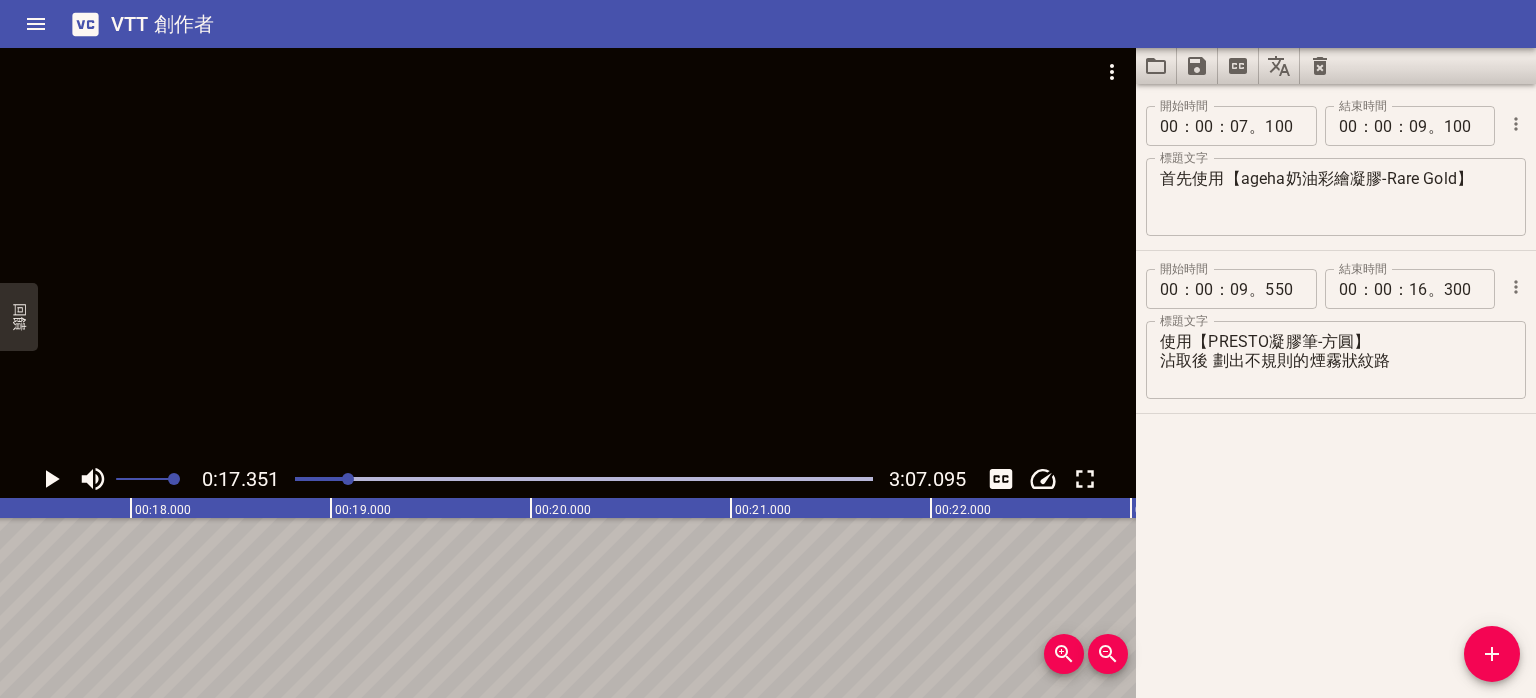 click at bounding box center [568, 254] 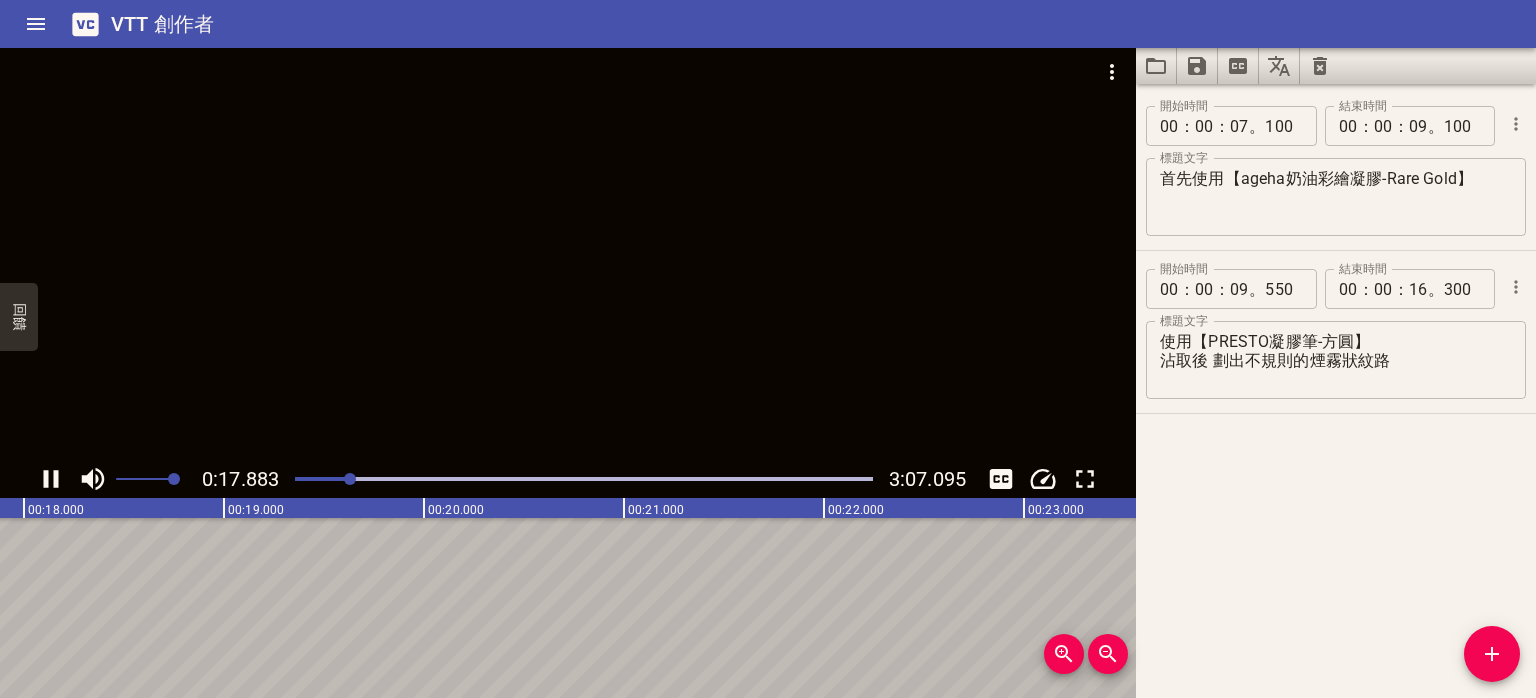 click at bounding box center [568, 254] 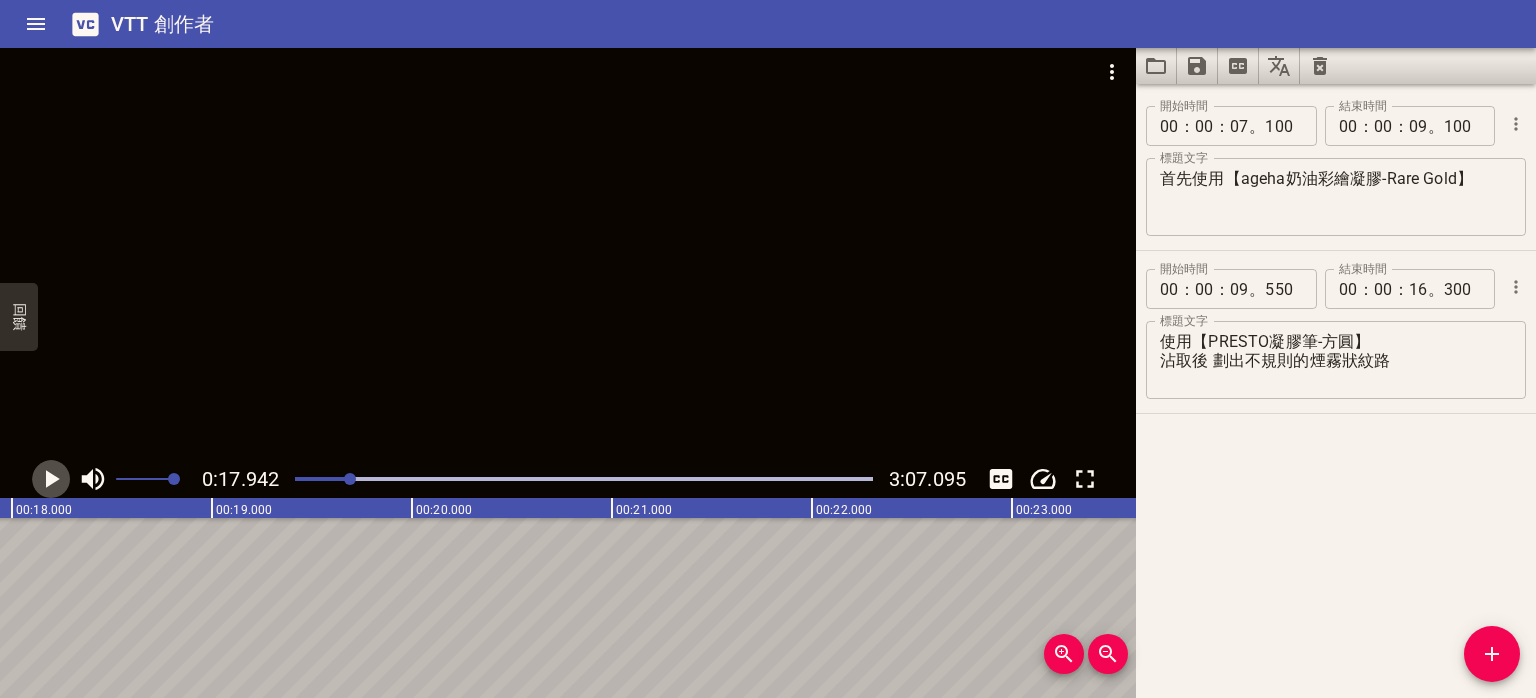 click 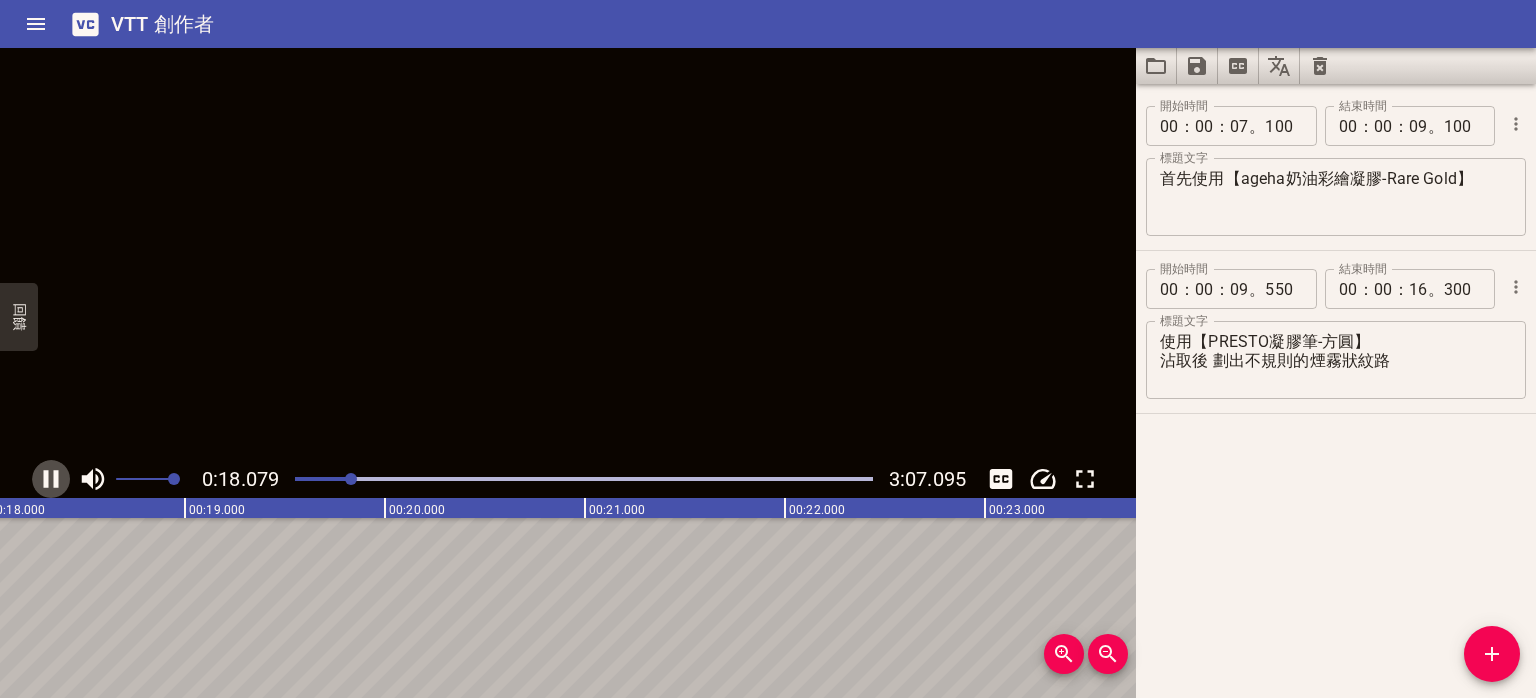 click 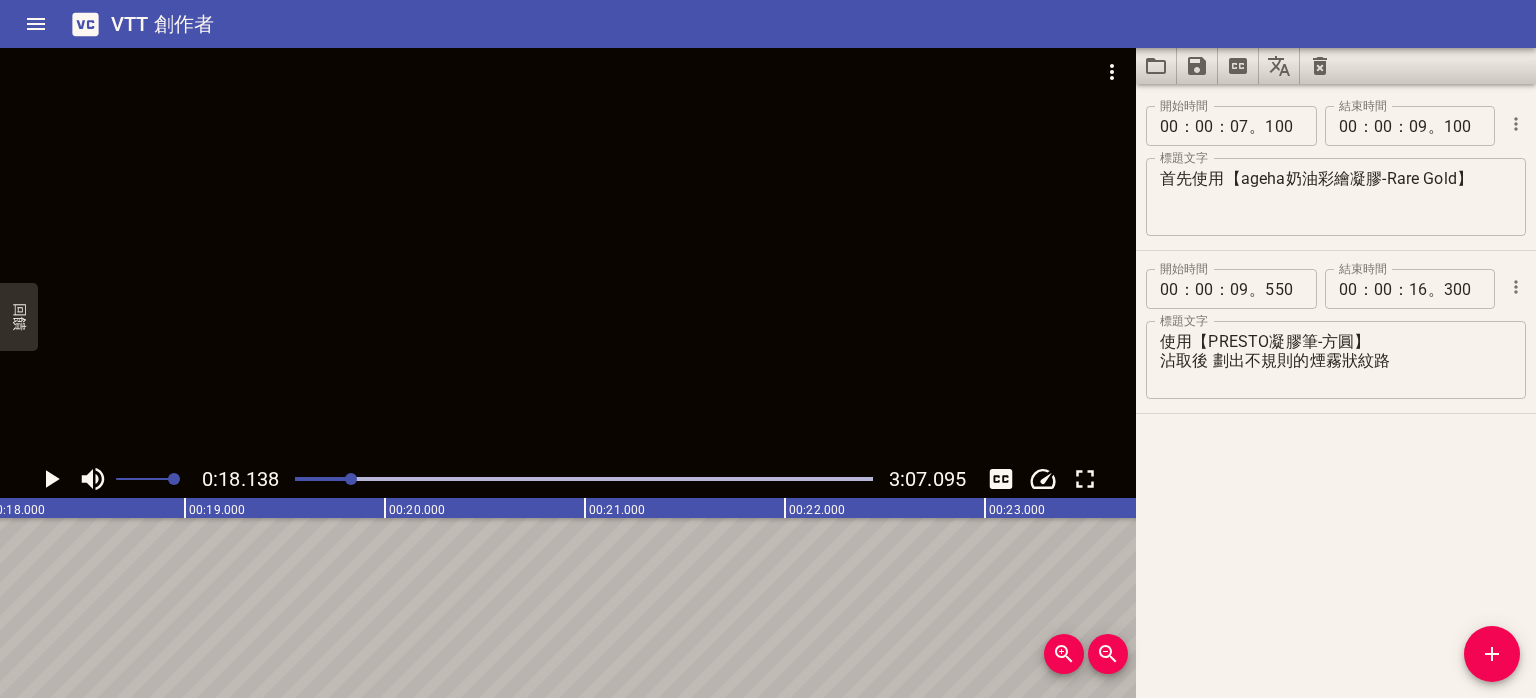 scroll, scrollTop: 0, scrollLeft: 3627, axis: horizontal 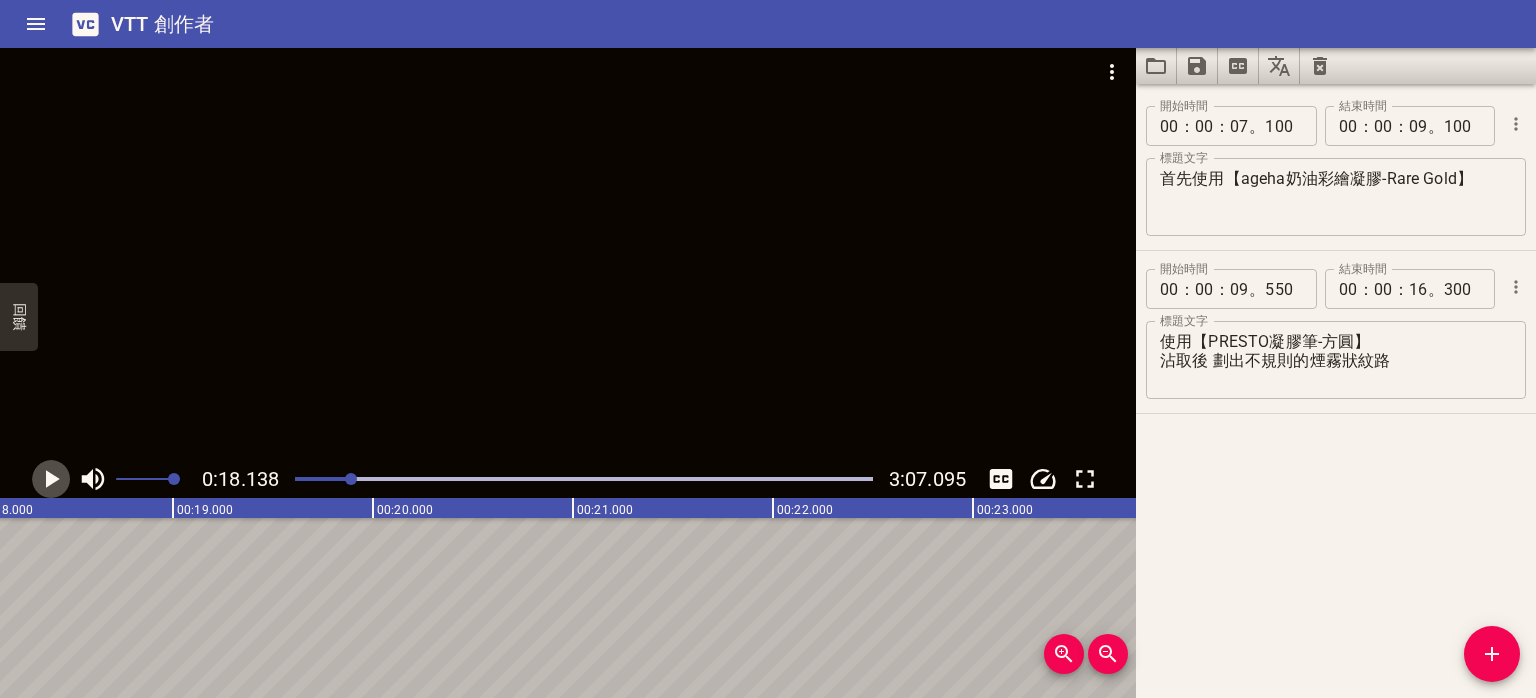 click 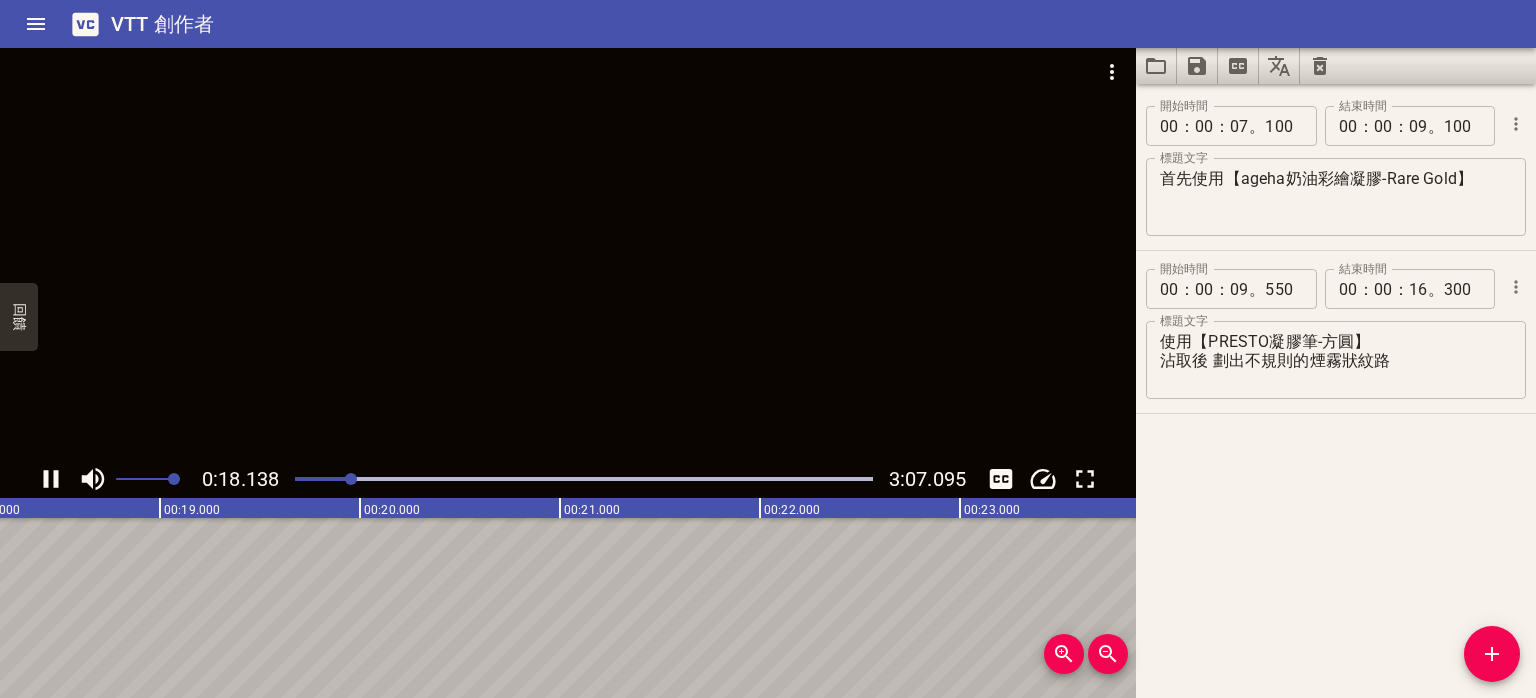 click 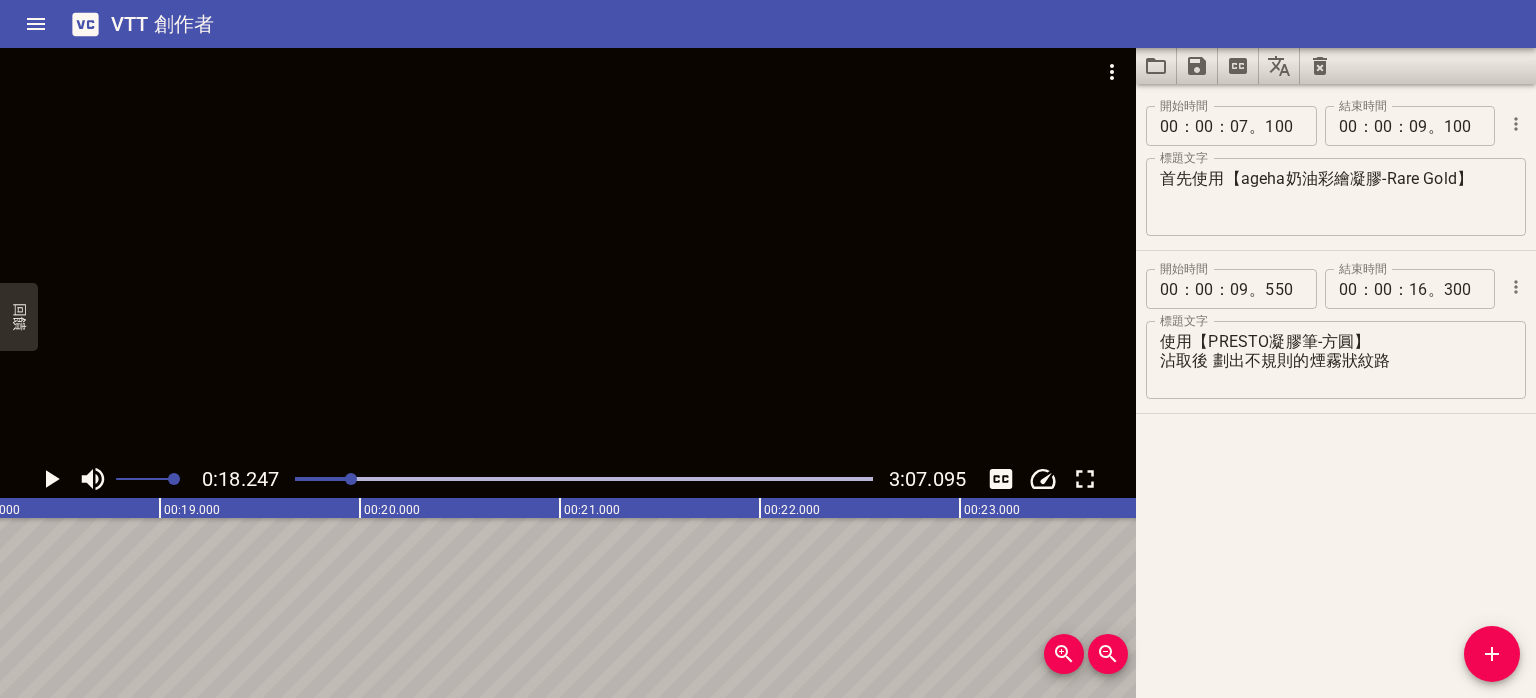 scroll, scrollTop: 0, scrollLeft: 3648, axis: horizontal 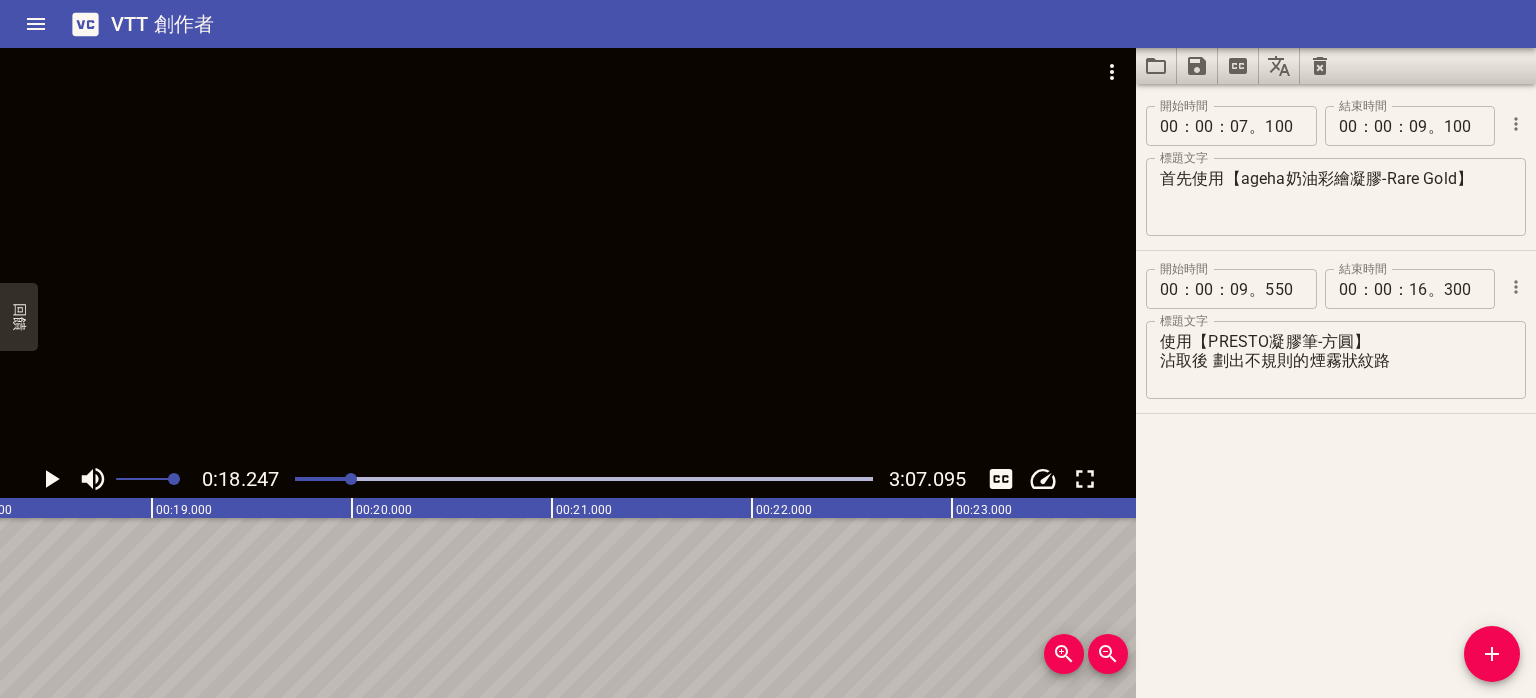 click 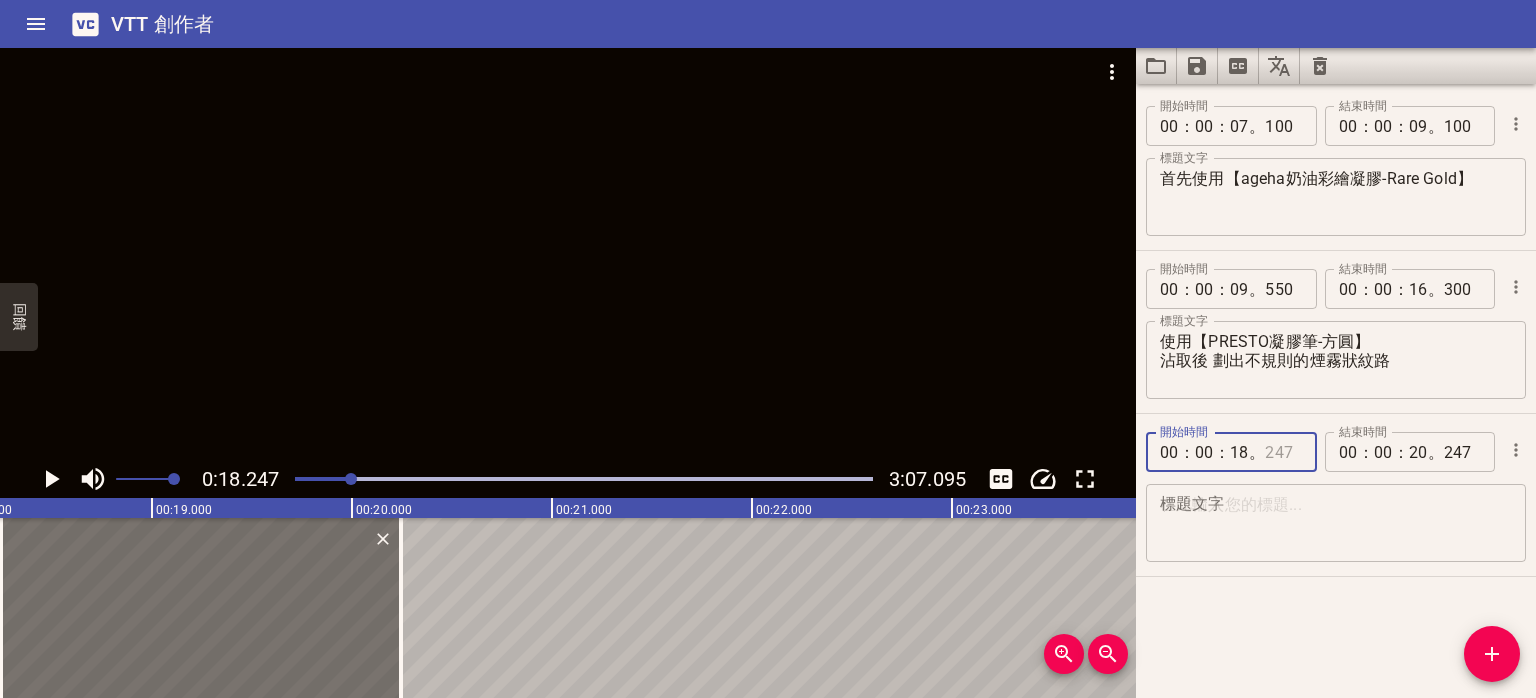 click at bounding box center (1283, 452) 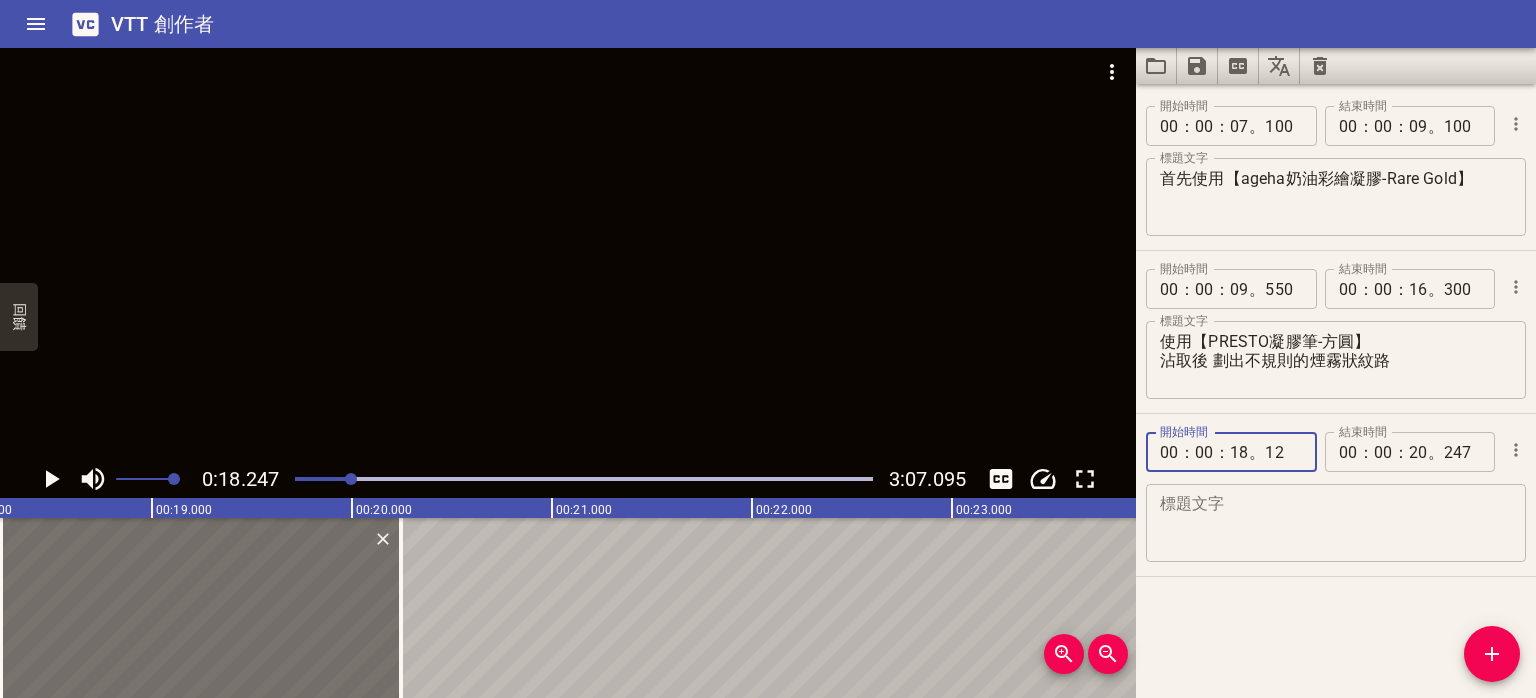 type on "1" 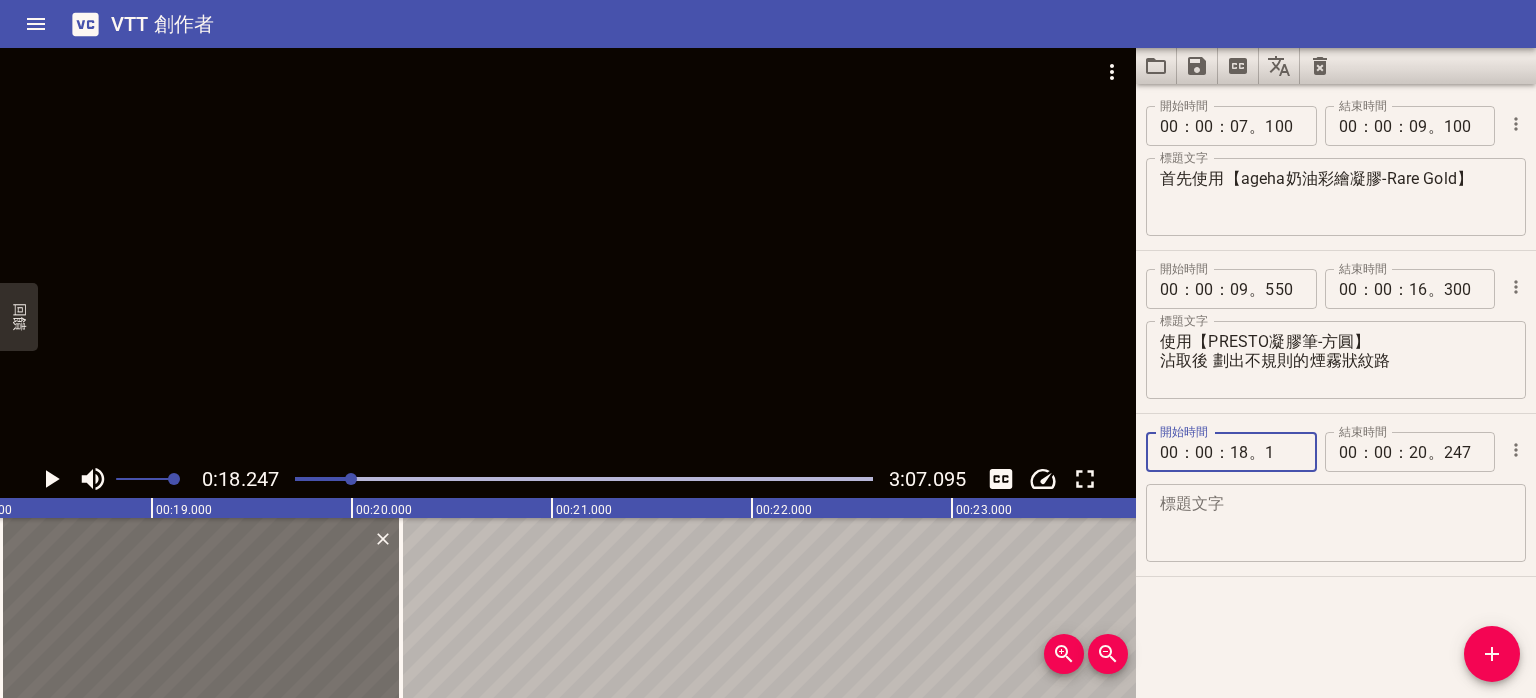 type 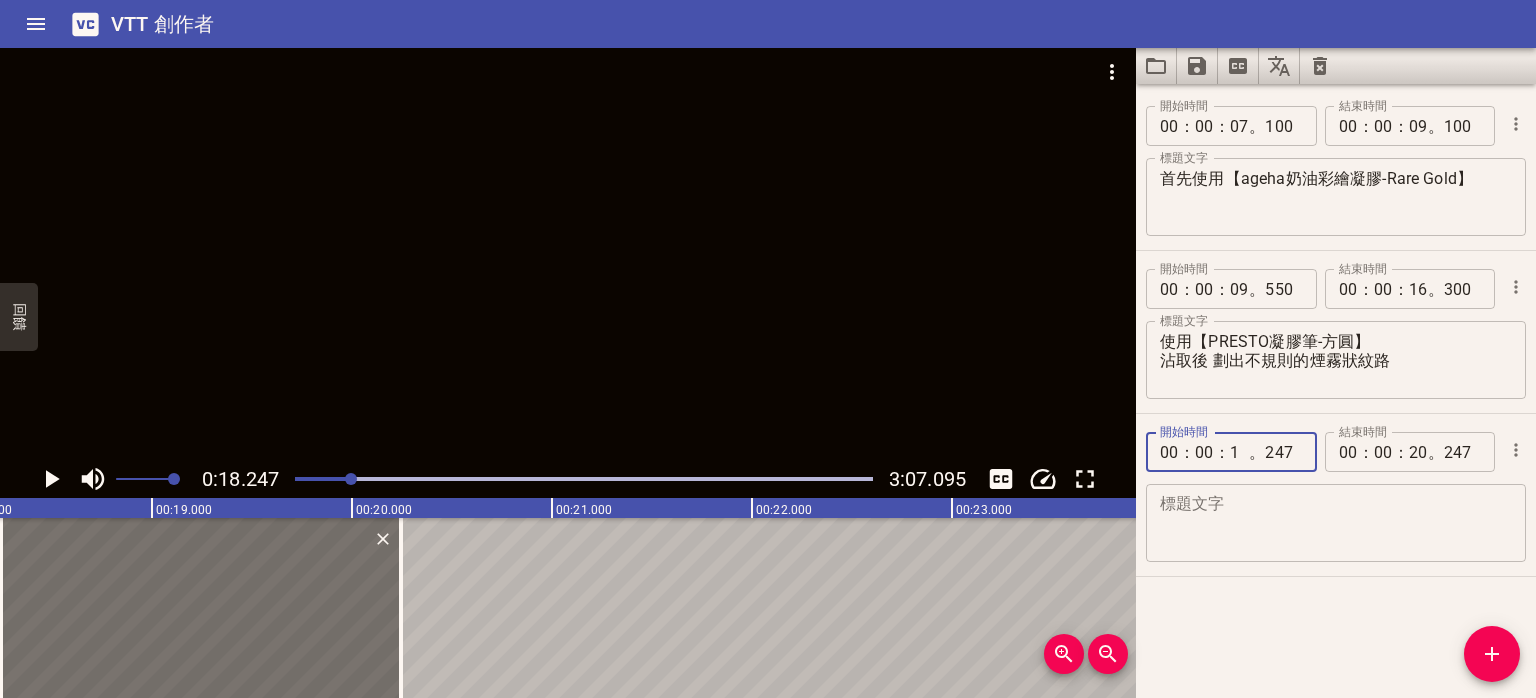 type on "18" 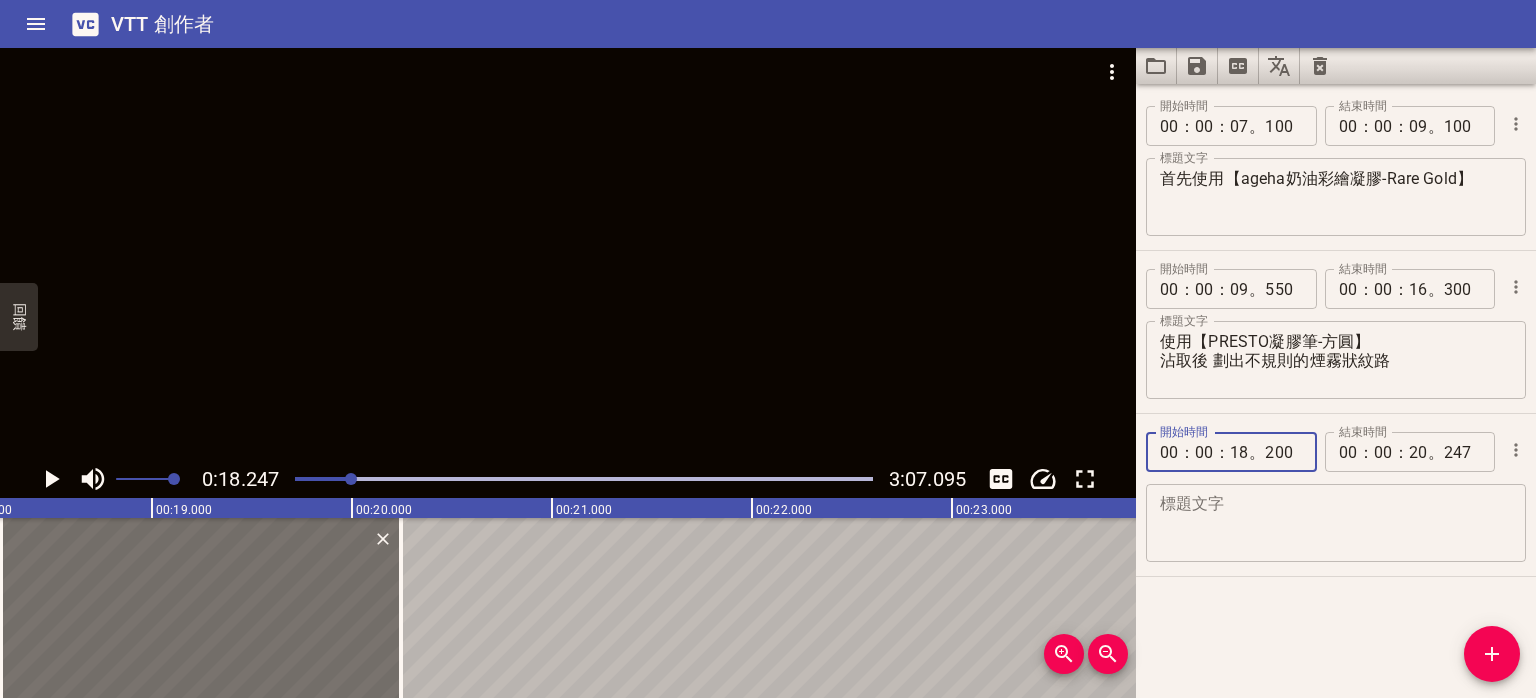 type on "200" 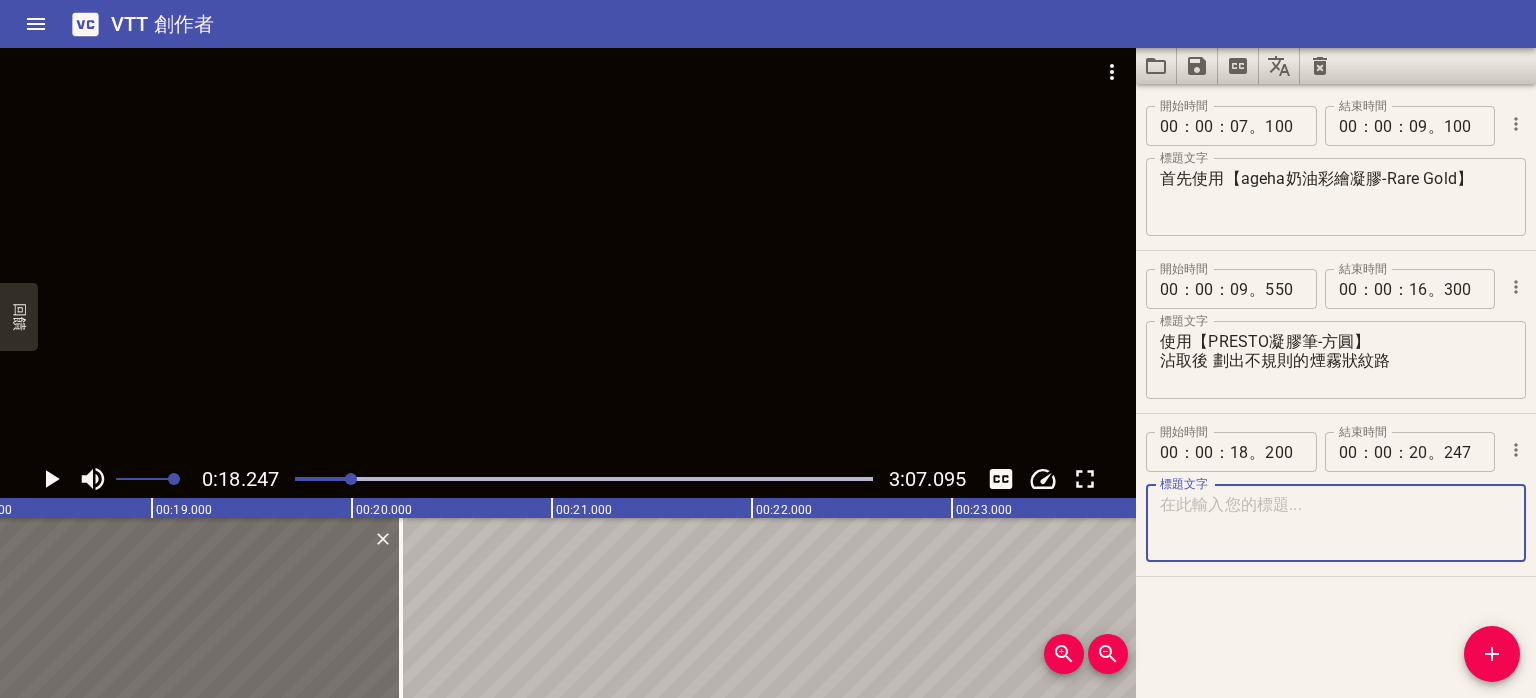click at bounding box center [1336, 523] 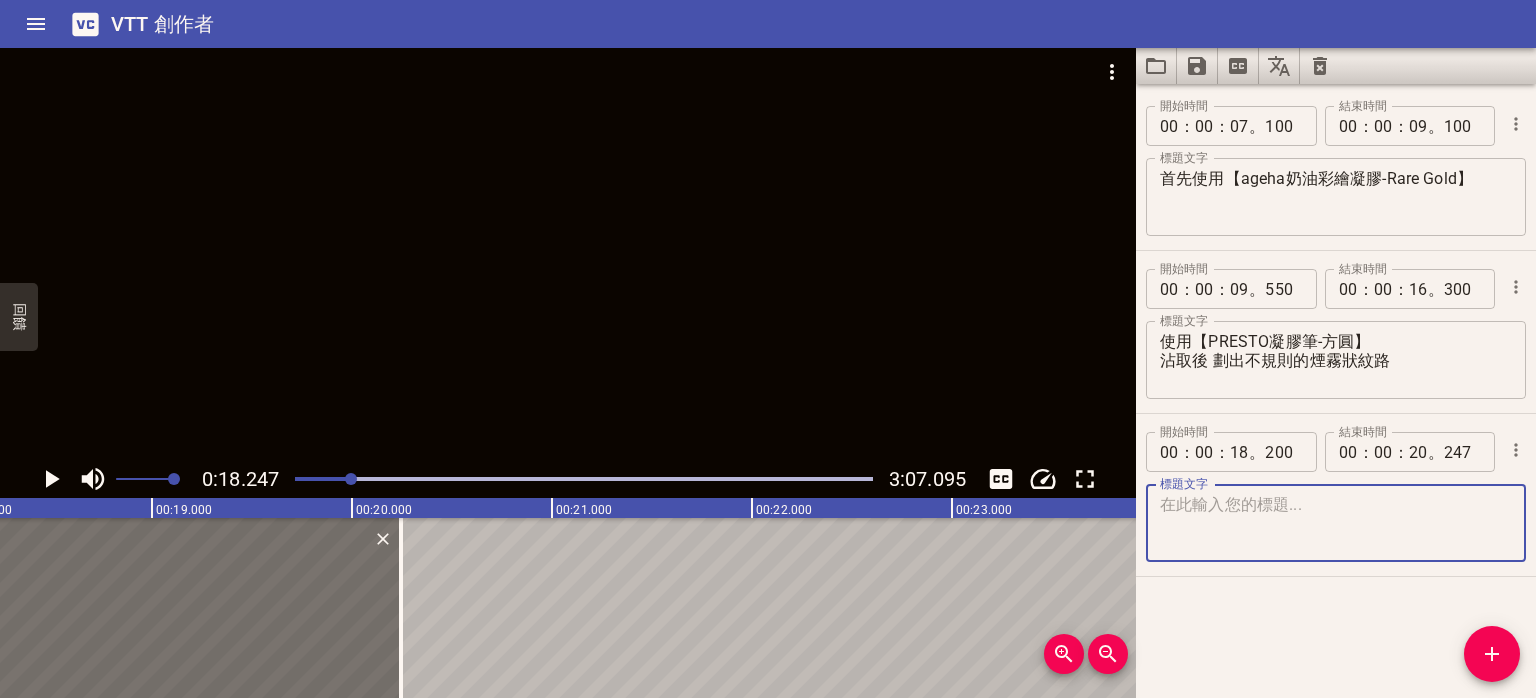 click at bounding box center (568, 254) 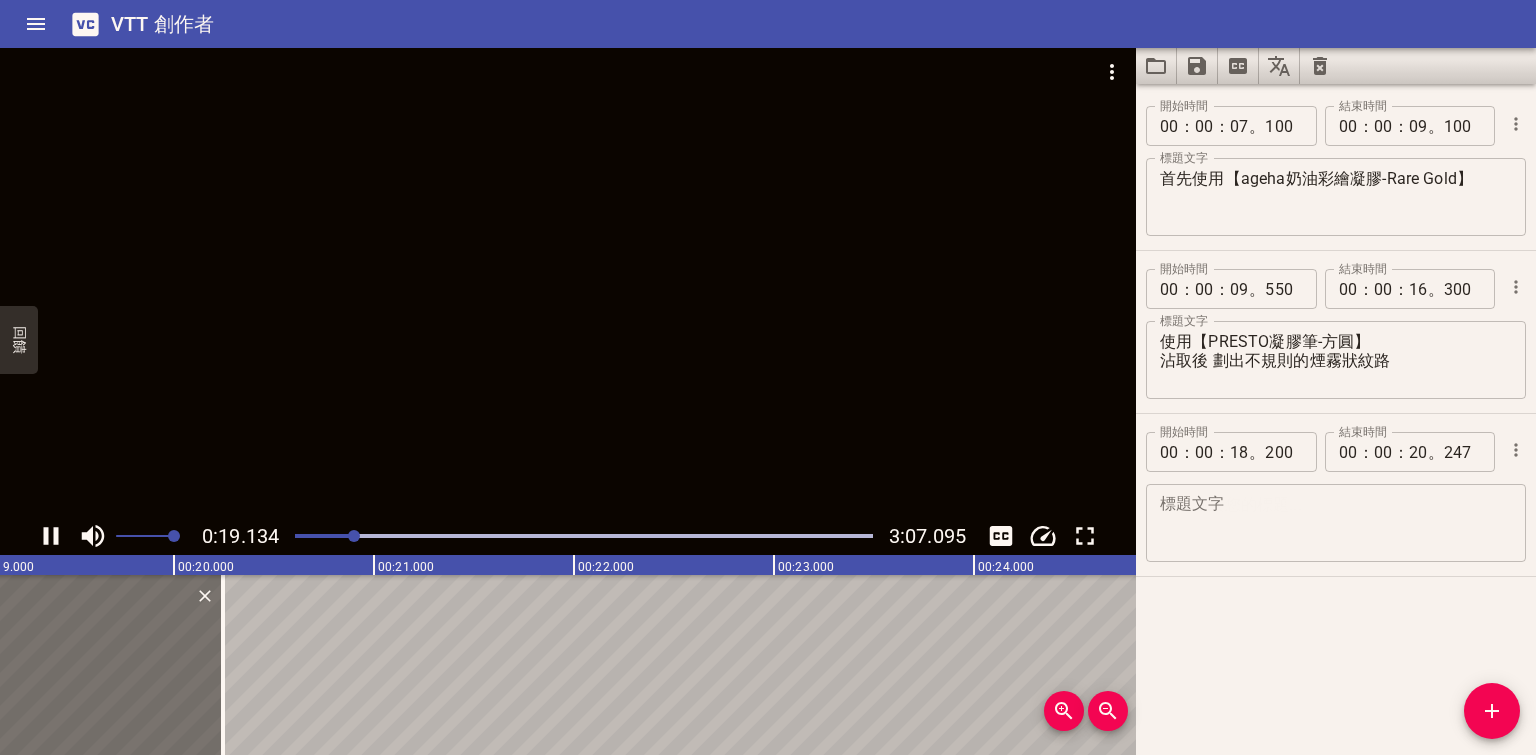 click at bounding box center (568, 282) 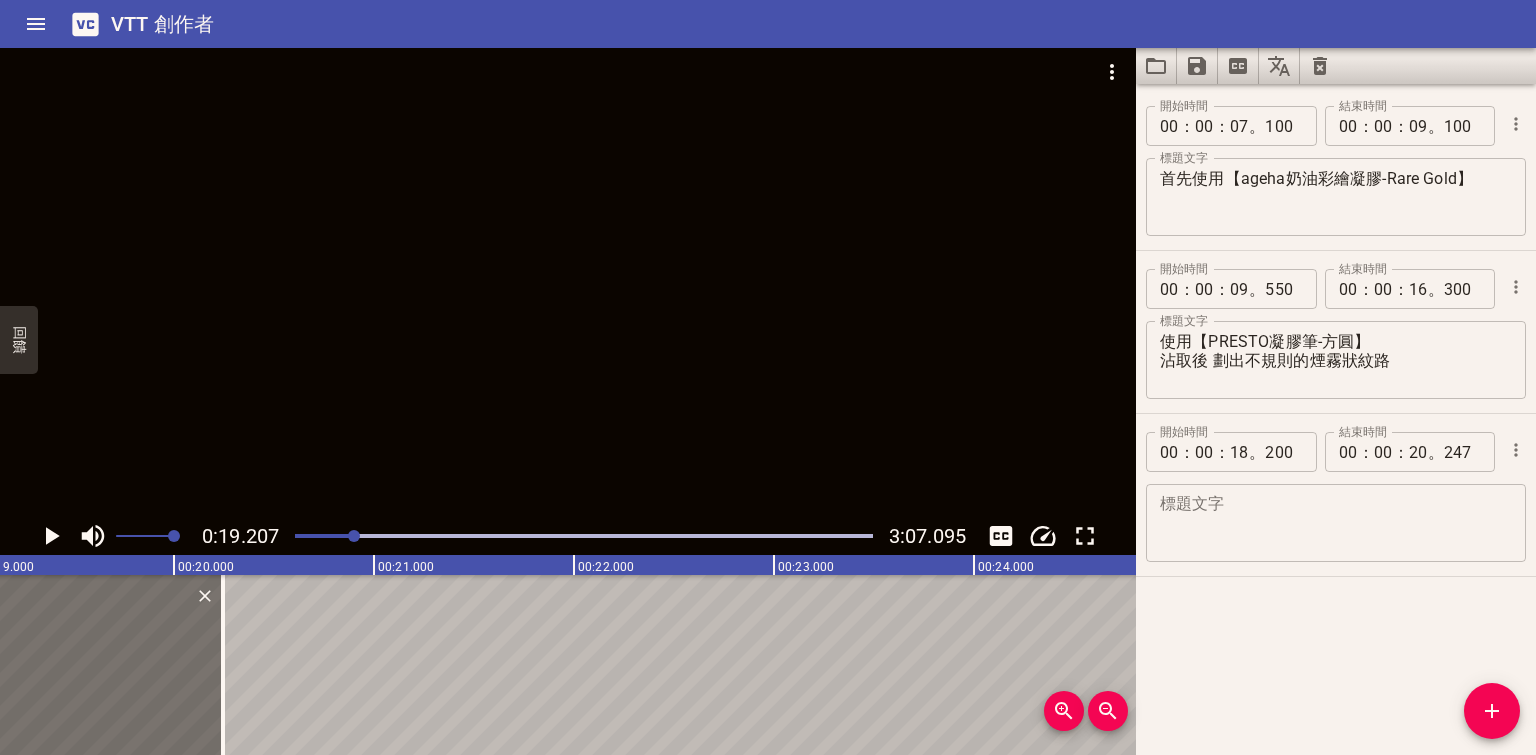scroll, scrollTop: 0, scrollLeft: 3840, axis: horizontal 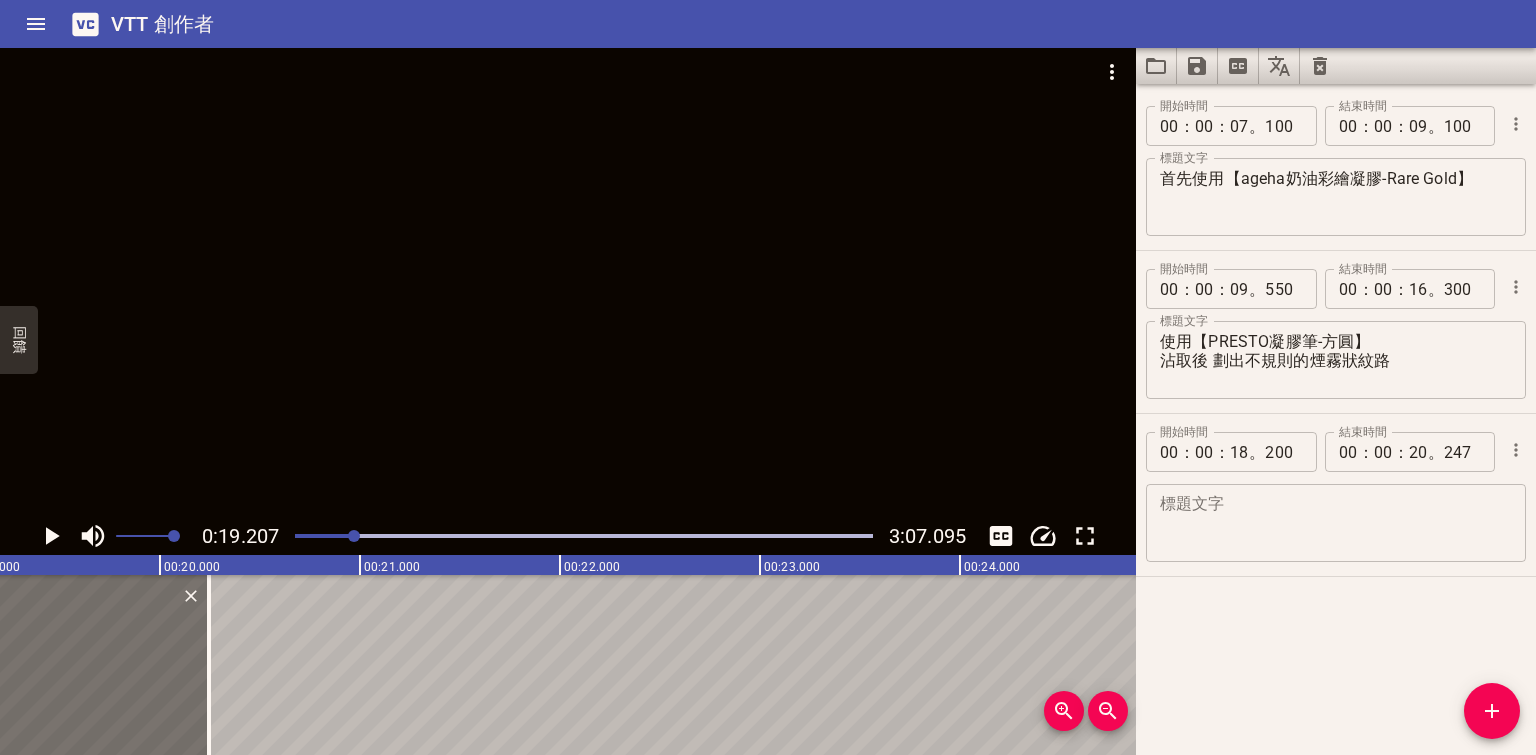 click at bounding box center (568, 282) 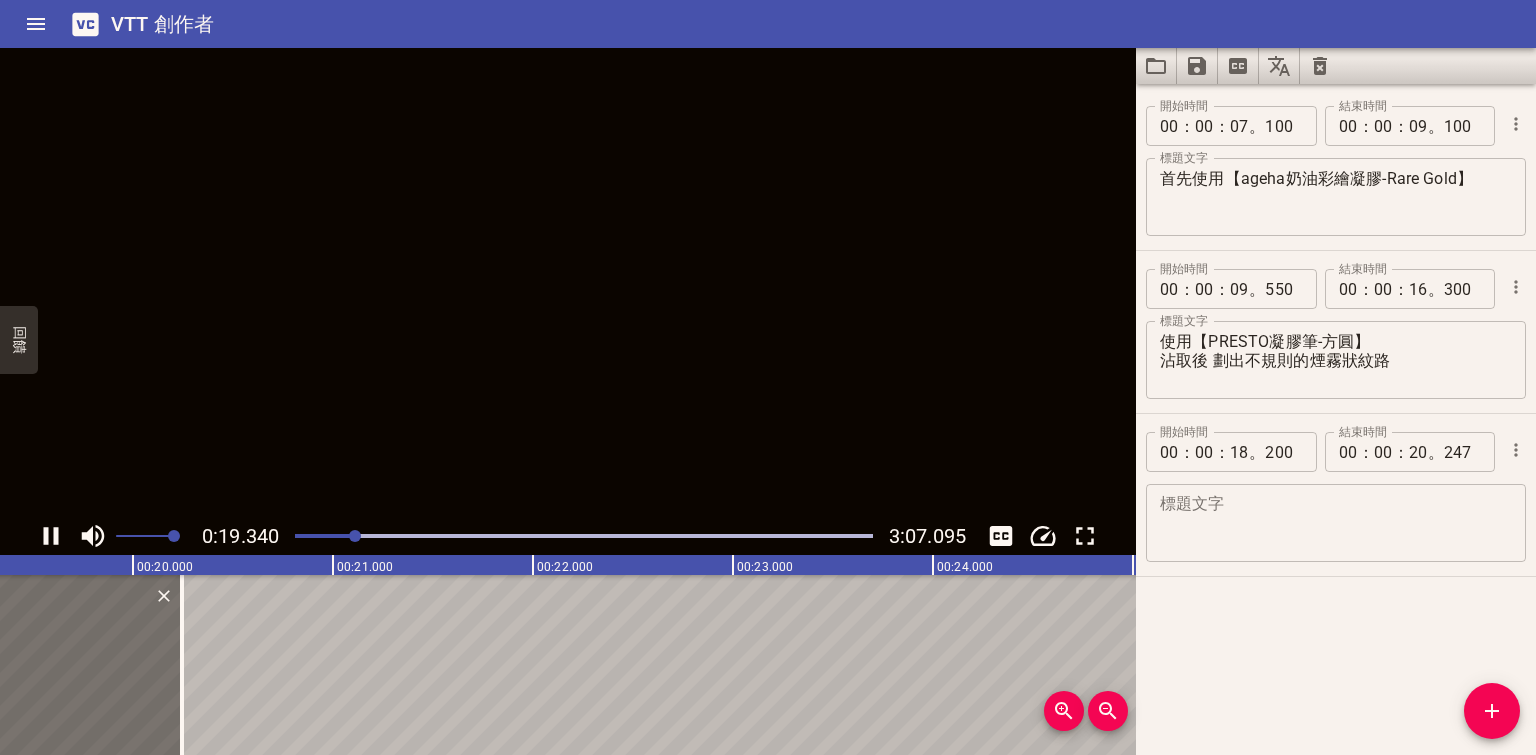 click at bounding box center [568, 282] 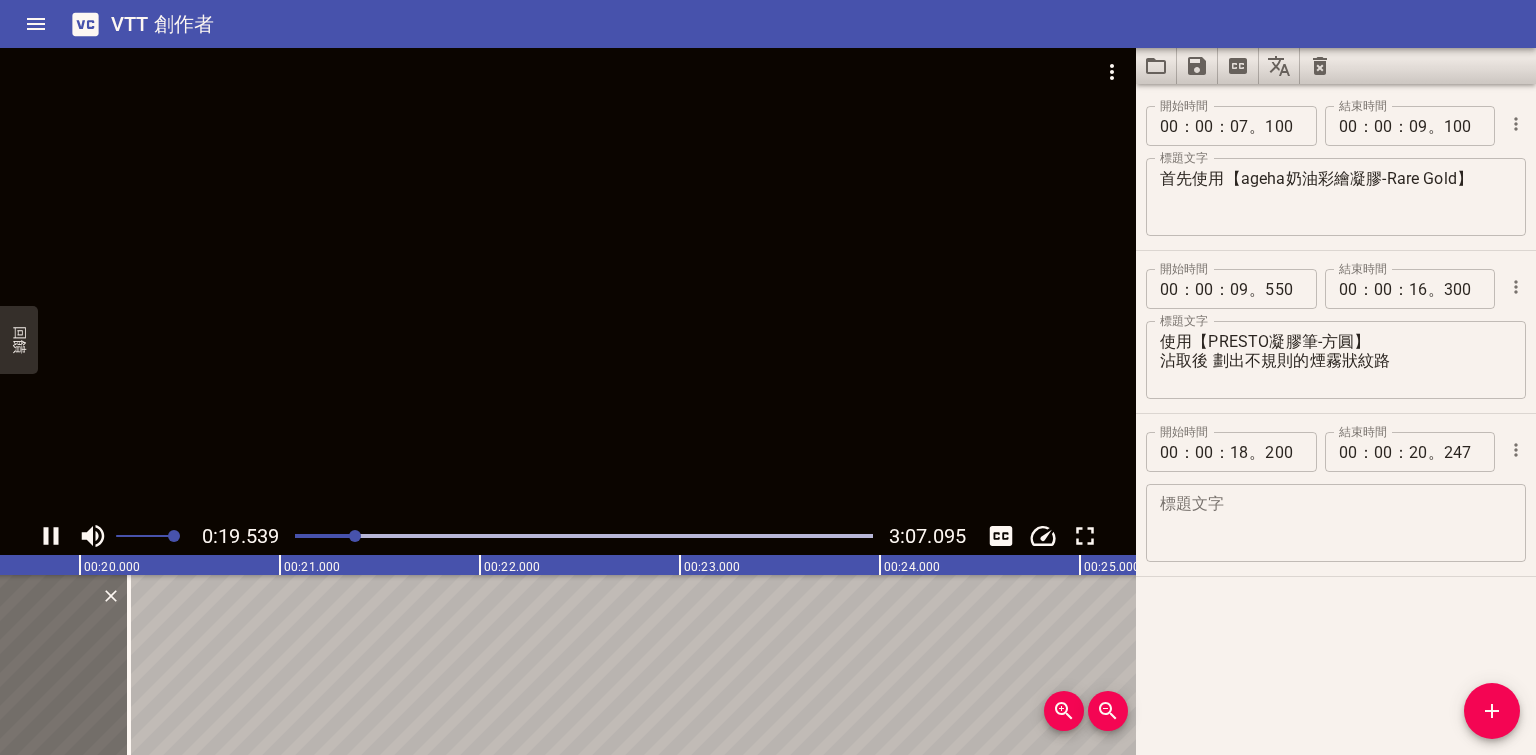 click at bounding box center [568, 282] 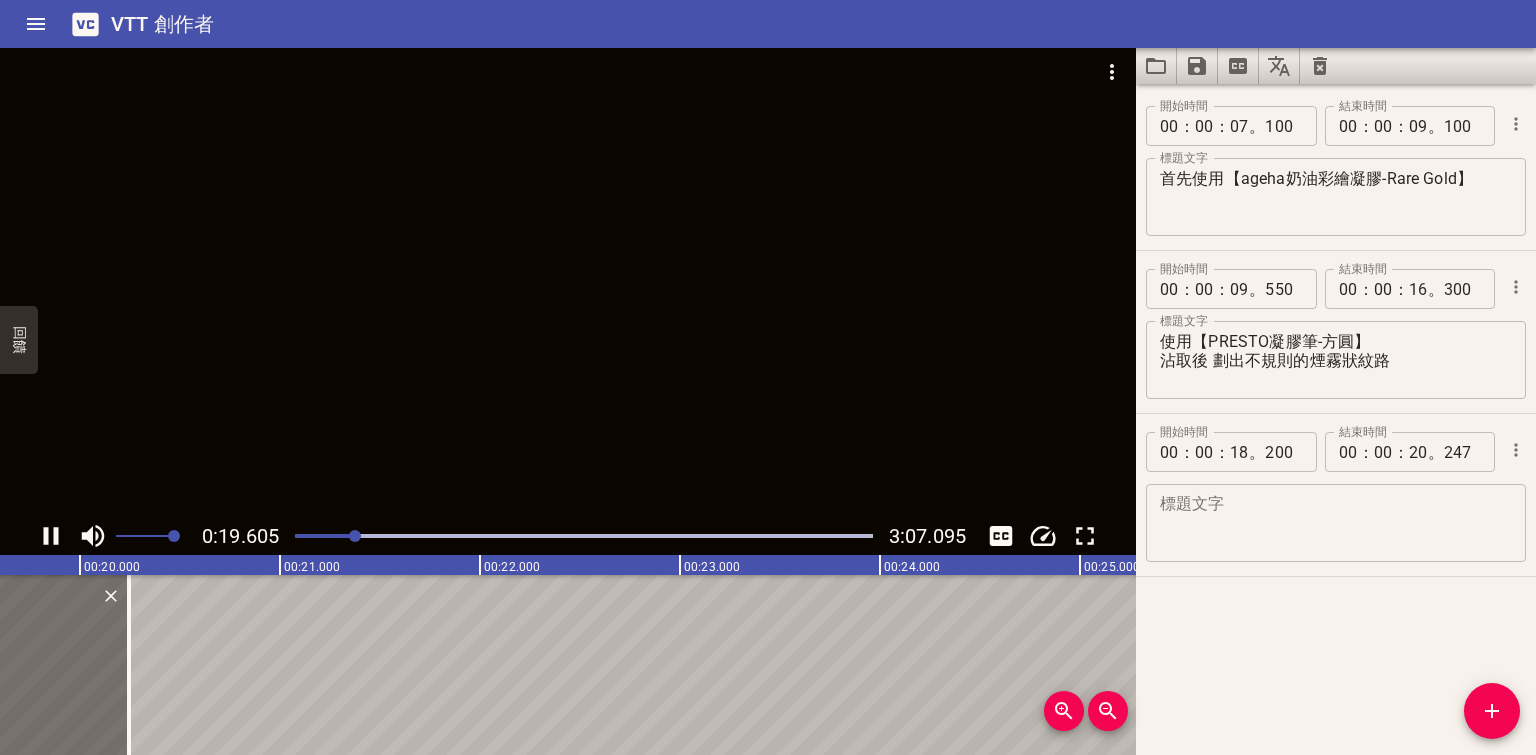 scroll, scrollTop: 0, scrollLeft: 3931, axis: horizontal 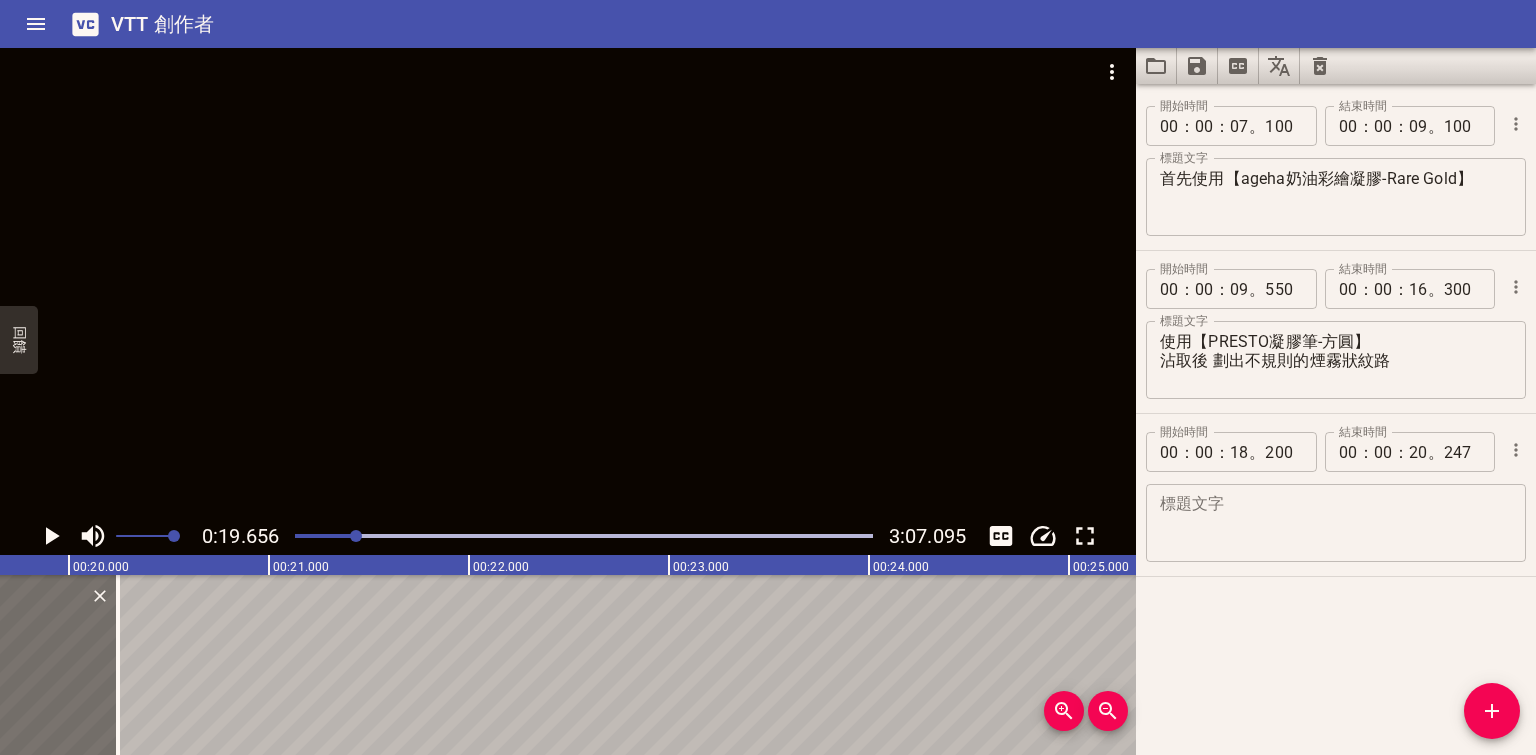 click at bounding box center (1336, 523) 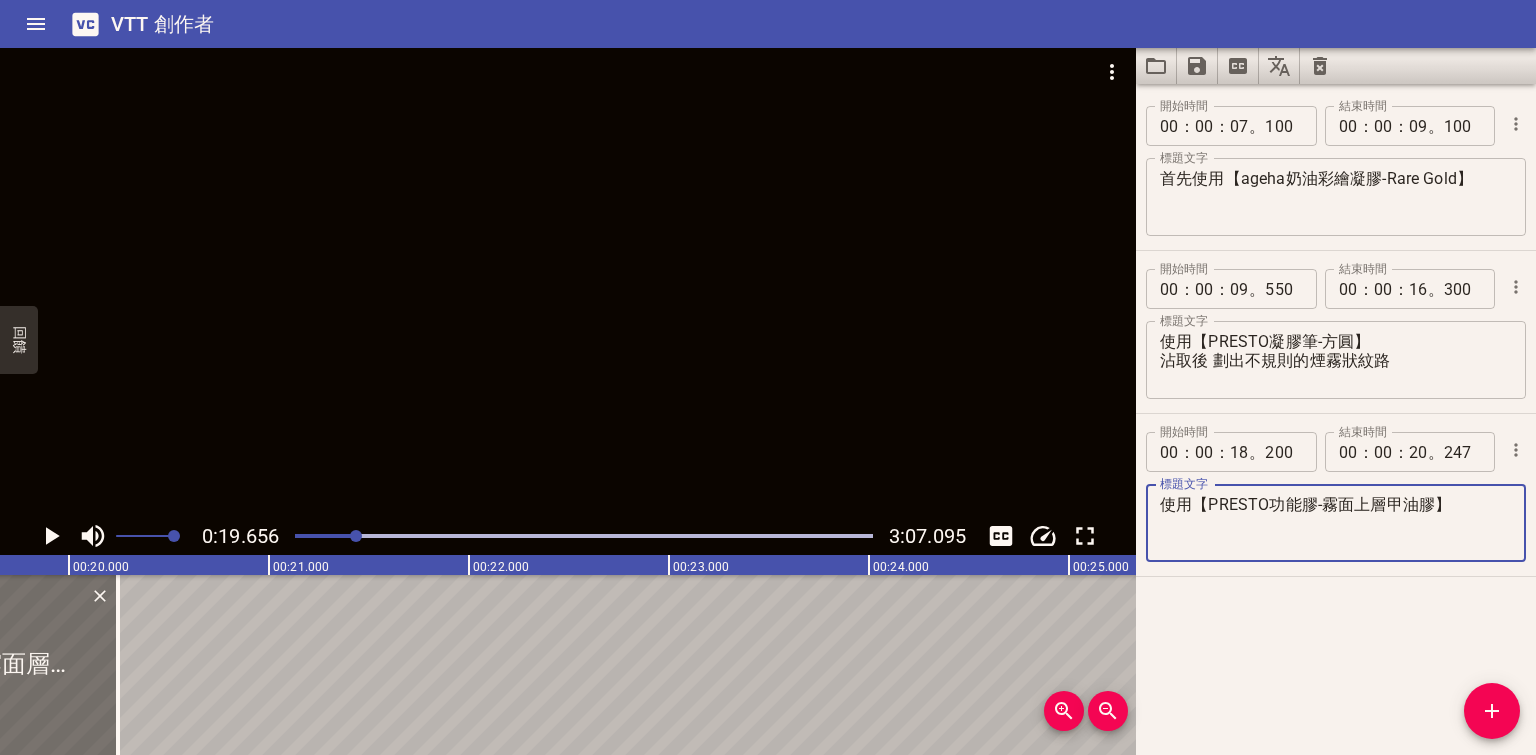 click at bounding box center (568, 282) 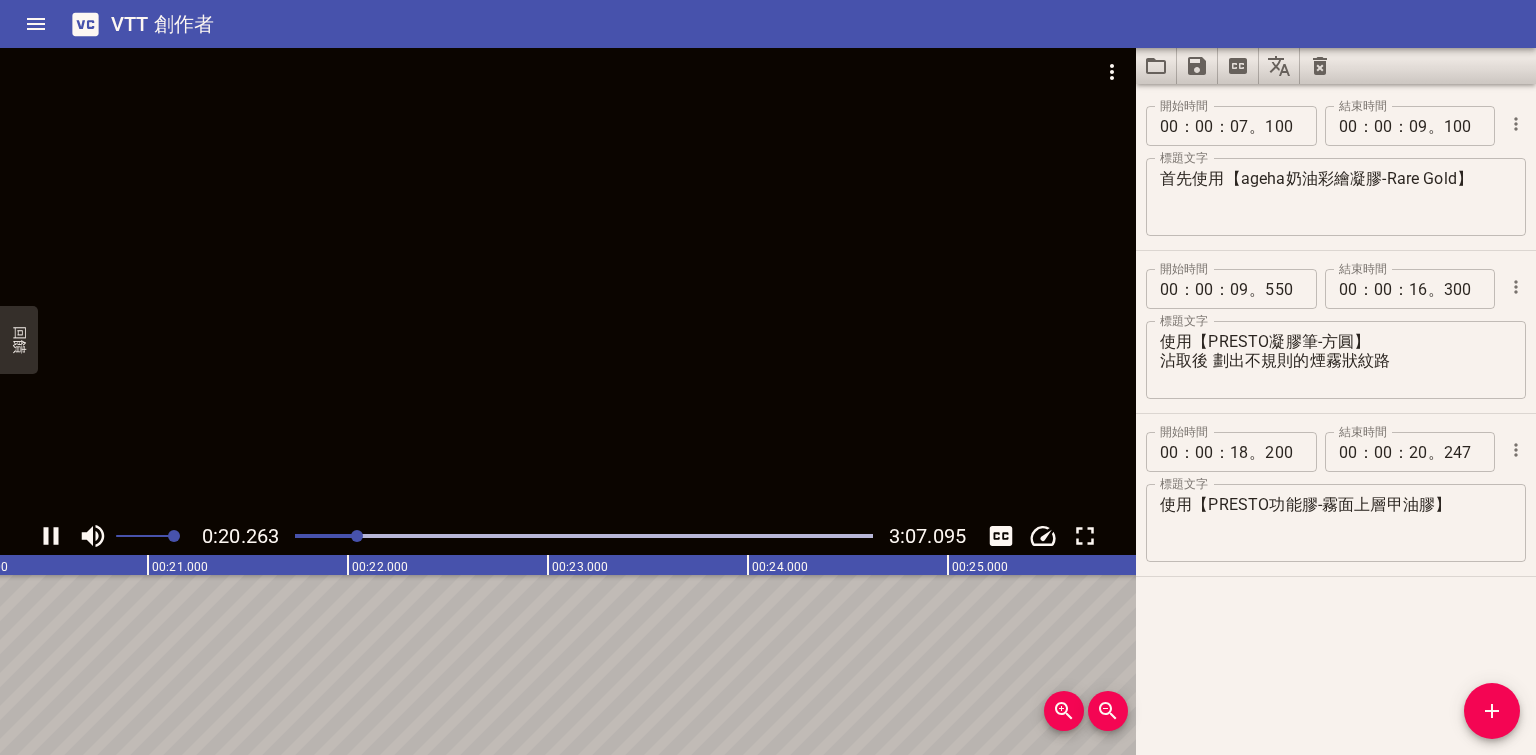 click at bounding box center [568, 282] 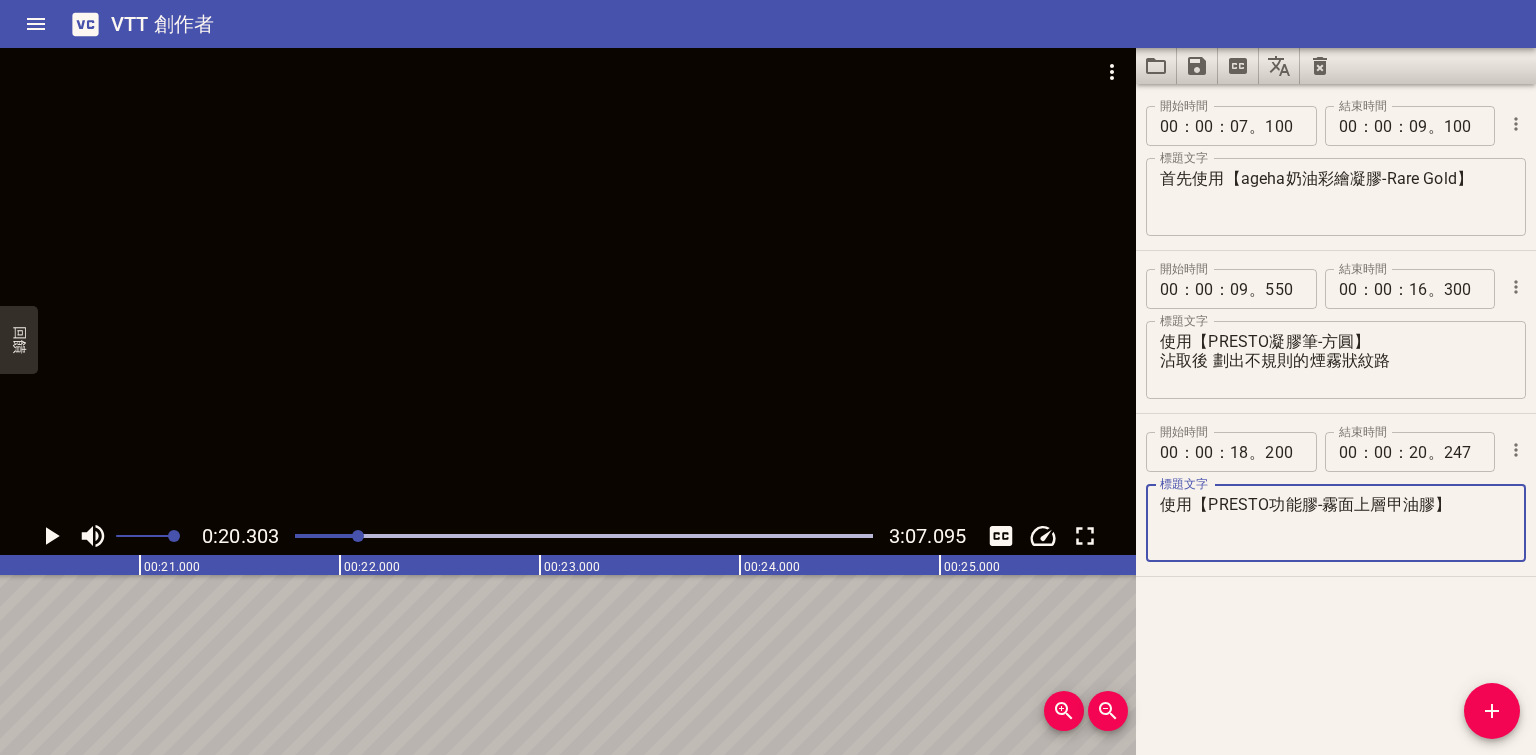click on "使用【PRESTO功能膠-霧面上層甲油膠】" at bounding box center (1336, 523) 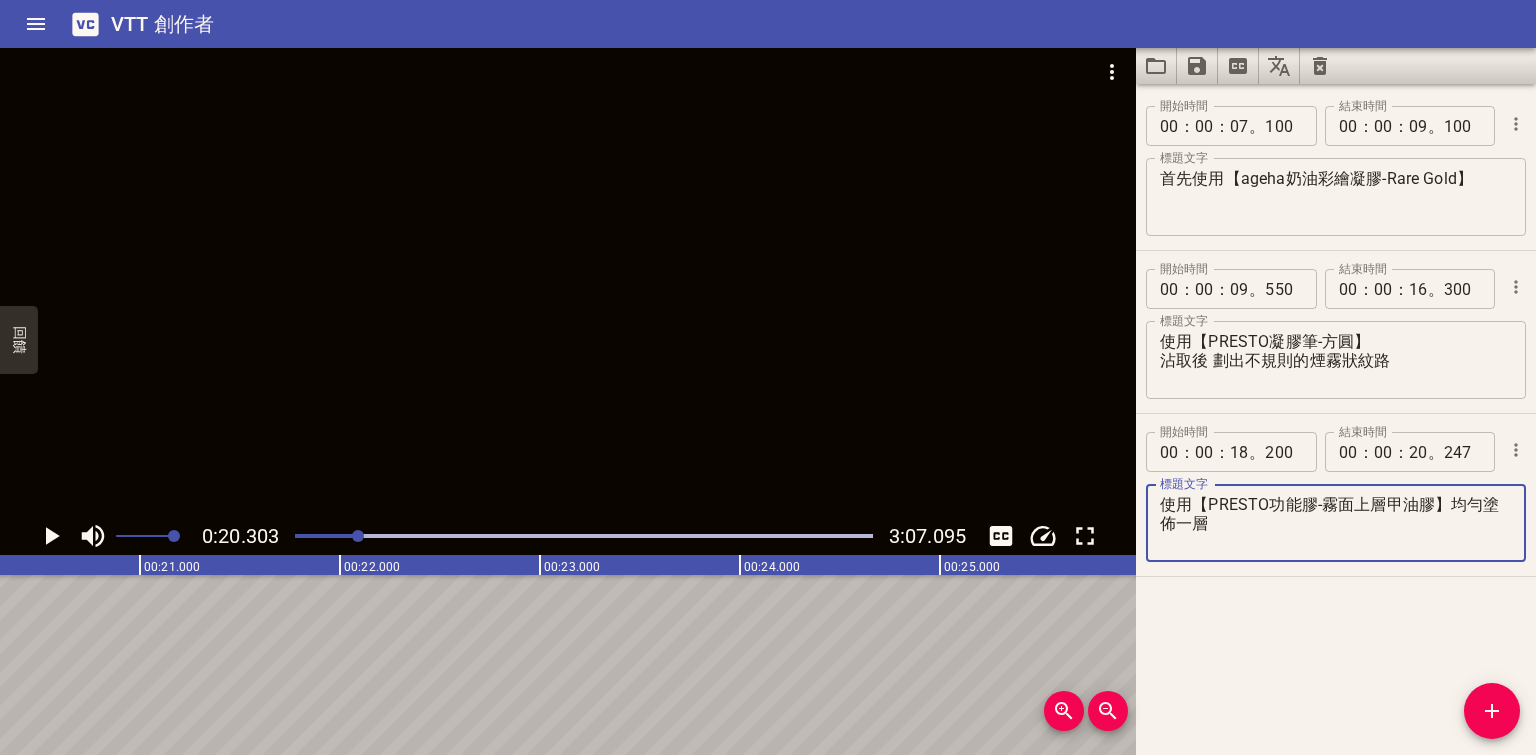 type on "使用【PRESTO功能膠-霧面上層甲油膠】均勻塗佈一層" 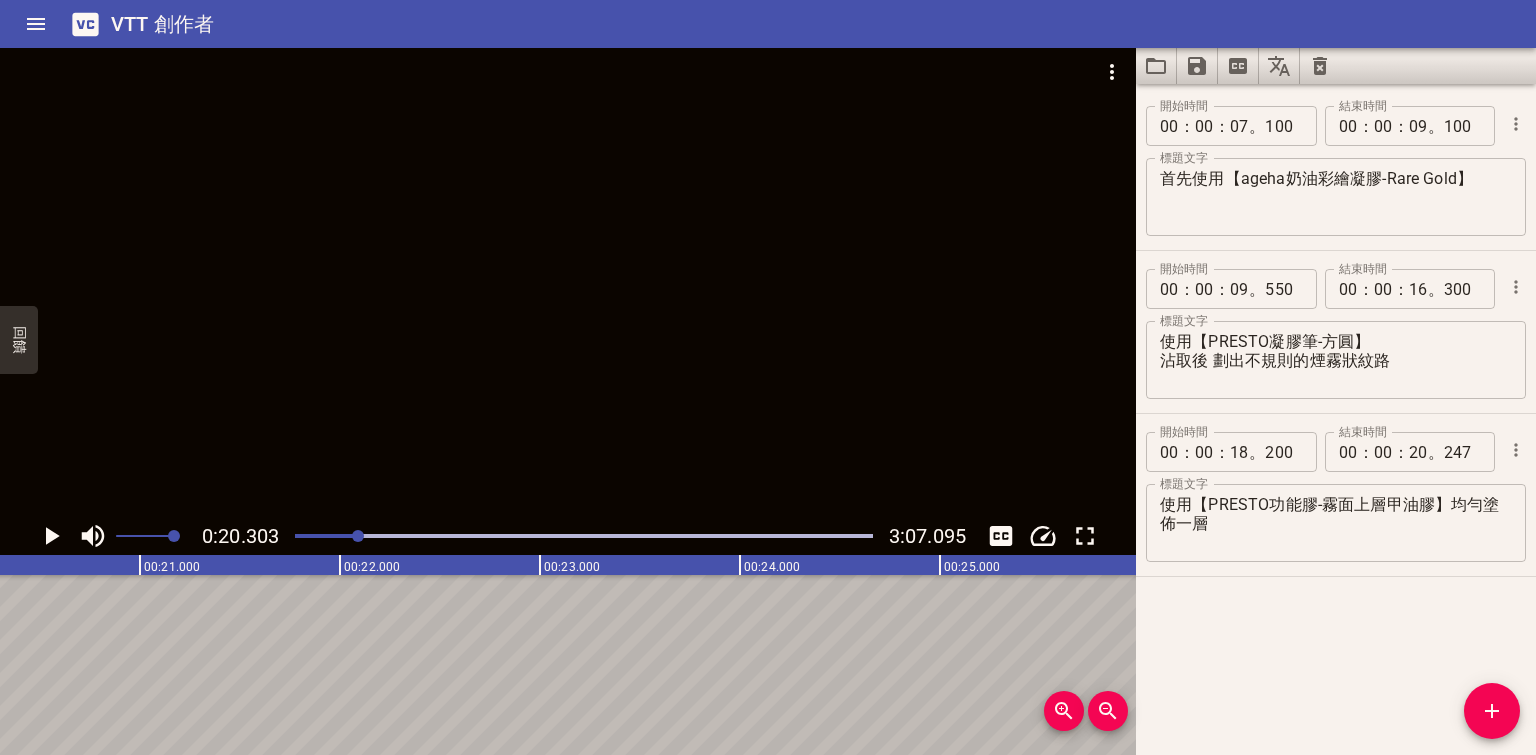 click at bounding box center (568, 282) 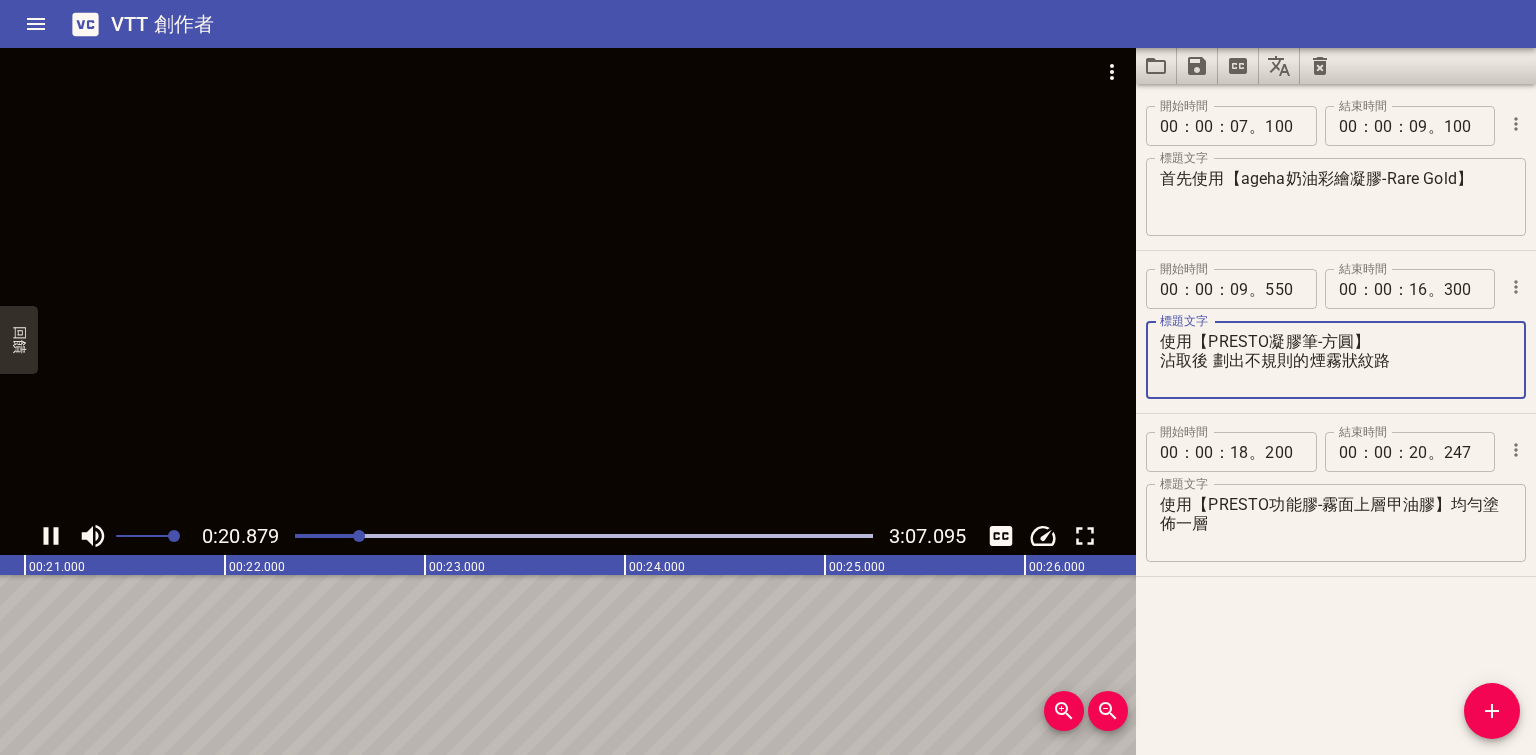 drag, startPoint x: 1224, startPoint y: 364, endPoint x: 1240, endPoint y: 362, distance: 16.124516 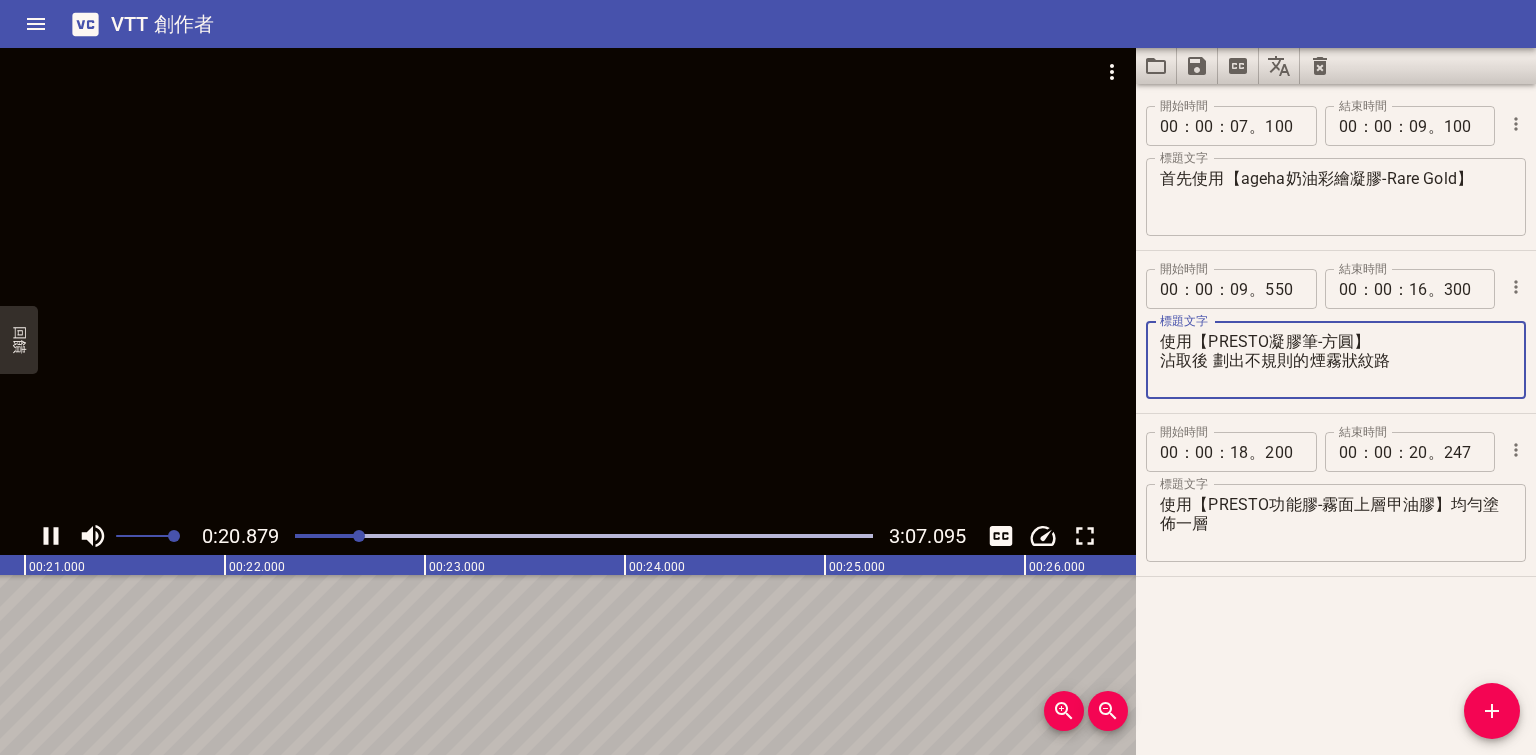 click on "使用【PRESTO凝膠筆-方圓】
沾取後 劃出不規則的煙霧狀紋路" at bounding box center (1336, 360) 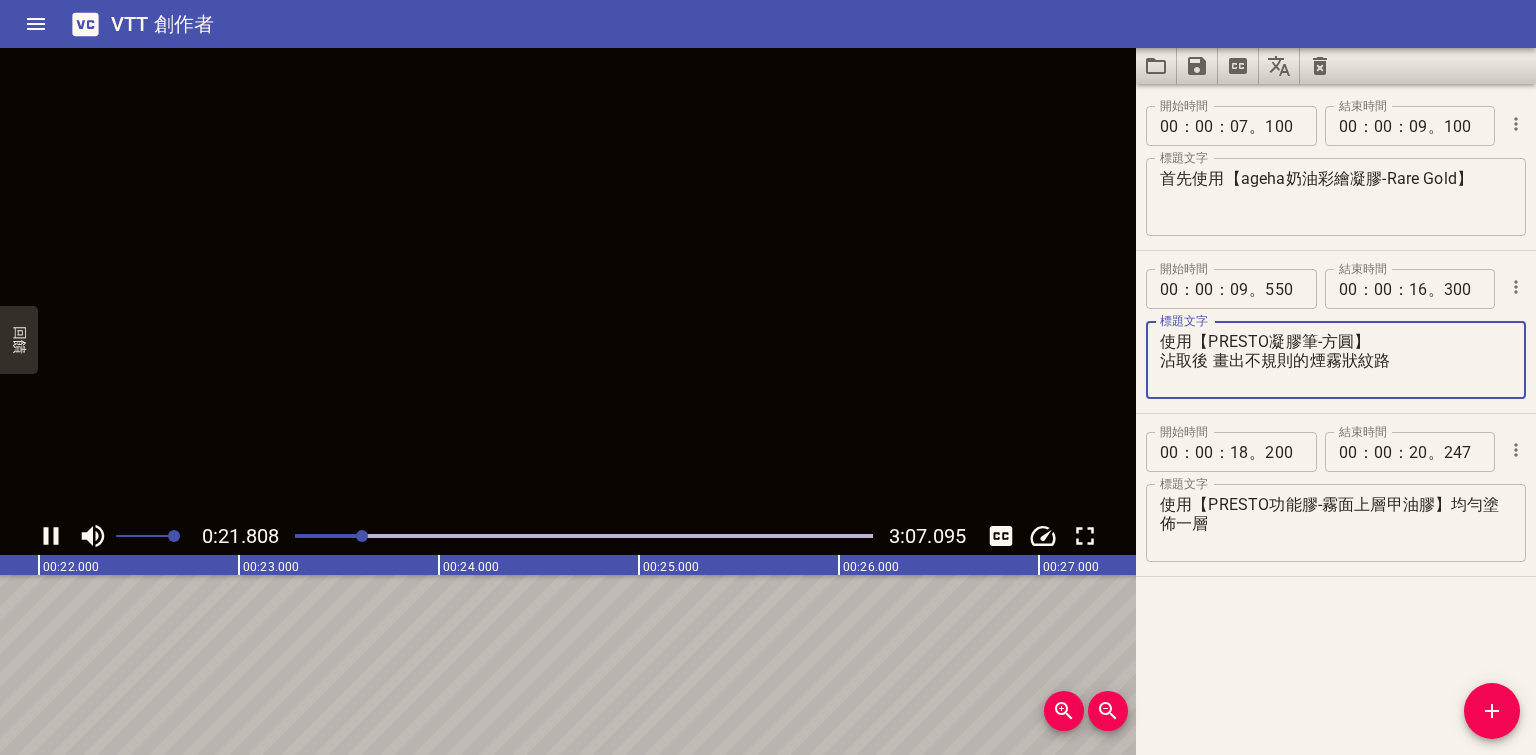type on "使用【PRESTO凝膠筆-方圓】
沾取後 畫出不規則的煙霧狀紋路" 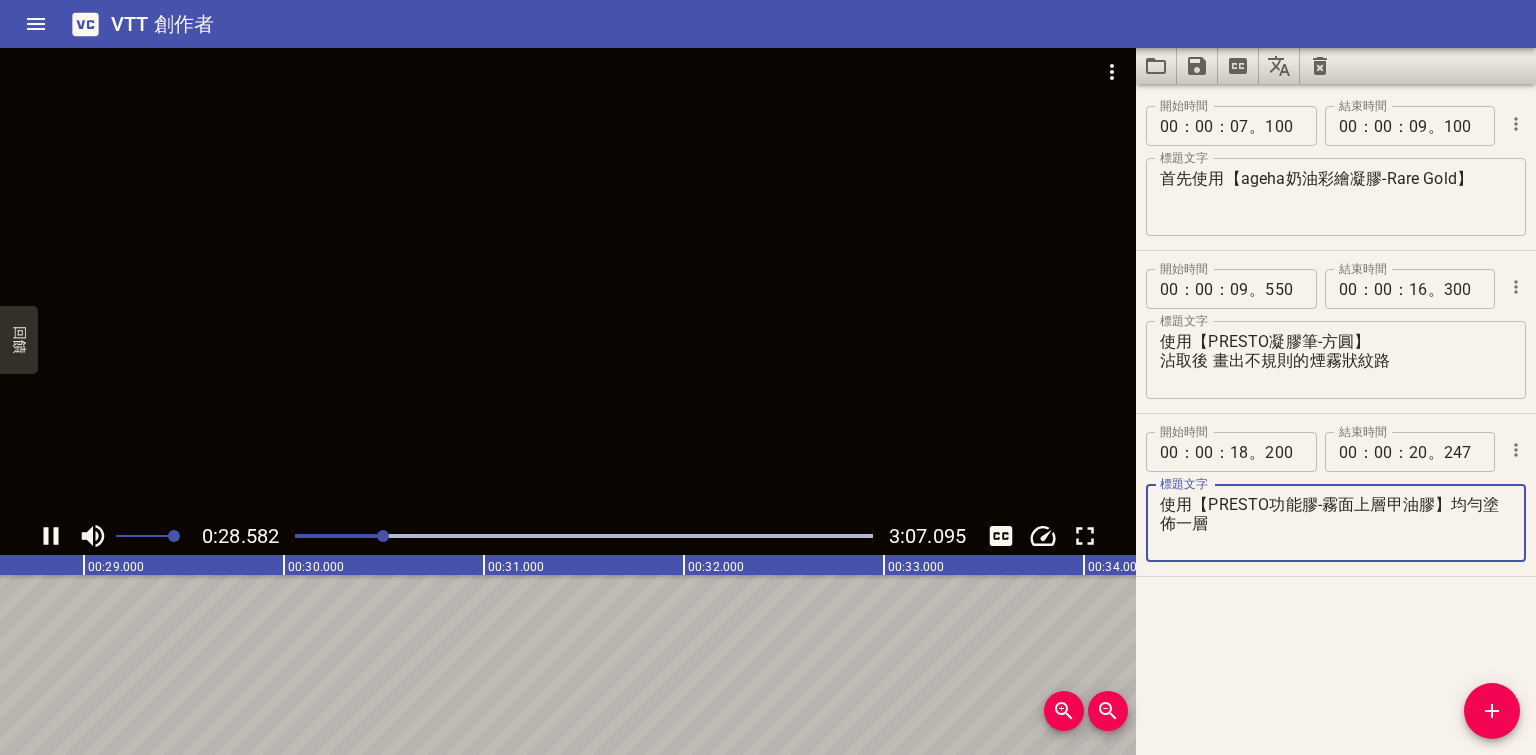 click at bounding box center [568, 282] 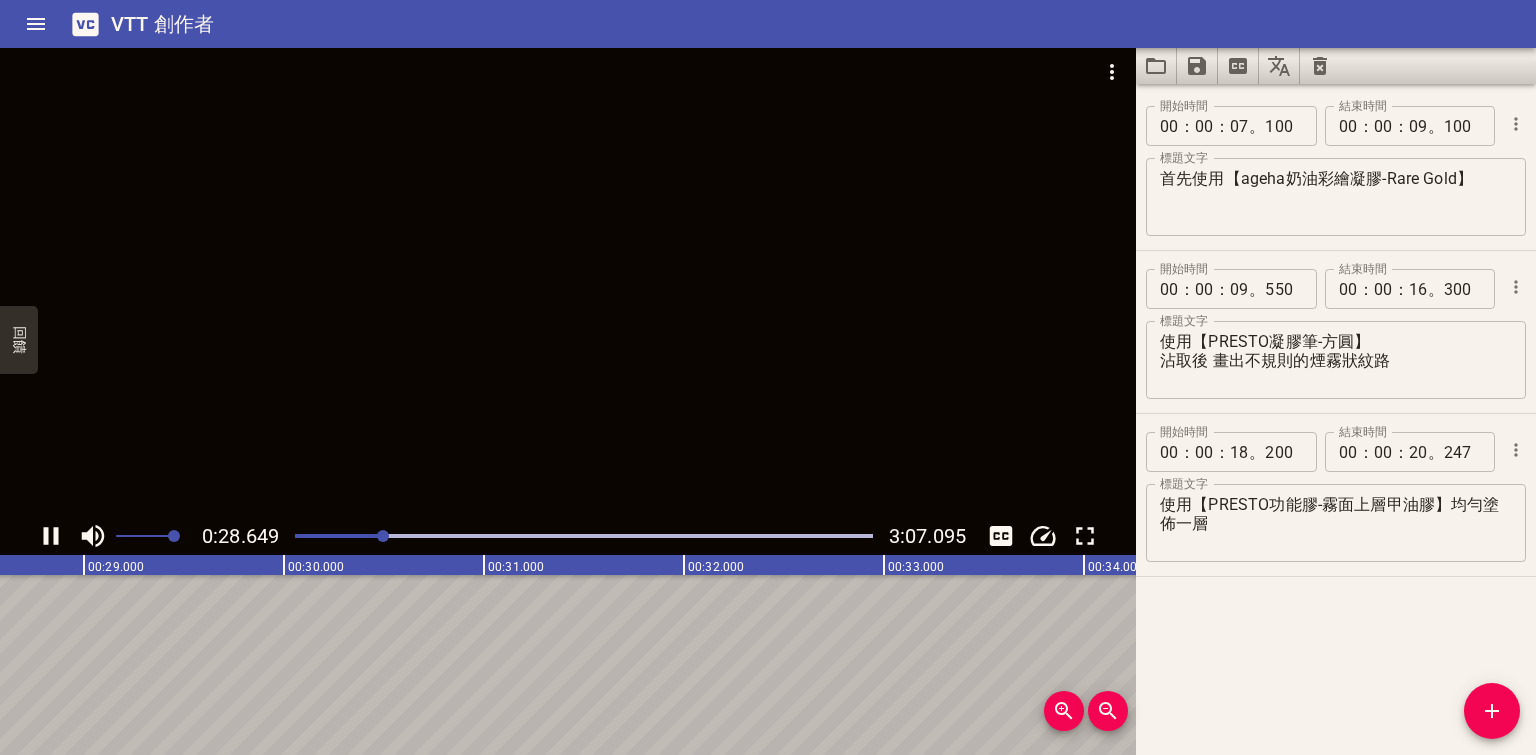 scroll, scrollTop: 0, scrollLeft: 5730, axis: horizontal 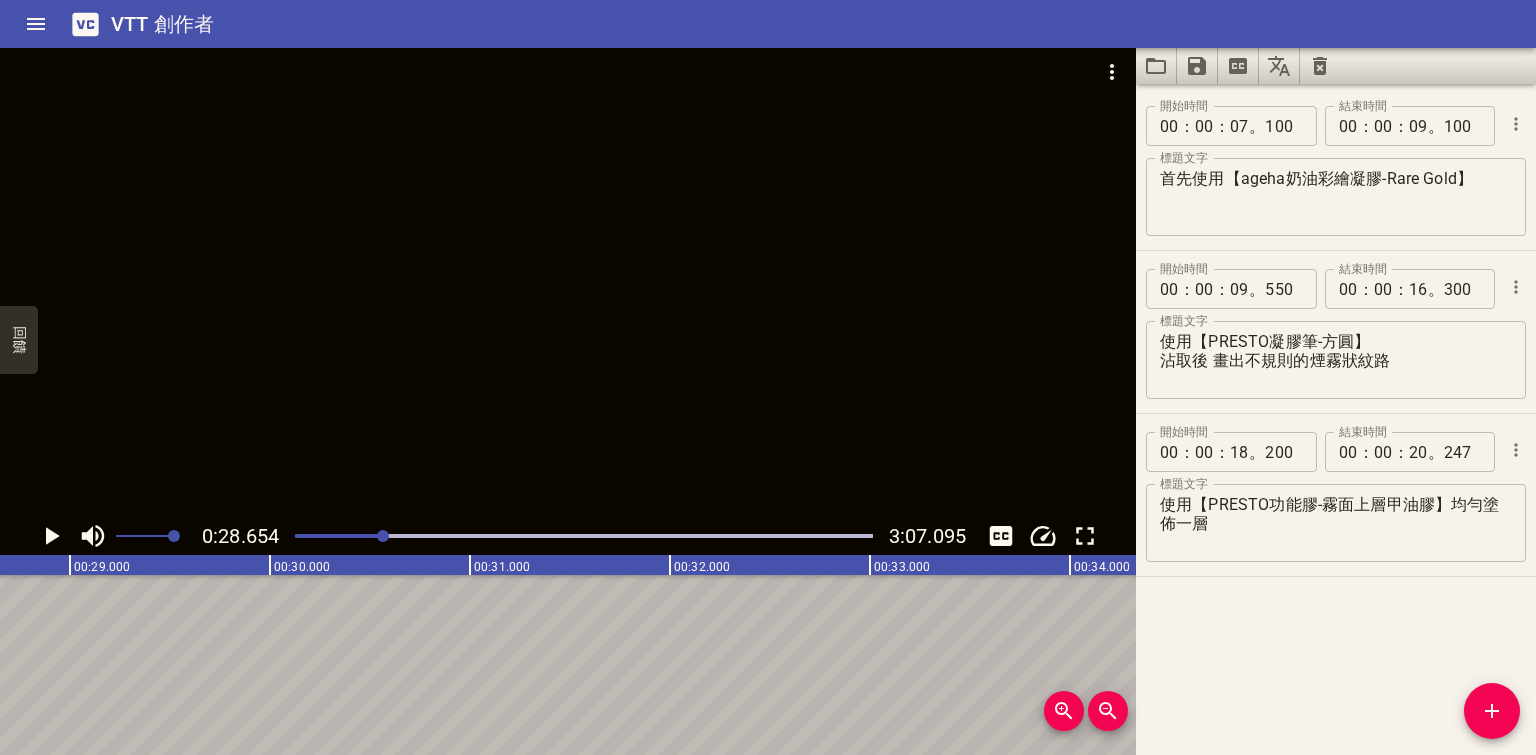 click at bounding box center [383, 536] 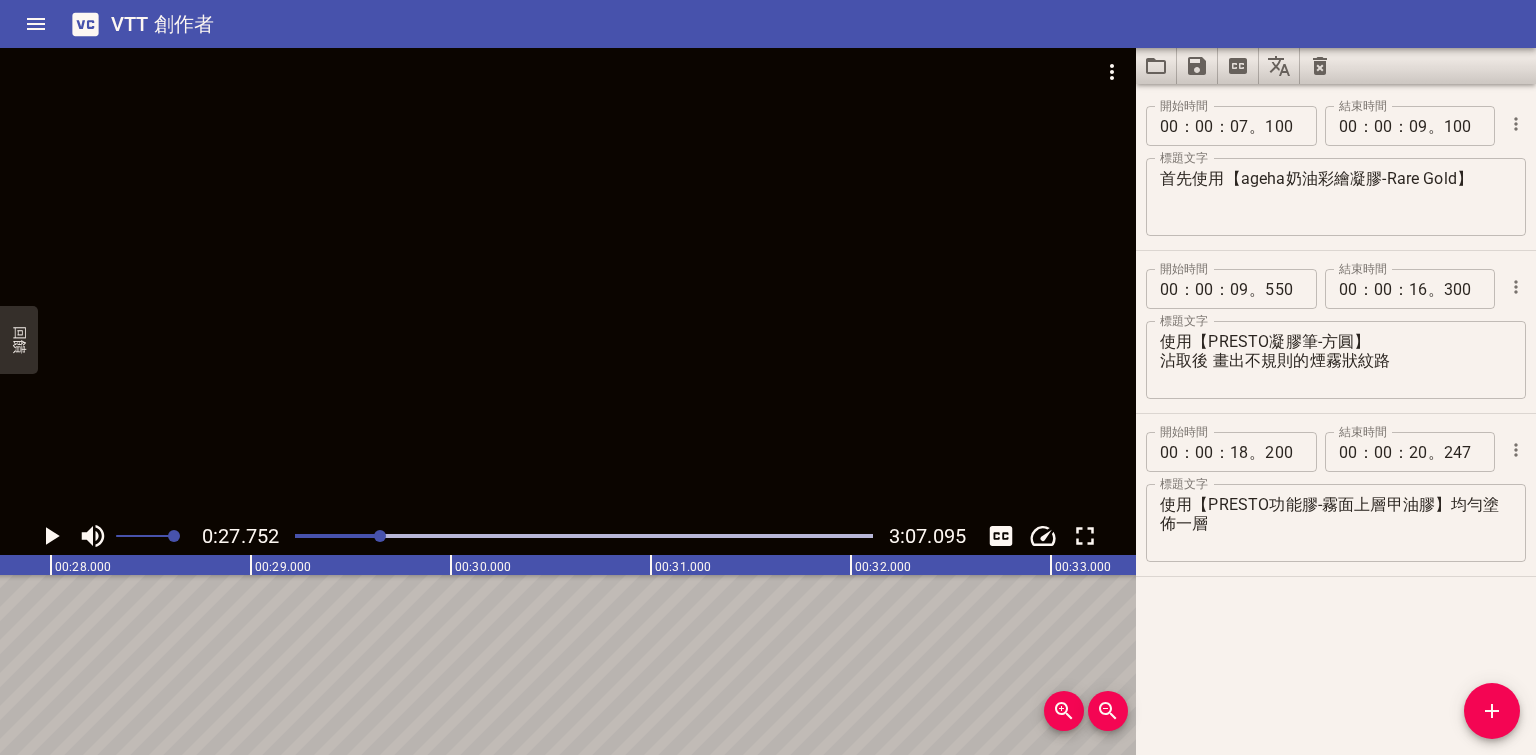 click at bounding box center [568, 282] 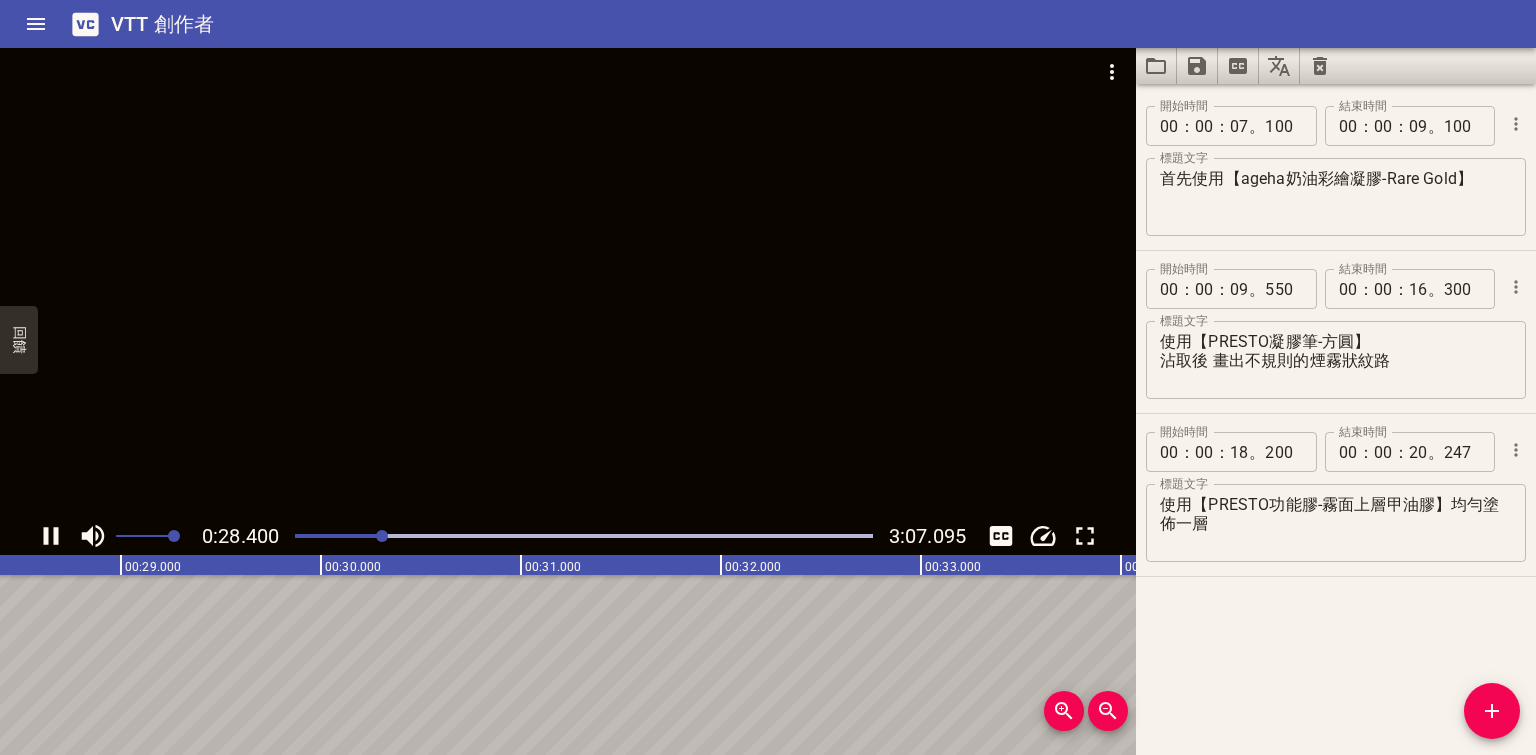 click at bounding box center [568, 282] 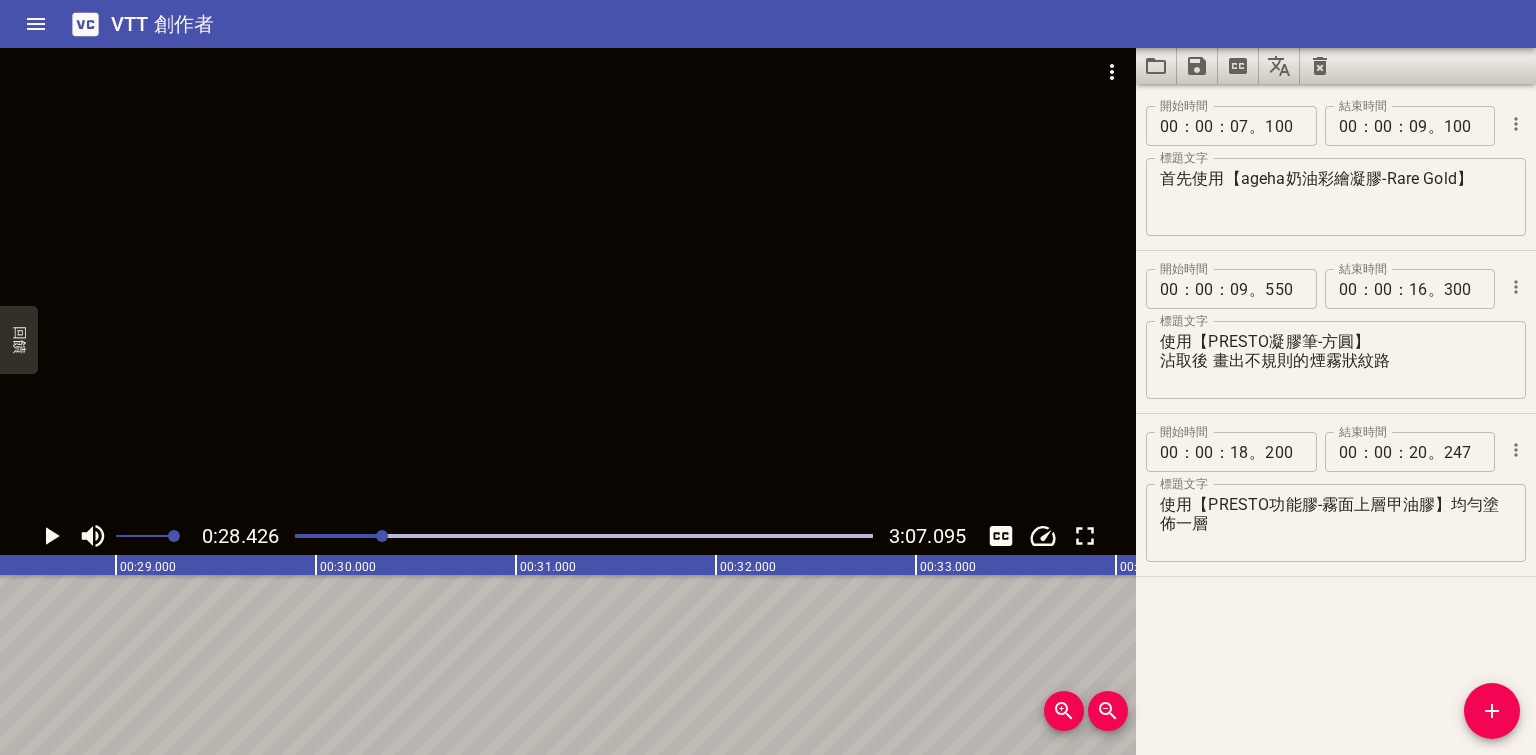 click at bounding box center (568, 282) 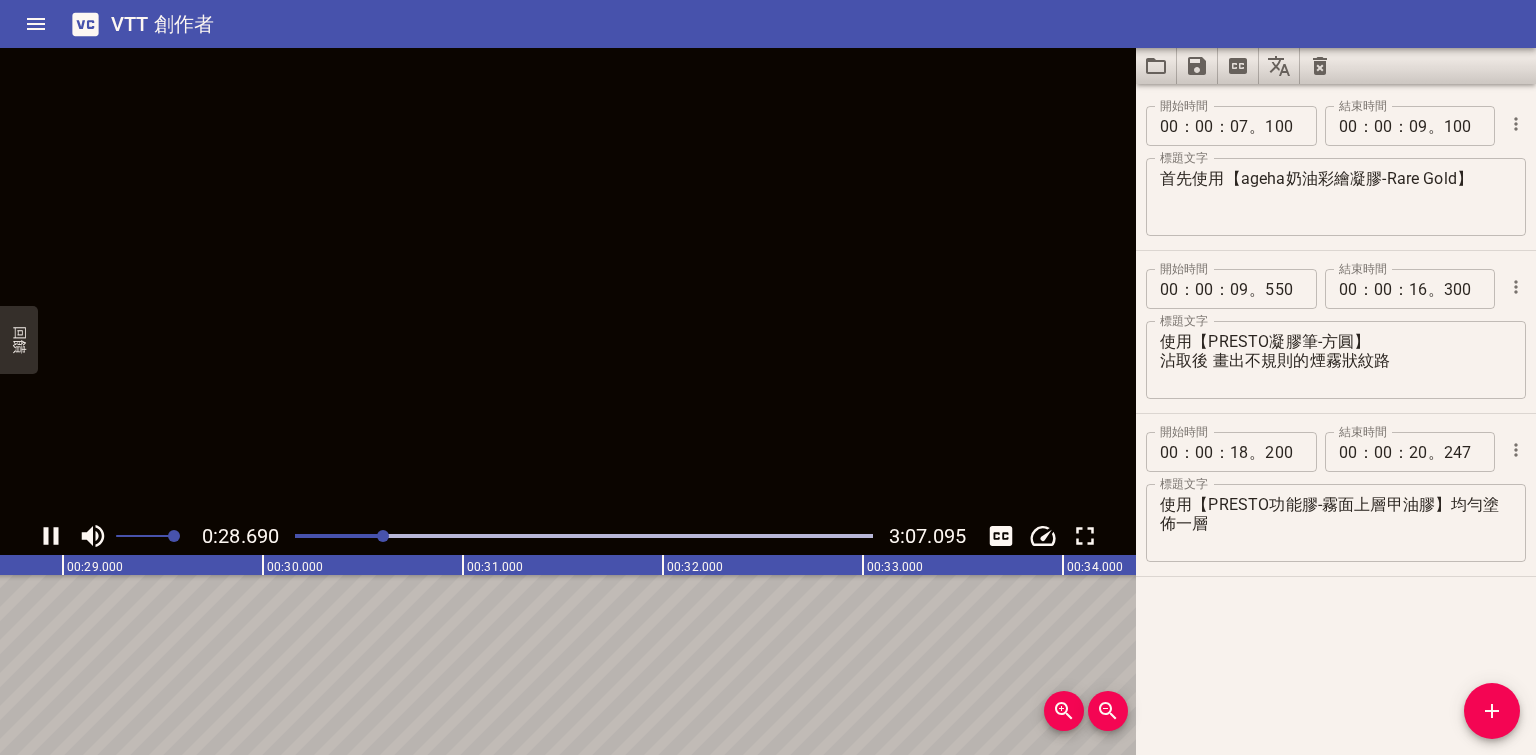 click at bounding box center (568, 282) 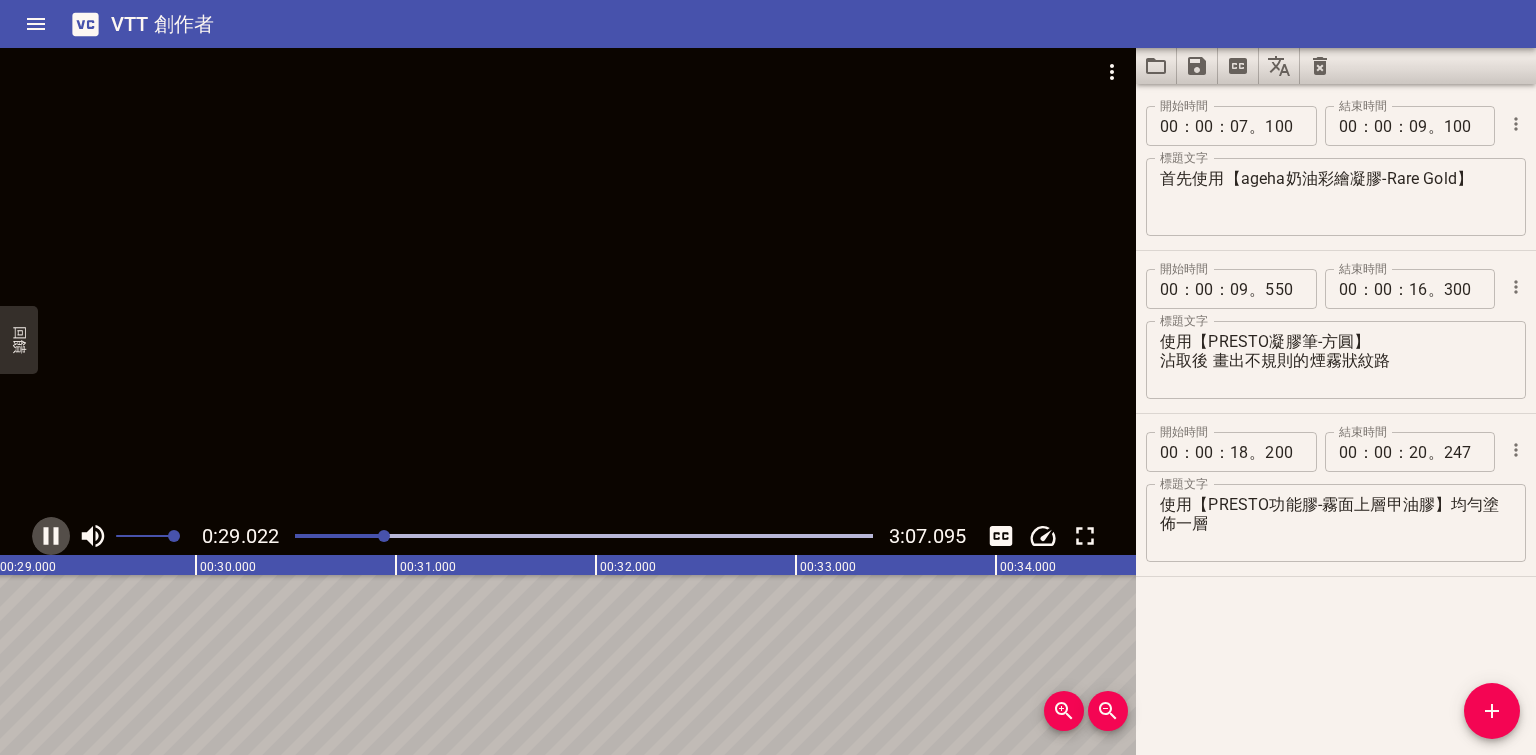 click 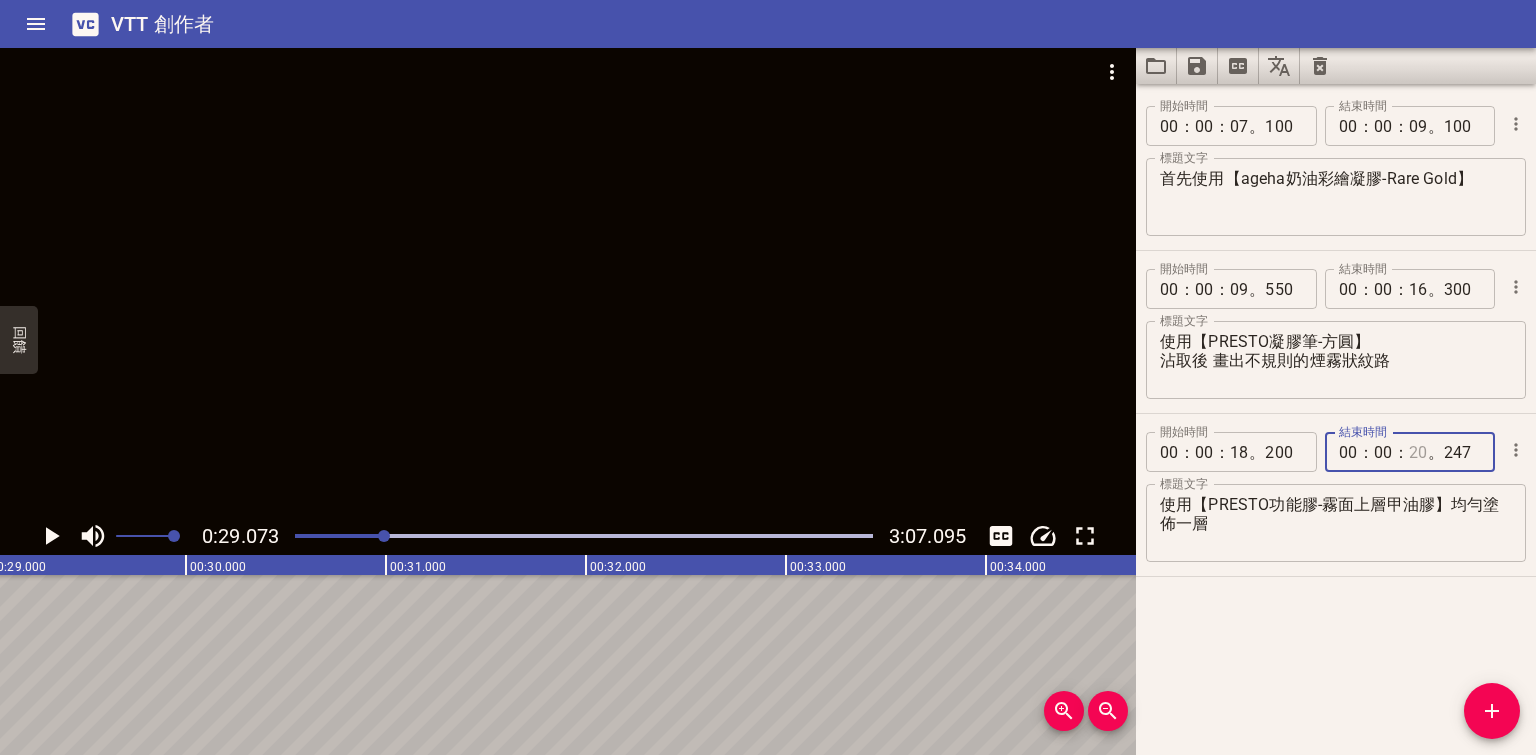 click at bounding box center [1418, 452] 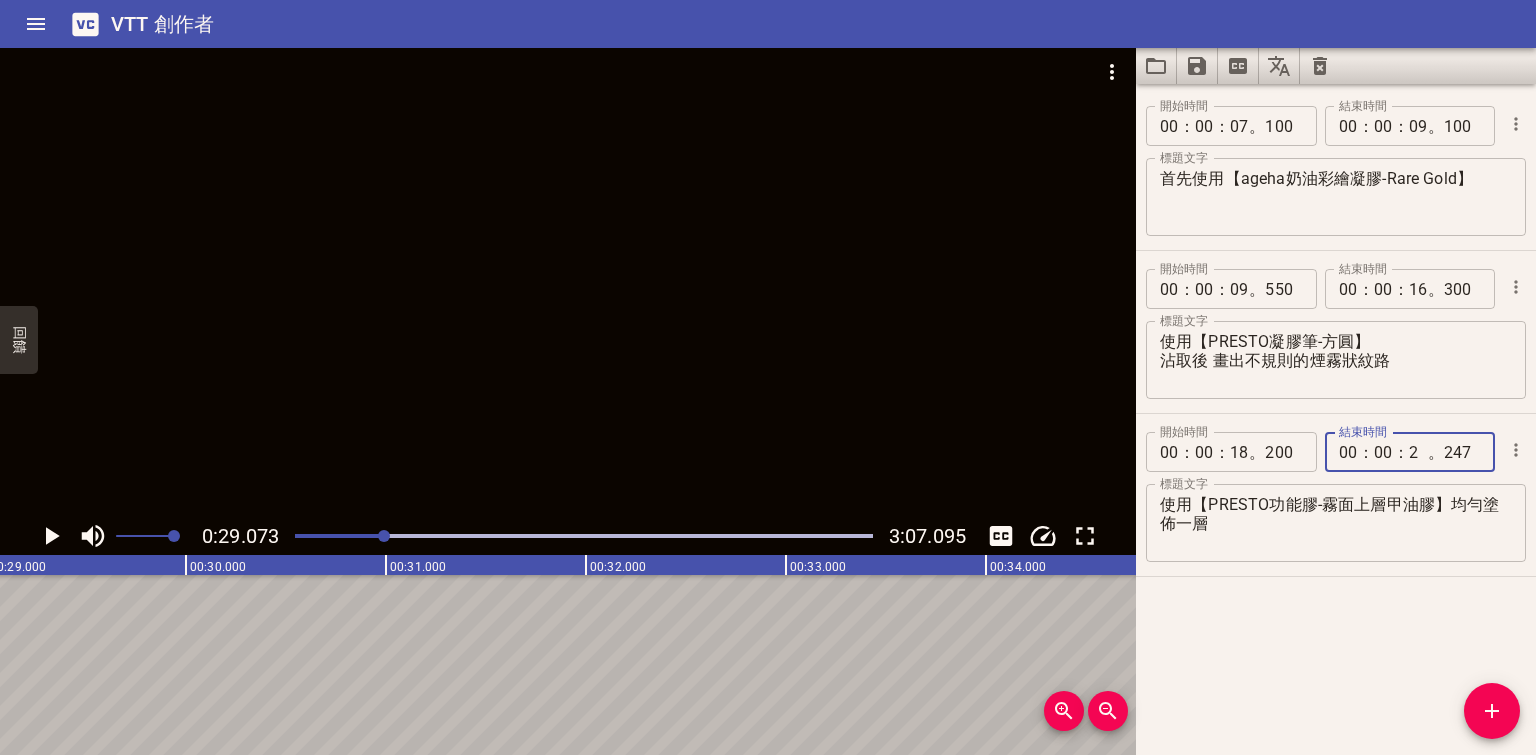 type on "28" 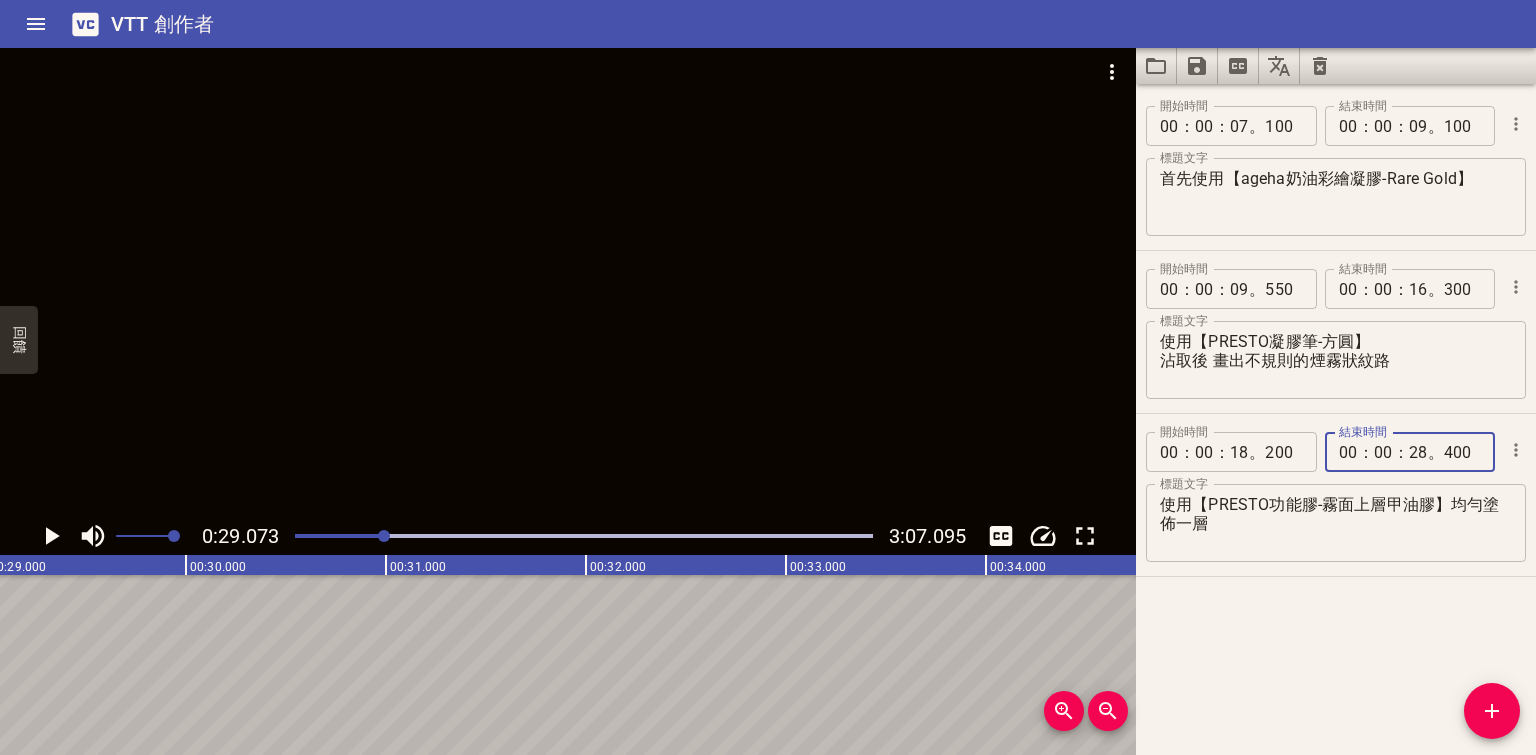type on "400" 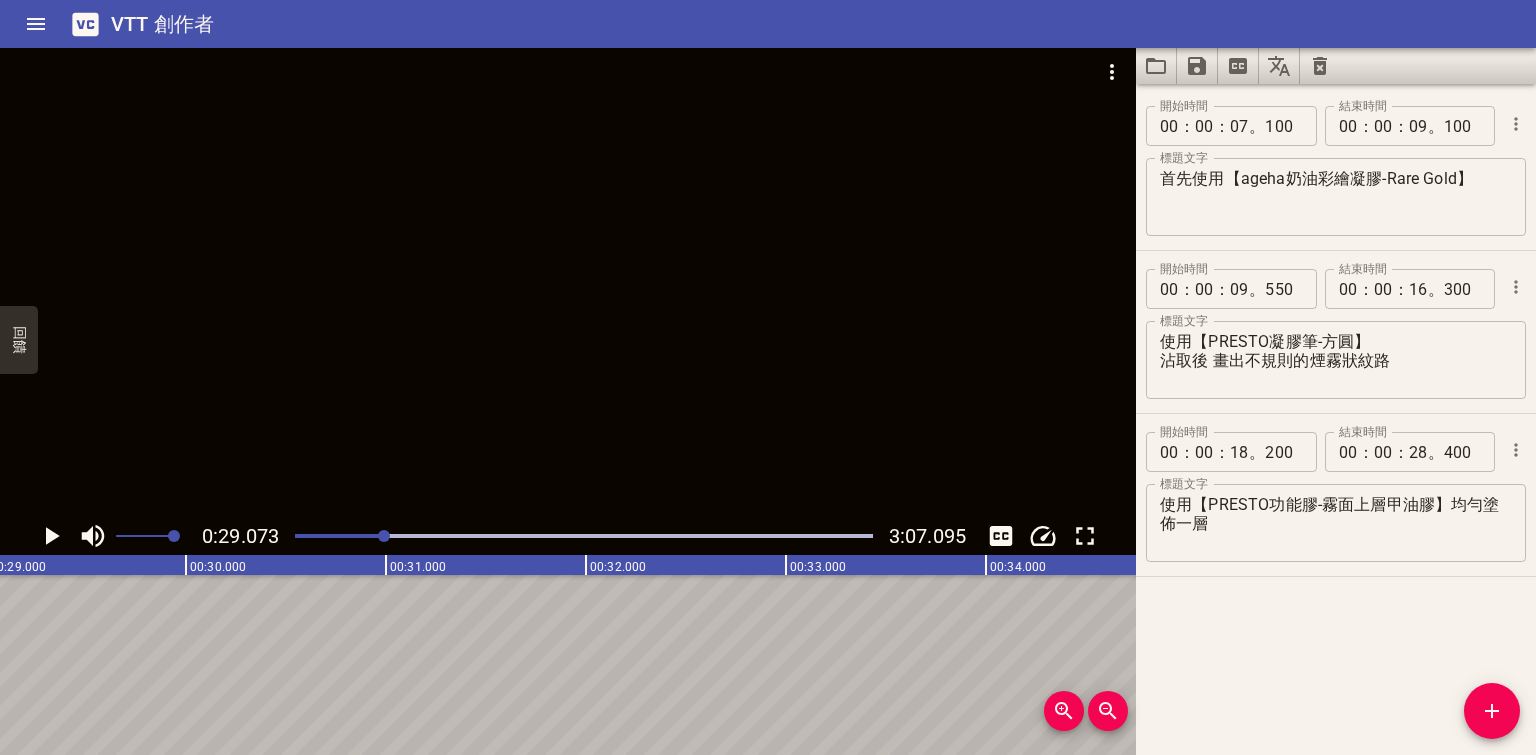 click at bounding box center (568, 282) 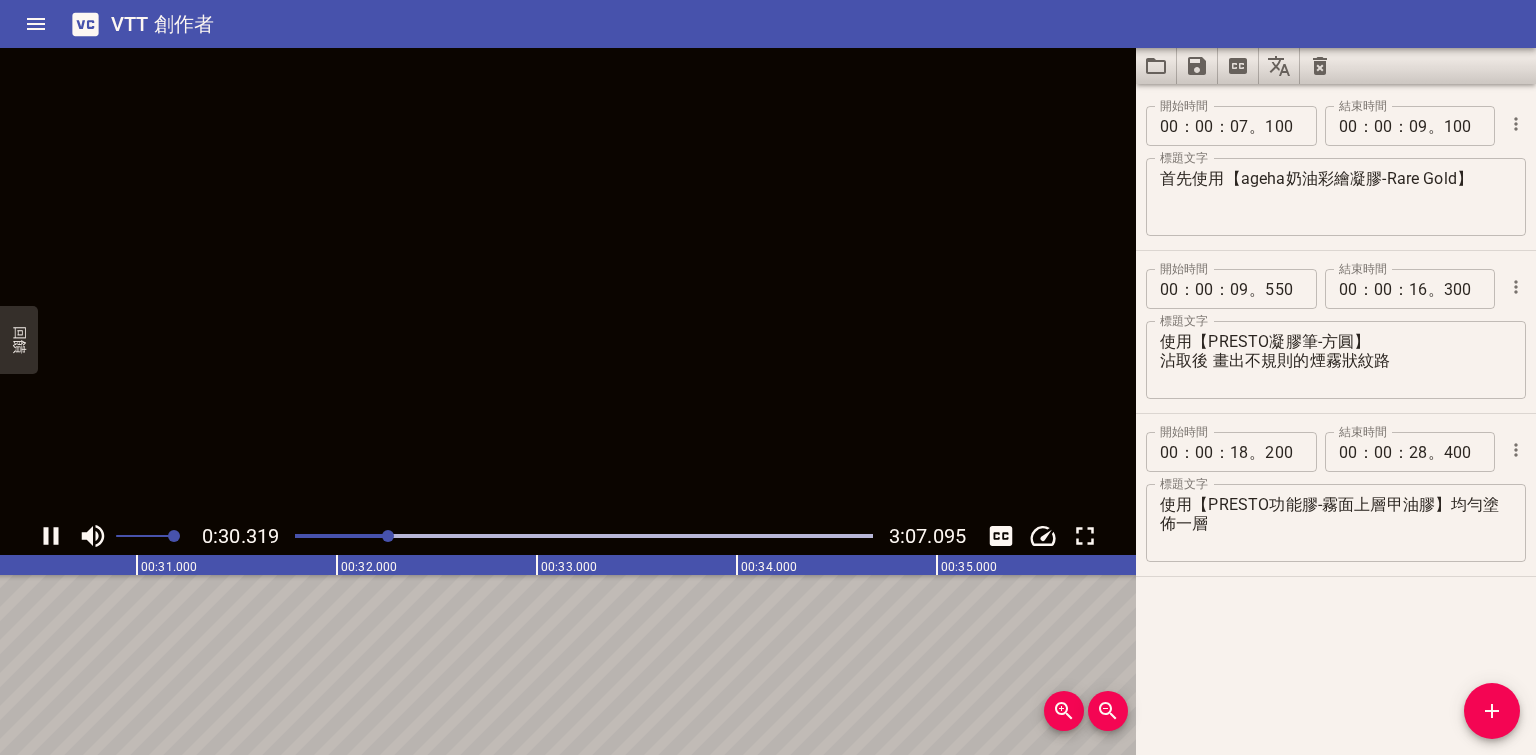 click at bounding box center (568, 282) 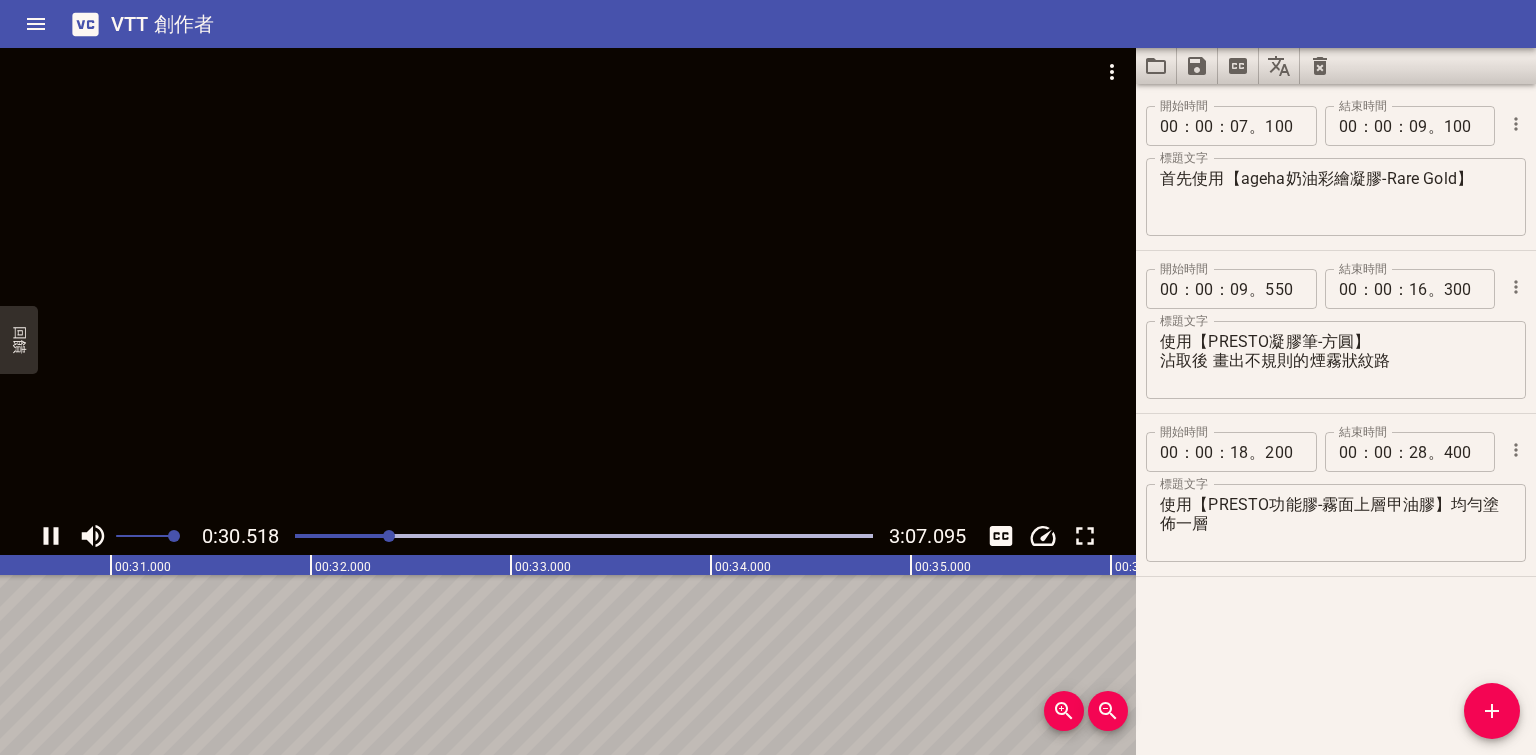 click at bounding box center (568, 282) 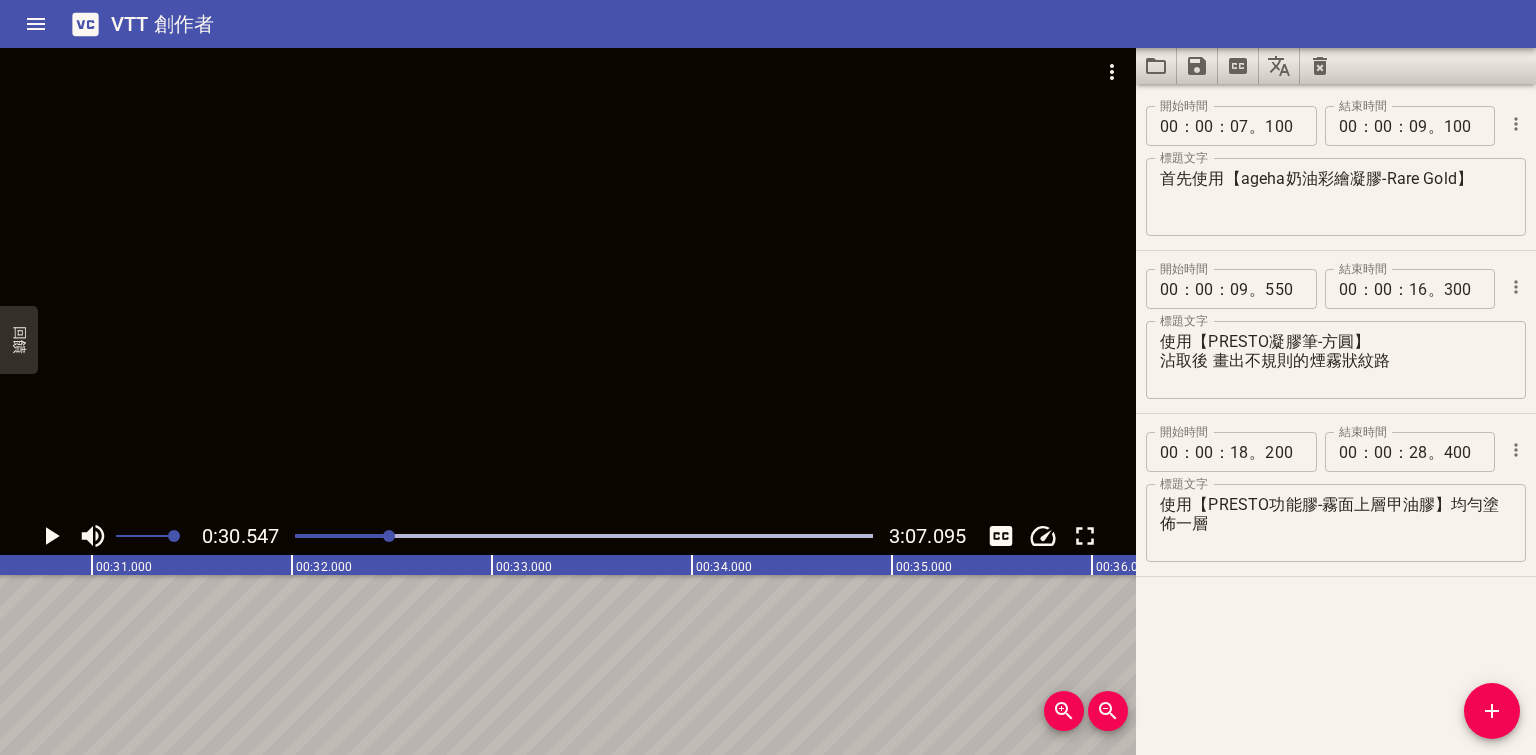 click at bounding box center (568, 282) 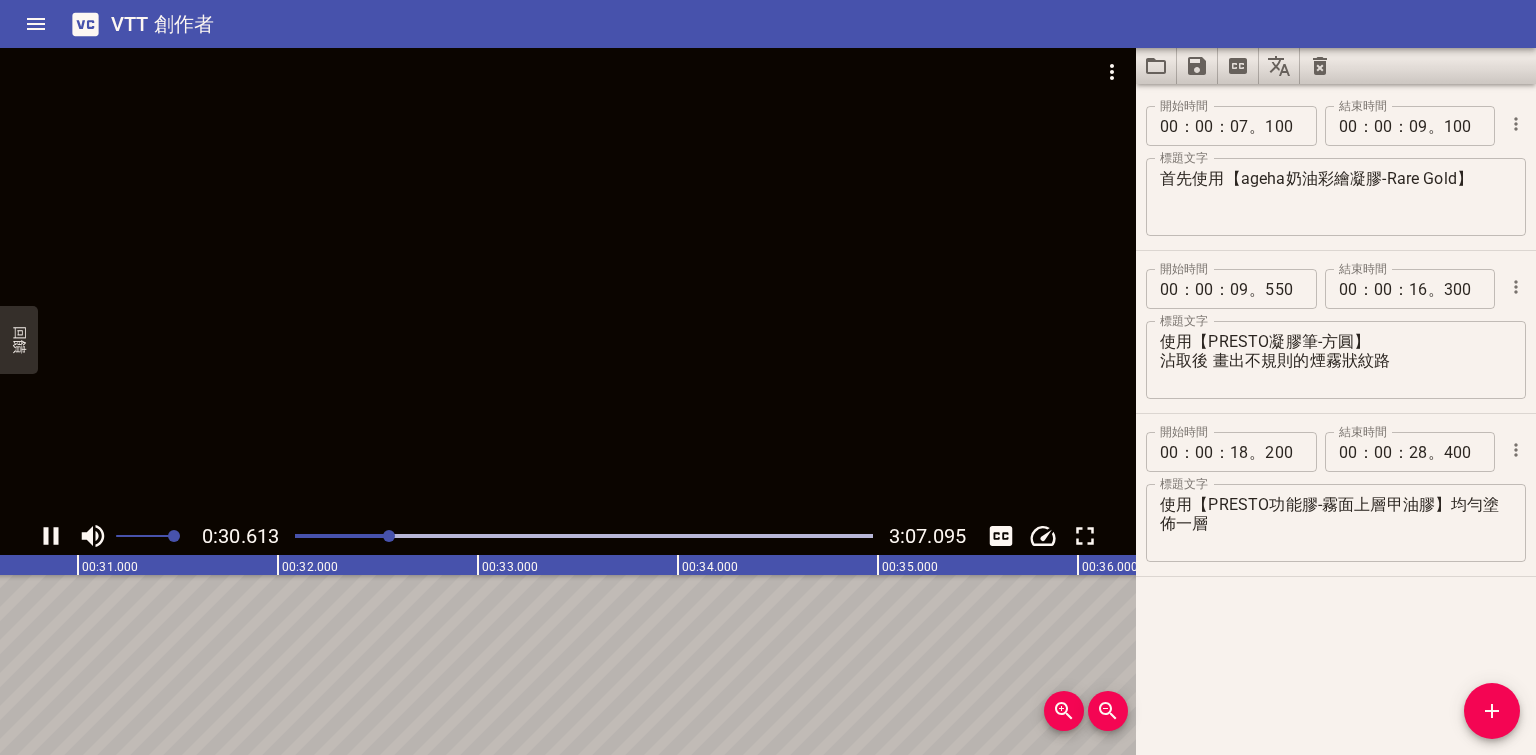 click at bounding box center [568, 282] 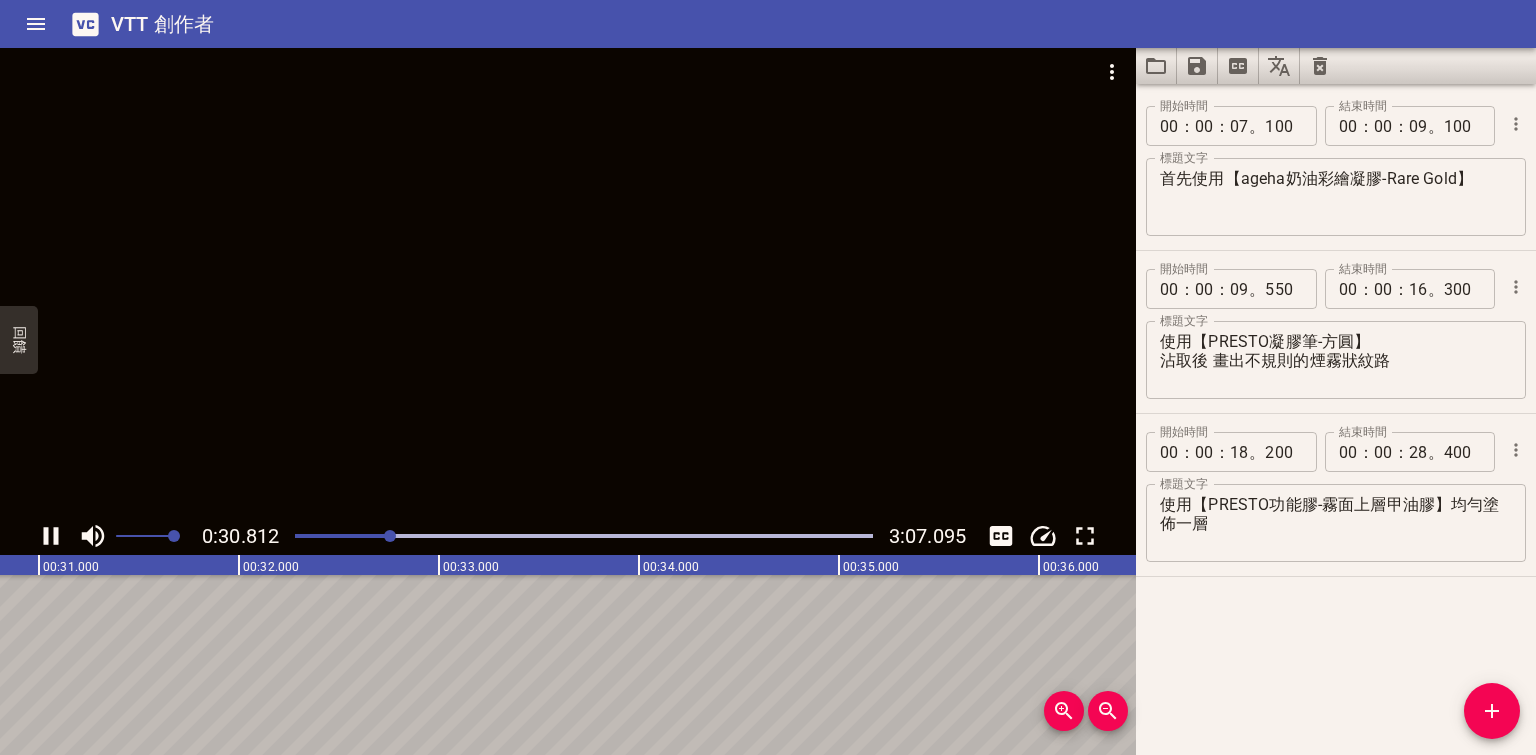 click at bounding box center (568, 282) 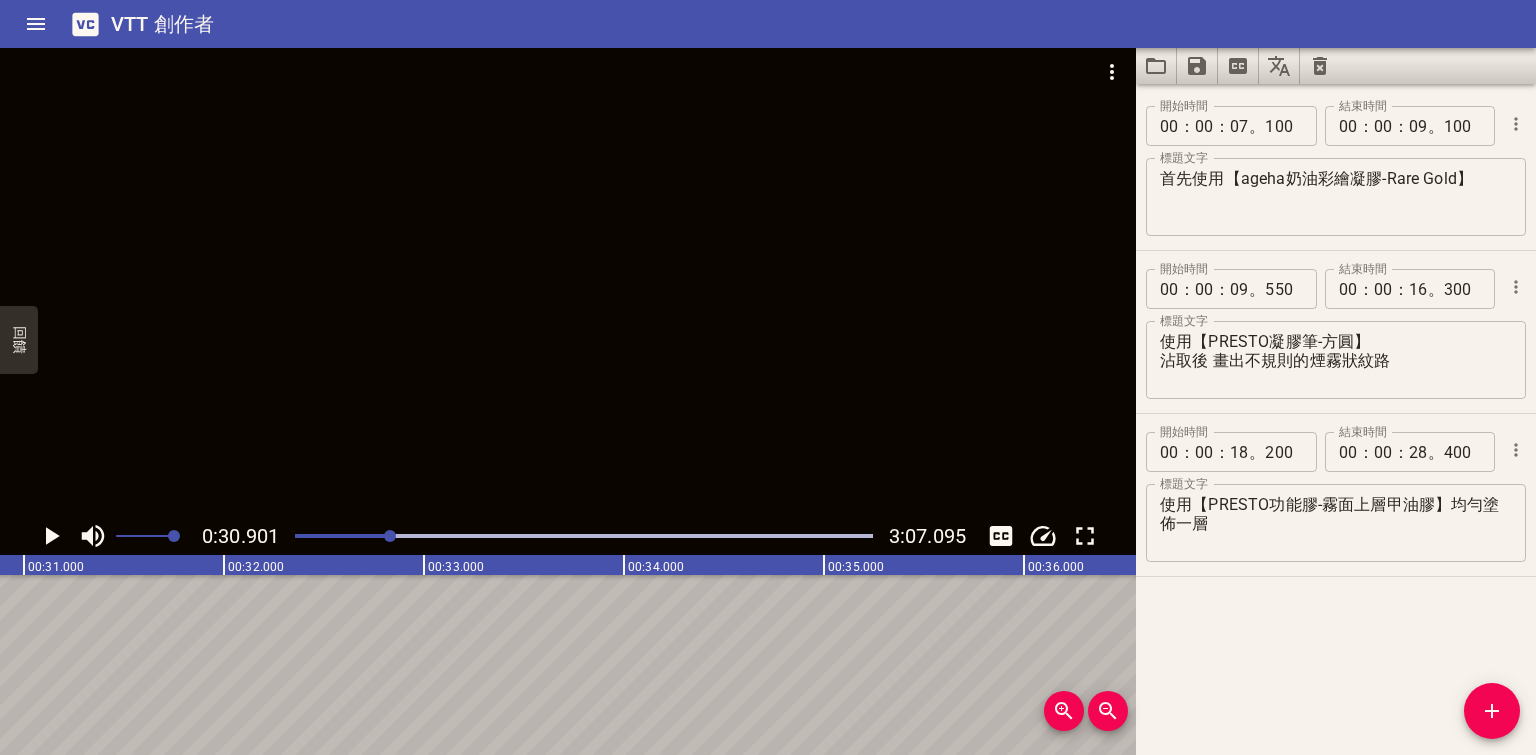 scroll, scrollTop: 0, scrollLeft: 6180, axis: horizontal 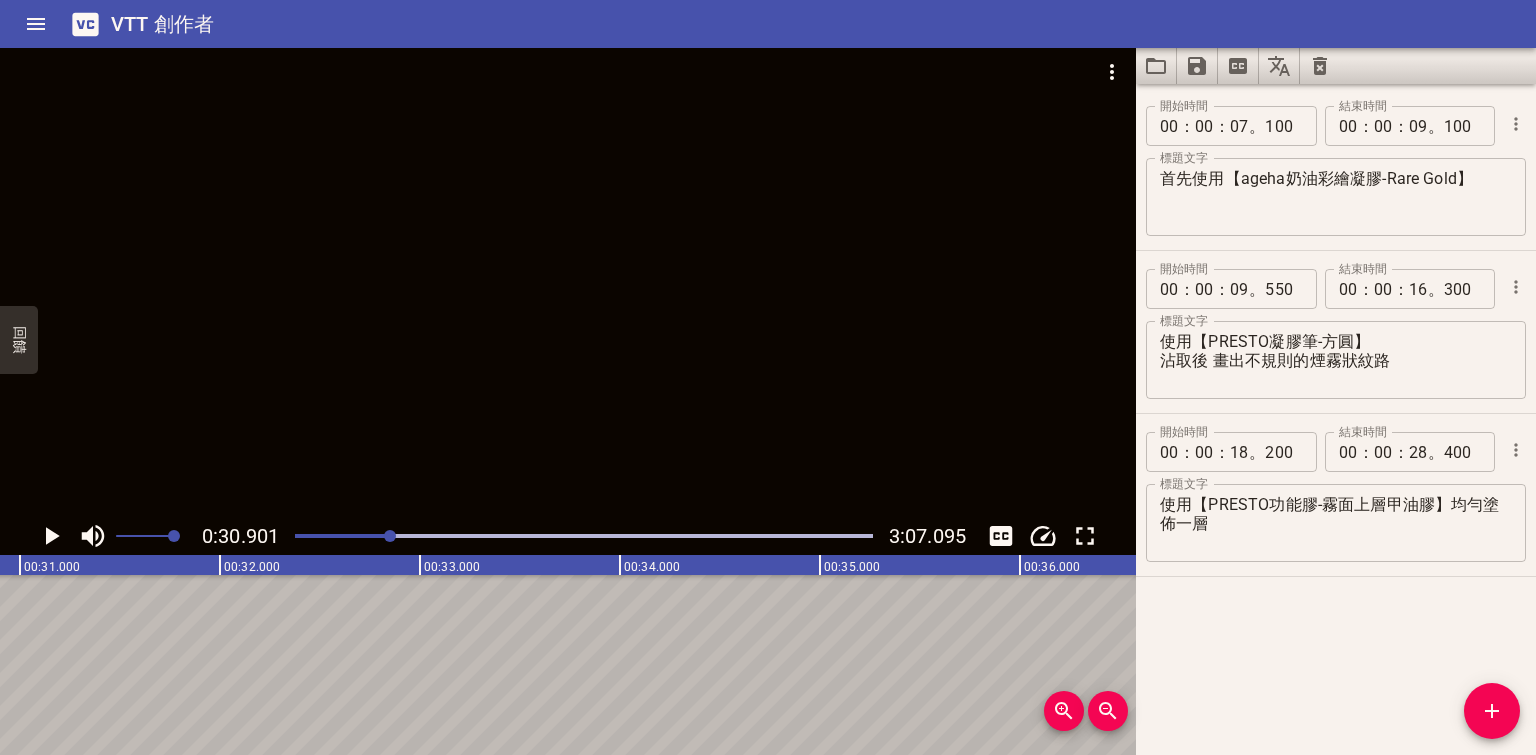 click at bounding box center [390, 536] 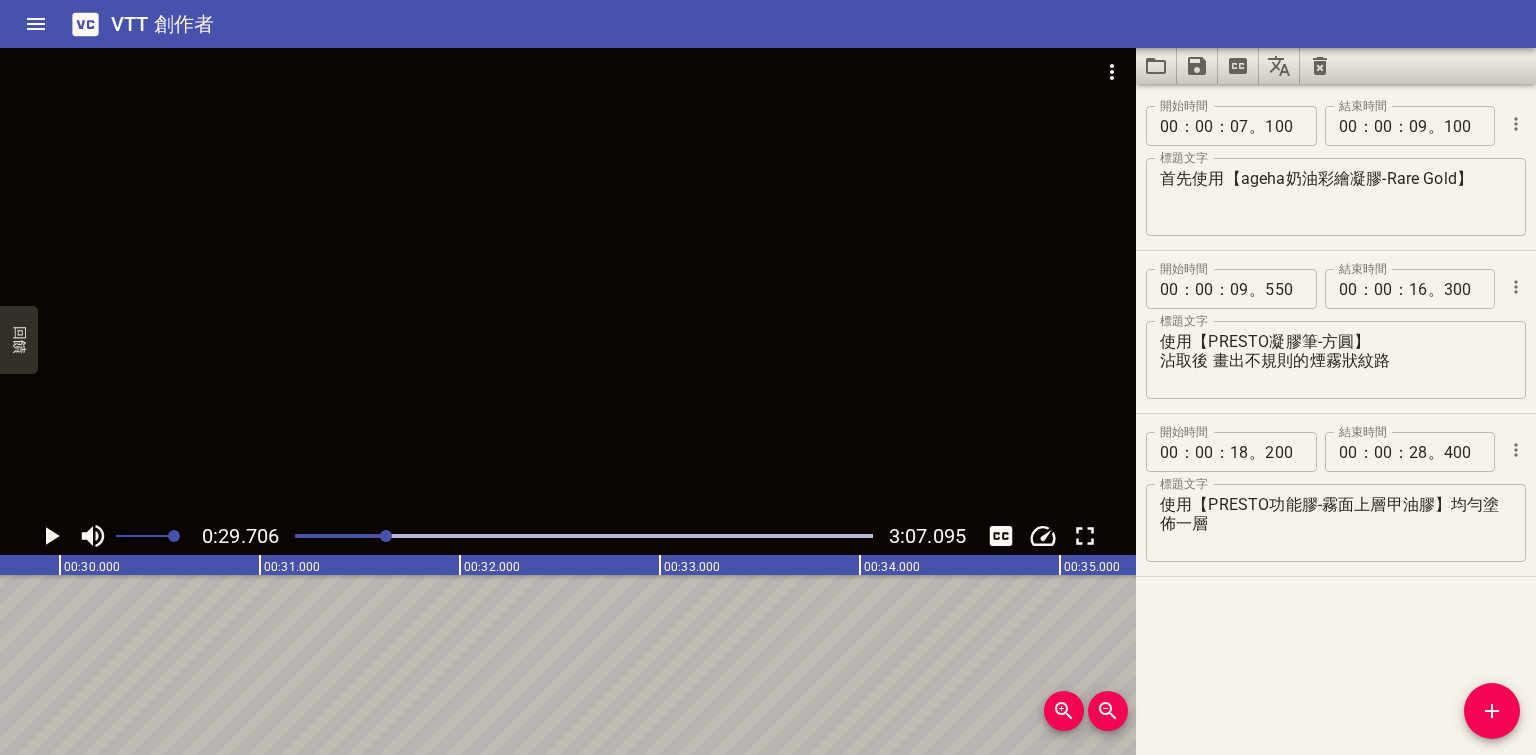 click at bounding box center (568, 282) 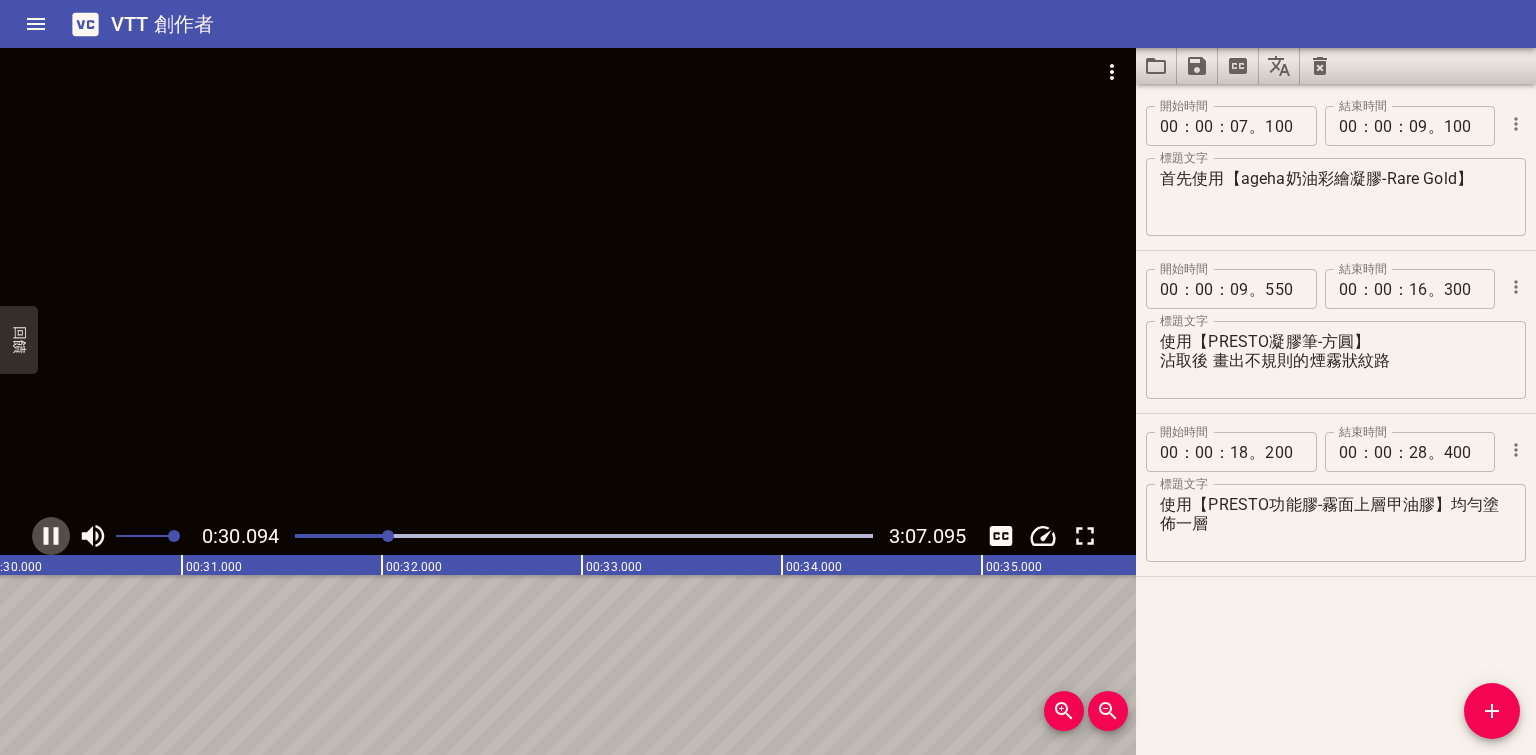 click 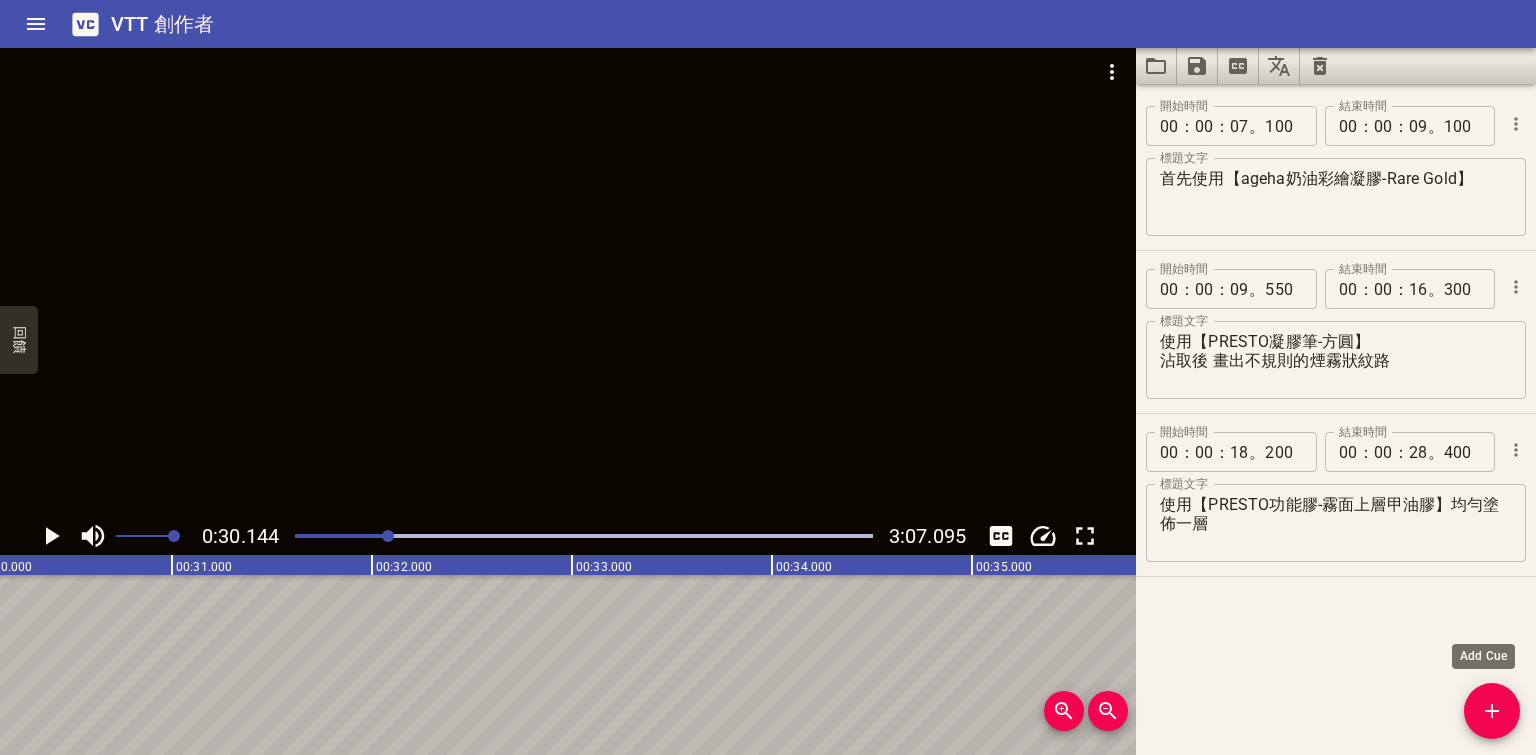 click at bounding box center [1492, 711] 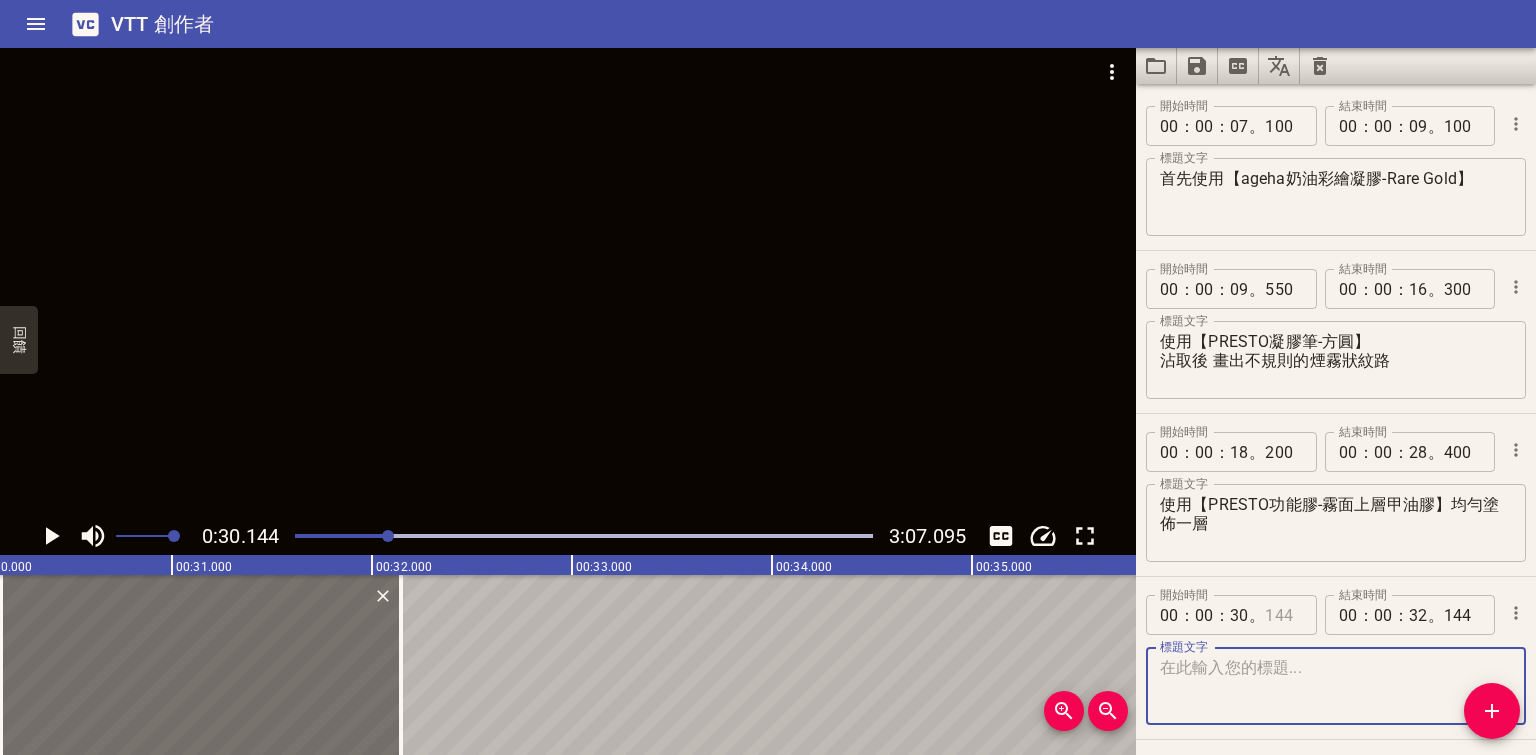 click at bounding box center [1283, 615] 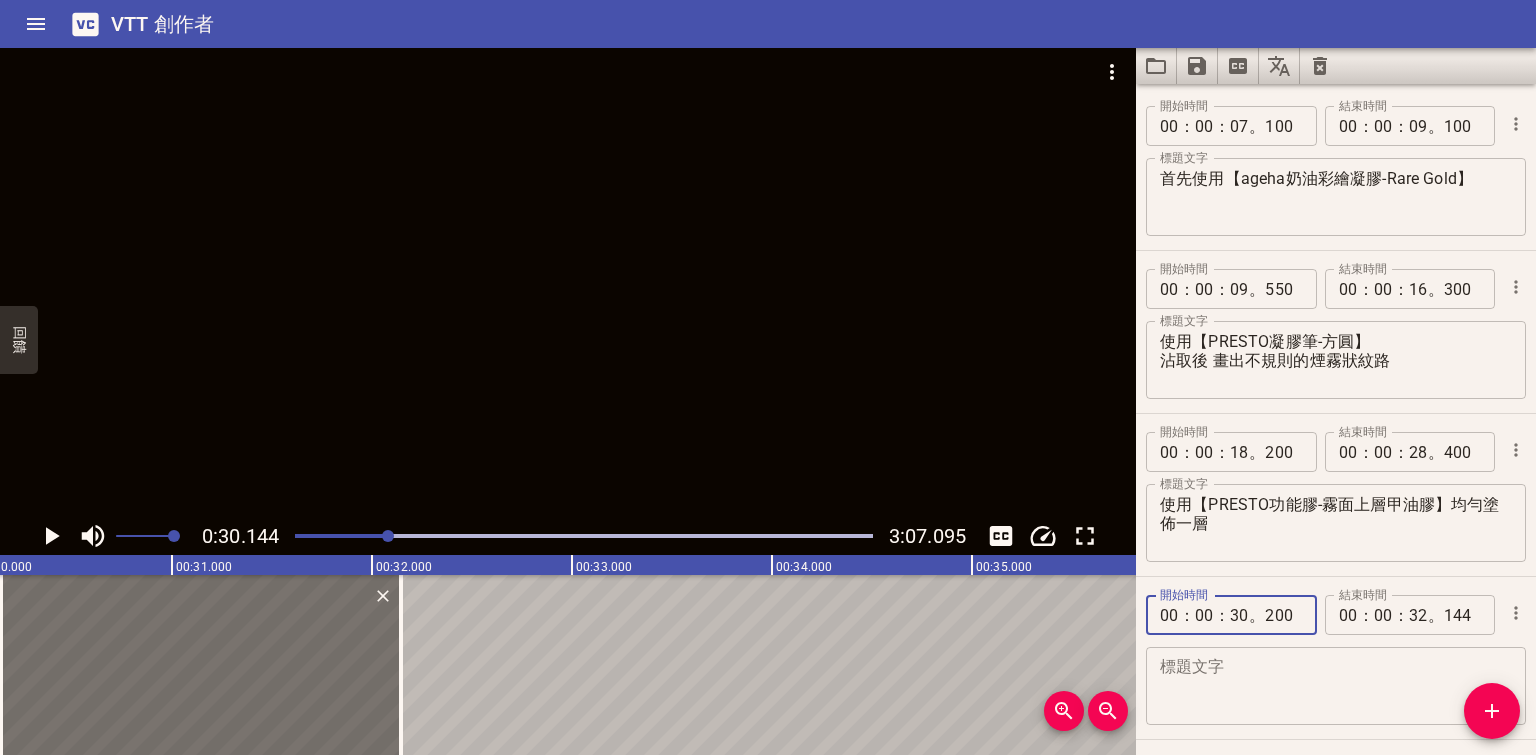 type on "200" 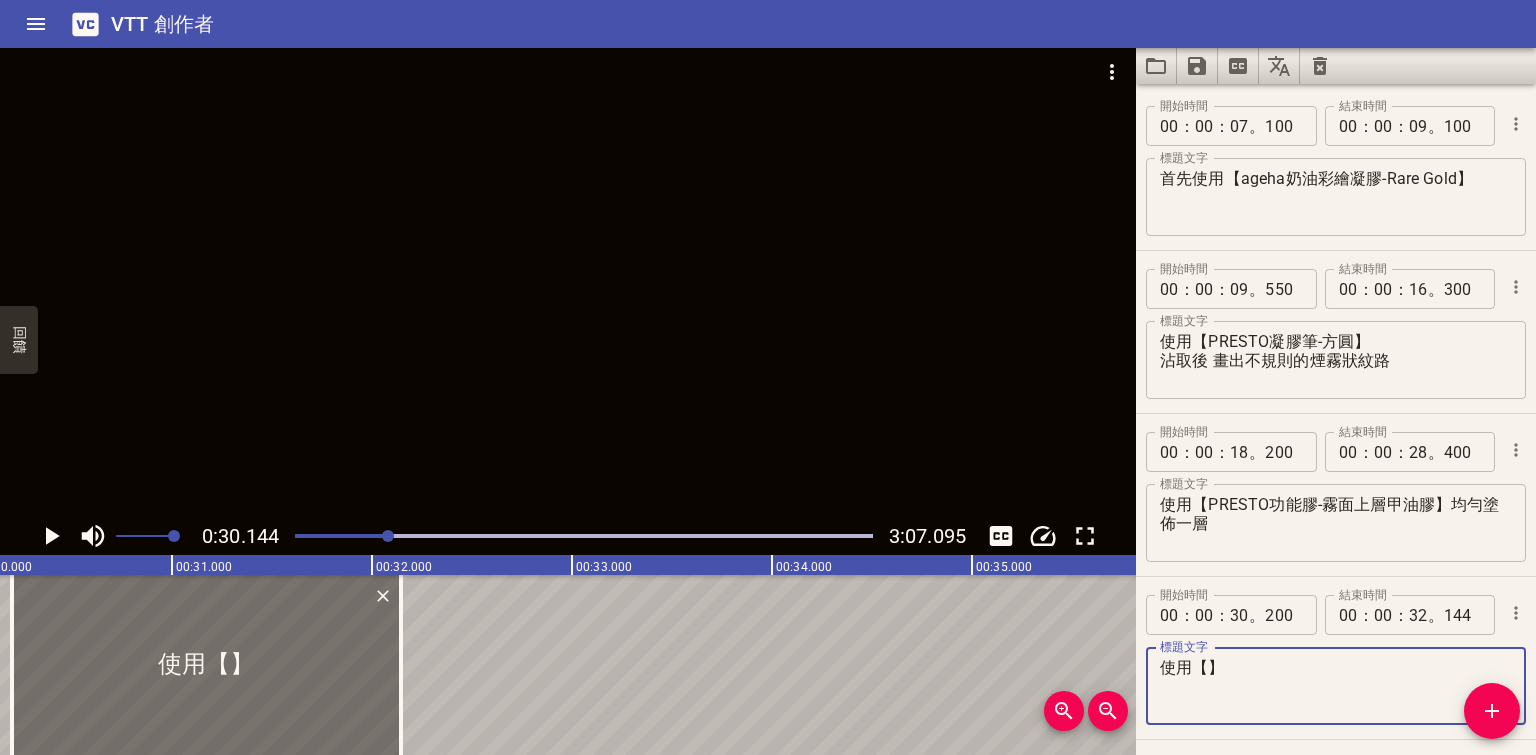 click on "使用【】" at bounding box center [1336, 686] 